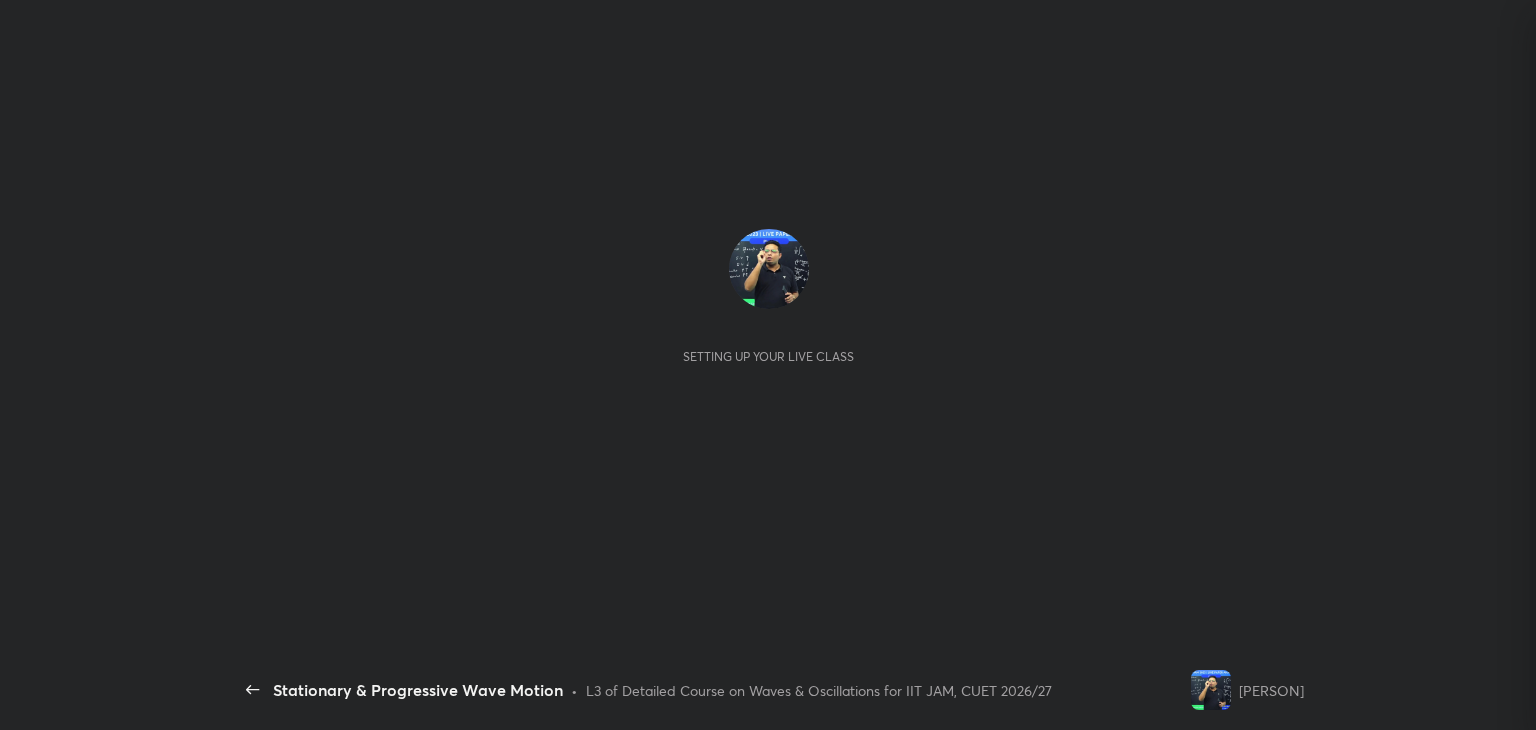 scroll, scrollTop: 0, scrollLeft: 0, axis: both 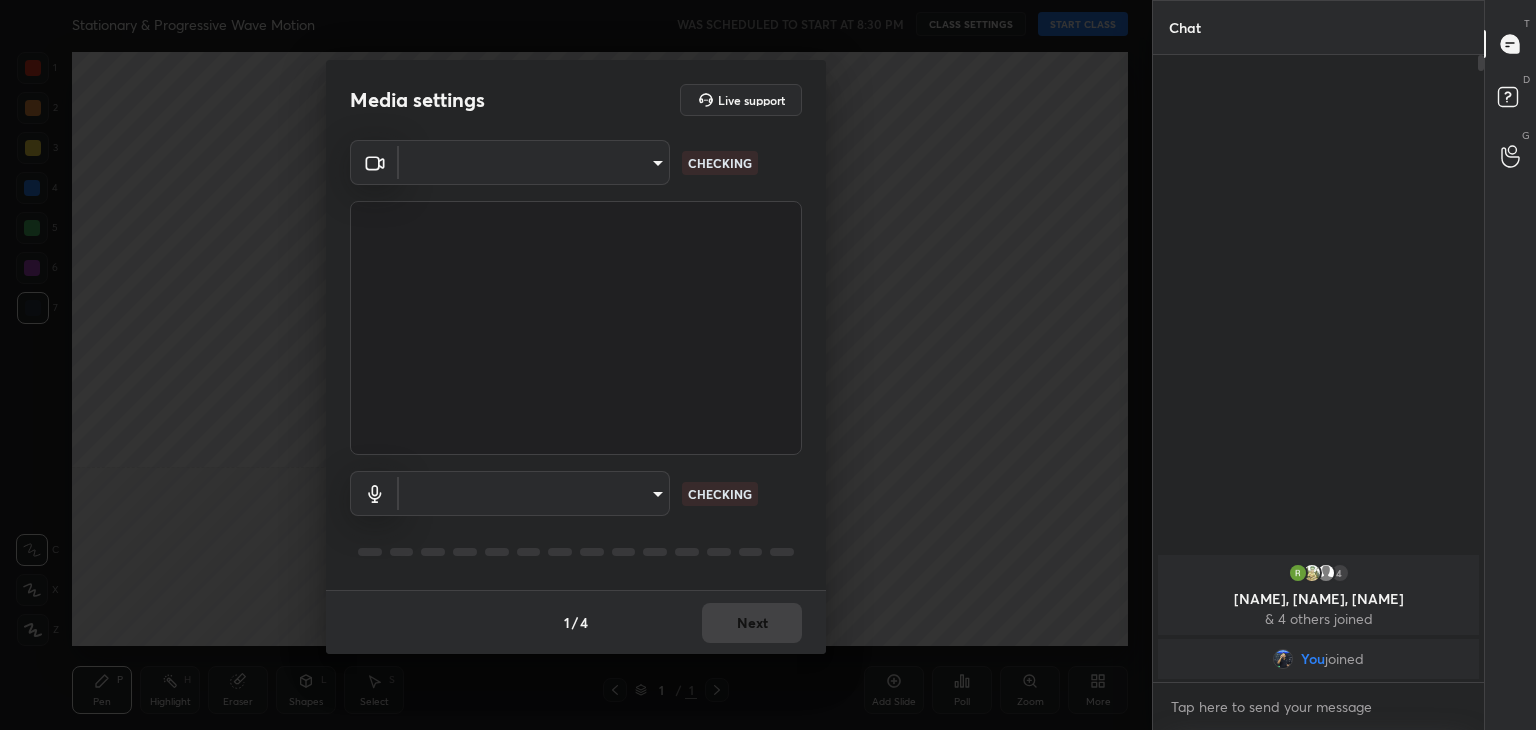 type on "a9fd4f38f379304b0caa4a79f2b732e989e7111bbf315c9f921f4749fc2d4ba3" 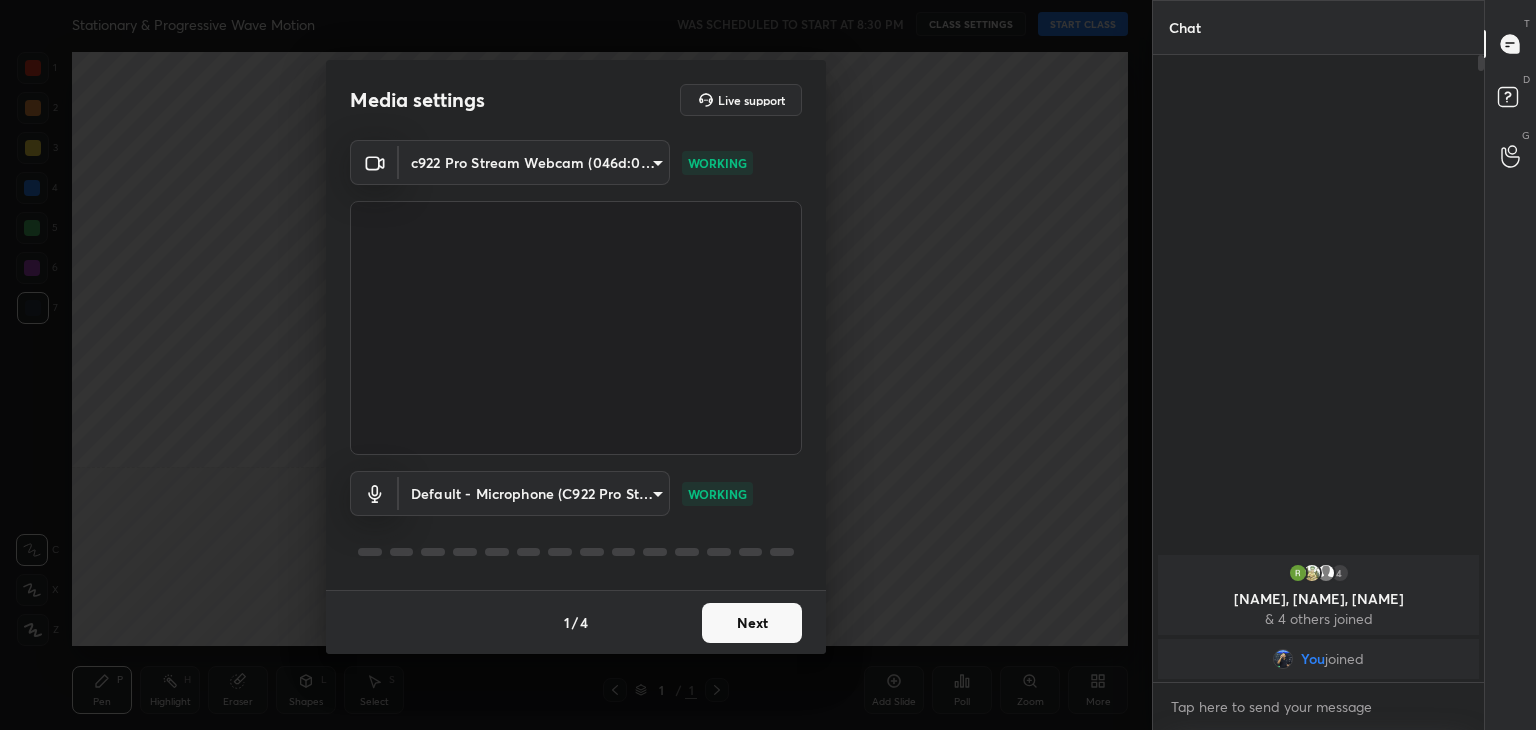 click on "Next" at bounding box center [752, 623] 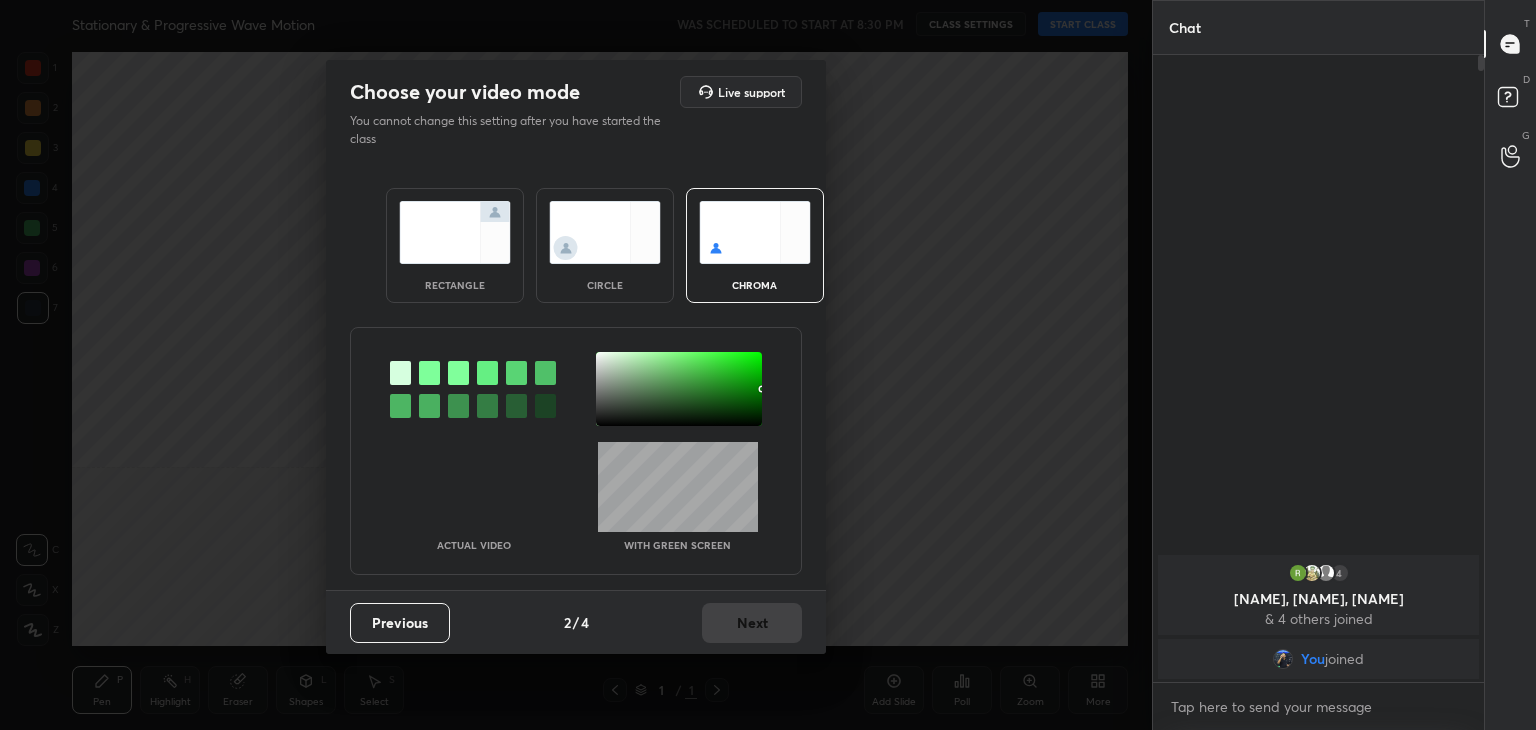 click on "circle" at bounding box center (605, 245) 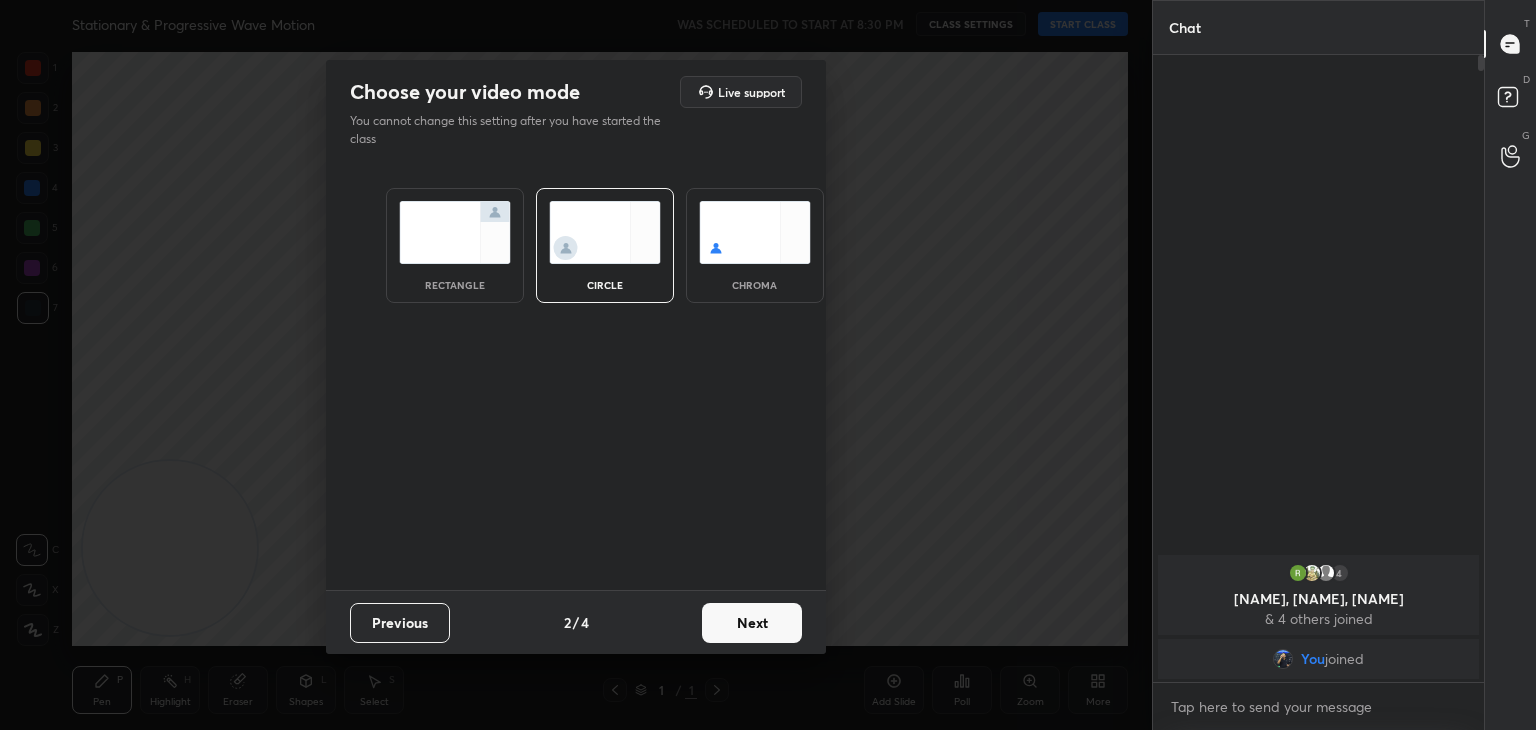 click on "Next" at bounding box center (752, 623) 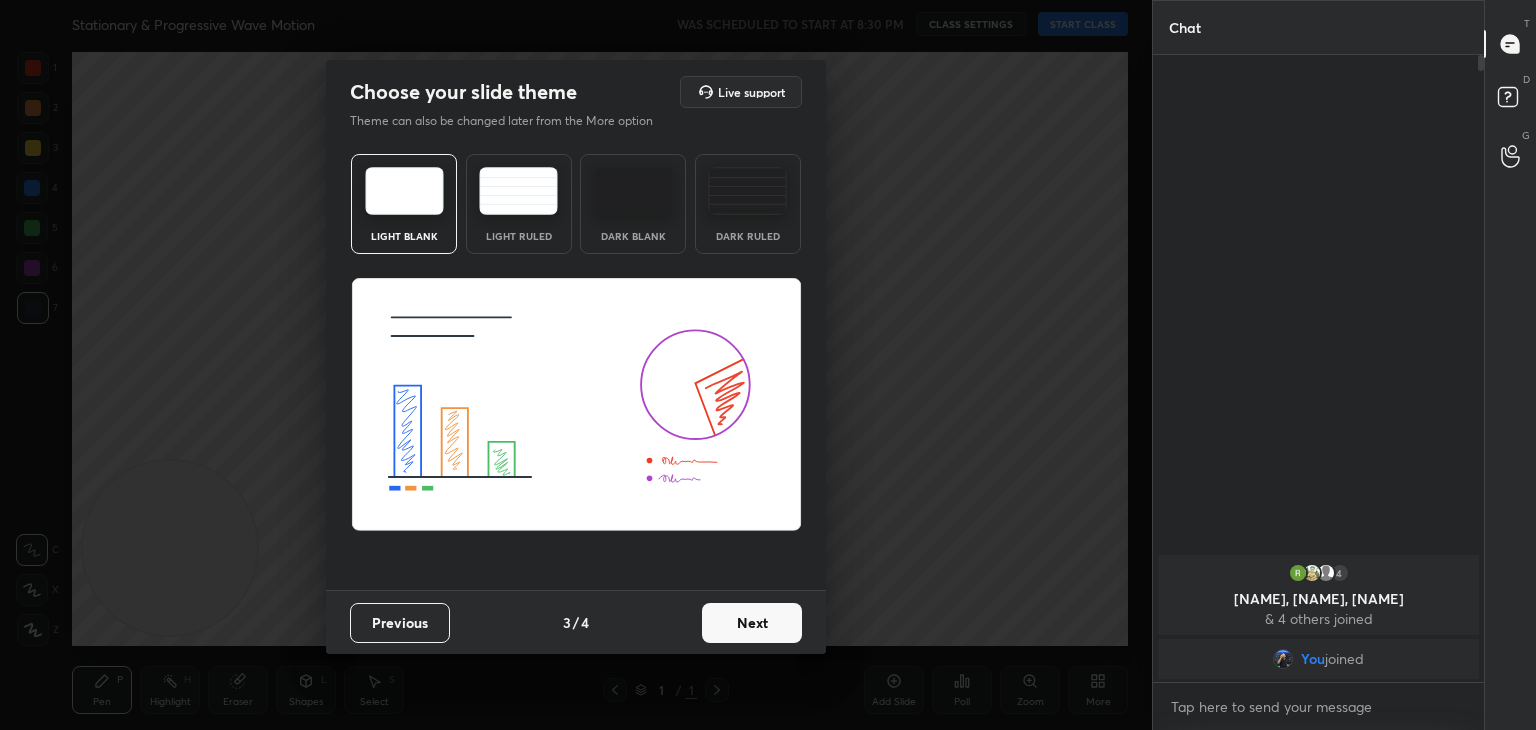 click on "Next" at bounding box center [752, 623] 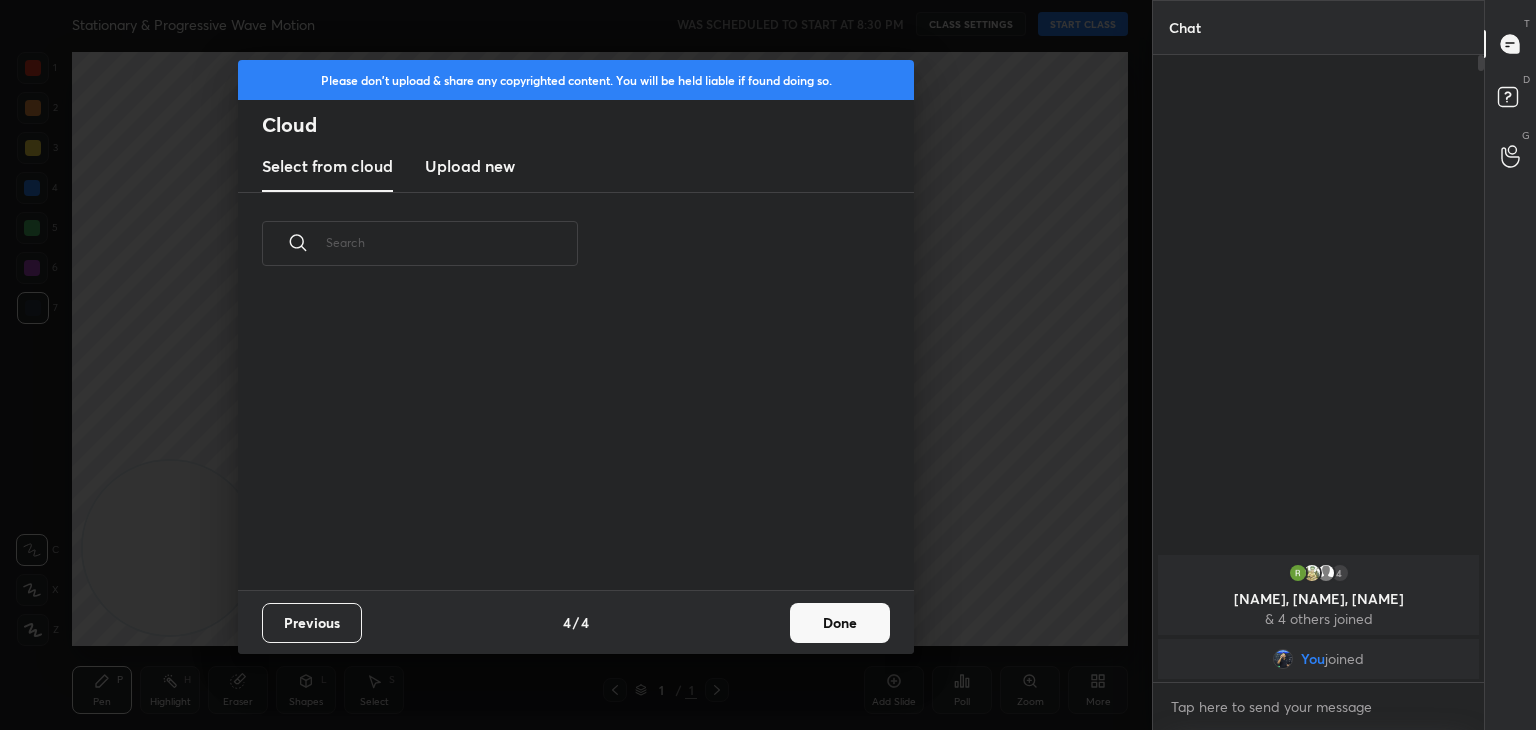 scroll, scrollTop: 296, scrollLeft: 642, axis: both 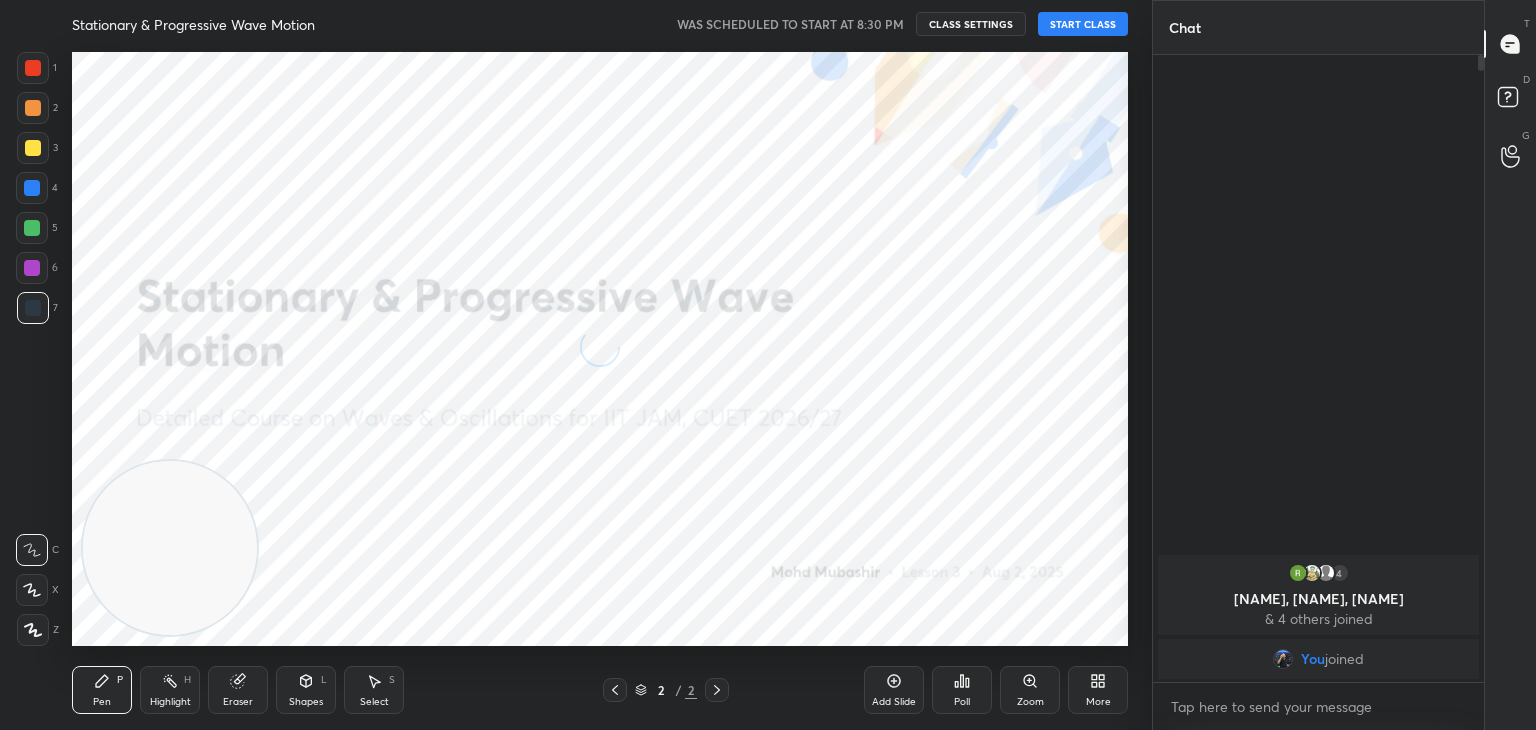 click 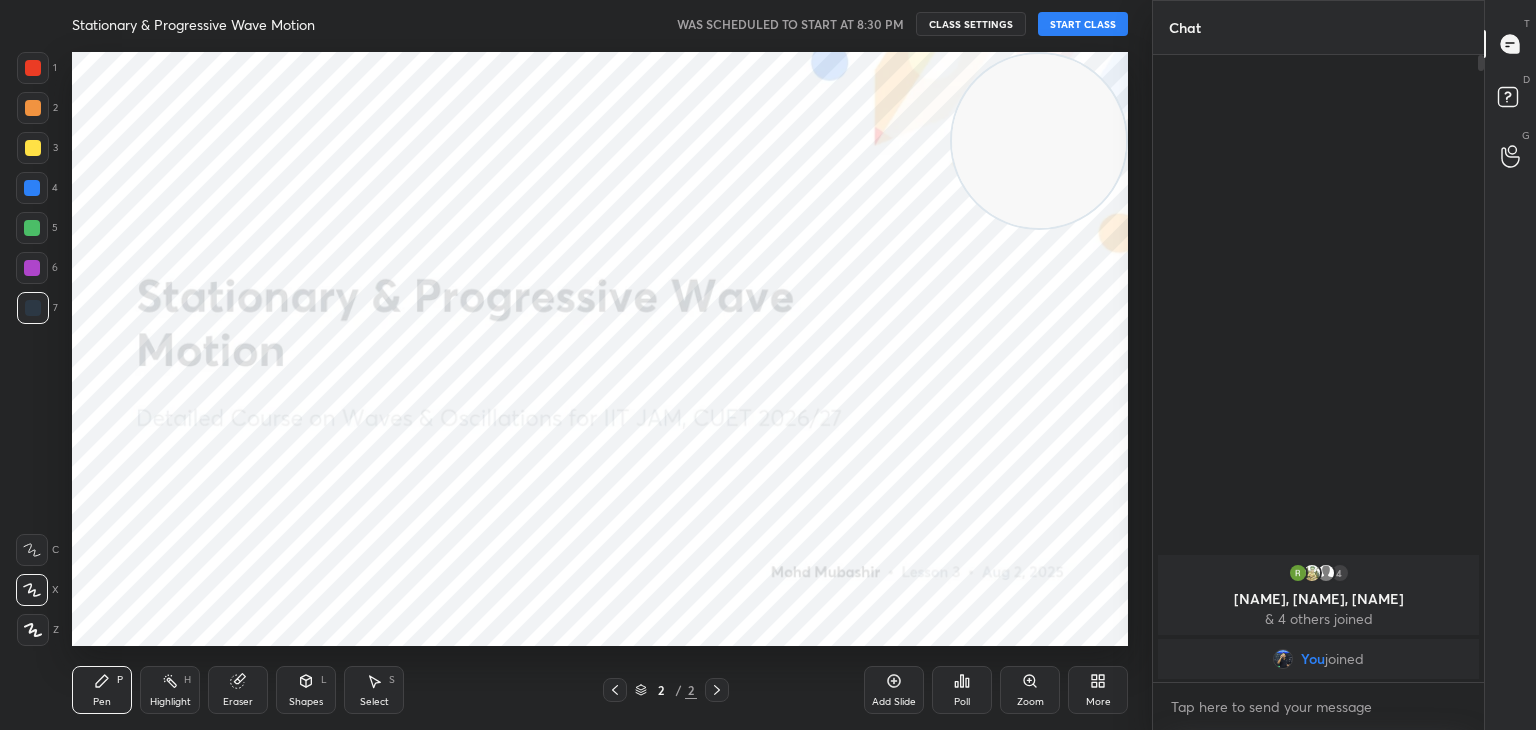 drag, startPoint x: 160, startPoint y: 547, endPoint x: 1002, endPoint y: 125, distance: 941.8323 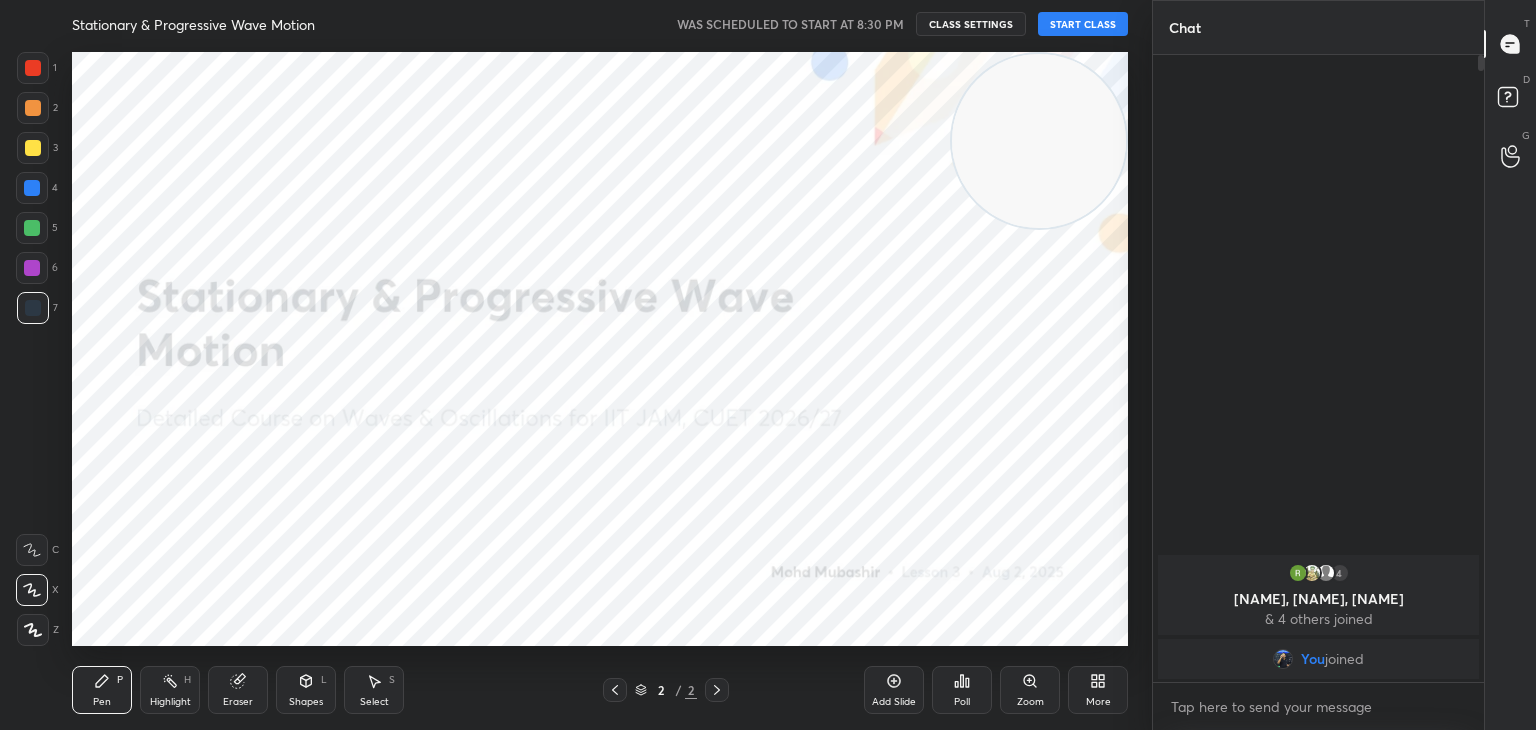 click at bounding box center (1039, 141) 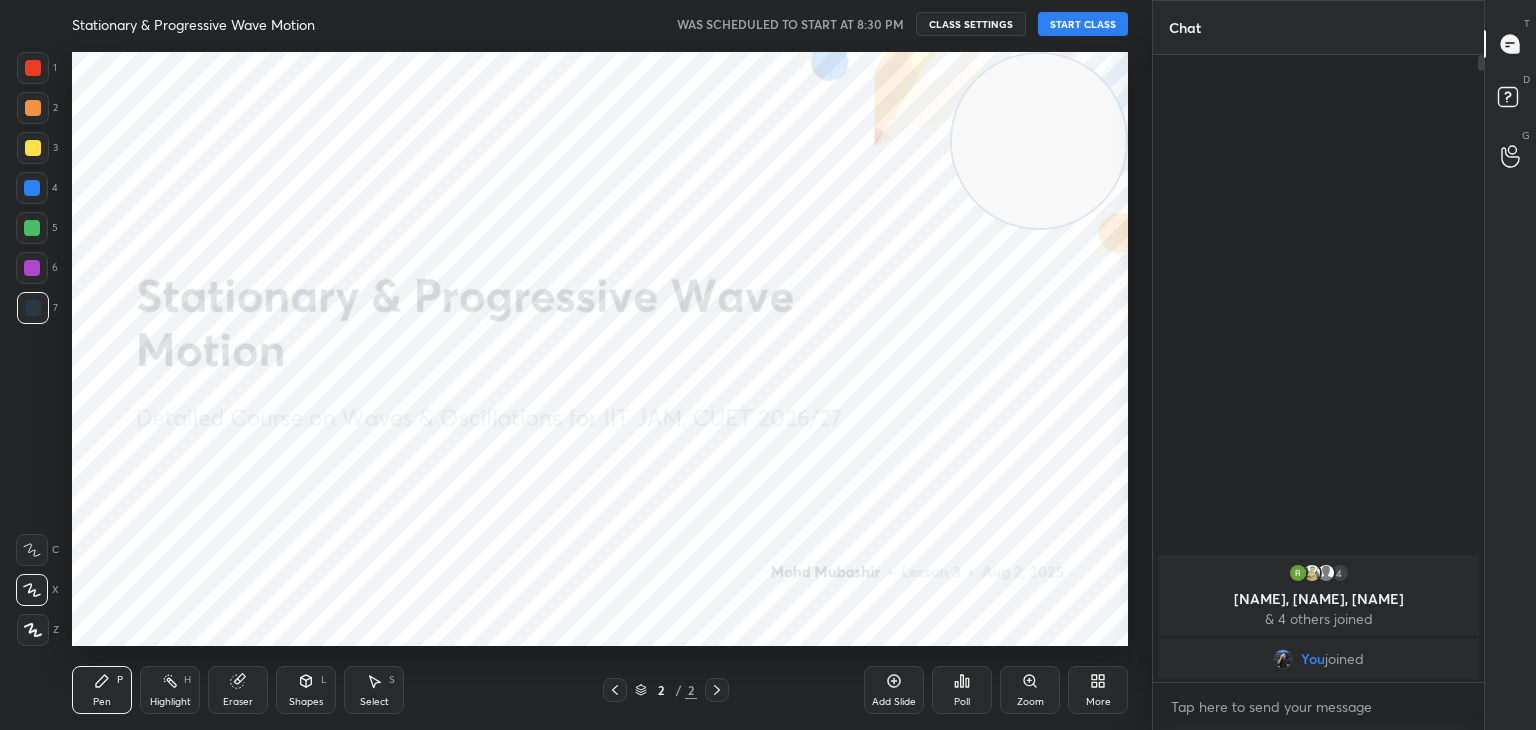 drag, startPoint x: 1041, startPoint y: 147, endPoint x: 1061, endPoint y: 133, distance: 24.41311 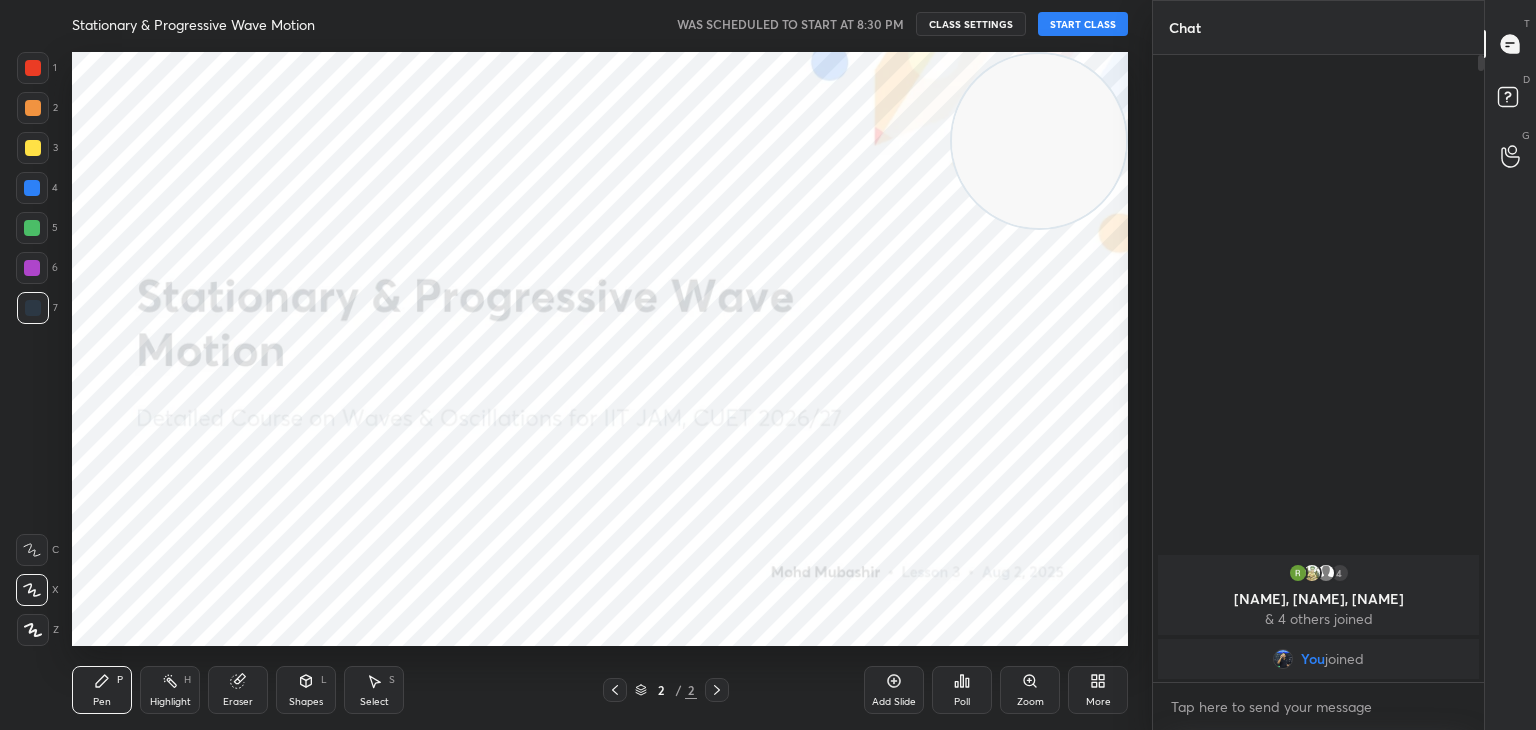 click at bounding box center [1039, 141] 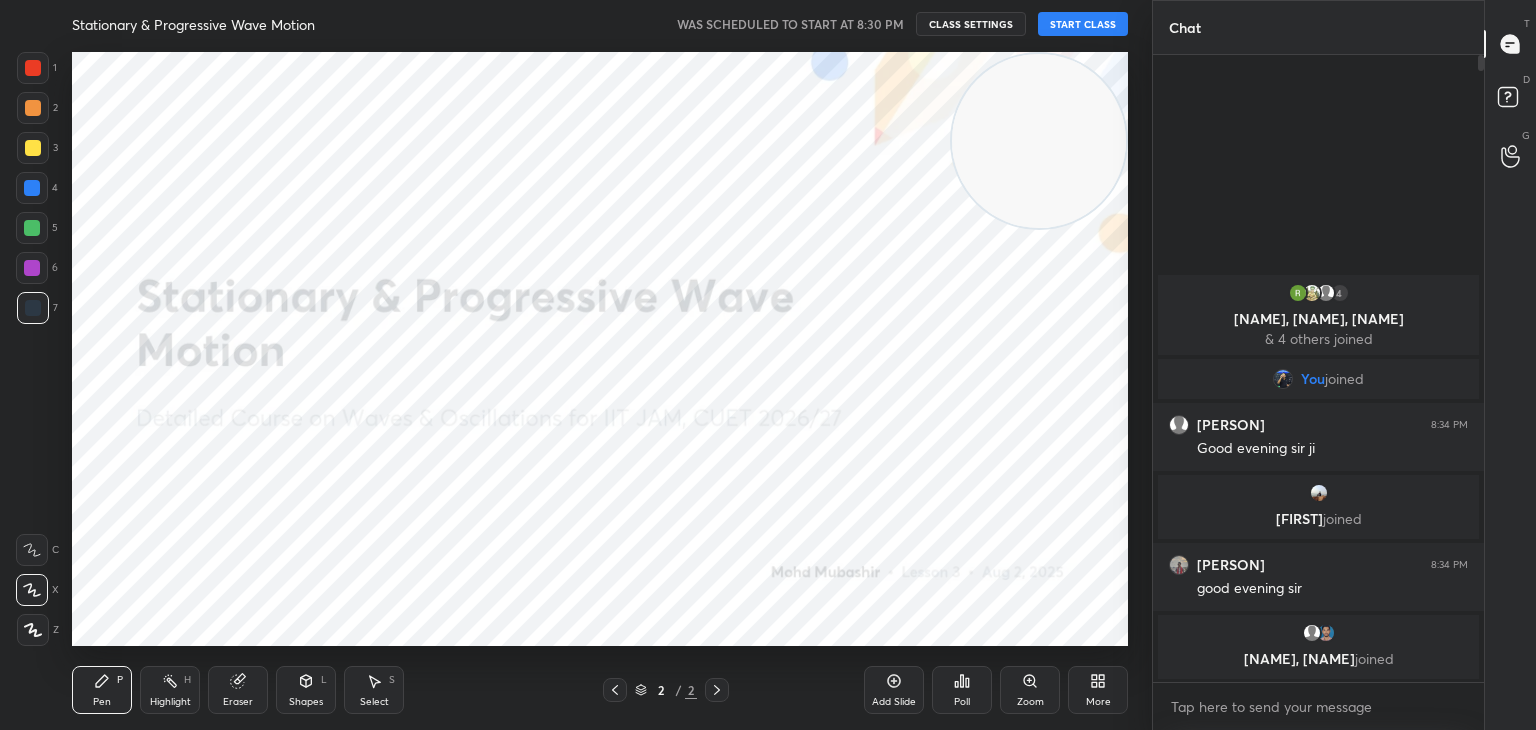 click on "START CLASS" at bounding box center [1083, 24] 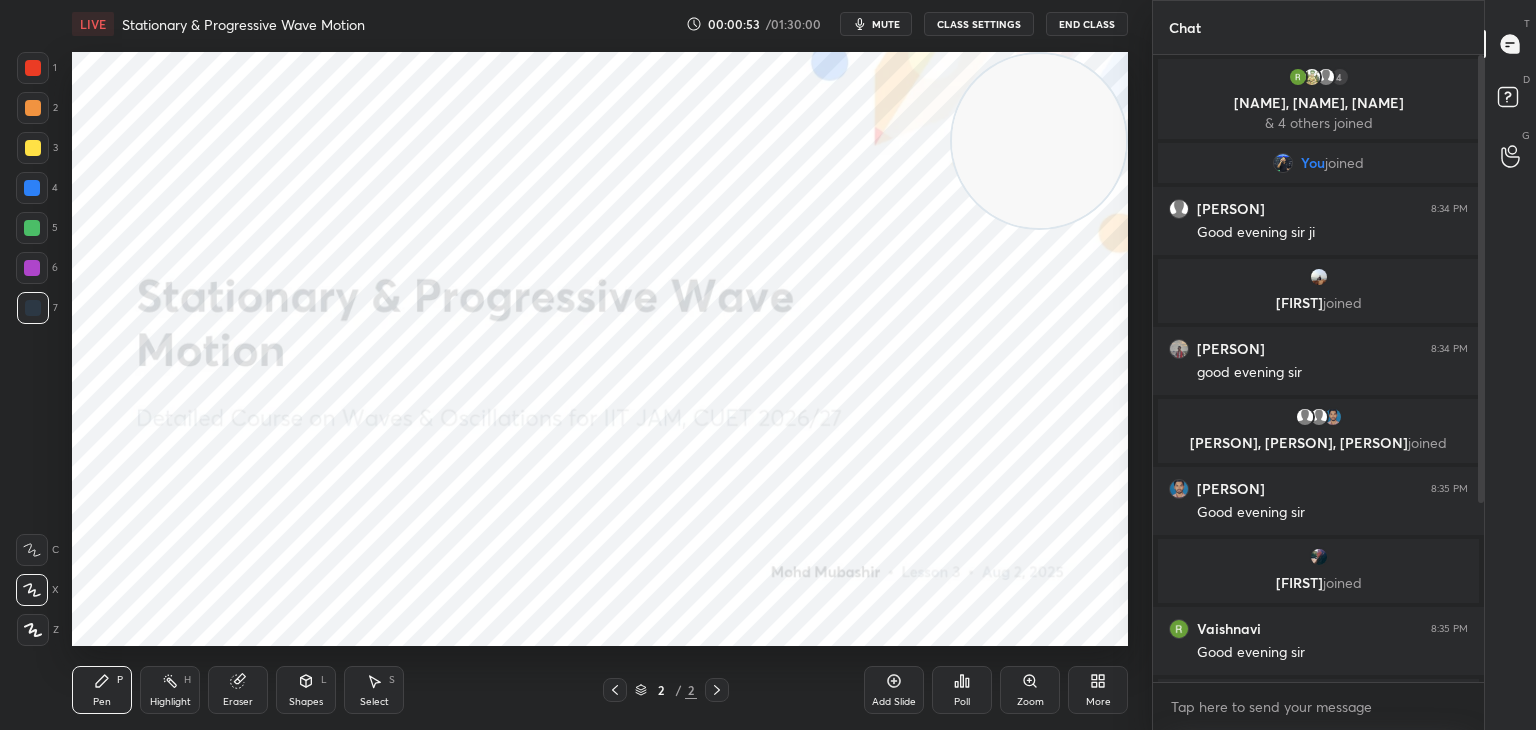 scroll, scrollTop: 268, scrollLeft: 0, axis: vertical 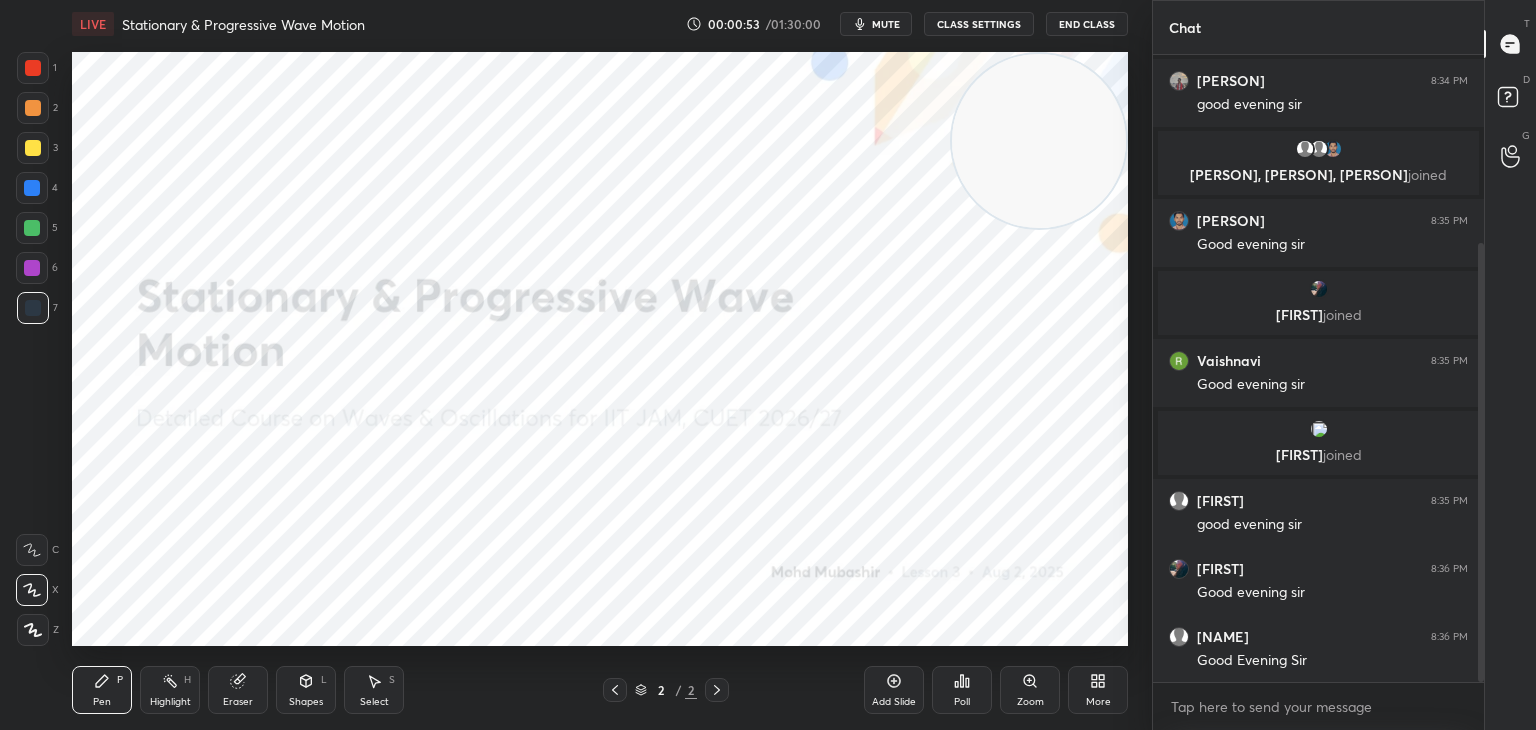 drag, startPoint x: 1481, startPoint y: 233, endPoint x: 1476, endPoint y: 278, distance: 45.276924 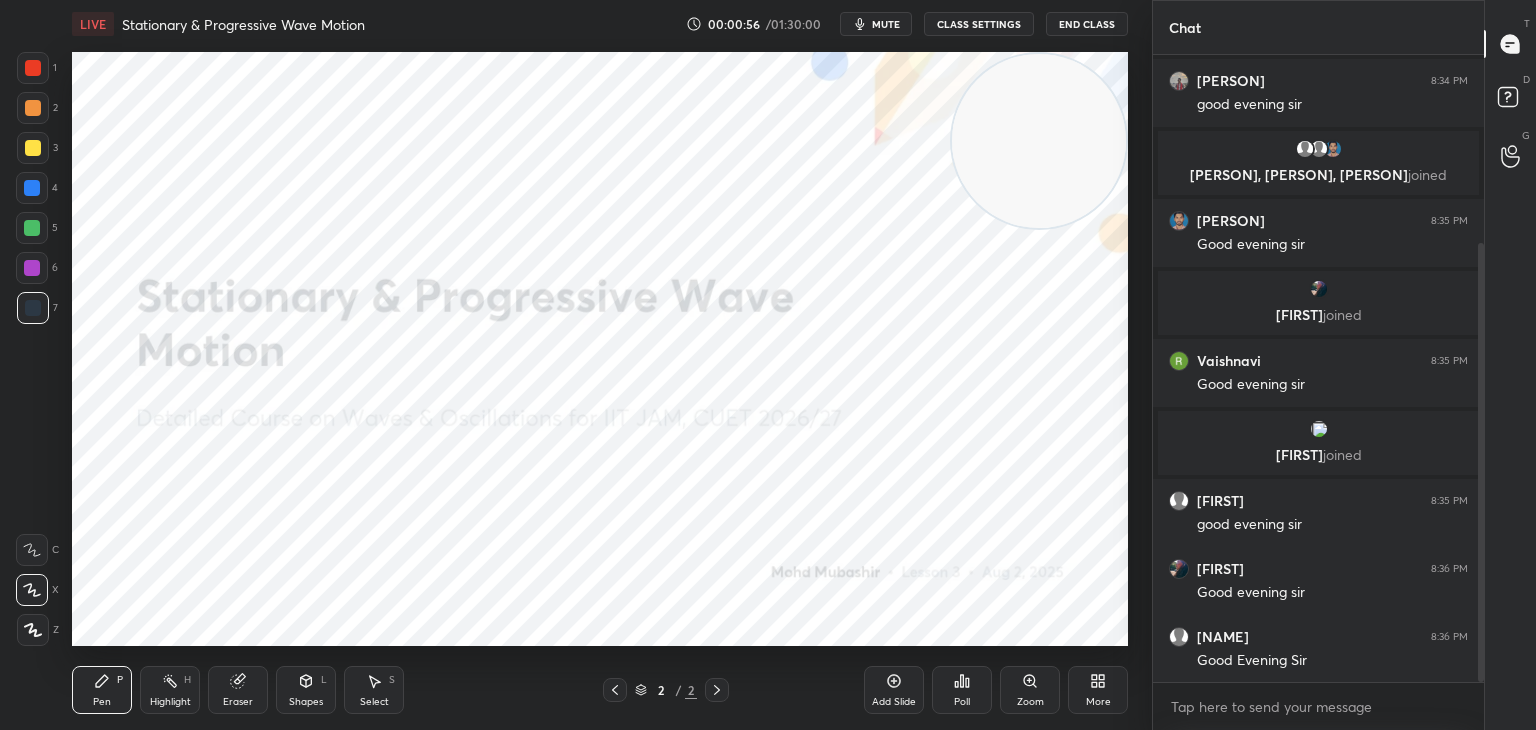 click 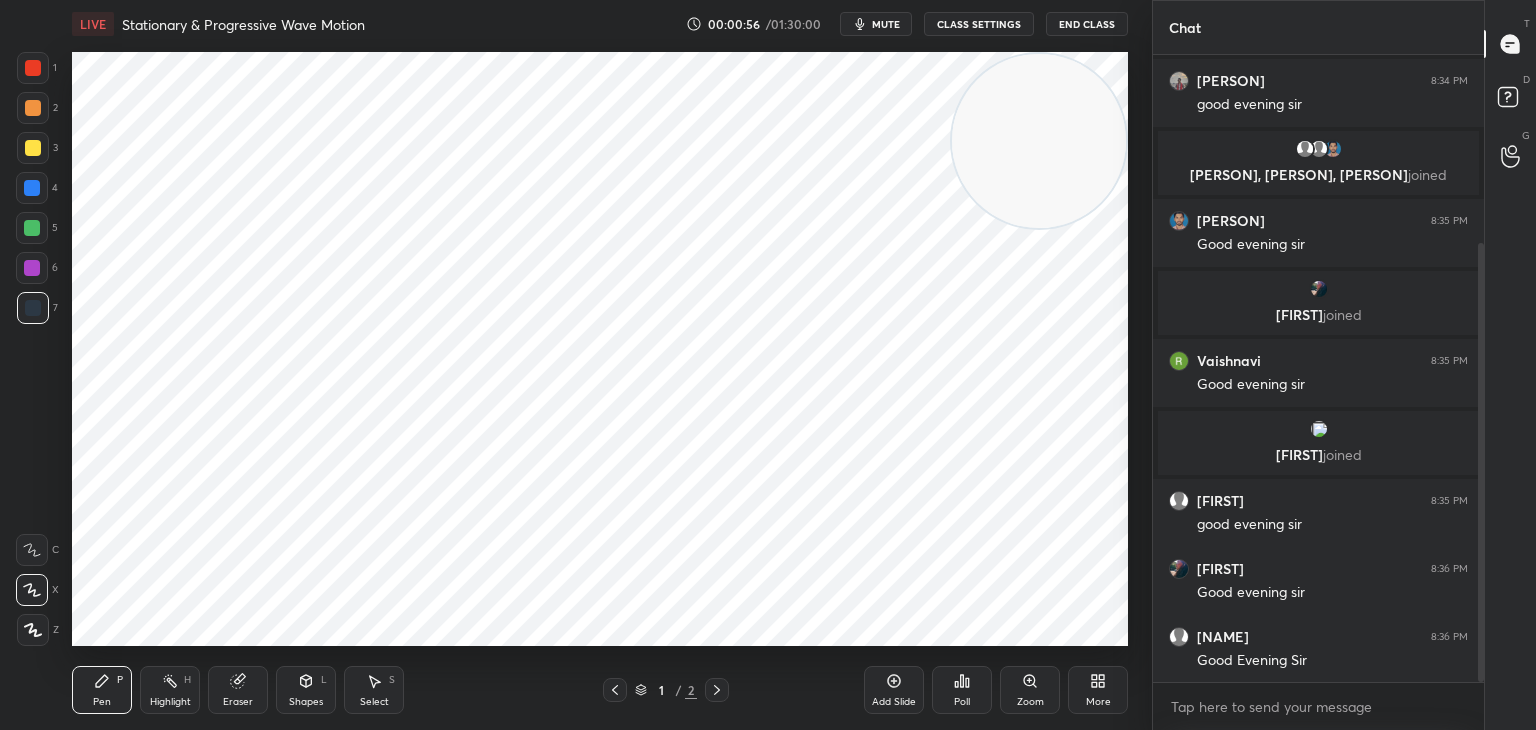 click 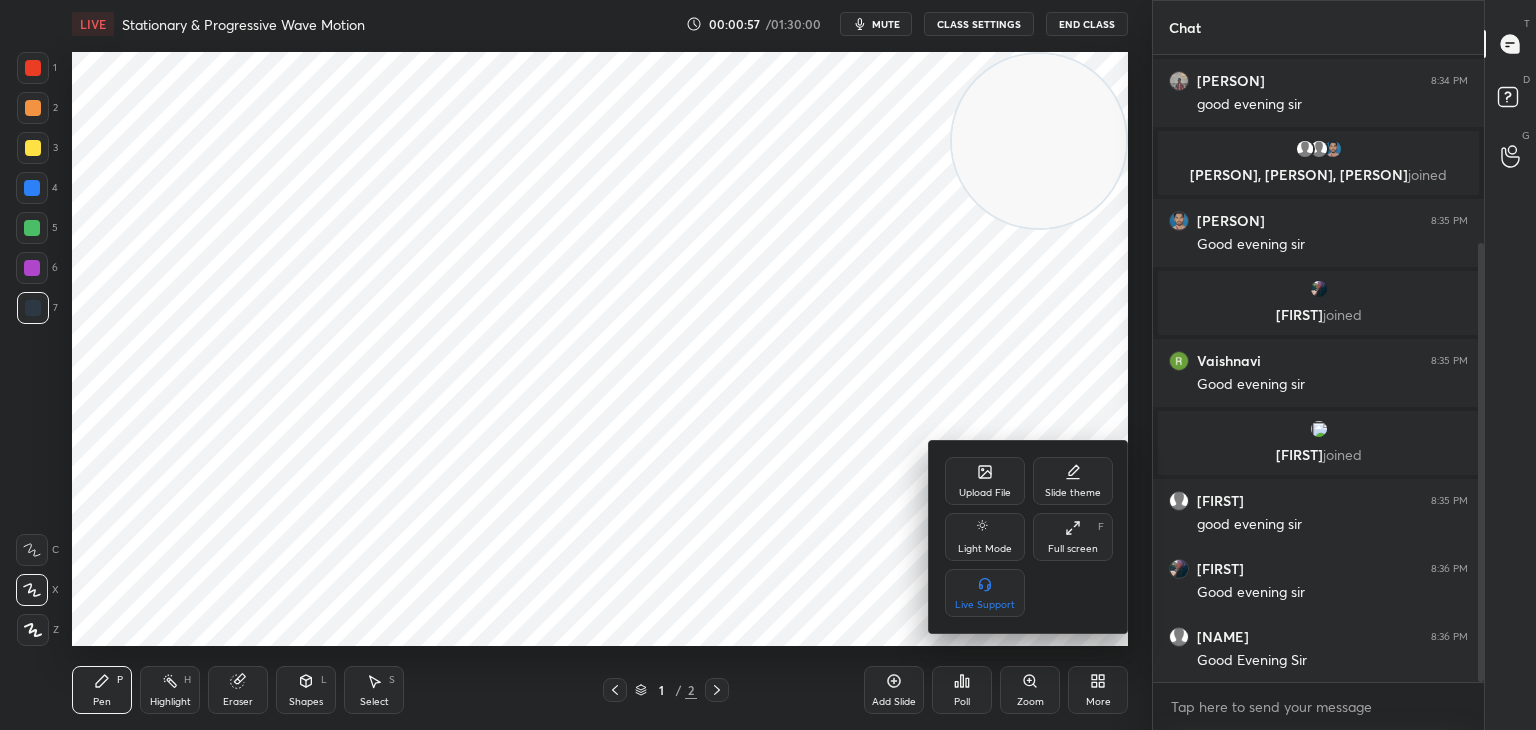 click on "Upload File" at bounding box center (985, 481) 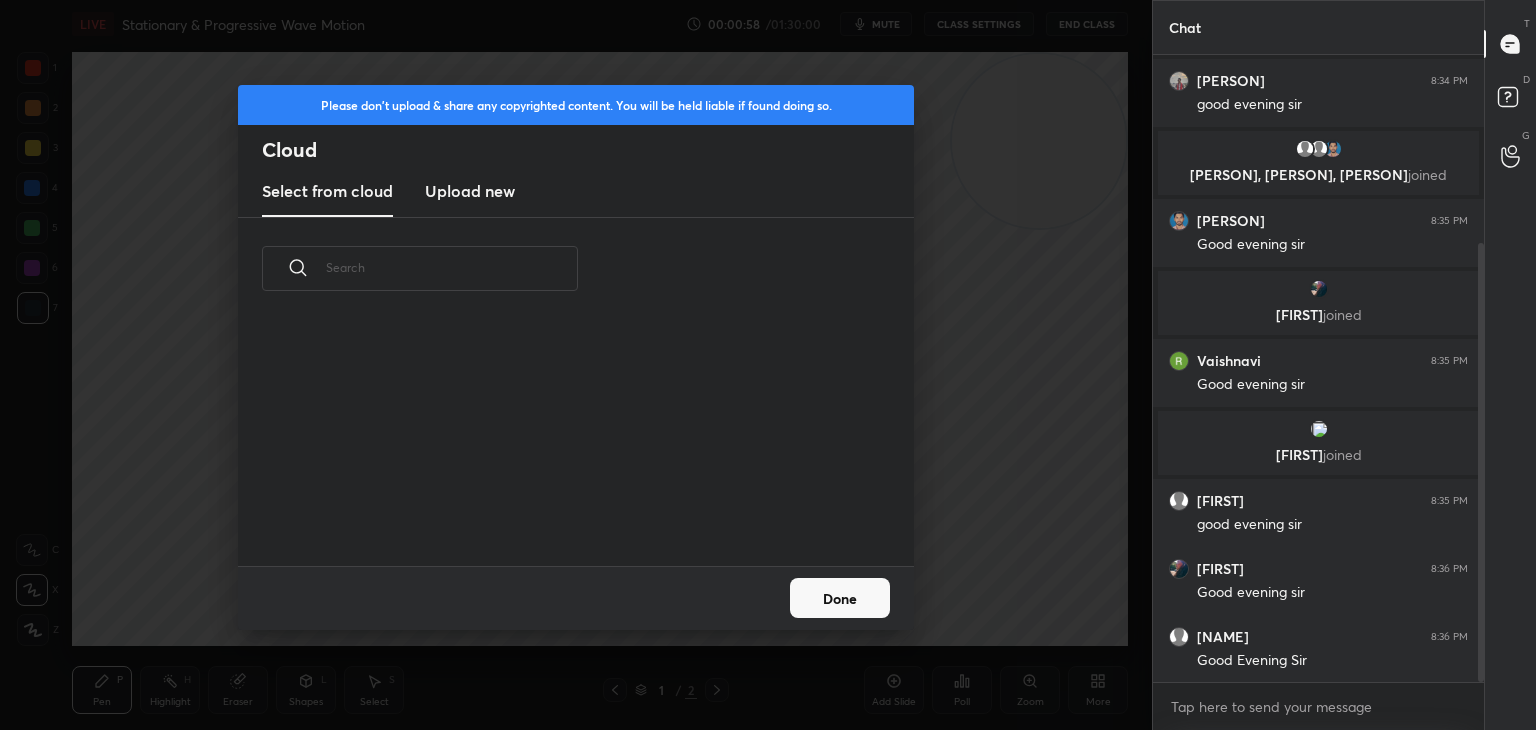 scroll, scrollTop: 5, scrollLeft: 10, axis: both 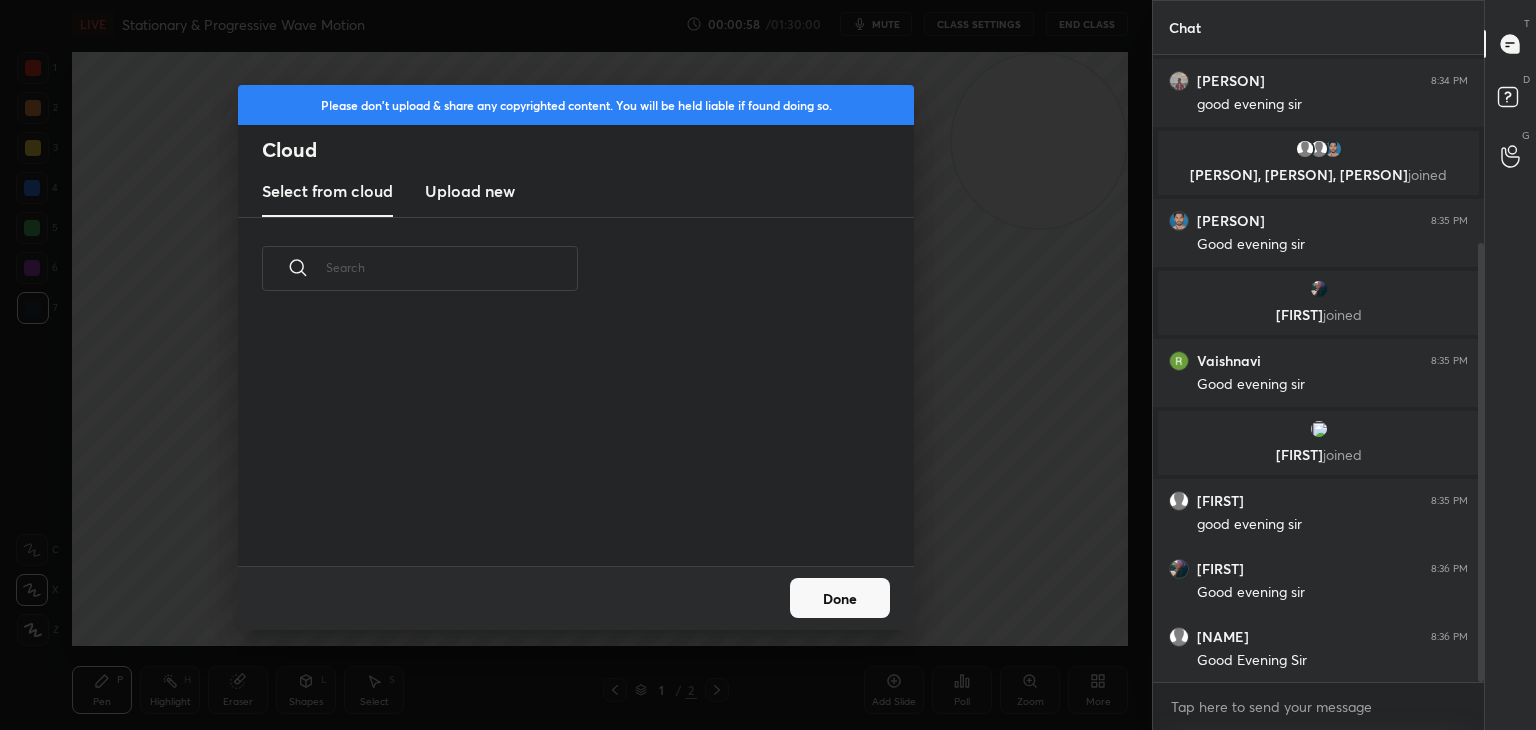 click on "Upload new" at bounding box center (470, 191) 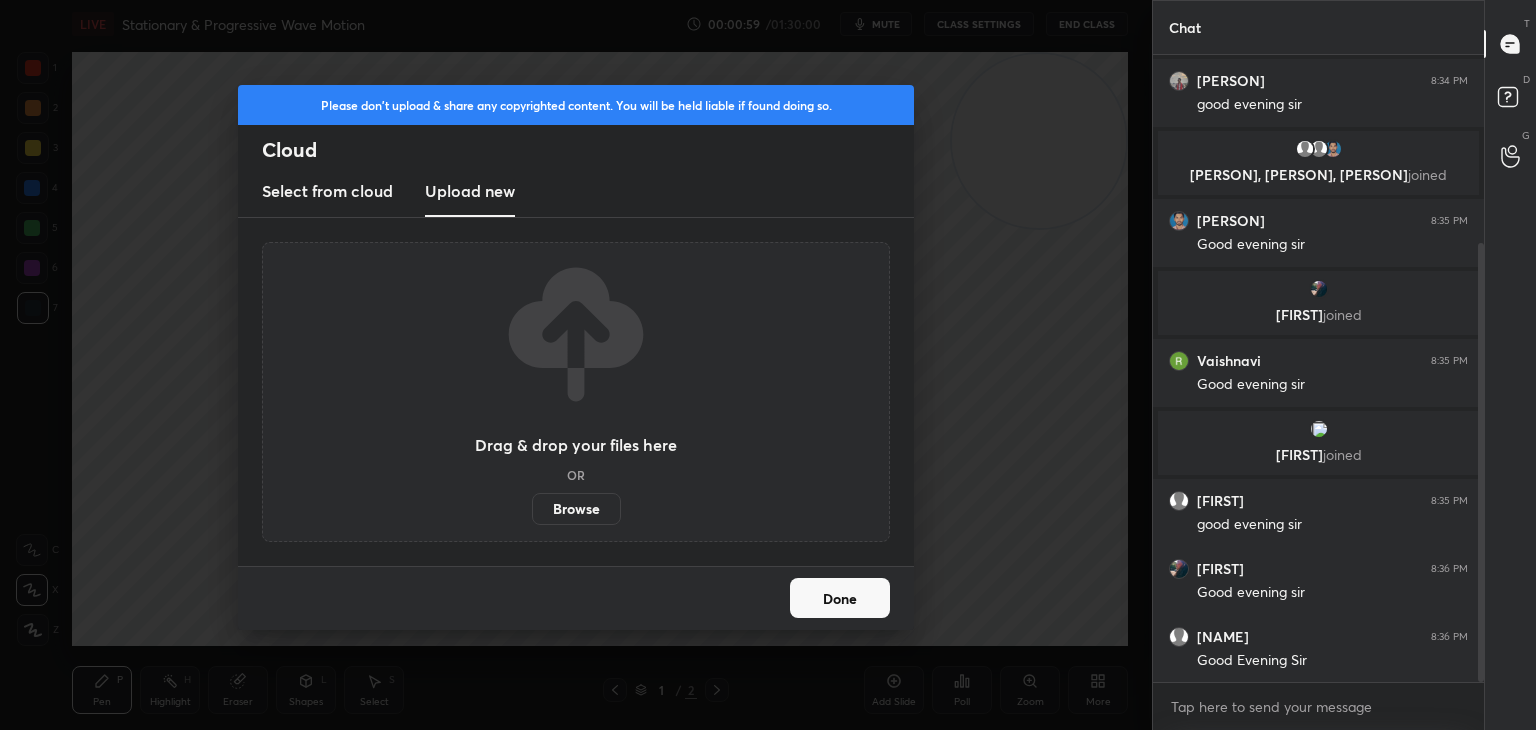 click on "Drag & drop your files here OR Browse" at bounding box center [576, 392] 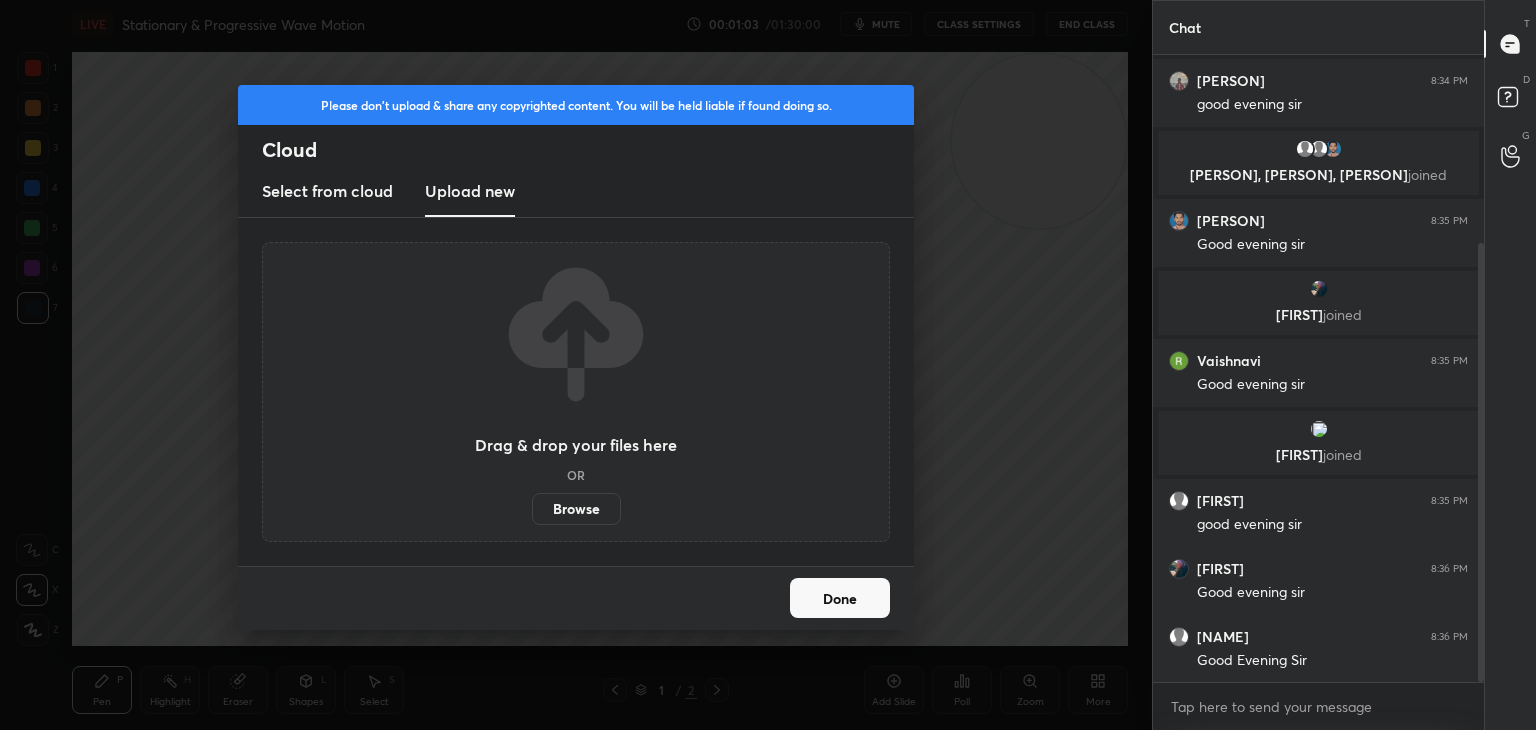 scroll, scrollTop: 336, scrollLeft: 0, axis: vertical 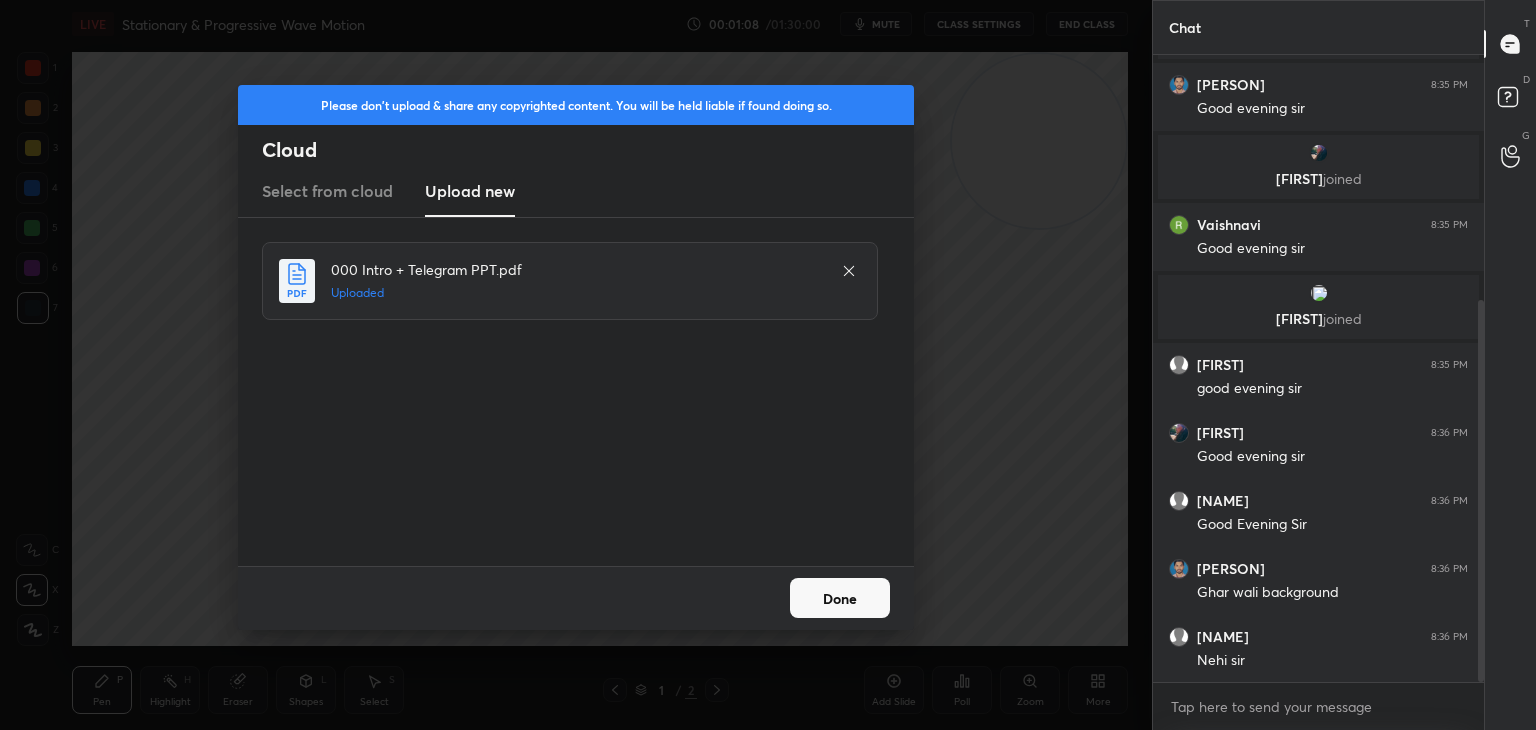 click on "Done" at bounding box center [840, 598] 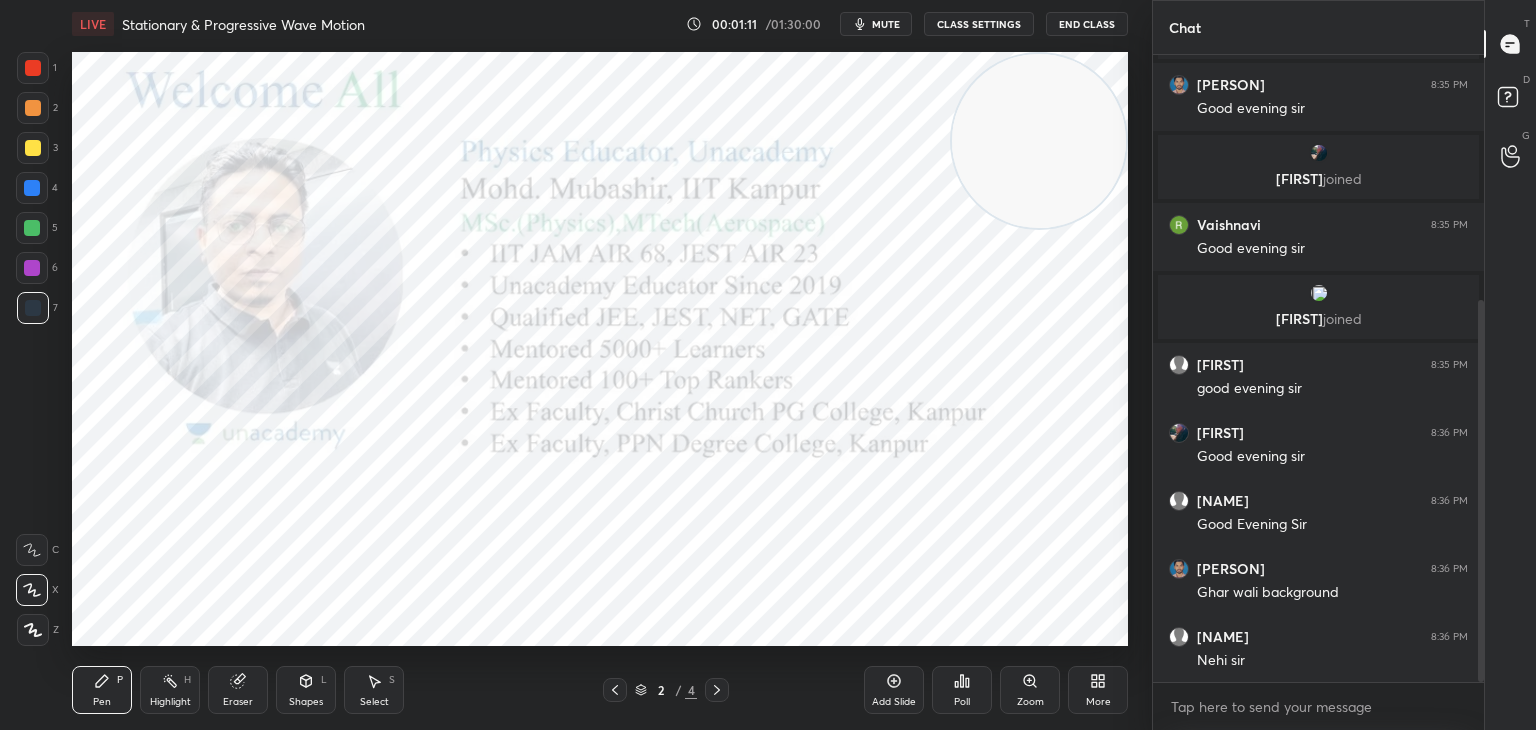drag, startPoint x: 1044, startPoint y: 113, endPoint x: 52, endPoint y: 614, distance: 1111.3348 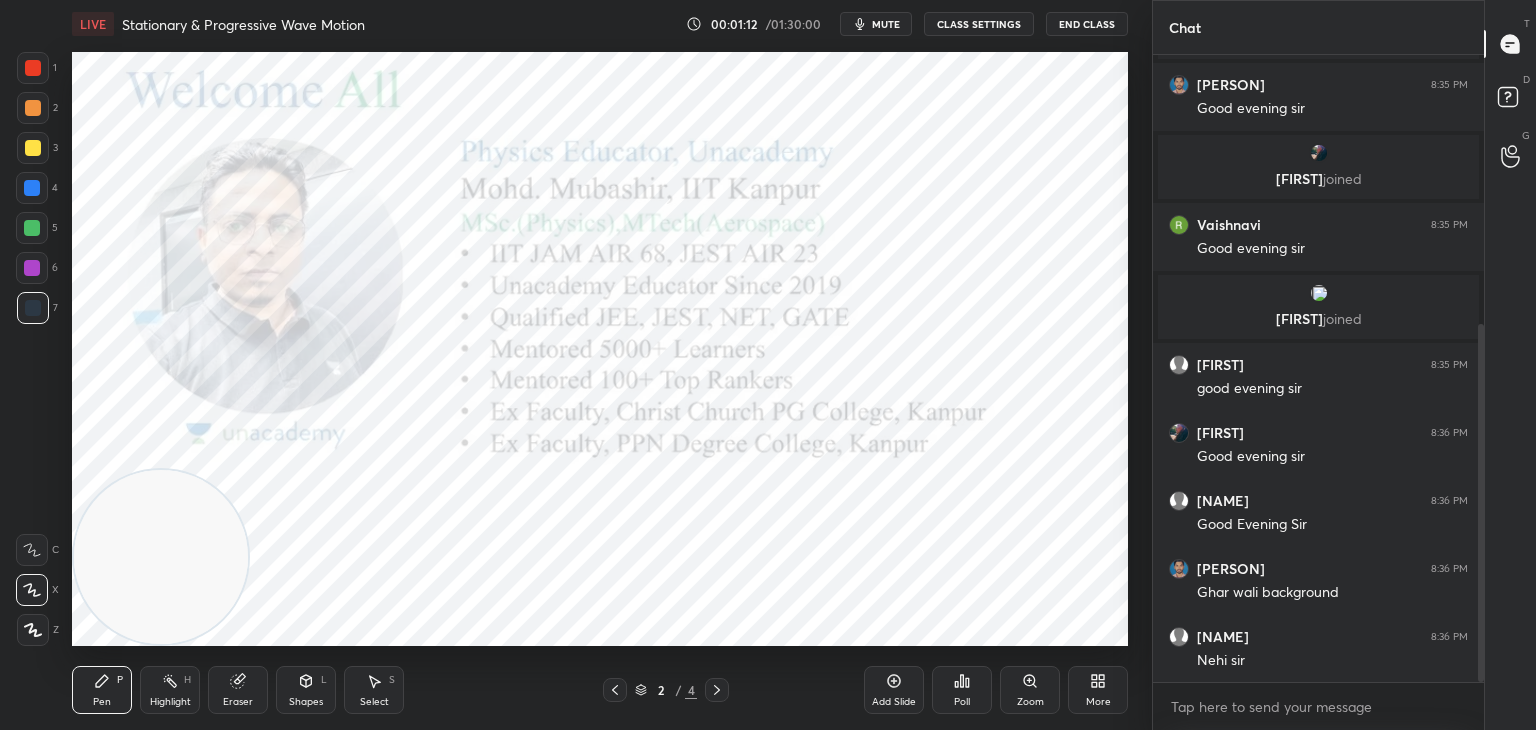 scroll, scrollTop: 472, scrollLeft: 0, axis: vertical 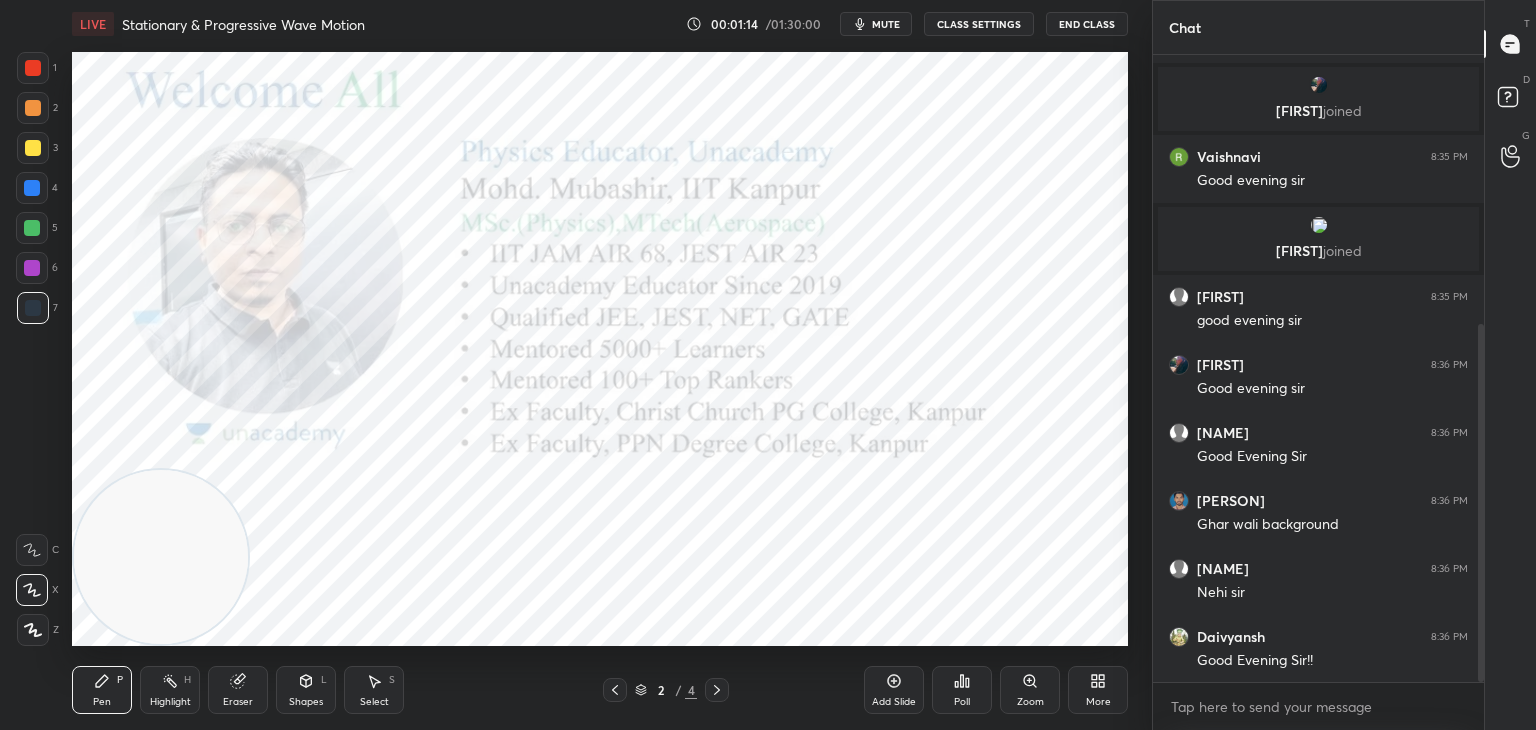 click at bounding box center [33, 68] 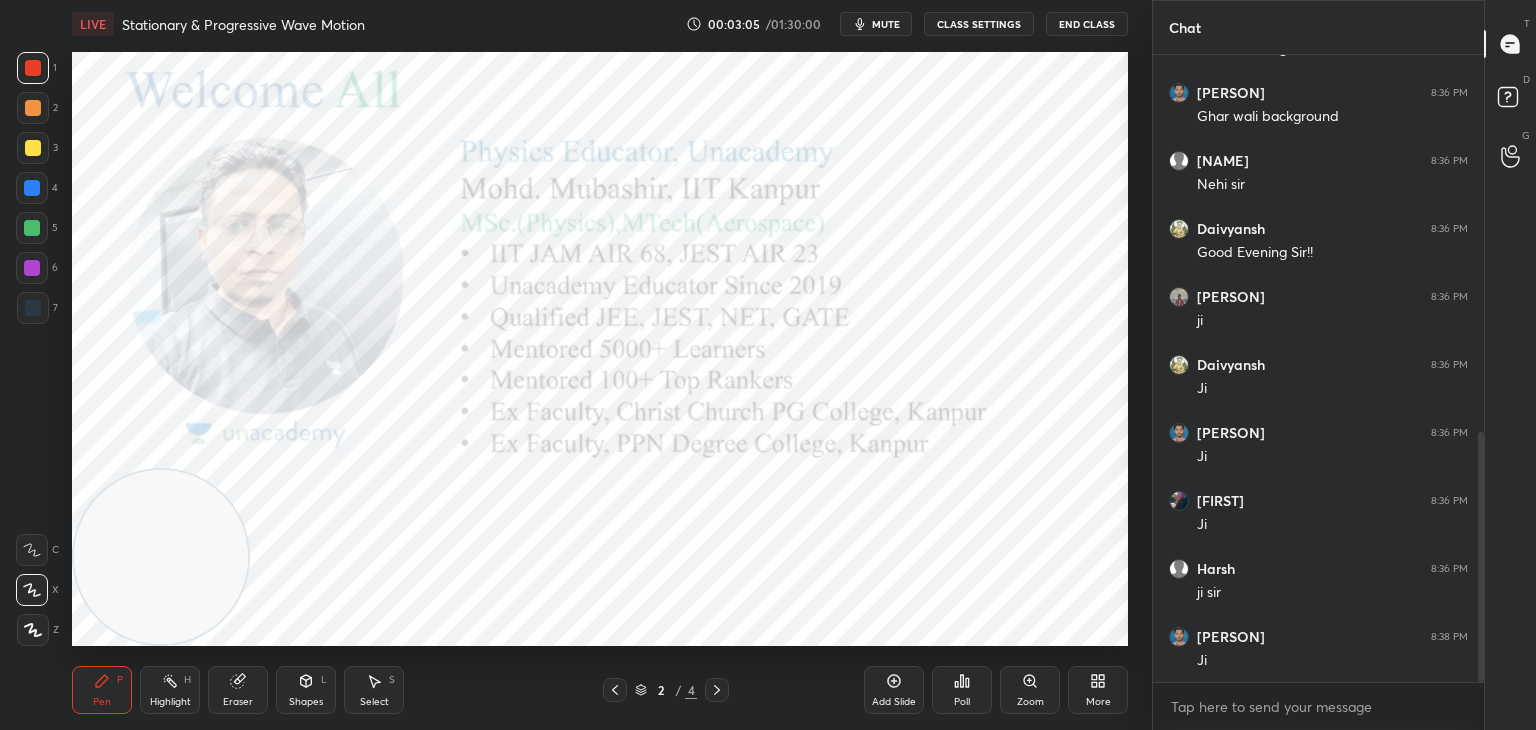 scroll, scrollTop: 948, scrollLeft: 0, axis: vertical 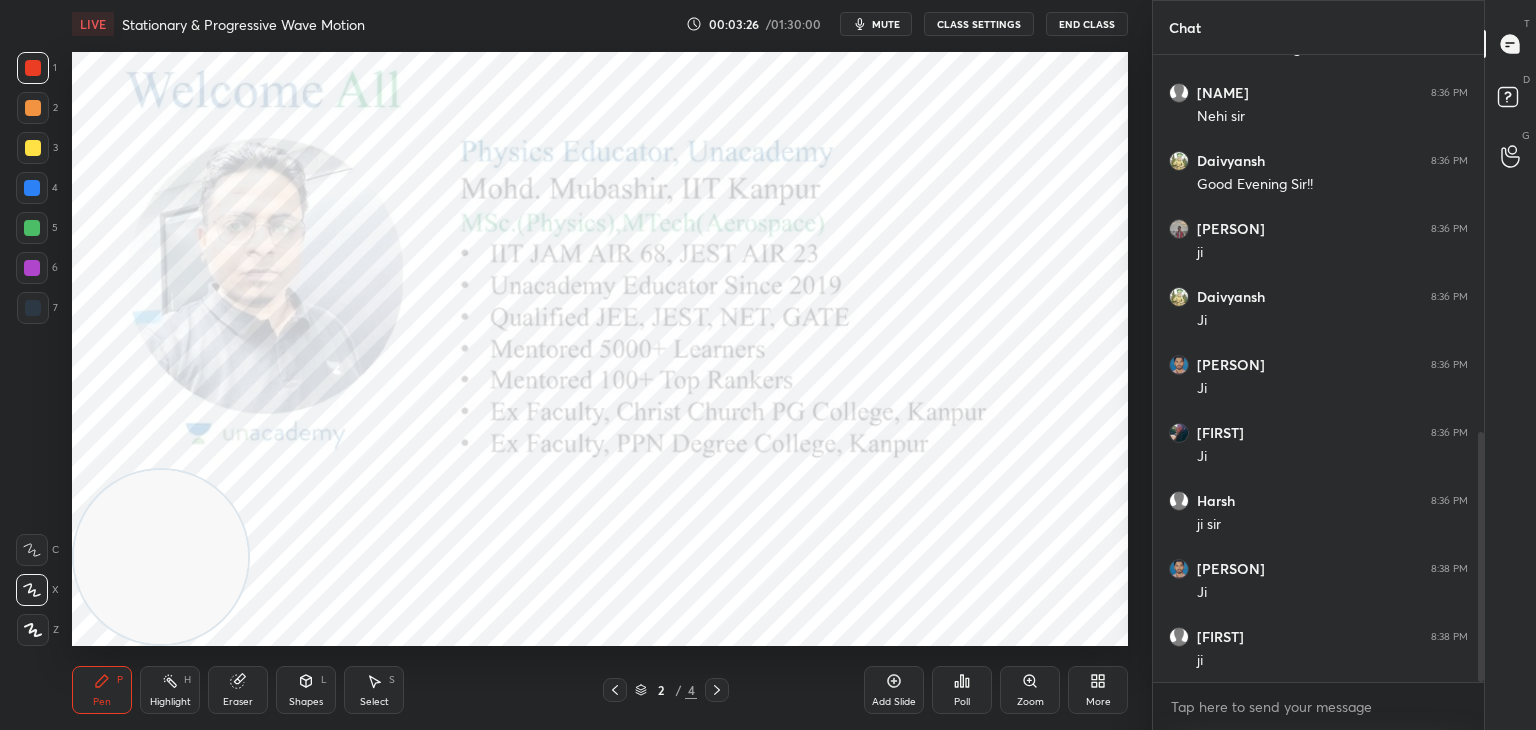 click 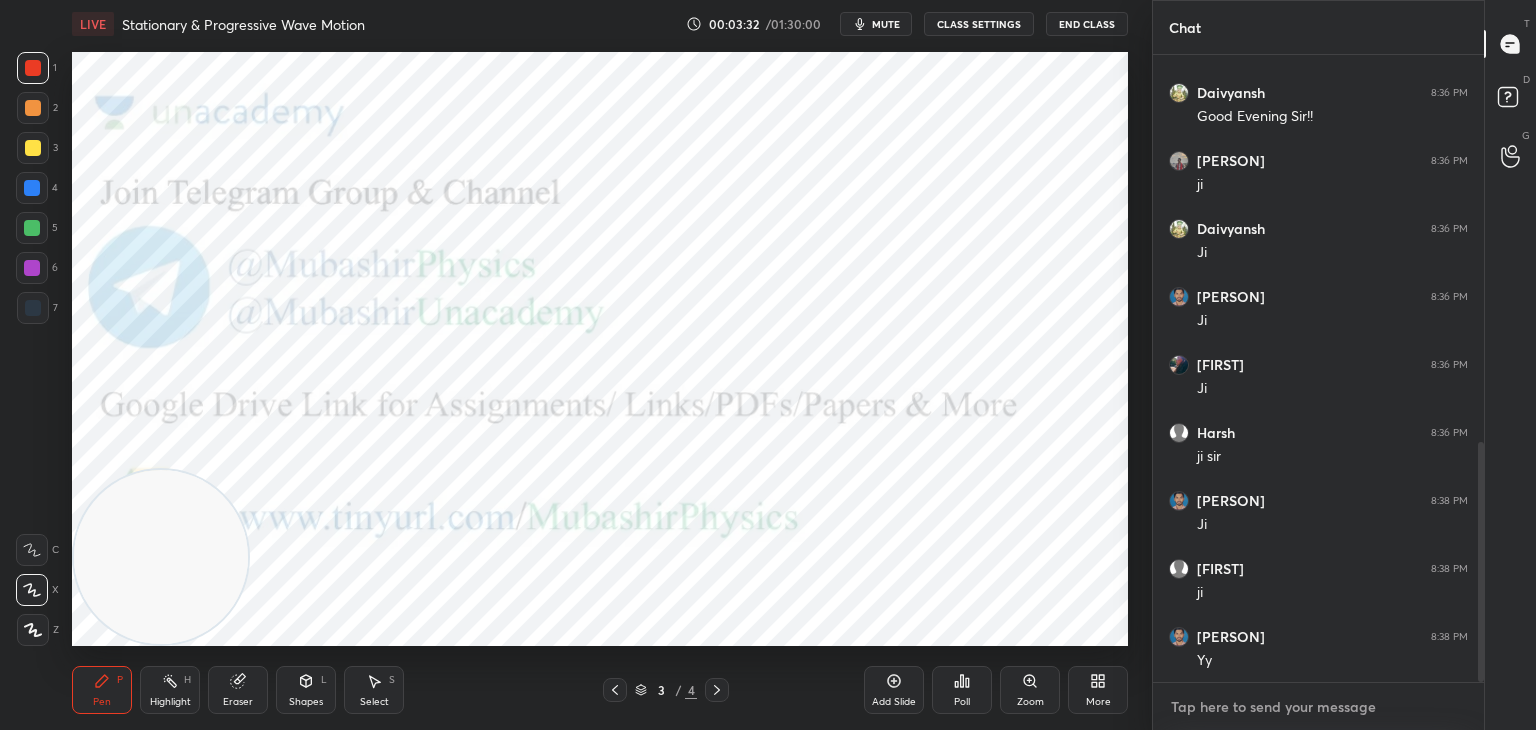 type on "x" 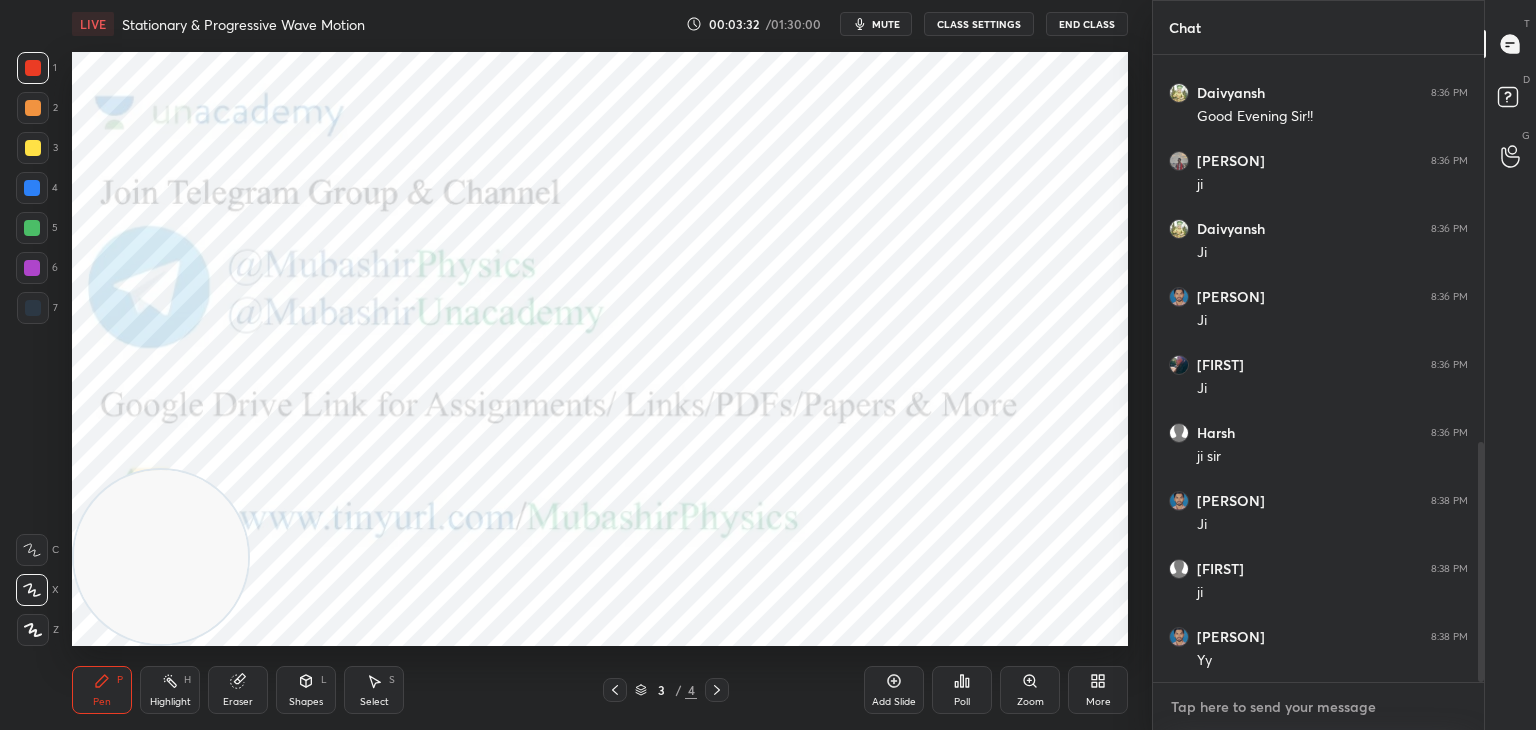 click at bounding box center (1318, 707) 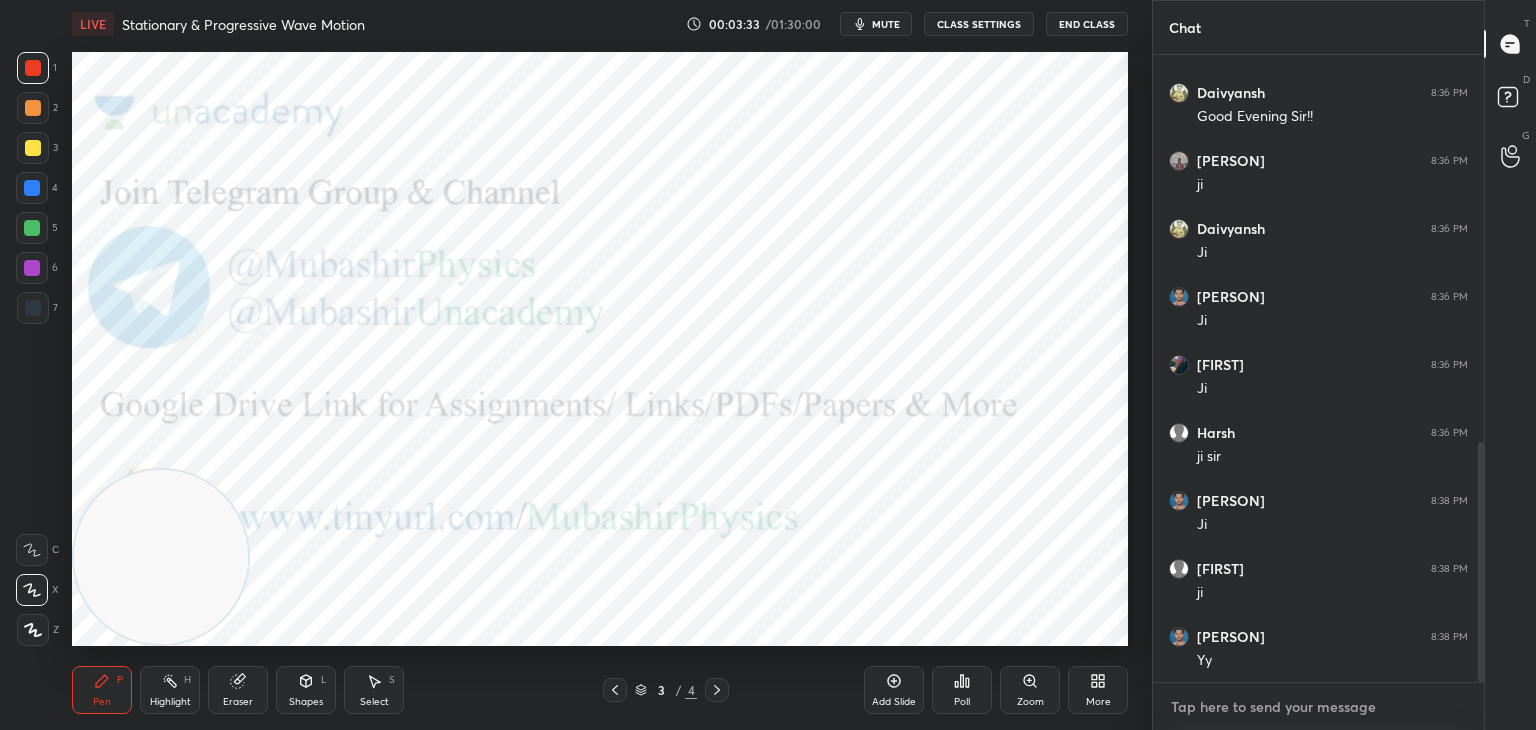 paste on "https://chat.whatsapp.com/D5VXcefjyuc7gkFlx7fm6W" 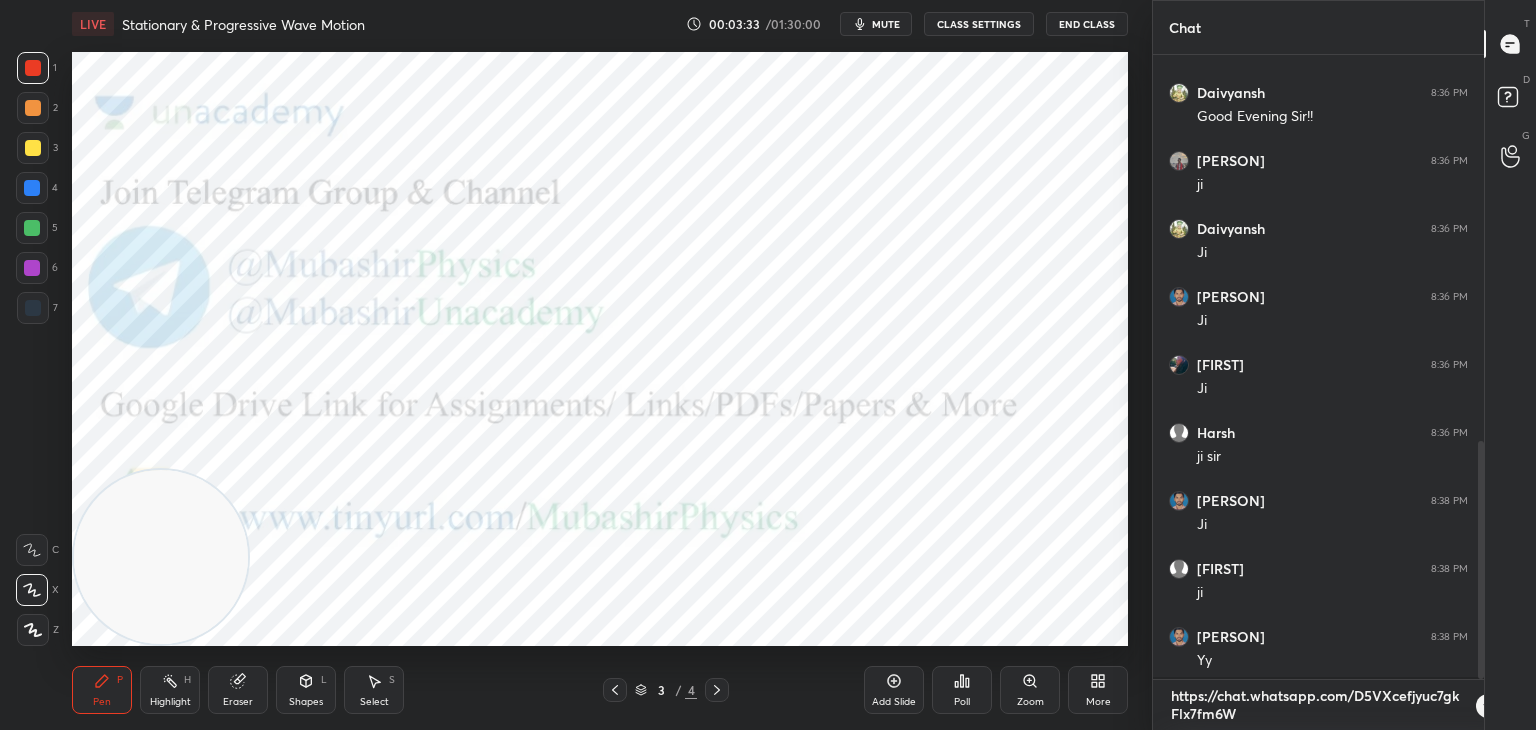 type on "https://chat.whatsapp.com/D5VXcefjyuc7gkFlx7fm6W" 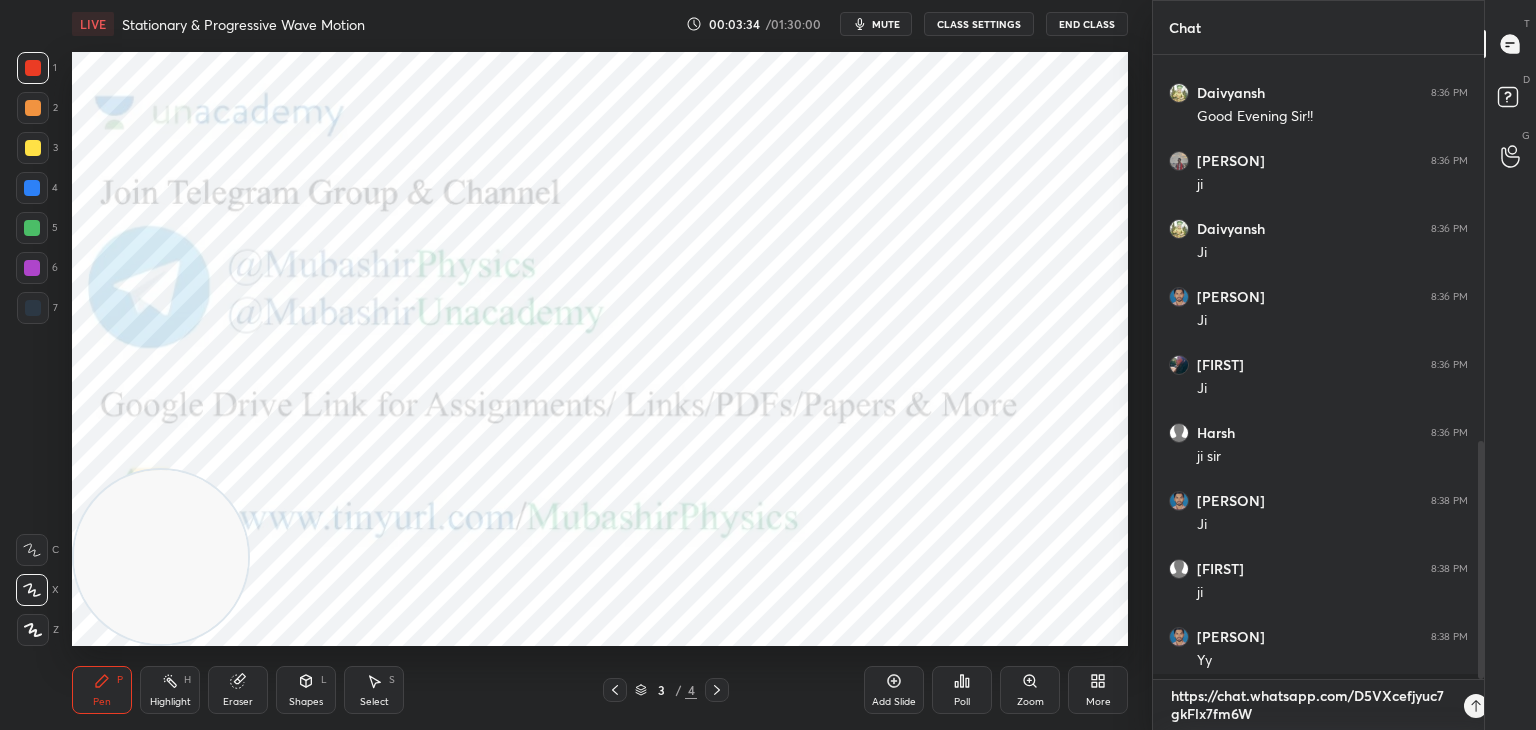 scroll, scrollTop: 7, scrollLeft: 6, axis: both 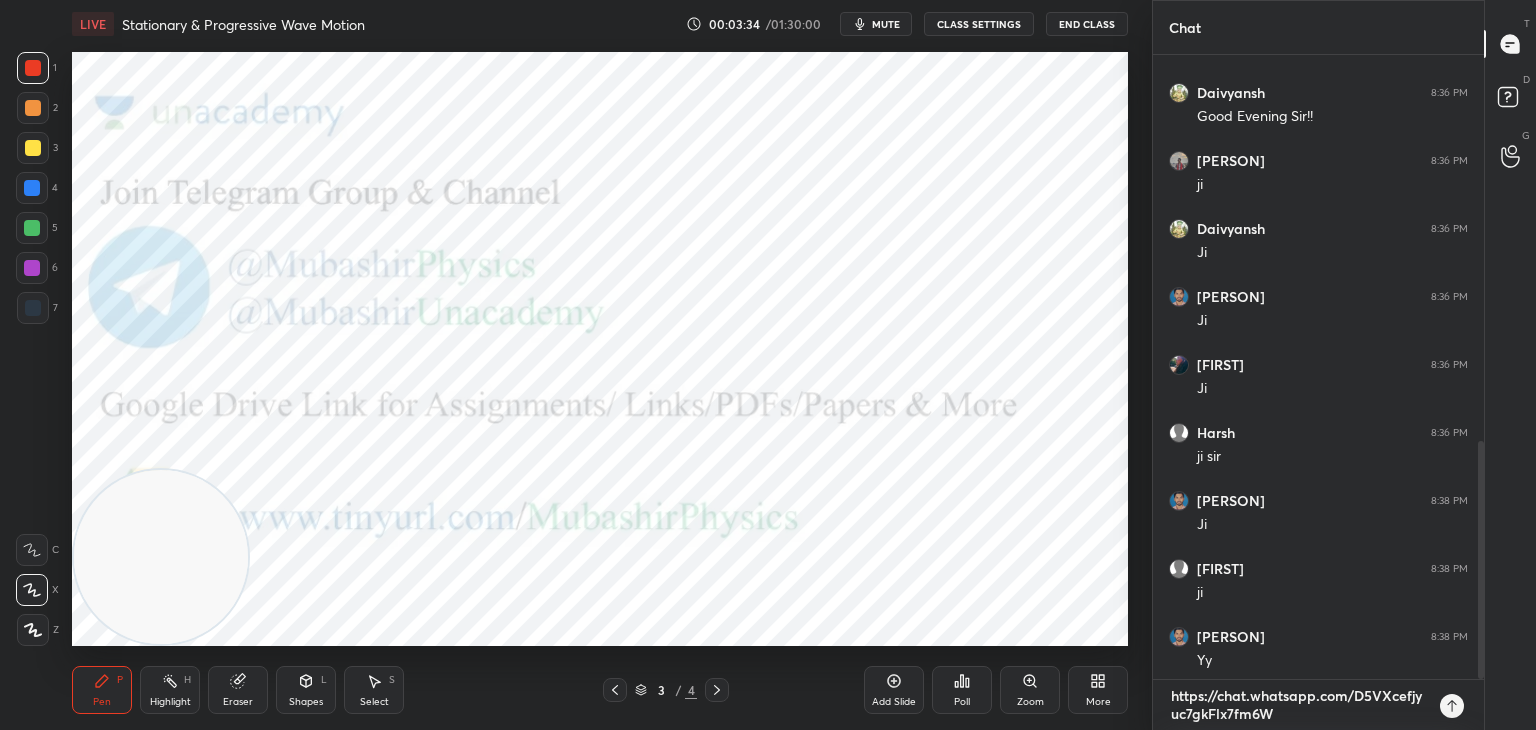 type on "https://chat.whatsapp.com/D5VXcefjyuc7gkFlx7fm6W" 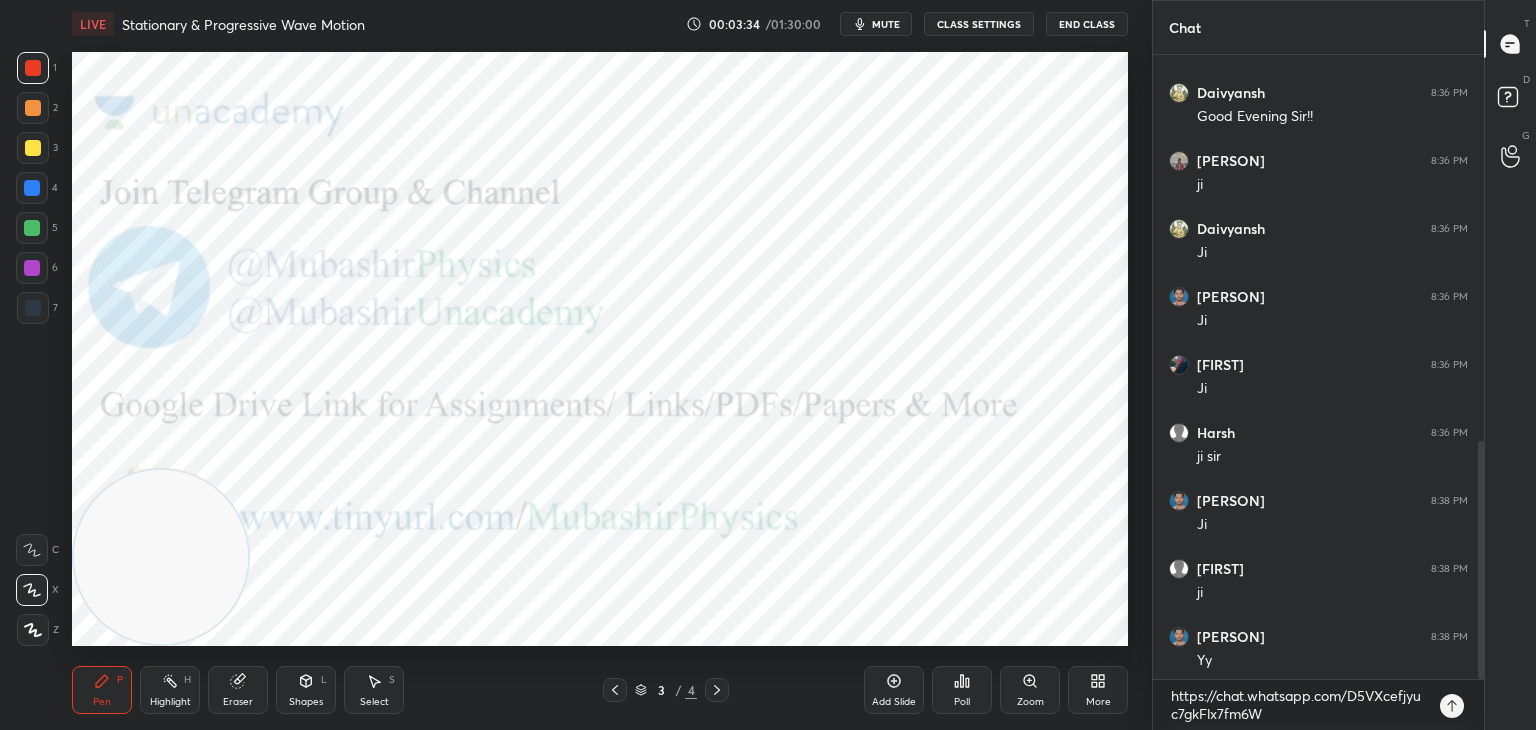 type on "x" 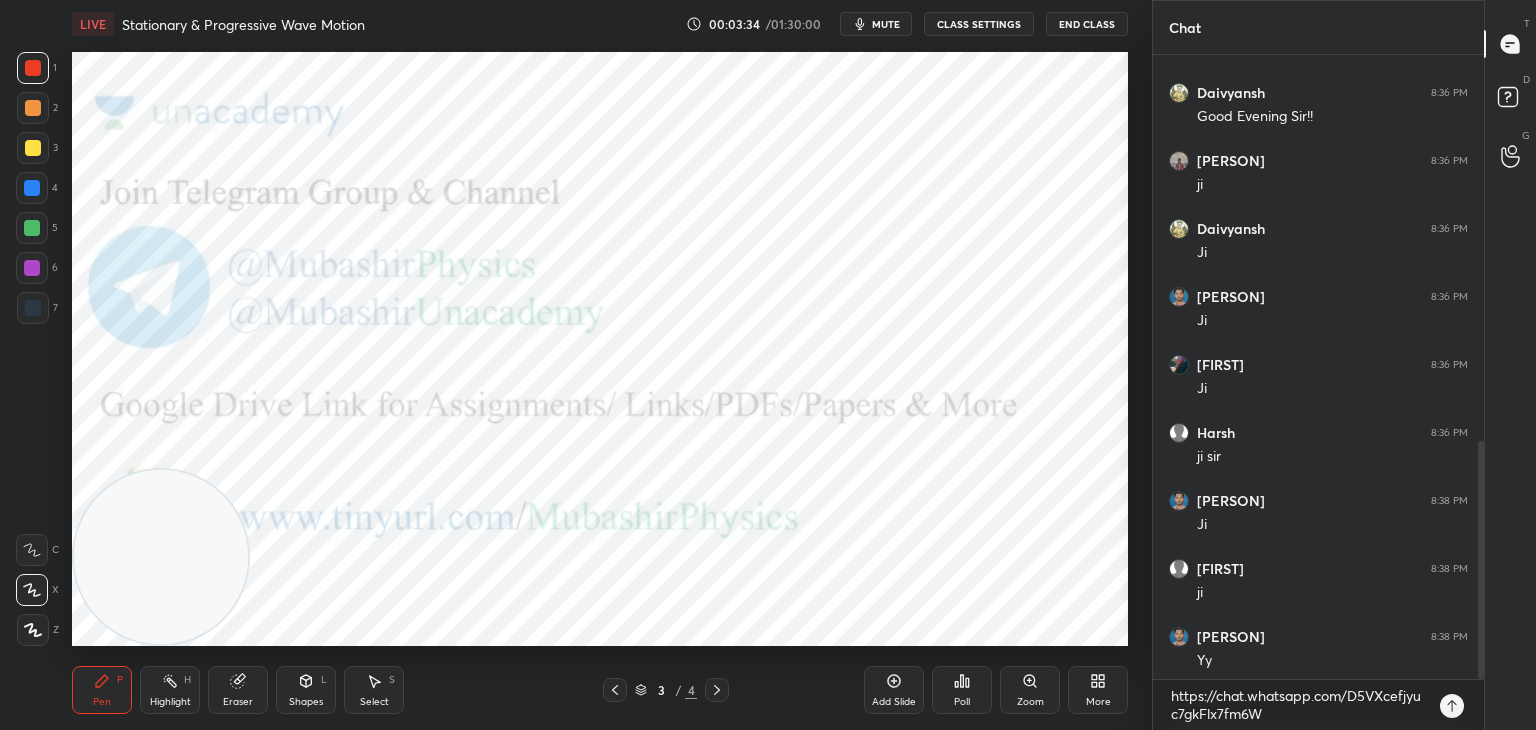 click 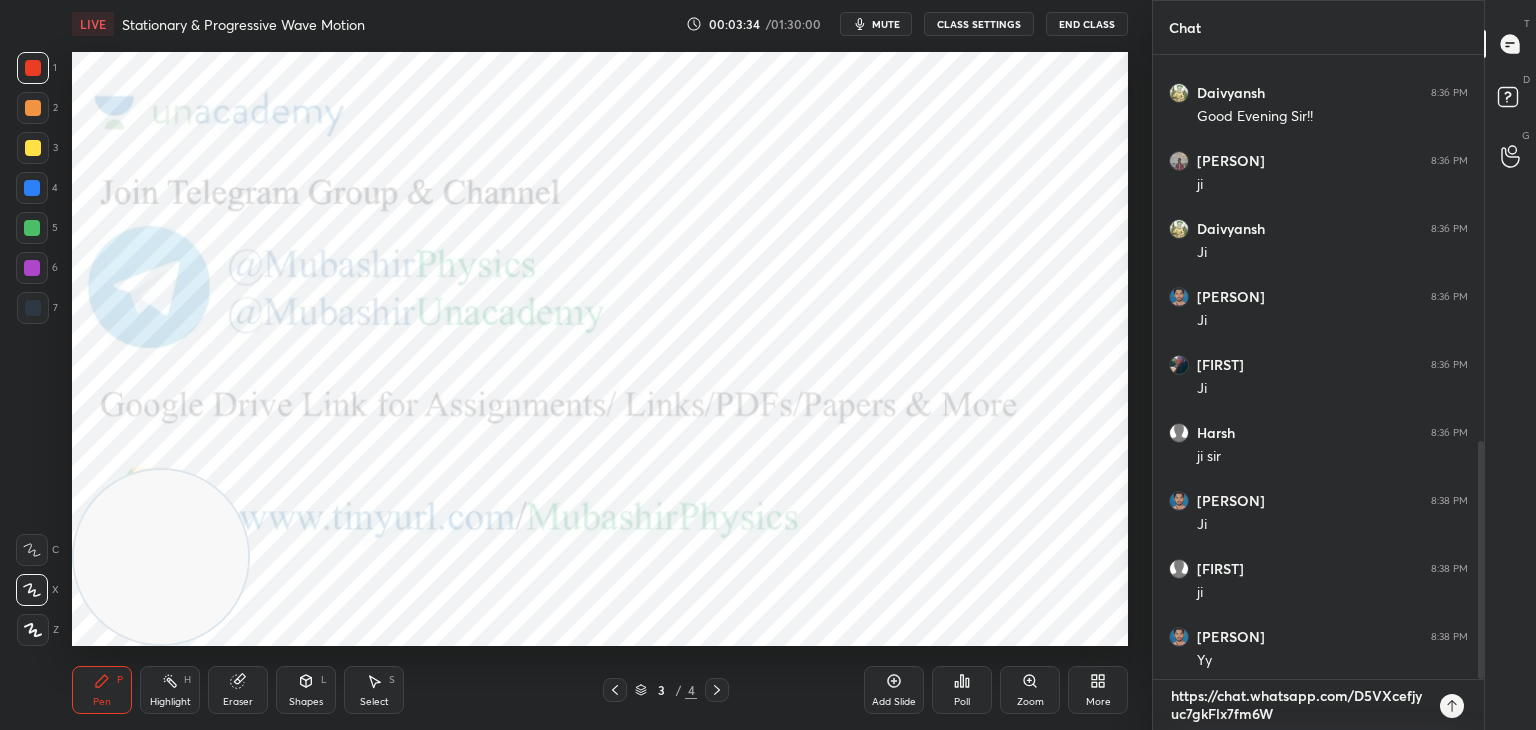 type 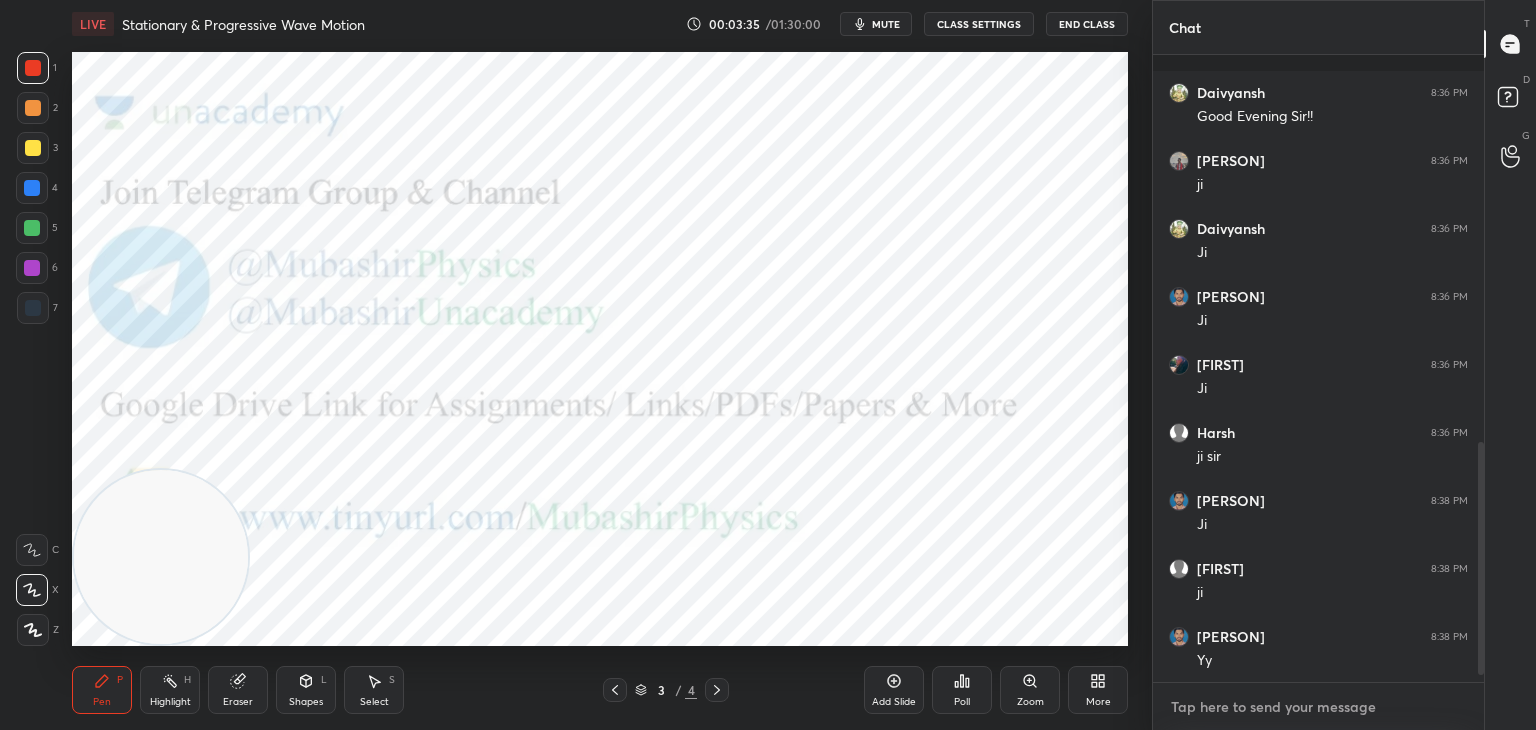 scroll, scrollTop: 6, scrollLeft: 6, axis: both 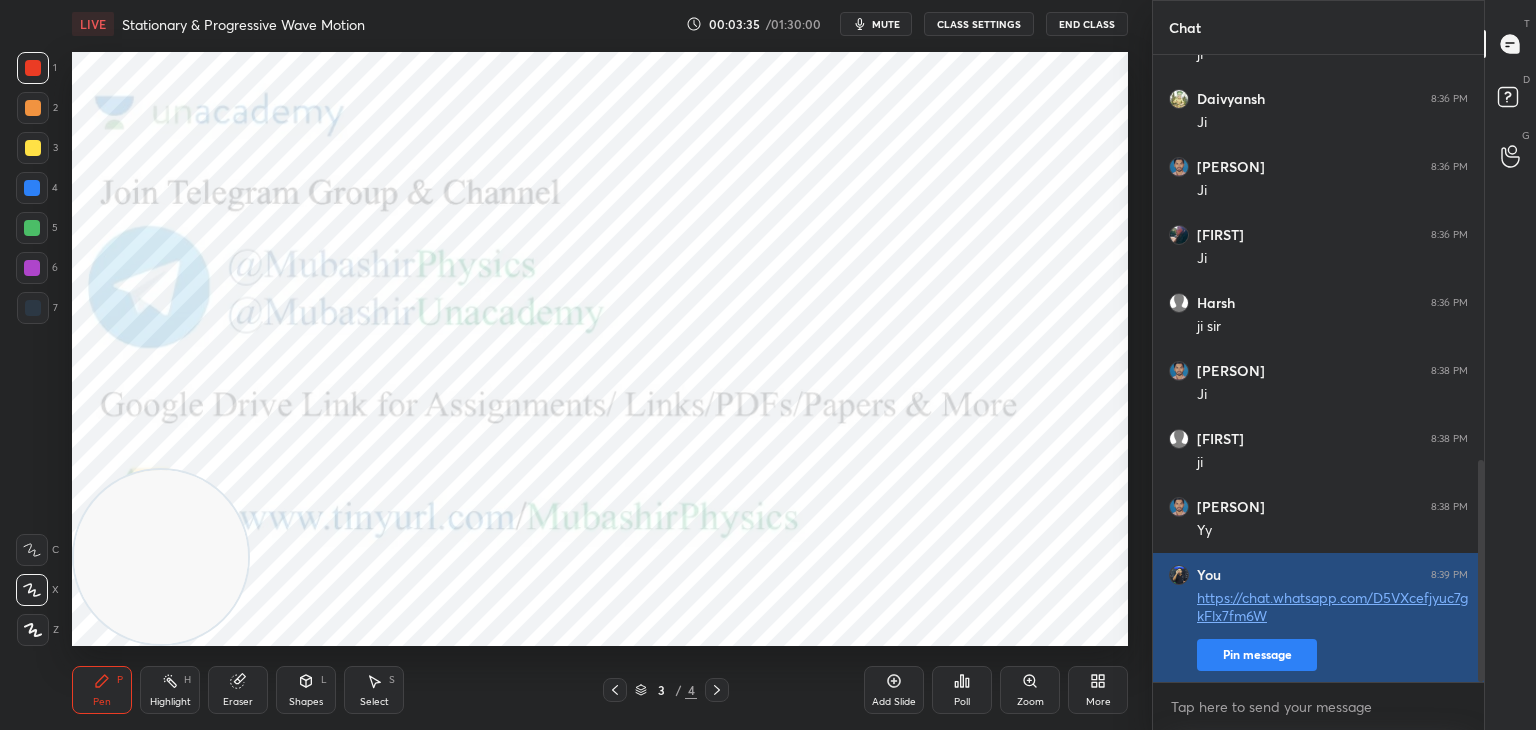 click on "Pin message" at bounding box center [1257, 655] 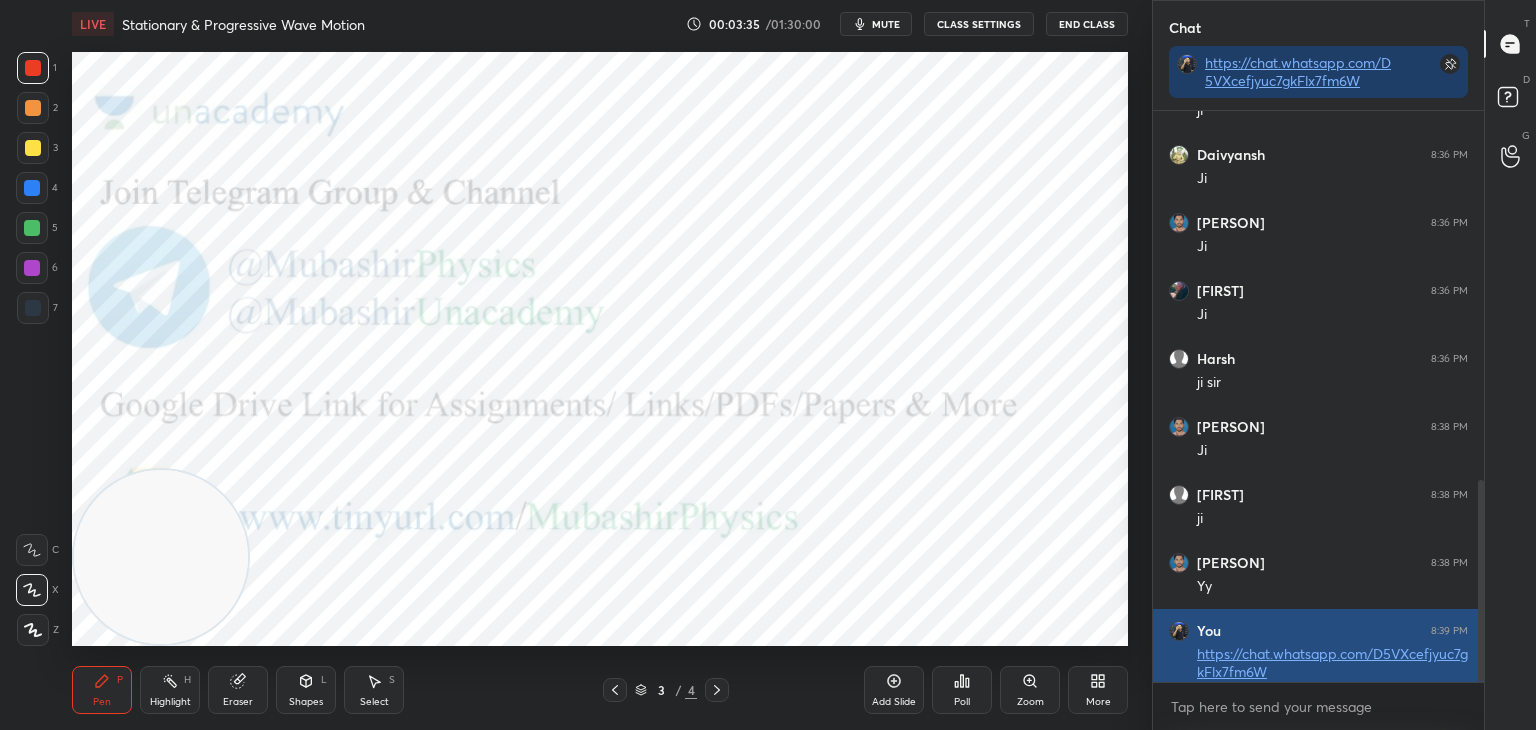 scroll, scrollTop: 565, scrollLeft: 325, axis: both 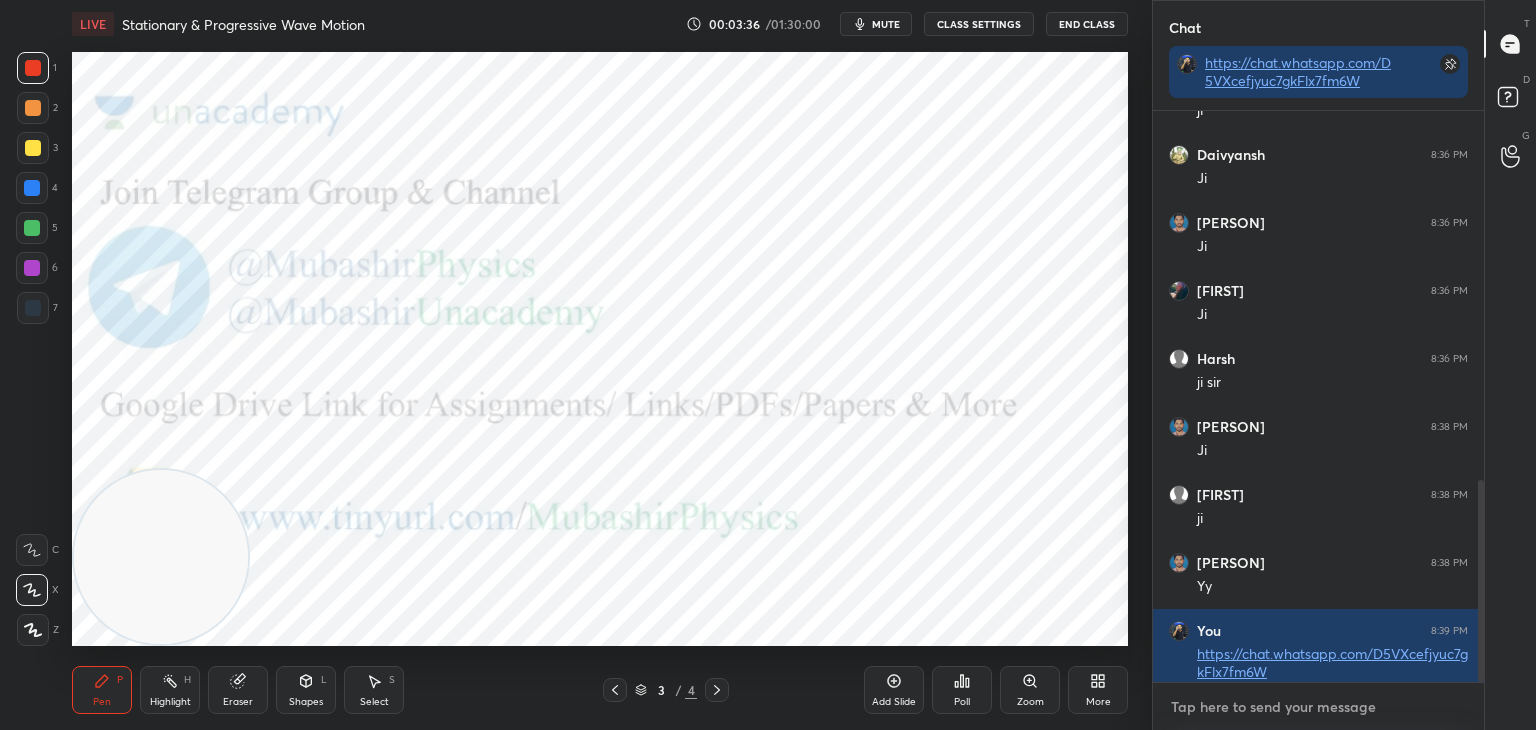 click at bounding box center [1318, 707] 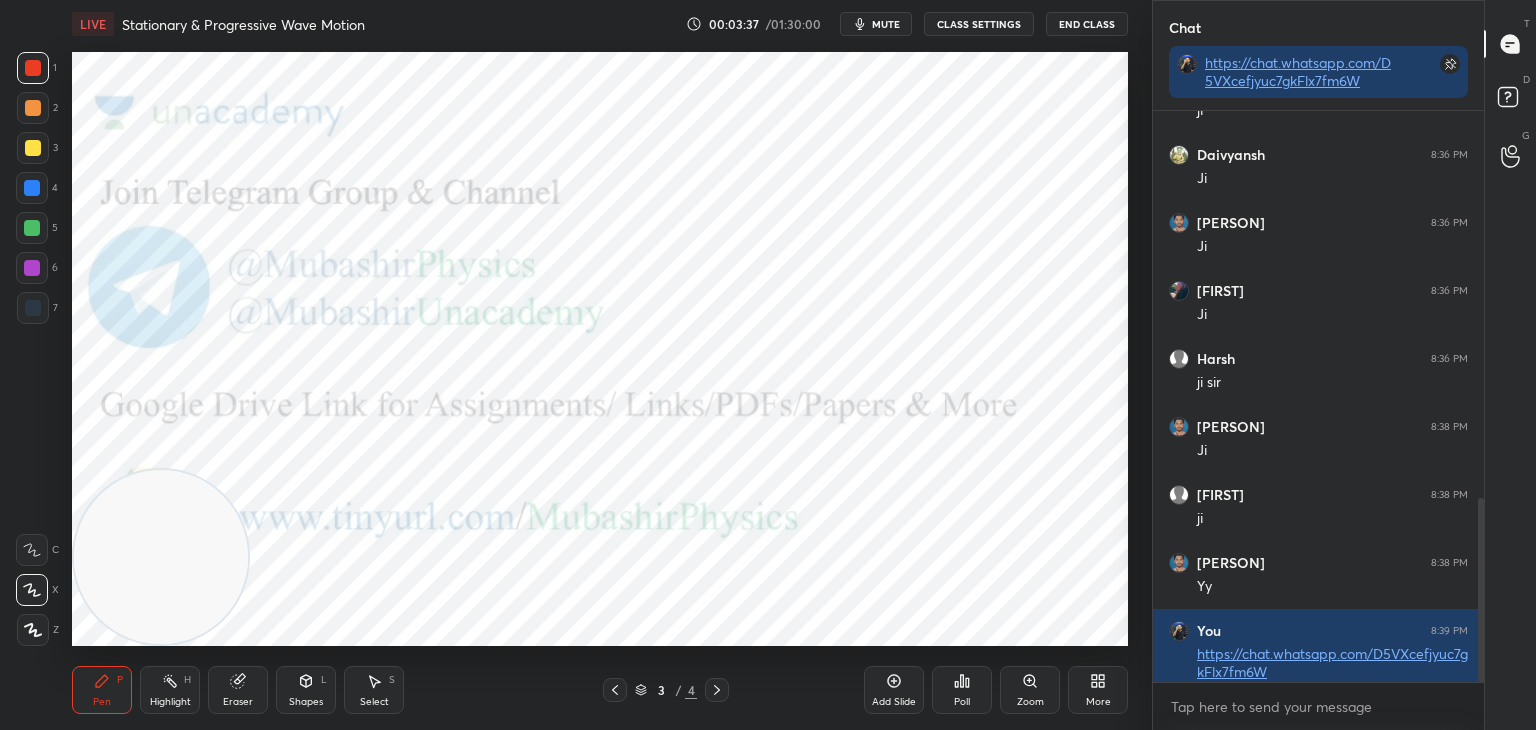 scroll, scrollTop: 1202, scrollLeft: 0, axis: vertical 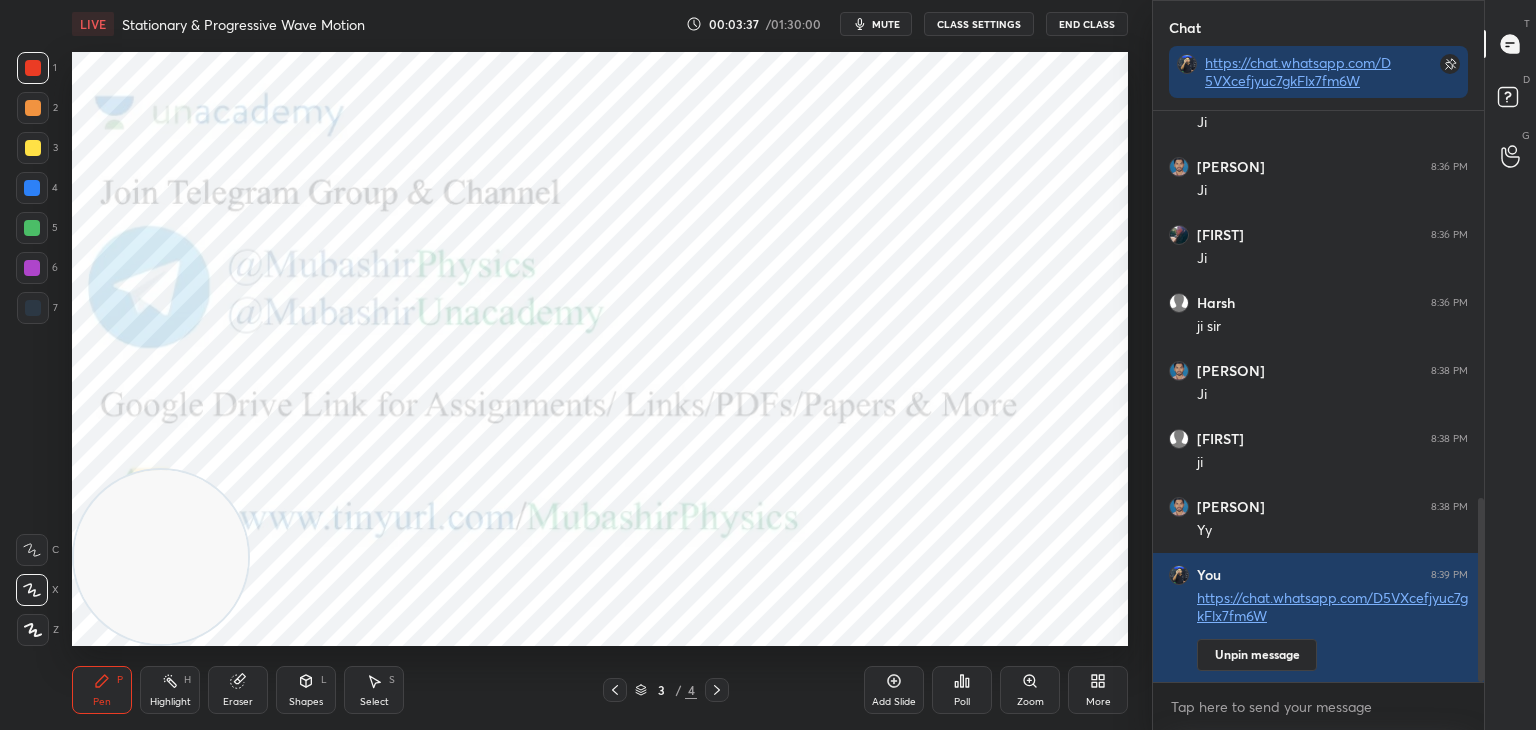 drag, startPoint x: 1476, startPoint y: 652, endPoint x: 1472, endPoint y: 664, distance: 12.649111 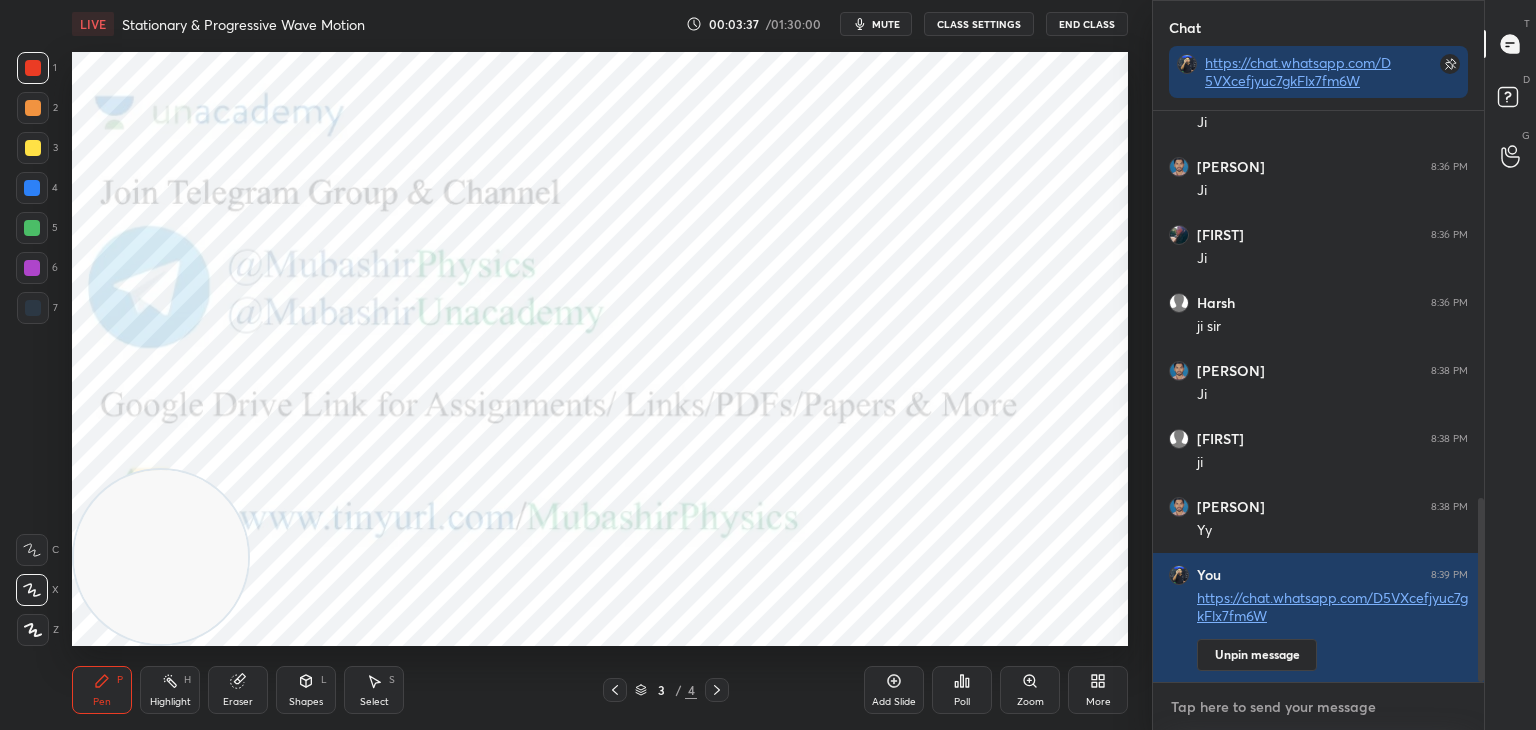 click at bounding box center (1318, 707) 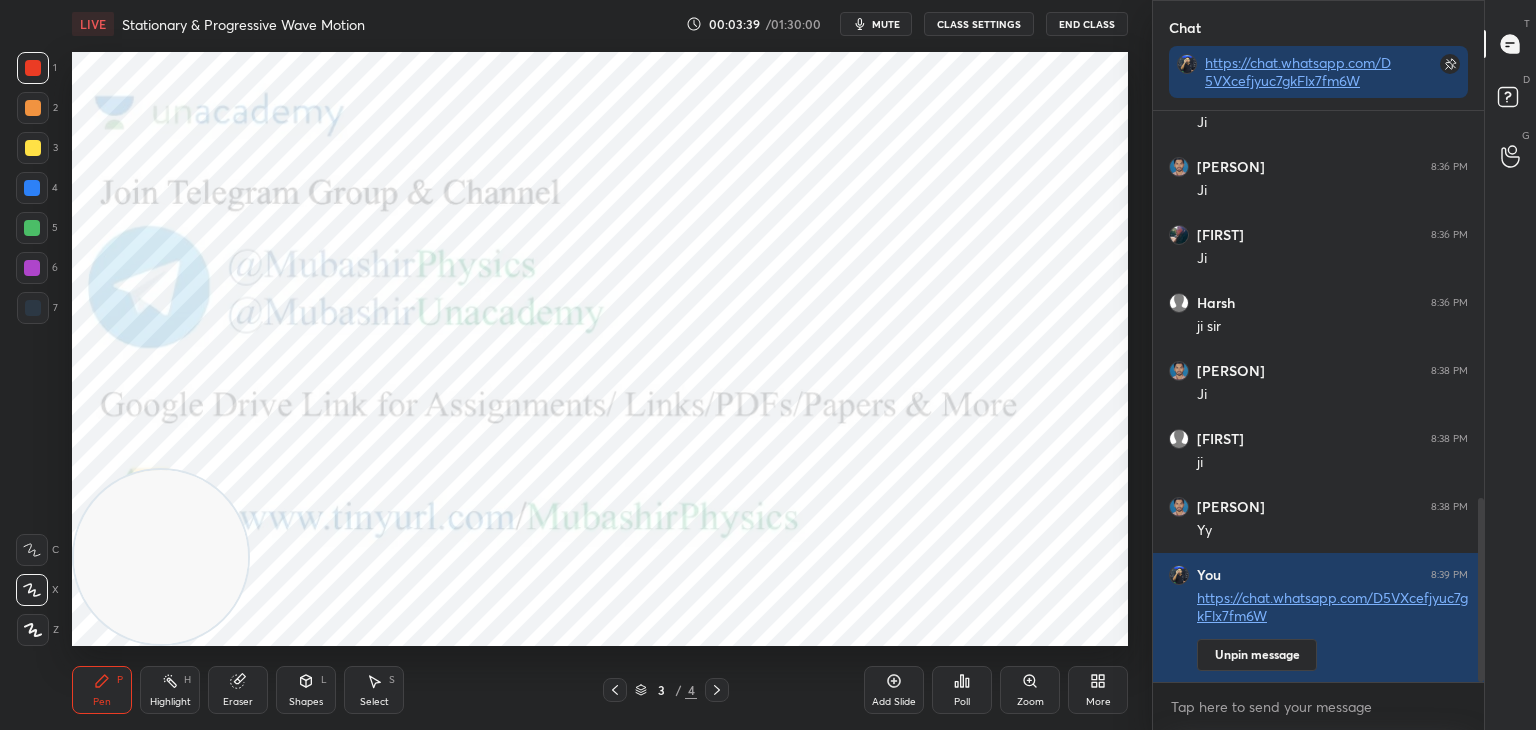 drag, startPoint x: 1485, startPoint y: 670, endPoint x: 1440, endPoint y: 702, distance: 55.21775 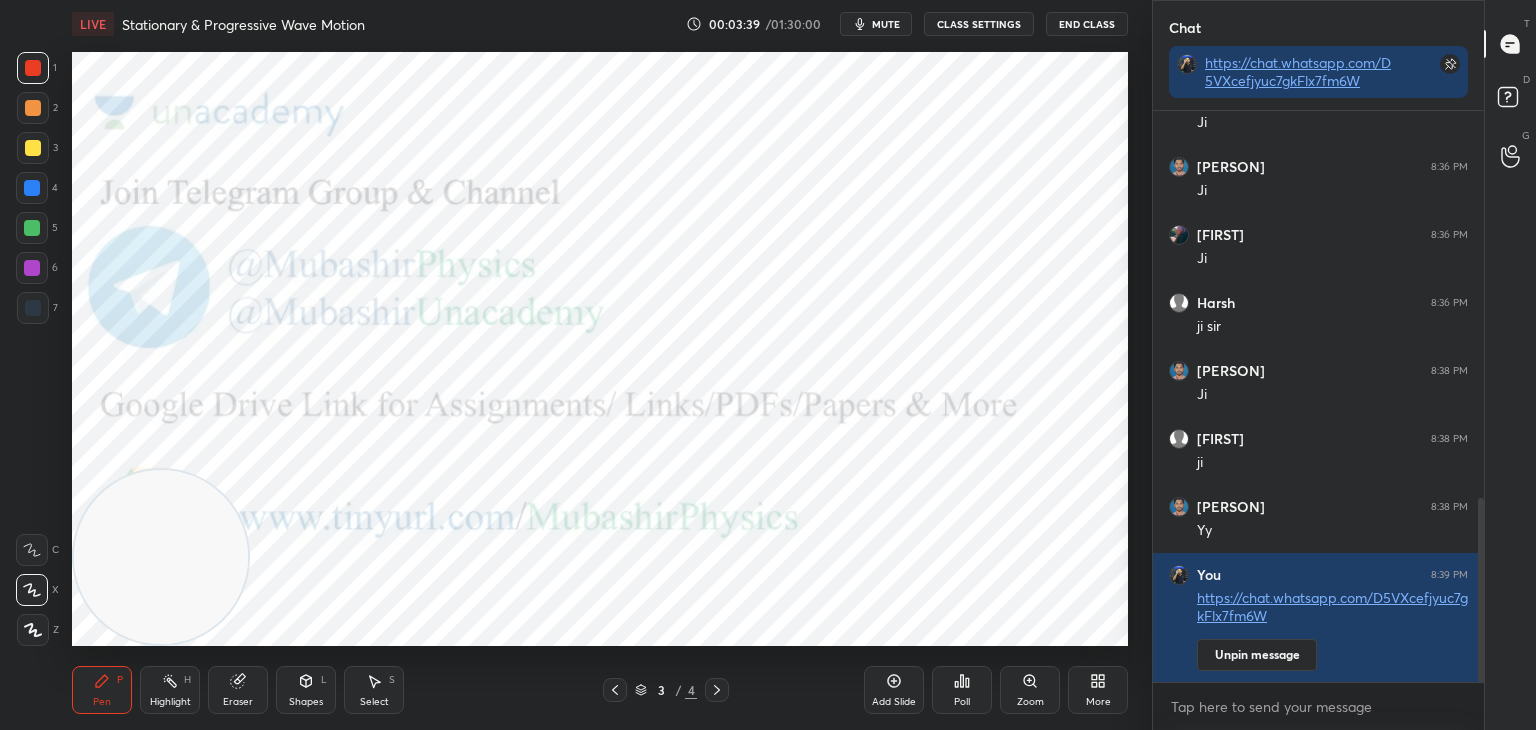 click at bounding box center [1481, 590] 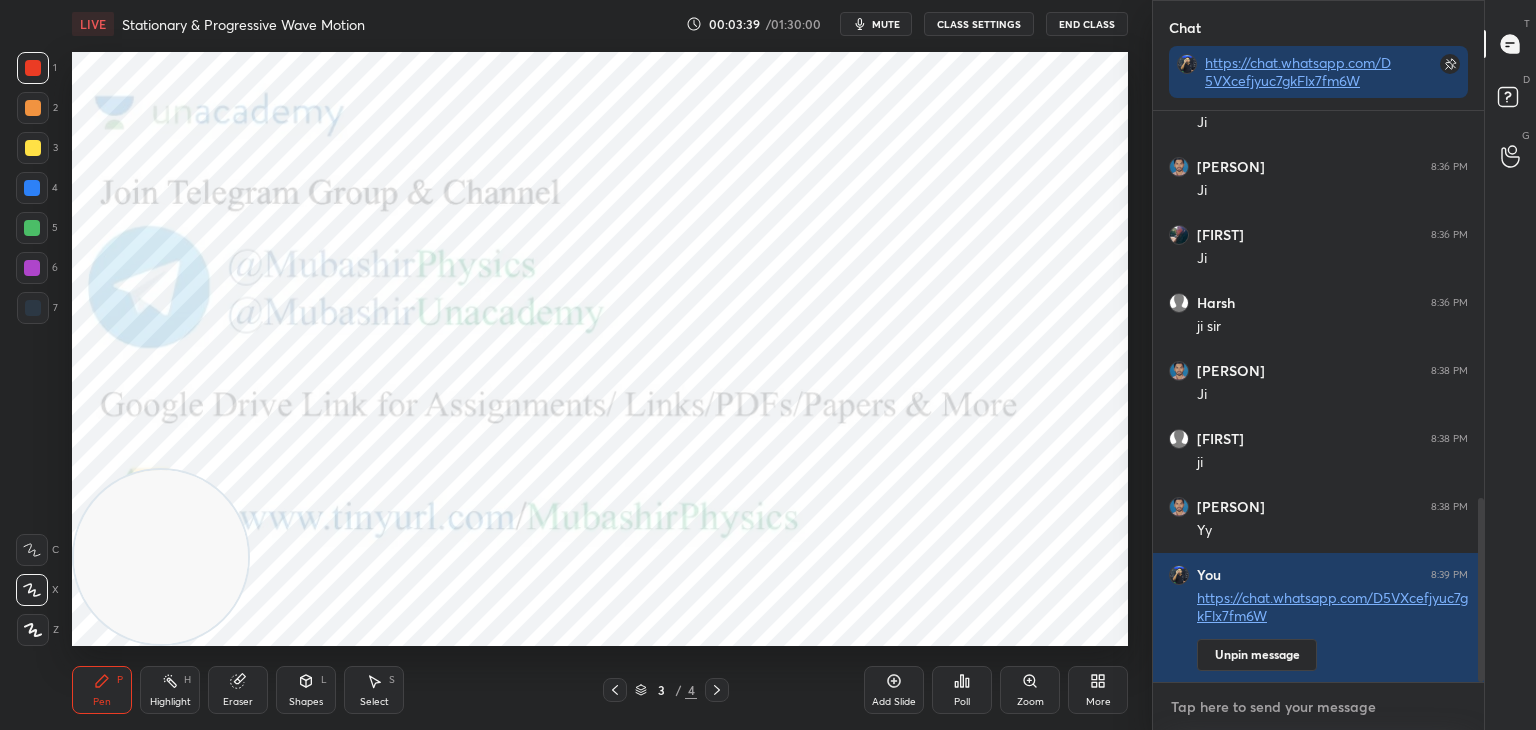 click at bounding box center (1318, 707) 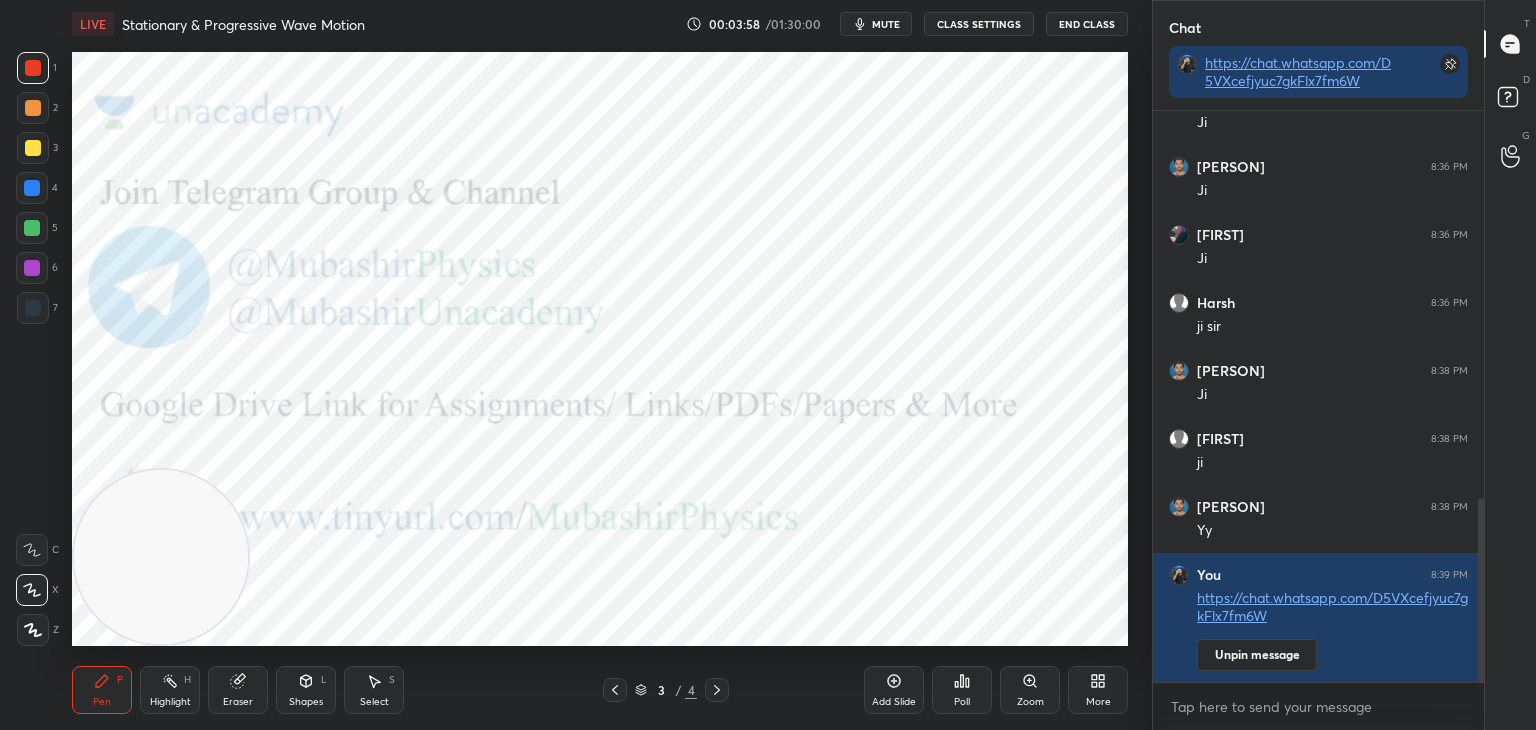 click on "Highlight H" at bounding box center (170, 690) 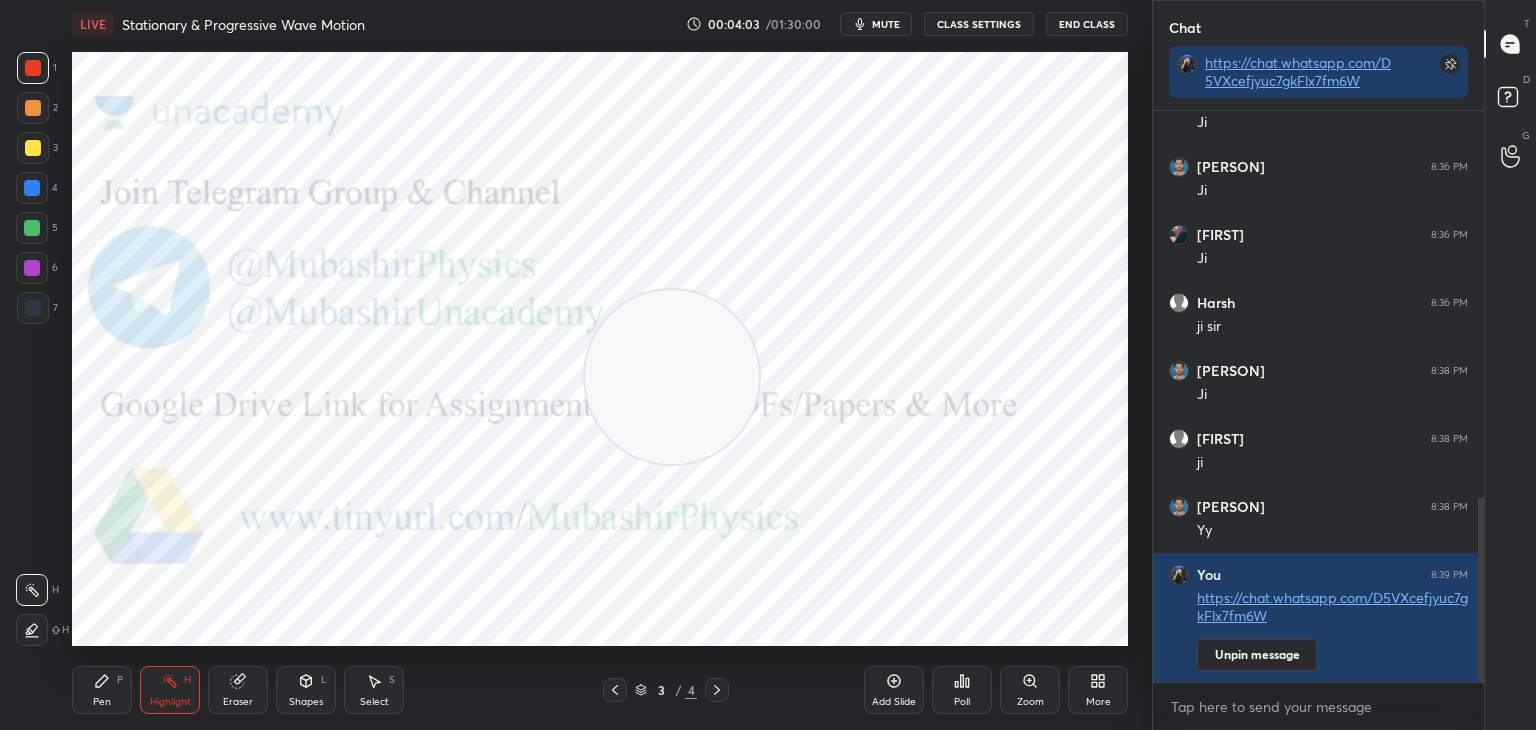 drag, startPoint x: 669, startPoint y: 389, endPoint x: 974, endPoint y: 209, distance: 354.15393 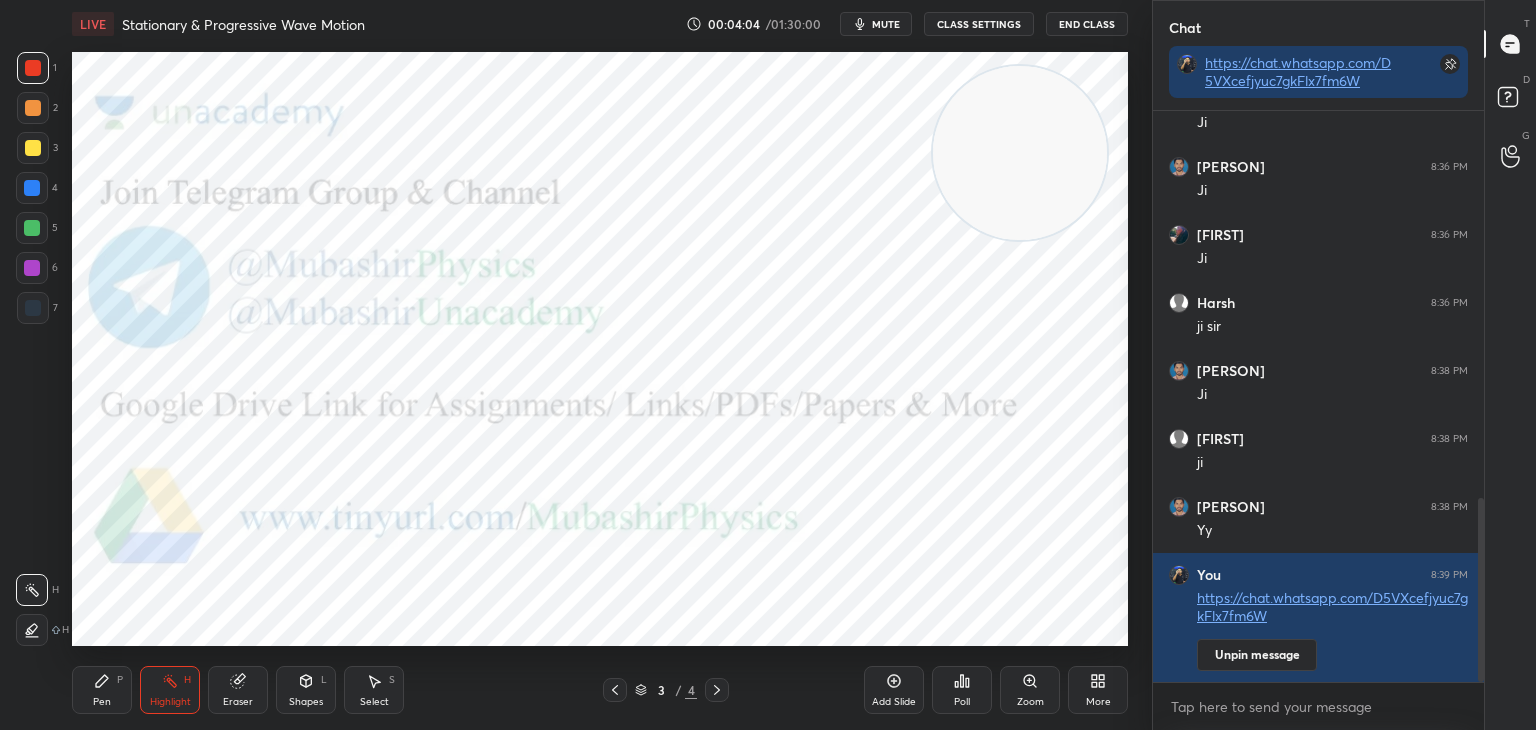 drag, startPoint x: 1029, startPoint y: 175, endPoint x: 1065, endPoint y: 121, distance: 64.899925 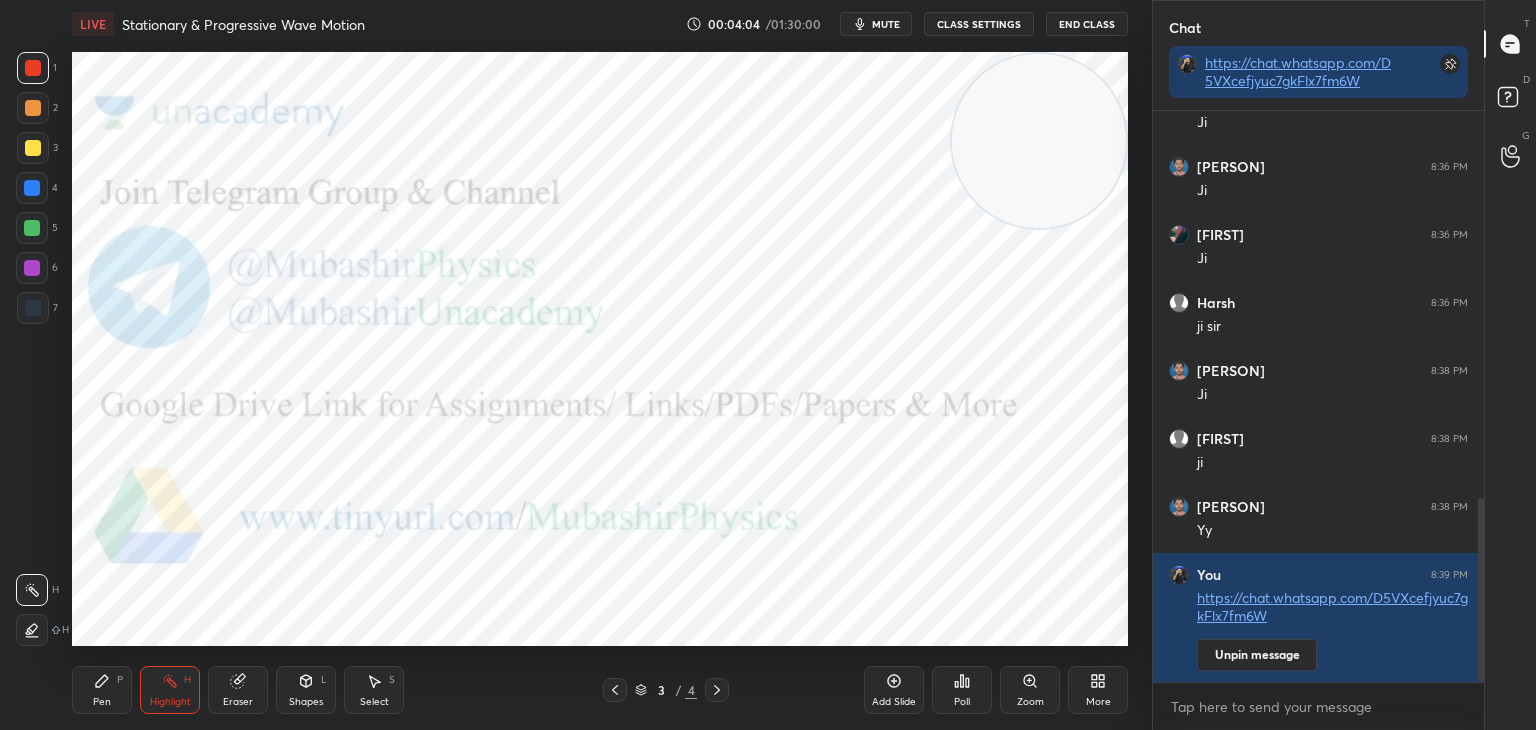 drag, startPoint x: 1032, startPoint y: 139, endPoint x: 1048, endPoint y: 117, distance: 27.202942 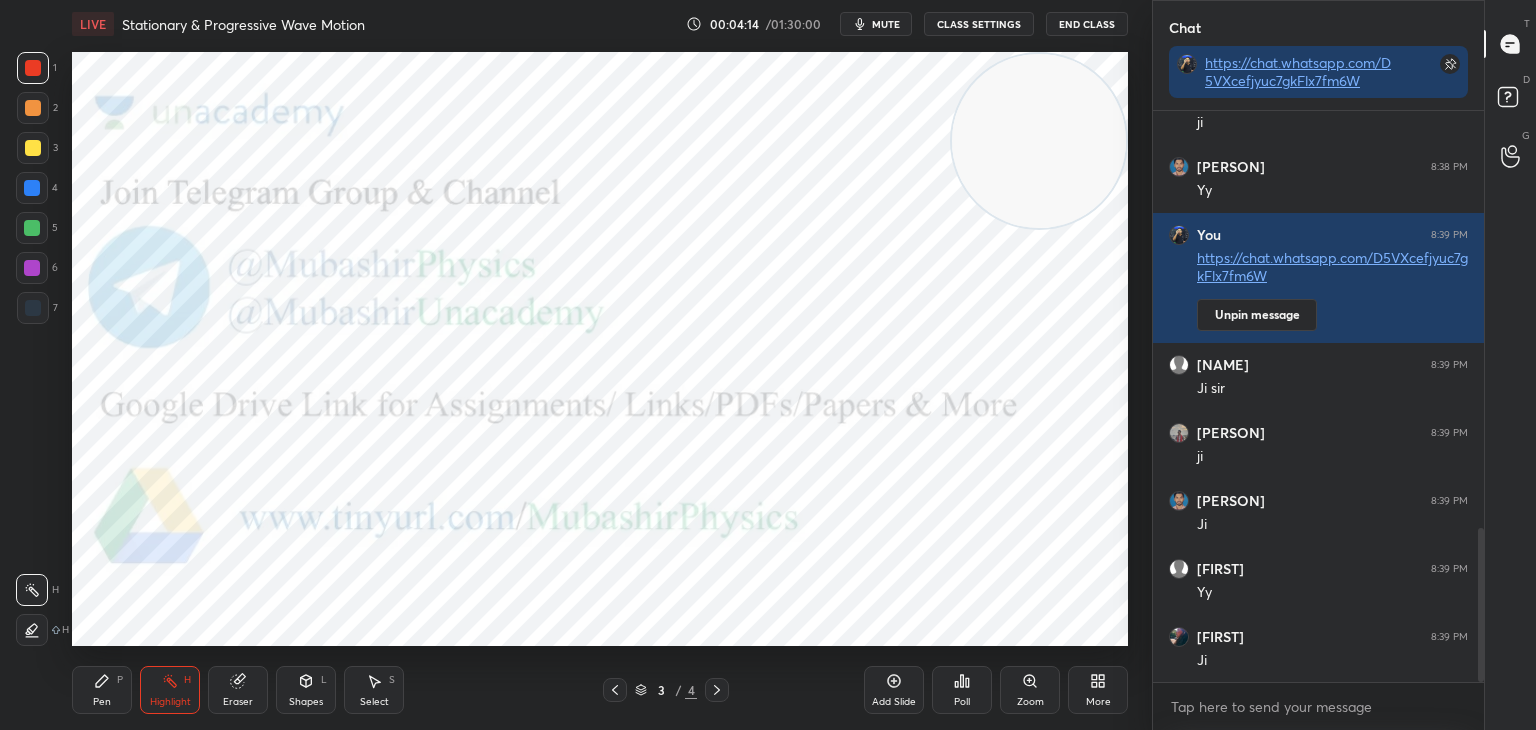 scroll, scrollTop: 1610, scrollLeft: 0, axis: vertical 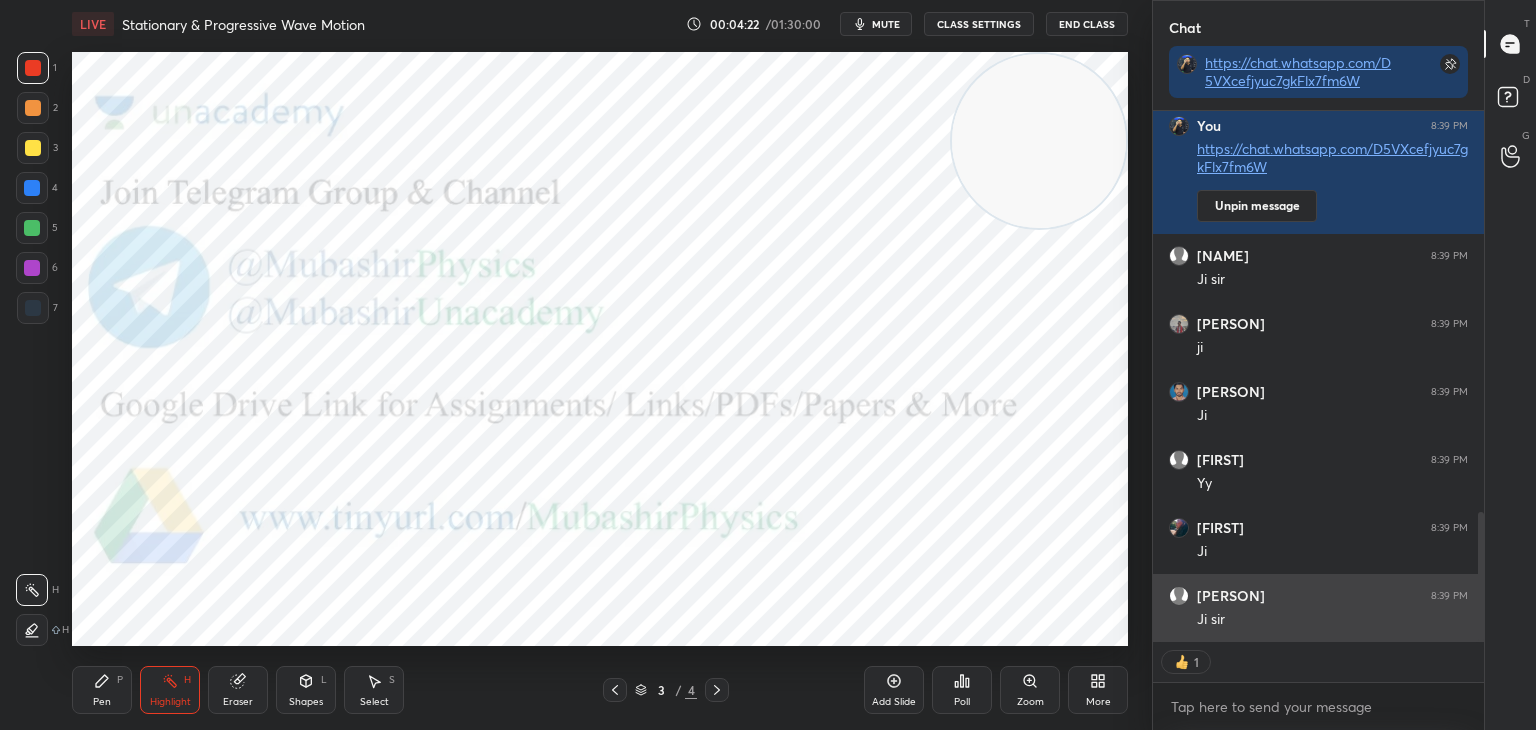 drag, startPoint x: 1480, startPoint y: 538, endPoint x: 1458, endPoint y: 586, distance: 52.801514 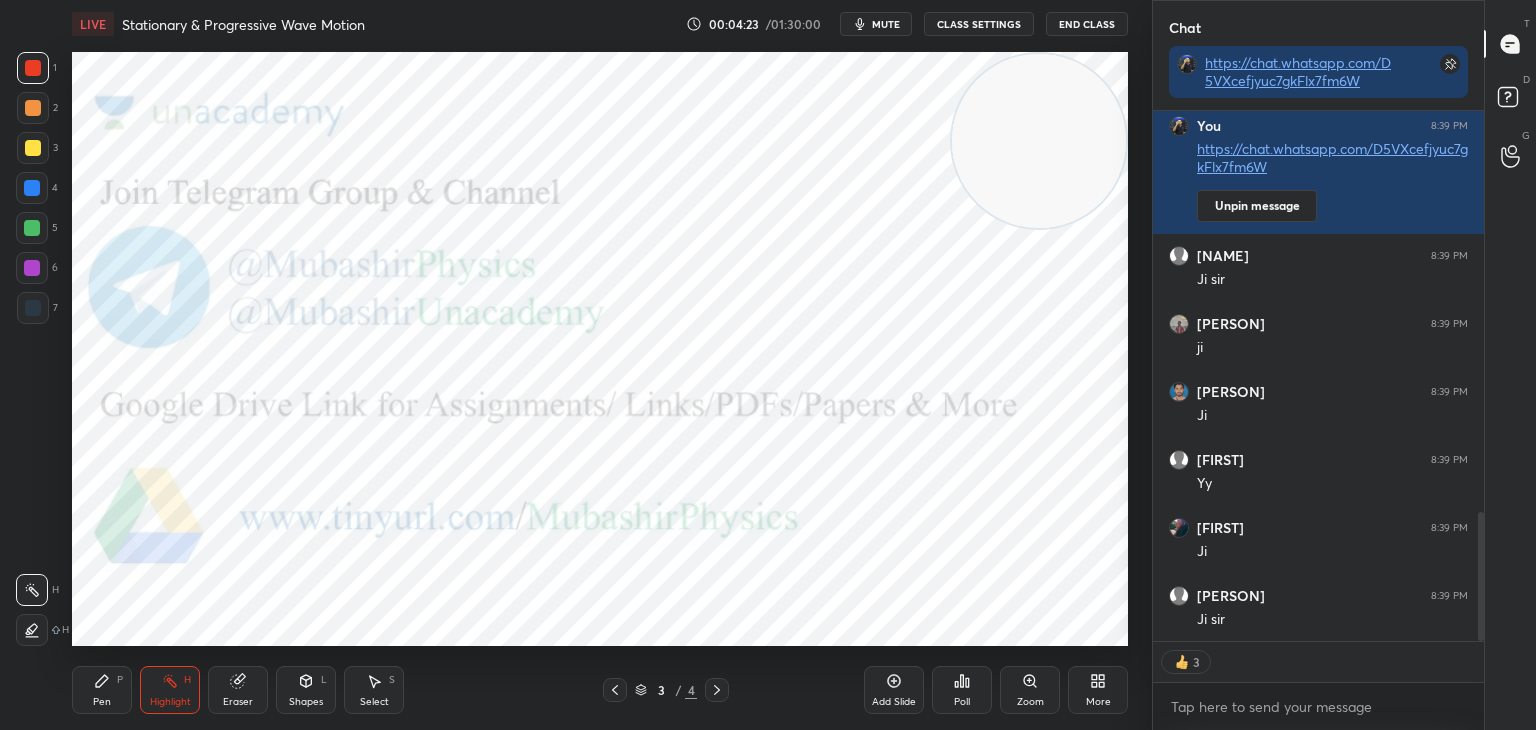 click 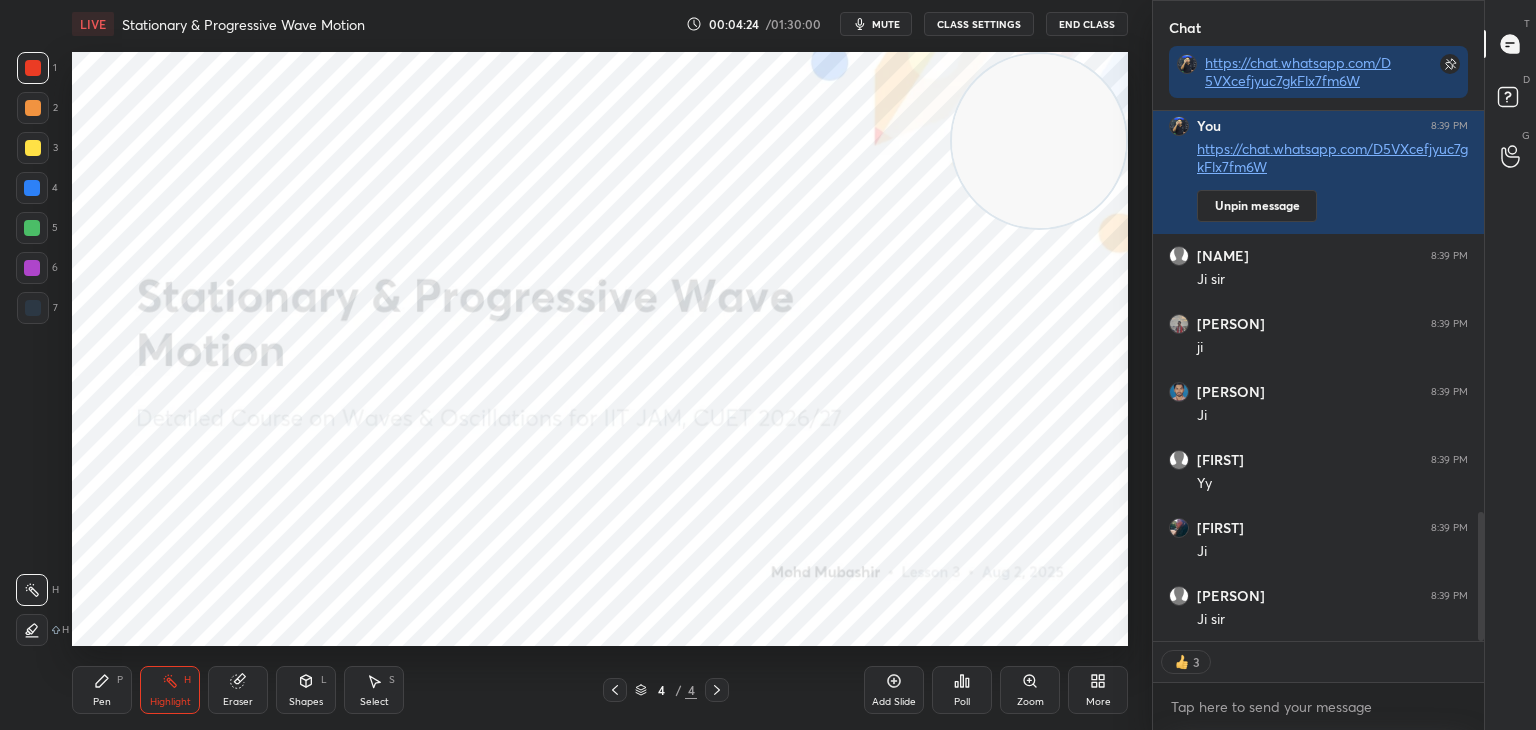 drag, startPoint x: 1061, startPoint y: 117, endPoint x: 1068, endPoint y: 126, distance: 11.401754 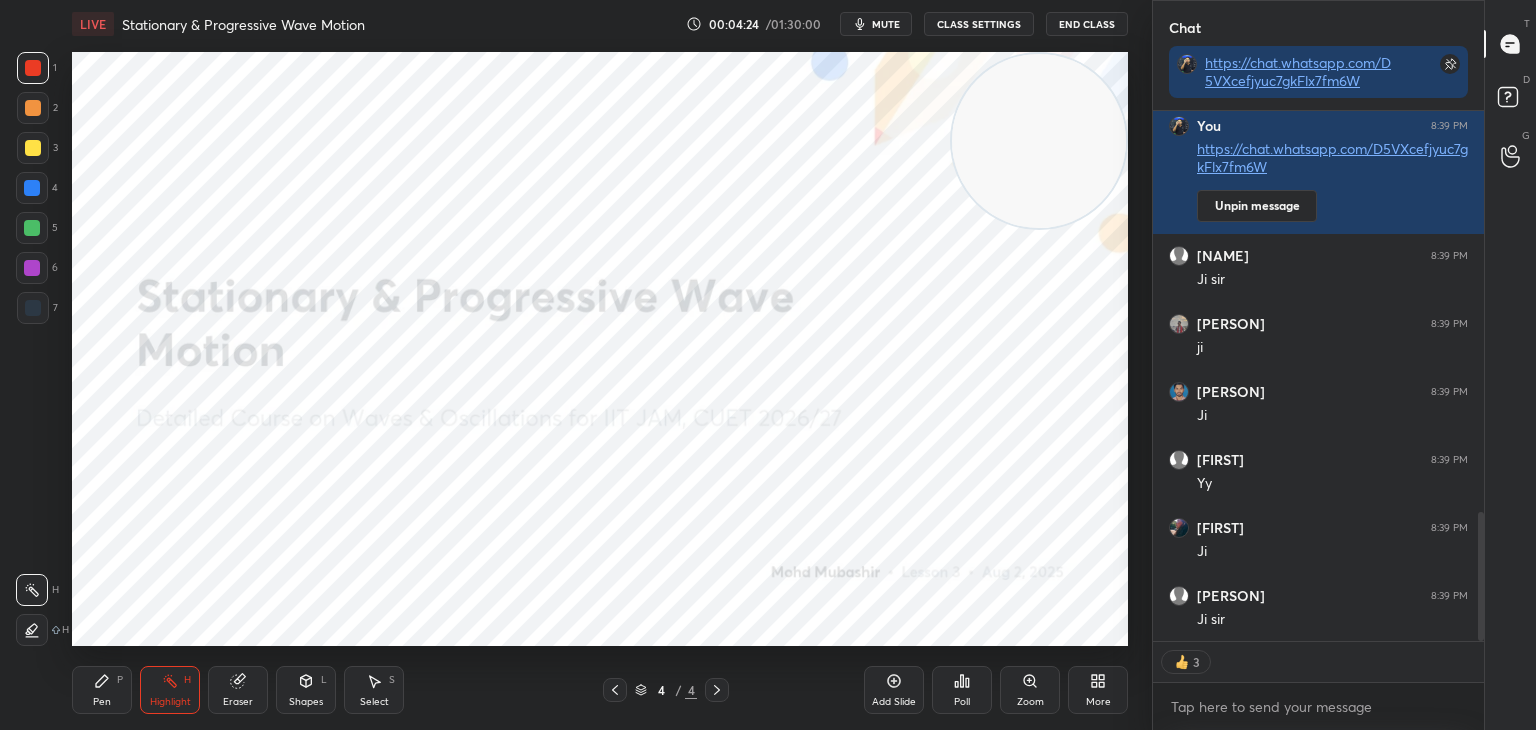 click at bounding box center (1039, 141) 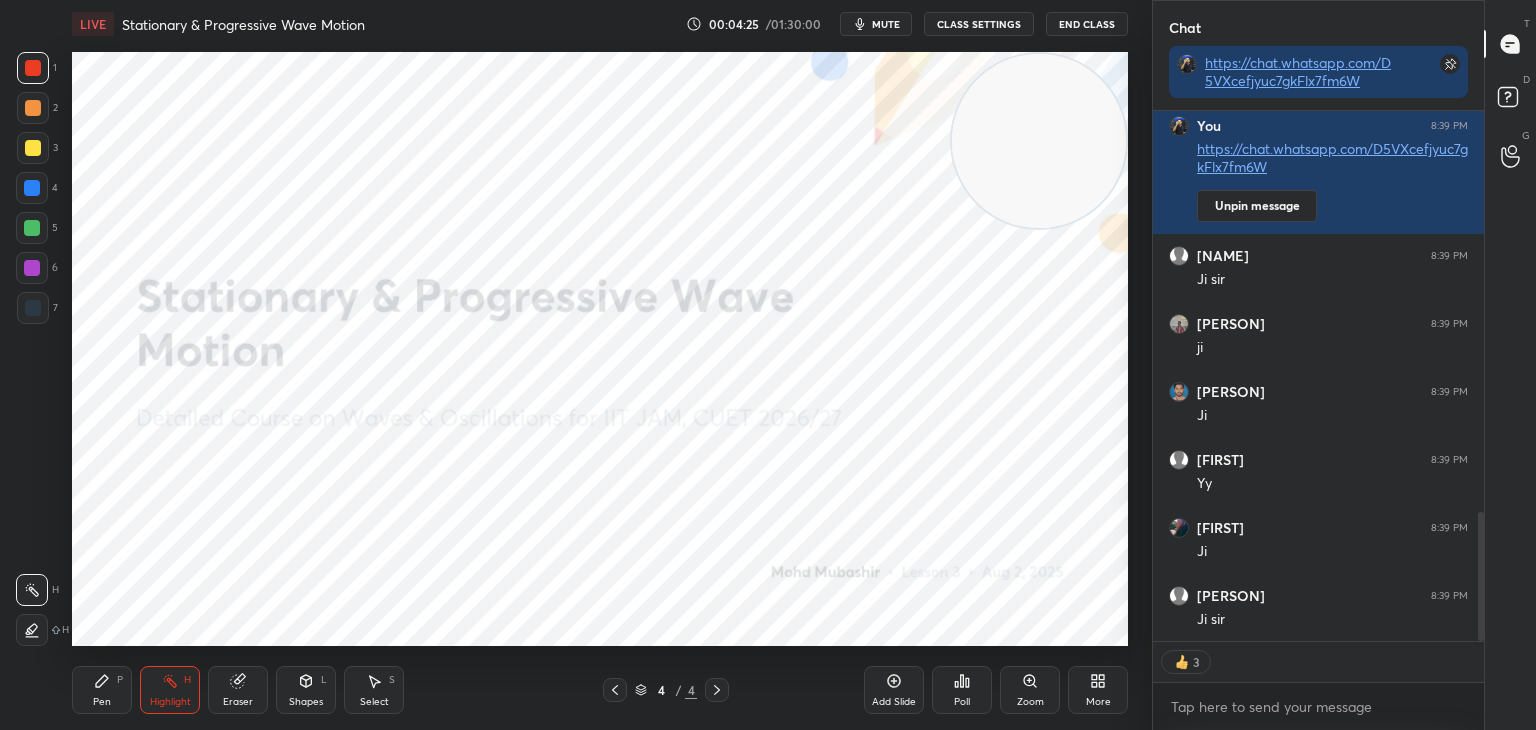 click on "Pen P" at bounding box center (102, 690) 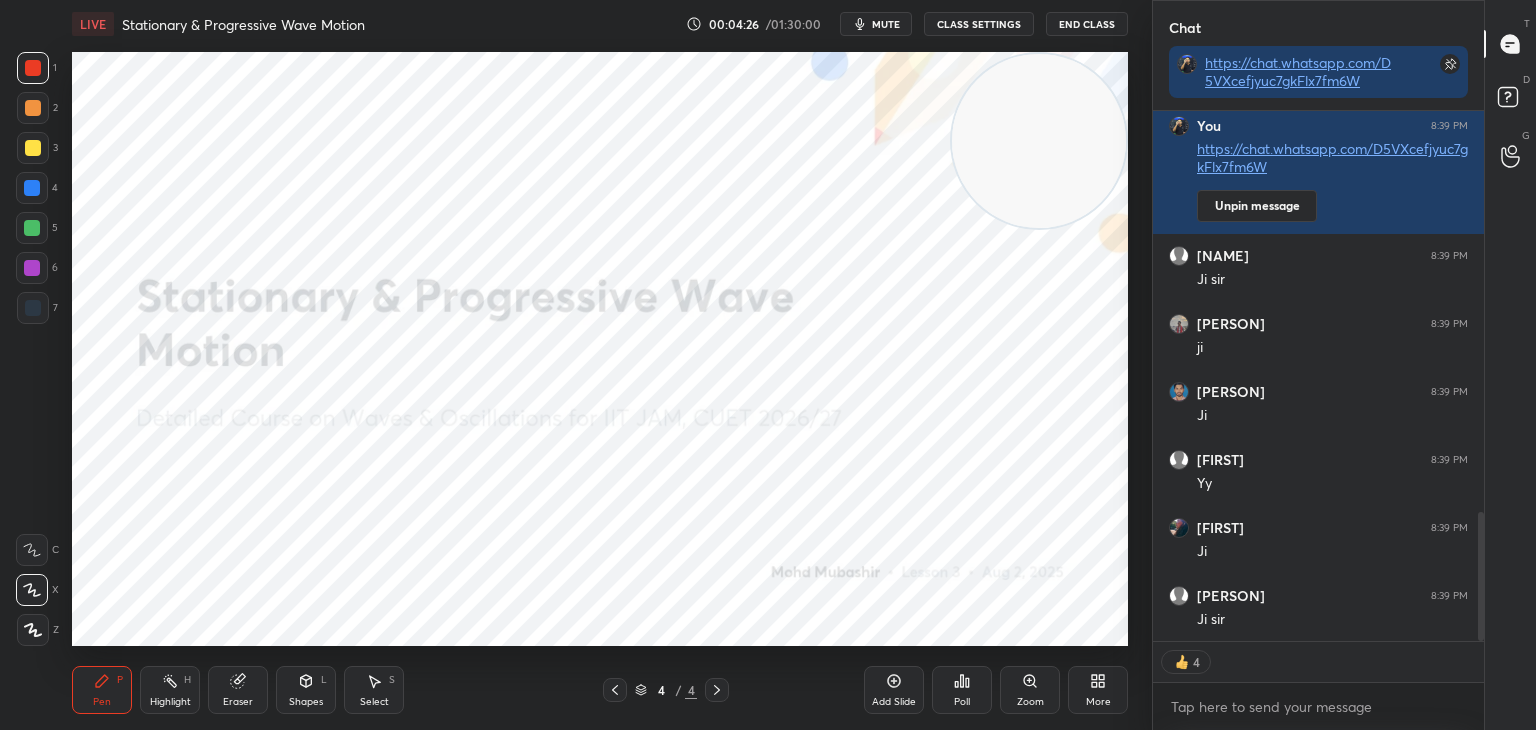 click at bounding box center [32, 188] 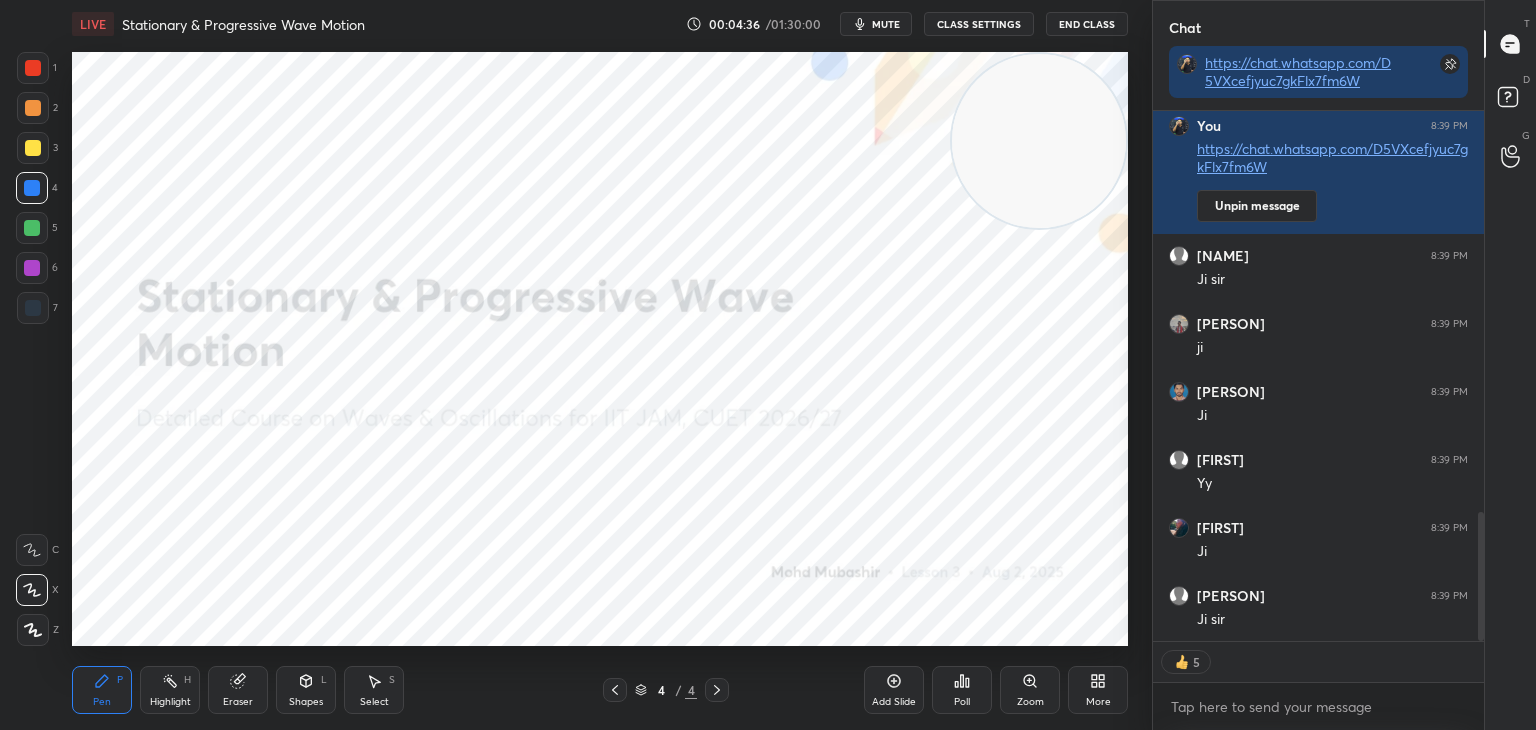 scroll, scrollTop: 6, scrollLeft: 6, axis: both 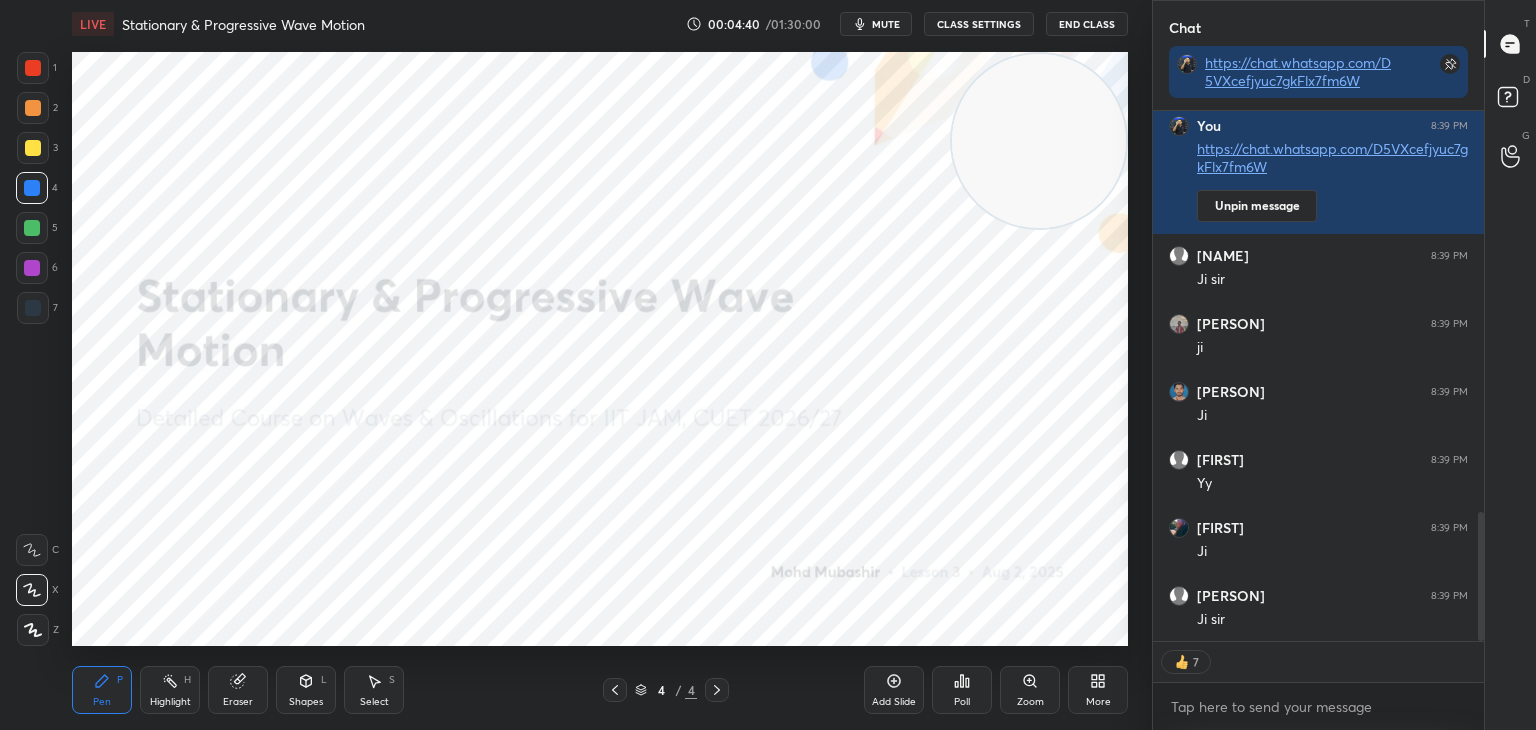 drag, startPoint x: 1481, startPoint y: 541, endPoint x: 1474, endPoint y: 653, distance: 112.21854 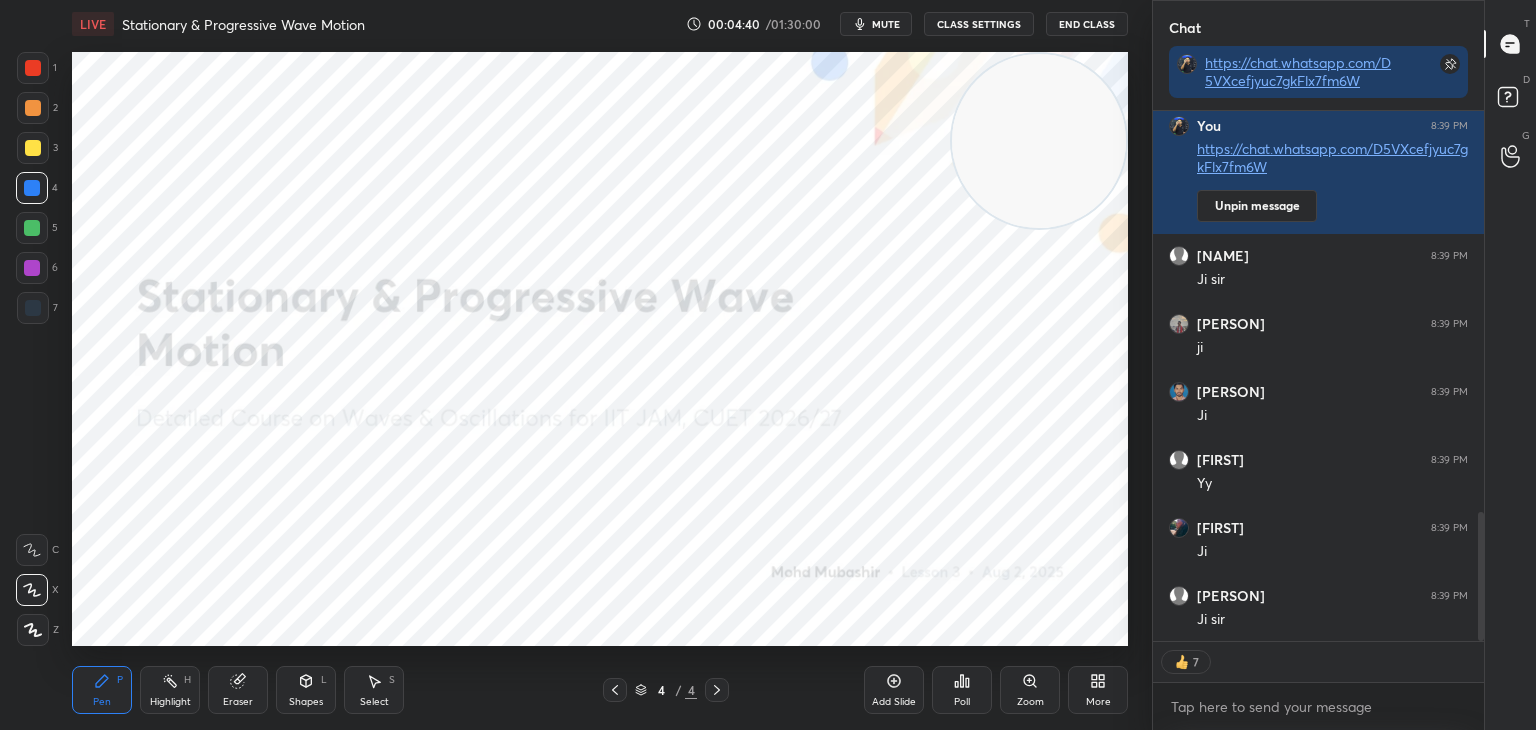 click on "Chat https://chat.whatsapp.com/D5VXcefjyuc7gkFlx7fm6W [NAME] 8:38 PM Yy You 8:39 PM https://chat.whatsapp.com/D5VXcefjyuc7gkFlx7fm6W Unpin message [NAME] 8:39 PM Ji sir [NAME] 8:39 PM ji [NAME] 8:39 PM Ji [NAME] 8:39 PM Yy [NAME] 8:39 PM Ji [NAME] 8:39 PM Ji sir JUMP TO LATEST 7 Enable hand raising Enable raise hand to speak to learners. Once enabled, chat will be turned off temporarily. Enable x   introducing Raise a hand with a doubt Now learners can raise their hand along with a doubt  How it works? Doubts asked by learners will show up here NEW DOUBTS ASKED No one has raised a hand yet Can't raise hand Looks like educator just invited you to speak. Please wait before you can raise your hand again. Got it T Messages (T) D Doubts (D) G Raise Hand (G)" at bounding box center [1344, 365] 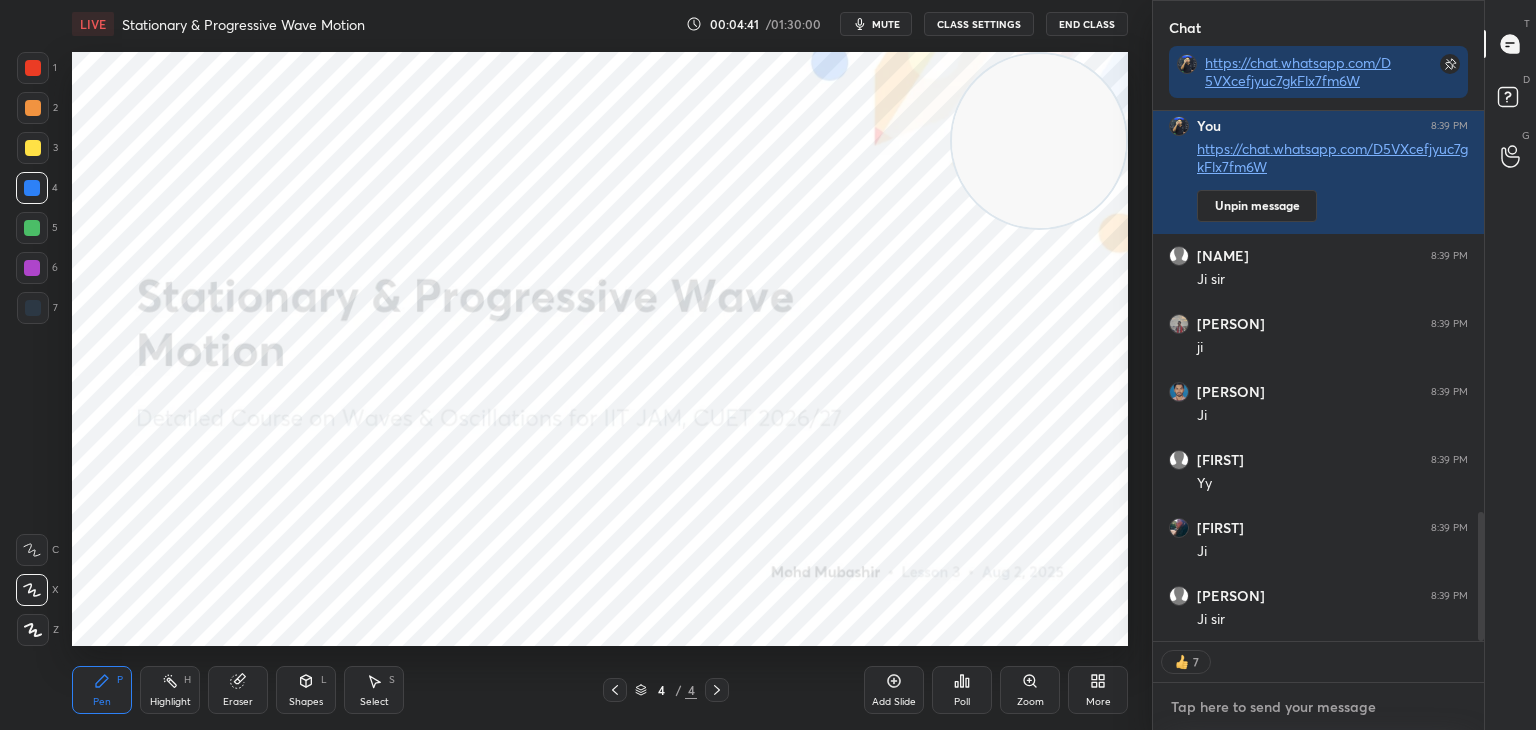 click at bounding box center [1318, 707] 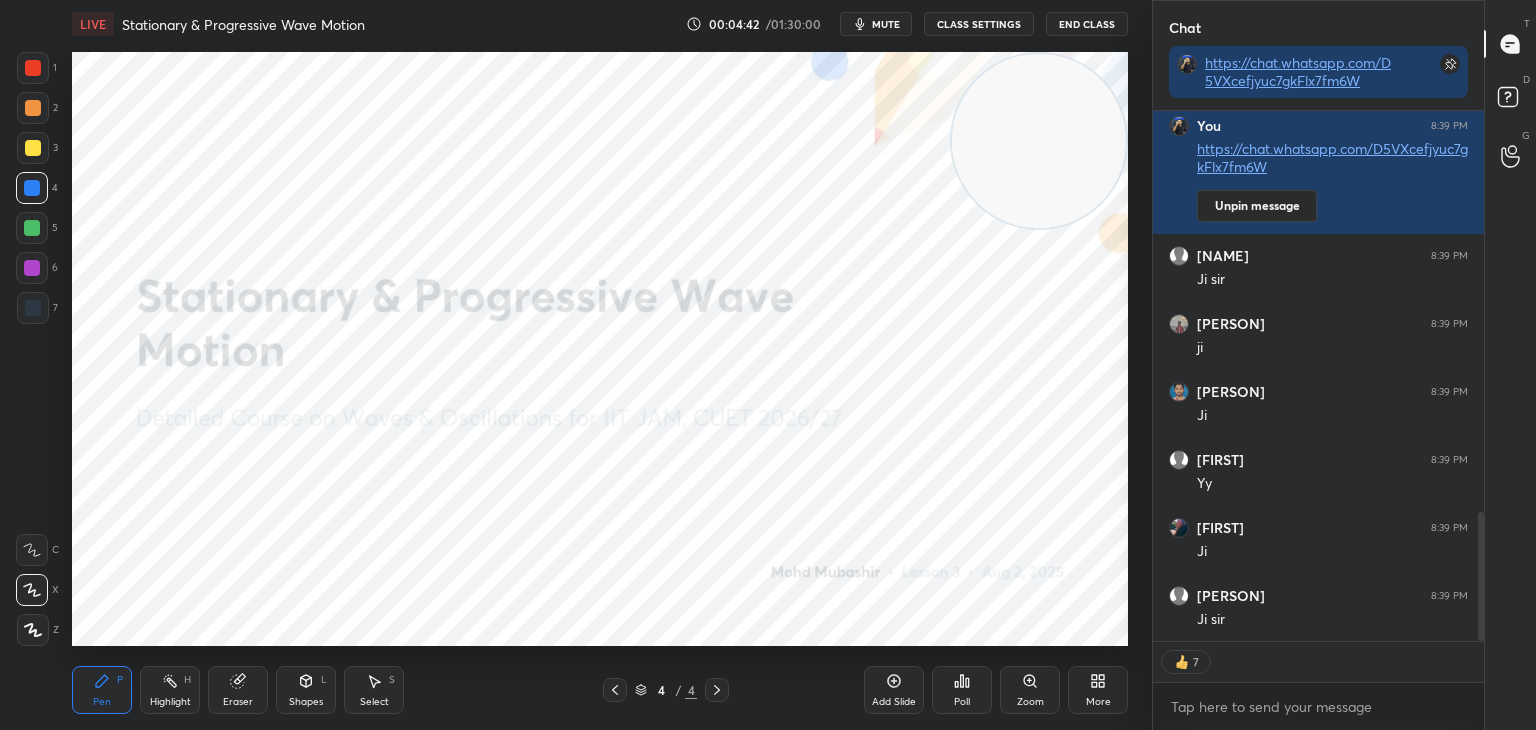drag, startPoint x: 1480, startPoint y: 601, endPoint x: 1476, endPoint y: 669, distance: 68.117546 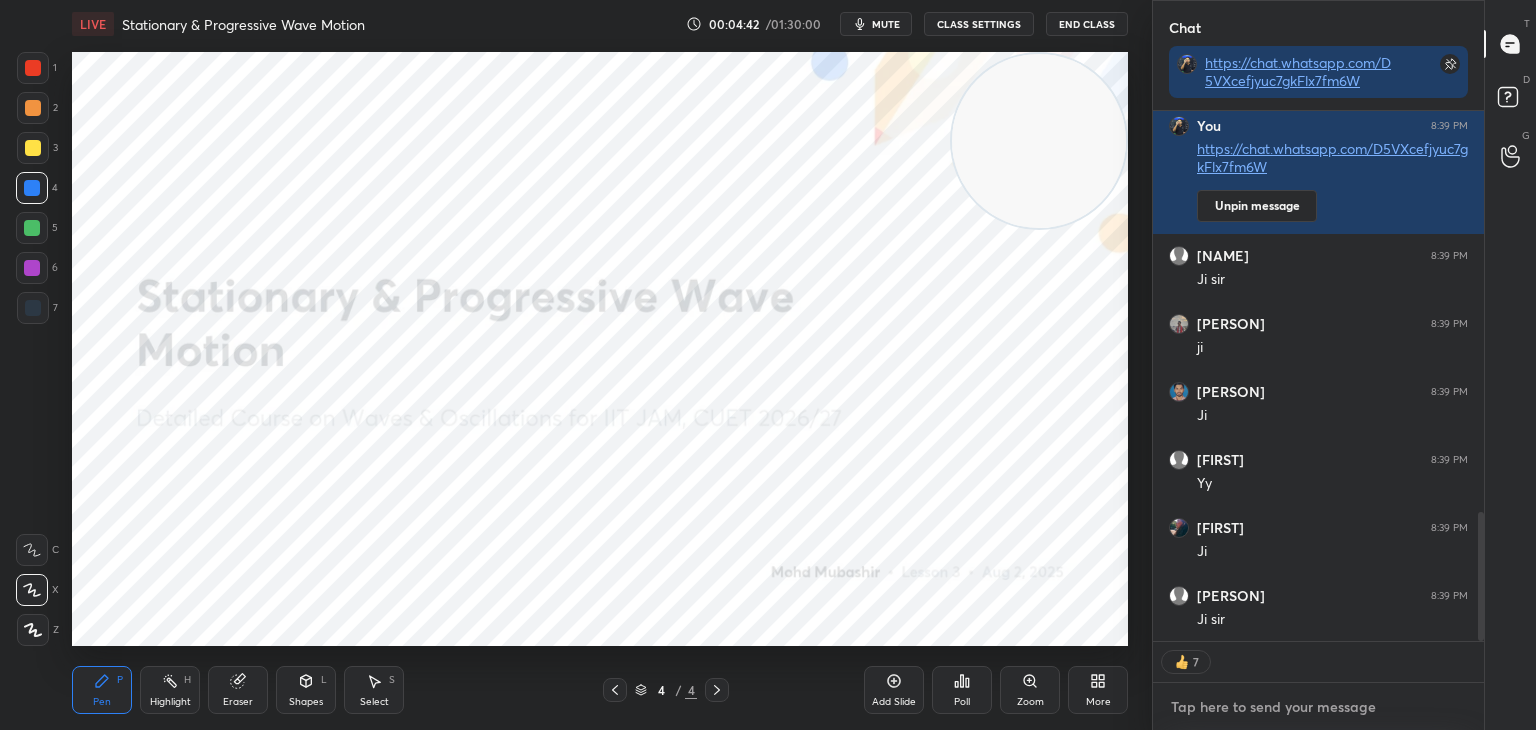 click at bounding box center (1318, 707) 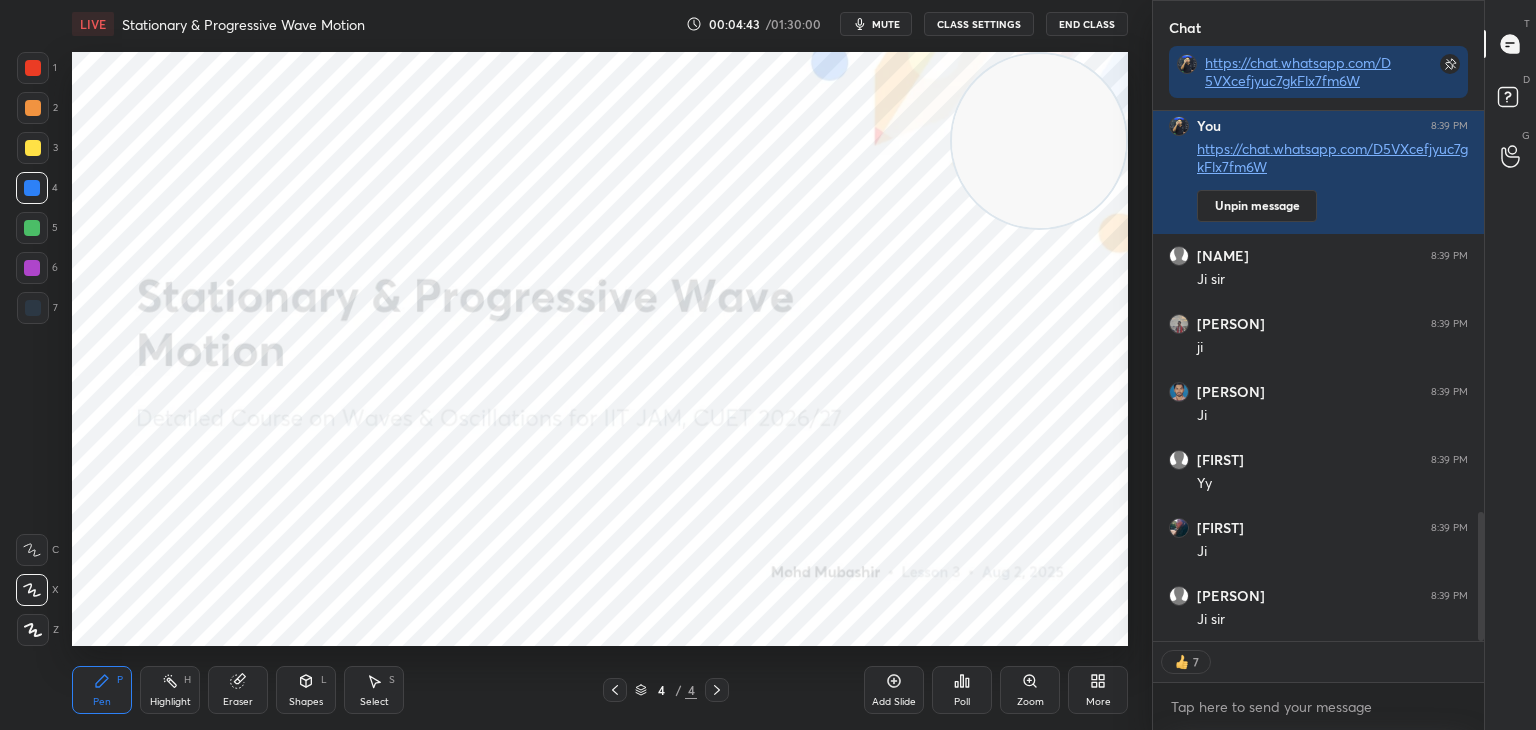 drag, startPoint x: 1480, startPoint y: 617, endPoint x: 1430, endPoint y: 662, distance: 67.26812 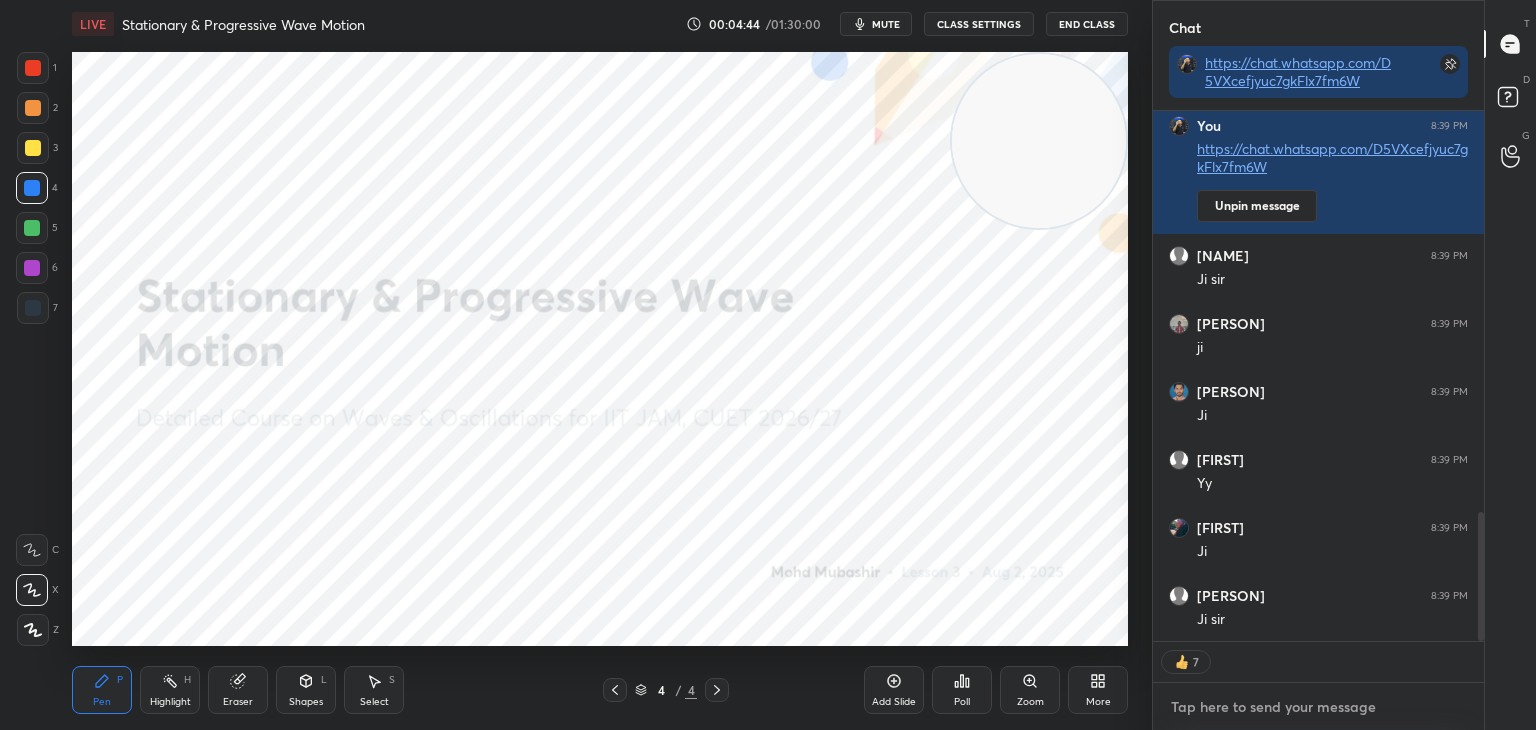 drag, startPoint x: 1337, startPoint y: 698, endPoint x: 1349, endPoint y: 699, distance: 12.0415945 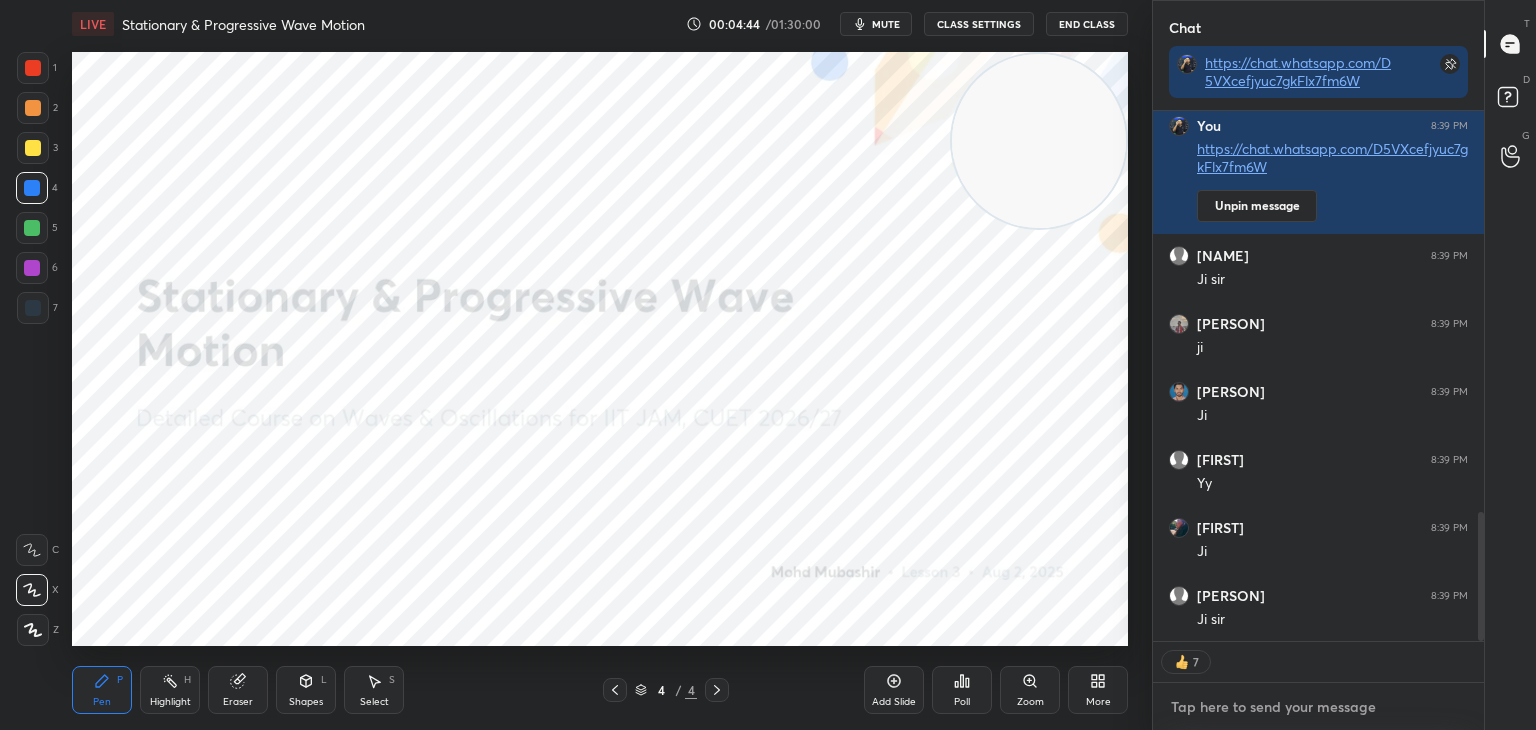 click at bounding box center (1318, 707) 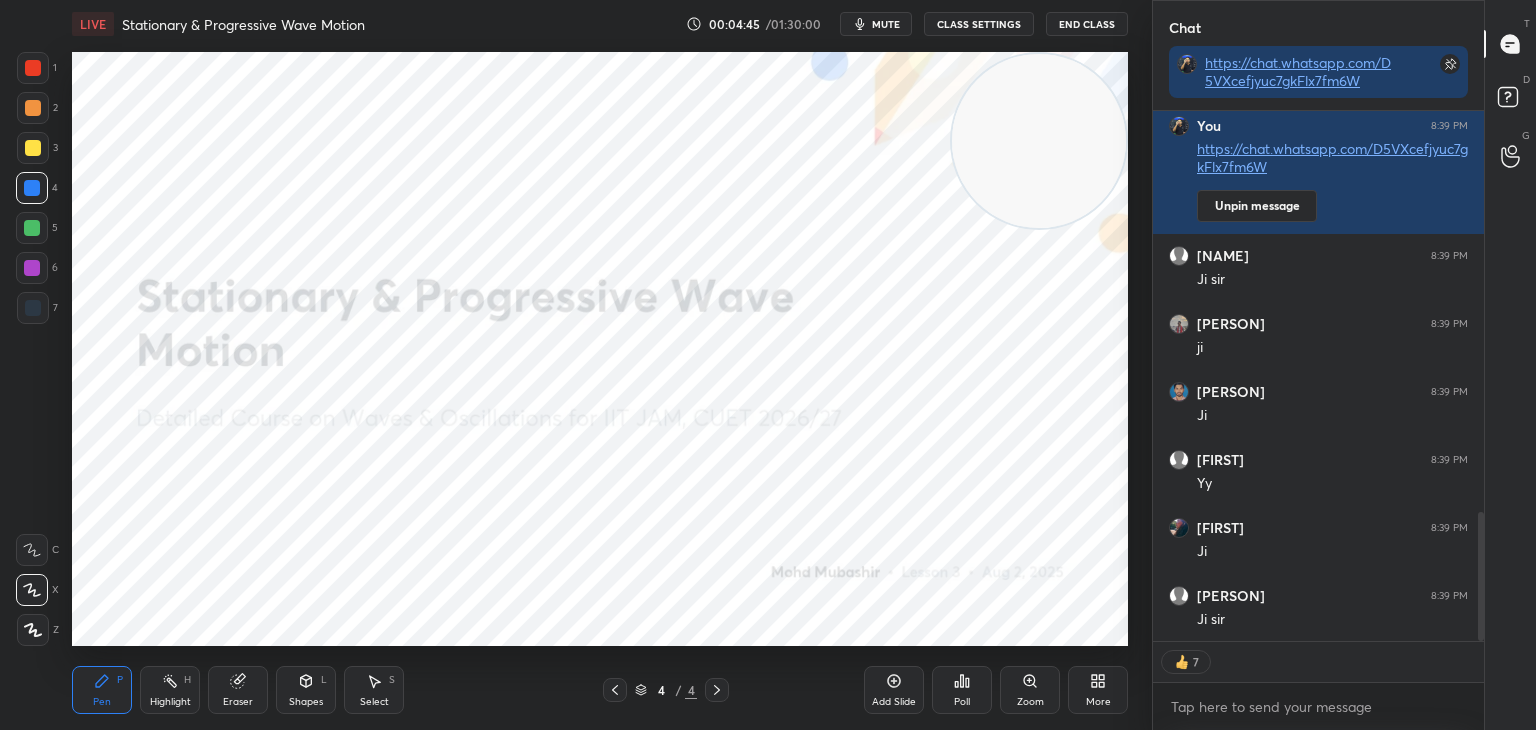 drag, startPoint x: 1480, startPoint y: 603, endPoint x: 1398, endPoint y: 702, distance: 128.5496 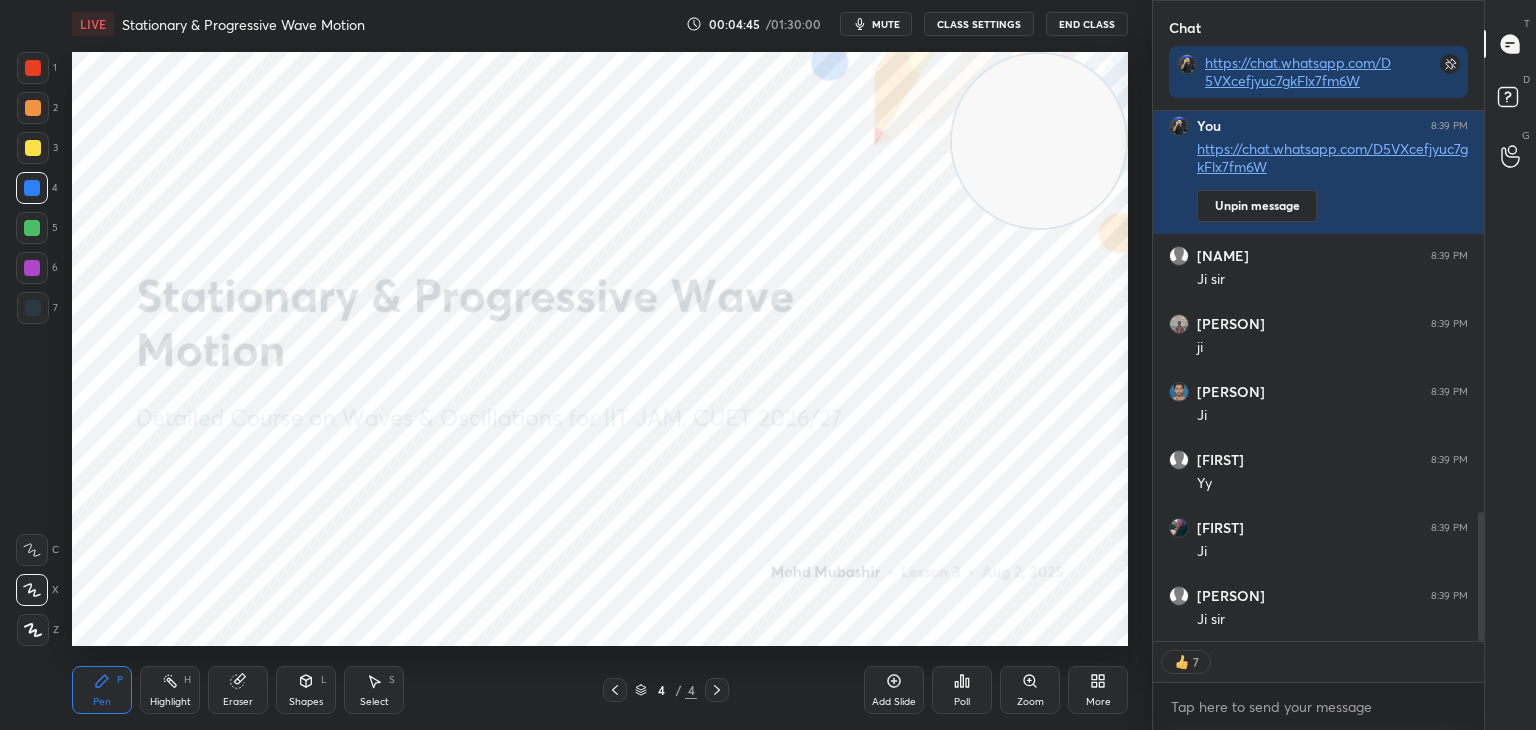 click on "[PERSON] 8:38 PM Yy You 8:39 PM https://chat.whatsapp.com/D5VXcefjyuc7gkFlx7fm6W Unpin message [PERSON] 8:39 PM Ji sir [PERSON] 8:39 PM ji [PERSON] 8:39 PM Ji [PERSON] 8:39 PM Yy [PERSON] 8:39 PM Ji [PERSON] 8:39 PM Ji sir JUMP TO LATEST 7 Enable hand raising Enable raise hand to speak to learners. Once enabled, chat will be turned off temporarily. Enable x" at bounding box center (1318, 420) 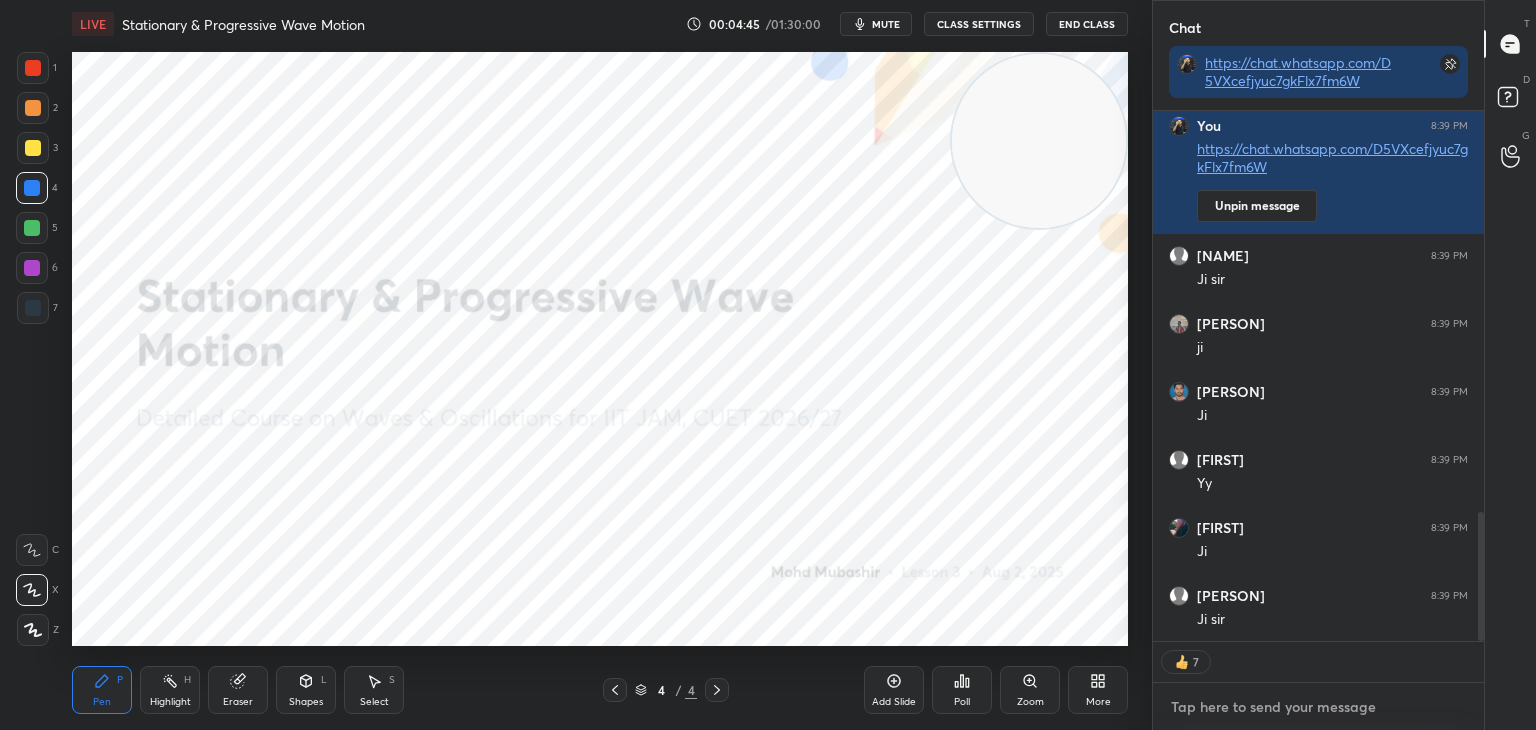 click at bounding box center (1318, 707) 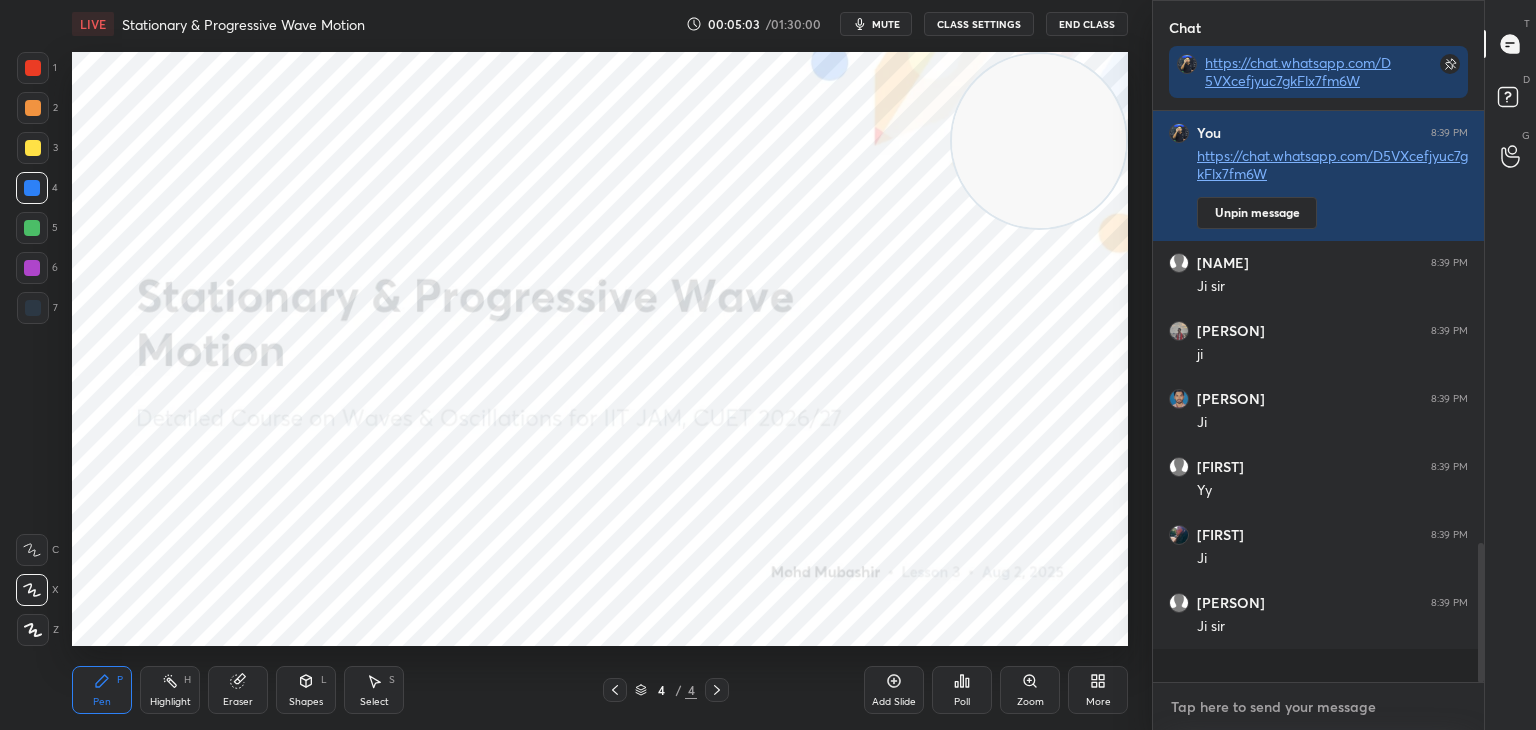 scroll, scrollTop: 6, scrollLeft: 6, axis: both 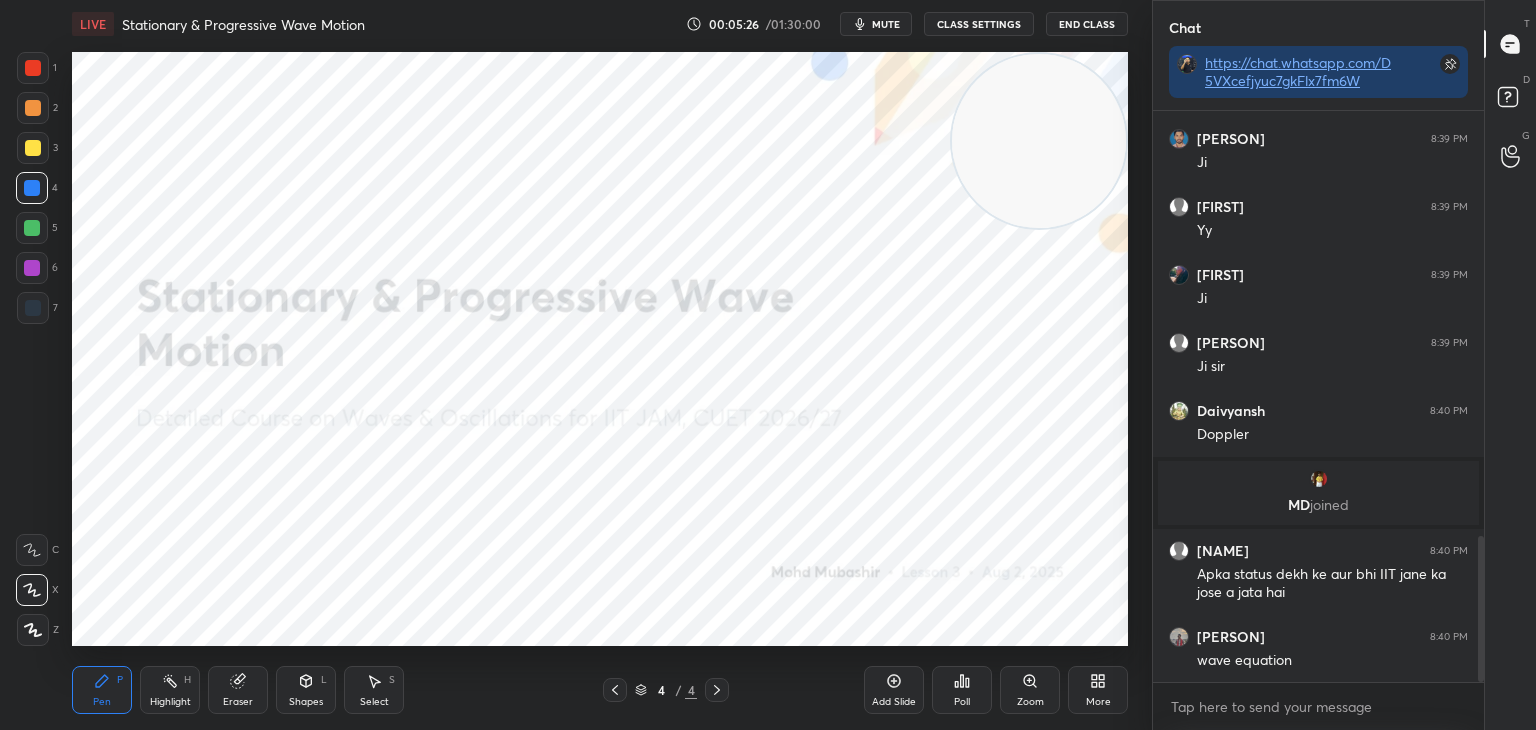 click 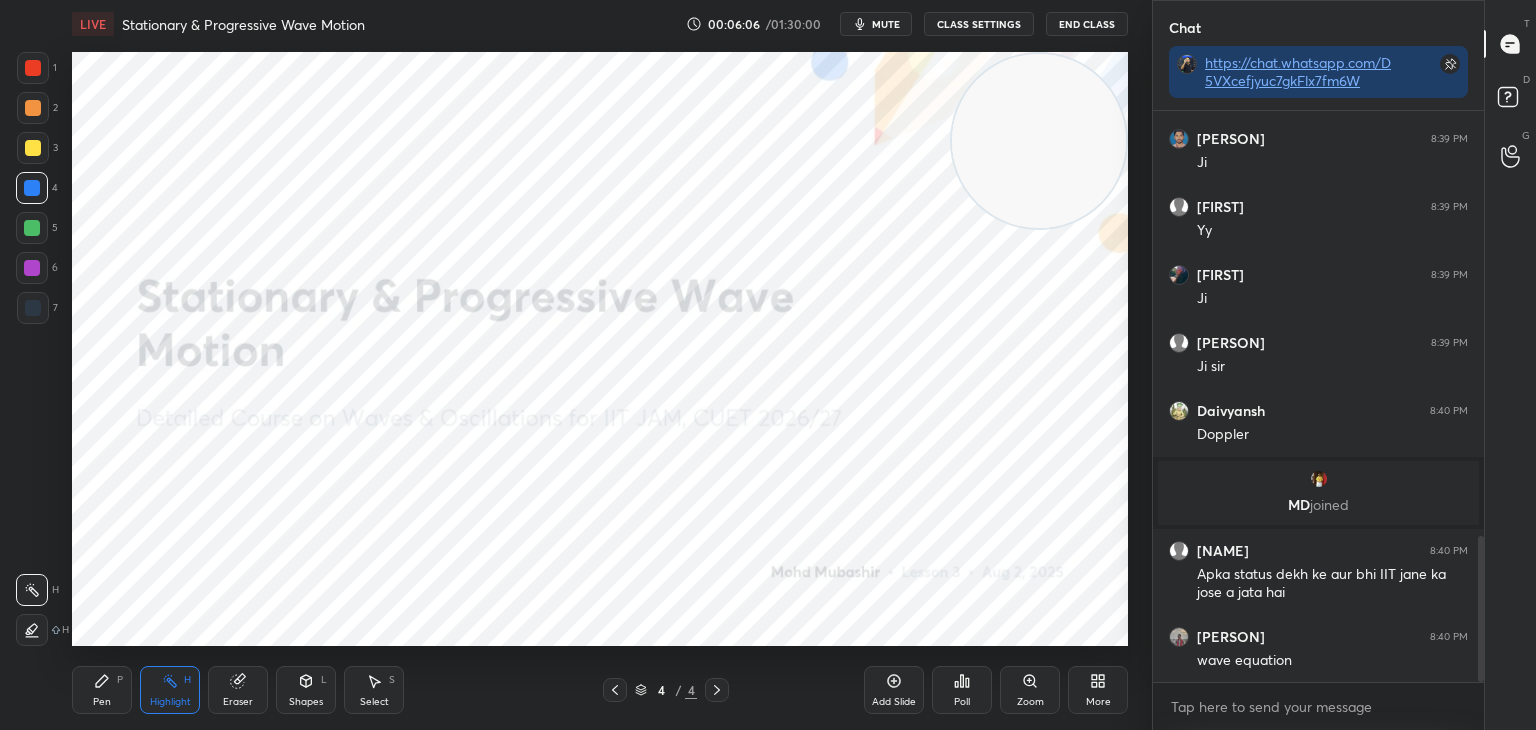 scroll, scrollTop: 1726, scrollLeft: 0, axis: vertical 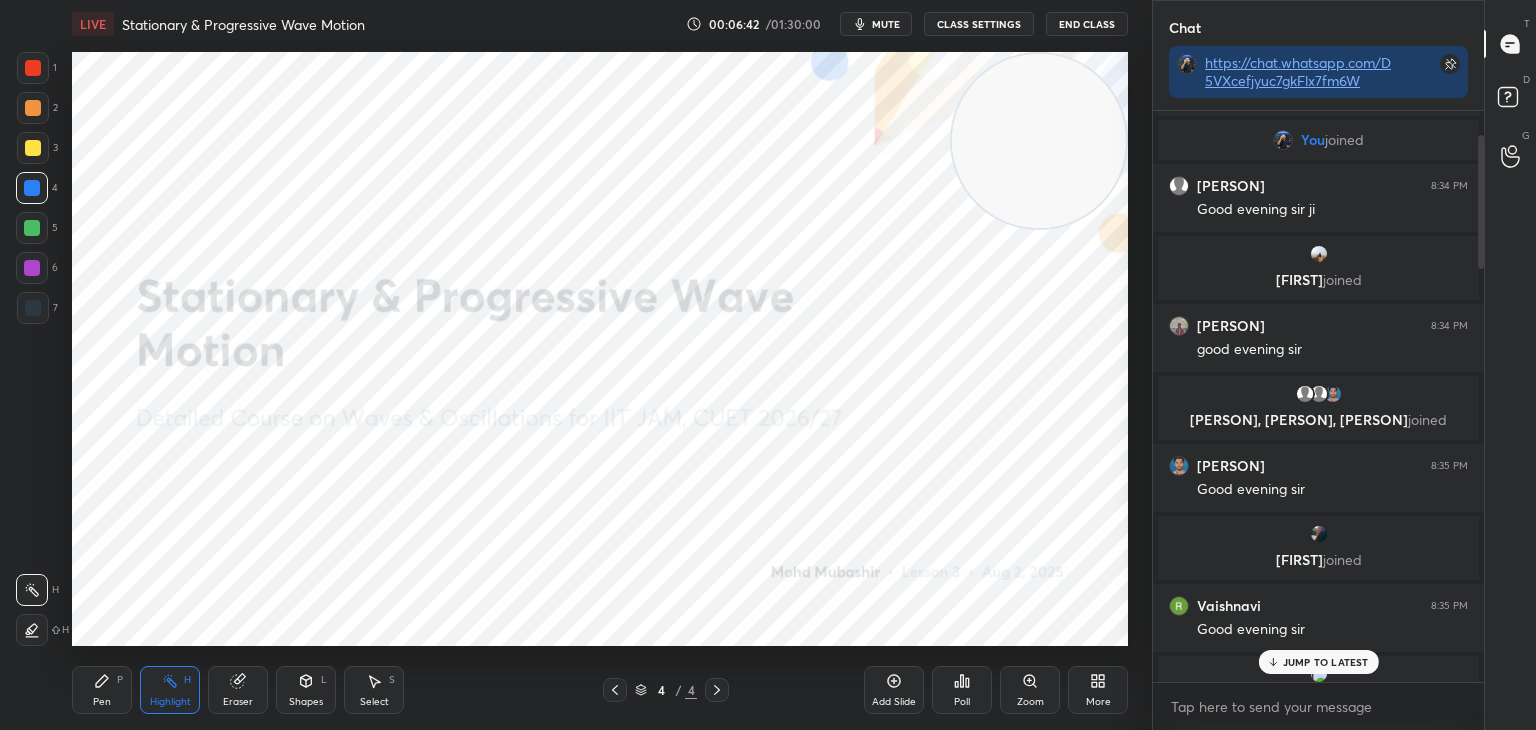drag, startPoint x: 1483, startPoint y: 585, endPoint x: 1484, endPoint y: 212, distance: 373.00134 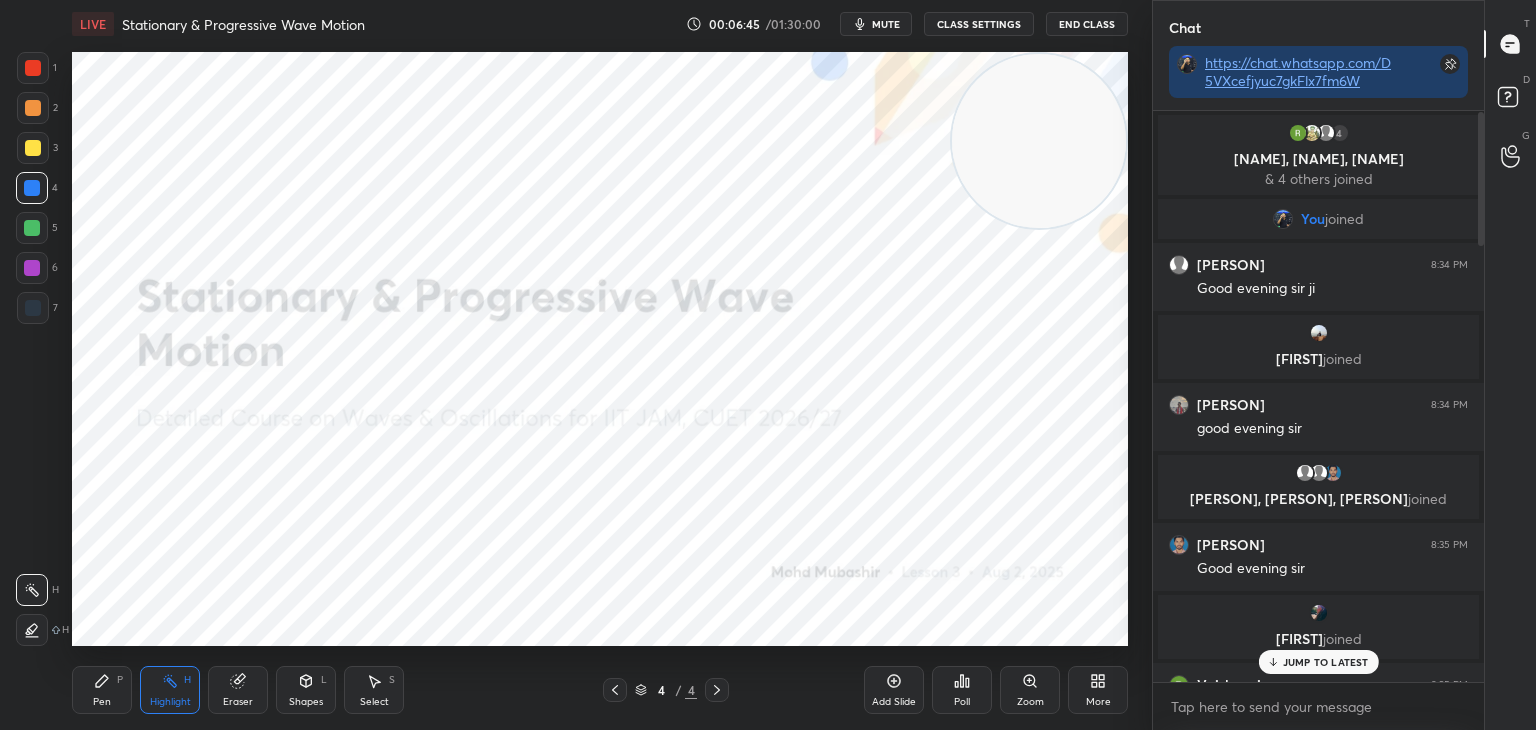 scroll, scrollTop: 66, scrollLeft: 0, axis: vertical 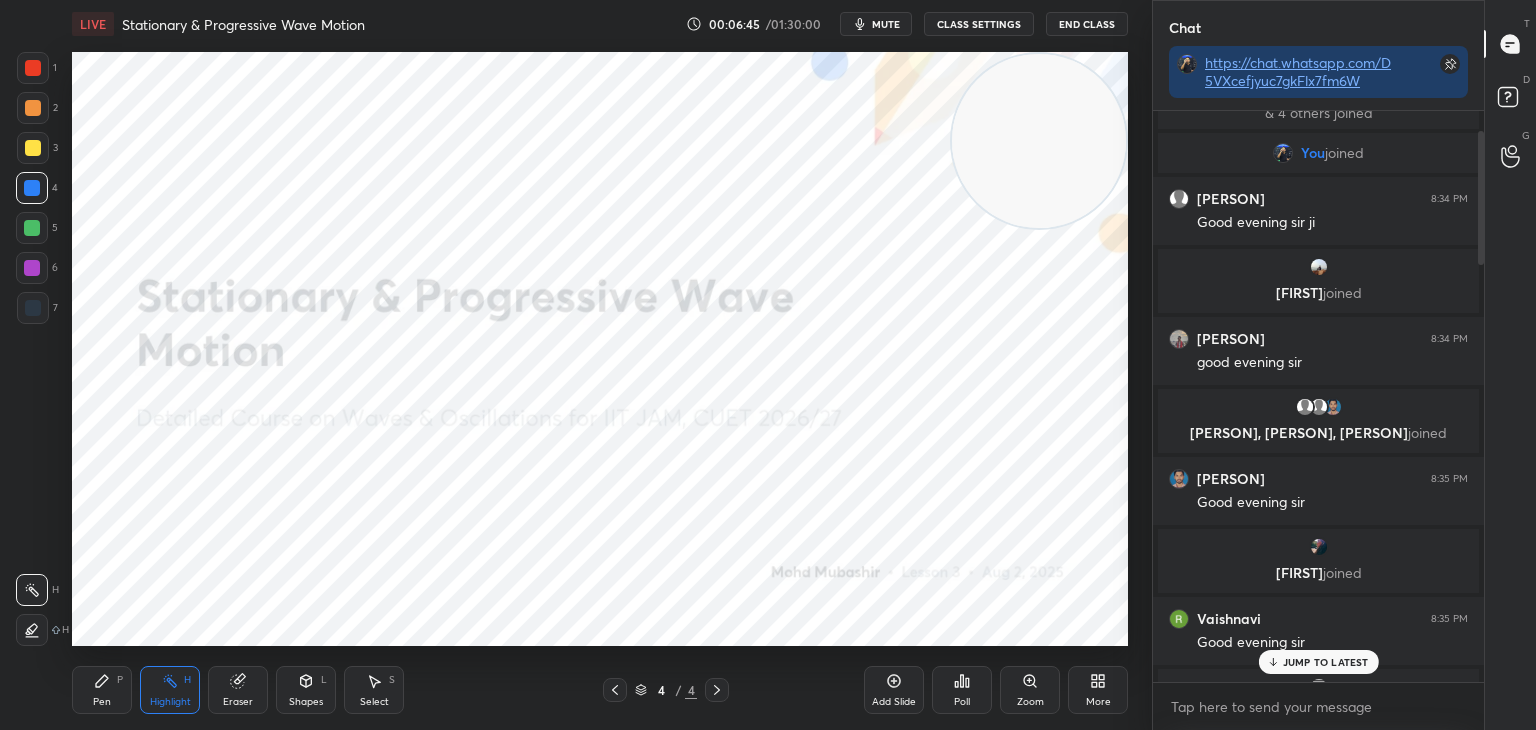 click at bounding box center [1481, 198] 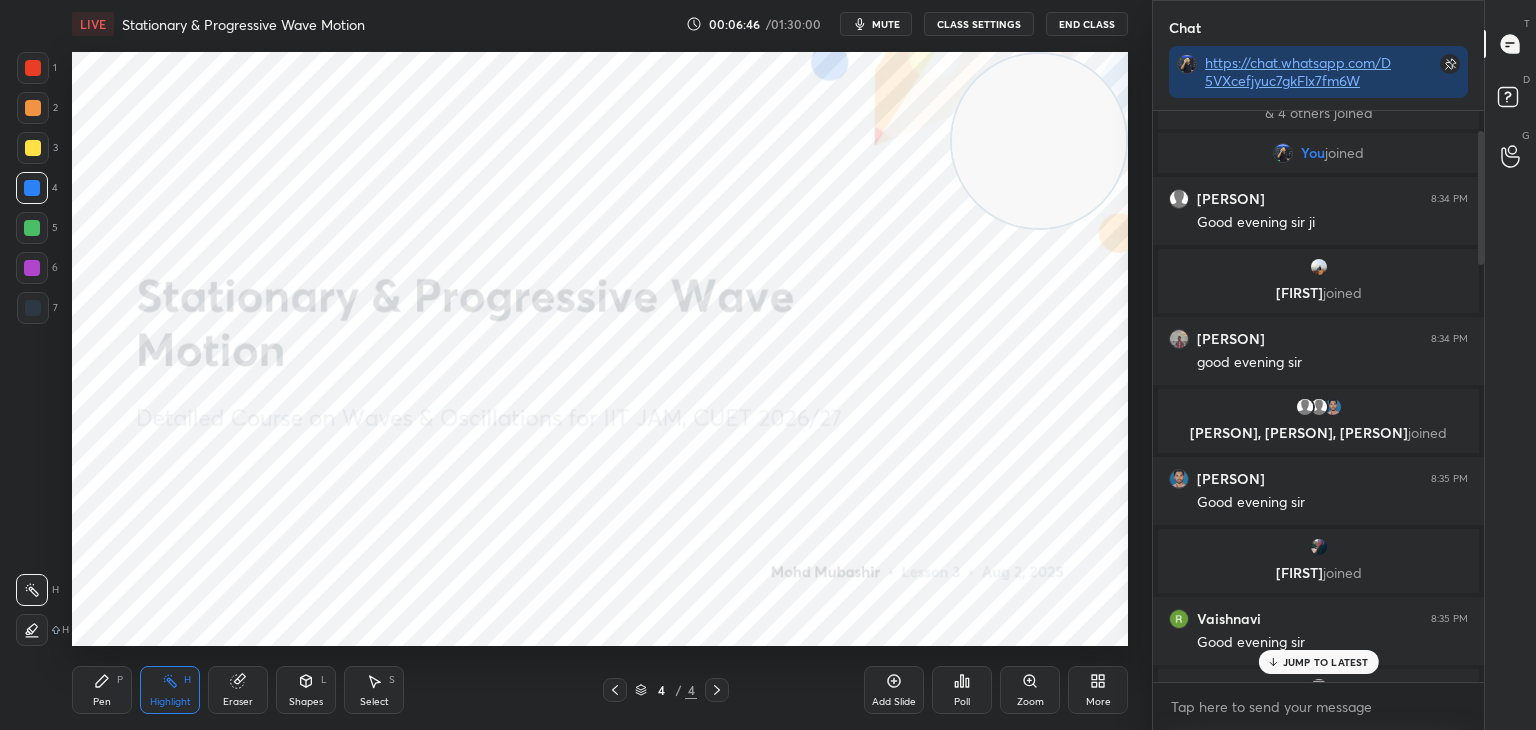 click at bounding box center [1319, 267] 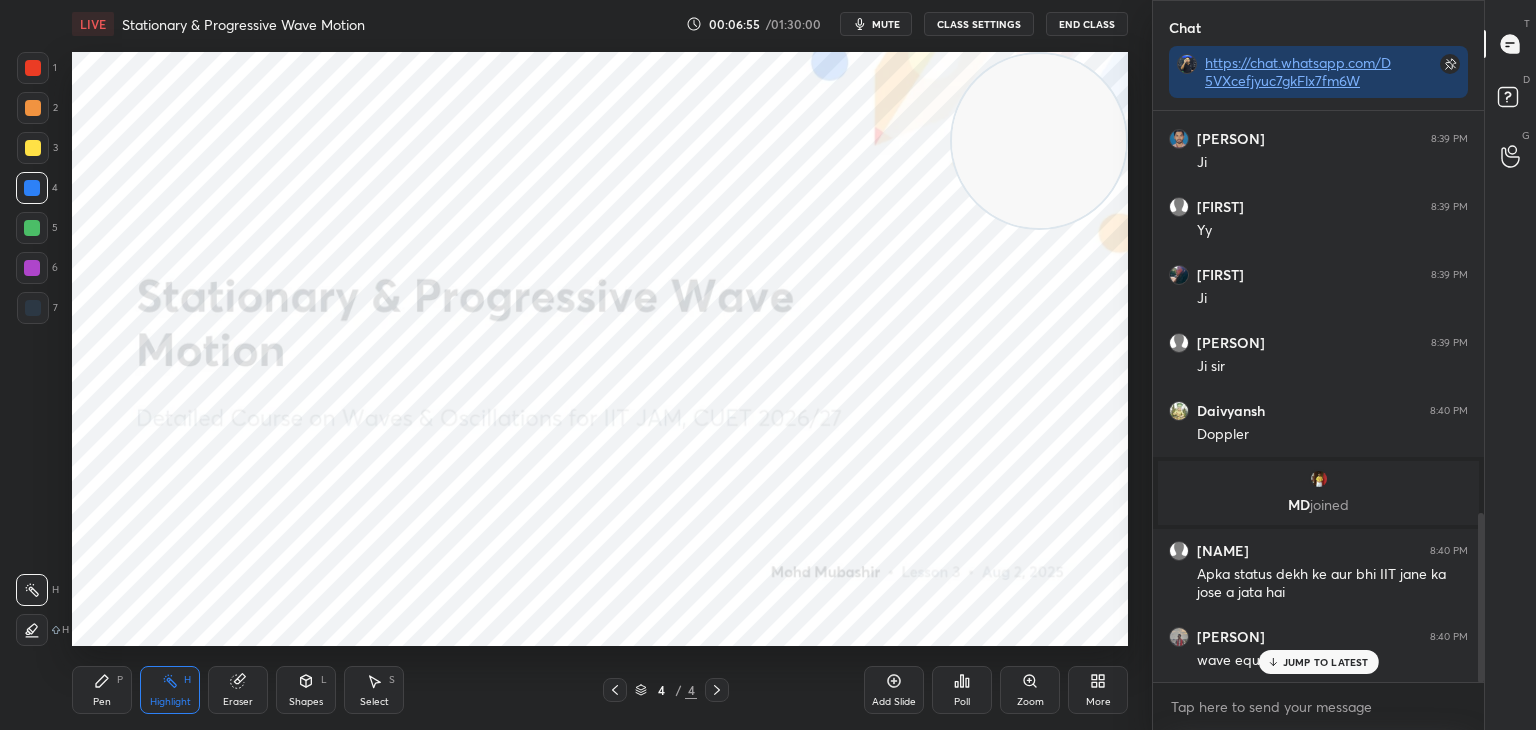 scroll, scrollTop: 1932, scrollLeft: 0, axis: vertical 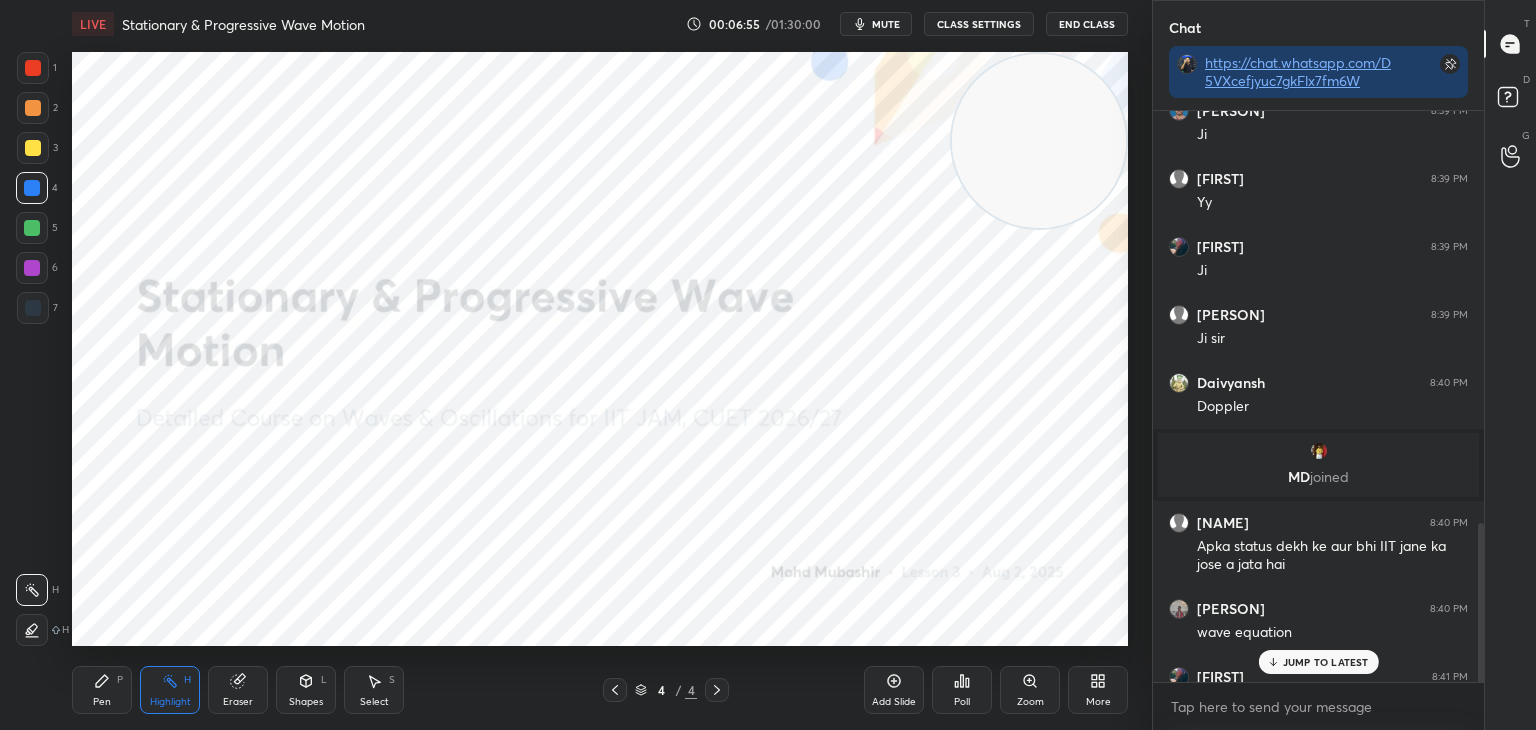 drag, startPoint x: 1480, startPoint y: 217, endPoint x: 1503, endPoint y: 776, distance: 559.47296 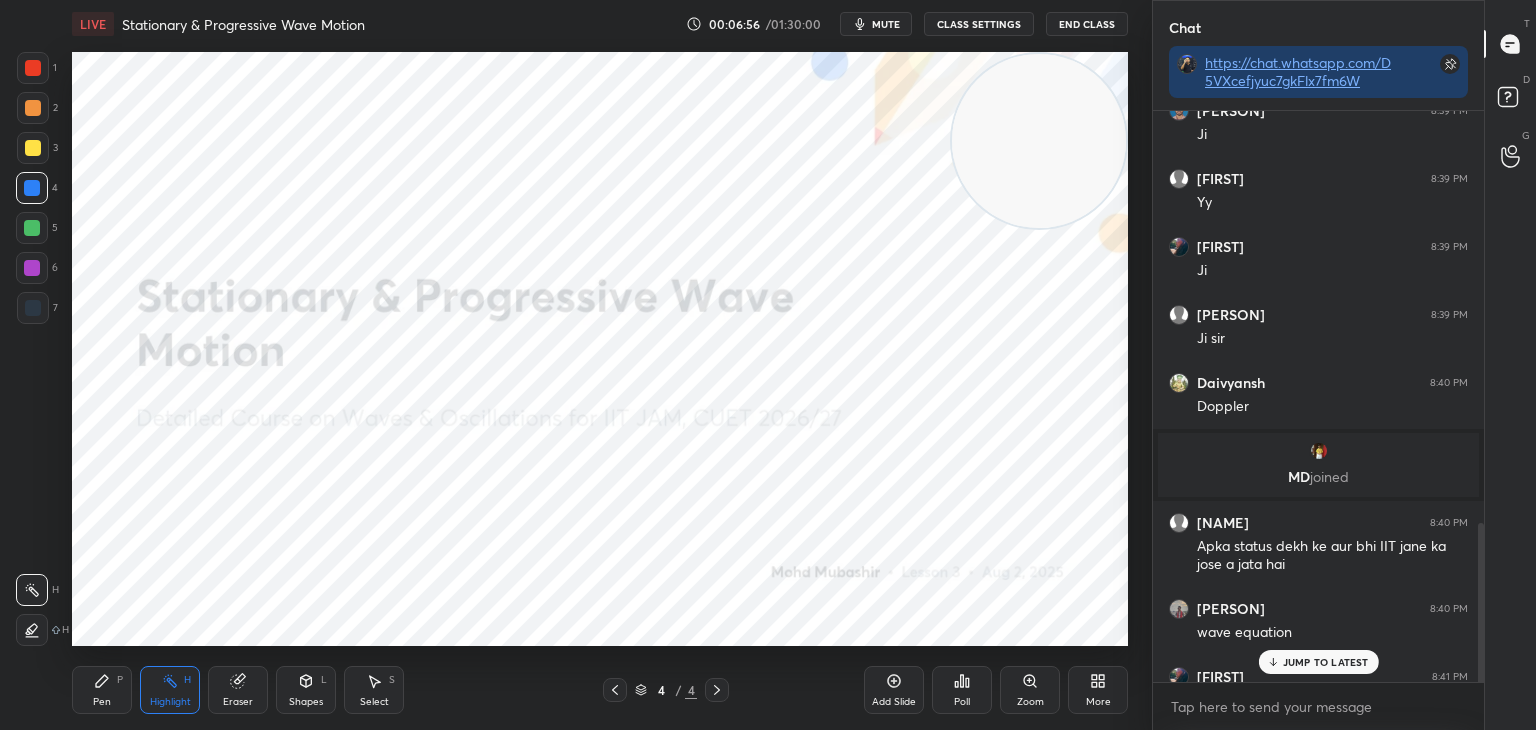 click on "JUMP TO LATEST" at bounding box center [1326, 662] 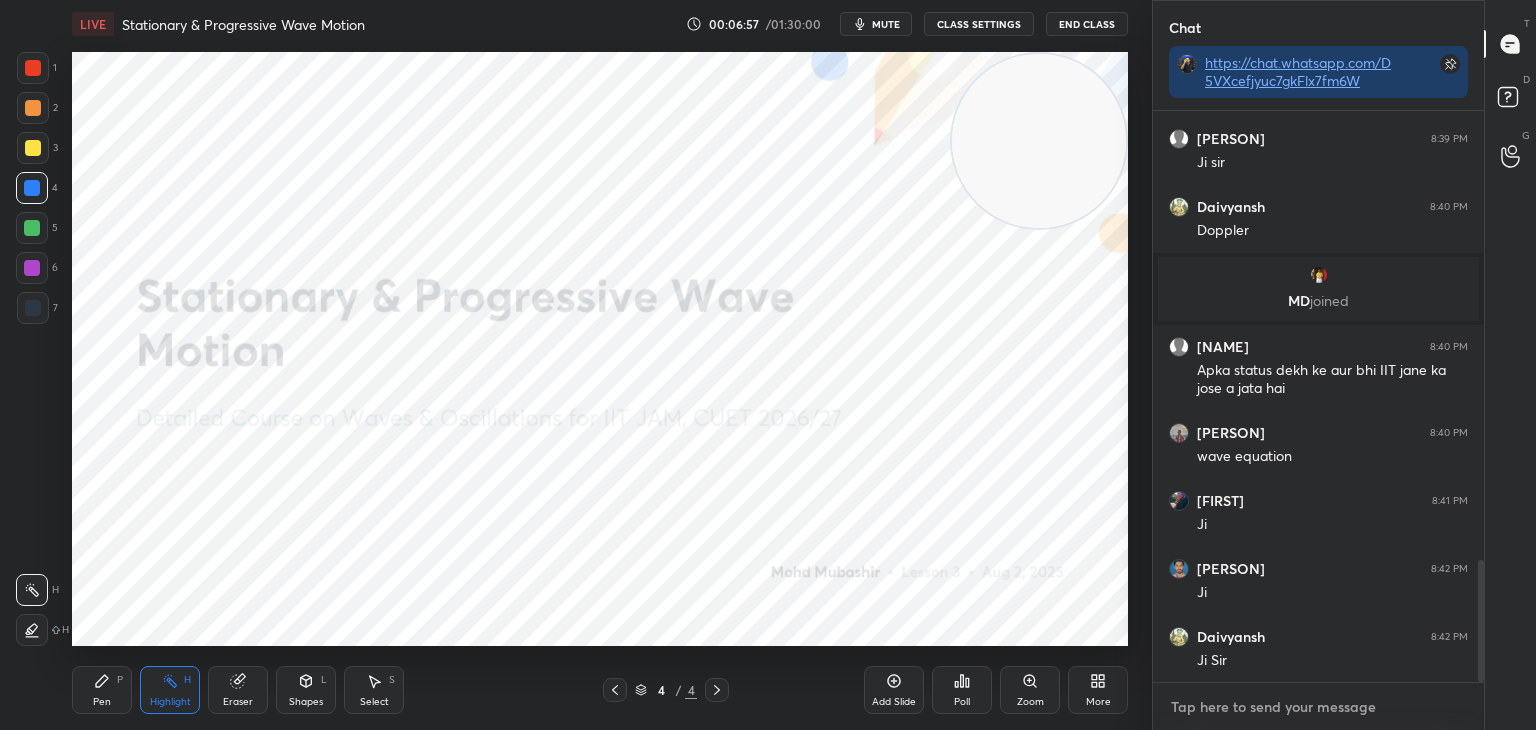 click at bounding box center [1318, 707] 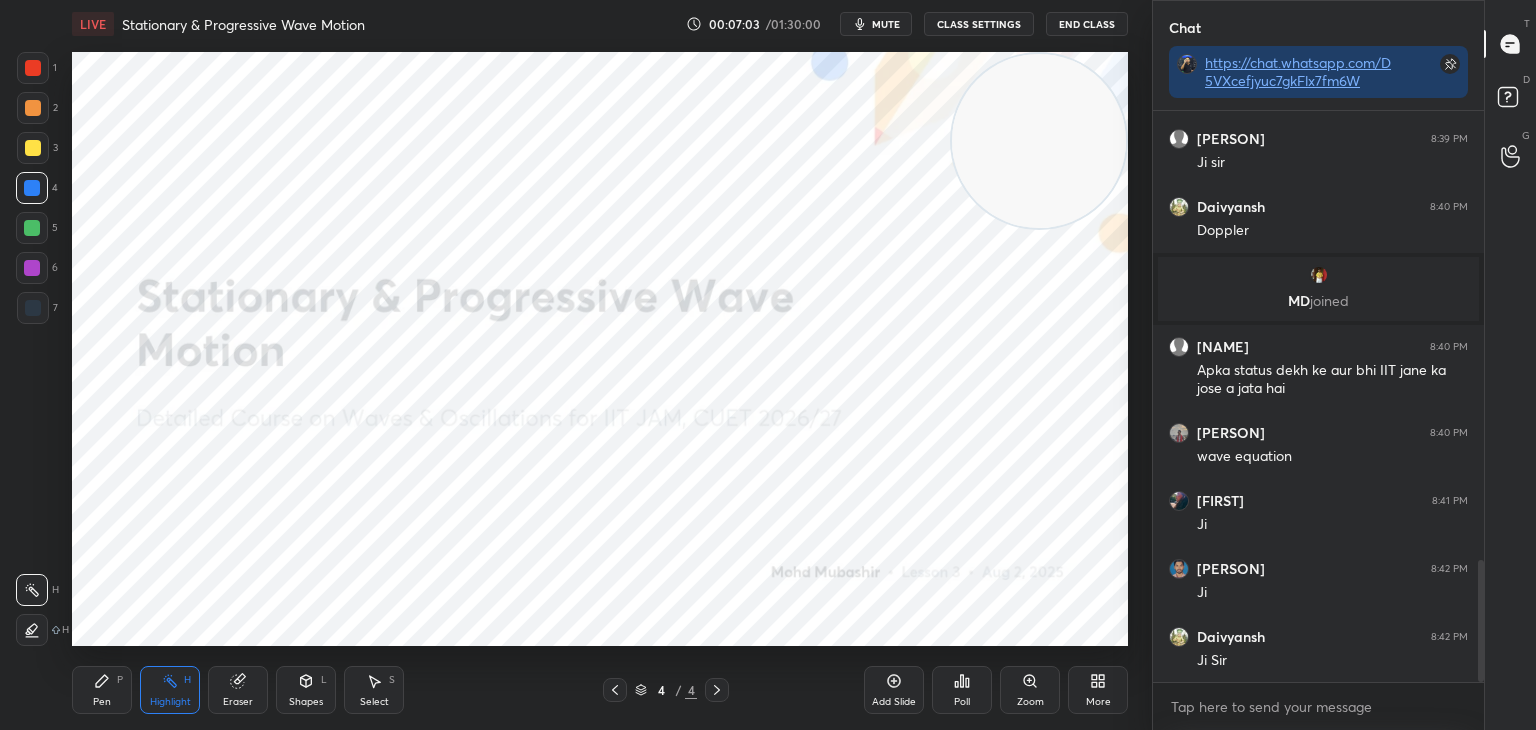 click on "Pen P" at bounding box center (102, 690) 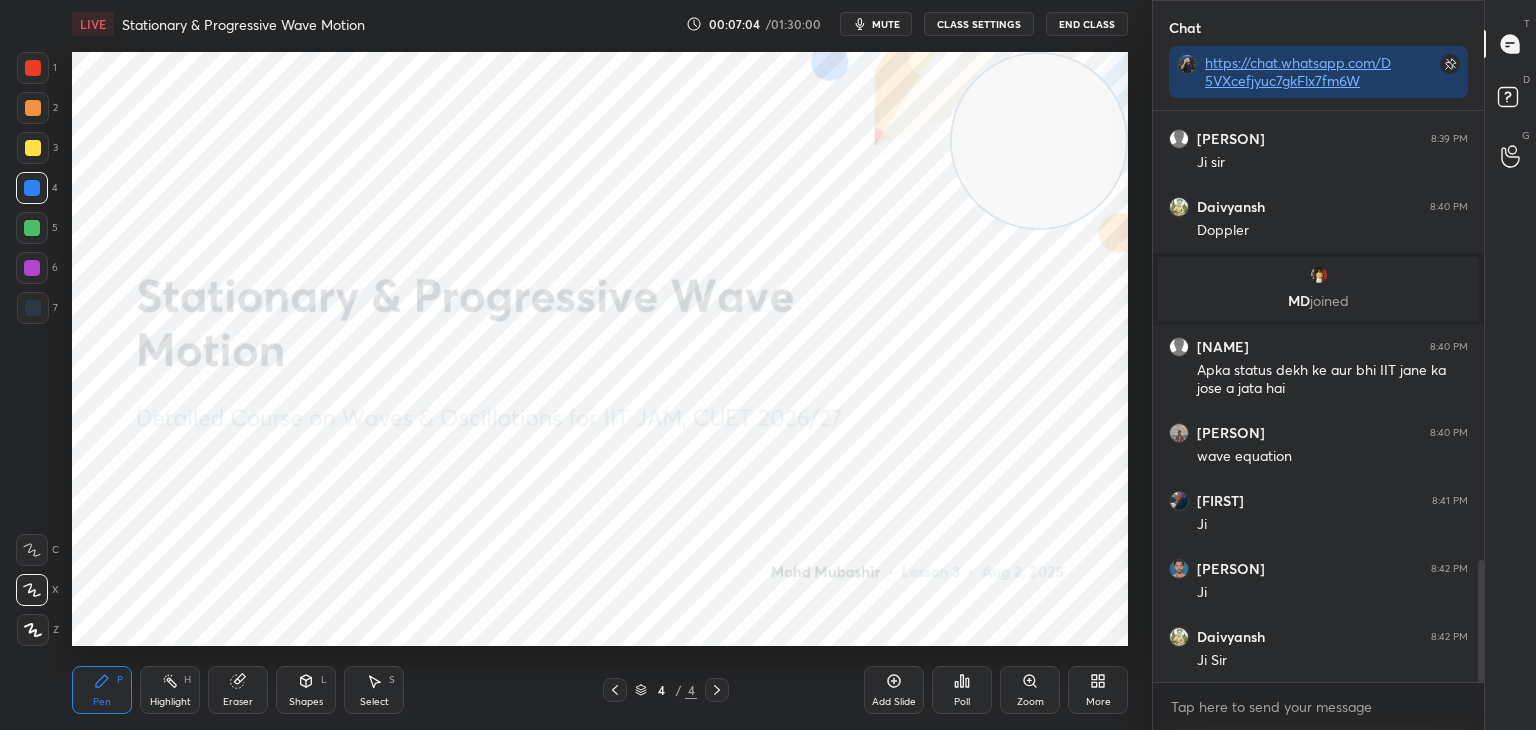 drag, startPoint x: 33, startPoint y: 150, endPoint x: 45, endPoint y: 150, distance: 12 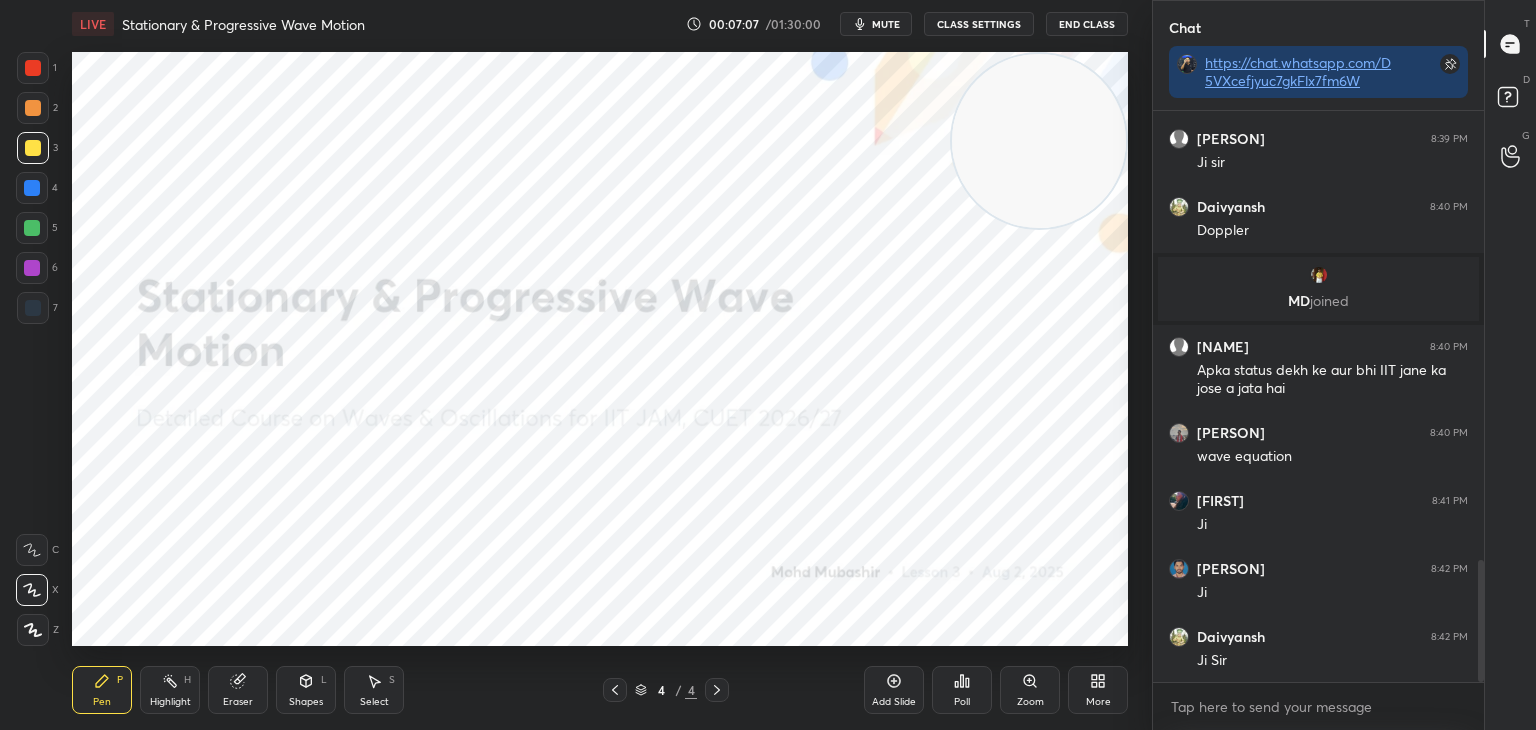 drag, startPoint x: 1117, startPoint y: 678, endPoint x: 1105, endPoint y: 680, distance: 12.165525 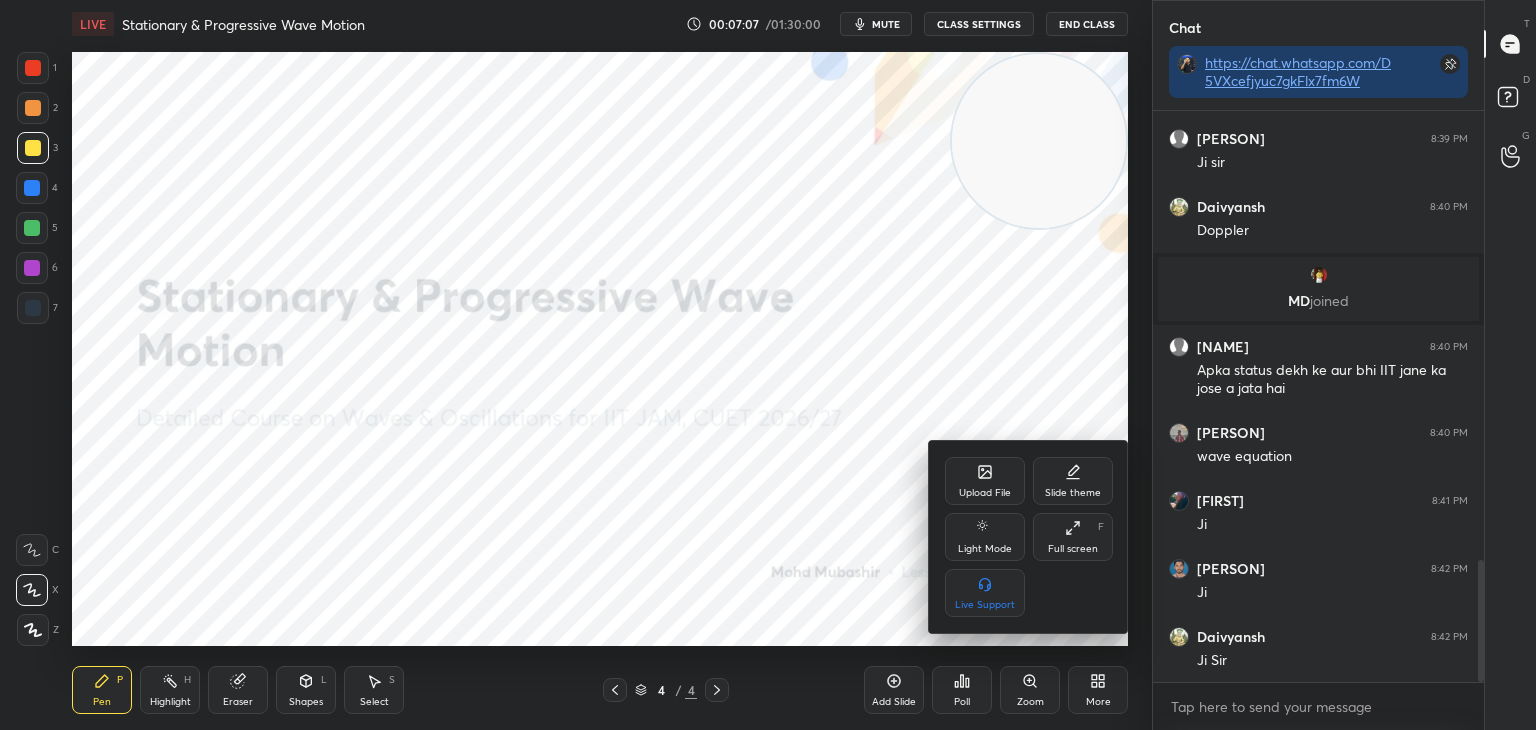click 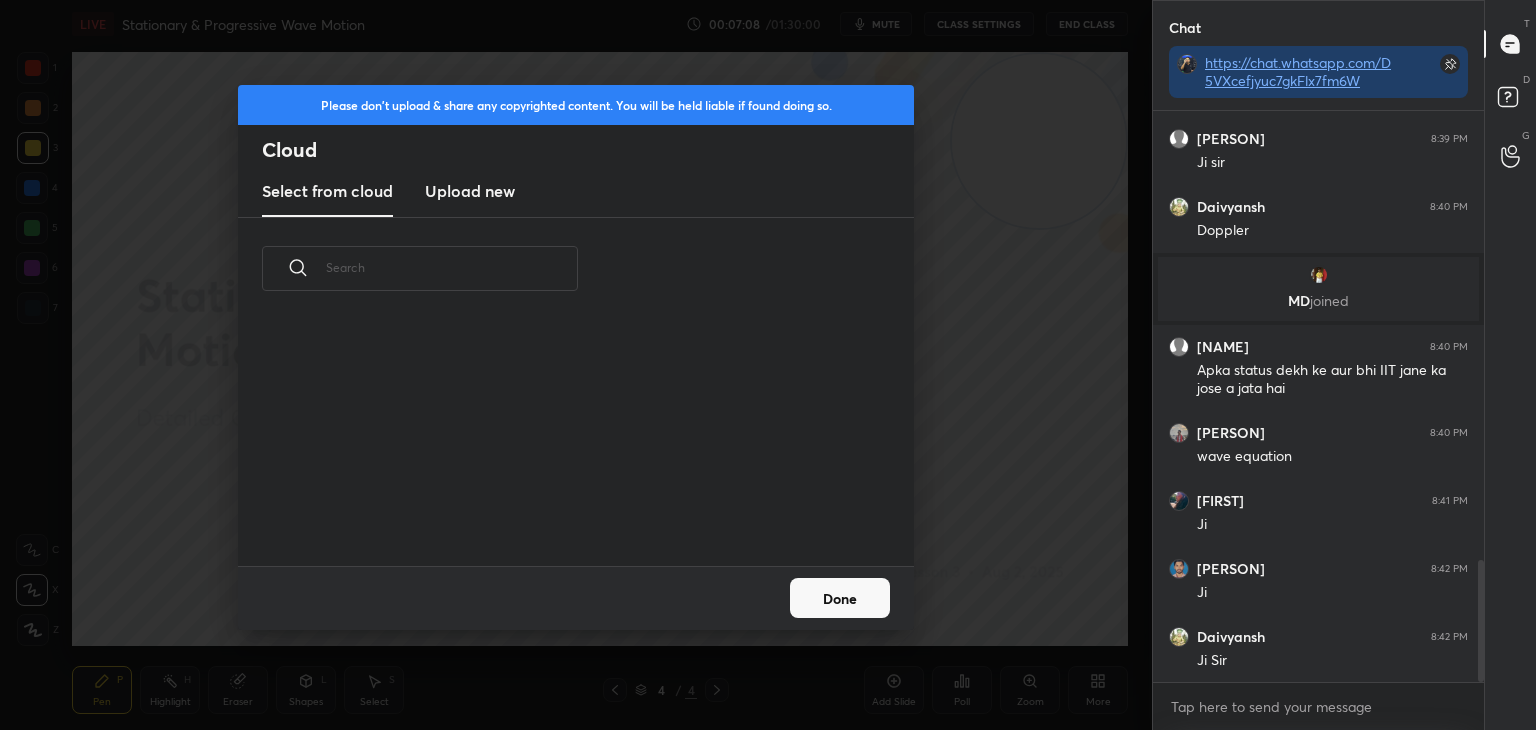 drag, startPoint x: 489, startPoint y: 194, endPoint x: 751, endPoint y: 189, distance: 262.0477 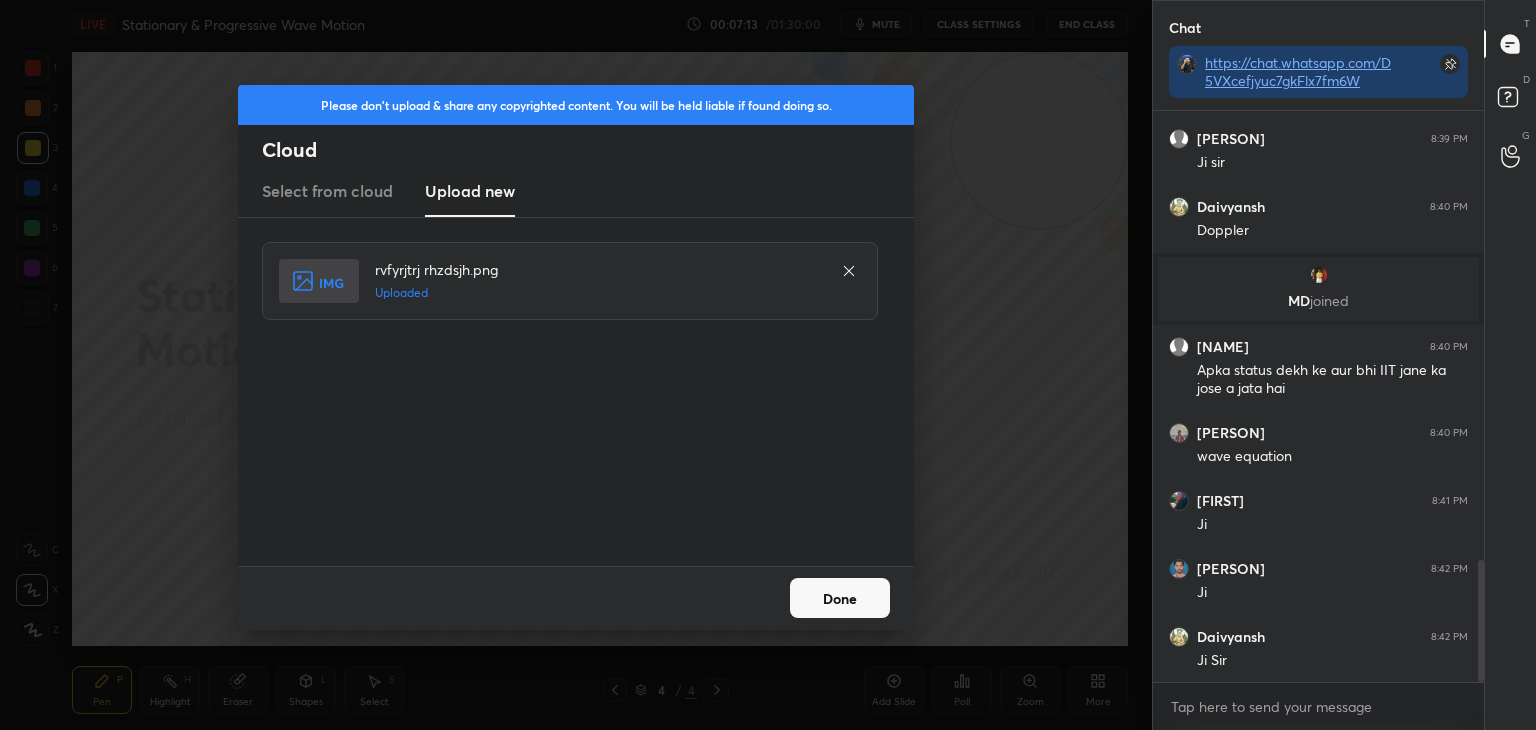 click on "Done" at bounding box center [840, 598] 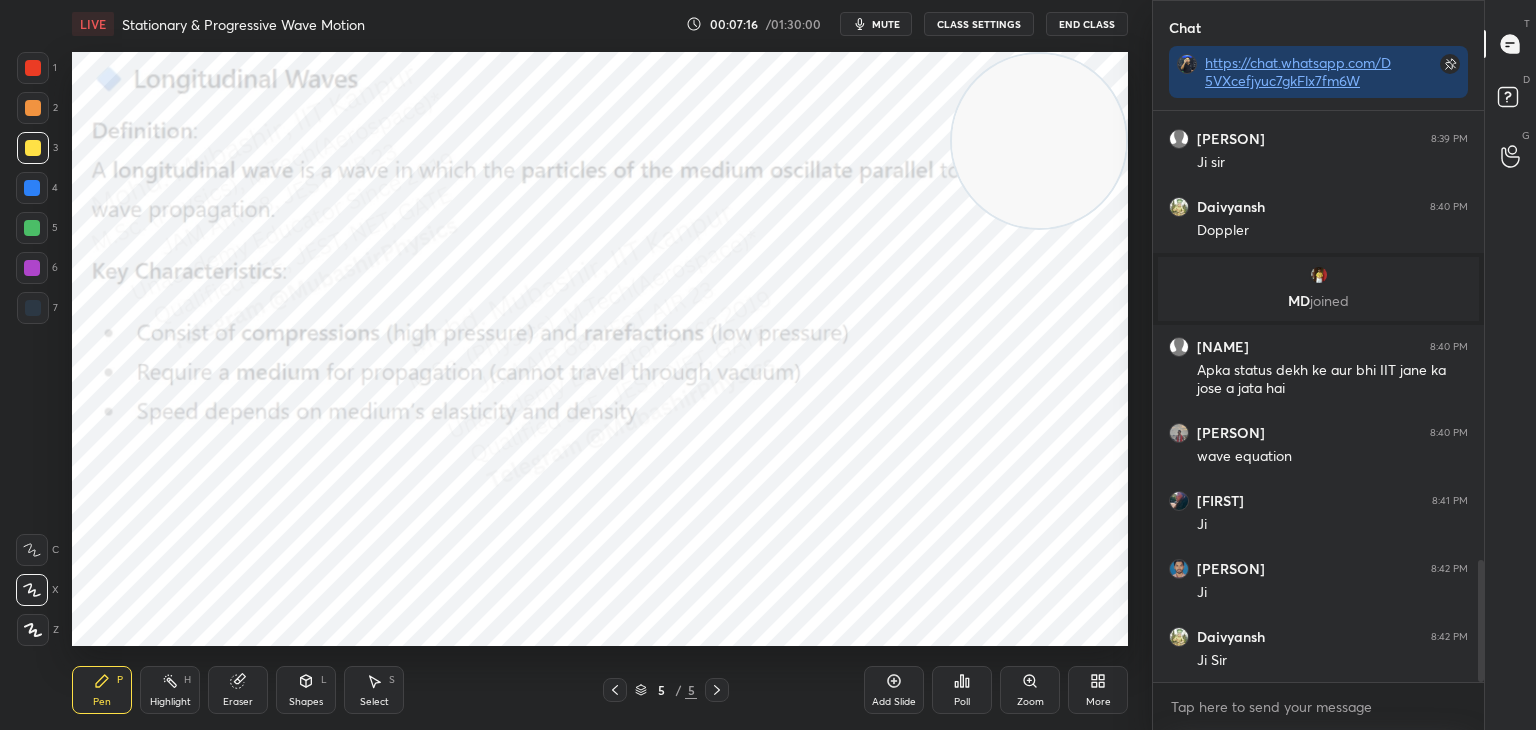 scroll, scrollTop: 2176, scrollLeft: 0, axis: vertical 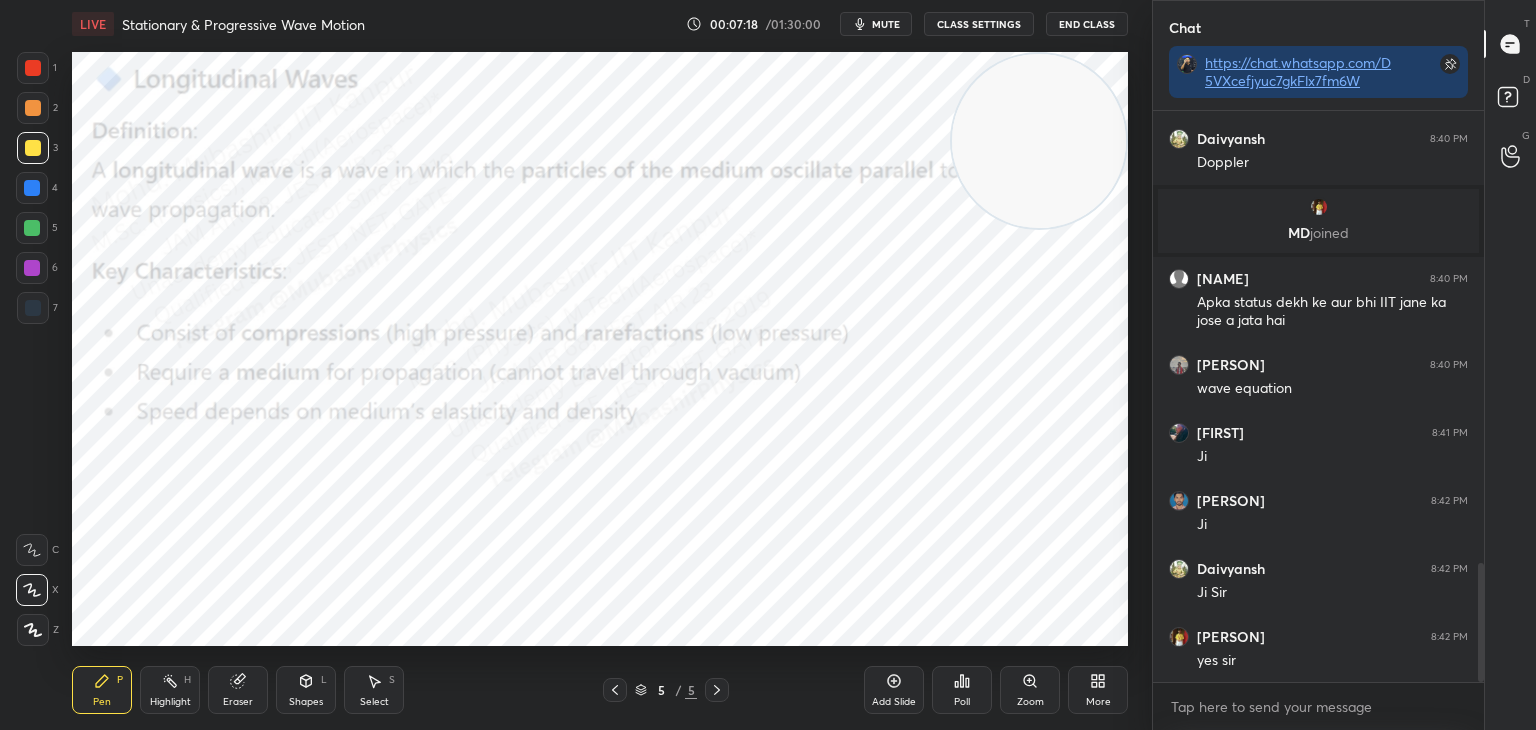 drag, startPoint x: 1040, startPoint y: 566, endPoint x: 1020, endPoint y: 610, distance: 48.332184 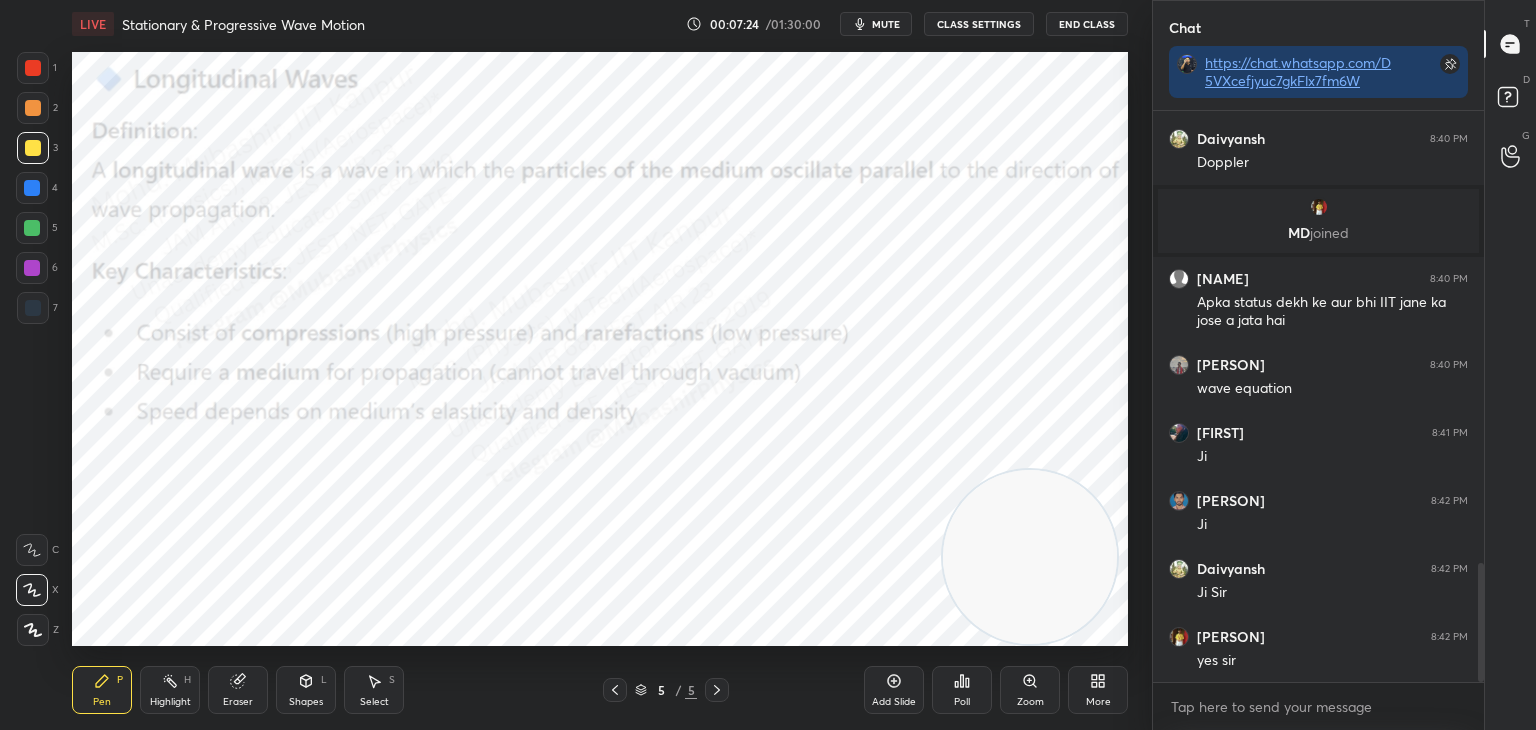 drag, startPoint x: 37, startPoint y: 226, endPoint x: 49, endPoint y: 228, distance: 12.165525 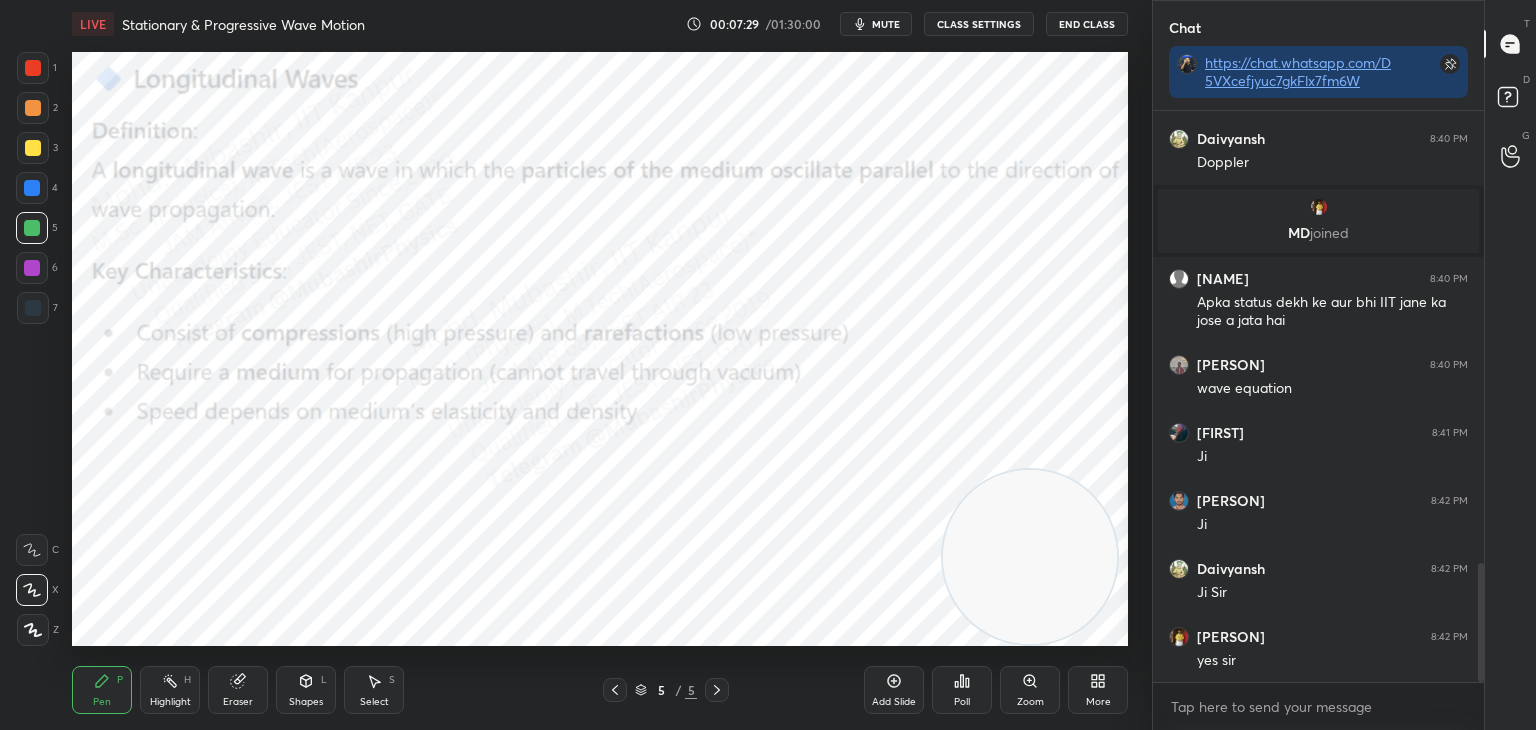 click at bounding box center (32, 268) 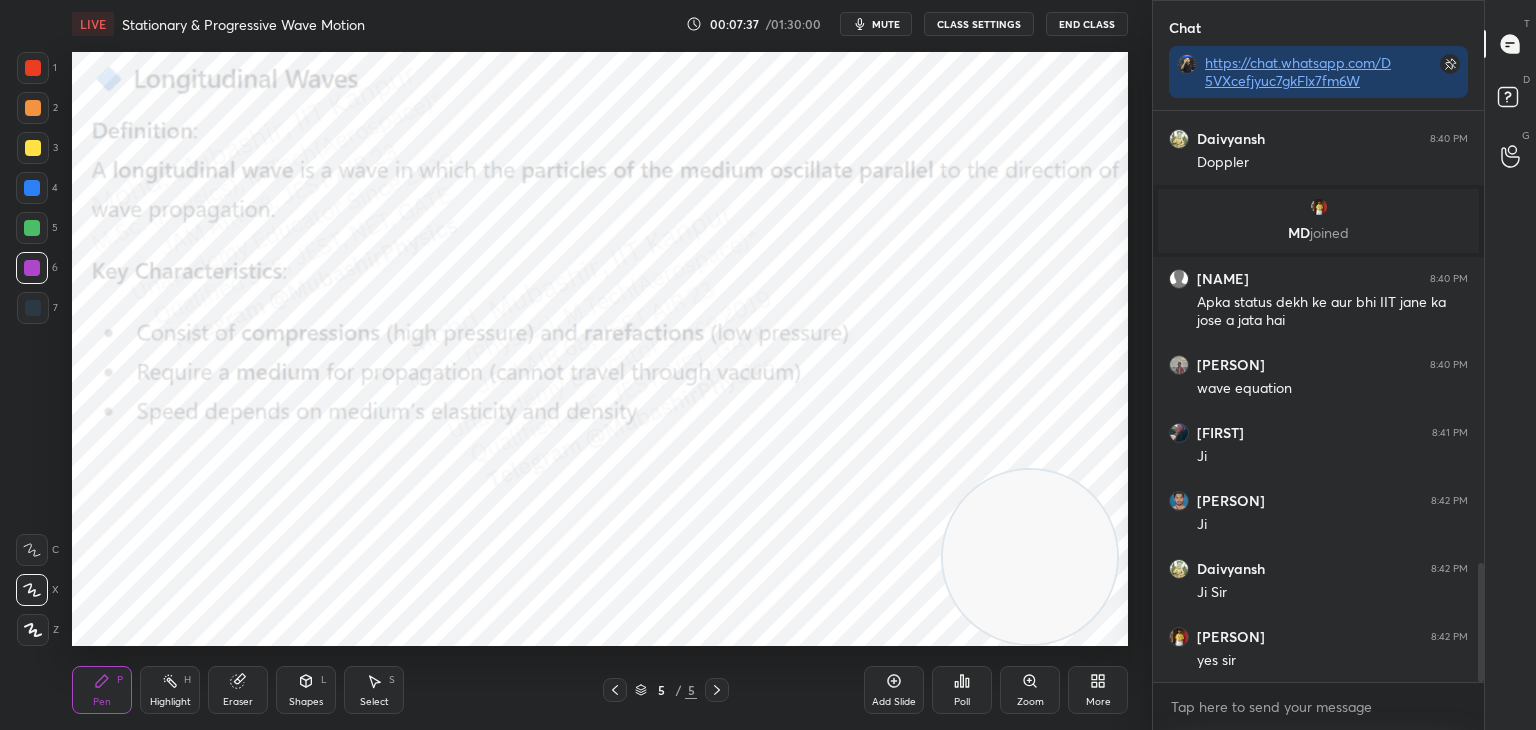 click at bounding box center [33, 108] 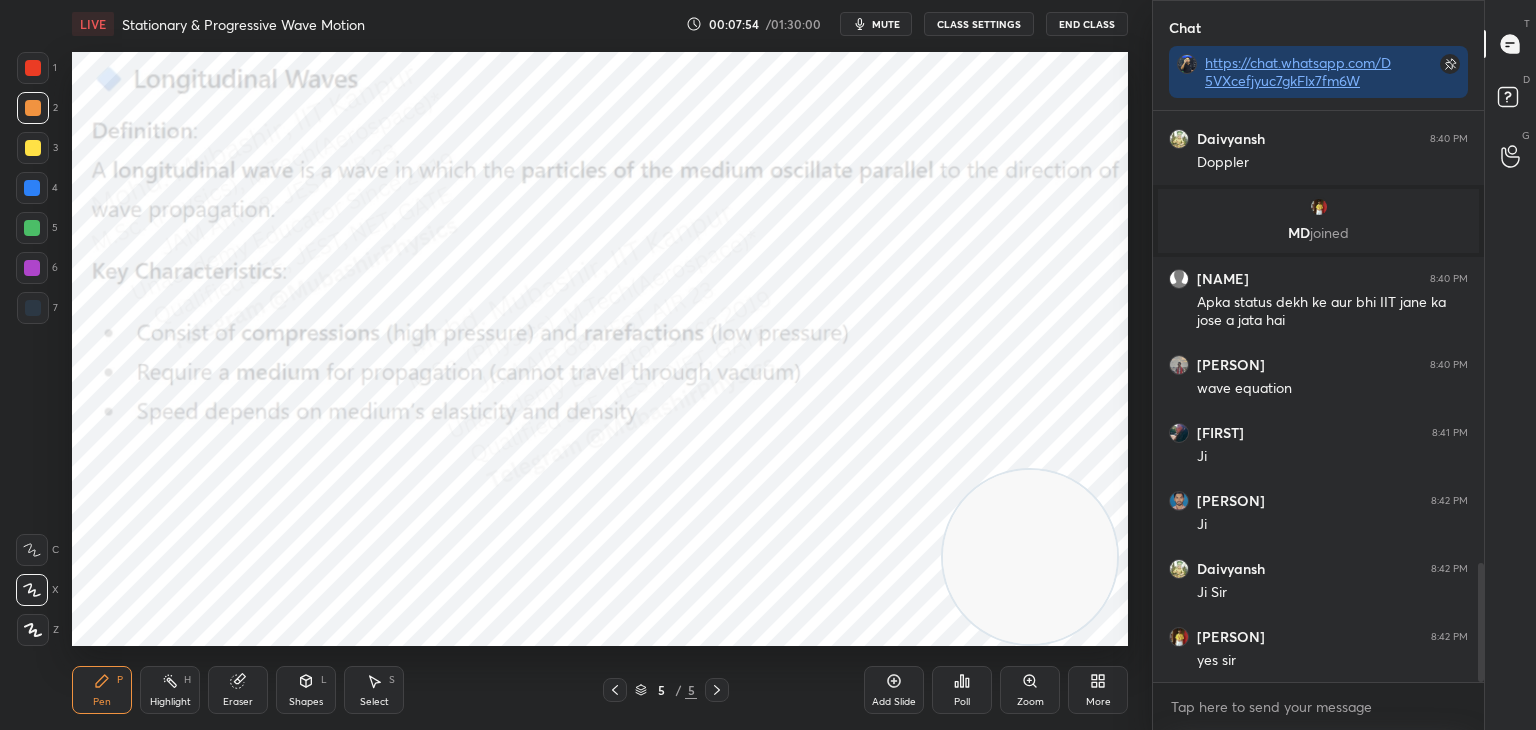 click at bounding box center [32, 228] 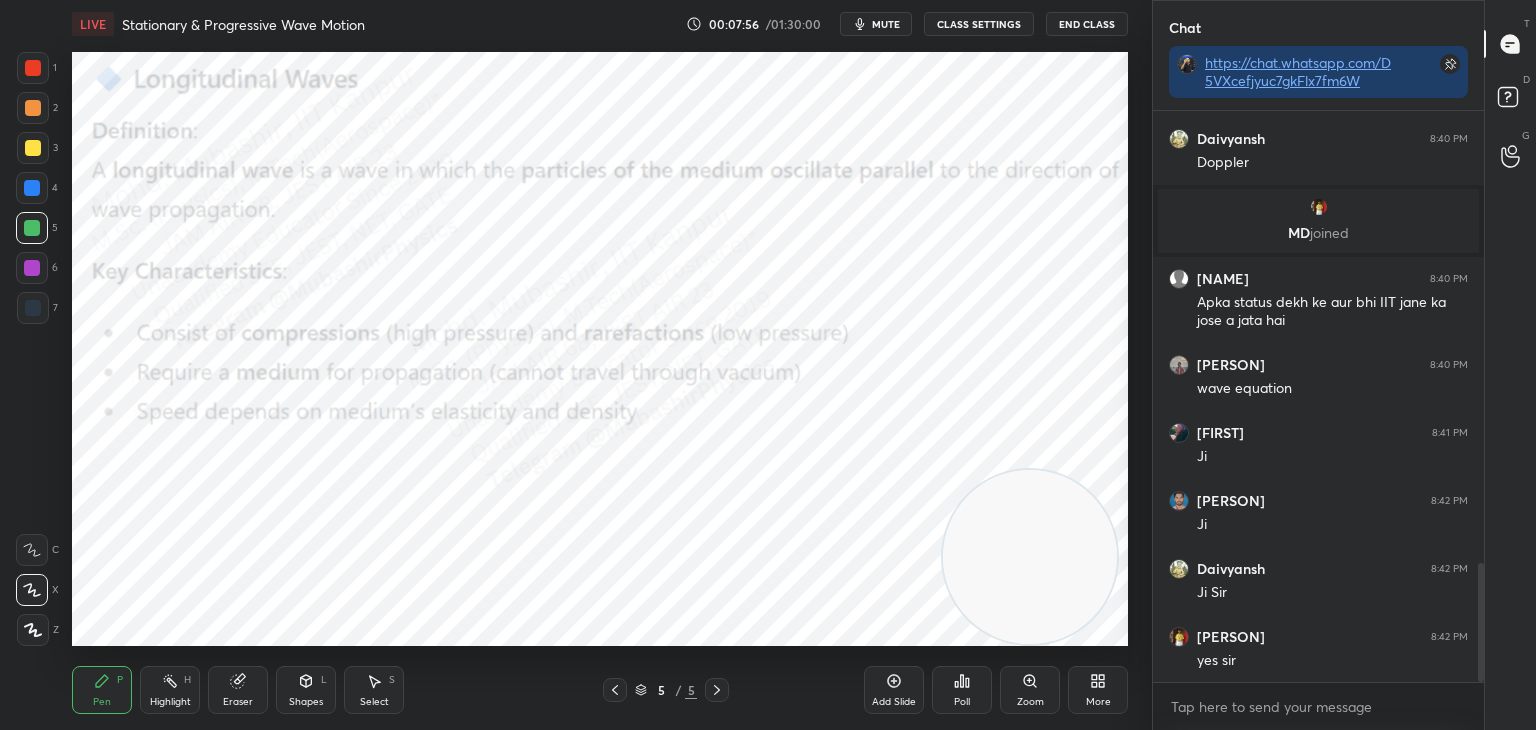 click at bounding box center [33, 148] 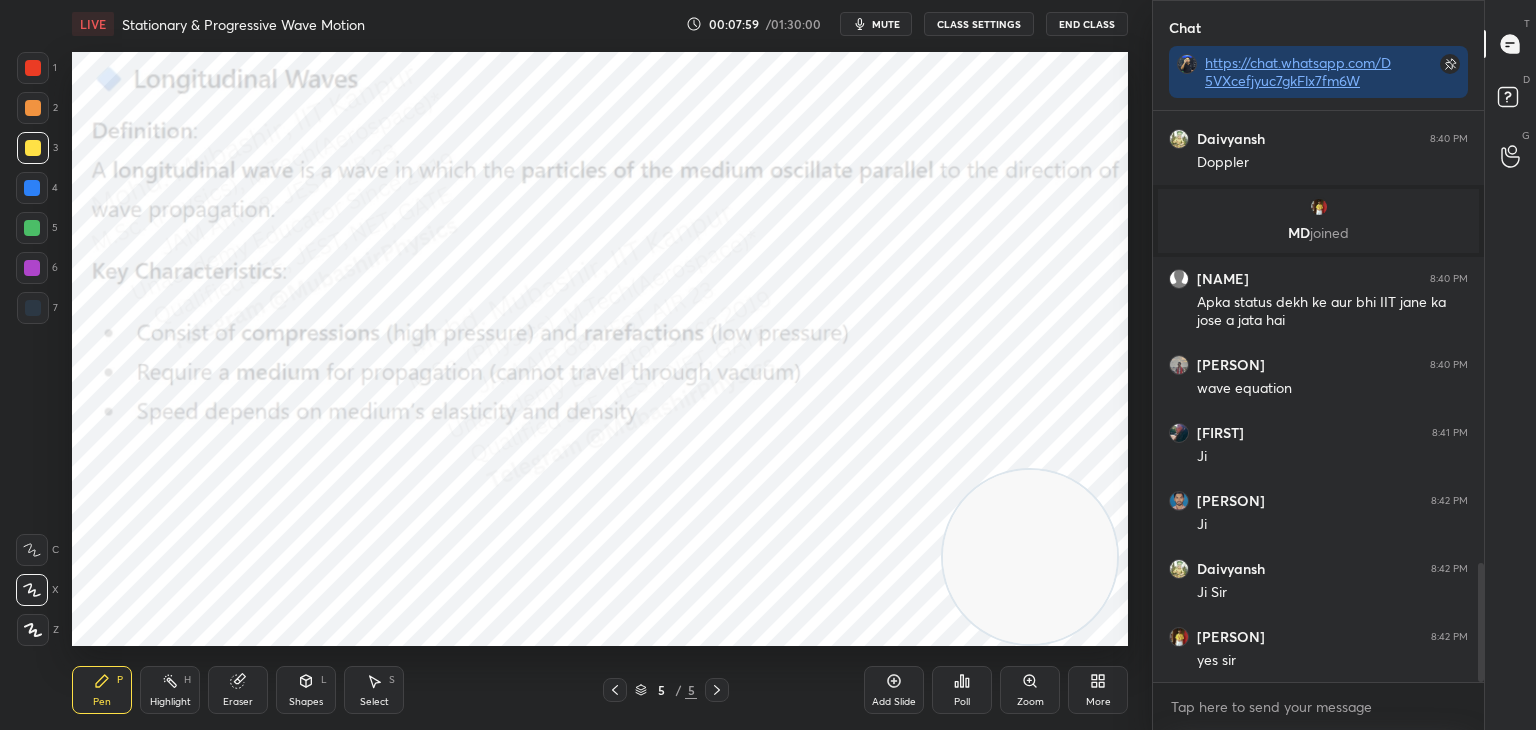 click on "1 2 3 4 5 6 7 C X Z C X Z E E Erase all   H H LIVE Stationary & Progressive Wave Motion 00:07:59 /  01:30:00 mute CLASS SETTINGS End Class Setting up your live class Poll for   secs No correct answer Start poll Back Stationary & Progressive Wave Motion • L3 of Detailed Course on Waves & Oscillations for IIT JAM, CUET 2026/27 [NAME] Pen P Highlight H Eraser Shapes L Select S 5 / 5 Add Slide Poll Zoom More" at bounding box center [568, 365] 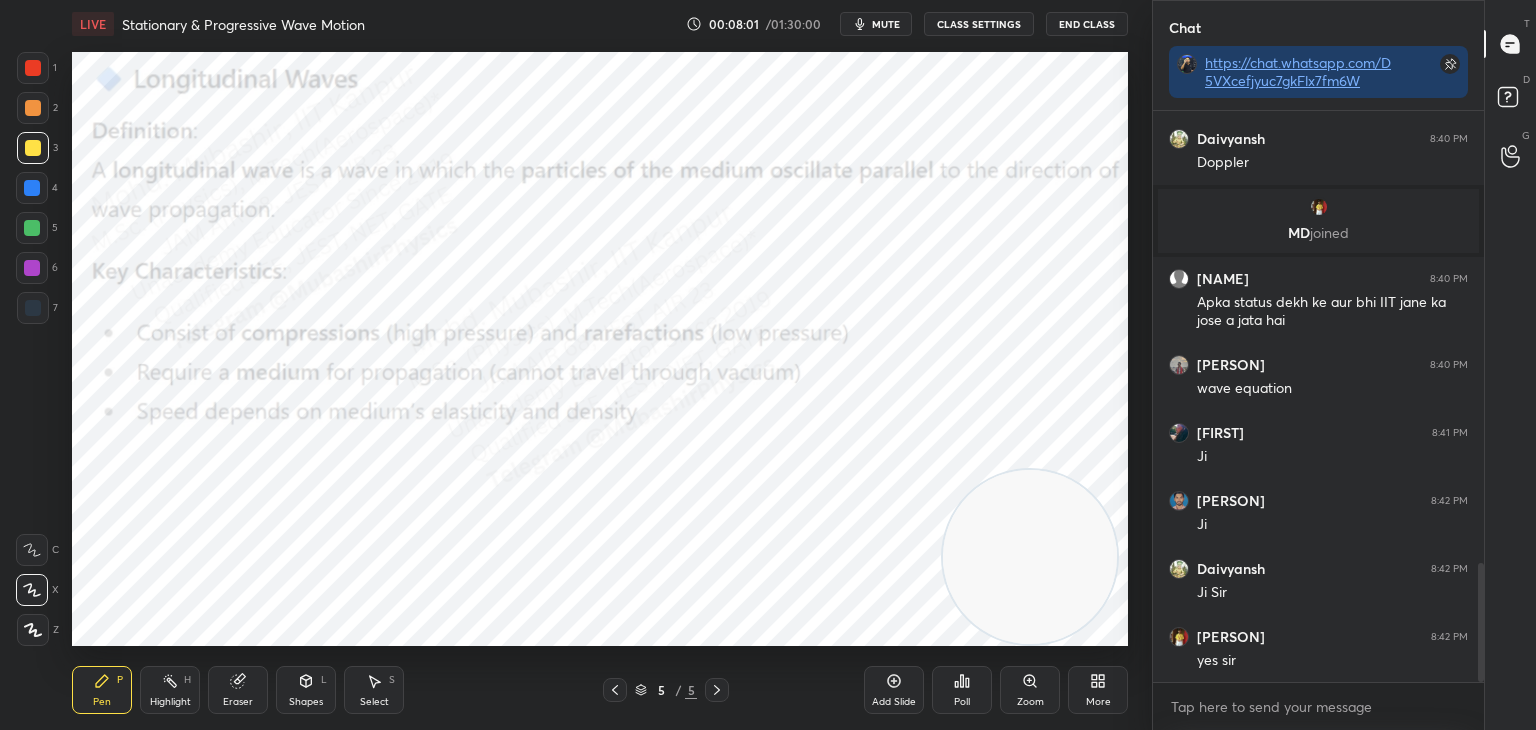 drag, startPoint x: 25, startPoint y: 190, endPoint x: 63, endPoint y: 202, distance: 39.849716 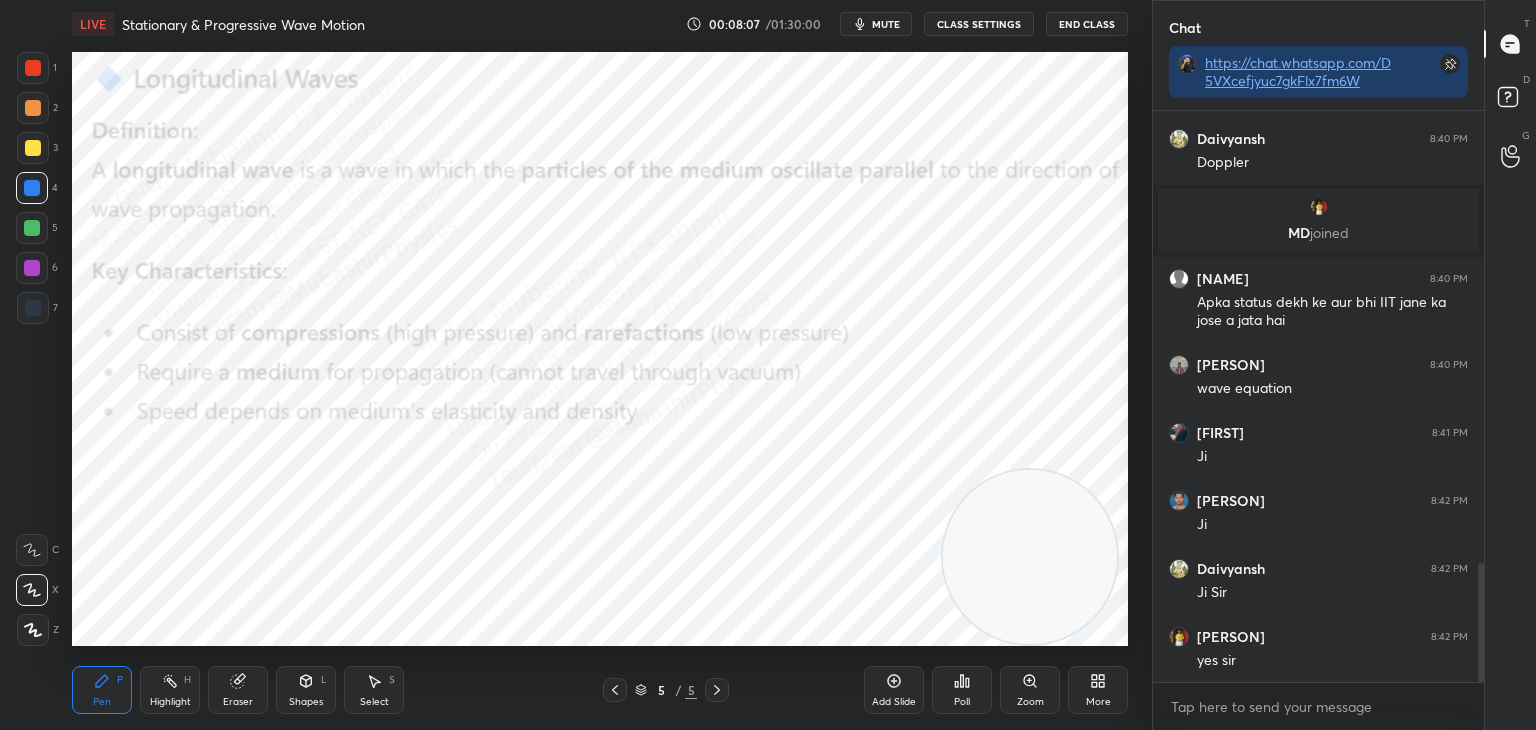 click on "1" at bounding box center (37, 72) 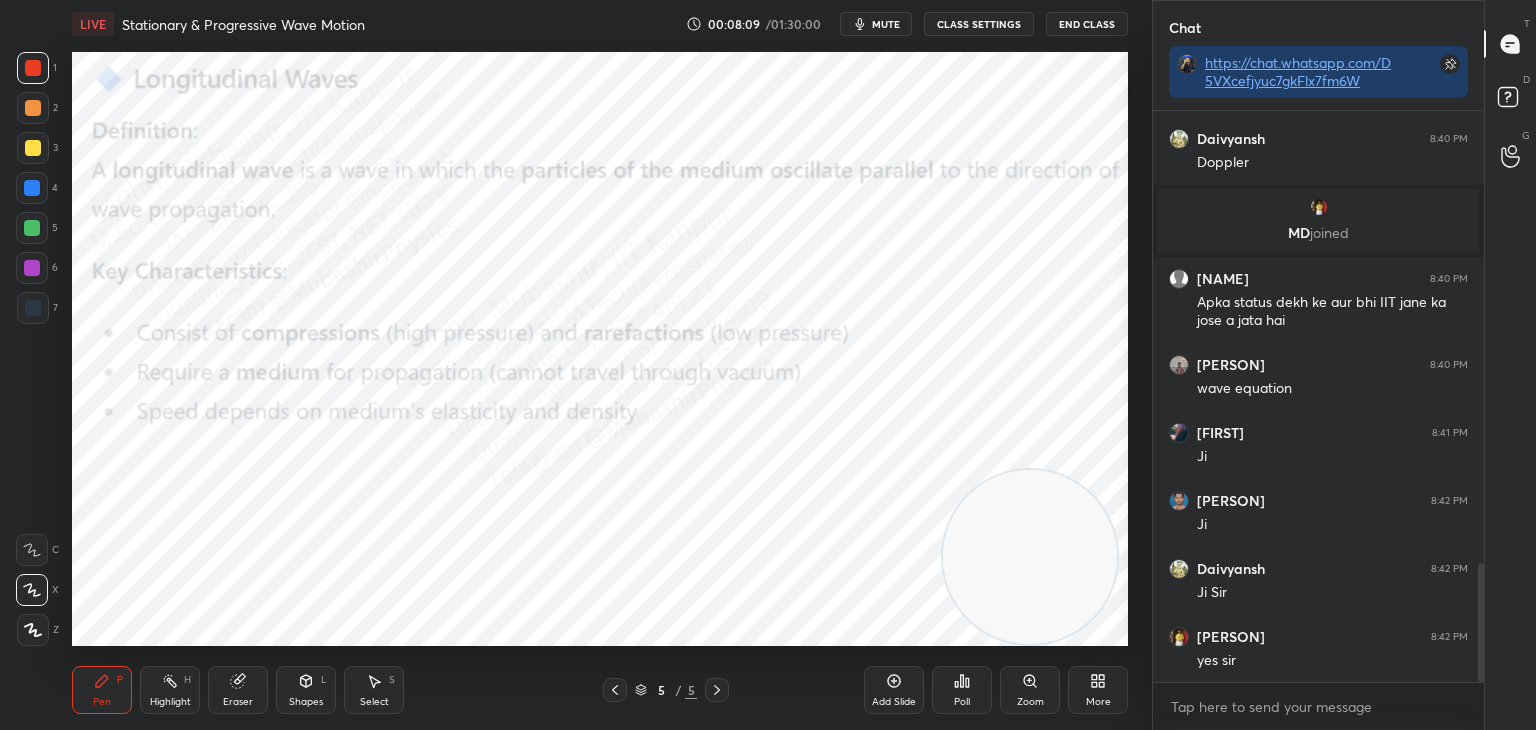 scroll, scrollTop: 2248, scrollLeft: 0, axis: vertical 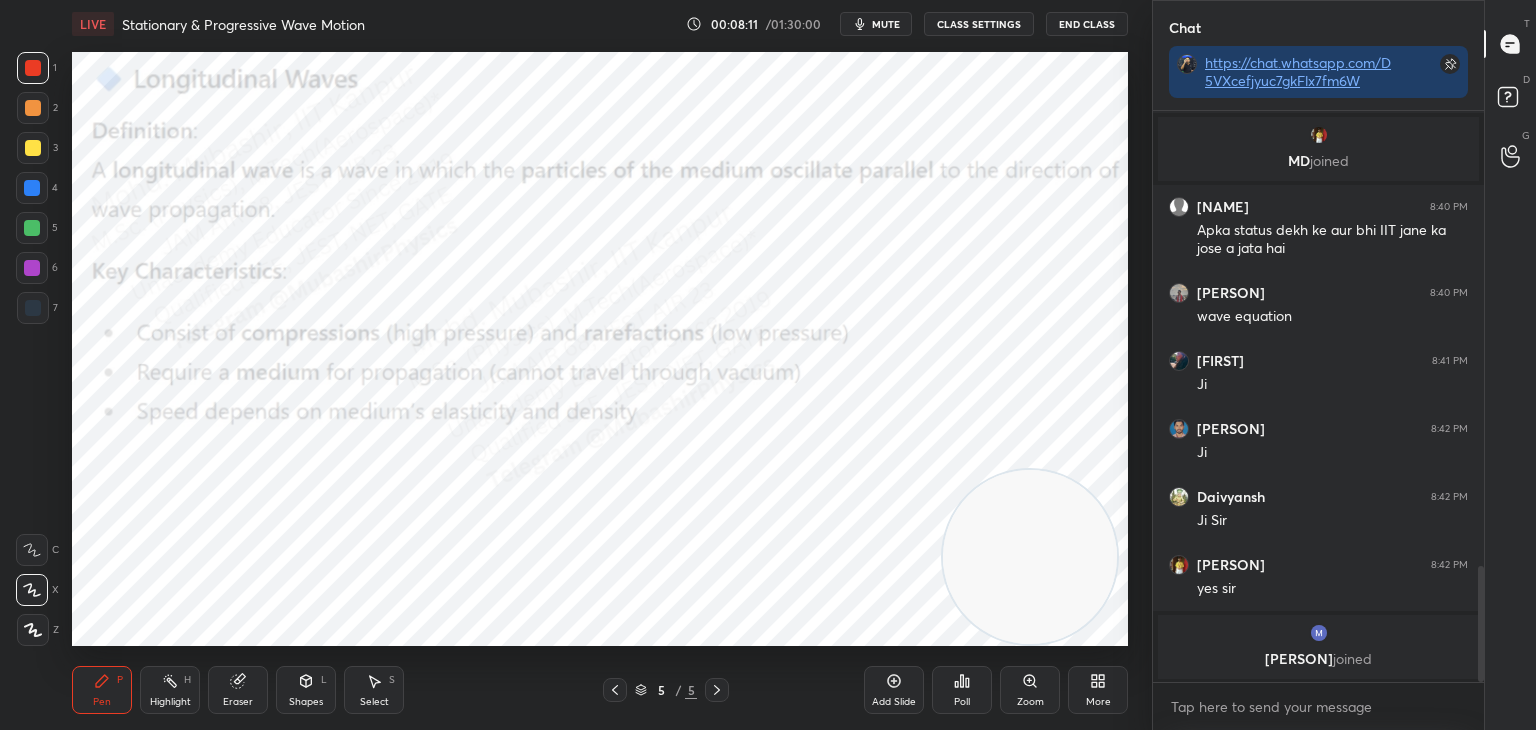 click on "Highlight H" at bounding box center (170, 690) 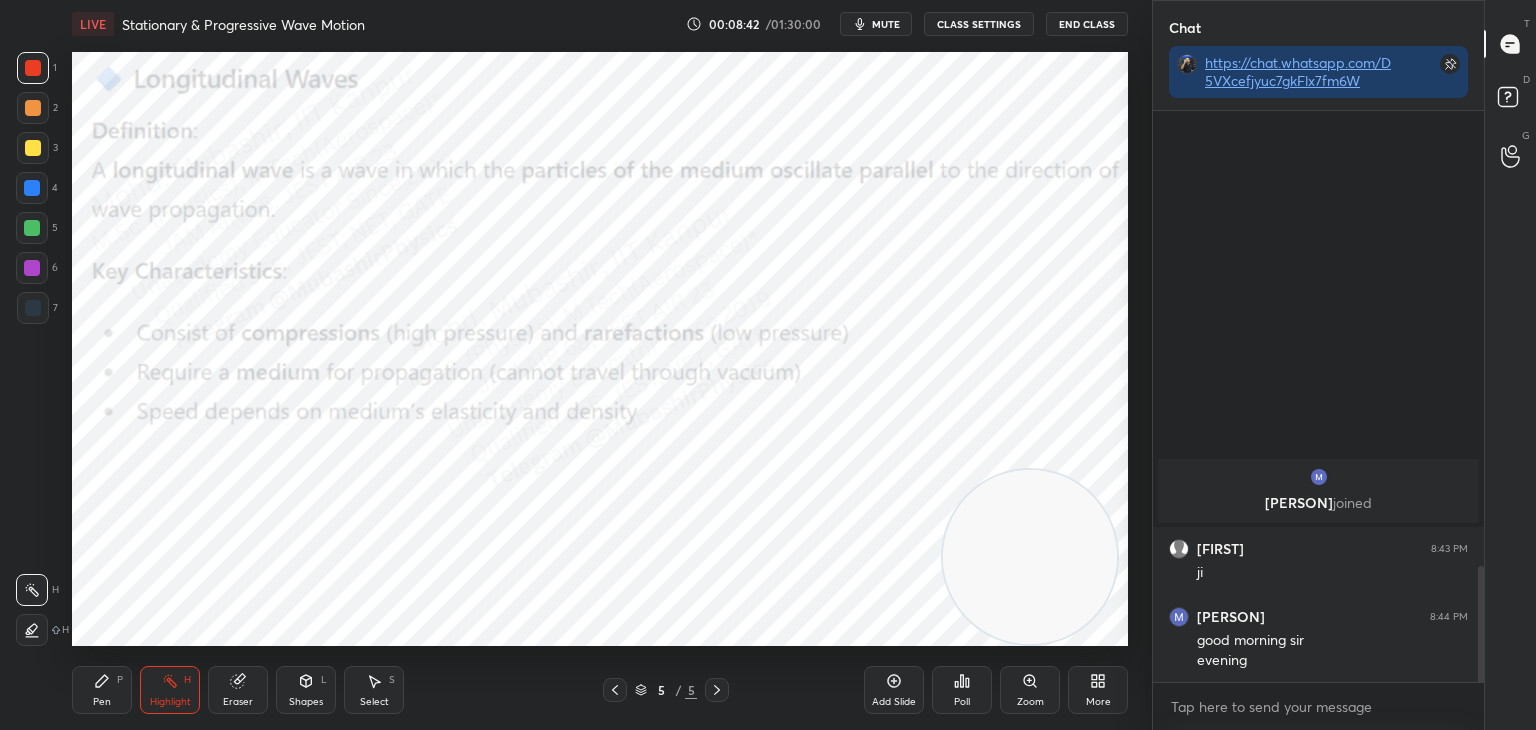 scroll, scrollTop: 2014, scrollLeft: 0, axis: vertical 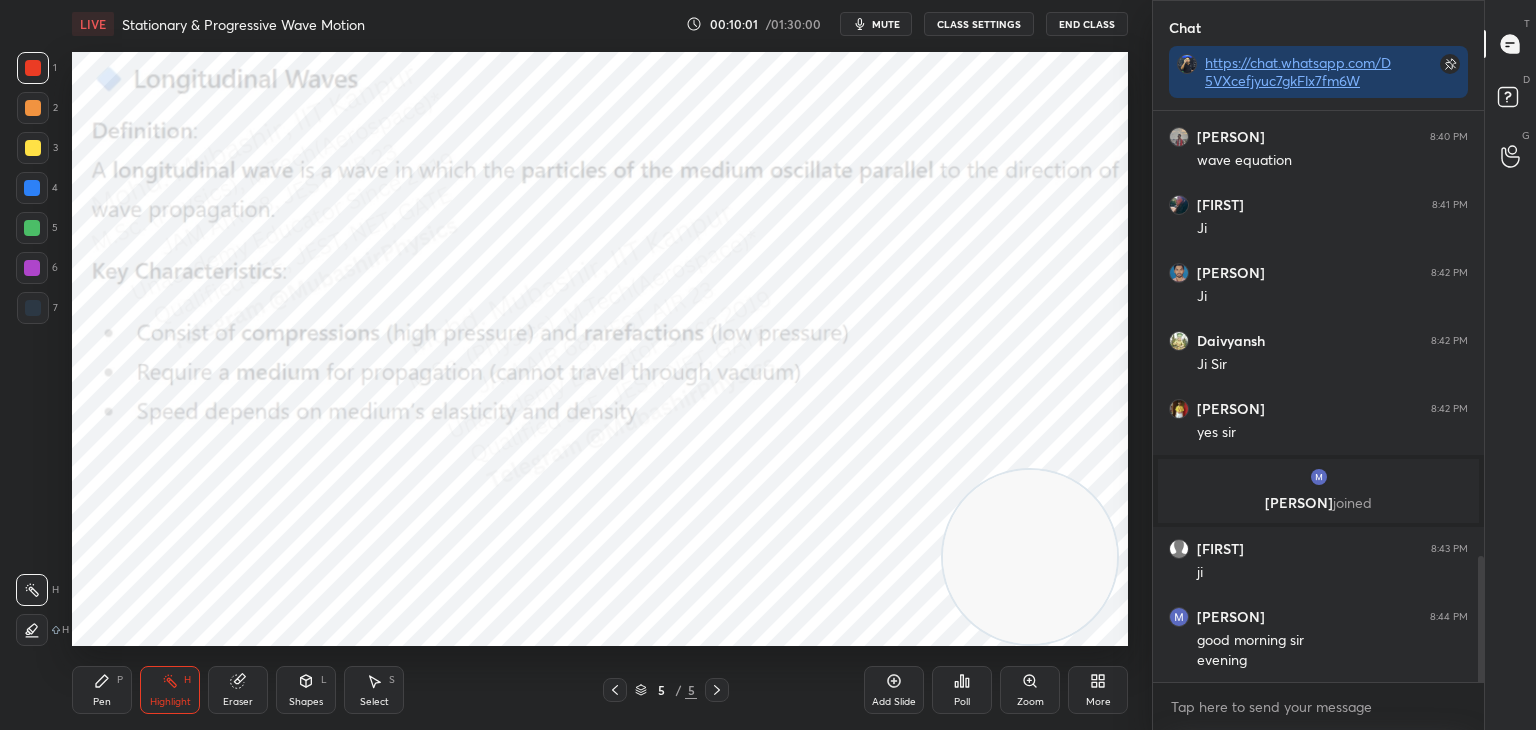 drag, startPoint x: 1091, startPoint y: 693, endPoint x: 1099, endPoint y: 683, distance: 12.806249 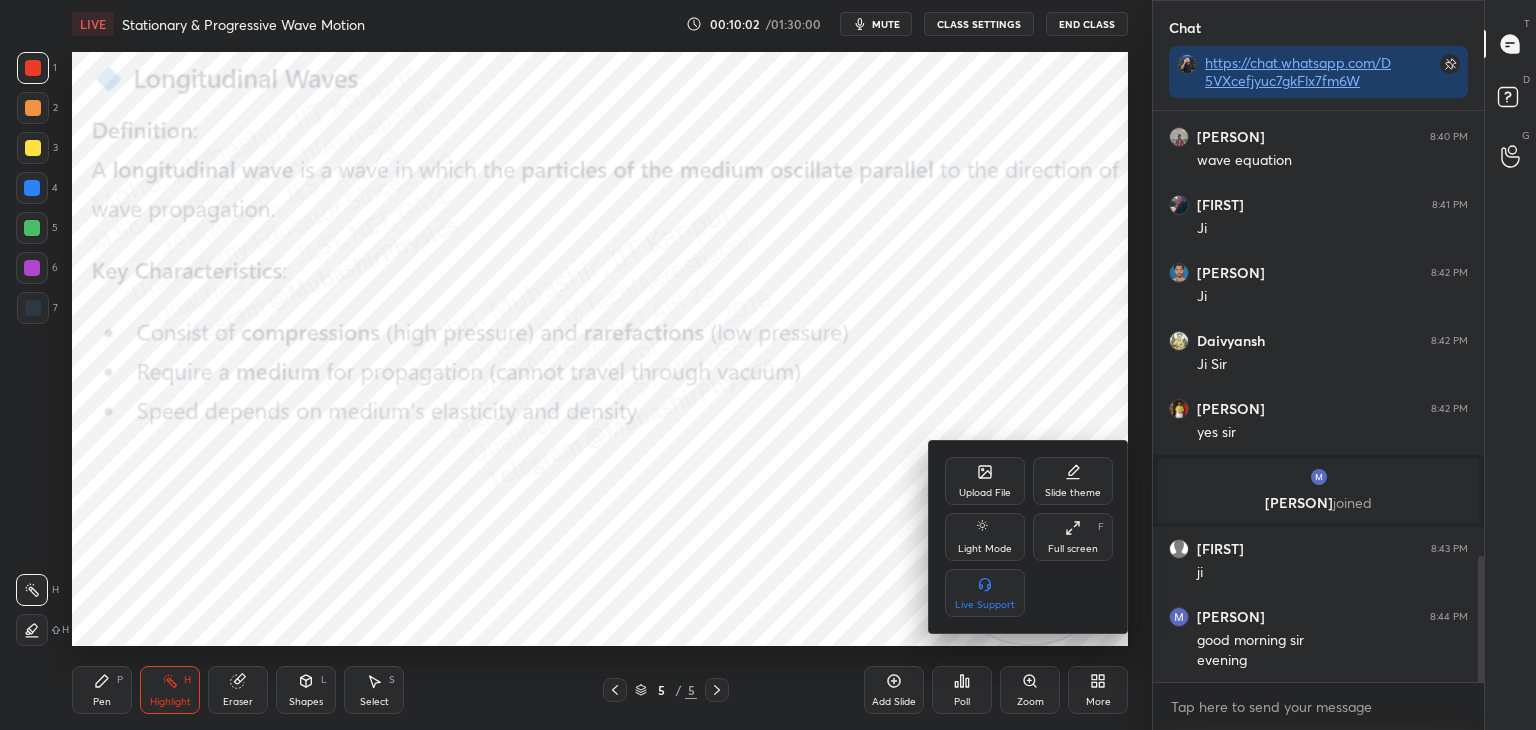 click 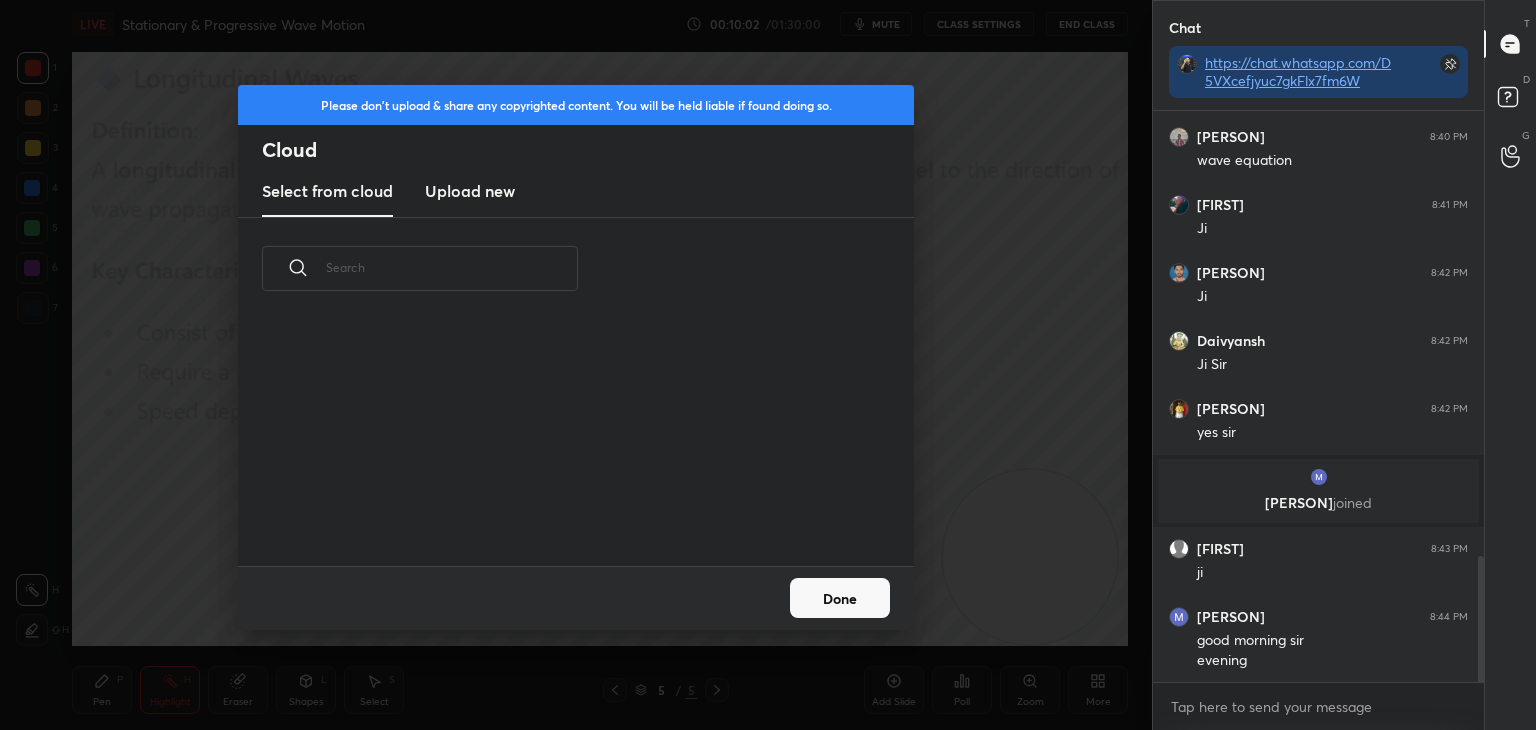 scroll, scrollTop: 246, scrollLeft: 642, axis: both 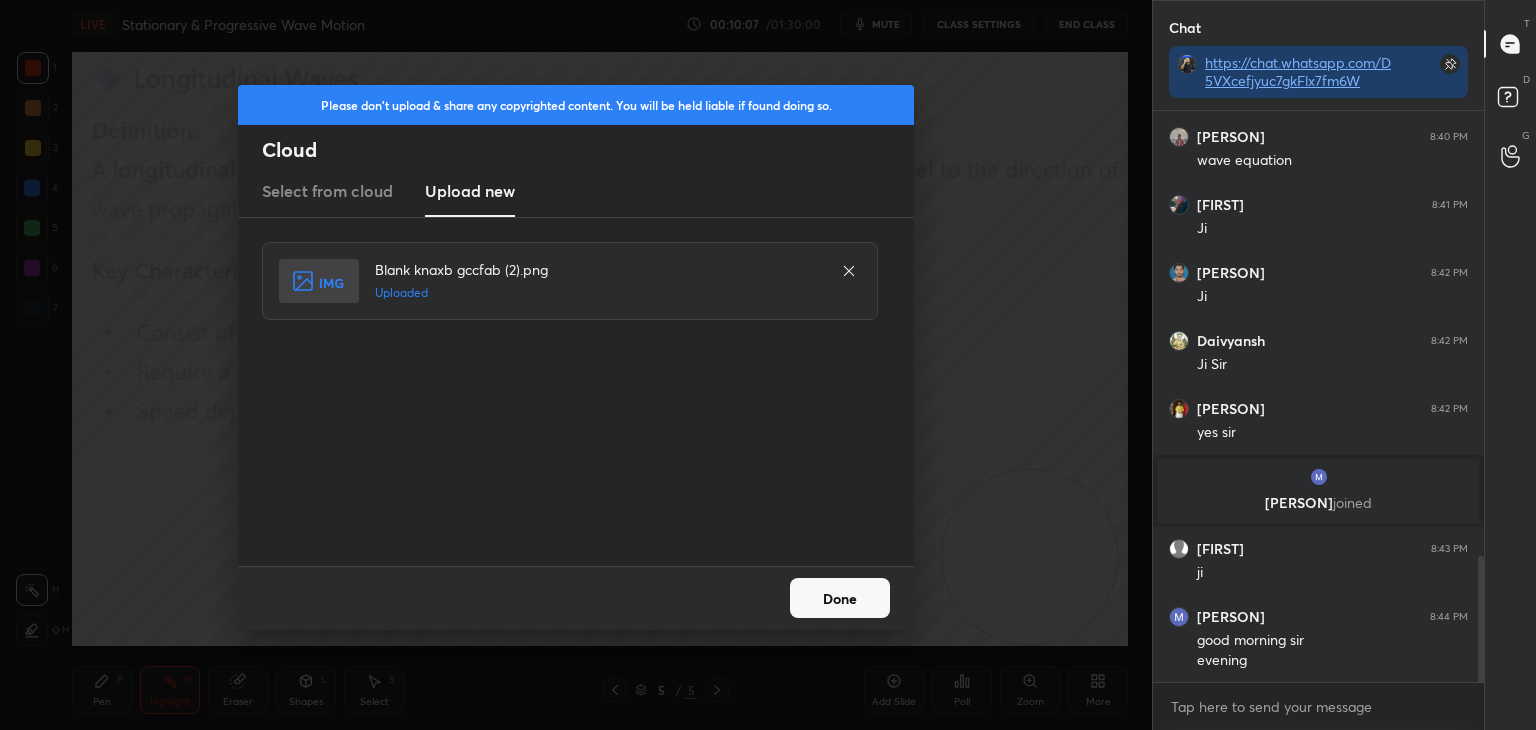 click on "Done" at bounding box center (840, 598) 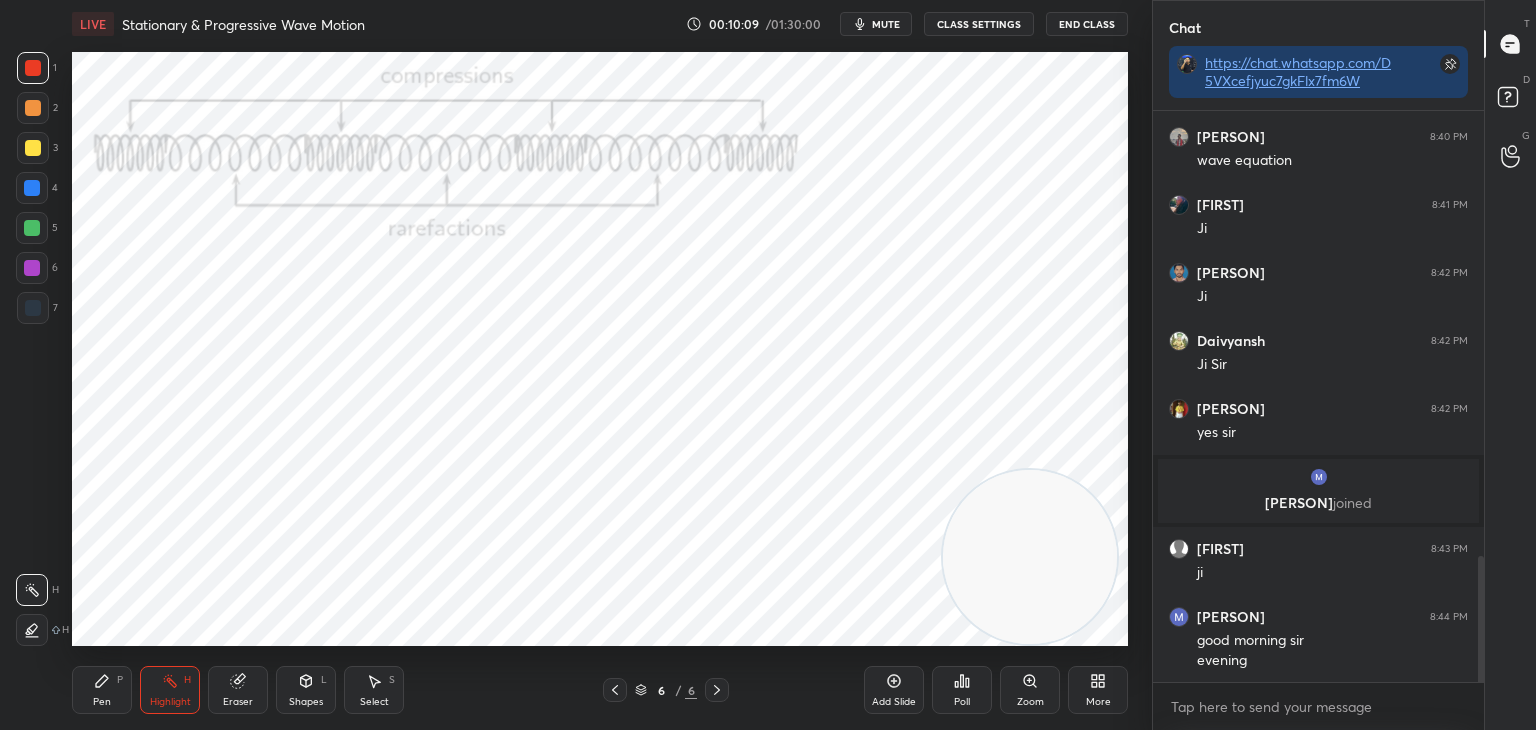drag, startPoint x: 31, startPoint y: 149, endPoint x: 67, endPoint y: 150, distance: 36.013885 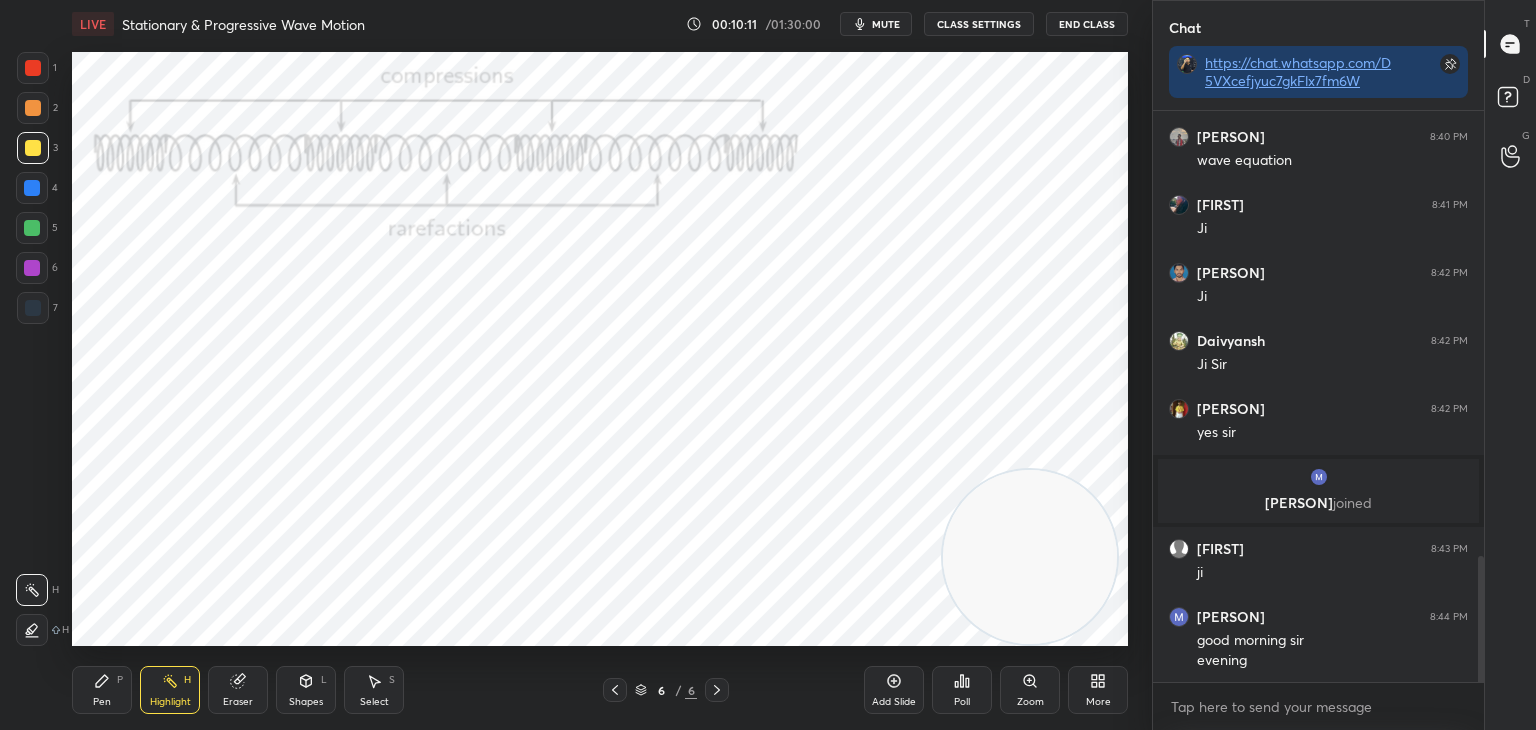 click 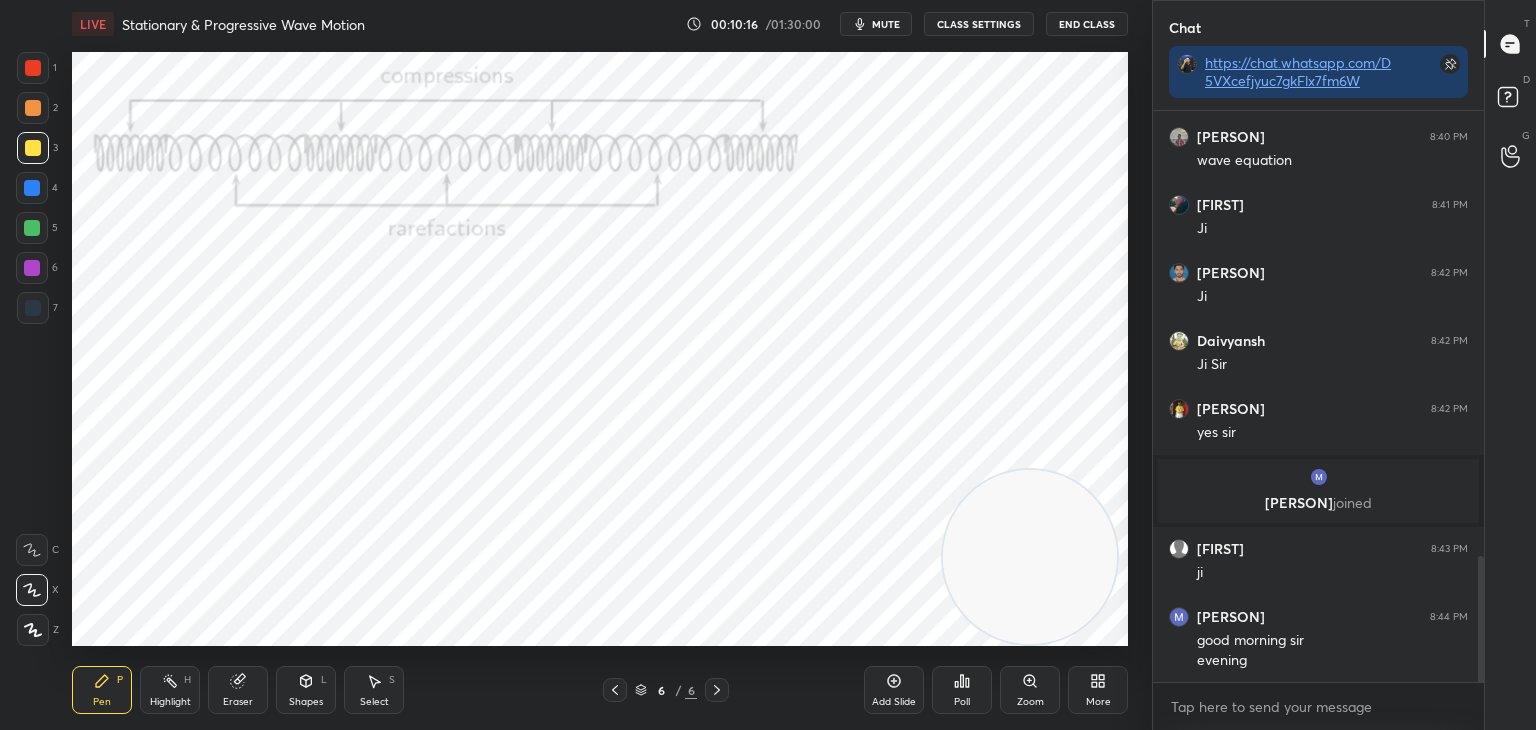 click at bounding box center [32, 228] 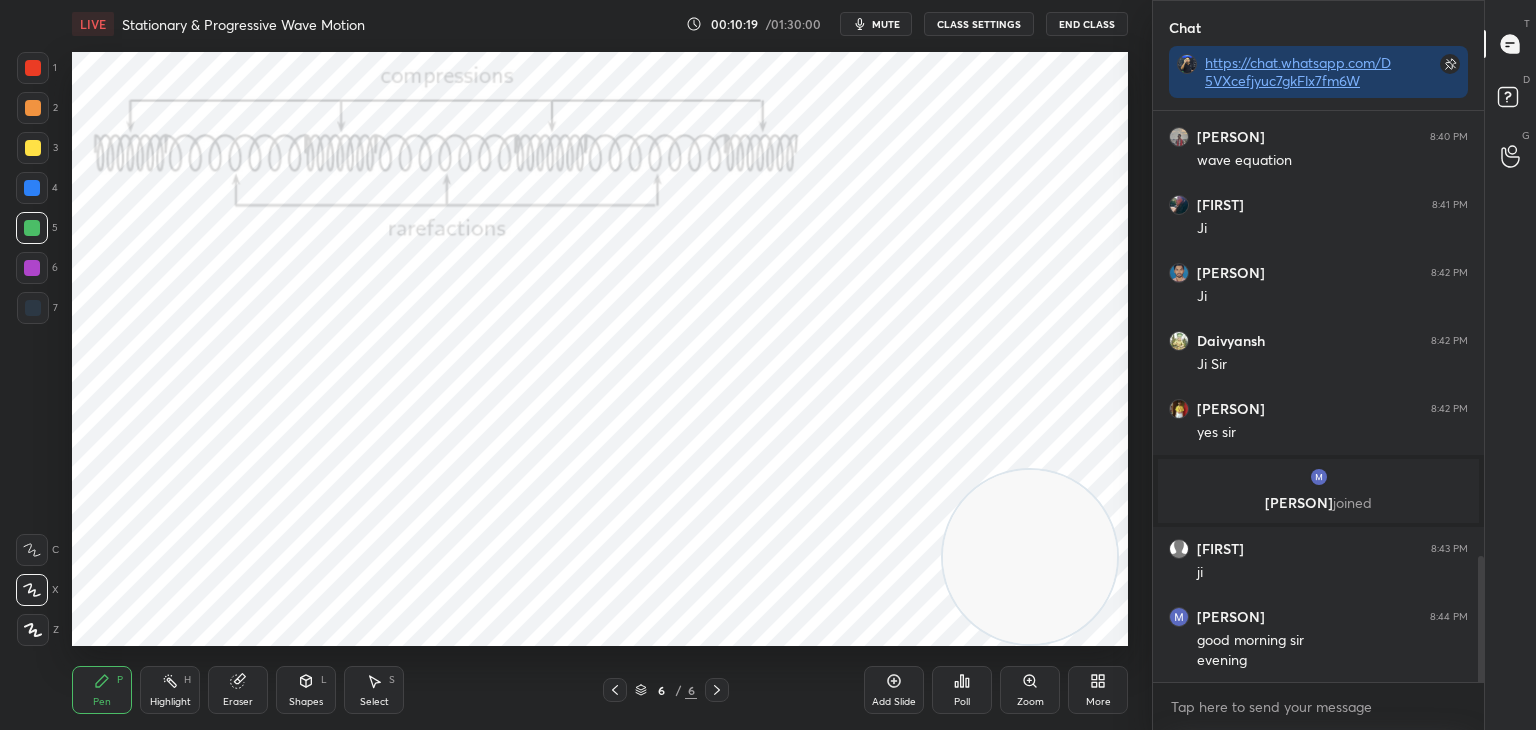 drag, startPoint x: 888, startPoint y: 13, endPoint x: 900, endPoint y: 13, distance: 12 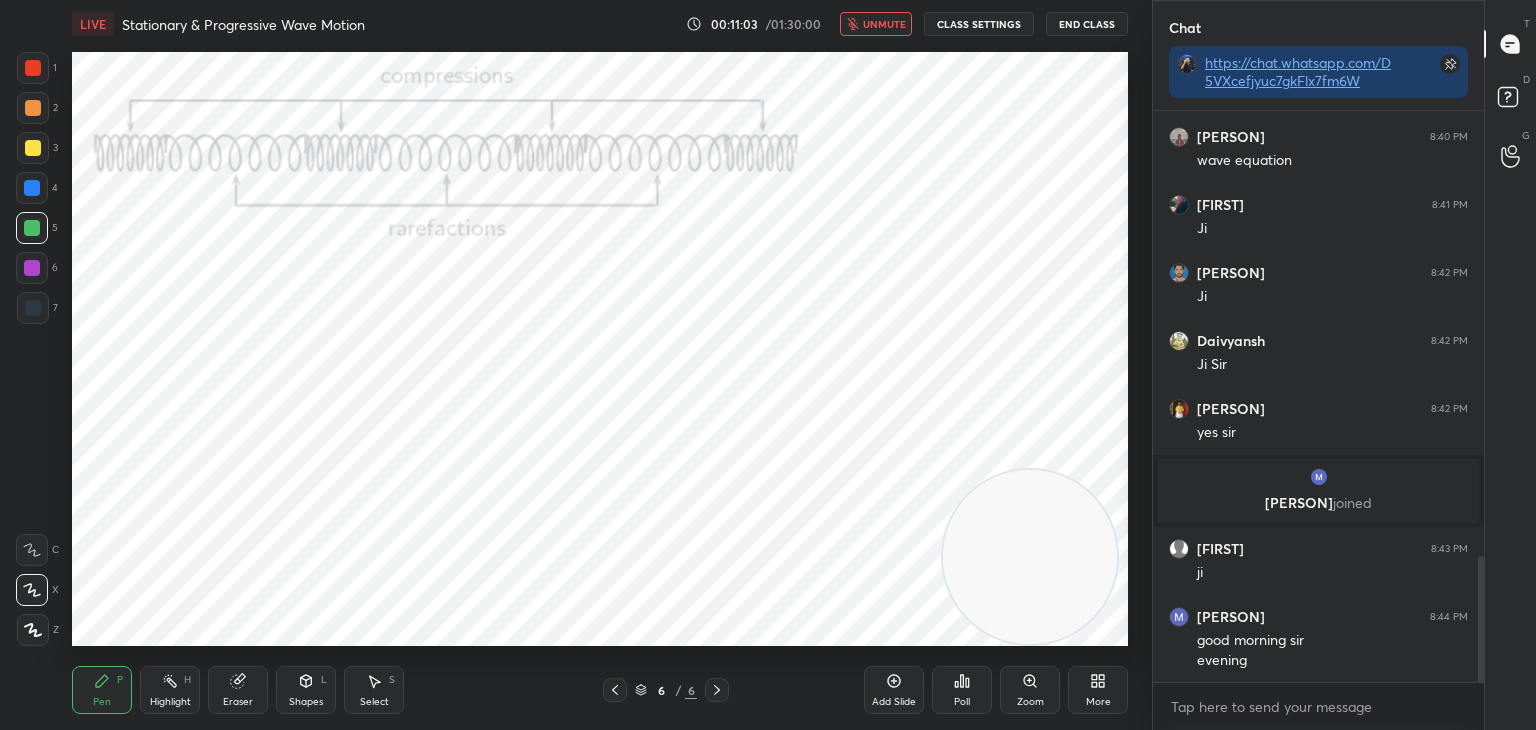 click on "unmute" at bounding box center (884, 24) 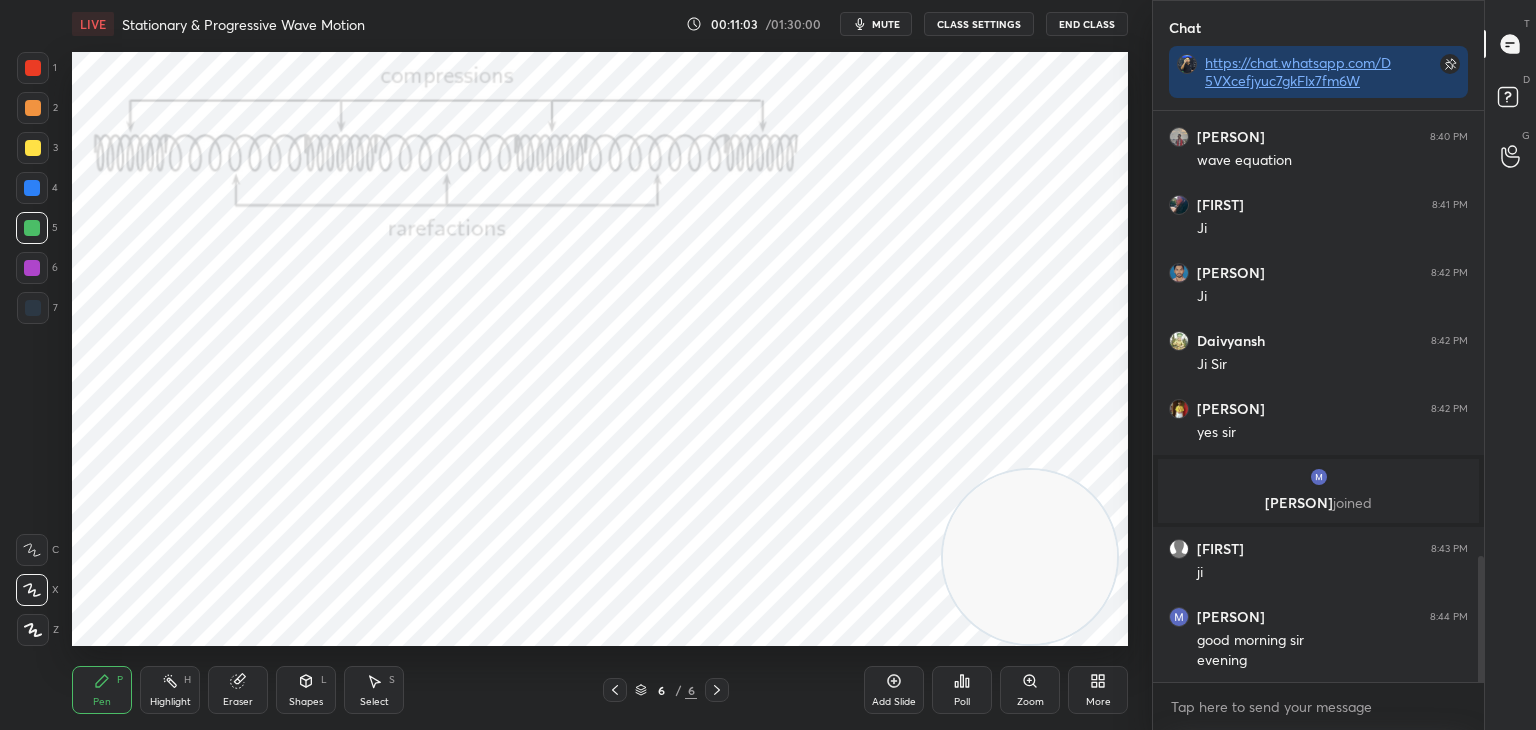 click 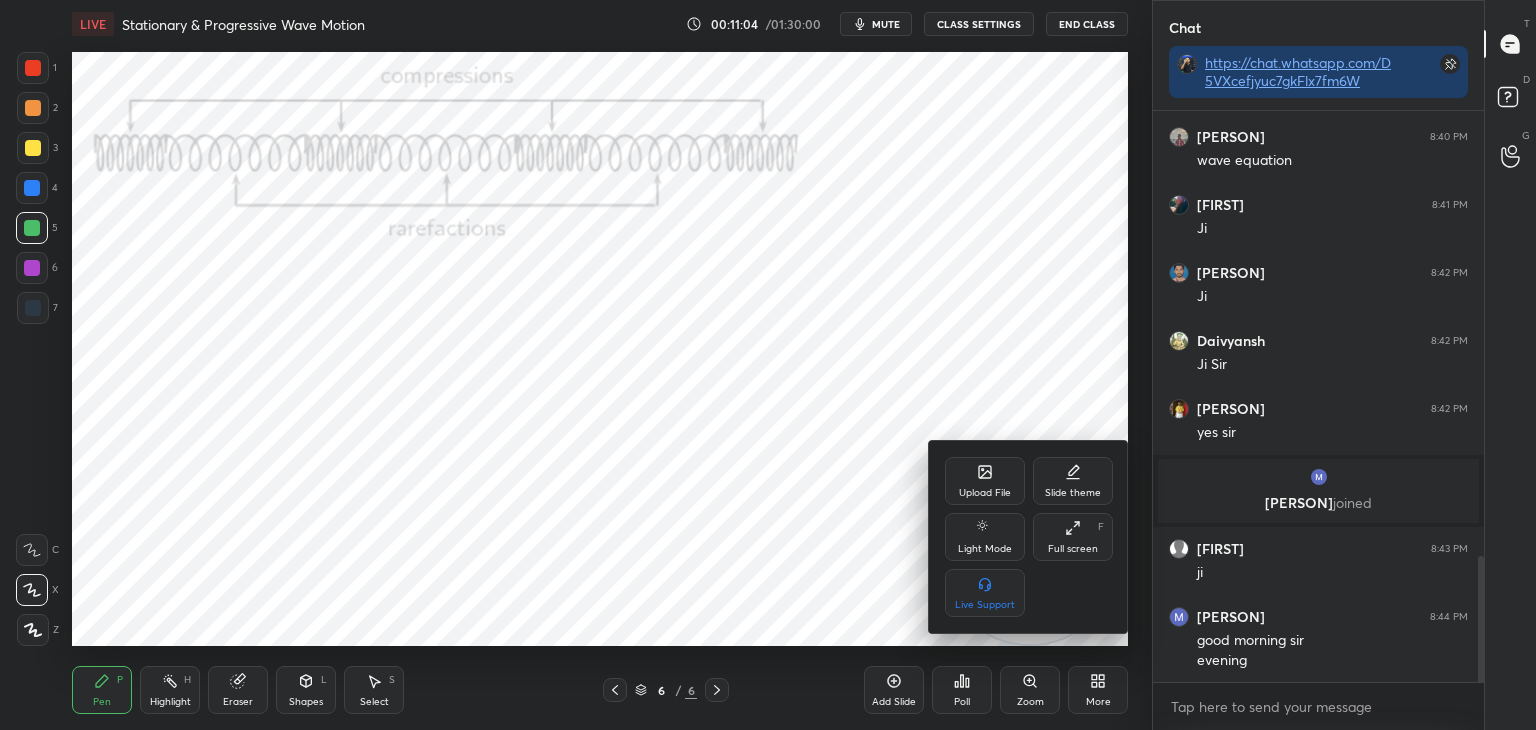 click on "Upload File" at bounding box center (985, 481) 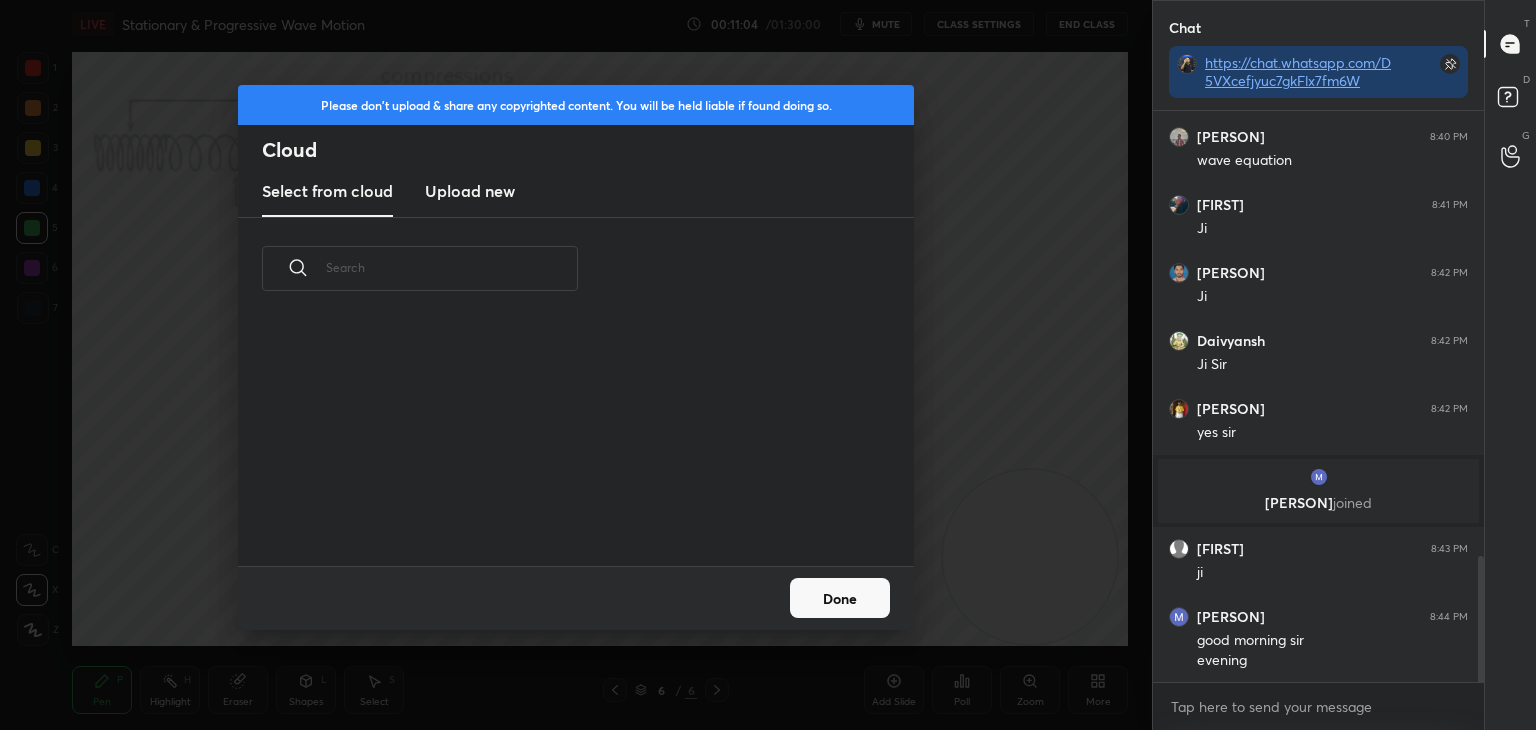 click on "Upload new" at bounding box center (470, 191) 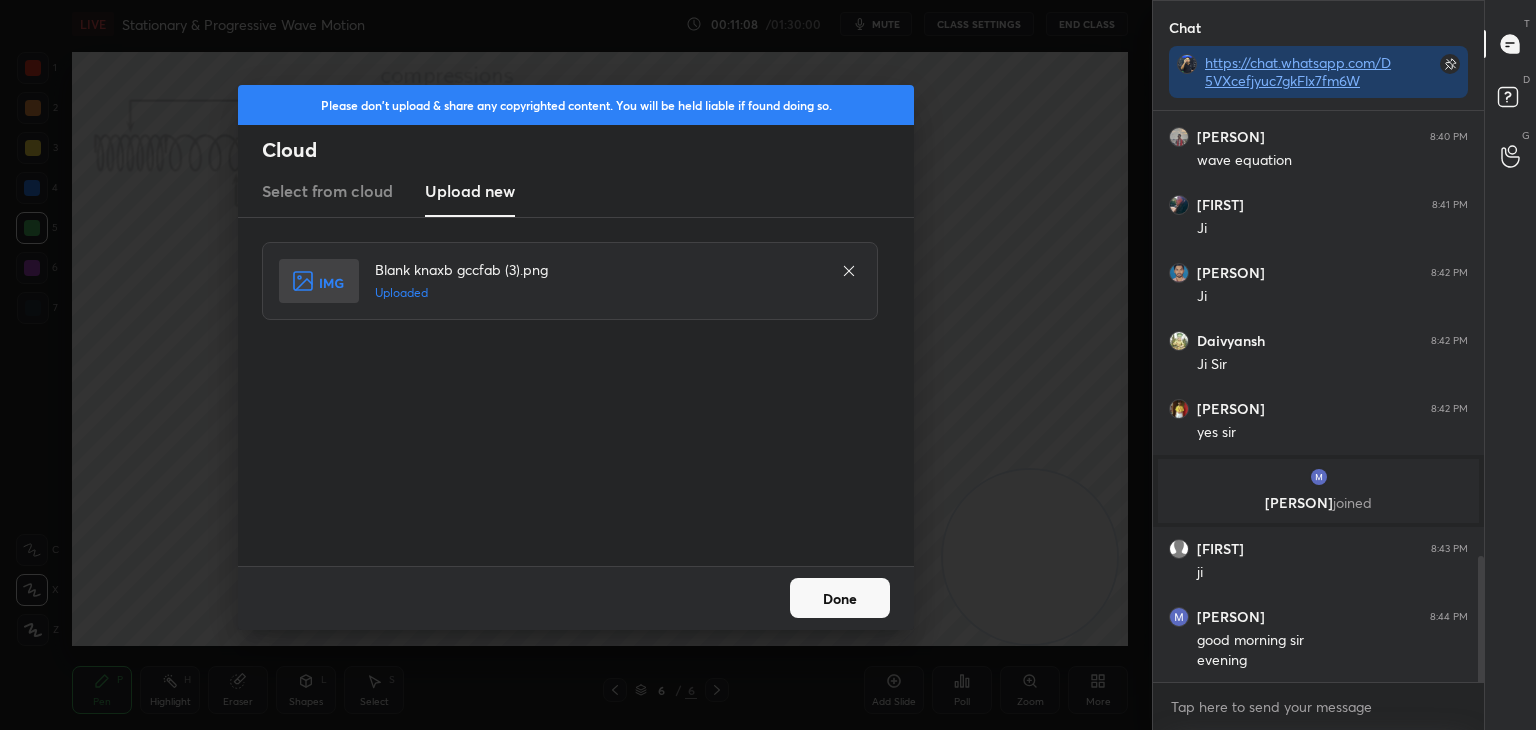 click on "Done" at bounding box center (840, 598) 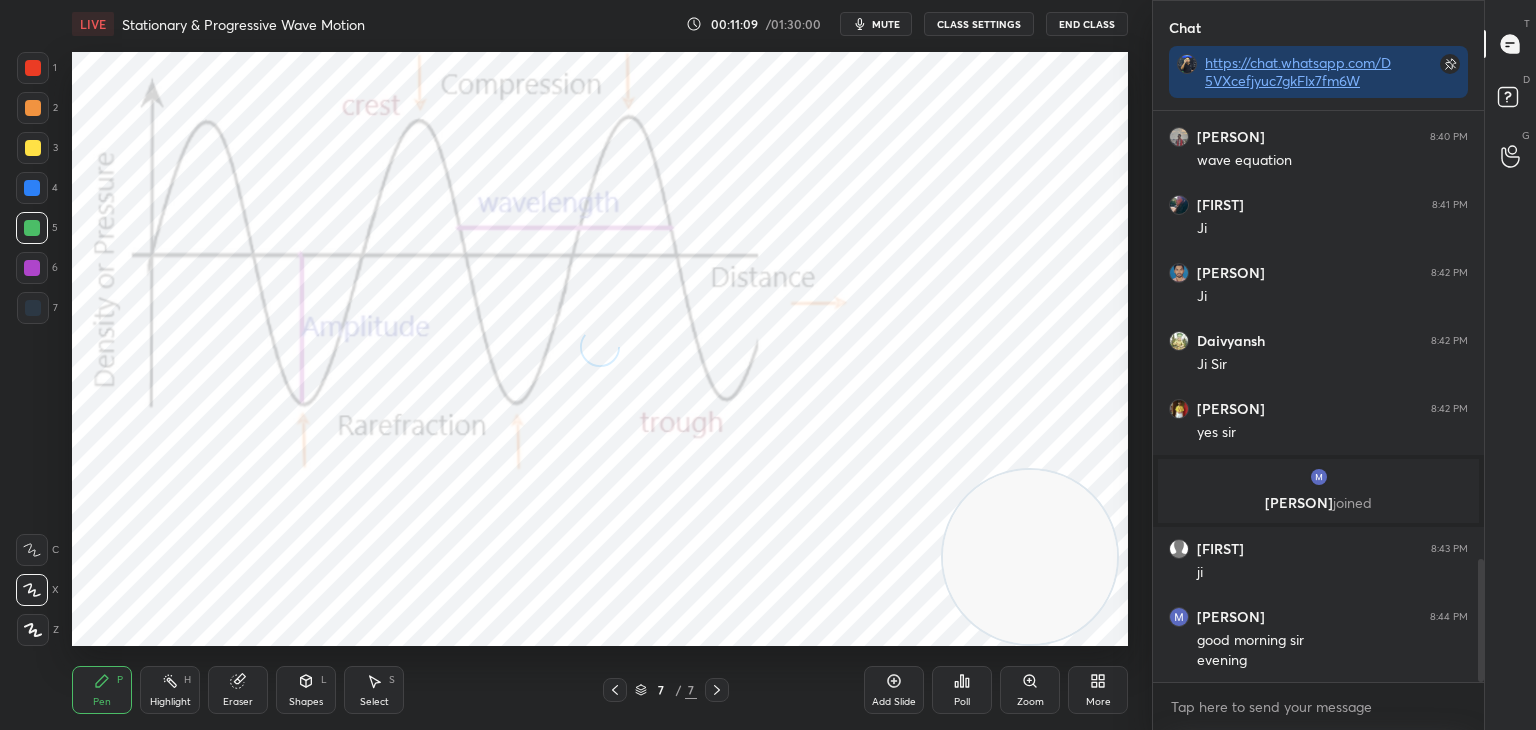 scroll, scrollTop: 2082, scrollLeft: 0, axis: vertical 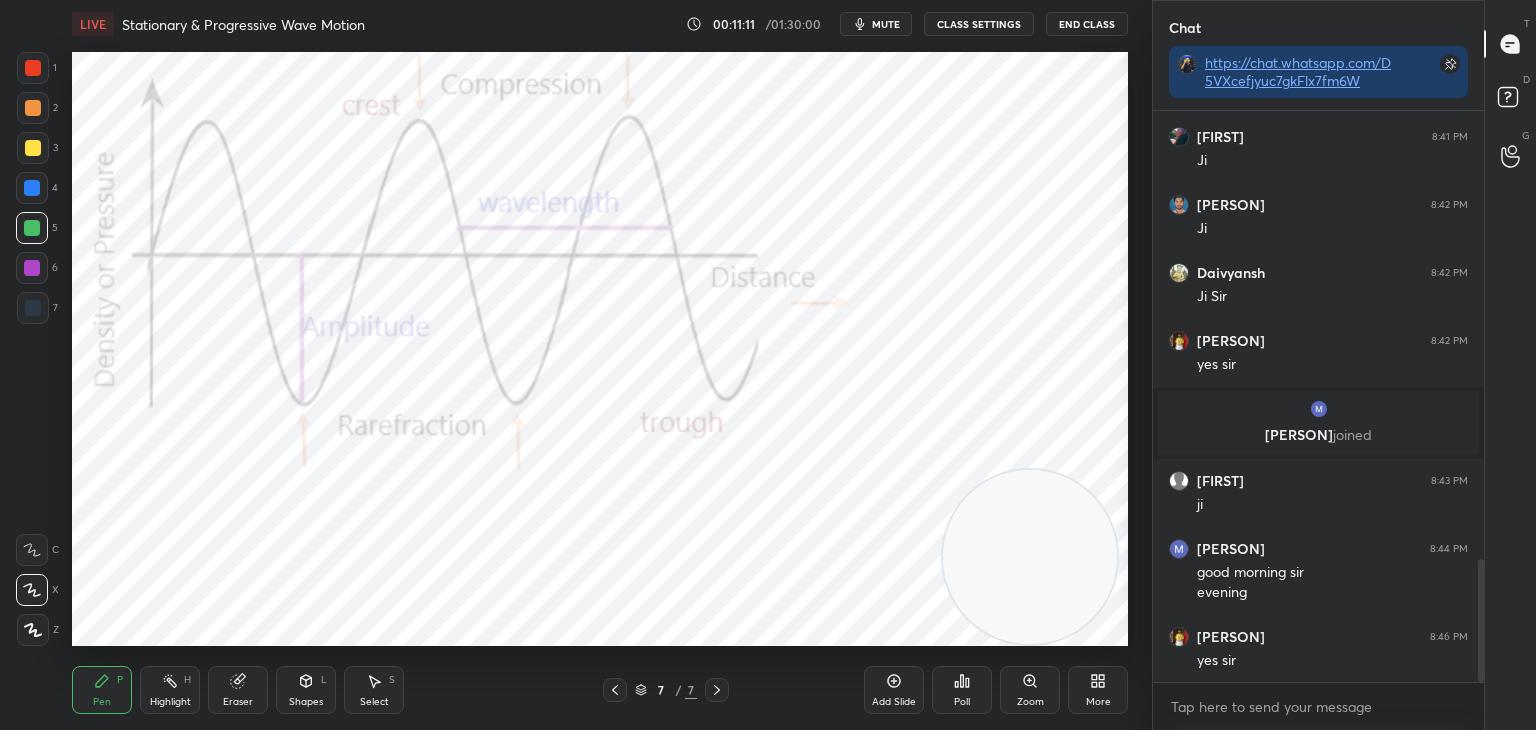 click at bounding box center [32, 188] 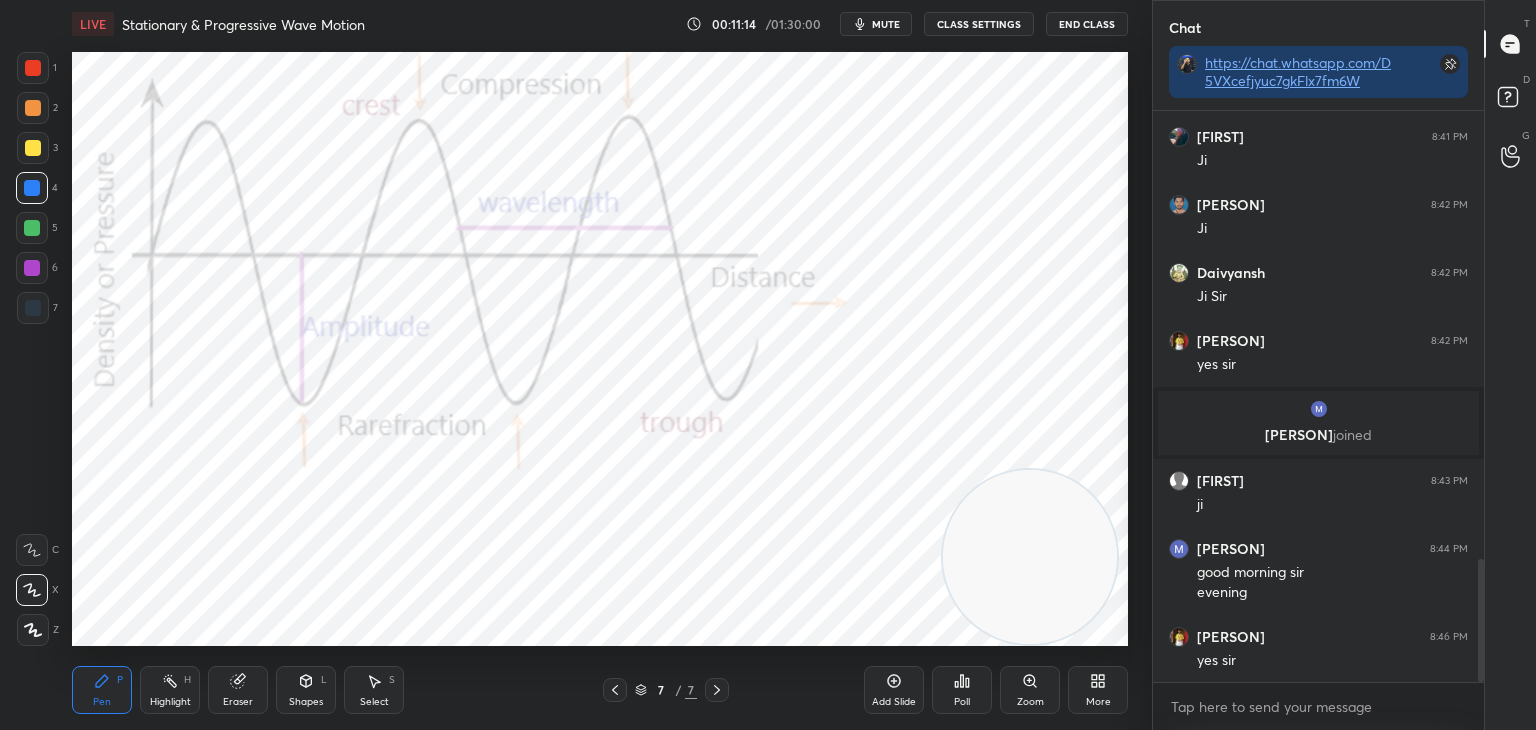 click on "Highlight H" at bounding box center [170, 690] 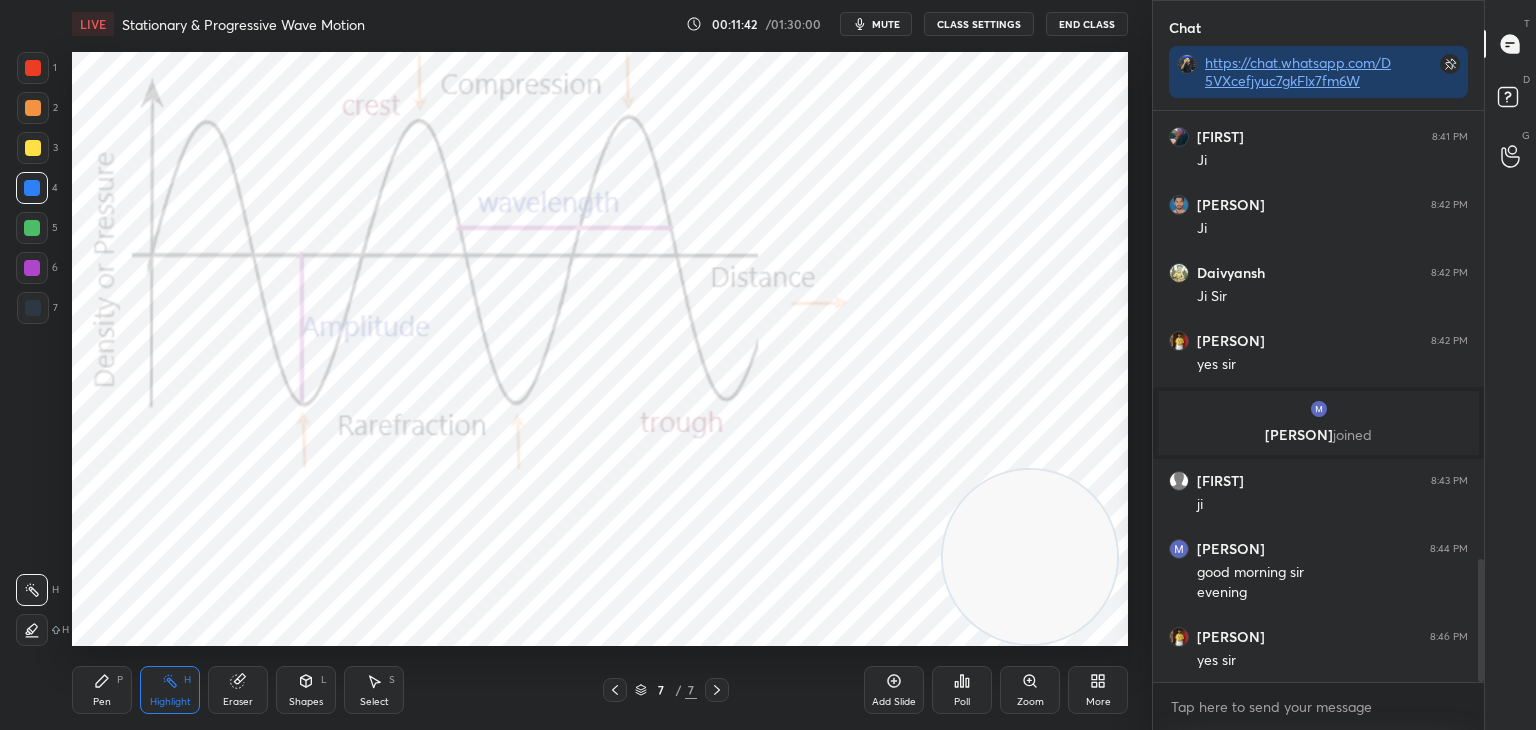 drag, startPoint x: 882, startPoint y: 25, endPoint x: 900, endPoint y: 7, distance: 25.455845 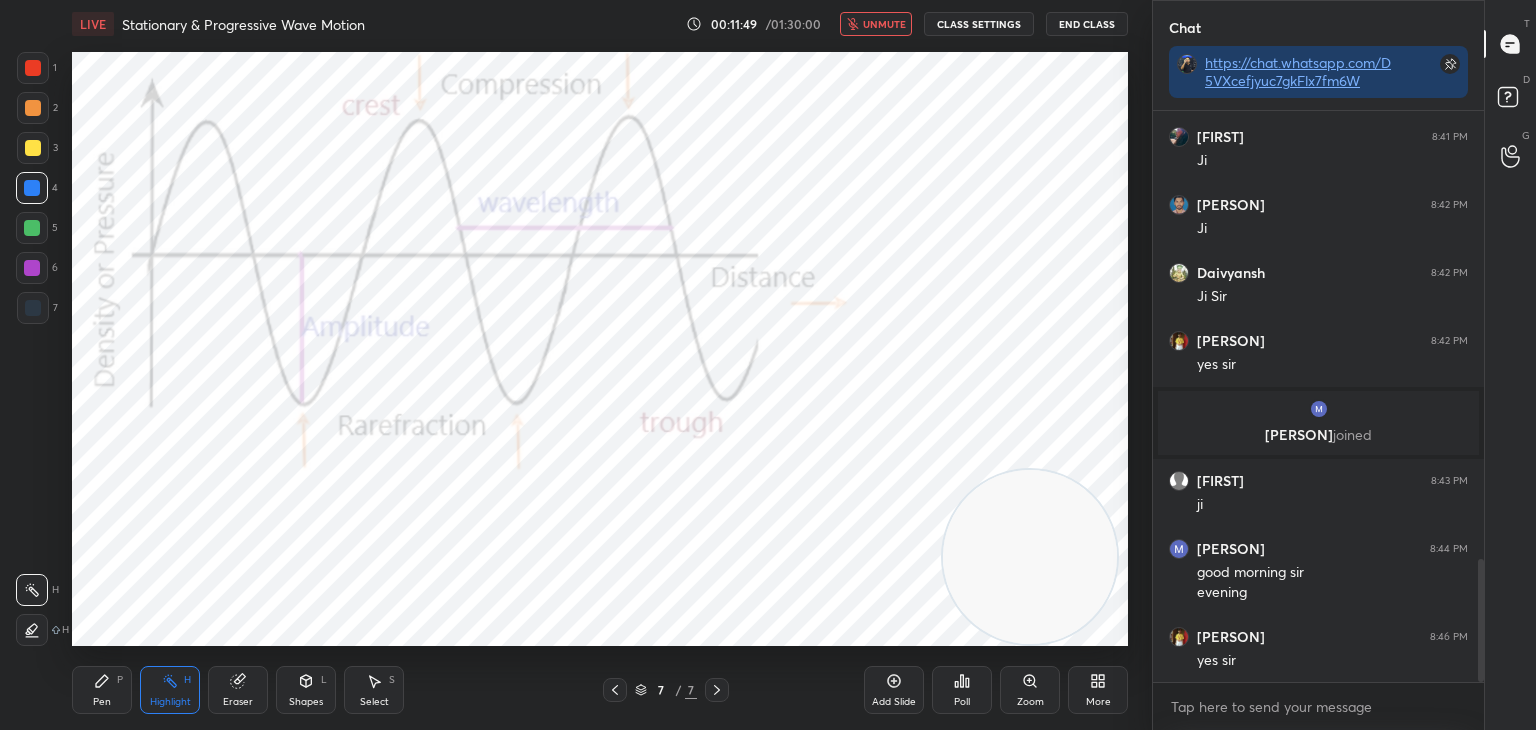 click 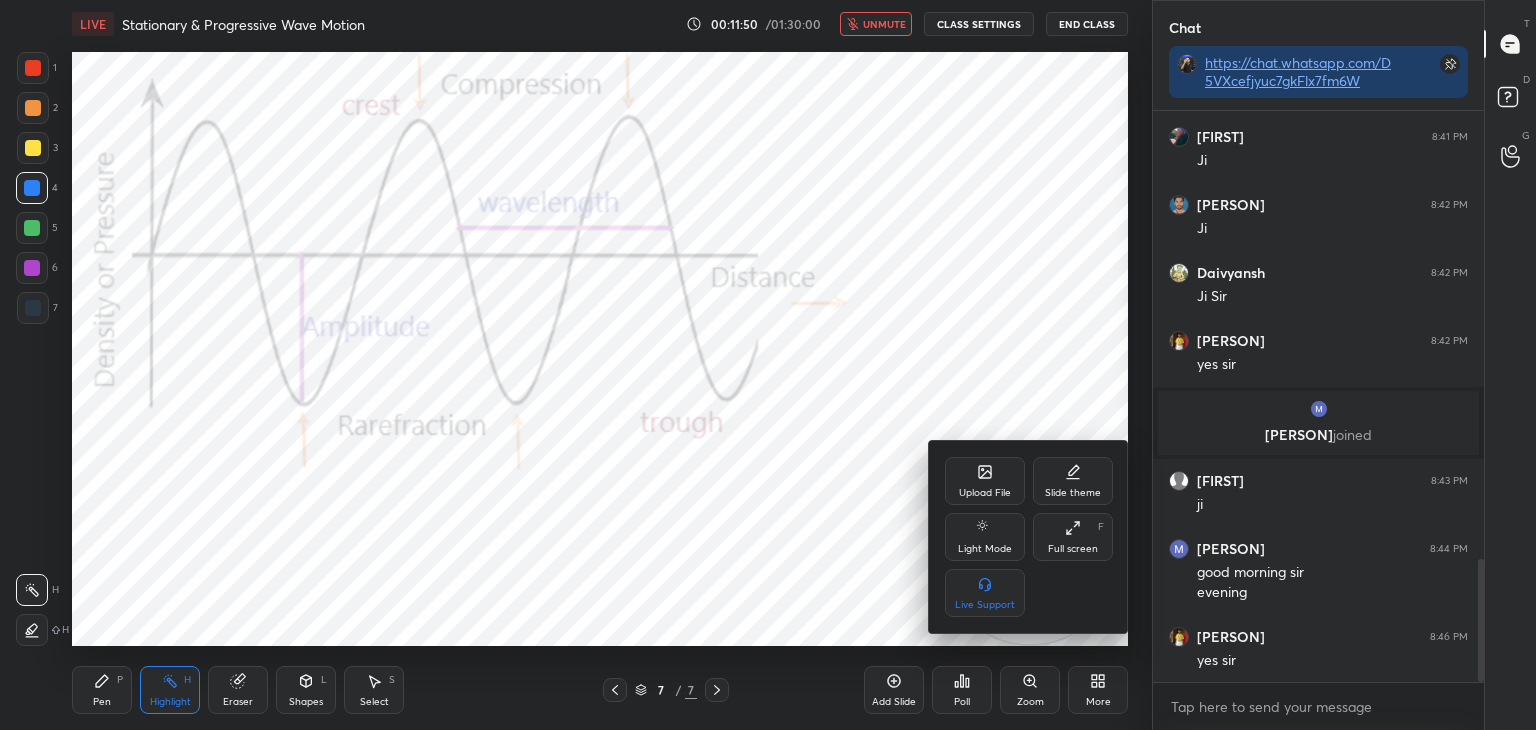 click on "Upload File" at bounding box center [985, 481] 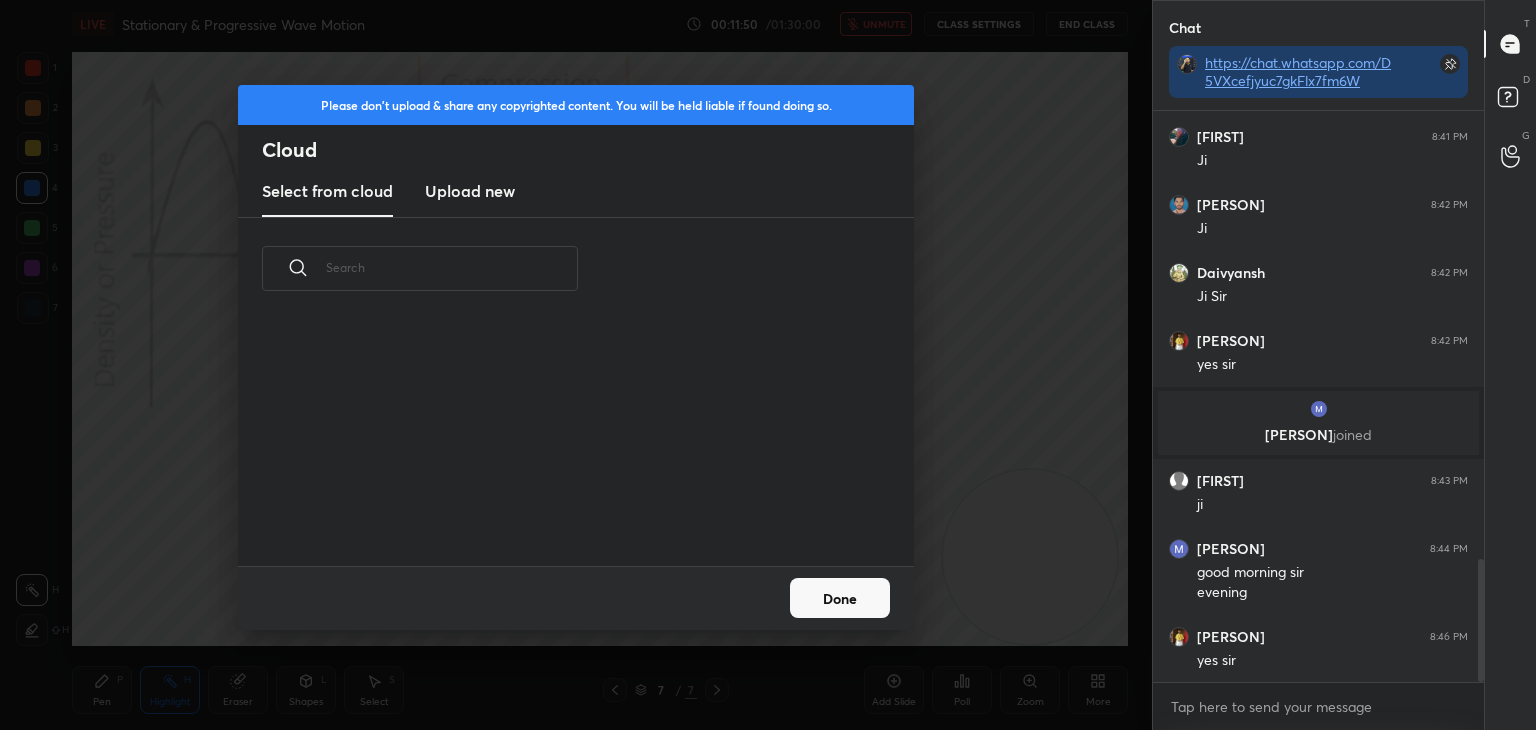 scroll, scrollTop: 5, scrollLeft: 10, axis: both 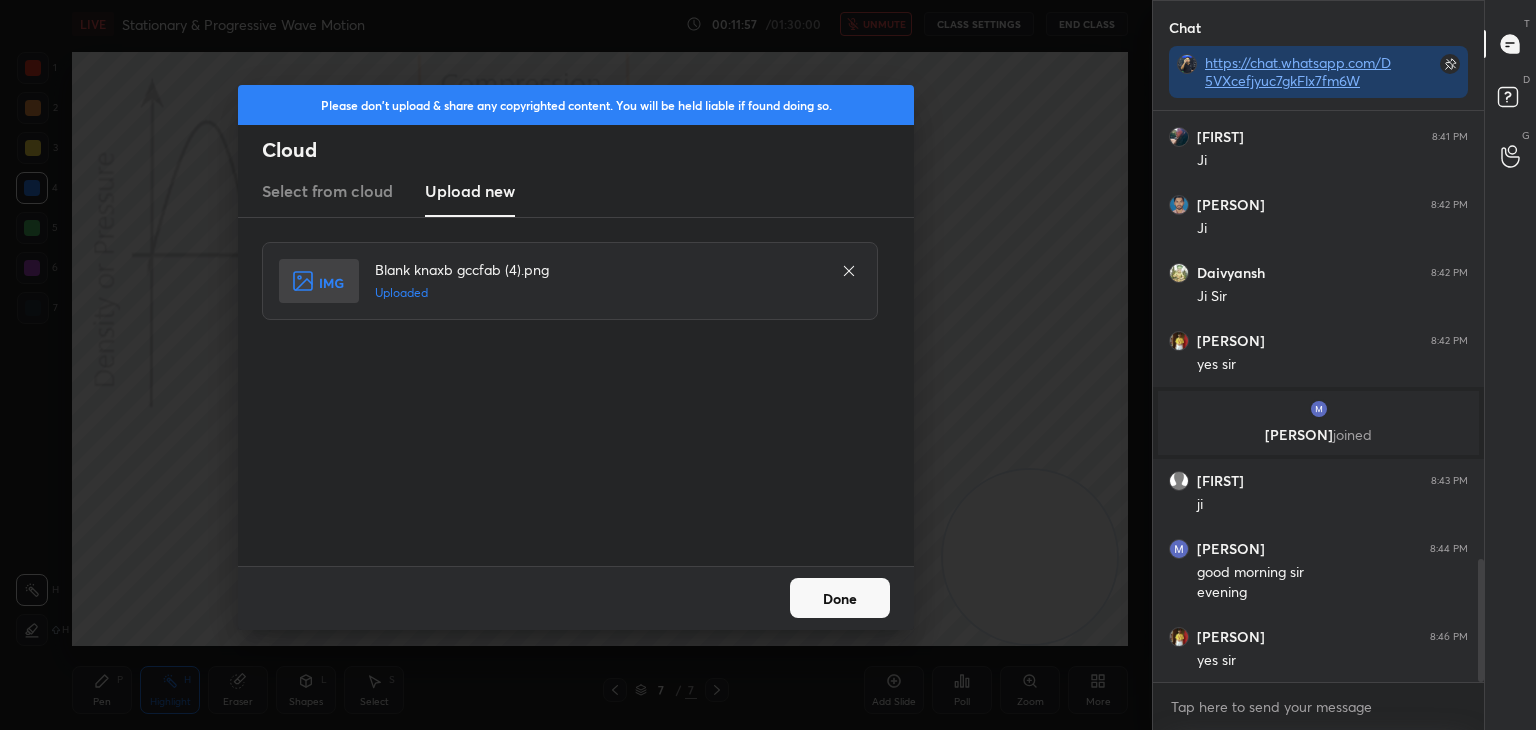 click on "Done" at bounding box center (840, 598) 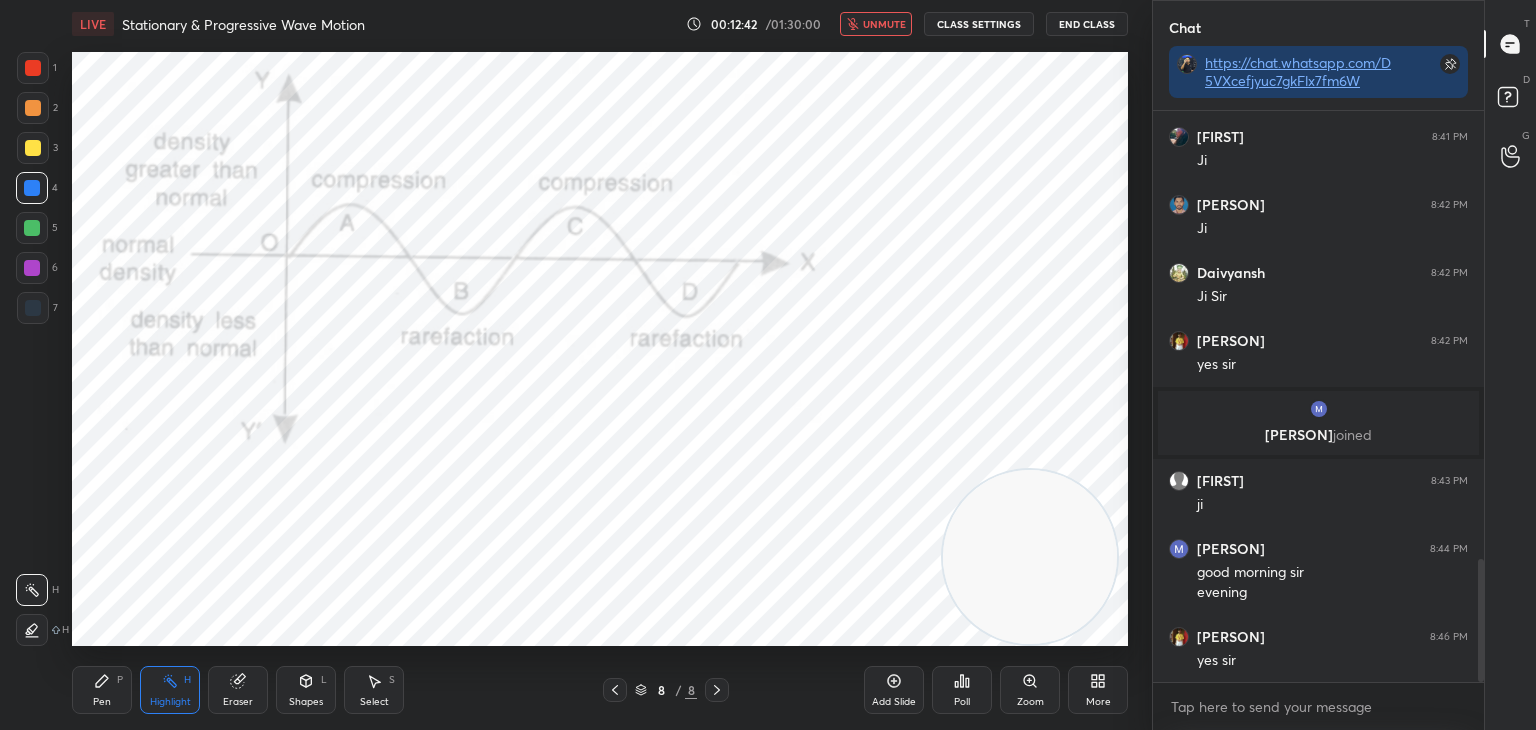 click on "unmute" at bounding box center (884, 24) 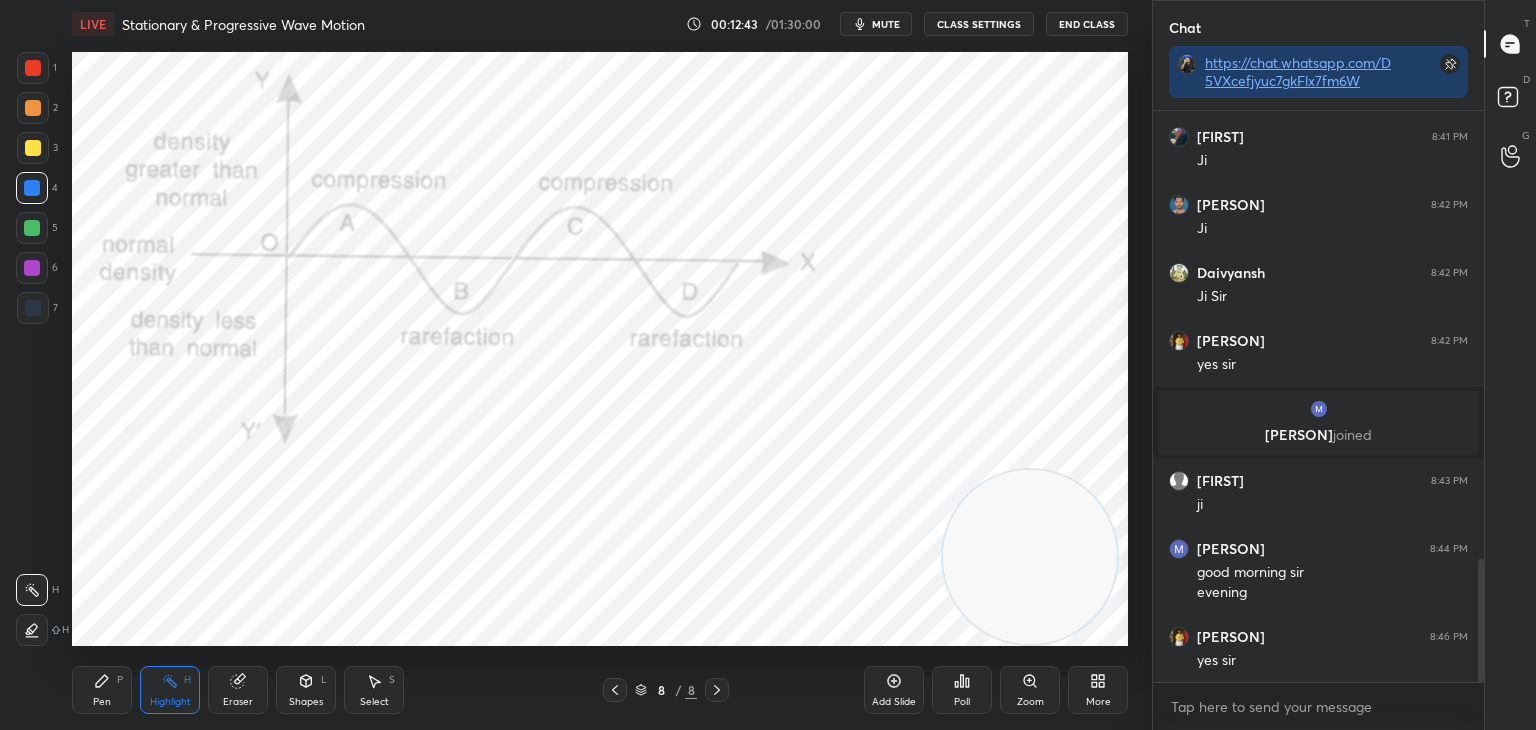 scroll, scrollTop: 2150, scrollLeft: 0, axis: vertical 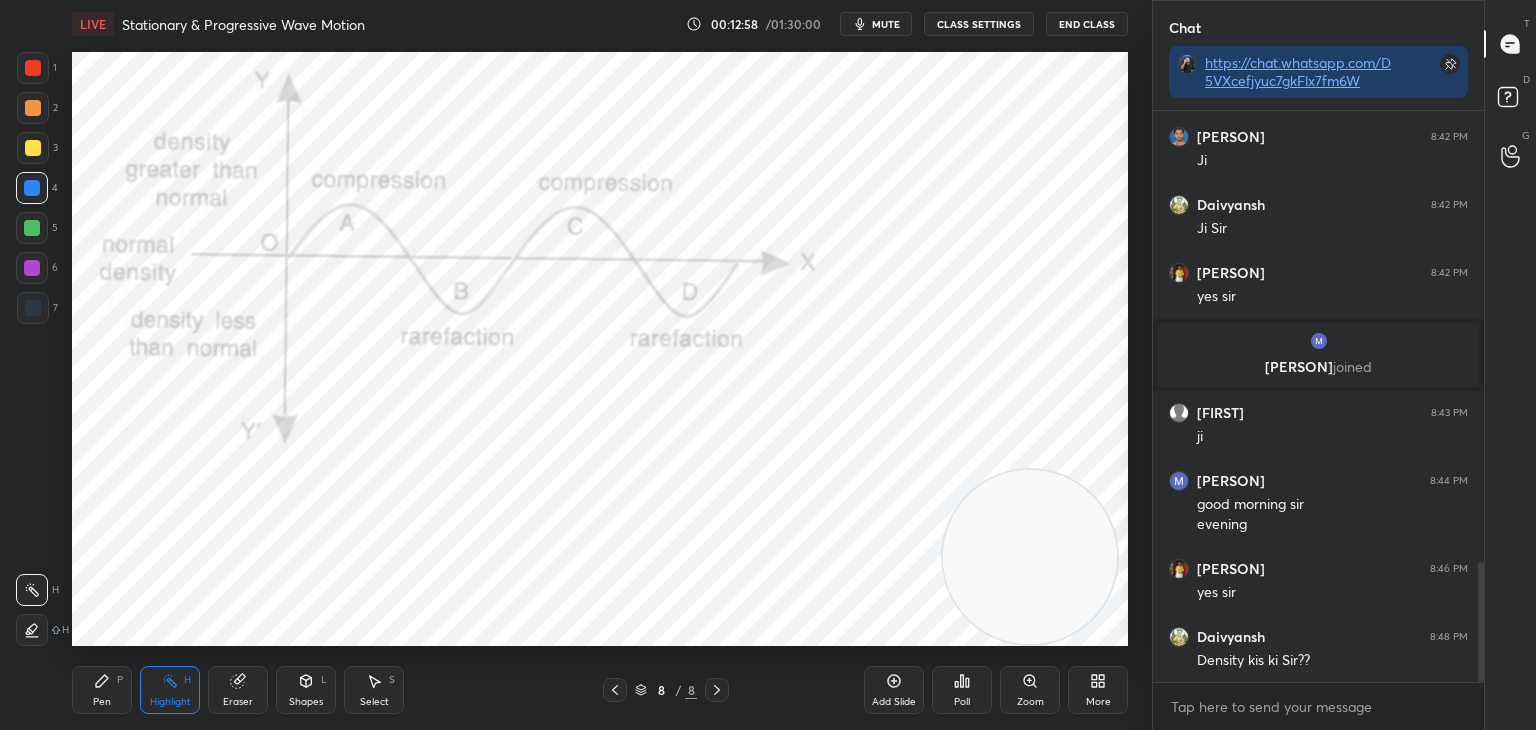 drag, startPoint x: 605, startPoint y: 686, endPoint x: 590, endPoint y: 654, distance: 35.341194 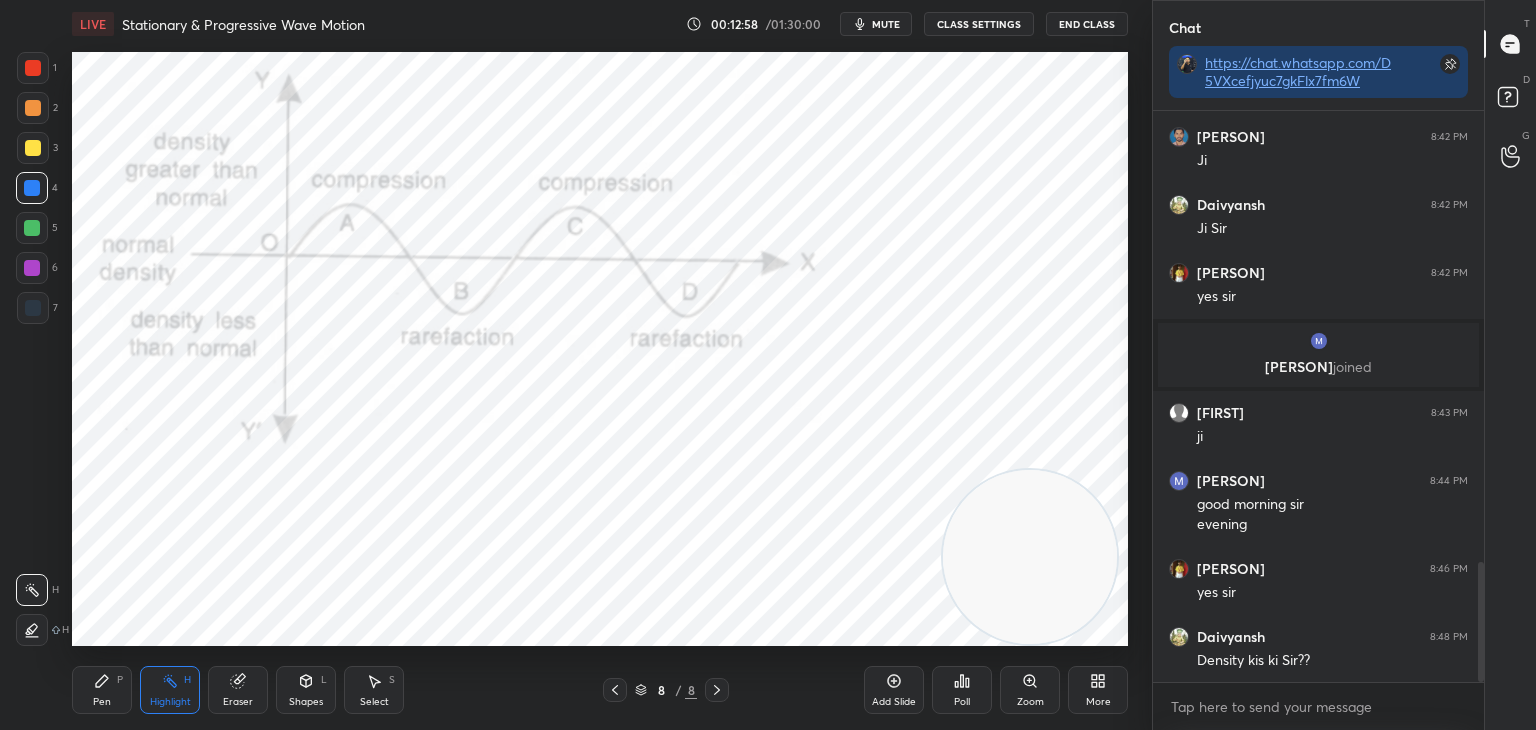 click at bounding box center [615, 690] 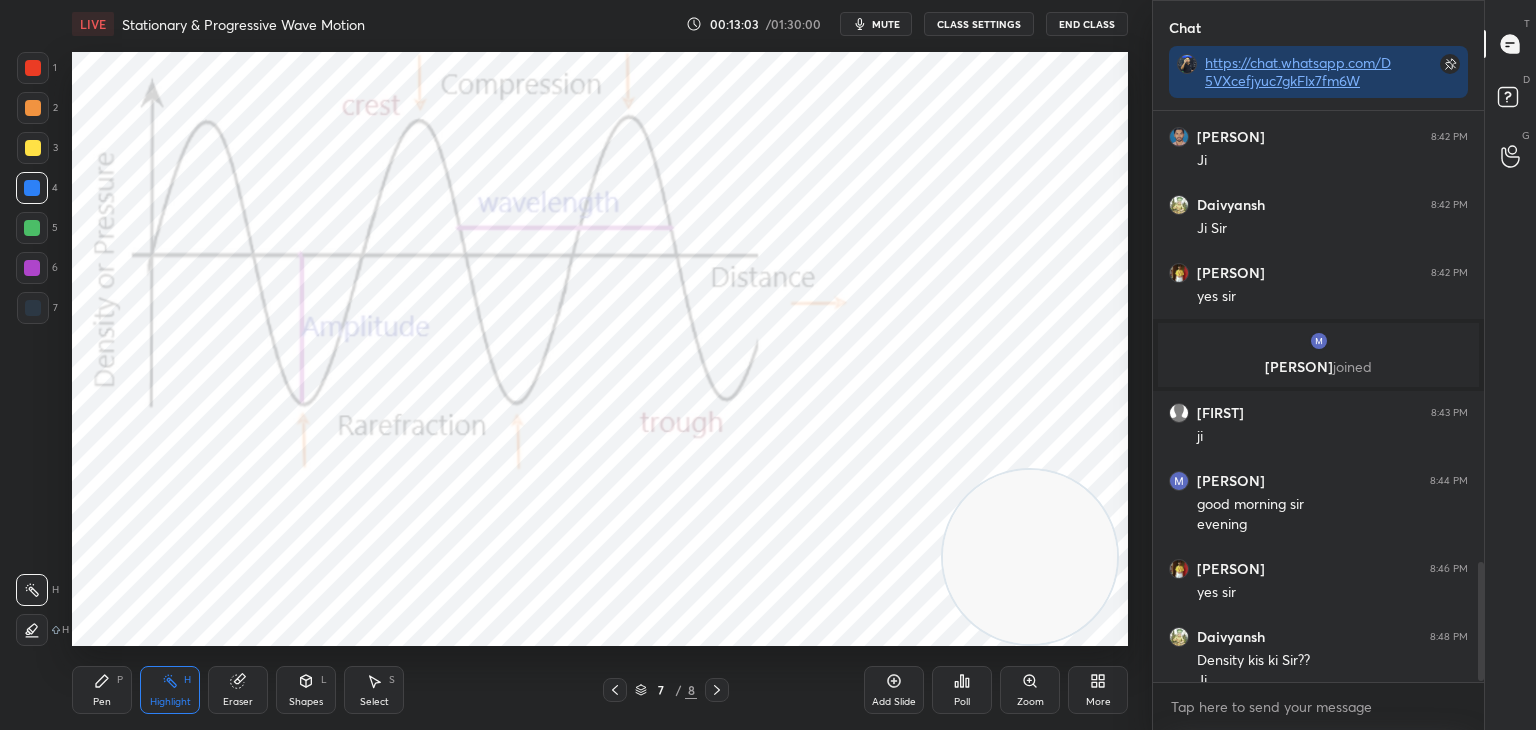 scroll, scrollTop: 2170, scrollLeft: 0, axis: vertical 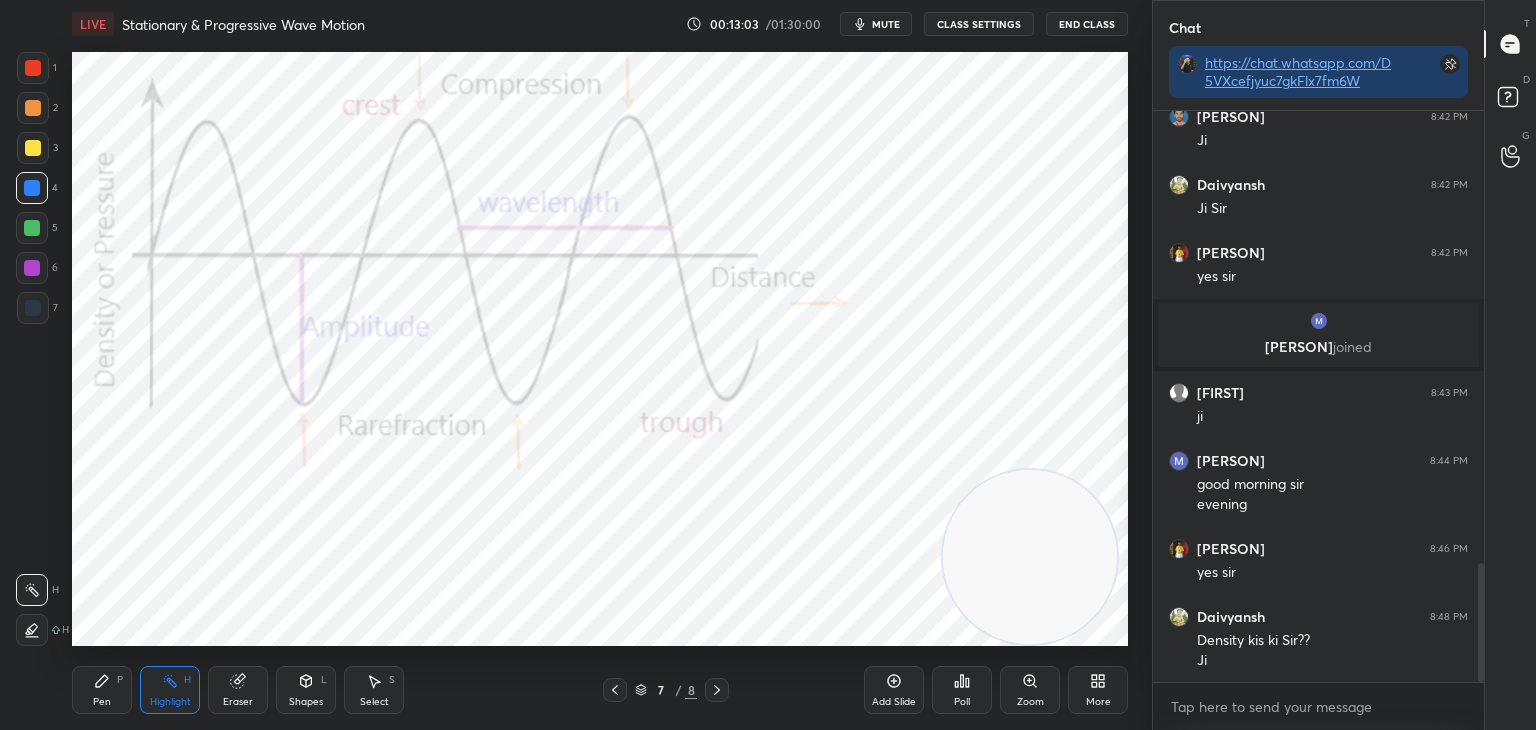click at bounding box center (717, 690) 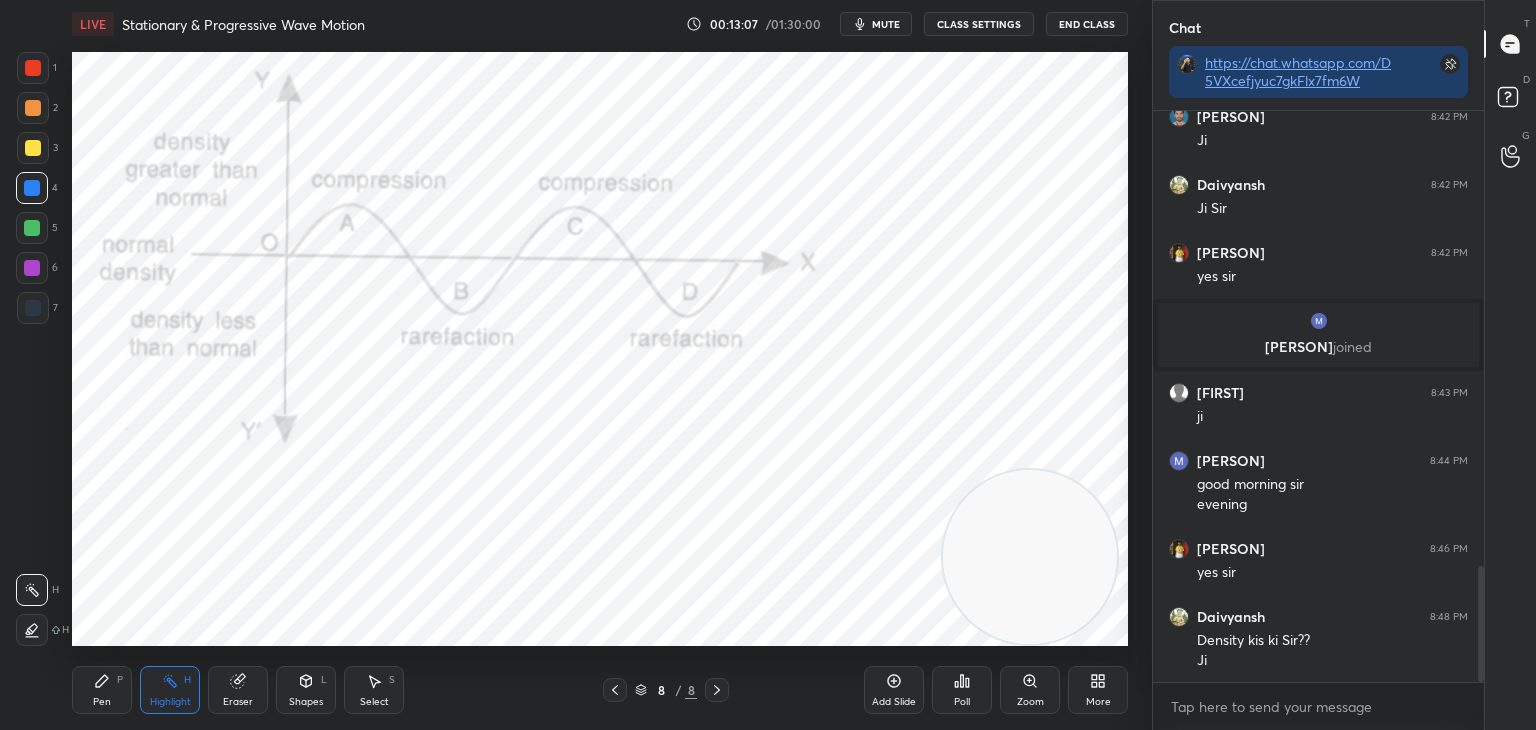 scroll, scrollTop: 2238, scrollLeft: 0, axis: vertical 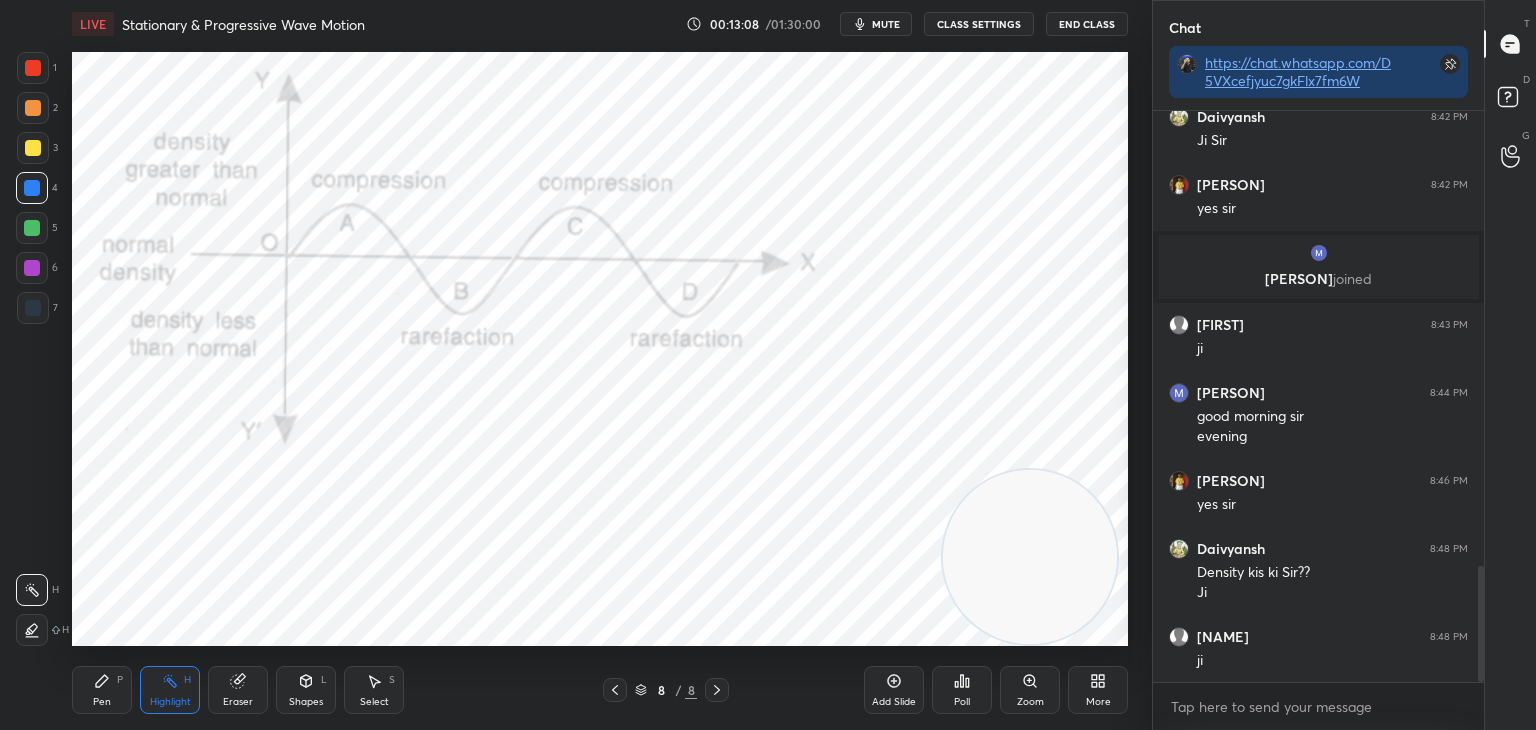 click 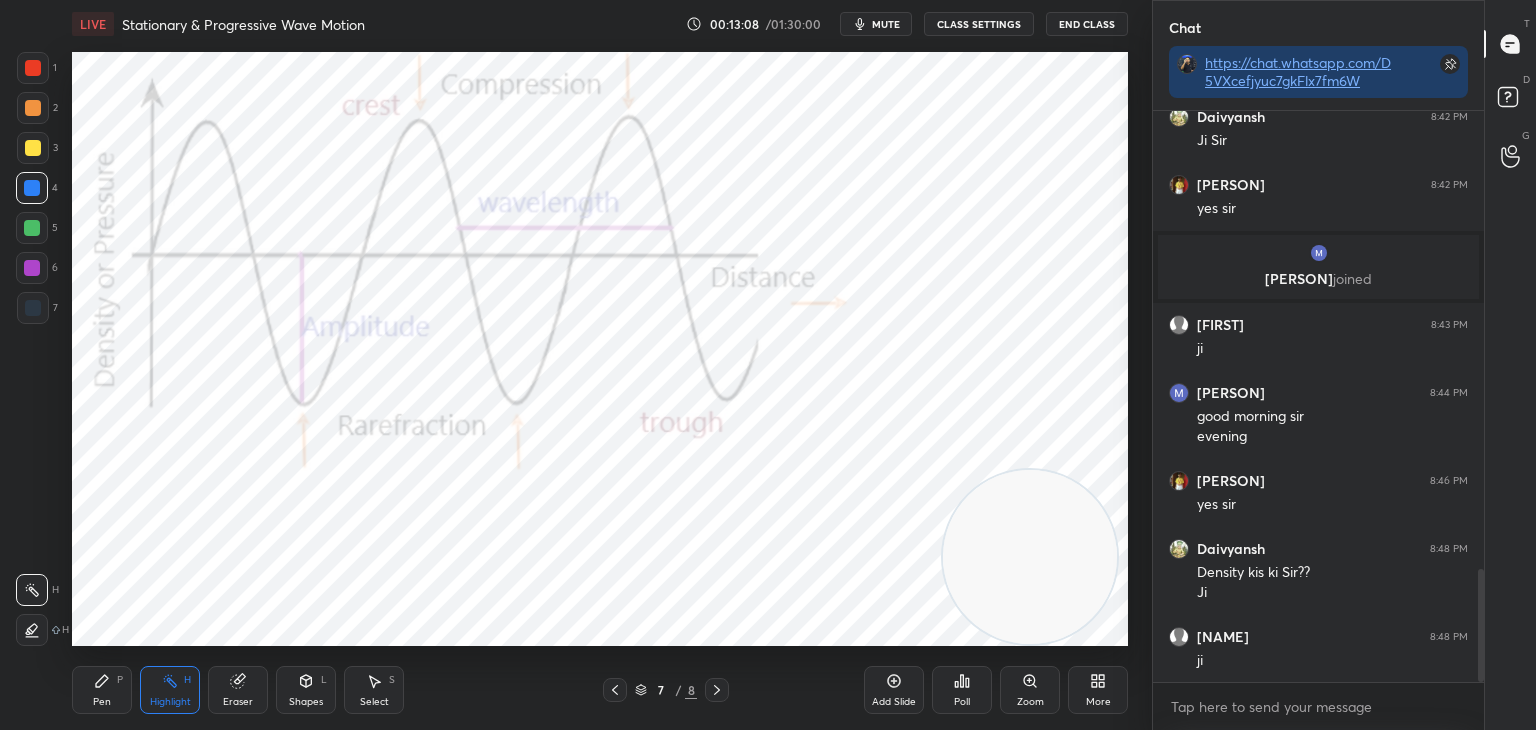 scroll, scrollTop: 2306, scrollLeft: 0, axis: vertical 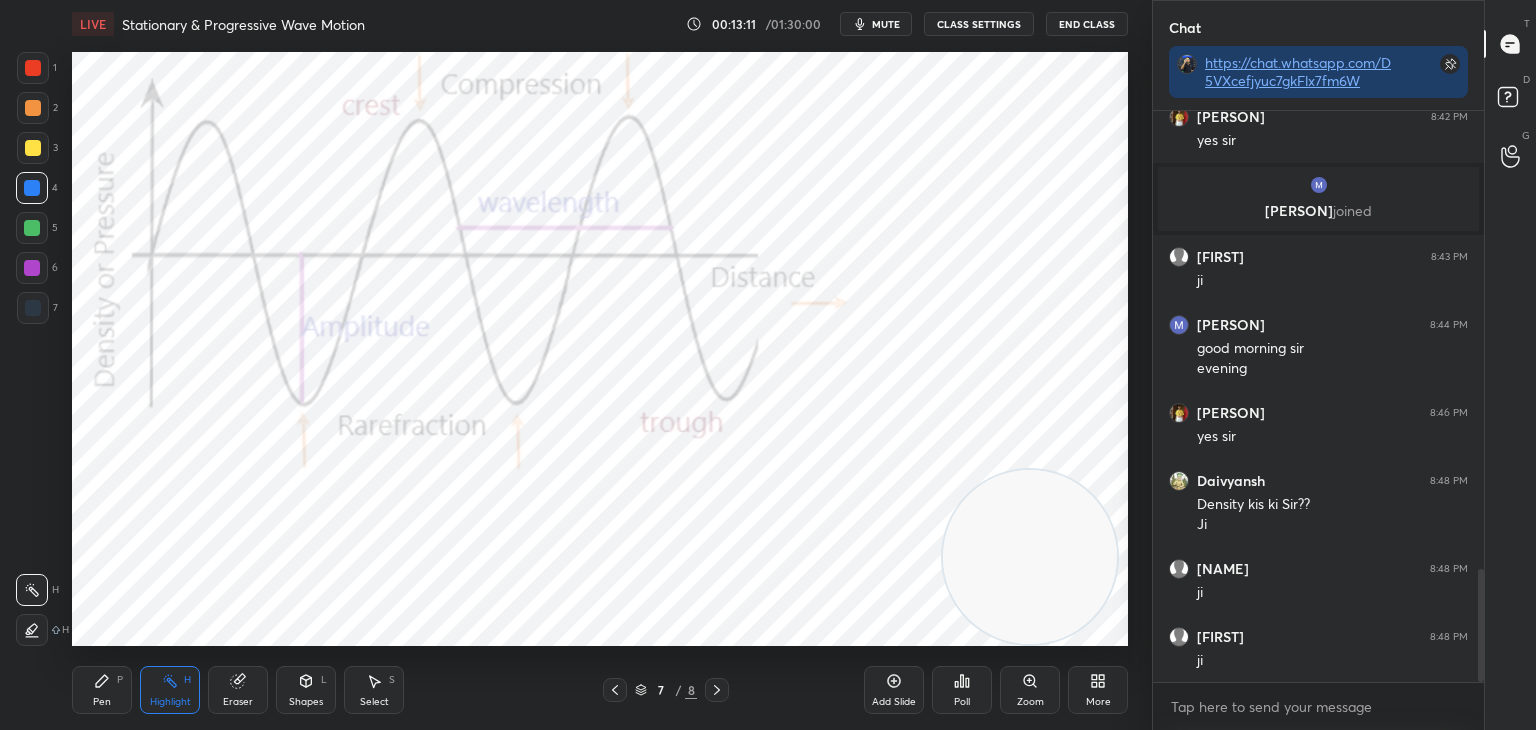 click at bounding box center (717, 690) 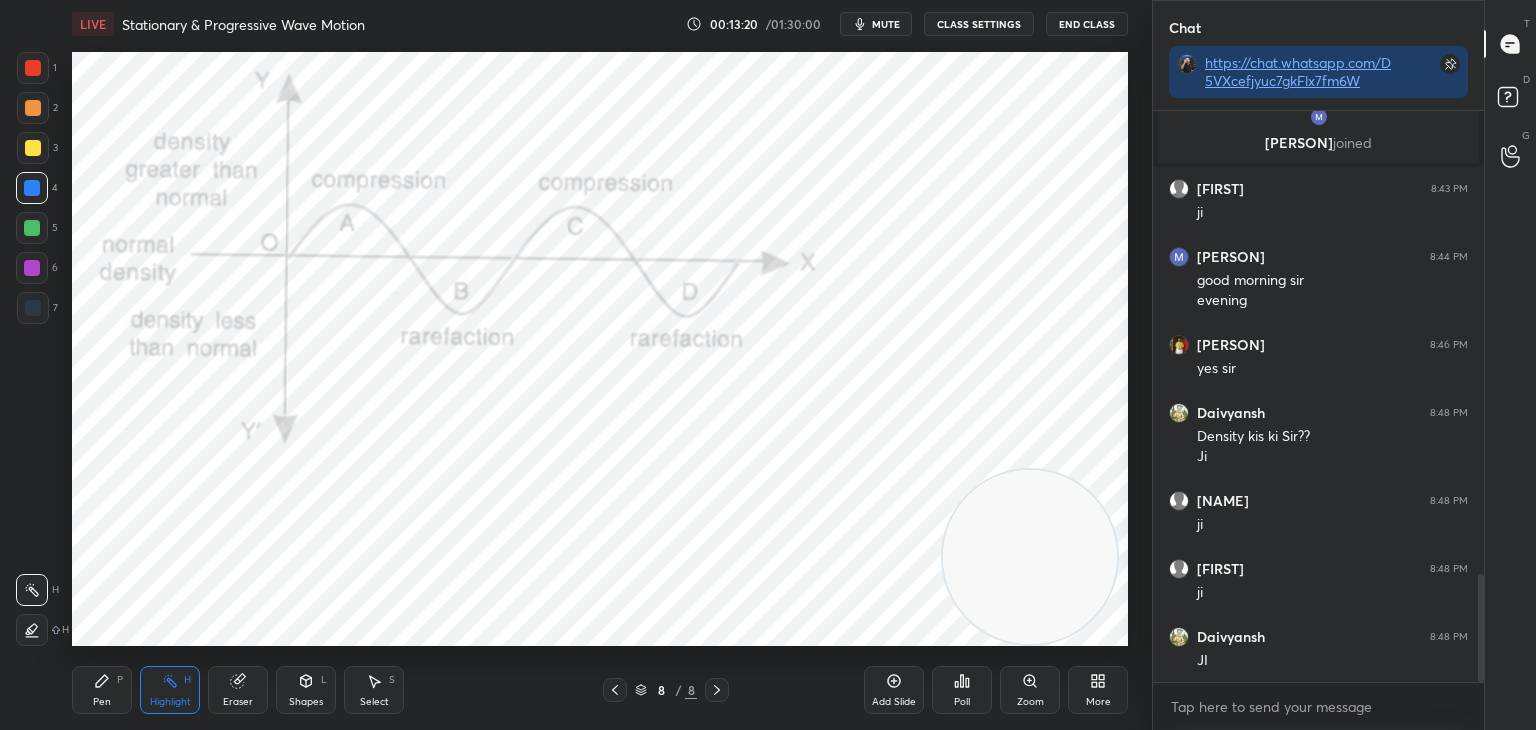 scroll, scrollTop: 2442, scrollLeft: 0, axis: vertical 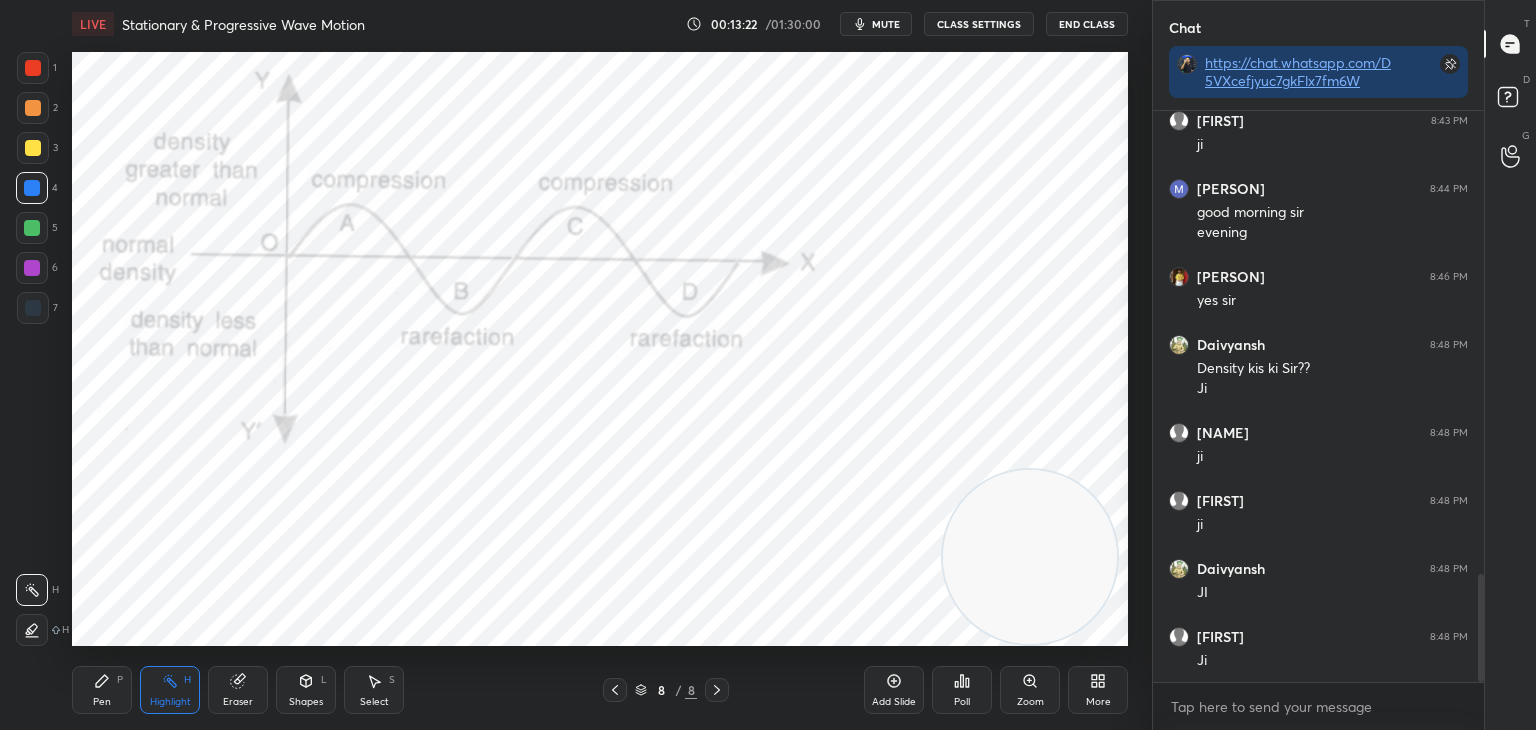 click on "Pen P" at bounding box center [102, 690] 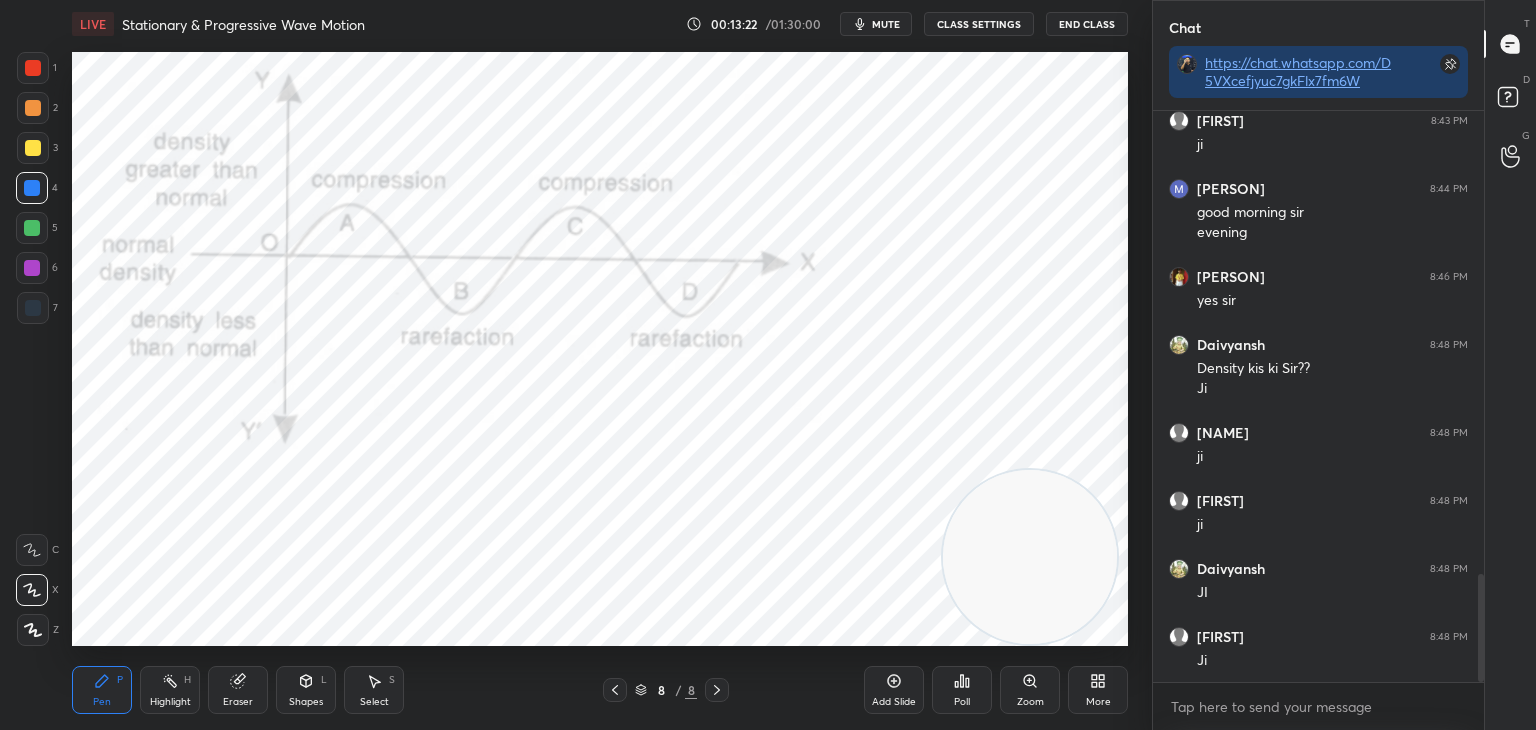 click at bounding box center (32, 268) 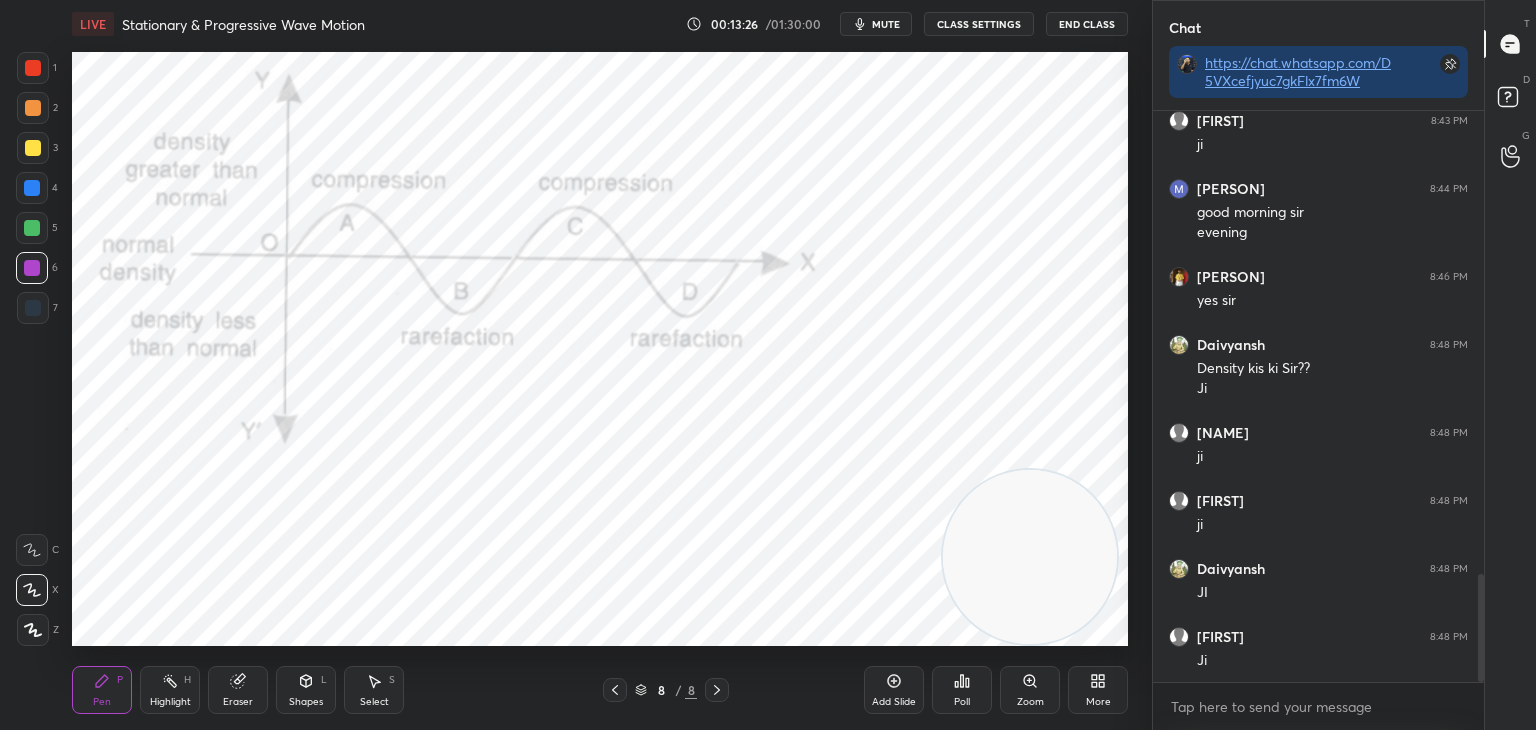 click on "4" at bounding box center [37, 192] 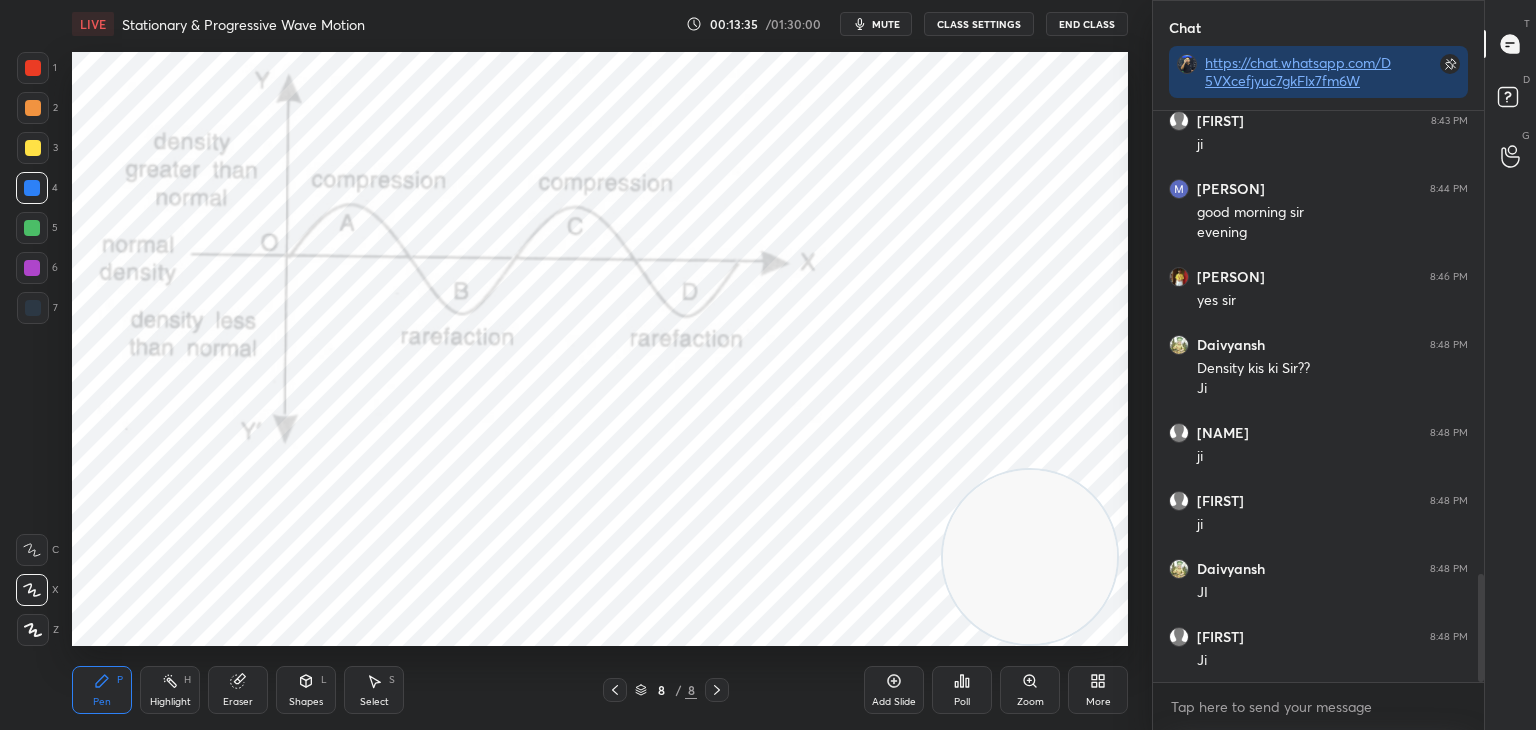 click on "Highlight H" at bounding box center [170, 690] 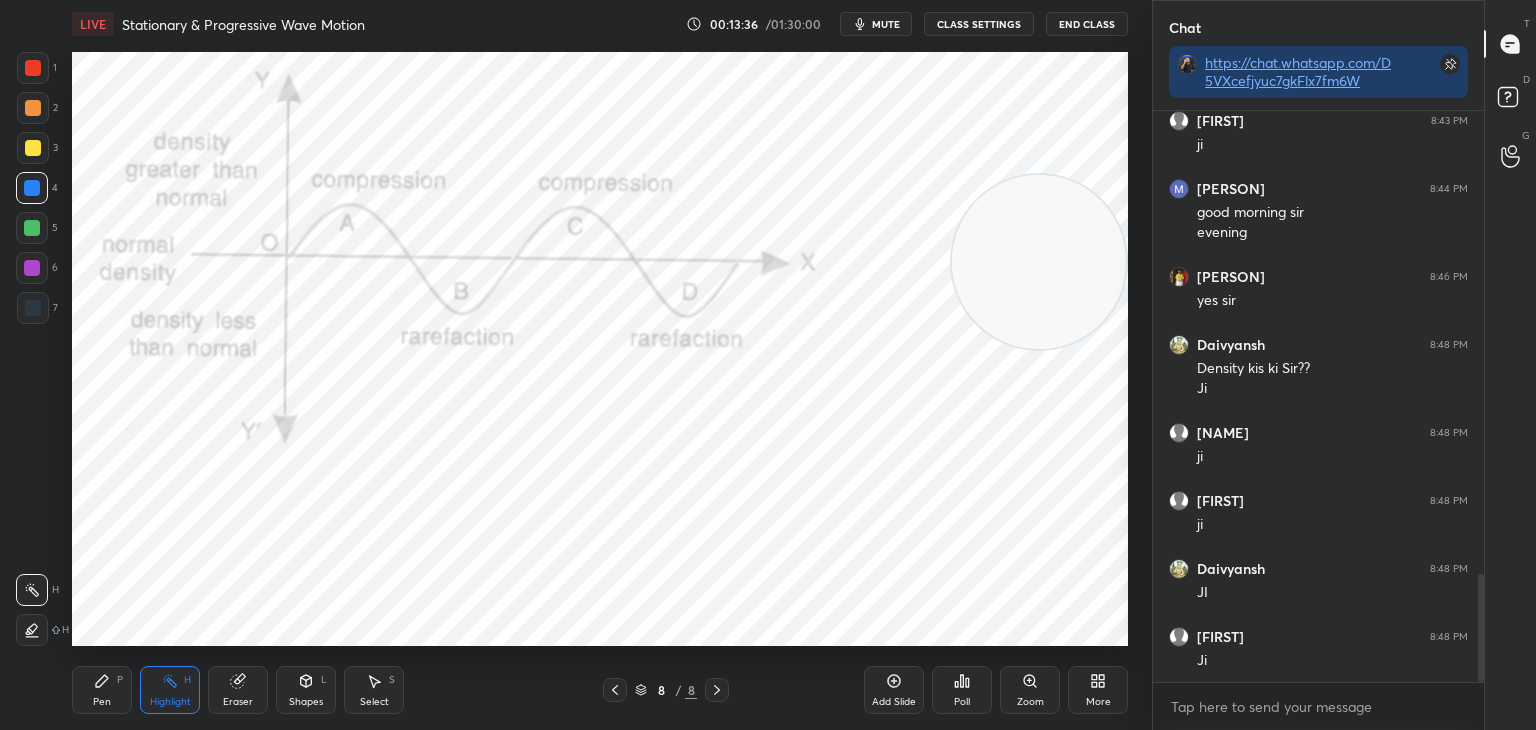 drag, startPoint x: 1100, startPoint y: 557, endPoint x: 1052, endPoint y: 204, distance: 356.2485 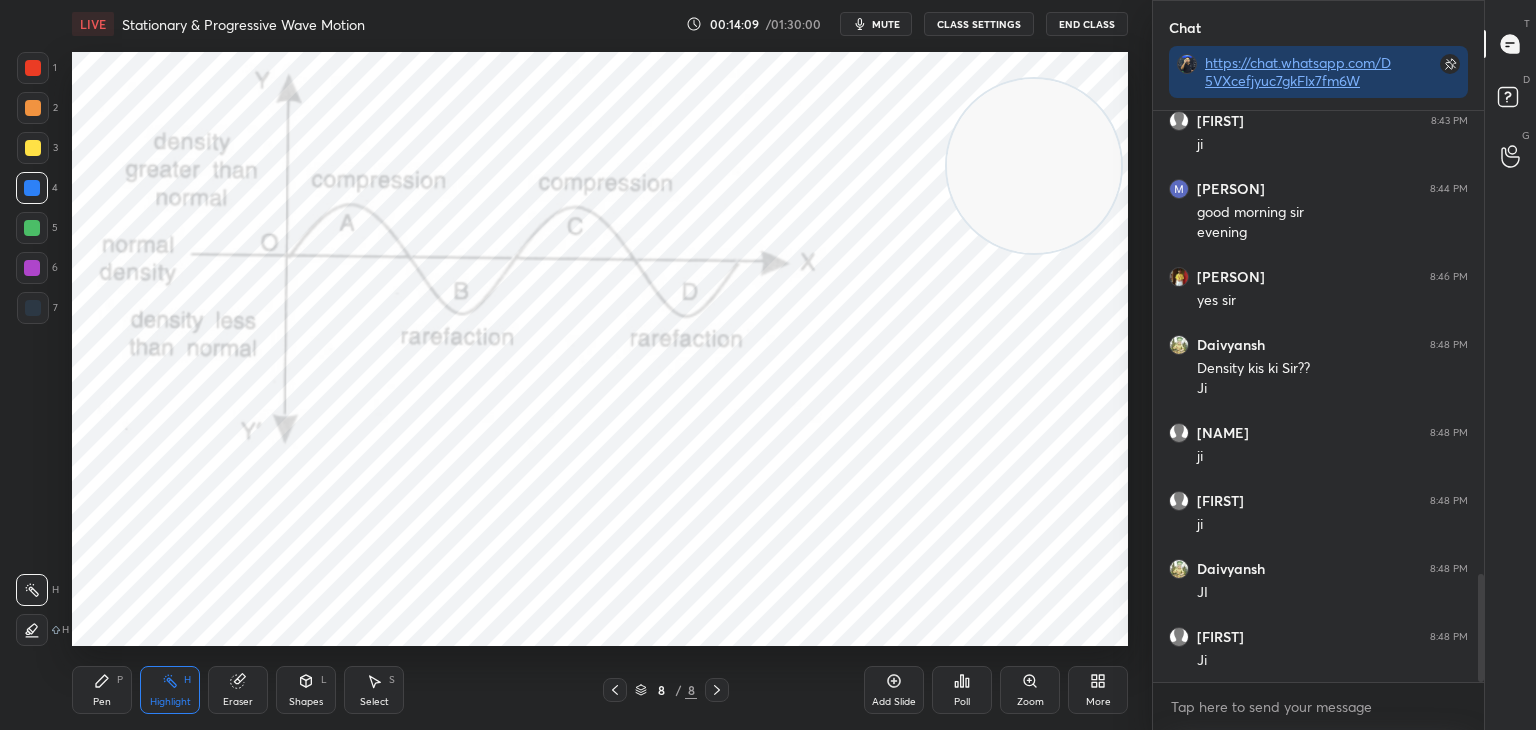 drag, startPoint x: 885, startPoint y: 26, endPoint x: 921, endPoint y: 9, distance: 39.812057 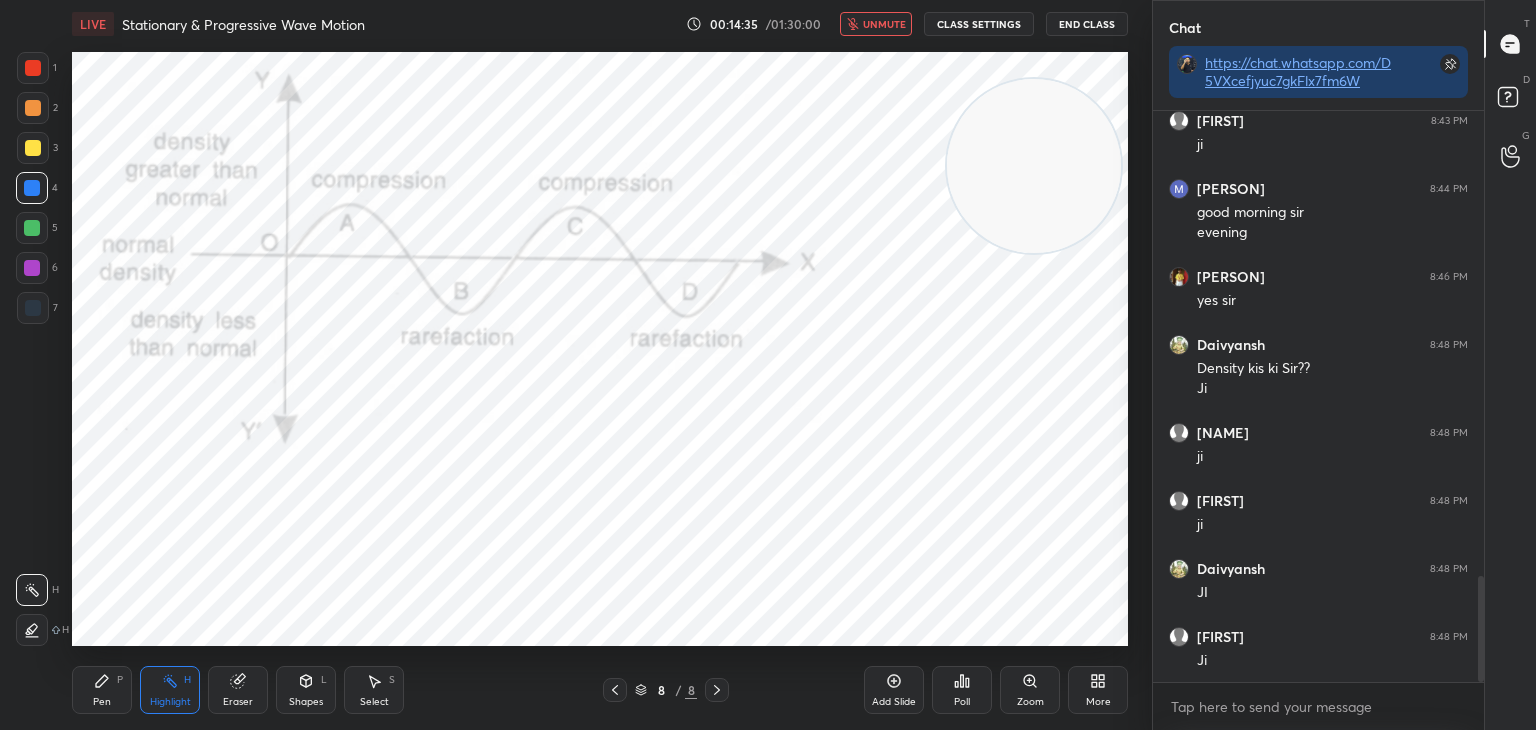 scroll, scrollTop: 2510, scrollLeft: 0, axis: vertical 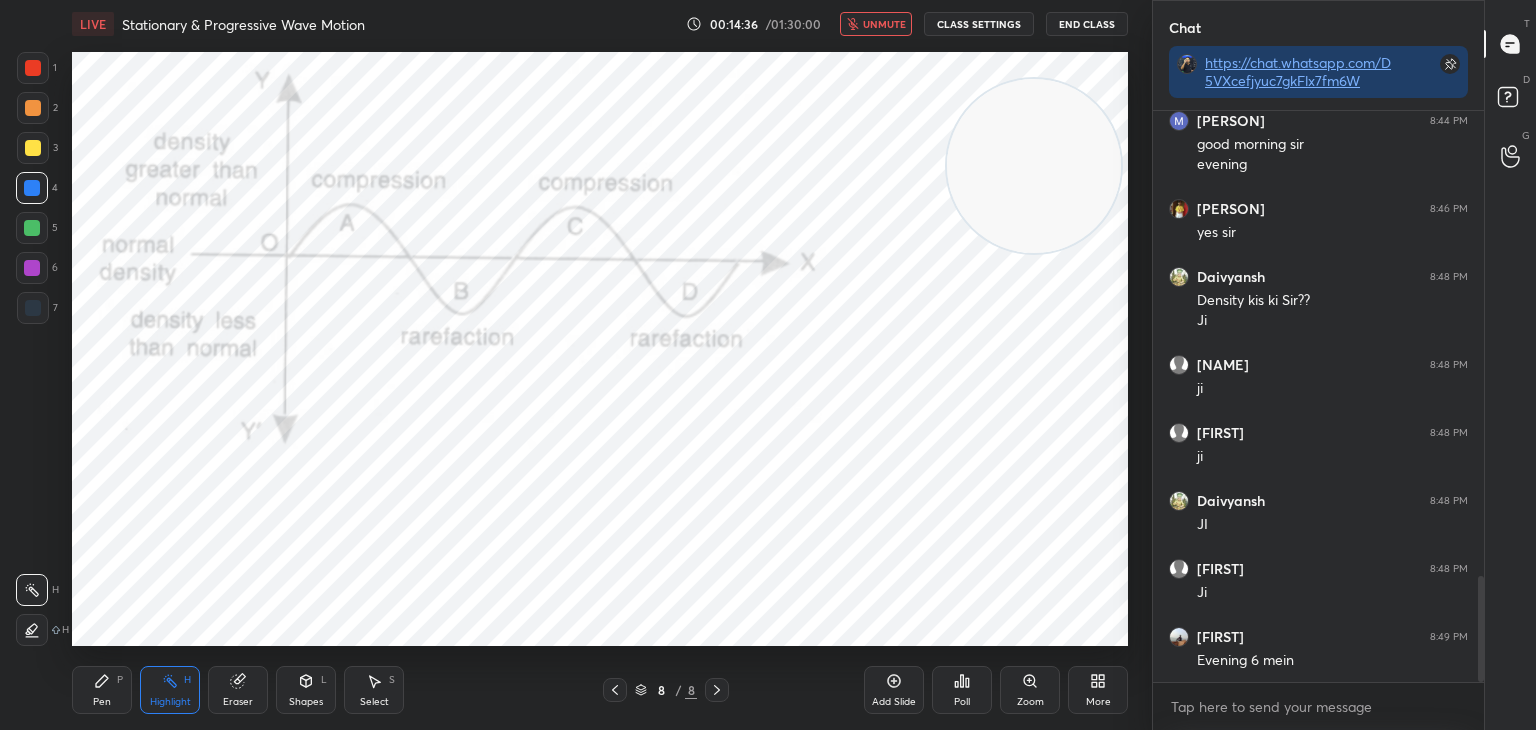 click on "unmute" at bounding box center (884, 24) 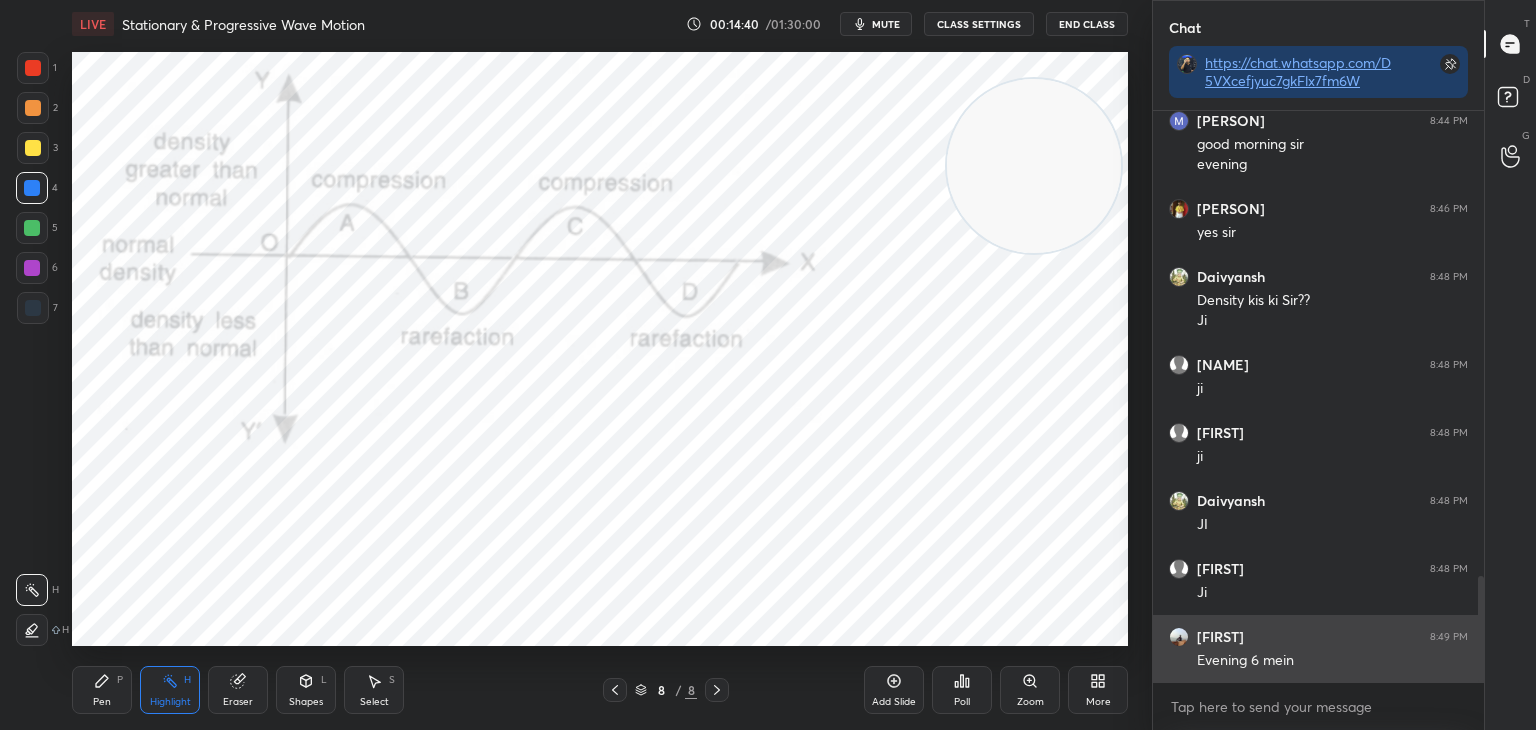 click on "Evening 6 mein" at bounding box center [1332, 661] 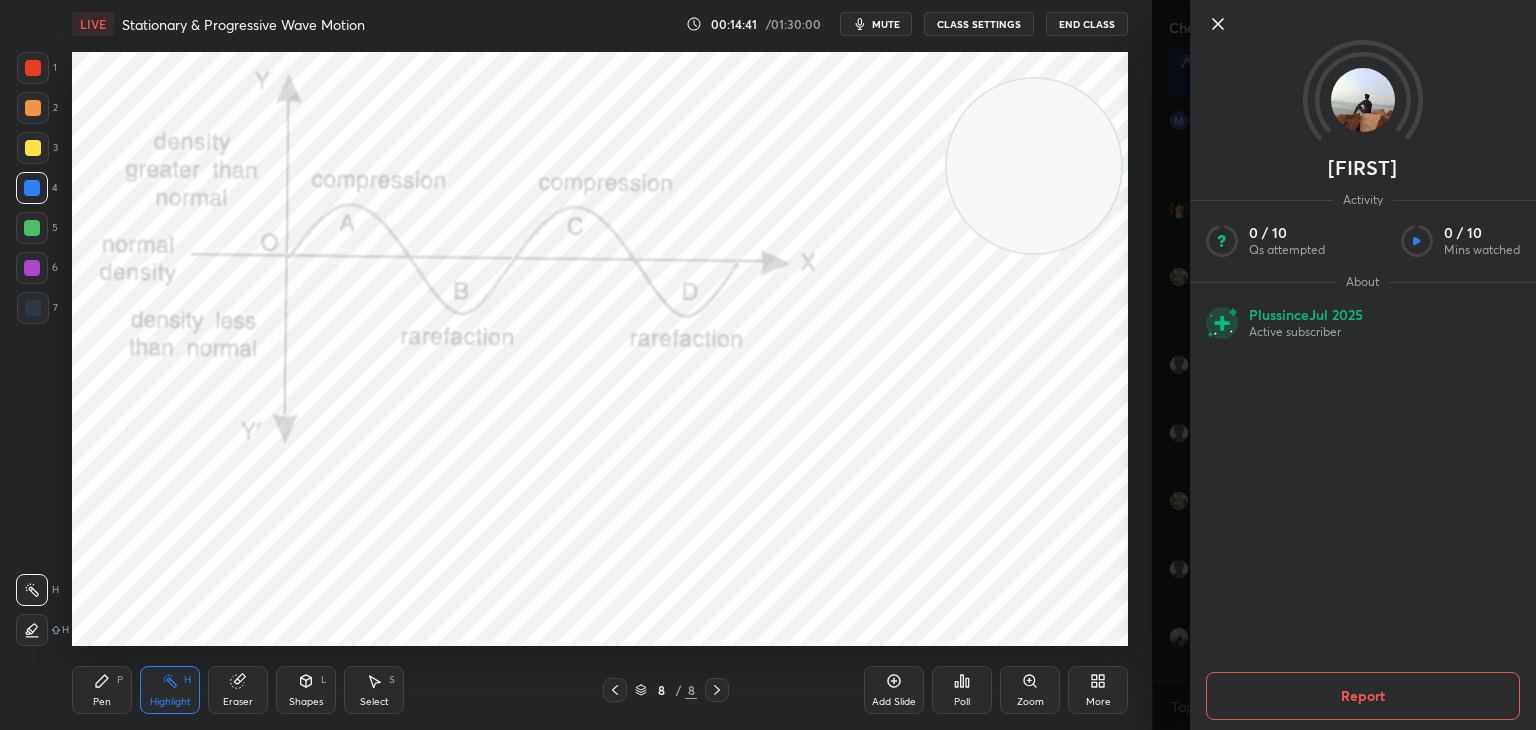 click on "mute" at bounding box center (876, 24) 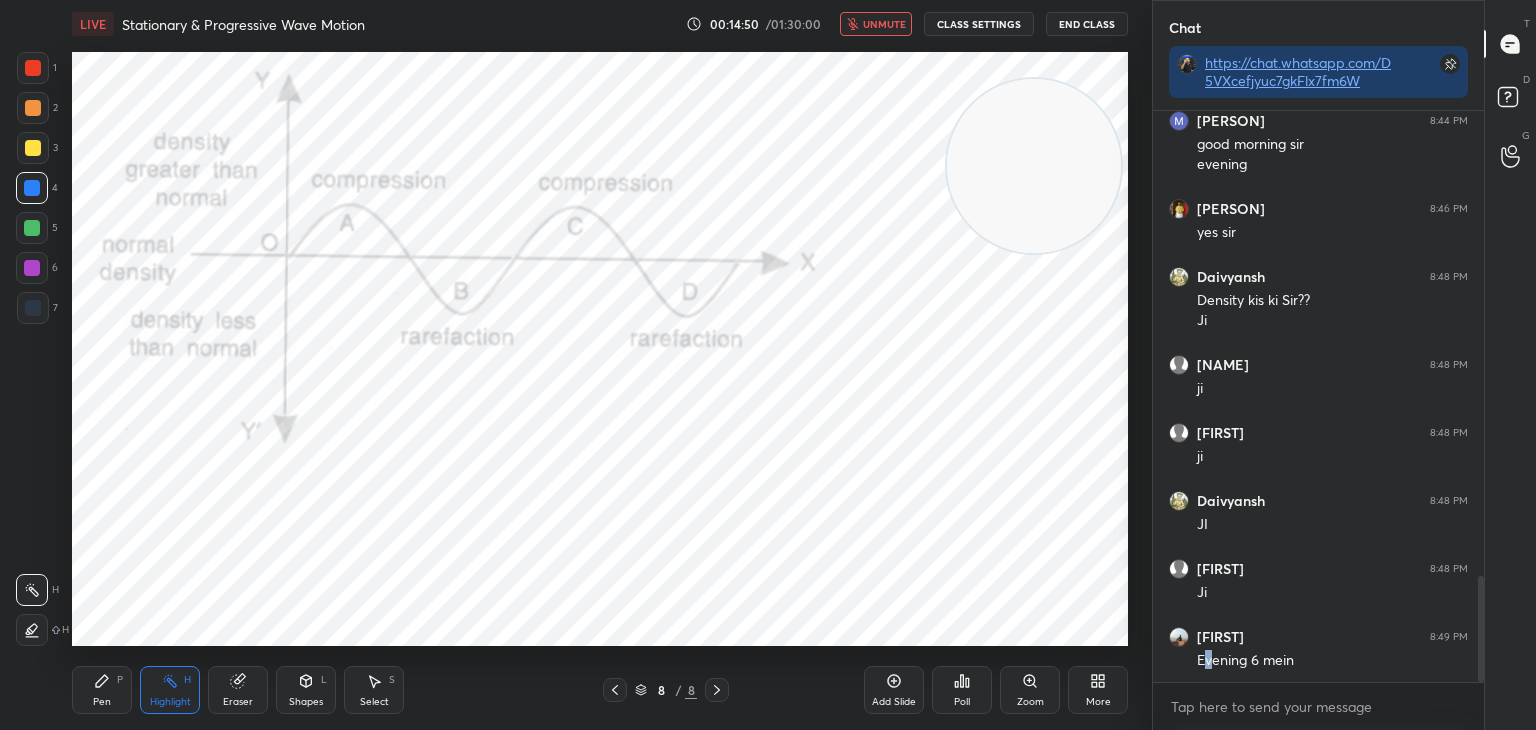 click on "unmute" at bounding box center (884, 24) 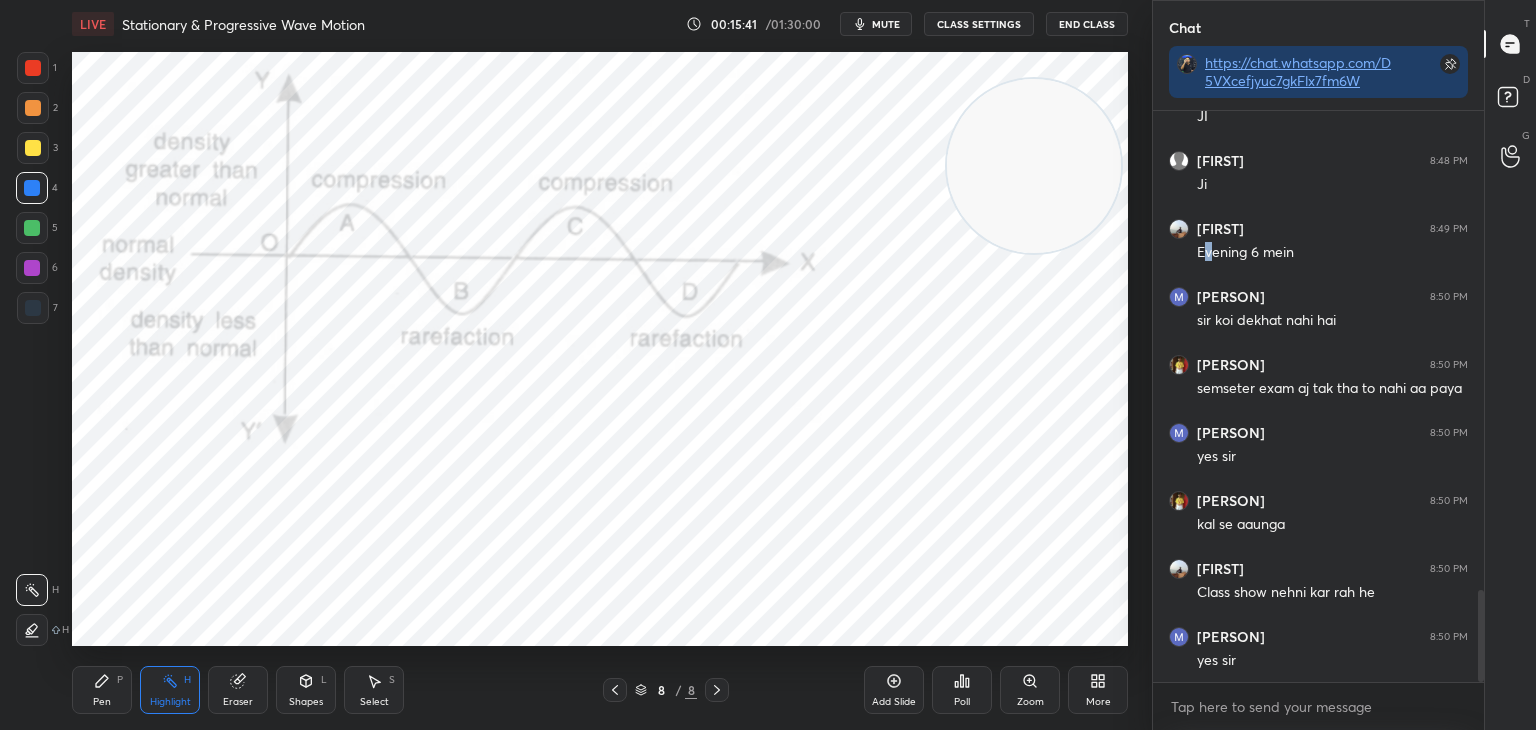 scroll, scrollTop: 2986, scrollLeft: 0, axis: vertical 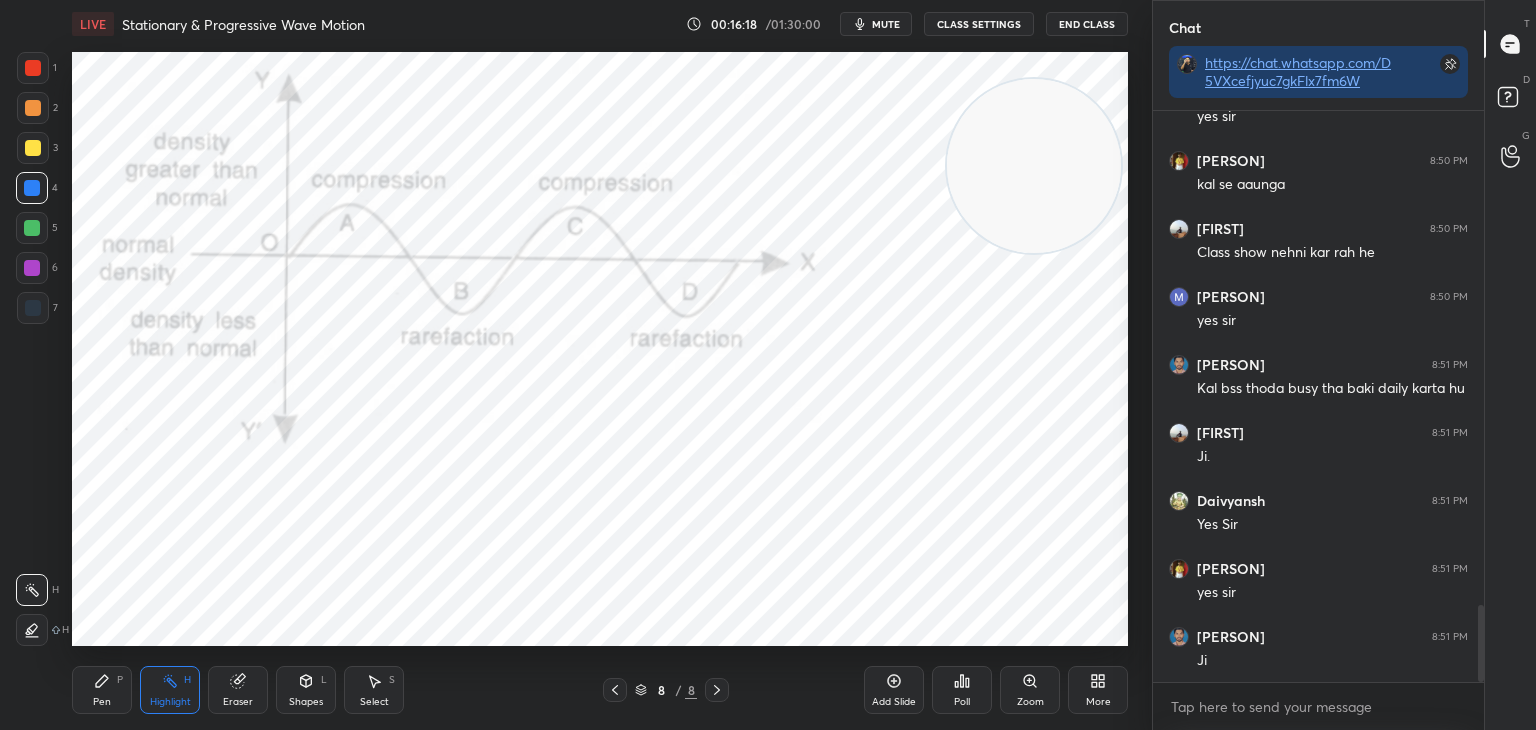 drag, startPoint x: 1479, startPoint y: 611, endPoint x: 1407, endPoint y: 709, distance: 121.60592 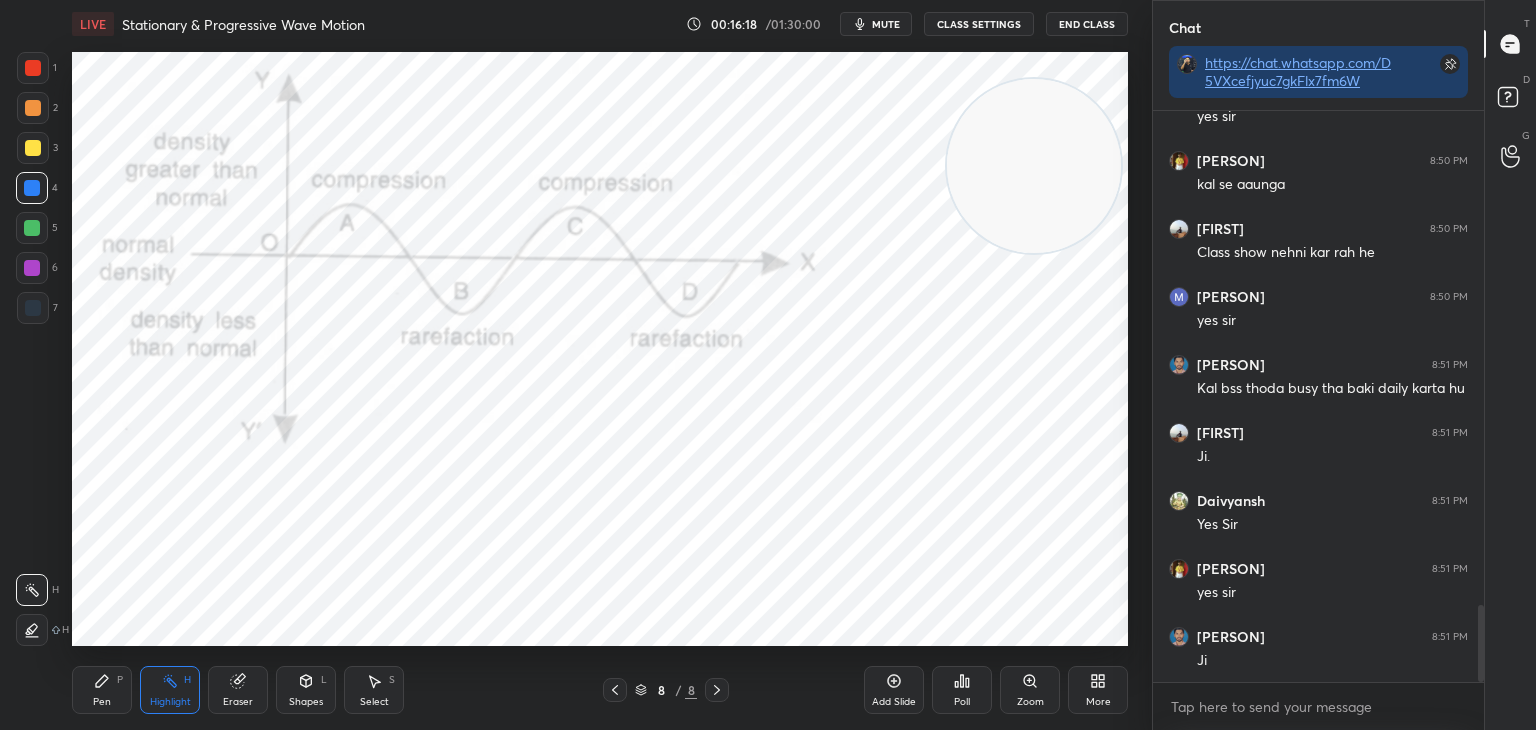 click on "1 2 3 4 5 6 7 C X Z C X Z E E Erase all   H H LIVE Stationary & Progressive Wave Motion 00:16:18 /  01:30:00 mute CLASS SETTINGS End Class Setting up your live class Poll for   secs No correct answer Start poll Back Stationary & Progressive Wave Motion • L3 of Detailed Course on Waves & Oscillations for IIT JAM, CUET 2026/27 [PERSON] Pen P Highlight H Eraser Shapes L Select S 8 / 8 Add Slide Poll Zoom More Chat https://chat.whatsapp.com/D5VXcefjyuc7gkFlx7fm6W [PERSON] 8:50 PM semseter exam aj tak tha to nahi aa paya [PERSON] 8:50 PM yes sir [PERSON] 8:50 PM kal se aaunga [PERSON] 8:50 PM Class show nehni kar rah he [PERSON] 8:50 PM yes sir [PERSON] 8:51 PM Kal bss thoda busy tha baki daily karta hu [PERSON] 8:51 PM Ji. [PERSON] 8:51 PM Yes Sir [PERSON] 8:51 PM yes sir [PERSON] 8:51 PM Ji JUMP TO LATEST Enable hand raising Enable raise hand to speak to learners. Once enabled, chat will be turned off temporarily. Enable x   introducing Raise a hand with a doubt How it works? NEW DOUBTS ASKED Got it T D G" at bounding box center (768, 0) 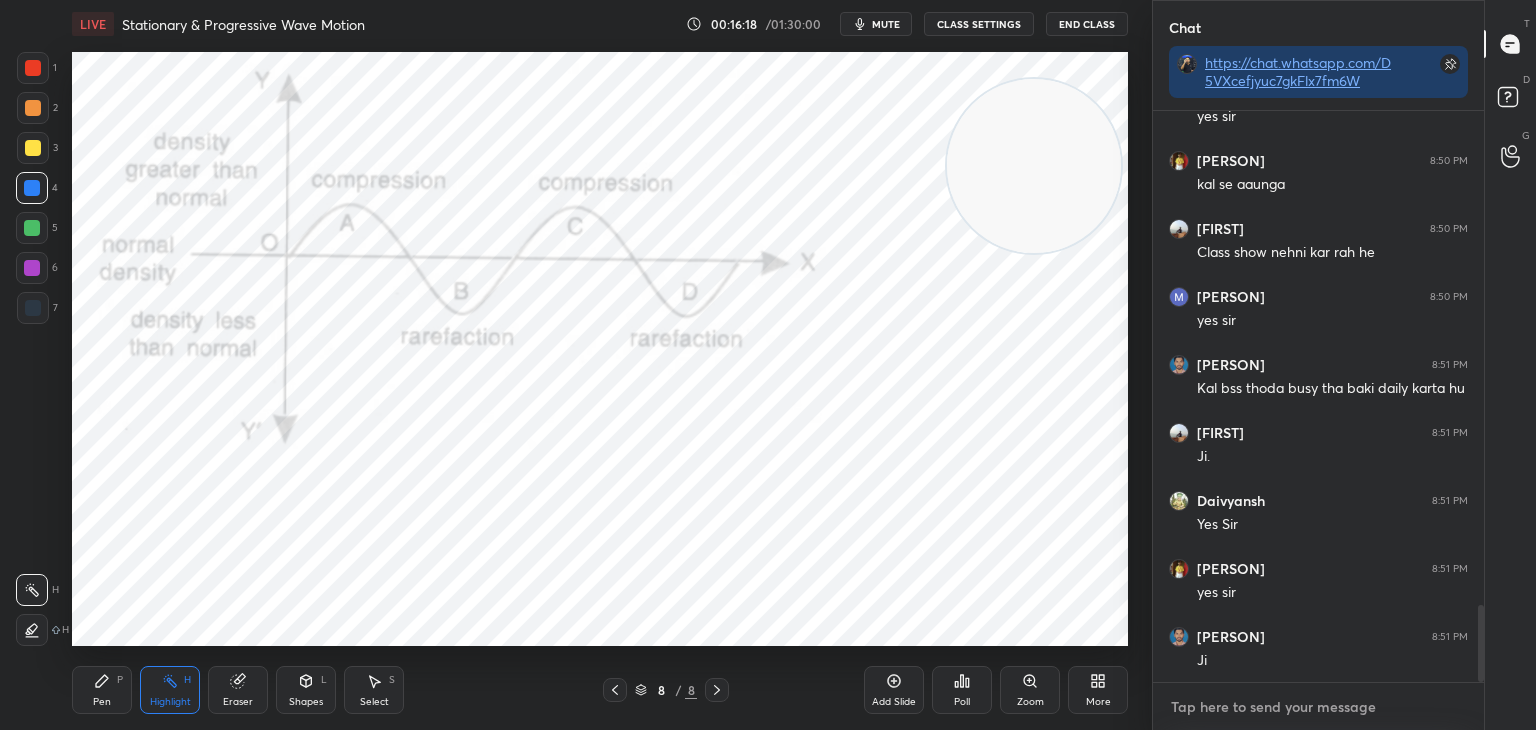 drag, startPoint x: 1360, startPoint y: 722, endPoint x: 1471, endPoint y: 699, distance: 113.35784 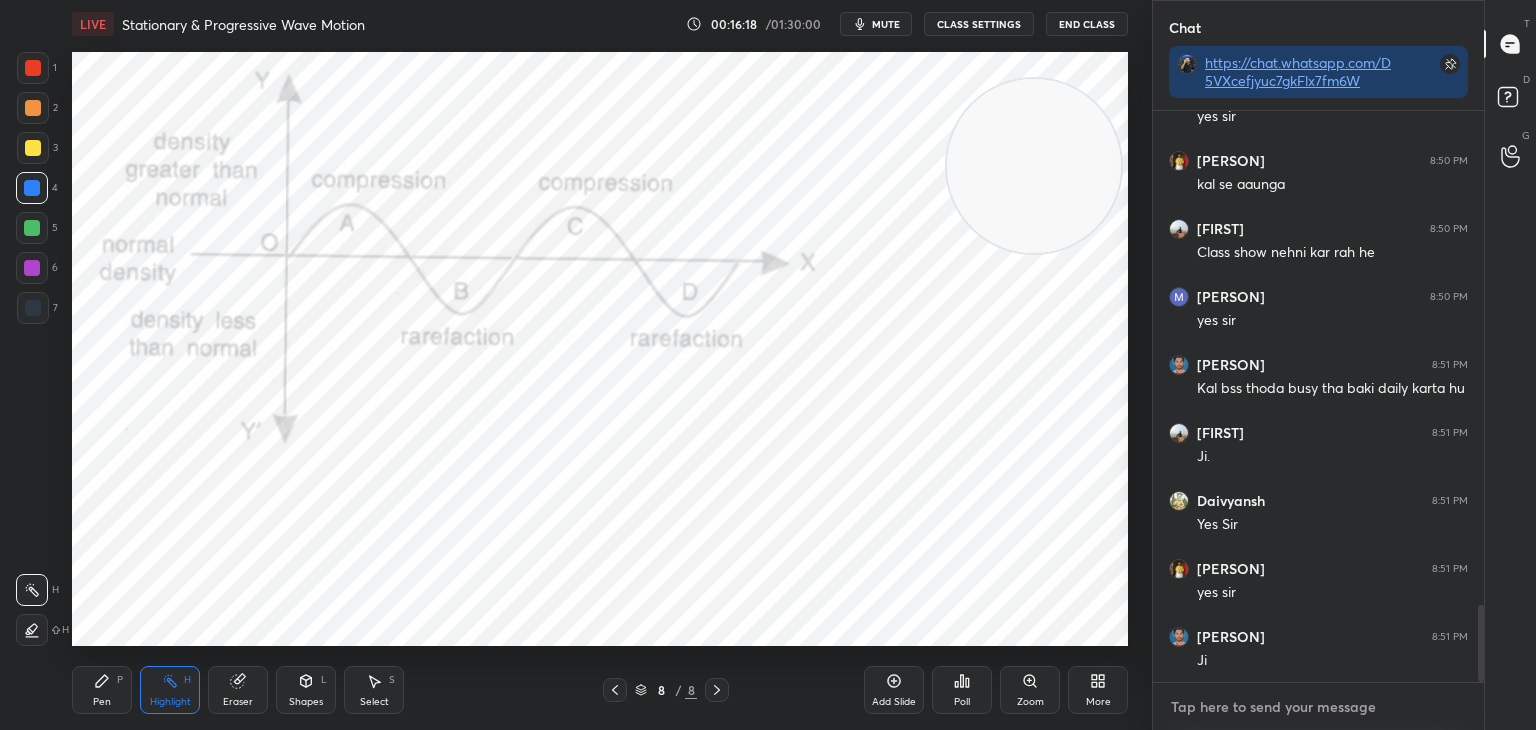 click at bounding box center (1318, 707) 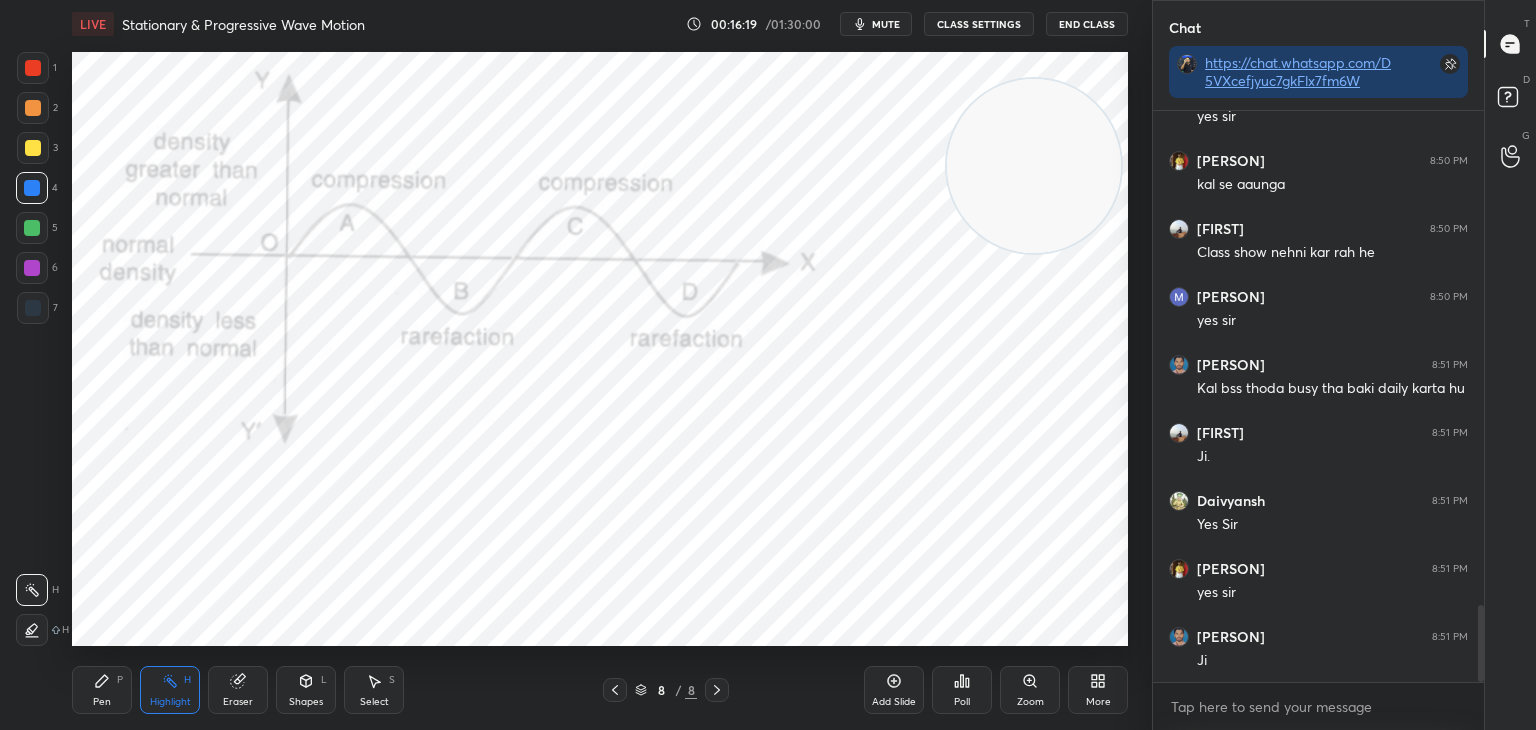 drag, startPoint x: 1483, startPoint y: 651, endPoint x: 1451, endPoint y: 703, distance: 61.05735 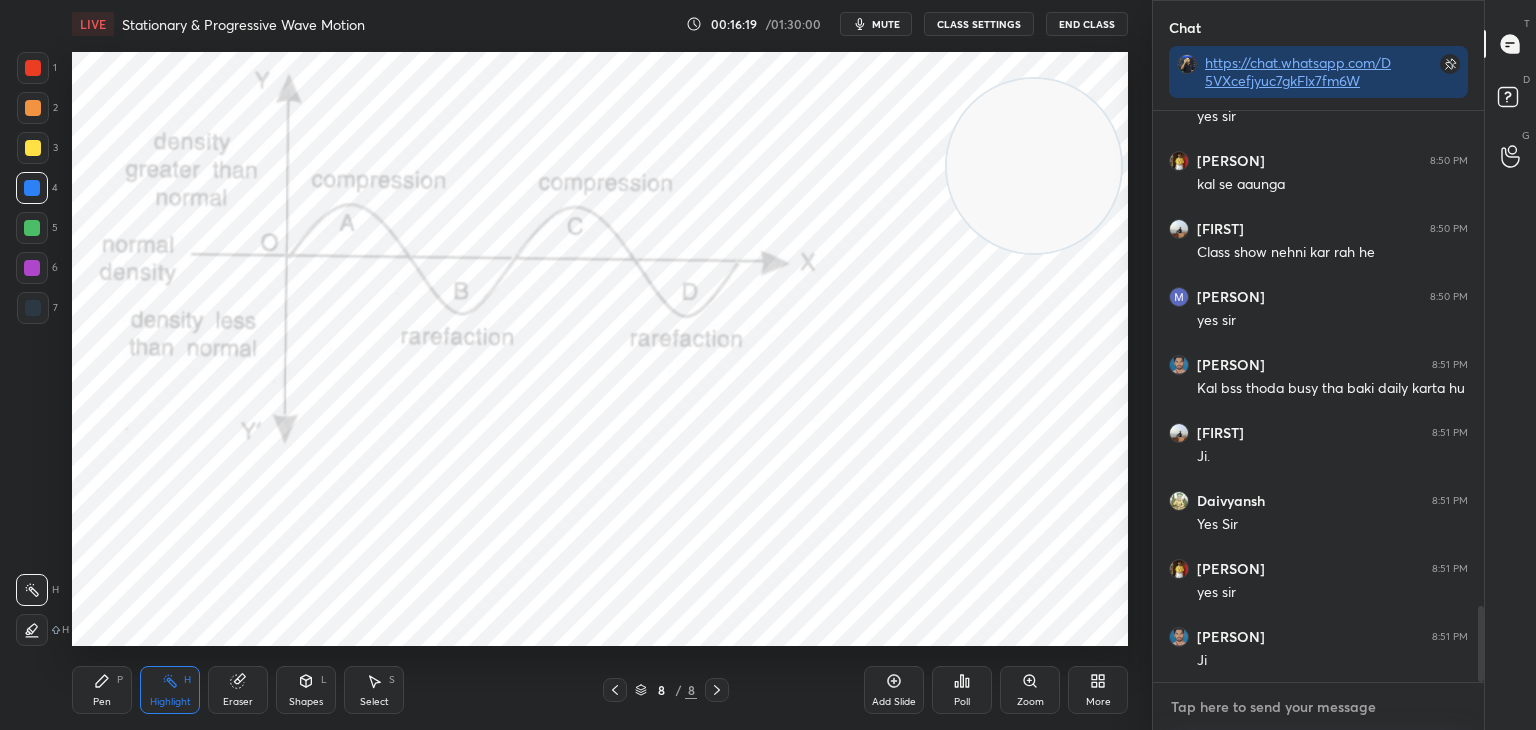 click at bounding box center (1318, 707) 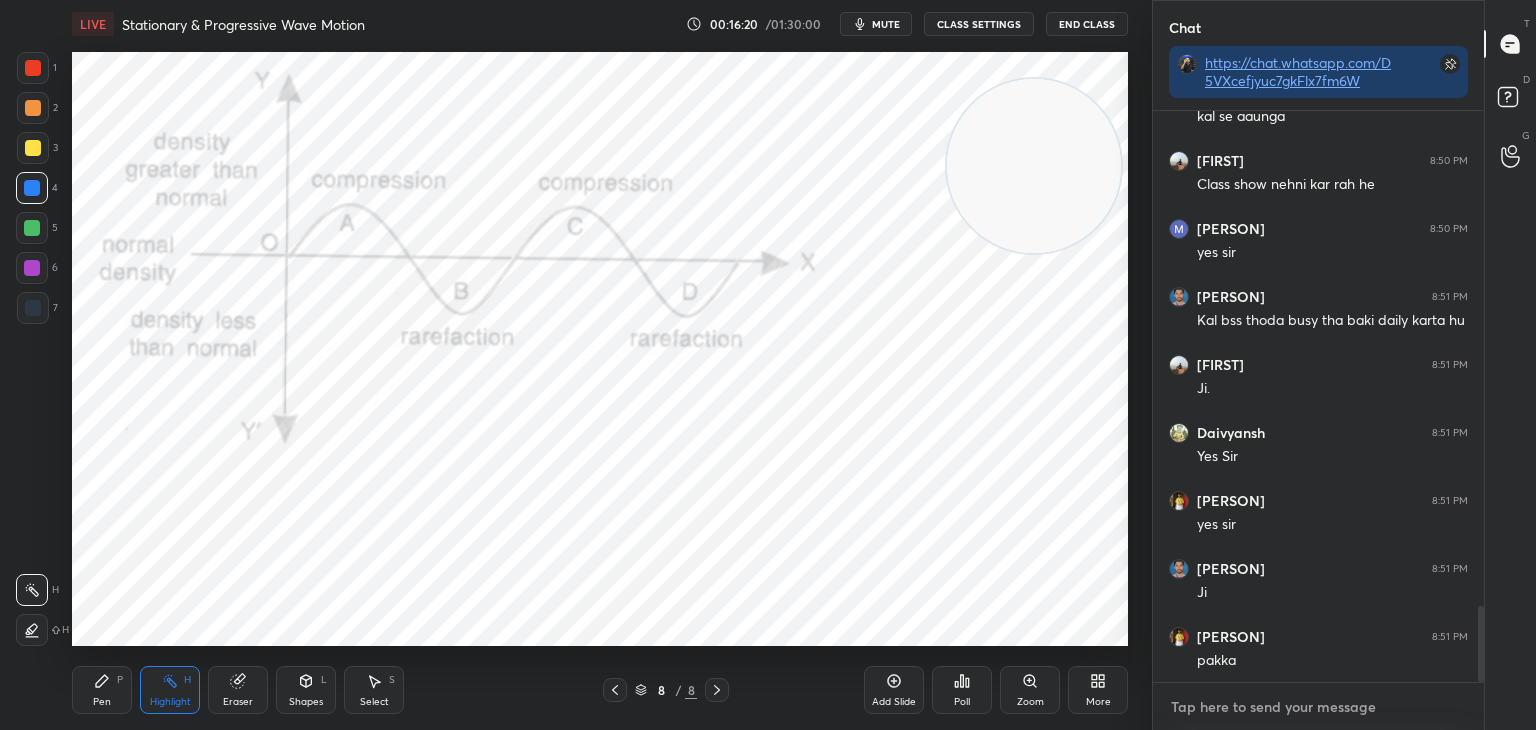 click at bounding box center [1318, 707] 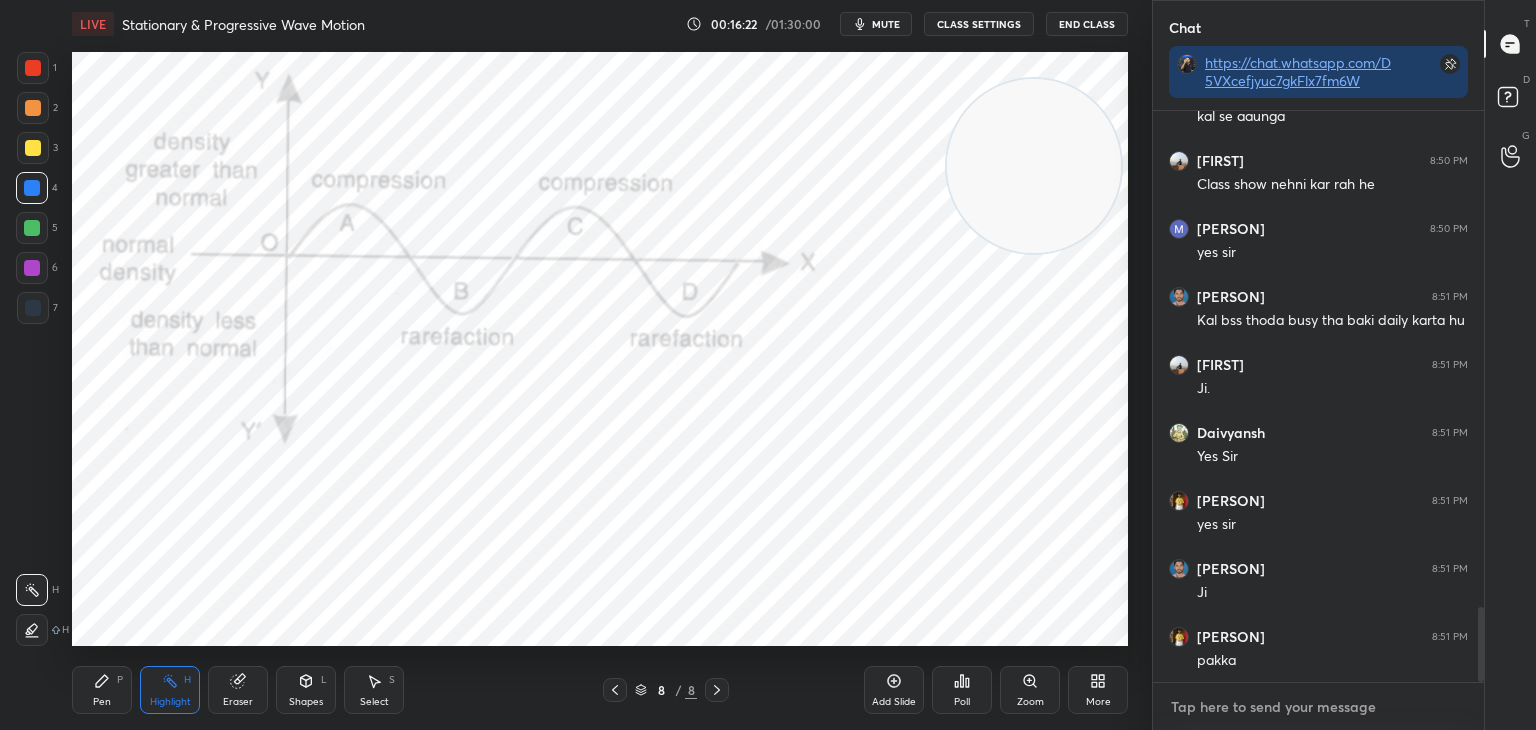 scroll, scrollTop: 3784, scrollLeft: 0, axis: vertical 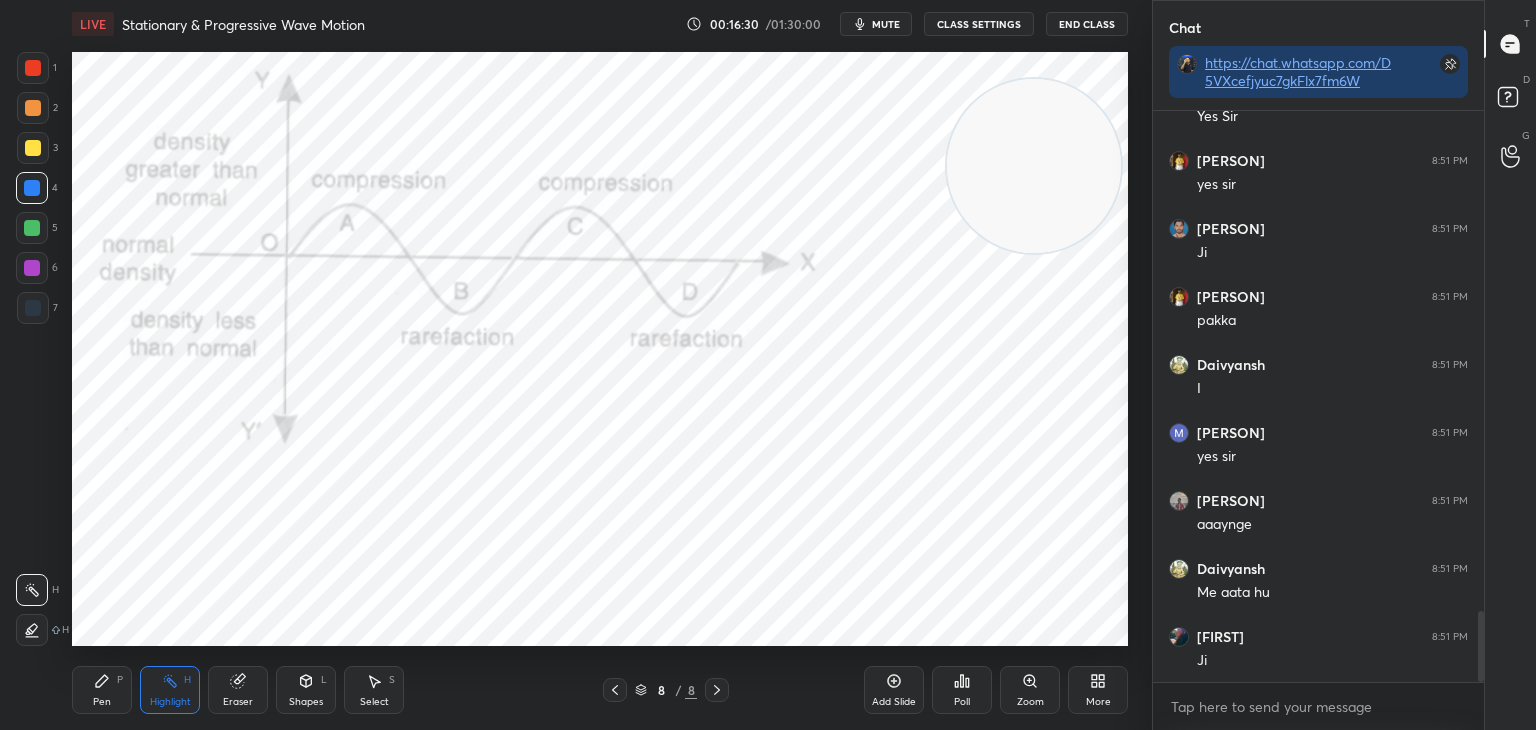 click on "More" at bounding box center (1098, 690) 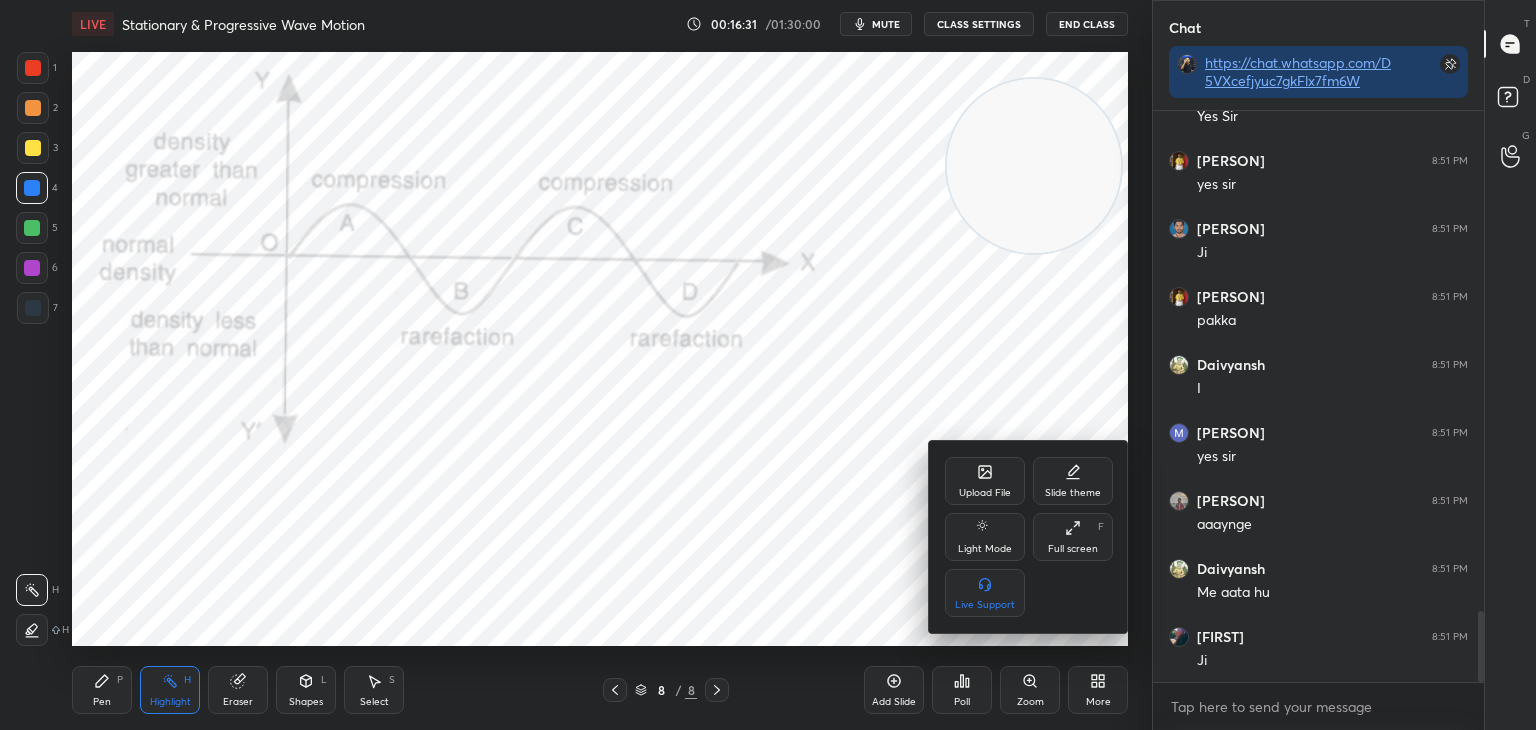 click on "Upload File" at bounding box center [985, 481] 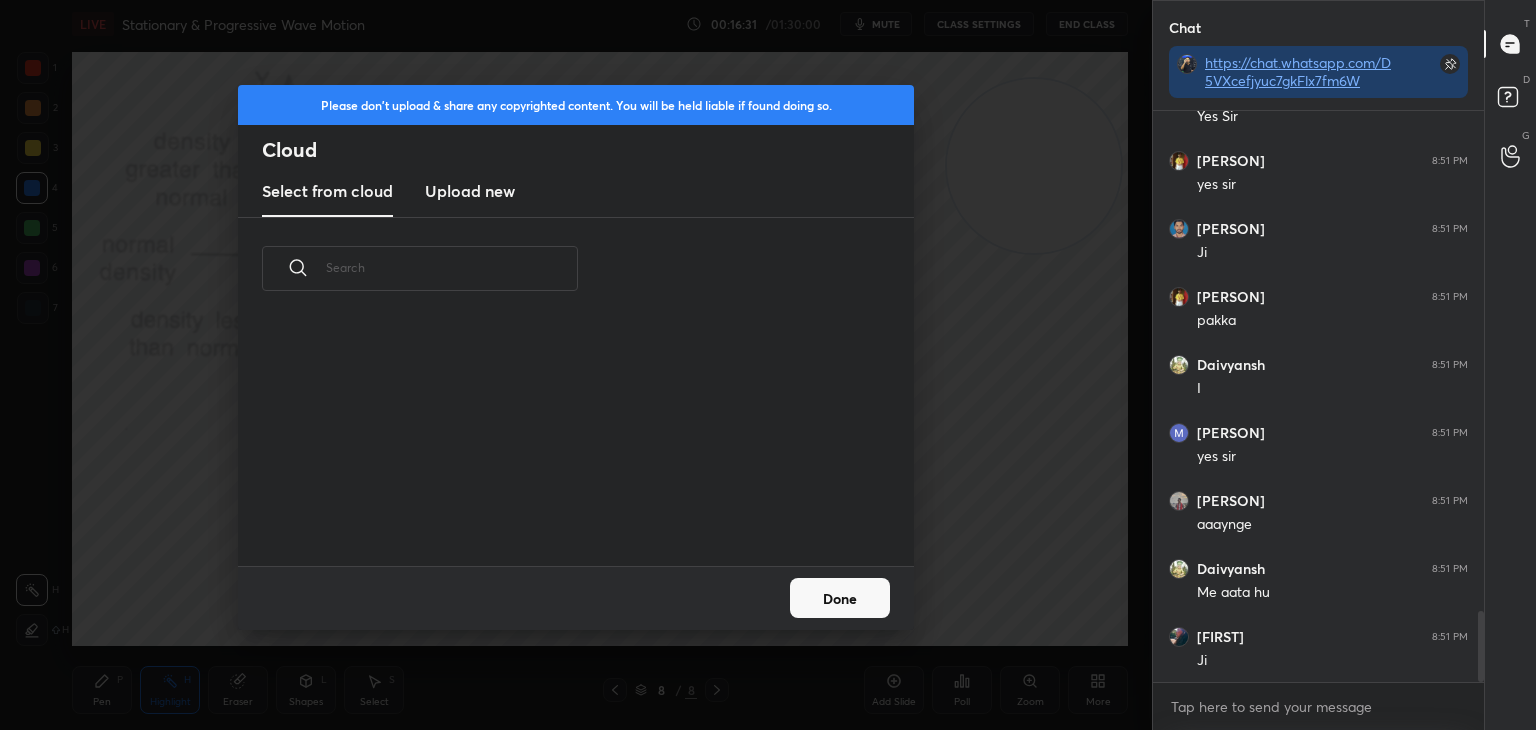 click on "Upload new" at bounding box center (470, 191) 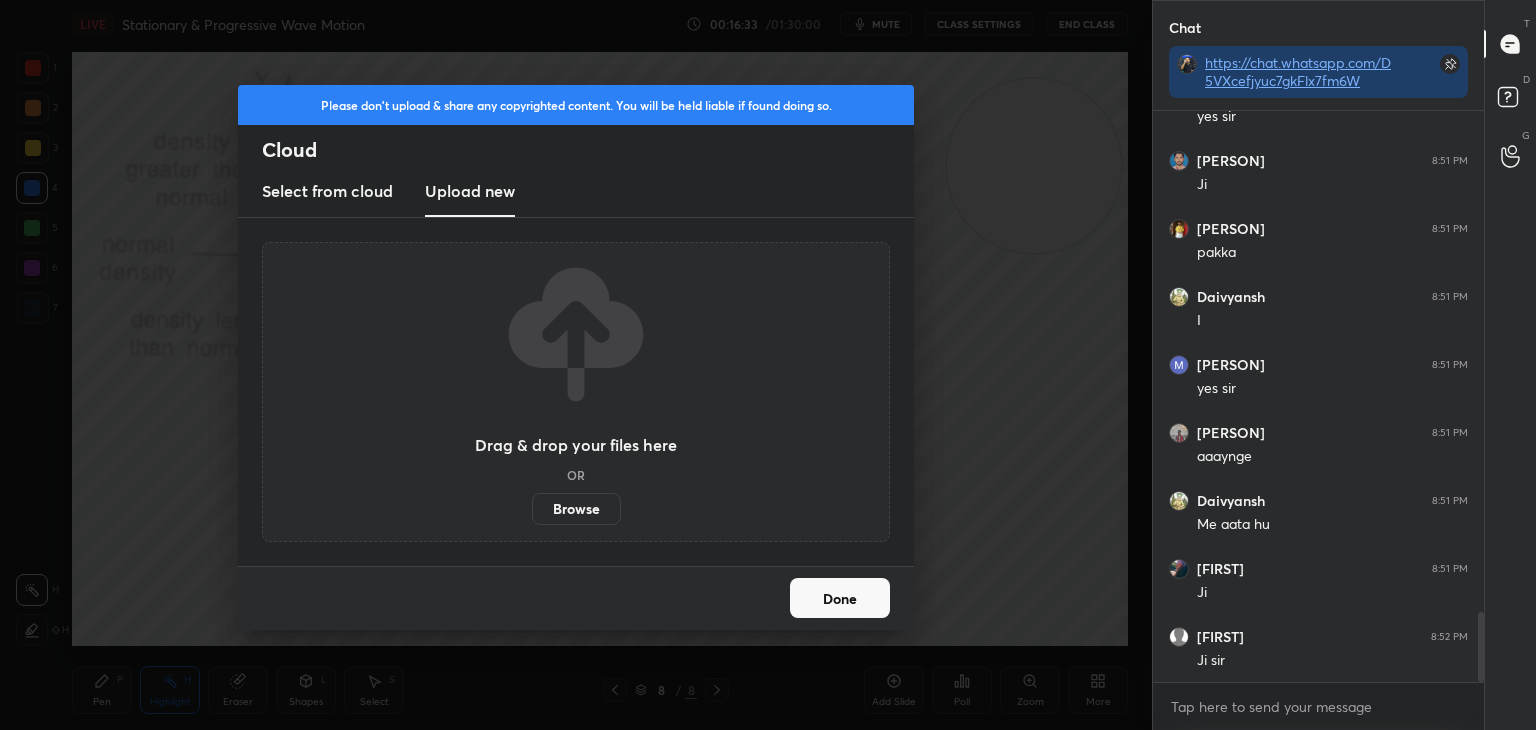scroll, scrollTop: 4192, scrollLeft: 0, axis: vertical 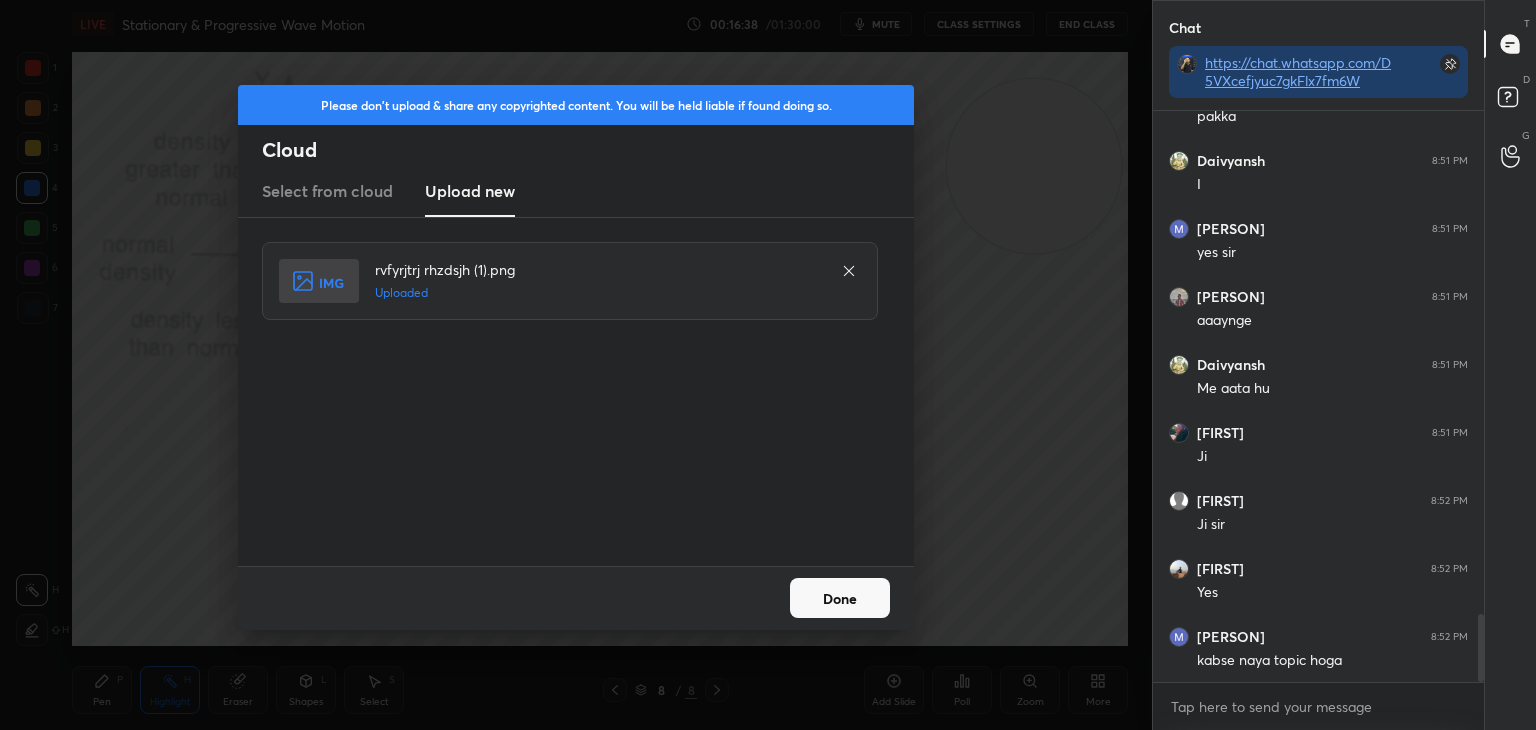 click on "Done" at bounding box center [840, 598] 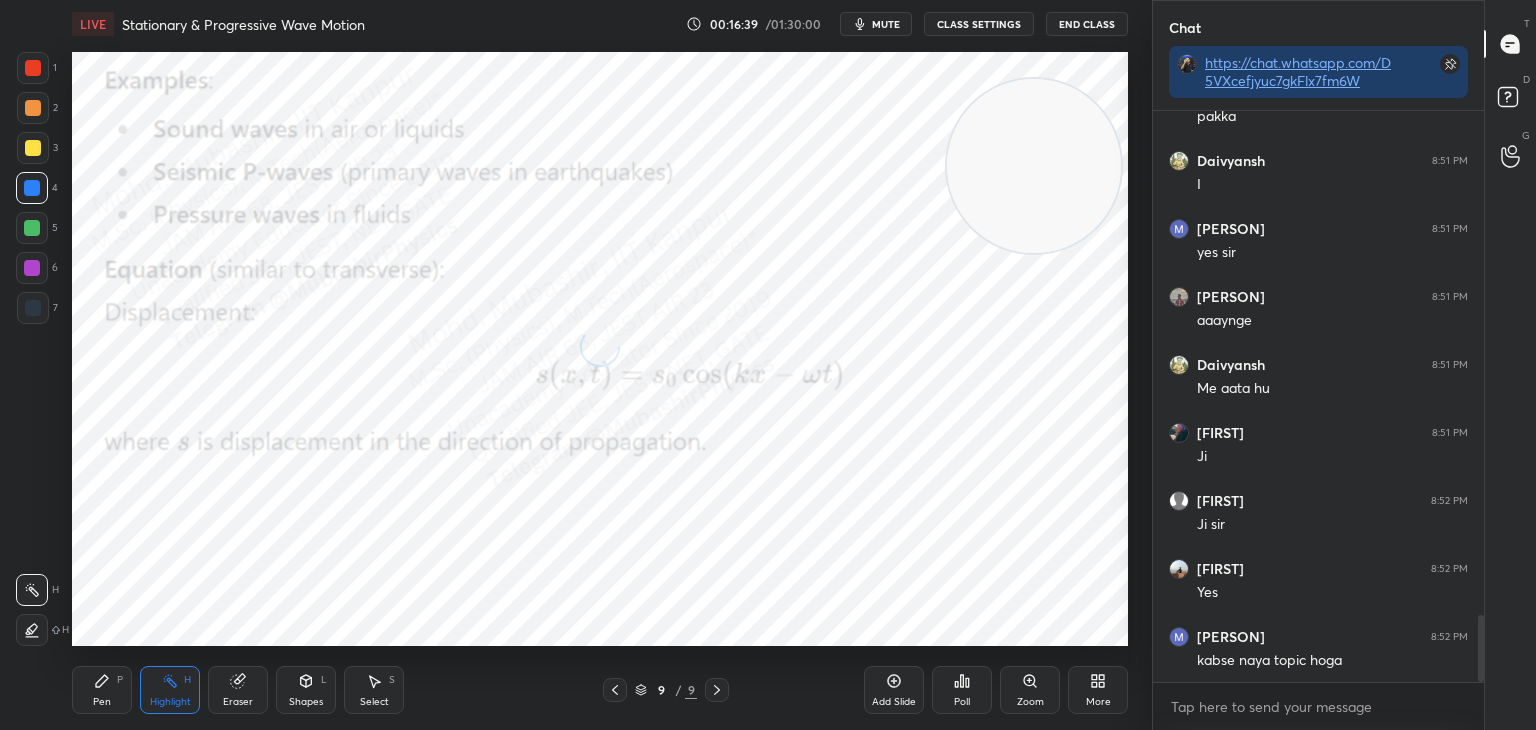 scroll, scrollTop: 4328, scrollLeft: 0, axis: vertical 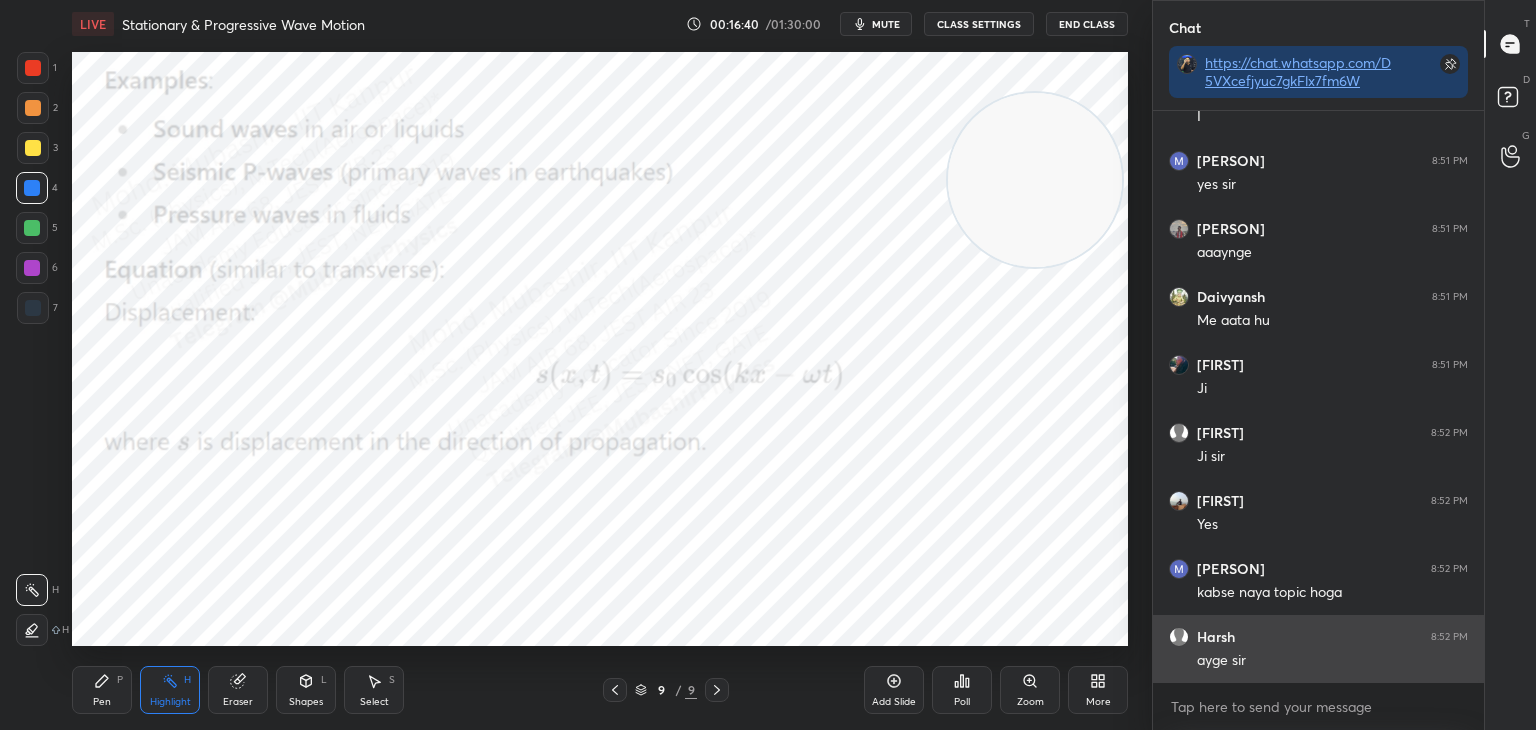 drag, startPoint x: 1052, startPoint y: 189, endPoint x: 1159, endPoint y: 621, distance: 445.05392 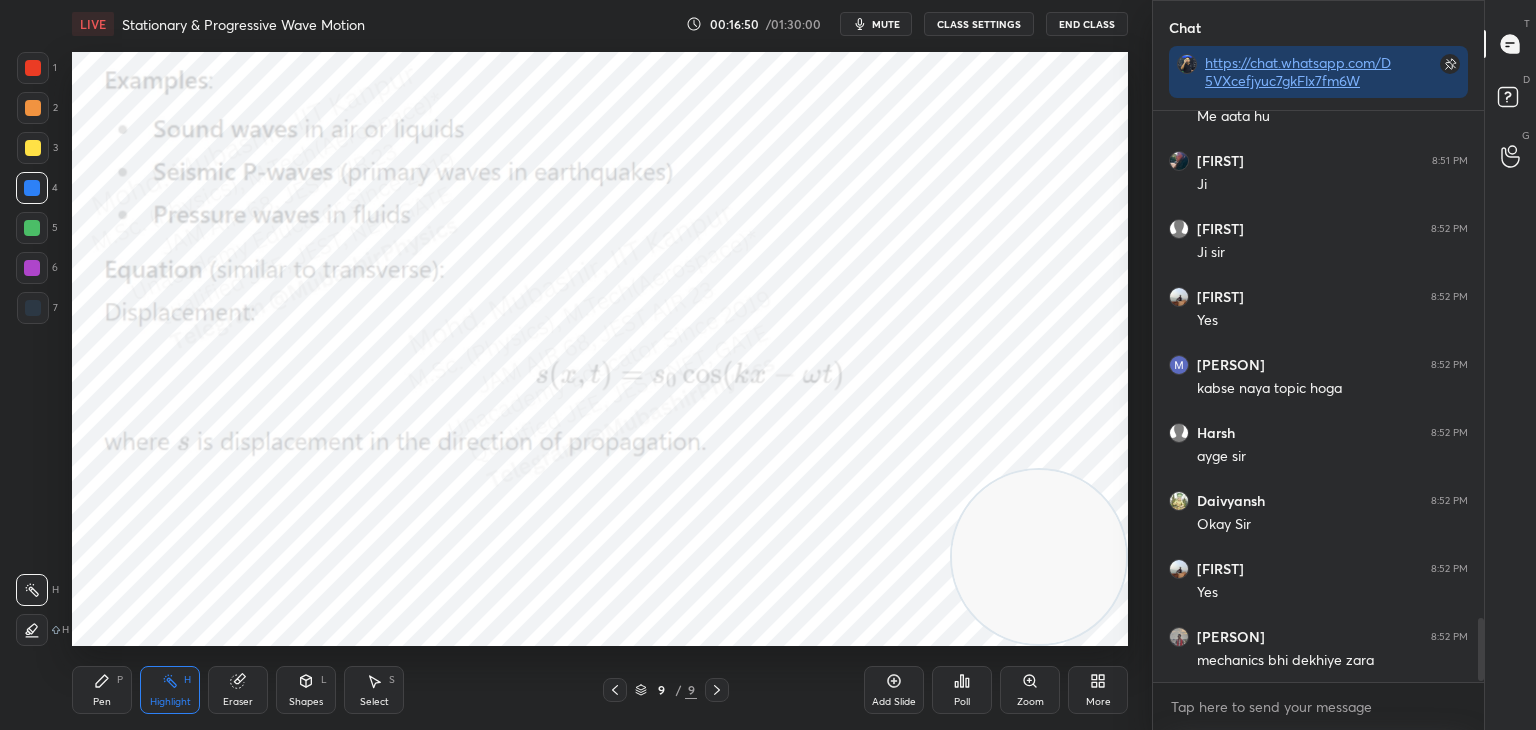scroll, scrollTop: 4600, scrollLeft: 0, axis: vertical 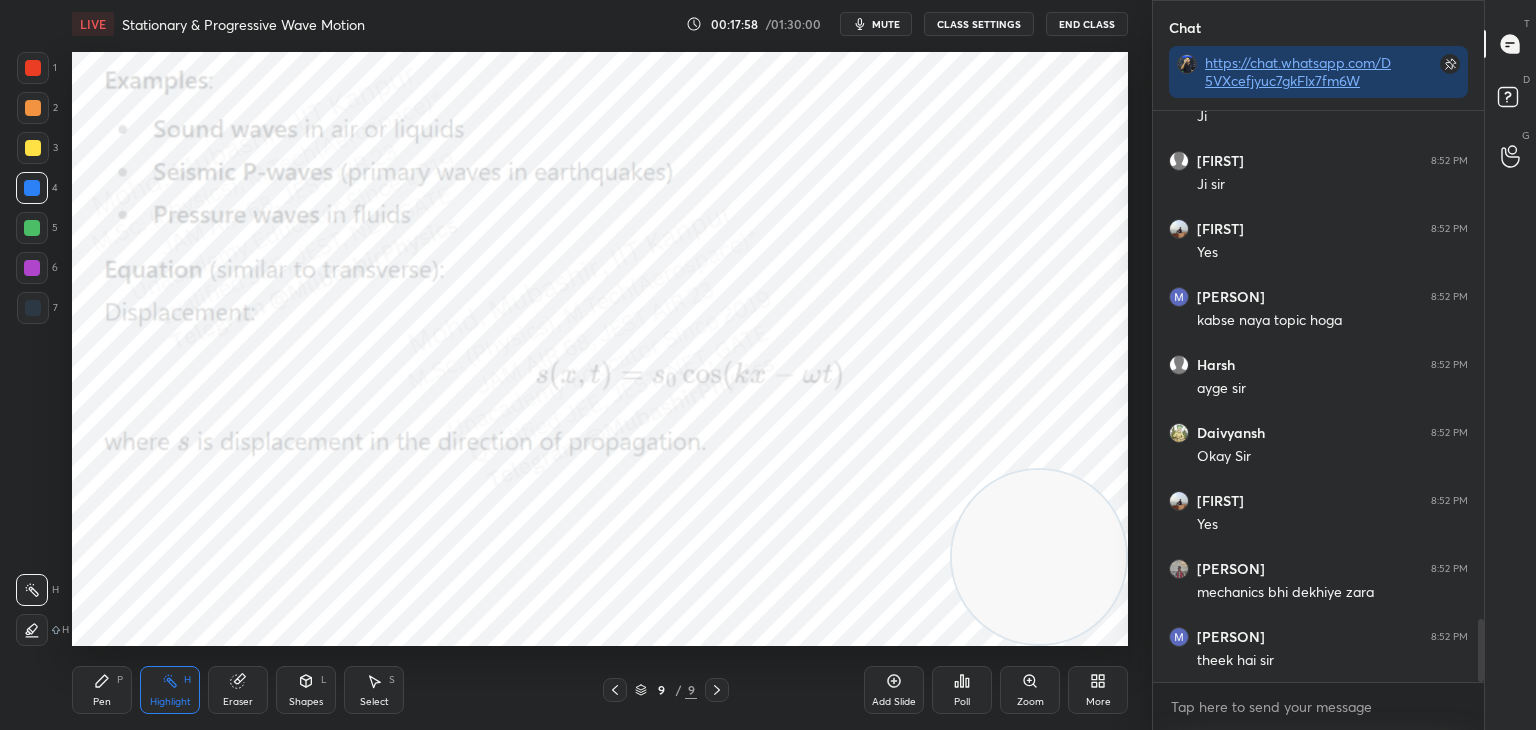 click on "1 2 3 4 5 6 7 C X Z C X Z E E Erase all   H H LIVE Stationary & Progressive Wave Motion 00:17:58 /  01:30:00 mute CLASS SETTINGS End Class Setting up your live class Poll for   secs No correct answer Start poll Back Stationary & Progressive Wave Motion • L3 of Detailed Course on Waves & Oscillations for IIT JAM, CUET 2026/27 Mohd Mubashir Pen P Highlight H Eraser Shapes L Select S 9 / 9 Add Slide Poll Zoom More" at bounding box center [568, 365] 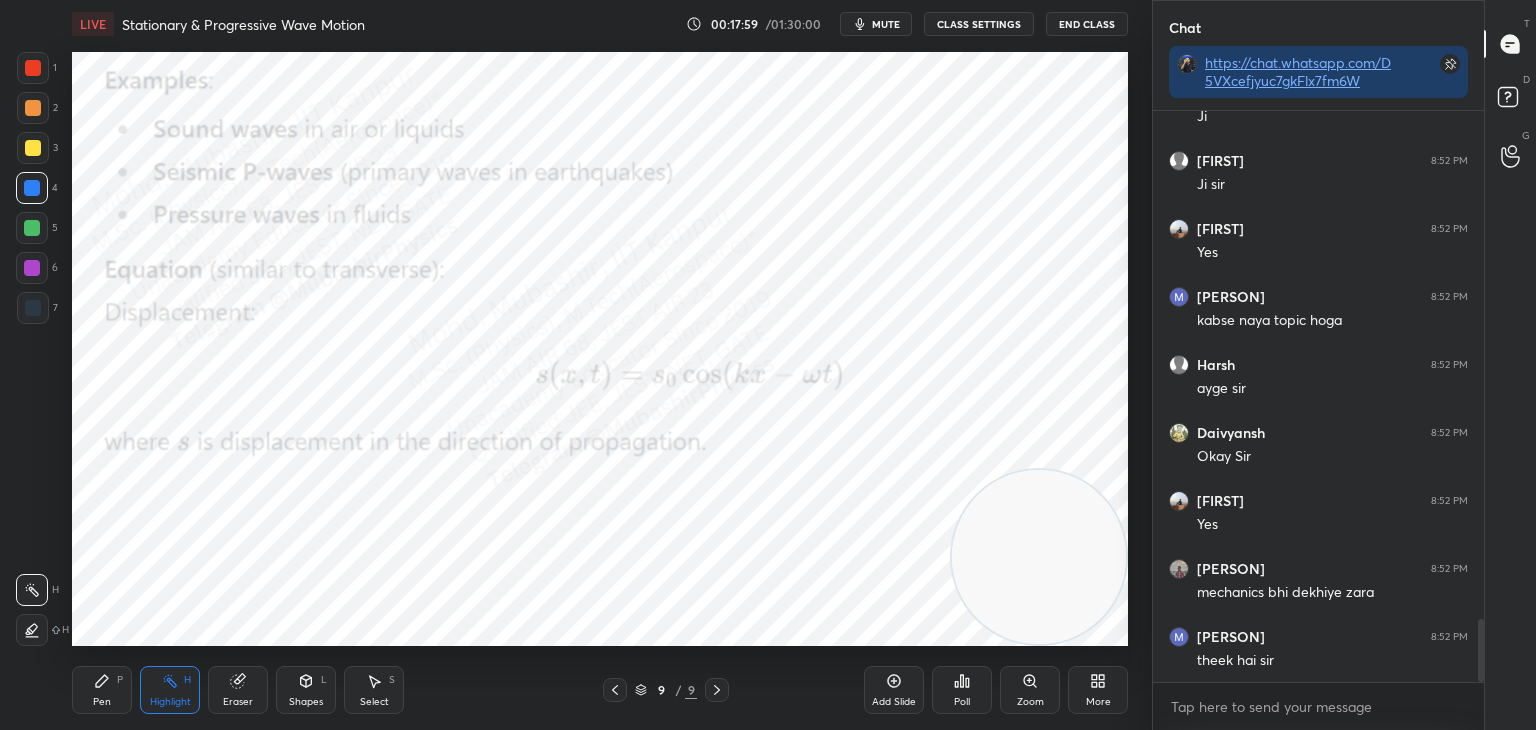 click 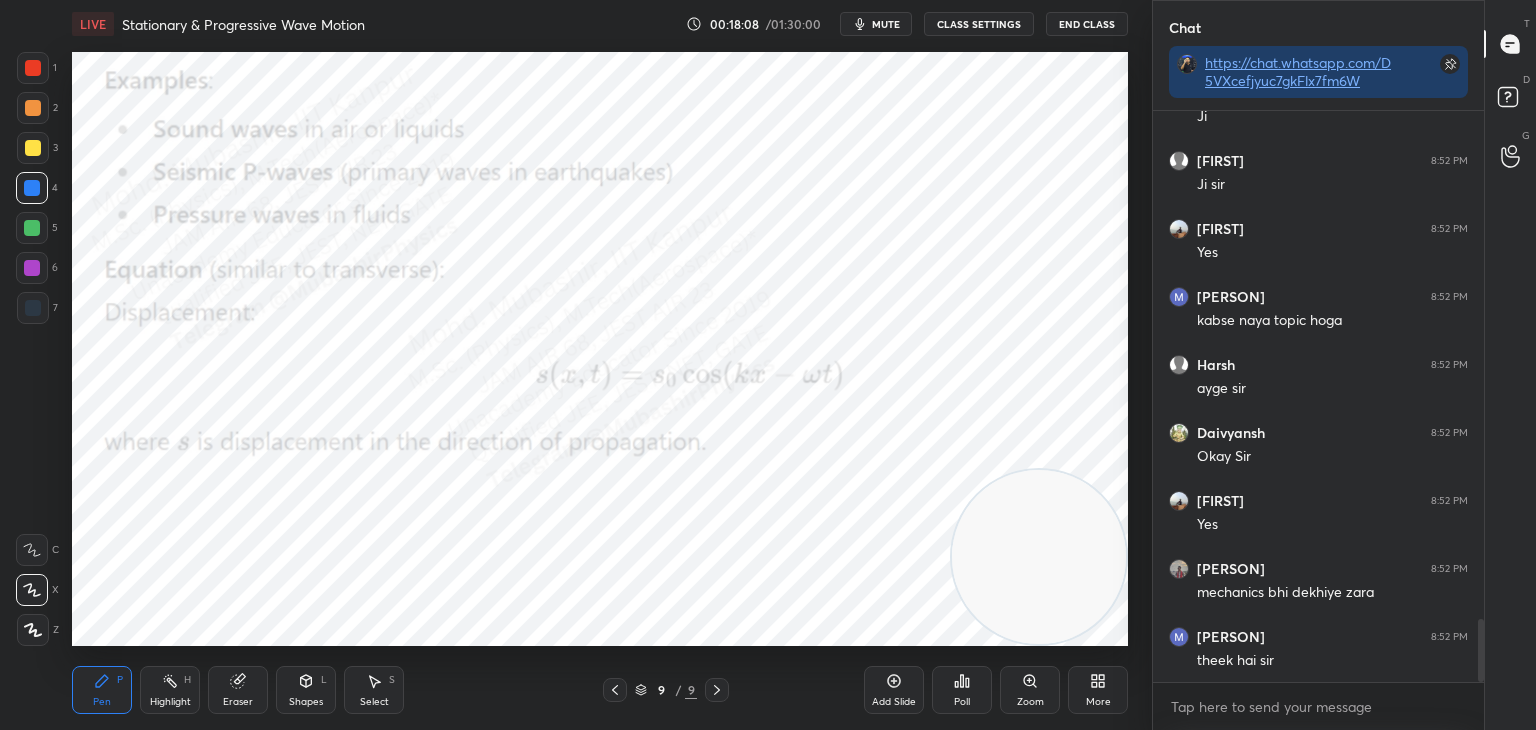 click on "Pen P Highlight H Eraser Shapes L Select S" at bounding box center [270, 690] 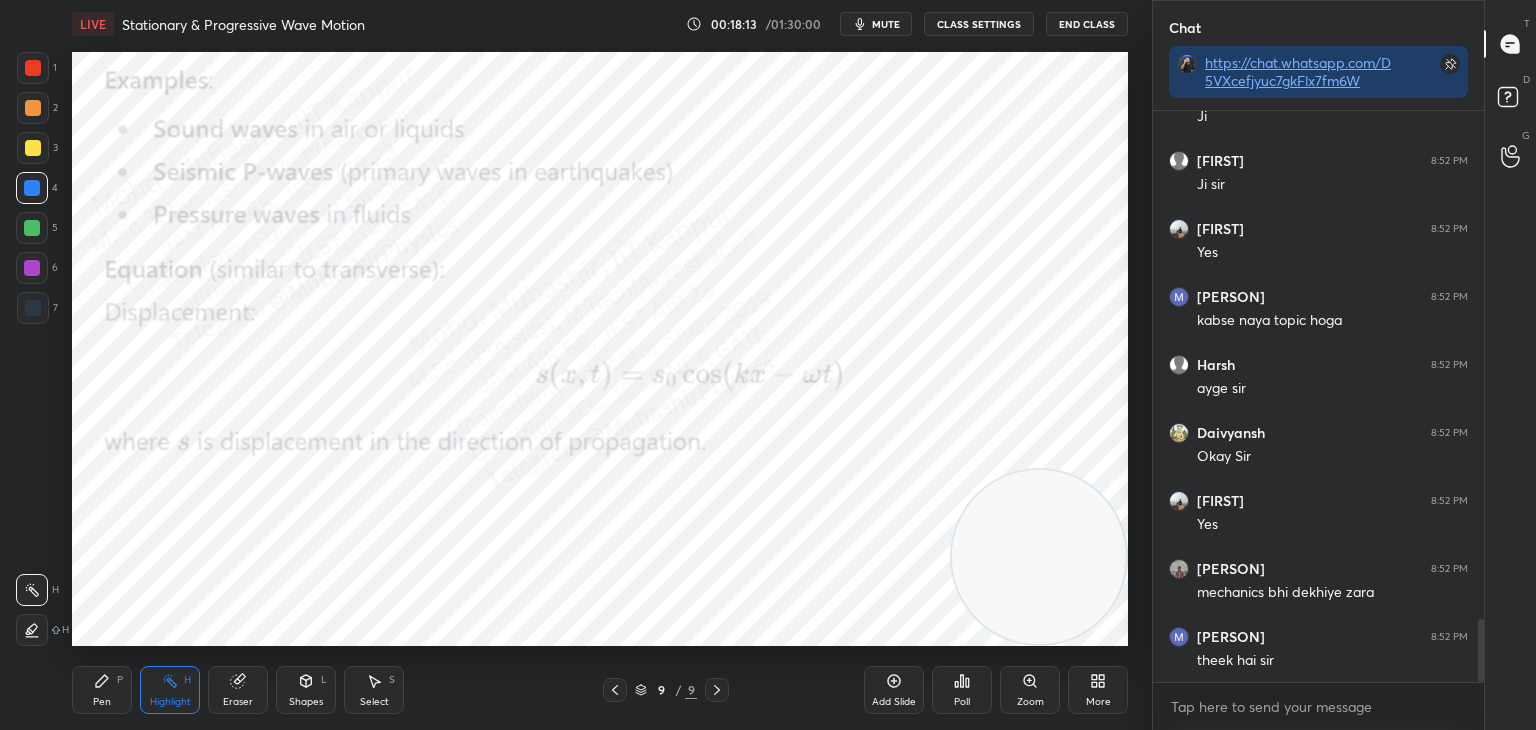 click 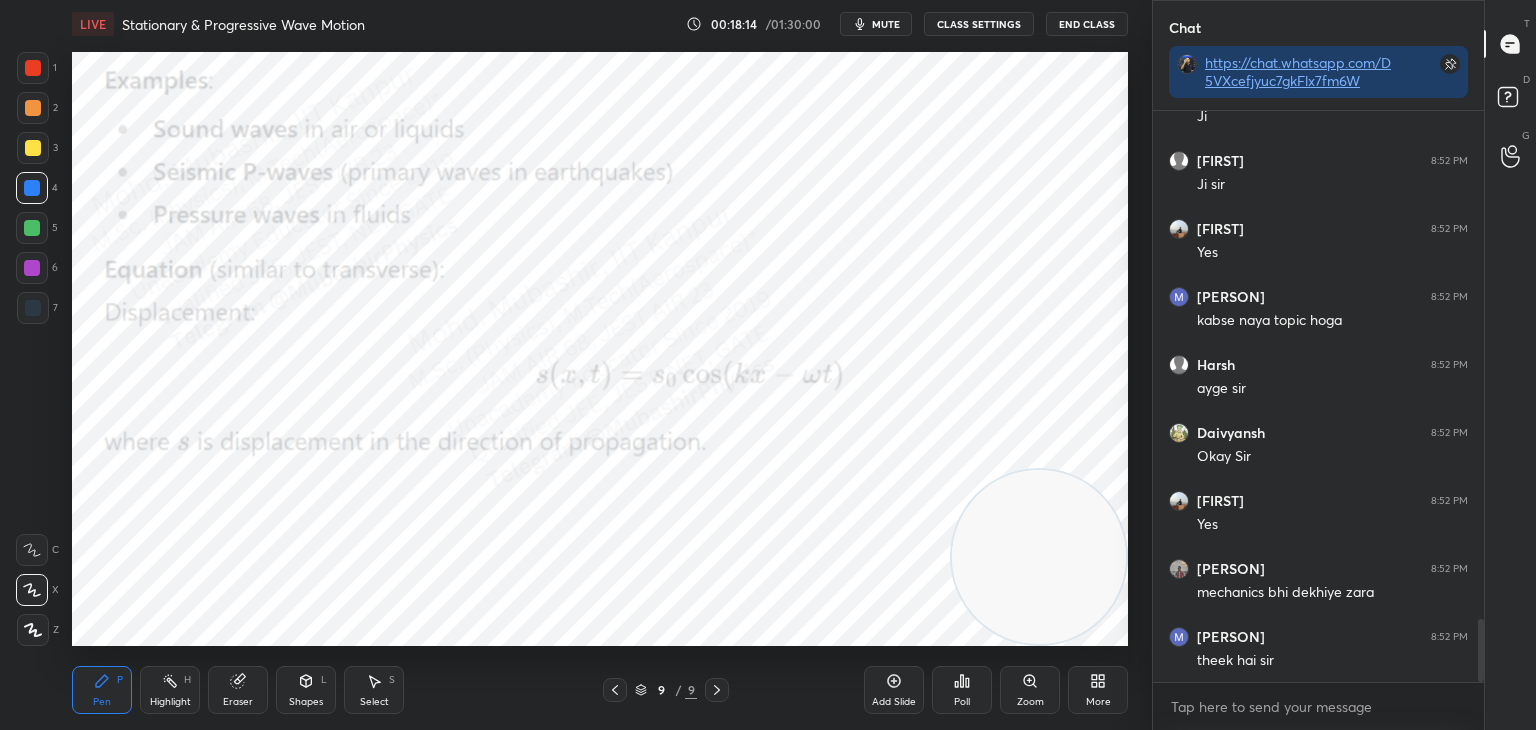 click at bounding box center (32, 228) 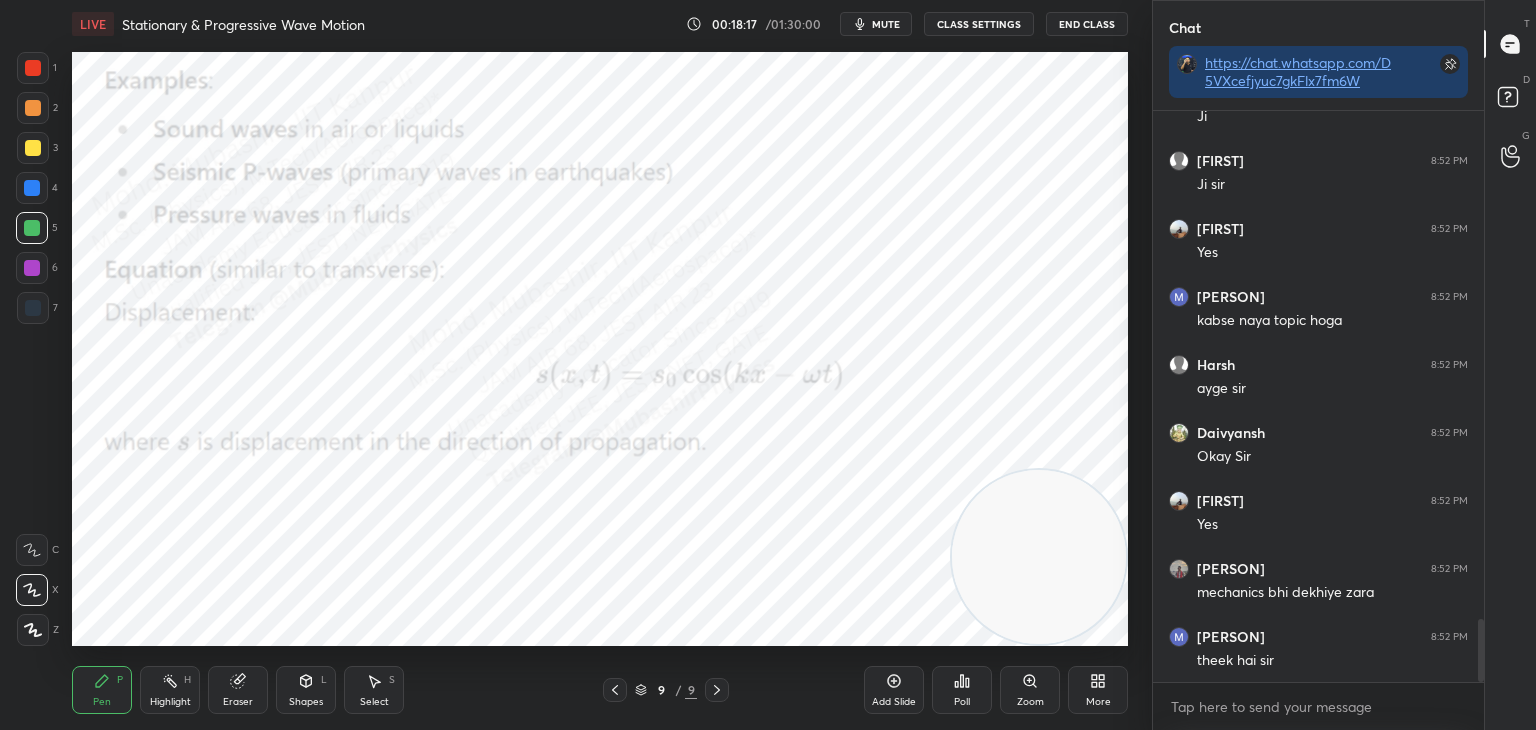 click at bounding box center [32, 268] 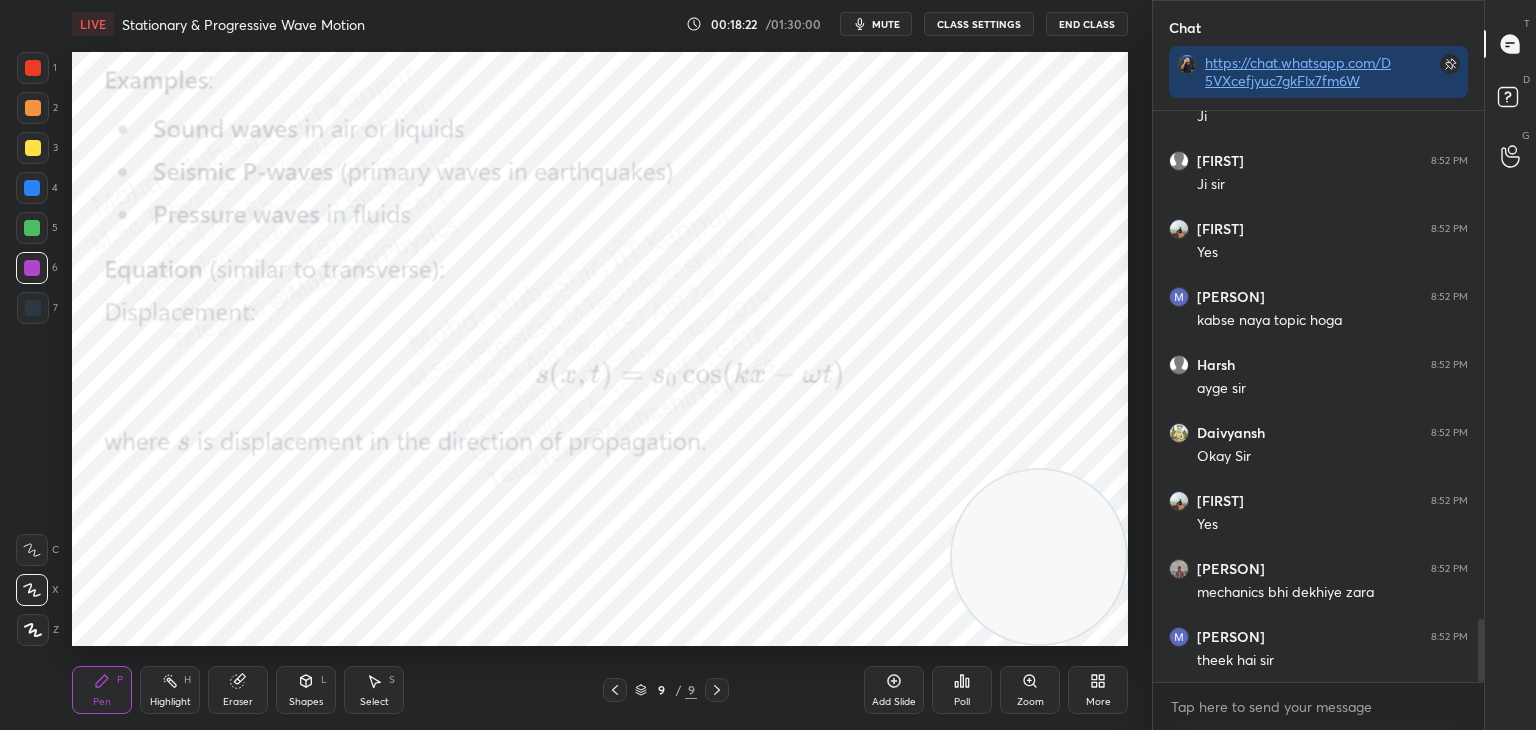 click on "Highlight H" at bounding box center [170, 690] 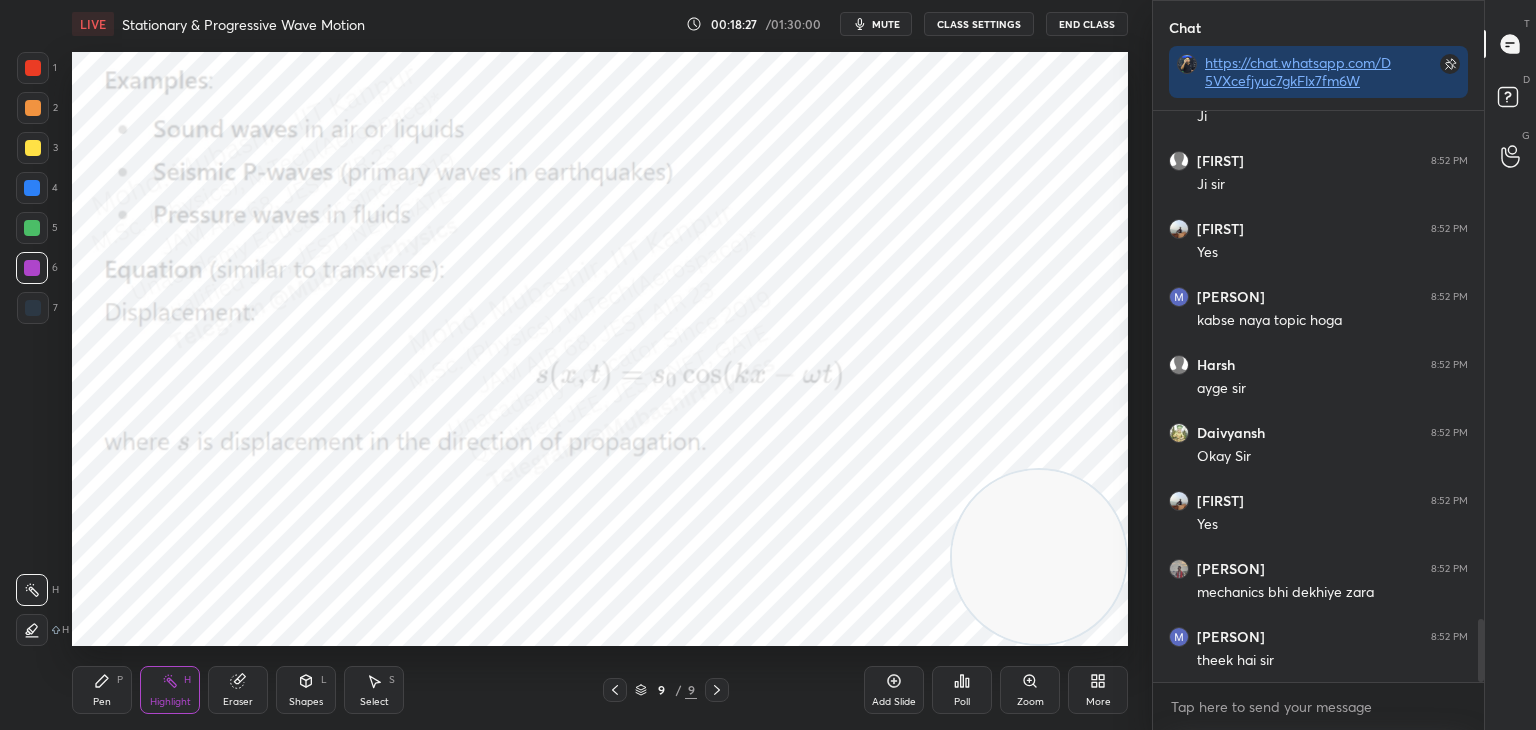click on "mute" at bounding box center (886, 24) 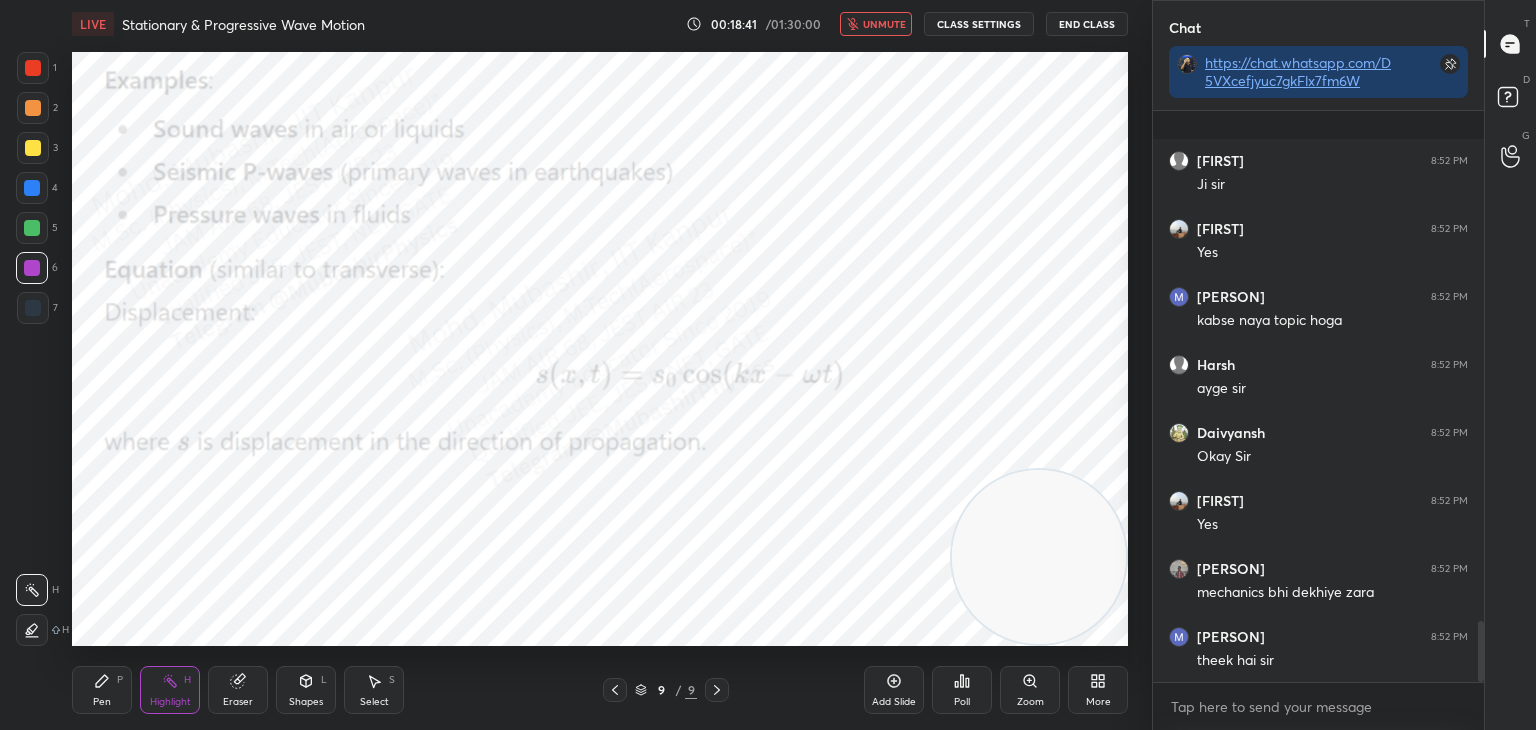 scroll, scrollTop: 4740, scrollLeft: 0, axis: vertical 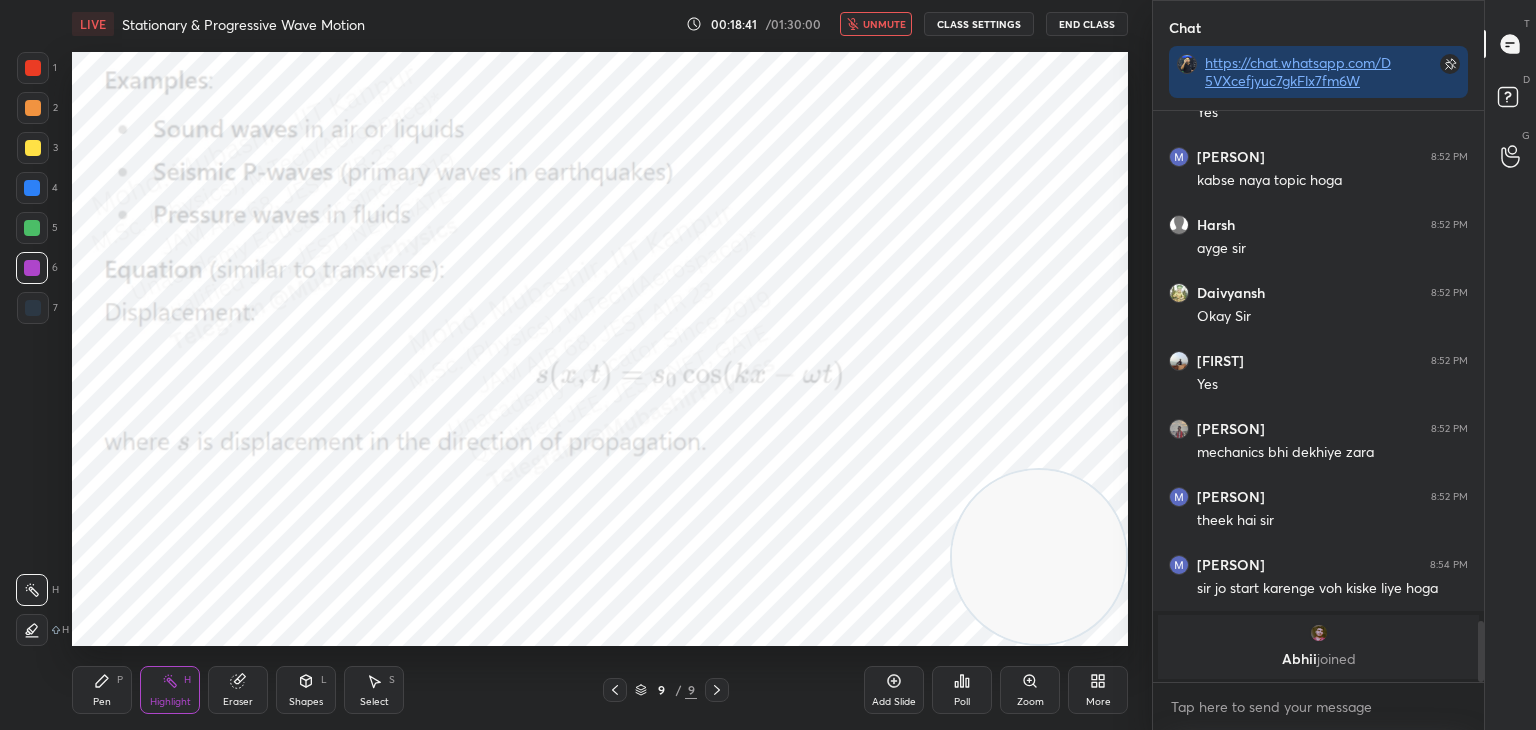 drag, startPoint x: 880, startPoint y: 22, endPoint x: 883, endPoint y: 40, distance: 18.248287 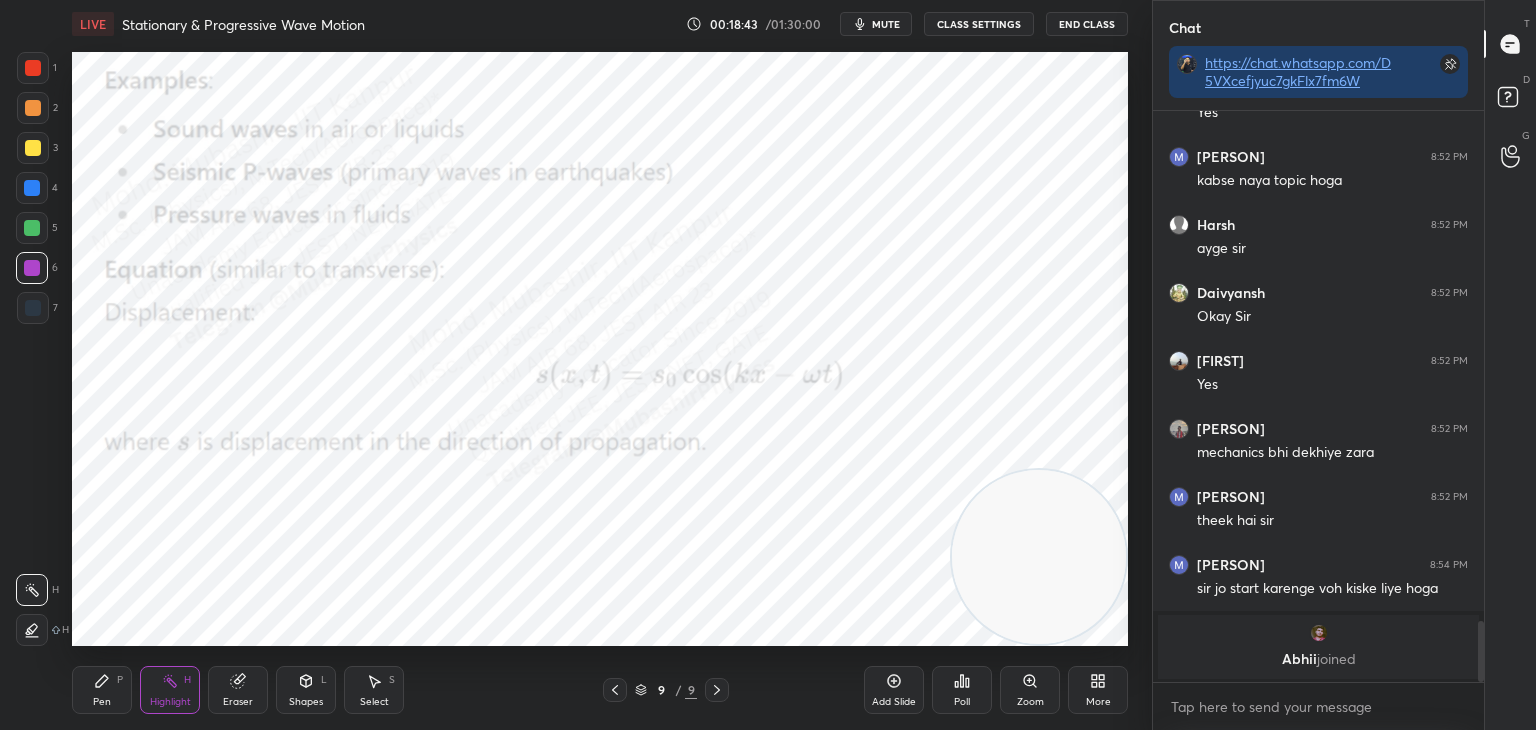 scroll, scrollTop: 3660, scrollLeft: 0, axis: vertical 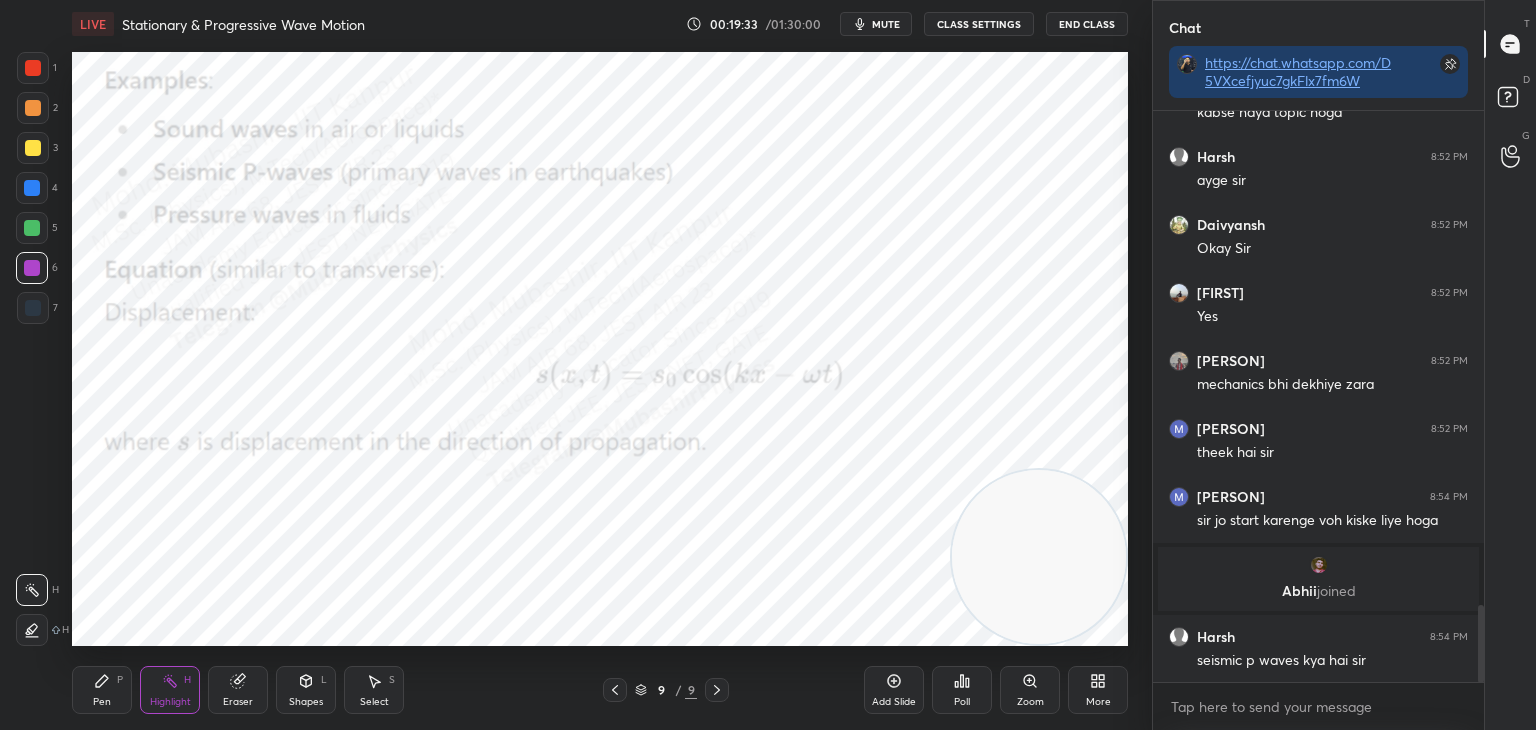 click on "More" at bounding box center (1098, 690) 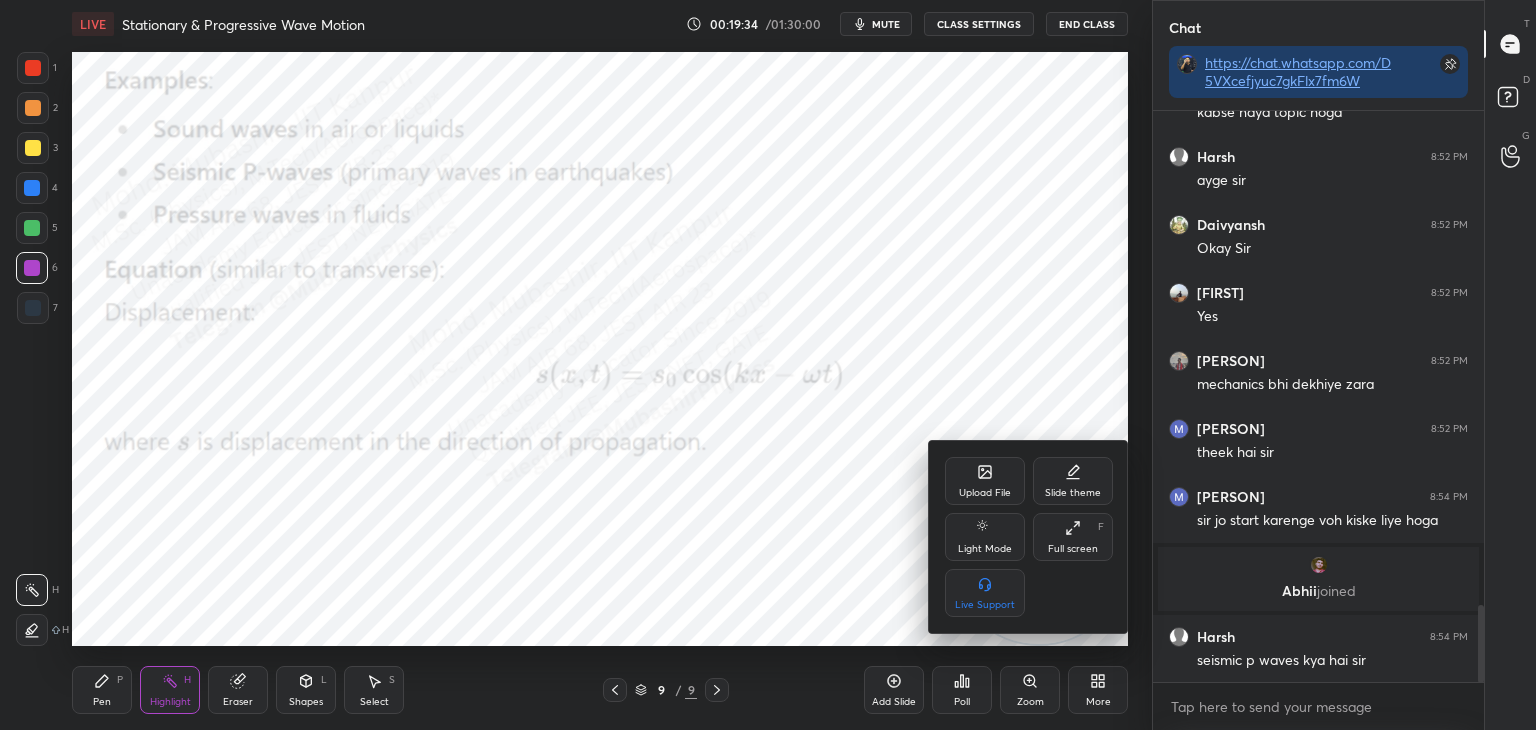 click 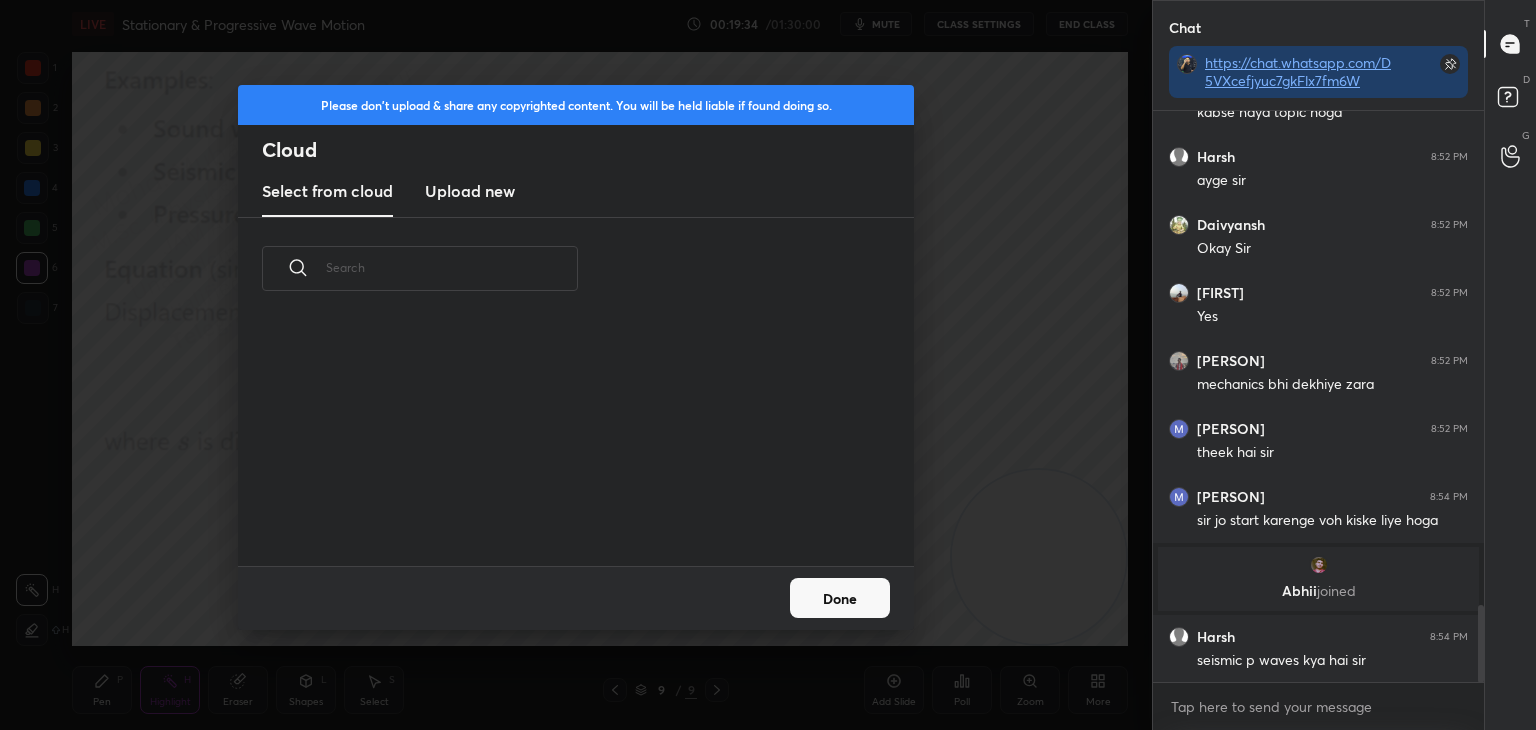 click on "Upload new" at bounding box center [470, 191] 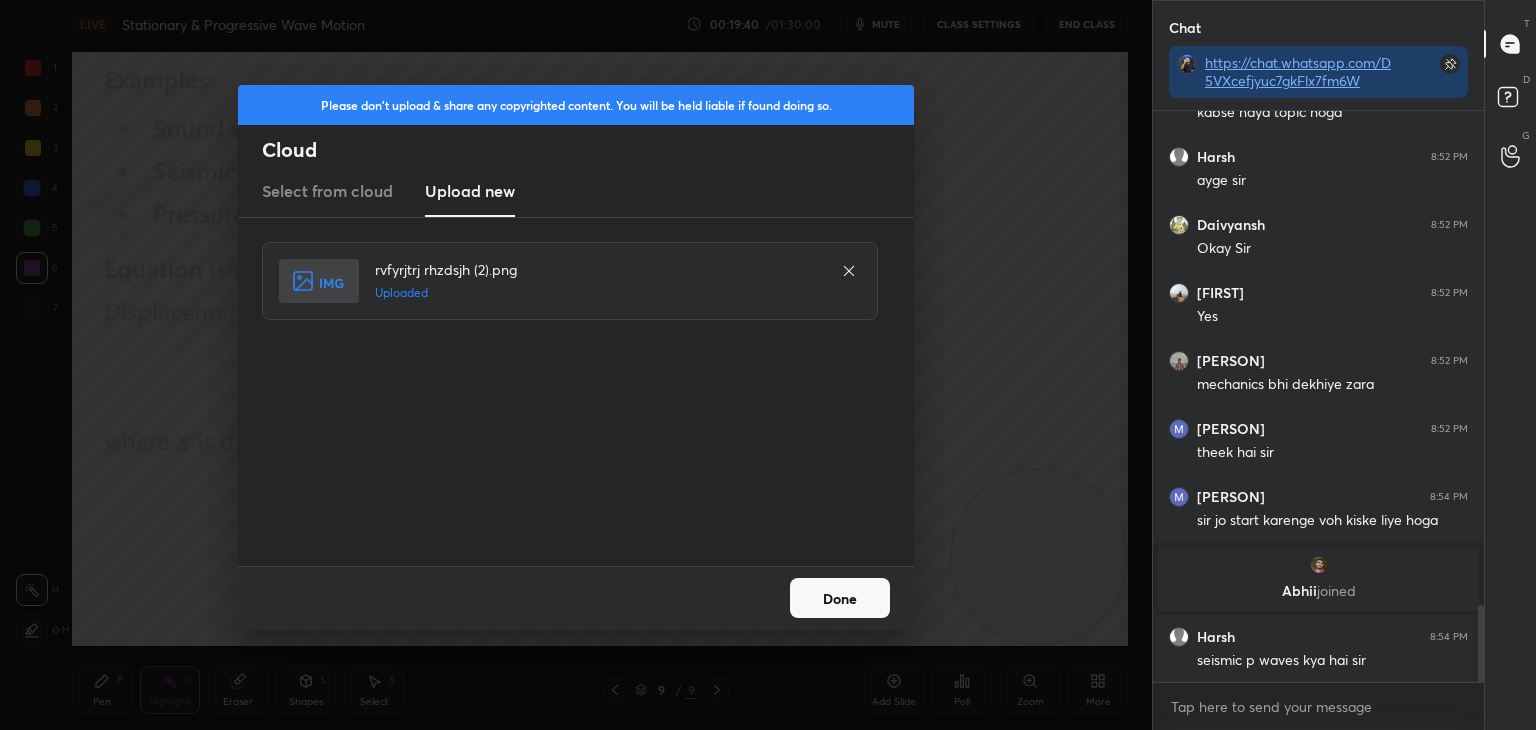 click on "Done" at bounding box center (840, 598) 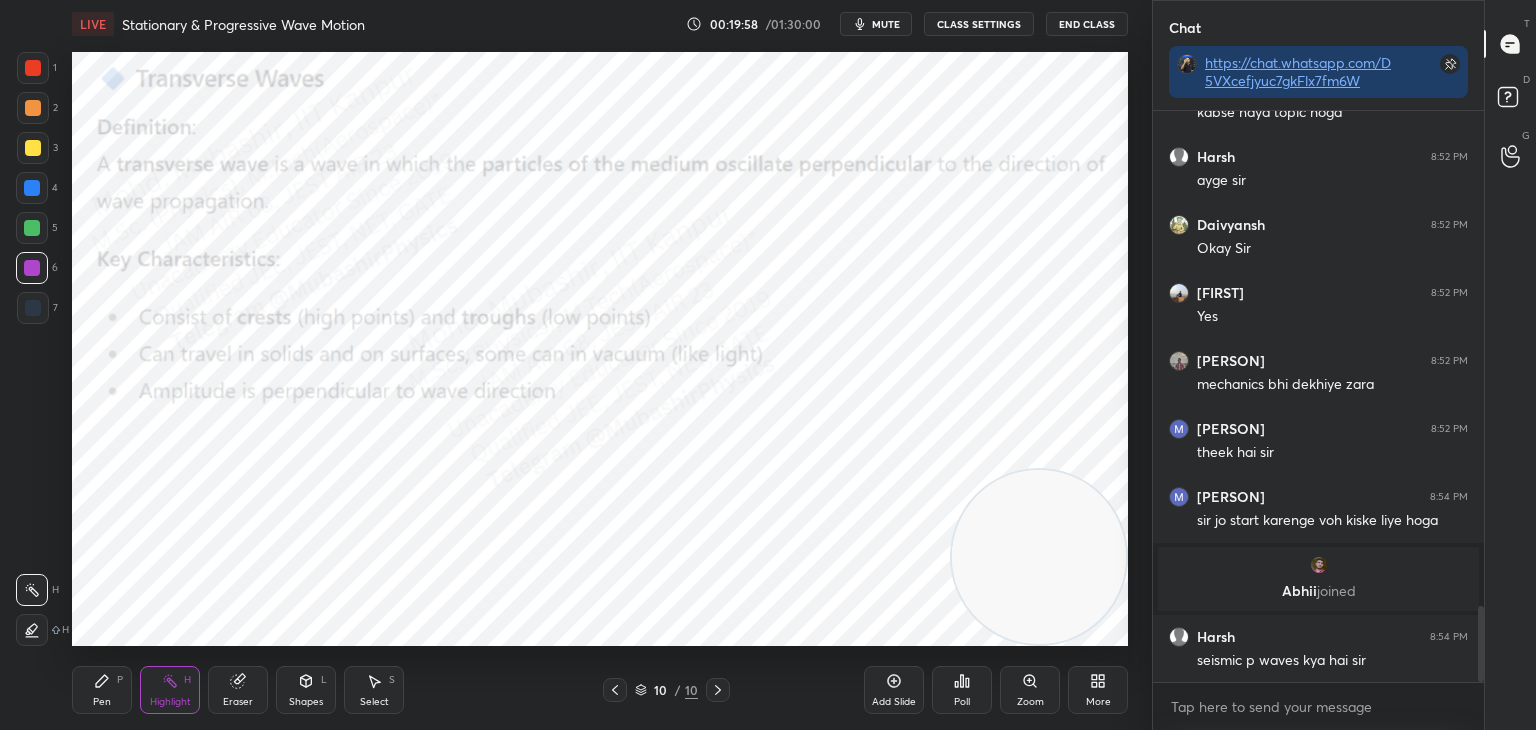scroll, scrollTop: 3728, scrollLeft: 0, axis: vertical 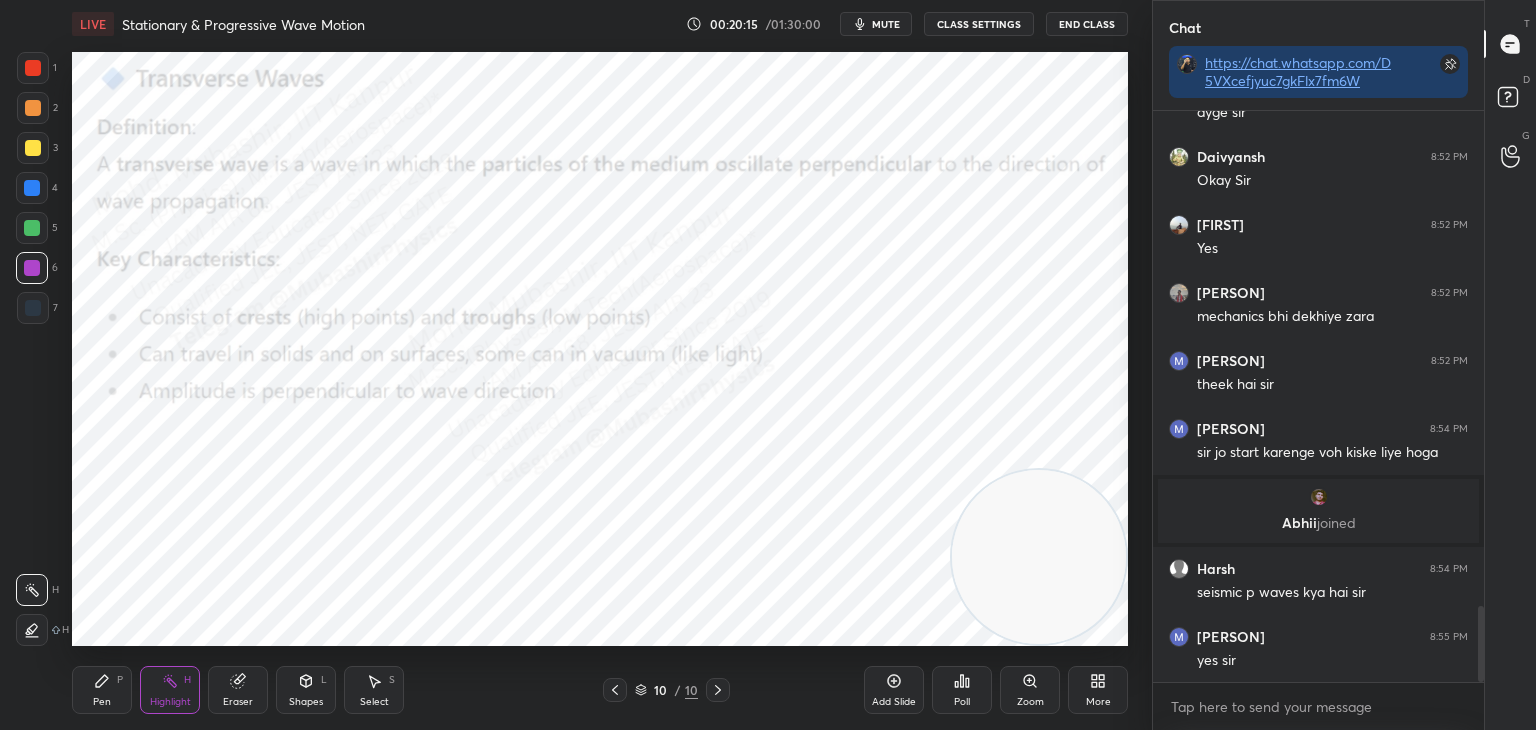 click on "Pen P" at bounding box center [102, 690] 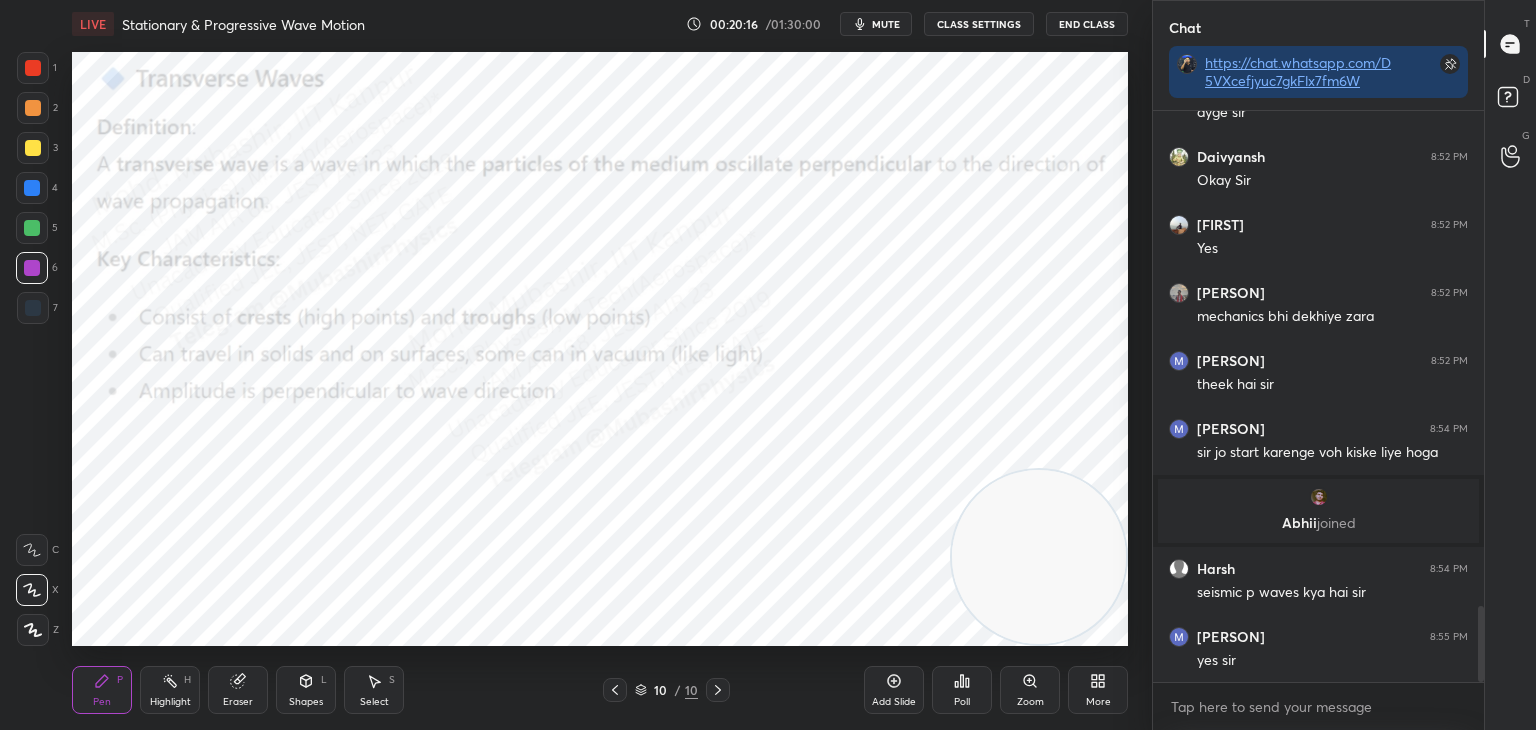 scroll, scrollTop: 3796, scrollLeft: 0, axis: vertical 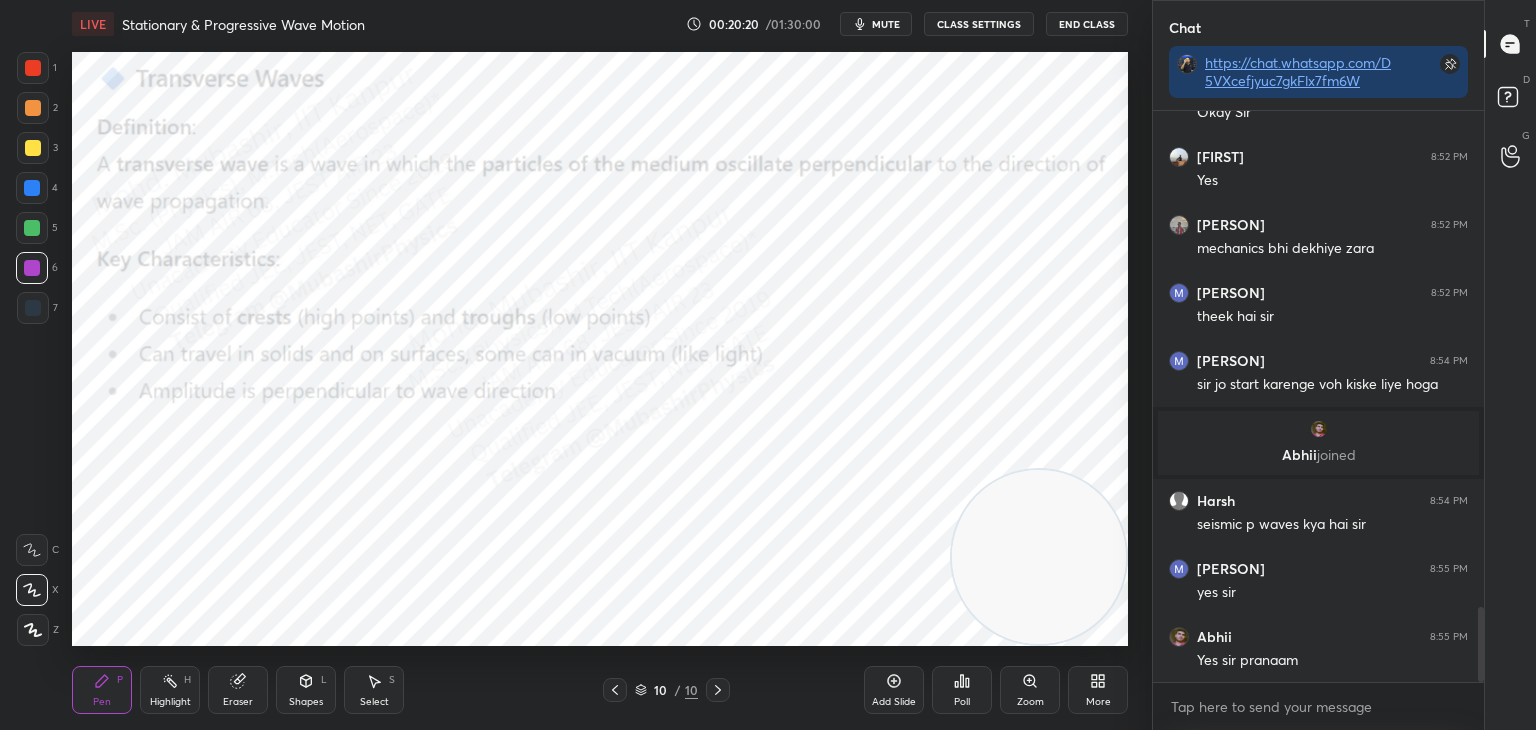 click at bounding box center [1318, 429] 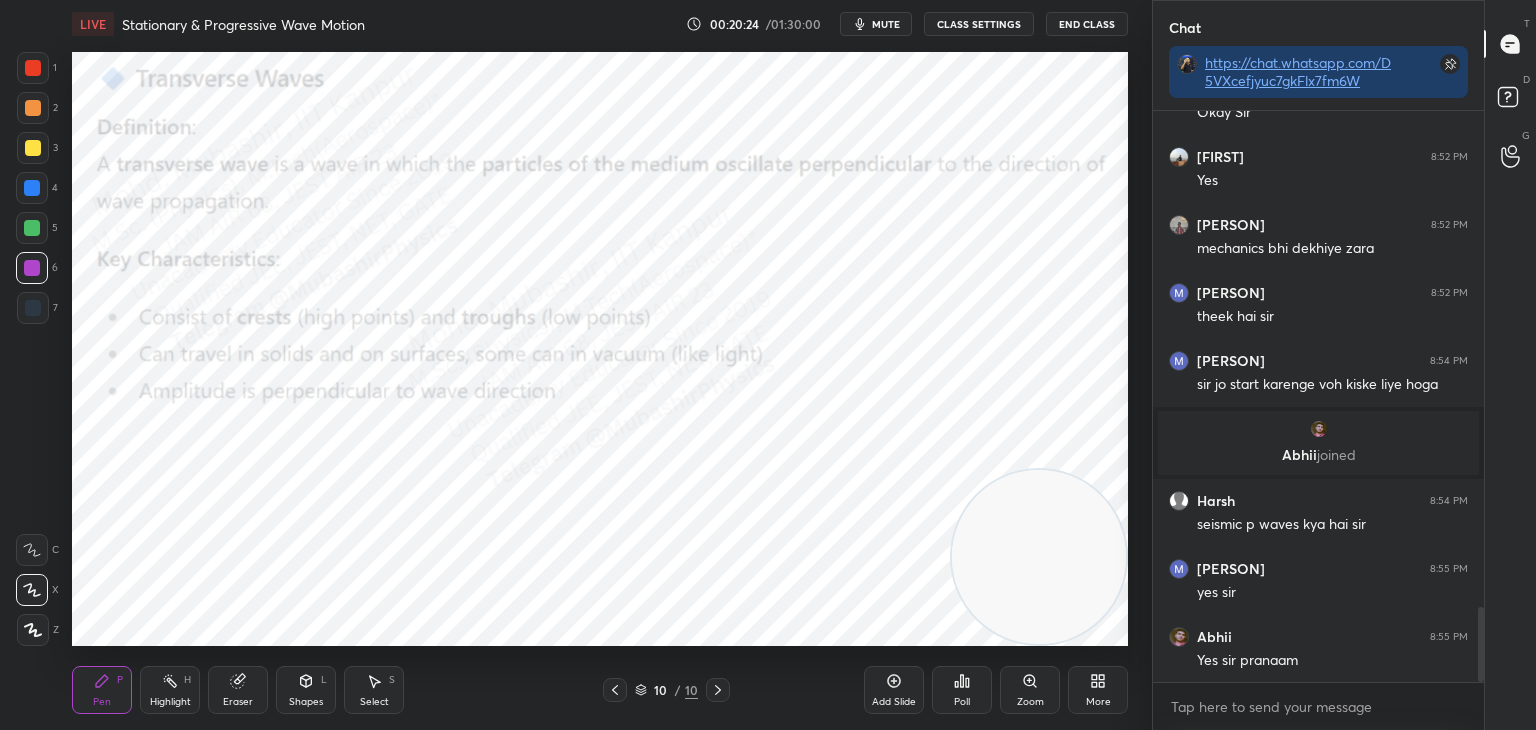 click at bounding box center [32, 228] 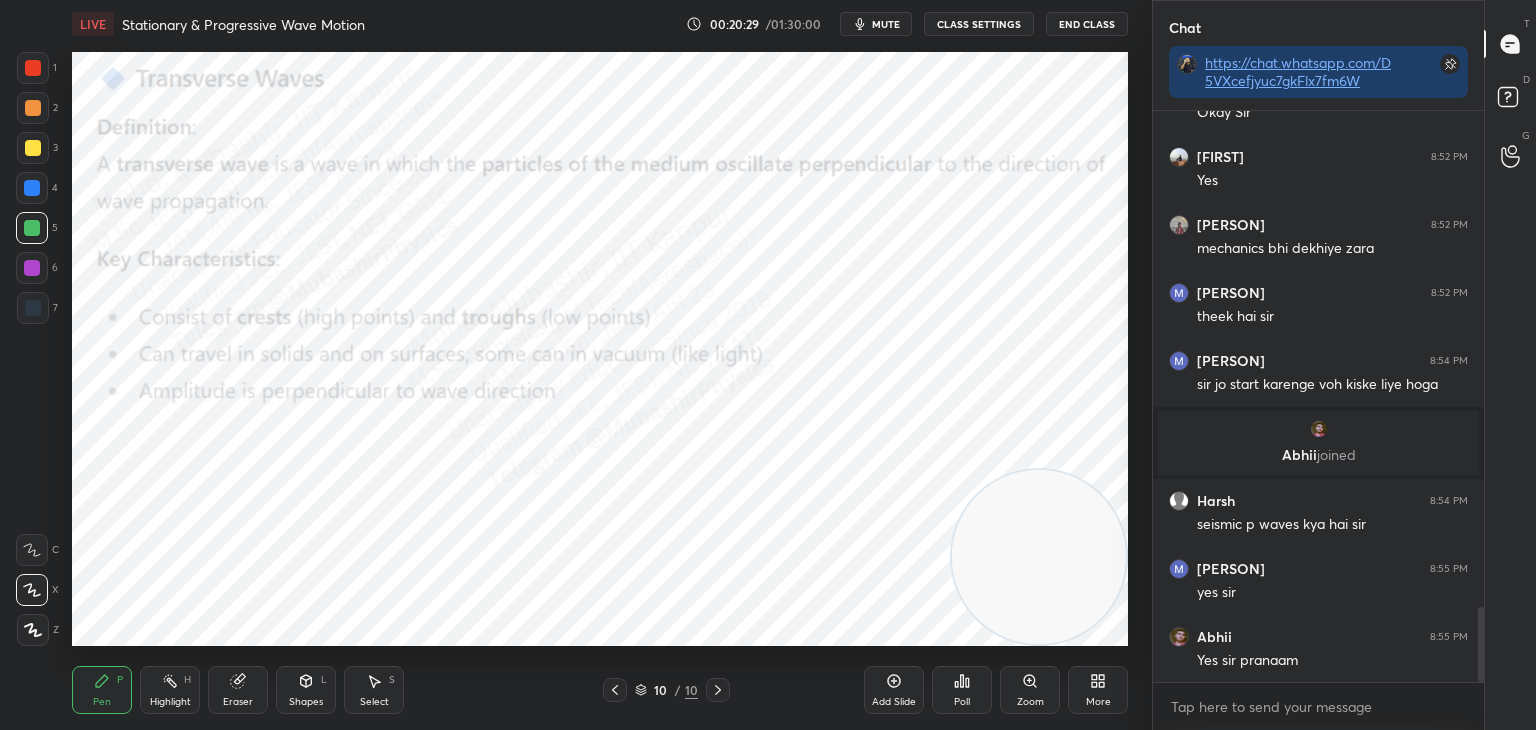 drag, startPoint x: 30, startPoint y: 178, endPoint x: 45, endPoint y: 200, distance: 26.627054 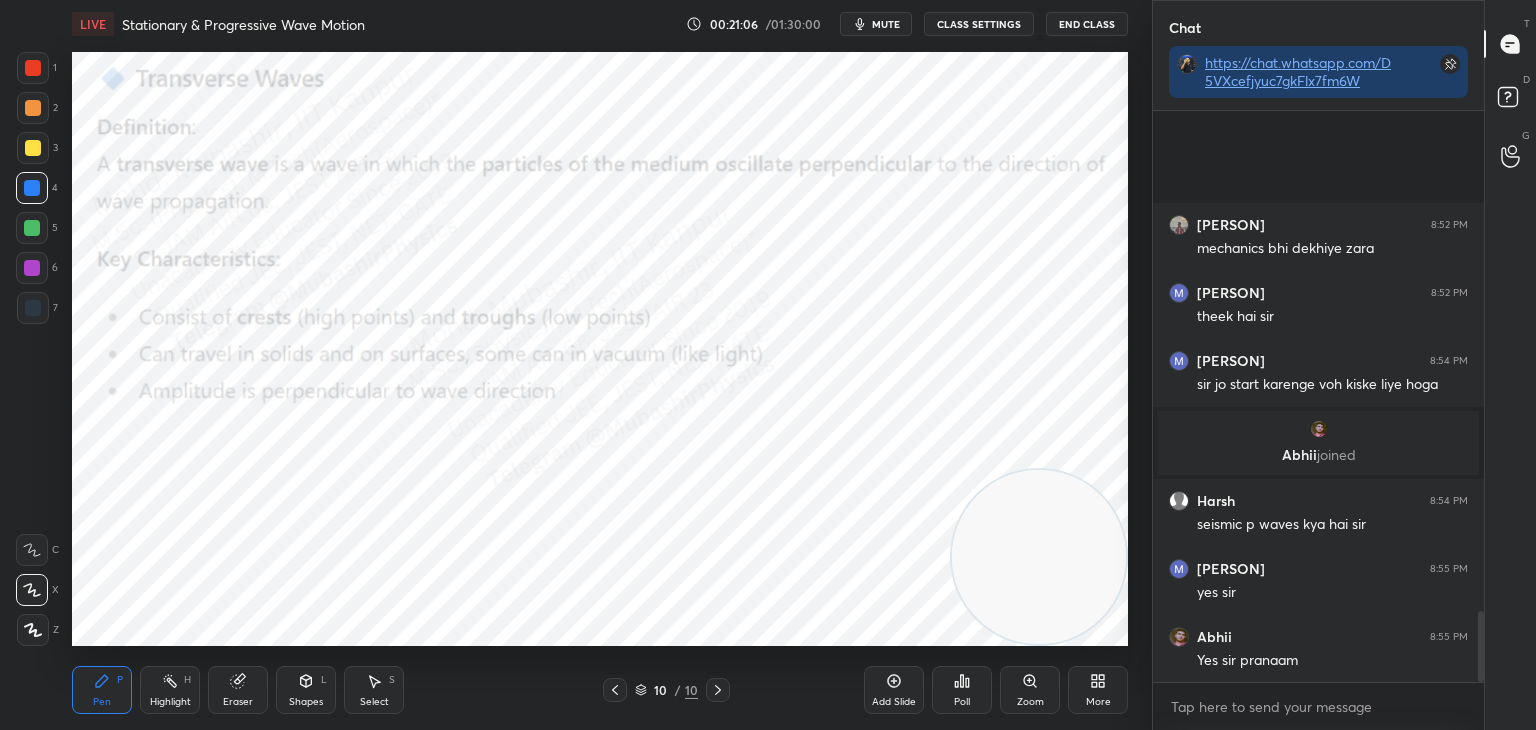 scroll, scrollTop: 4000, scrollLeft: 0, axis: vertical 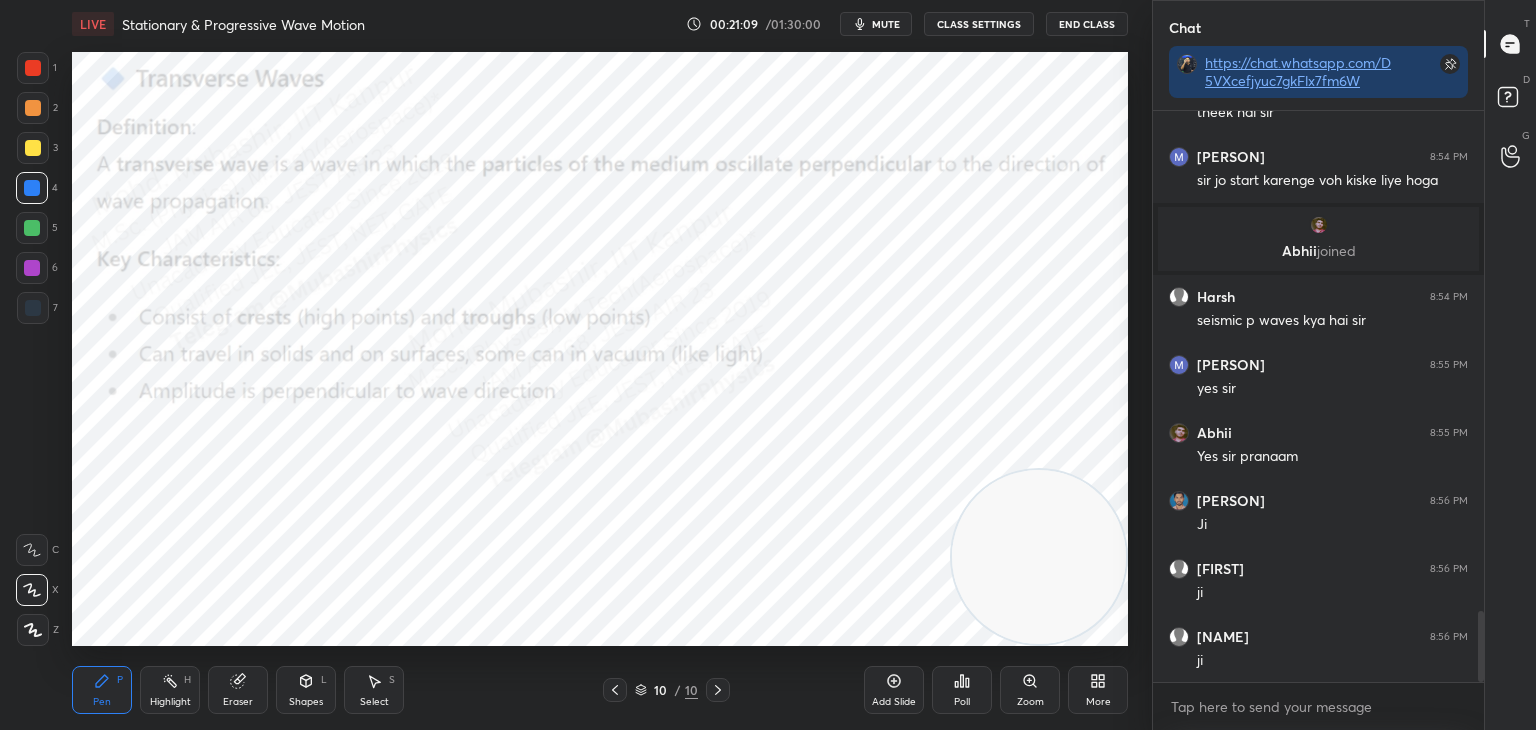 click at bounding box center (33, 148) 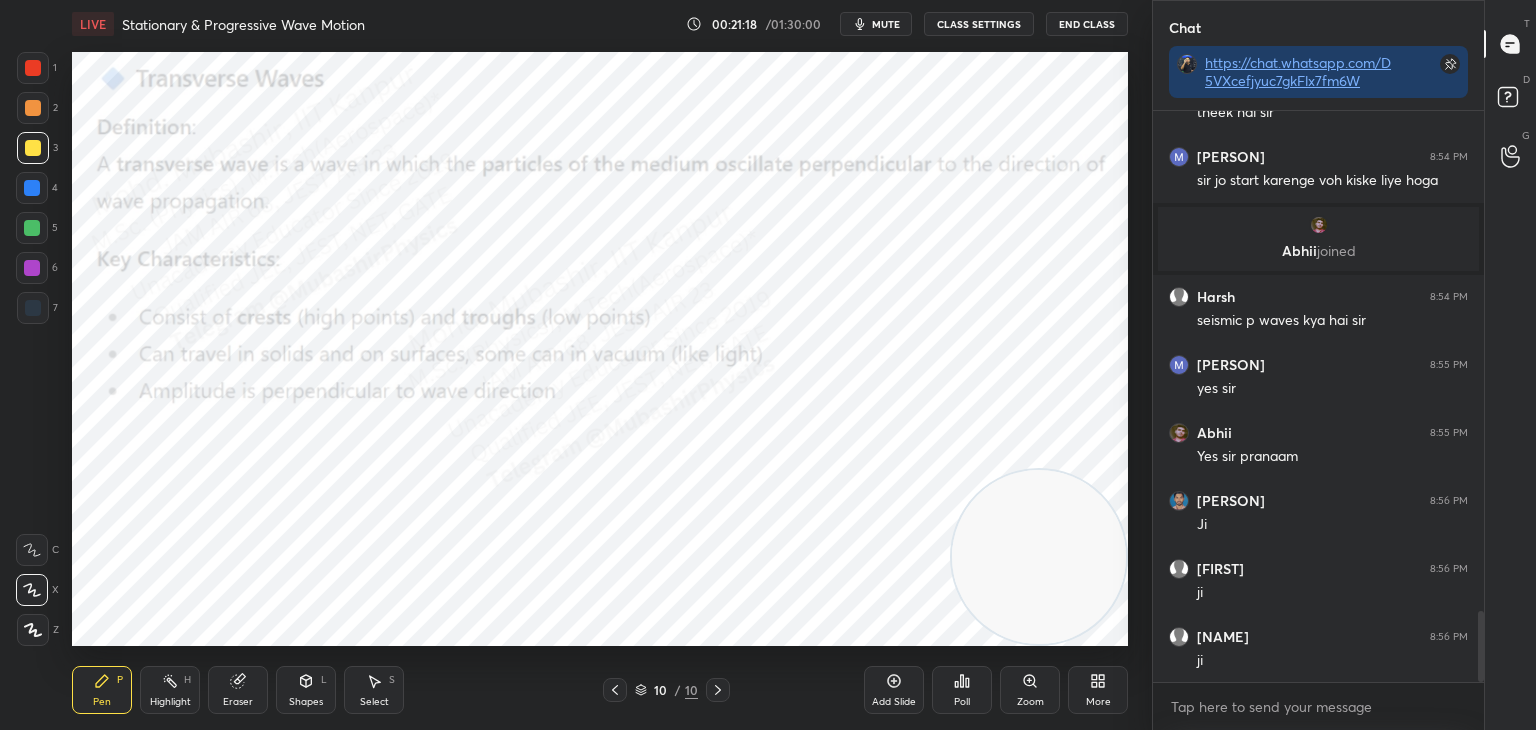 click at bounding box center [32, 268] 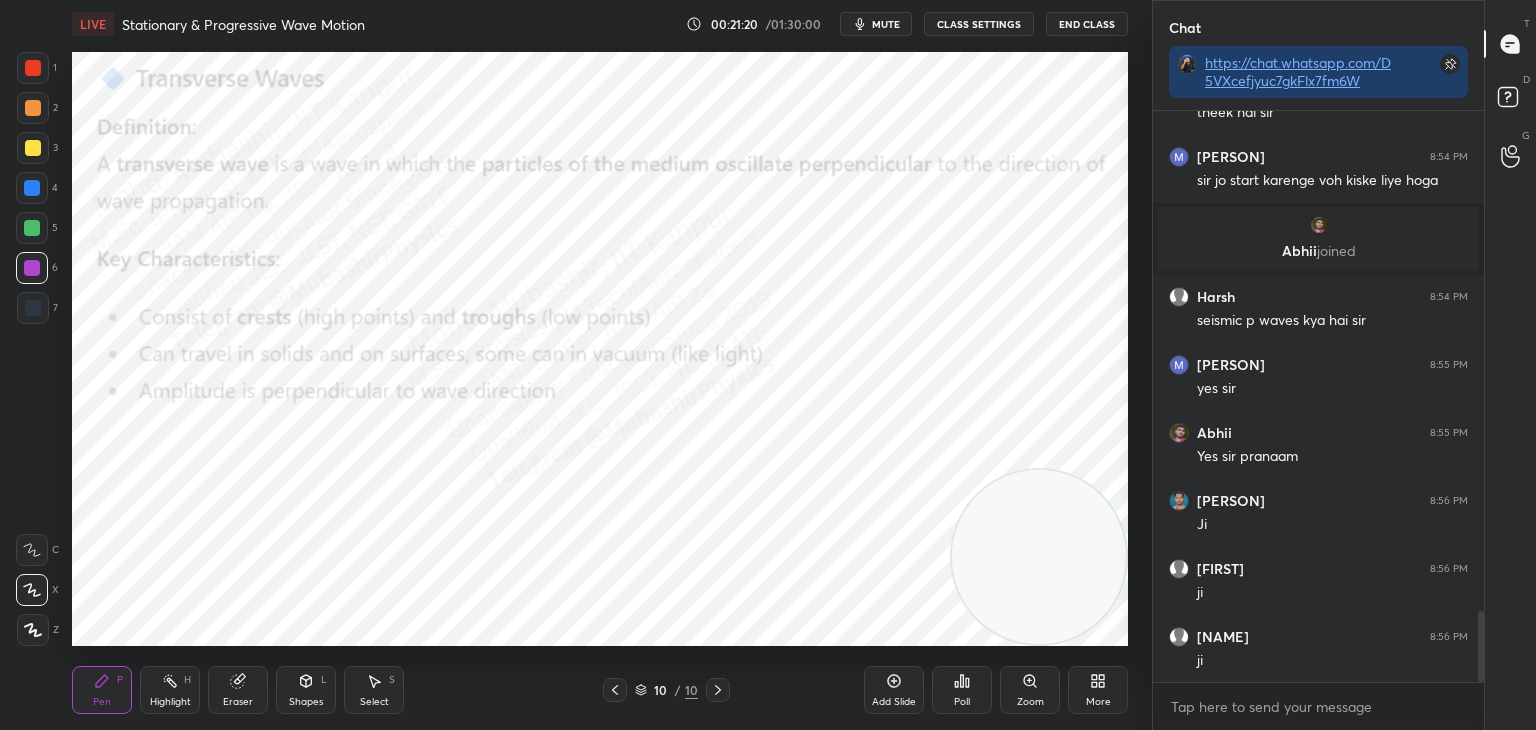 click at bounding box center (33, 68) 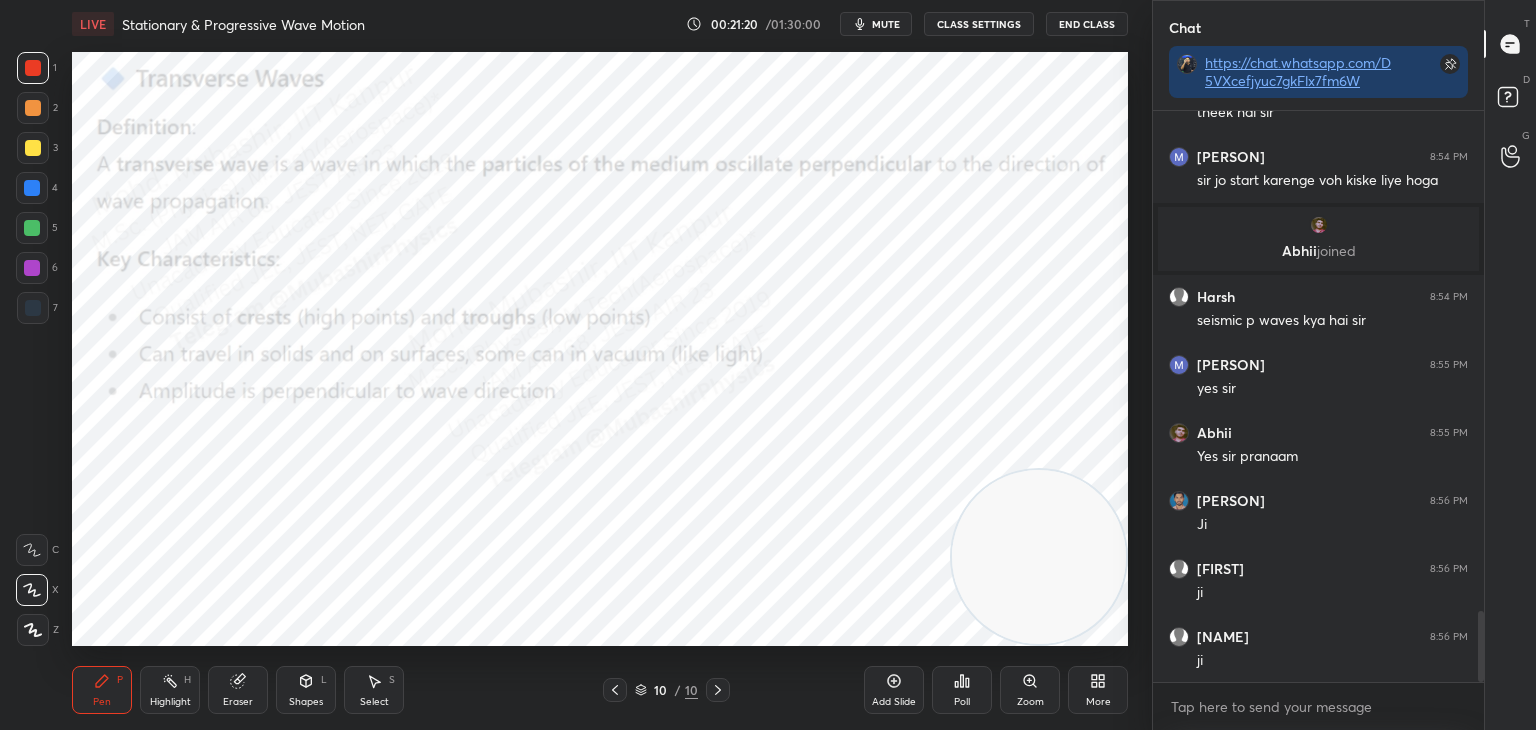 drag, startPoint x: 42, startPoint y: 110, endPoint x: 60, endPoint y: 140, distance: 34.98571 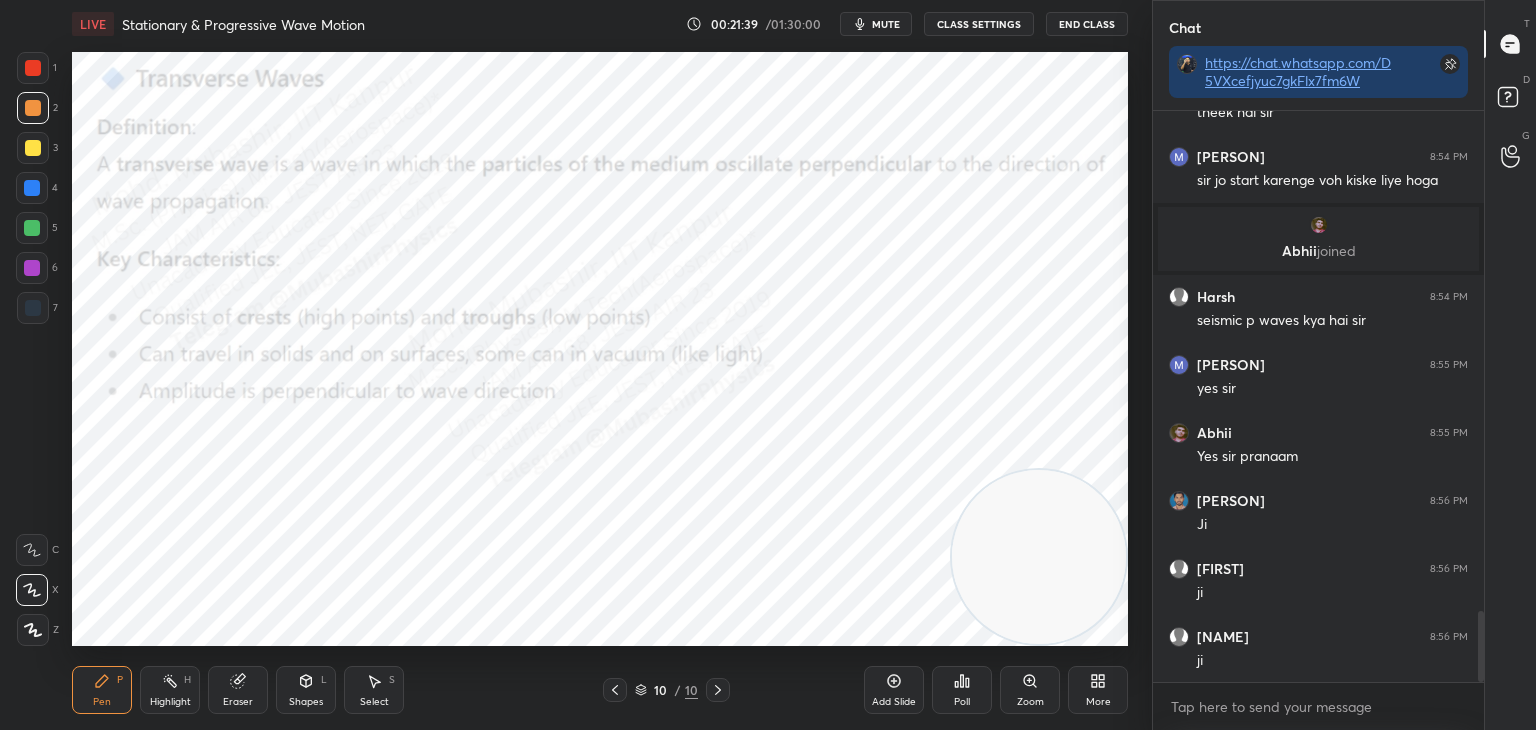 click on "More" at bounding box center (1098, 690) 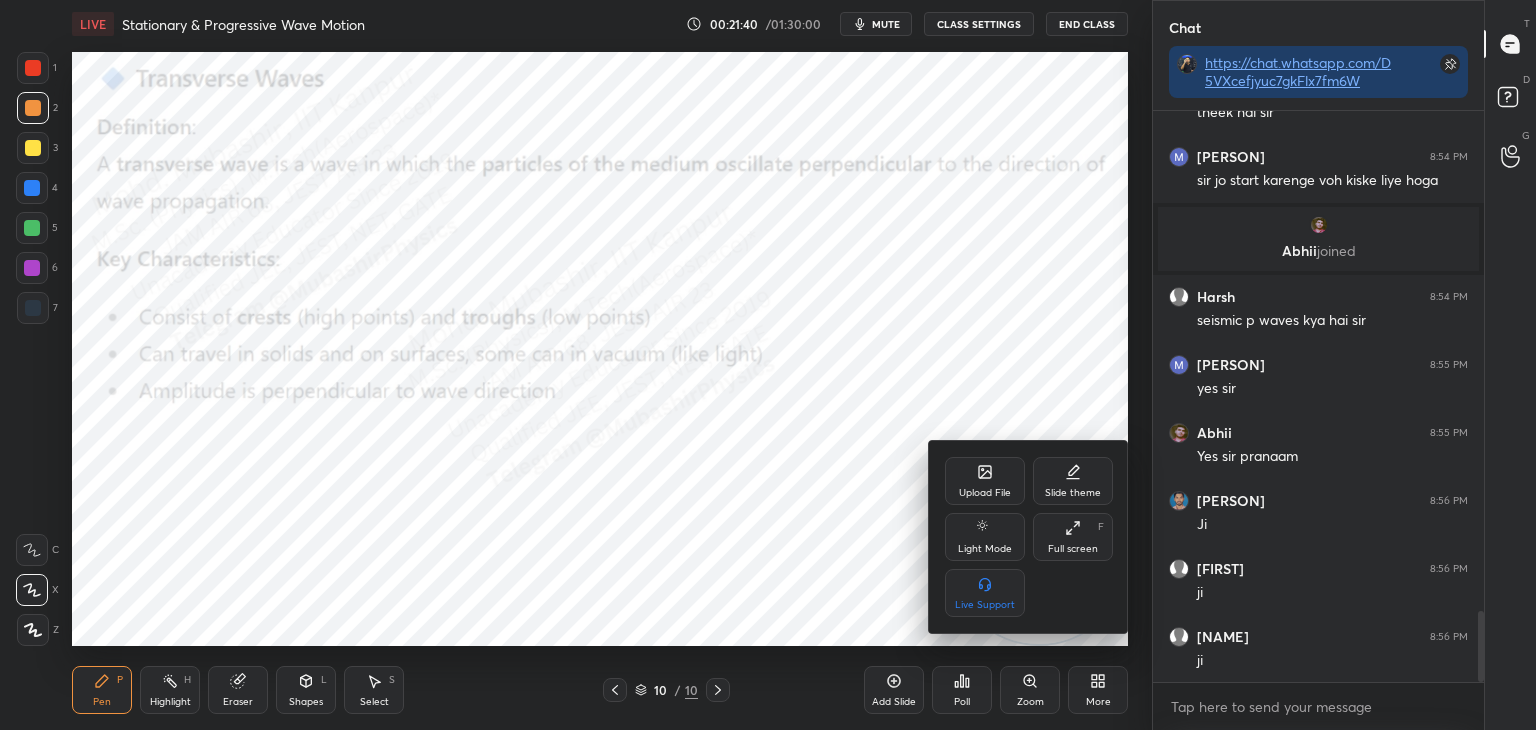 click on "Upload File" at bounding box center [985, 481] 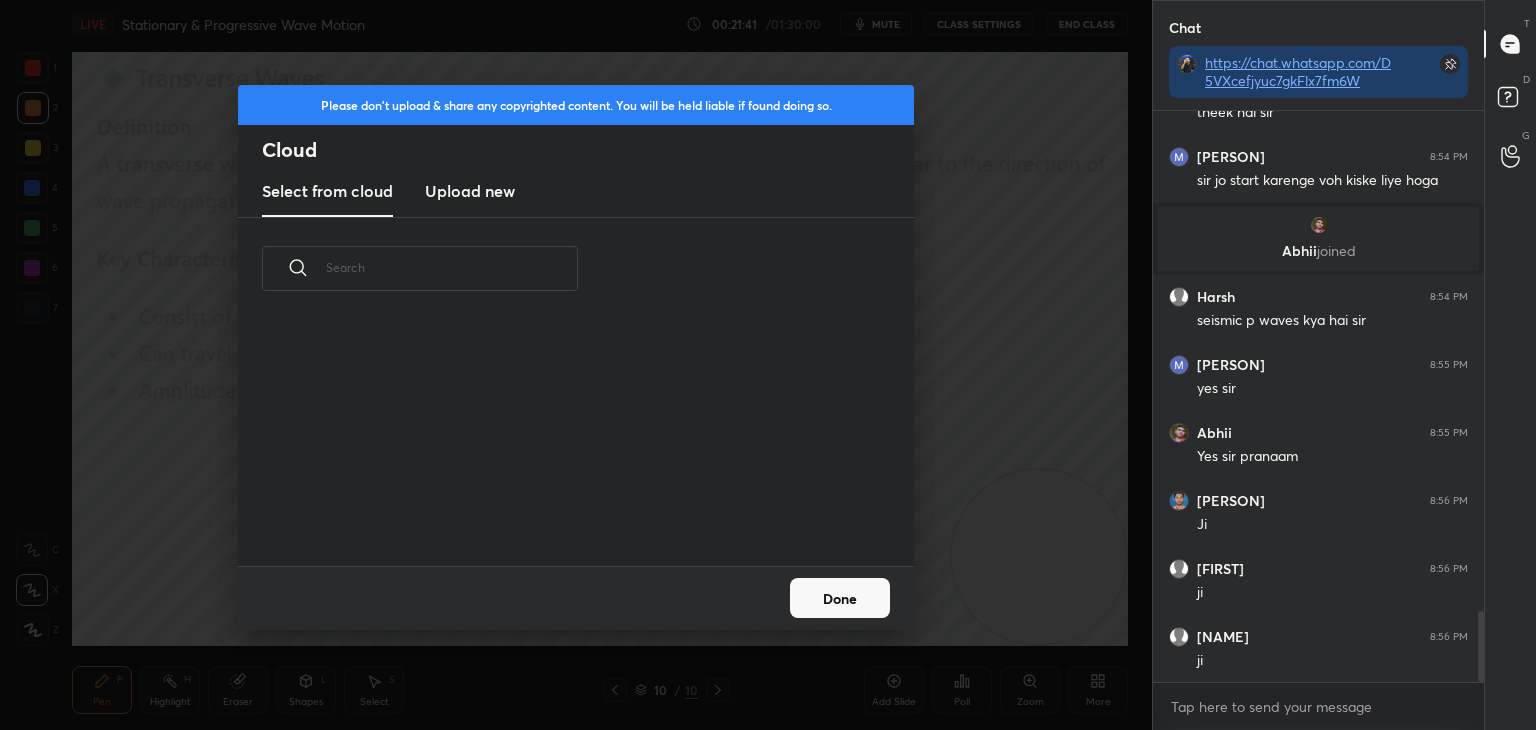 click on "Upload new" at bounding box center [470, 191] 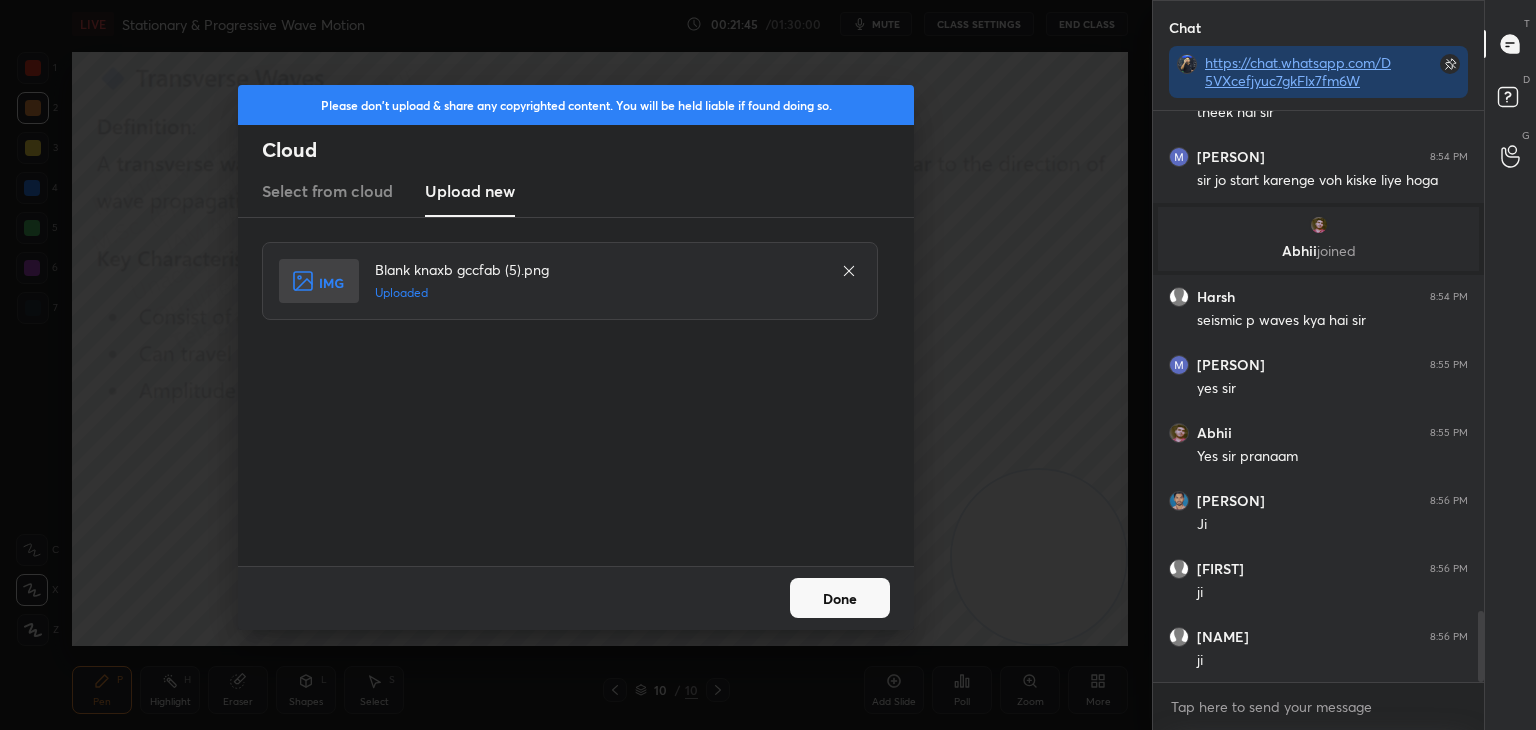 click on "Done" at bounding box center [840, 598] 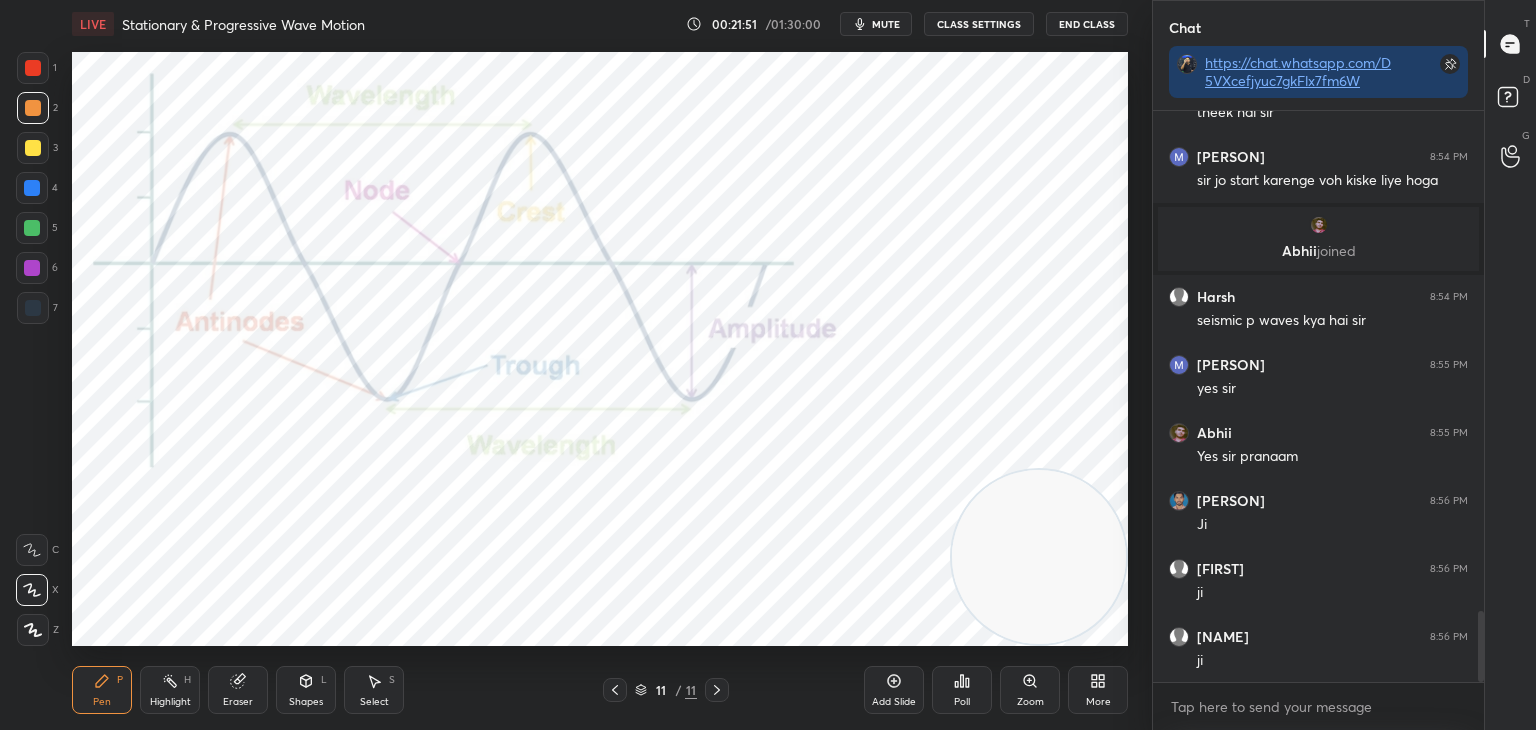 click at bounding box center (32, 188) 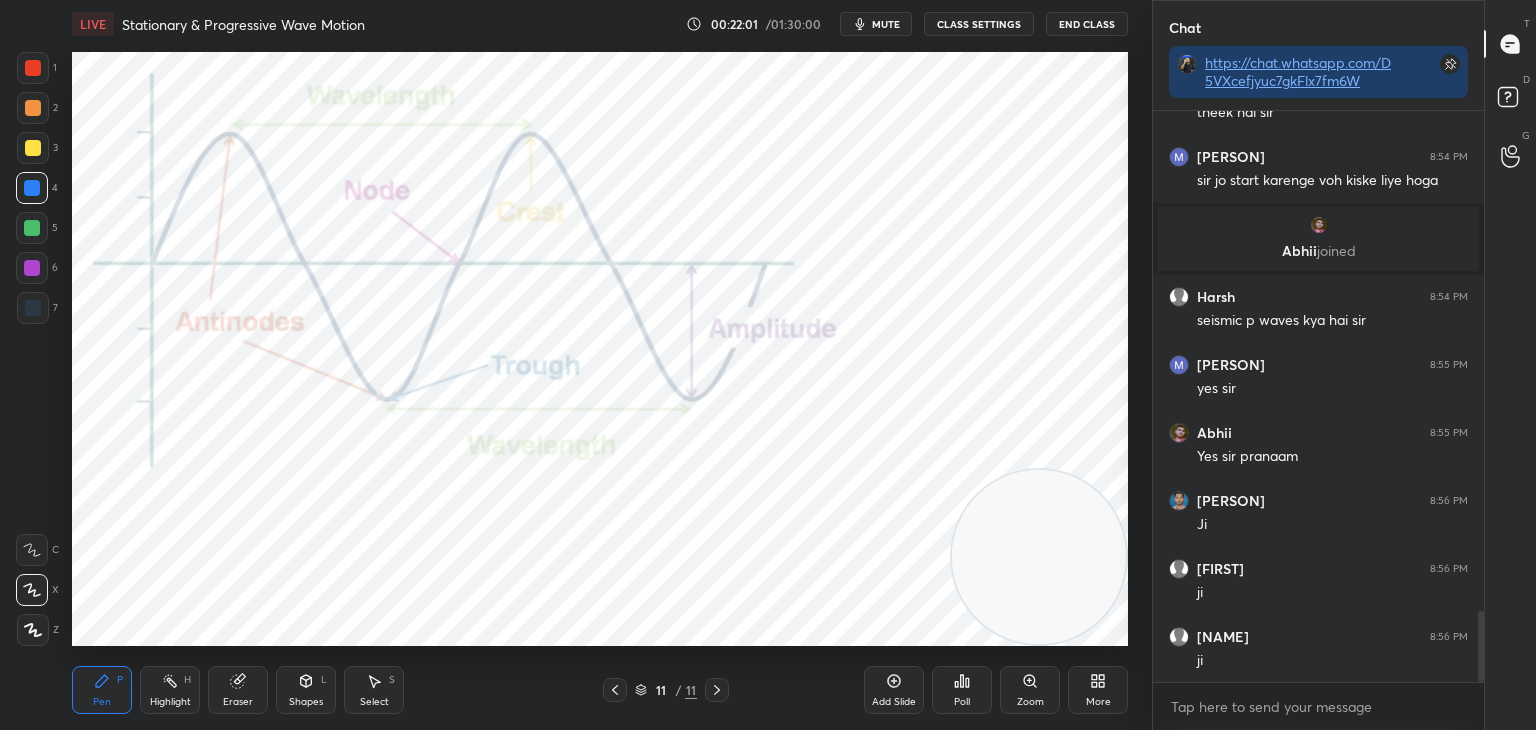 click on "Pen P Highlight H Eraser Shapes L Select S 11 / 11 Add Slide Poll Zoom More" at bounding box center (600, 690) 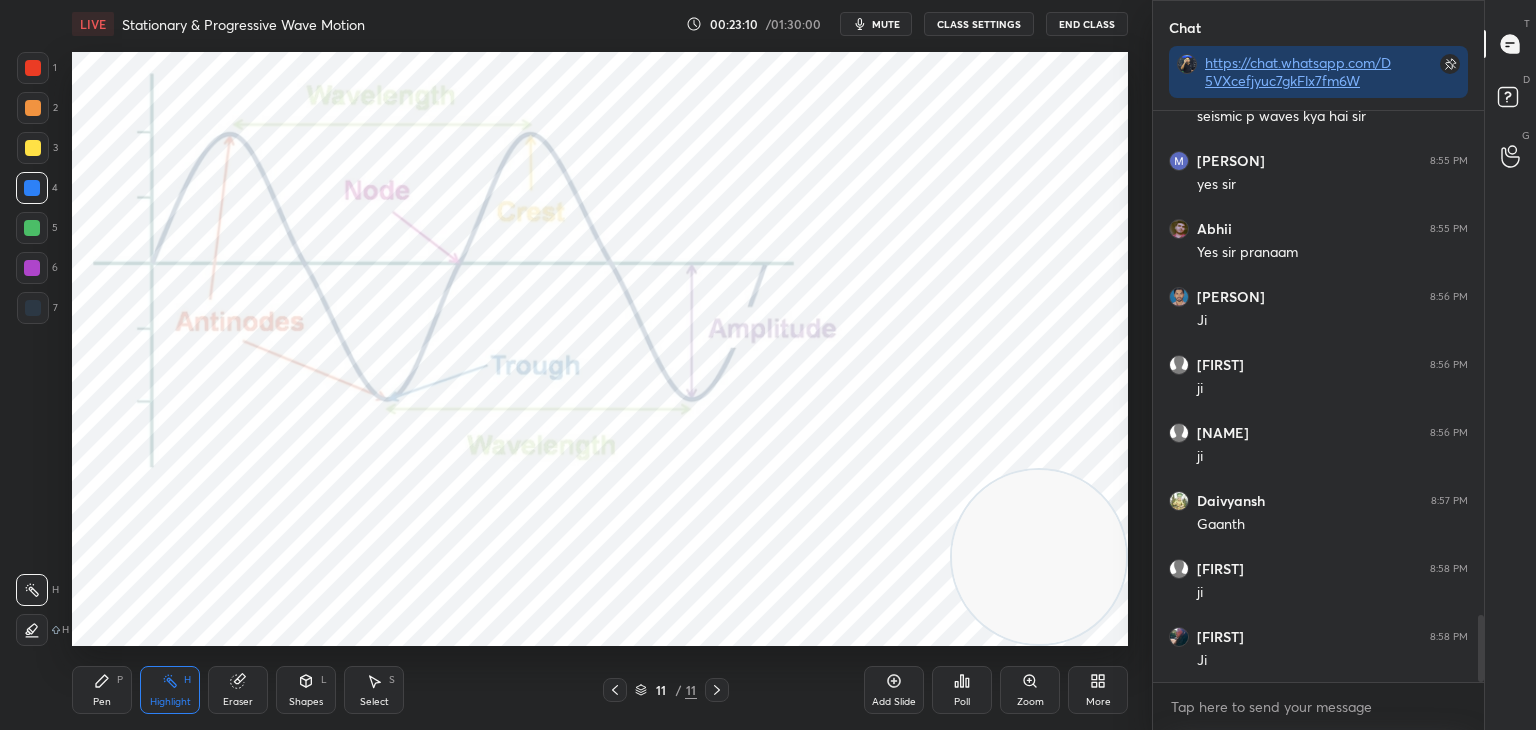 scroll, scrollTop: 4272, scrollLeft: 0, axis: vertical 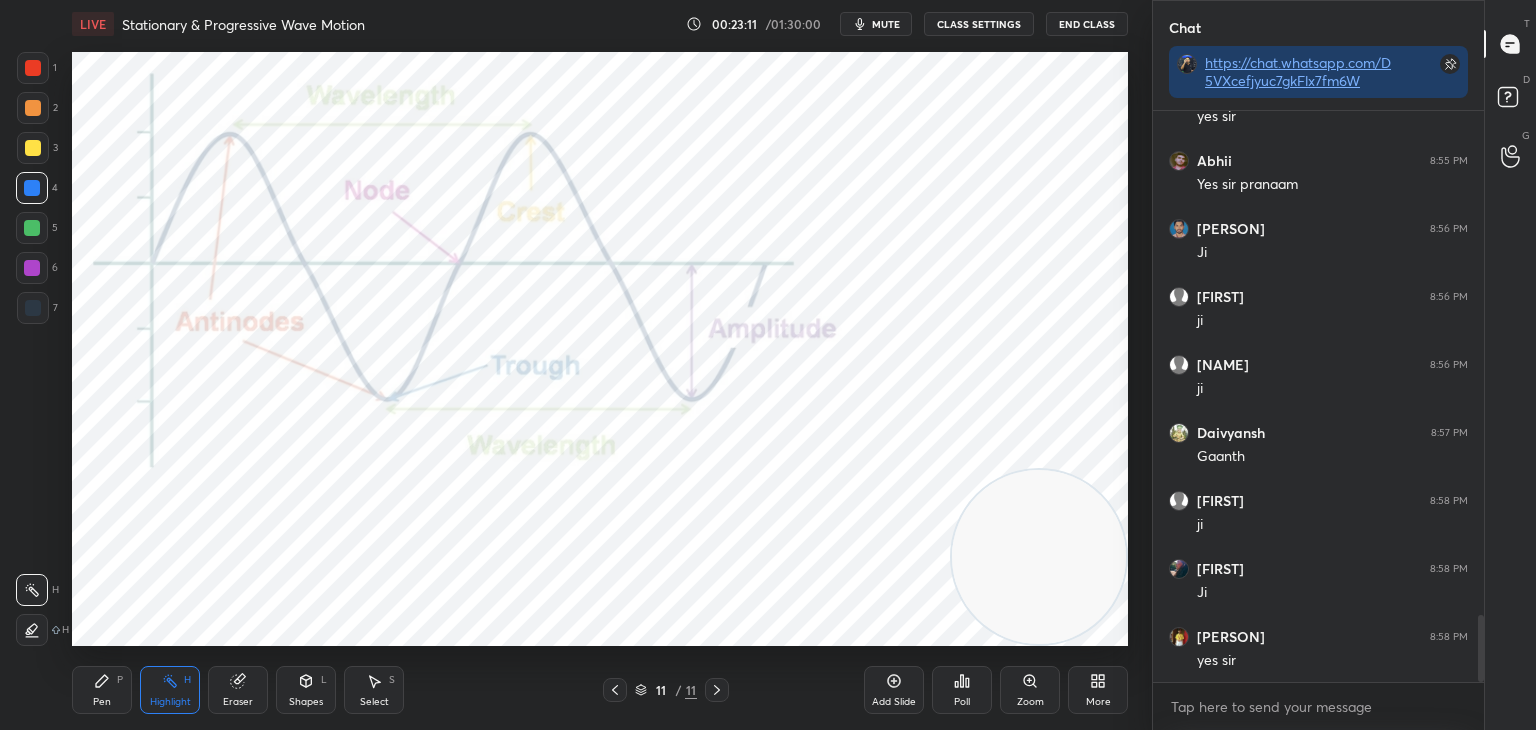 click 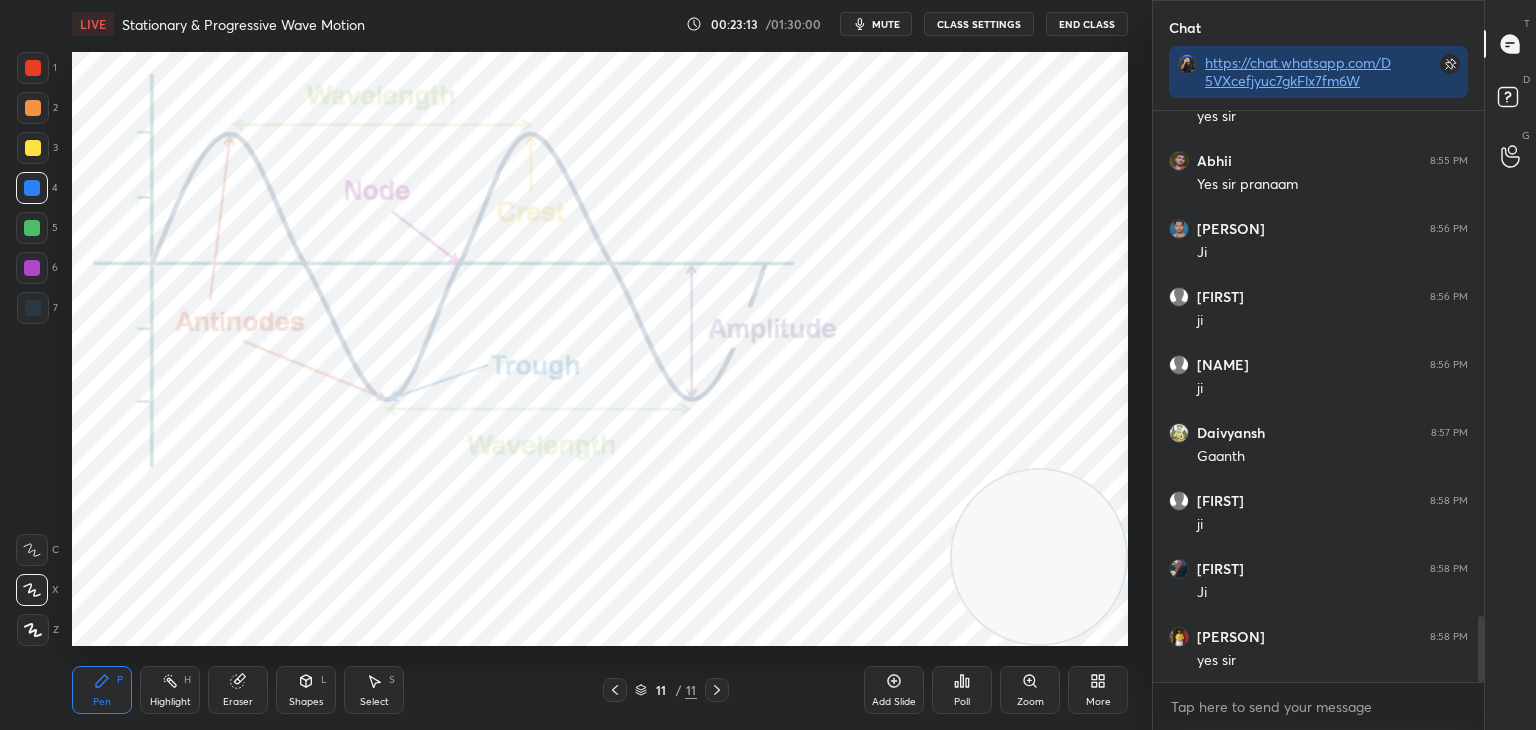 scroll, scrollTop: 4340, scrollLeft: 0, axis: vertical 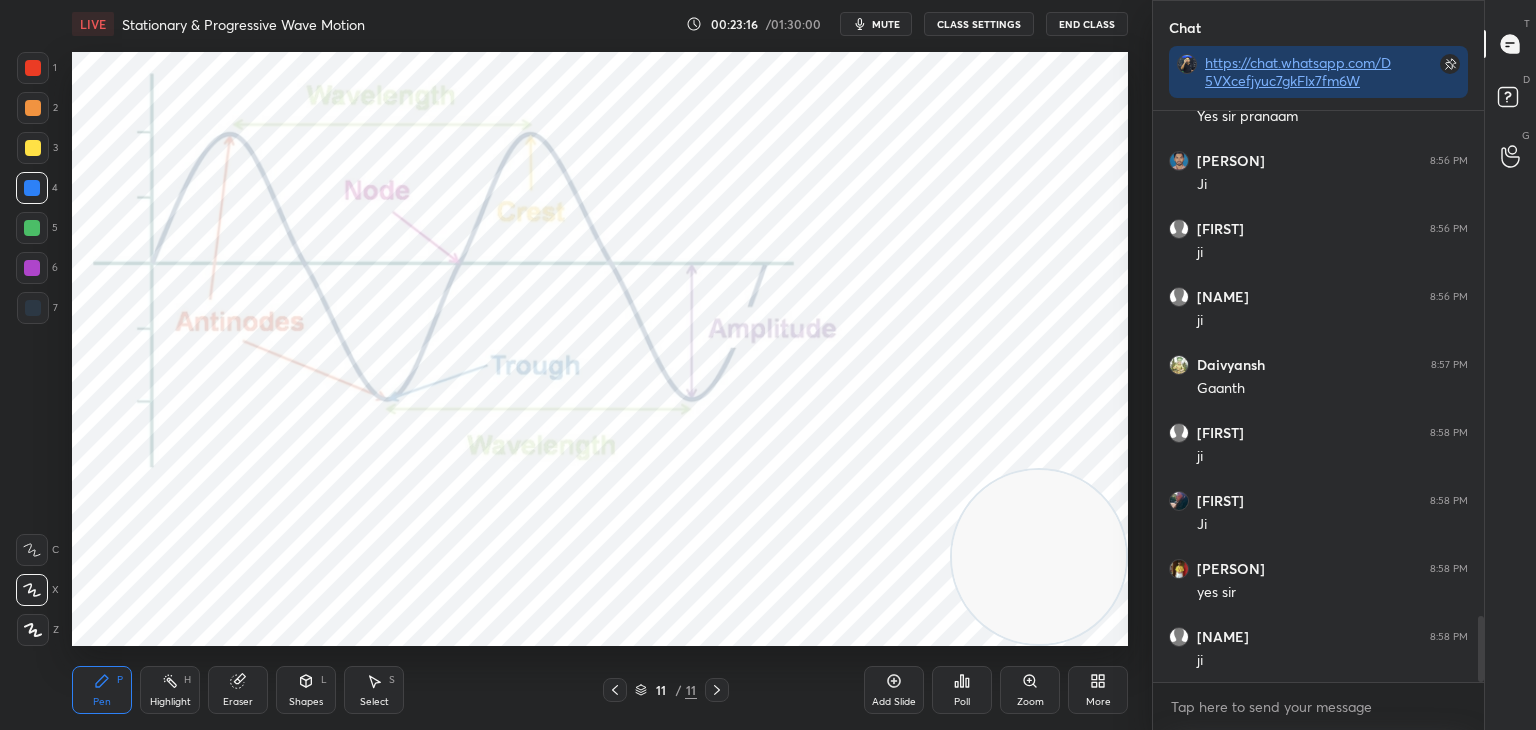 click at bounding box center (33, 308) 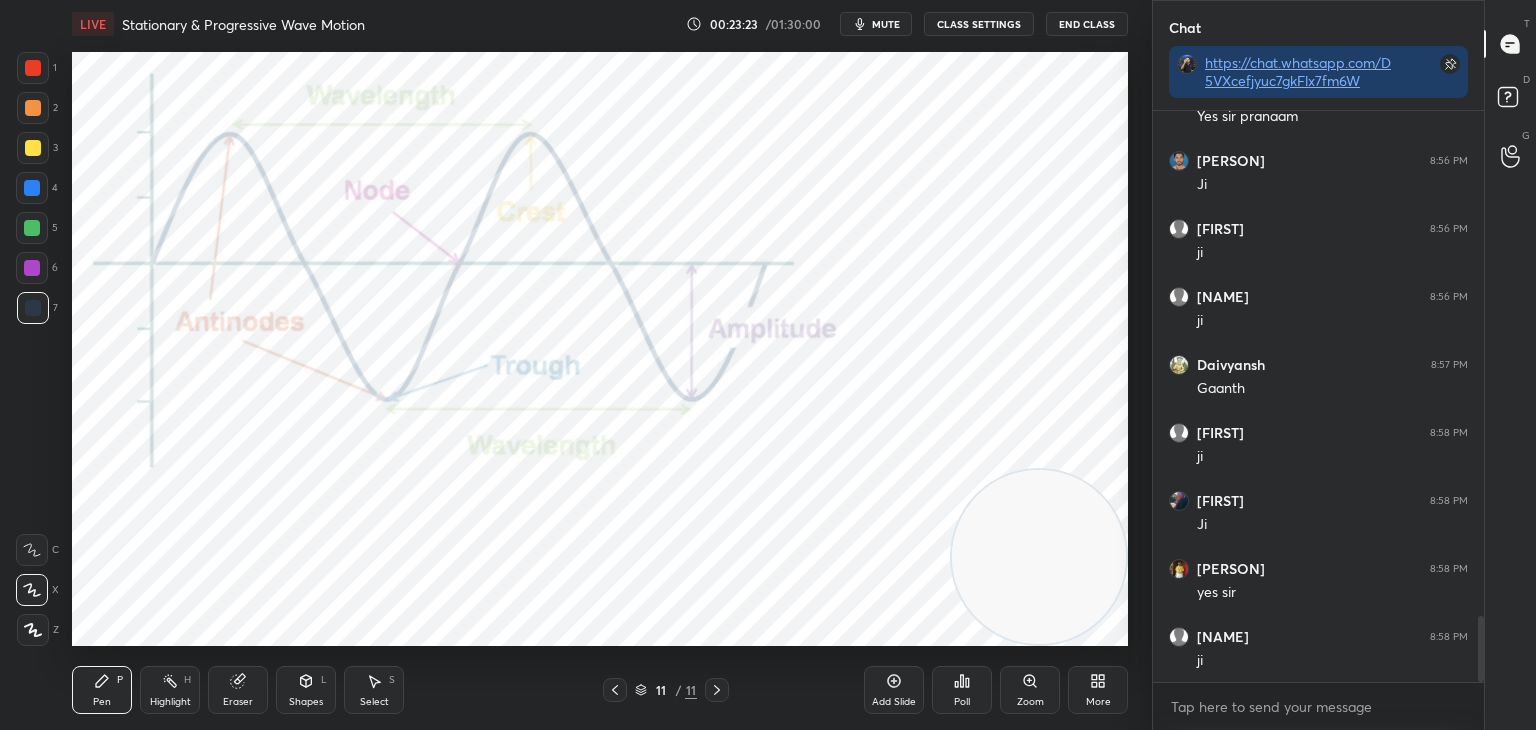 click at bounding box center [33, 68] 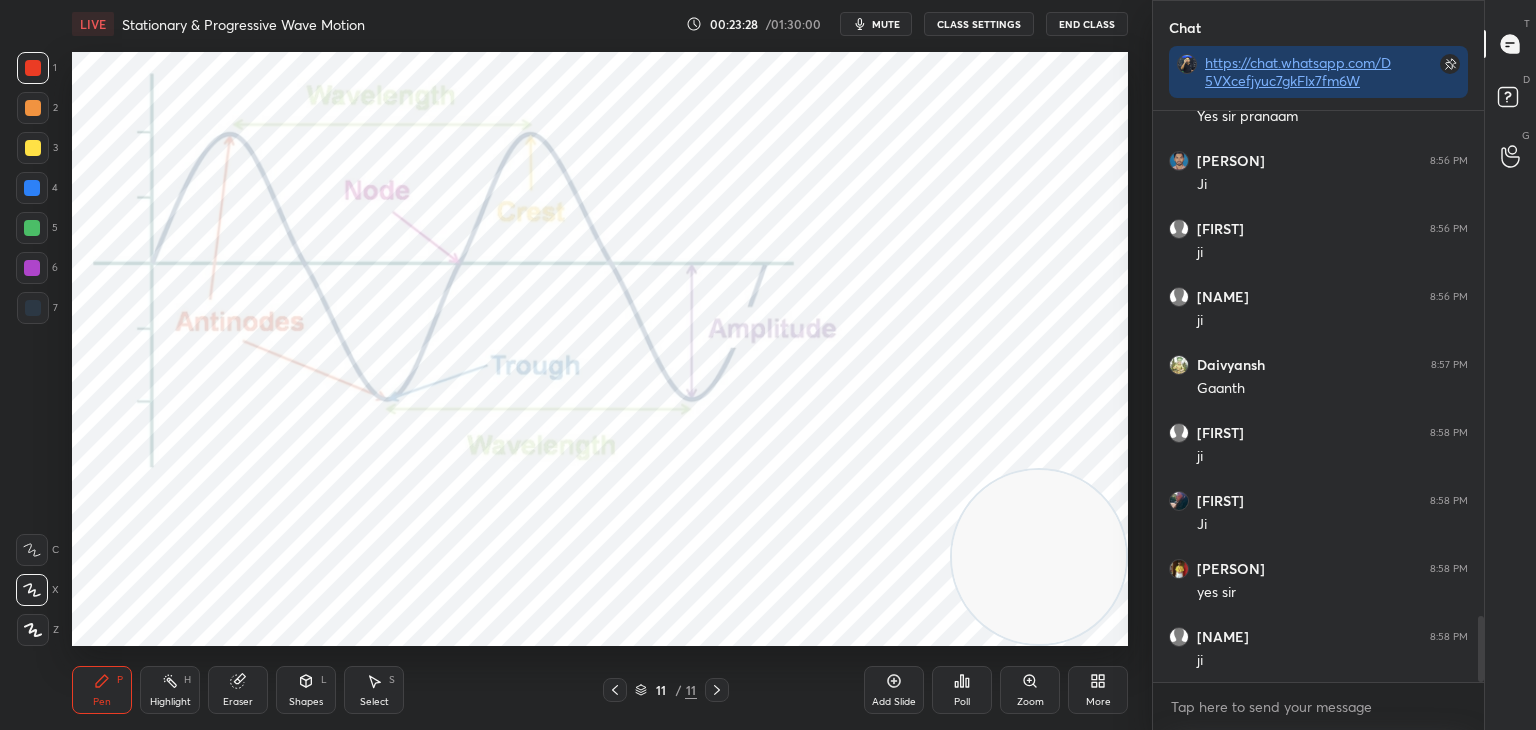 click 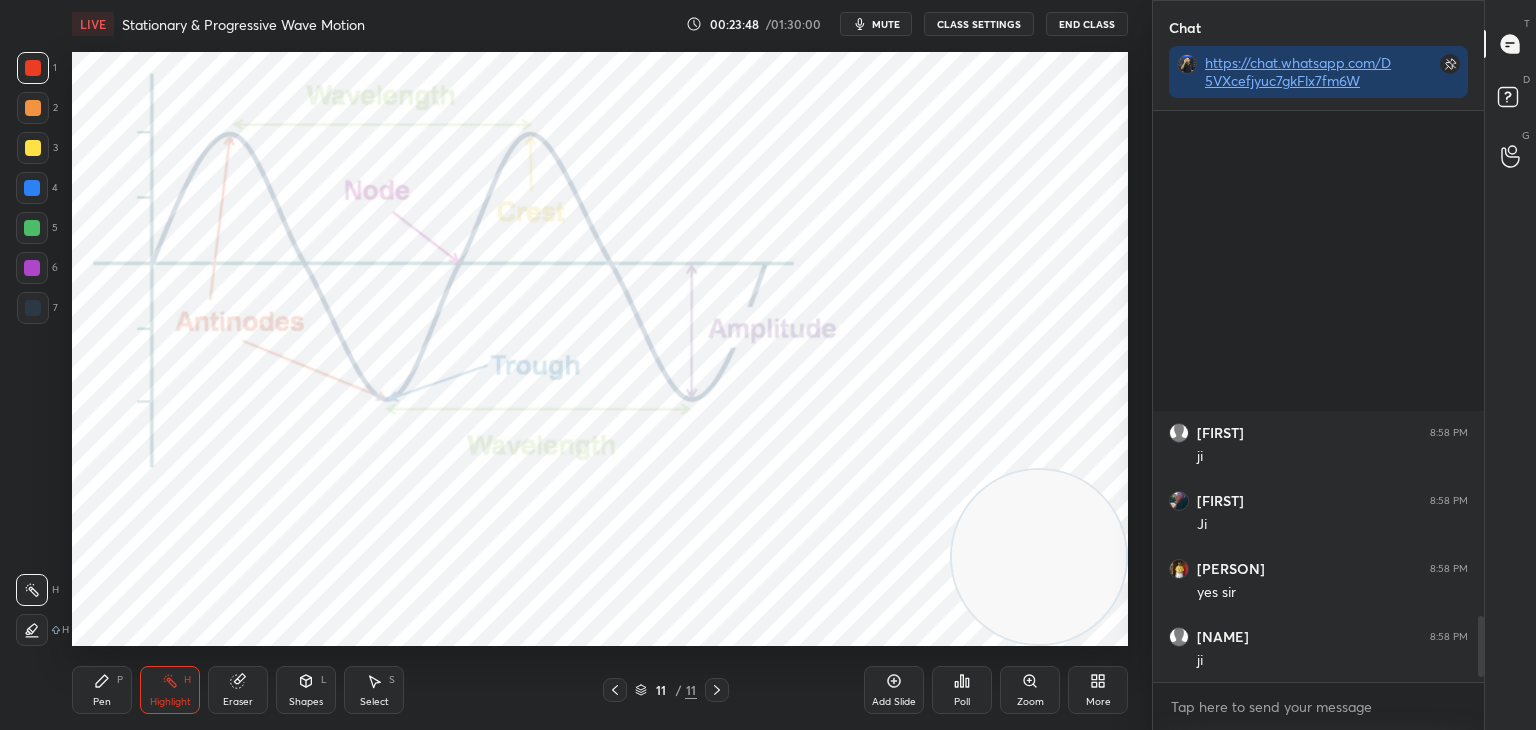 scroll, scrollTop: 4748, scrollLeft: 0, axis: vertical 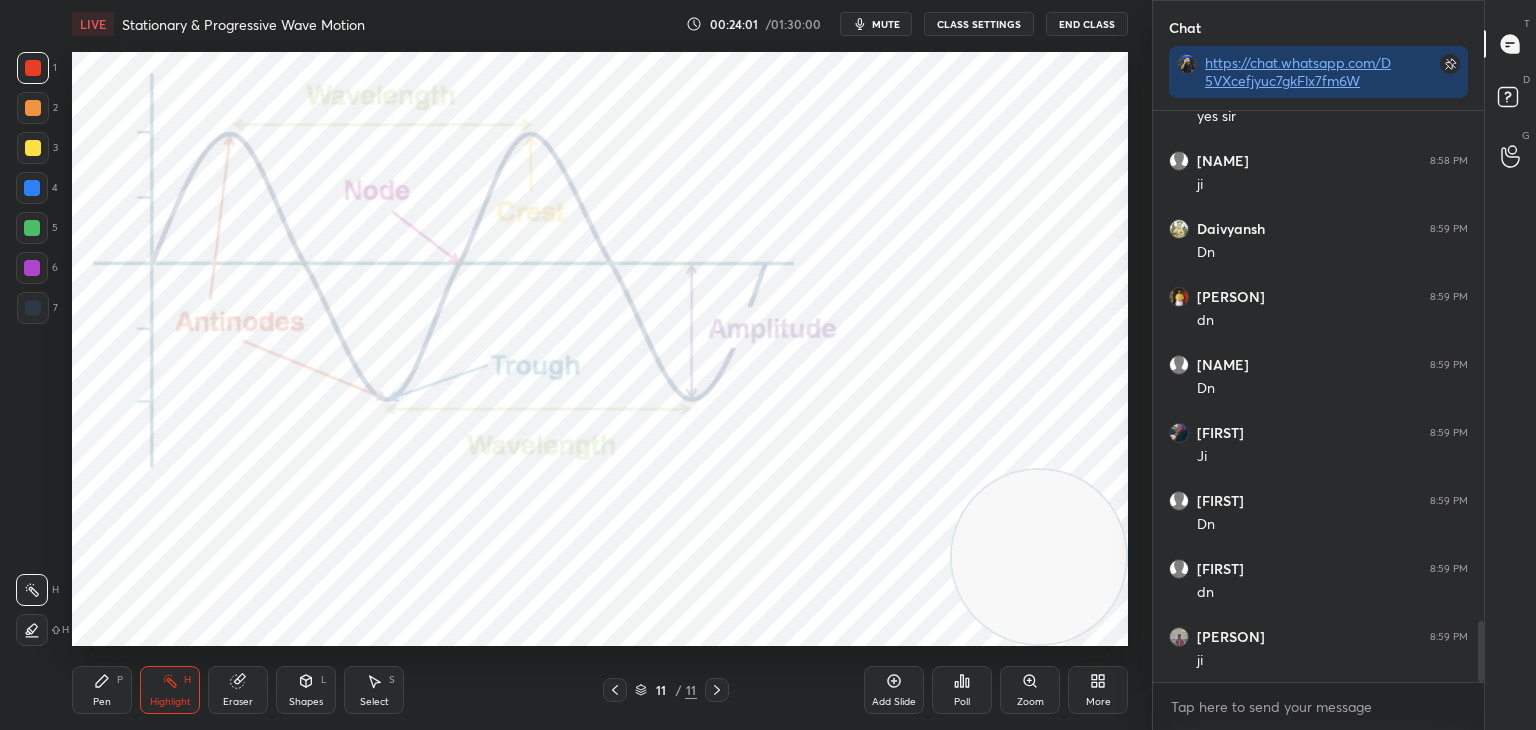 click on "More" at bounding box center [1098, 690] 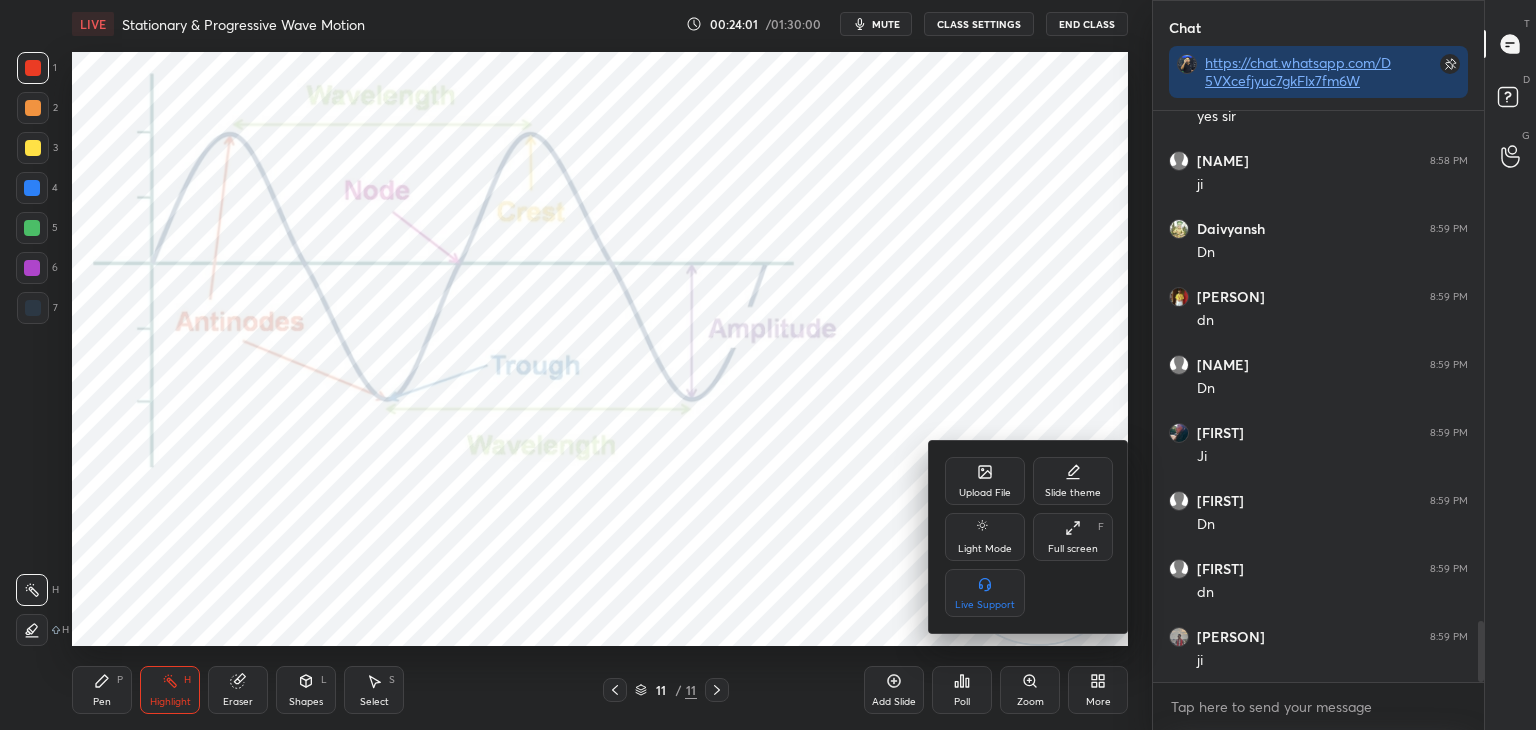 click on "Upload File" at bounding box center (985, 481) 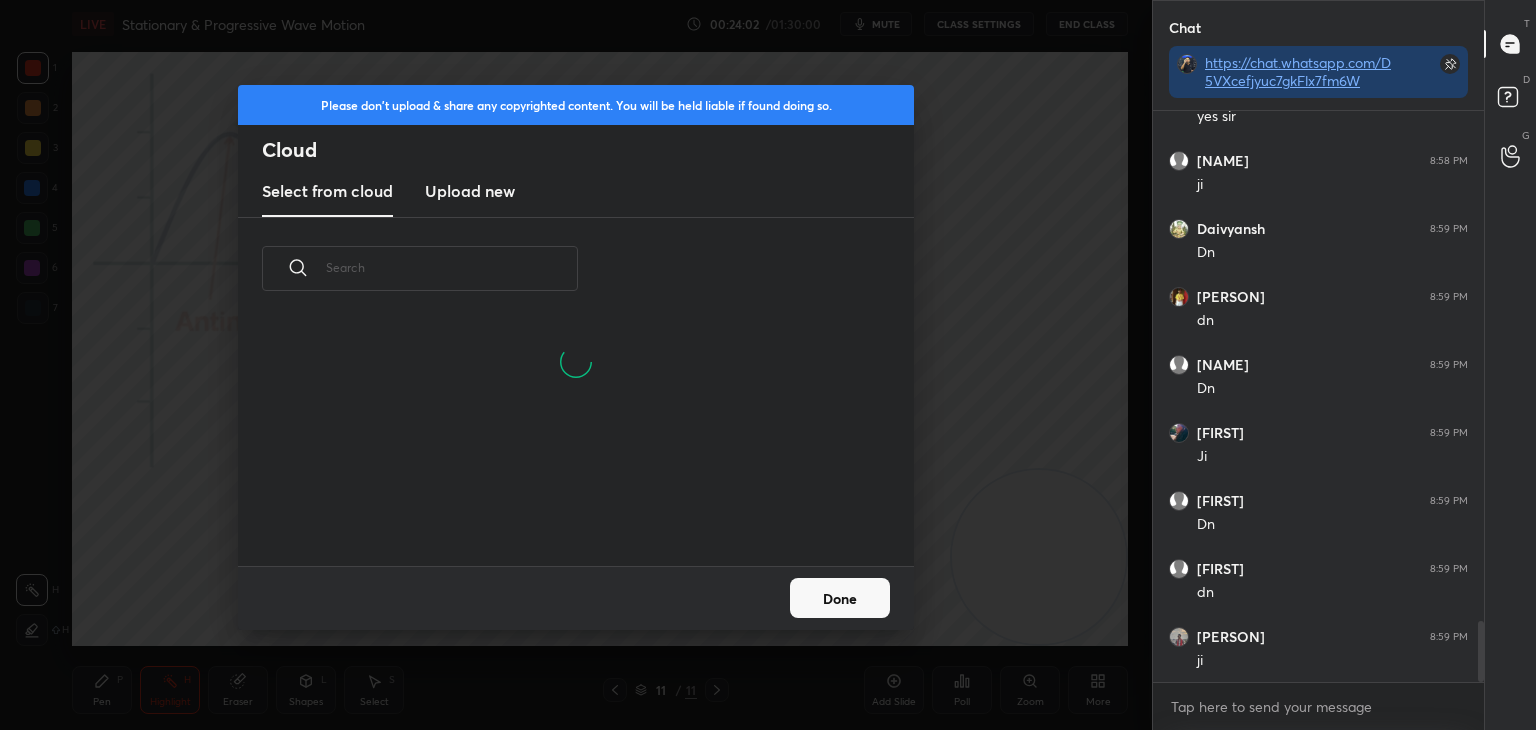 click on "Upload new" at bounding box center [470, 191] 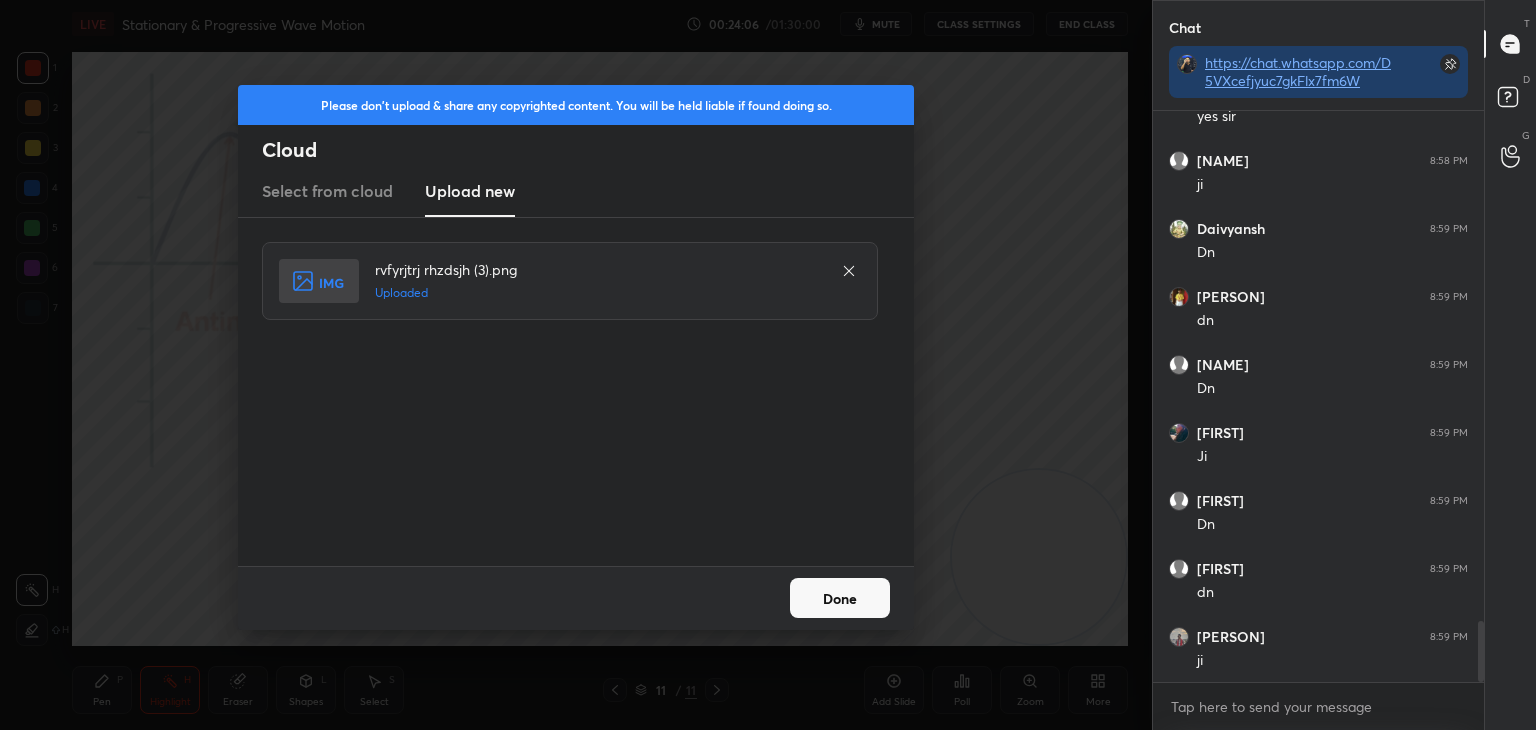 click on "Done" at bounding box center (840, 598) 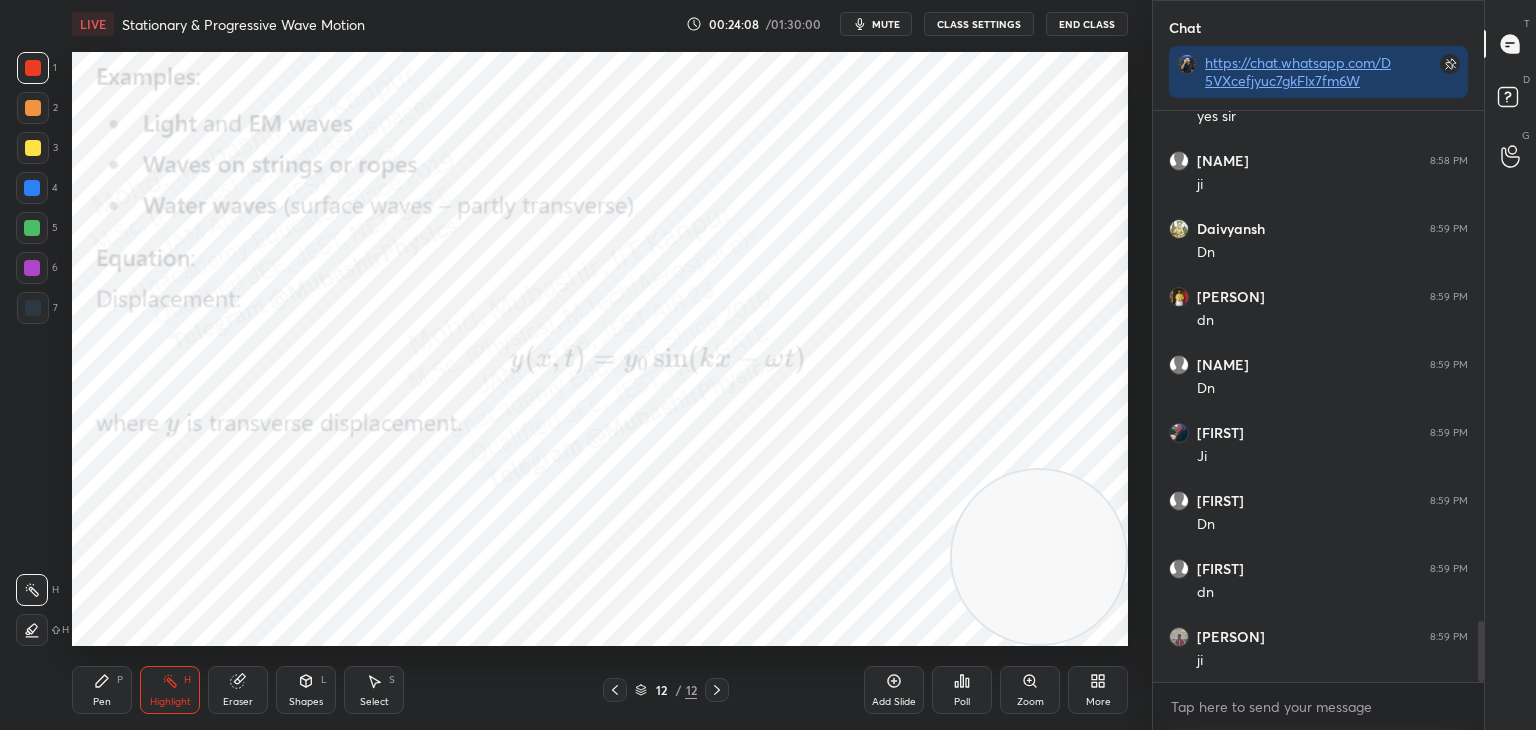 click on "mute" at bounding box center (886, 24) 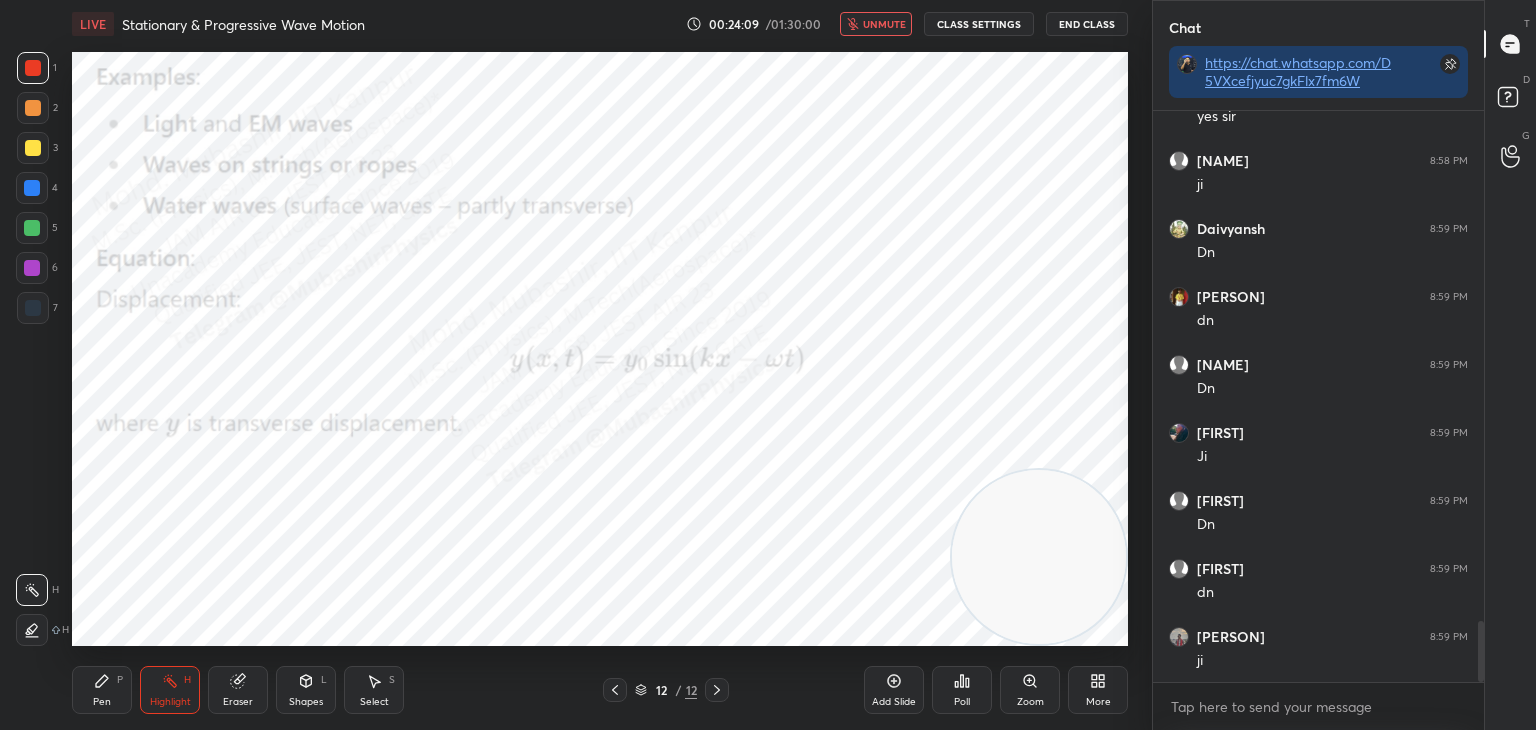 click on "unmute" at bounding box center [884, 24] 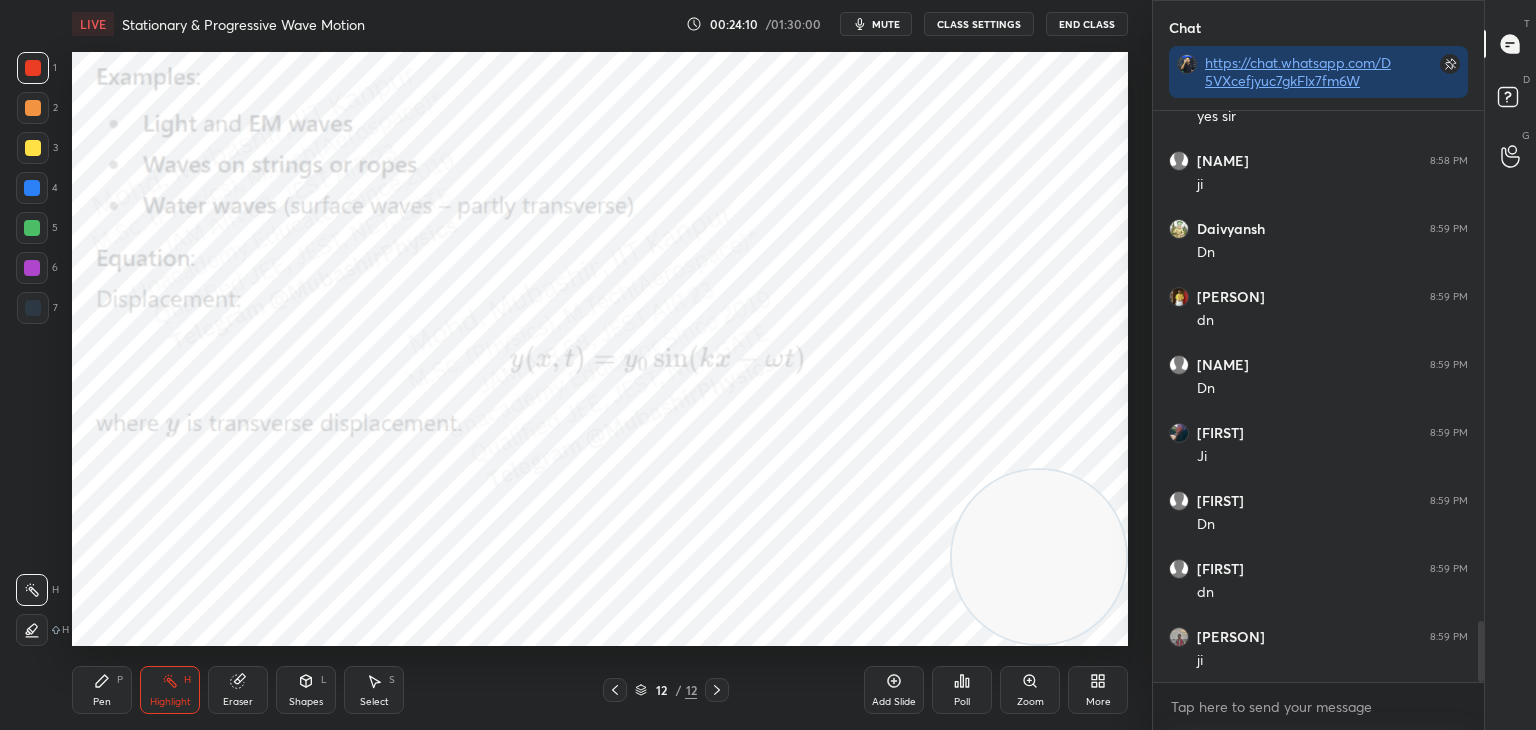 click 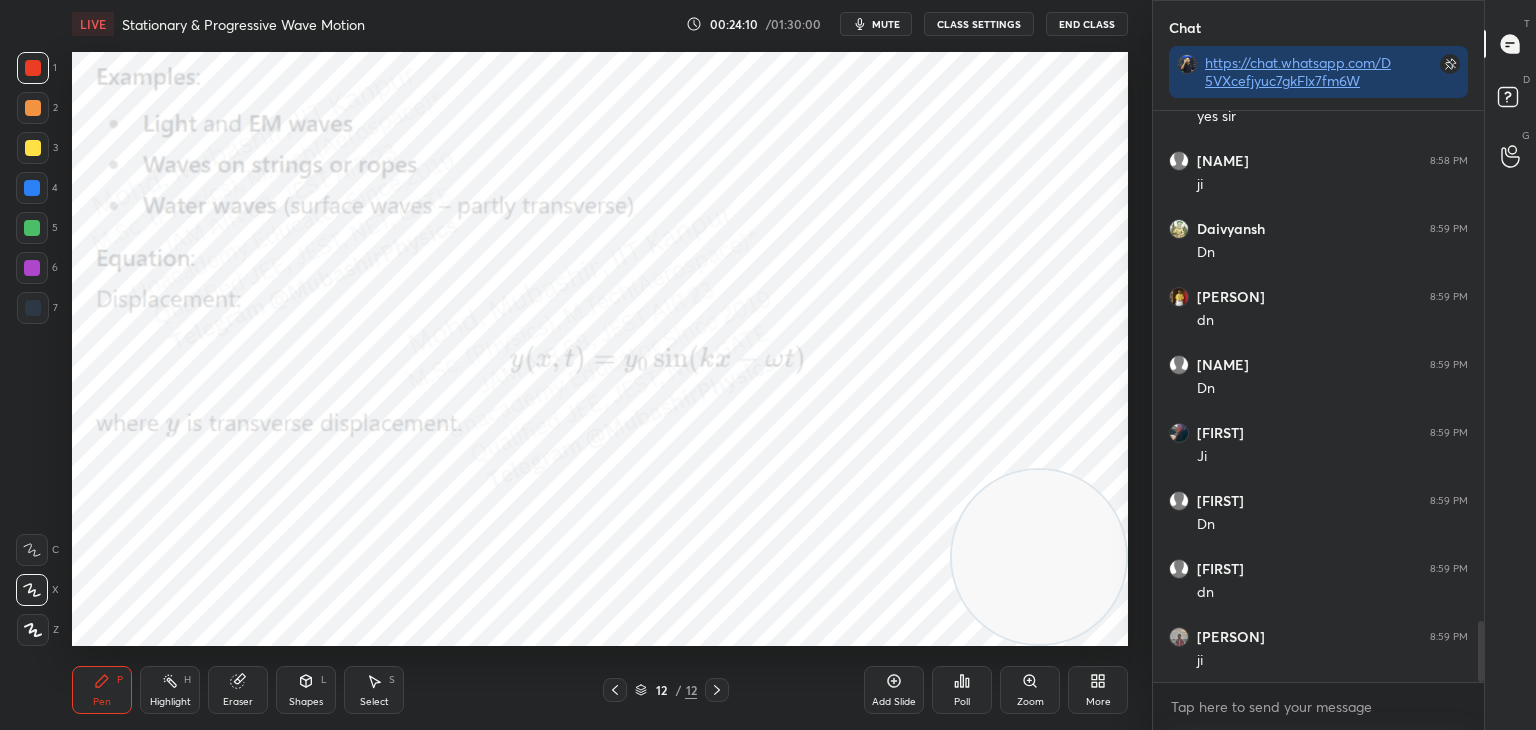 click at bounding box center [33, 148] 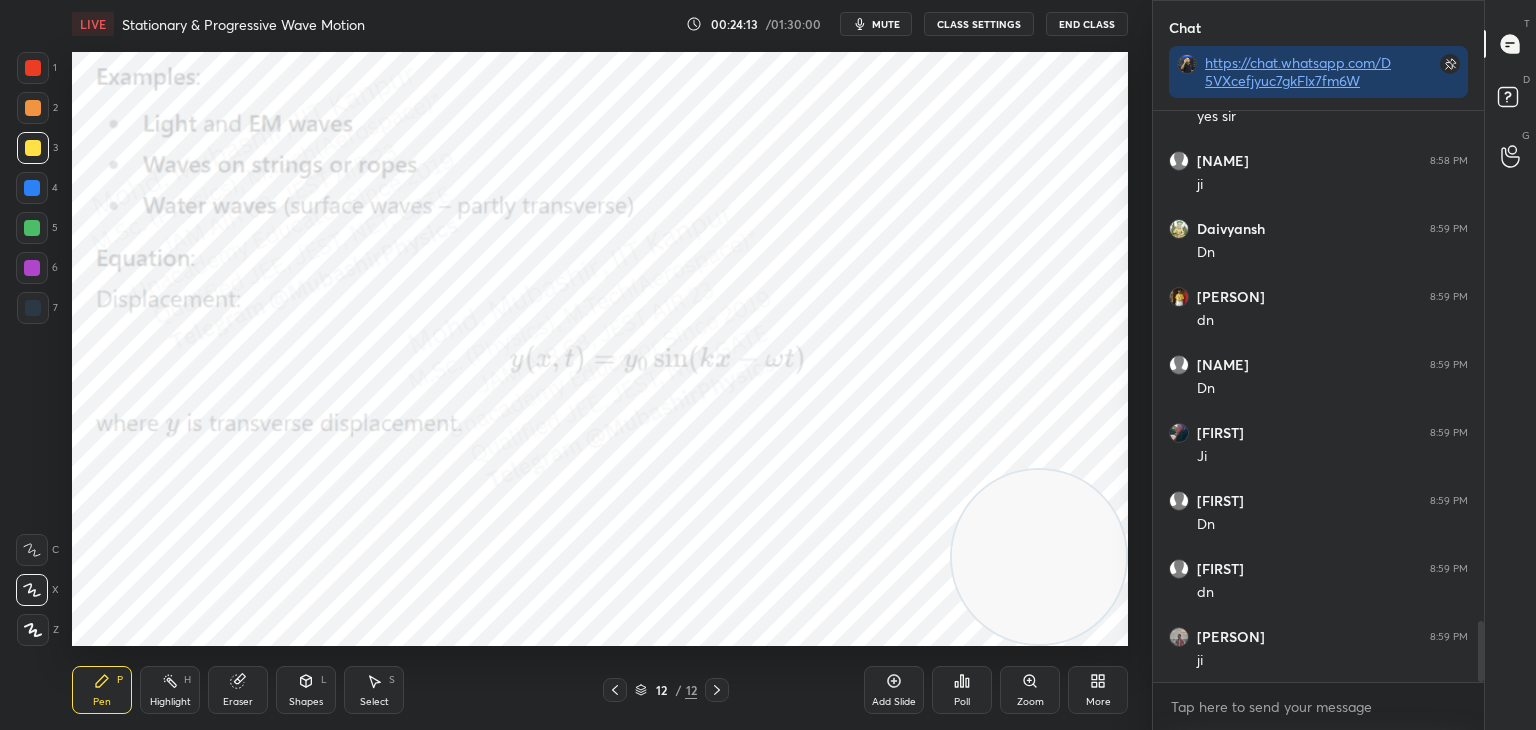 drag, startPoint x: 35, startPoint y: 222, endPoint x: 51, endPoint y: 223, distance: 16.03122 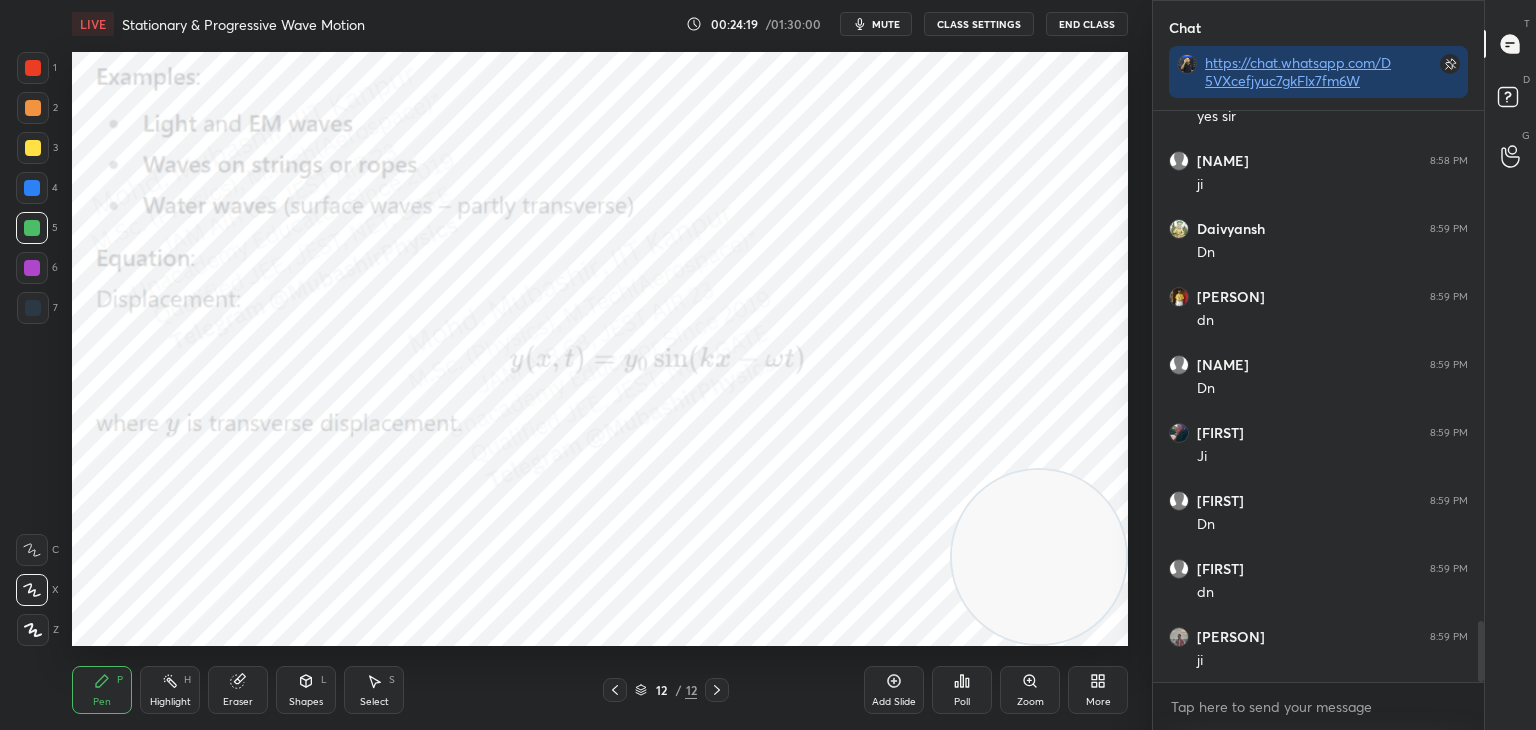 click at bounding box center (32, 188) 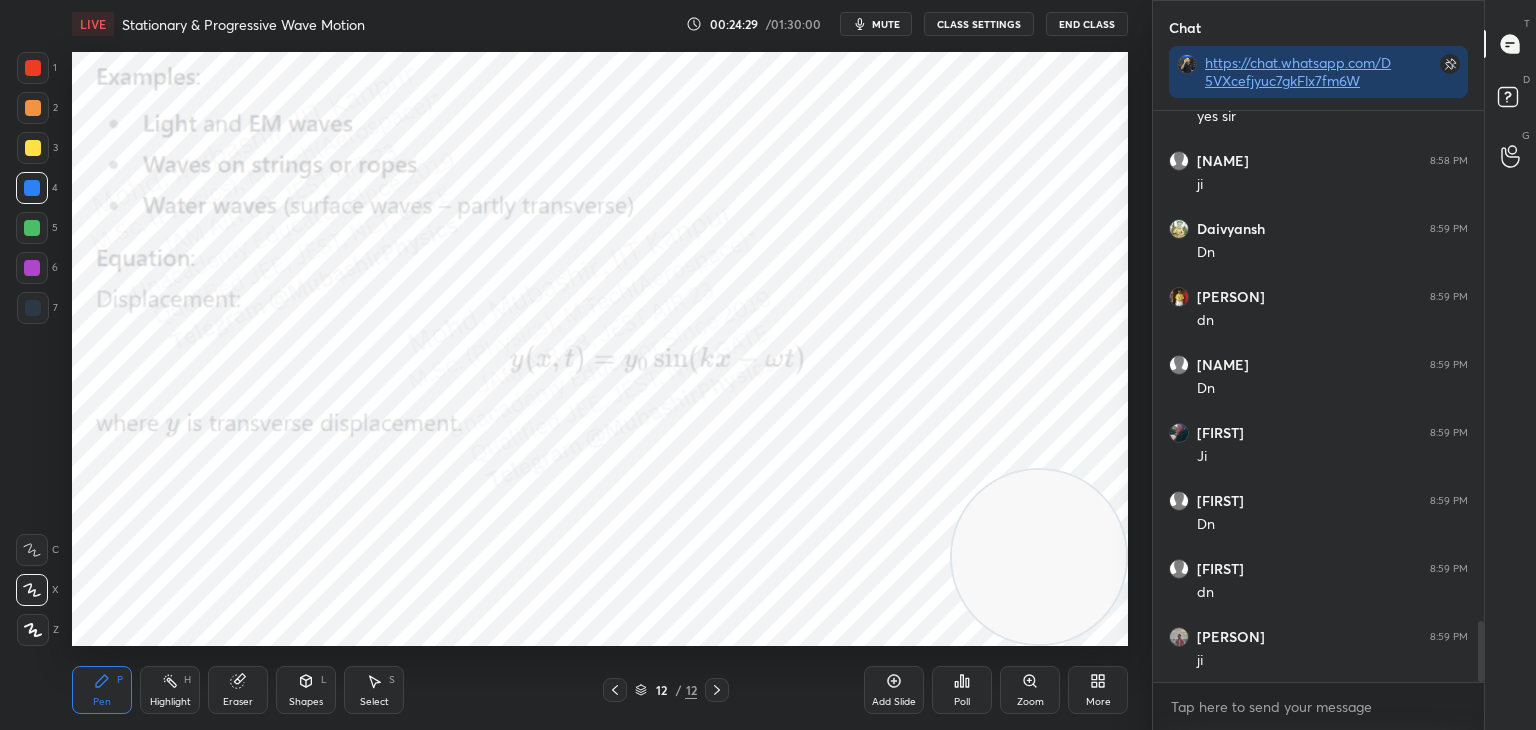 click at bounding box center (33, 148) 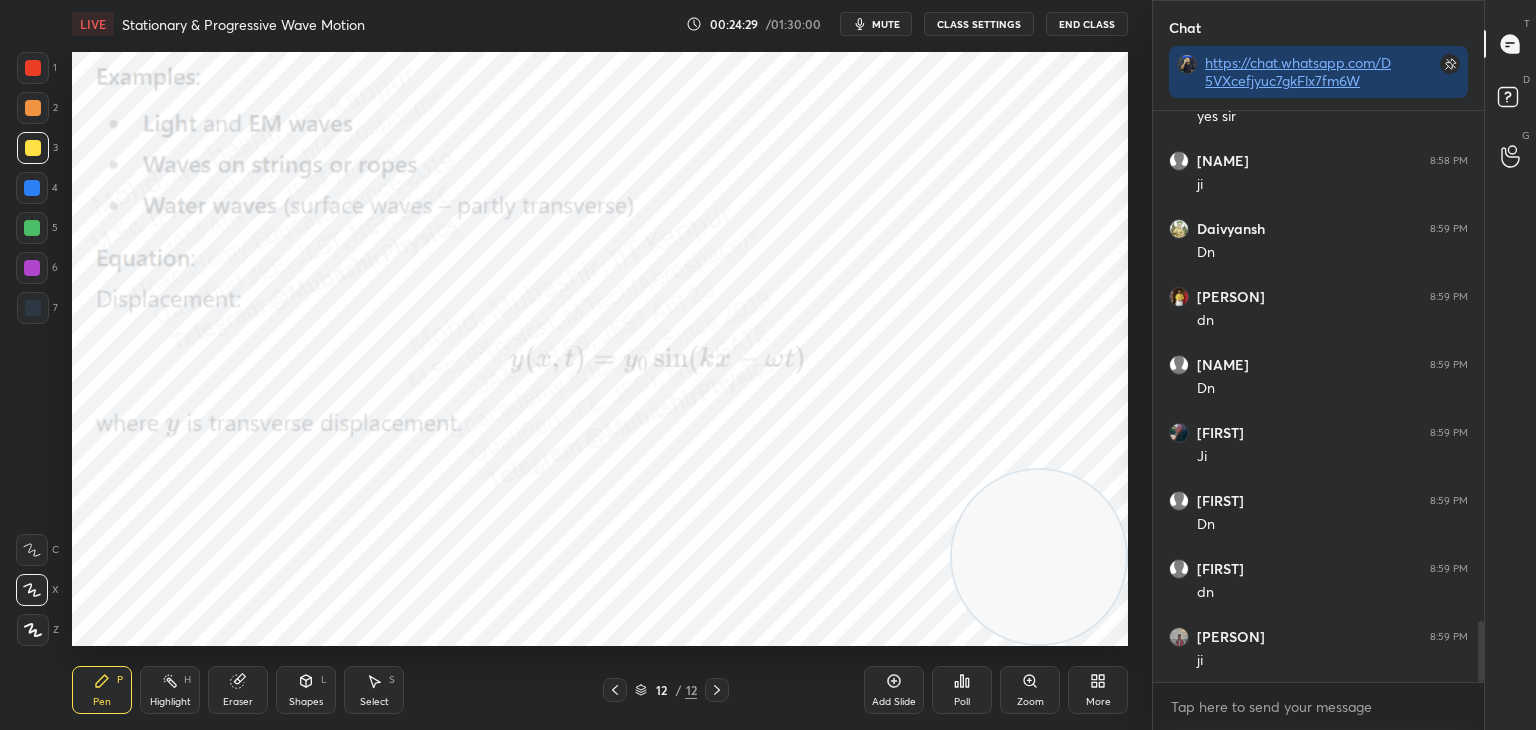 click at bounding box center (33, 108) 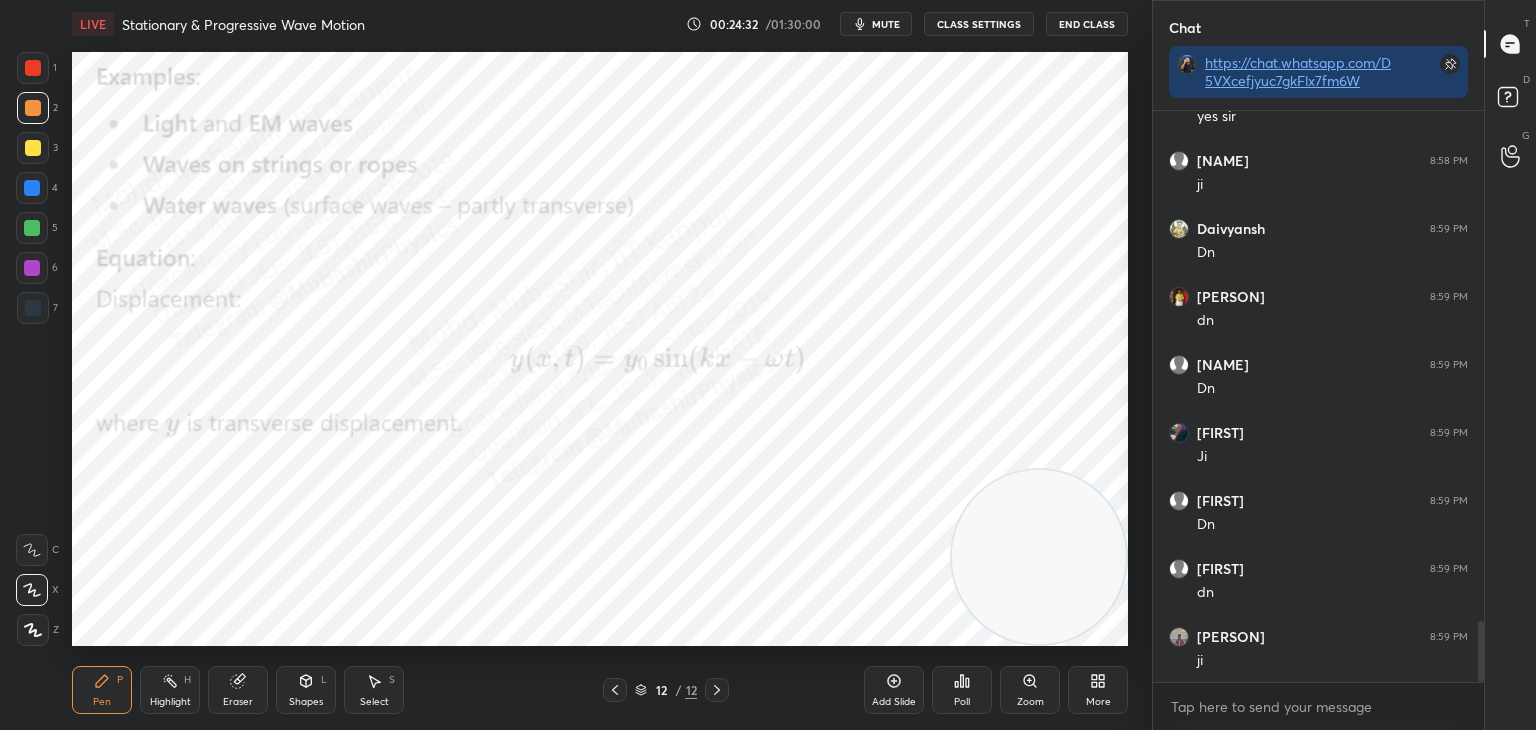 drag, startPoint x: 154, startPoint y: 677, endPoint x: 245, endPoint y: 657, distance: 93.17188 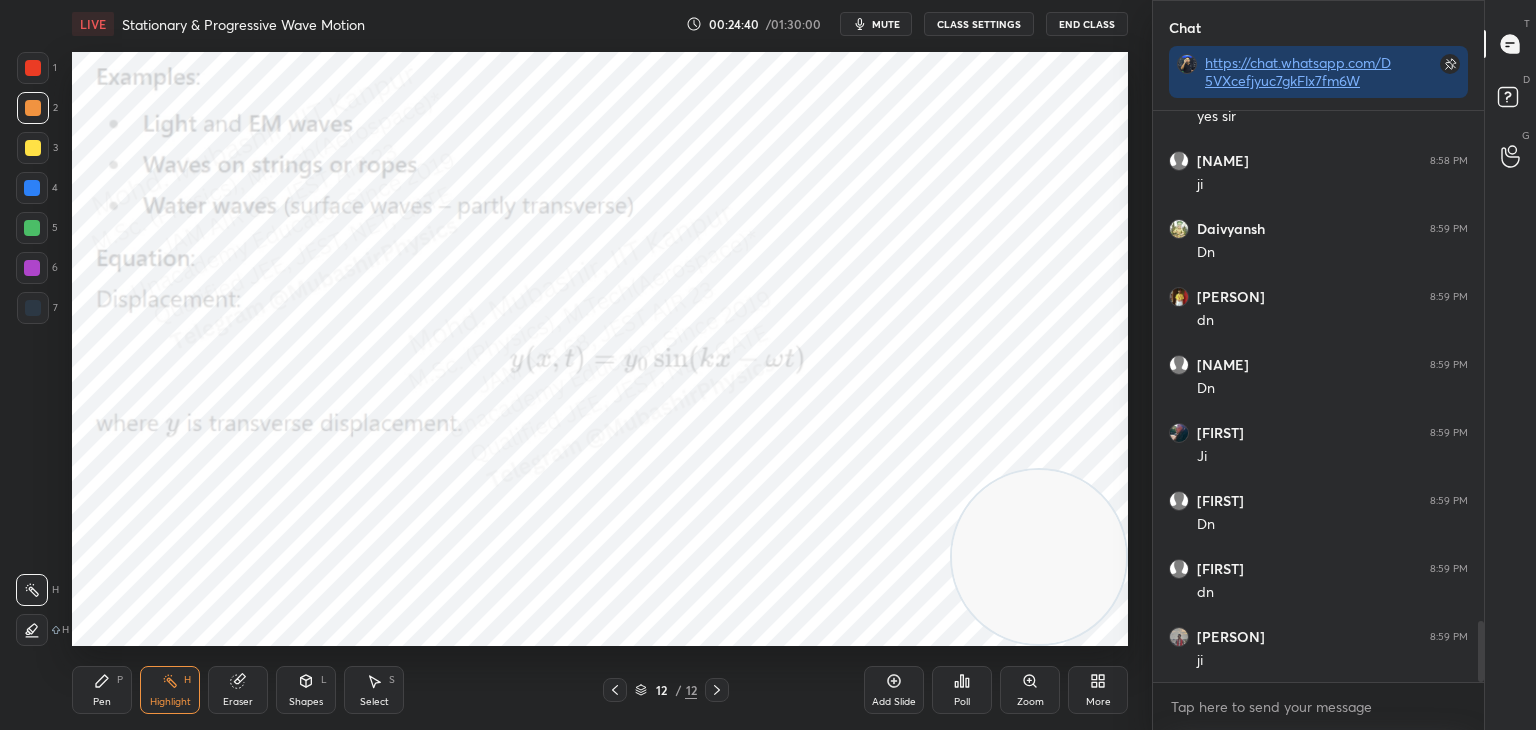 click on "mute" at bounding box center [886, 24] 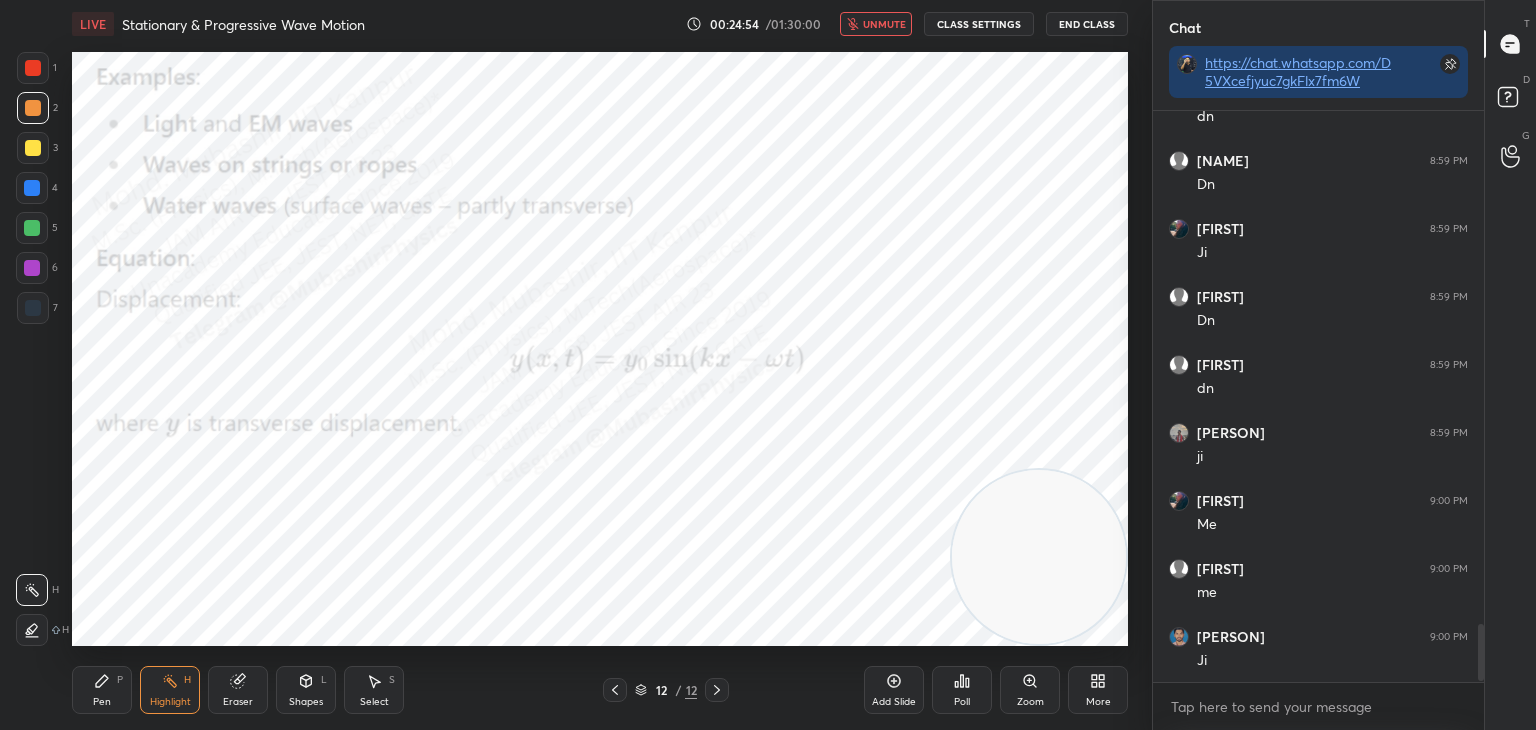 scroll, scrollTop: 5088, scrollLeft: 0, axis: vertical 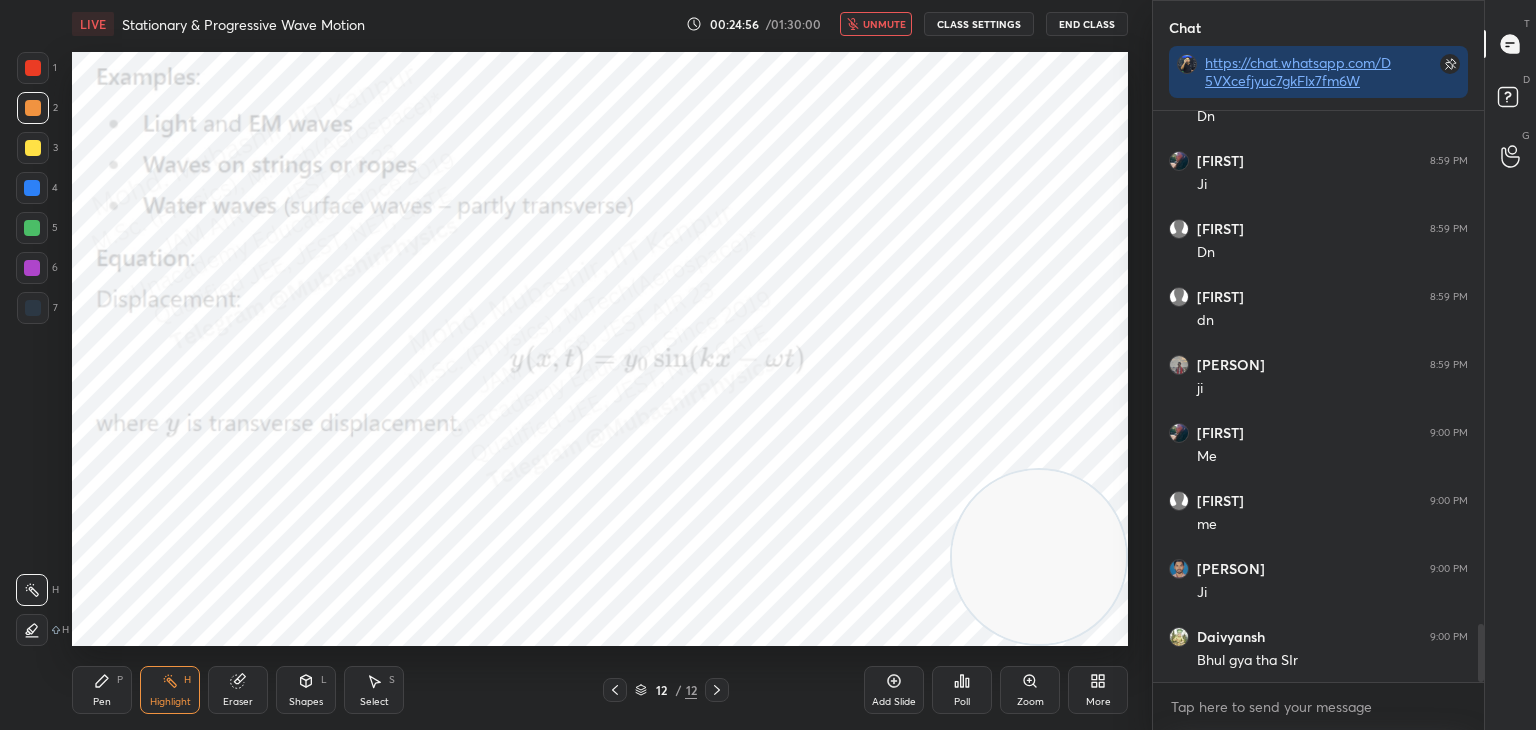 click on "unmute" at bounding box center [884, 24] 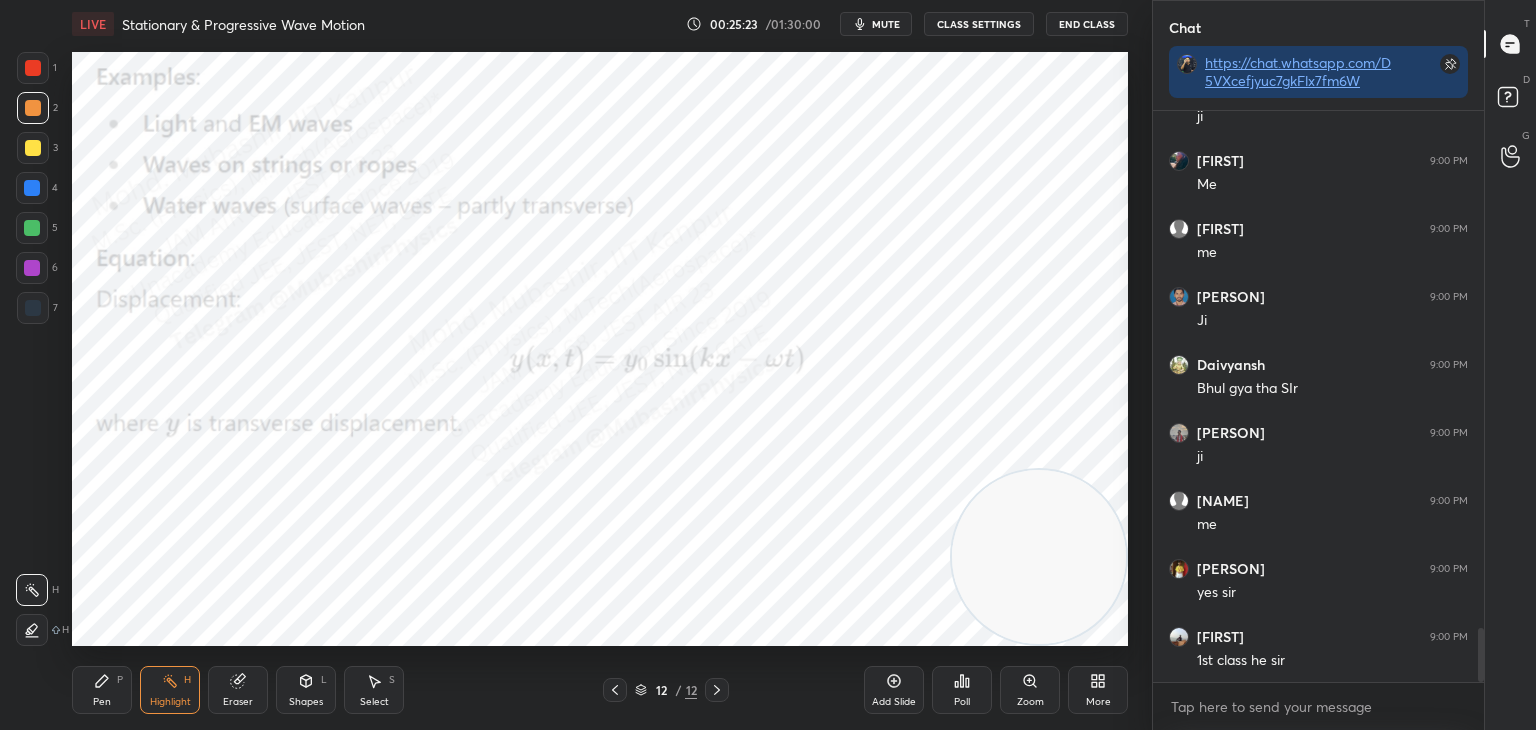 scroll, scrollTop: 5428, scrollLeft: 0, axis: vertical 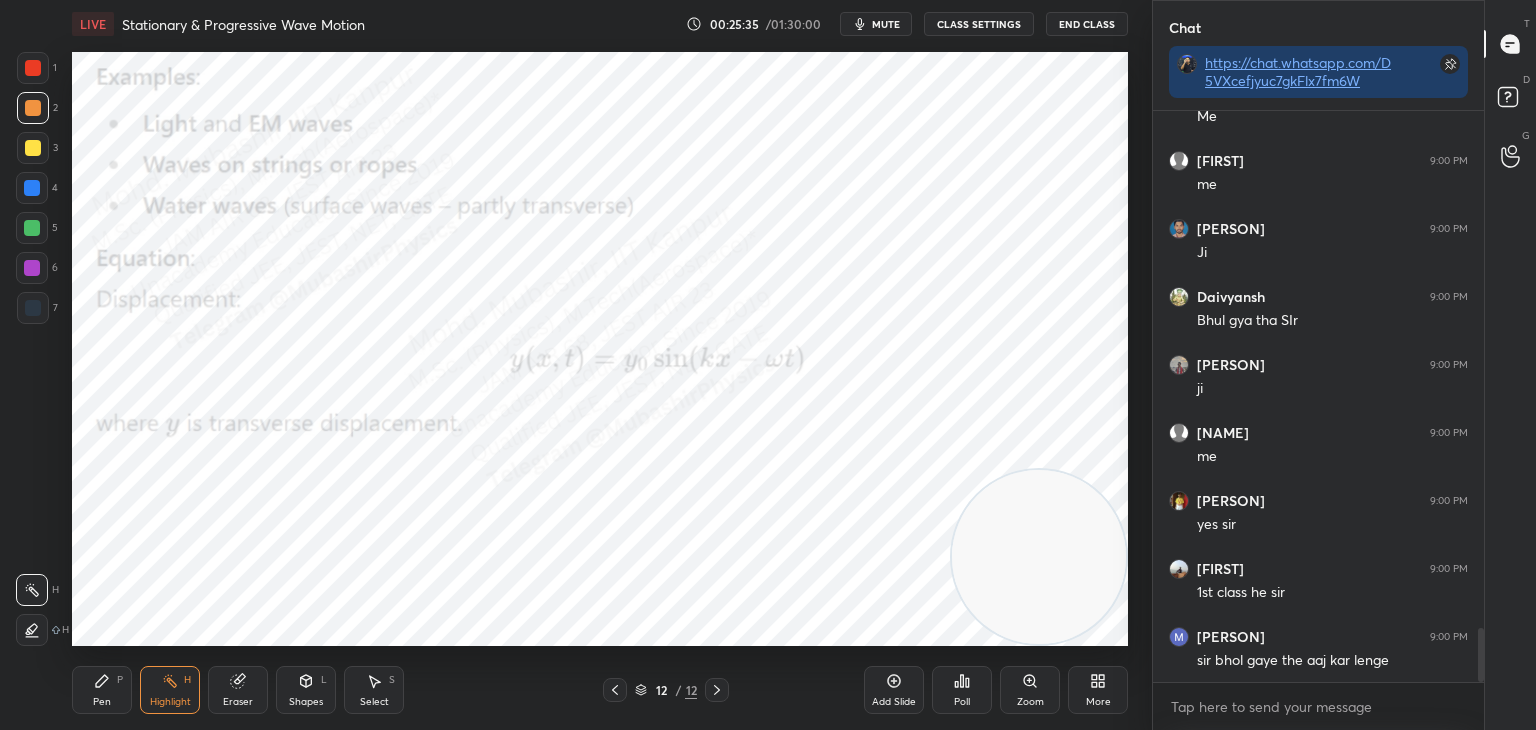 click 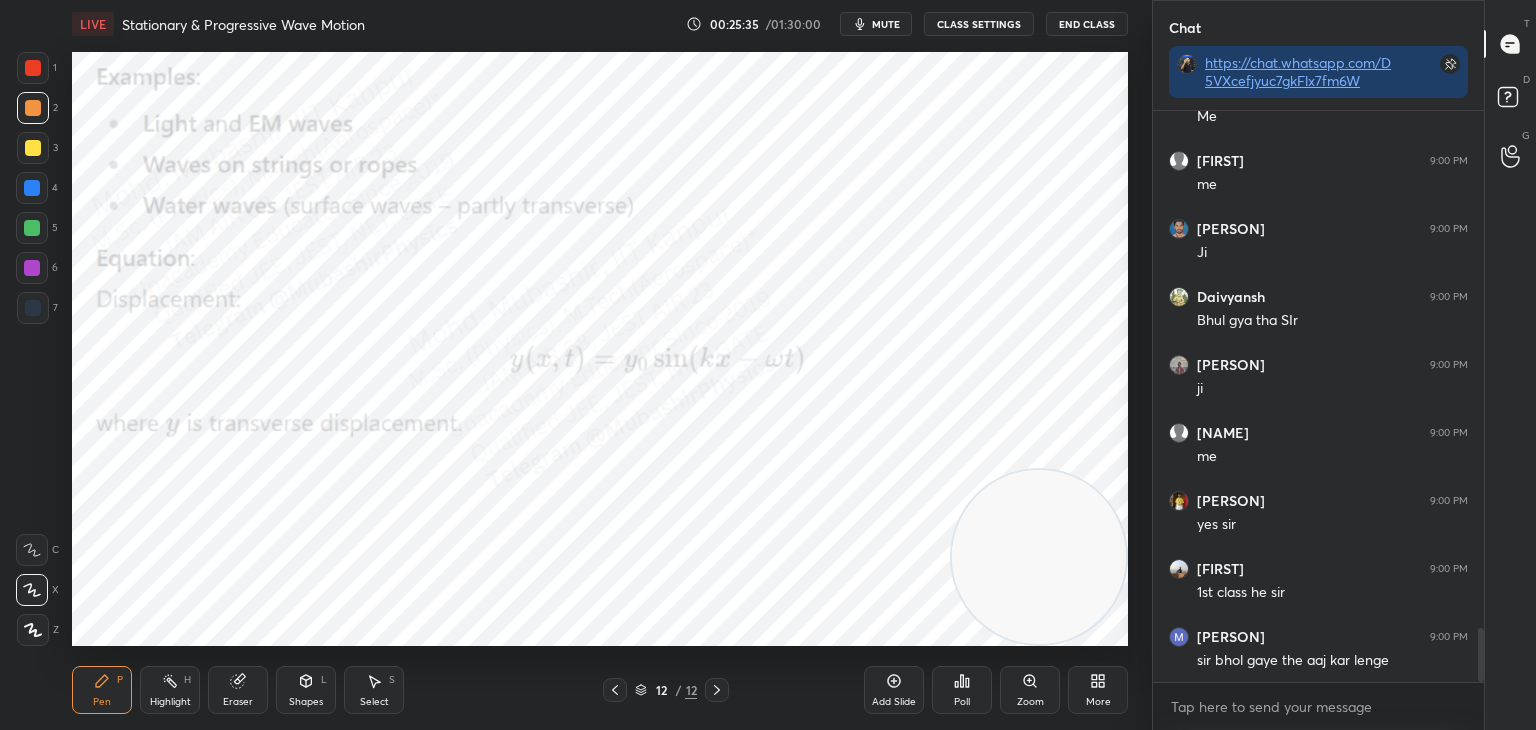 click 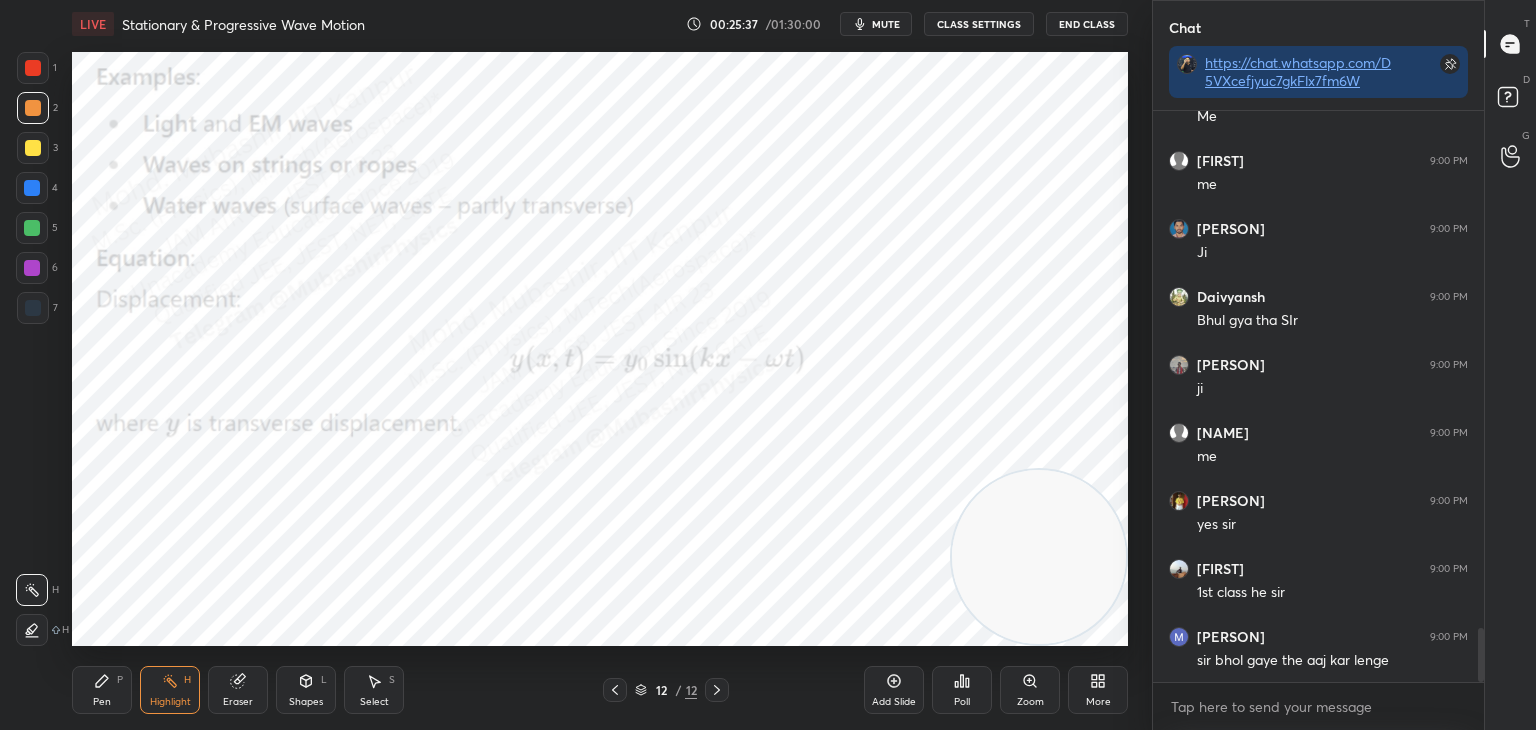 click on "mute" at bounding box center (876, 24) 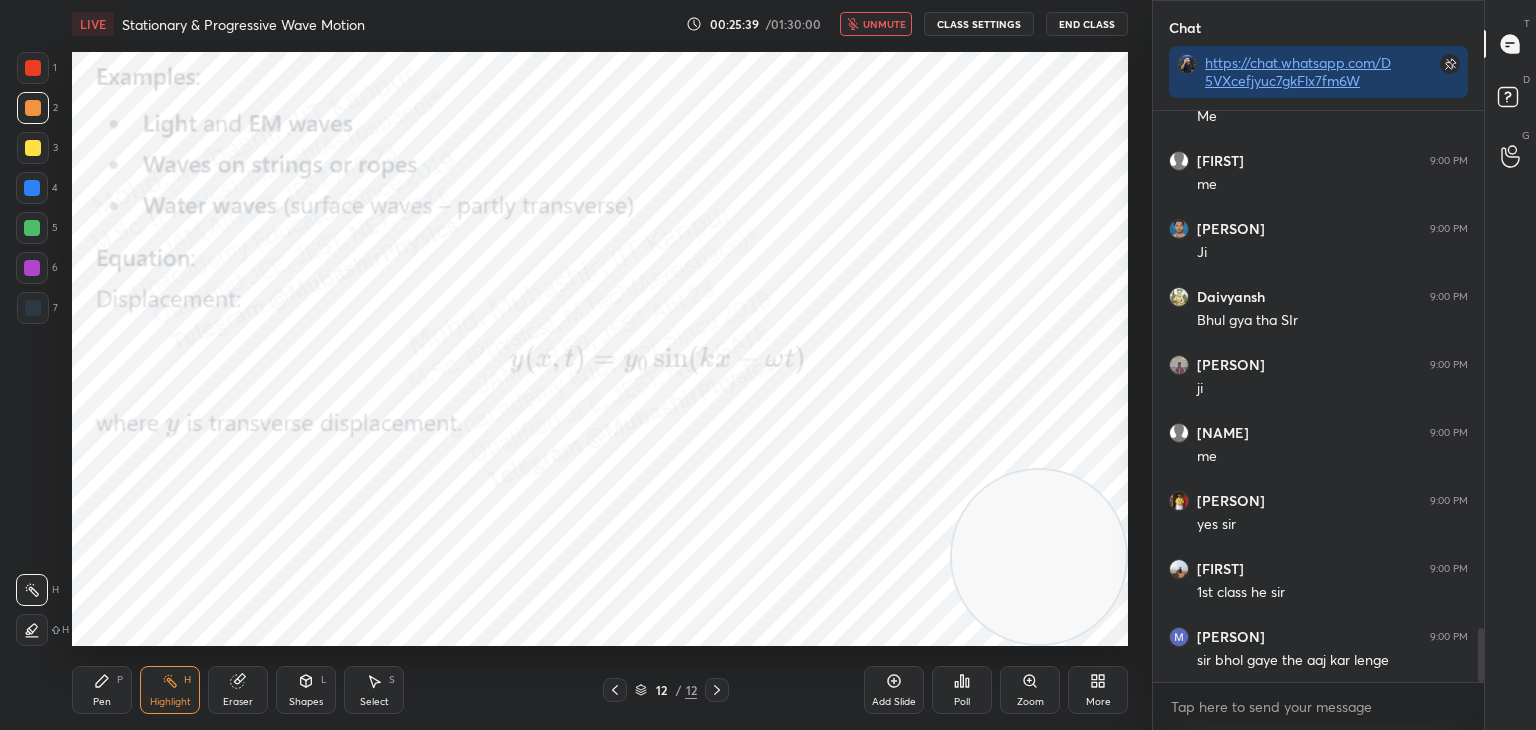 click on "unmute" at bounding box center [884, 24] 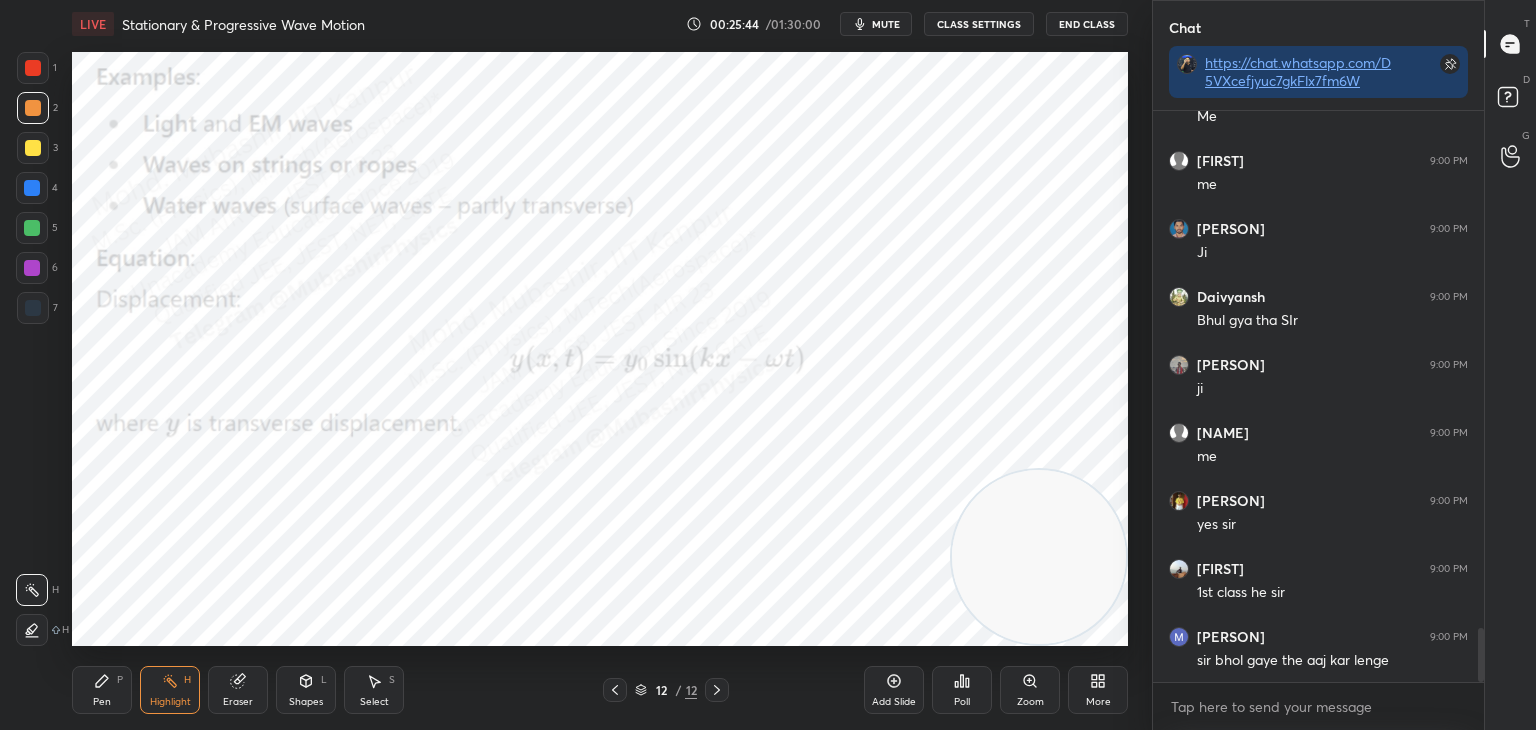drag, startPoint x: 884, startPoint y: 21, endPoint x: 863, endPoint y: 3, distance: 27.658634 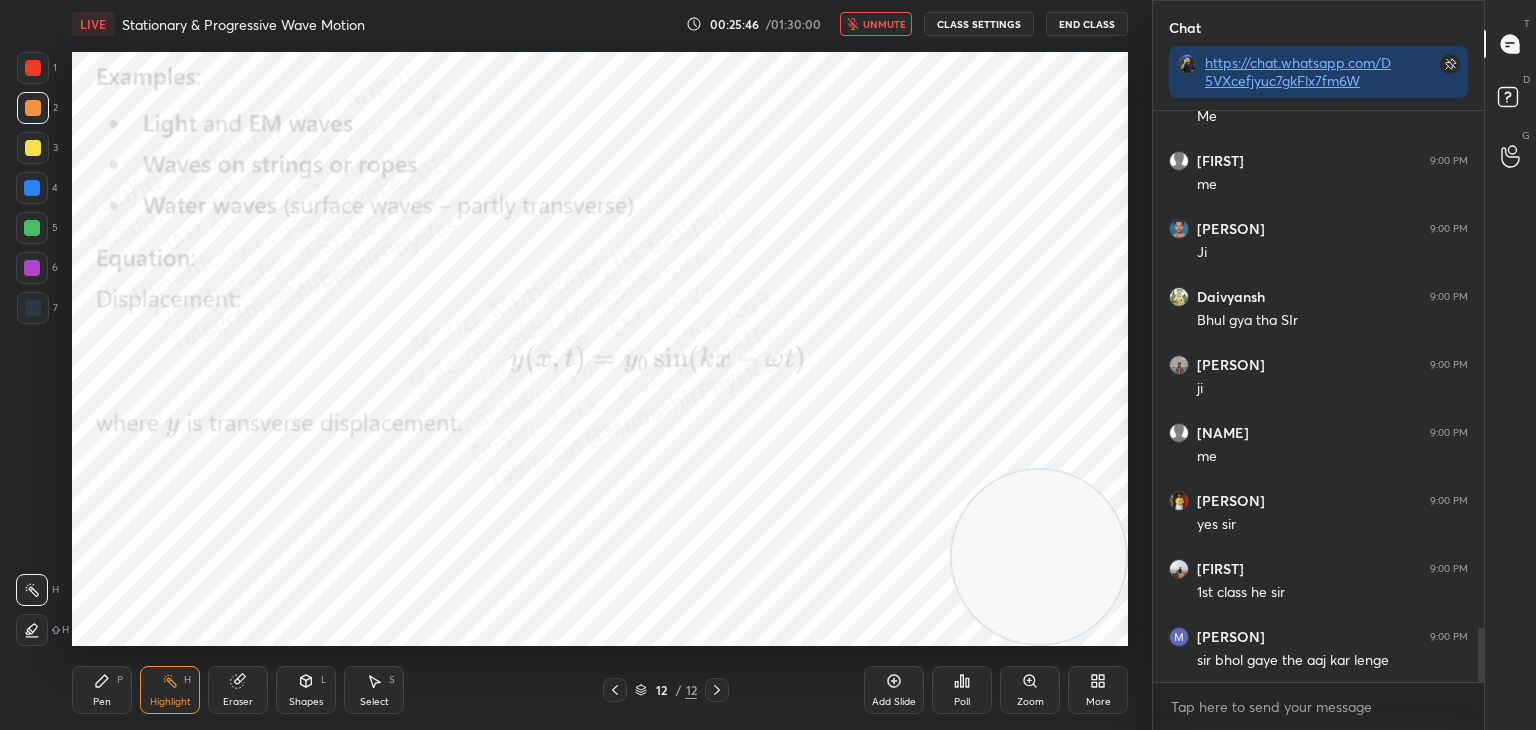 click on "unmute" at bounding box center [884, 24] 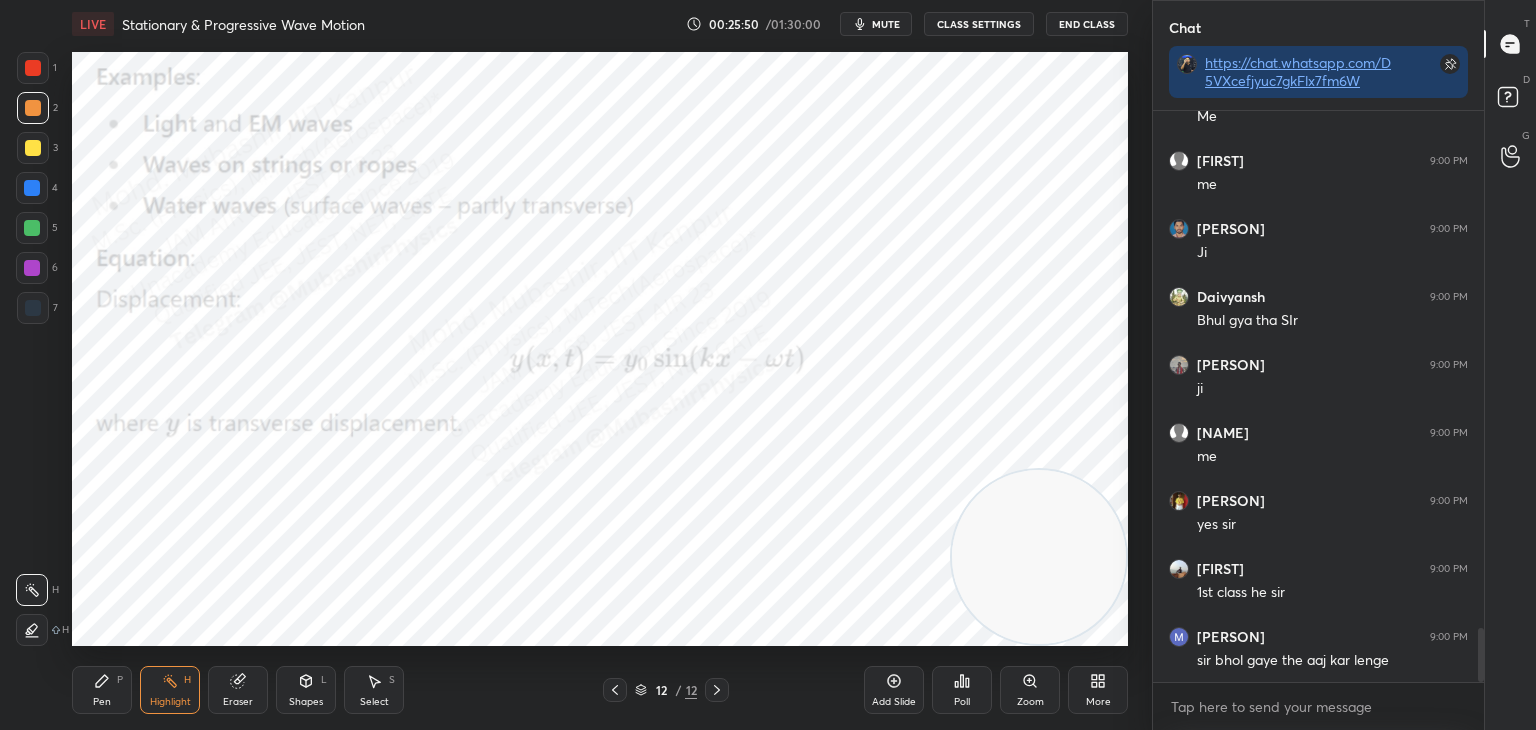 click on "mute" at bounding box center [886, 24] 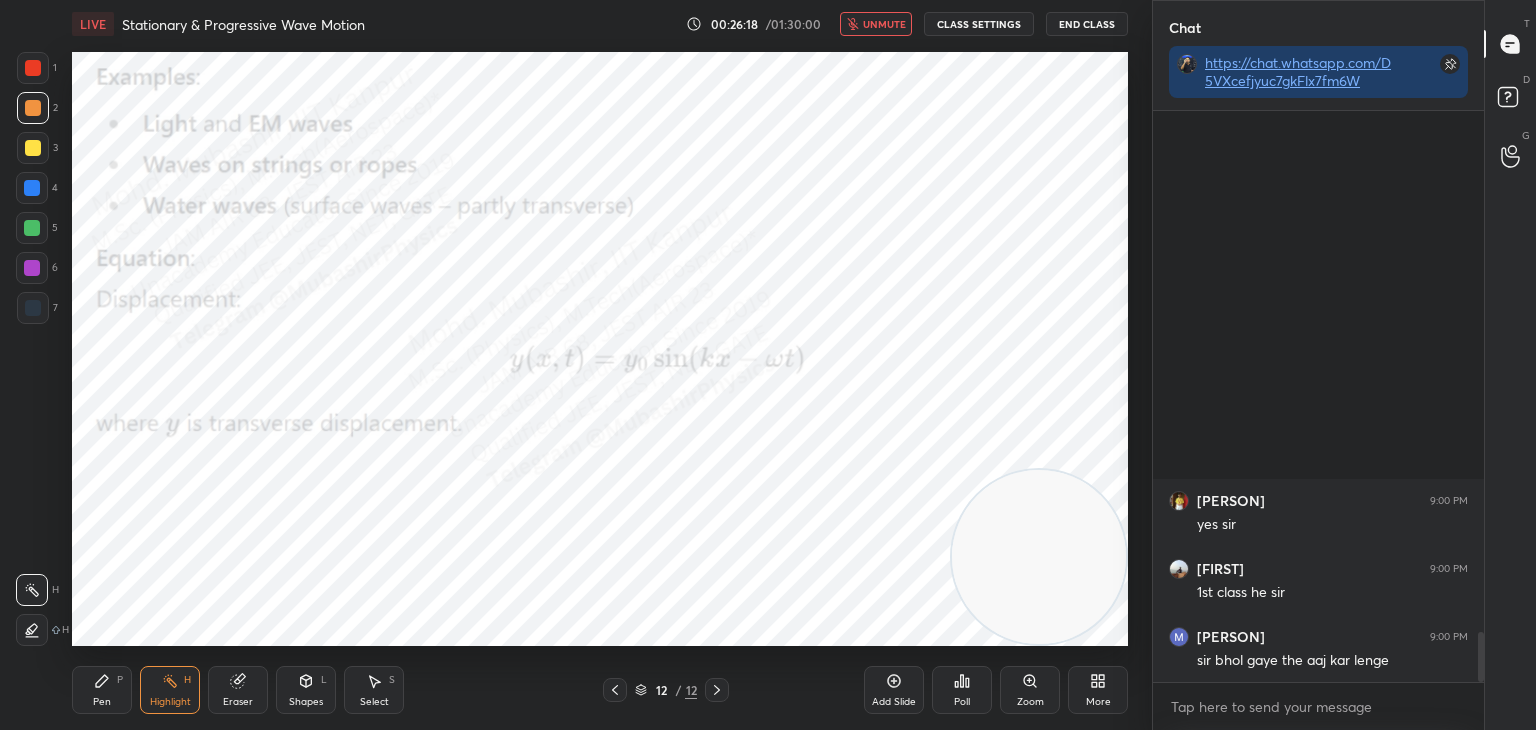 scroll, scrollTop: 5904, scrollLeft: 0, axis: vertical 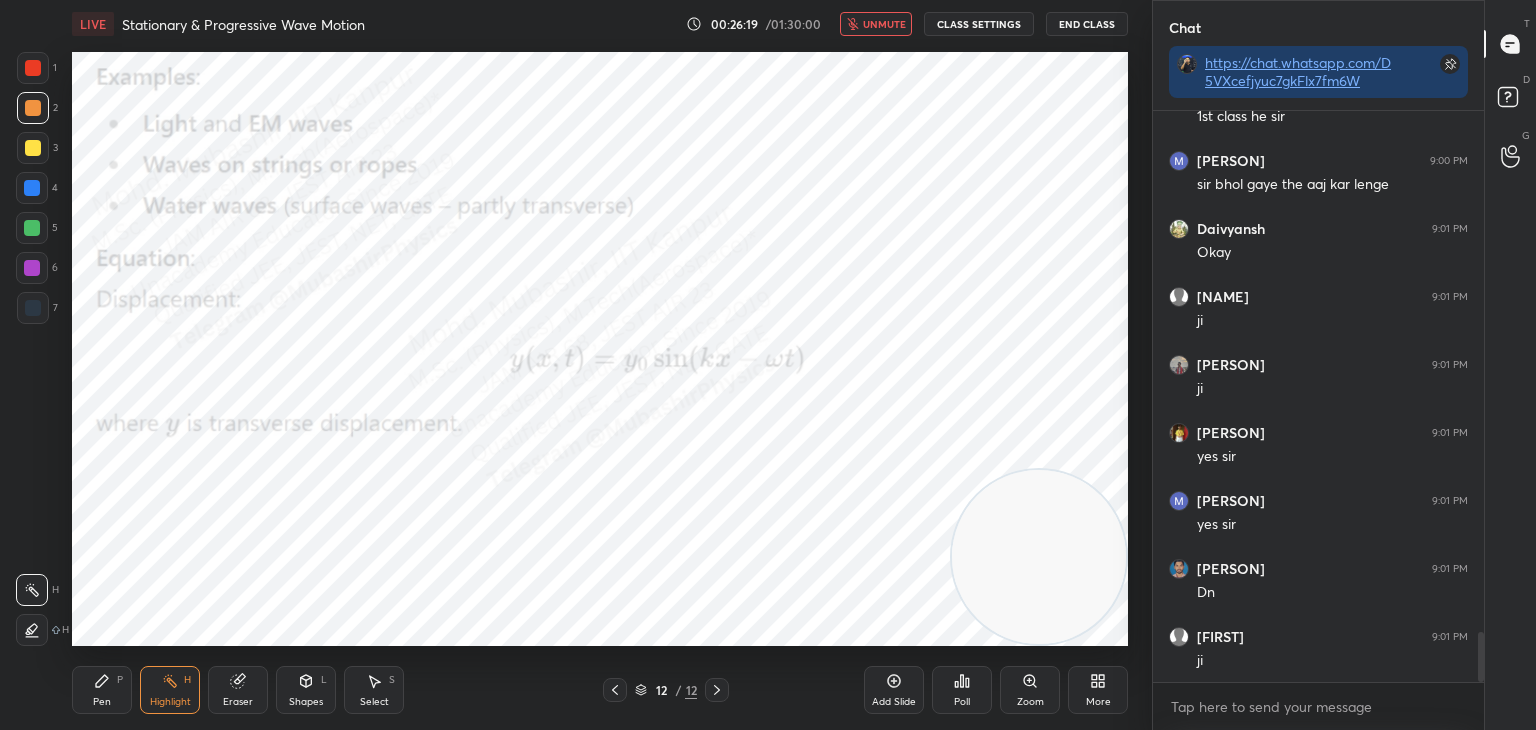 click on "unmute" at bounding box center [884, 24] 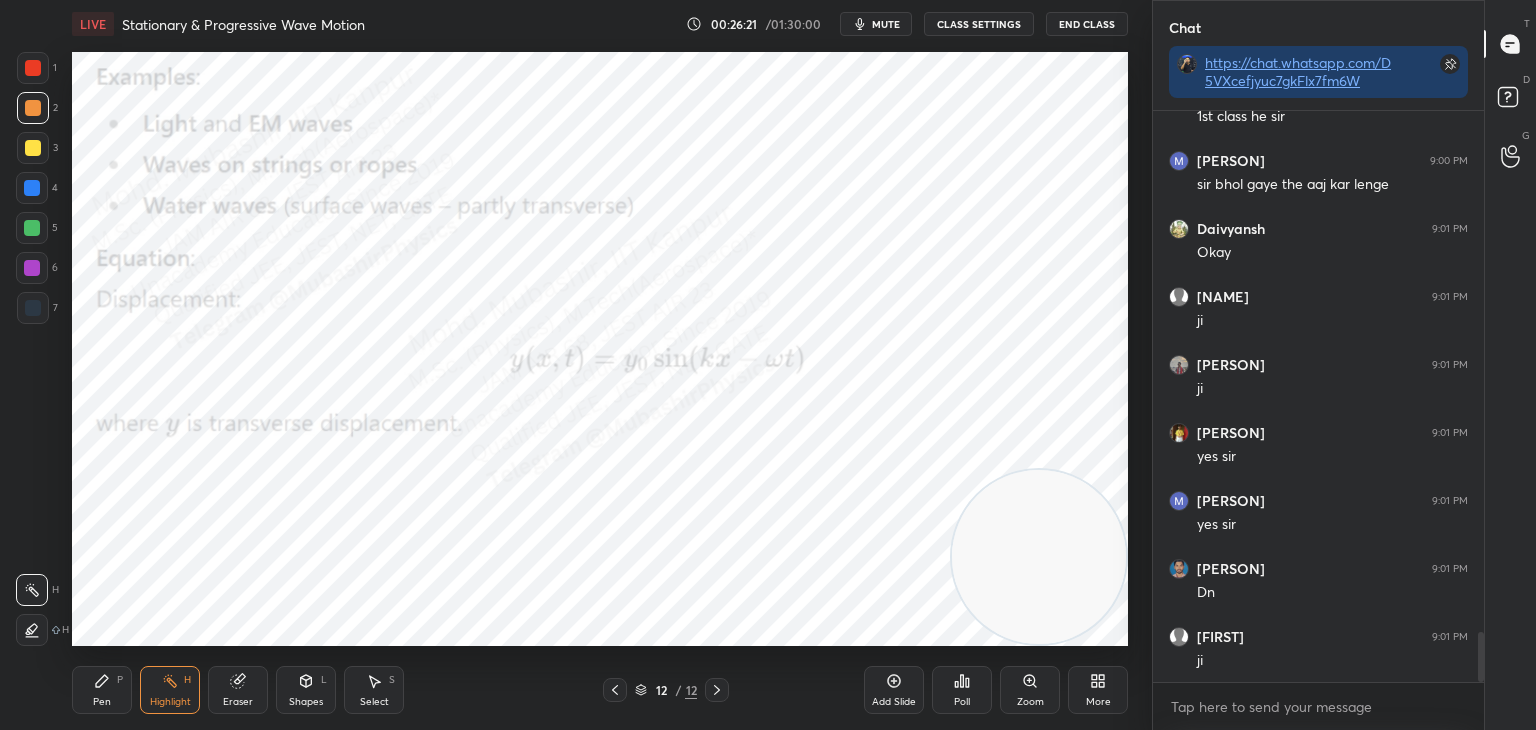 click on "More" at bounding box center [1098, 690] 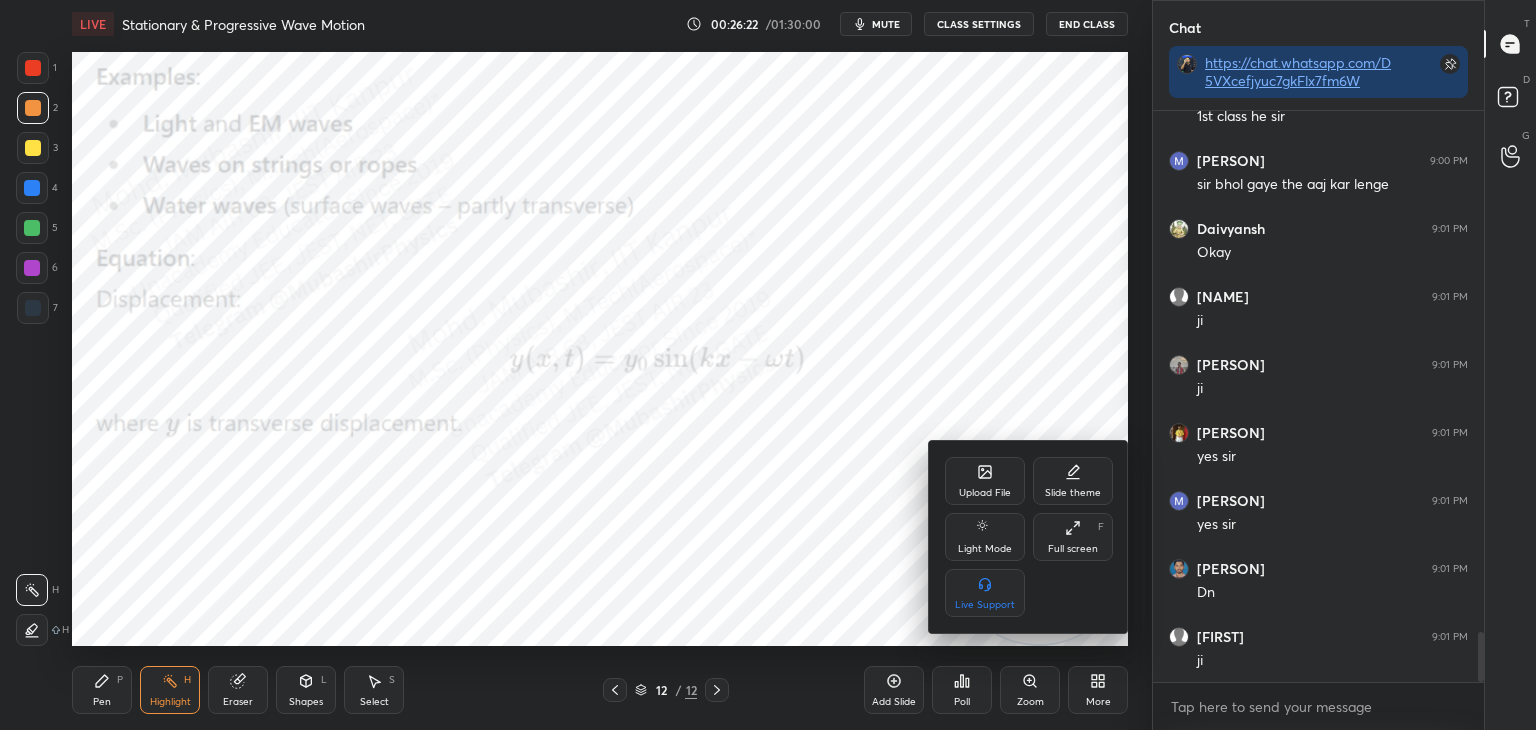 click on "Upload File" at bounding box center (985, 481) 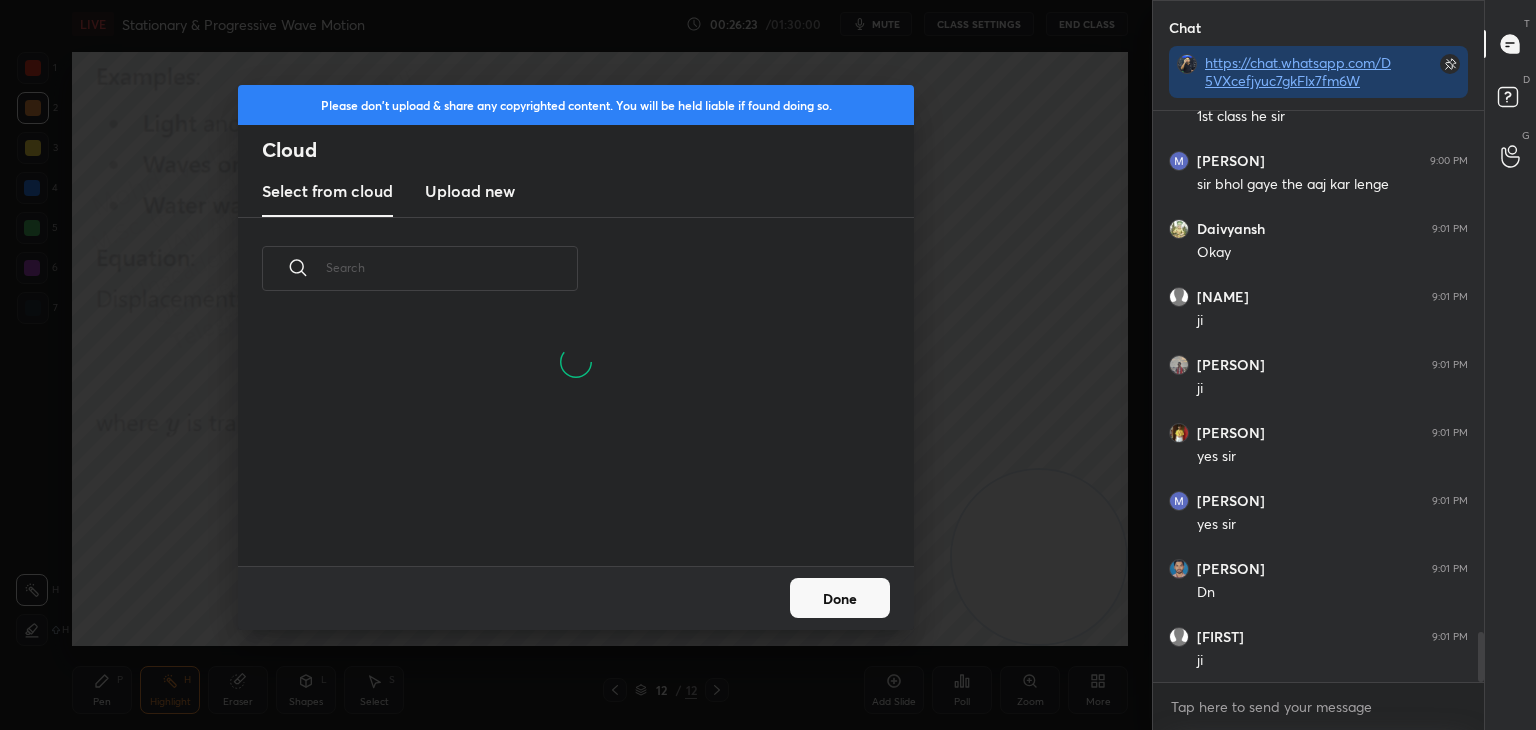 click on "Upload new" at bounding box center (470, 191) 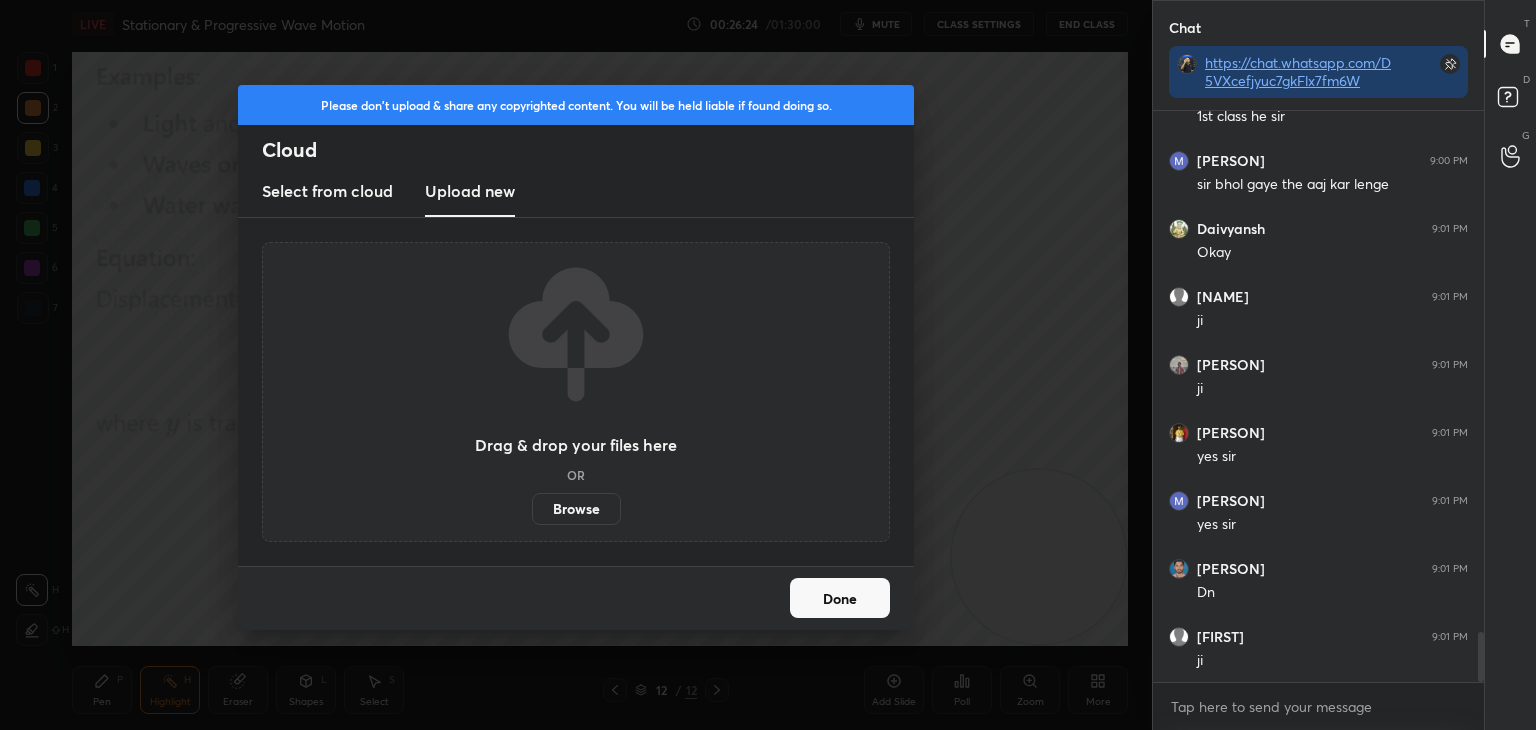 click on "Browse" at bounding box center [576, 509] 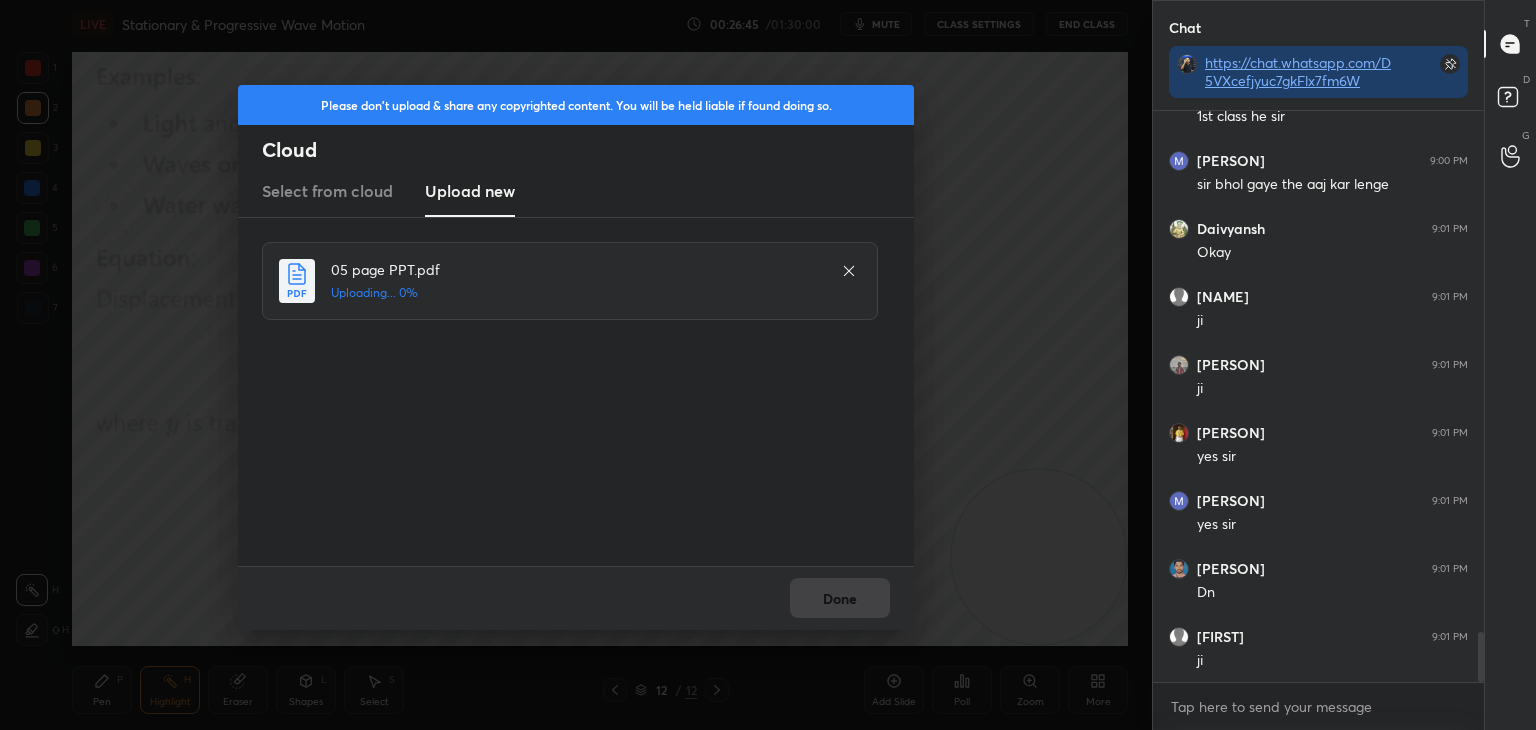 click 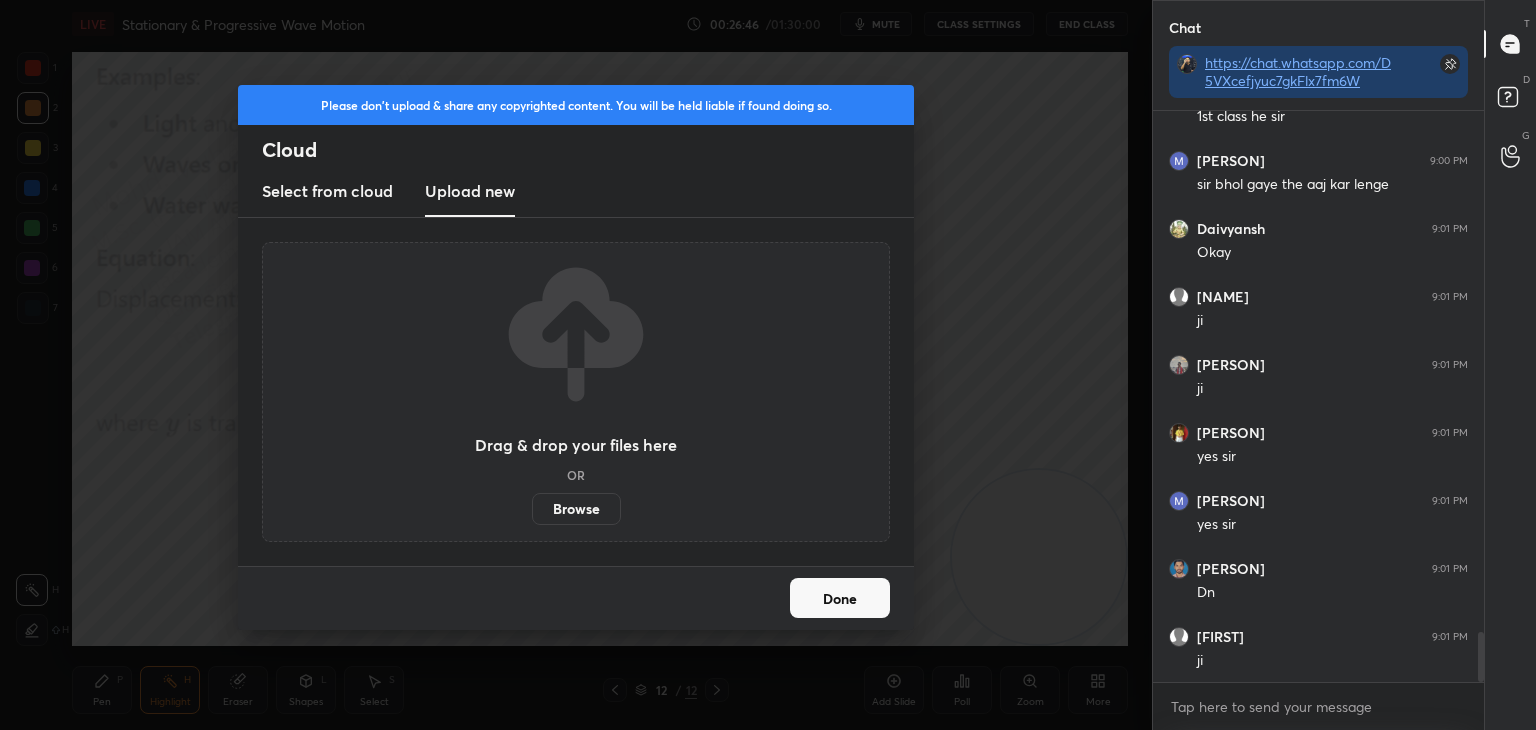 click on "Browse" at bounding box center [576, 509] 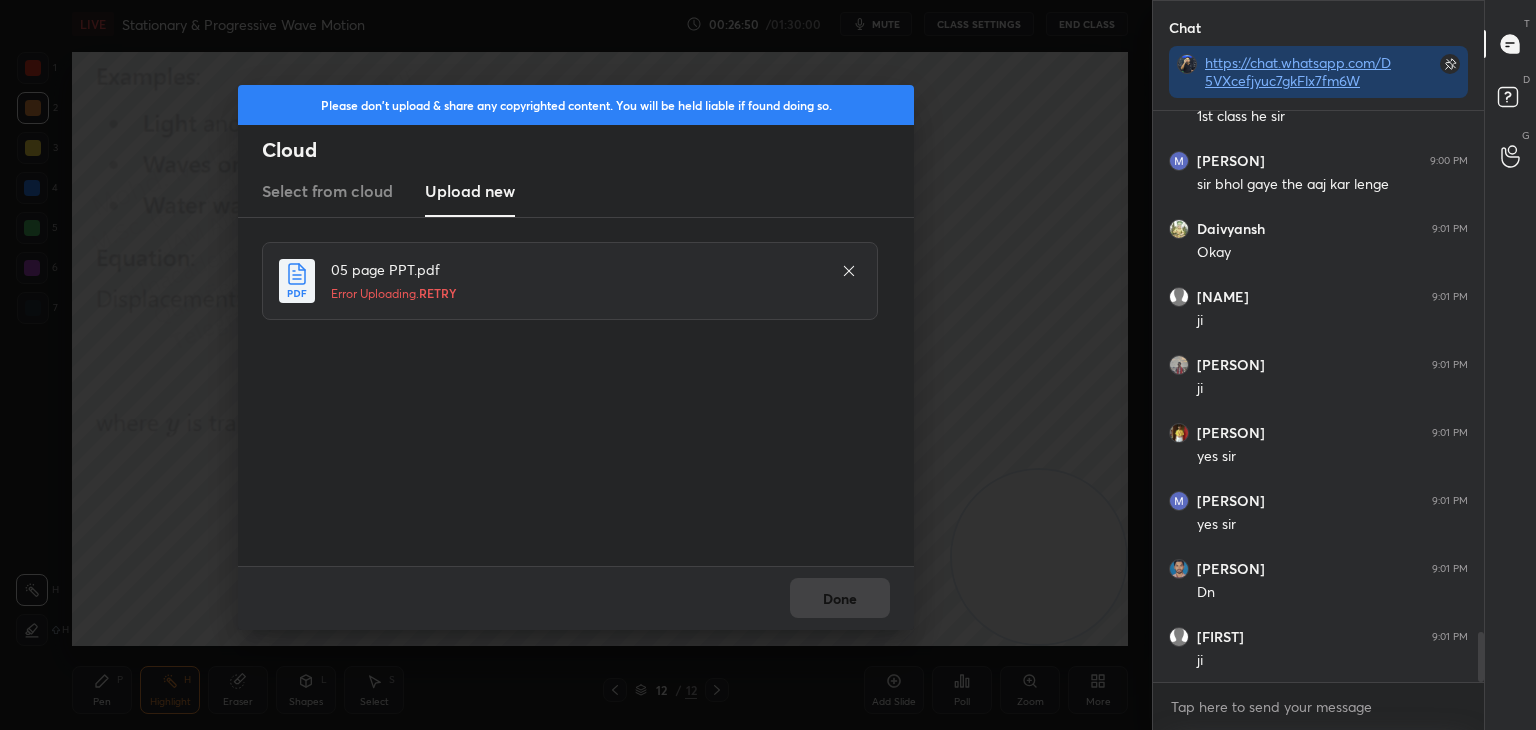 click on "Error Uploading. RETRY" at bounding box center [576, 293] 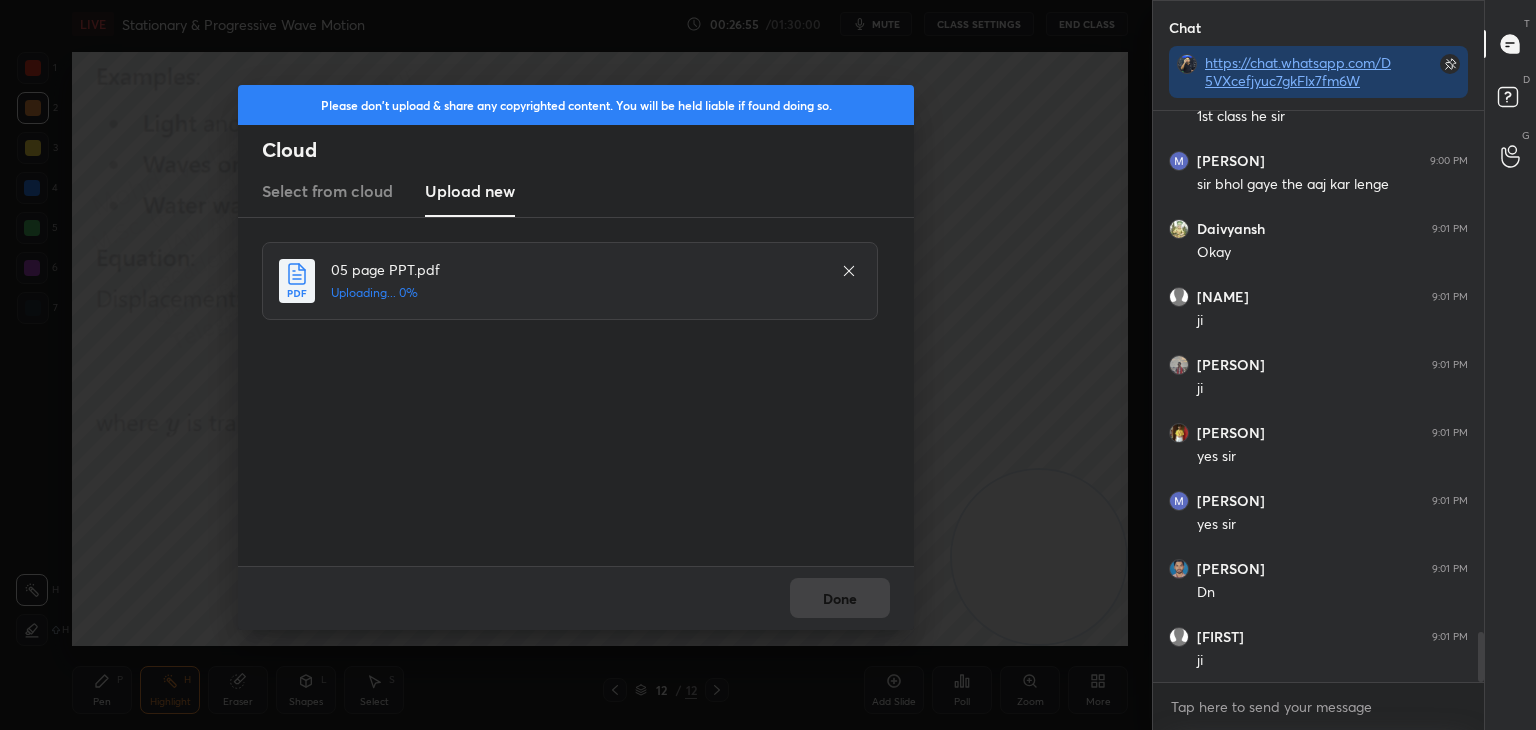 click 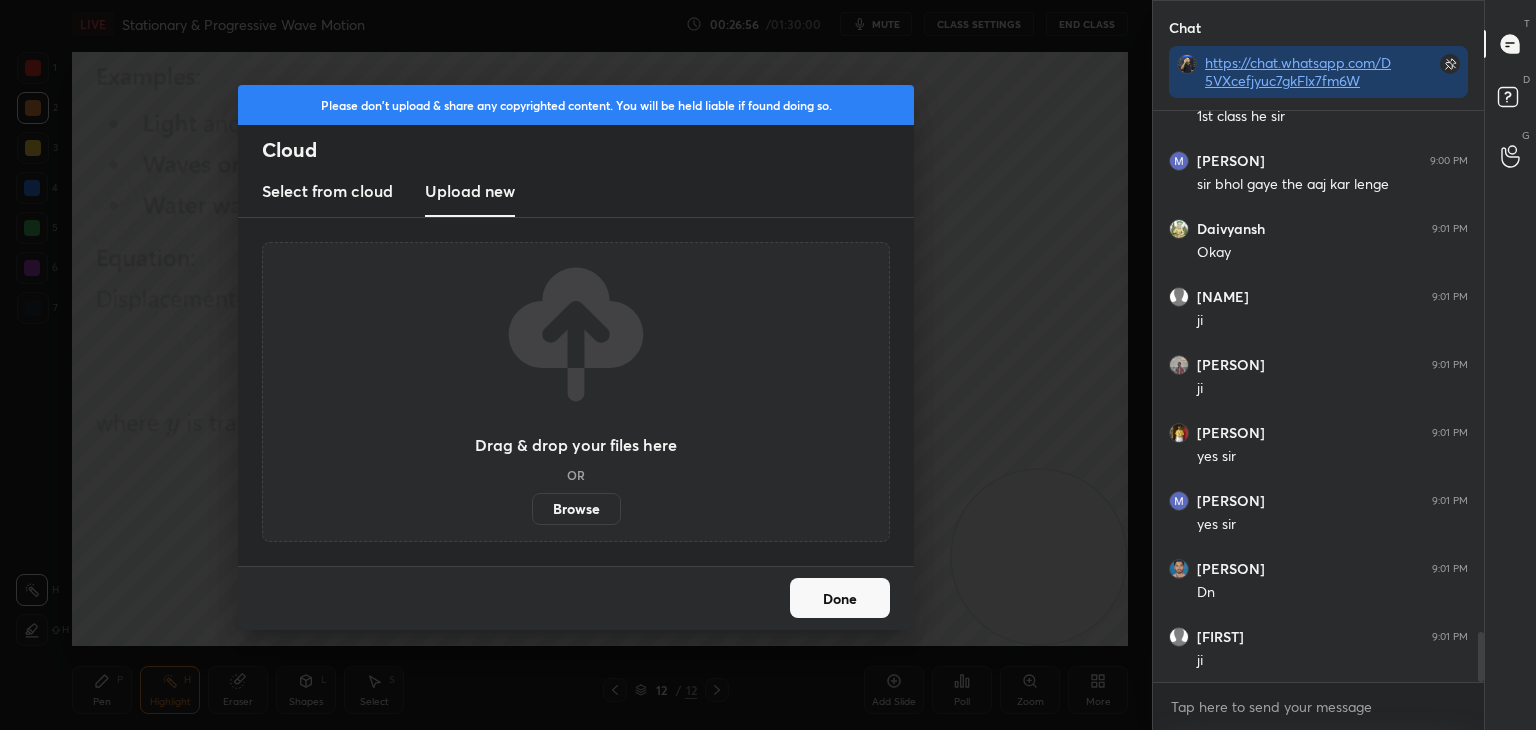 click on "Browse" at bounding box center (576, 509) 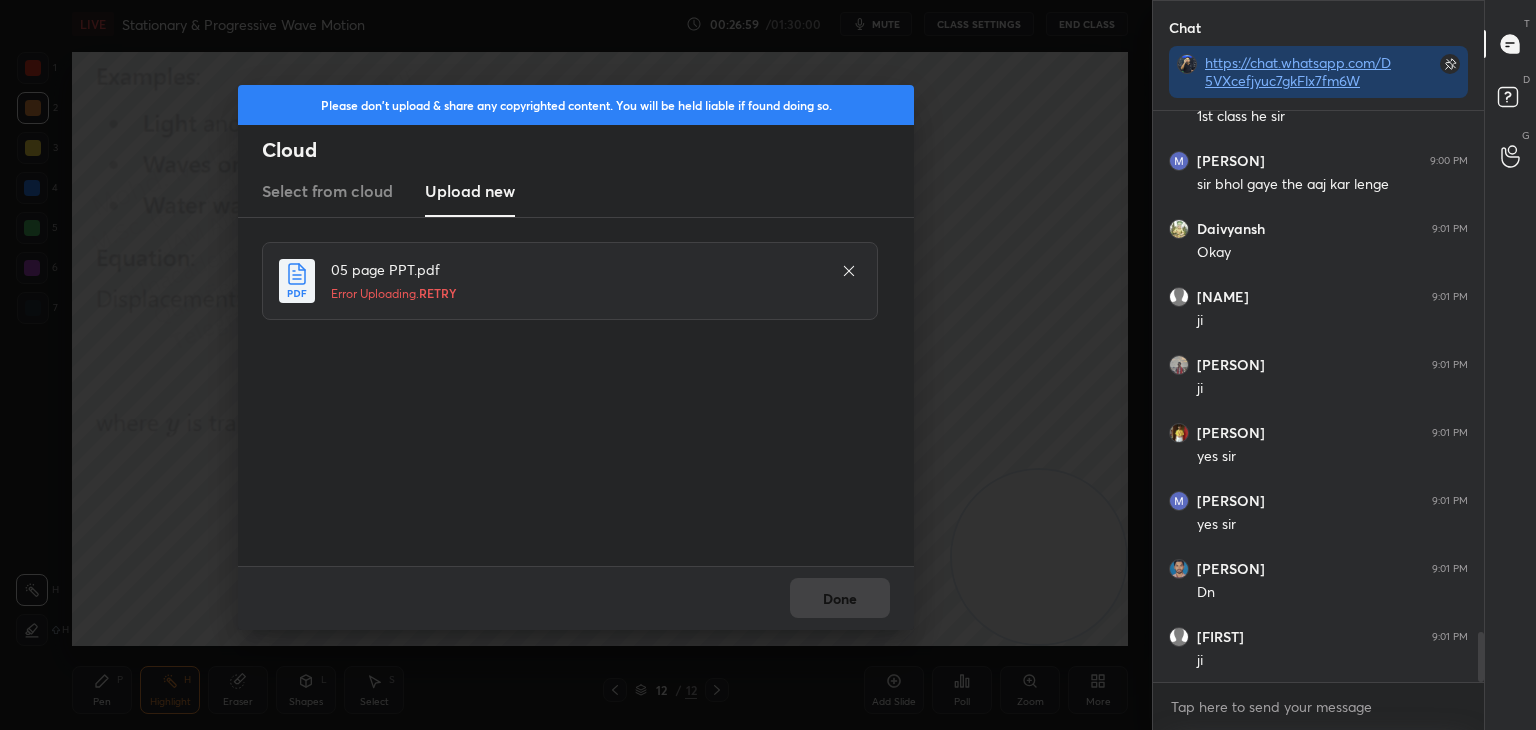 click on "RETRY" at bounding box center [438, 293] 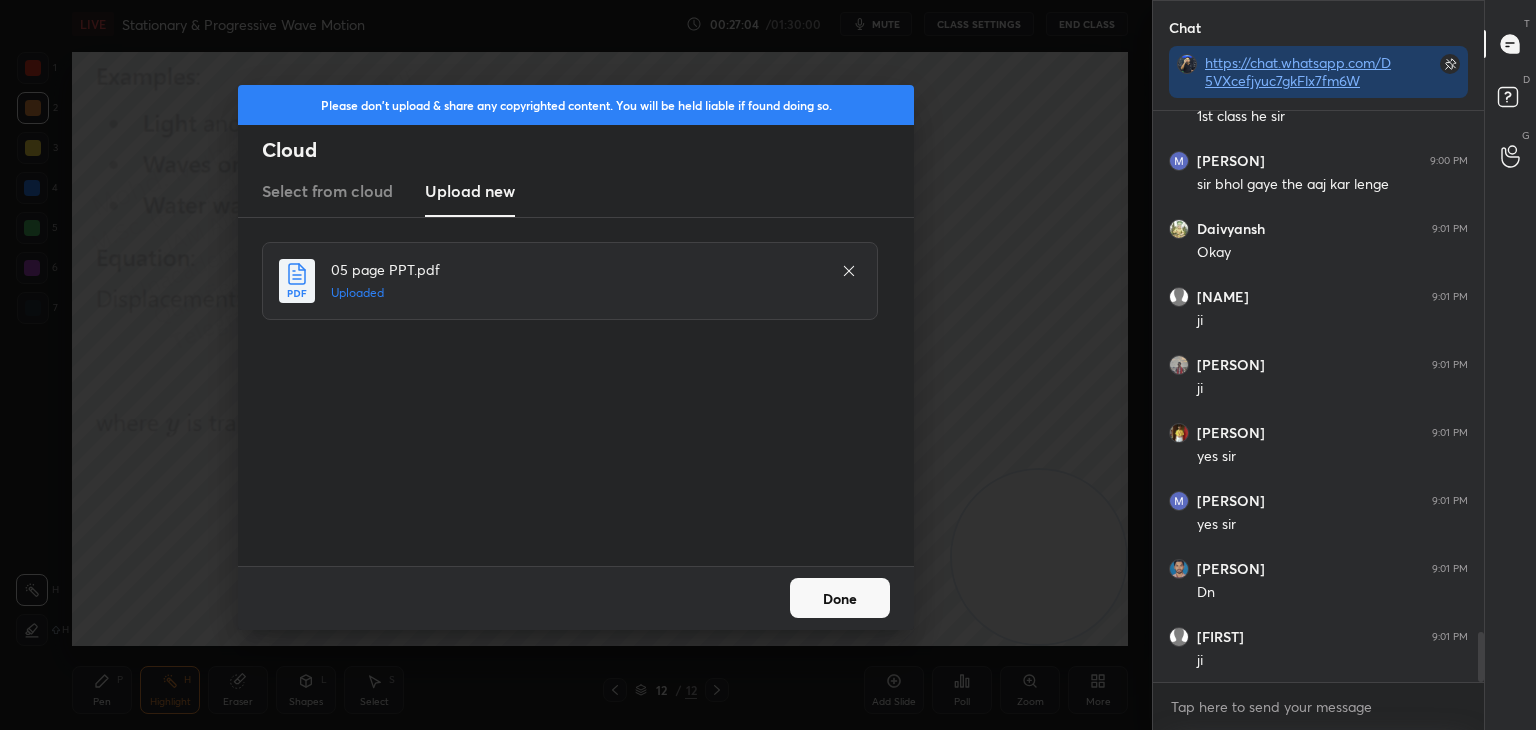 click on "Done" at bounding box center [840, 598] 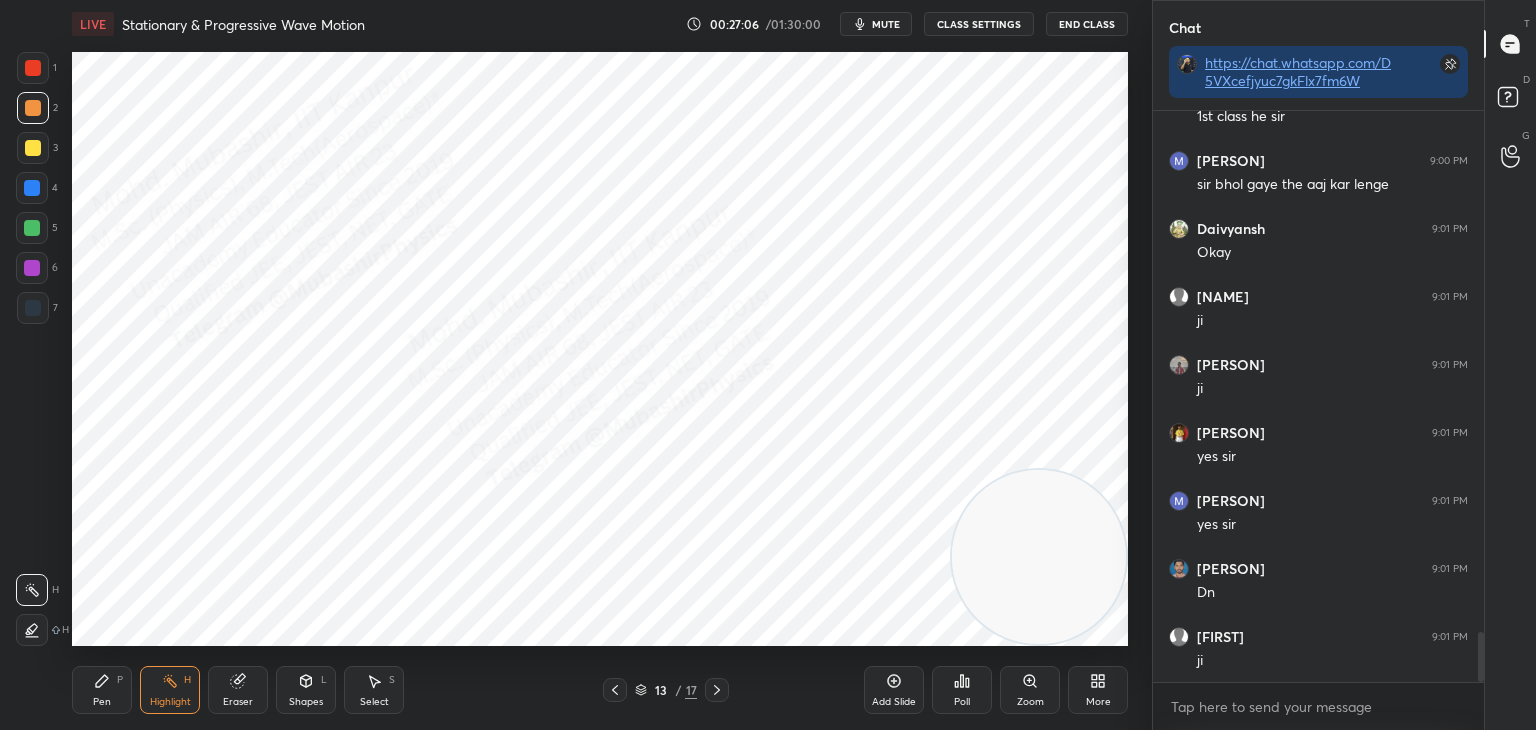 drag, startPoint x: 97, startPoint y: 697, endPoint x: 103, endPoint y: 653, distance: 44.407207 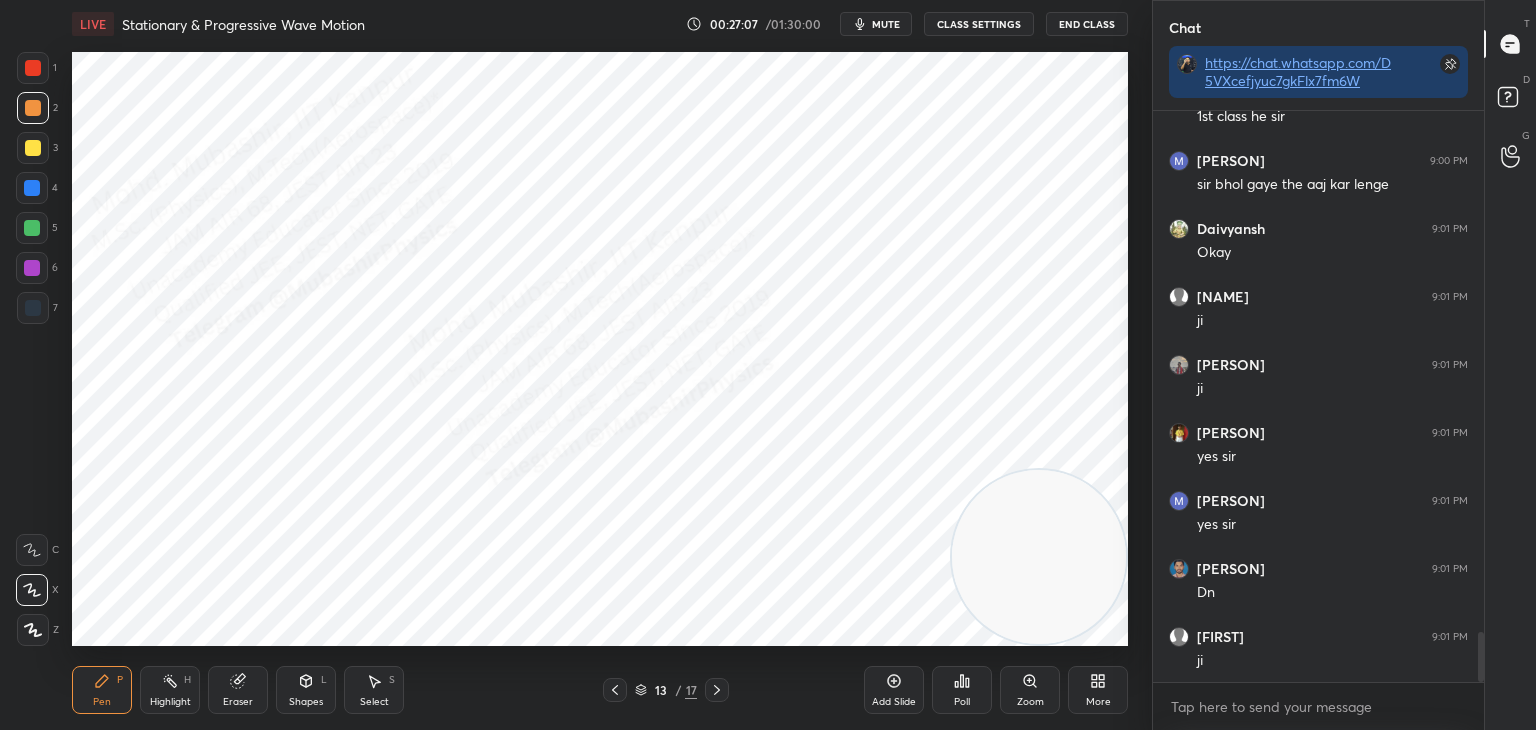 click at bounding box center [33, 68] 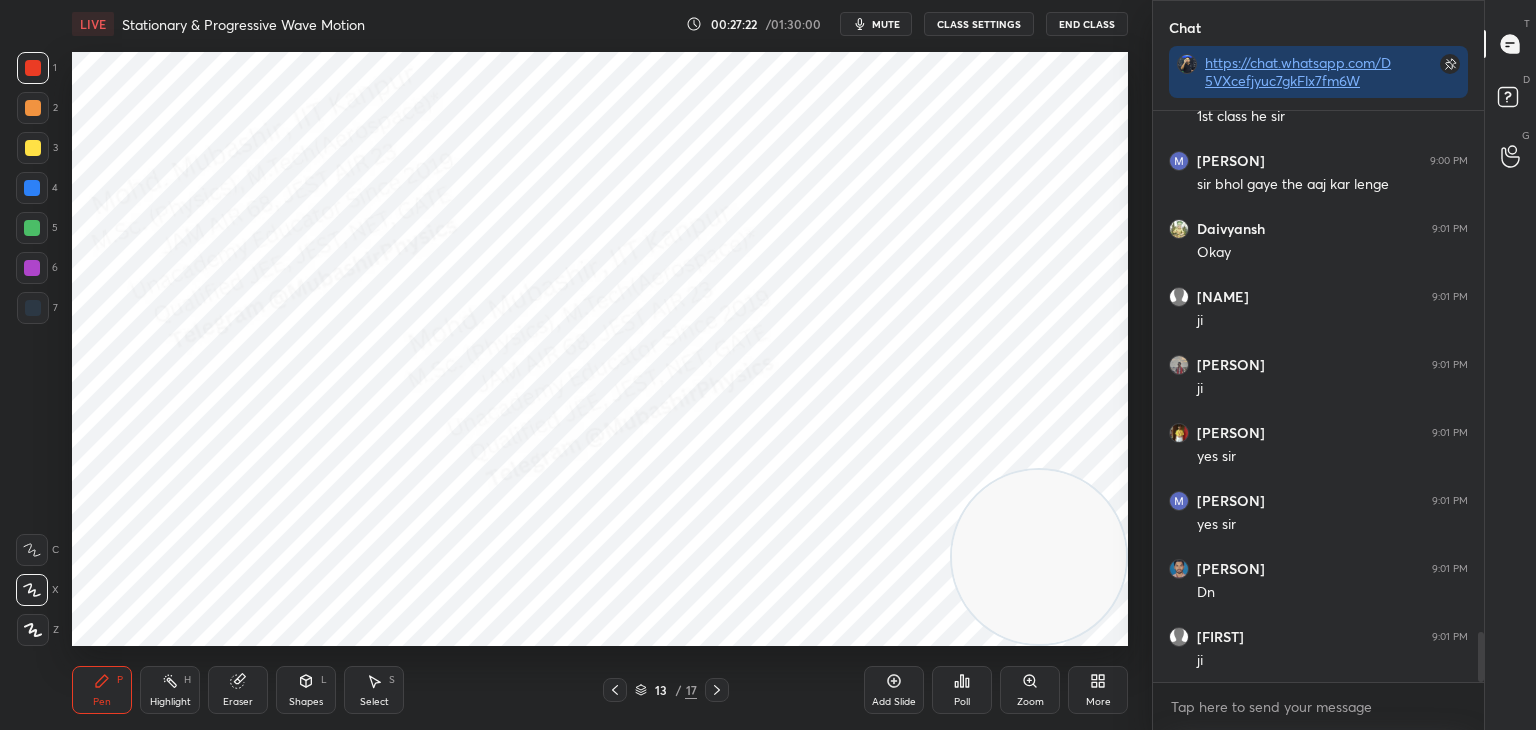 drag, startPoint x: 307, startPoint y: 701, endPoint x: 297, endPoint y: 685, distance: 18.867962 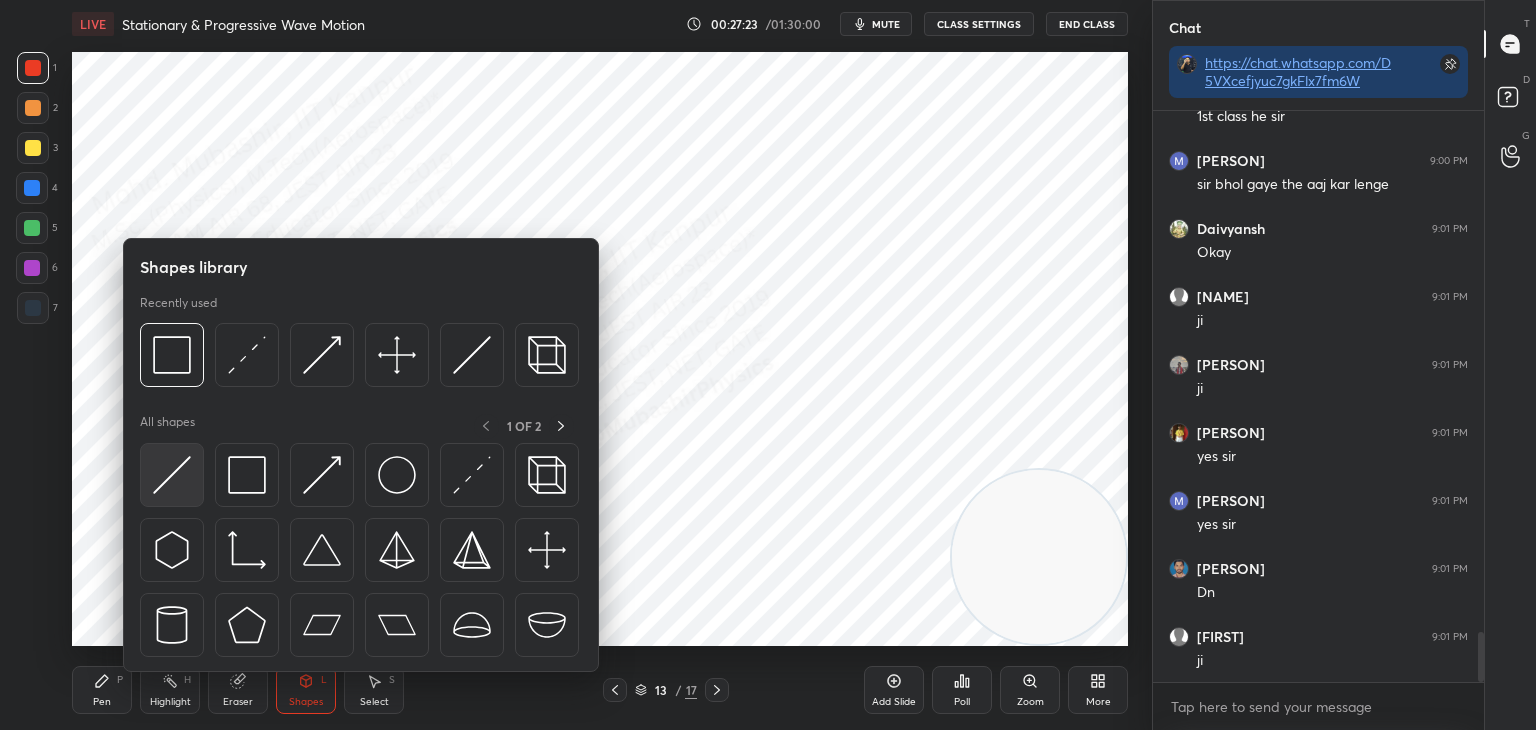 click at bounding box center (172, 475) 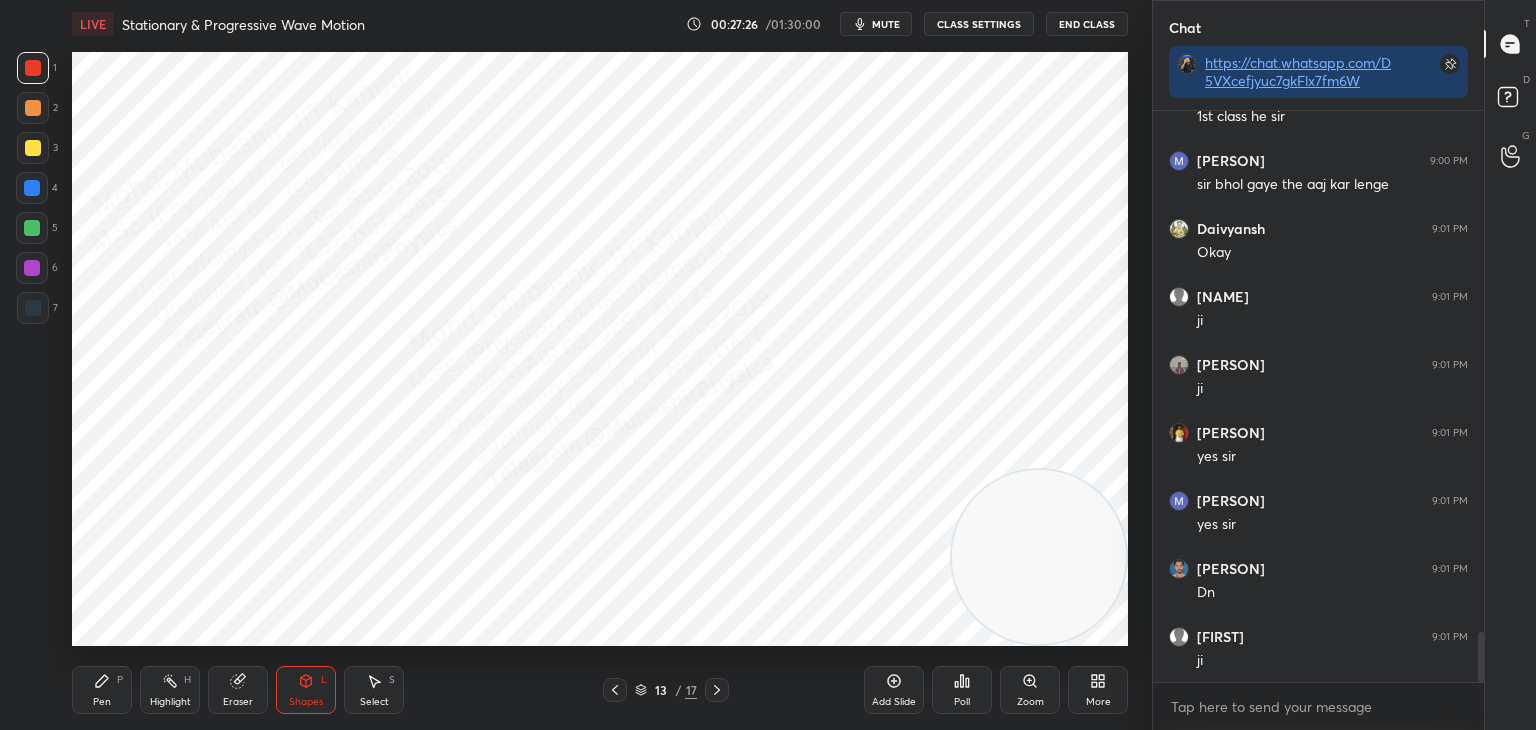scroll, scrollTop: 5972, scrollLeft: 0, axis: vertical 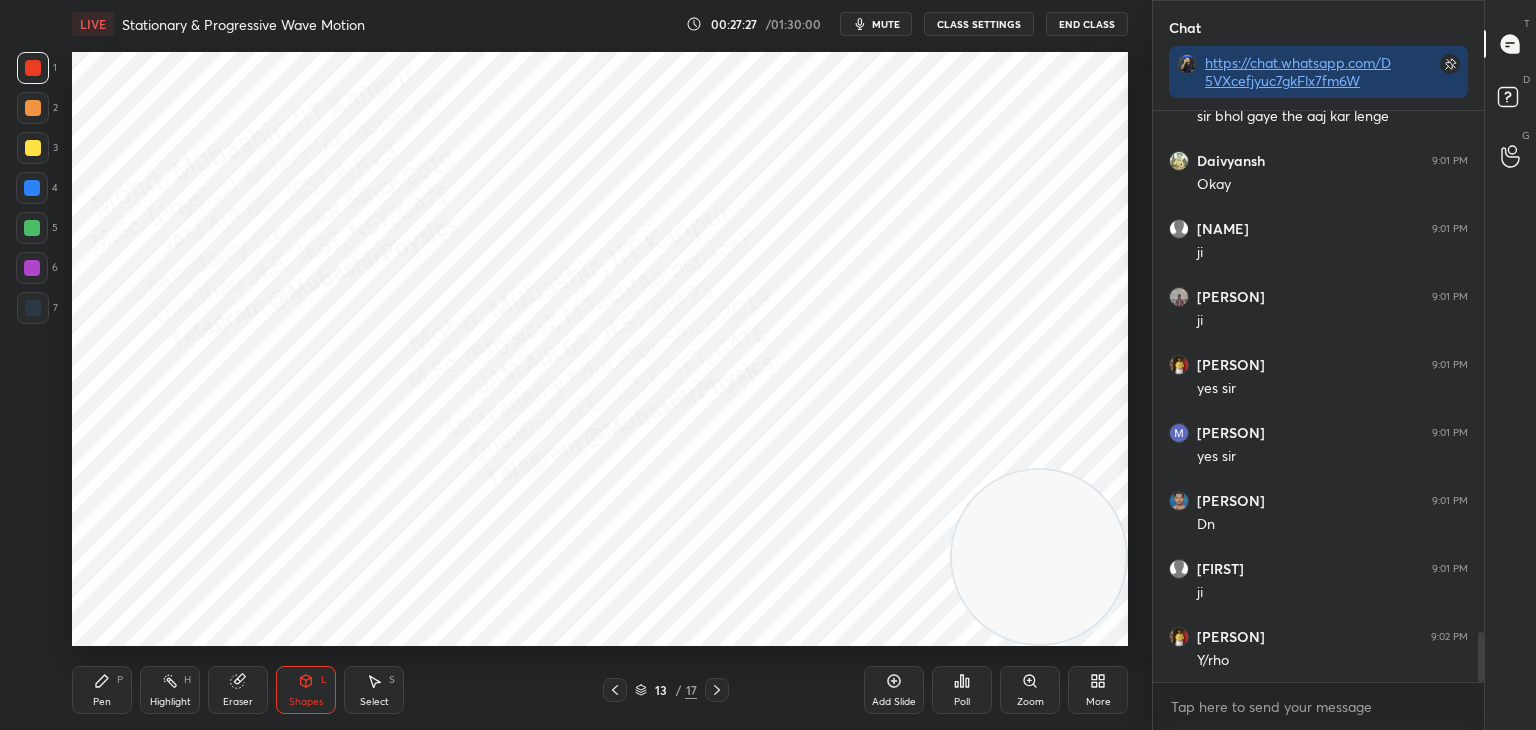 drag, startPoint x: 368, startPoint y: 694, endPoint x: 355, endPoint y: 677, distance: 21.400934 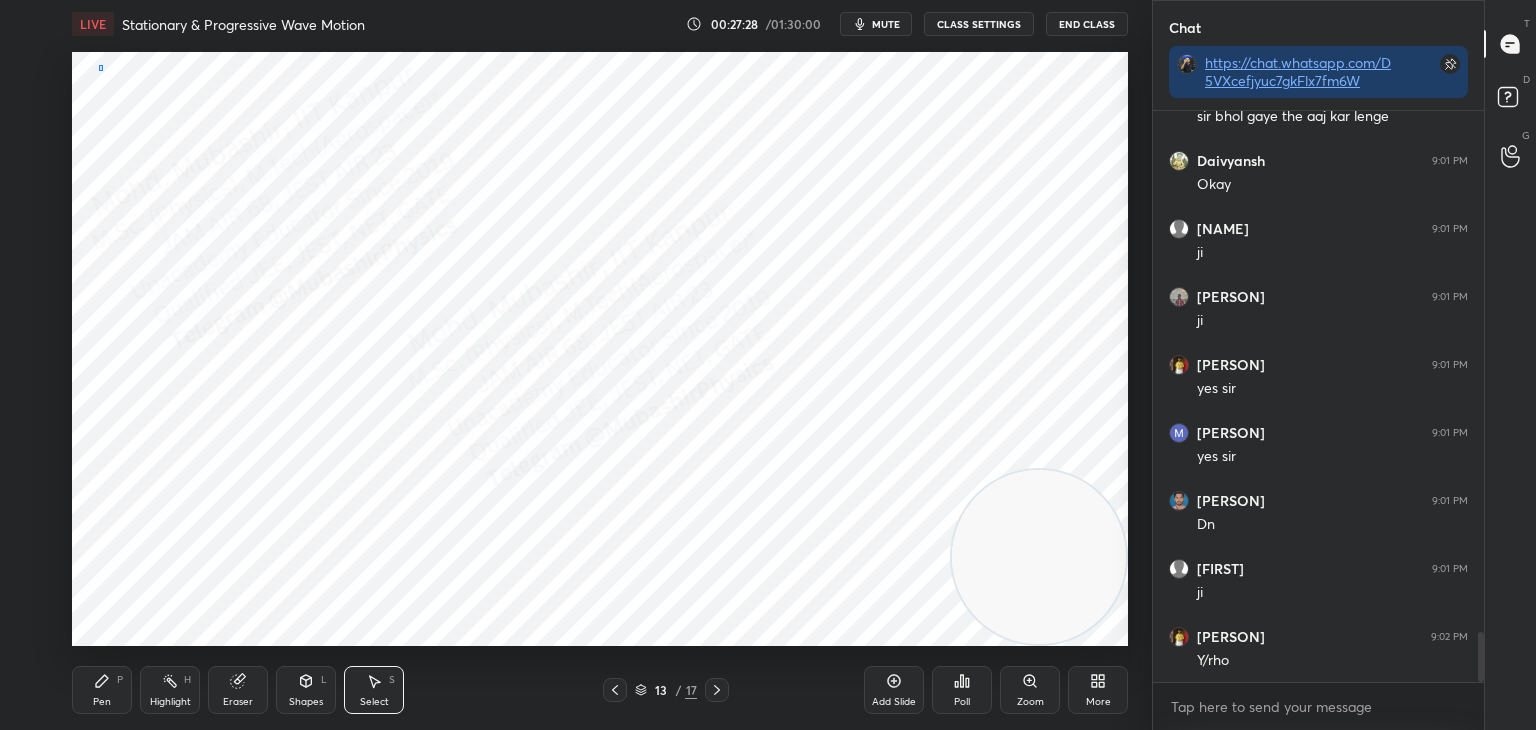 drag, startPoint x: 103, startPoint y: 65, endPoint x: 249, endPoint y: 85, distance: 147.3635 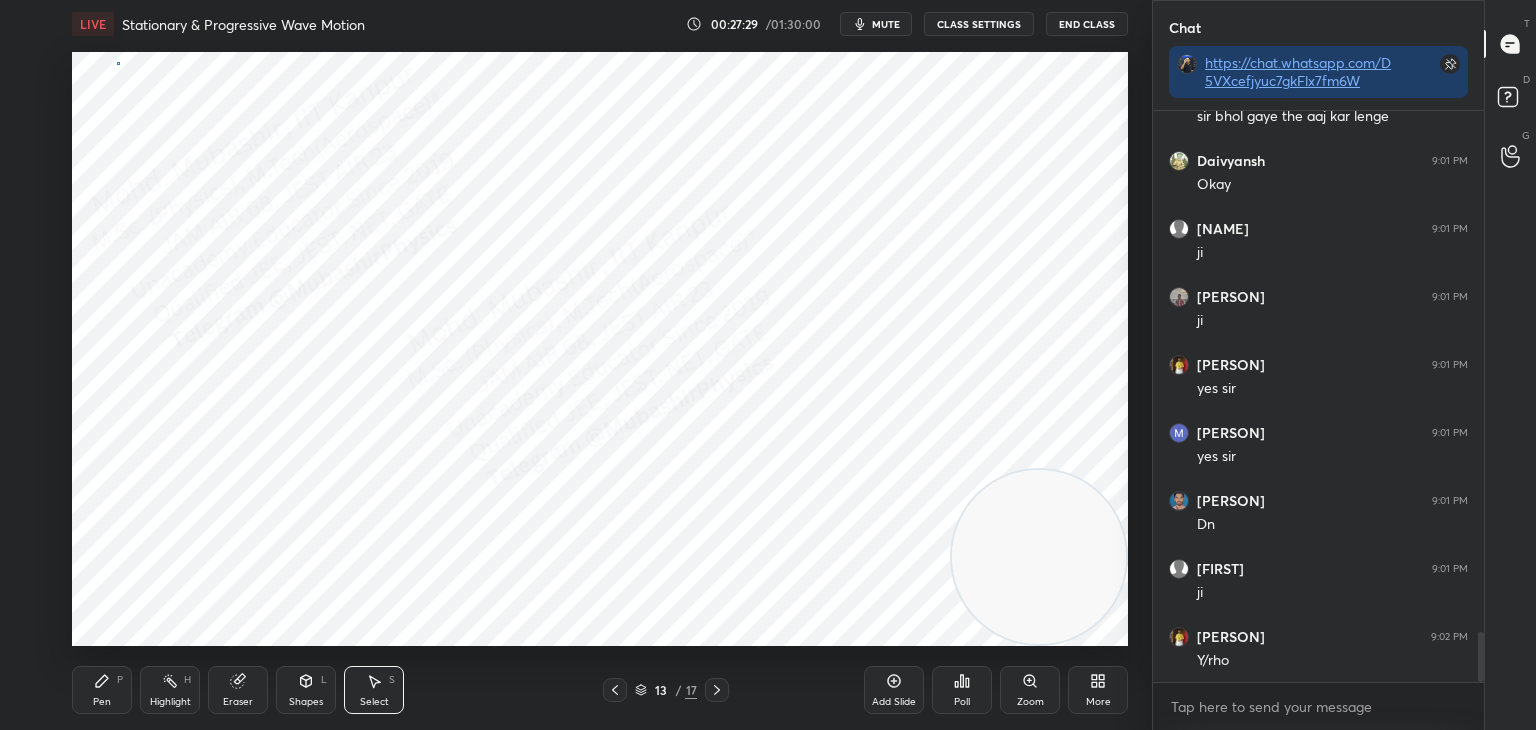 click on "0 ° Undo Copy Duplicate Duplicate to new slide Delete" at bounding box center (600, 349) 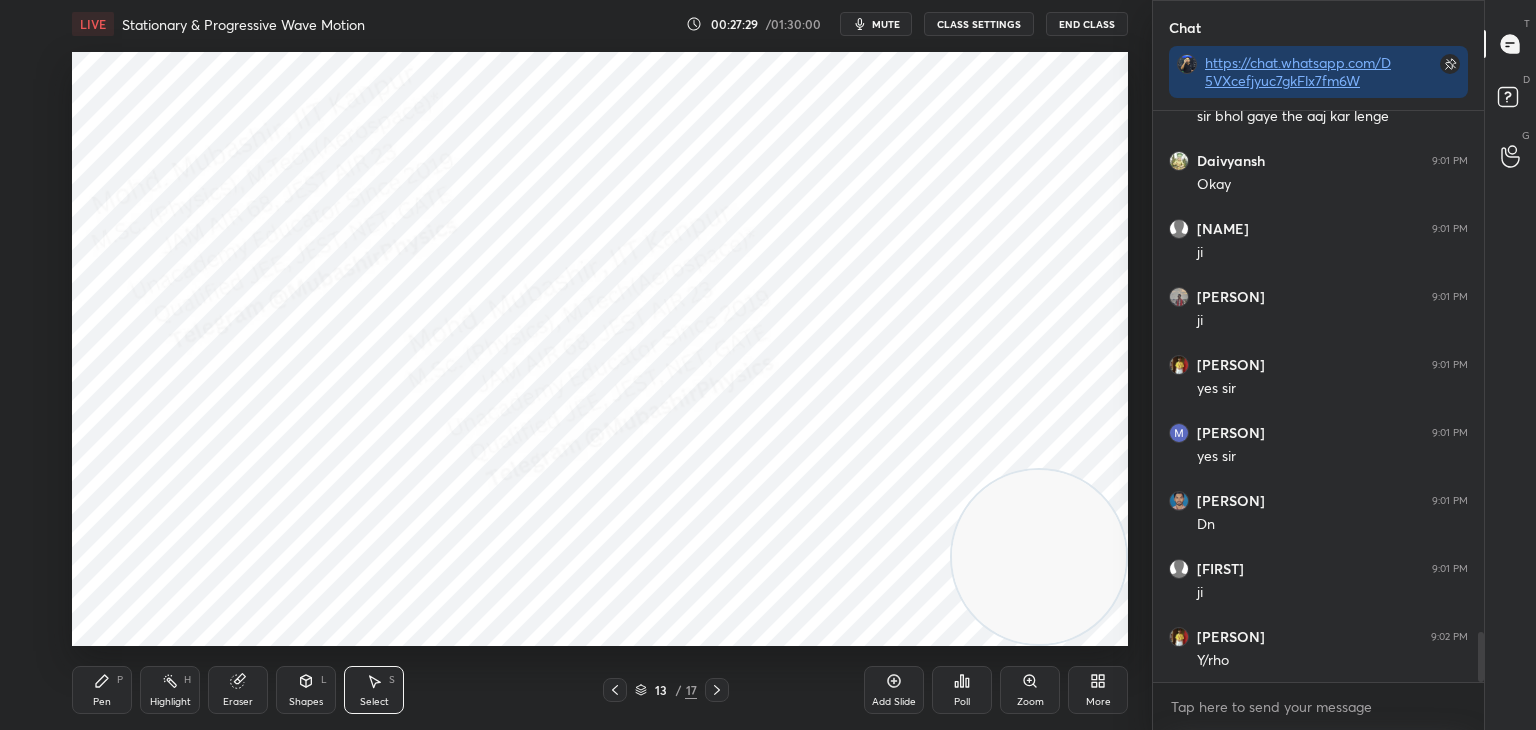 click on "0 ° Undo Copy Duplicate Duplicate to new slide Delete" at bounding box center [600, 349] 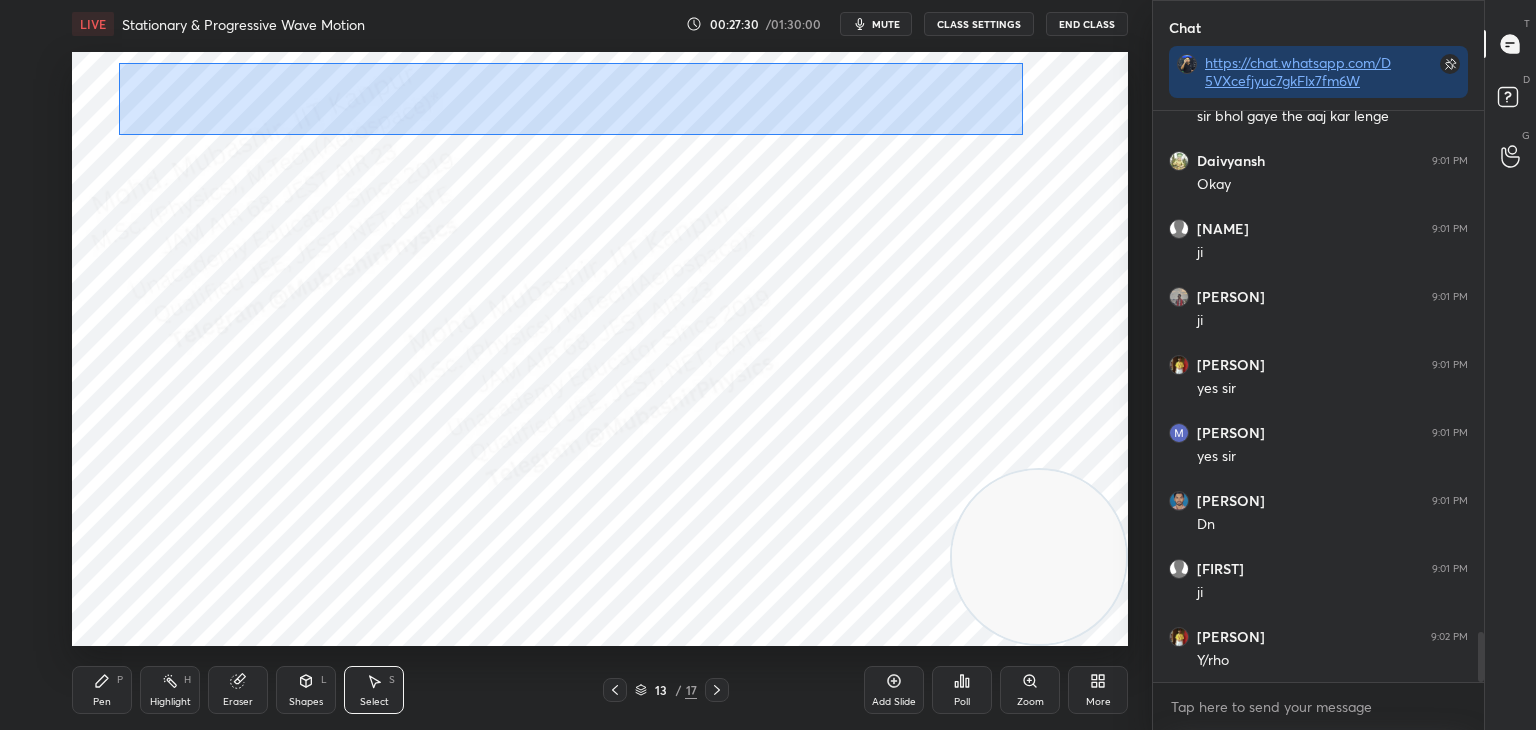 drag, startPoint x: 156, startPoint y: 73, endPoint x: 871, endPoint y: 89, distance: 715.179 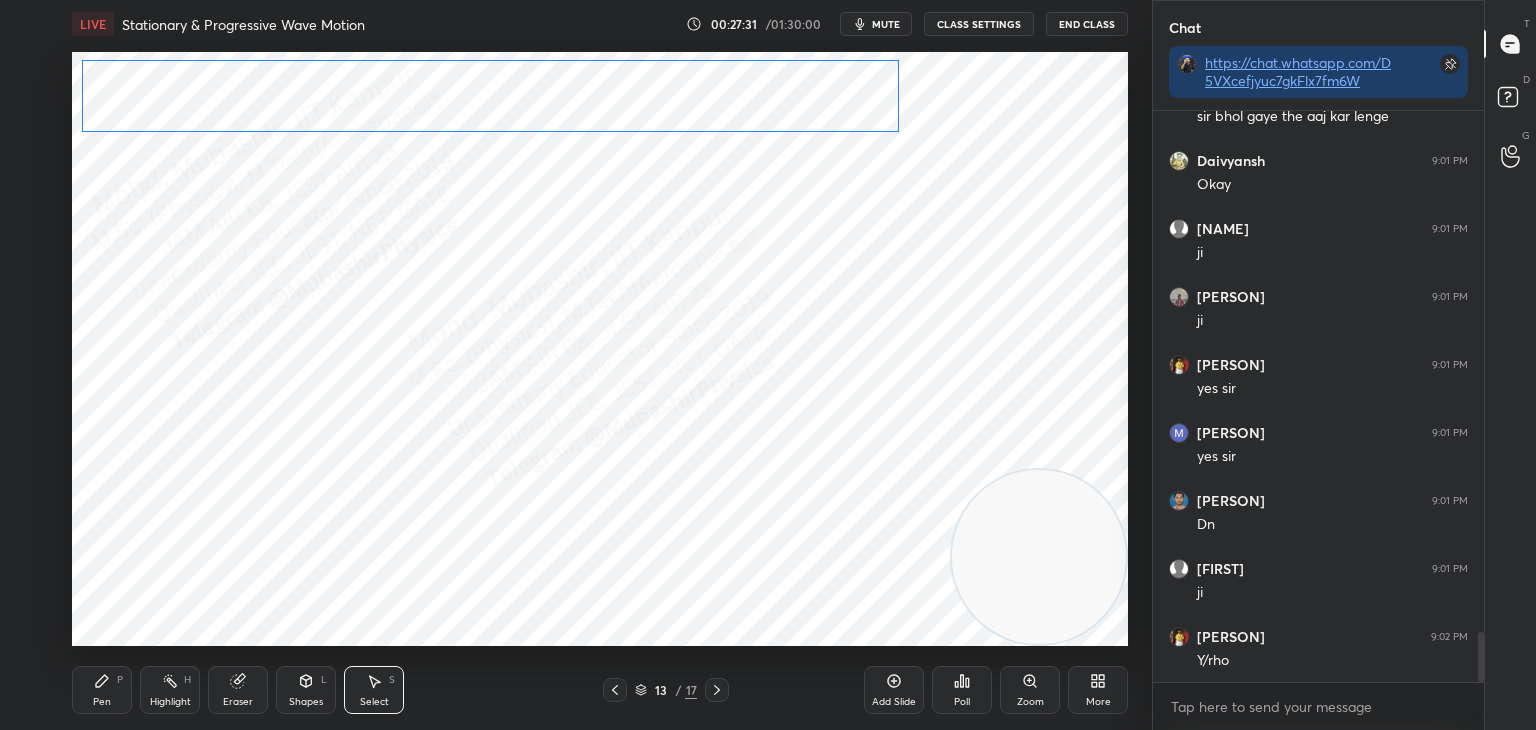 drag, startPoint x: 855, startPoint y: 89, endPoint x: 824, endPoint y: 83, distance: 31.575306 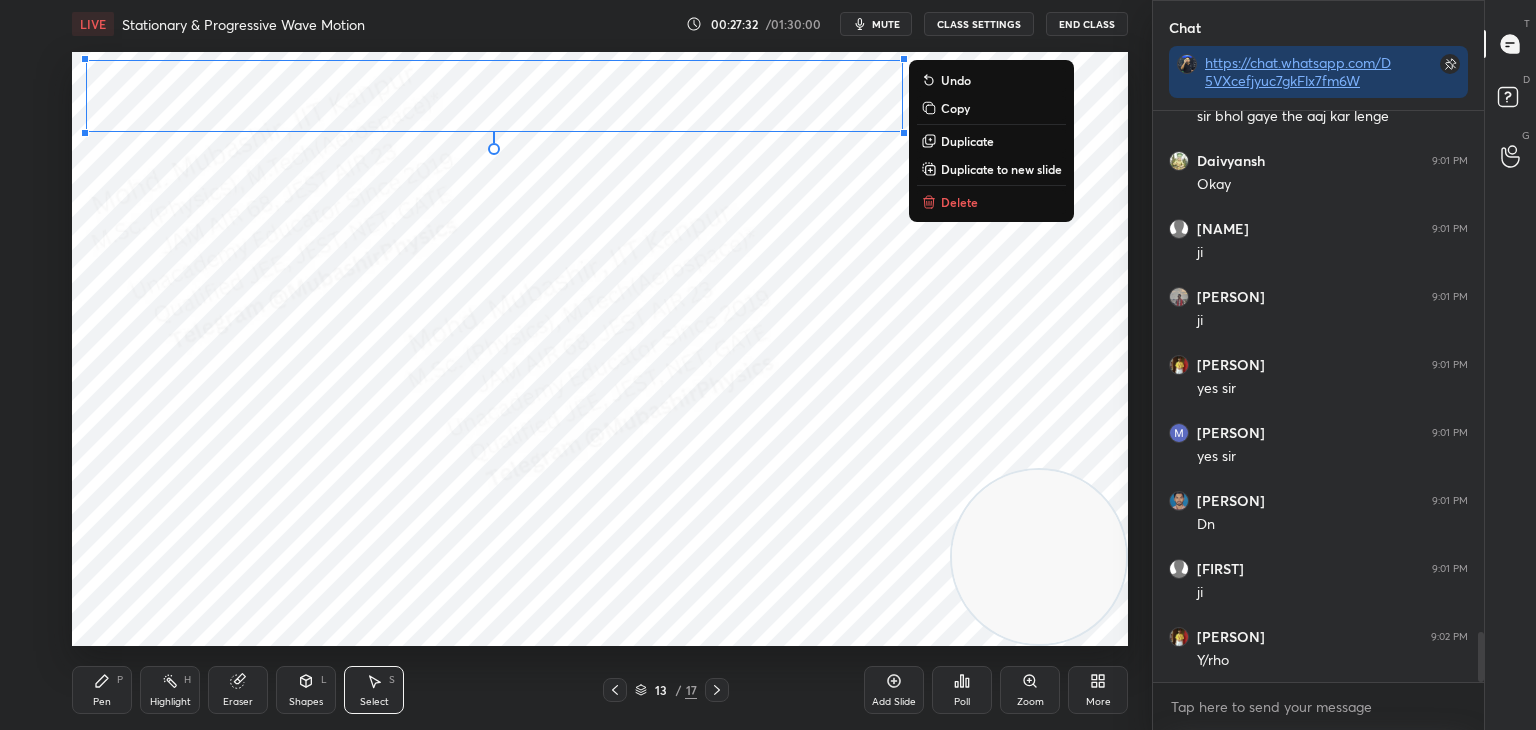 drag, startPoint x: 99, startPoint y: 678, endPoint x: 53, endPoint y: 467, distance: 215.95601 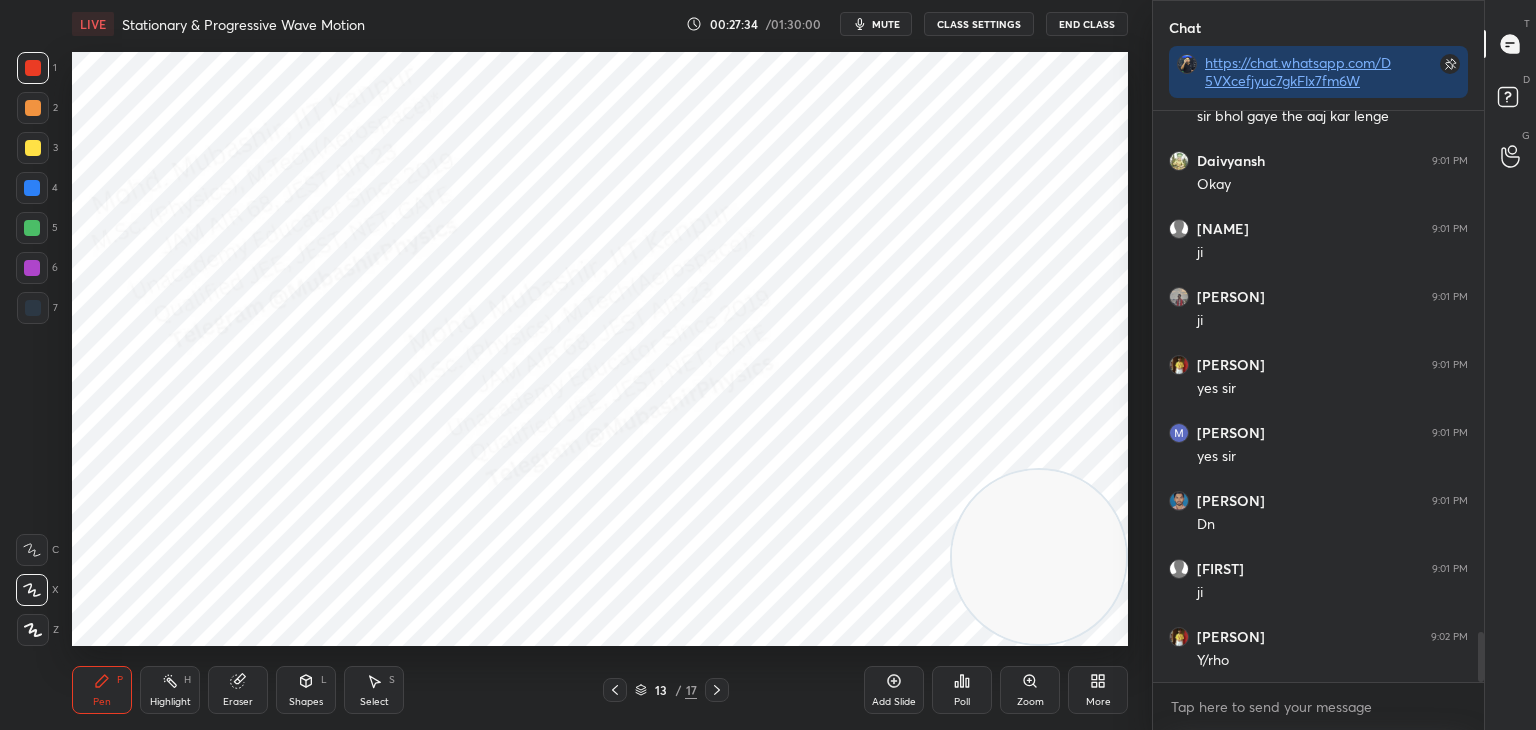 click at bounding box center [32, 188] 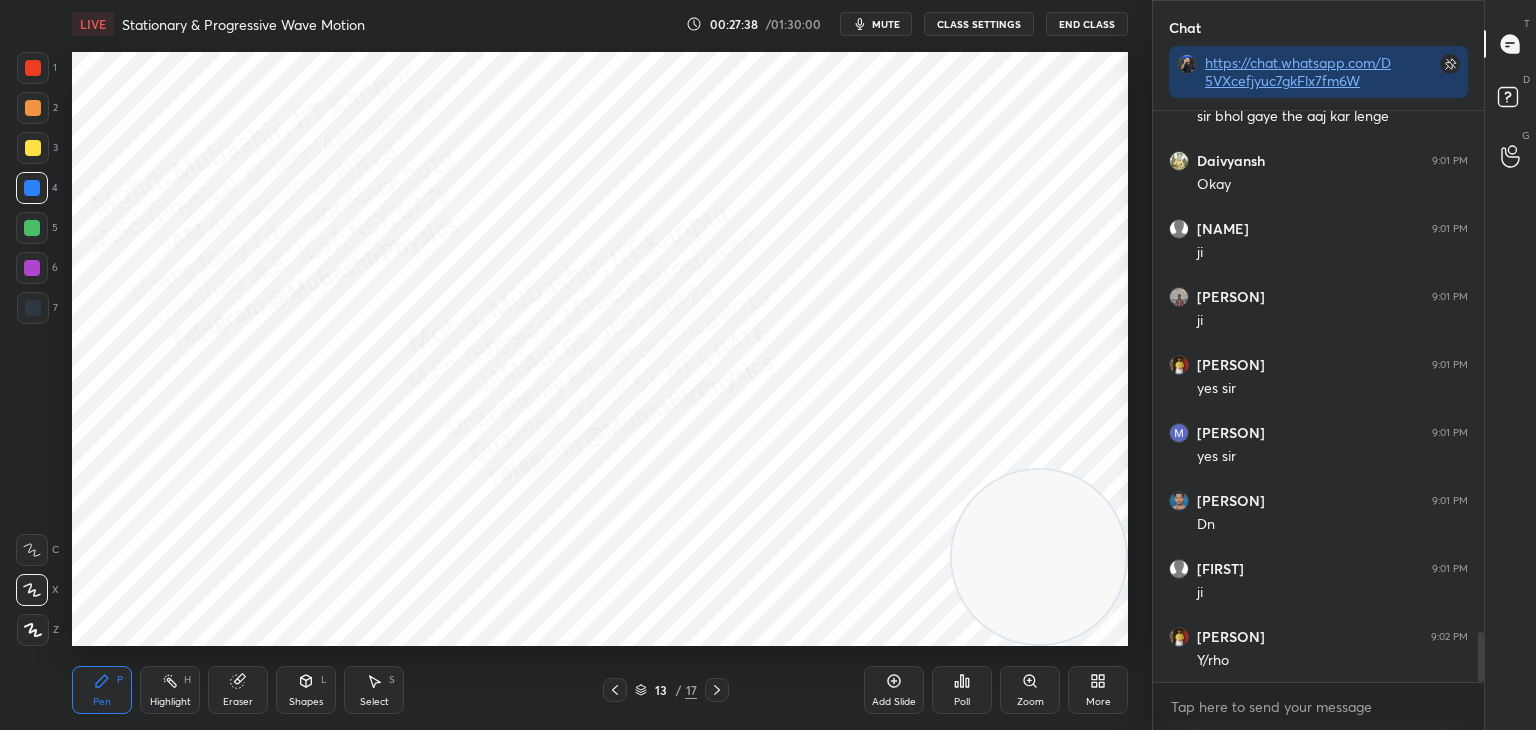 click at bounding box center (32, 228) 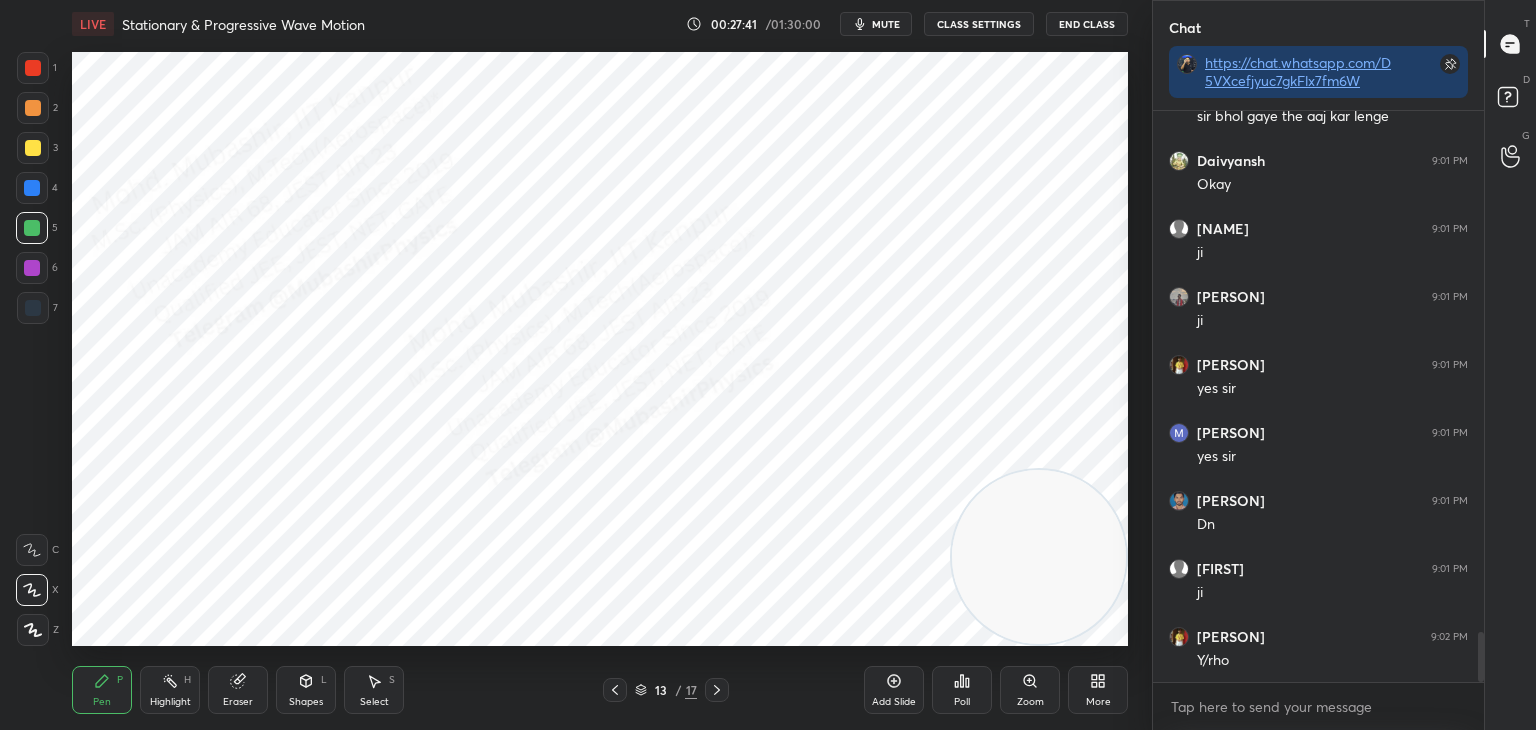 drag, startPoint x: 43, startPoint y: 267, endPoint x: 60, endPoint y: 265, distance: 17.117243 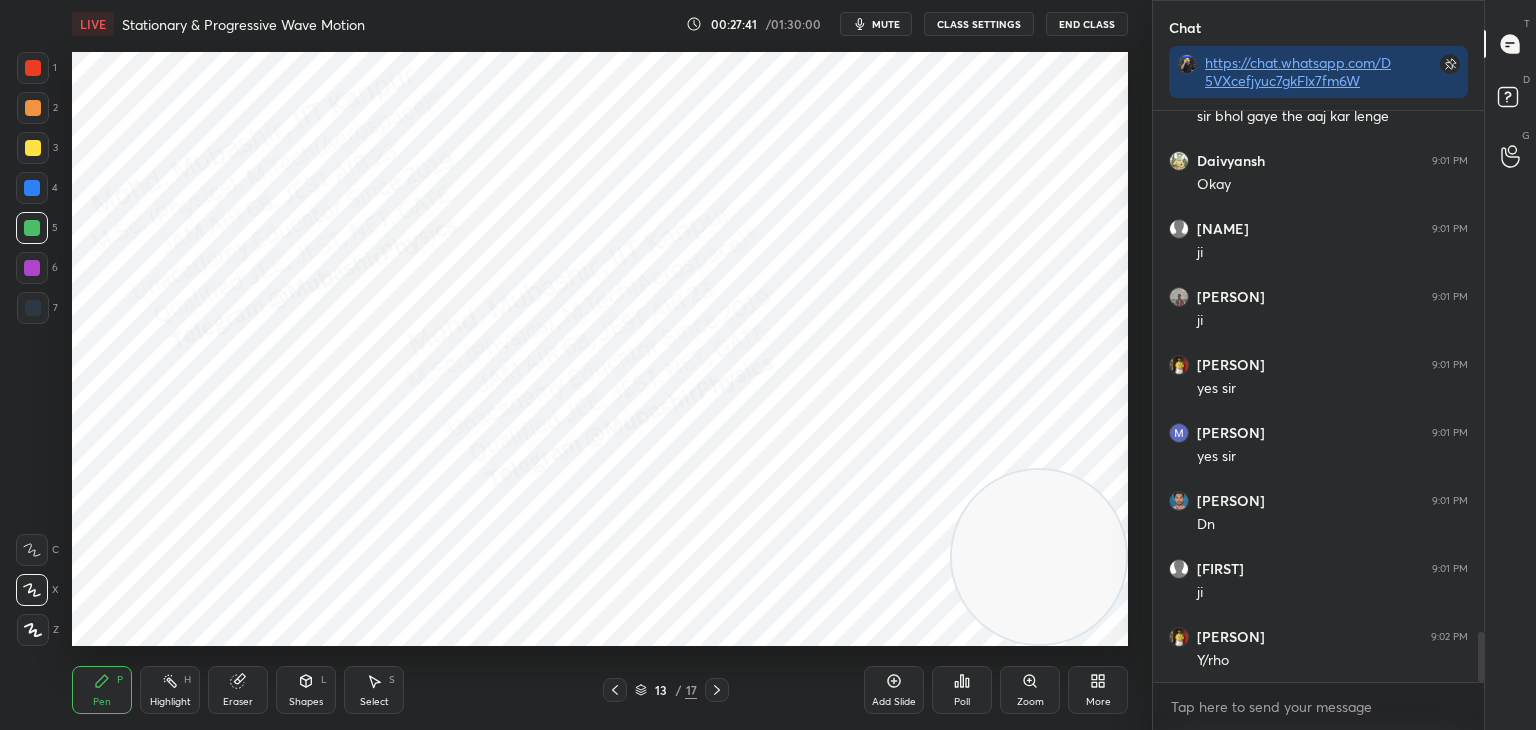 click at bounding box center (32, 268) 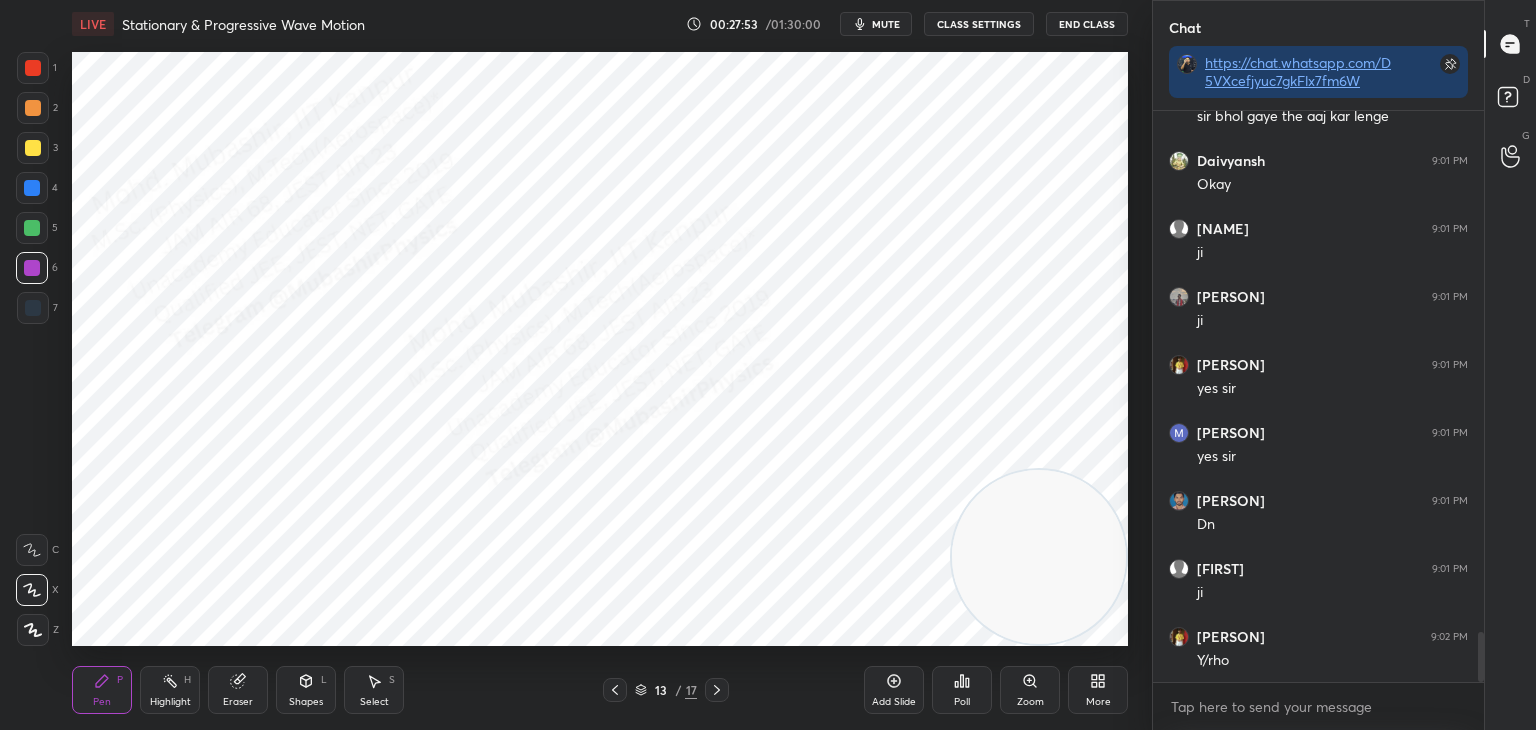 drag, startPoint x: 39, startPoint y: 226, endPoint x: 64, endPoint y: 262, distance: 43.829212 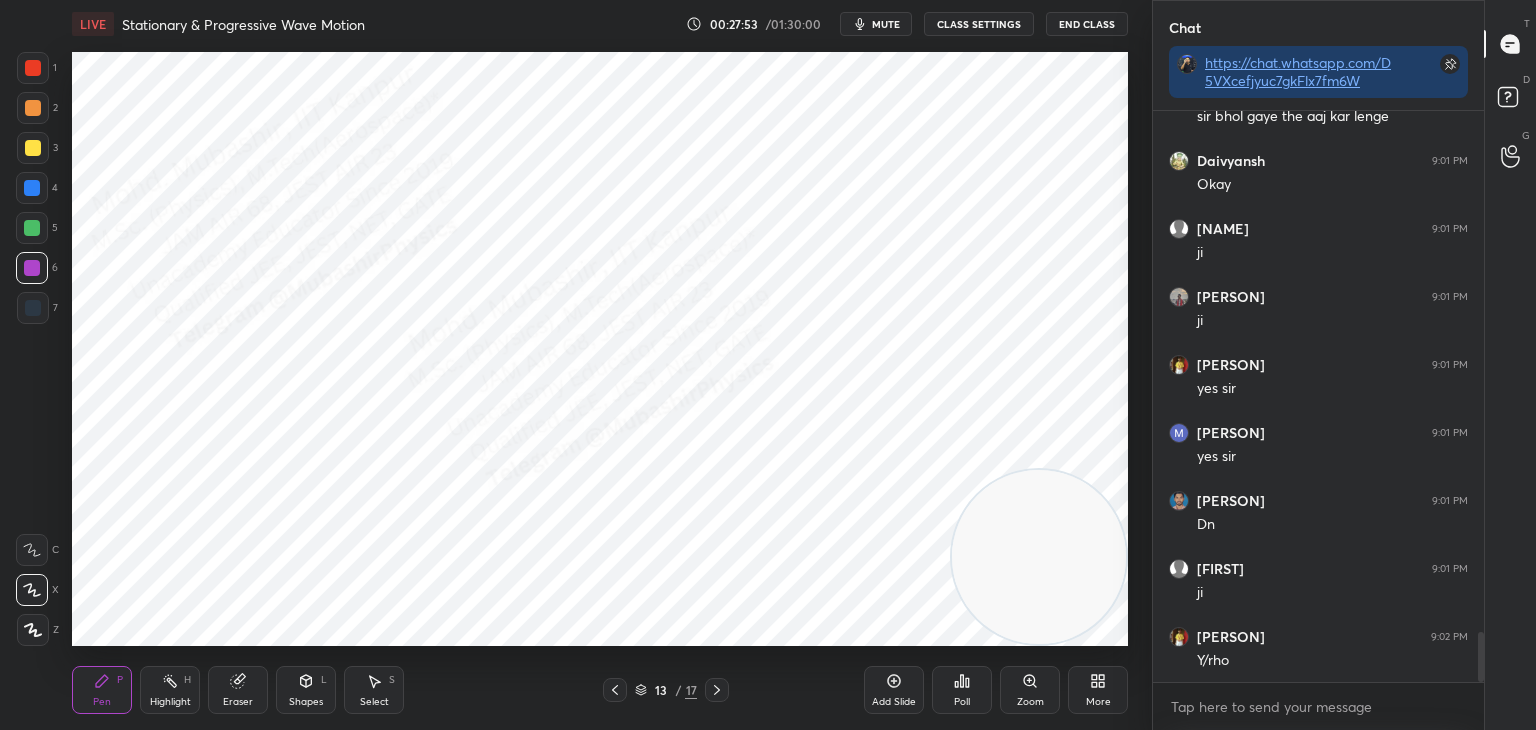 click at bounding box center (32, 228) 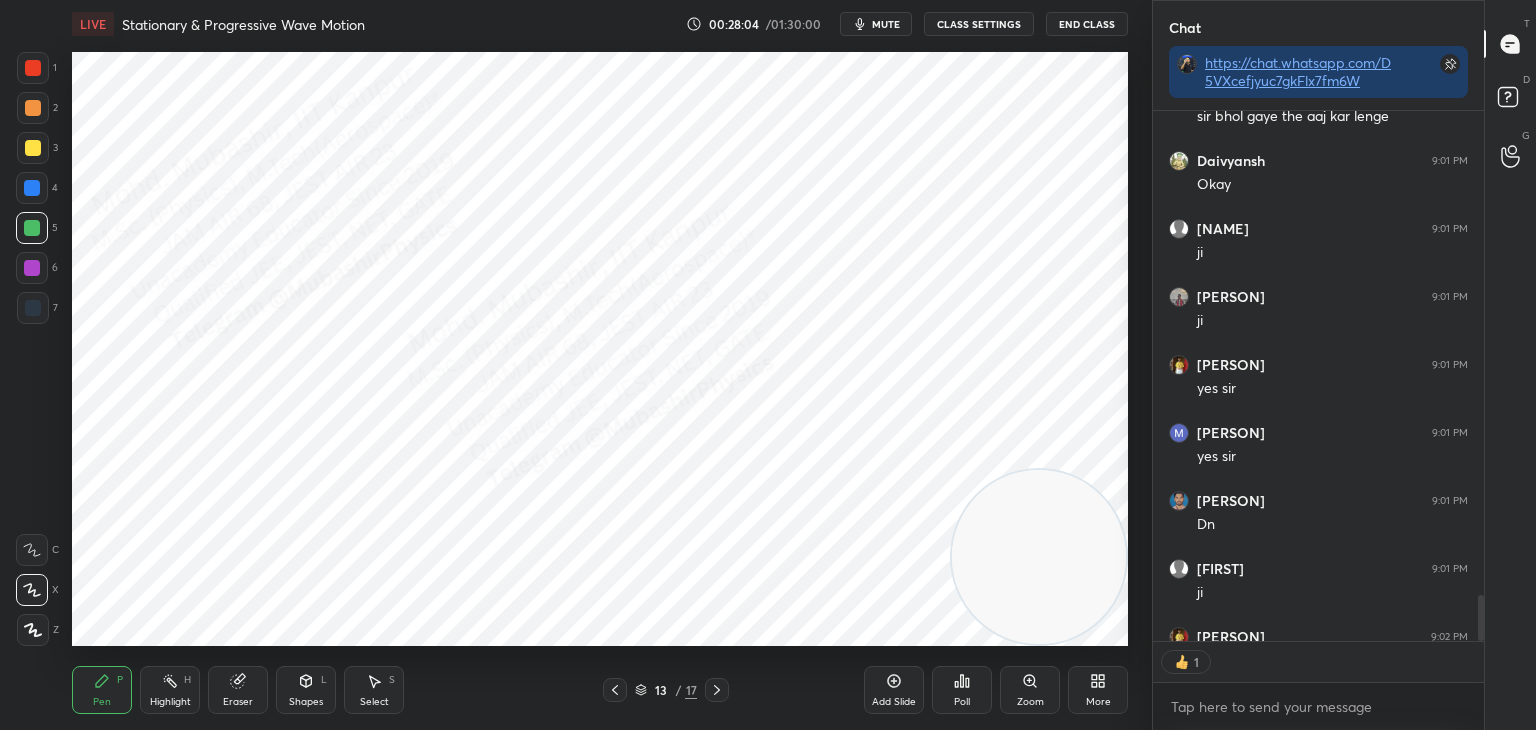 scroll, scrollTop: 525, scrollLeft: 325, axis: both 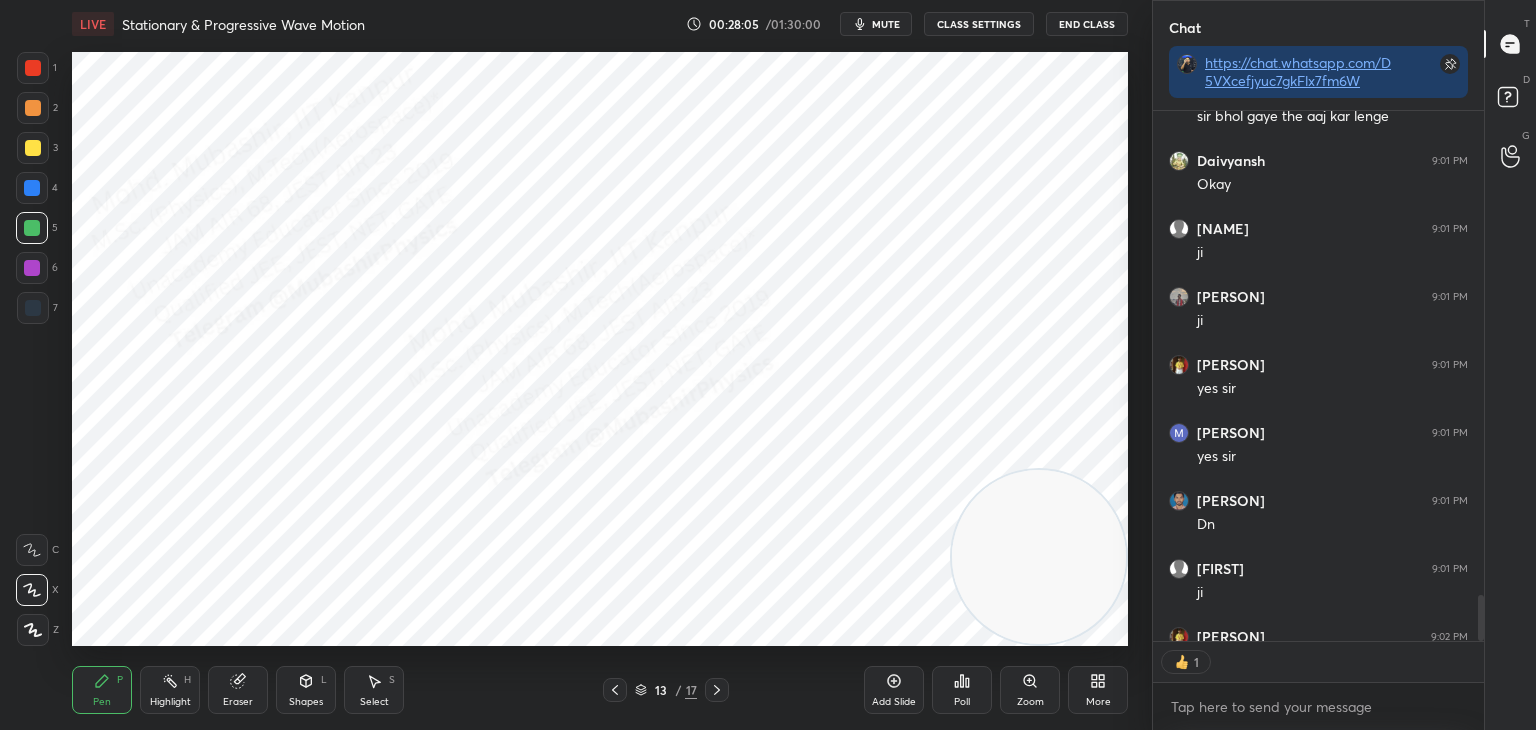click on "Setting up your live class Poll for   secs No correct answer Start poll" at bounding box center [600, 349] 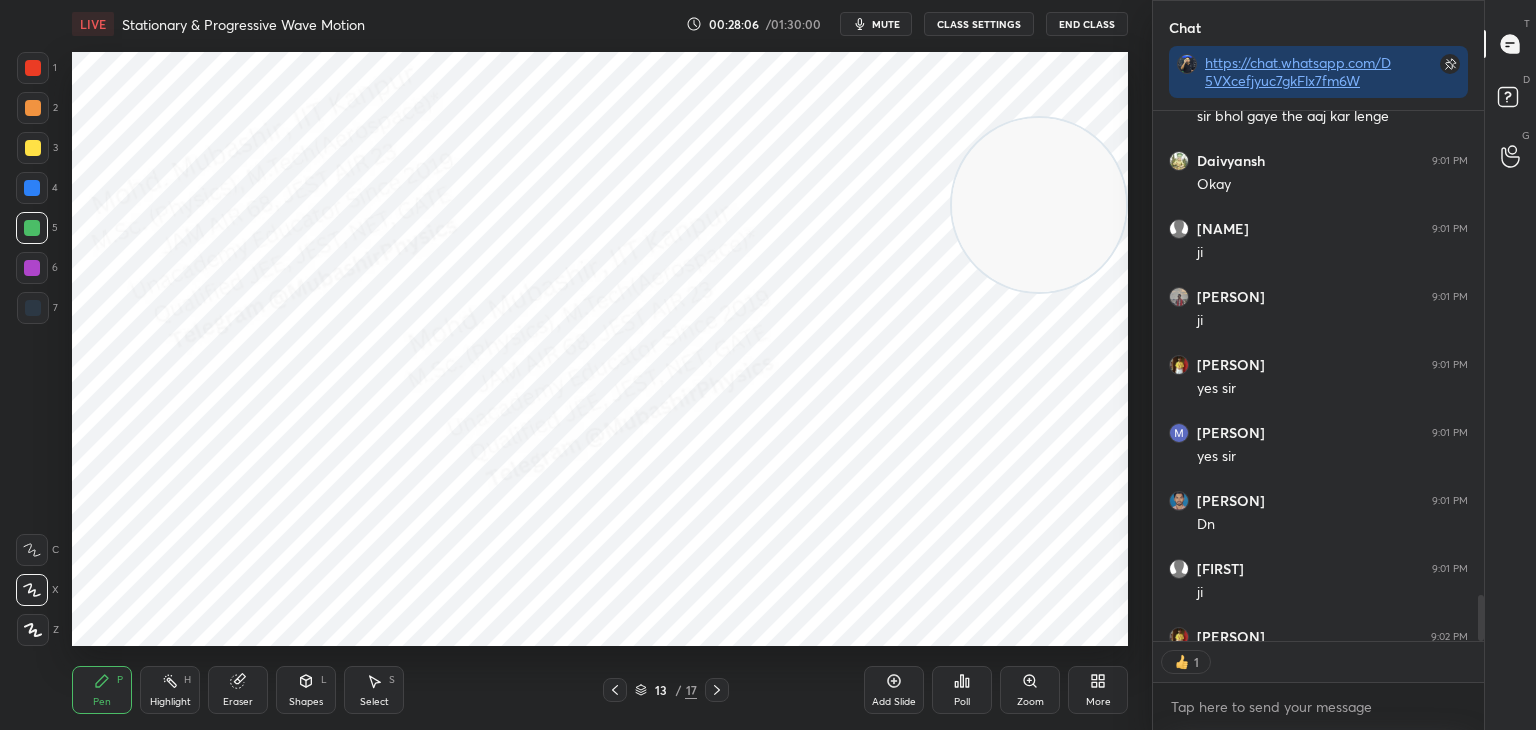 click at bounding box center (32, 188) 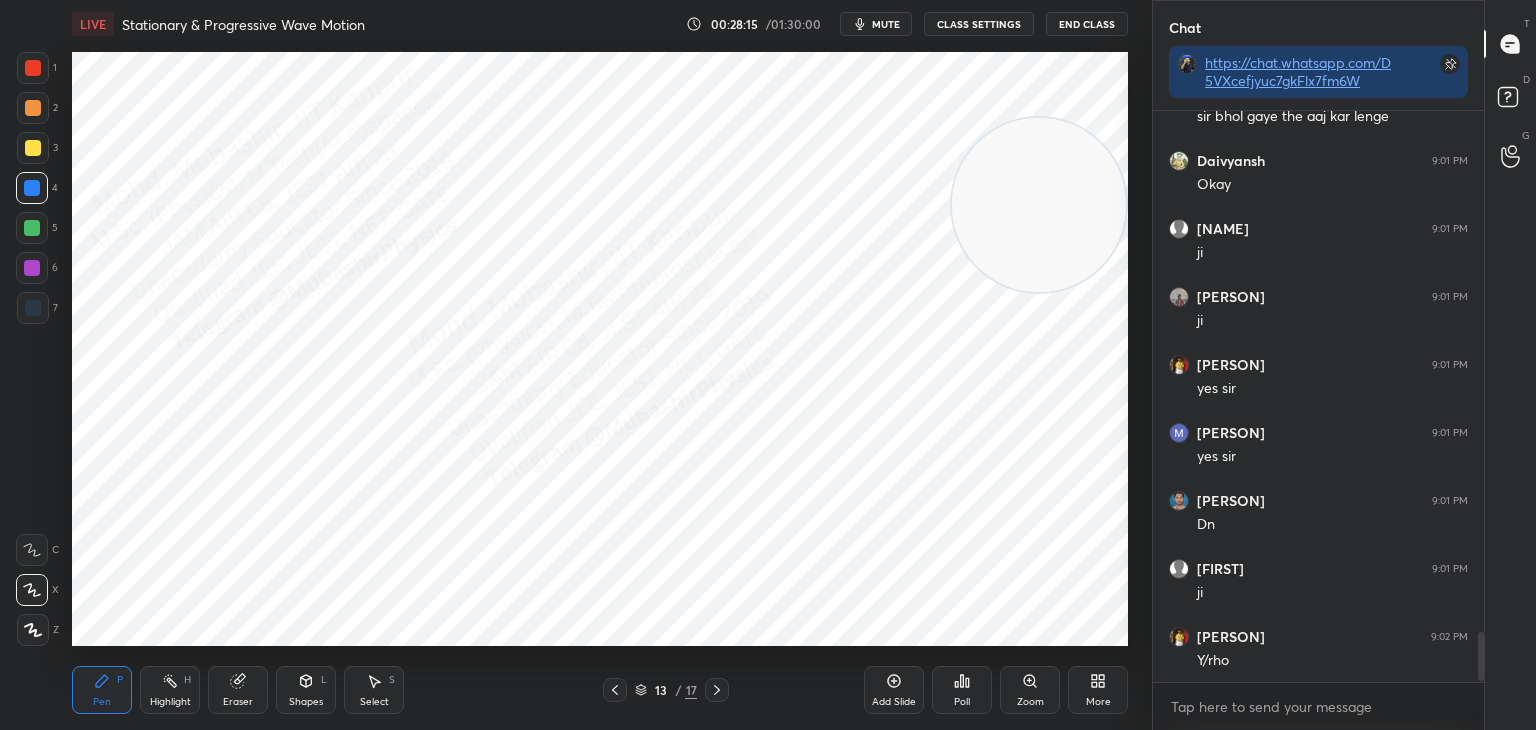 scroll, scrollTop: 6, scrollLeft: 6, axis: both 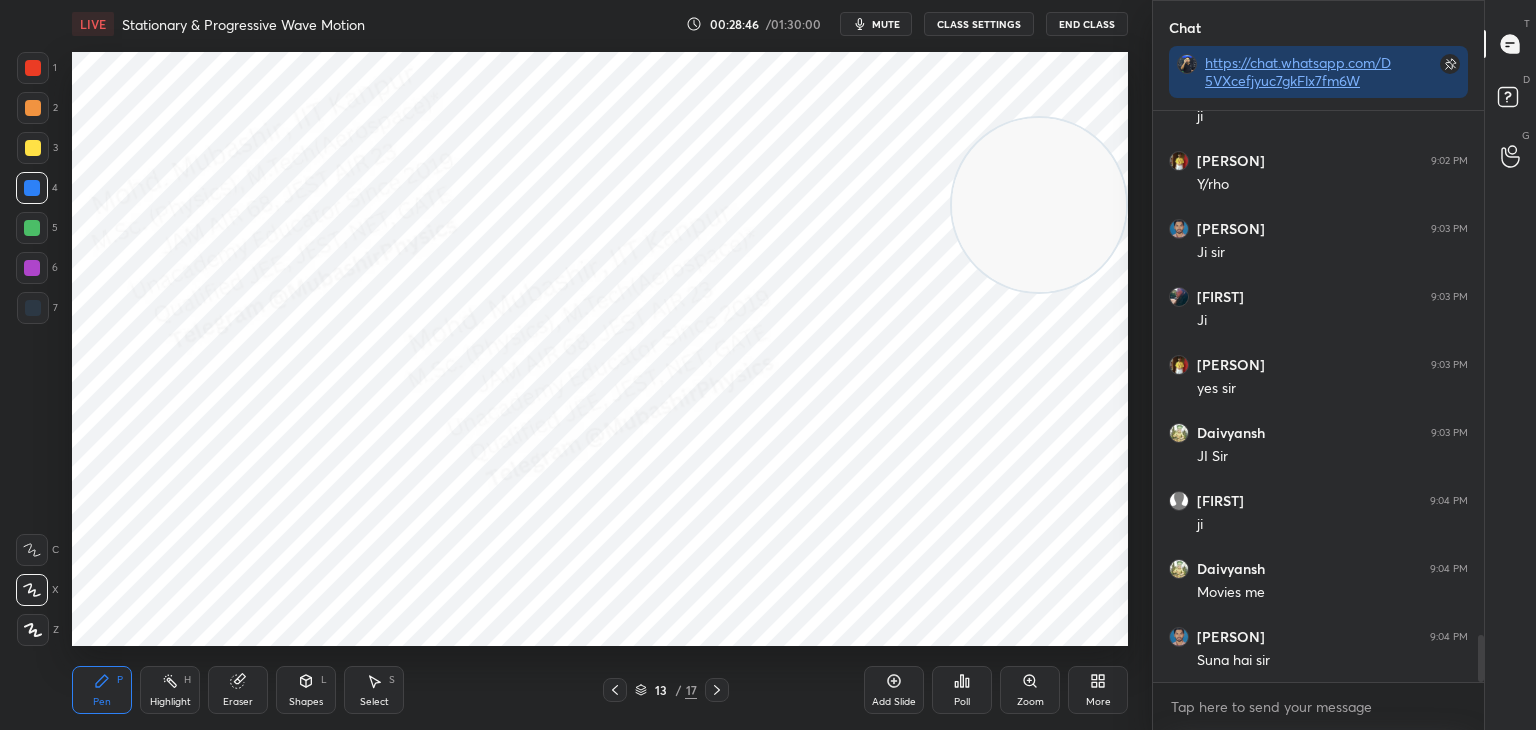 click 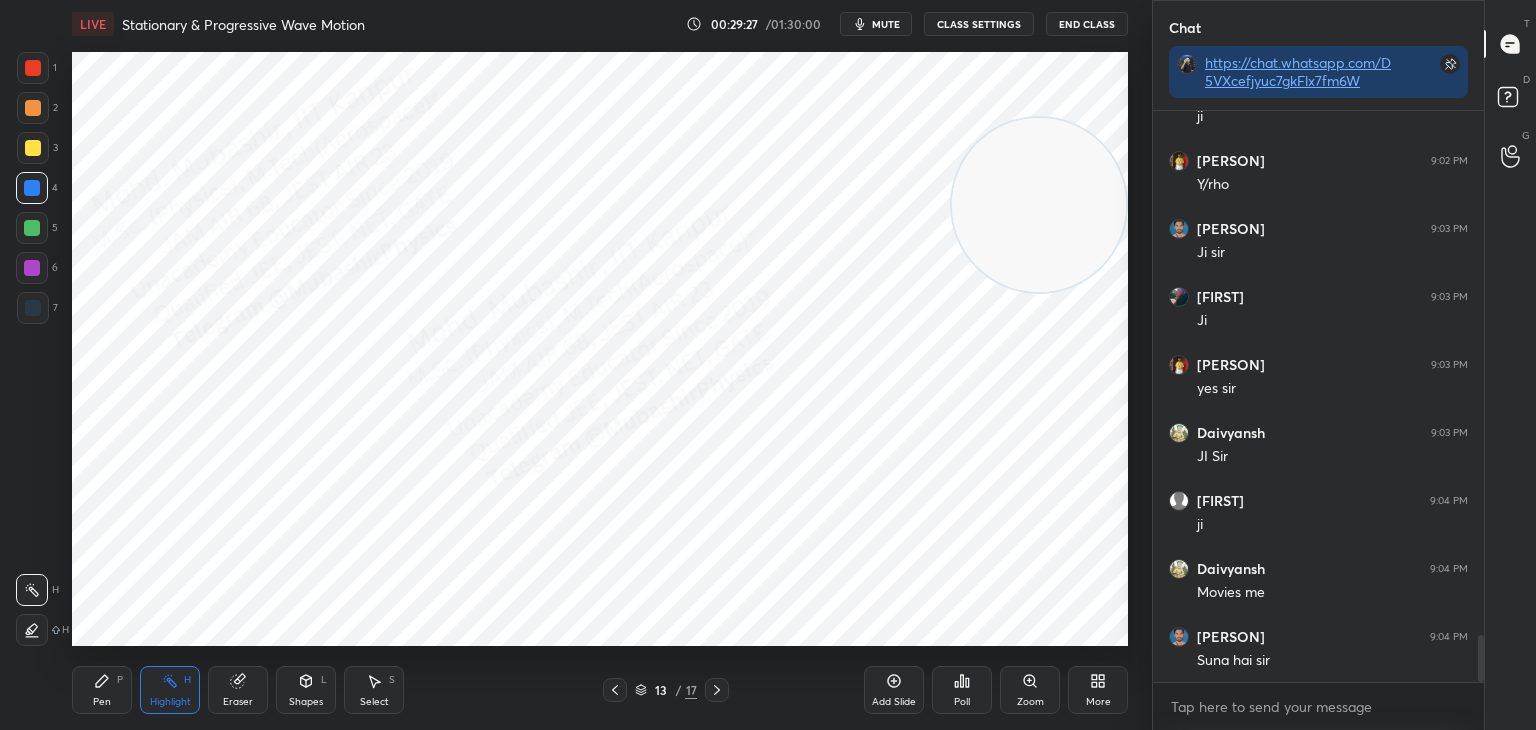 click on "mute" at bounding box center [886, 24] 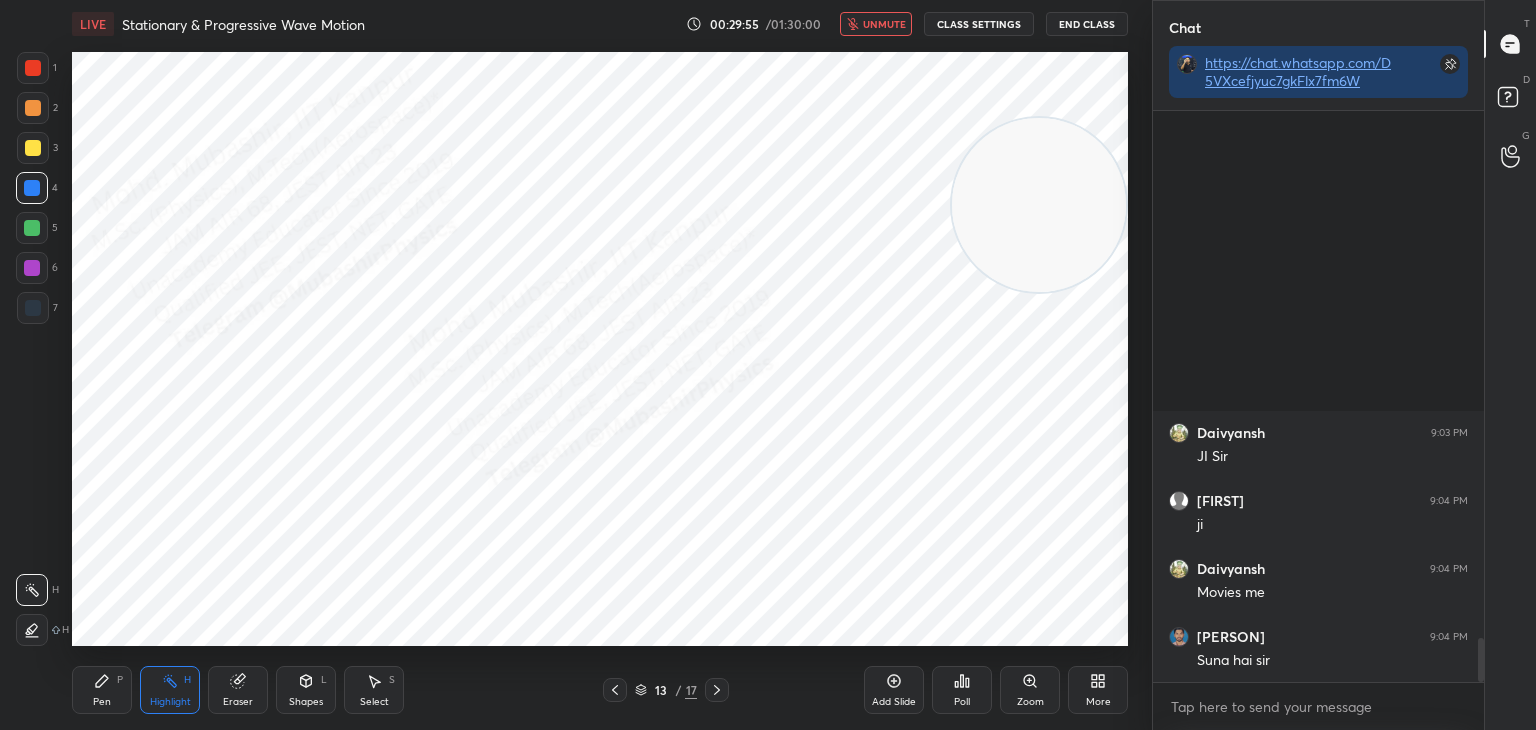 scroll, scrollTop: 6856, scrollLeft: 0, axis: vertical 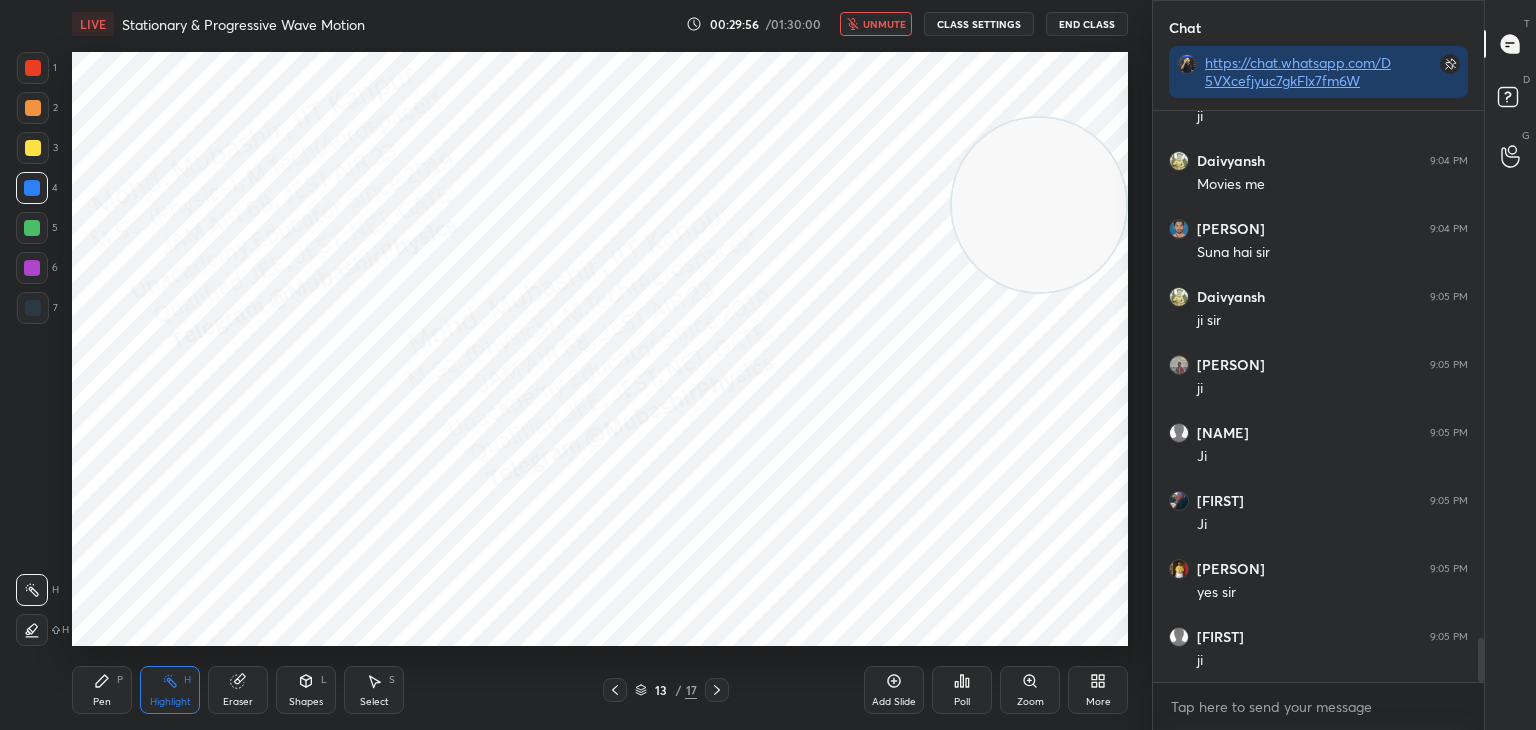 click 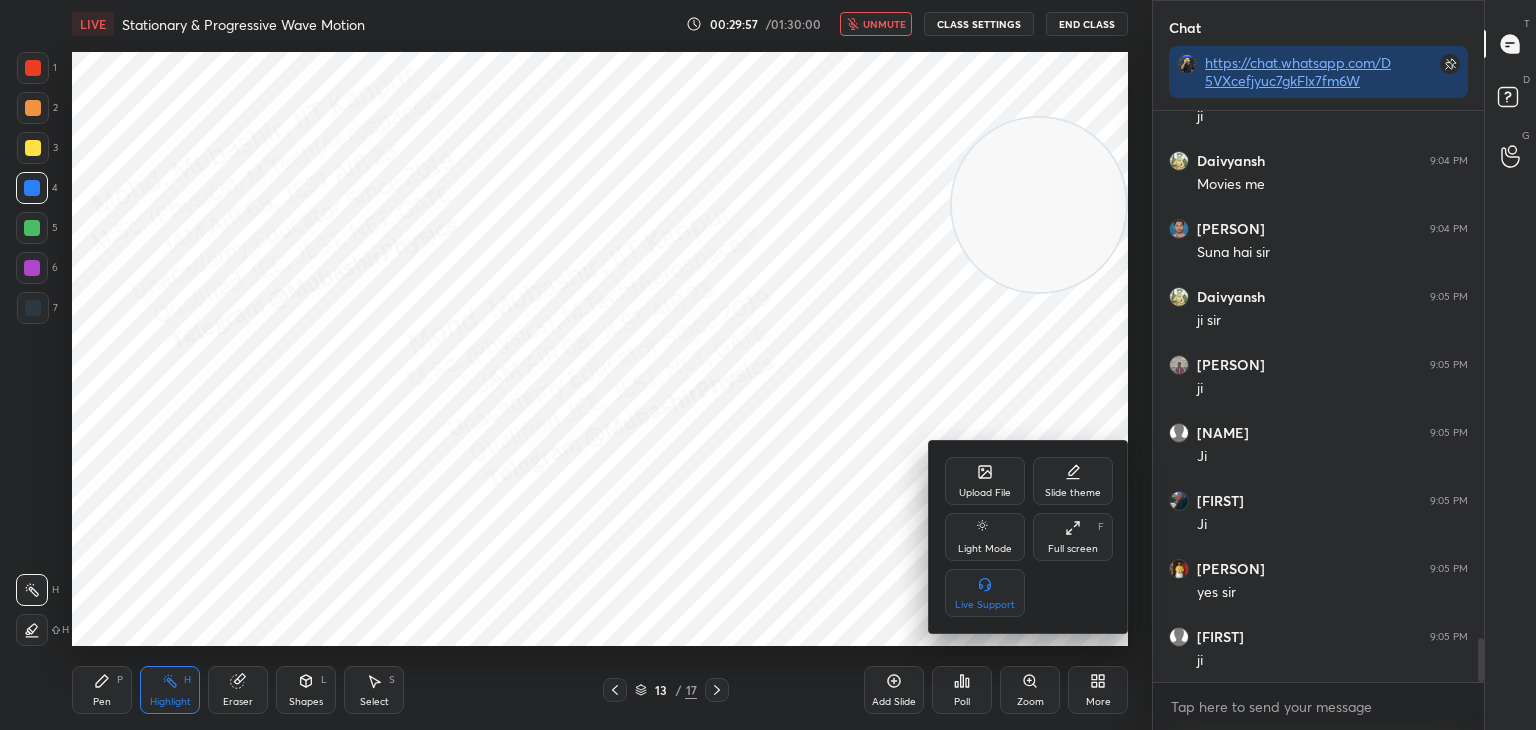 click 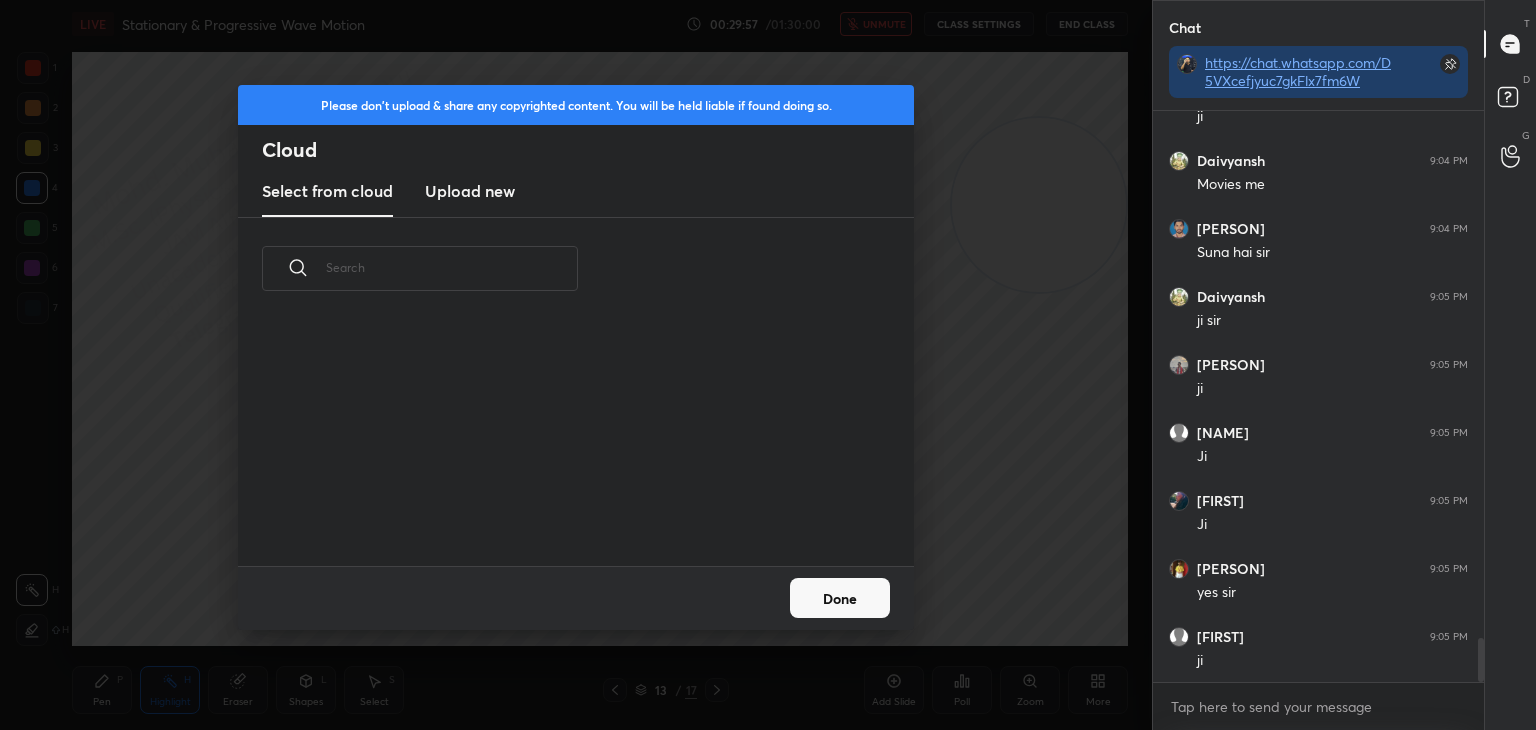 click on "Upload new" at bounding box center [470, 191] 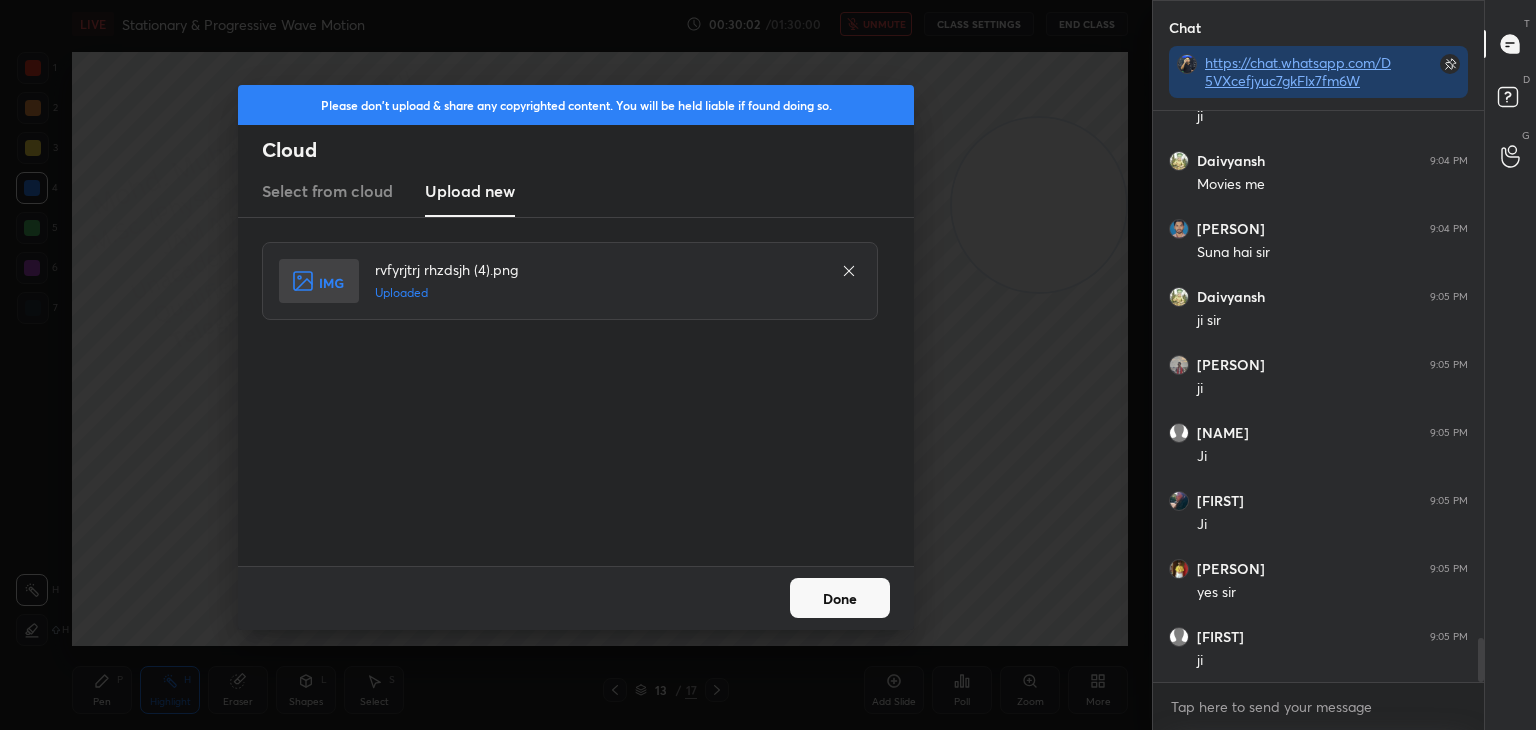 click on "Done" at bounding box center [840, 598] 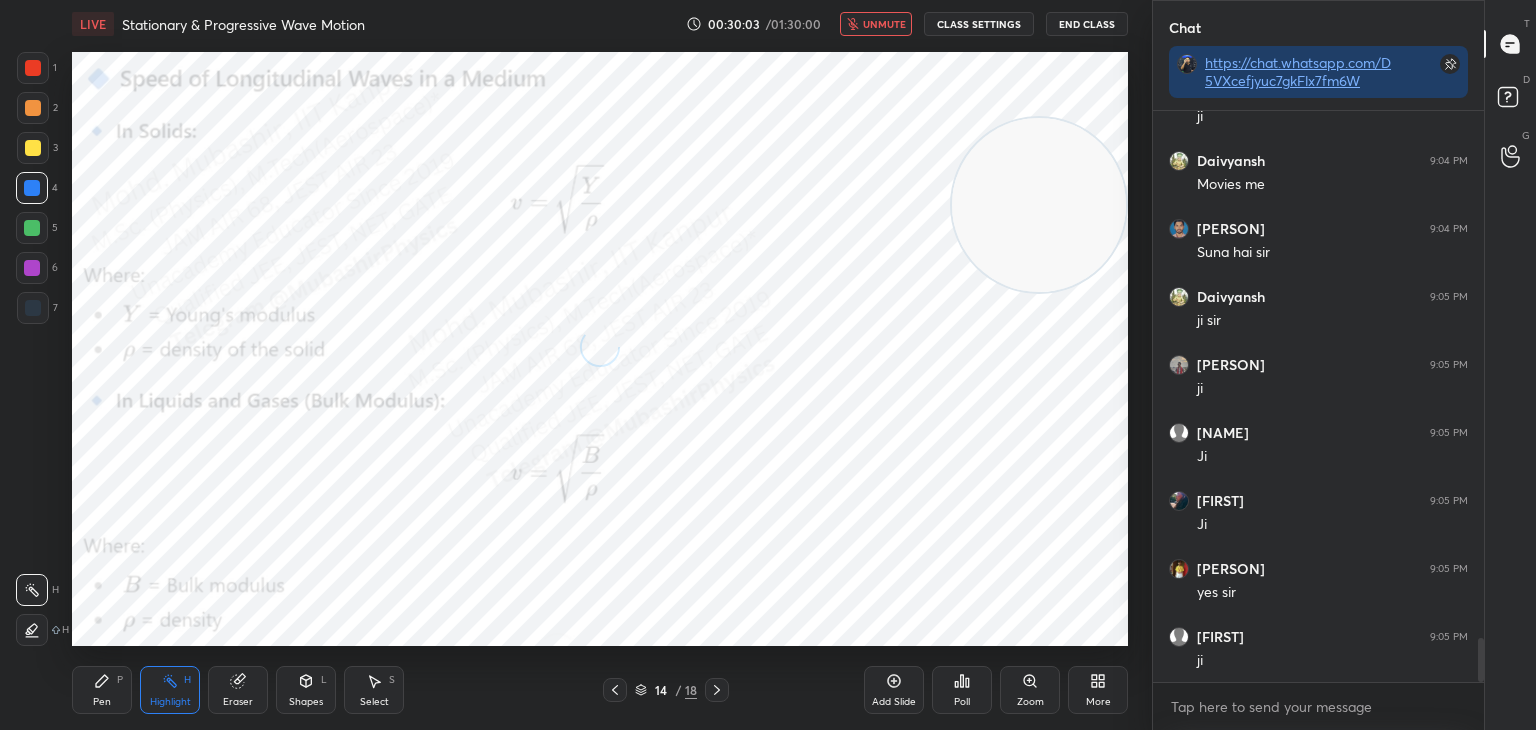 click on "unmute" at bounding box center (884, 24) 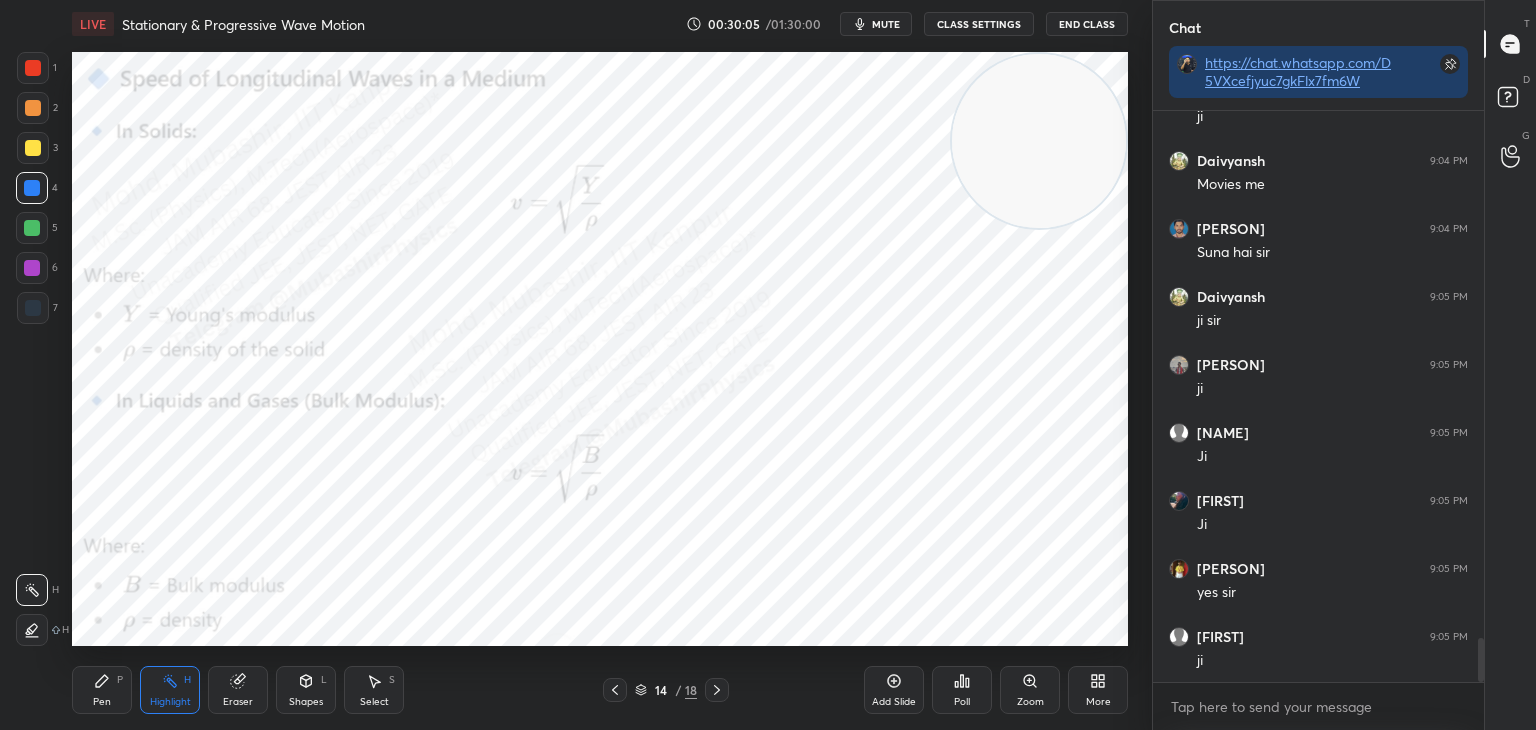 drag, startPoint x: 1083, startPoint y: 169, endPoint x: 1063, endPoint y: 157, distance: 23.323807 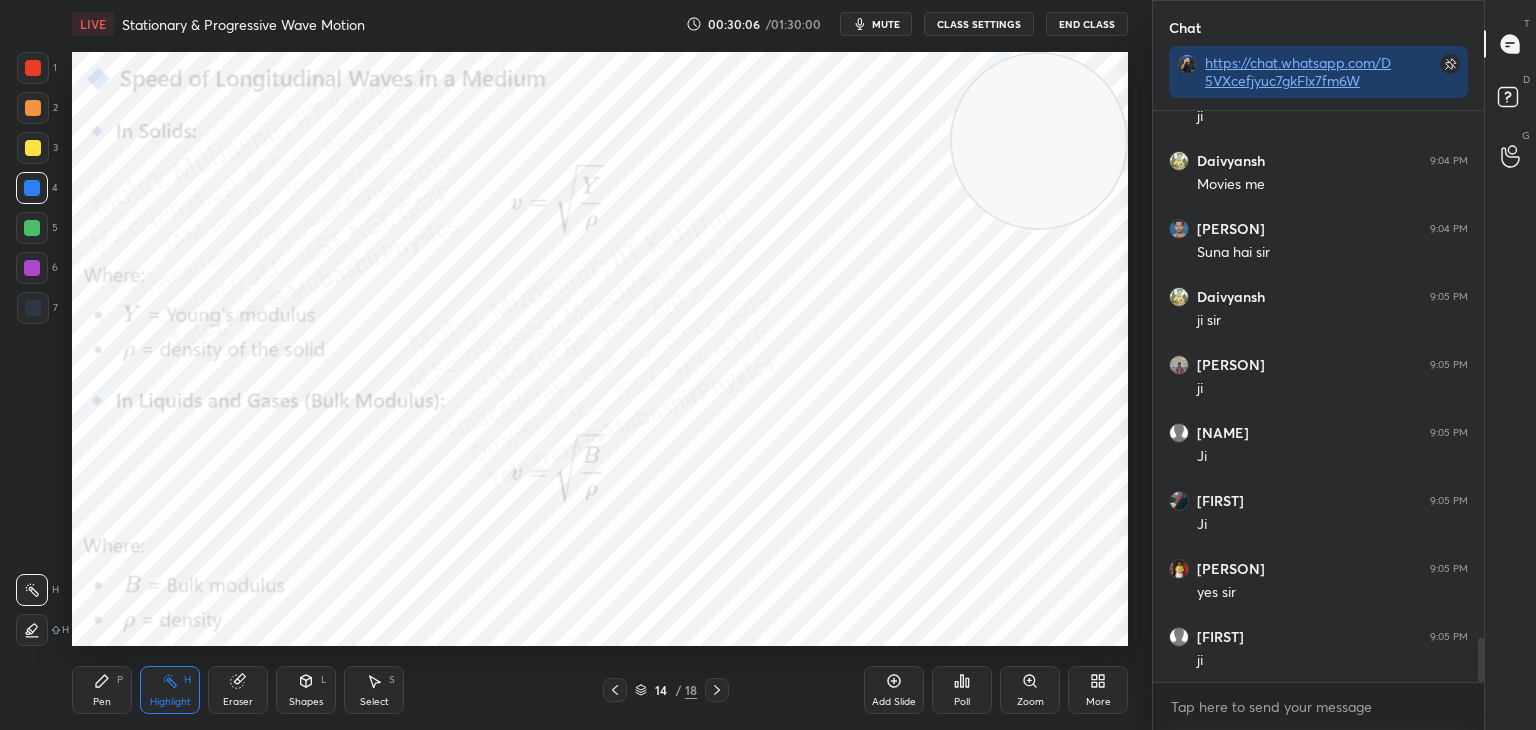 drag, startPoint x: 107, startPoint y: 691, endPoint x: 95, endPoint y: 685, distance: 13.416408 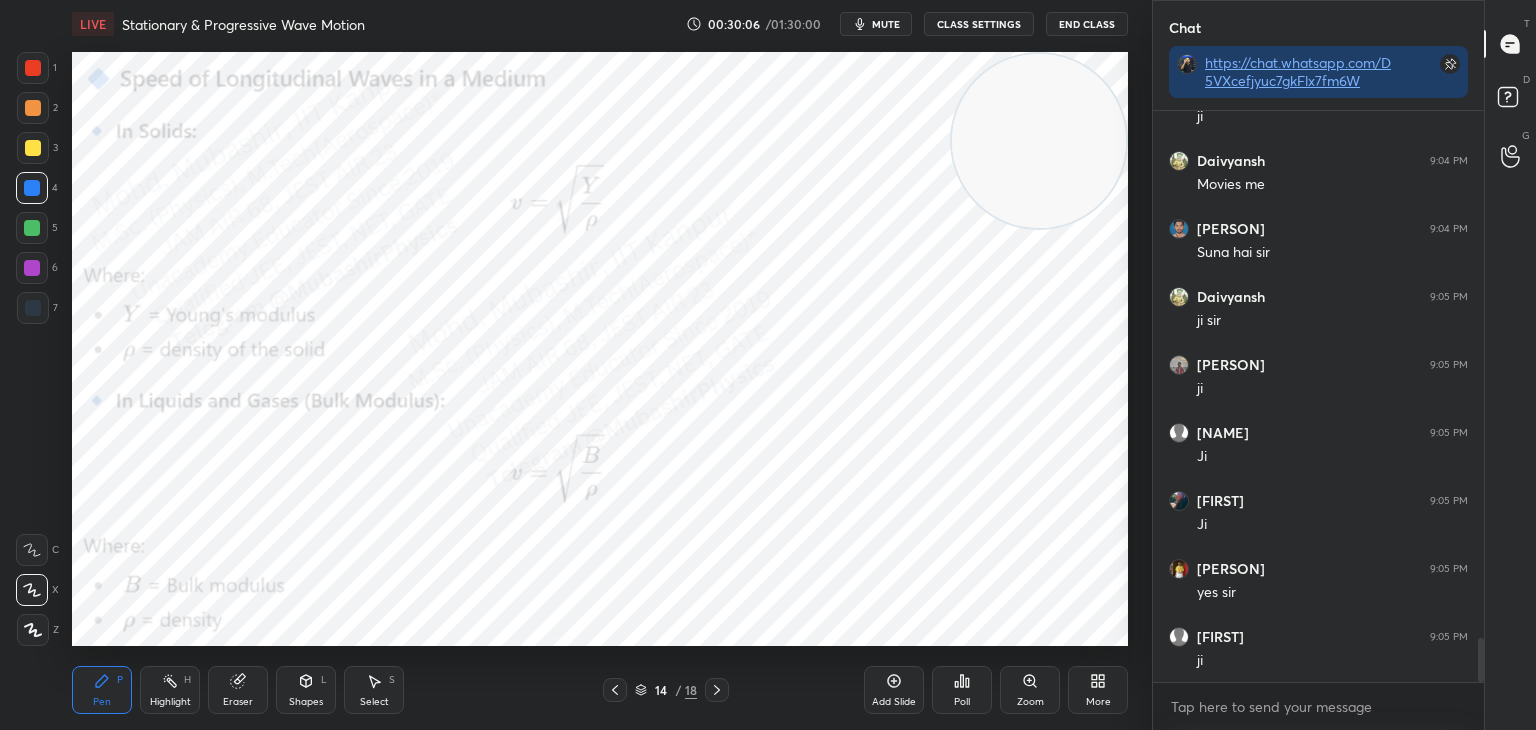 click on "1 2 3 4 5 6 7 C X Z C X Z E E Erase all   H H LIVE Stationary & Progressive Wave Motion 00:30:06 /  01:30:00 mute CLASS SETTINGS End Class Setting up your live class Poll for   secs No correct answer Start poll Back Stationary & Progressive Wave Motion • L3 of Detailed Course on Waves & Oscillations for IIT JAM, CUET 2026/27 [NAME] Pen P Highlight H Eraser Shapes L Select S 14 / 18 Add Slide Poll Zoom More" at bounding box center (568, 365) 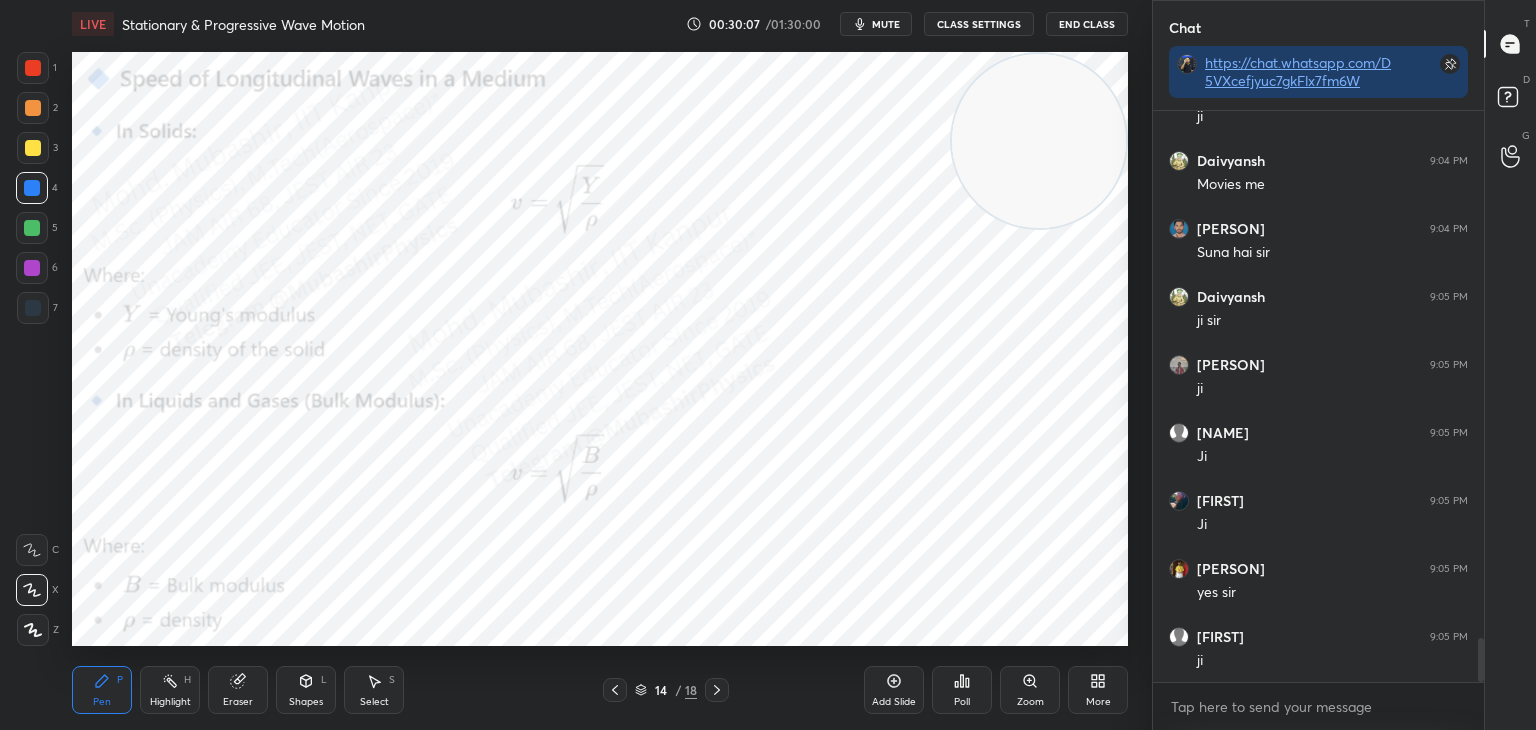 click at bounding box center (33, 68) 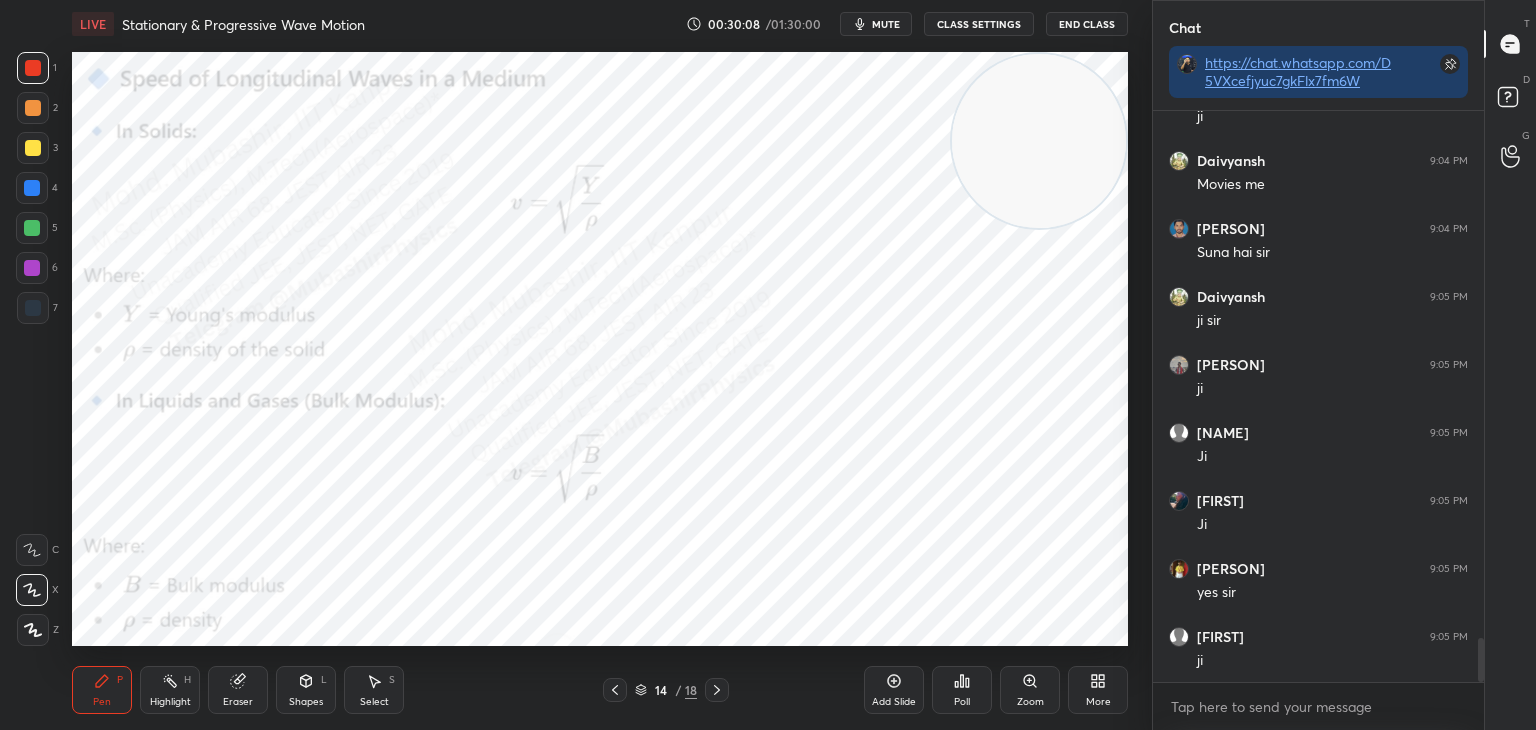 click at bounding box center (32, 188) 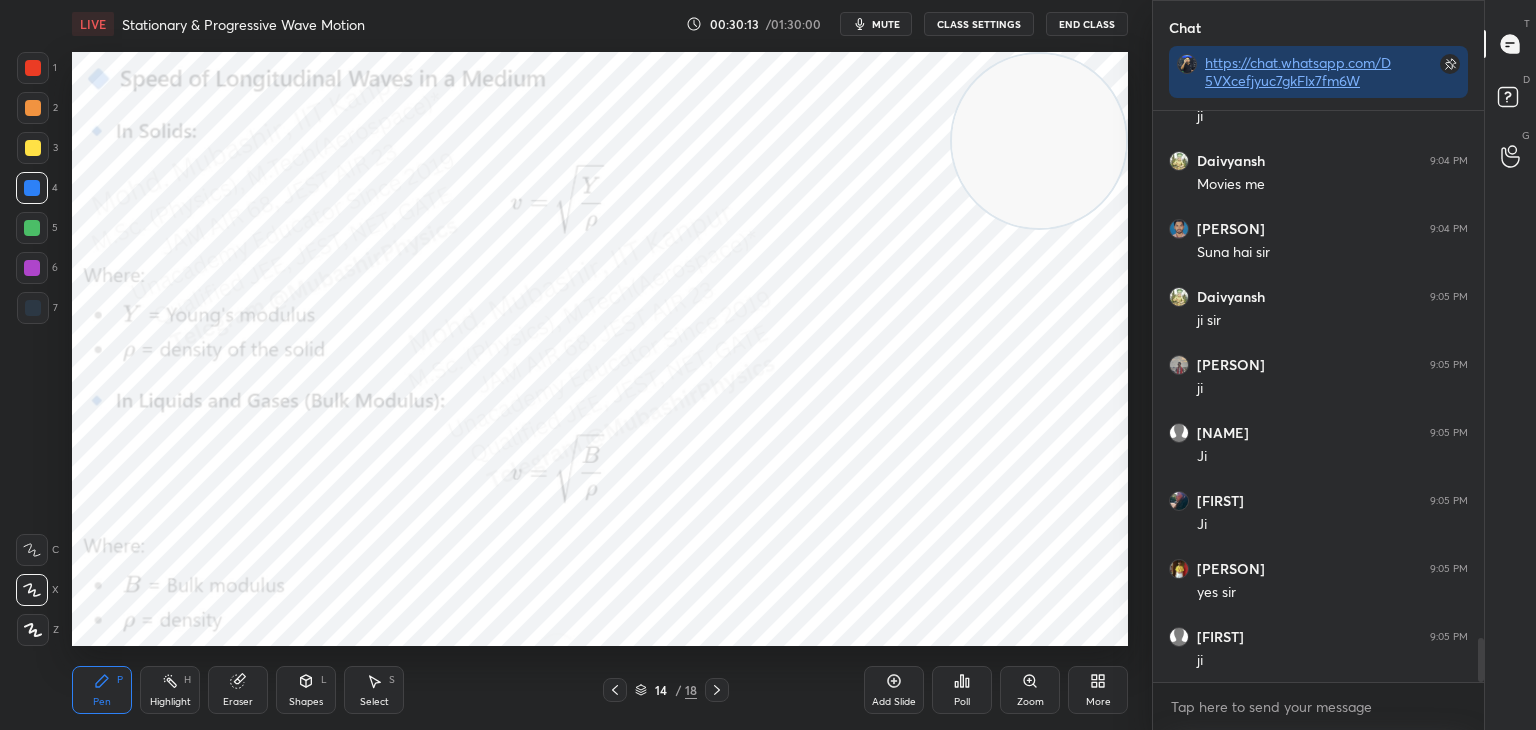 click on "Shapes L" at bounding box center (306, 690) 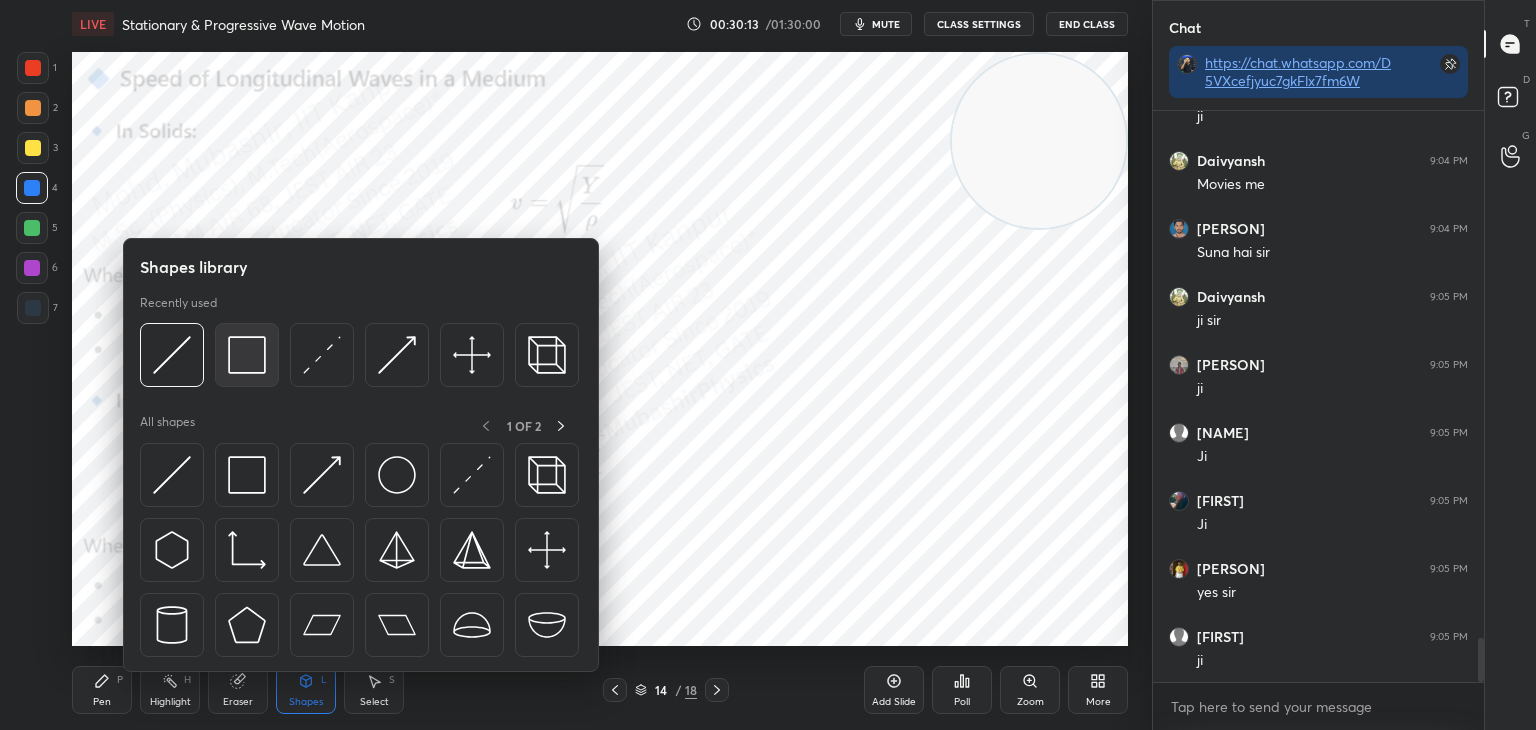click at bounding box center [247, 355] 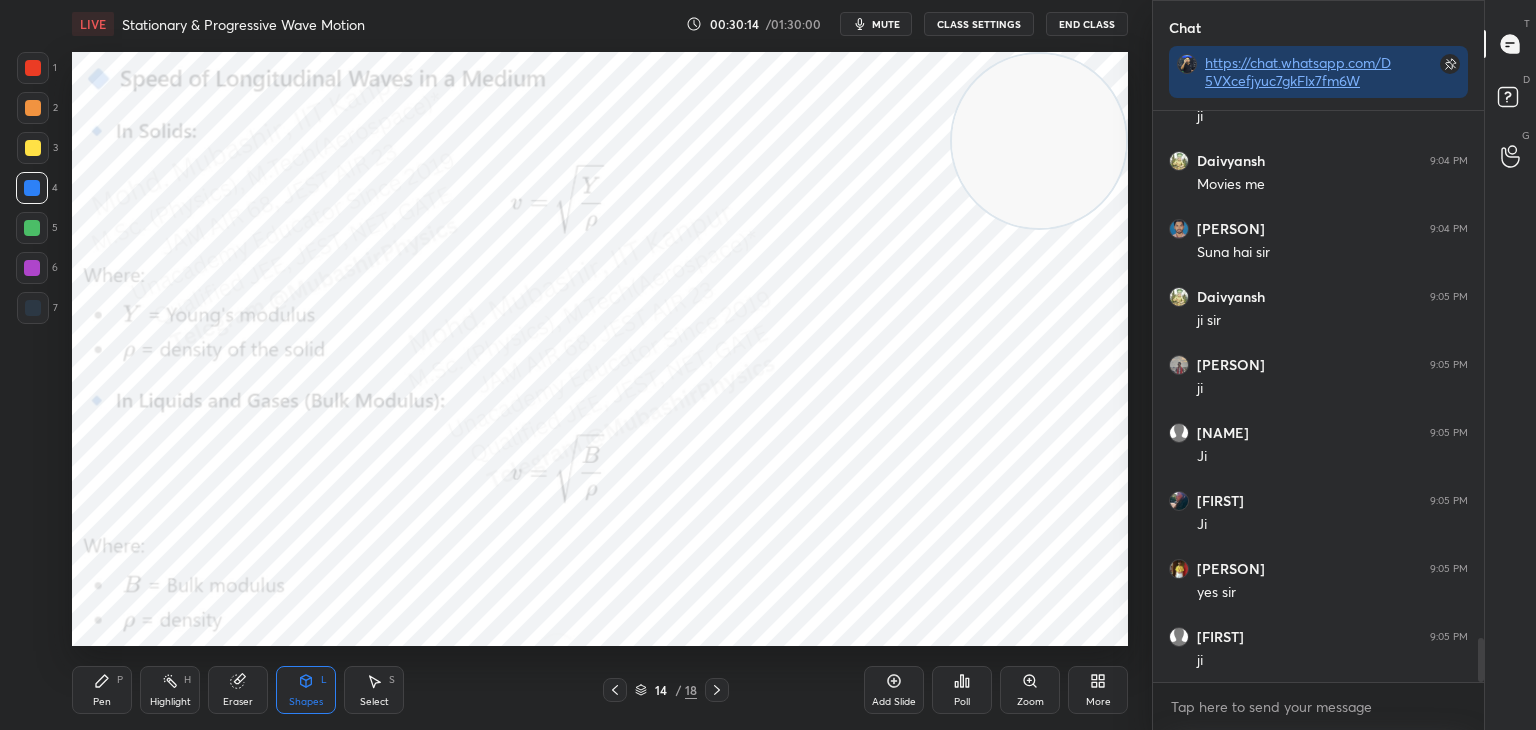 click at bounding box center (33, 108) 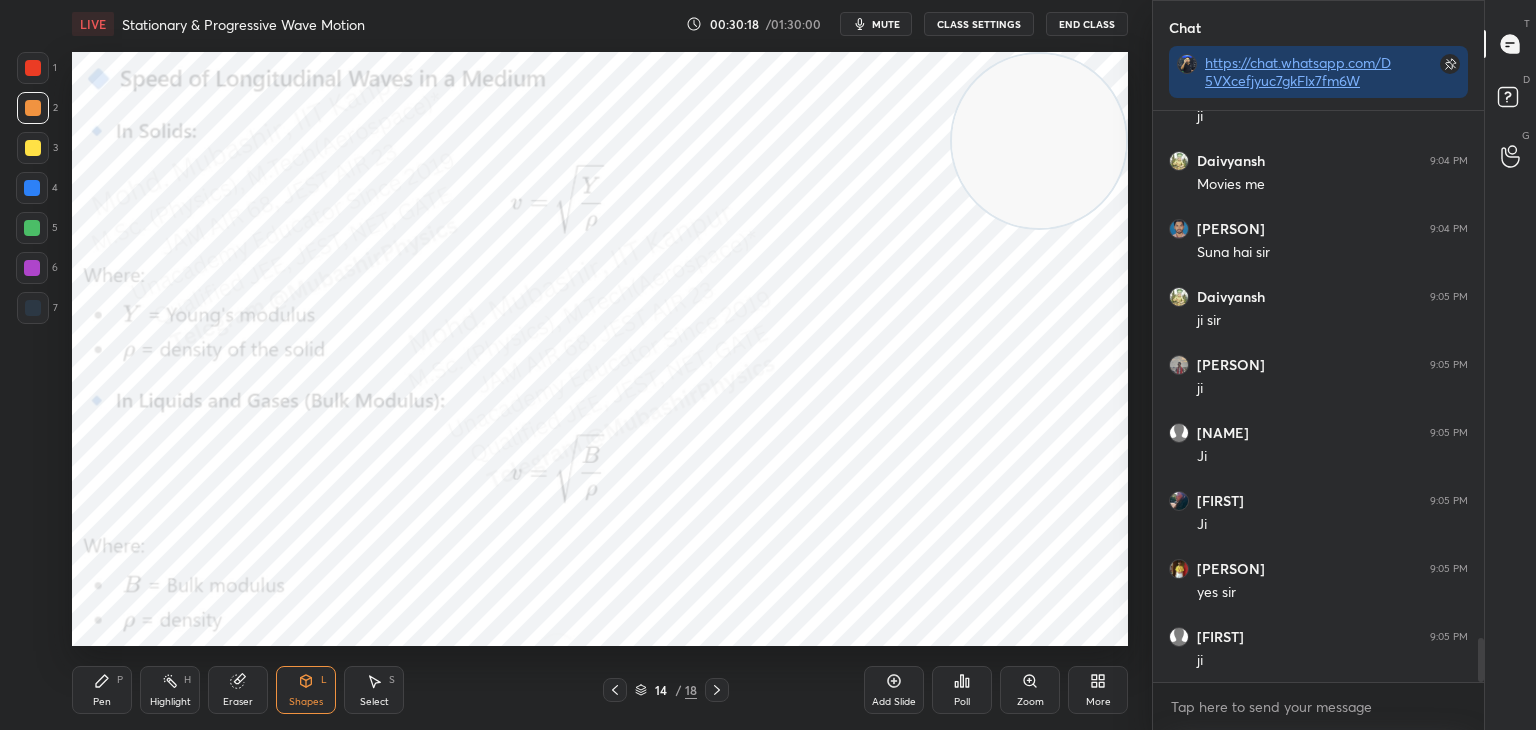 click on "Pen P" at bounding box center (102, 690) 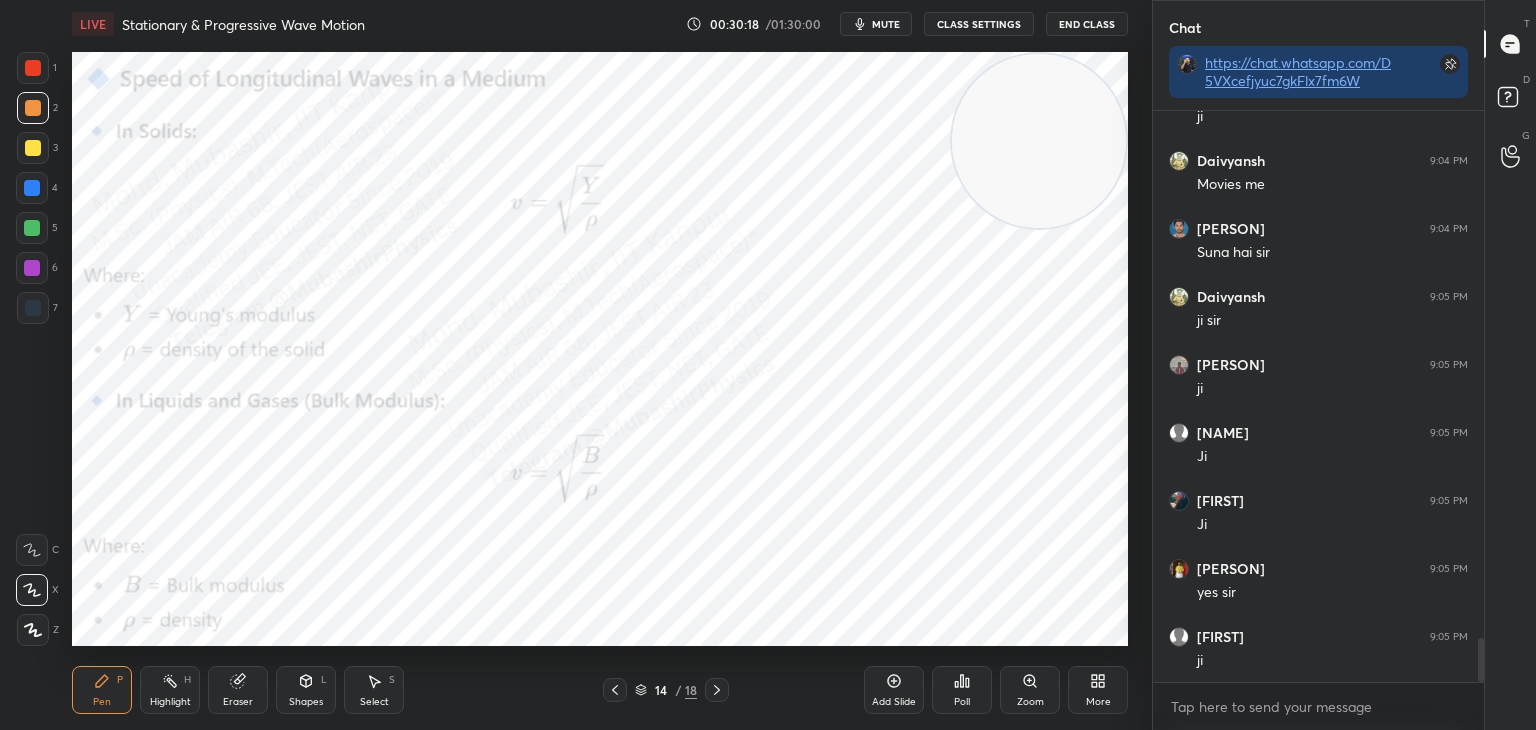 click at bounding box center [32, 228] 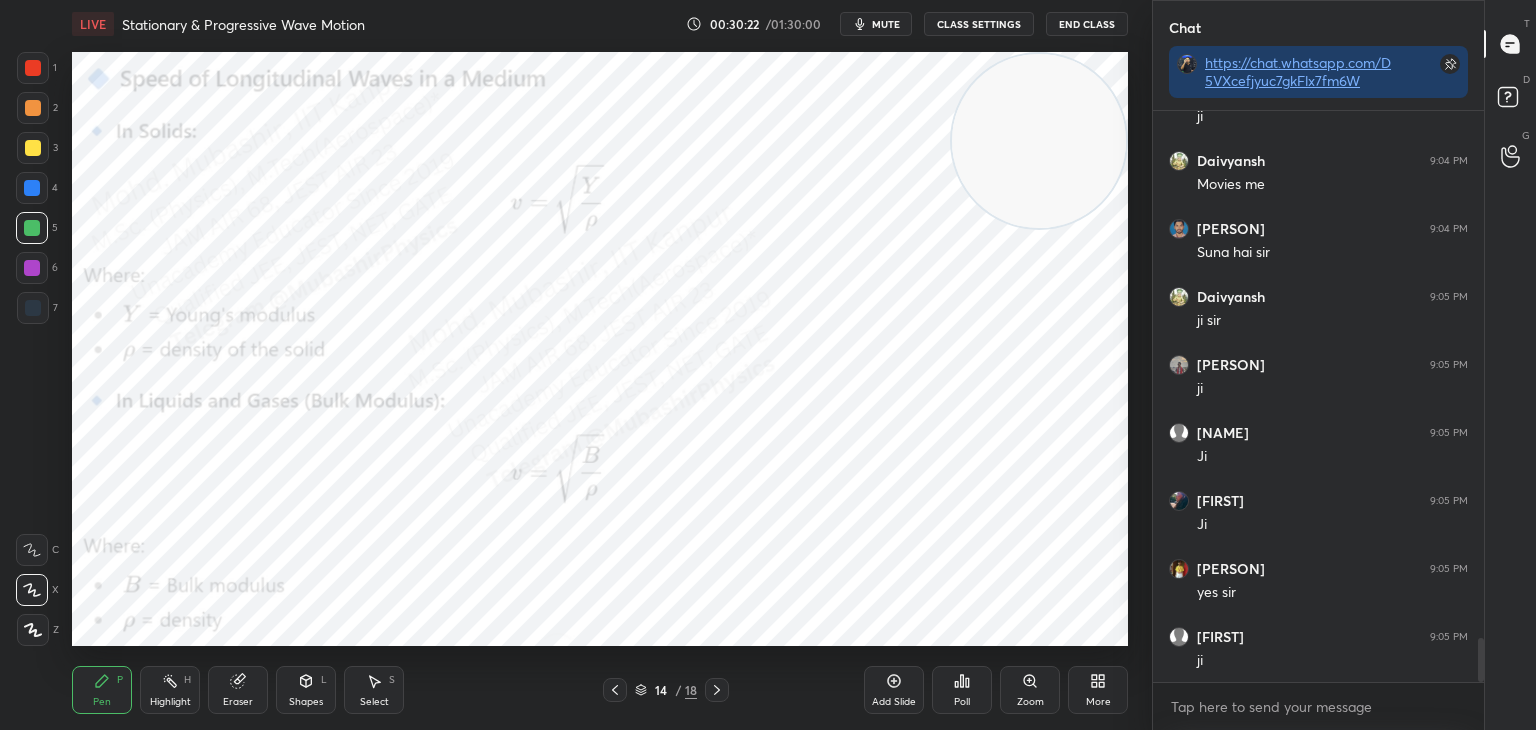 click on "6" at bounding box center (37, 272) 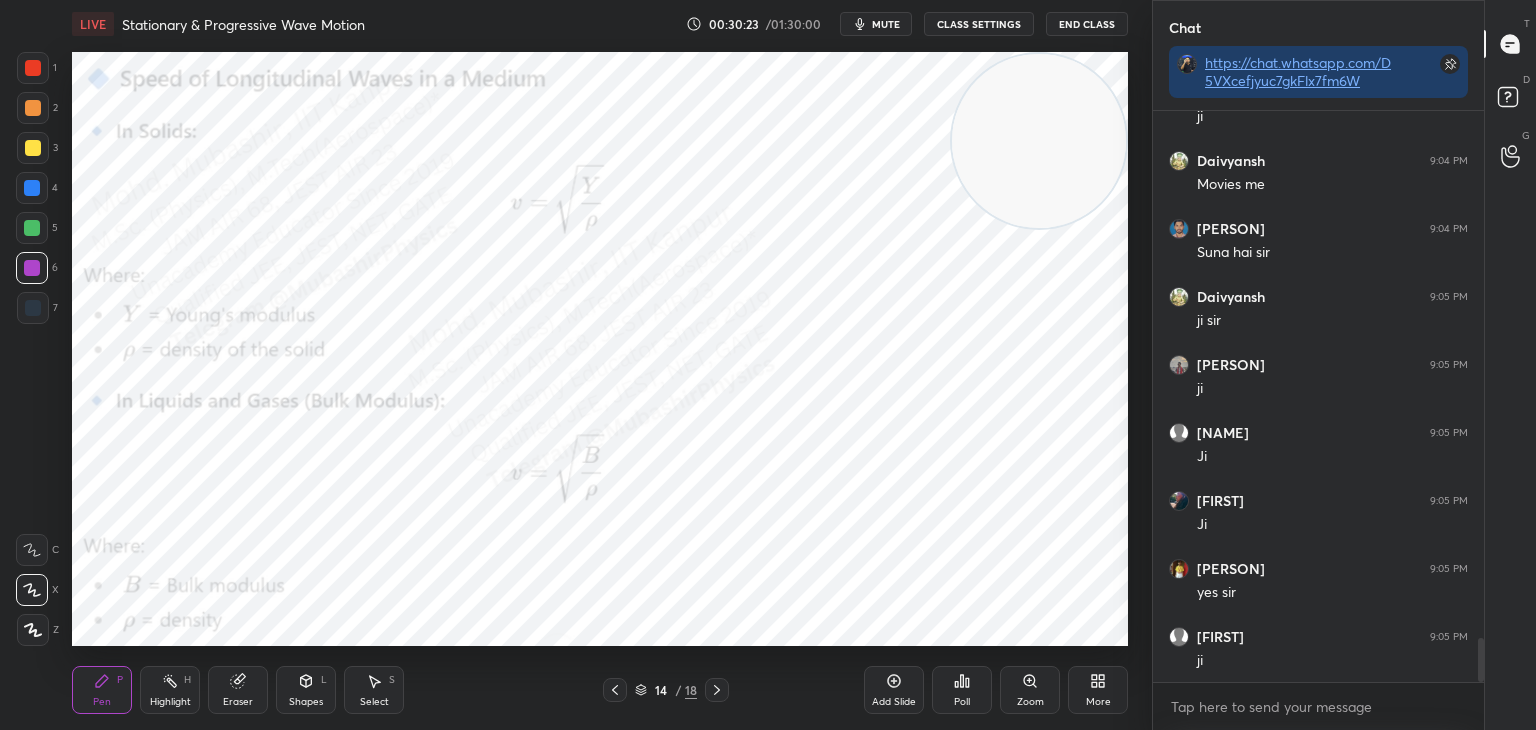 click on "Shapes L" at bounding box center (306, 690) 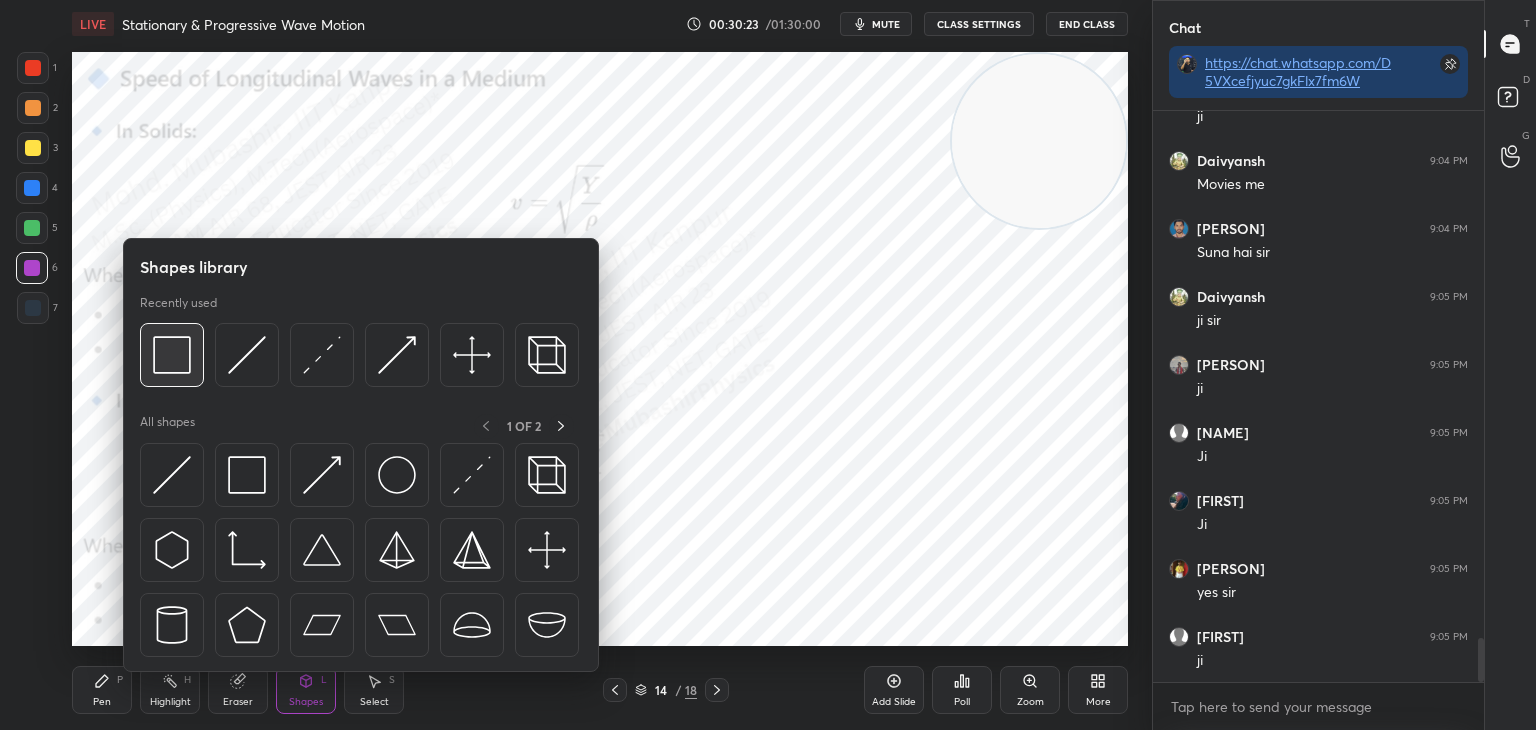 click at bounding box center [172, 355] 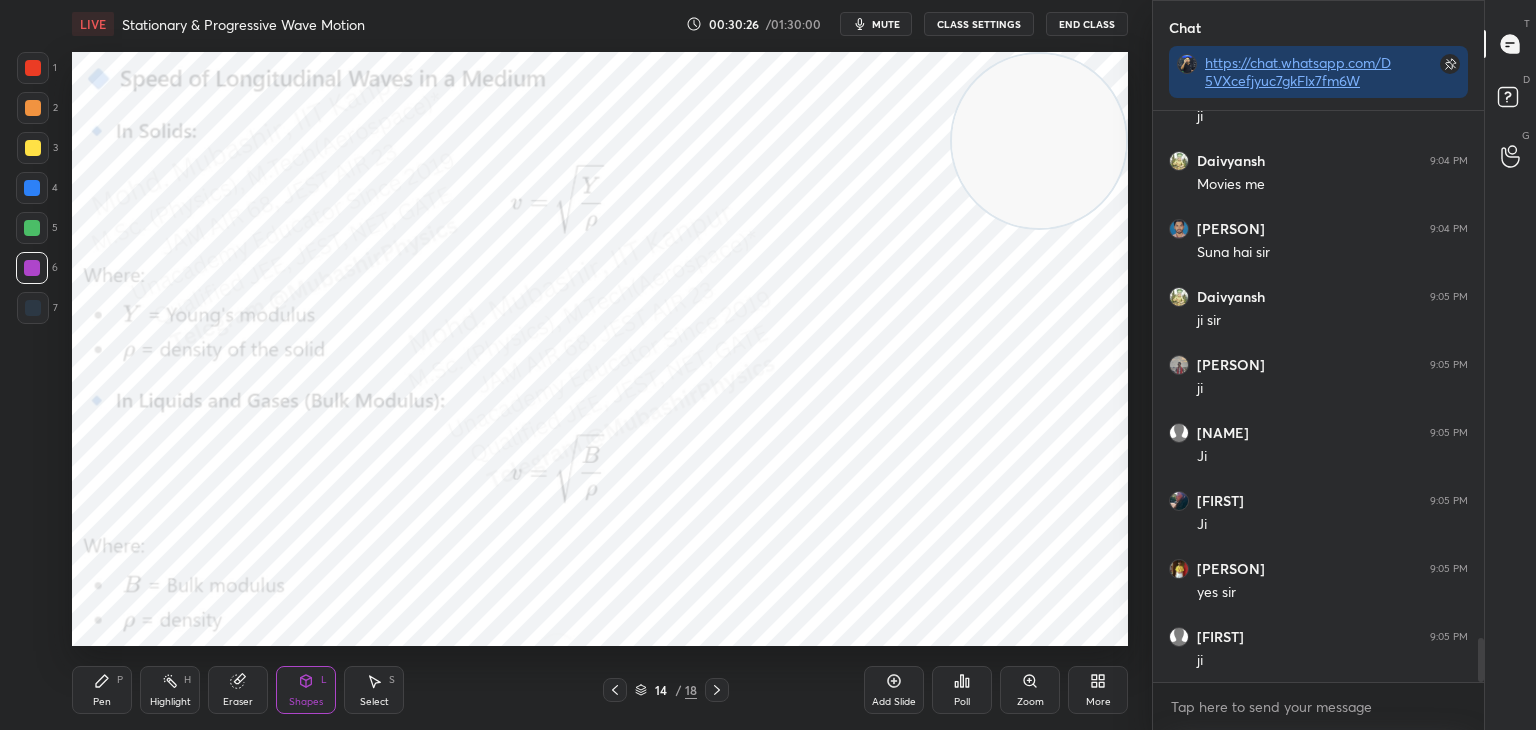 click on "Pen P" at bounding box center (102, 690) 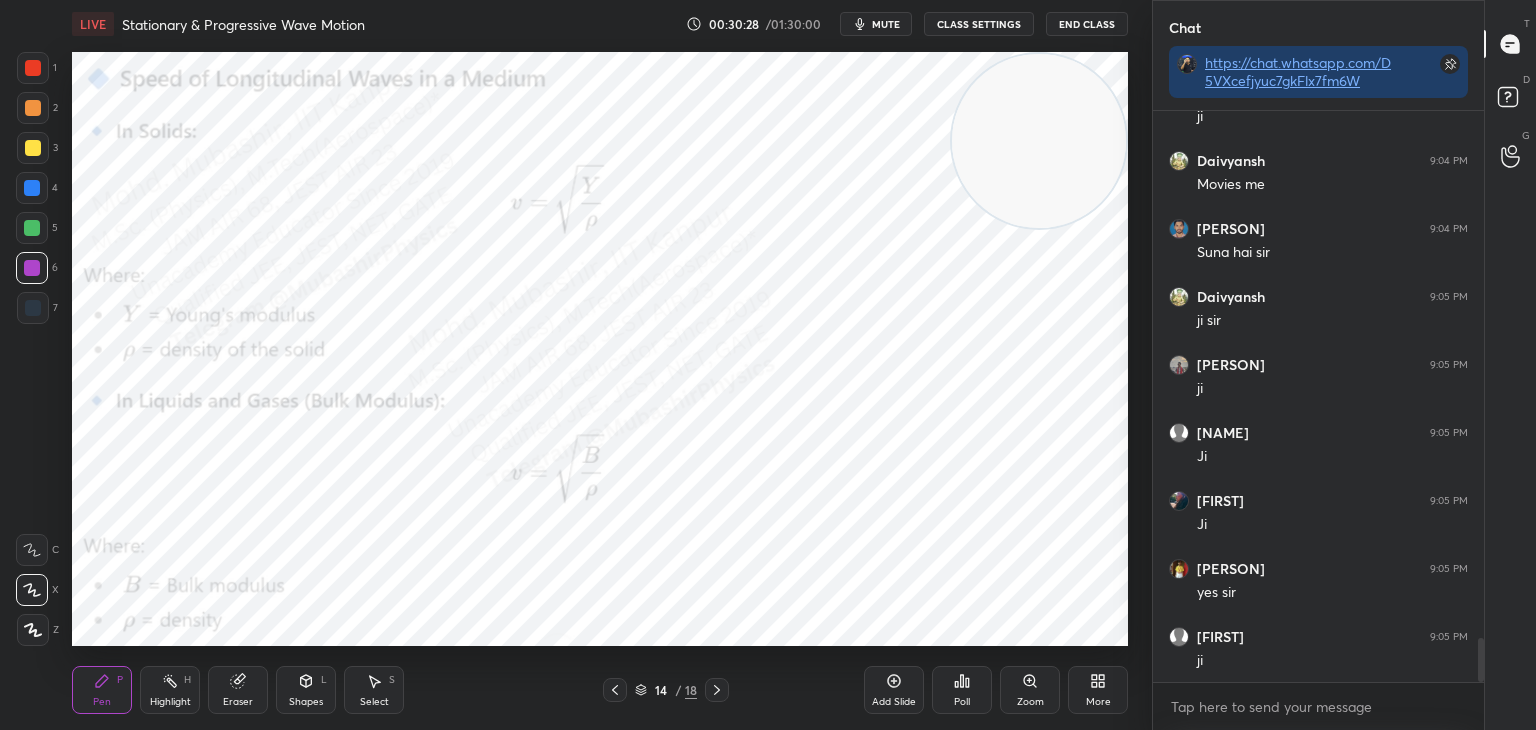 scroll, scrollTop: 6924, scrollLeft: 0, axis: vertical 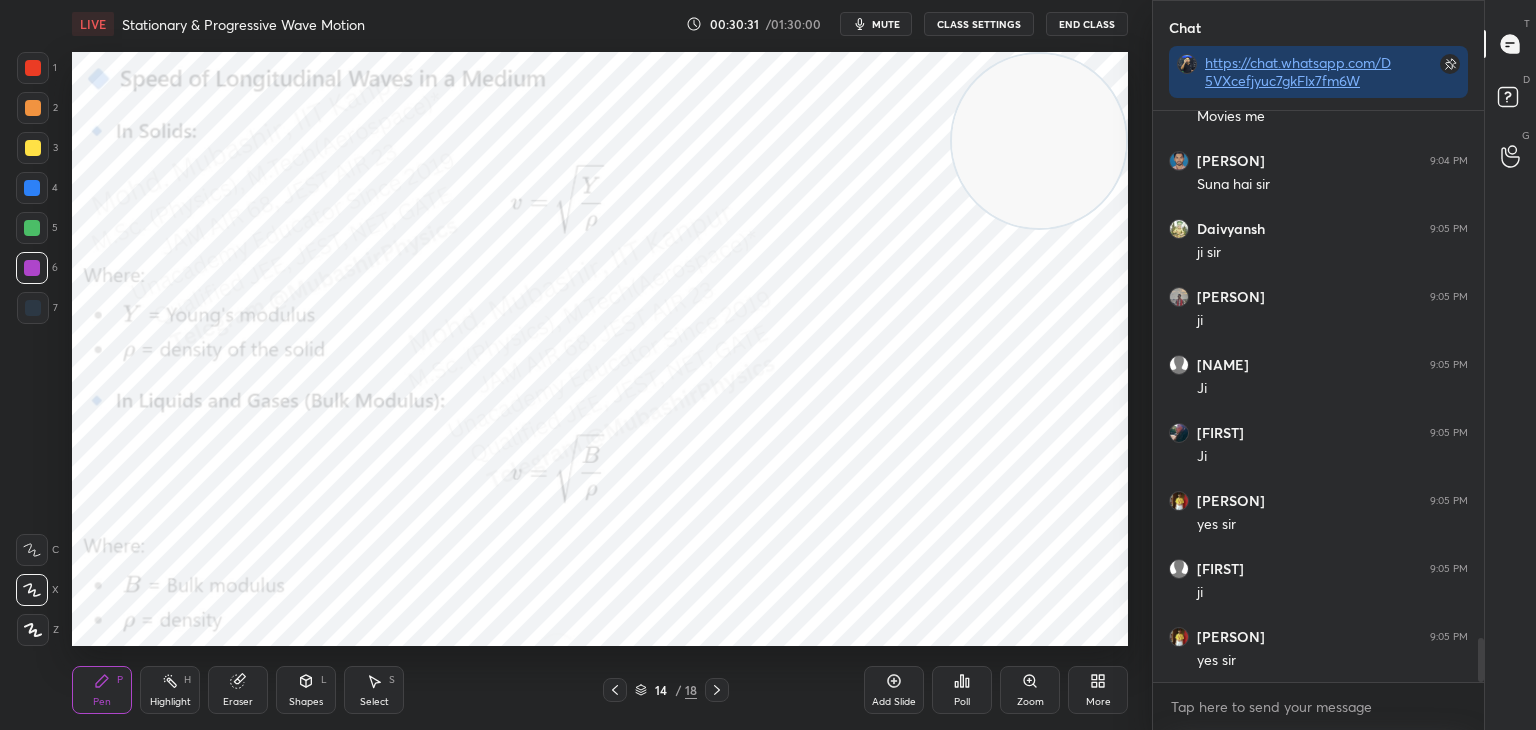 click at bounding box center [32, 188] 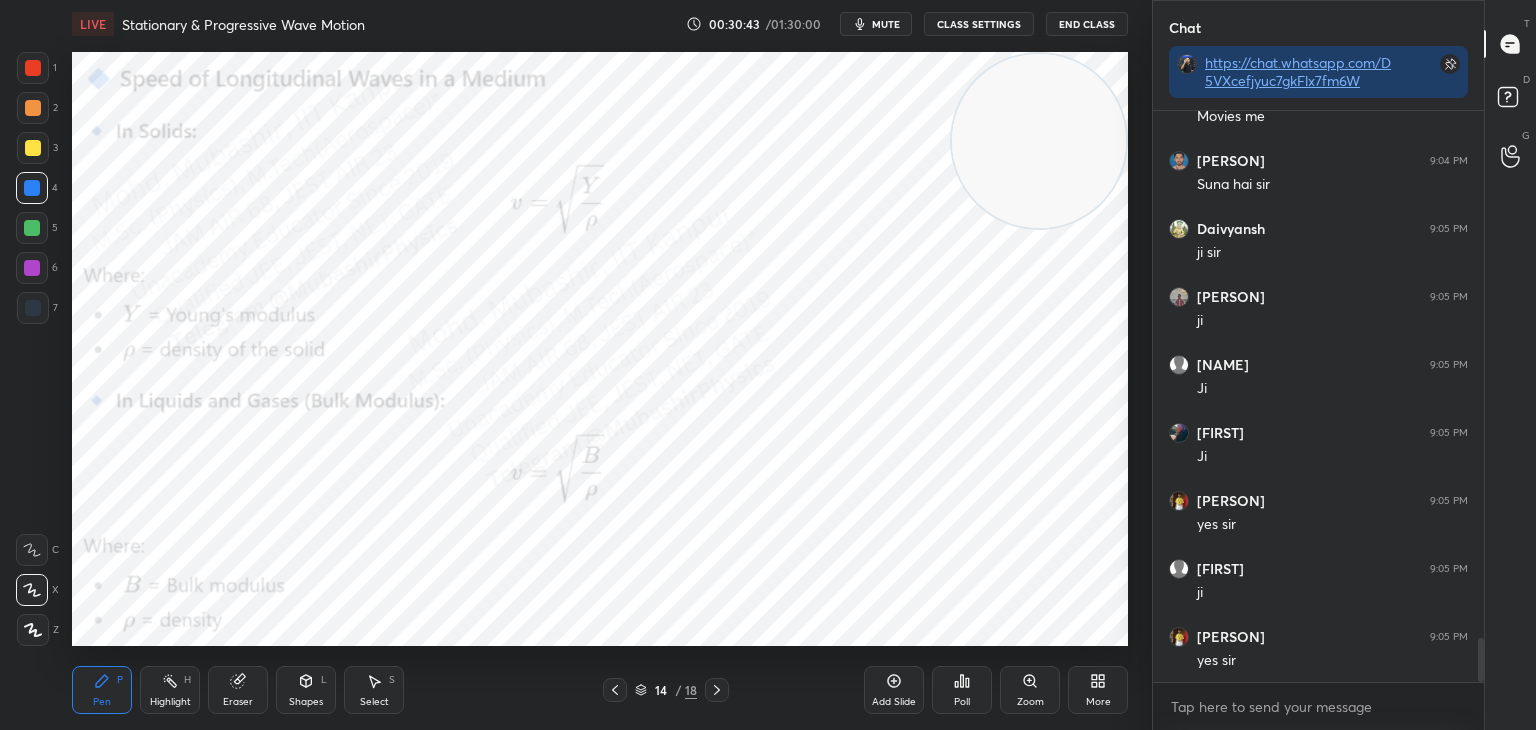 click 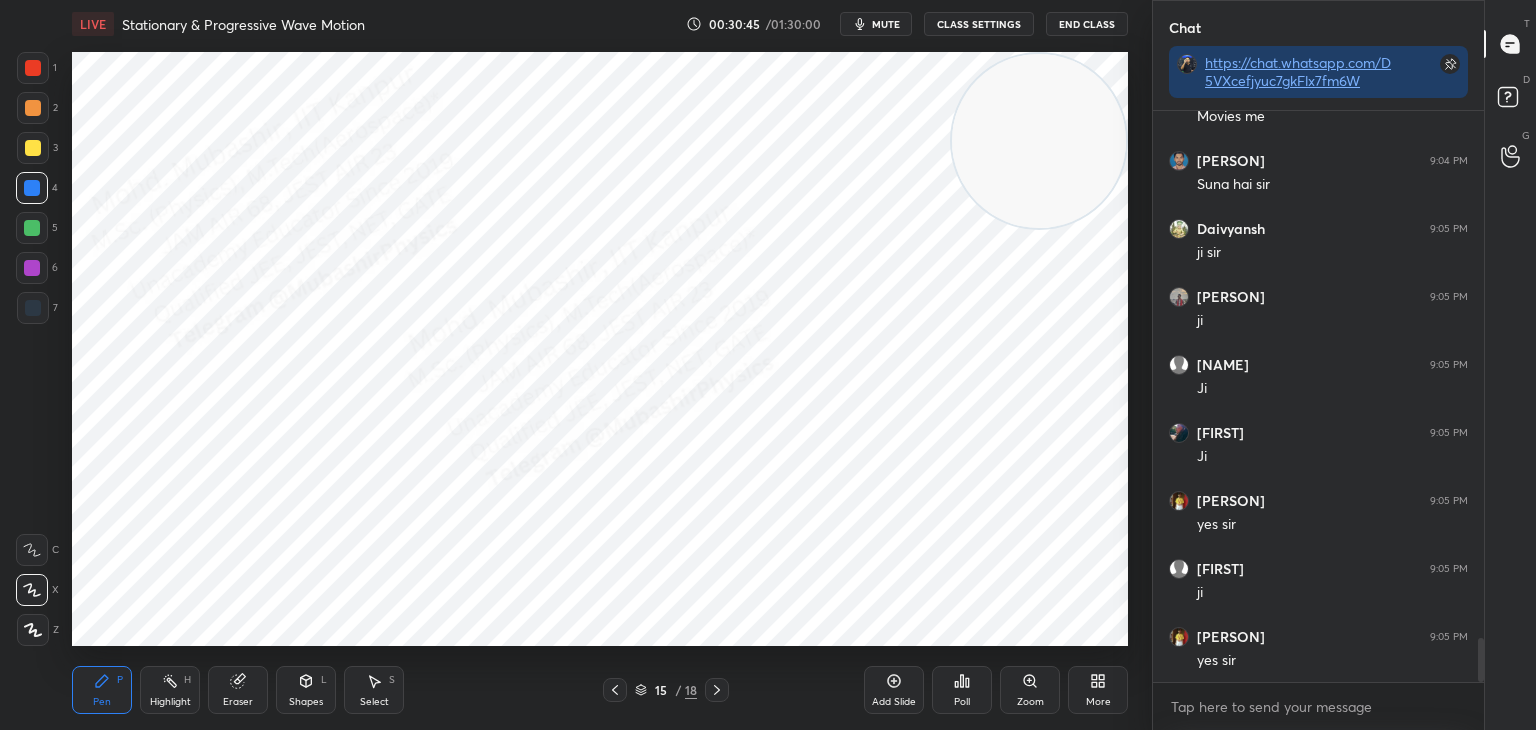 click at bounding box center (33, 108) 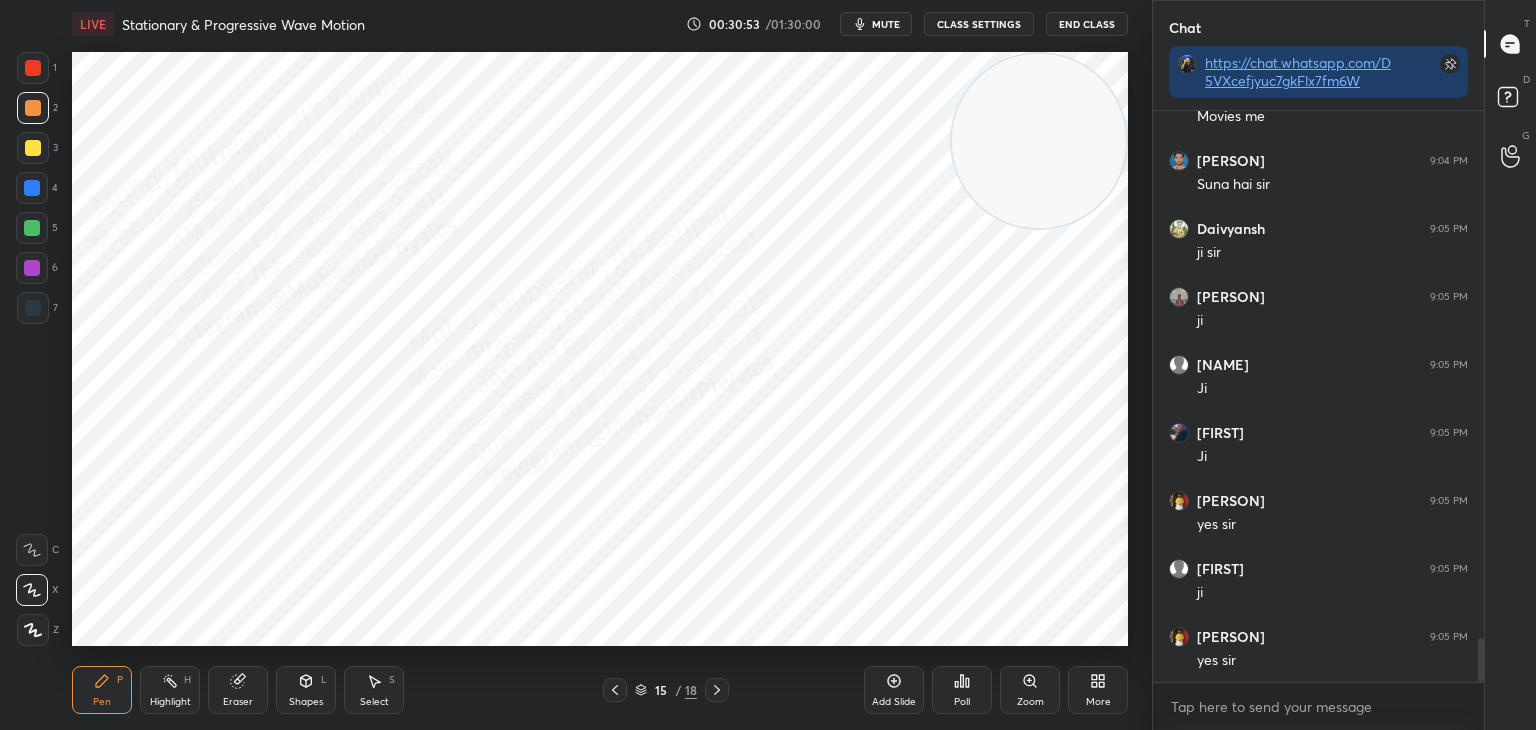 click at bounding box center [32, 188] 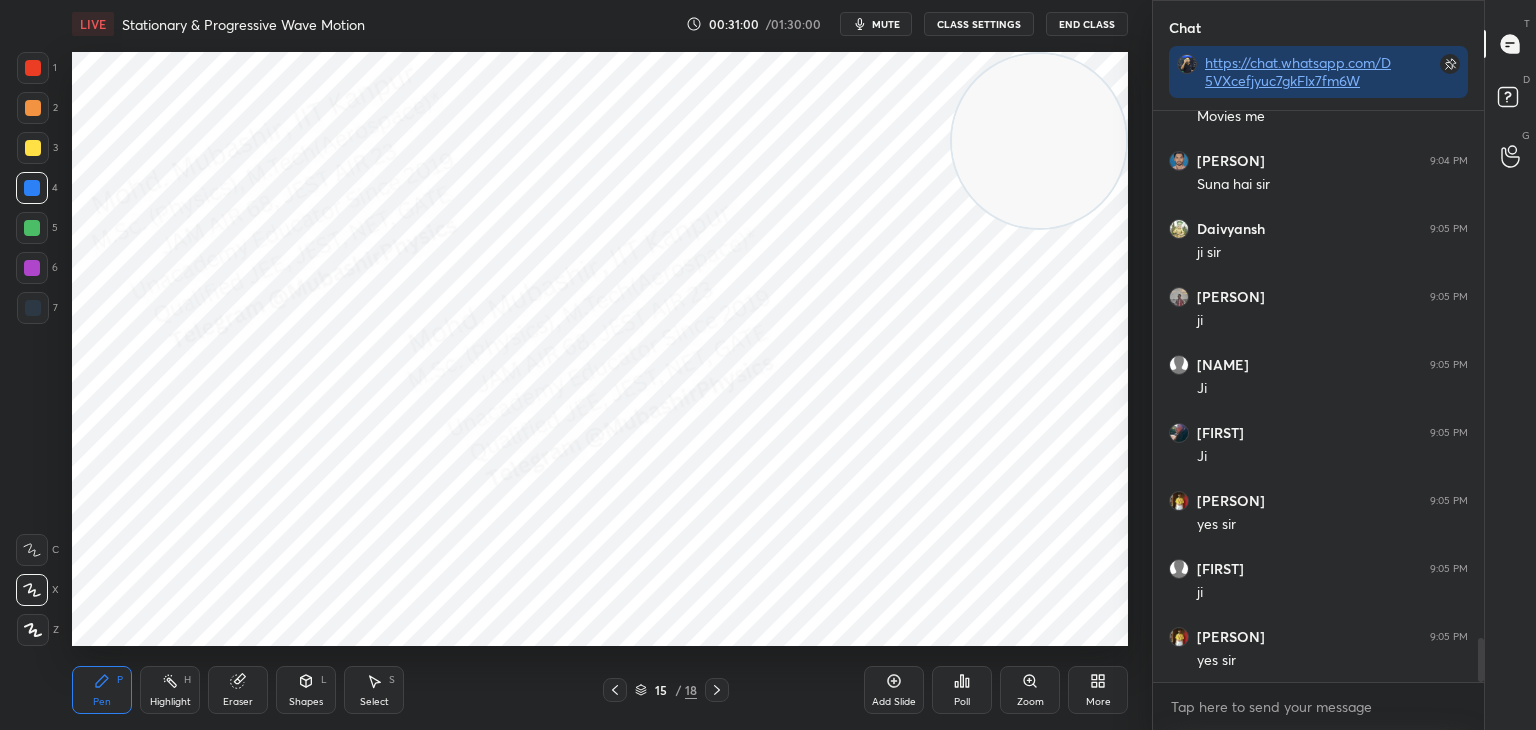 click 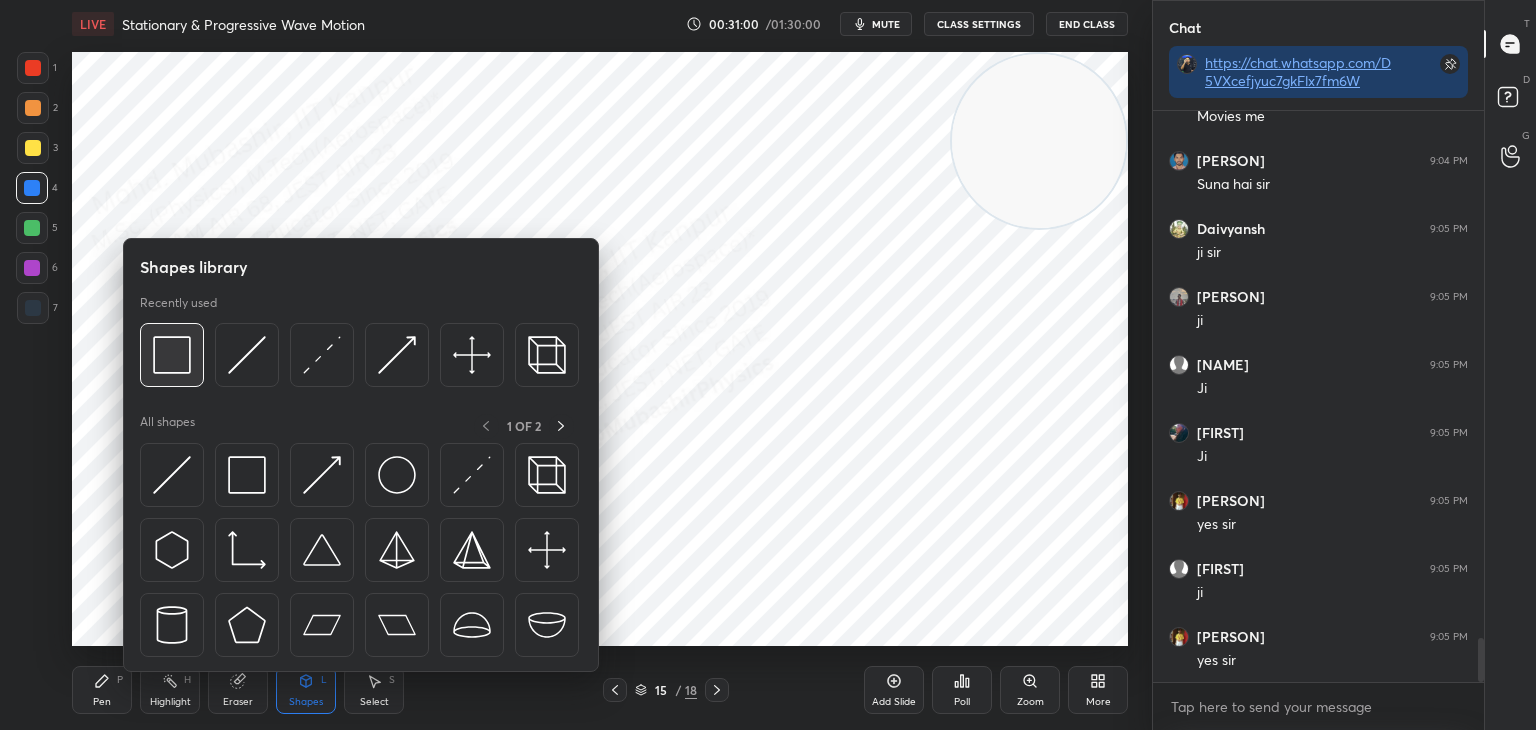 click at bounding box center [172, 355] 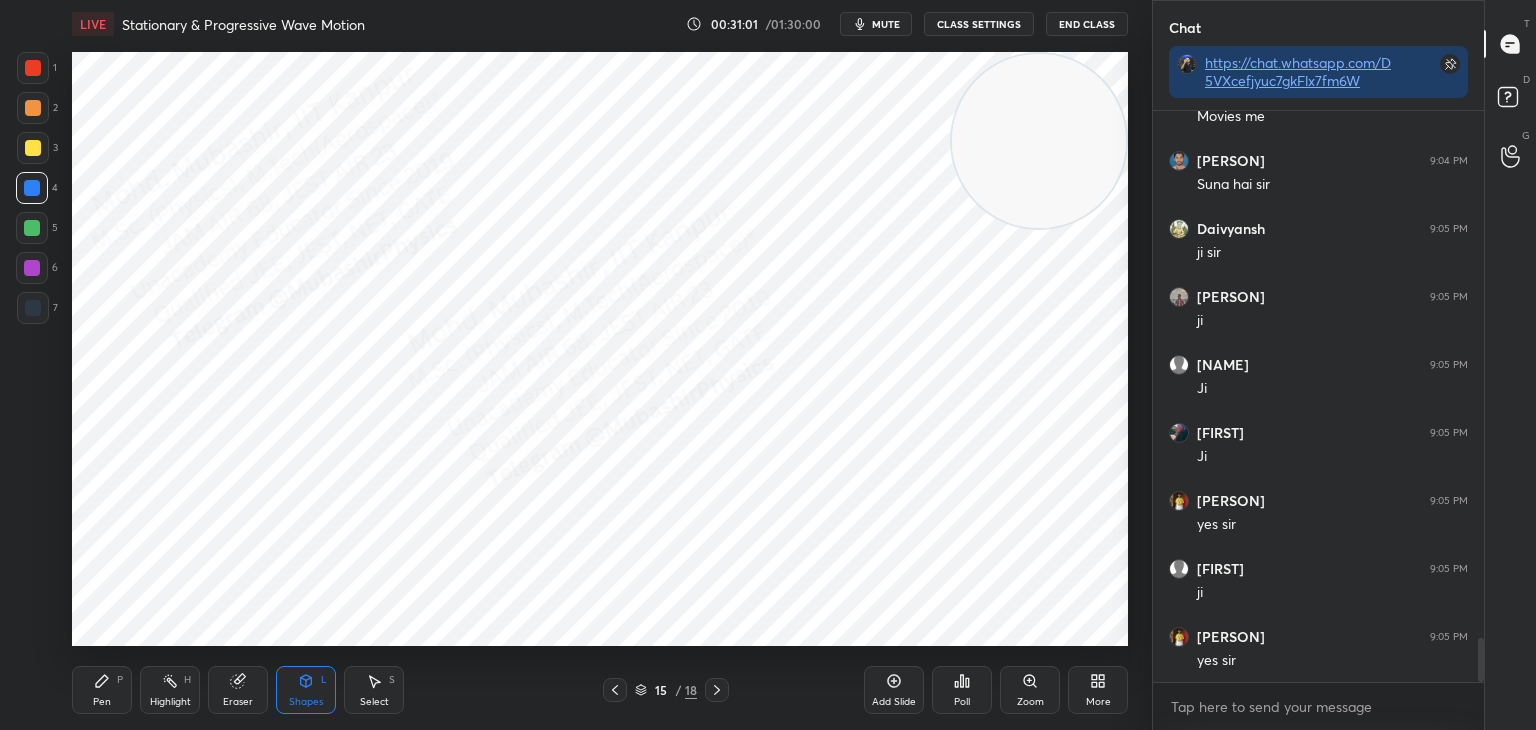 click at bounding box center (32, 268) 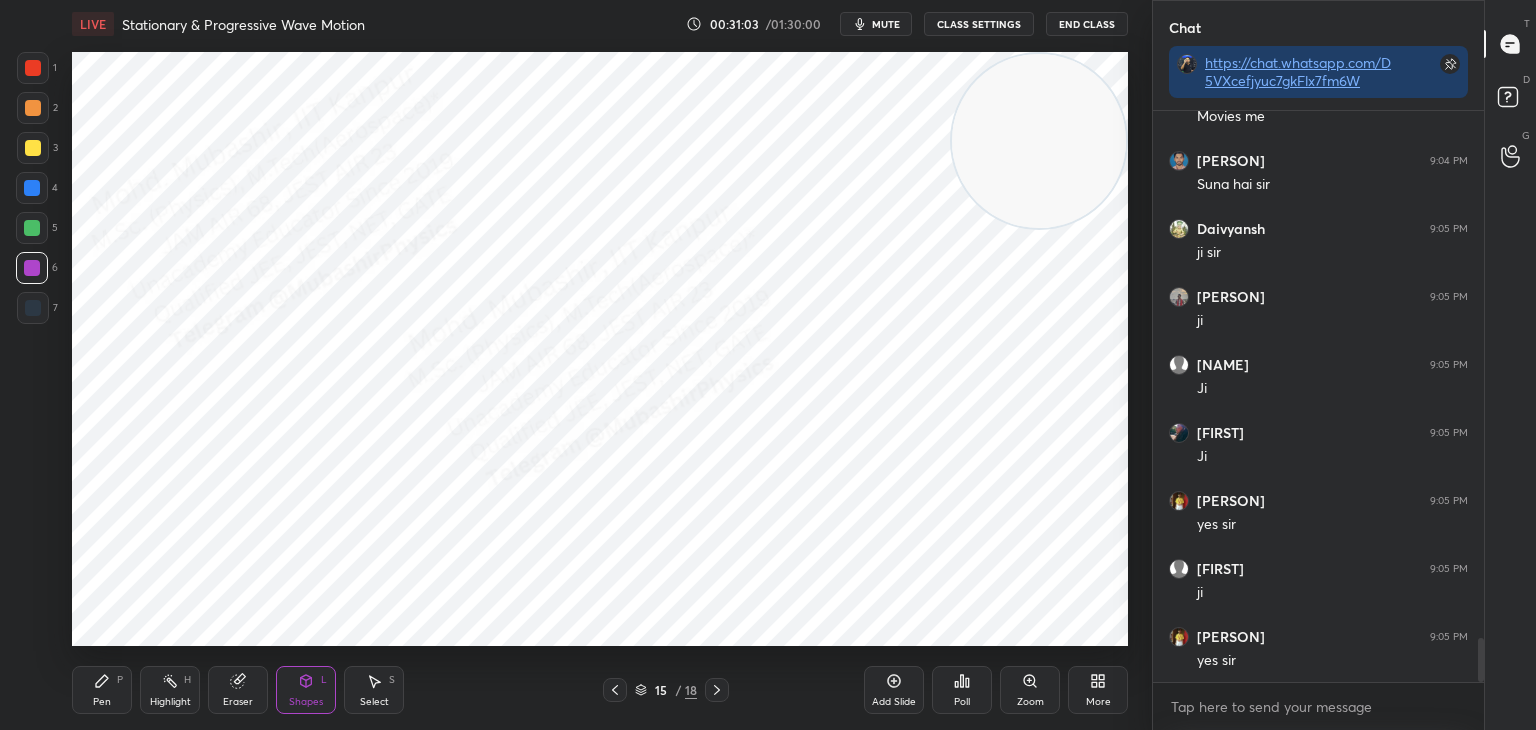 click on "Pen P" at bounding box center [102, 690] 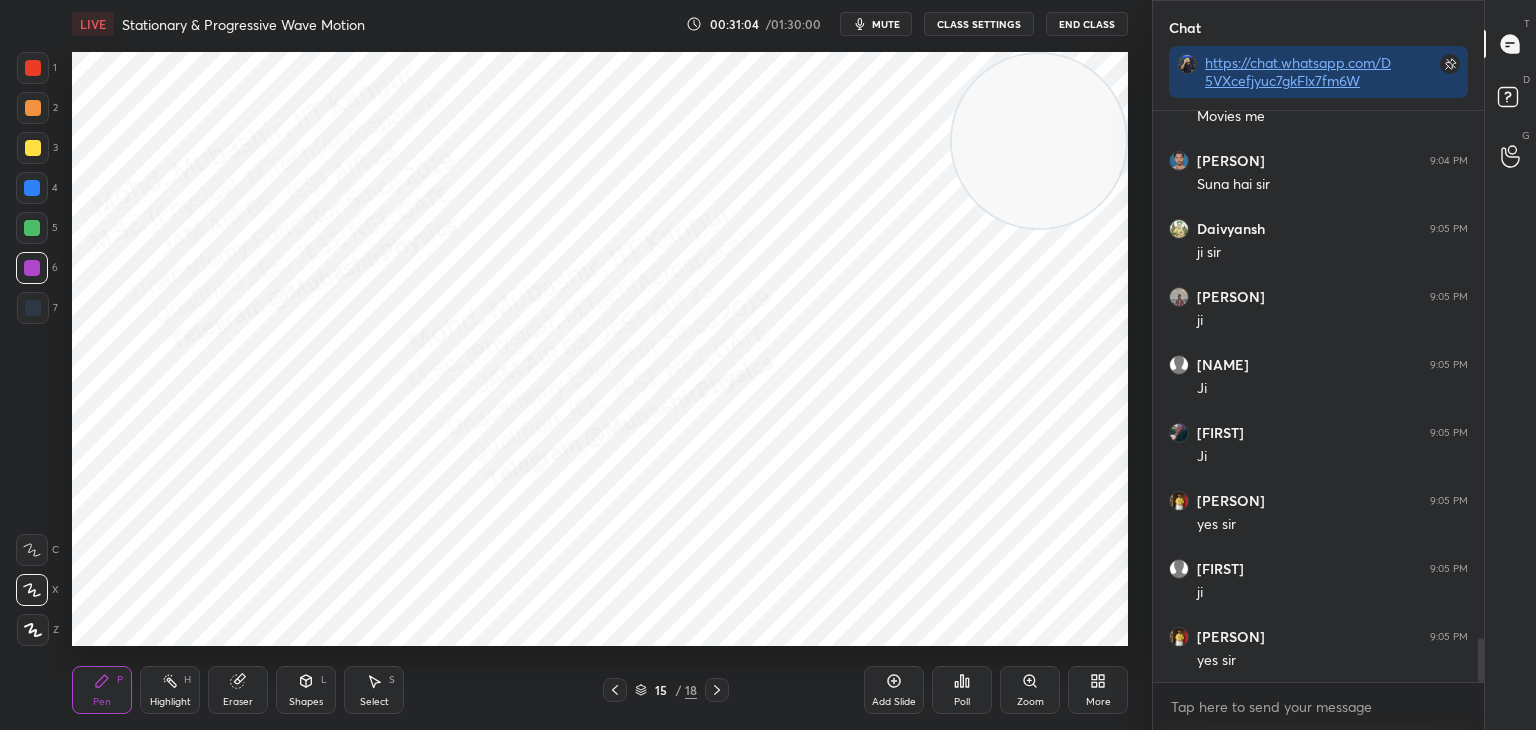 drag, startPoint x: 33, startPoint y: 240, endPoint x: 56, endPoint y: 260, distance: 30.479502 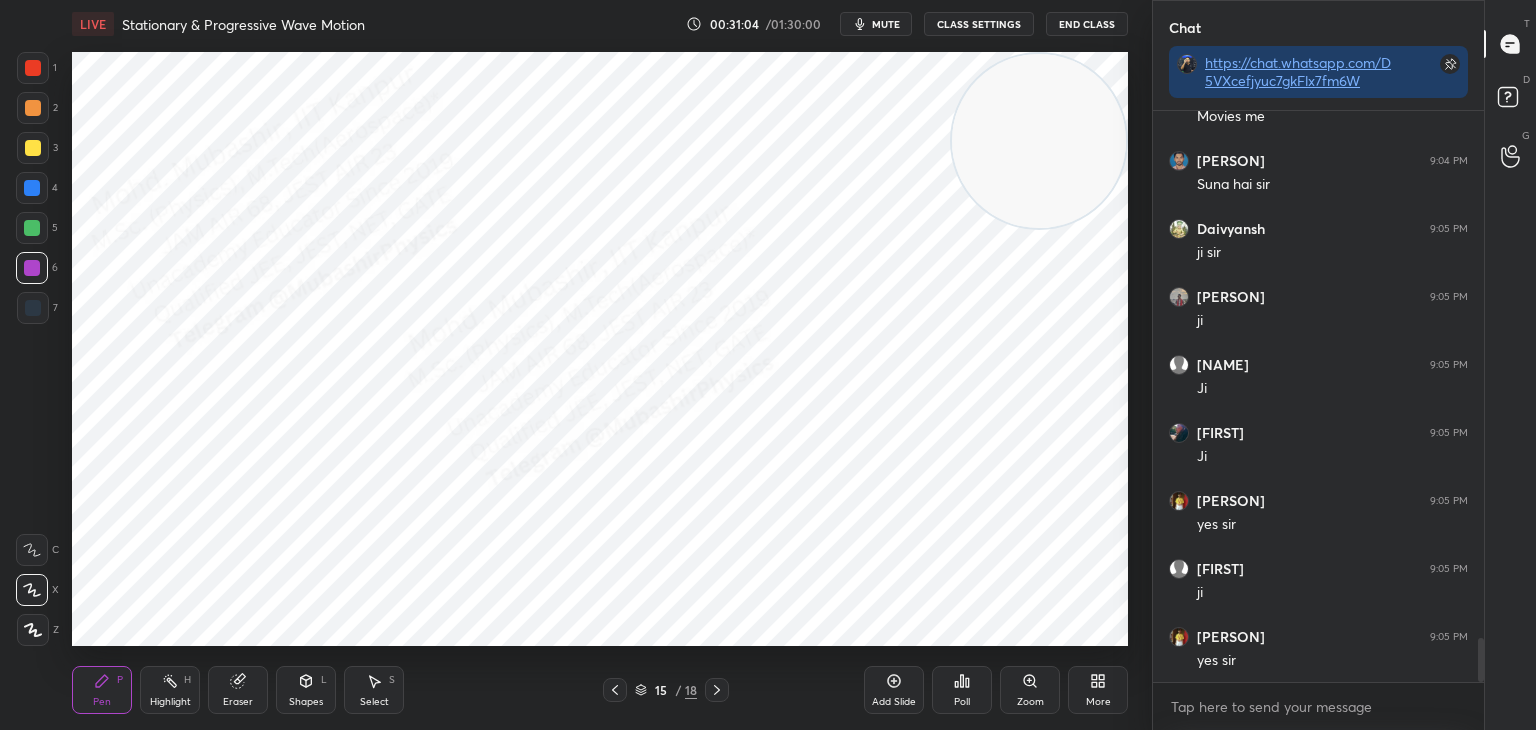 click at bounding box center (32, 228) 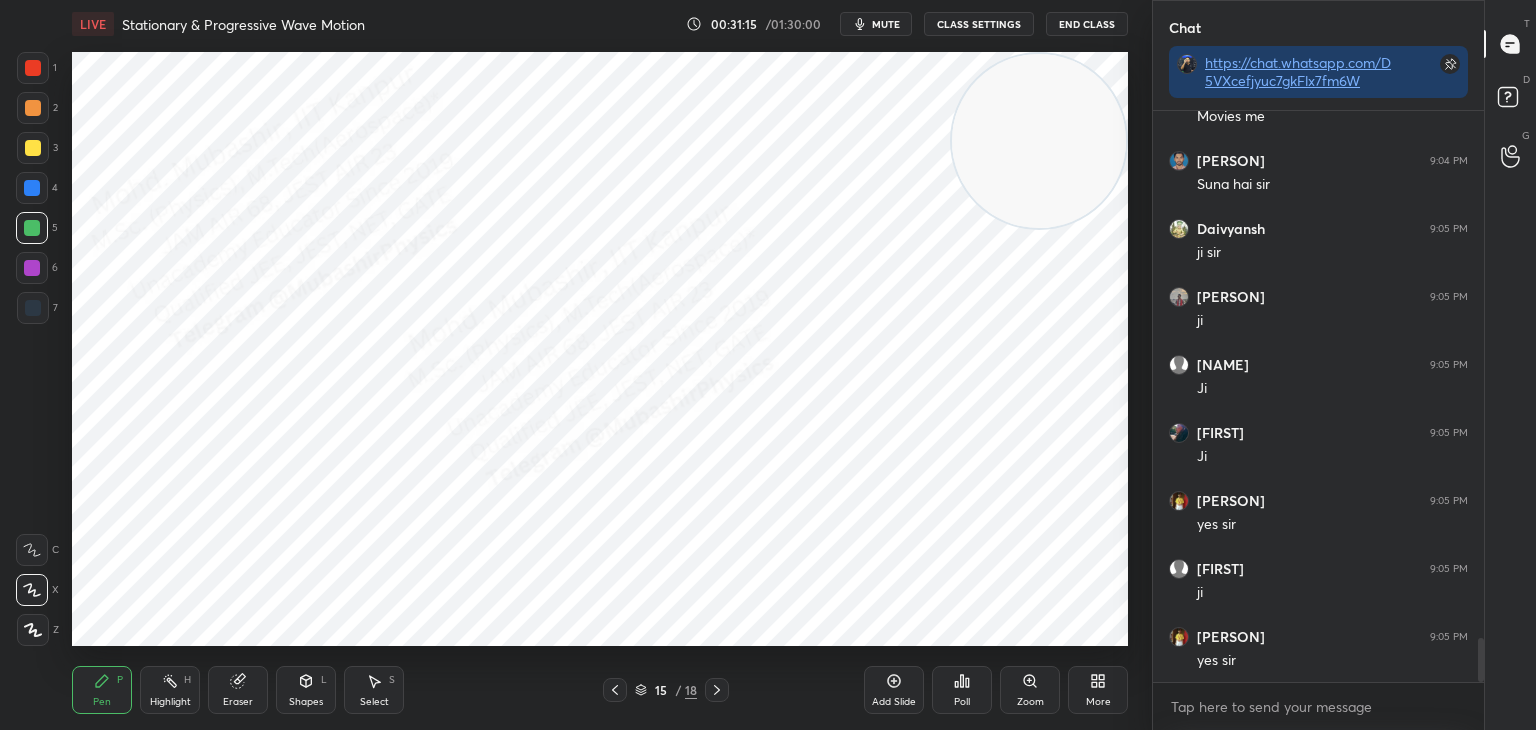 click 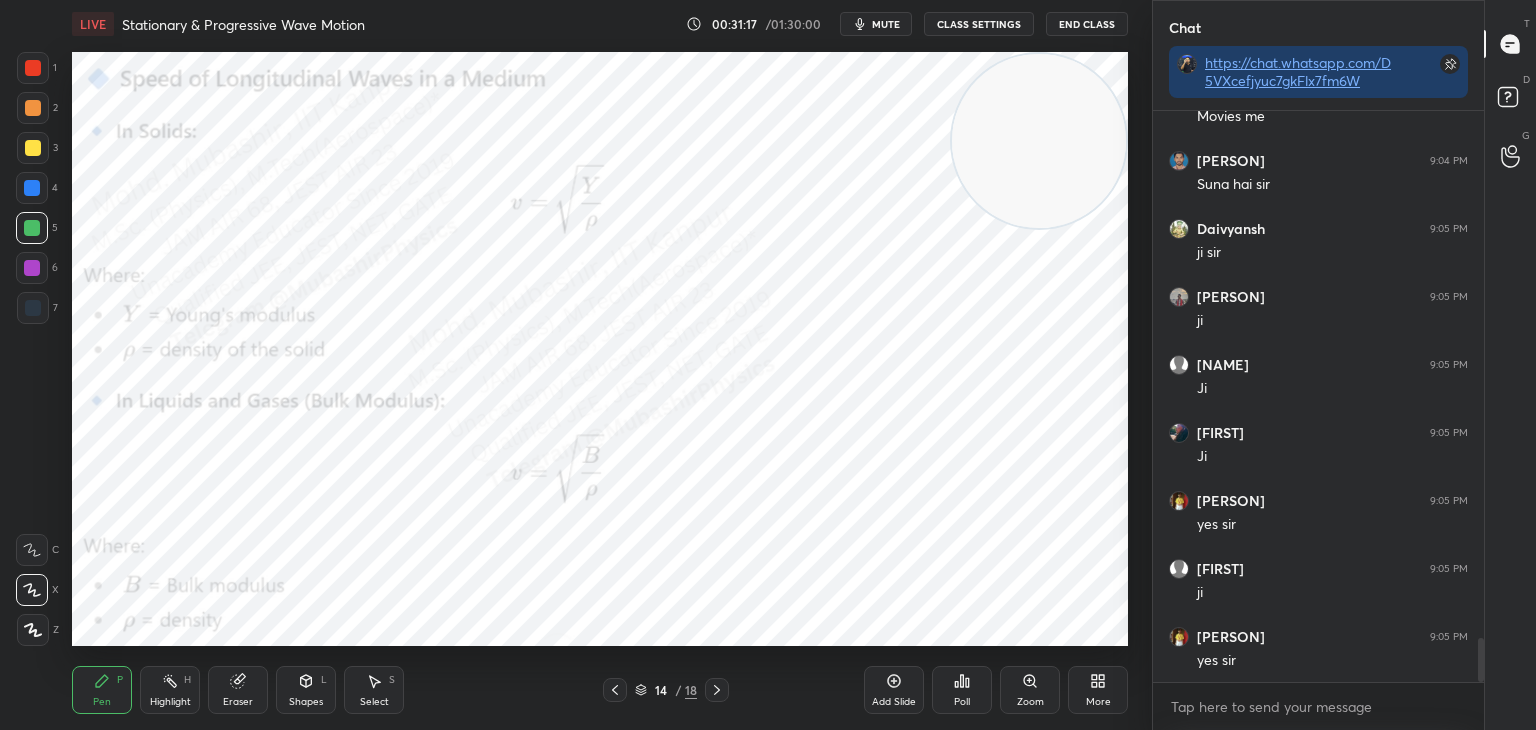 drag, startPoint x: 201, startPoint y: 693, endPoint x: 187, endPoint y: 698, distance: 14.866069 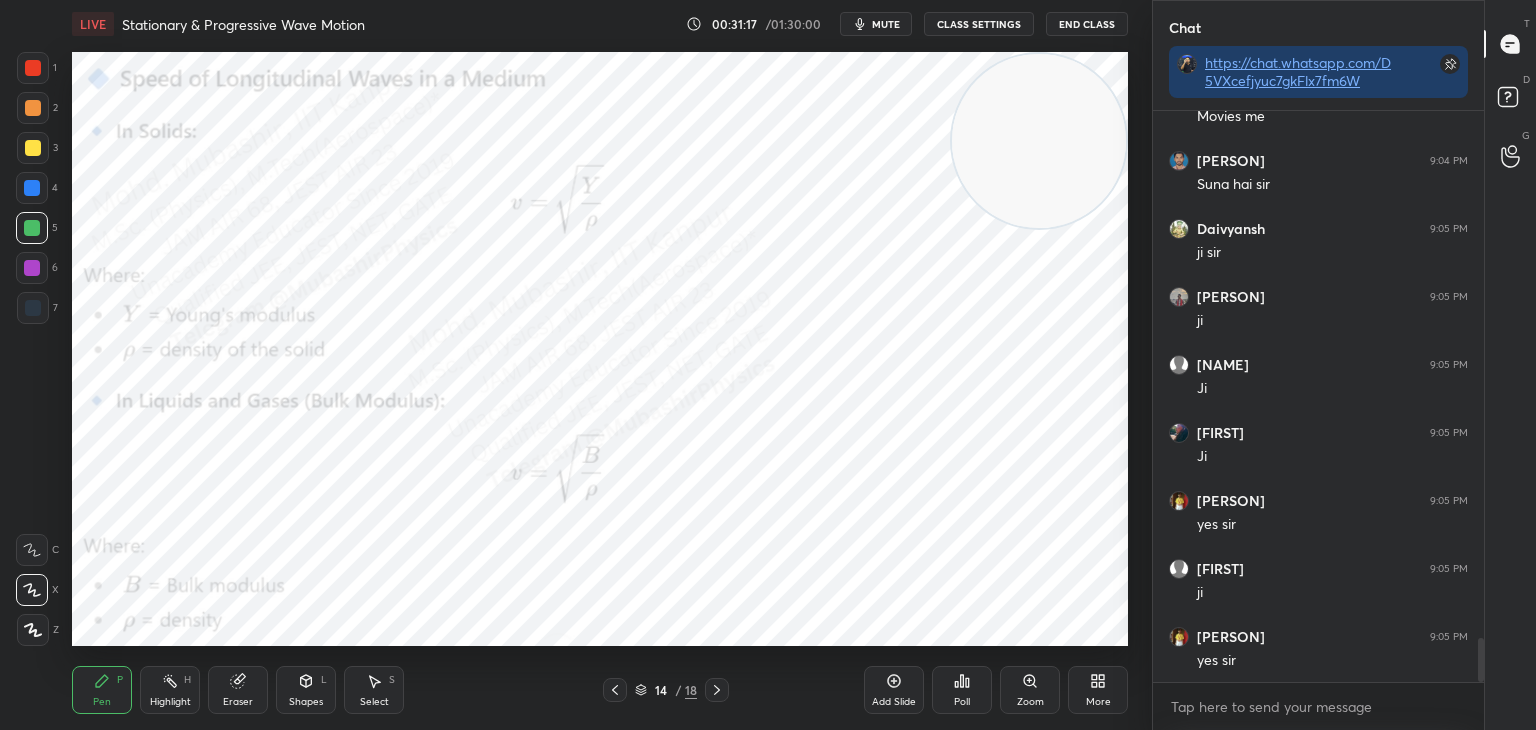click on "Pen P Highlight H Eraser Shapes L Select S" at bounding box center [270, 690] 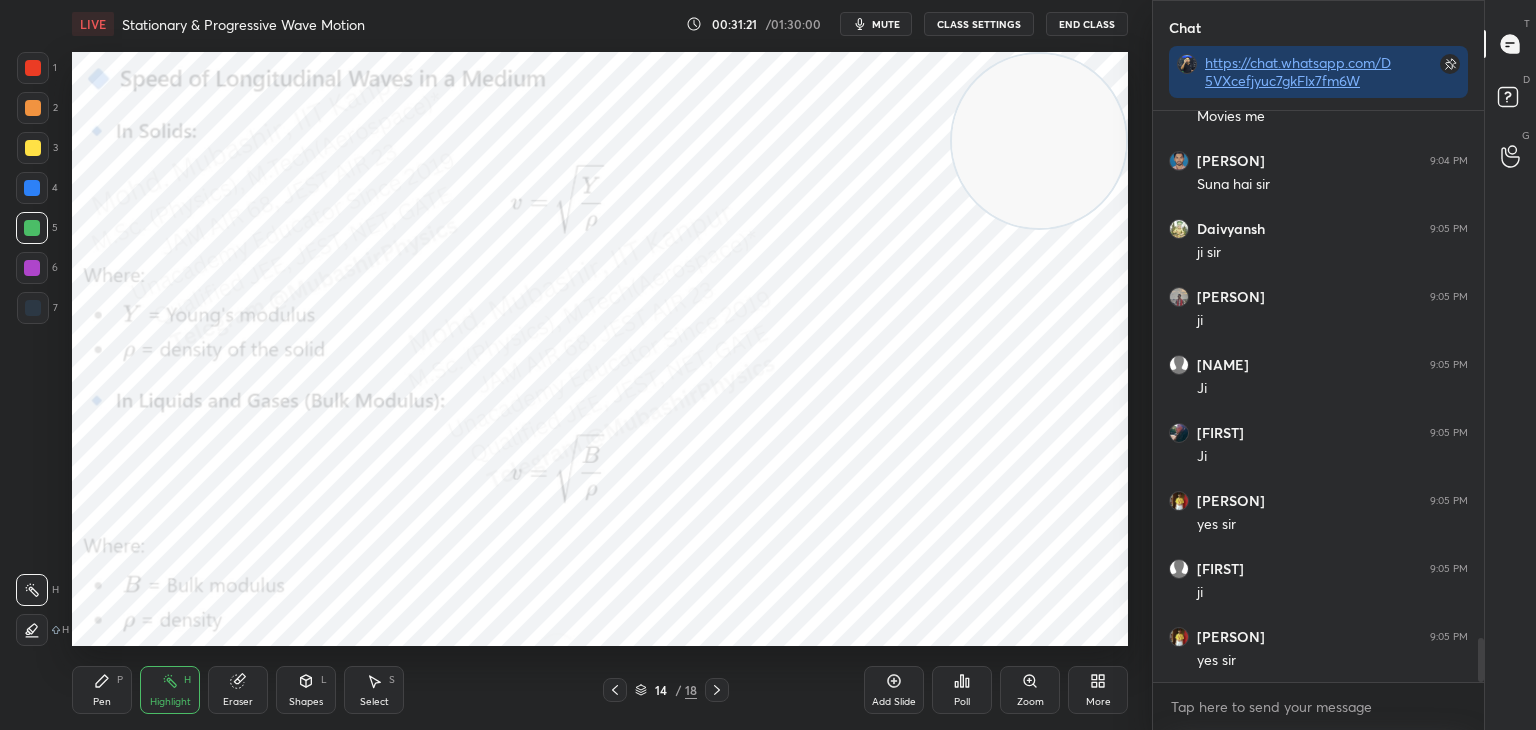 click 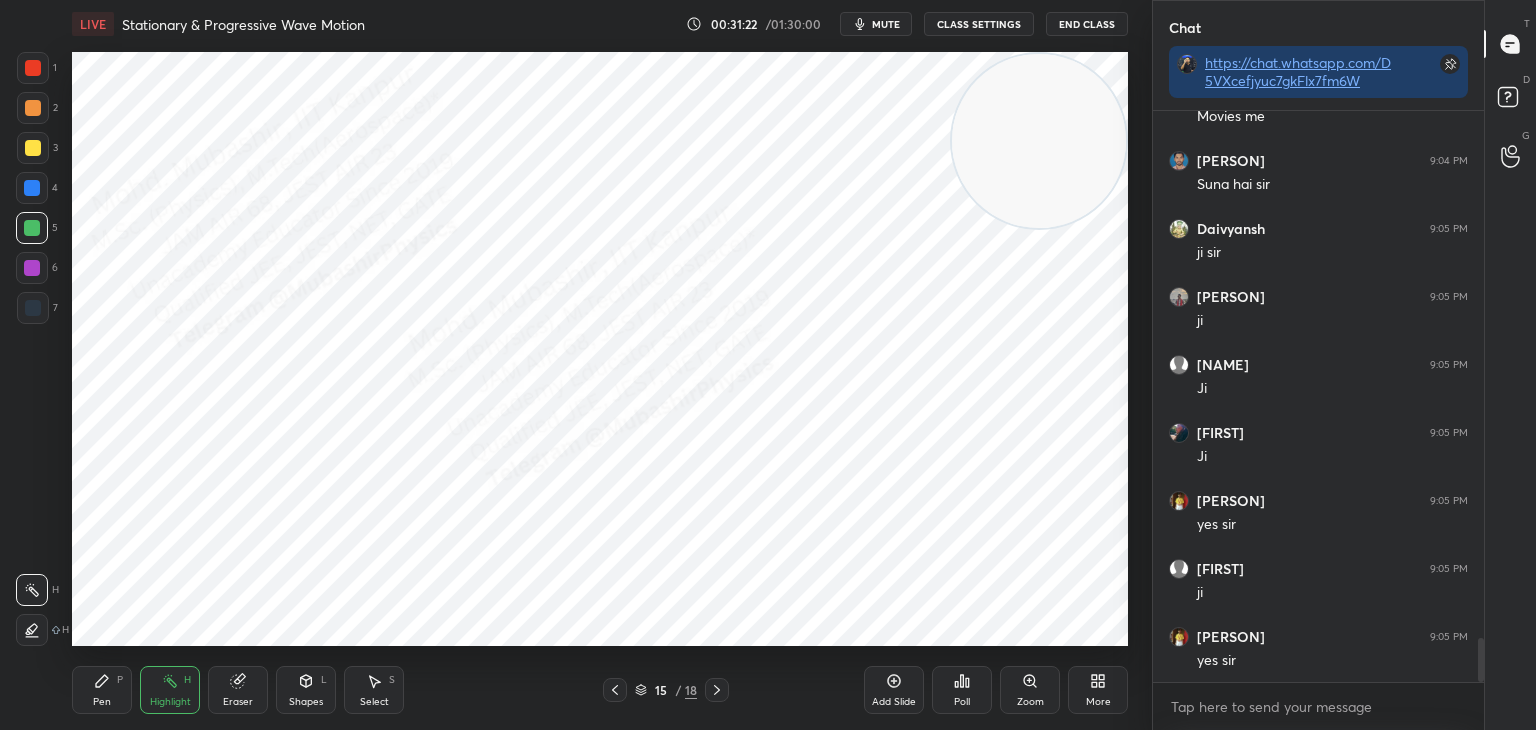 click 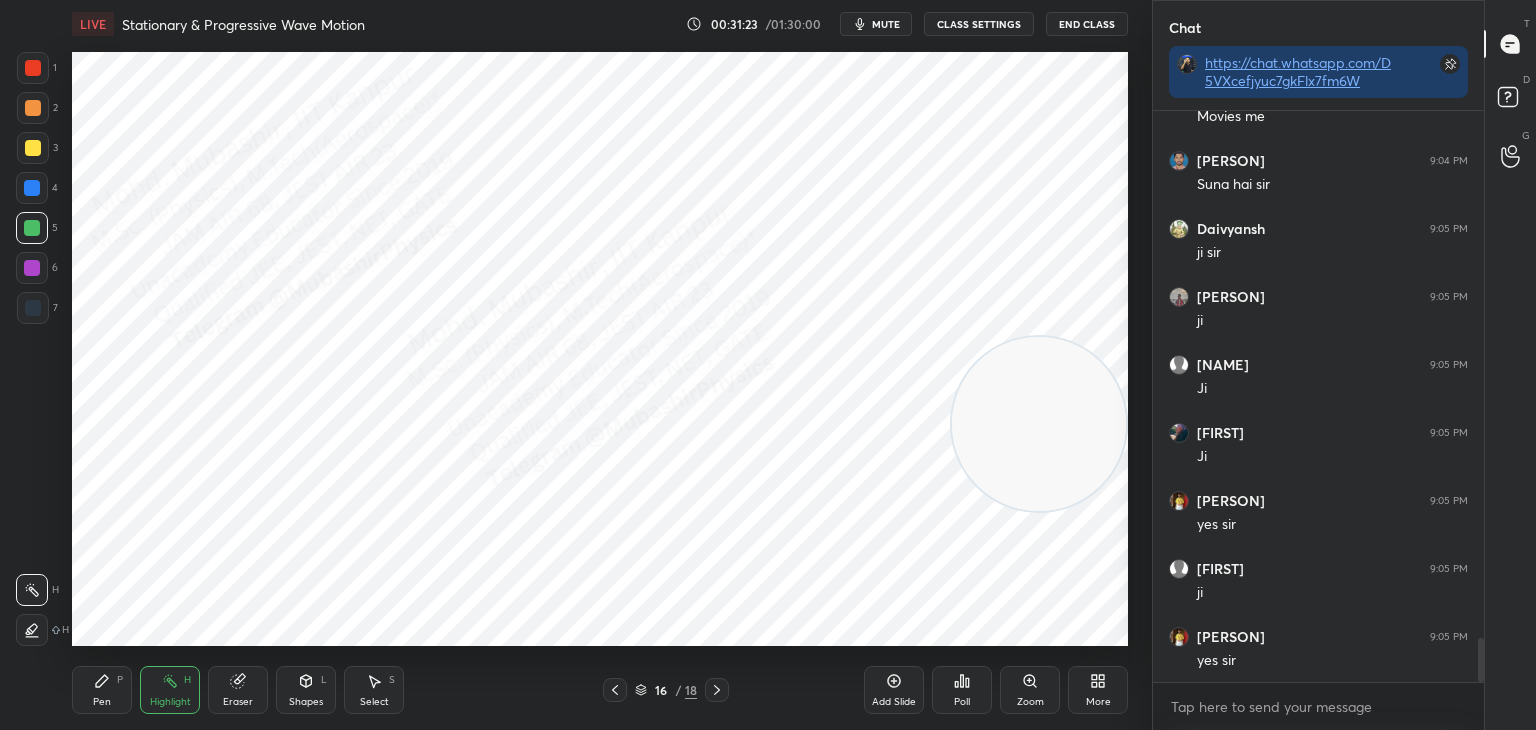 drag, startPoint x: 1072, startPoint y: 230, endPoint x: 965, endPoint y: 482, distance: 273.77545 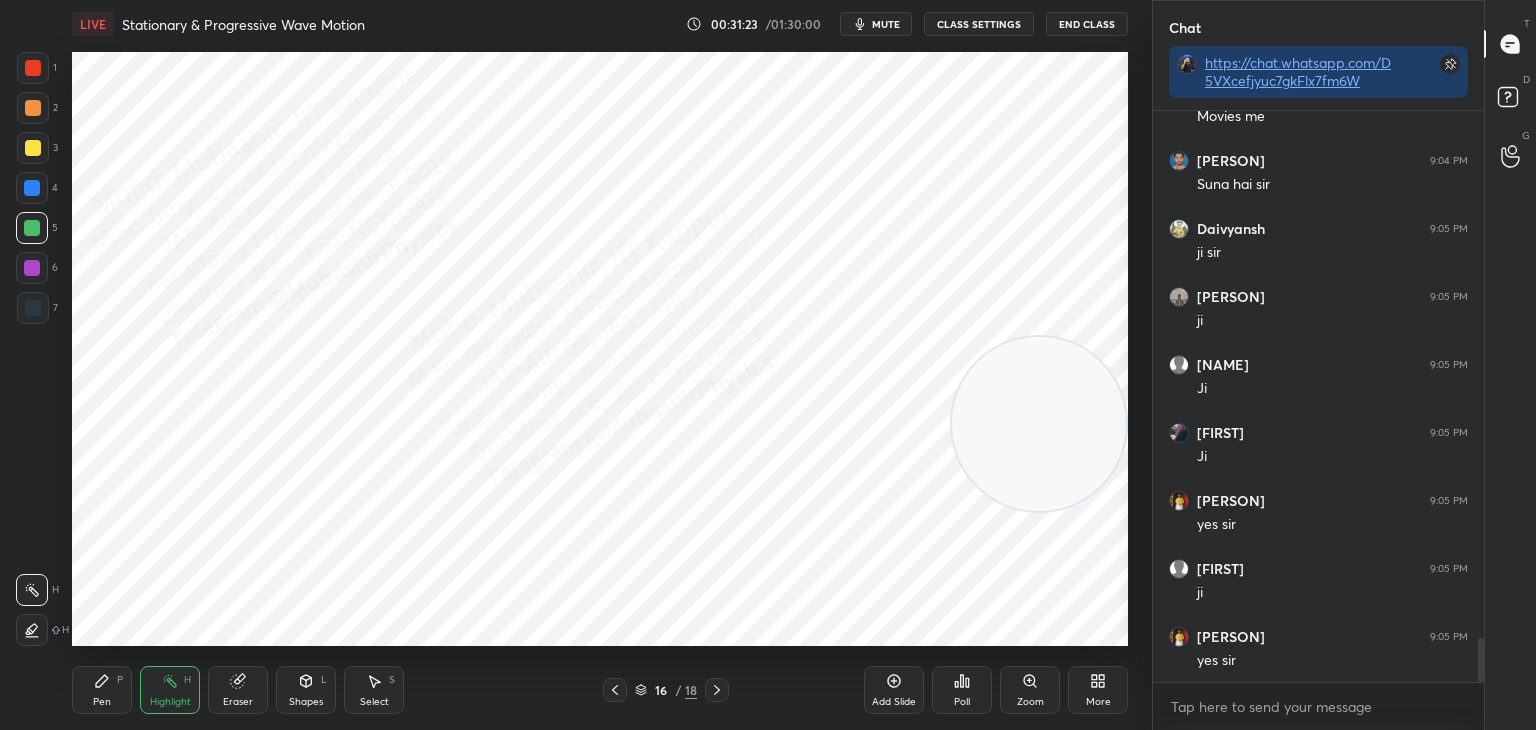 click at bounding box center (1039, 424) 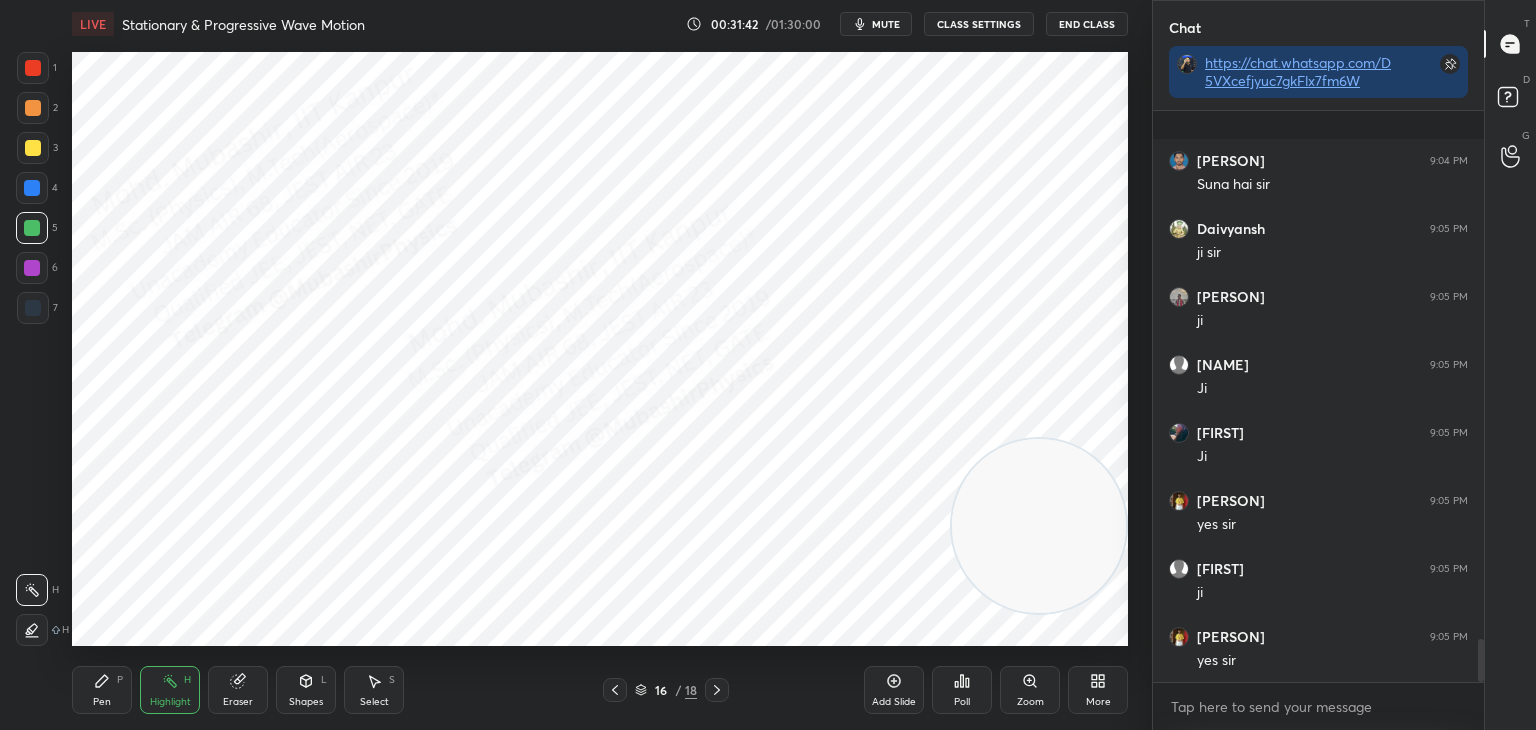 scroll, scrollTop: 7078, scrollLeft: 0, axis: vertical 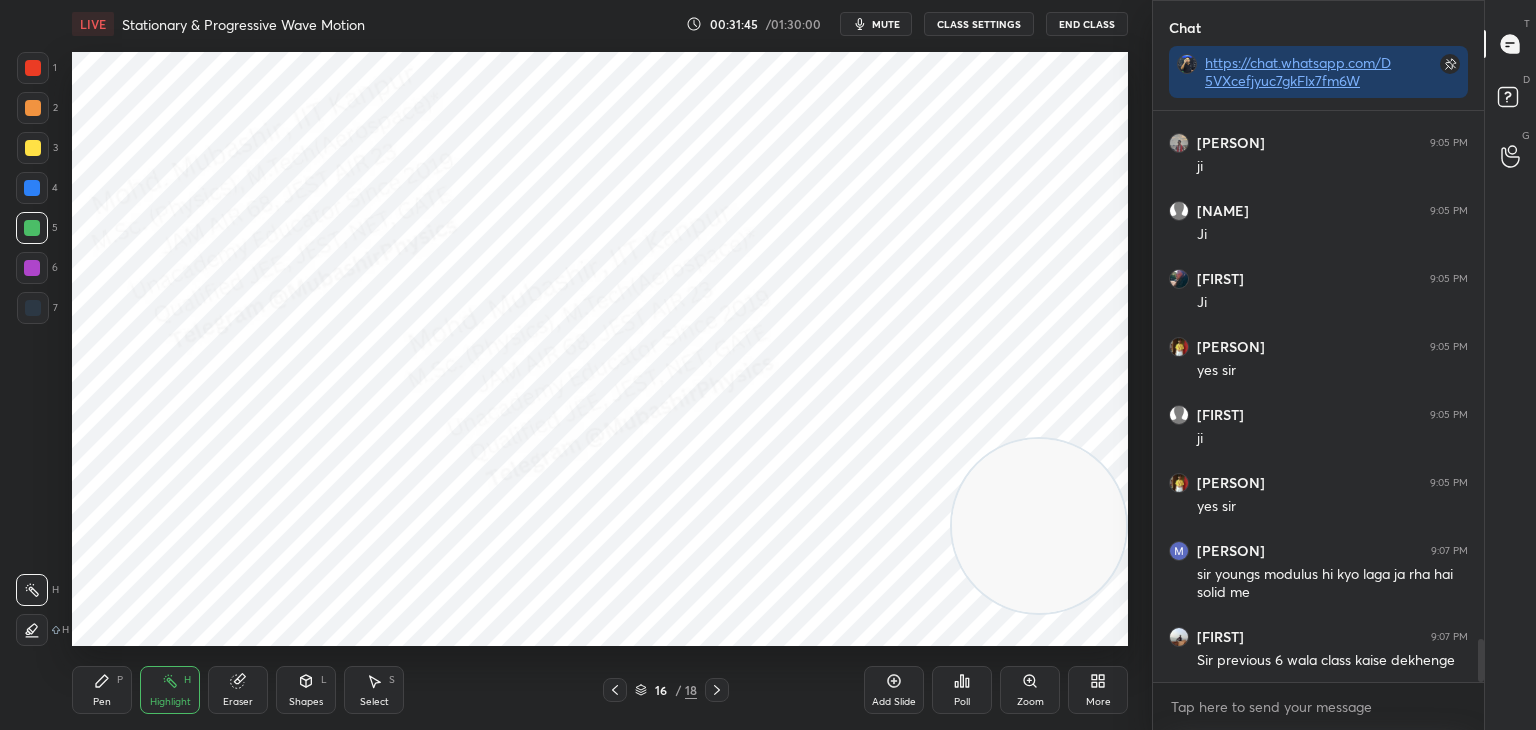 click 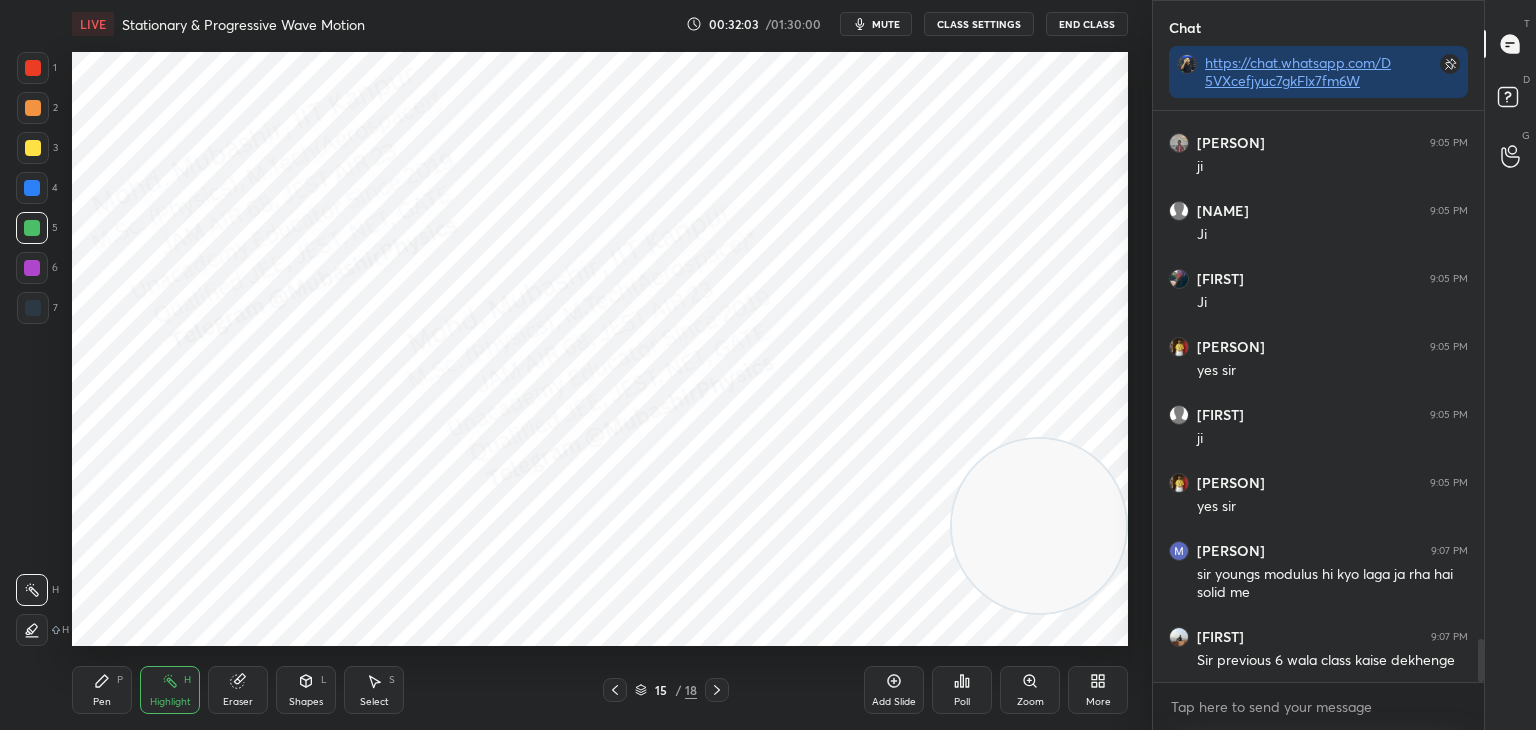 click 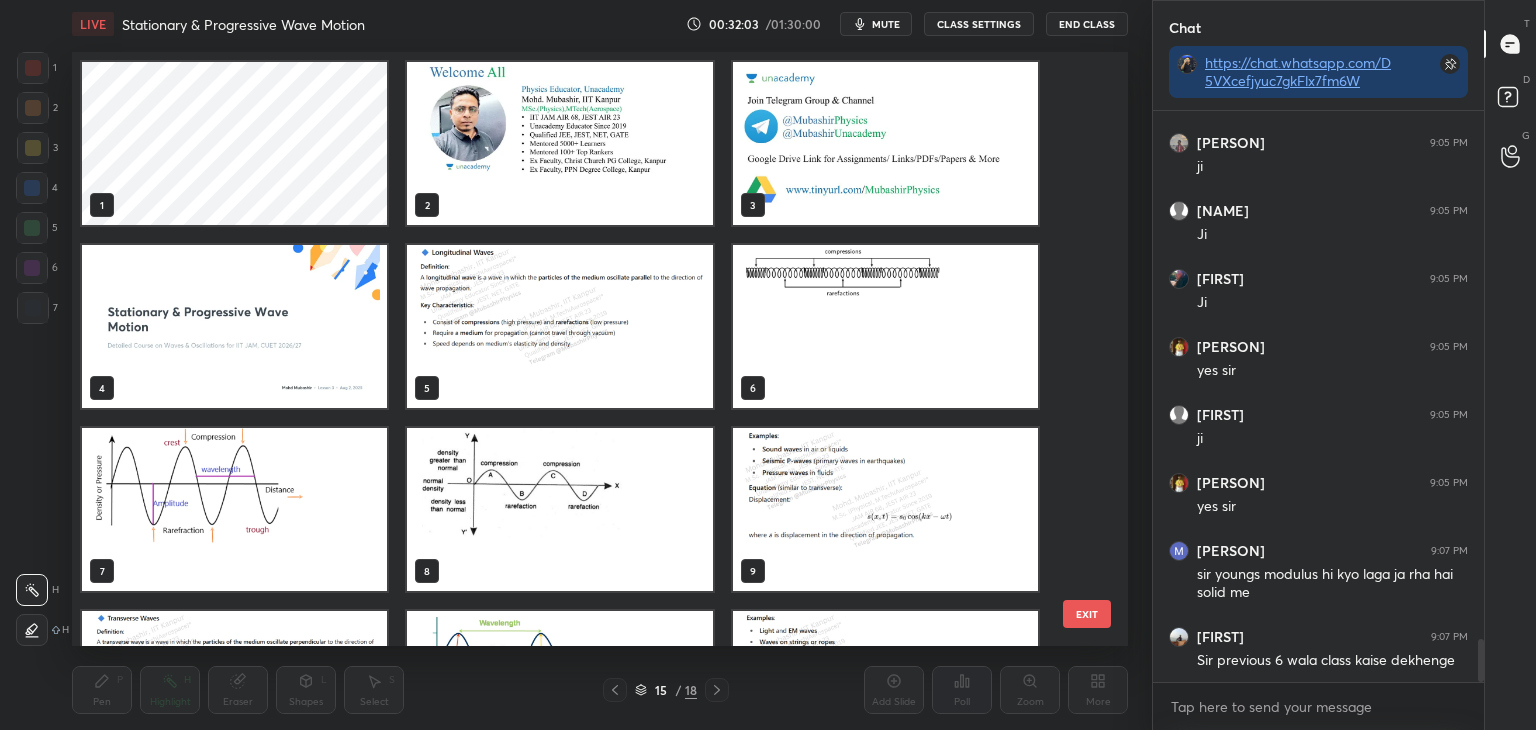 scroll, scrollTop: 320, scrollLeft: 0, axis: vertical 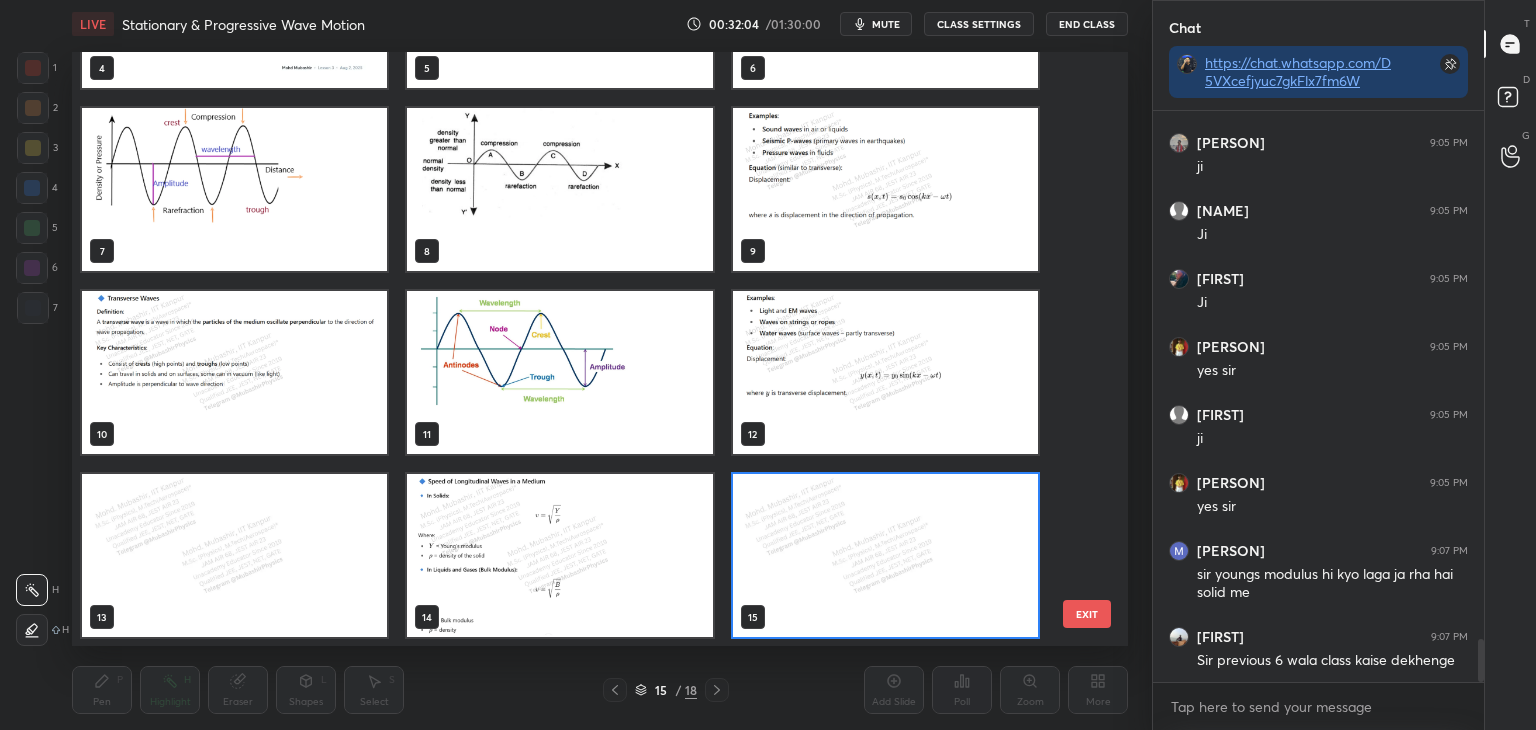 click on "EXIT" at bounding box center [1087, 614] 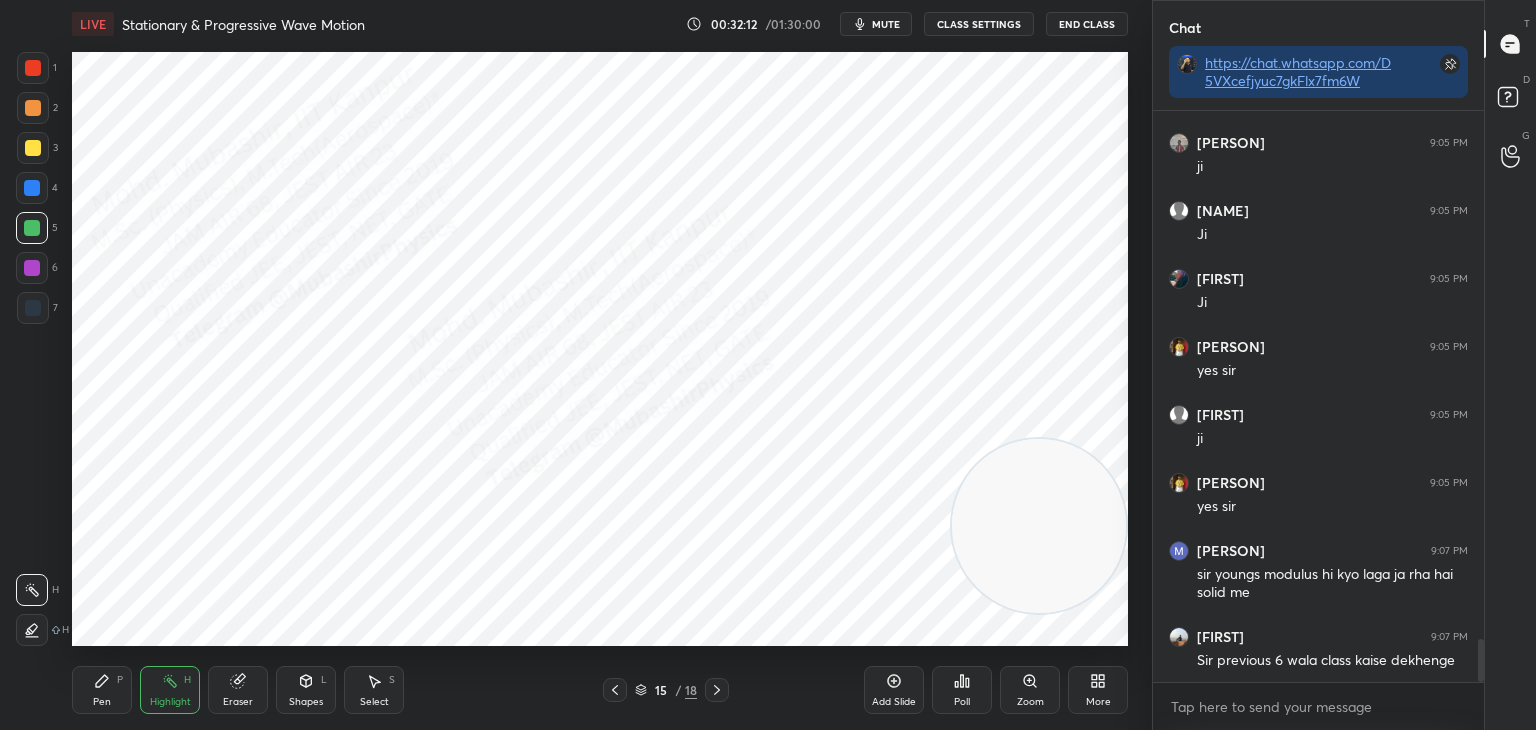 drag, startPoint x: 719, startPoint y: 690, endPoint x: 683, endPoint y: 660, distance: 46.8615 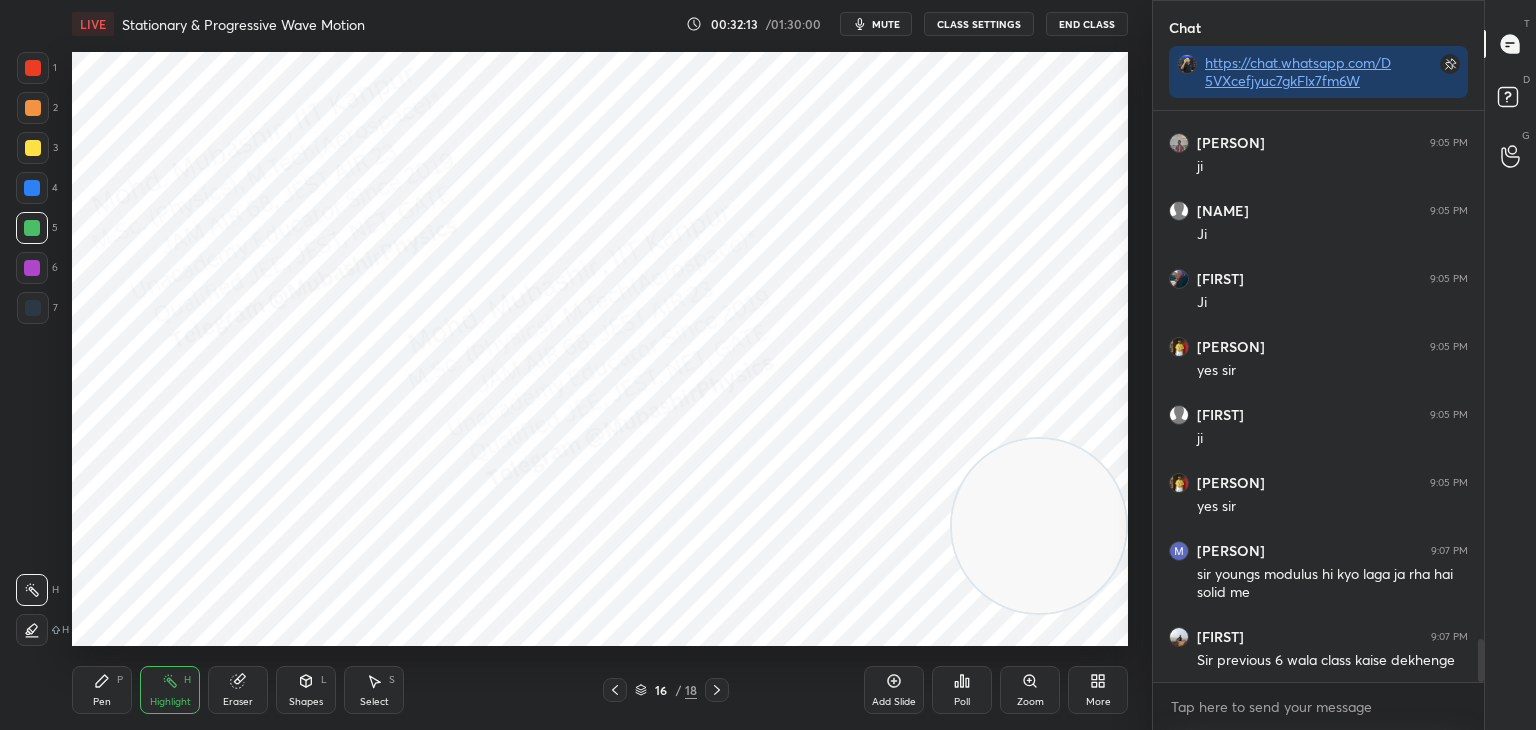 drag, startPoint x: 115, startPoint y: 680, endPoint x: 47, endPoint y: 348, distance: 338.8923 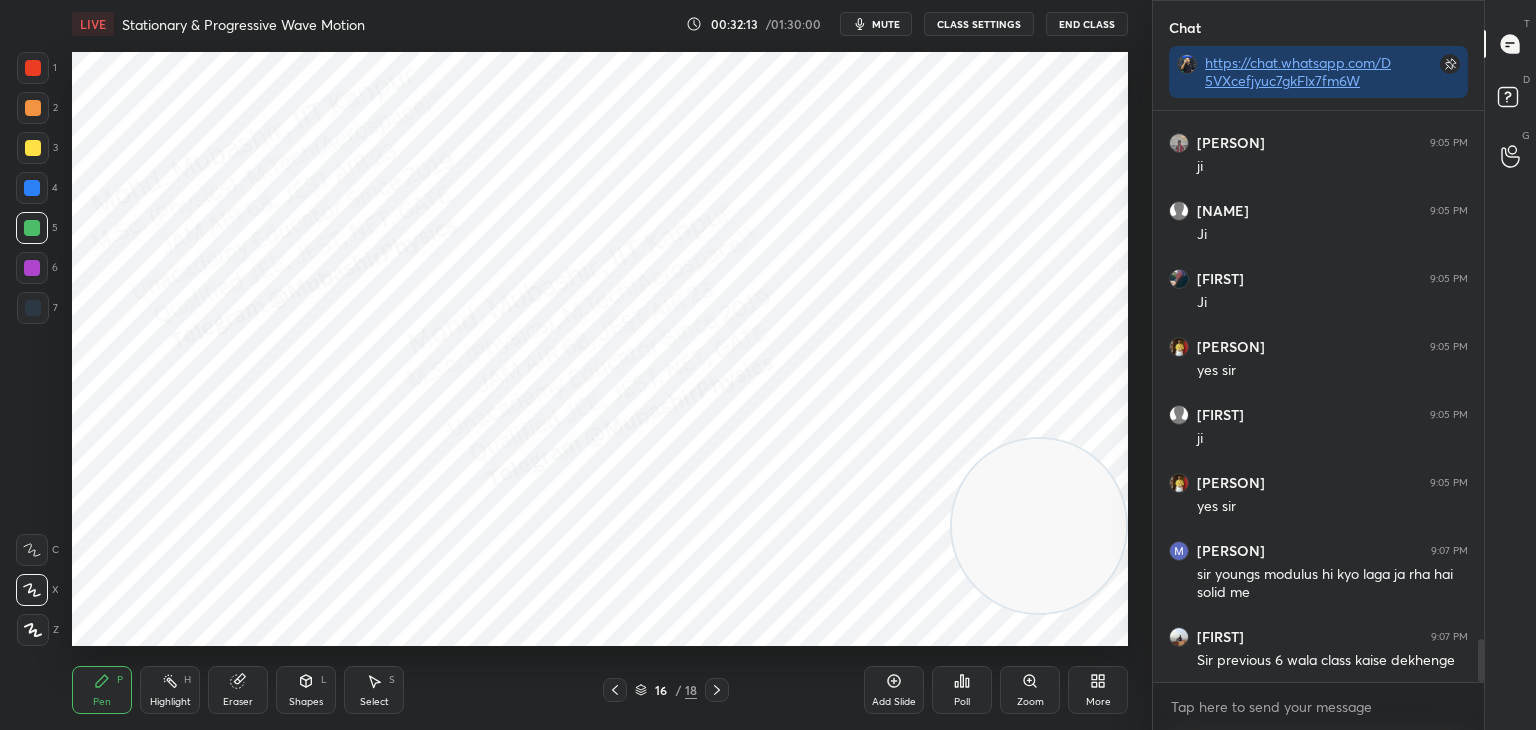 click at bounding box center (33, 308) 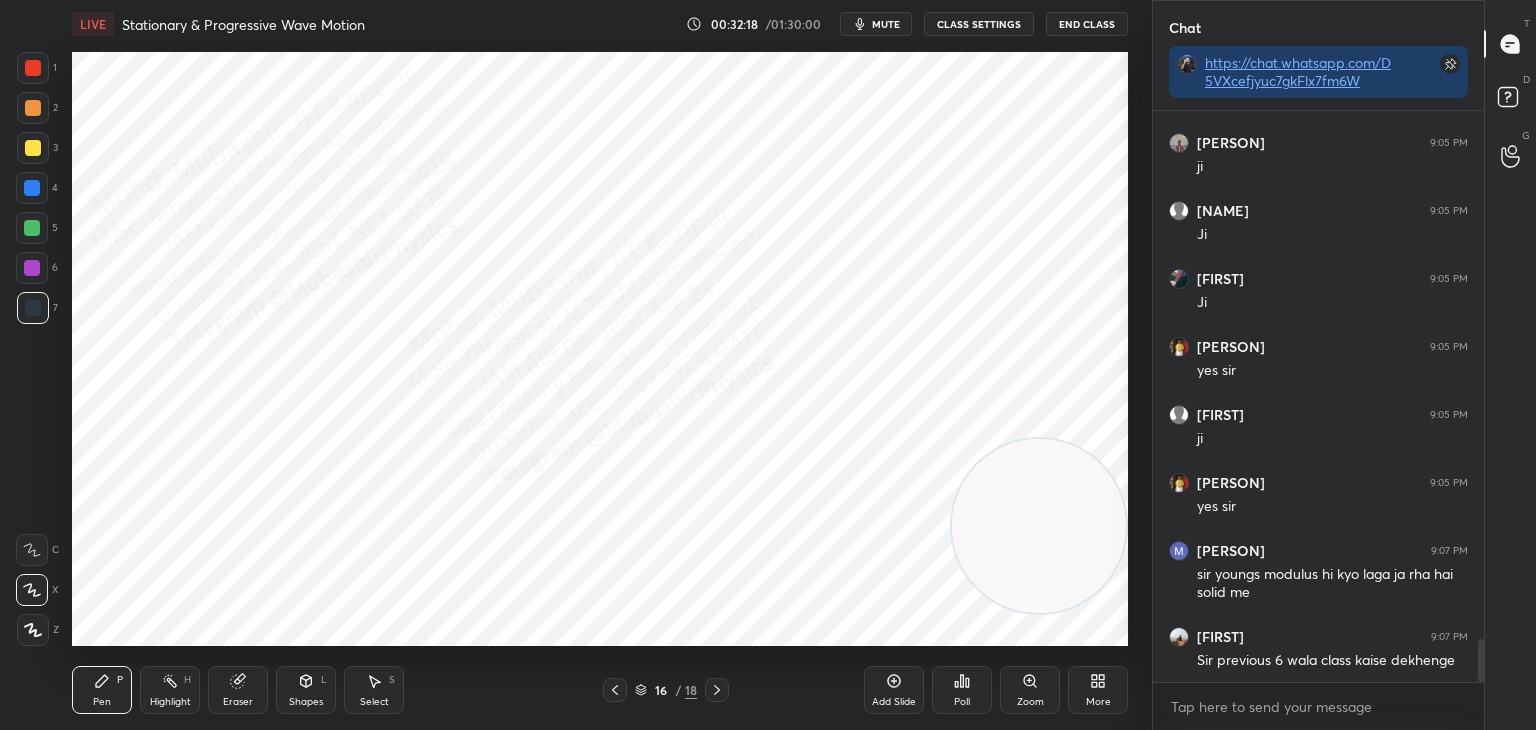 drag, startPoint x: 23, startPoint y: 68, endPoint x: 36, endPoint y: 77, distance: 15.811388 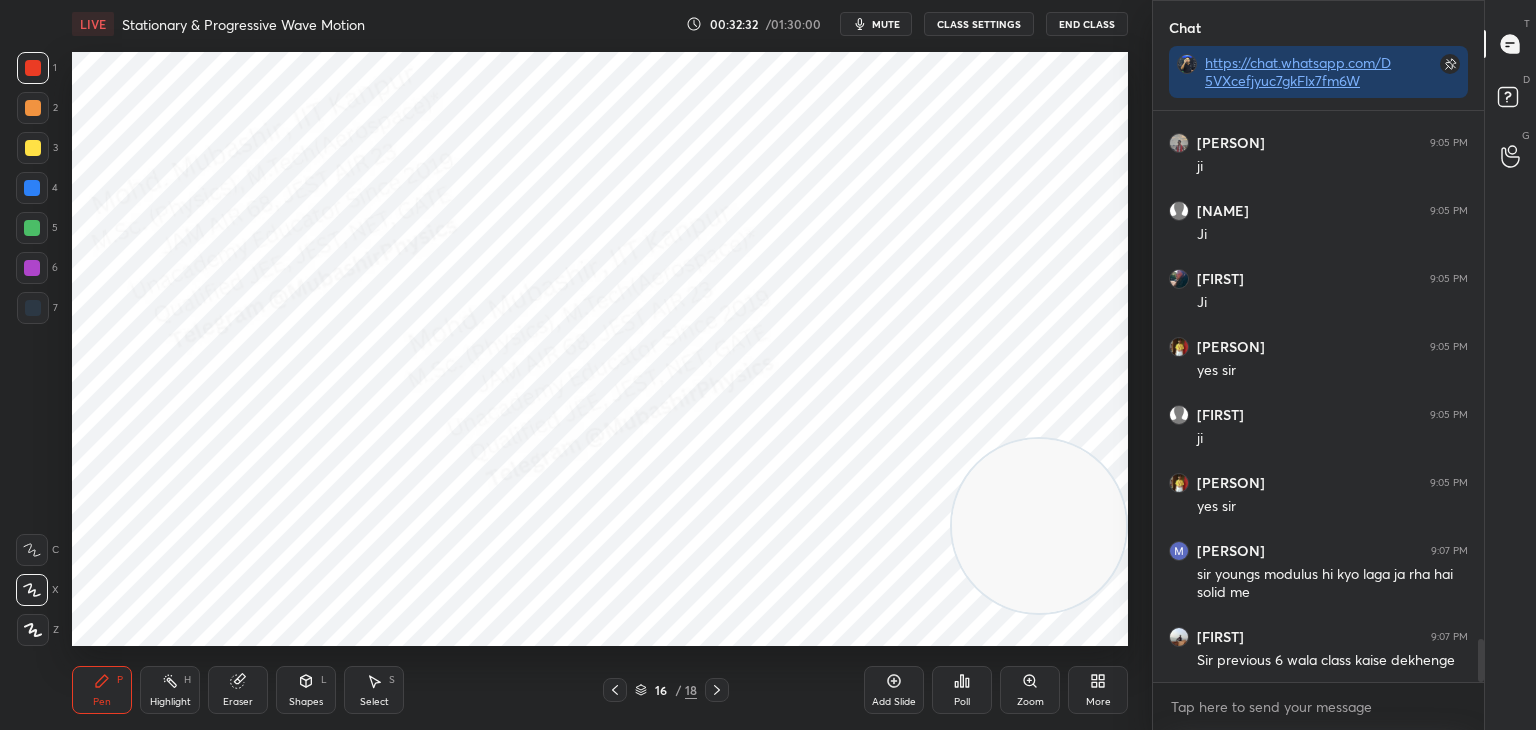 drag, startPoint x: 31, startPoint y: 201, endPoint x: 48, endPoint y: 204, distance: 17.262676 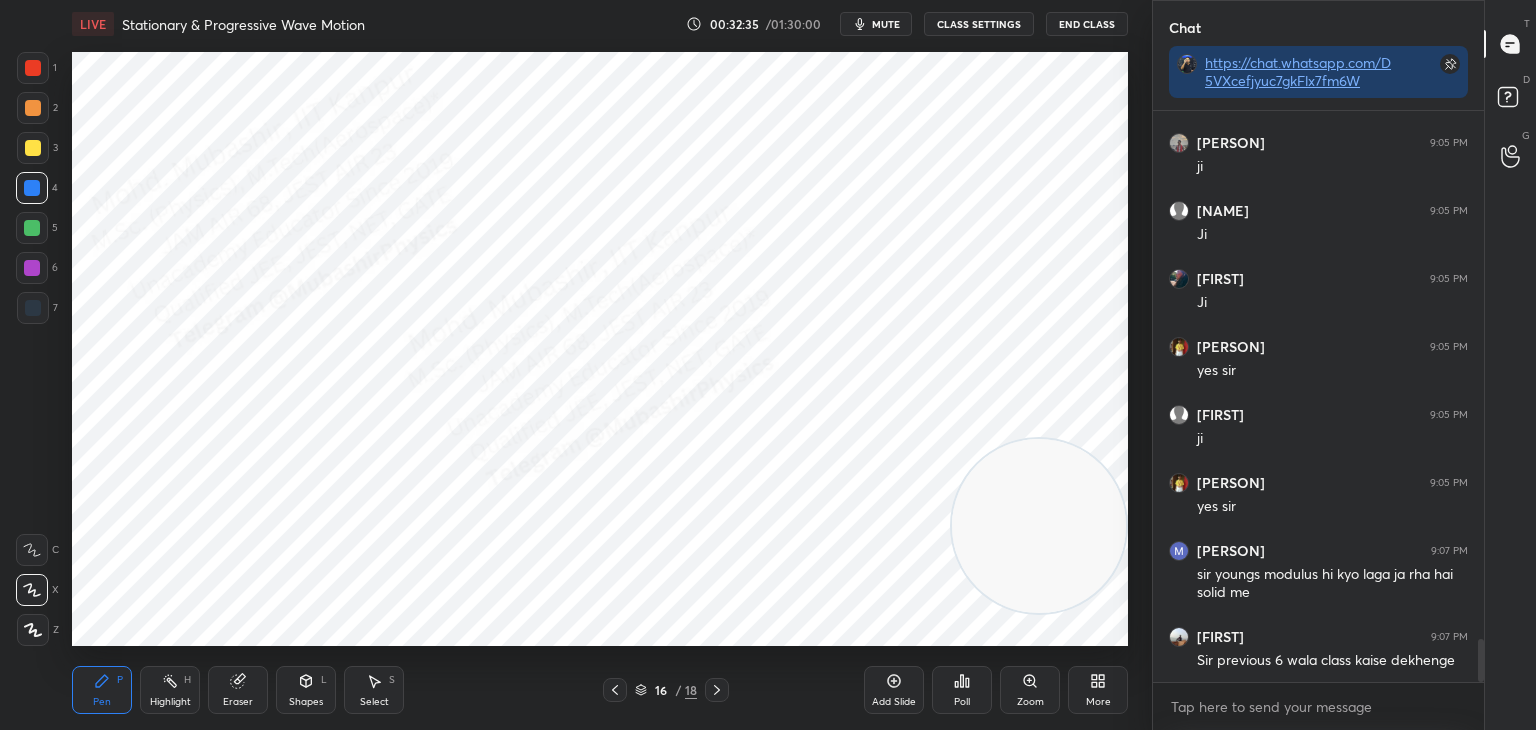 click on "Eraser" at bounding box center (238, 690) 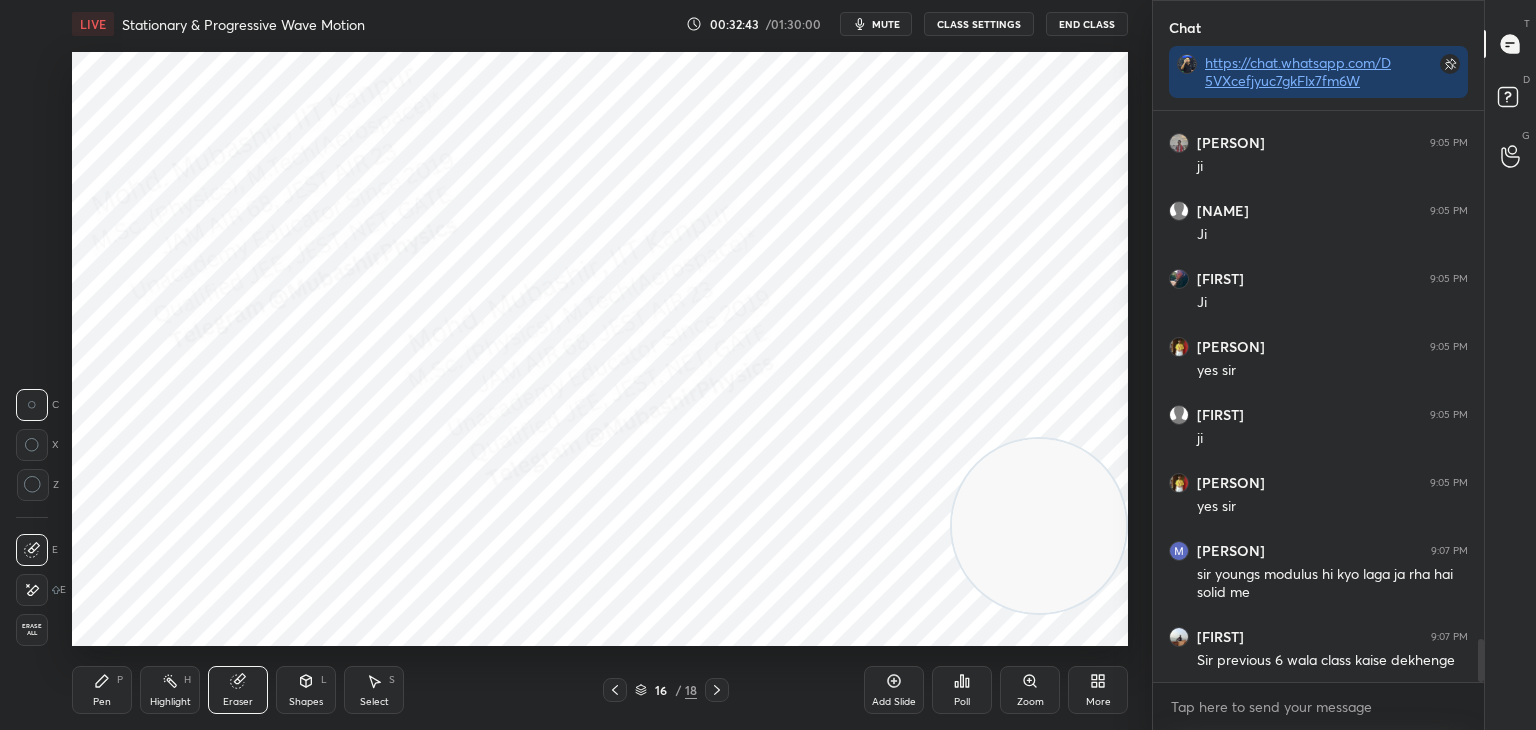 click on "Erase all" at bounding box center [32, 630] 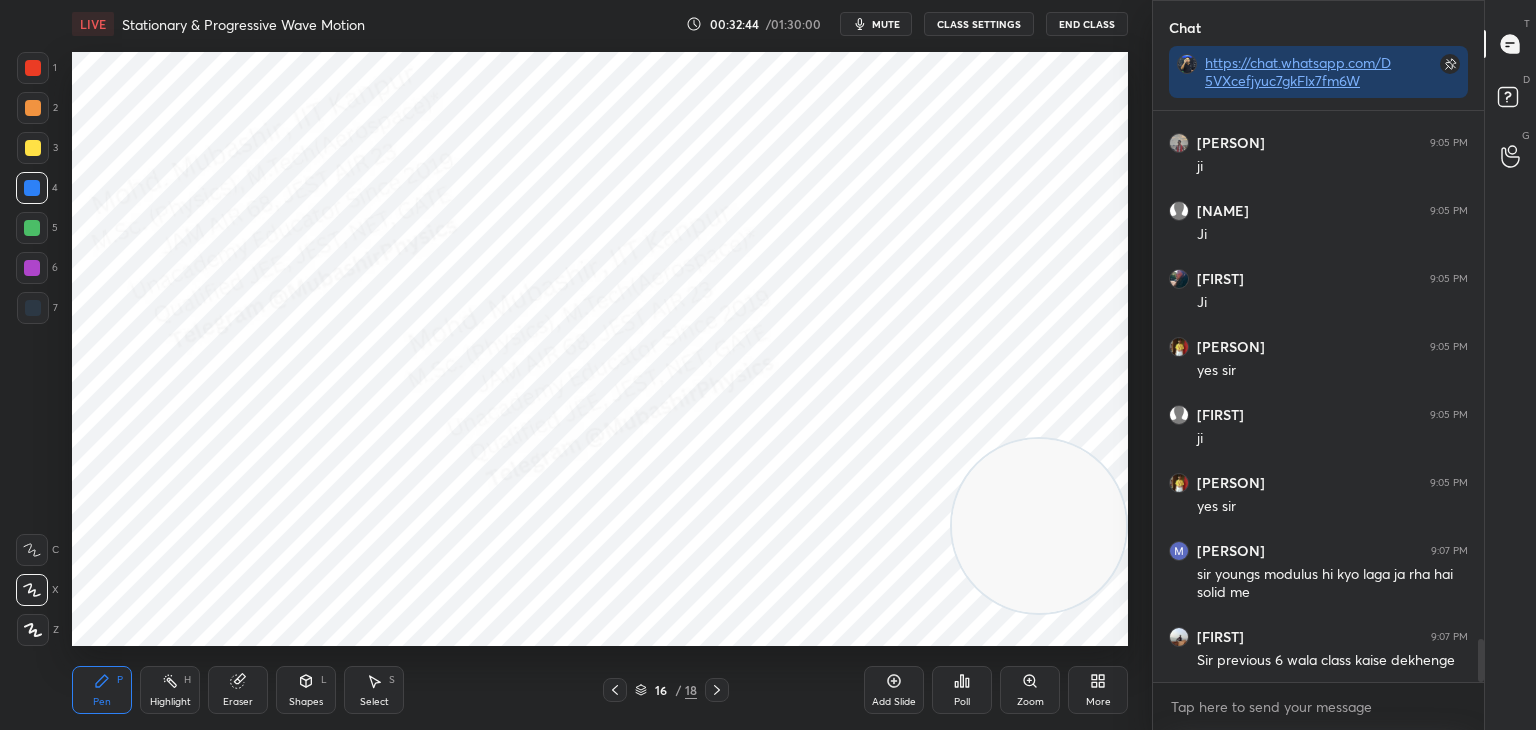 drag, startPoint x: 160, startPoint y: 682, endPoint x: 195, endPoint y: 682, distance: 35 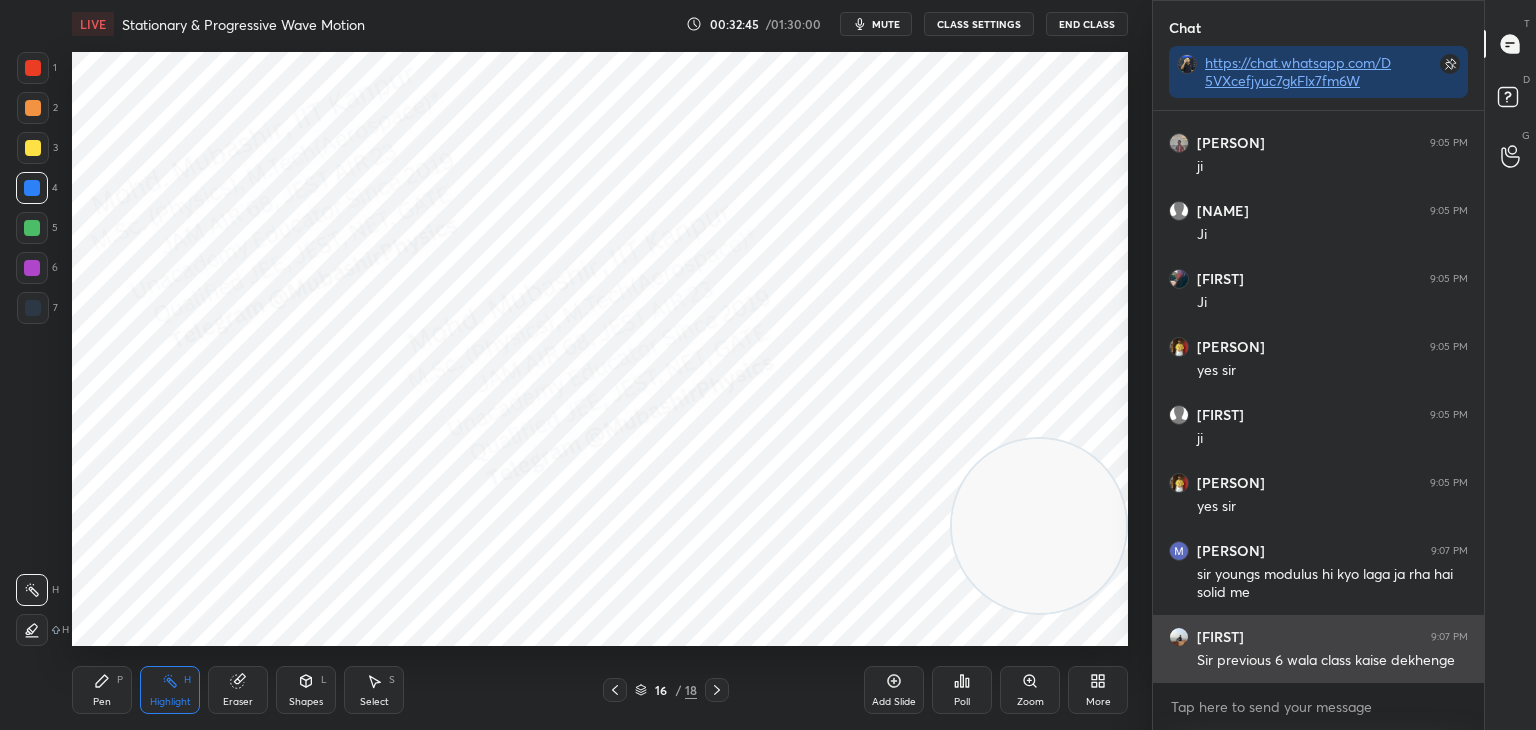 click on "[FIRST]" at bounding box center (1206, 637) 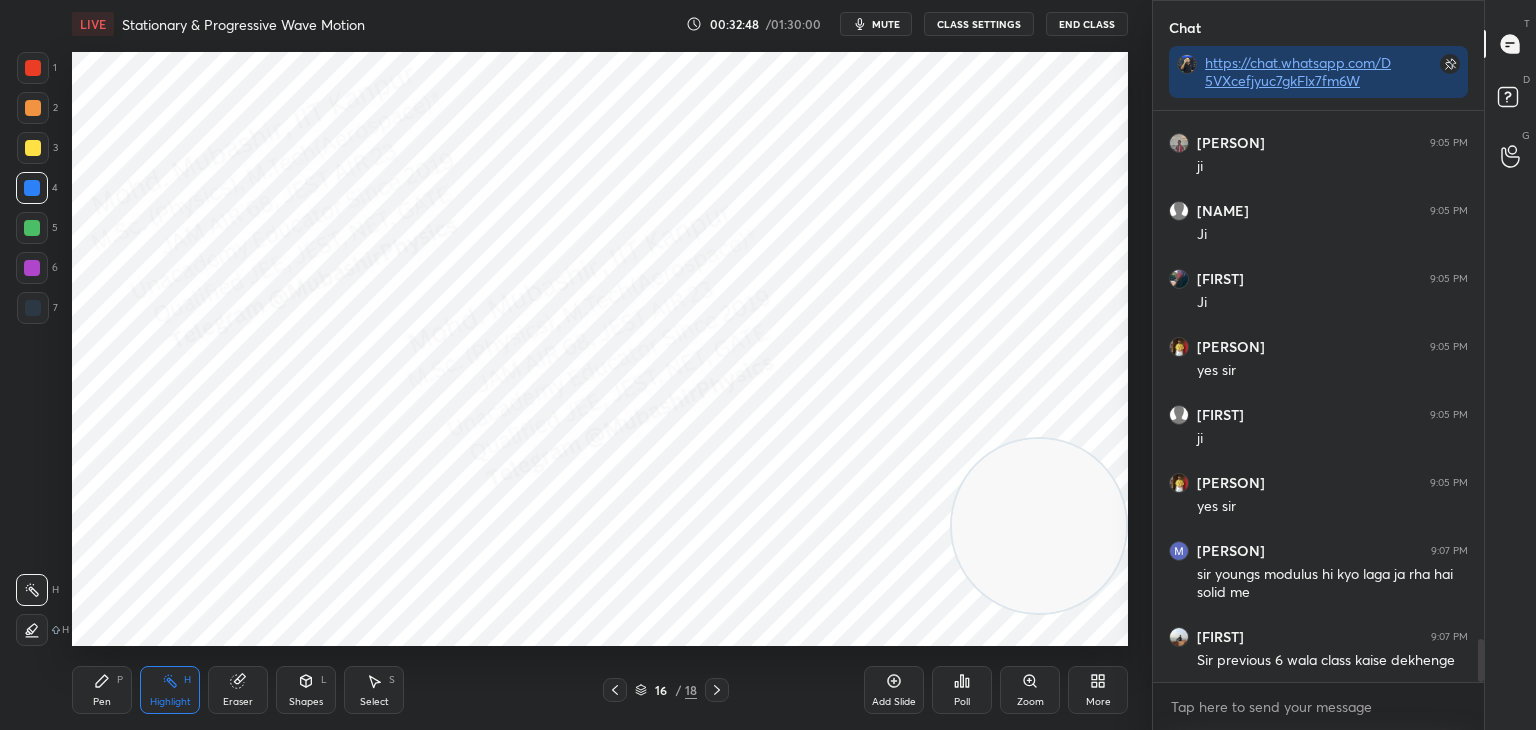scroll, scrollTop: 7146, scrollLeft: 0, axis: vertical 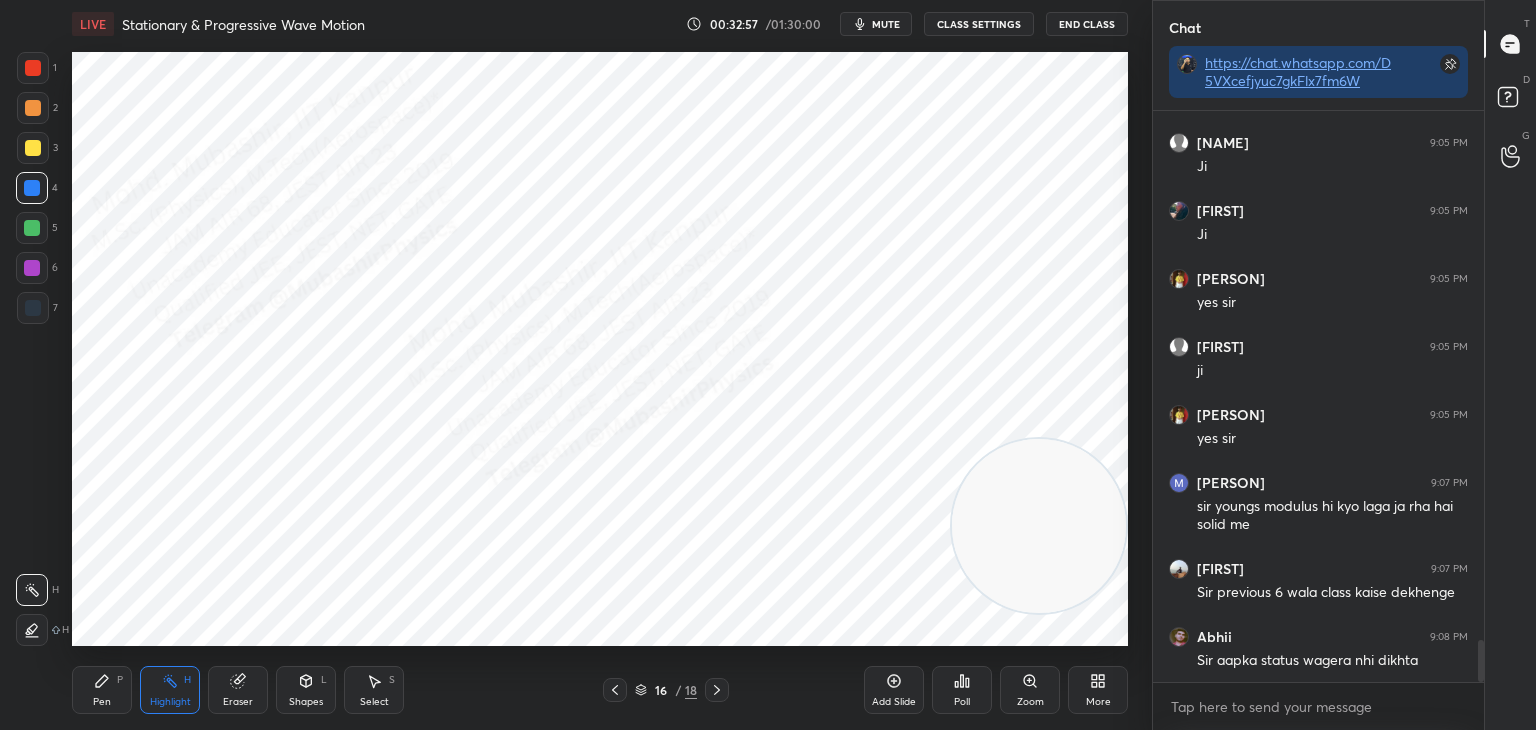 drag, startPoint x: 616, startPoint y: 692, endPoint x: 635, endPoint y: 692, distance: 19 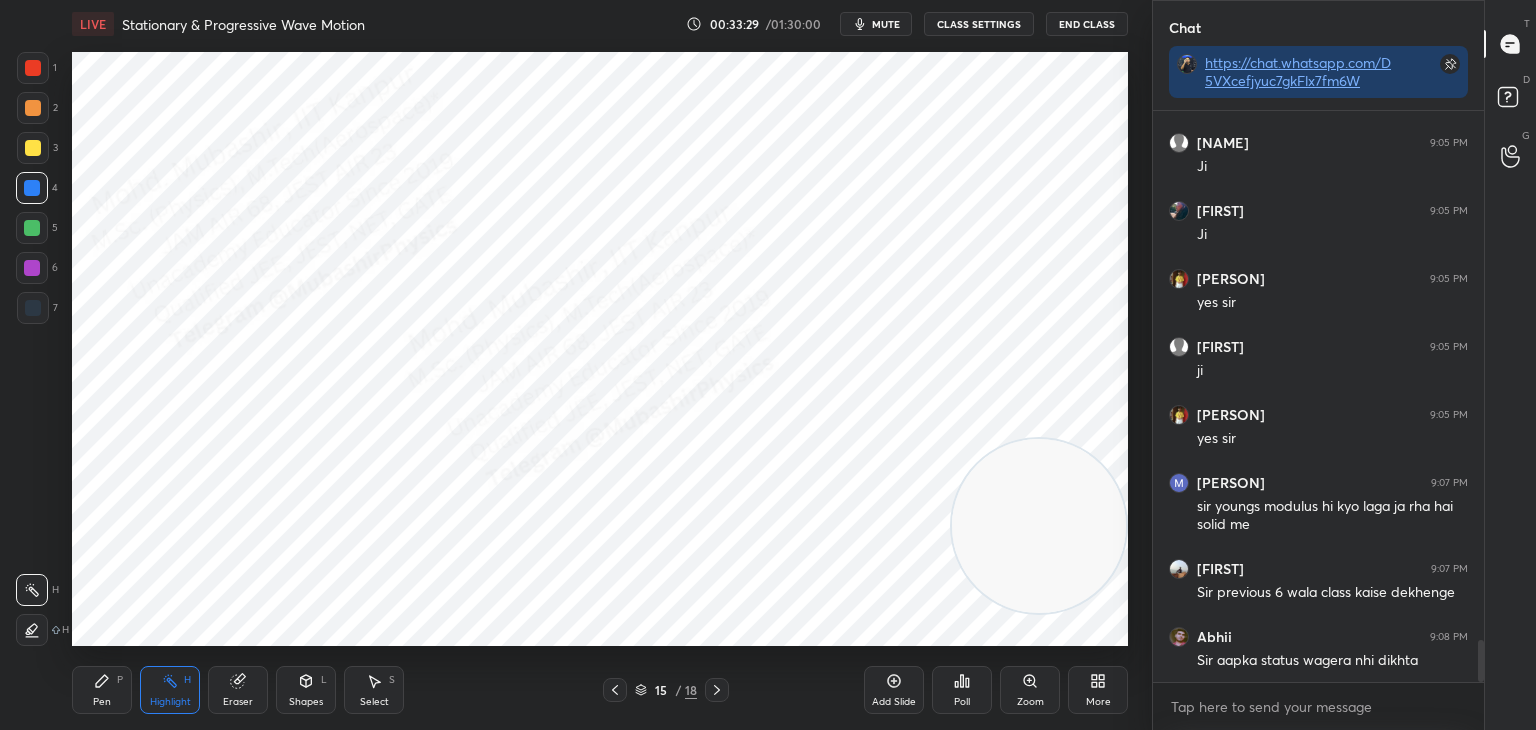 click on "More" at bounding box center (1098, 690) 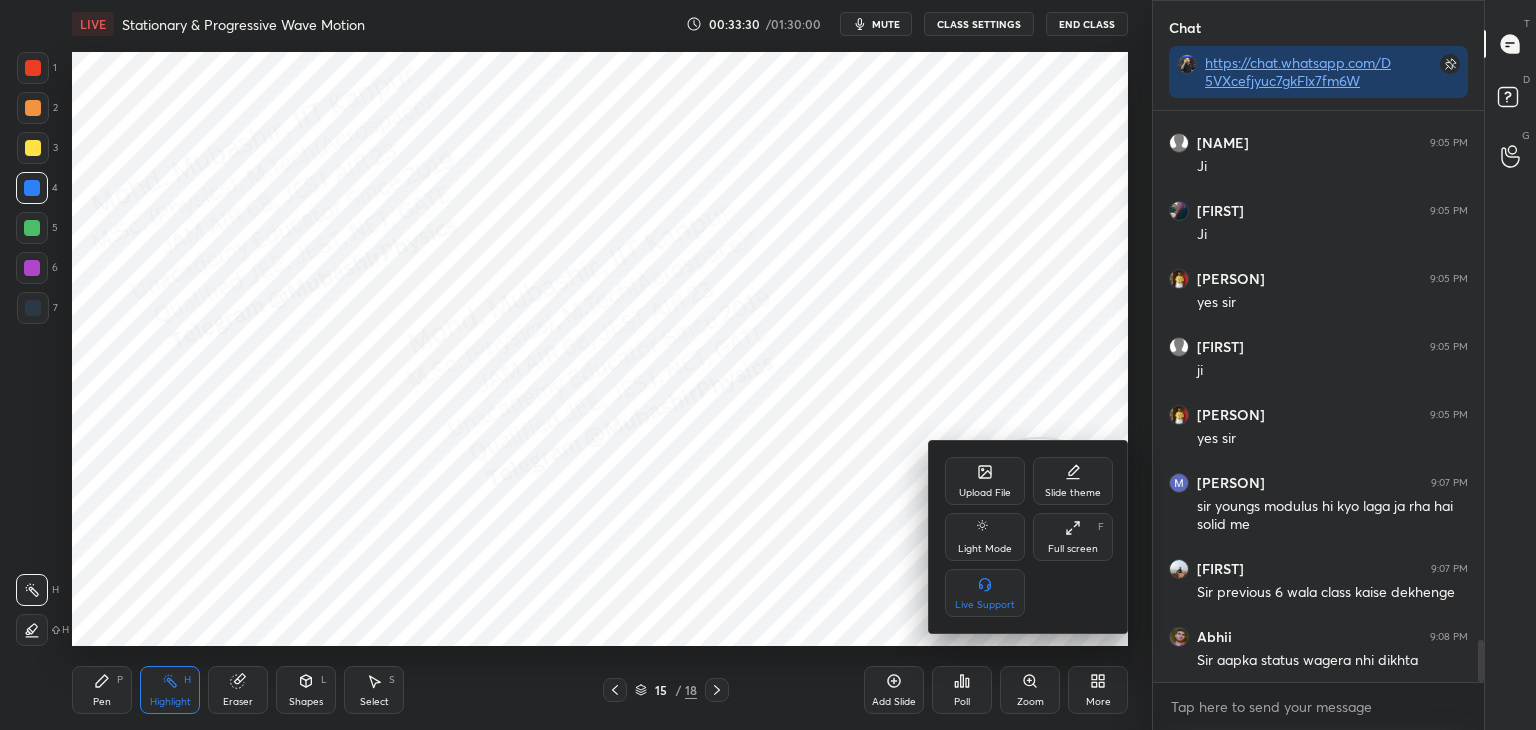 click on "Upload File" at bounding box center (985, 481) 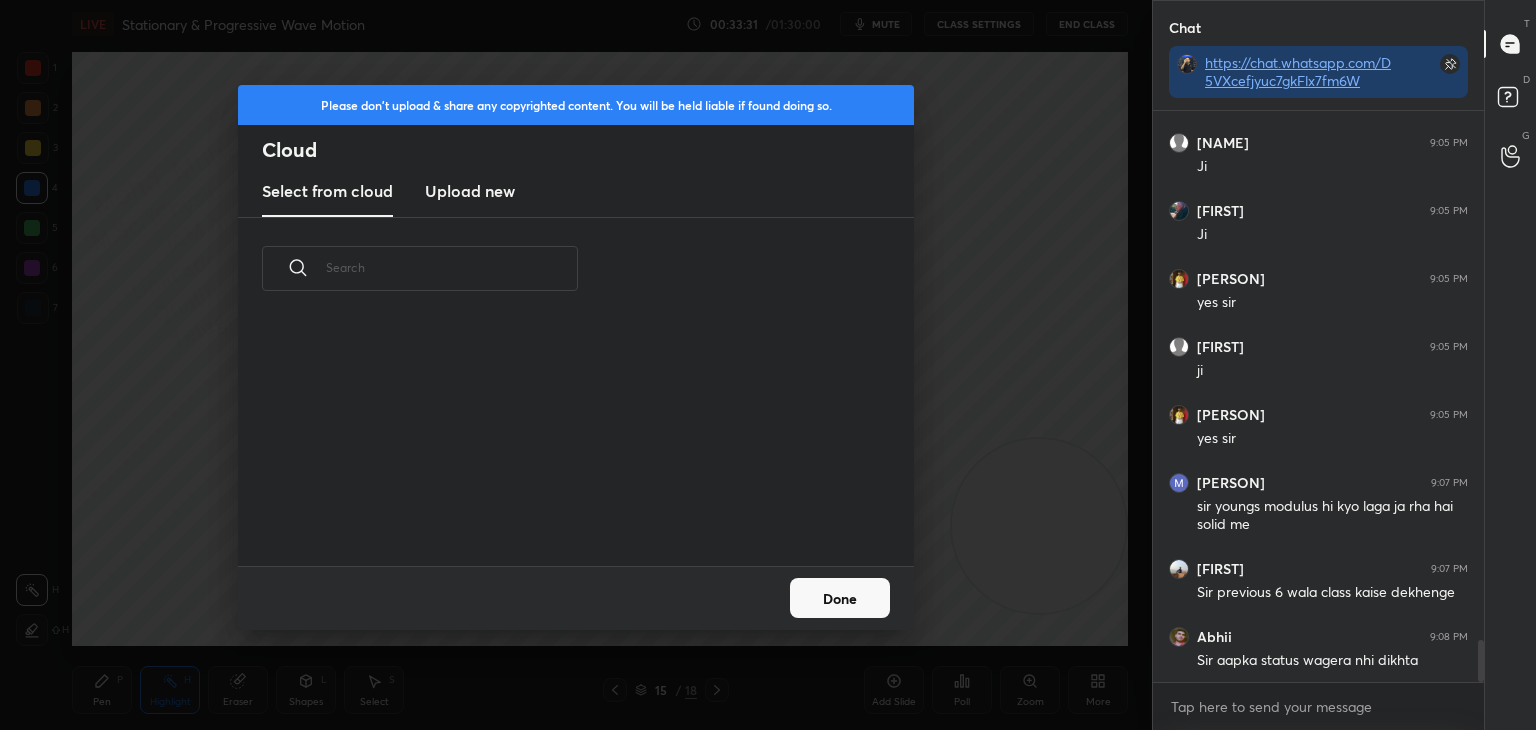 scroll, scrollTop: 5, scrollLeft: 10, axis: both 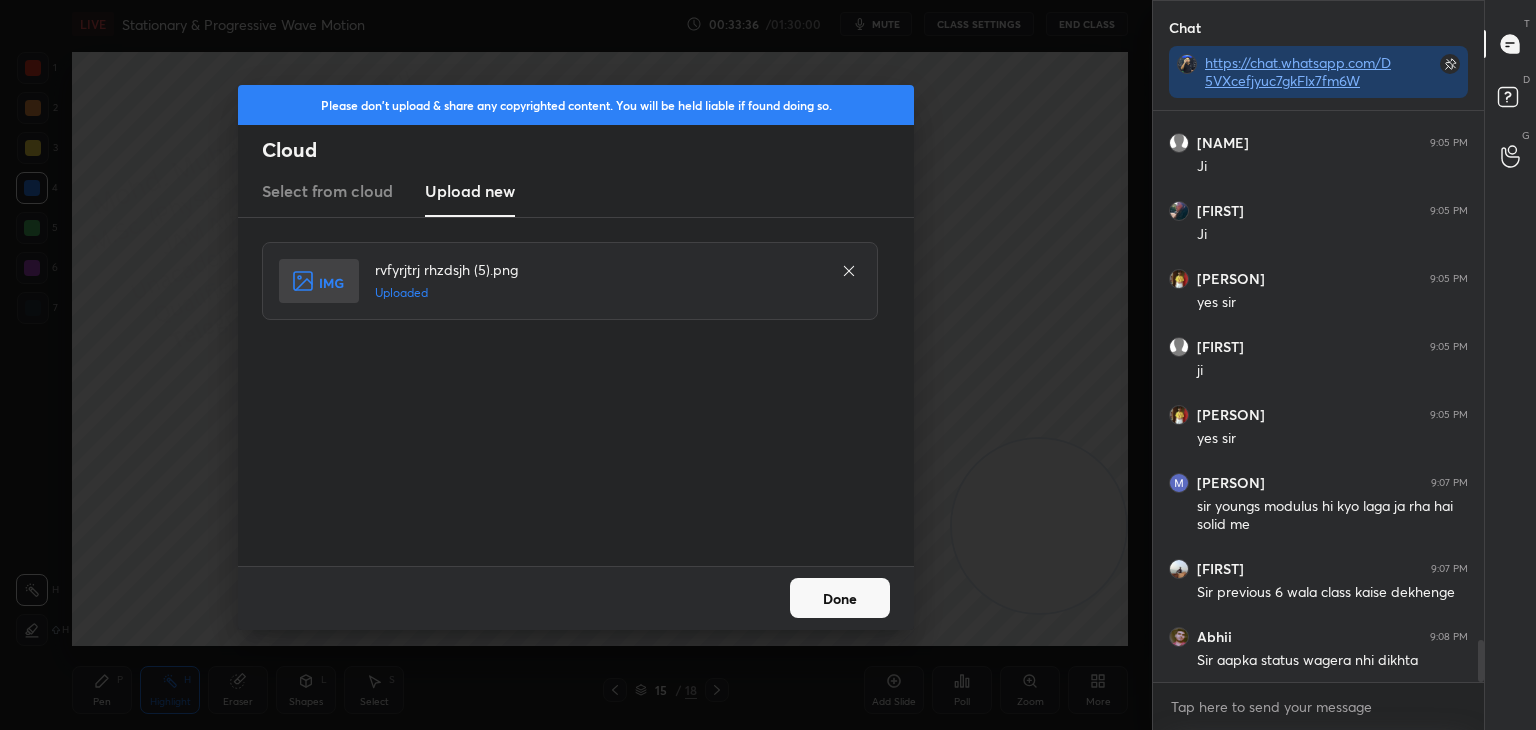 drag, startPoint x: 833, startPoint y: 594, endPoint x: 807, endPoint y: 585, distance: 27.513634 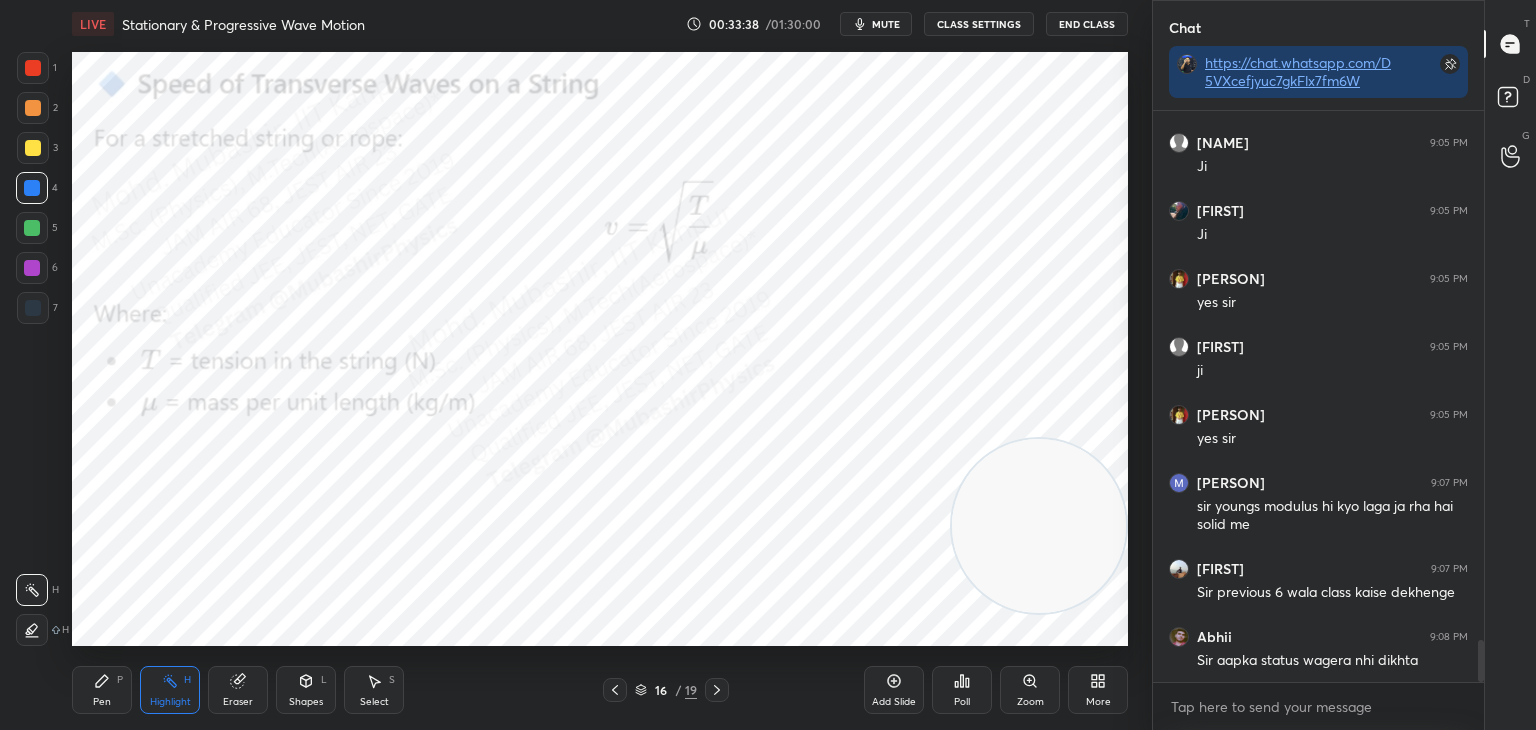scroll, scrollTop: 7214, scrollLeft: 0, axis: vertical 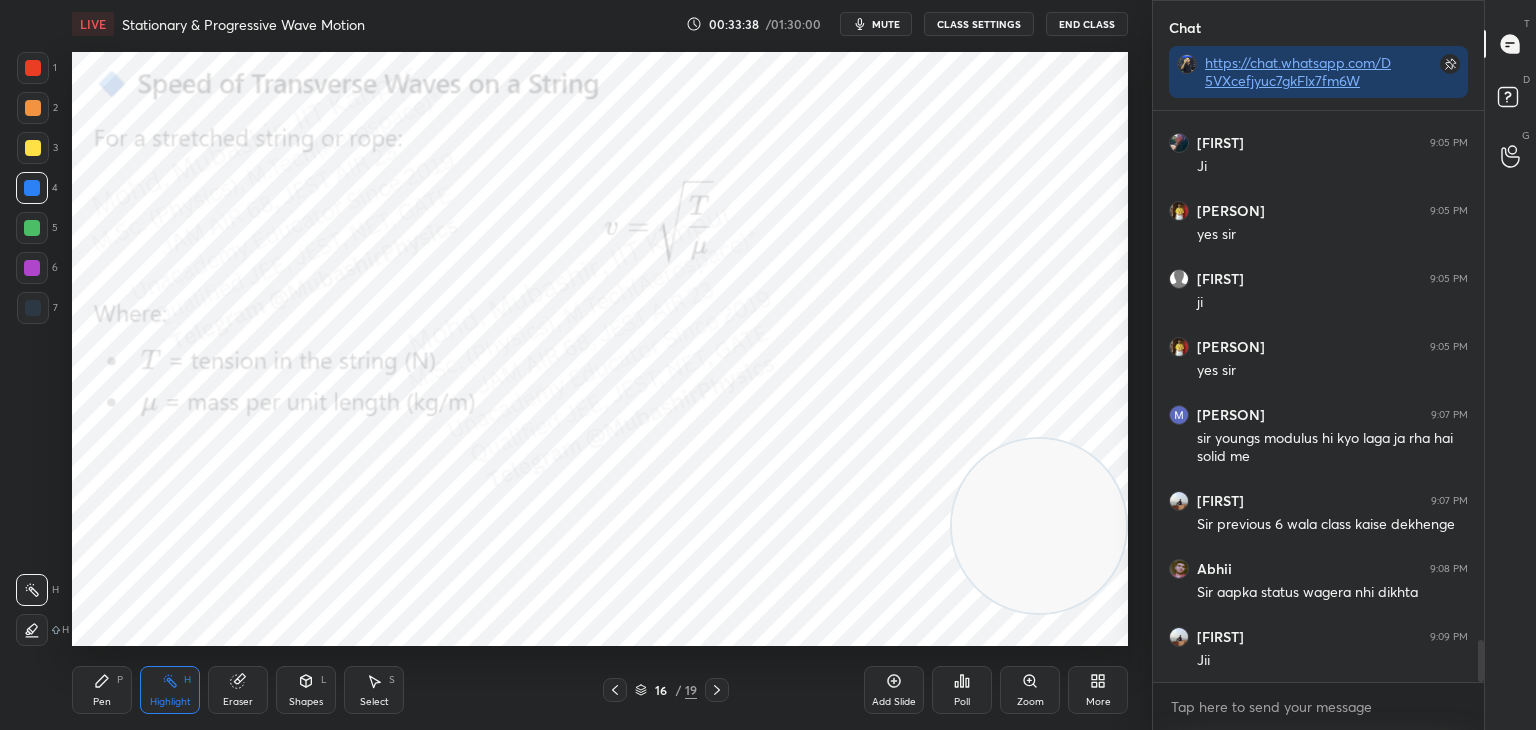 click on "Shapes L" at bounding box center (306, 690) 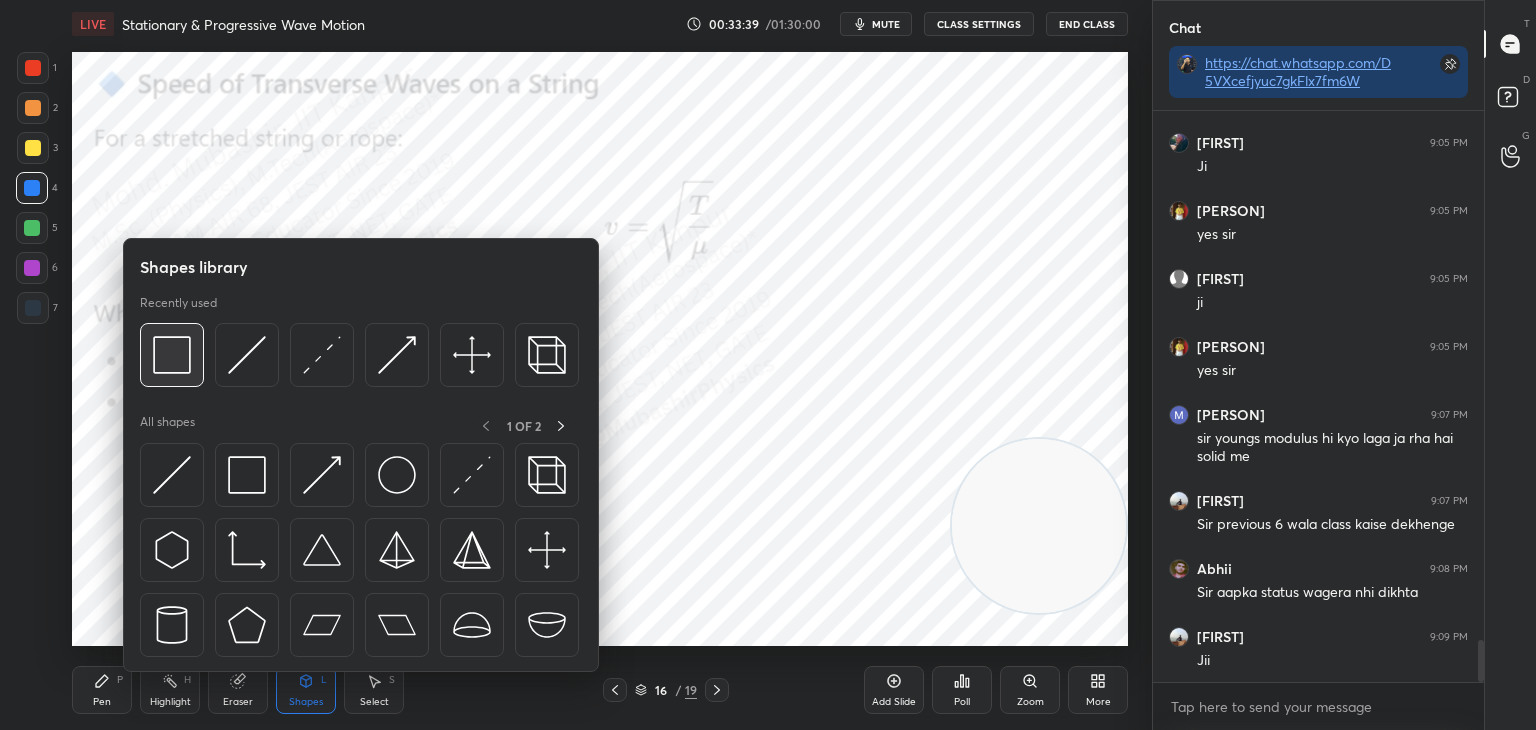 click at bounding box center (172, 355) 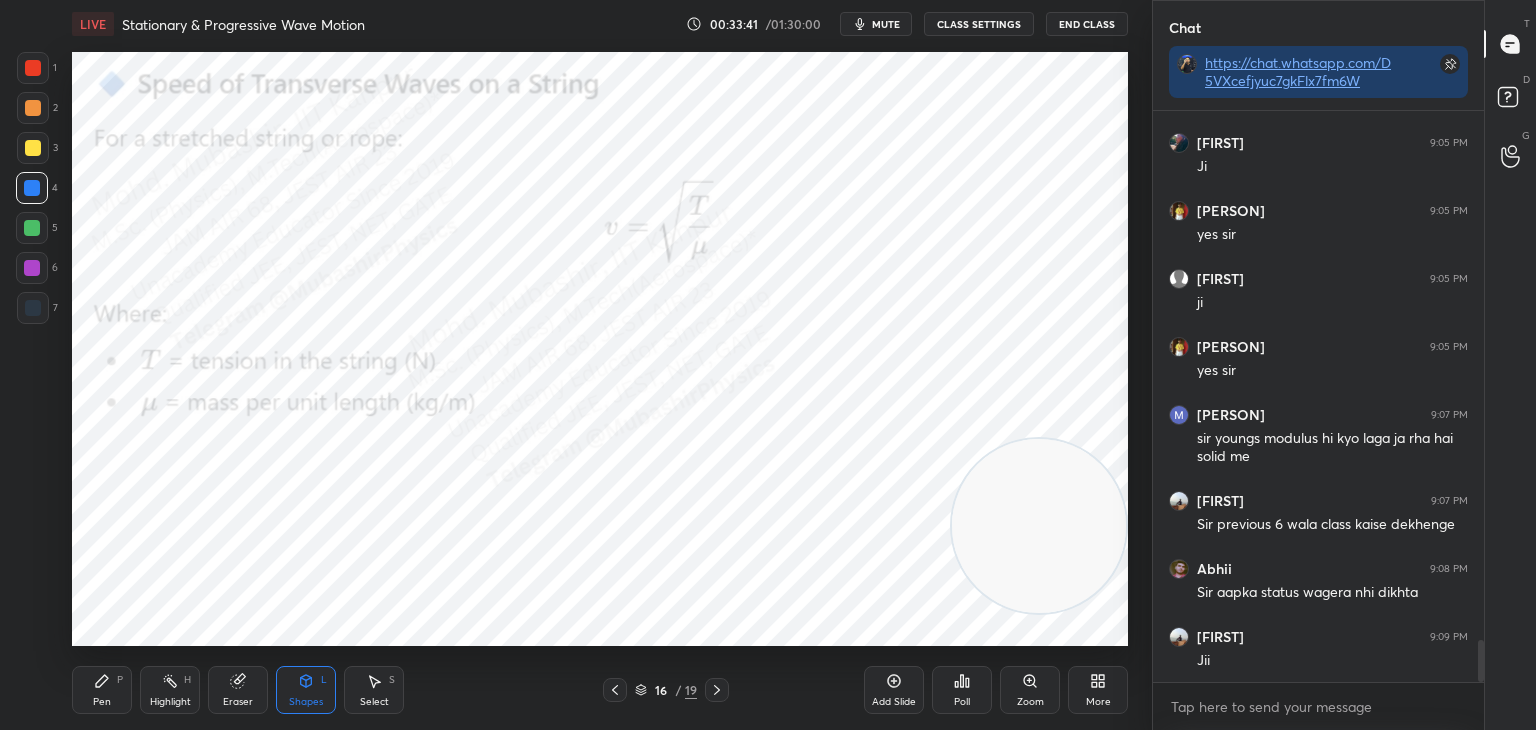 drag, startPoint x: 30, startPoint y: 73, endPoint x: 48, endPoint y: 69, distance: 18.439089 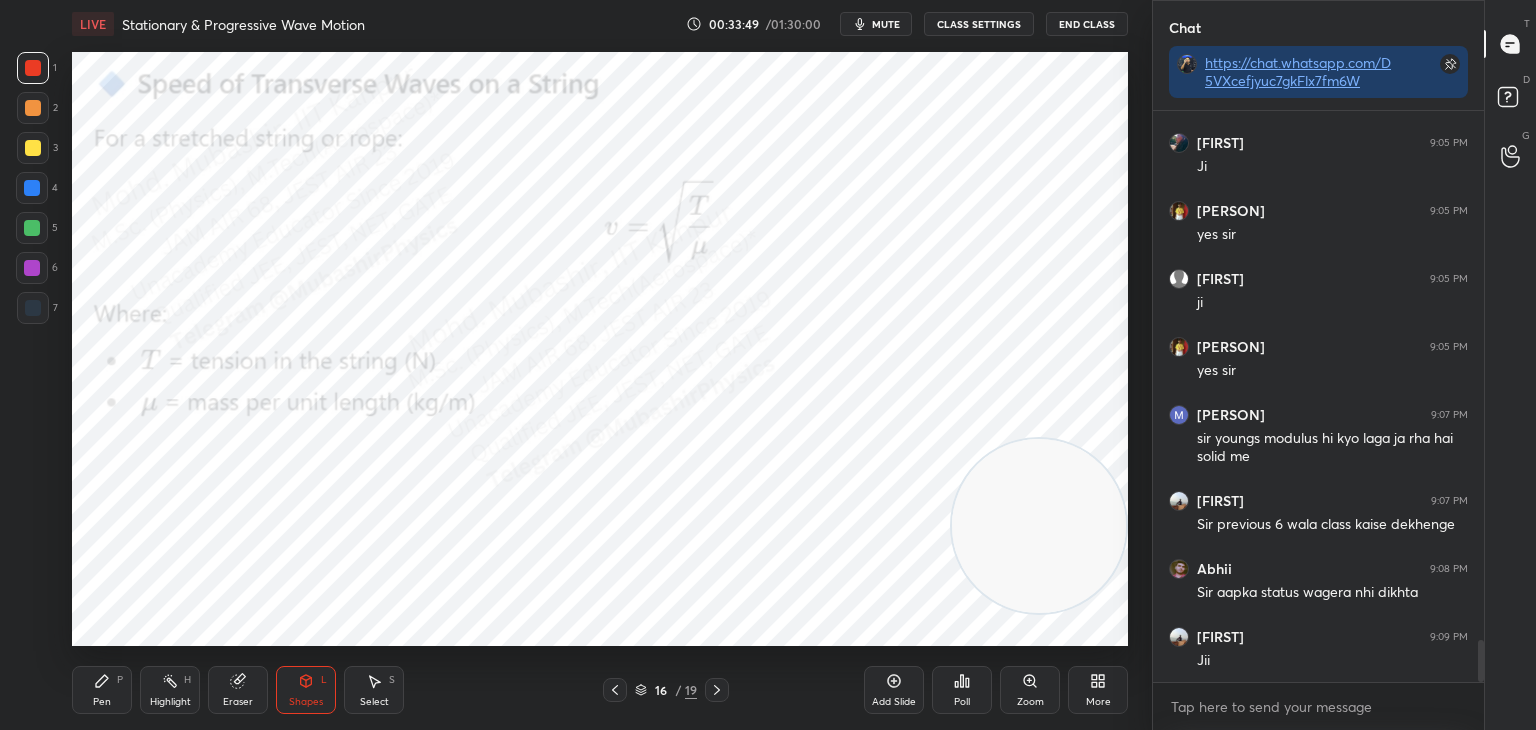 click at bounding box center [32, 188] 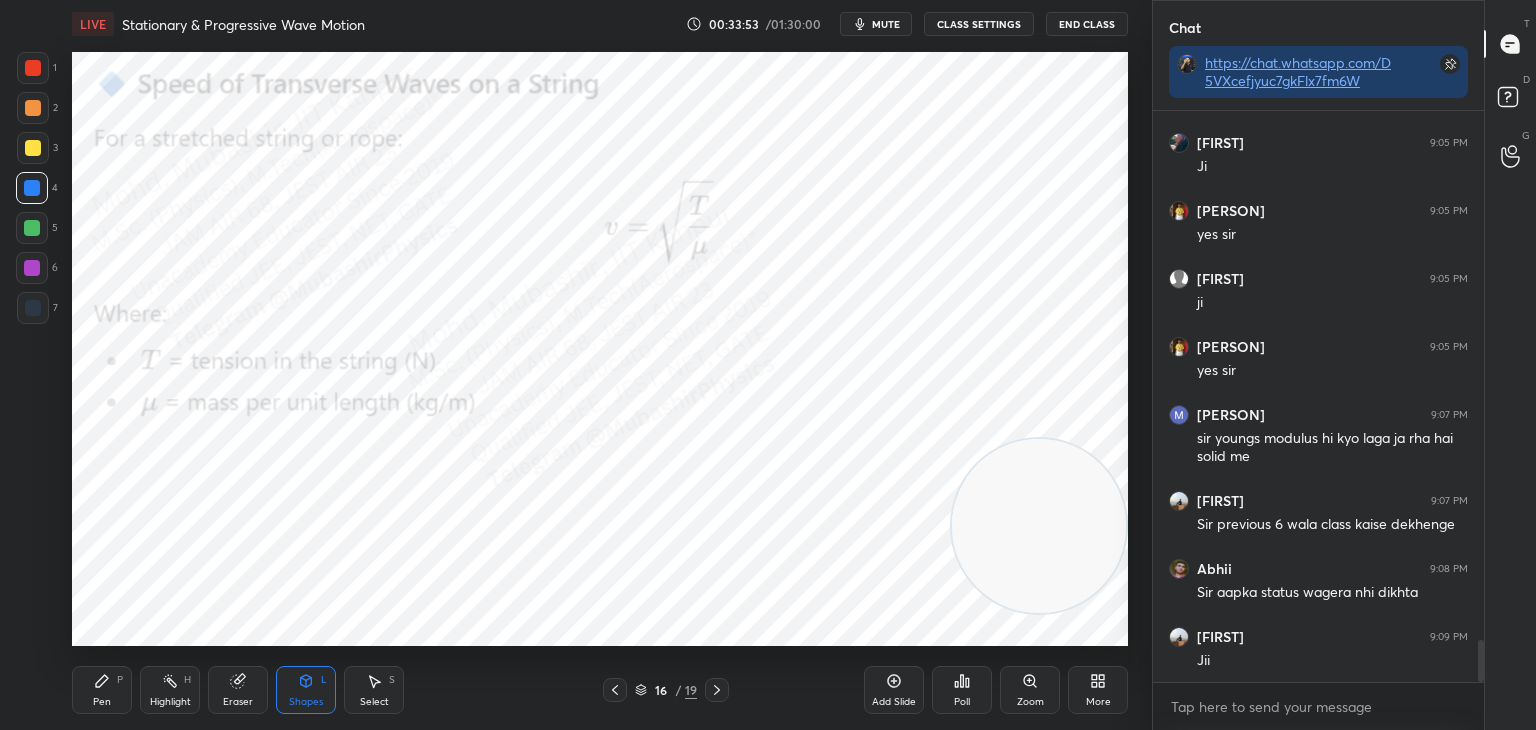 drag, startPoint x: 104, startPoint y: 697, endPoint x: 52, endPoint y: 387, distance: 314.33102 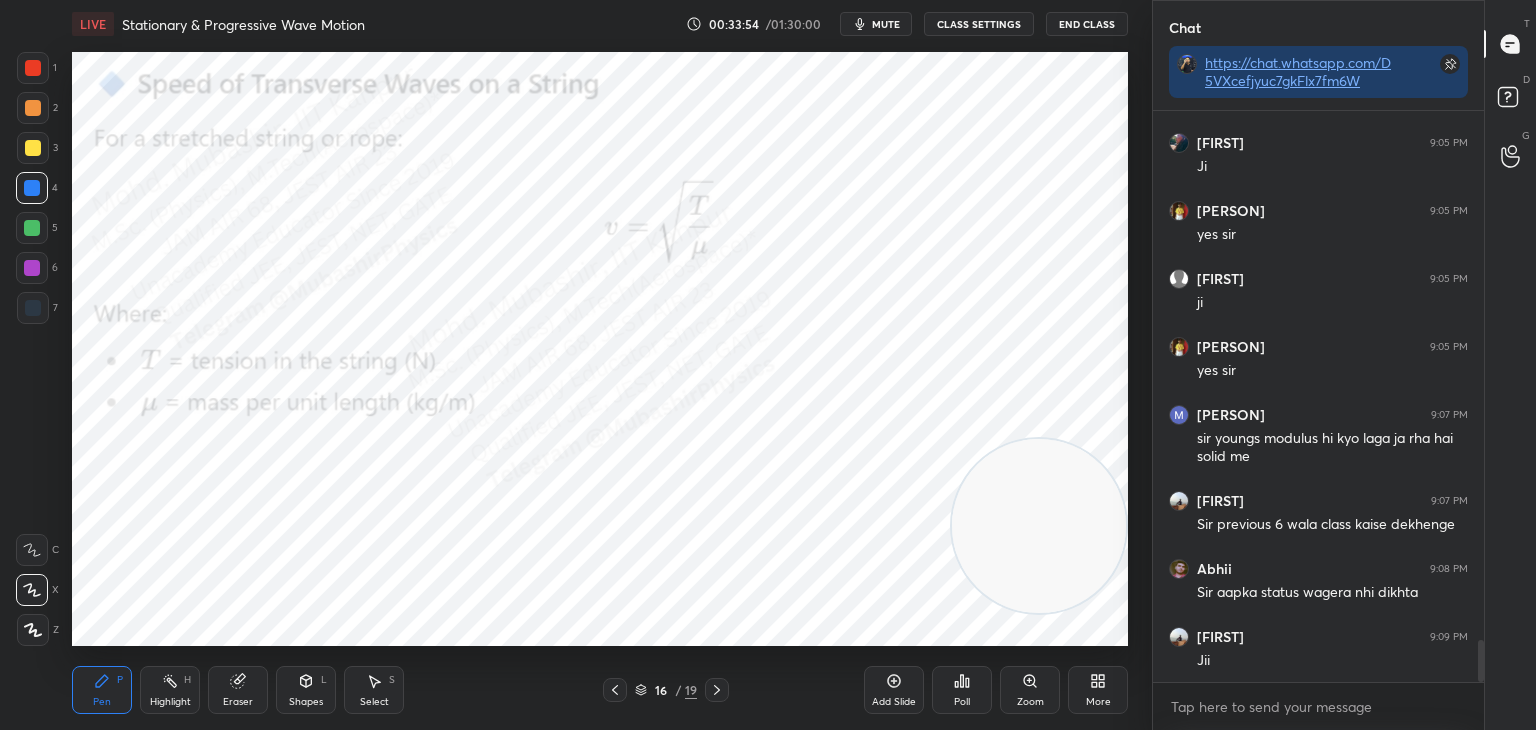 drag, startPoint x: 29, startPoint y: 265, endPoint x: 68, endPoint y: 255, distance: 40.261642 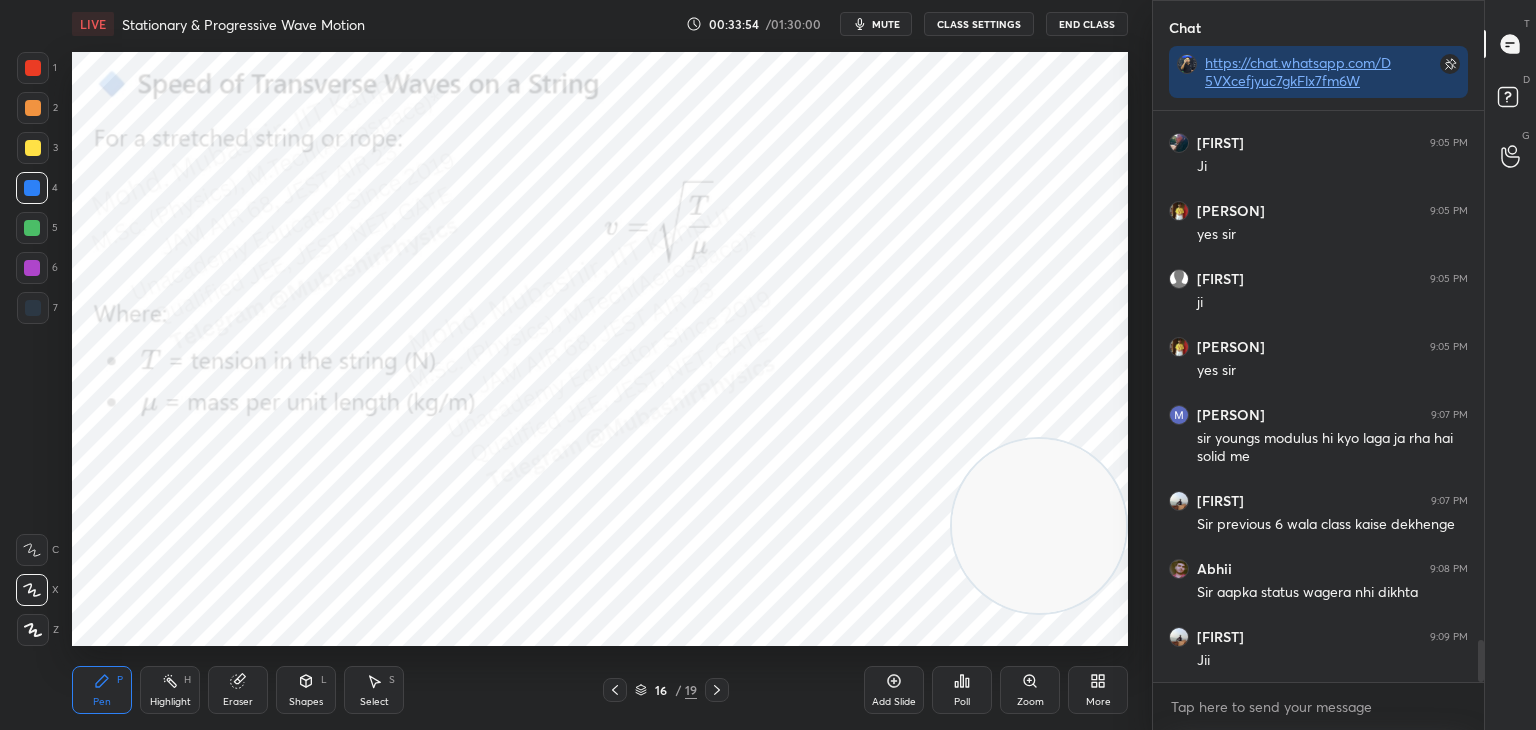 click at bounding box center (32, 268) 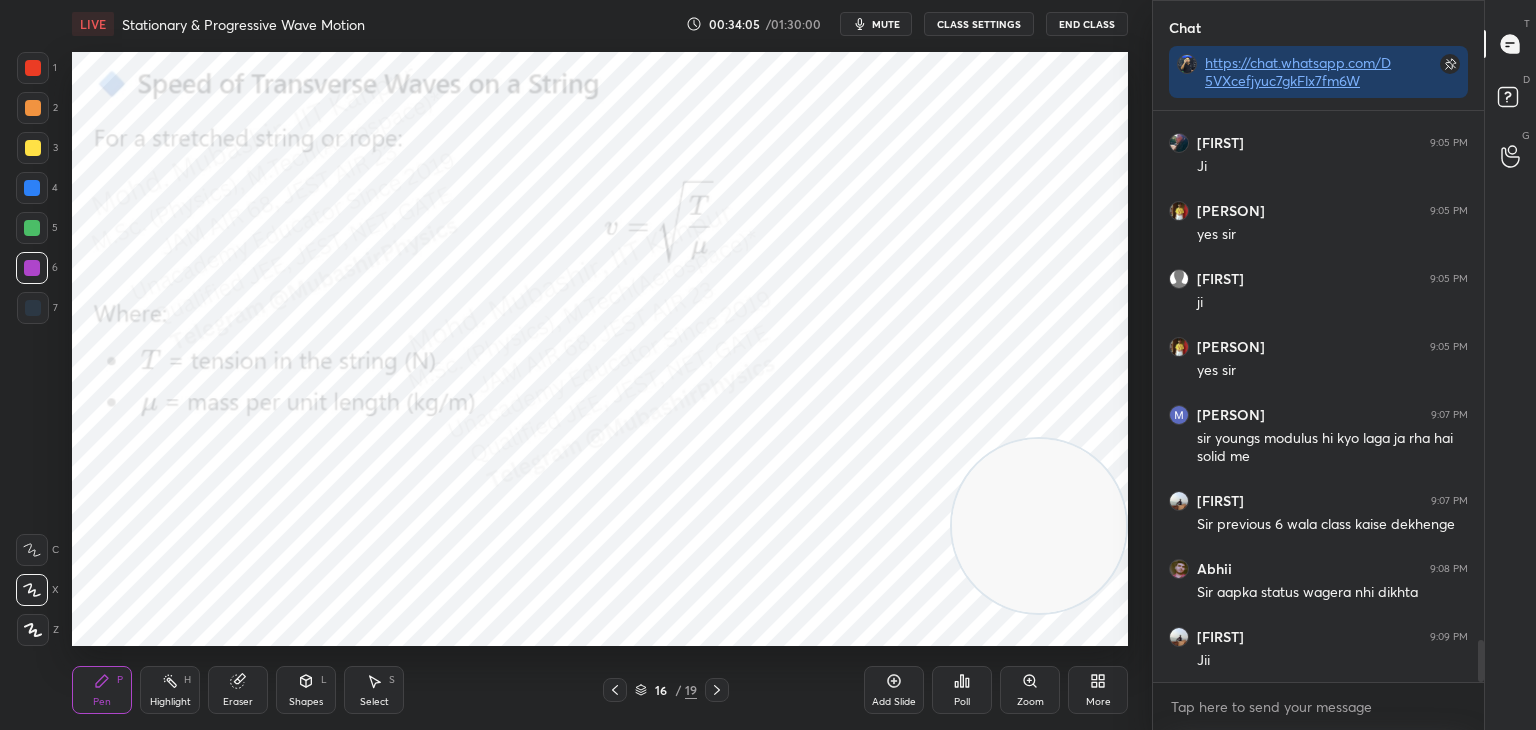 drag, startPoint x: 29, startPoint y: 178, endPoint x: 39, endPoint y: 196, distance: 20.59126 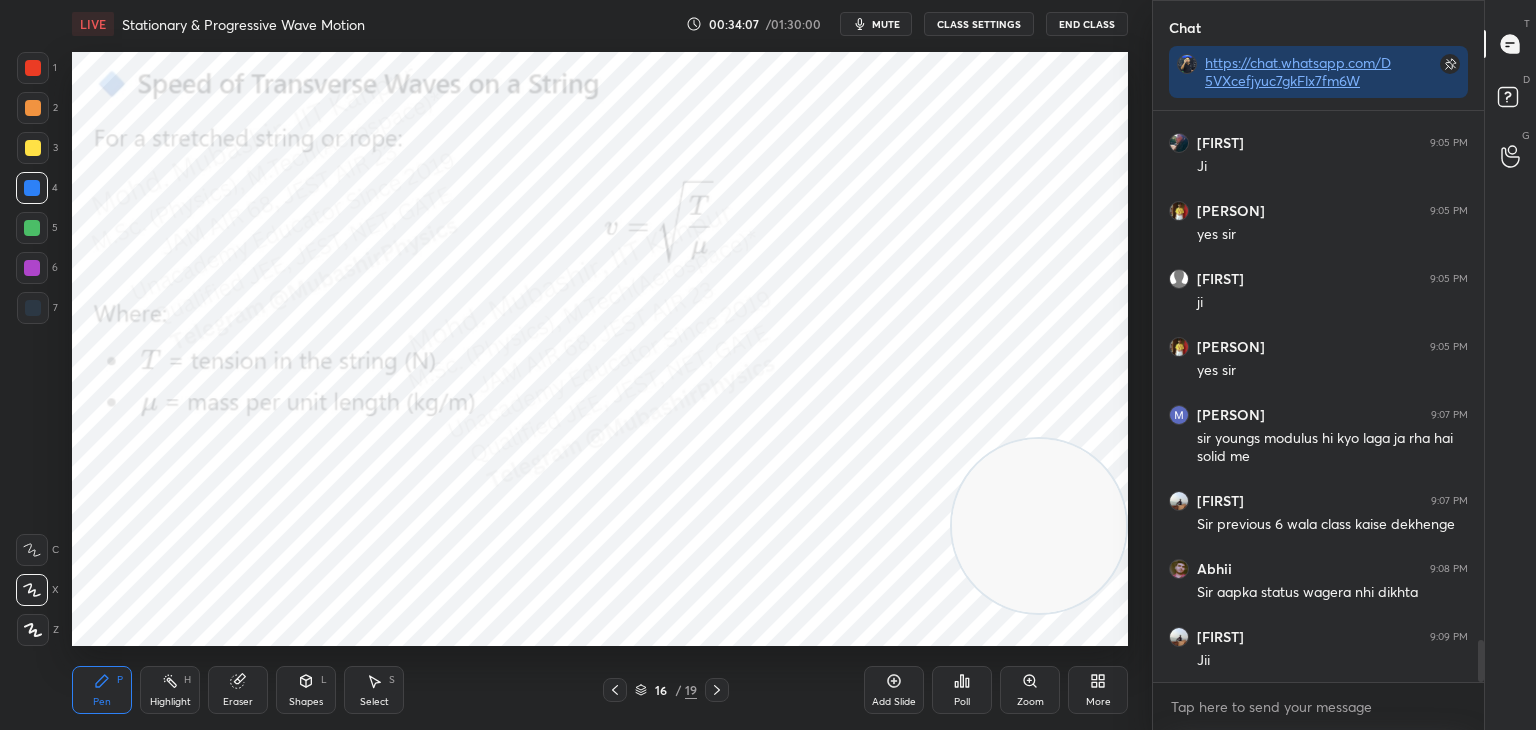 scroll, scrollTop: 7282, scrollLeft: 0, axis: vertical 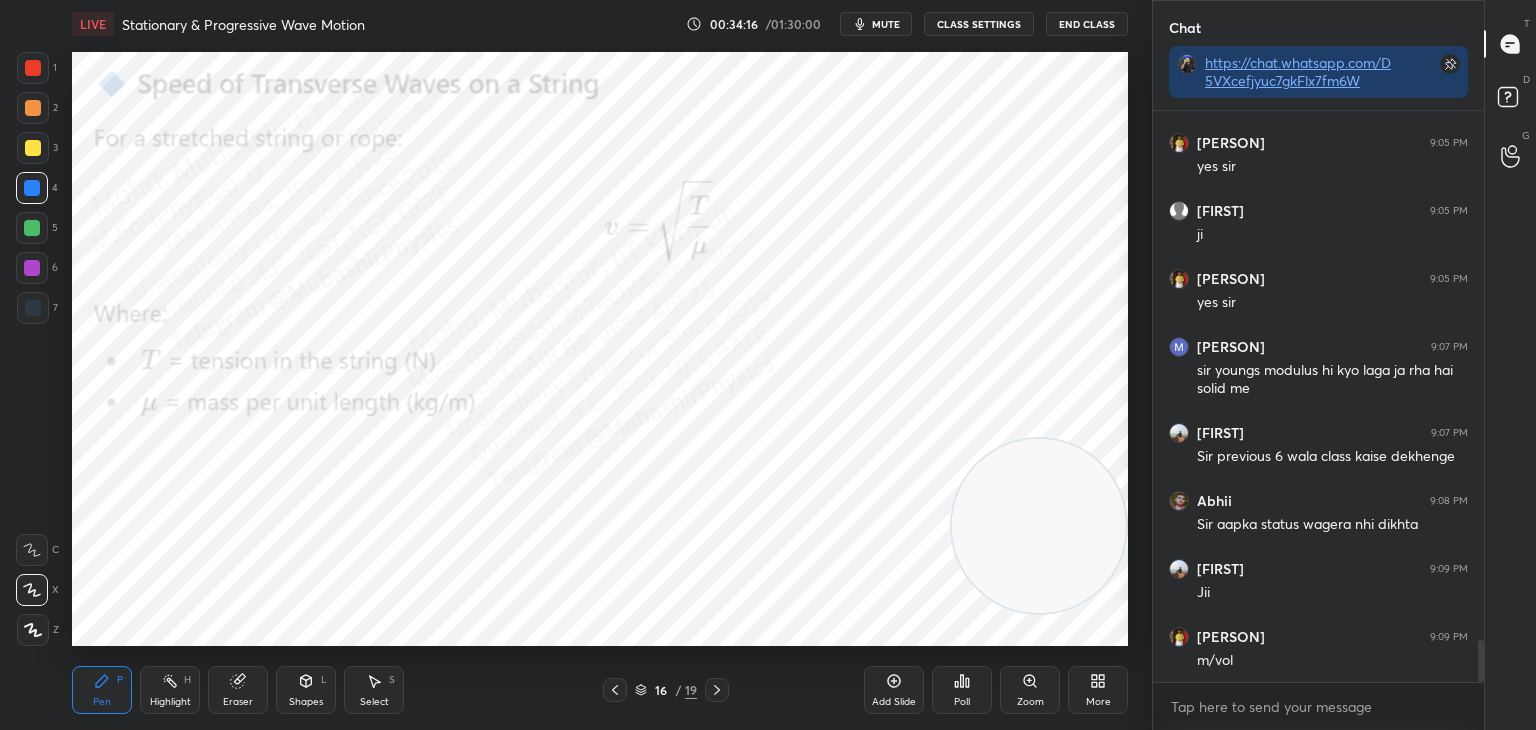 click on "Shapes L" at bounding box center (306, 690) 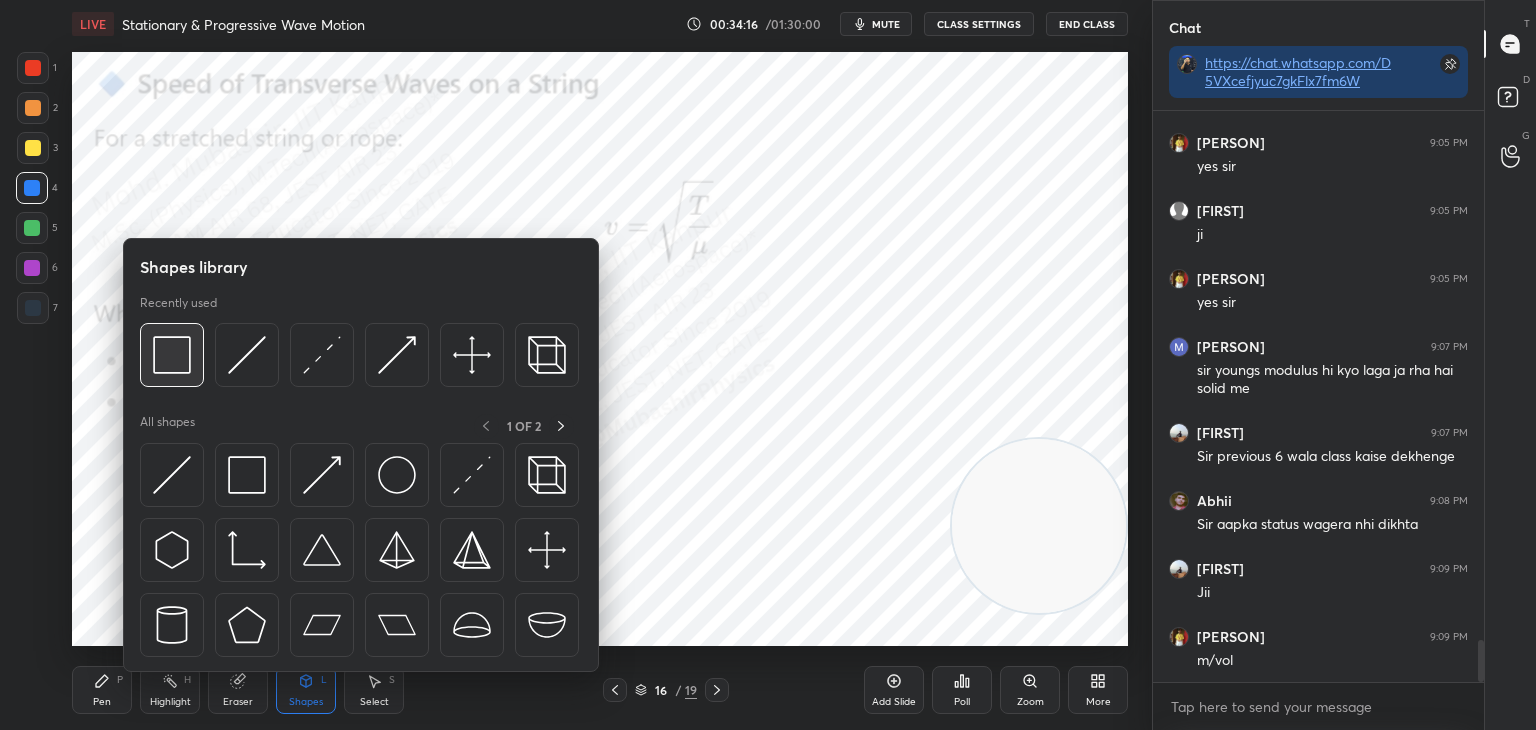 click at bounding box center (172, 355) 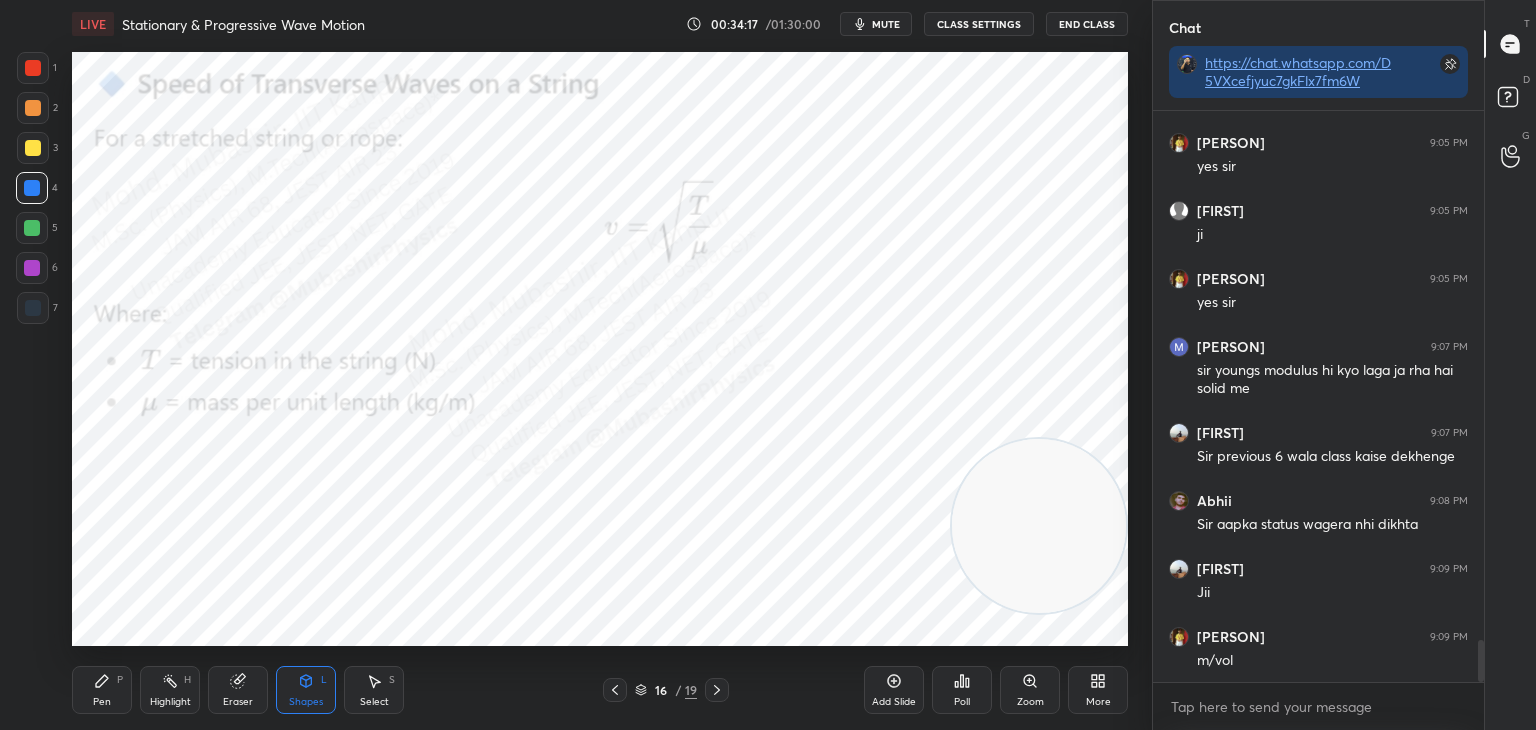click at bounding box center [32, 228] 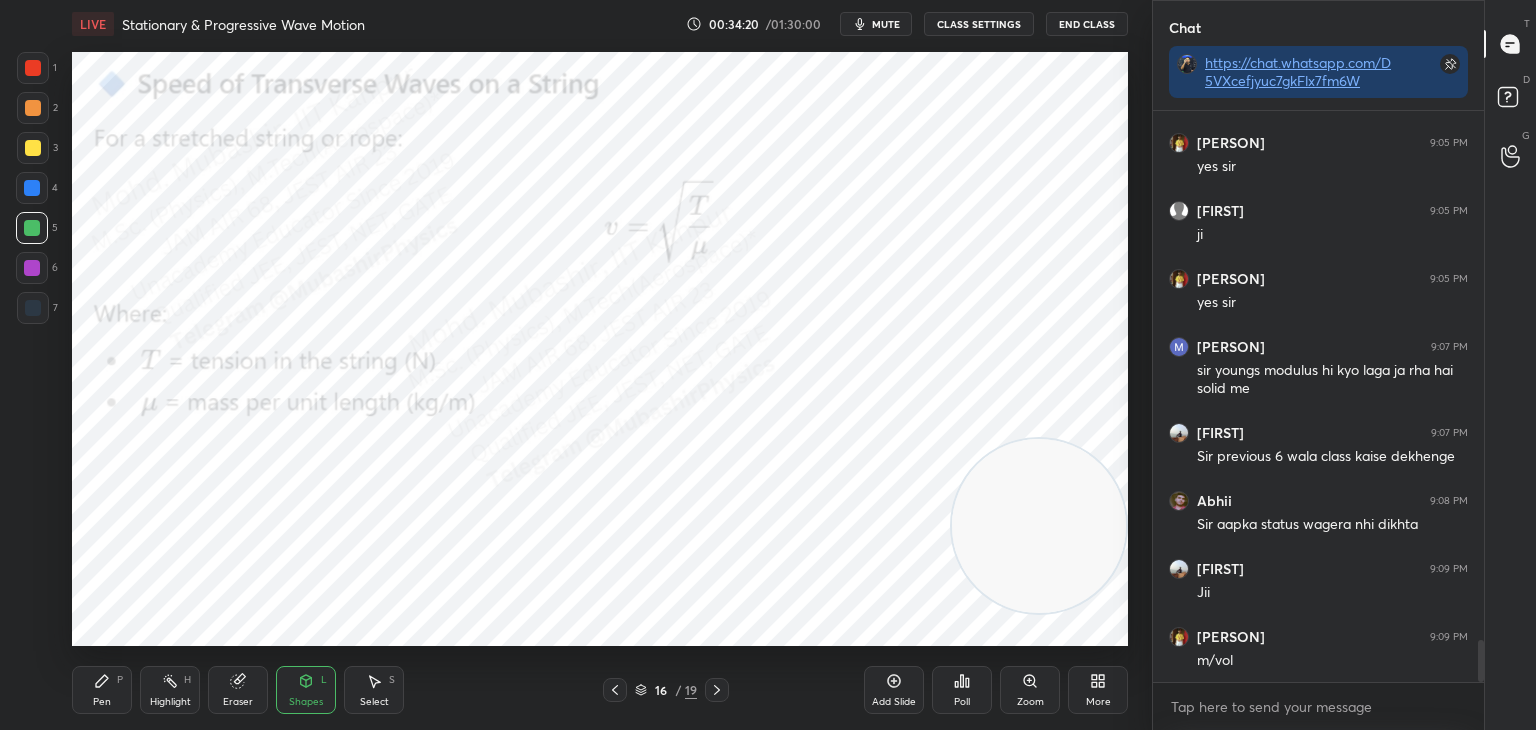 click on "Select S" at bounding box center (374, 690) 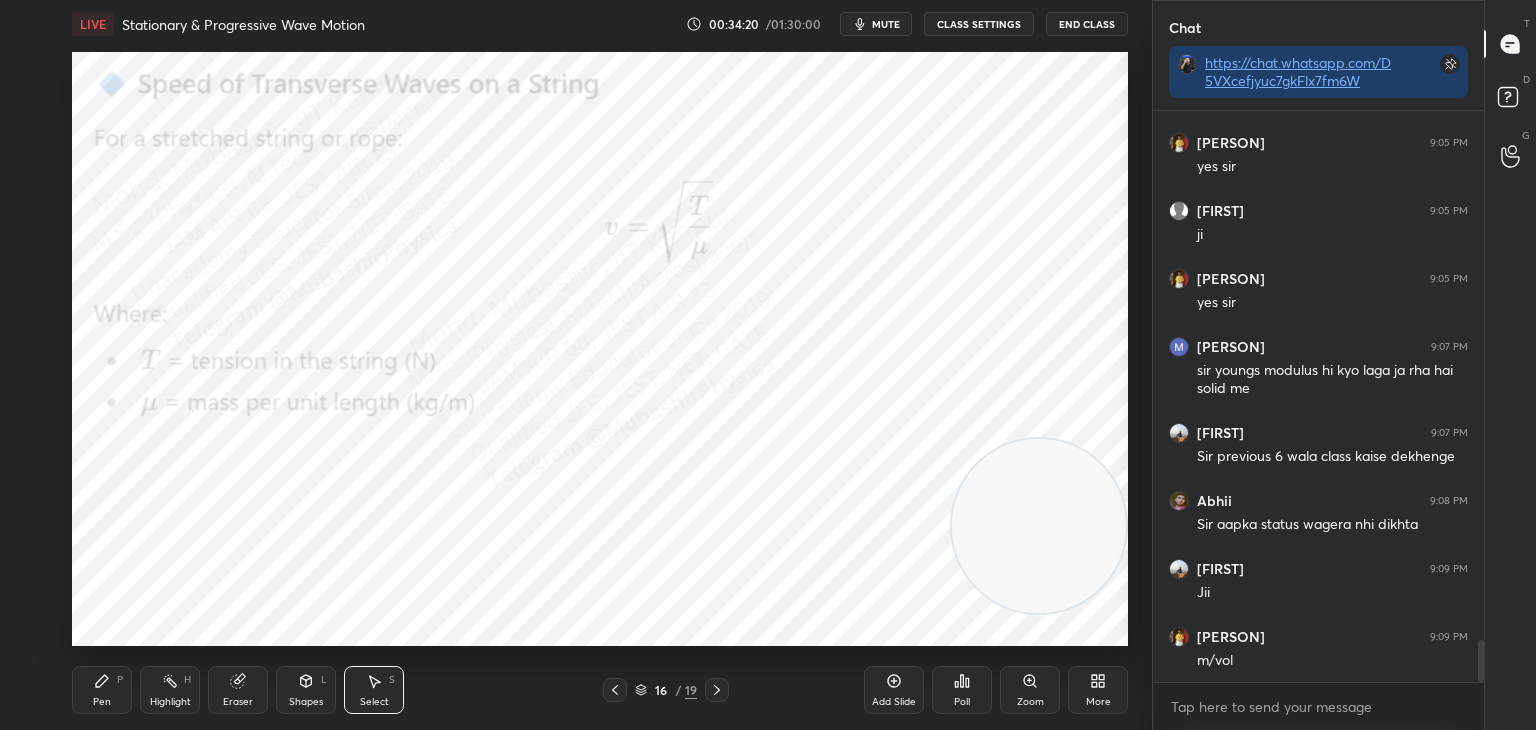 drag, startPoint x: 749, startPoint y: 524, endPoint x: 785, endPoint y: 562, distance: 52.34501 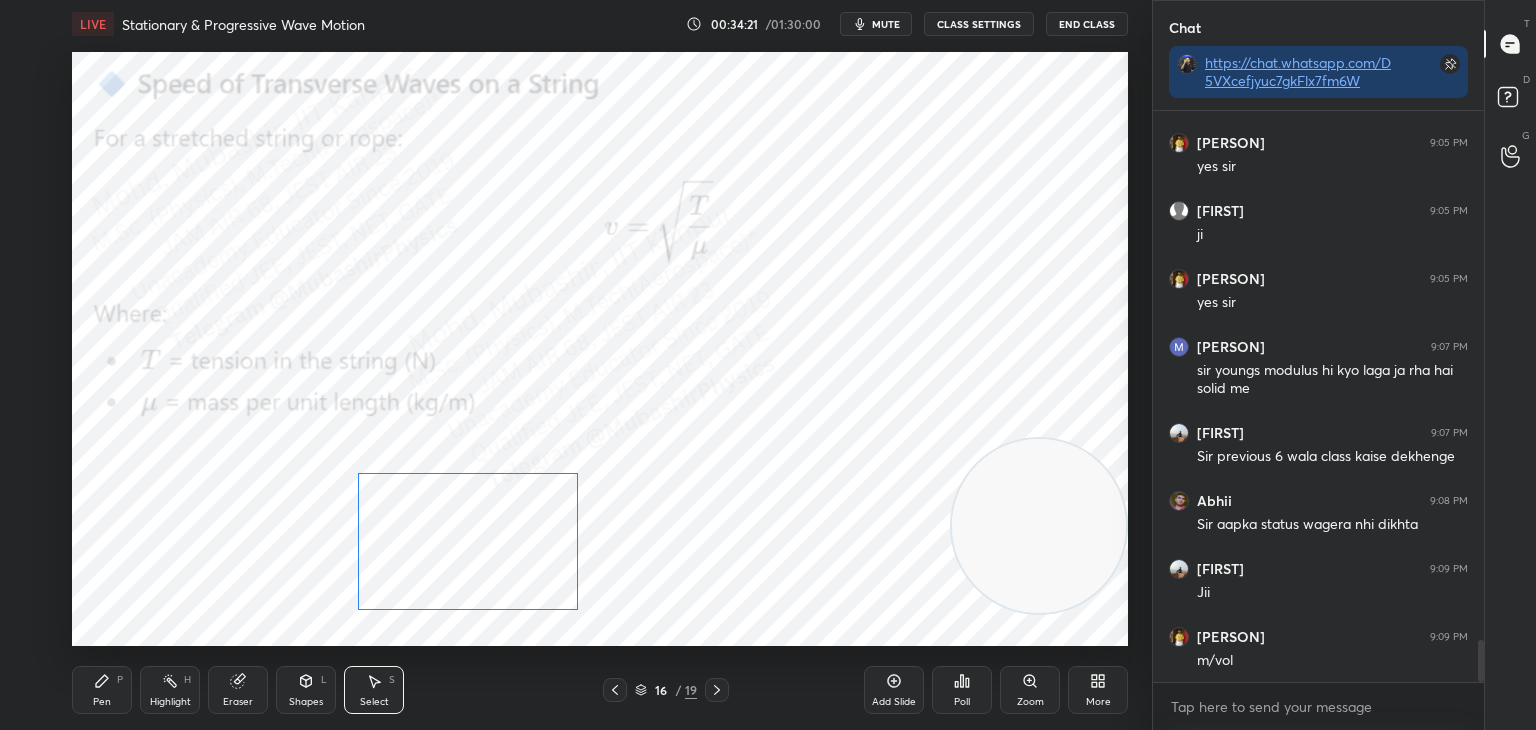 drag, startPoint x: 589, startPoint y: 540, endPoint x: 503, endPoint y: 573, distance: 92.11406 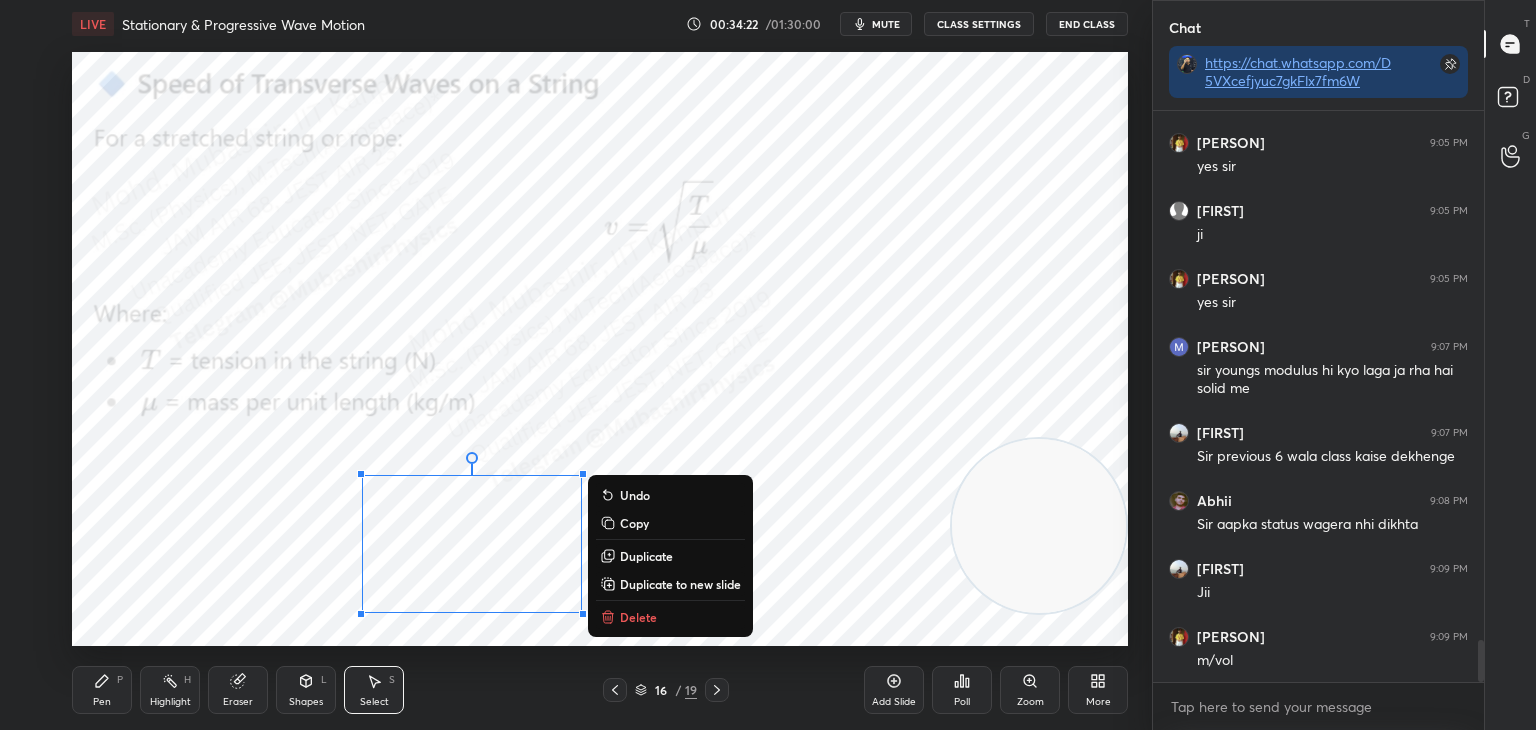 drag, startPoint x: 493, startPoint y: 568, endPoint x: 505, endPoint y: 565, distance: 12.369317 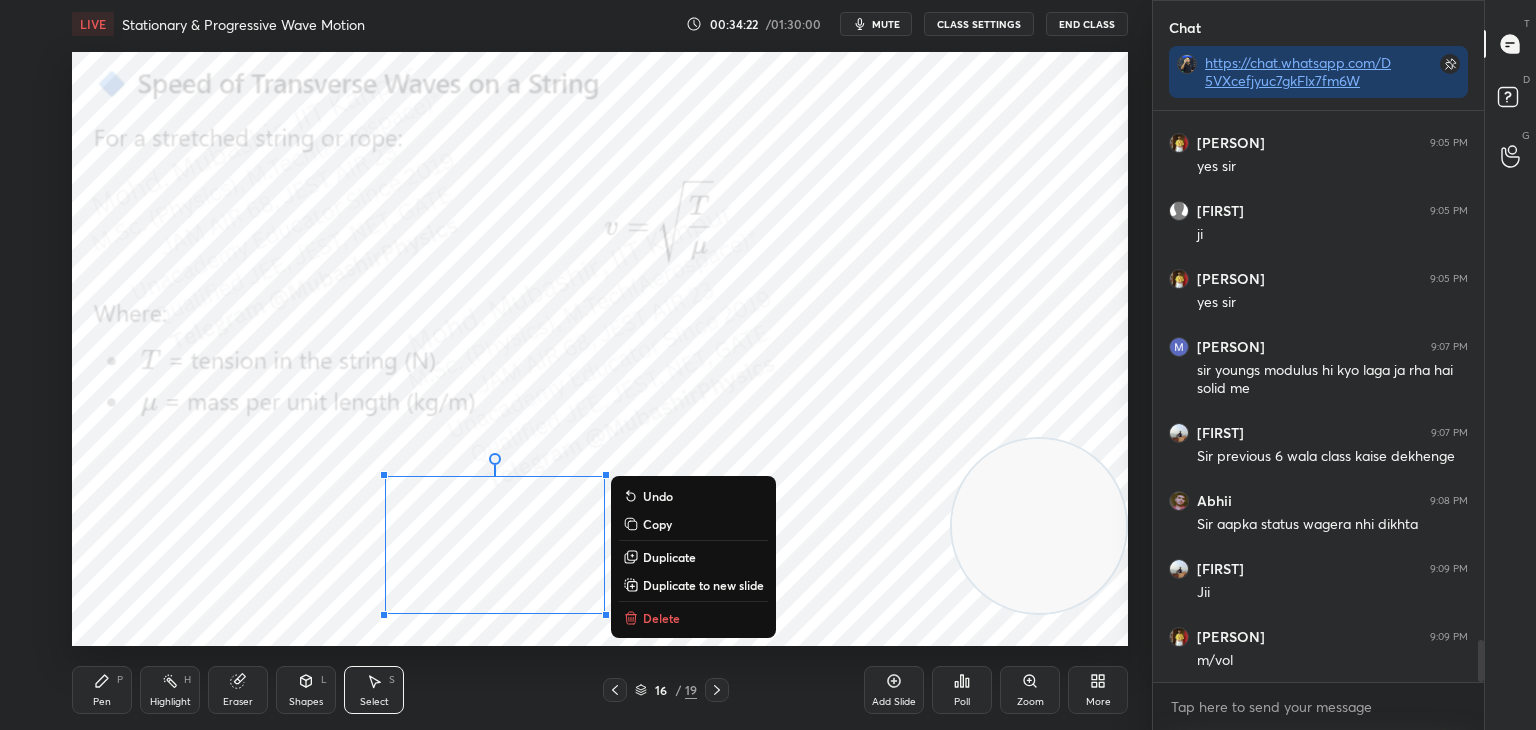 click 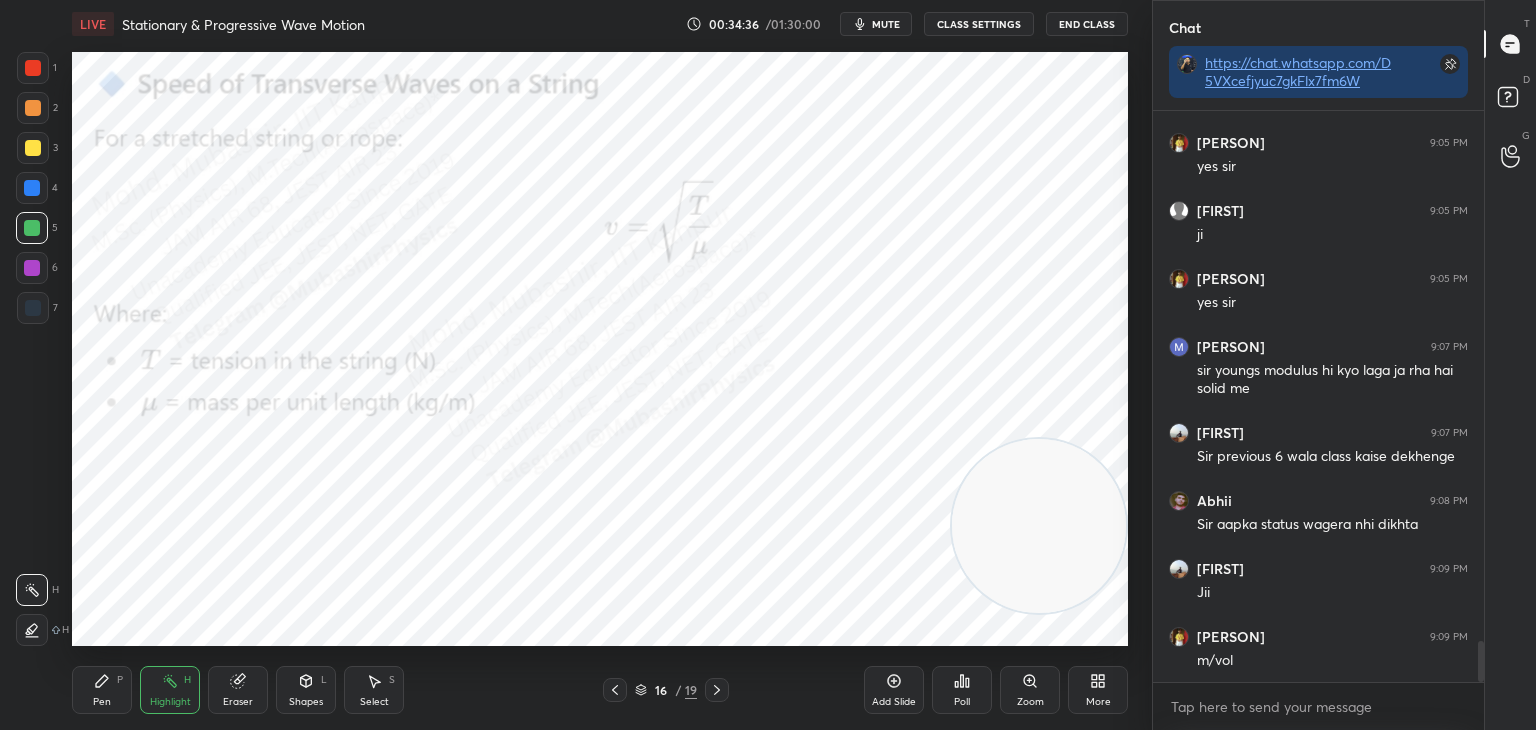 scroll, scrollTop: 7350, scrollLeft: 0, axis: vertical 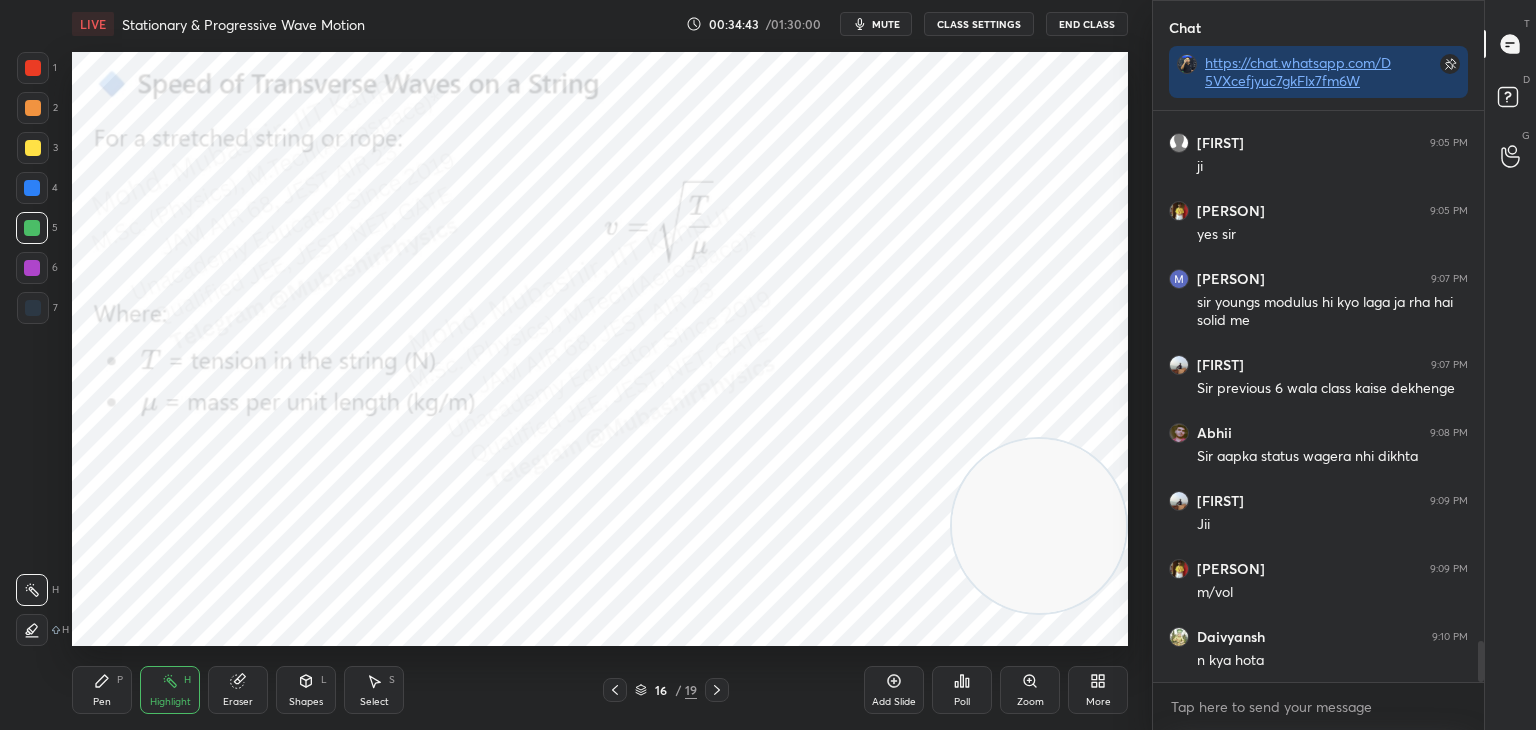 drag, startPoint x: 1096, startPoint y: 261, endPoint x: 1047, endPoint y: 216, distance: 66.52819 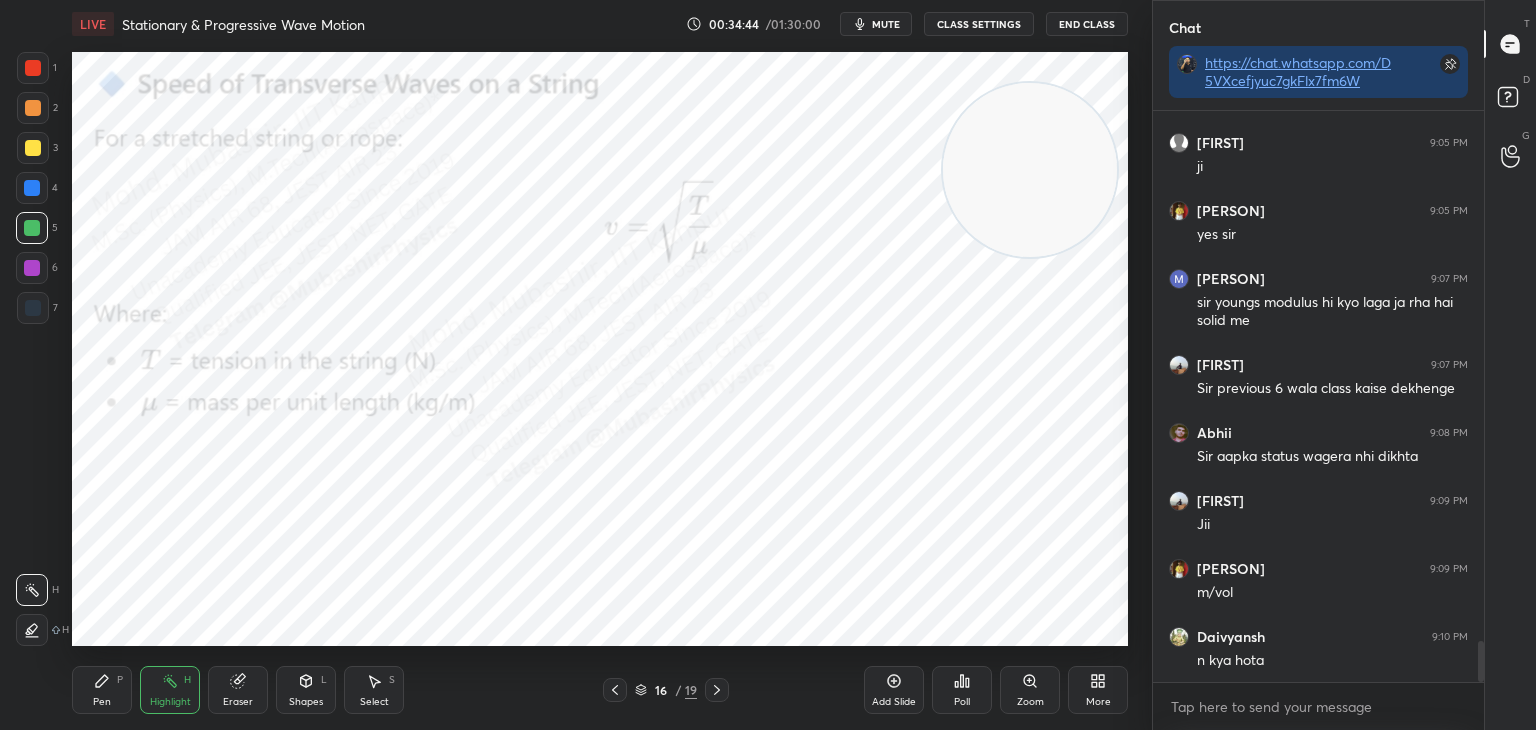 drag, startPoint x: 103, startPoint y: 689, endPoint x: 39, endPoint y: 305, distance: 389.2968 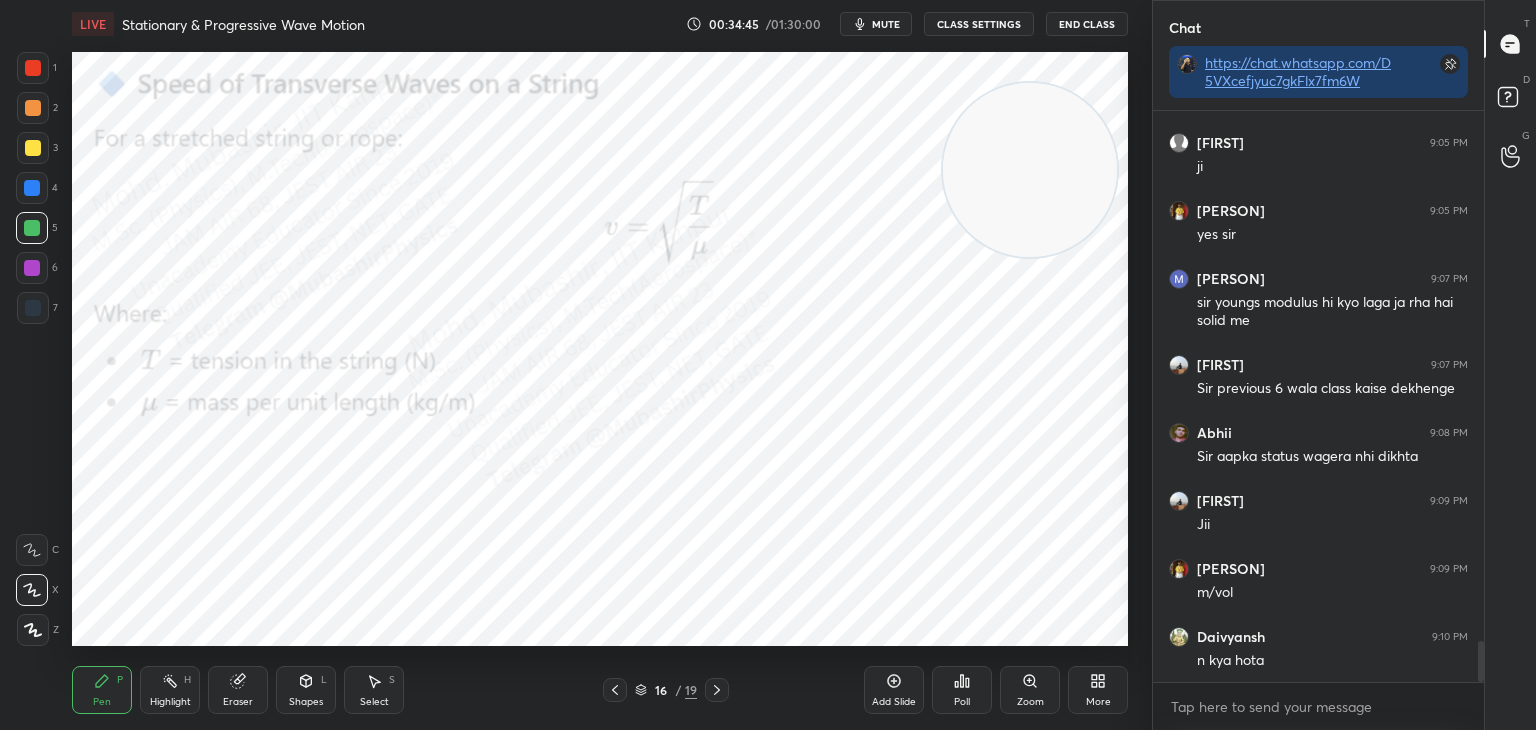 drag, startPoint x: 31, startPoint y: 150, endPoint x: 60, endPoint y: 176, distance: 38.948685 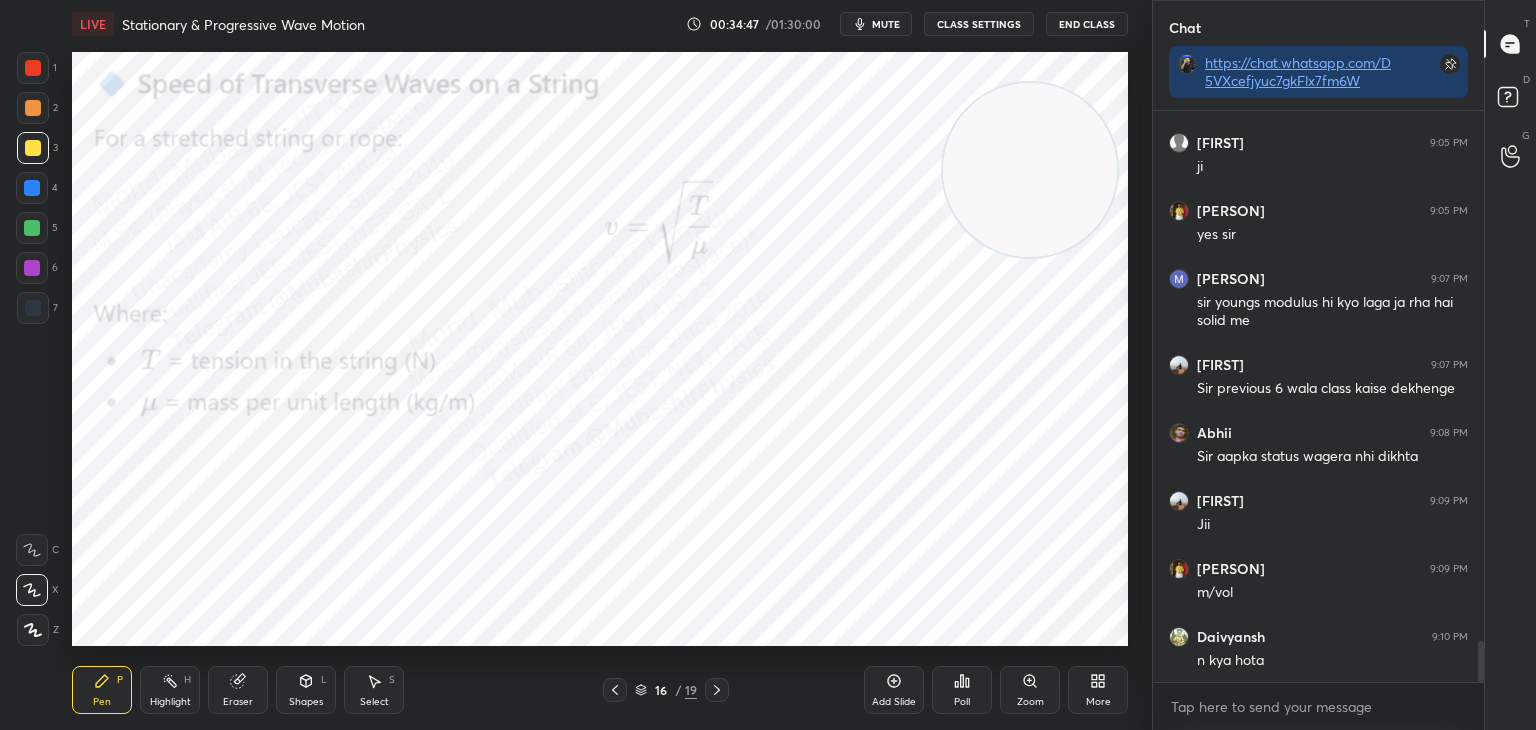 click at bounding box center (33, 108) 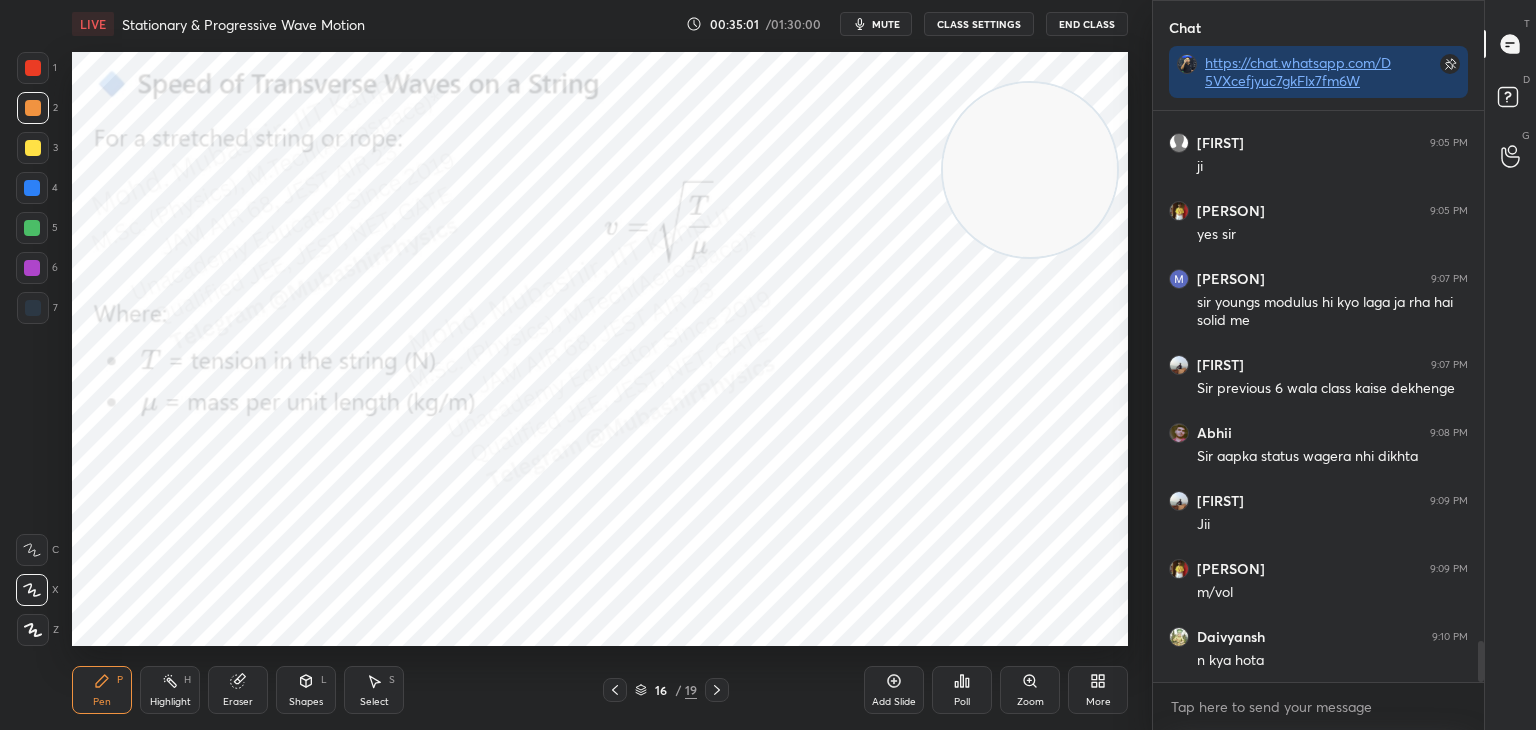 click on "Highlight H" at bounding box center [170, 690] 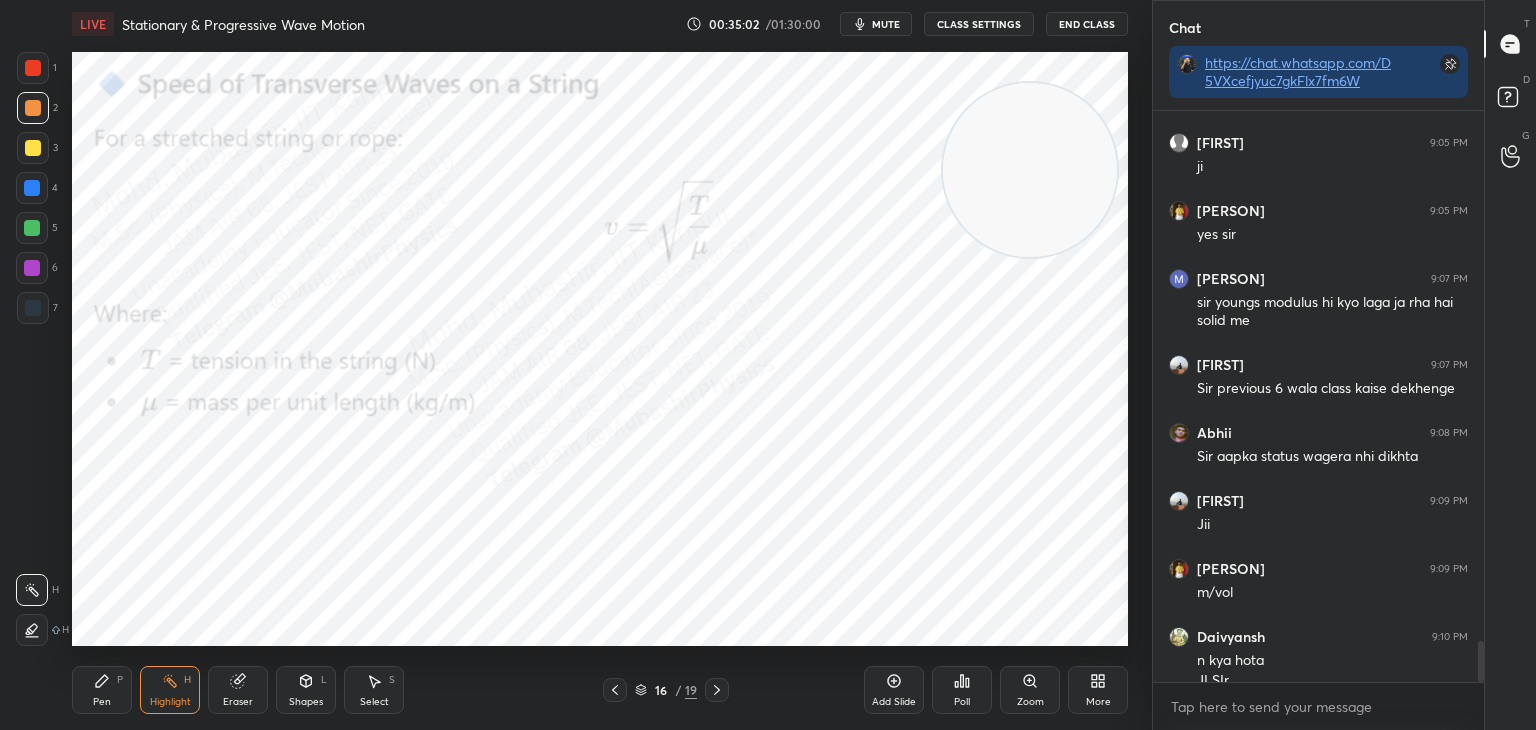 scroll, scrollTop: 7370, scrollLeft: 0, axis: vertical 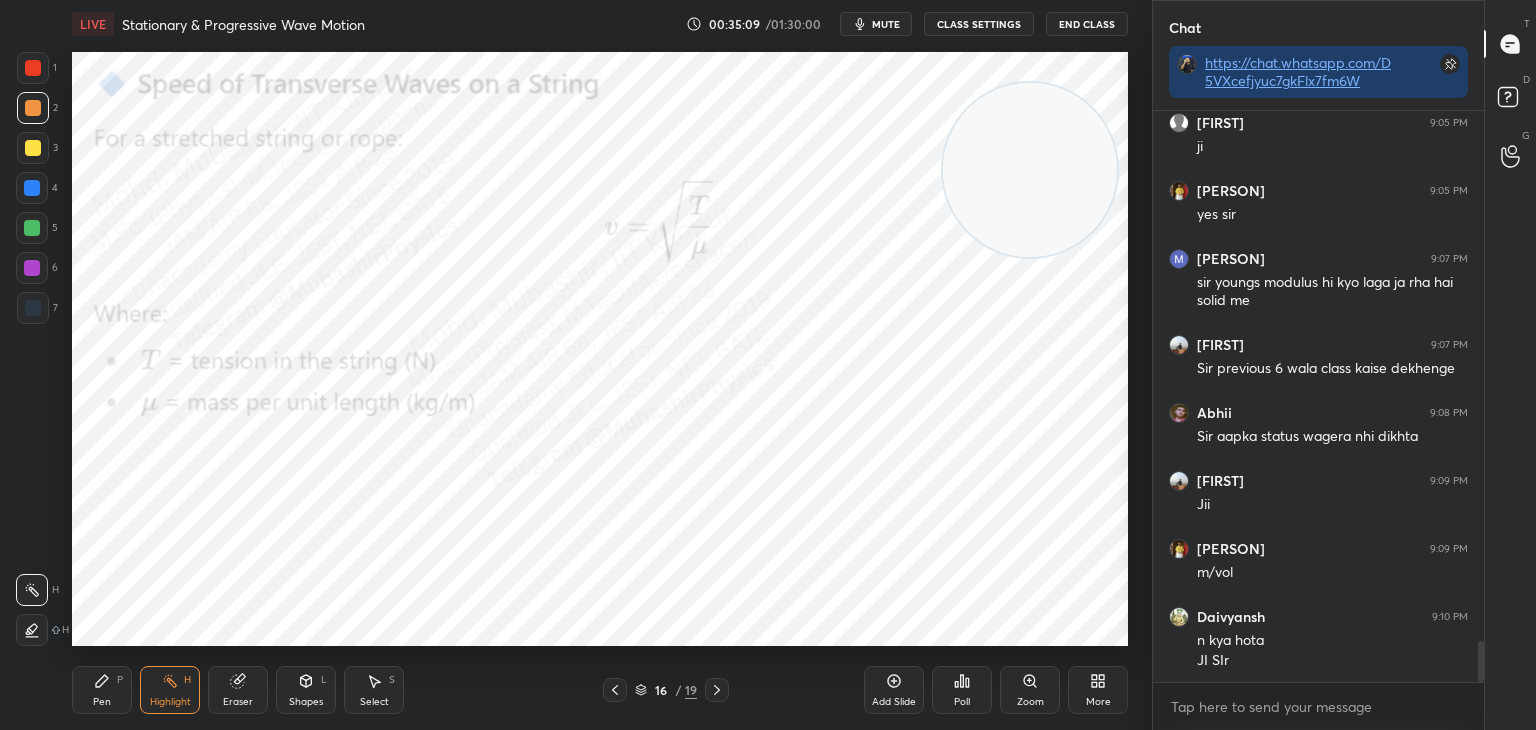 click at bounding box center (615, 690) 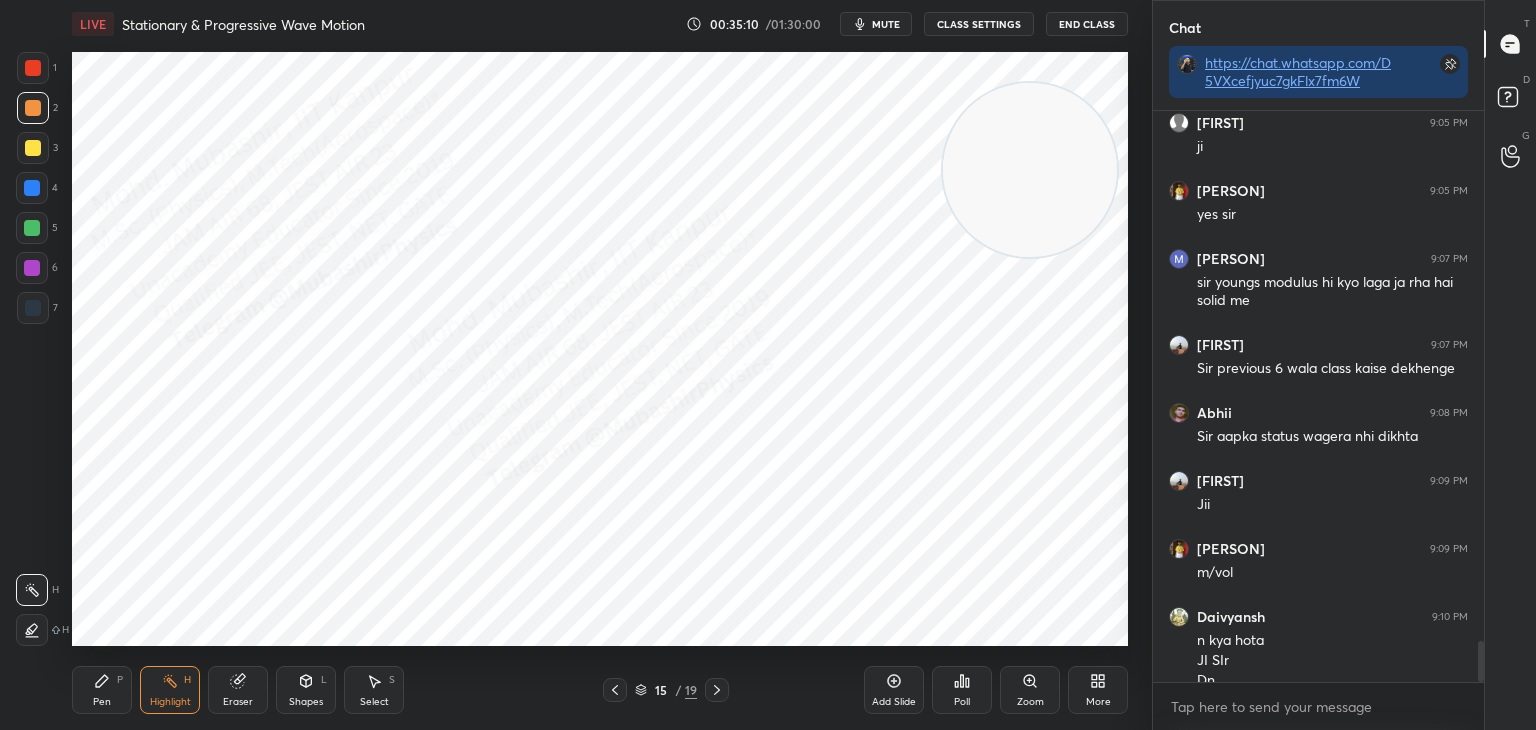 scroll, scrollTop: 7390, scrollLeft: 0, axis: vertical 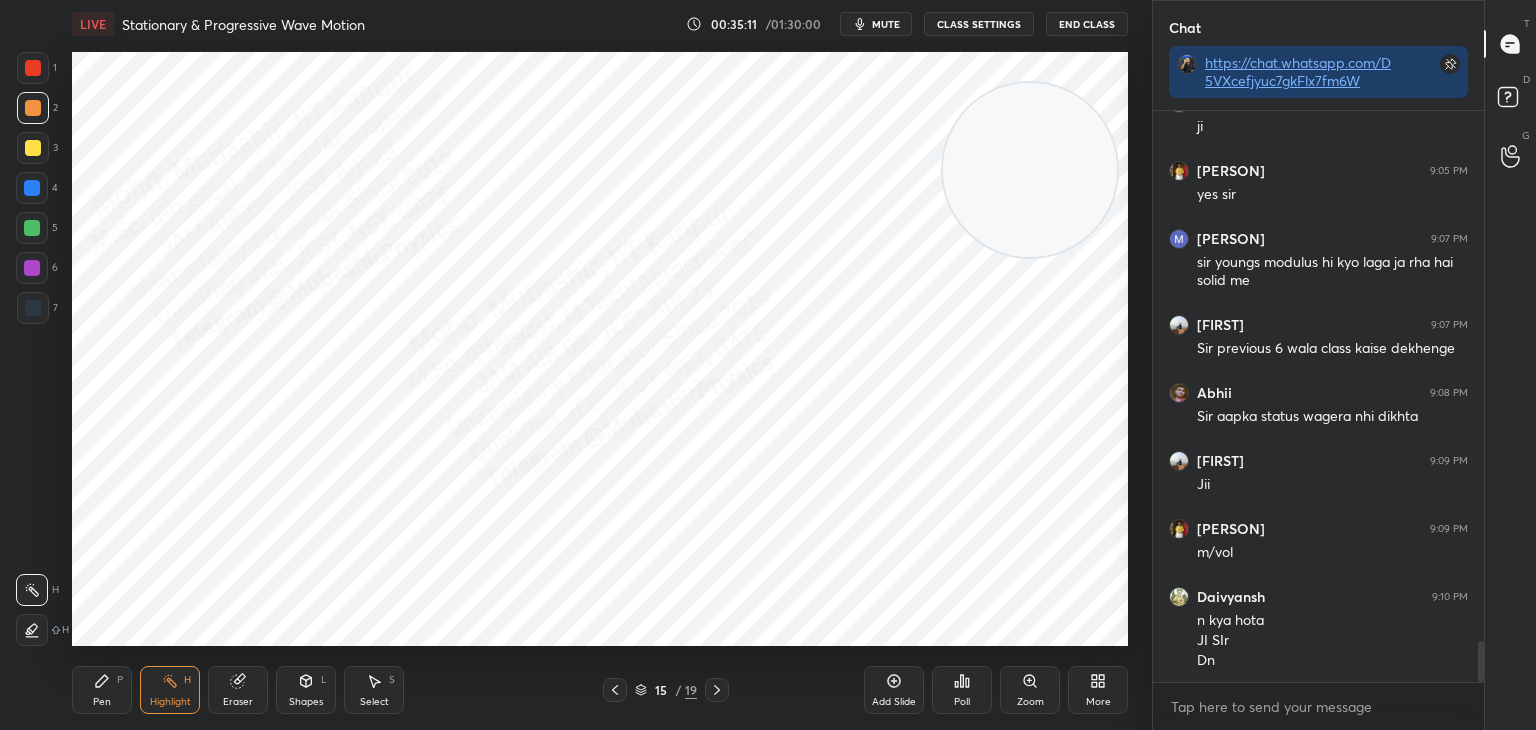 click 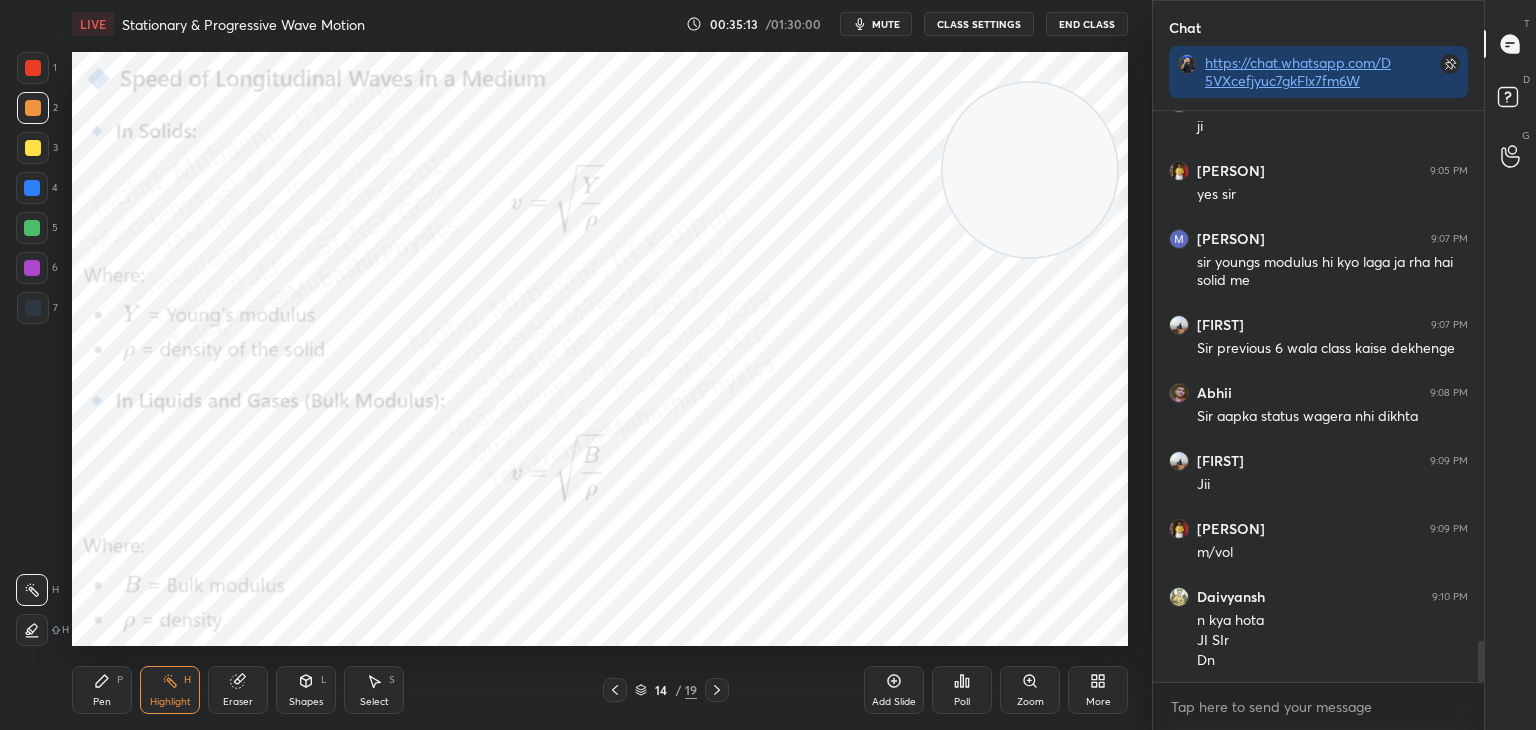 scroll, scrollTop: 7458, scrollLeft: 0, axis: vertical 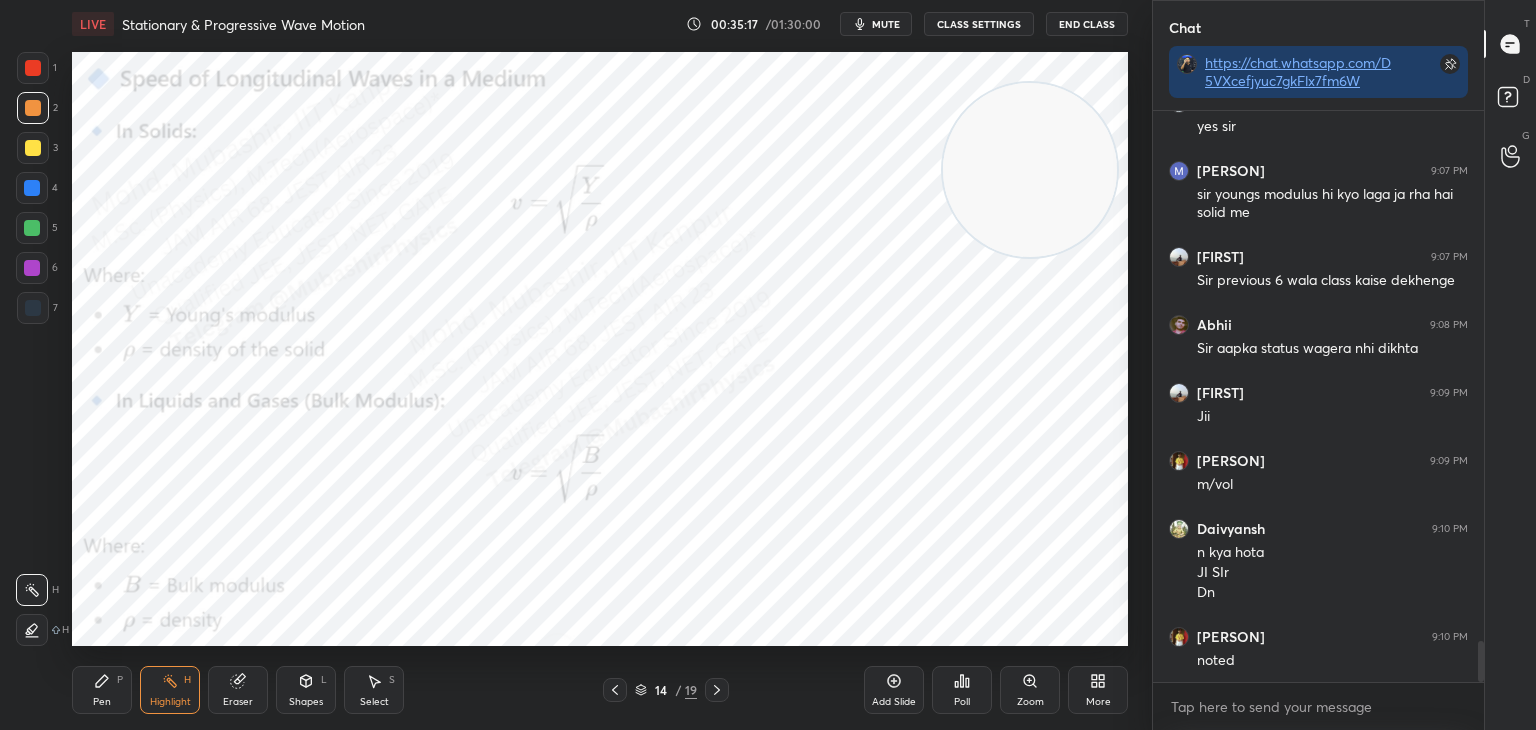 click 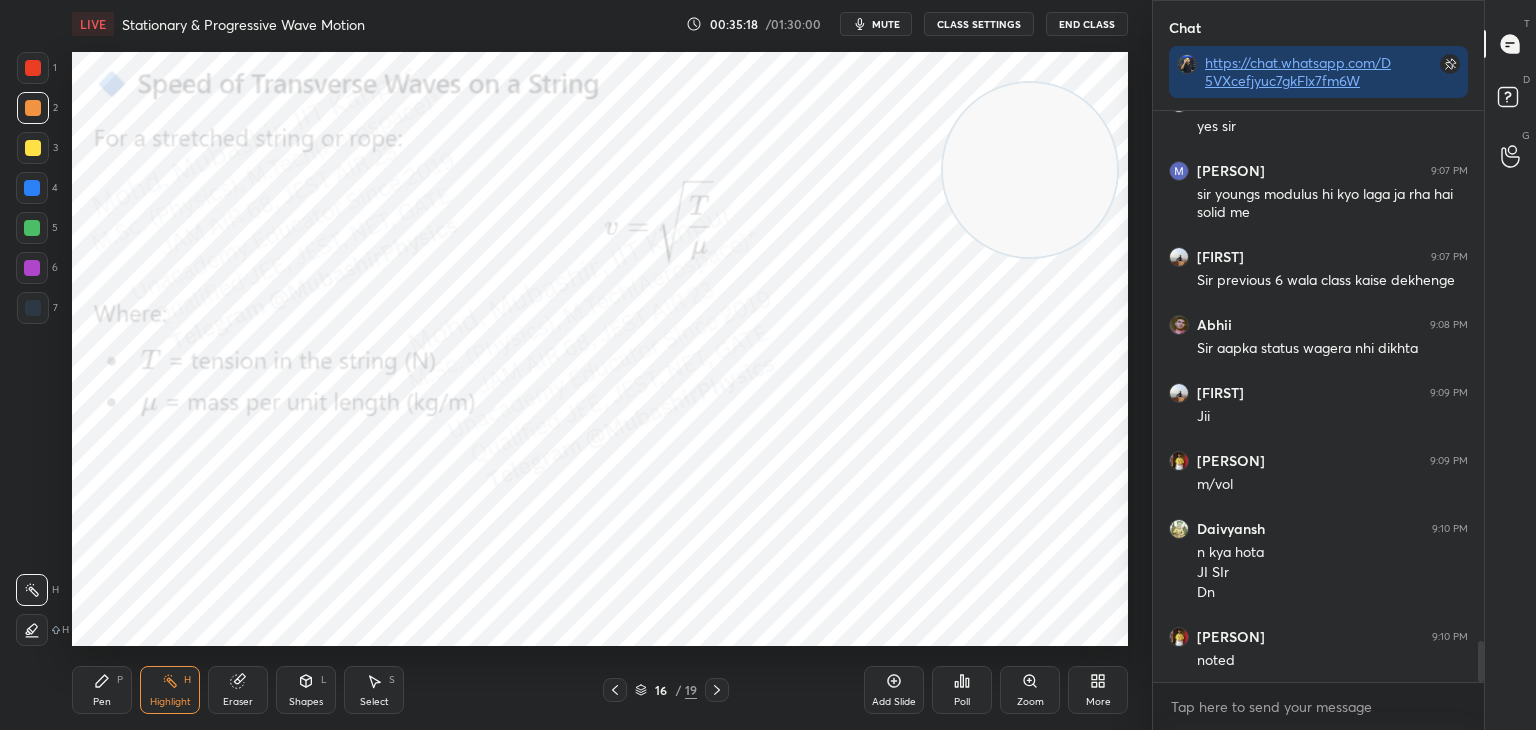 click 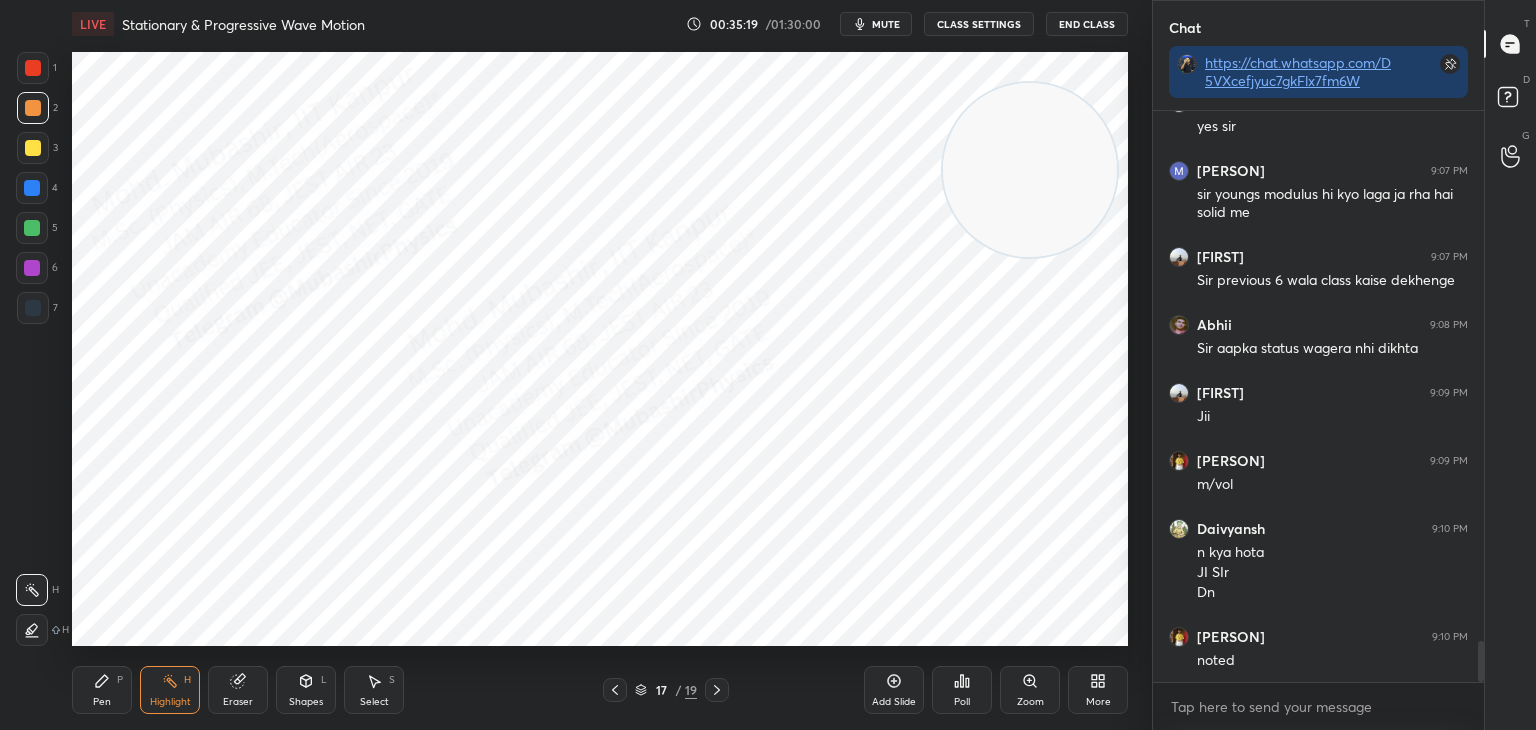 click on "Pen P" at bounding box center (102, 690) 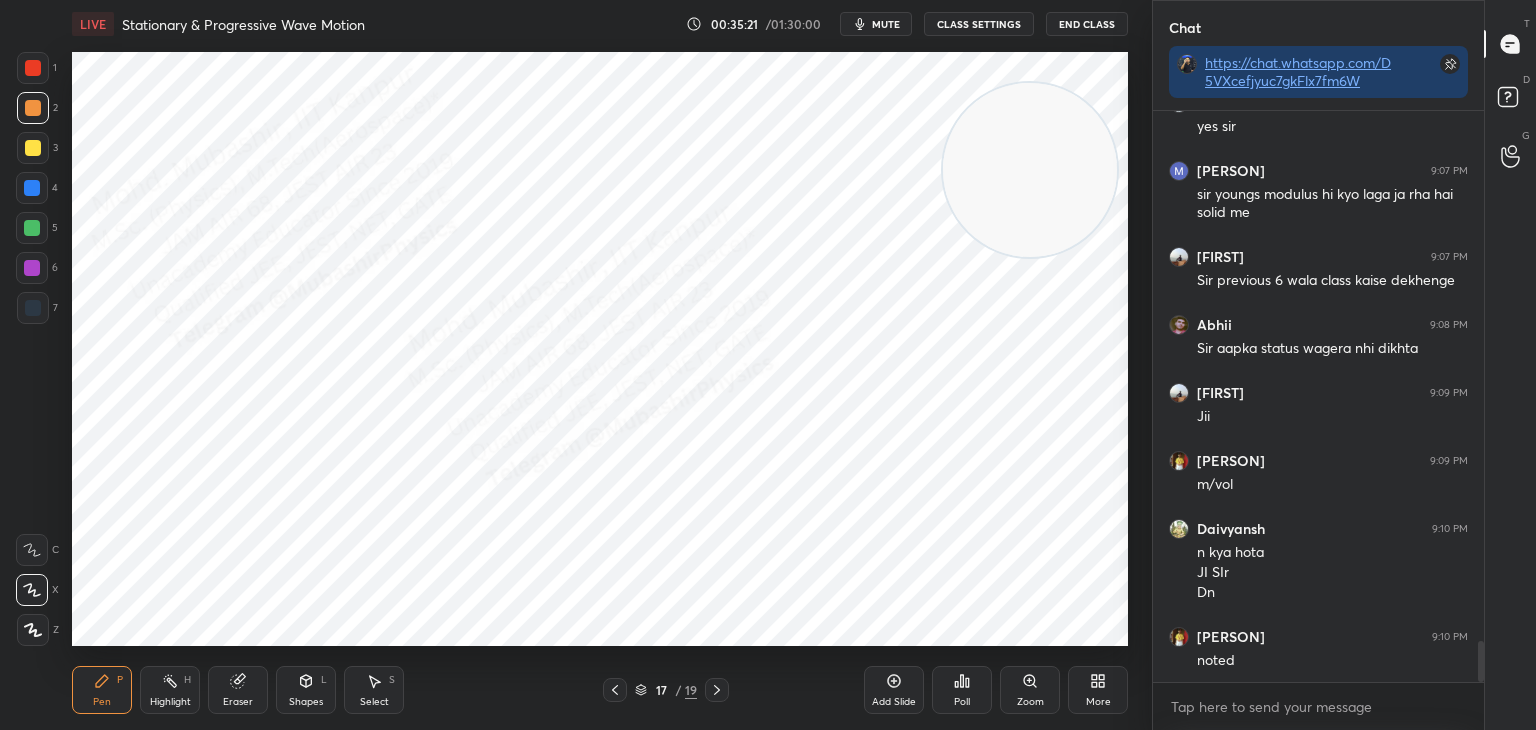 click at bounding box center (33, 68) 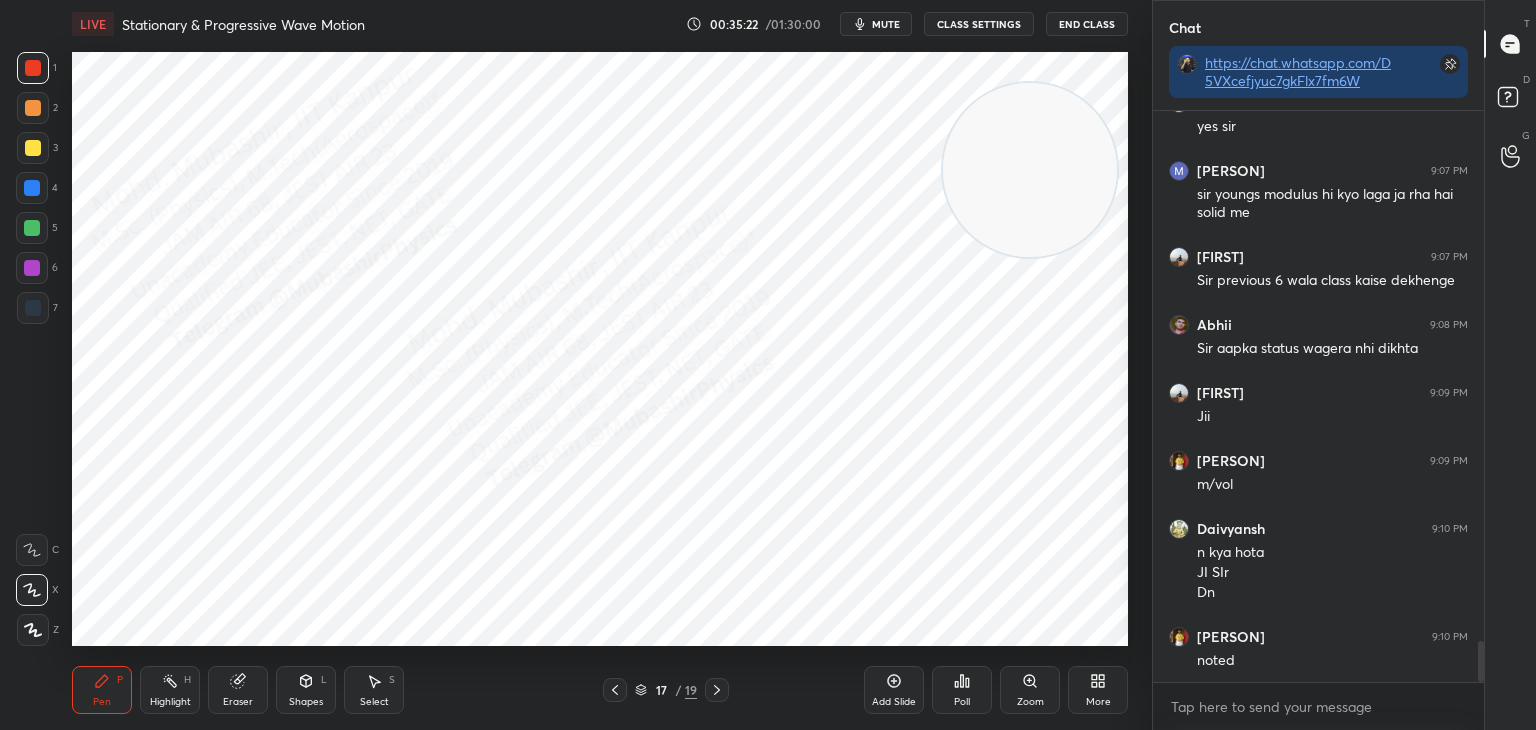 click at bounding box center [33, 308] 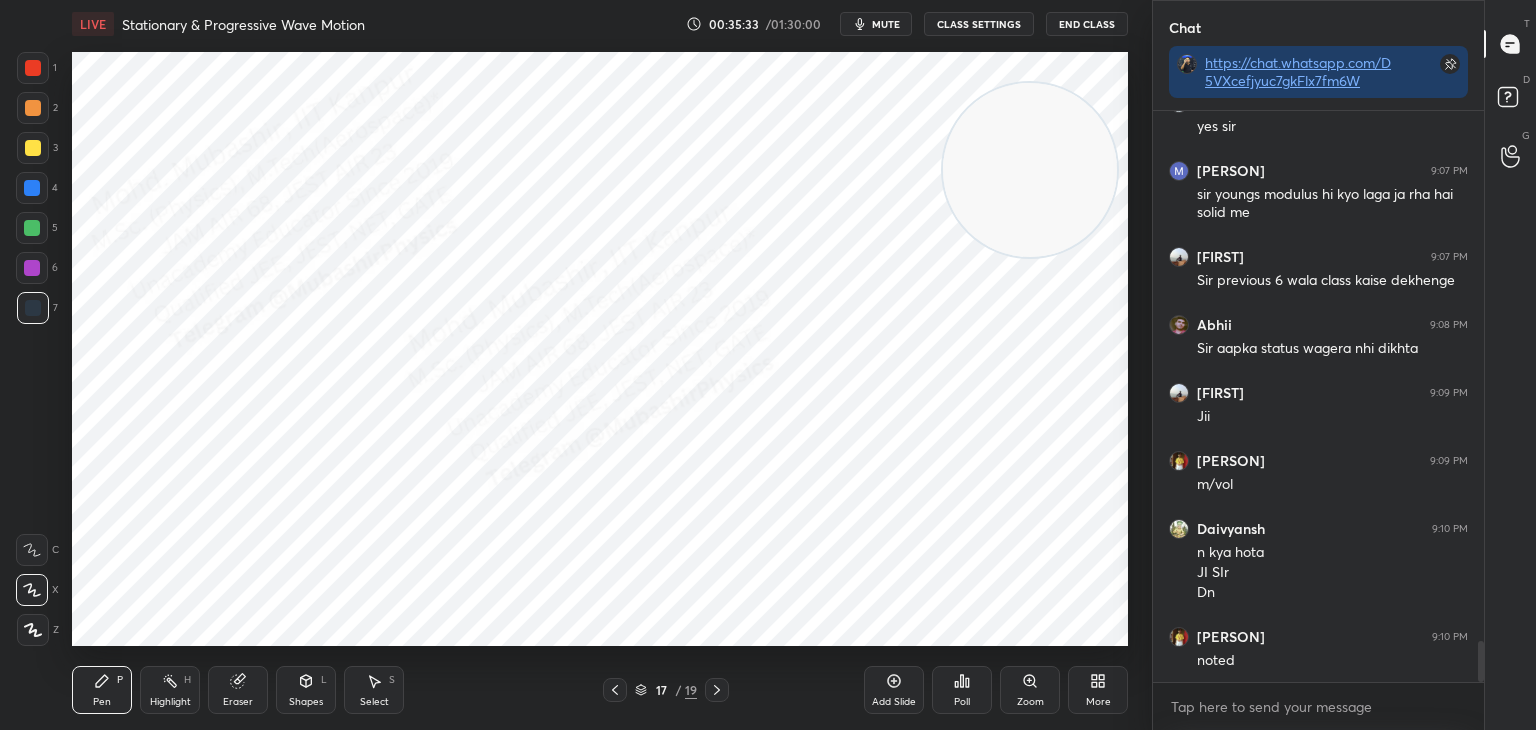 click at bounding box center (32, 188) 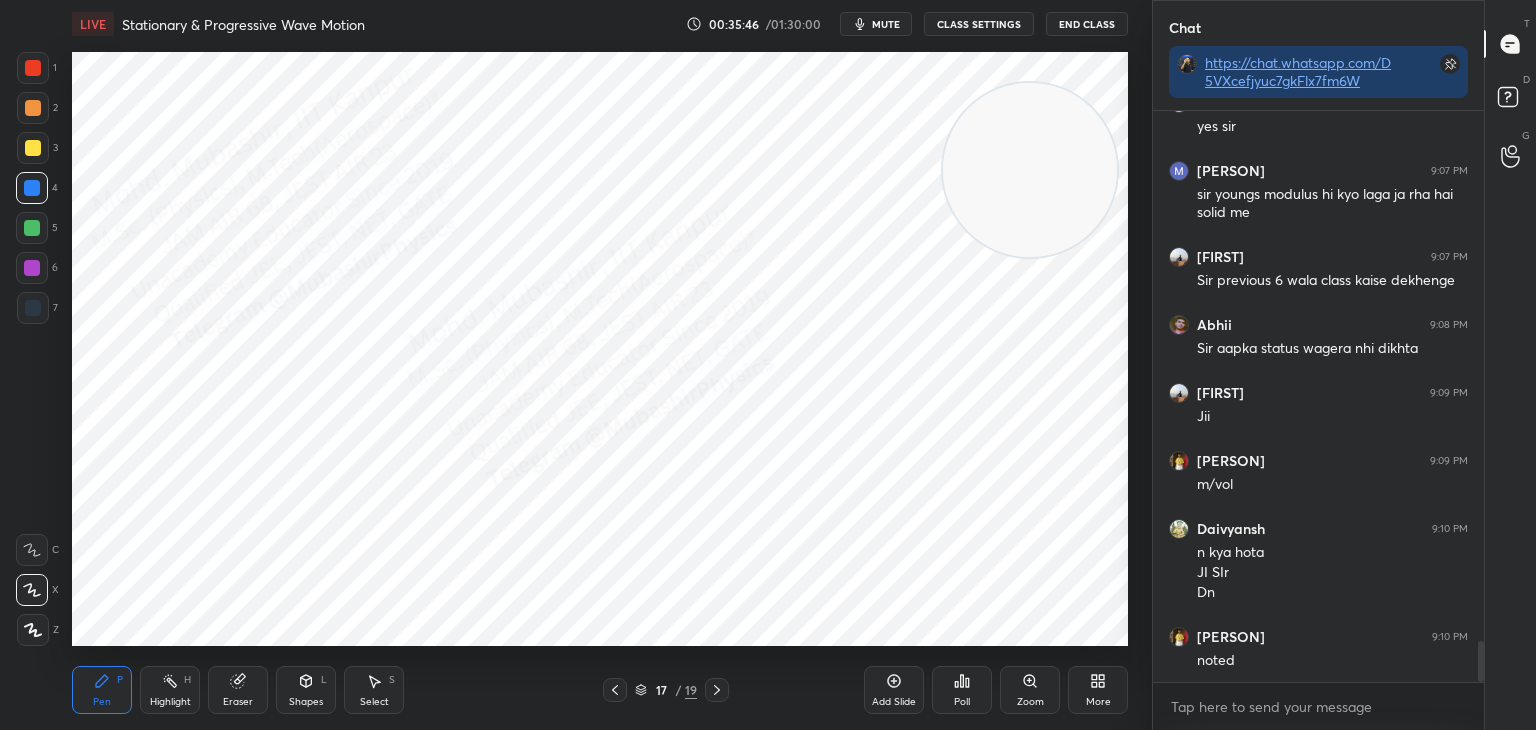 click on "Pen P Highlight H Eraser Shapes L Select S 17 / 19 Add Slide Poll Zoom More" at bounding box center (600, 690) 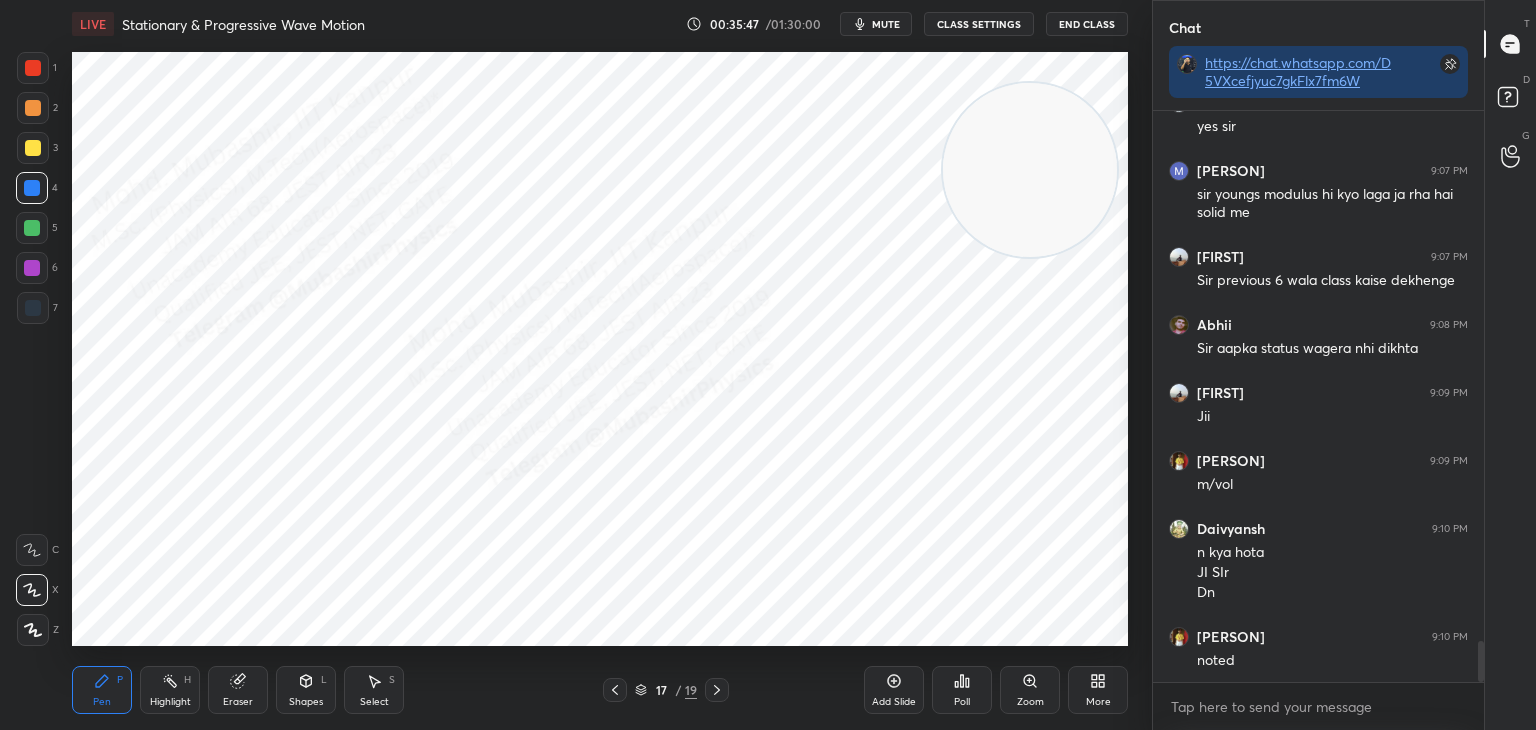 click 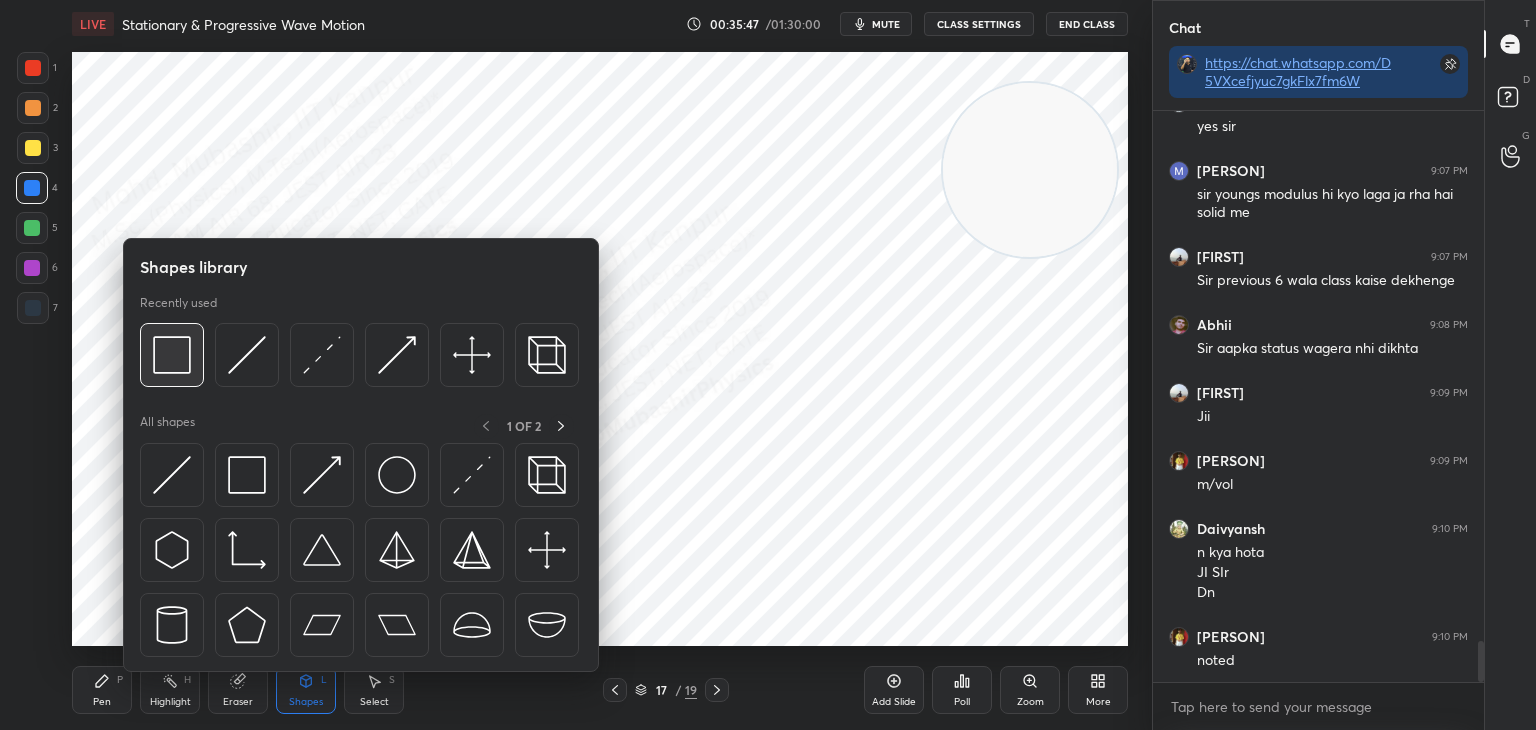click at bounding box center (172, 355) 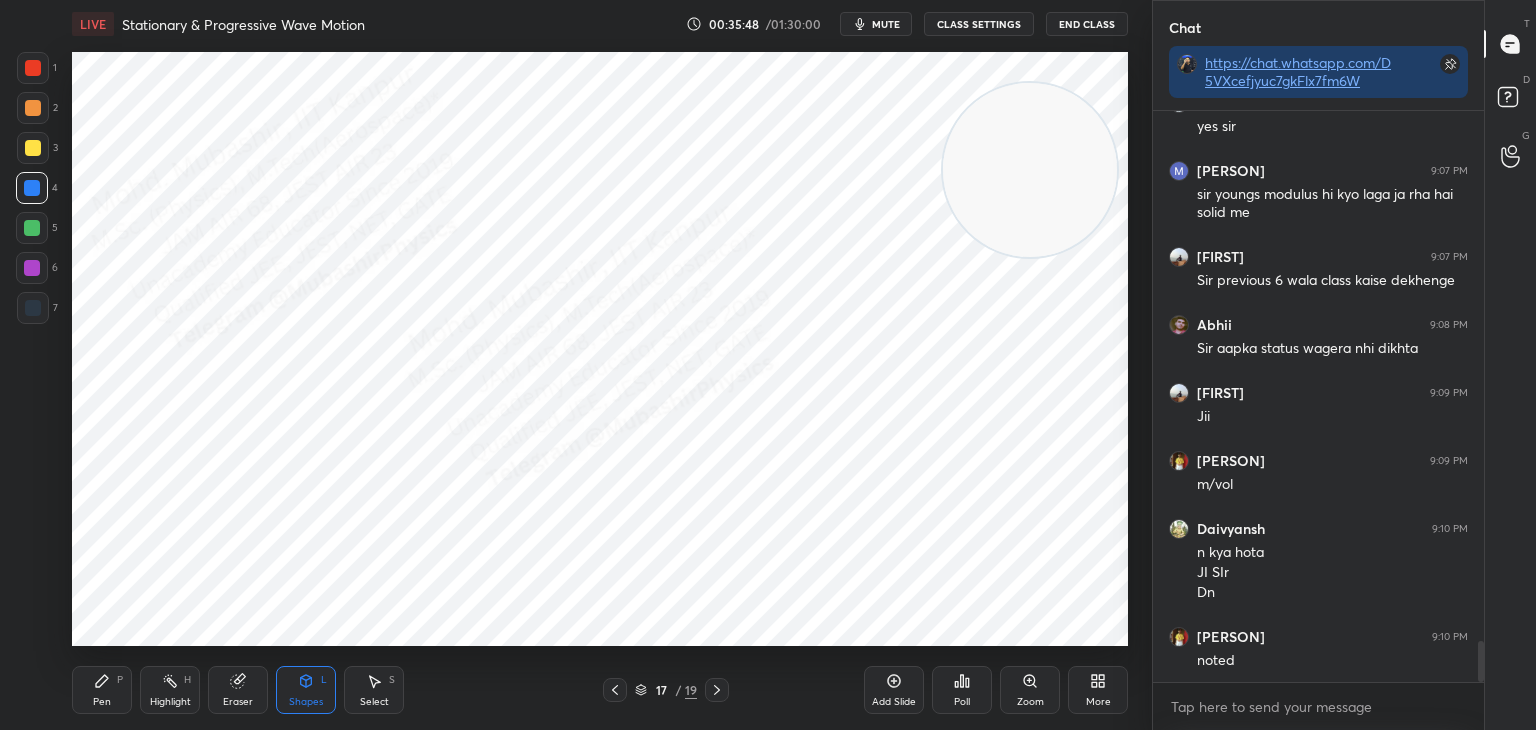 drag, startPoint x: 27, startPoint y: 102, endPoint x: 59, endPoint y: 110, distance: 32.984844 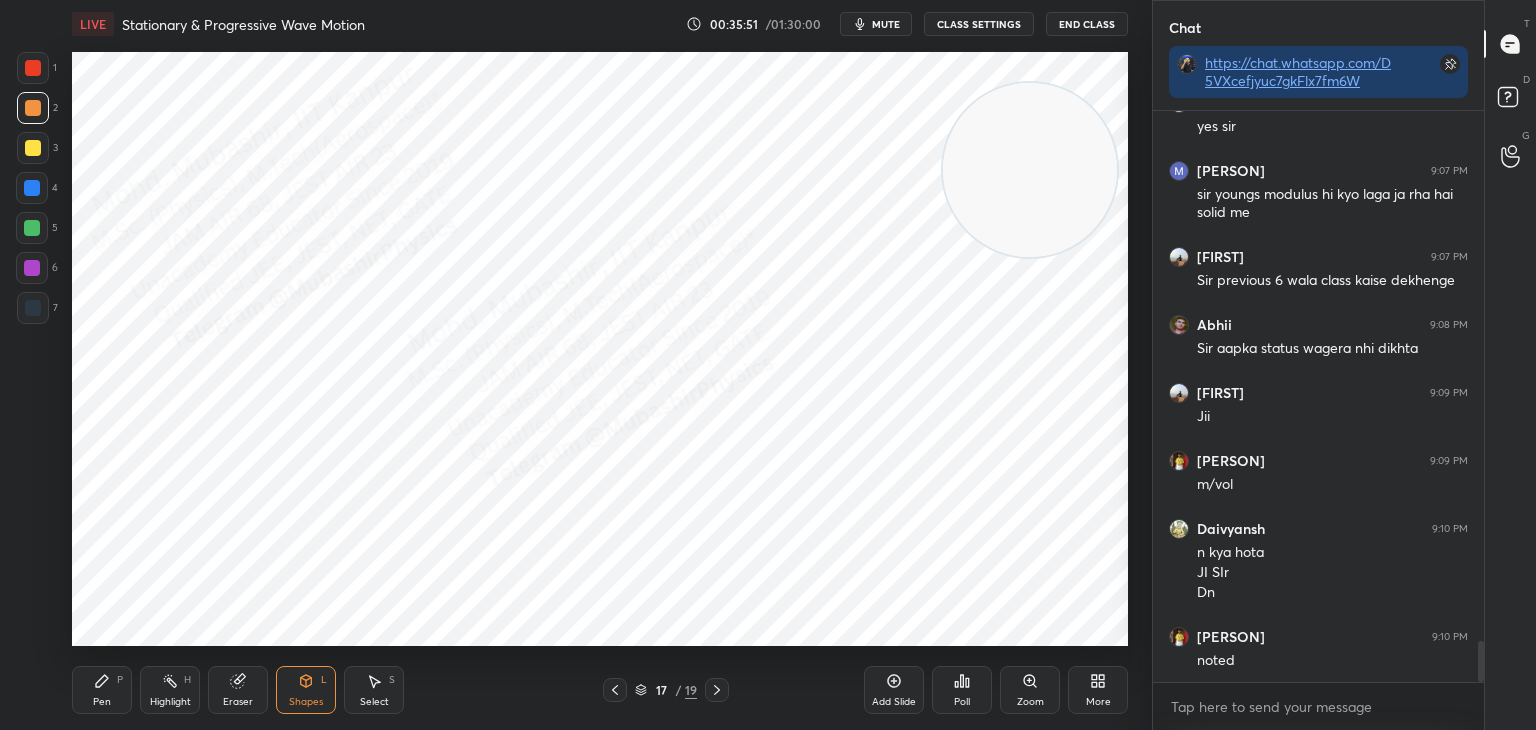 drag, startPoint x: 103, startPoint y: 682, endPoint x: 103, endPoint y: 666, distance: 16 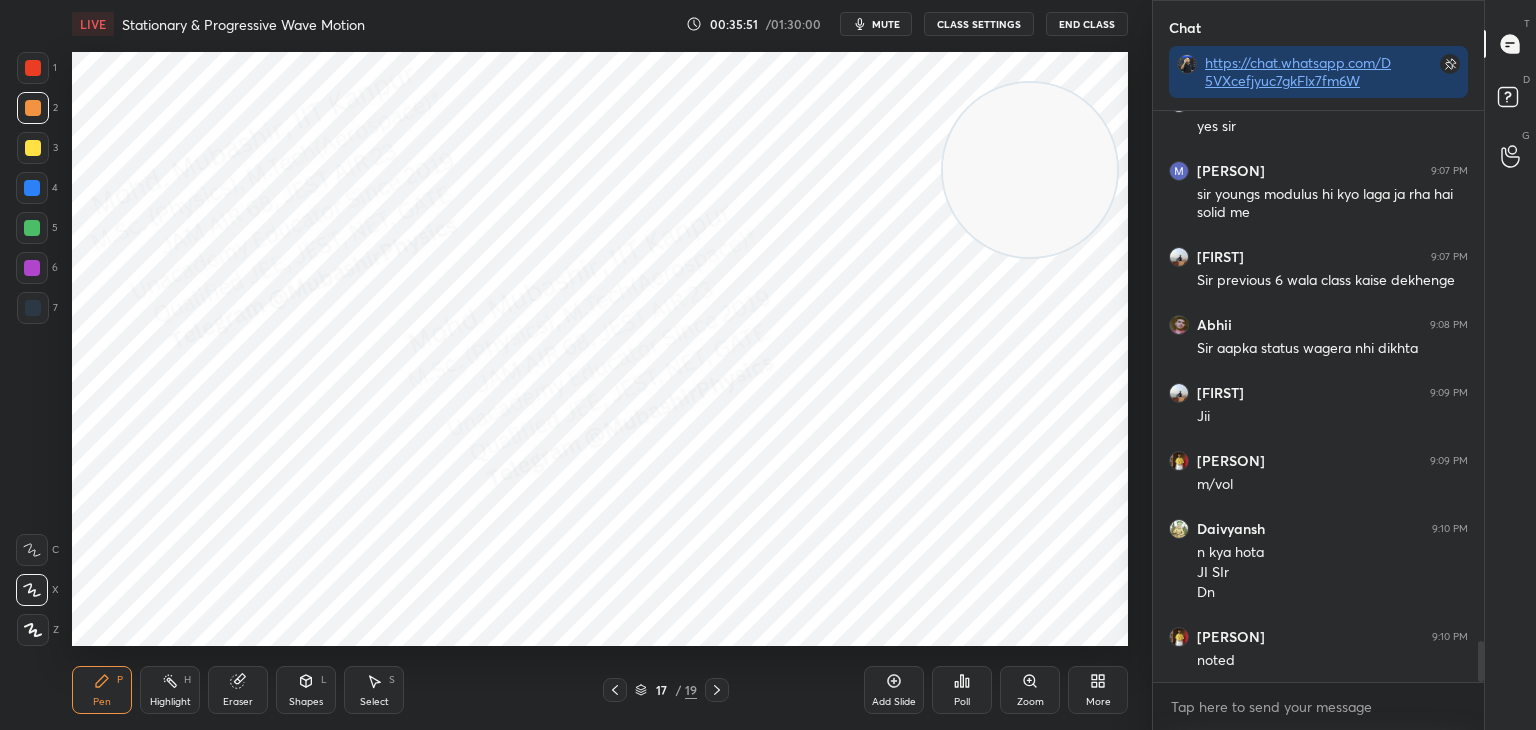 scroll, scrollTop: 7526, scrollLeft: 0, axis: vertical 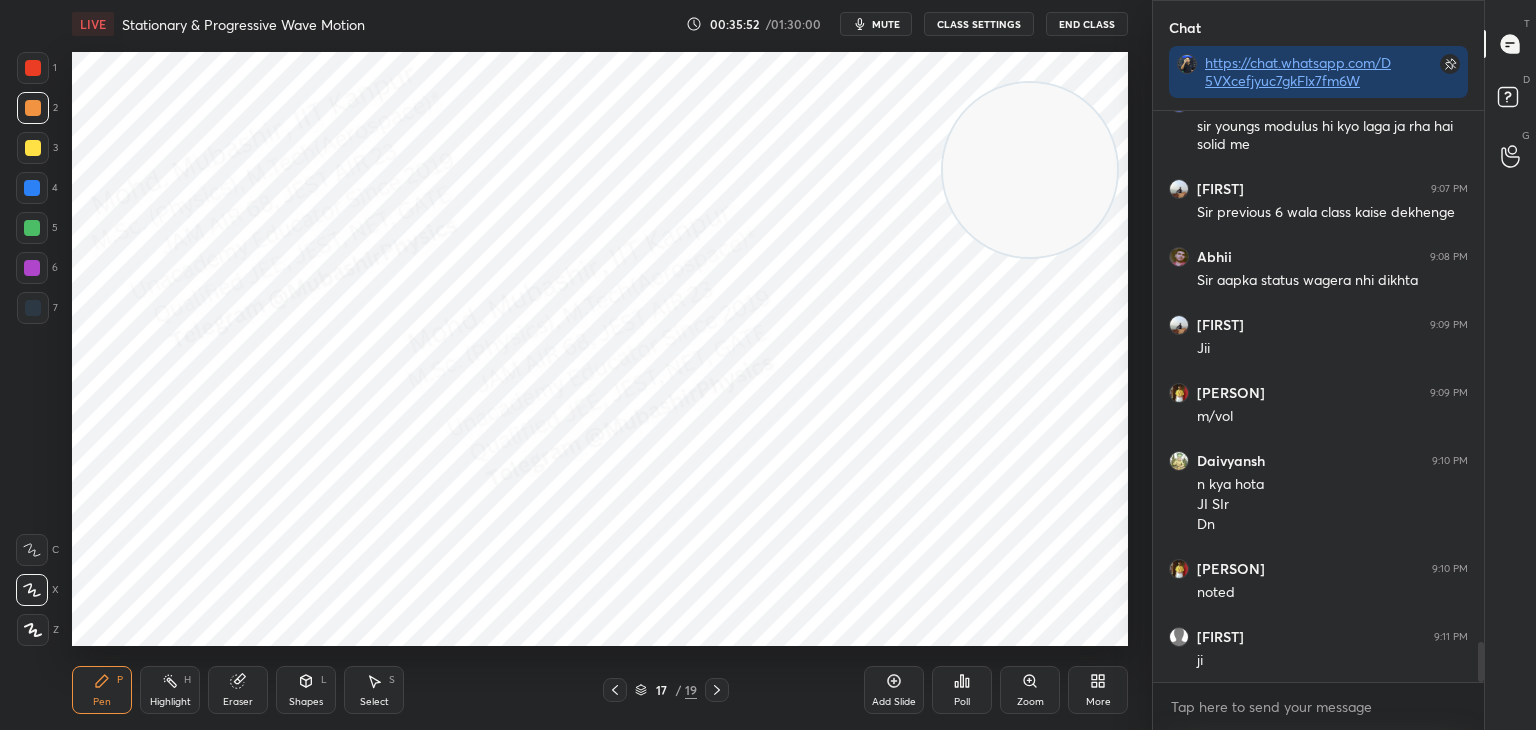 drag, startPoint x: 31, startPoint y: 153, endPoint x: 51, endPoint y: 158, distance: 20.615528 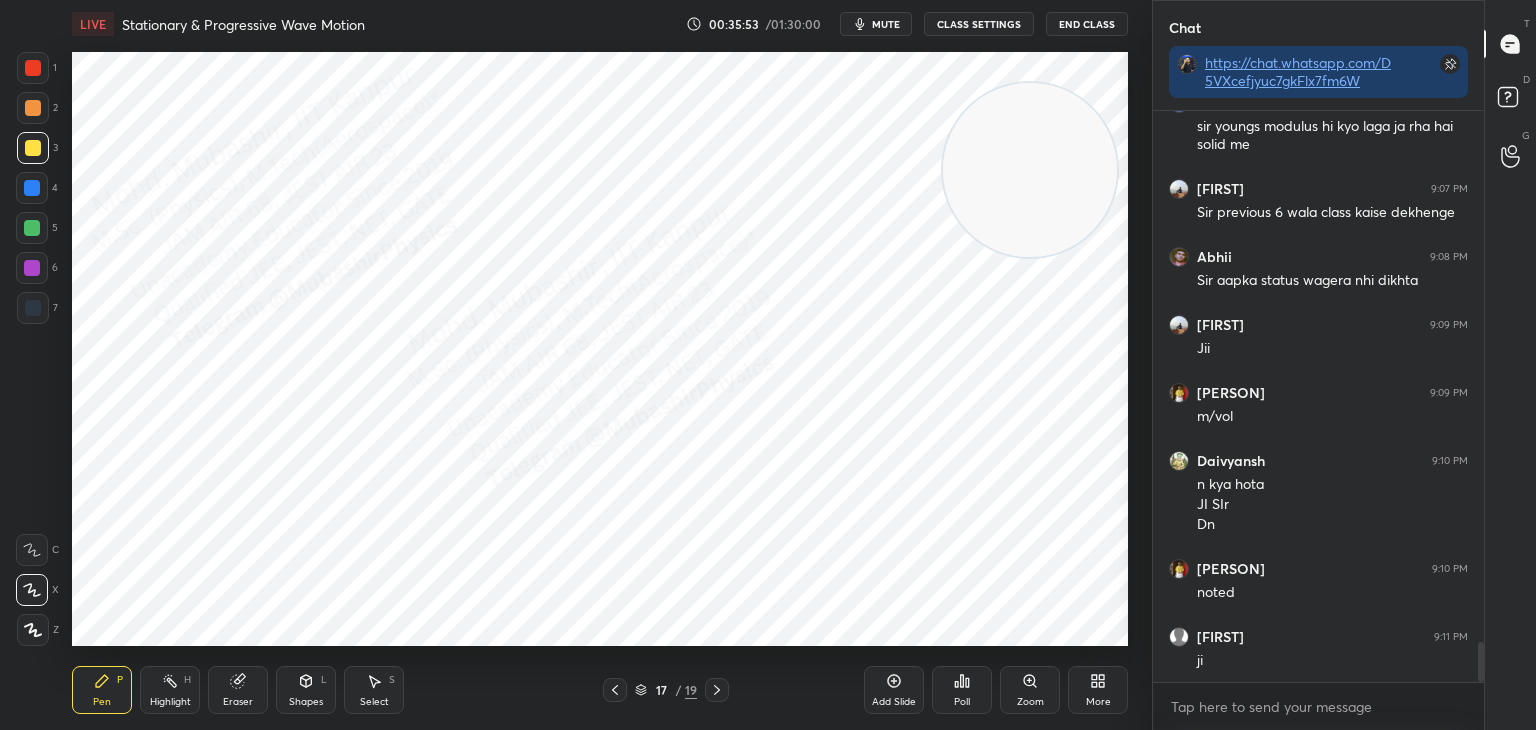 click at bounding box center [32, 228] 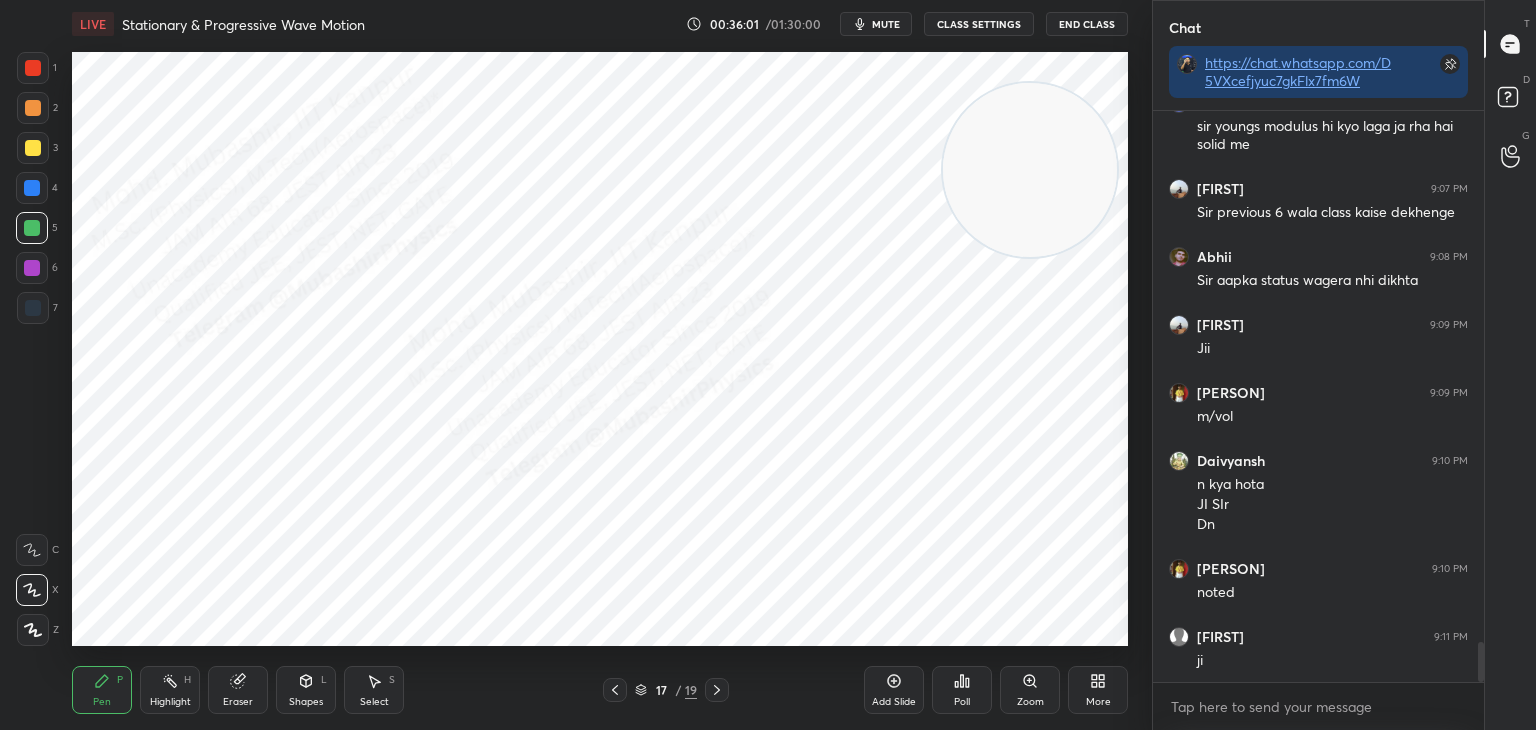 scroll, scrollTop: 7594, scrollLeft: 0, axis: vertical 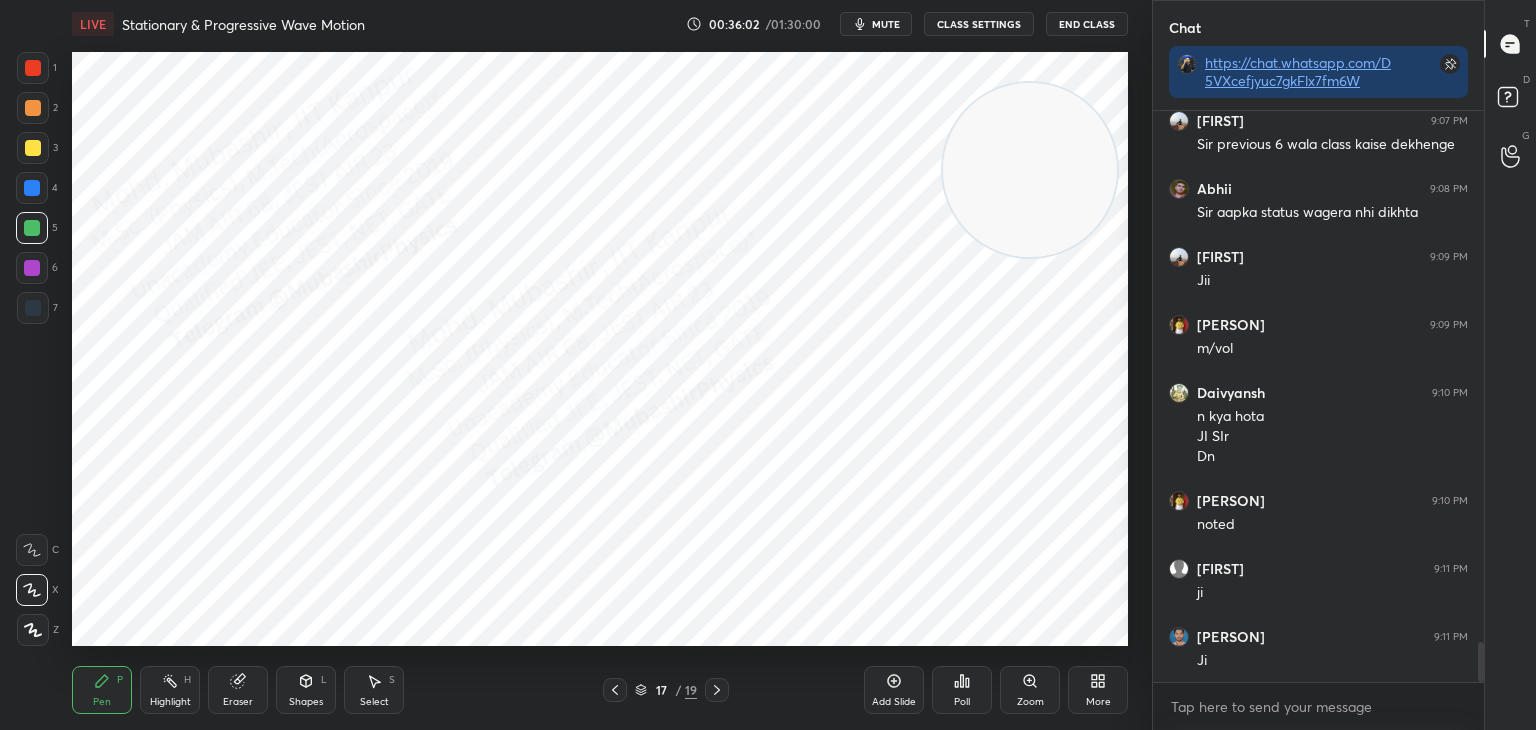 click 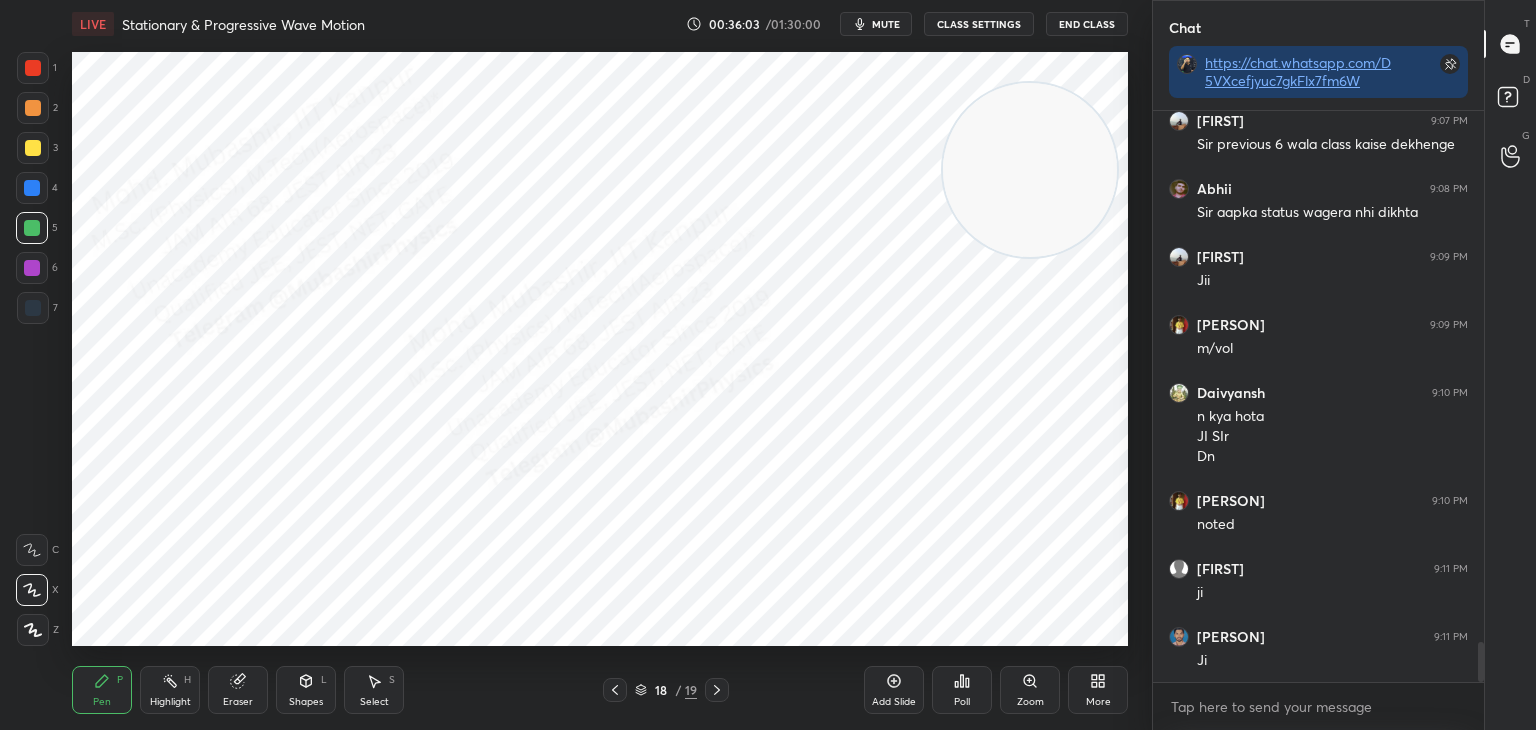 click at bounding box center (33, 308) 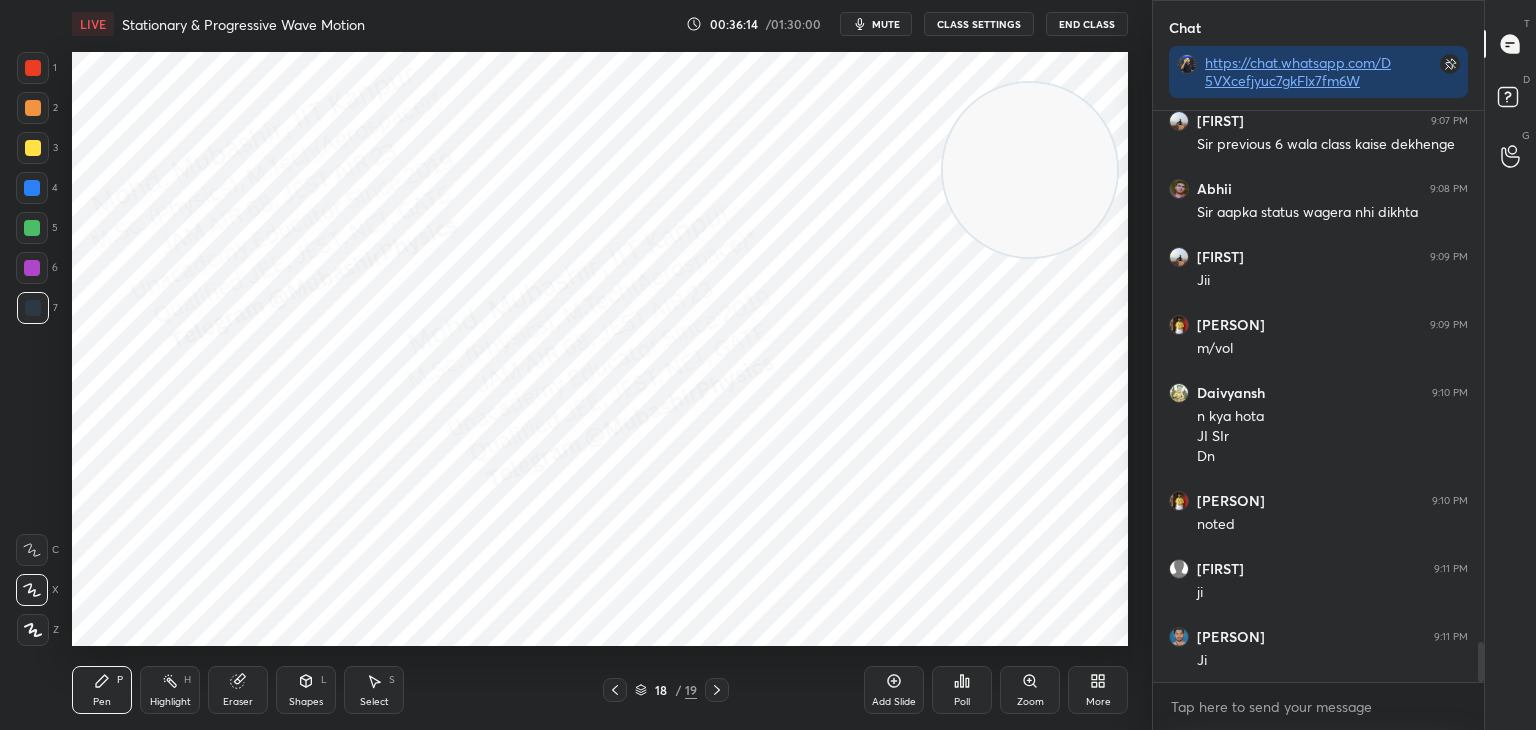 scroll, scrollTop: 7662, scrollLeft: 0, axis: vertical 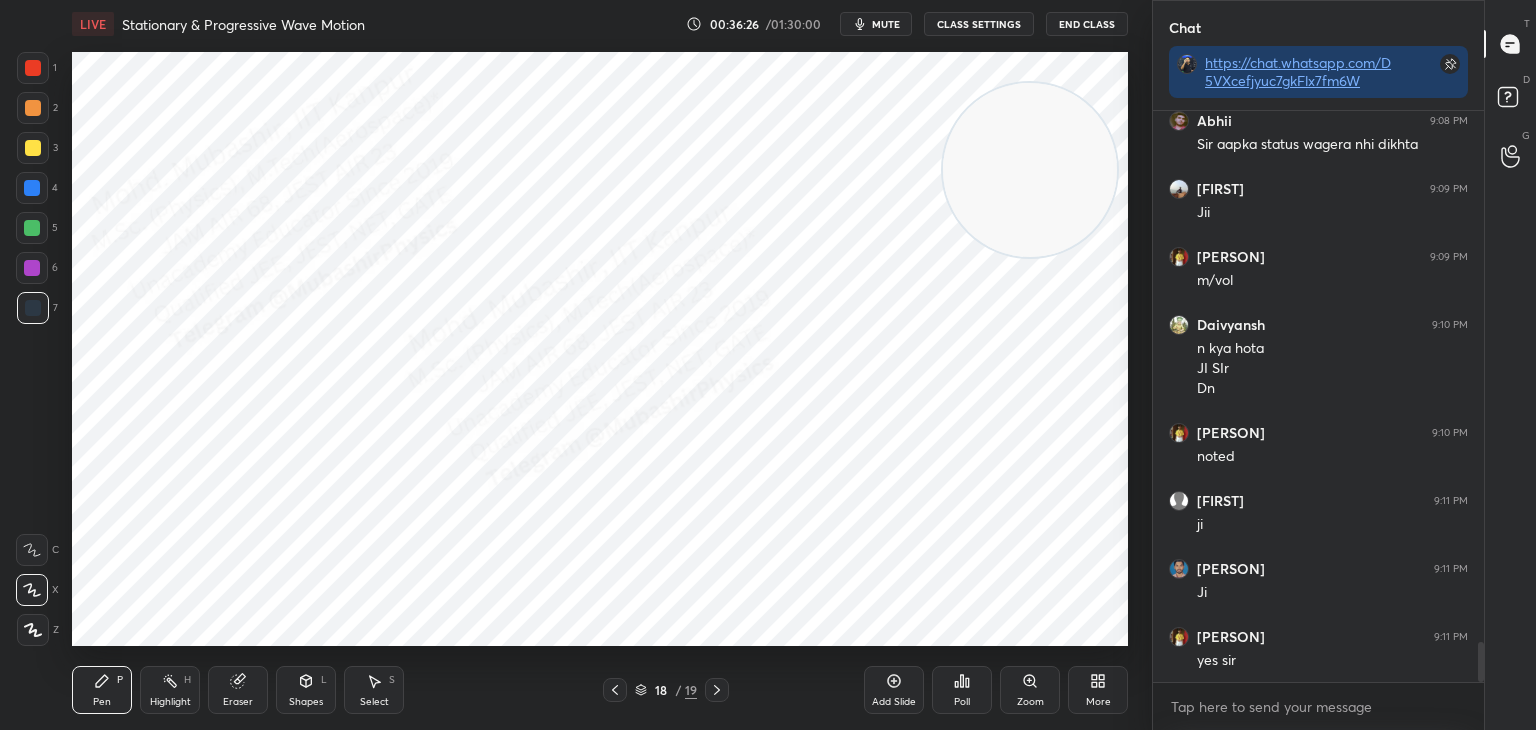 click on "Select S" at bounding box center (374, 690) 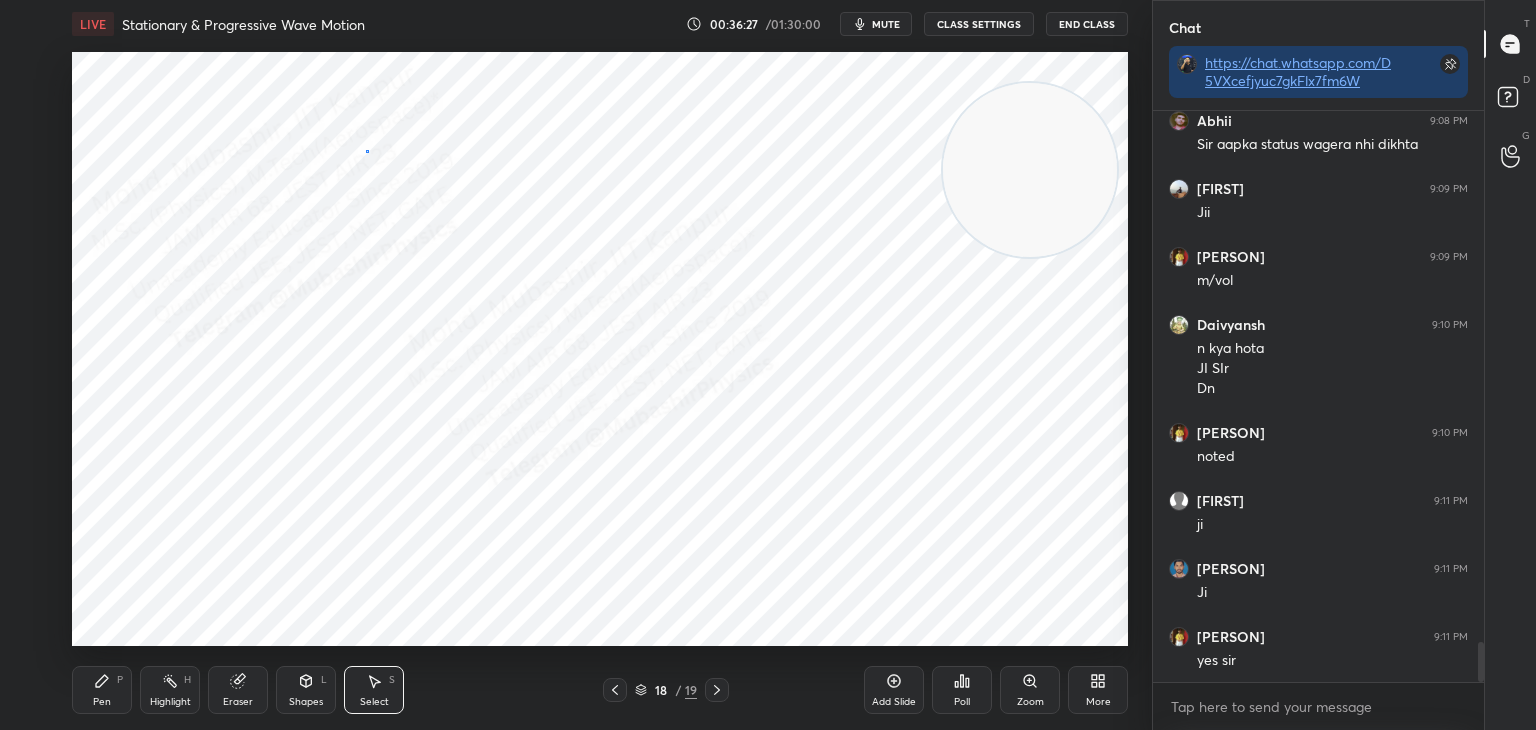 drag, startPoint x: 365, startPoint y: 150, endPoint x: 403, endPoint y: 184, distance: 50.990196 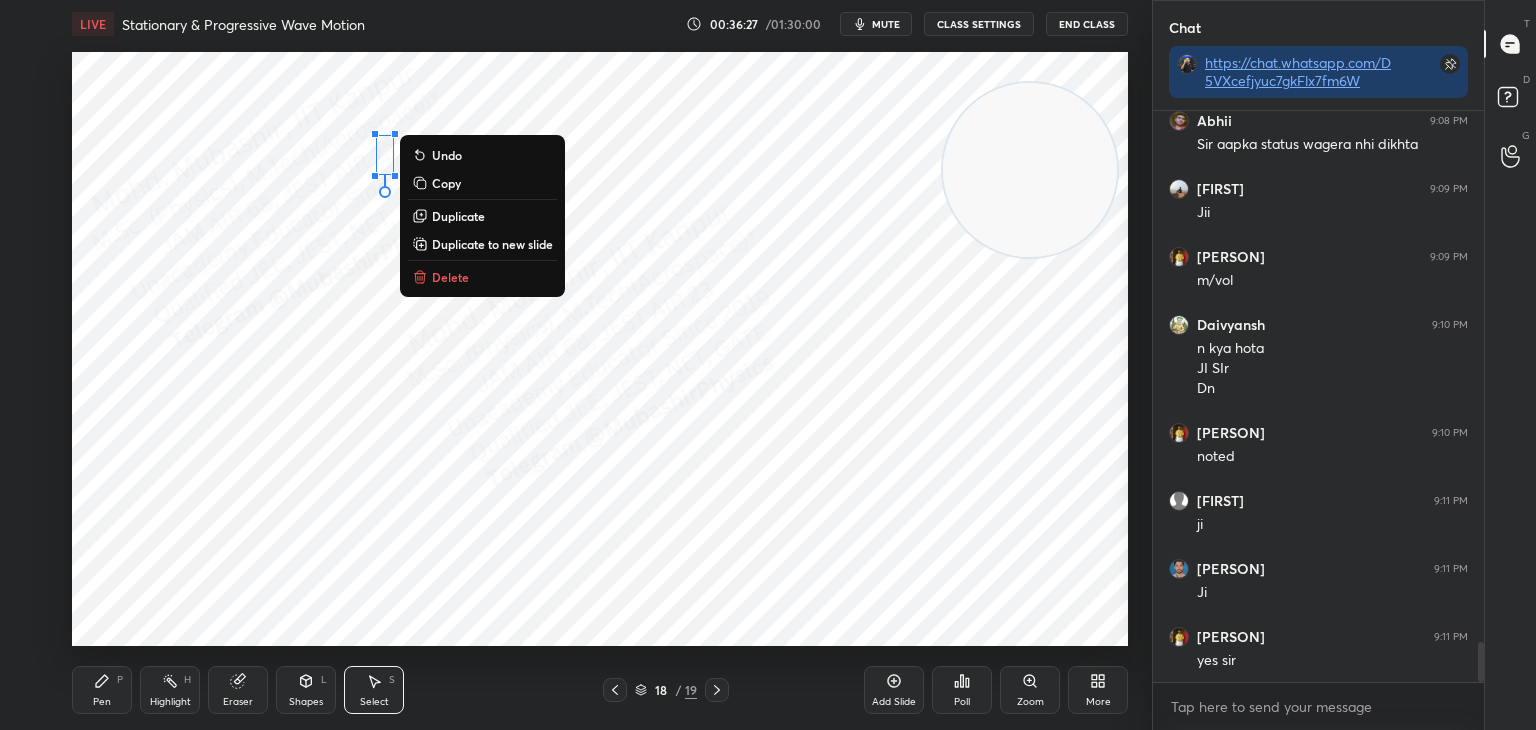 click on "Delete" at bounding box center [450, 277] 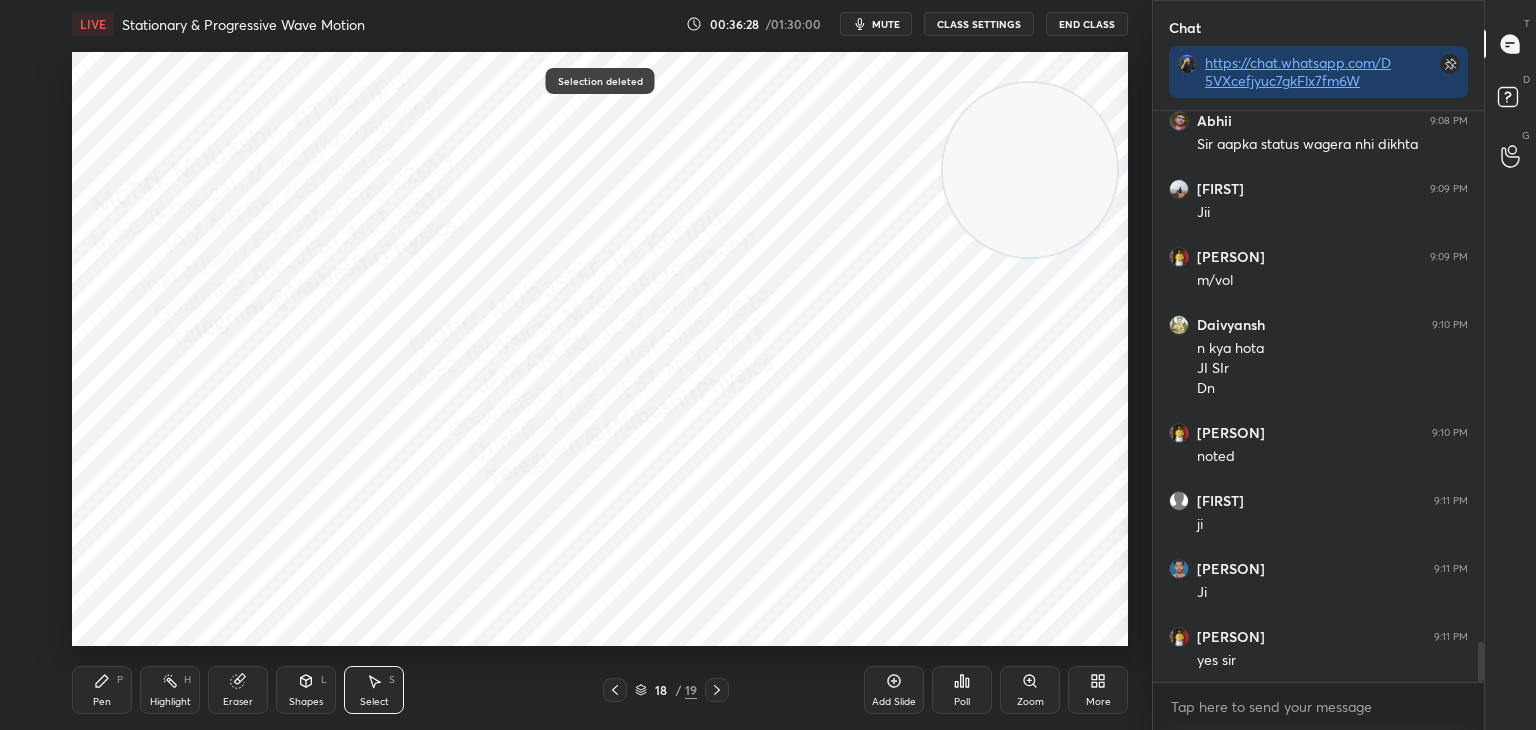 click 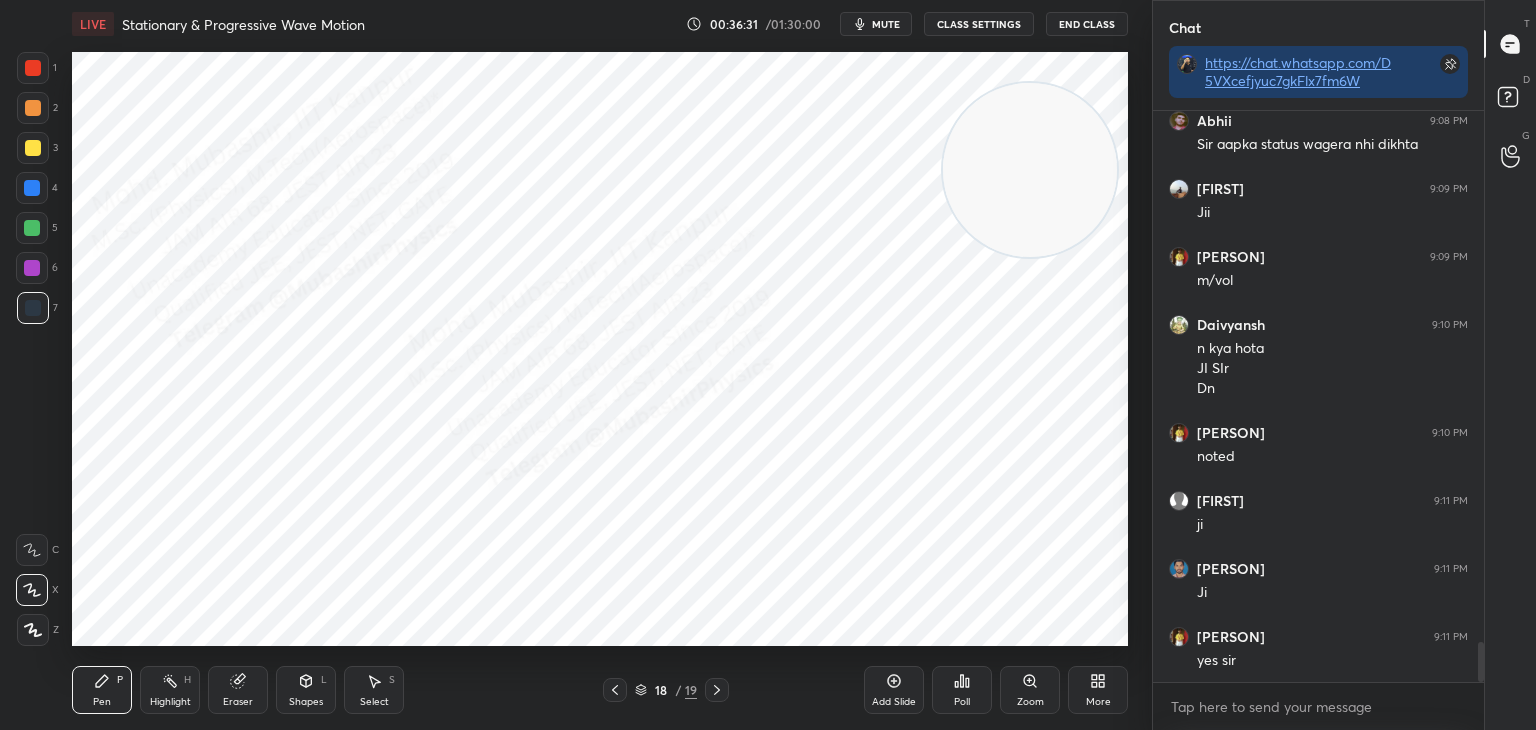 drag, startPoint x: 159, startPoint y: 689, endPoint x: 195, endPoint y: 670, distance: 40.706264 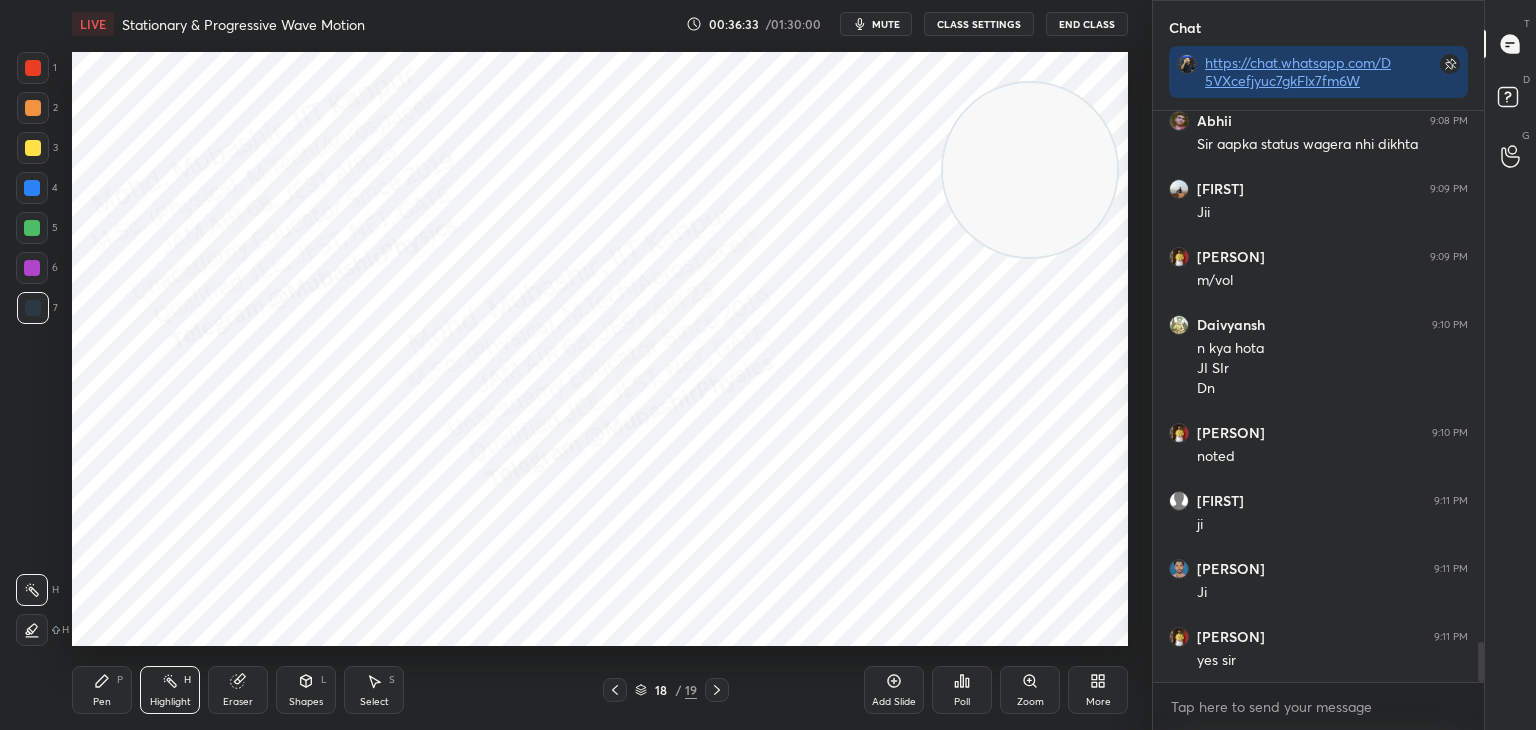 click on "mute" at bounding box center (876, 24) 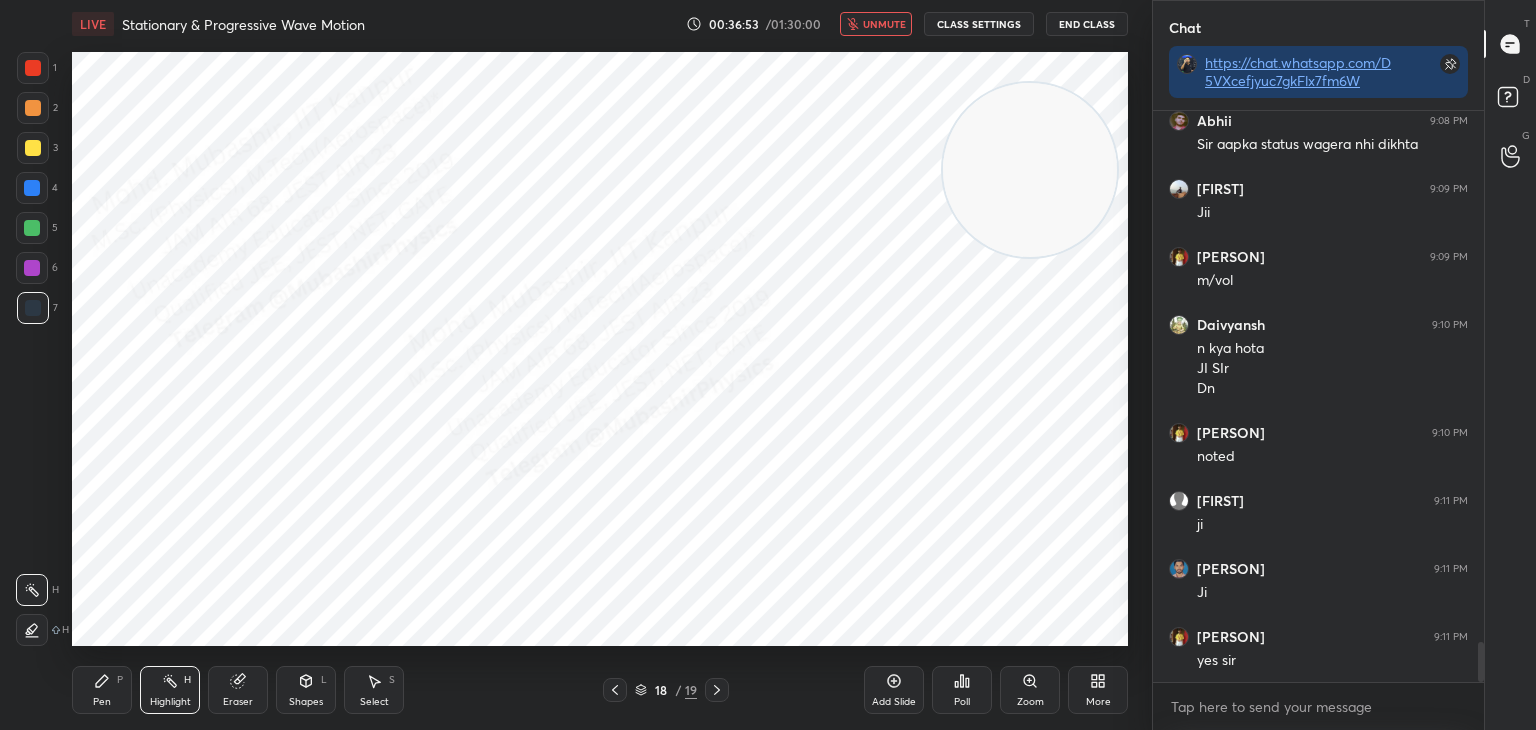 drag, startPoint x: 883, startPoint y: 14, endPoint x: 892, endPoint y: 5, distance: 12.727922 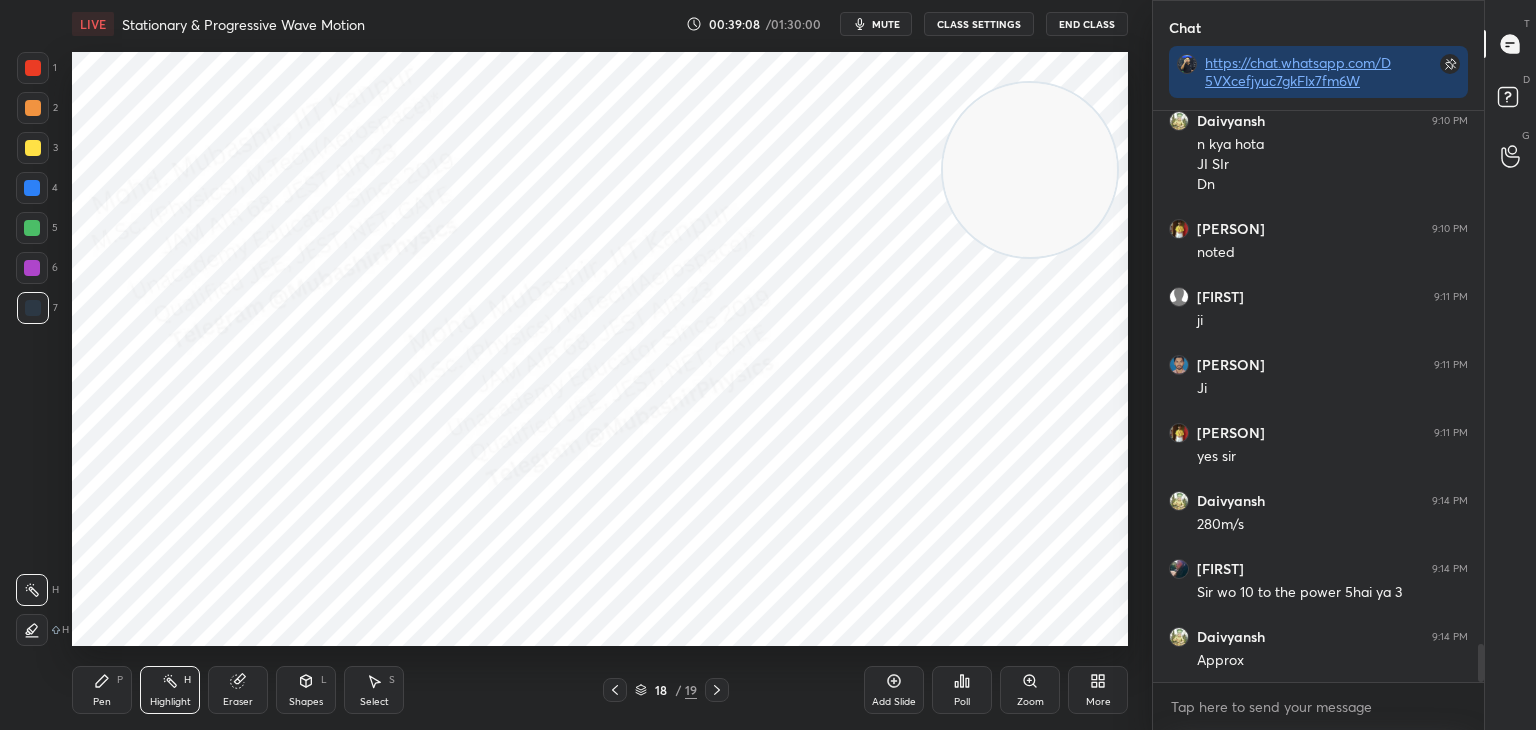 scroll, scrollTop: 7934, scrollLeft: 0, axis: vertical 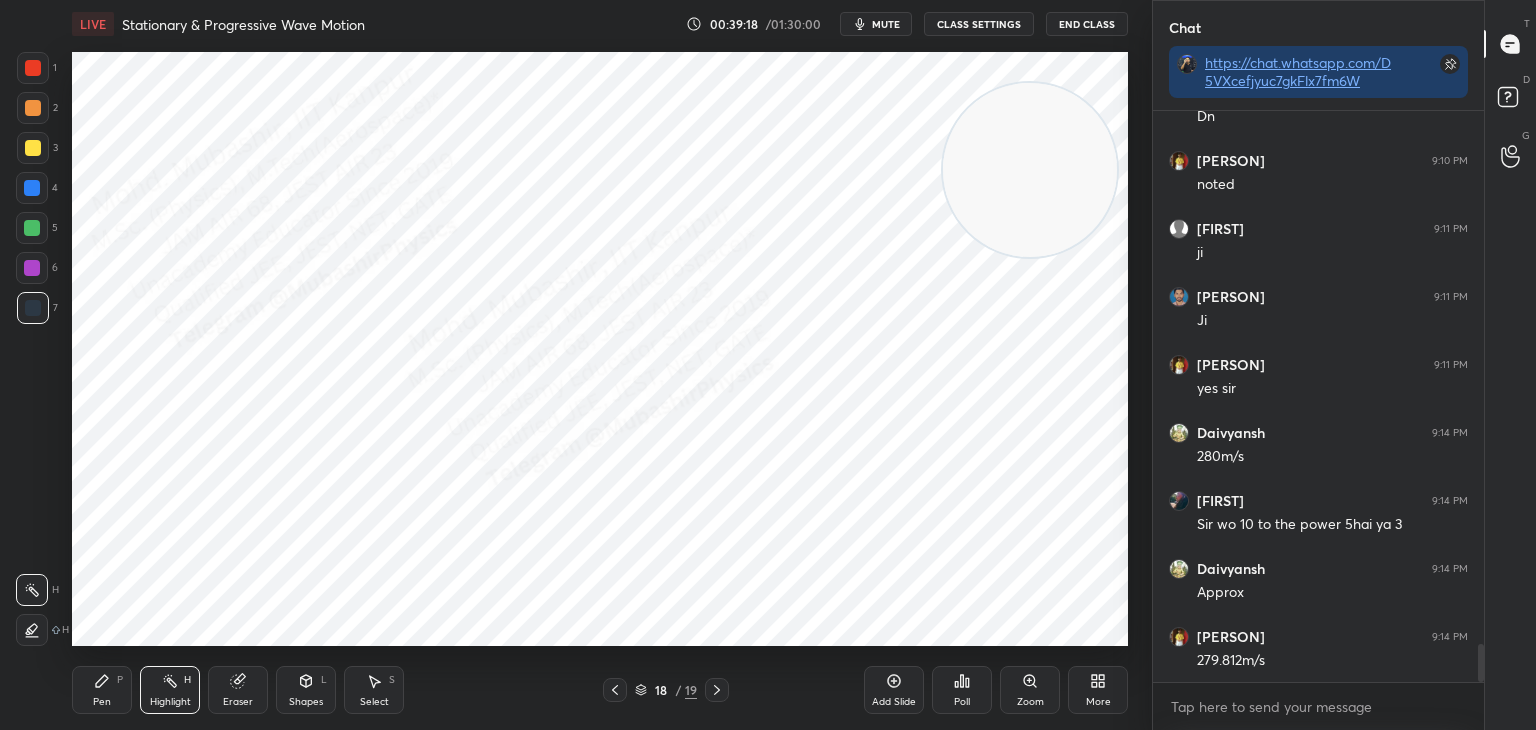 click 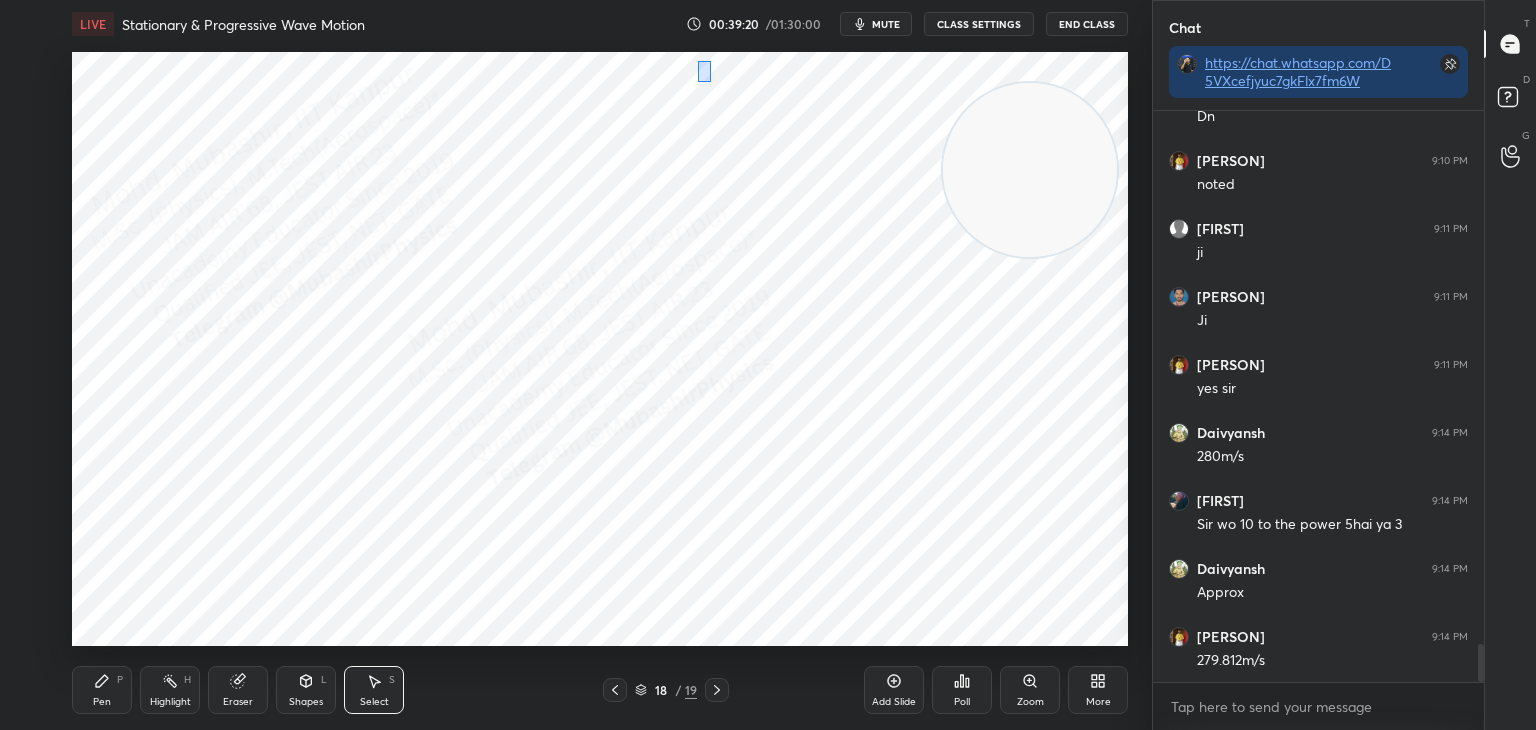 drag, startPoint x: 697, startPoint y: 61, endPoint x: 743, endPoint y: 140, distance: 91.416626 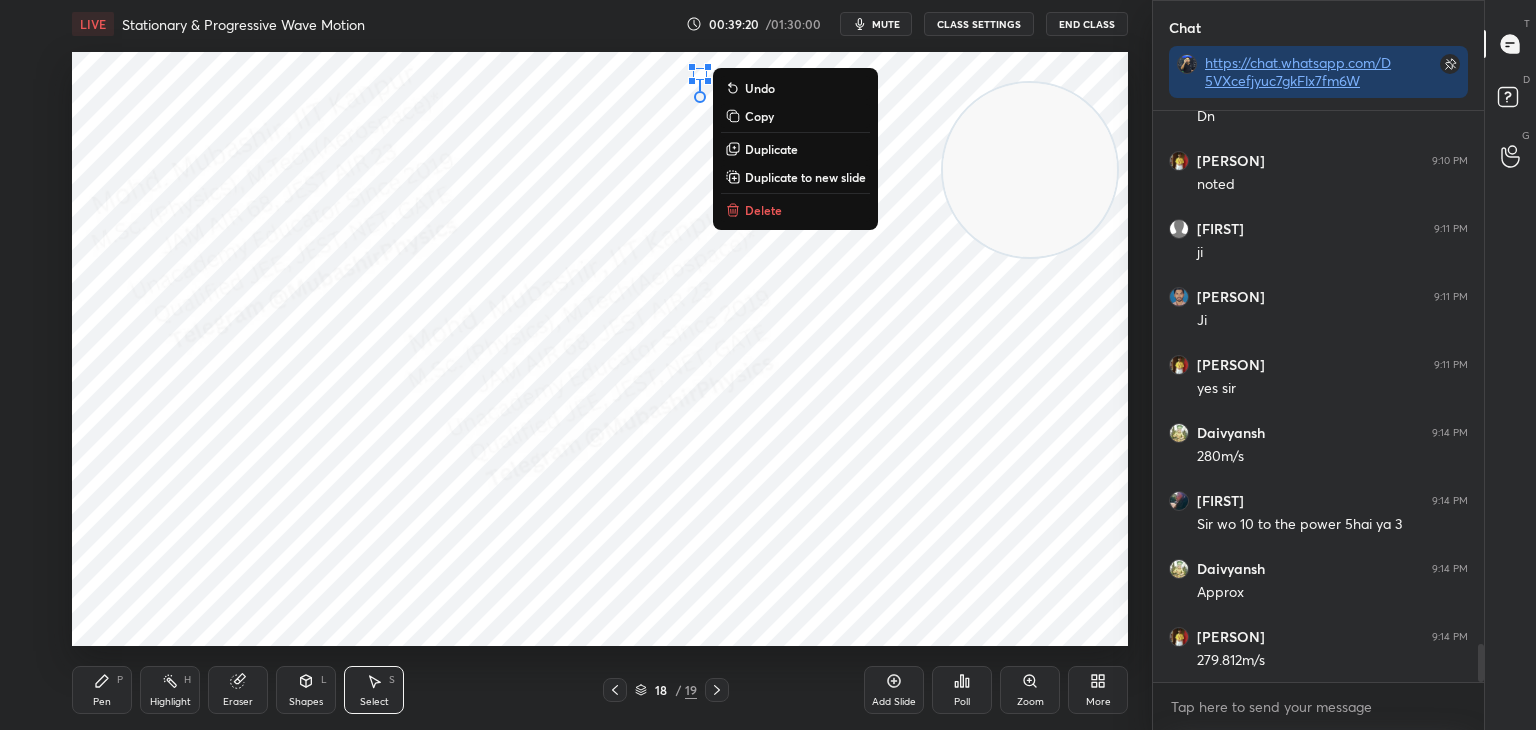 drag, startPoint x: 744, startPoint y: 212, endPoint x: 727, endPoint y: 230, distance: 24.758837 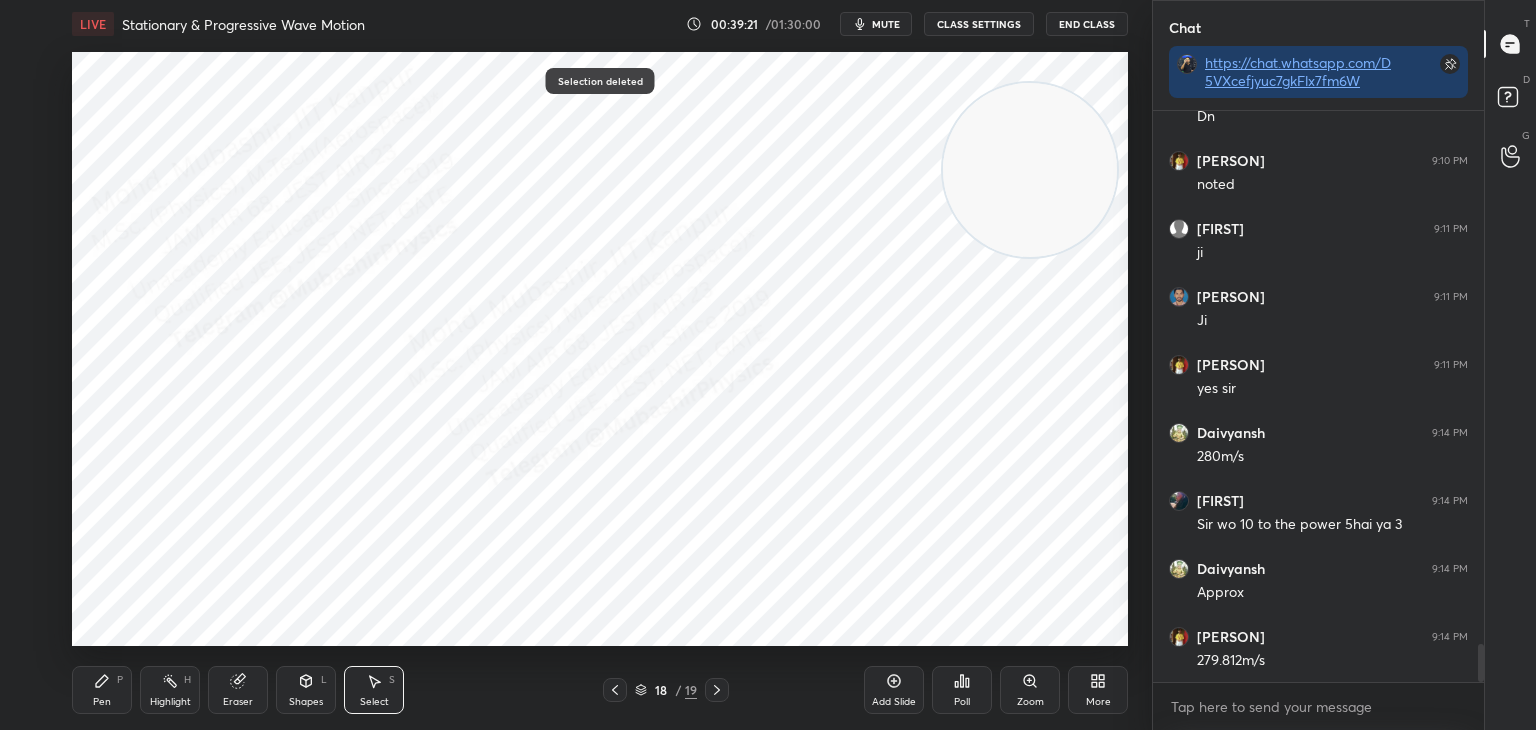 click on "Pen P" at bounding box center (102, 690) 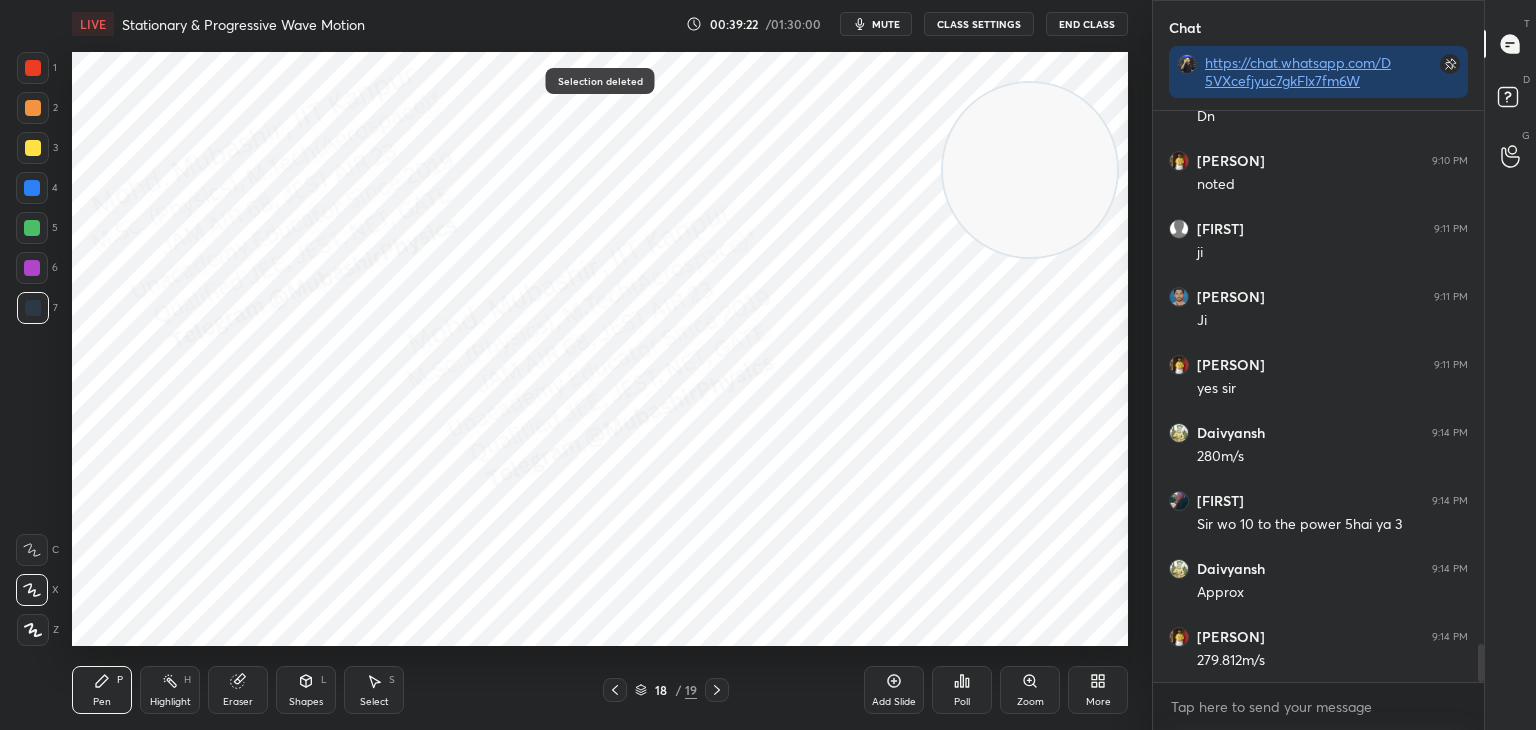 scroll, scrollTop: 8002, scrollLeft: 0, axis: vertical 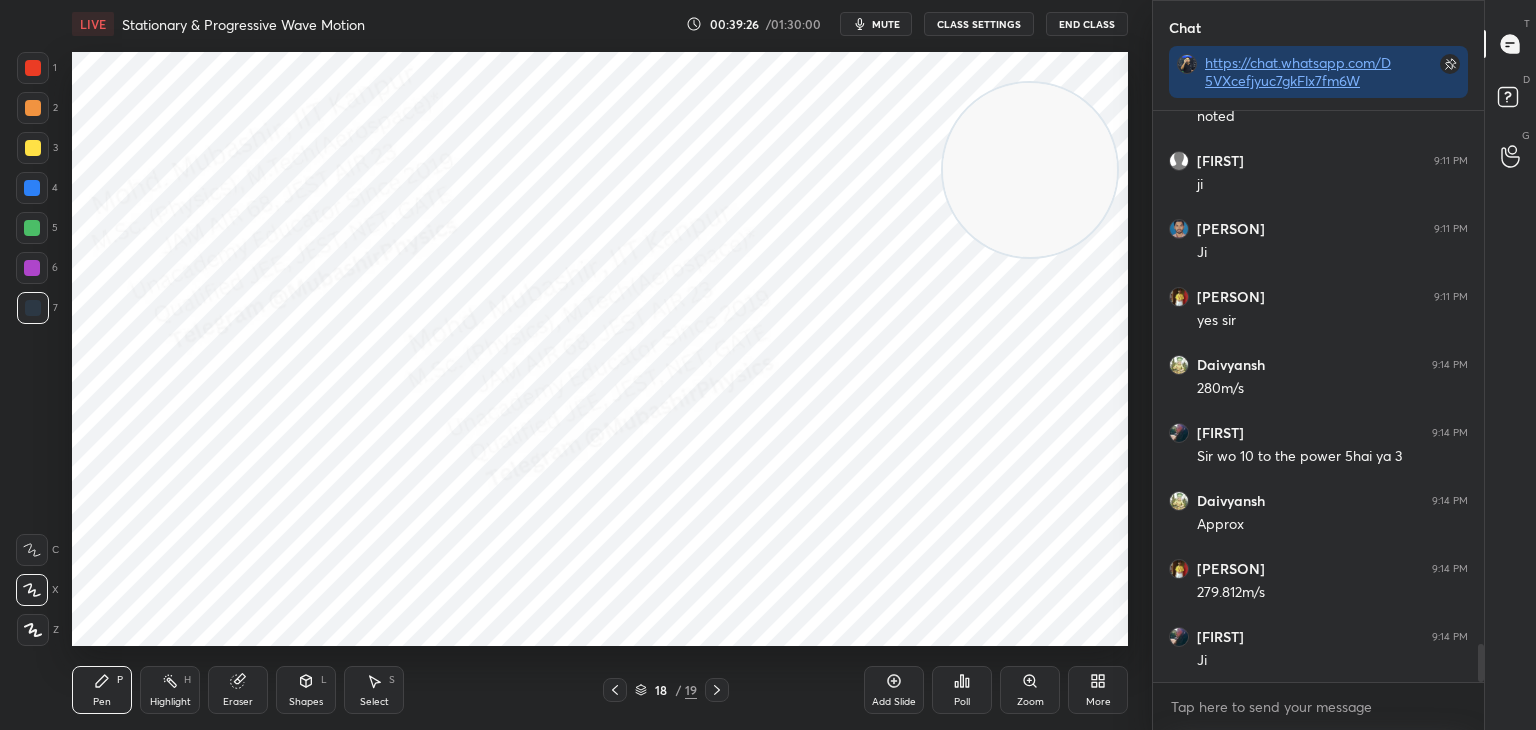 click at bounding box center [32, 188] 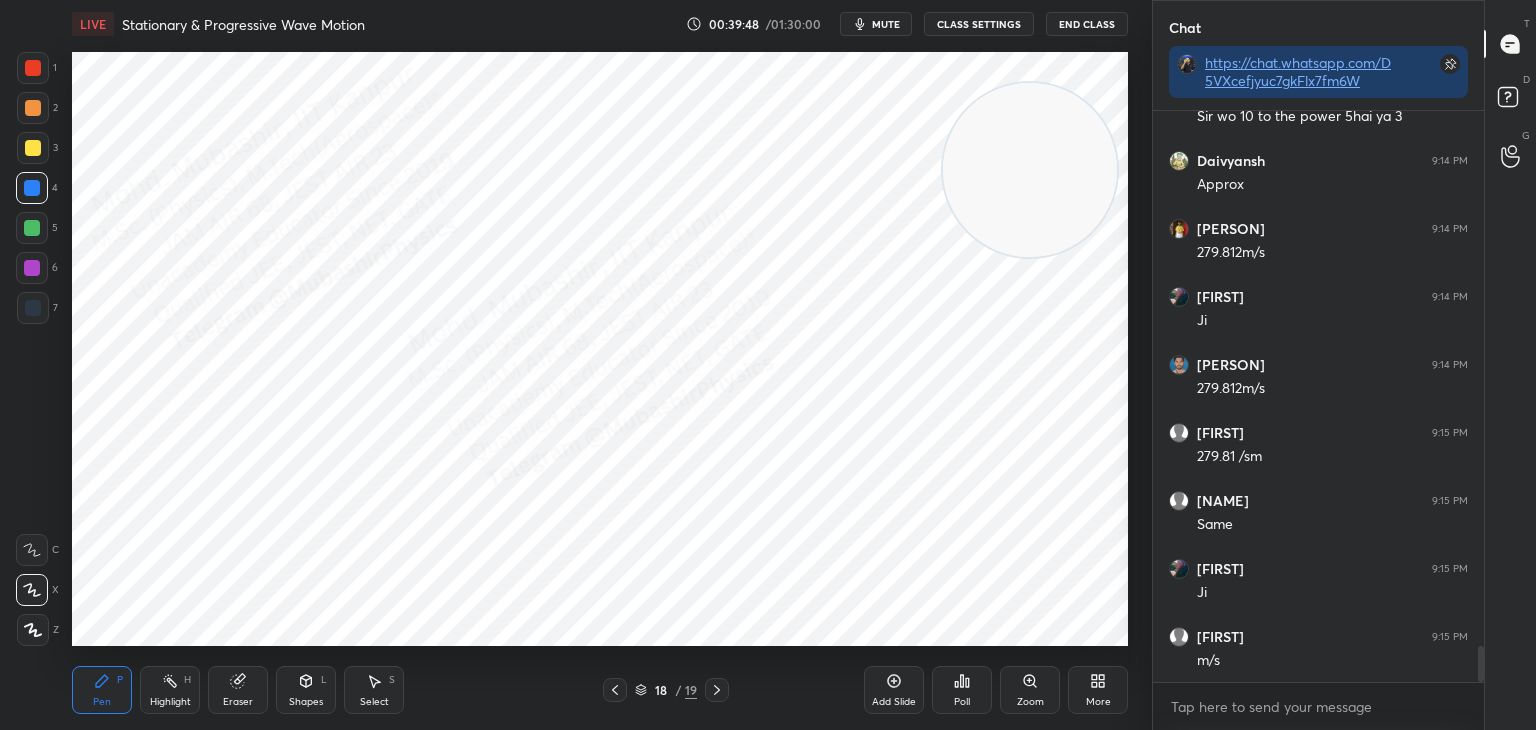 scroll, scrollTop: 8410, scrollLeft: 0, axis: vertical 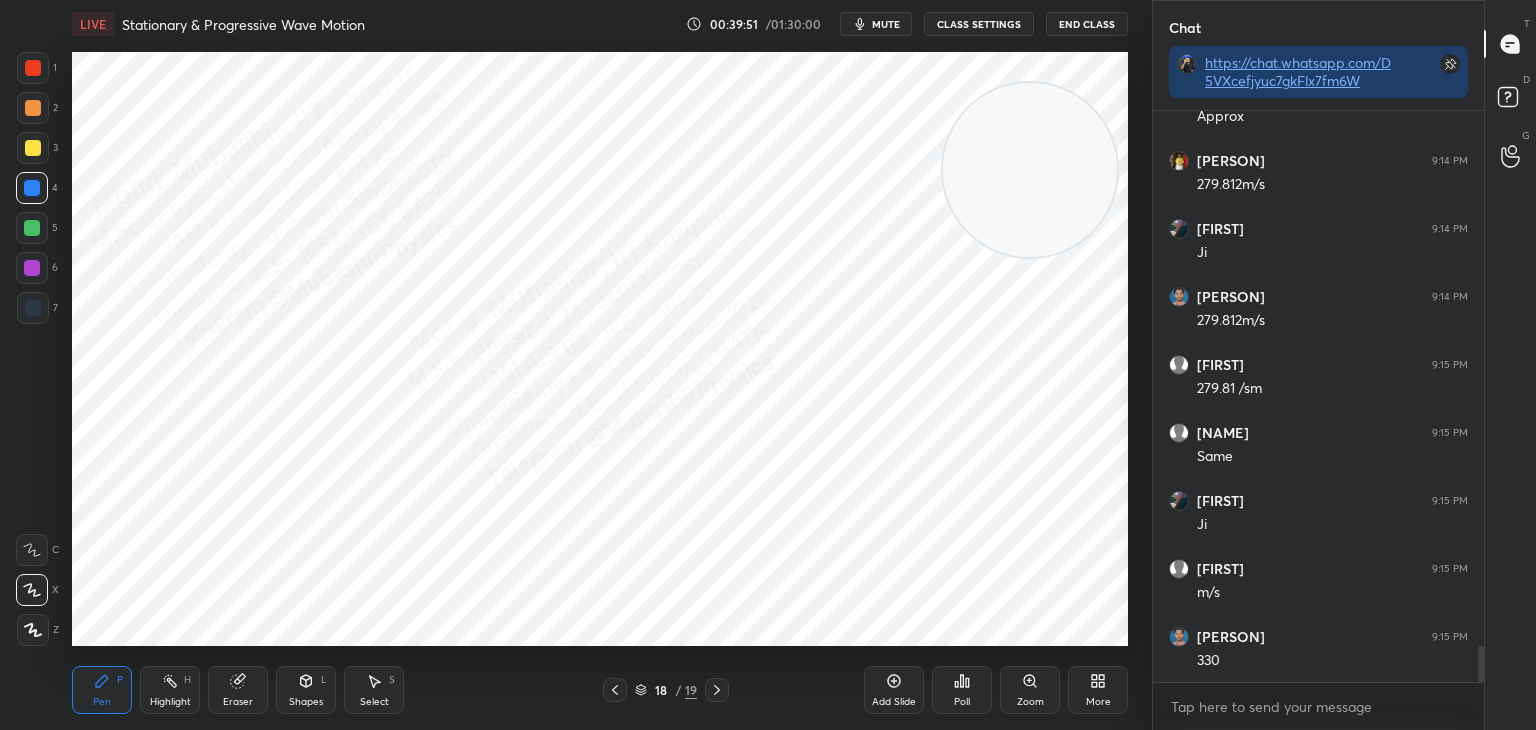 click 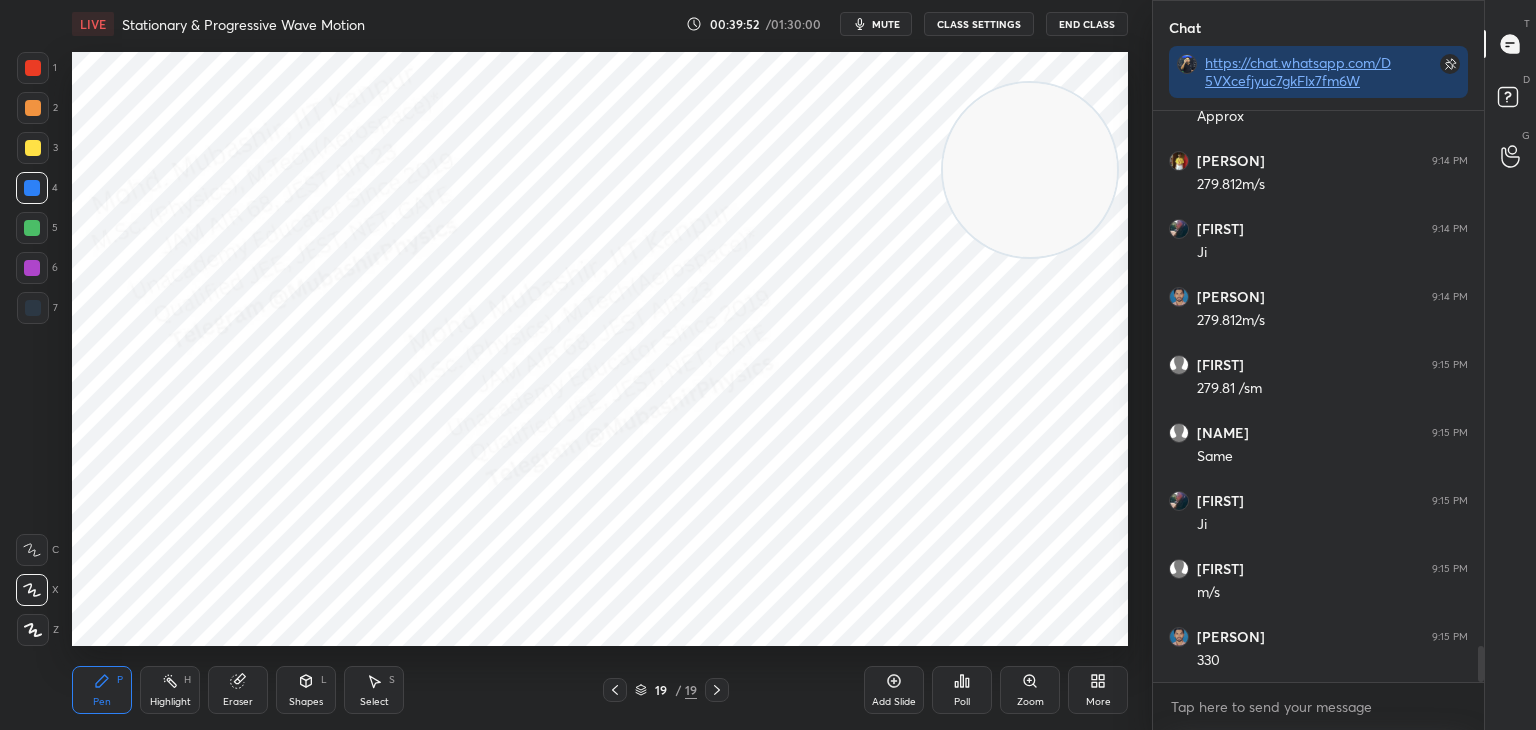 click at bounding box center (33, 108) 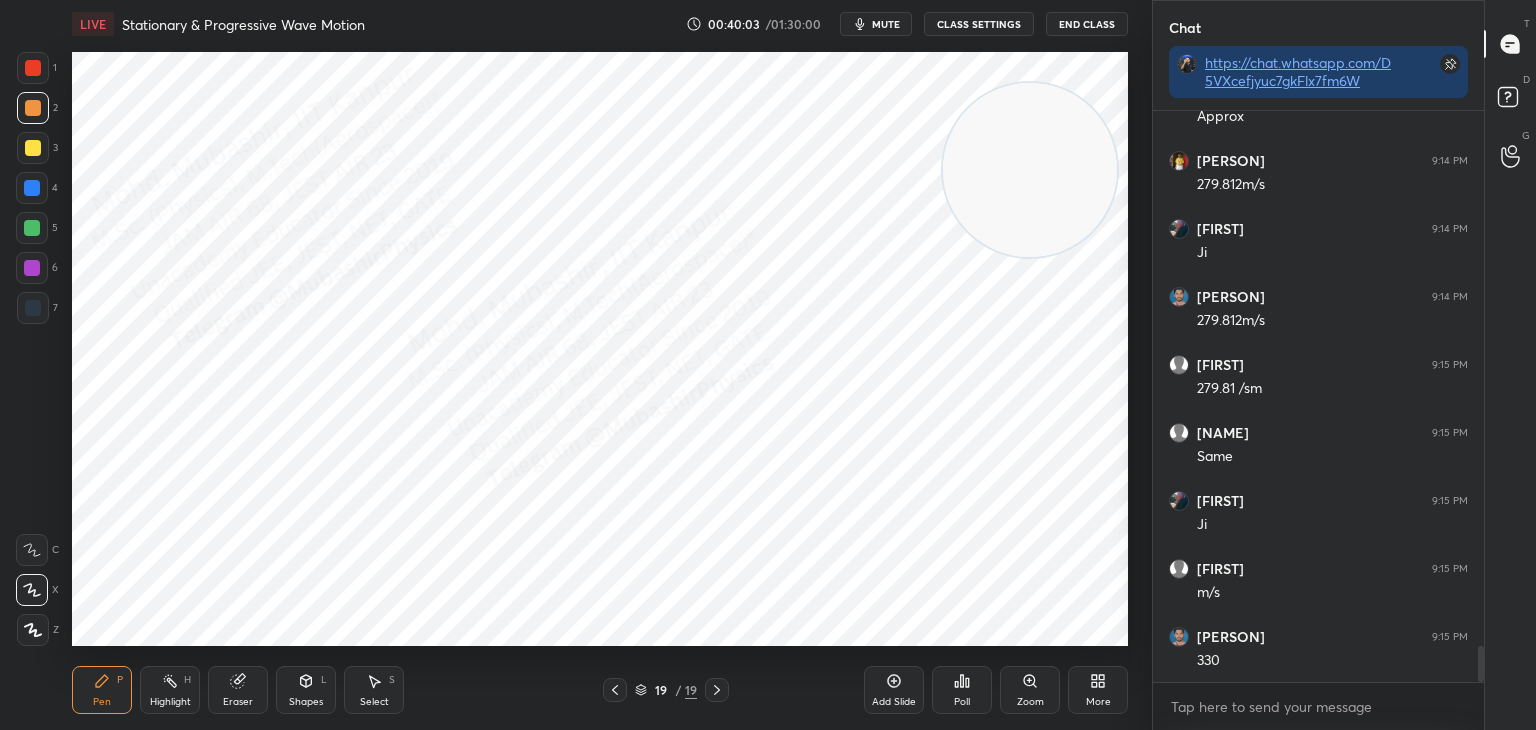 click at bounding box center (32, 188) 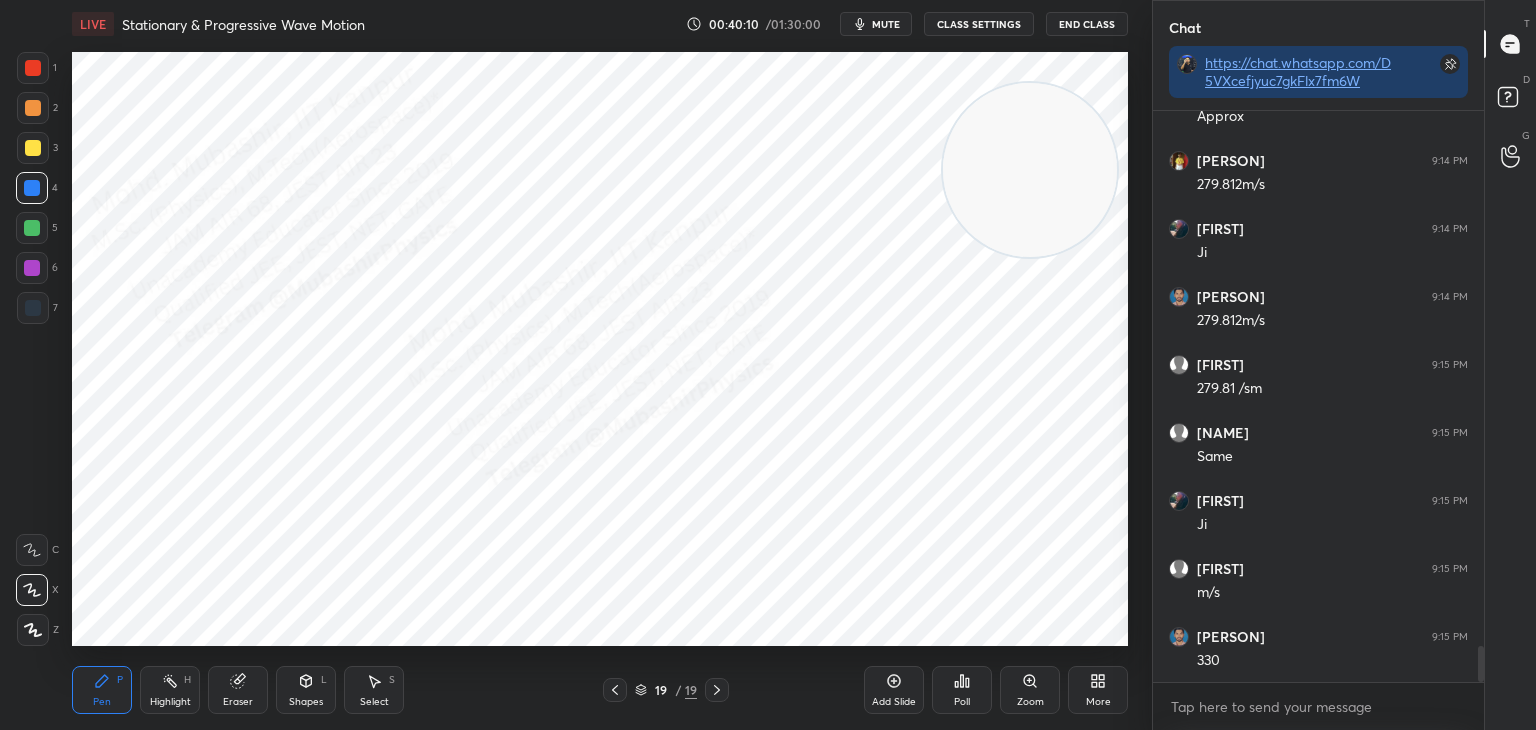 drag, startPoint x: 301, startPoint y: 692, endPoint x: 298, endPoint y: 681, distance: 11.401754 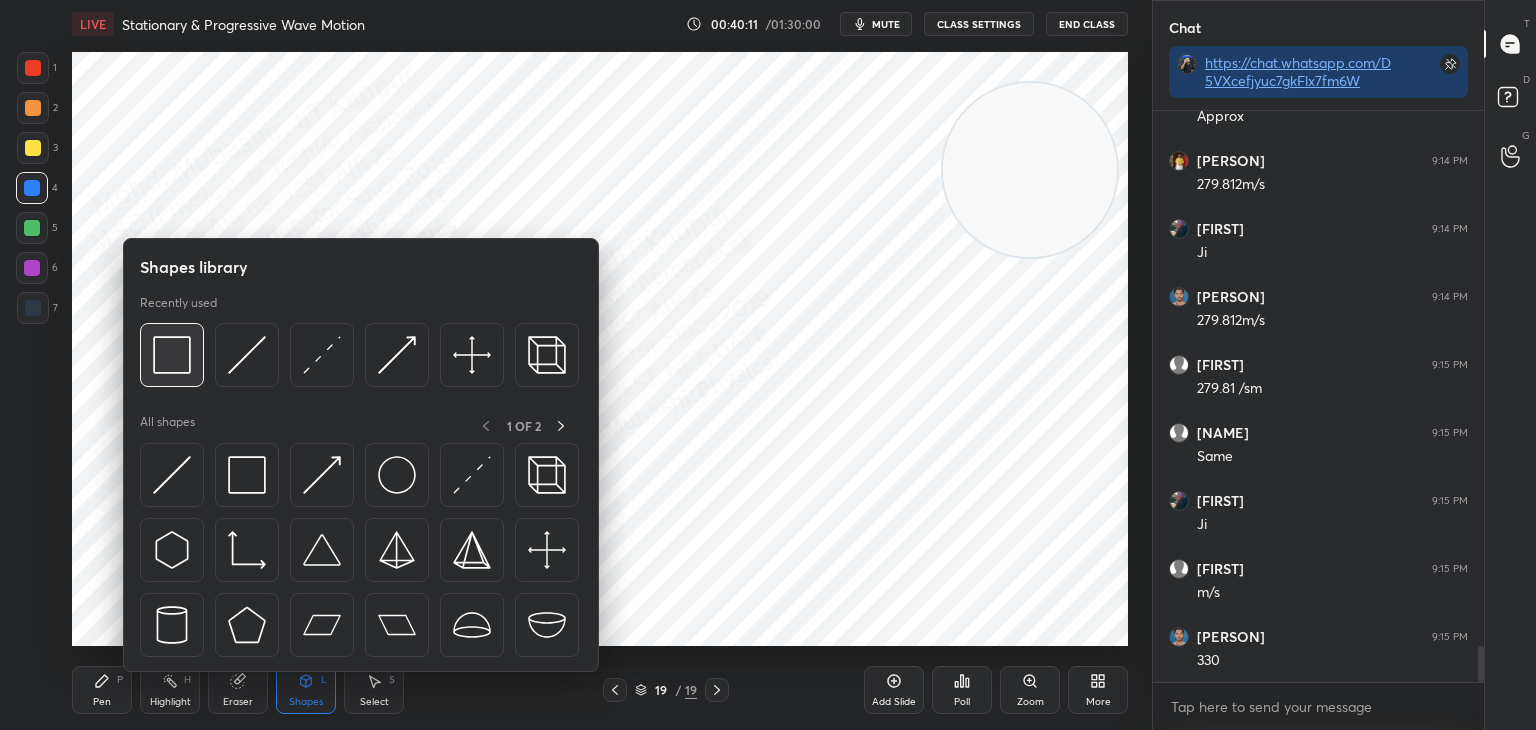 click at bounding box center (172, 355) 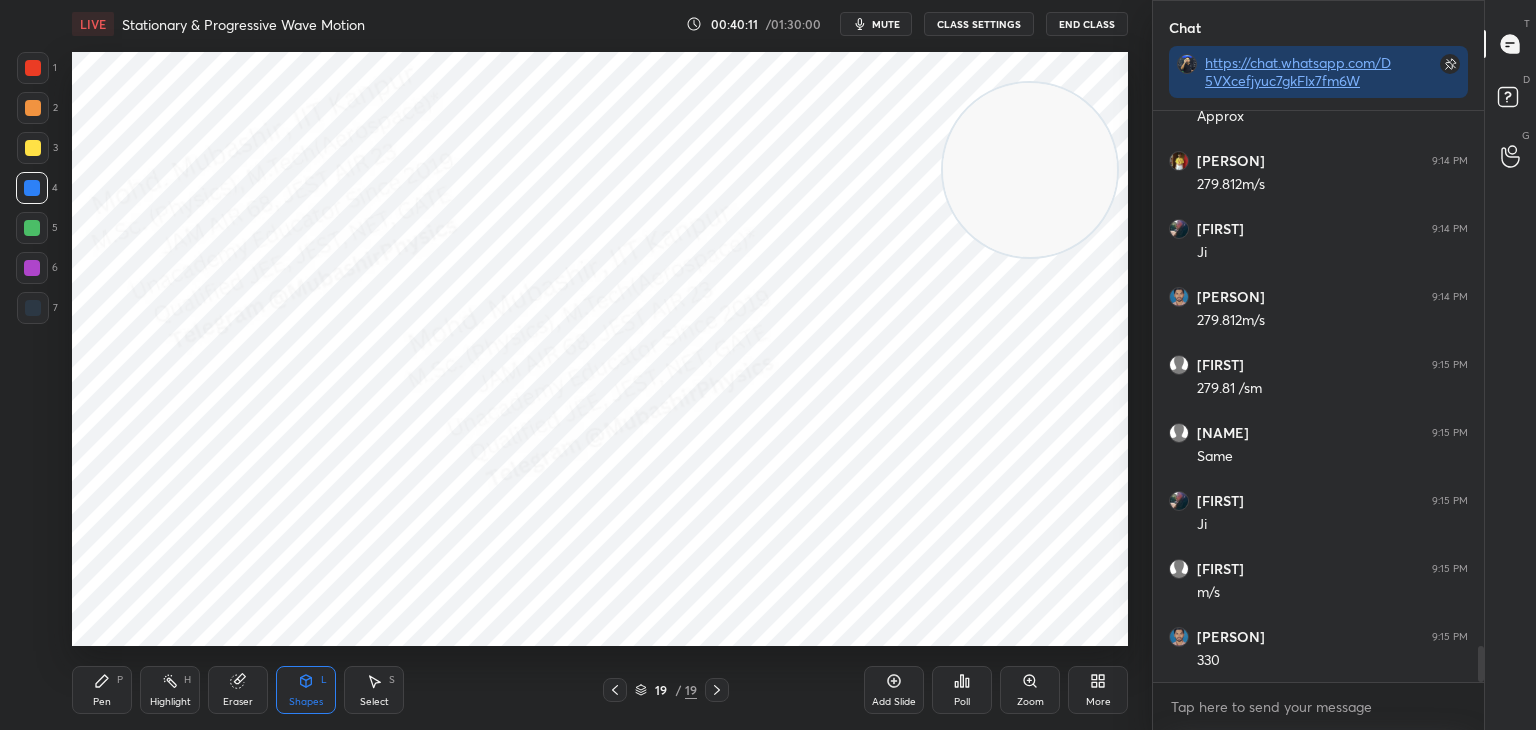 click at bounding box center (33, 68) 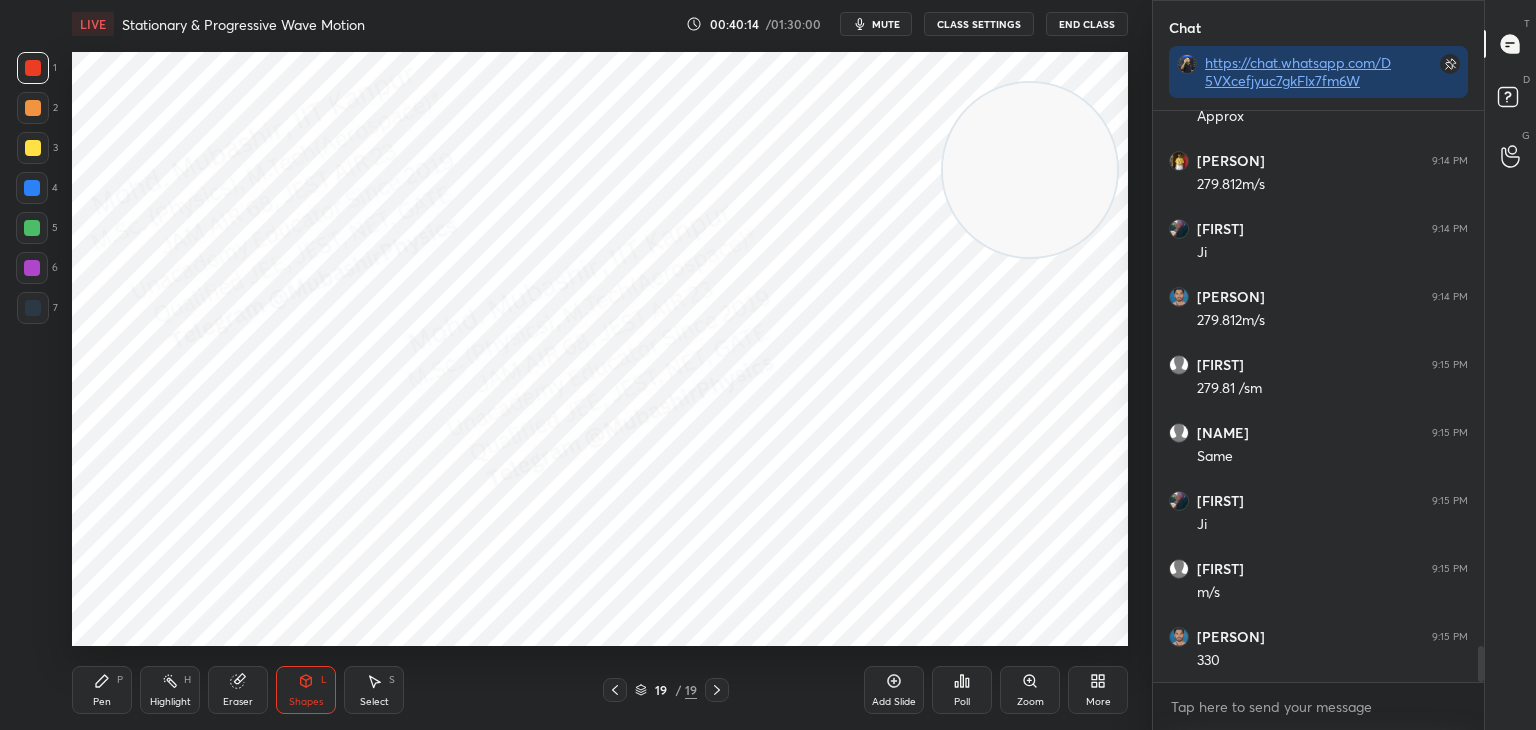 click on "Pen P" at bounding box center [102, 690] 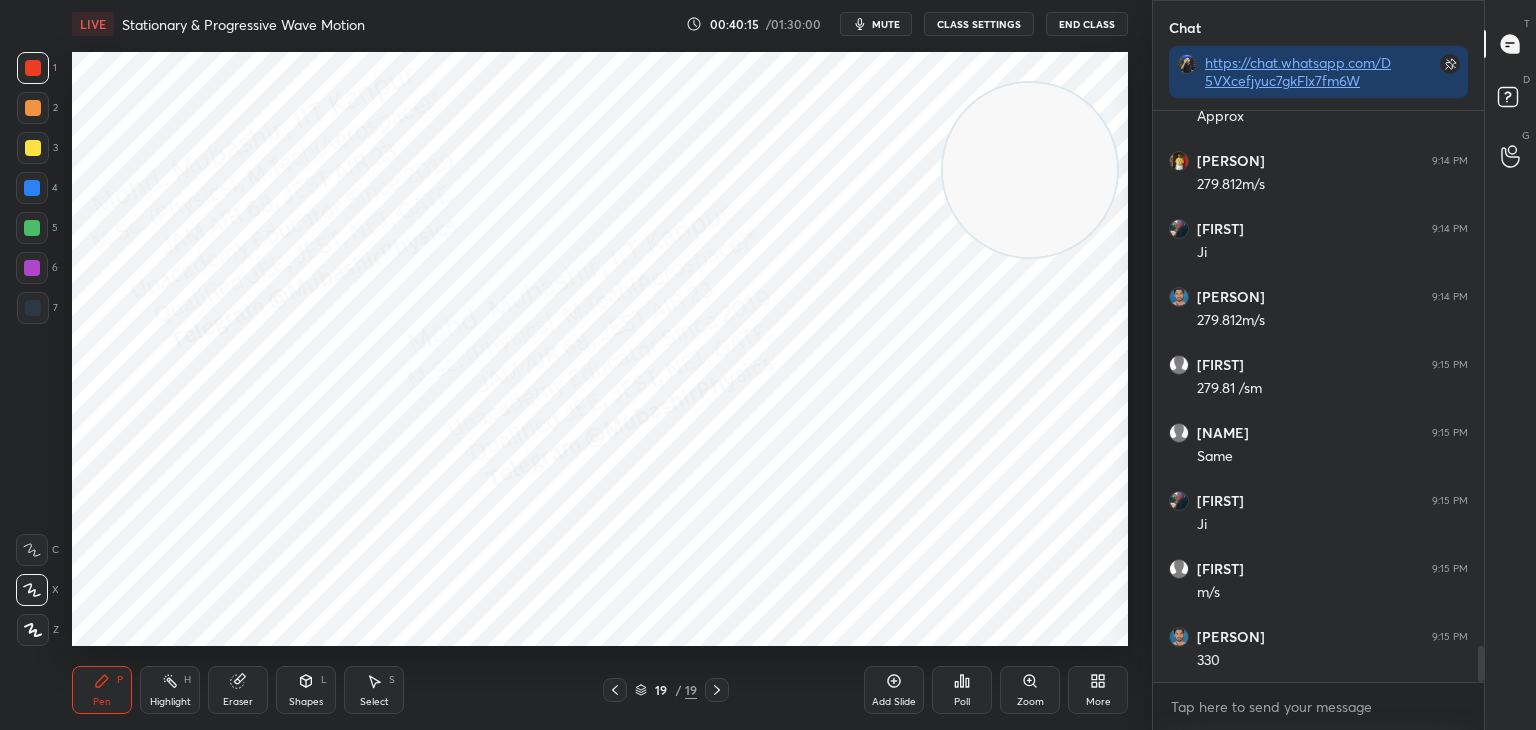 click at bounding box center [32, 228] 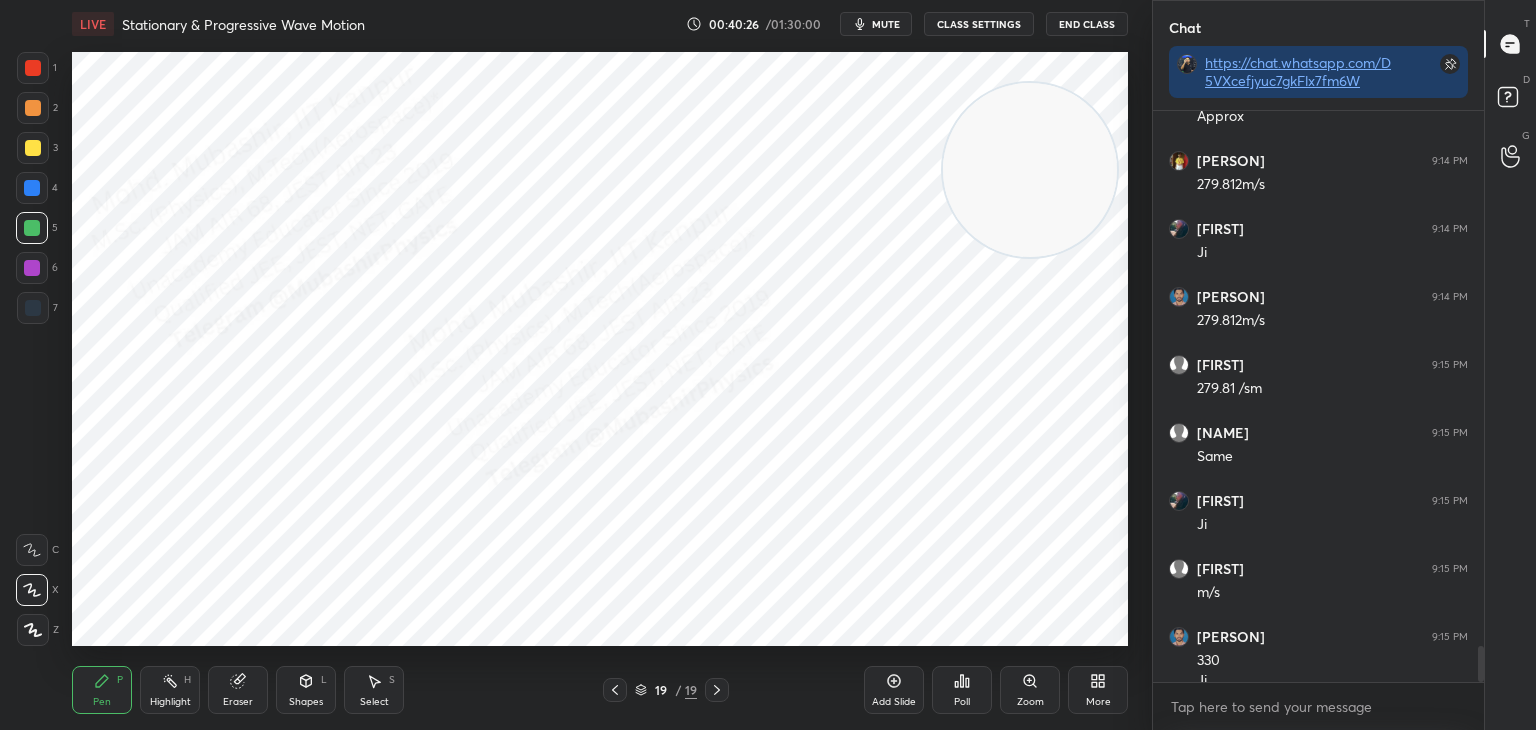 scroll, scrollTop: 8430, scrollLeft: 0, axis: vertical 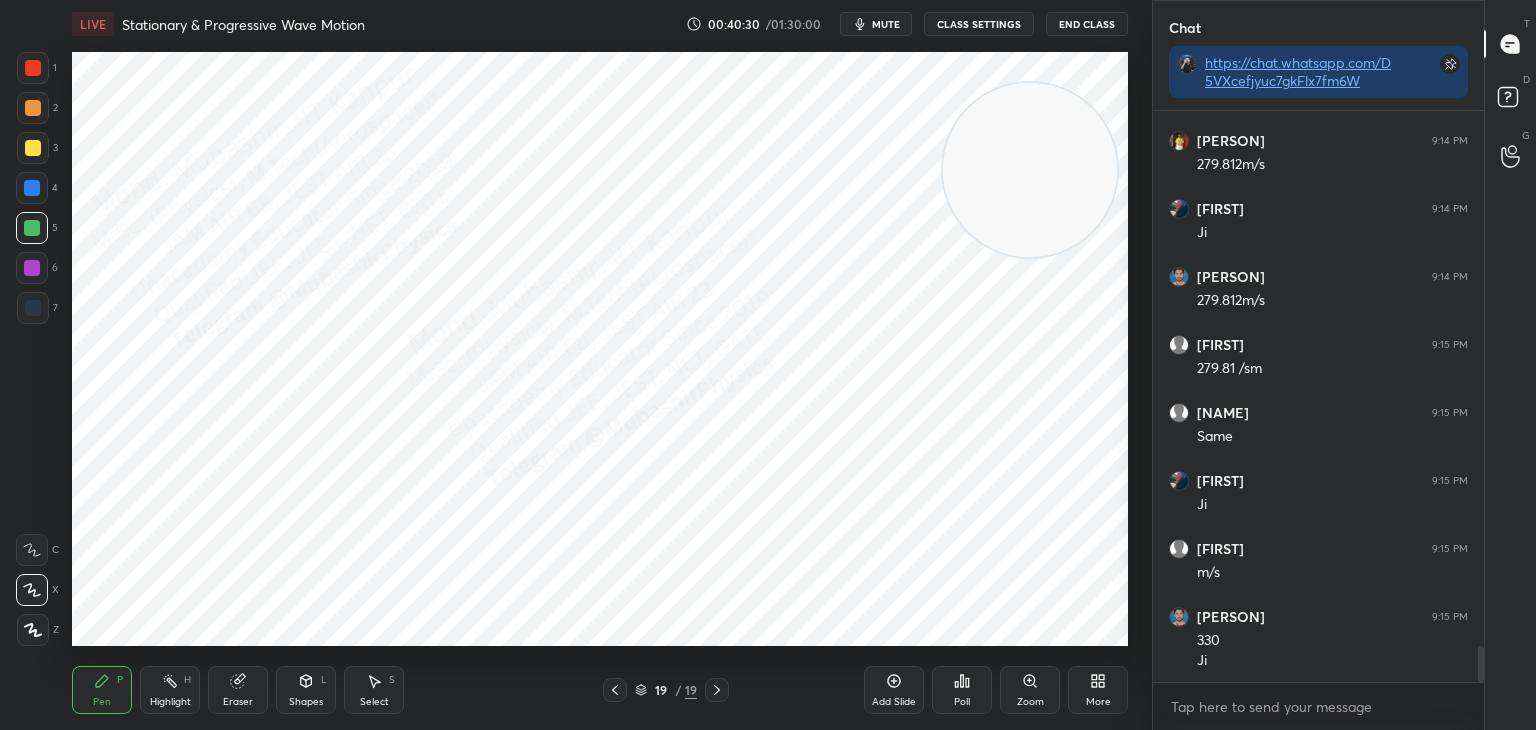 drag, startPoint x: 380, startPoint y: 693, endPoint x: 401, endPoint y: 661, distance: 38.27532 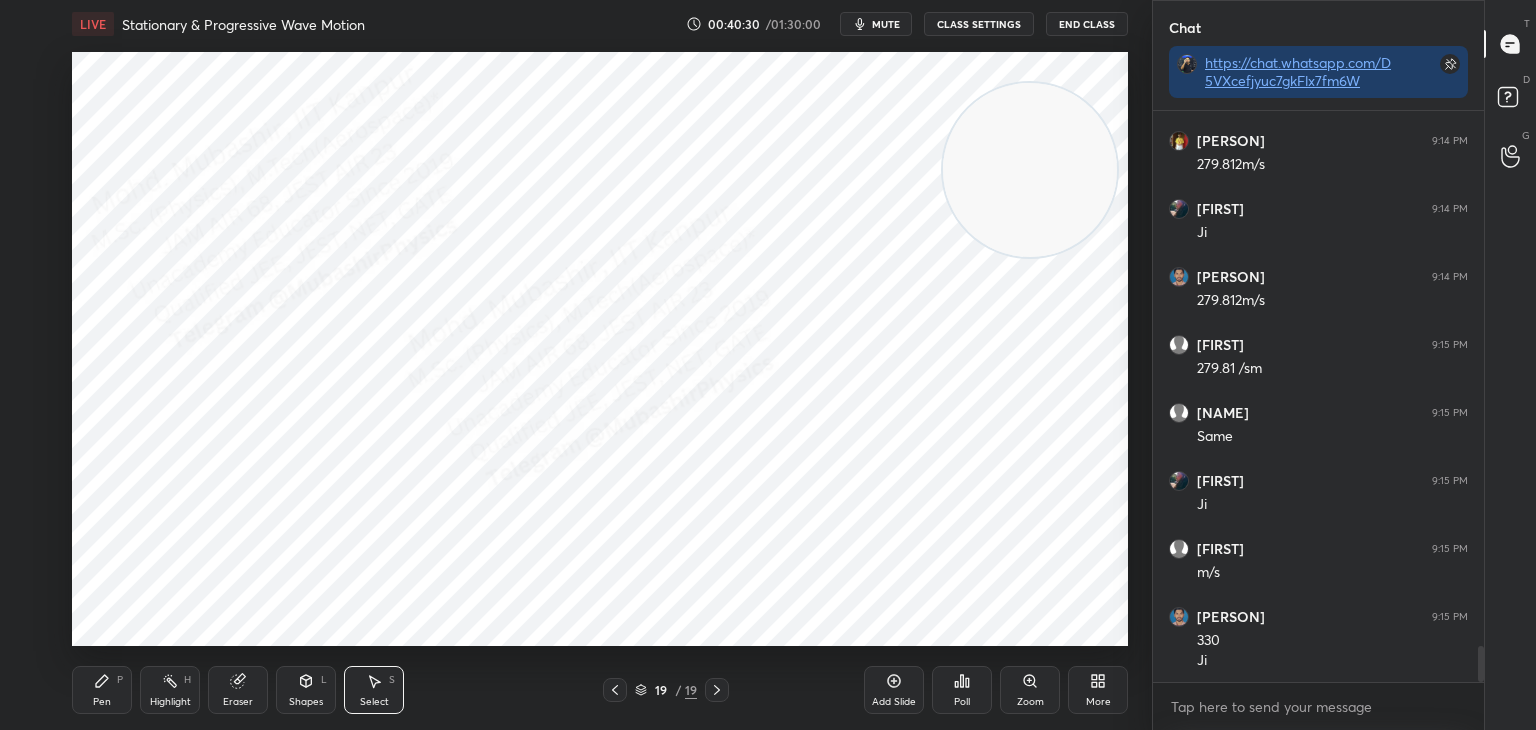 drag, startPoint x: 600, startPoint y: 381, endPoint x: 620, endPoint y: 408, distance: 33.600594 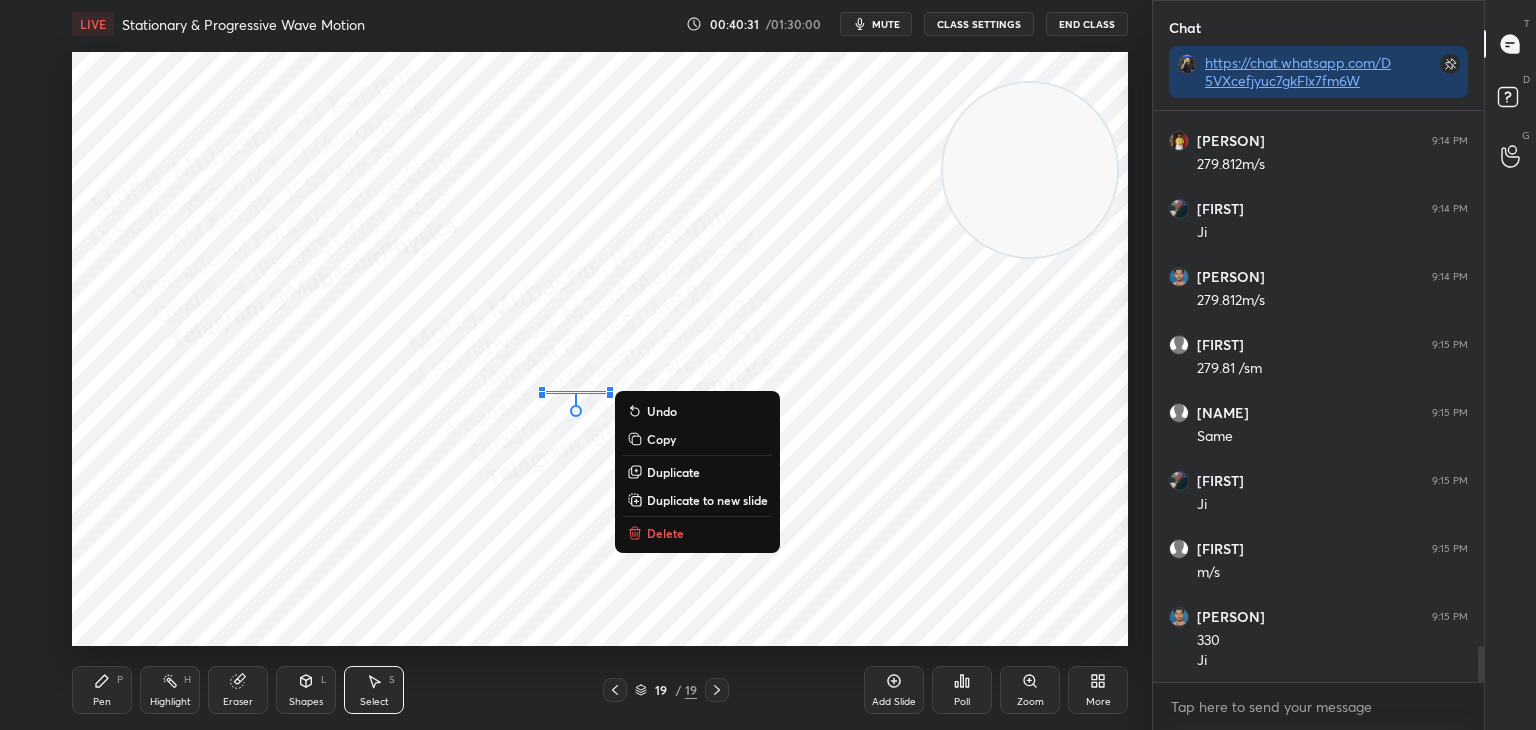 drag, startPoint x: 589, startPoint y: 422, endPoint x: 597, endPoint y: 436, distance: 16.124516 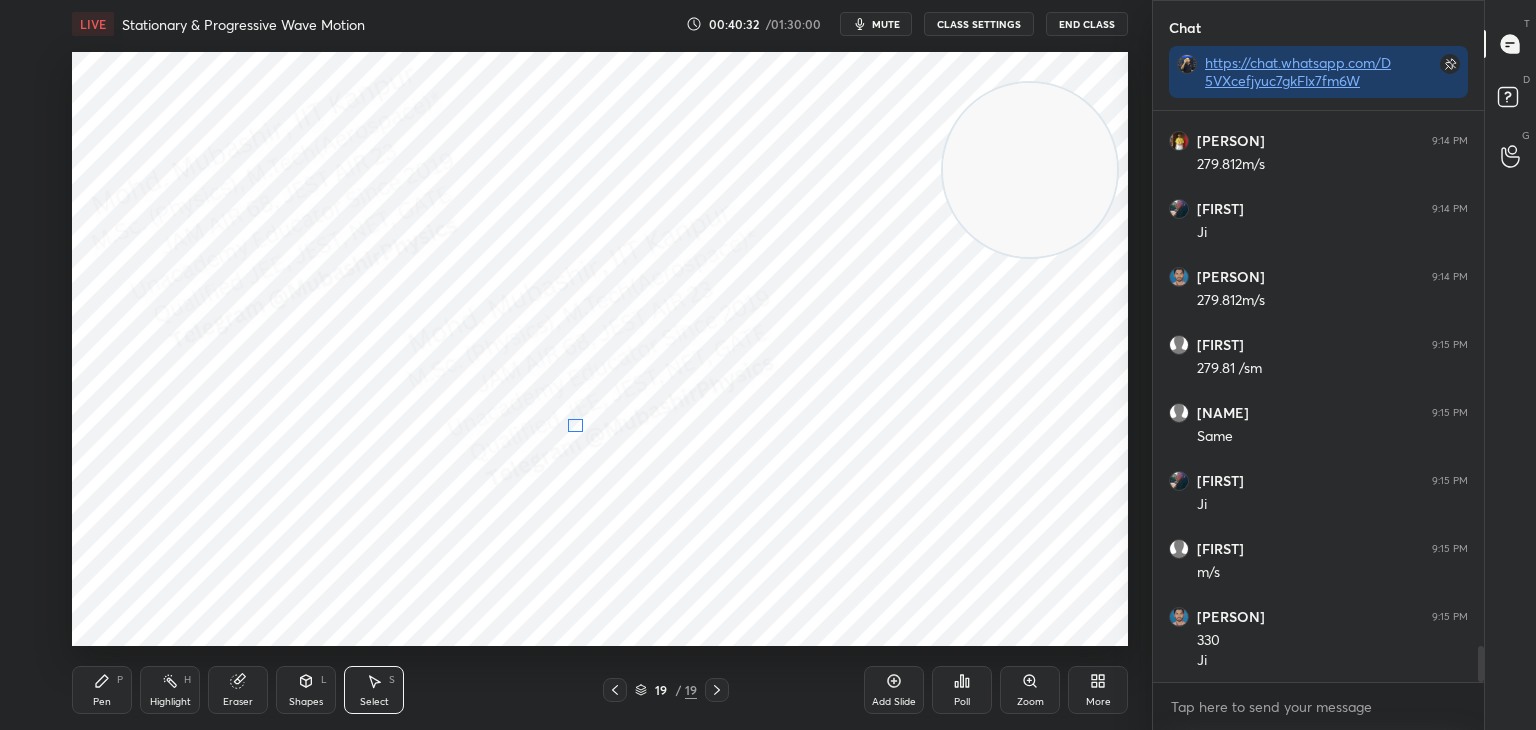 click on "0 ° Undo Copy Duplicate Duplicate to new slide Delete" at bounding box center [600, 349] 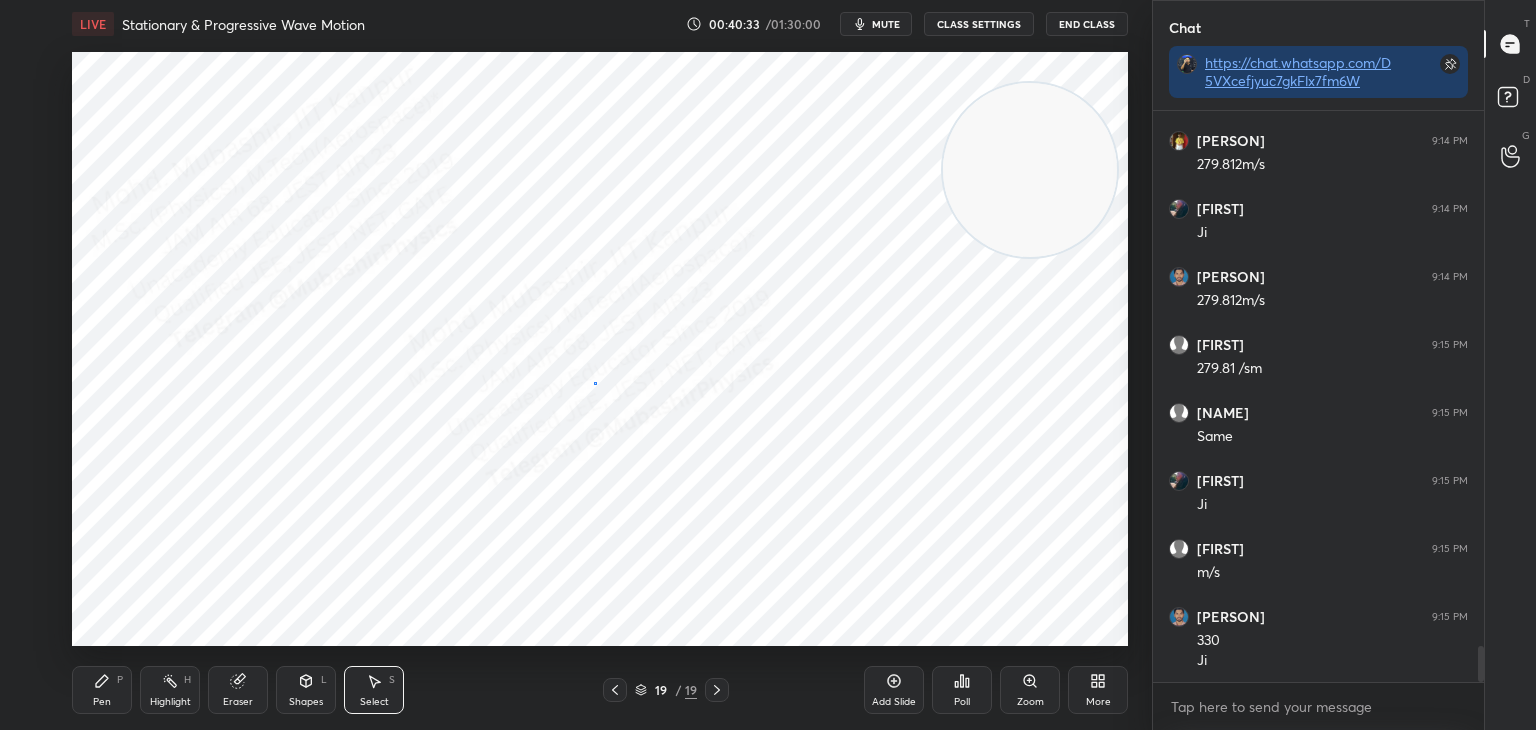 drag, startPoint x: 594, startPoint y: 382, endPoint x: 610, endPoint y: 398, distance: 22.627417 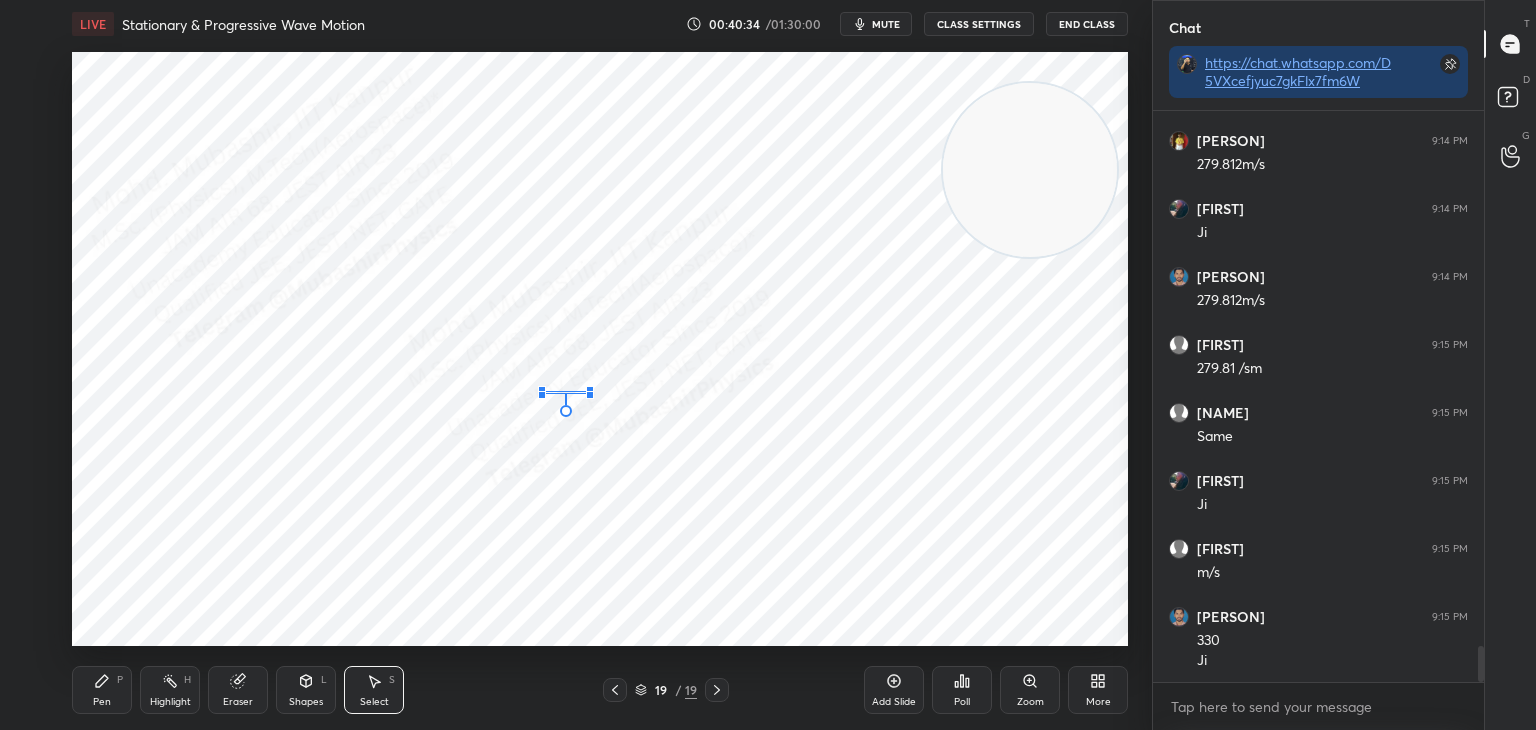 drag, startPoint x: 606, startPoint y: 393, endPoint x: 588, endPoint y: 393, distance: 18 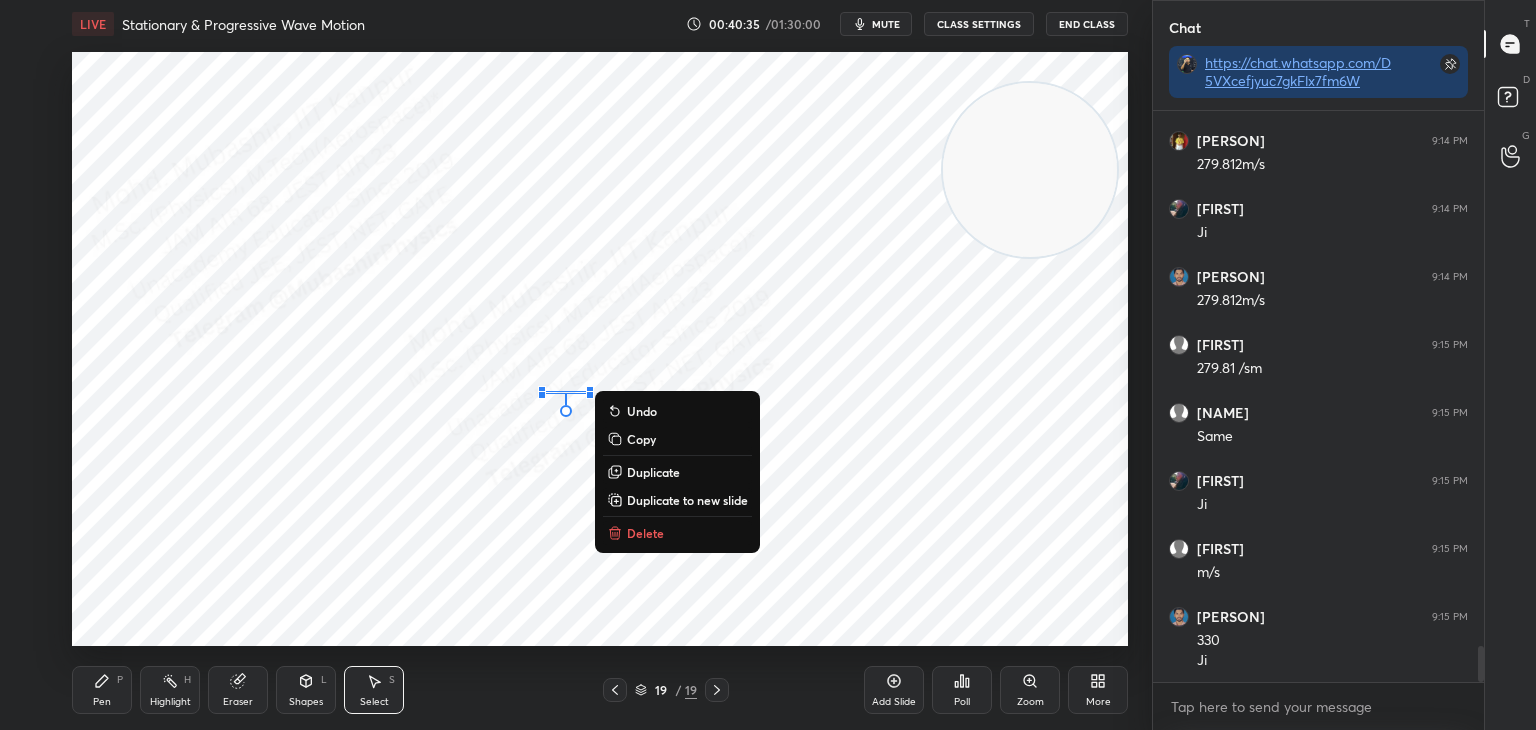 click on "0 ° Undo Copy Duplicate Duplicate to new slide Delete" at bounding box center (600, 349) 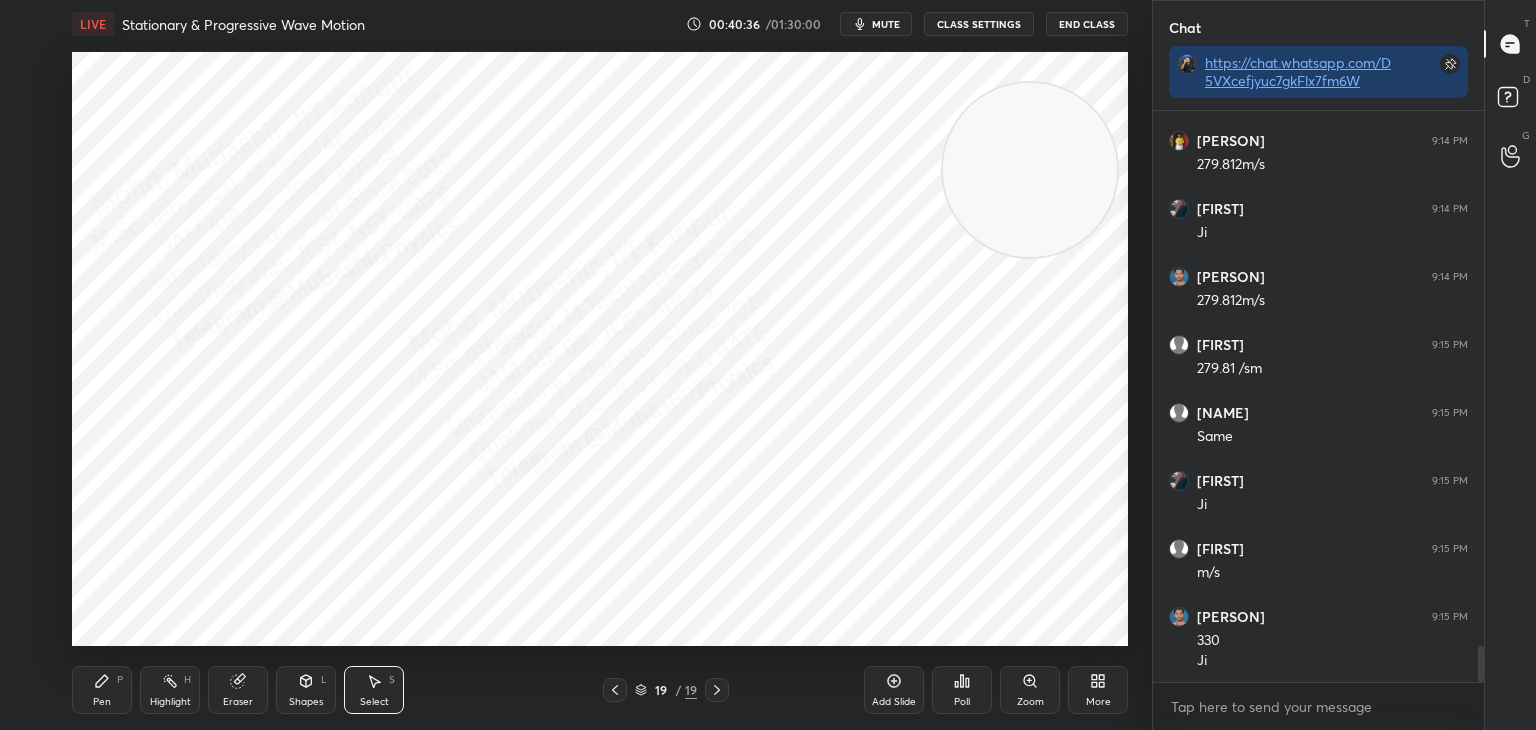 click on "Highlight H" at bounding box center (170, 690) 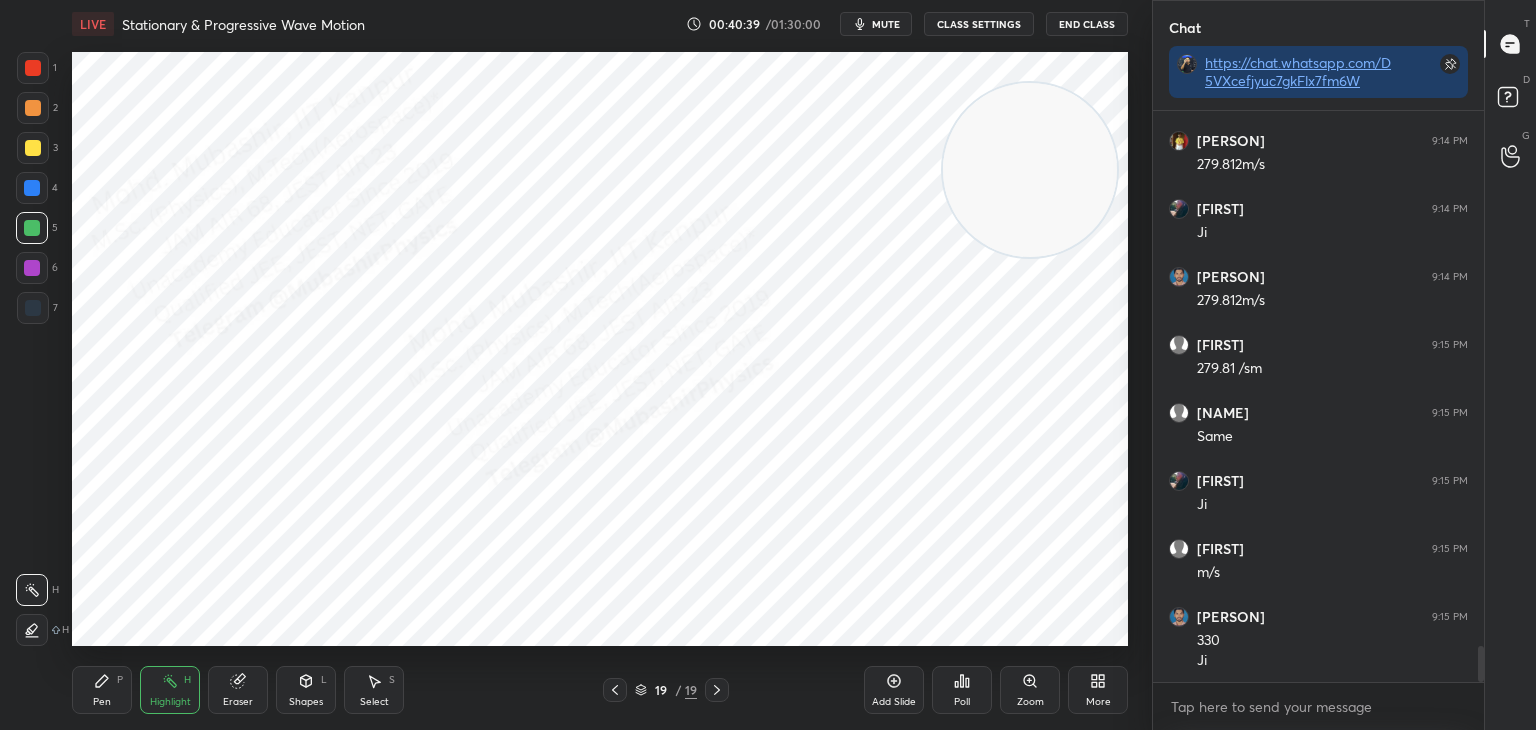 click on "mute" at bounding box center [886, 24] 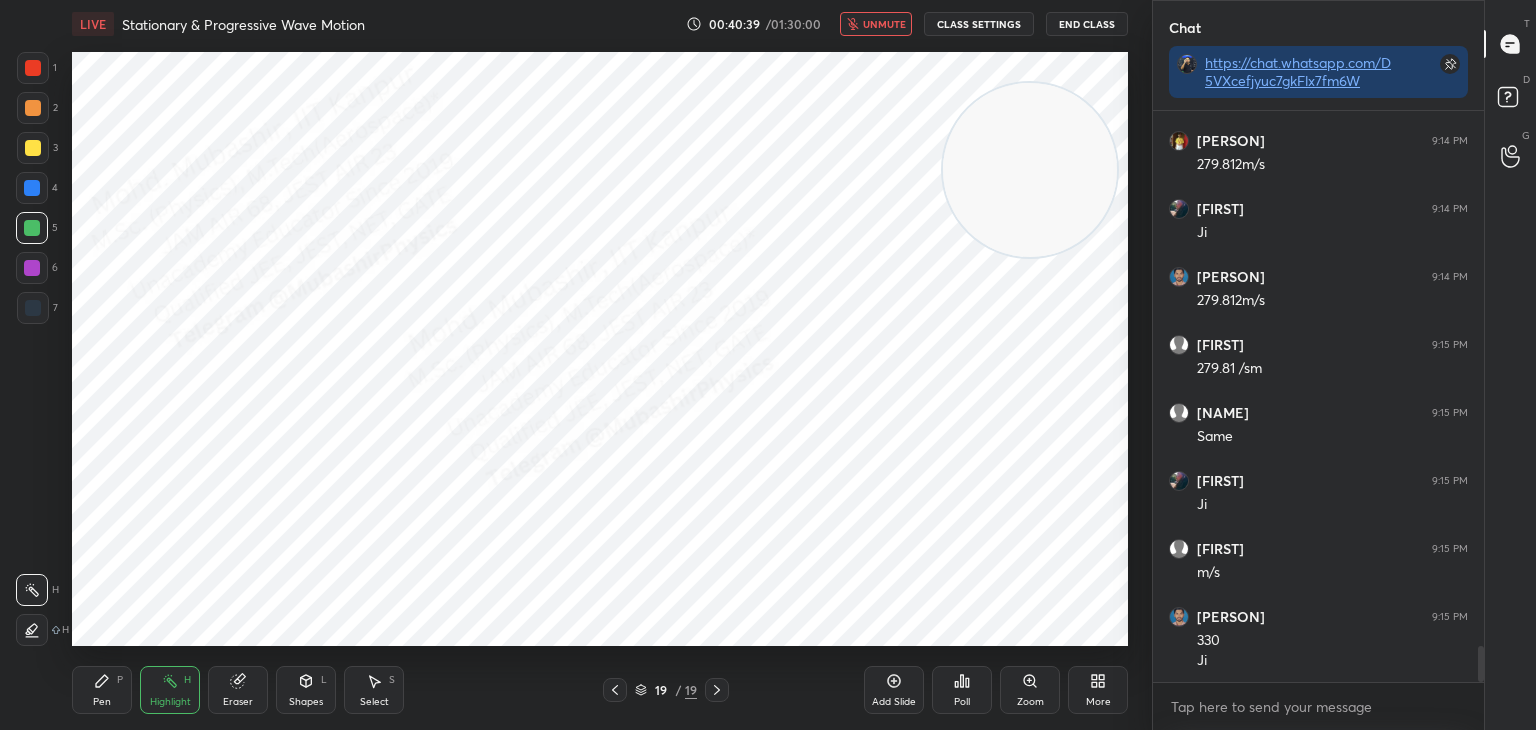 scroll, scrollTop: 8498, scrollLeft: 0, axis: vertical 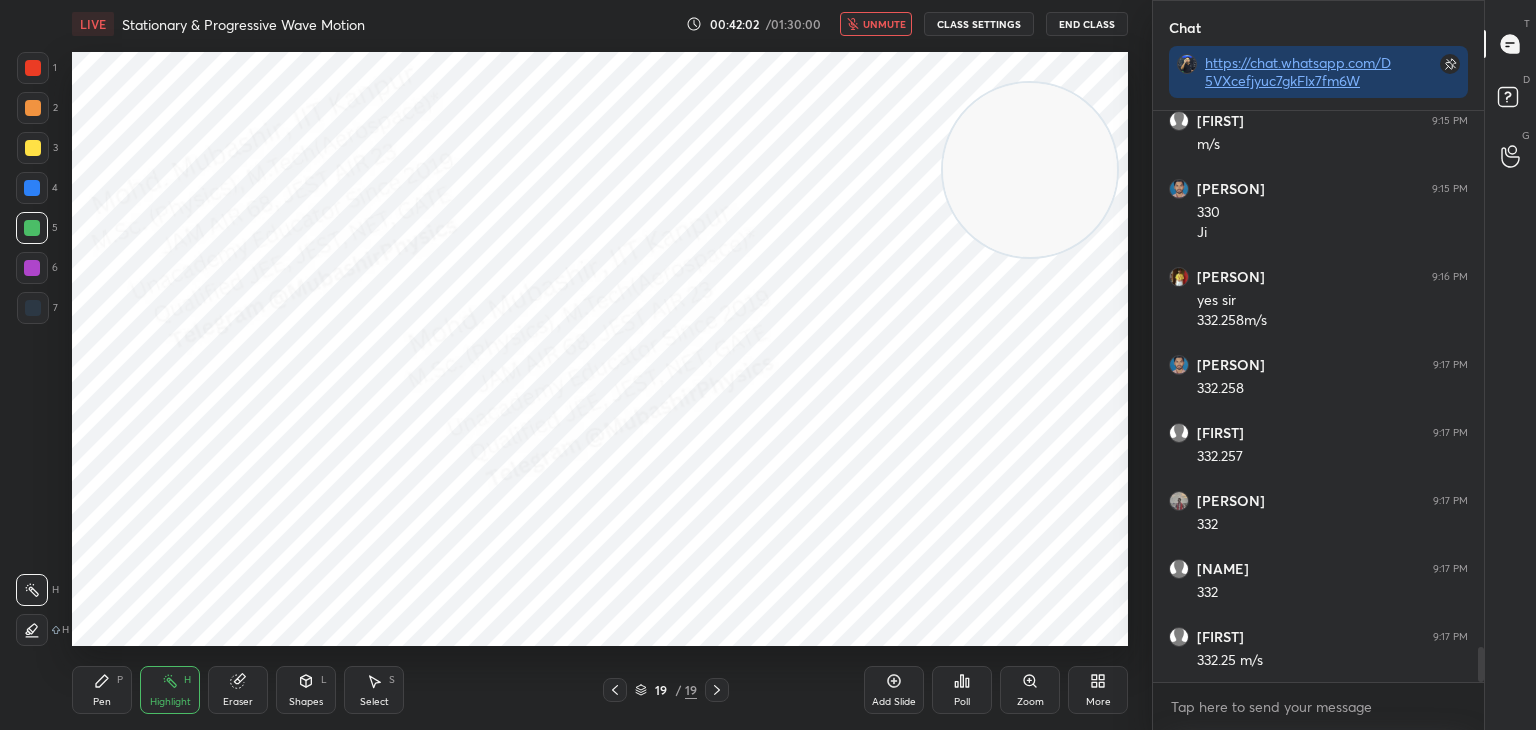 click on "unmute" at bounding box center [884, 24] 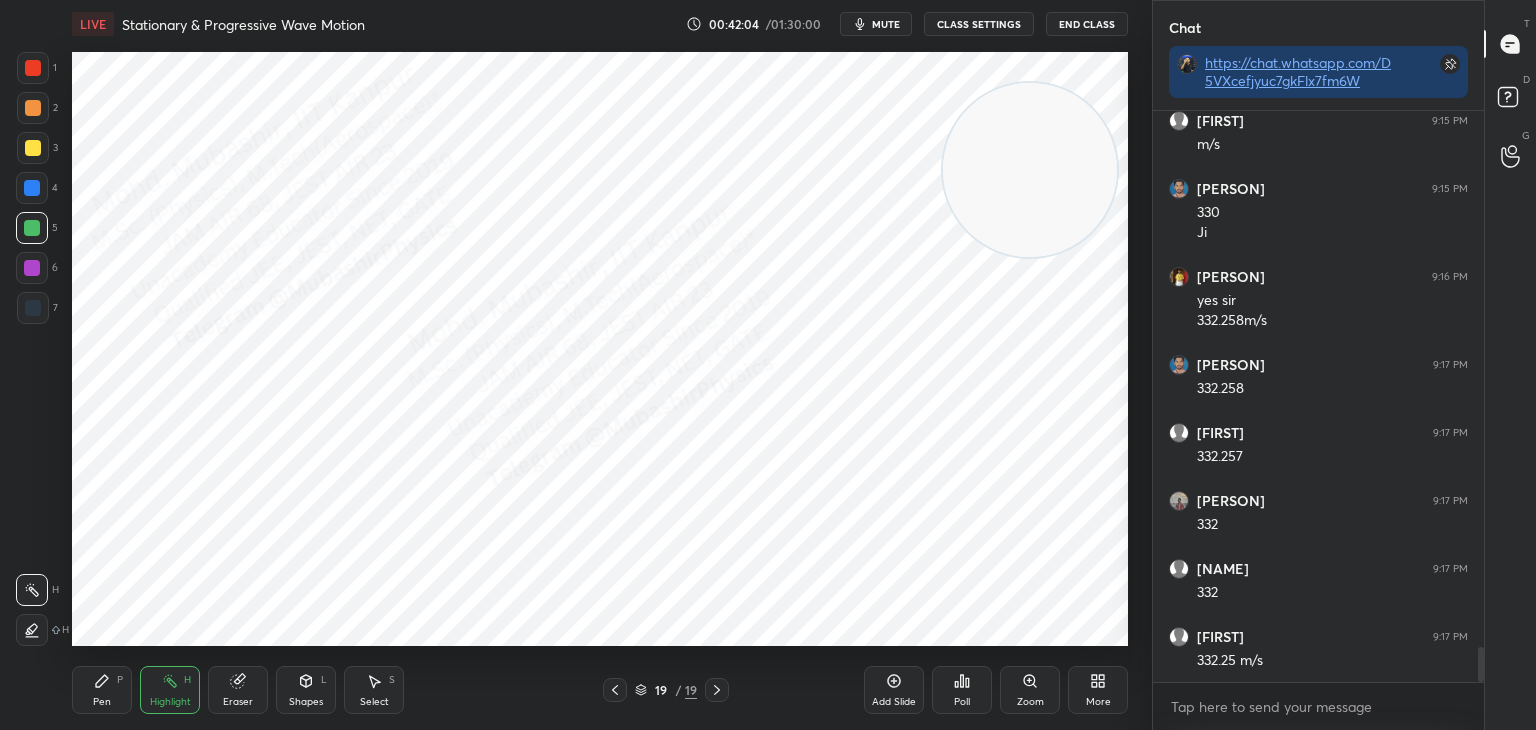 drag, startPoint x: 106, startPoint y: 676, endPoint x: 52, endPoint y: 297, distance: 382.82764 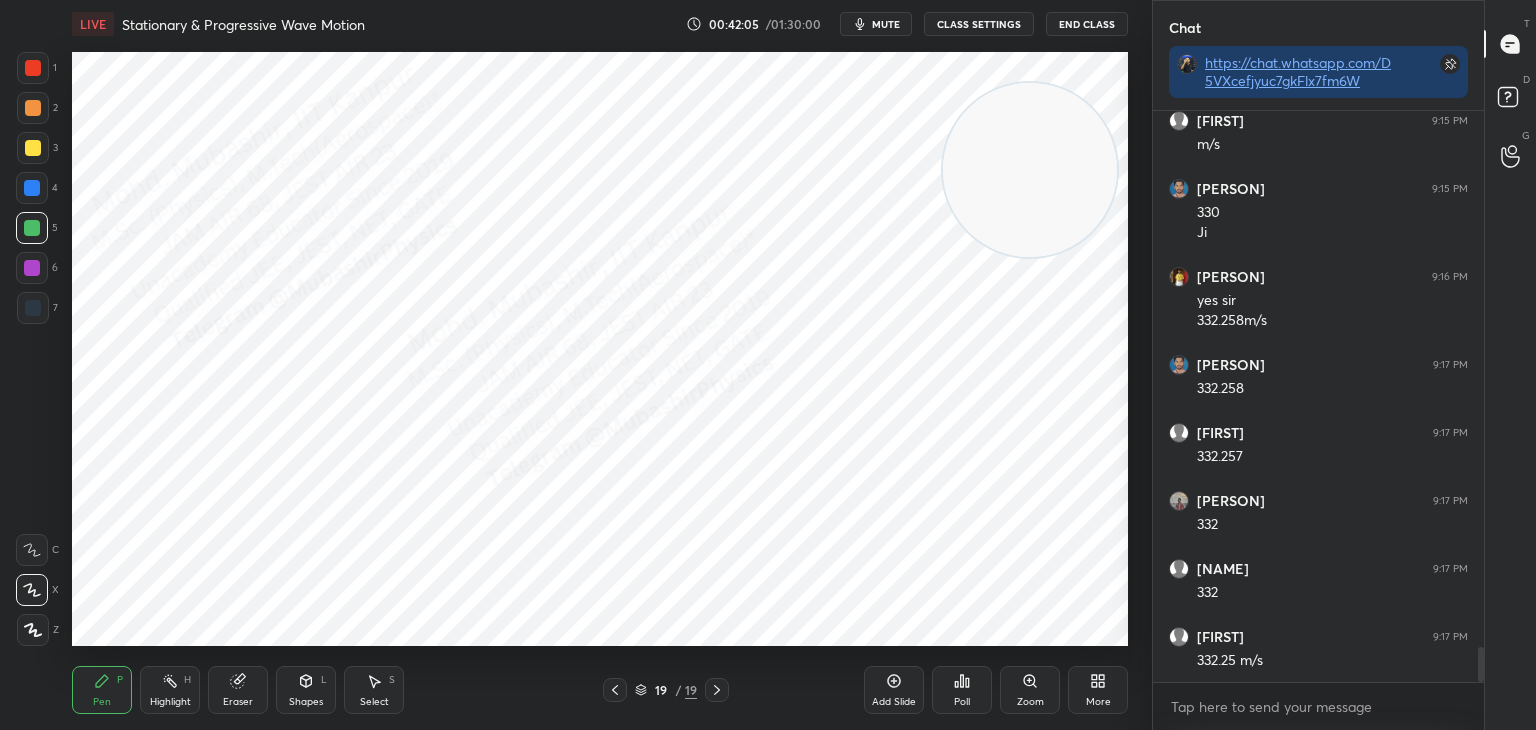click at bounding box center (32, 188) 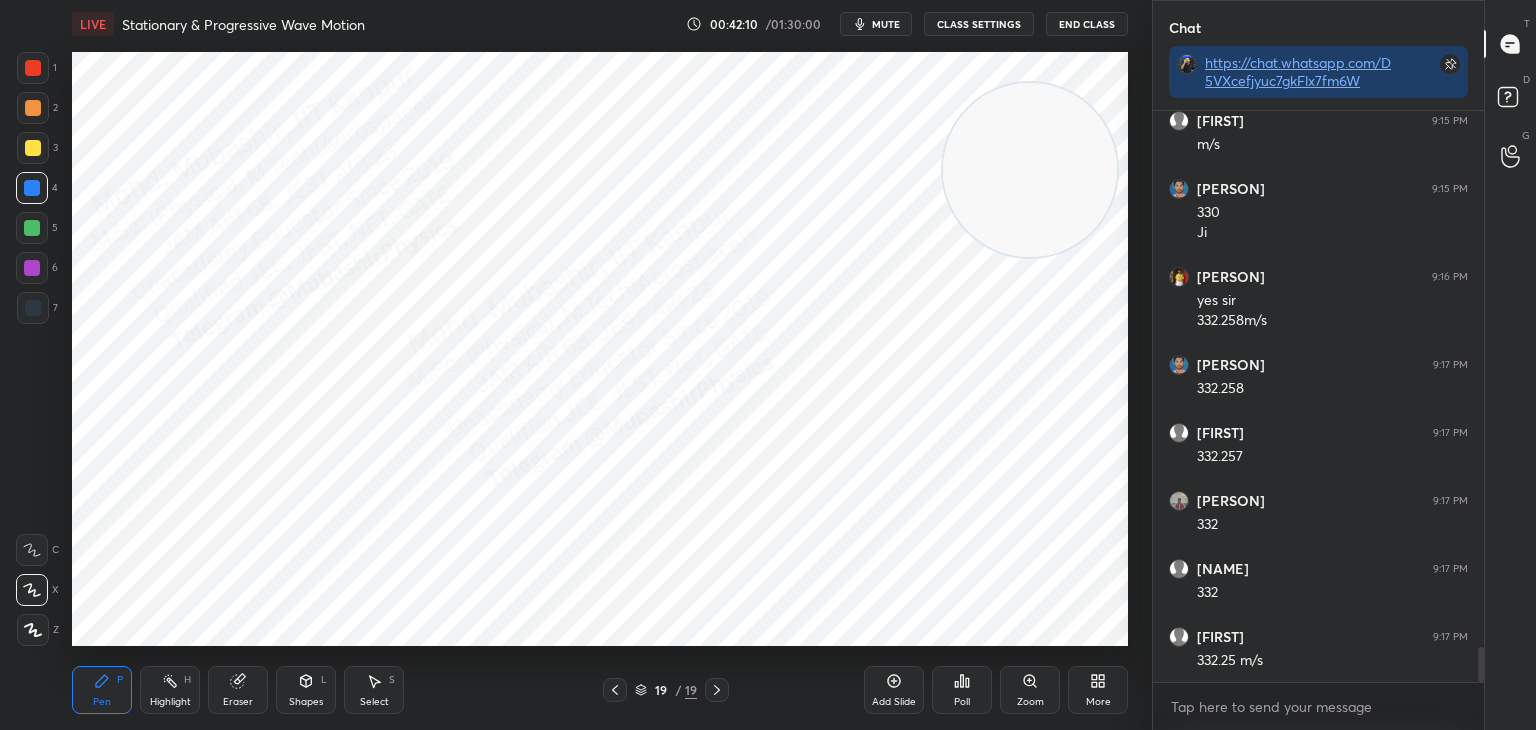 click 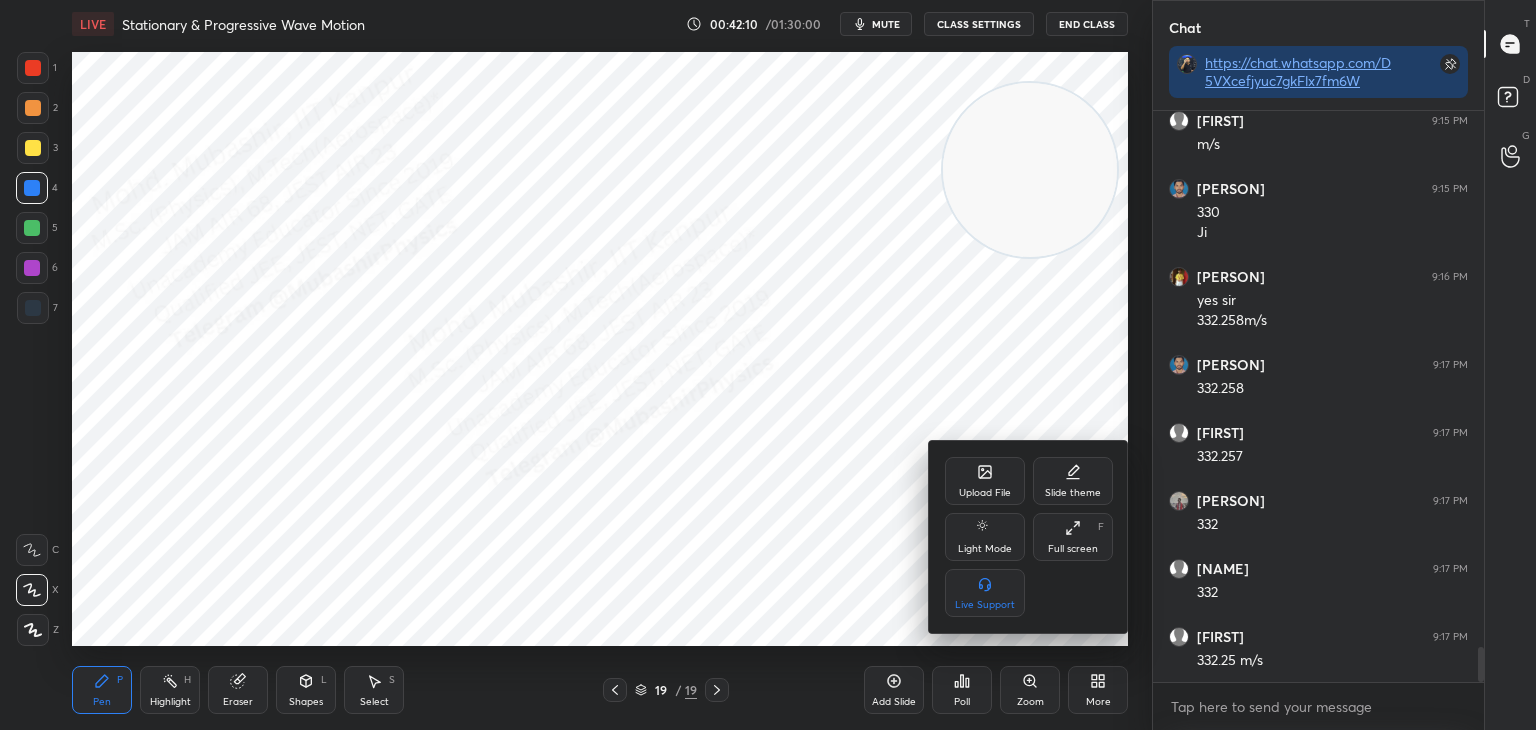 click 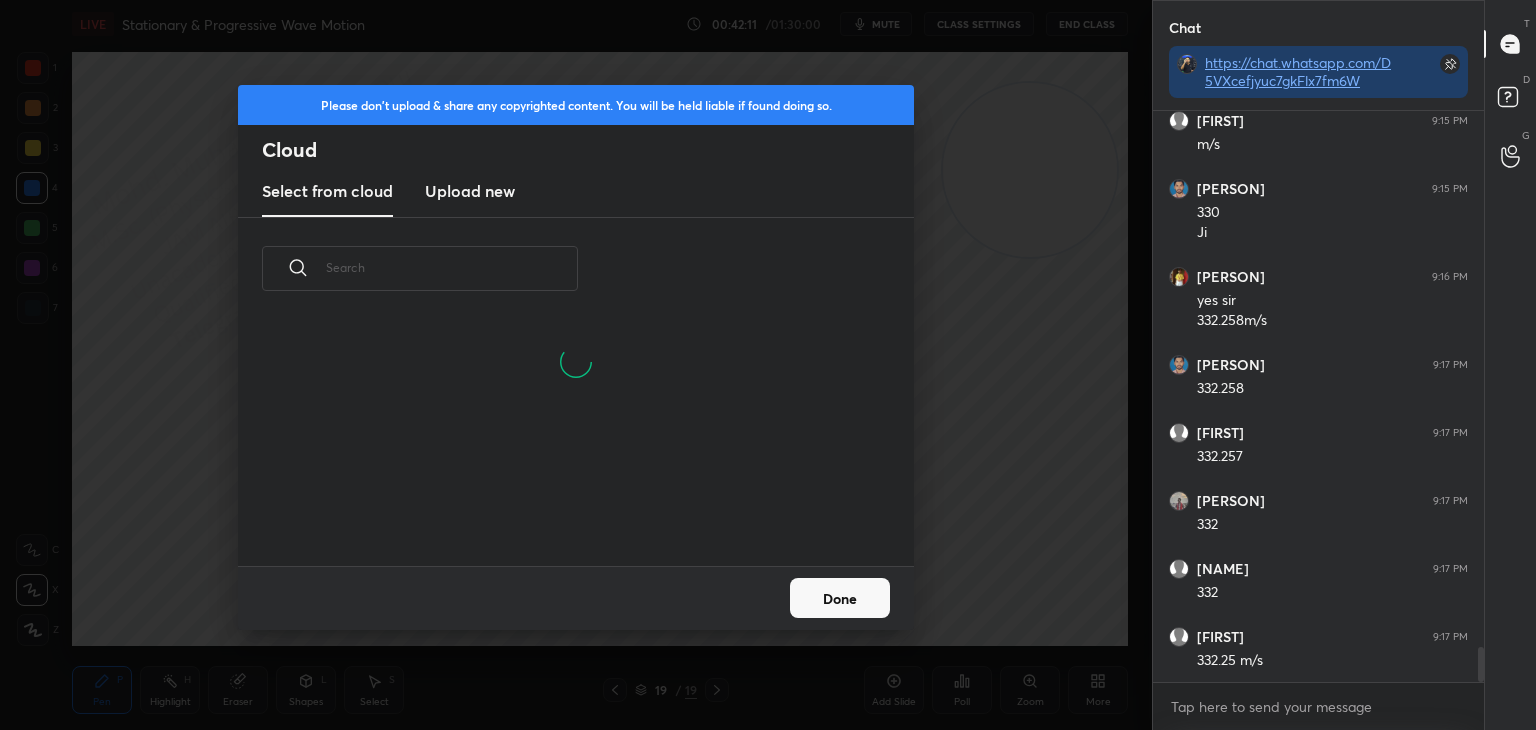 drag, startPoint x: 469, startPoint y: 177, endPoint x: 705, endPoint y: 190, distance: 236.35777 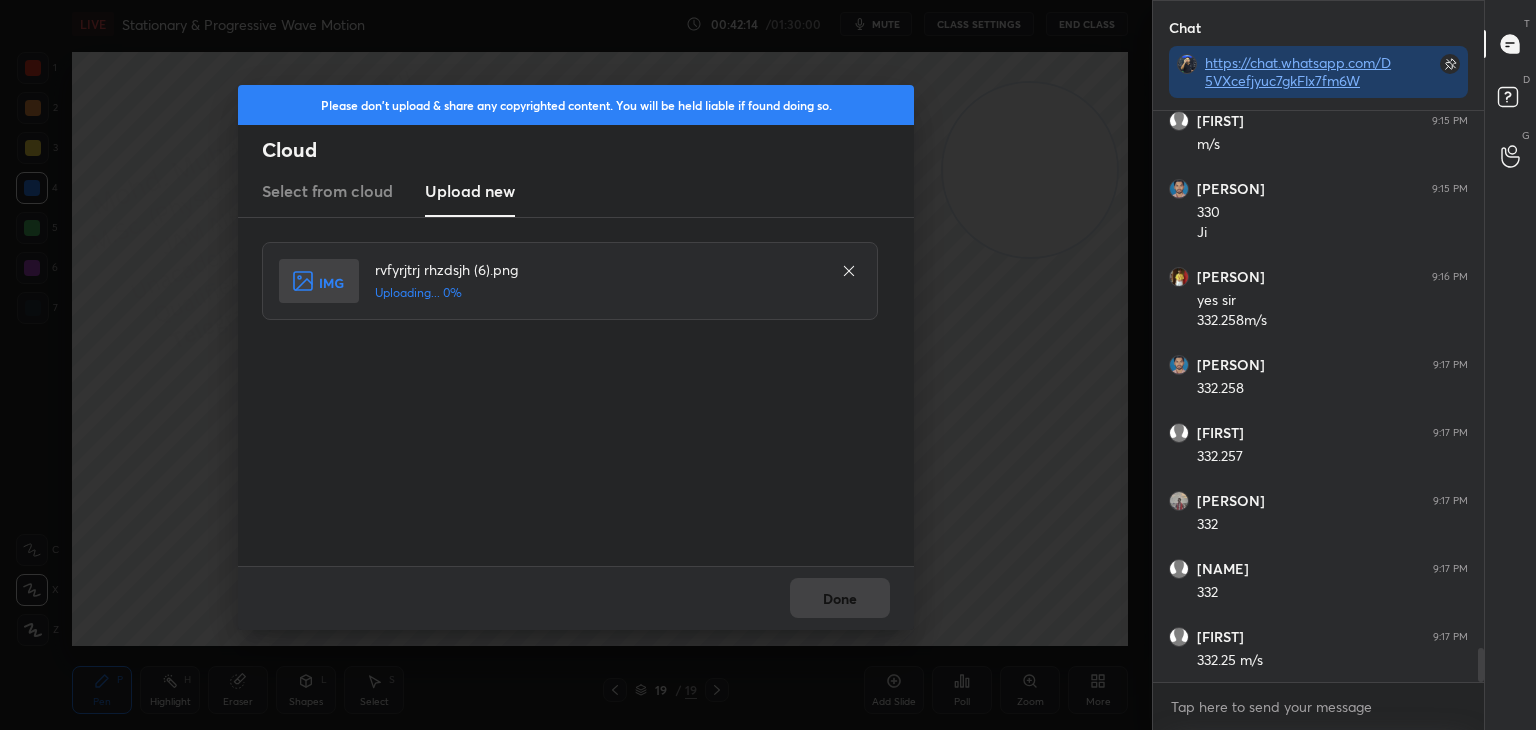 scroll, scrollTop: 8926, scrollLeft: 0, axis: vertical 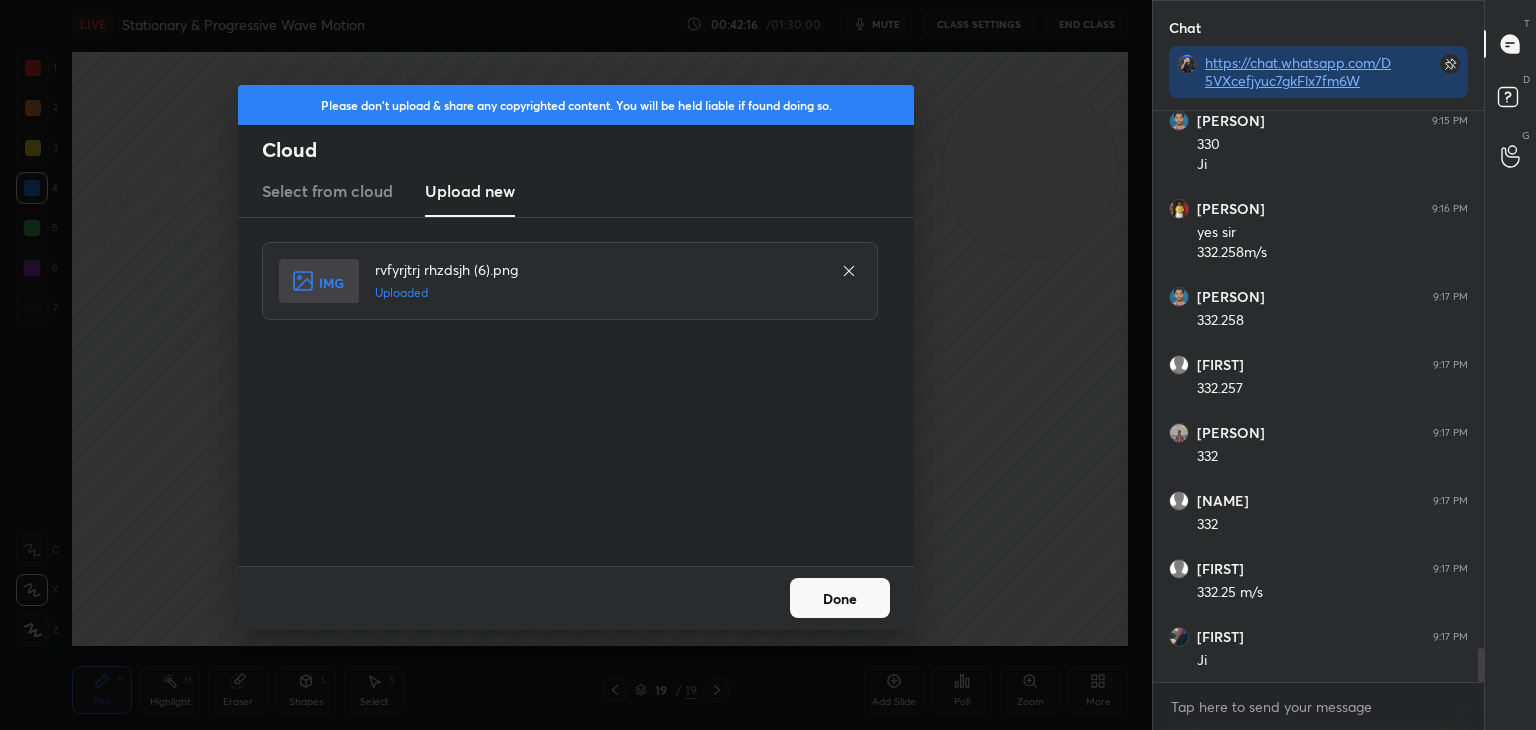click on "Done" at bounding box center [840, 598] 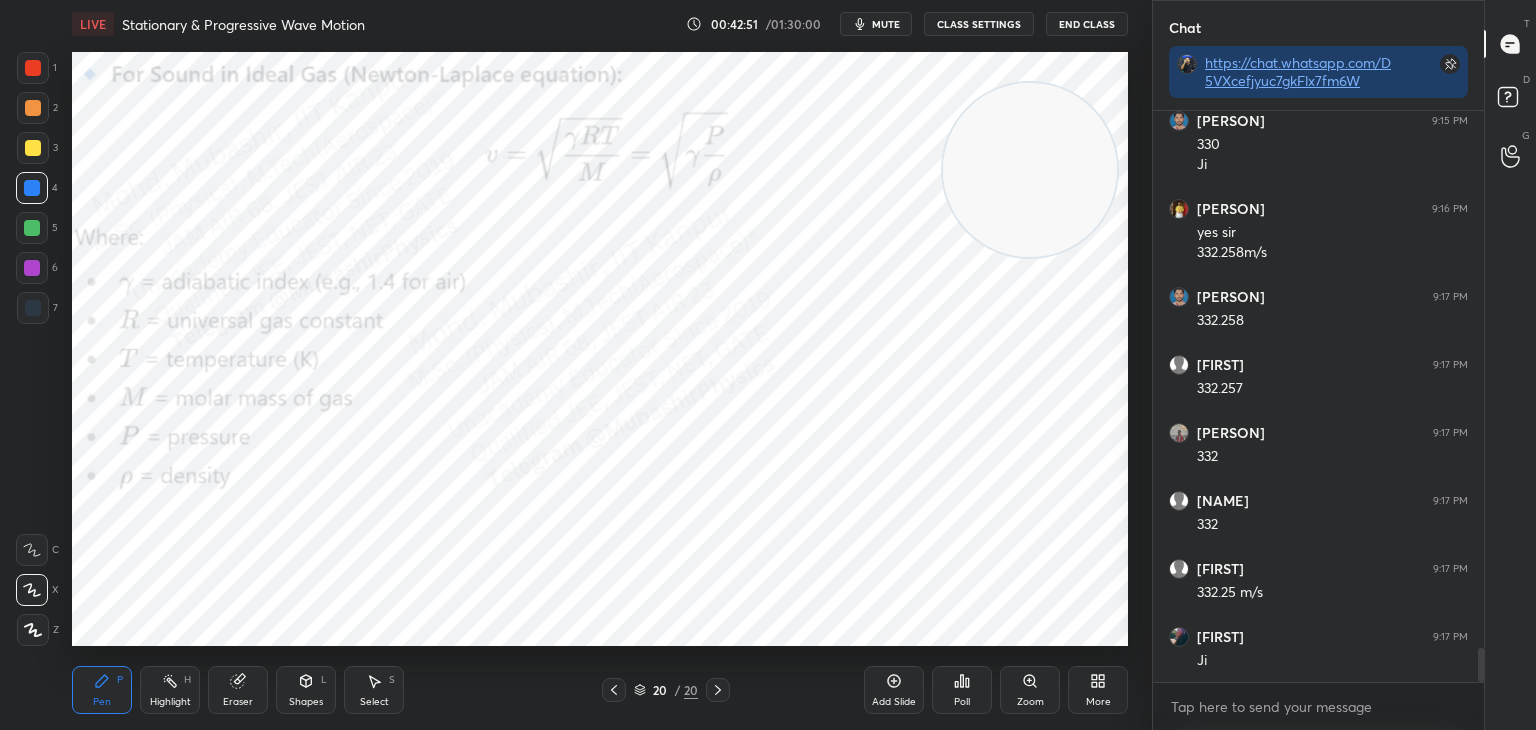 click on "Shapes L" at bounding box center [306, 690] 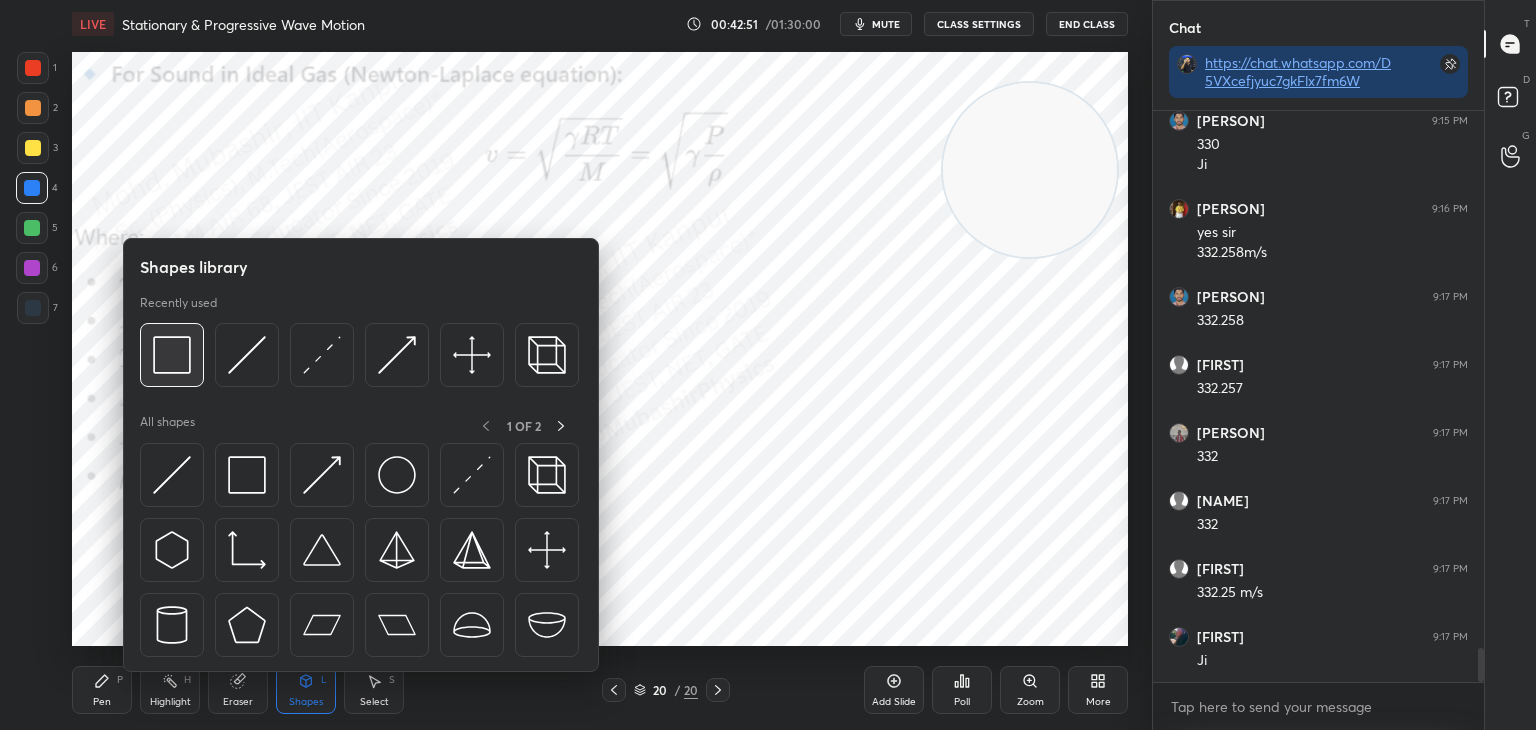 click at bounding box center (172, 355) 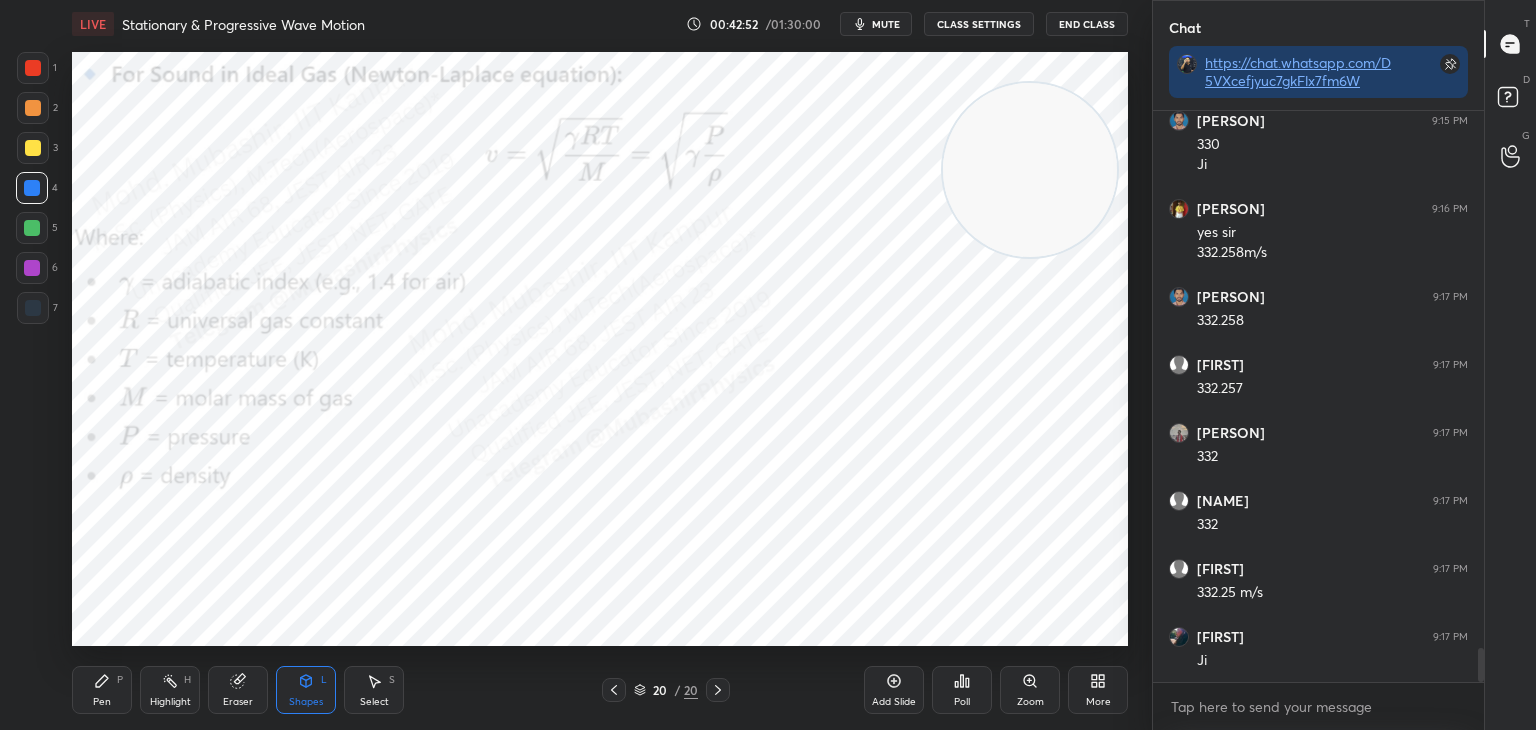 click at bounding box center [33, 68] 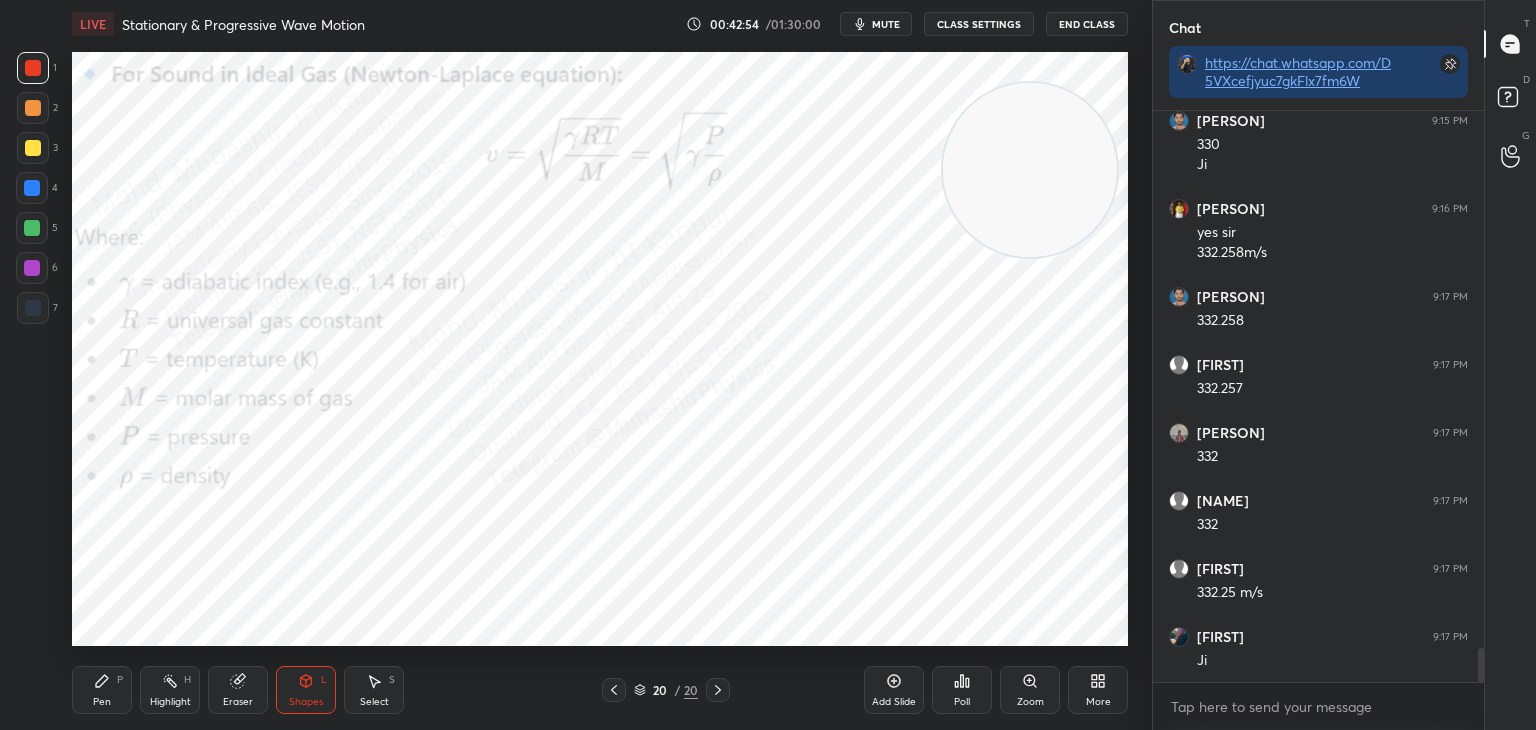click 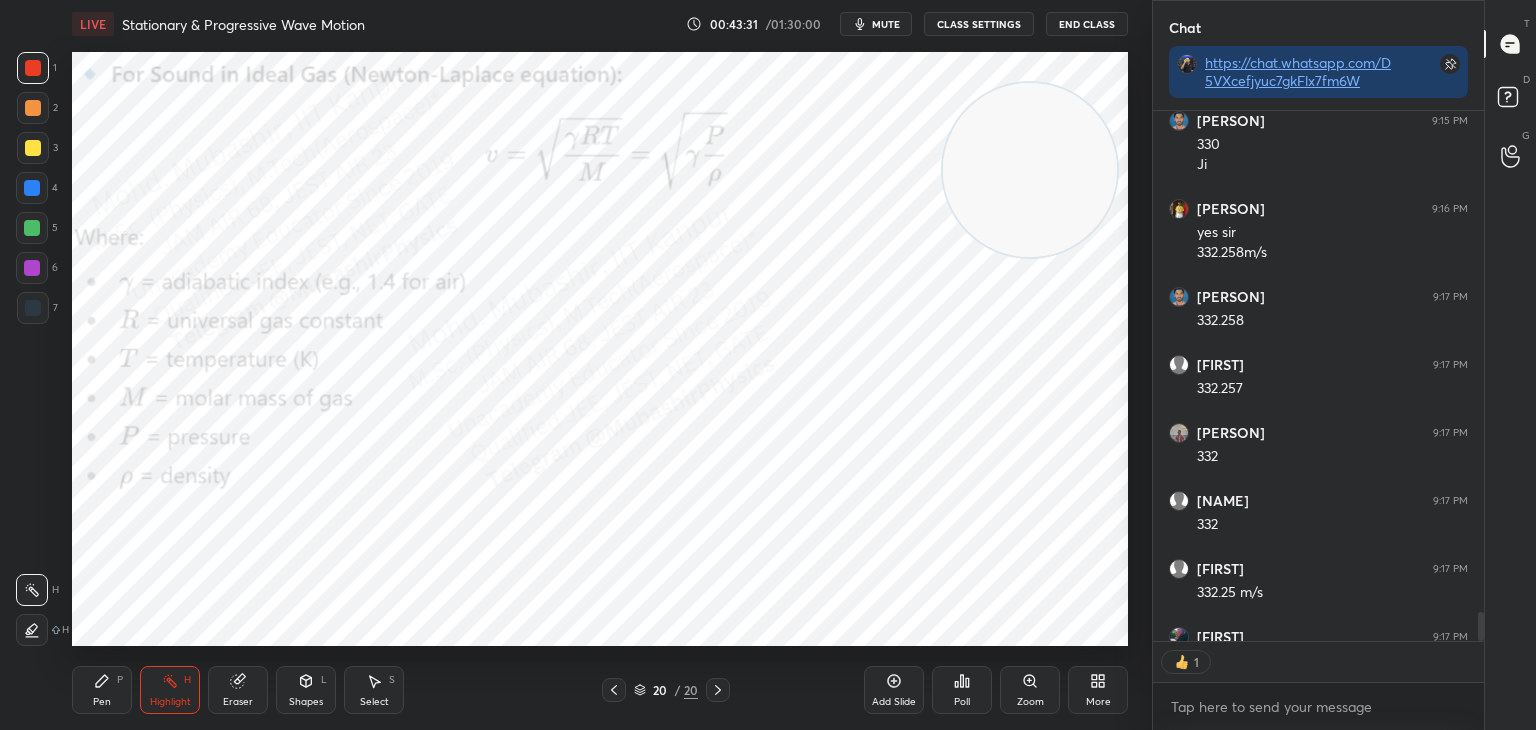 scroll, scrollTop: 525, scrollLeft: 325, axis: both 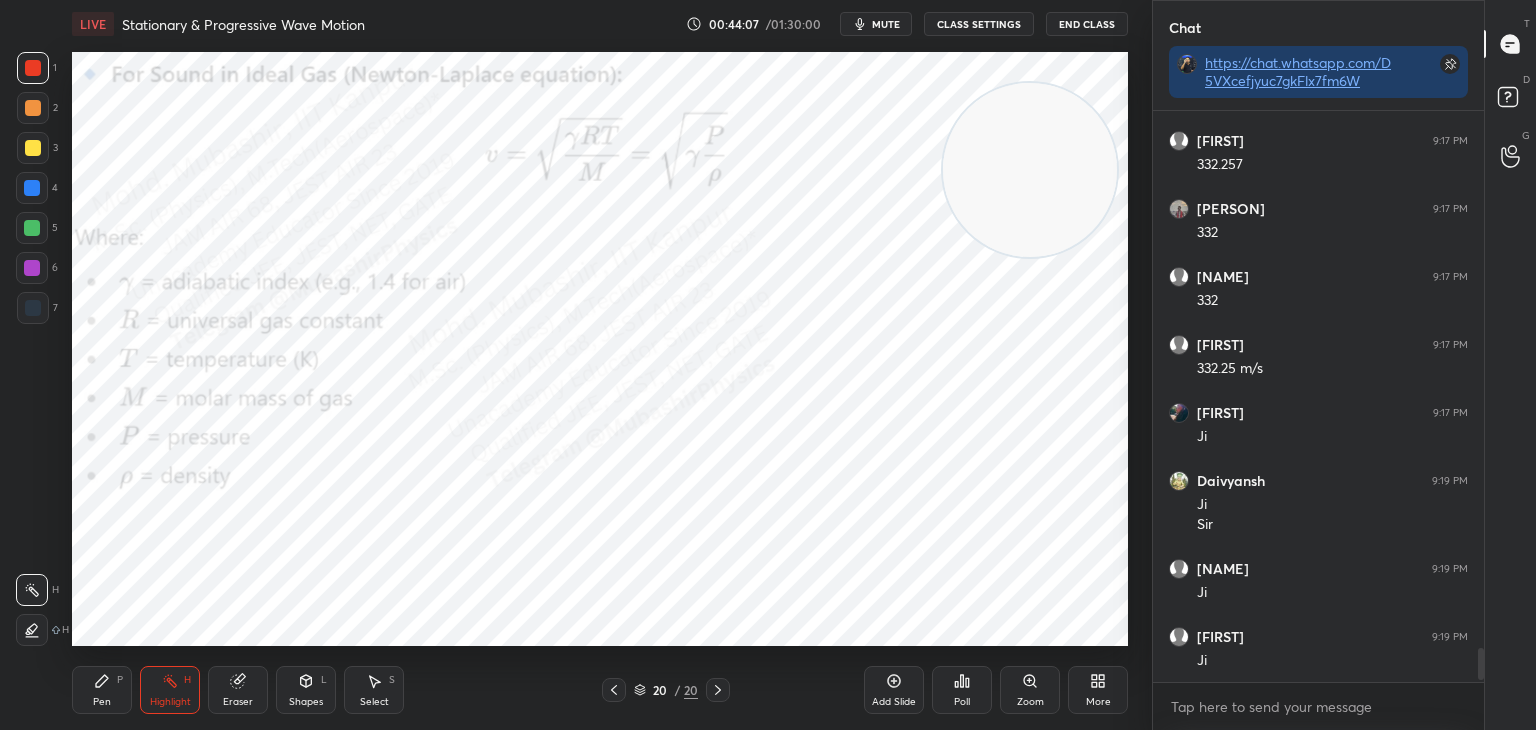 click on "More" at bounding box center [1098, 690] 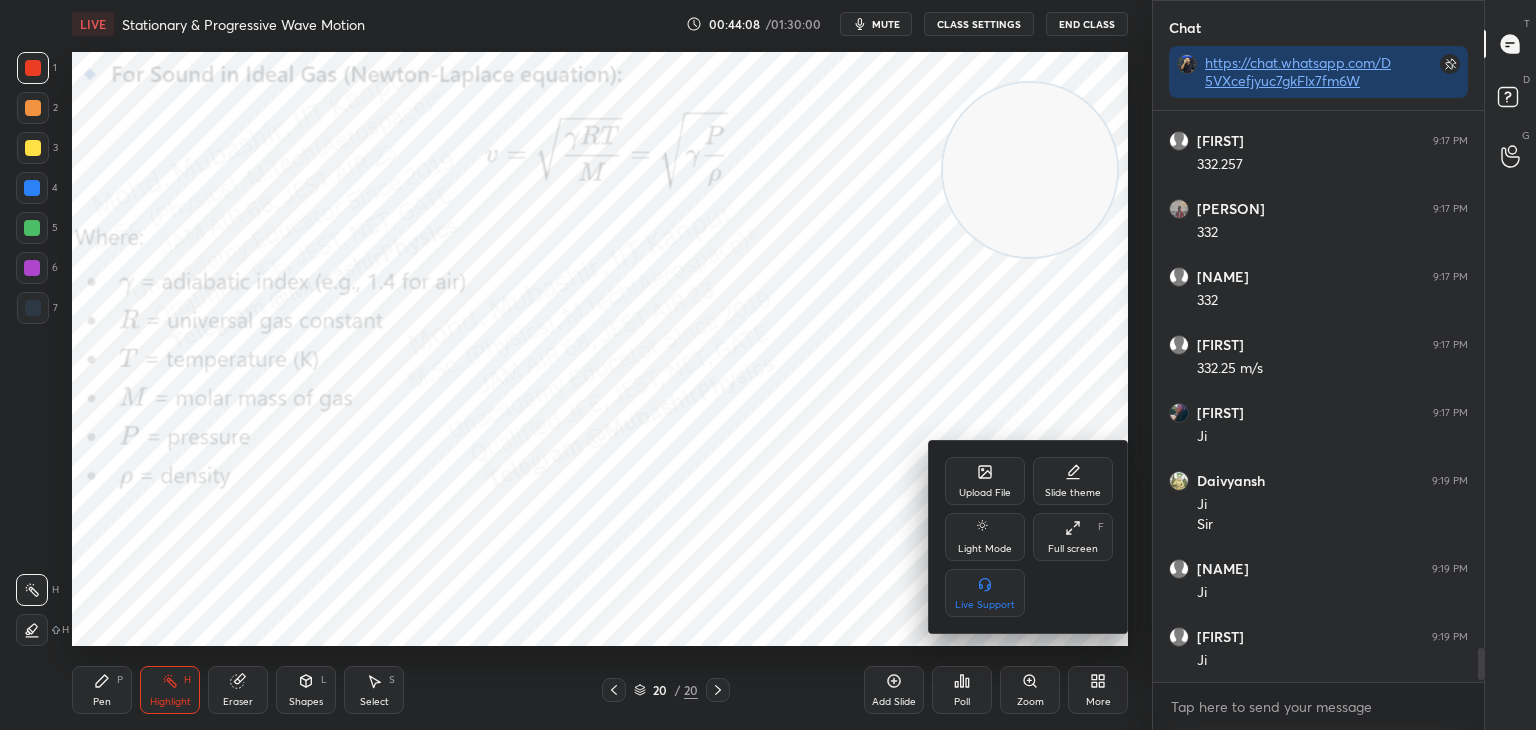 click on "Upload File" at bounding box center [985, 481] 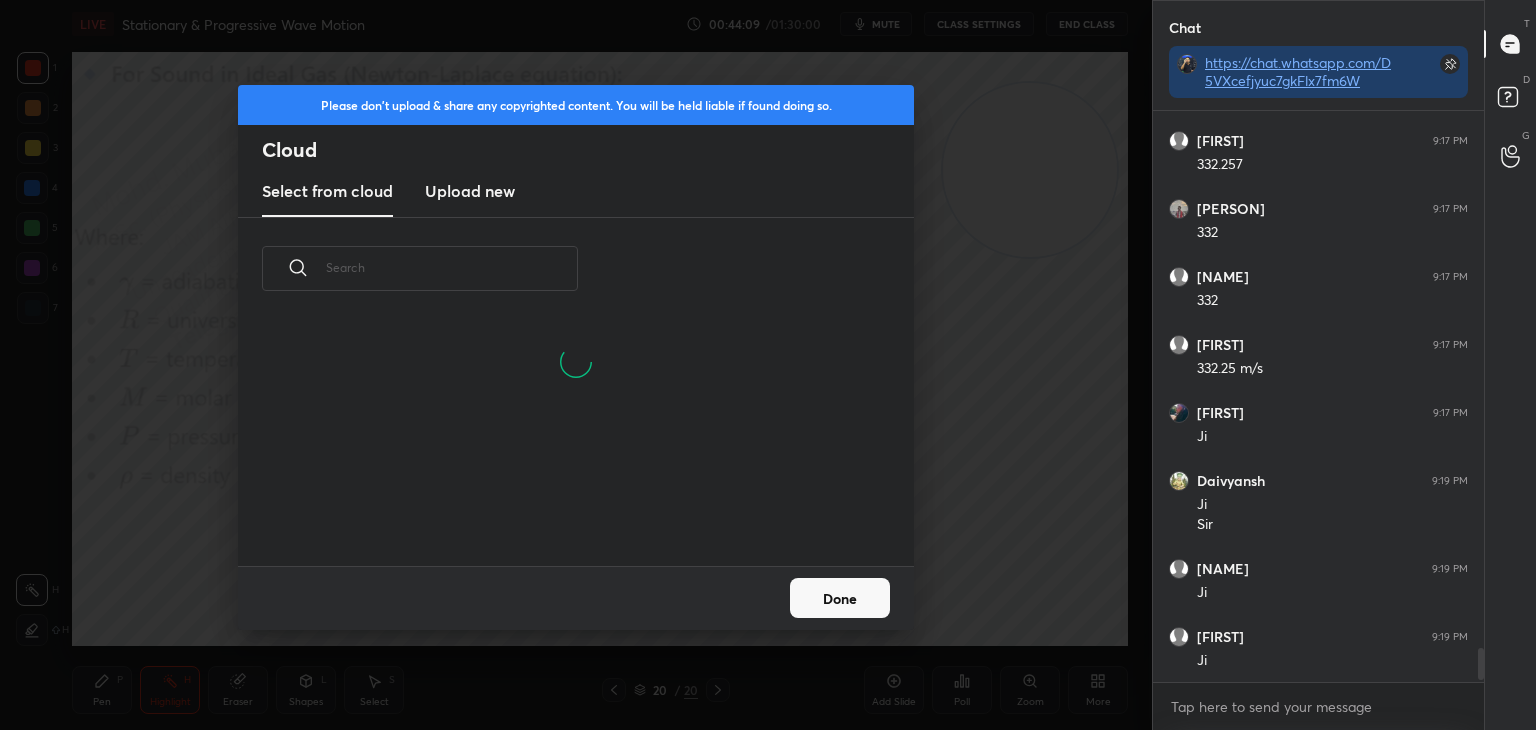 drag, startPoint x: 463, startPoint y: 186, endPoint x: 464, endPoint y: 208, distance: 22.022715 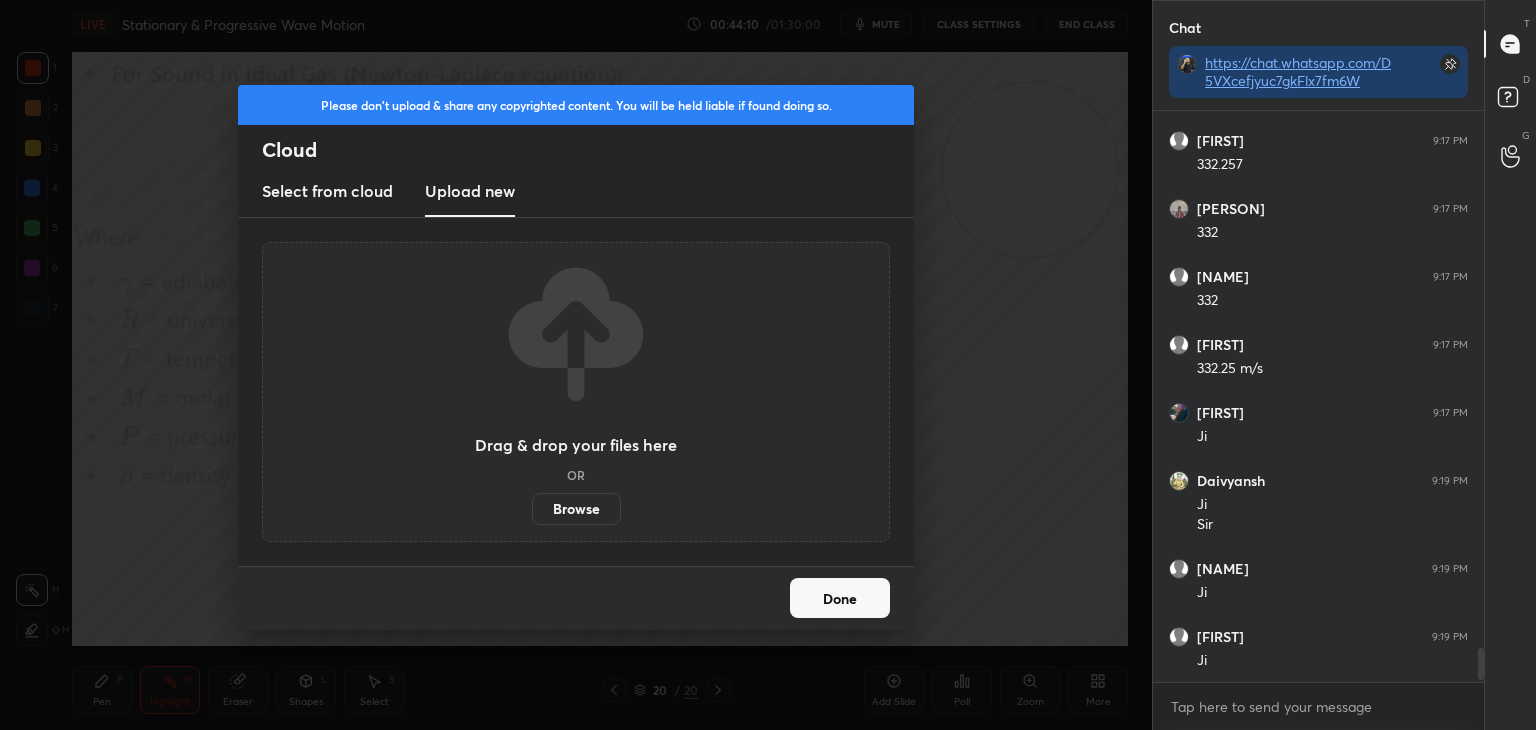 click on "Browse" at bounding box center [576, 509] 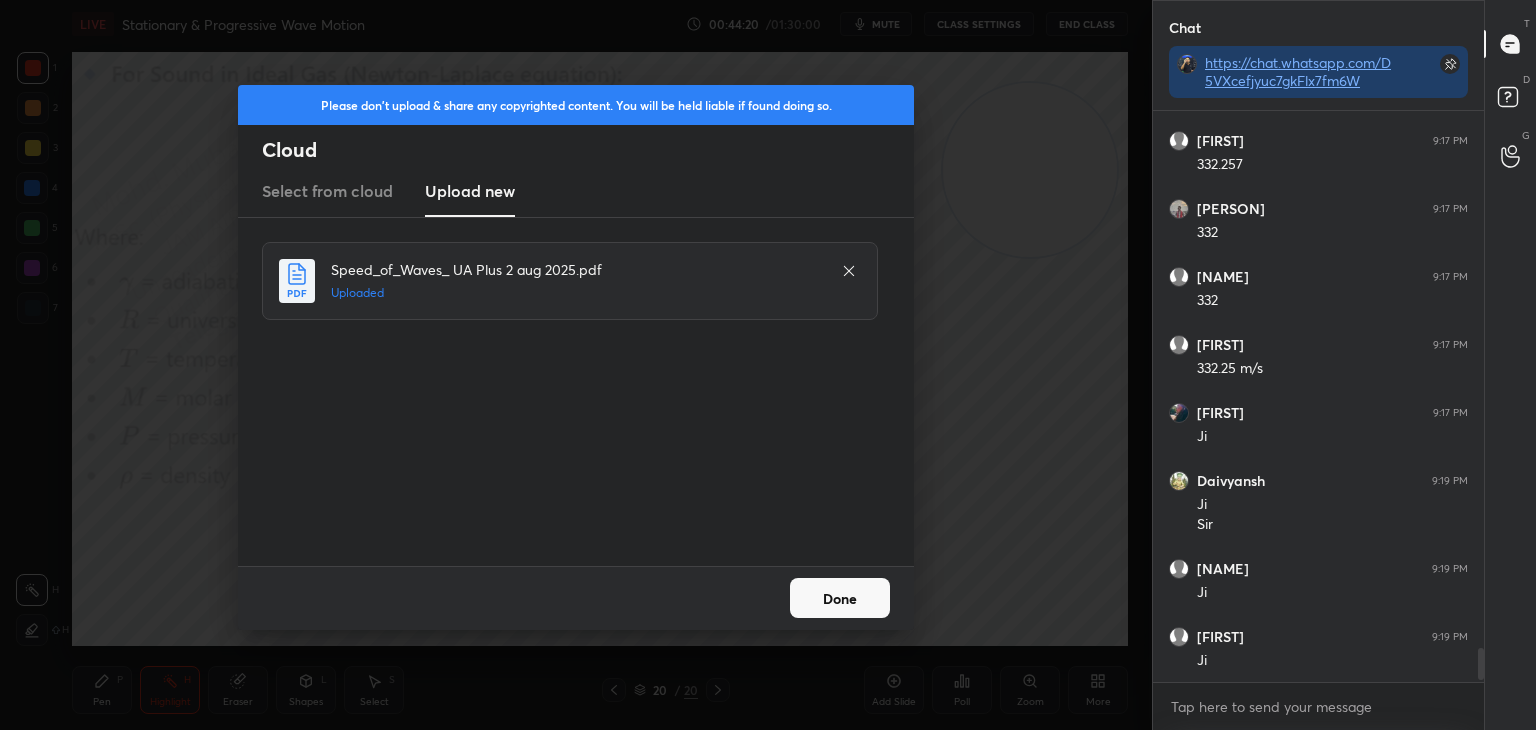 click on "Done" at bounding box center [840, 598] 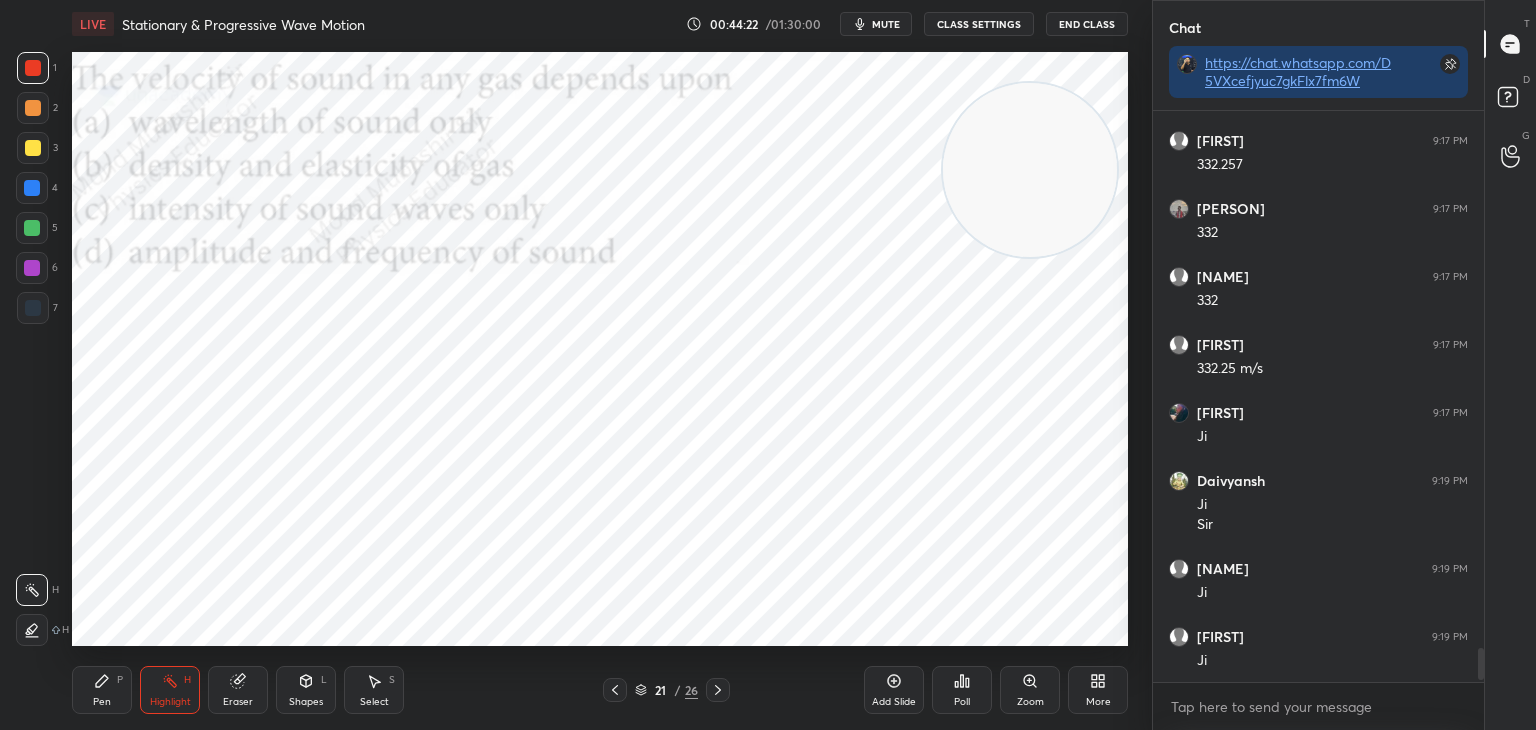 click at bounding box center (1030, 170) 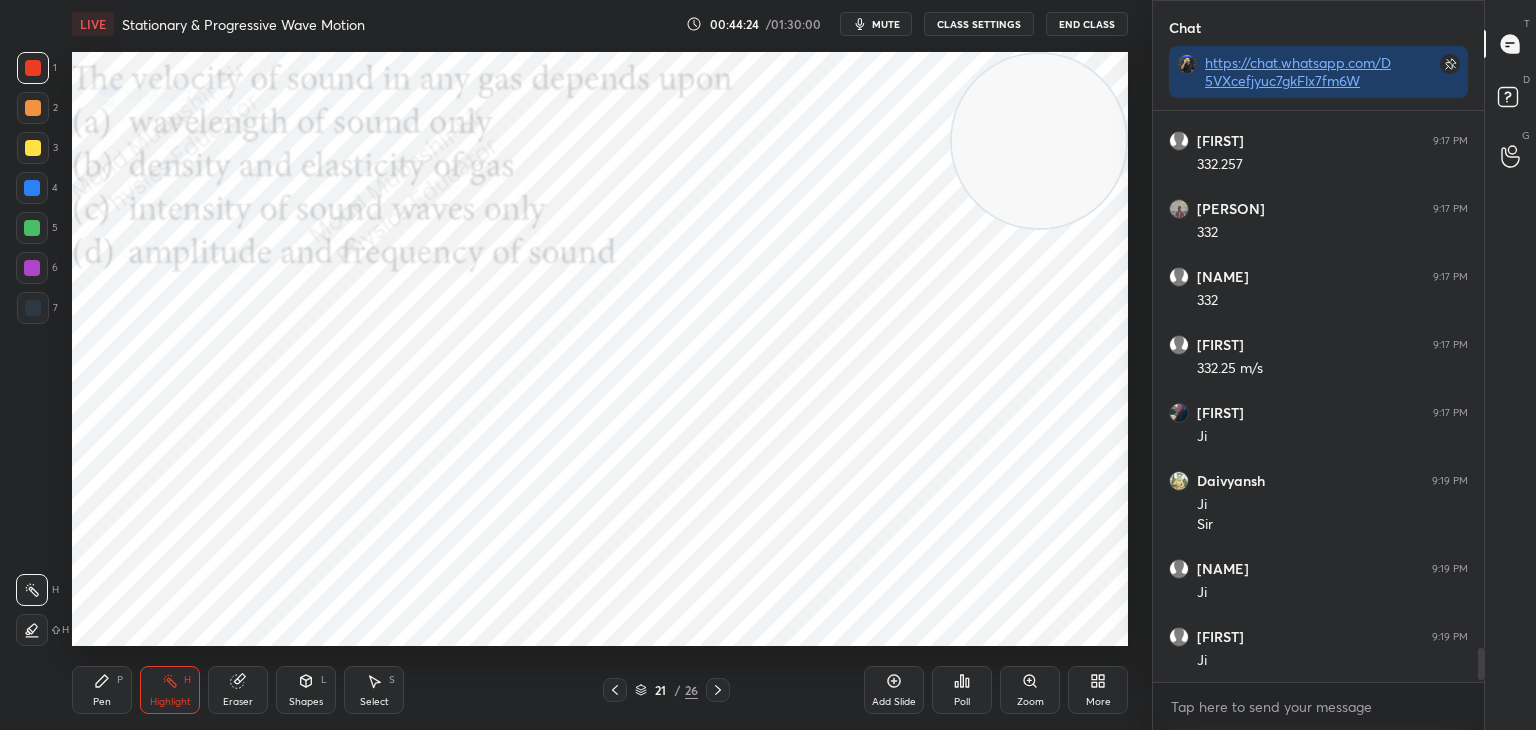 click on "mute" at bounding box center [876, 24] 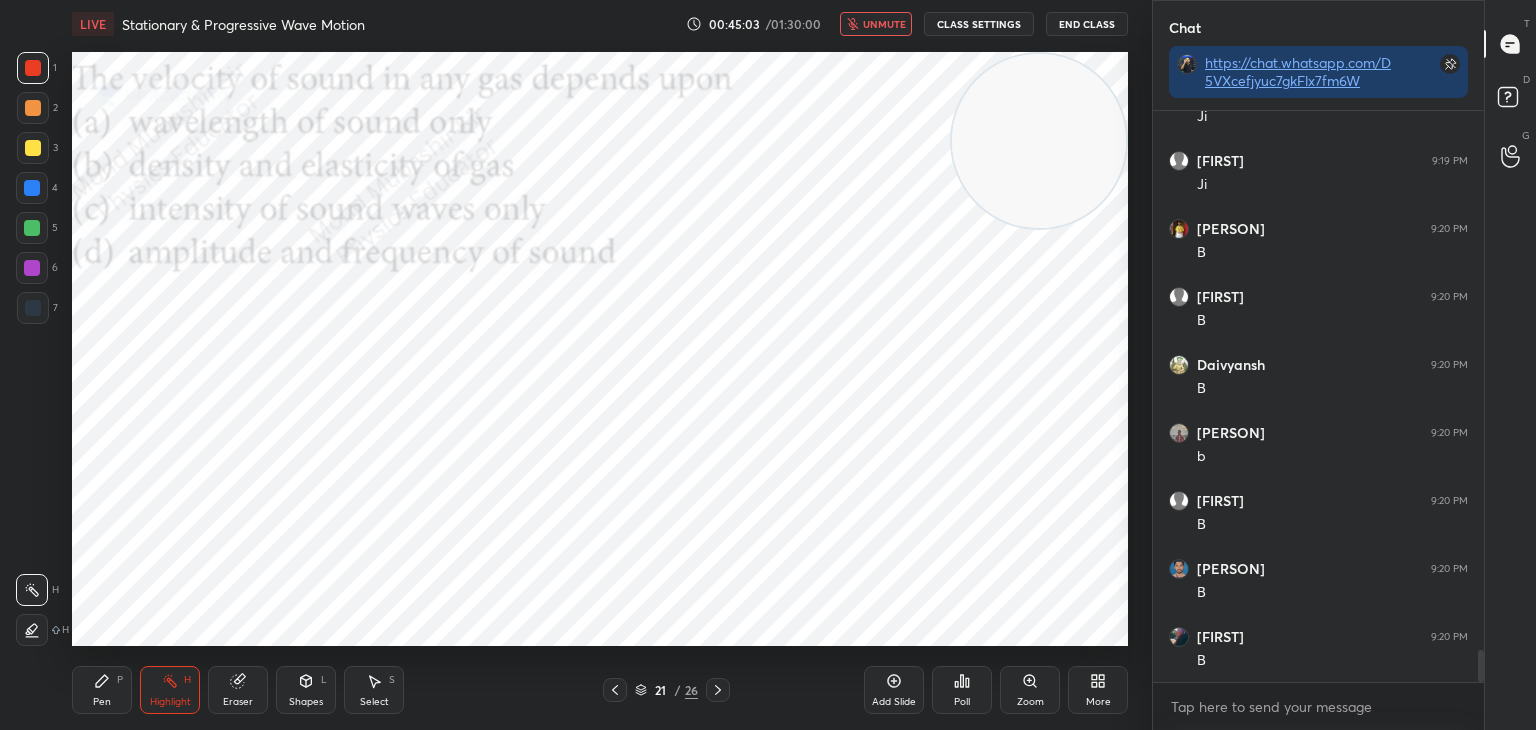 scroll, scrollTop: 9694, scrollLeft: 0, axis: vertical 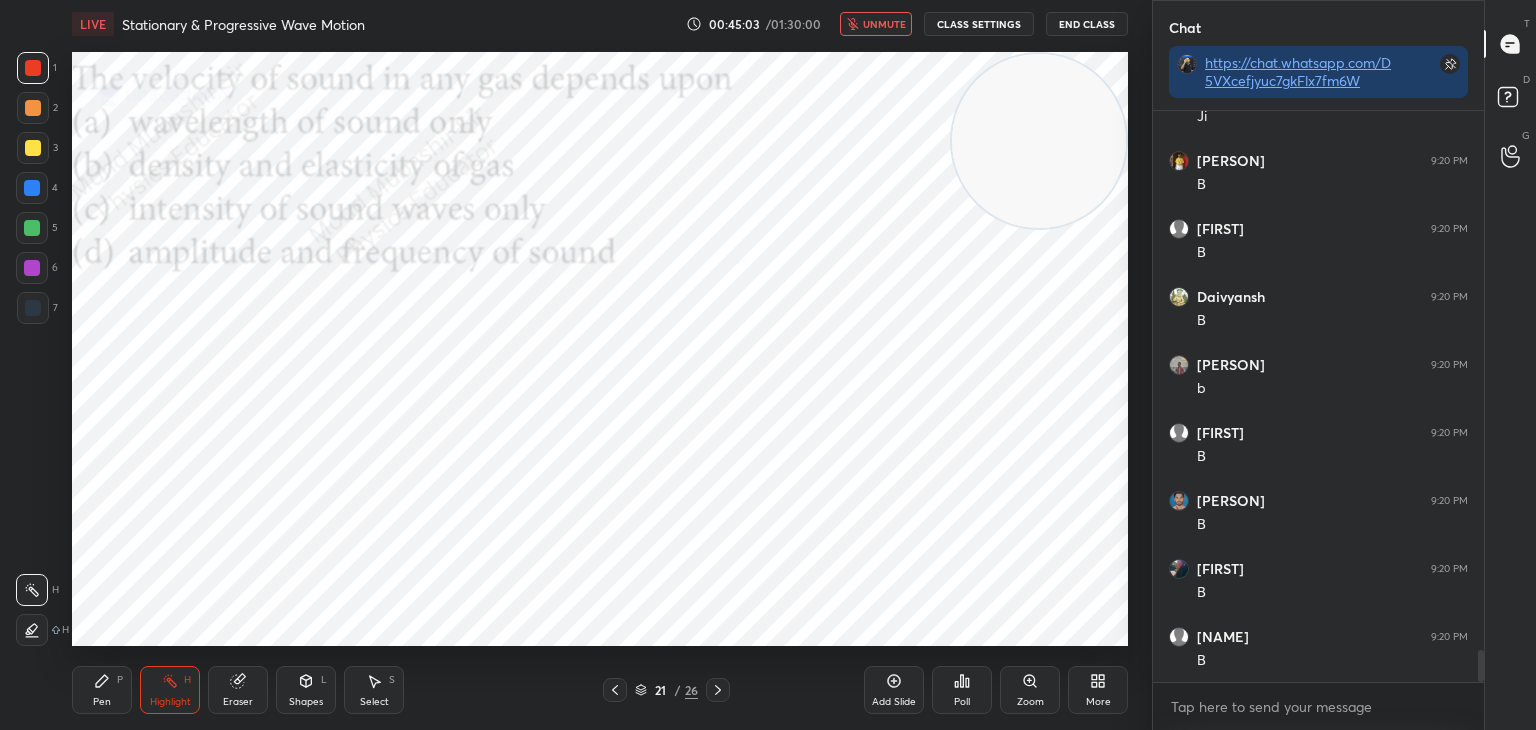 click on "LIVE Stationary & Progressive Wave Motion 00:45:03 /  01:30:00 unmute CLASS SETTINGS End Class" at bounding box center [600, 24] 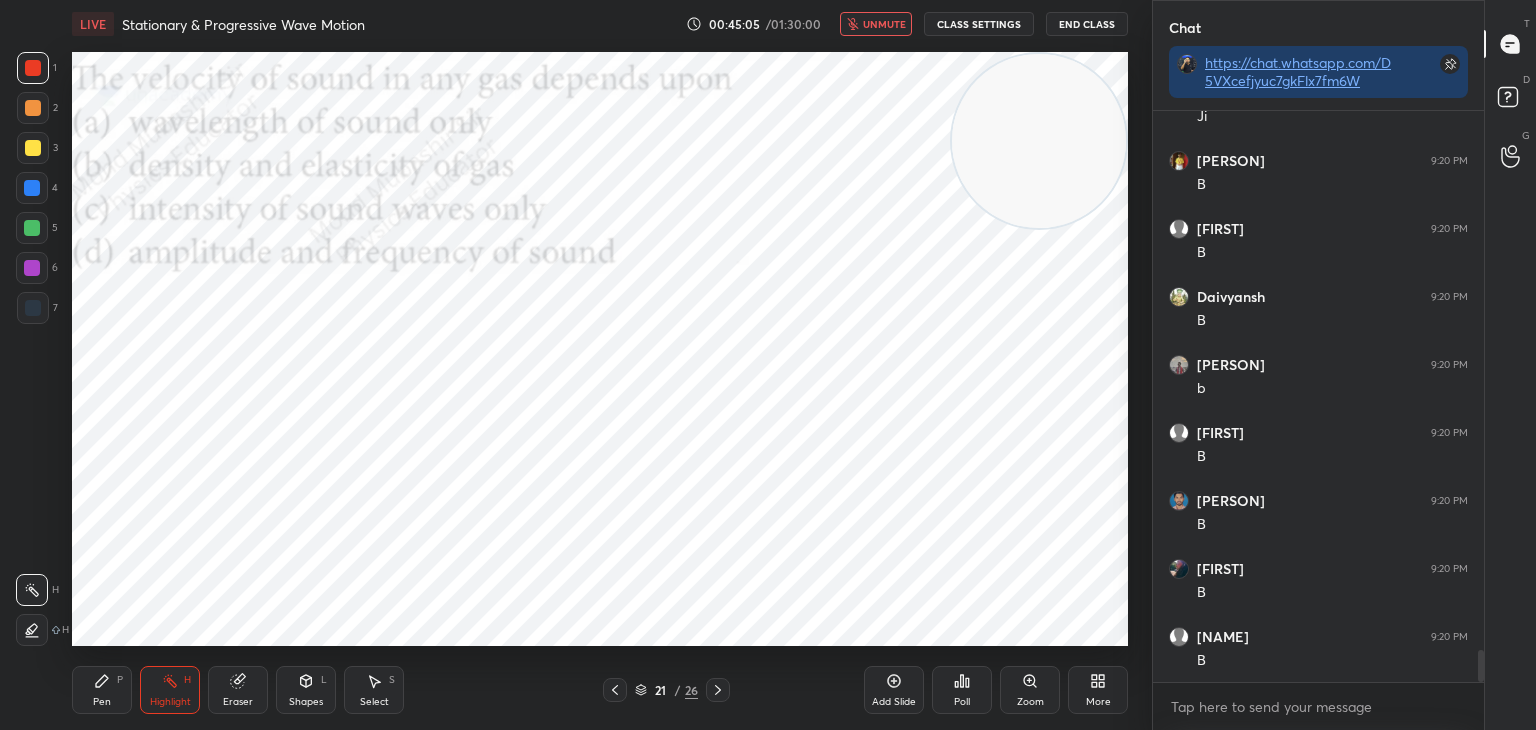 click on "unmute" at bounding box center (884, 24) 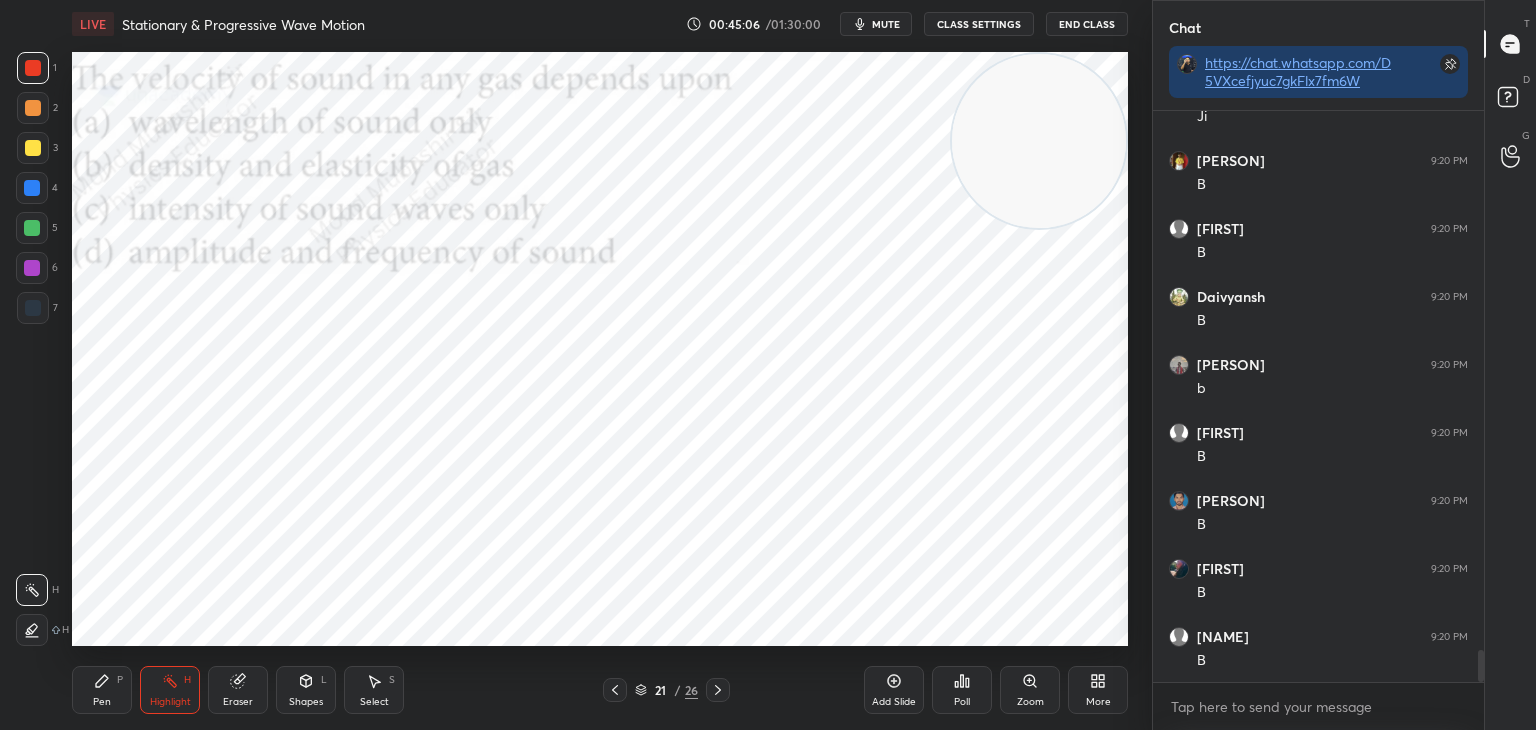 click on "Pen" at bounding box center [102, 702] 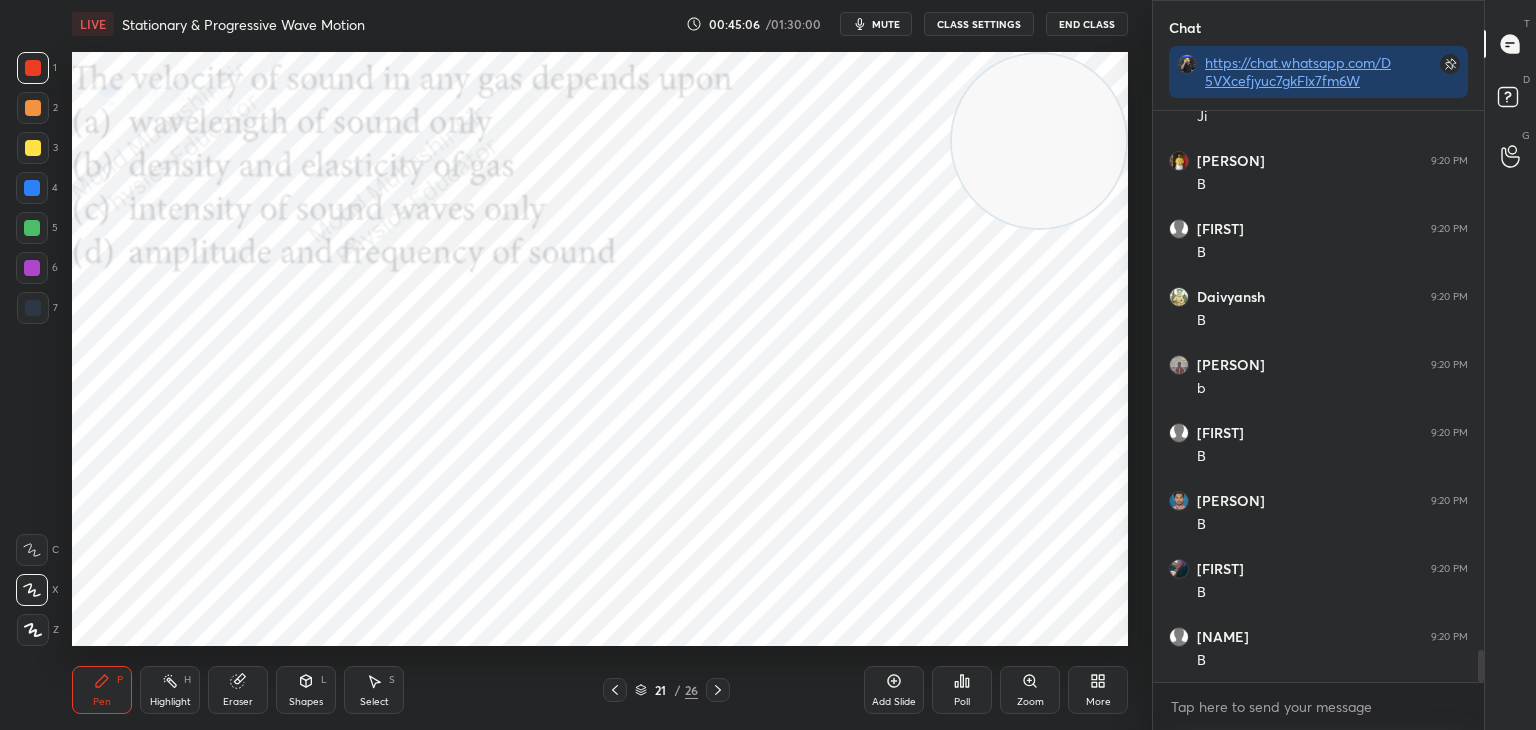 click at bounding box center [33, 148] 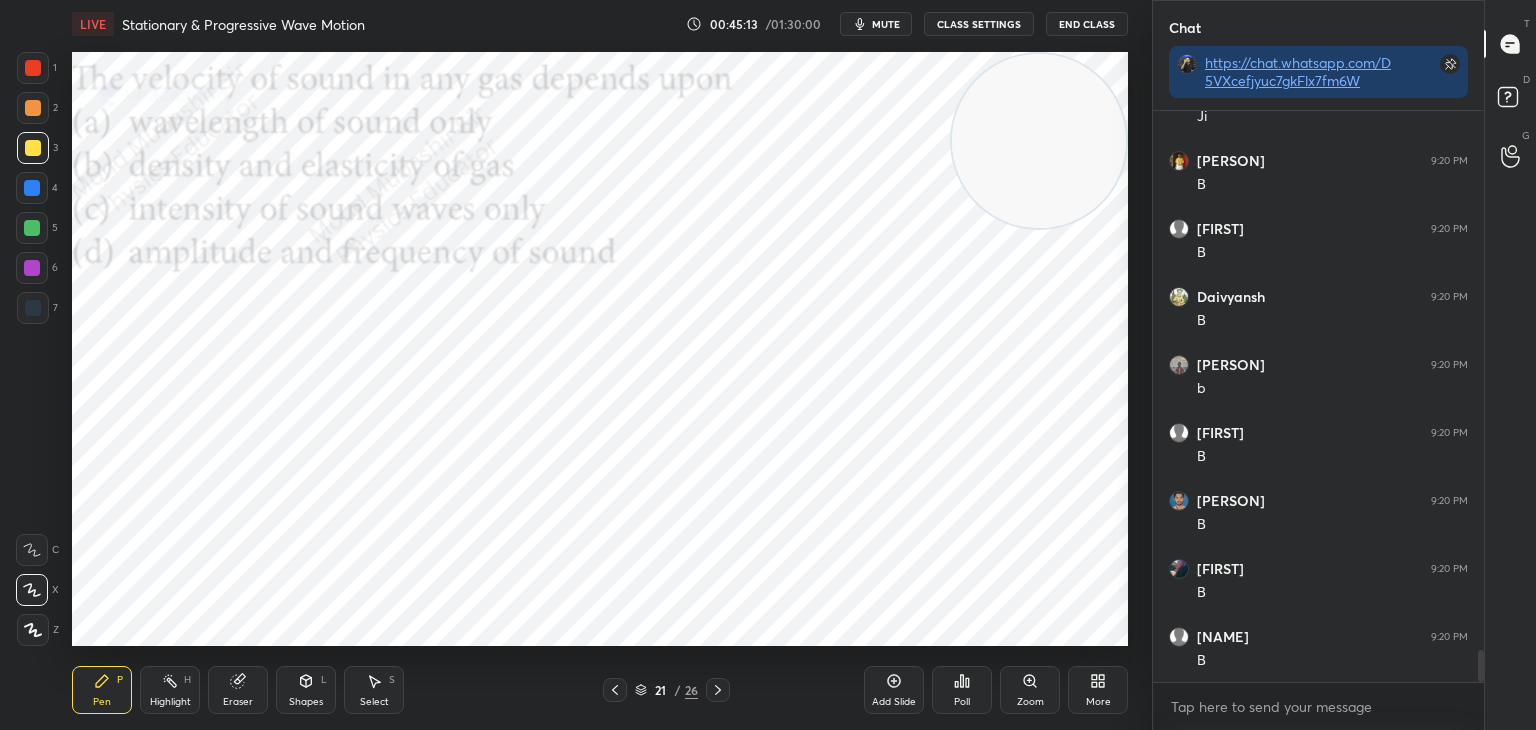 click 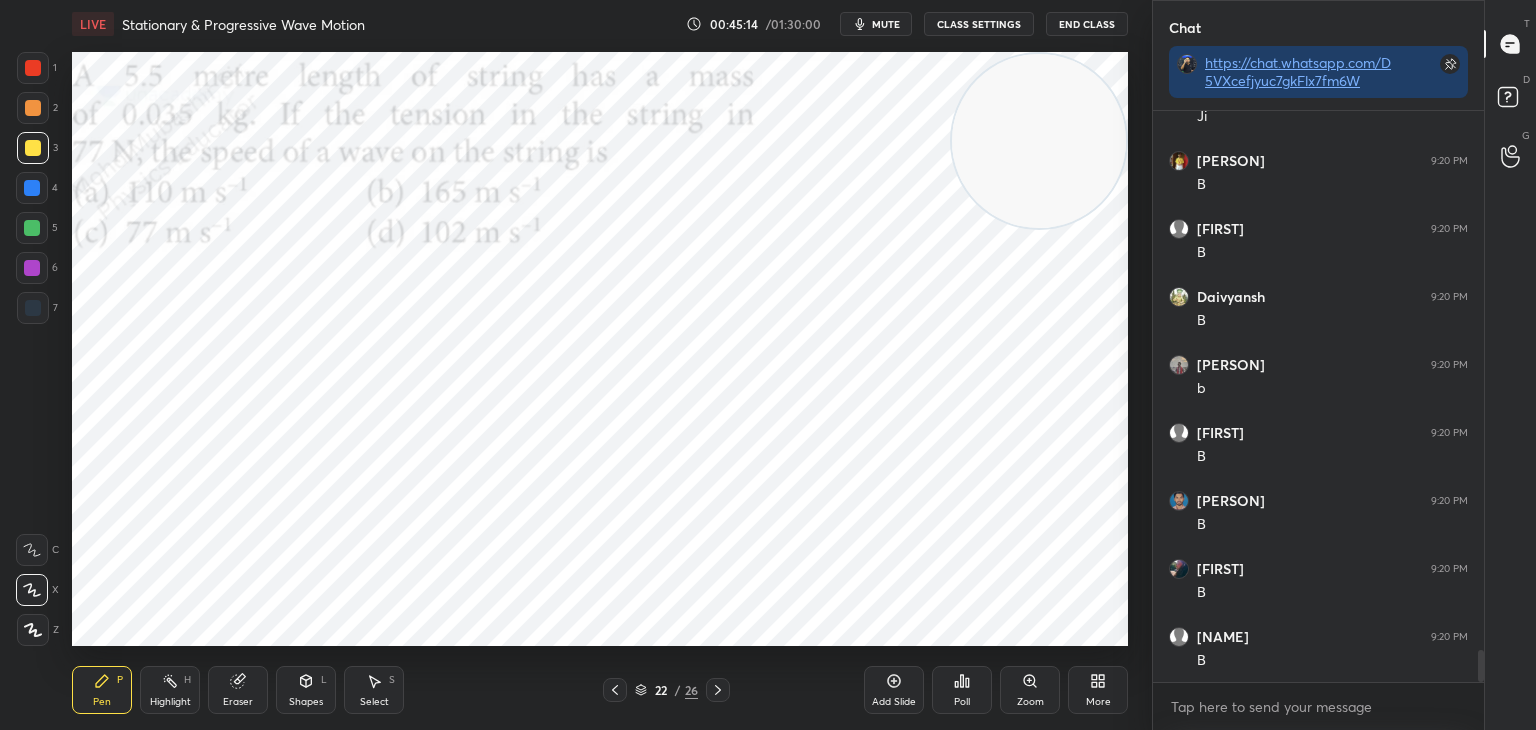drag, startPoint x: 160, startPoint y: 690, endPoint x: 207, endPoint y: 657, distance: 57.428215 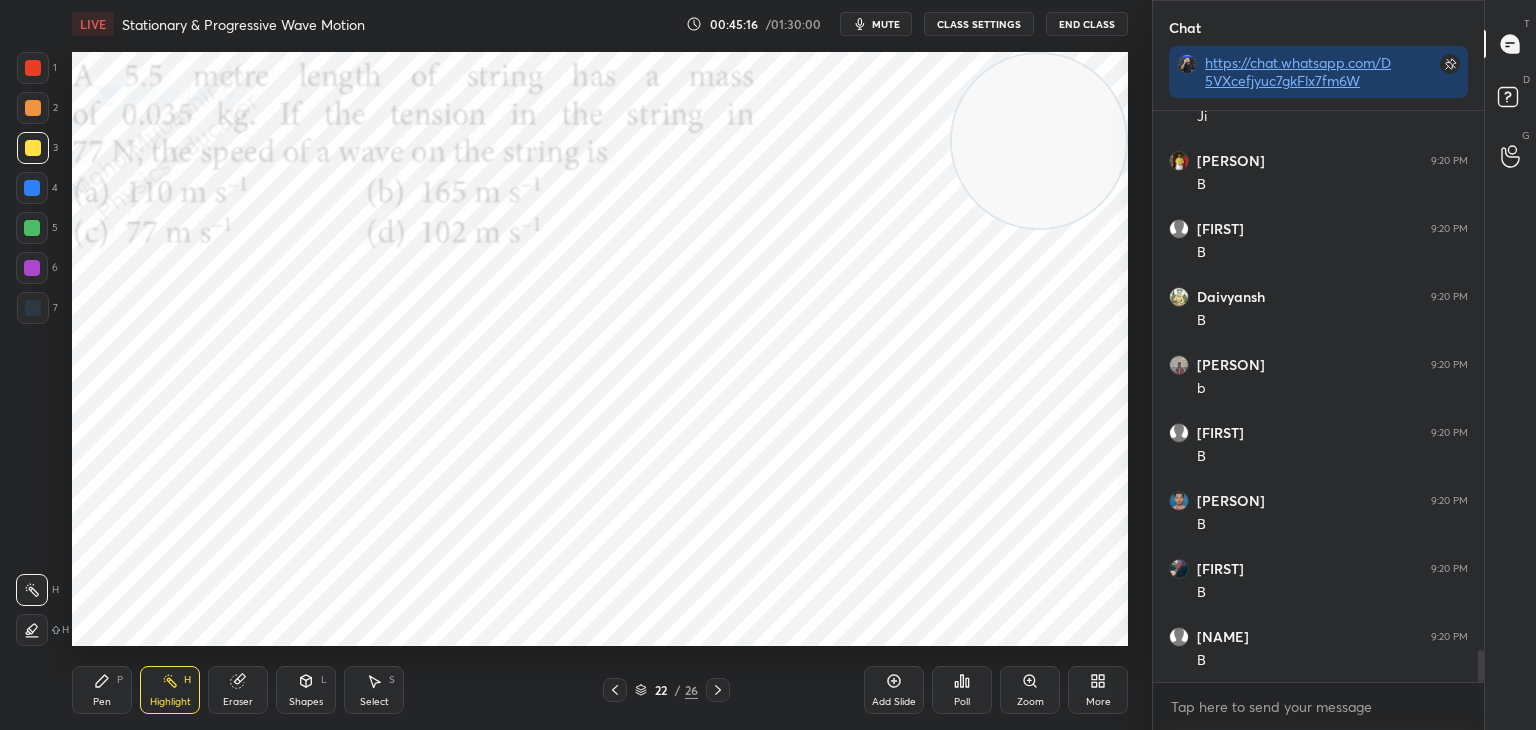 click on "mute" at bounding box center (876, 24) 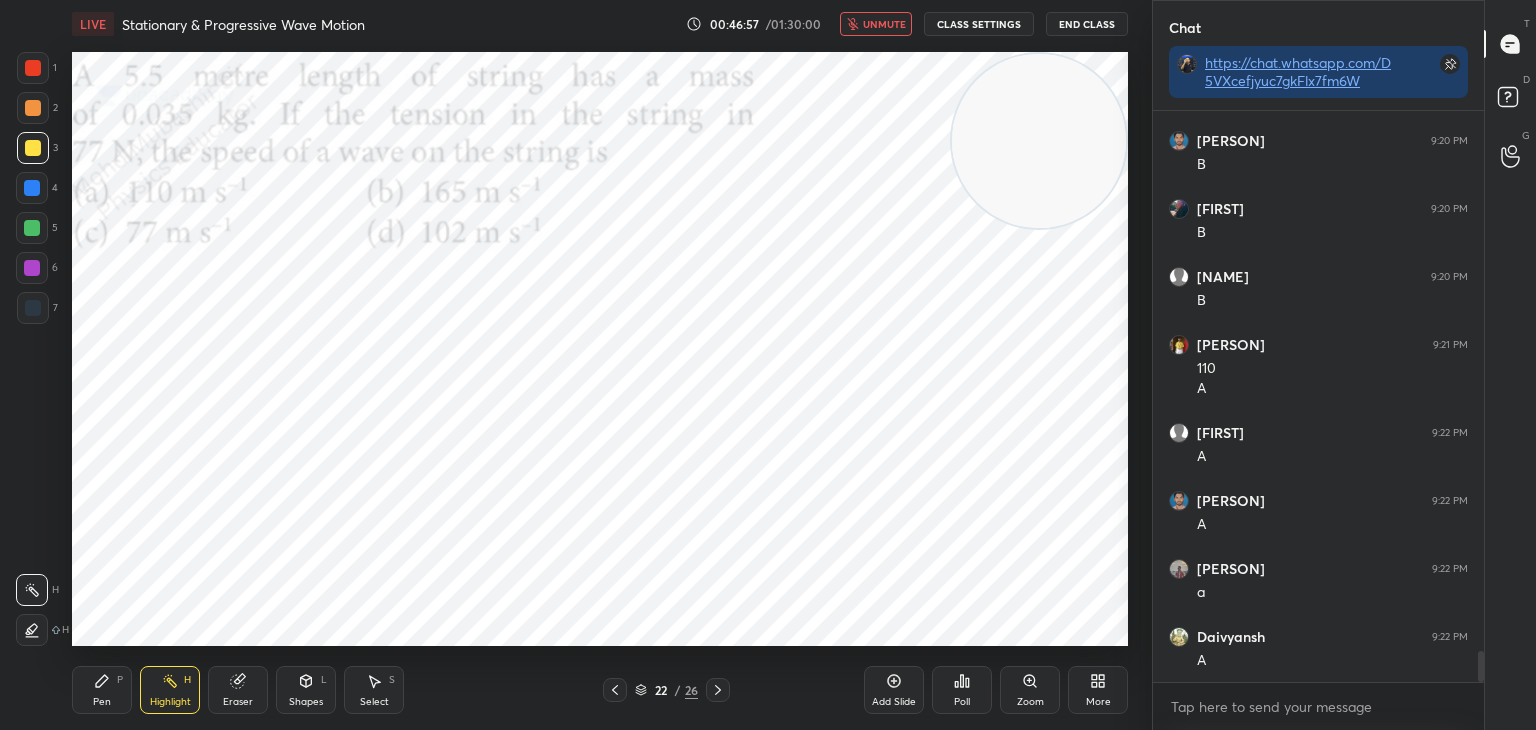 scroll, scrollTop: 10122, scrollLeft: 0, axis: vertical 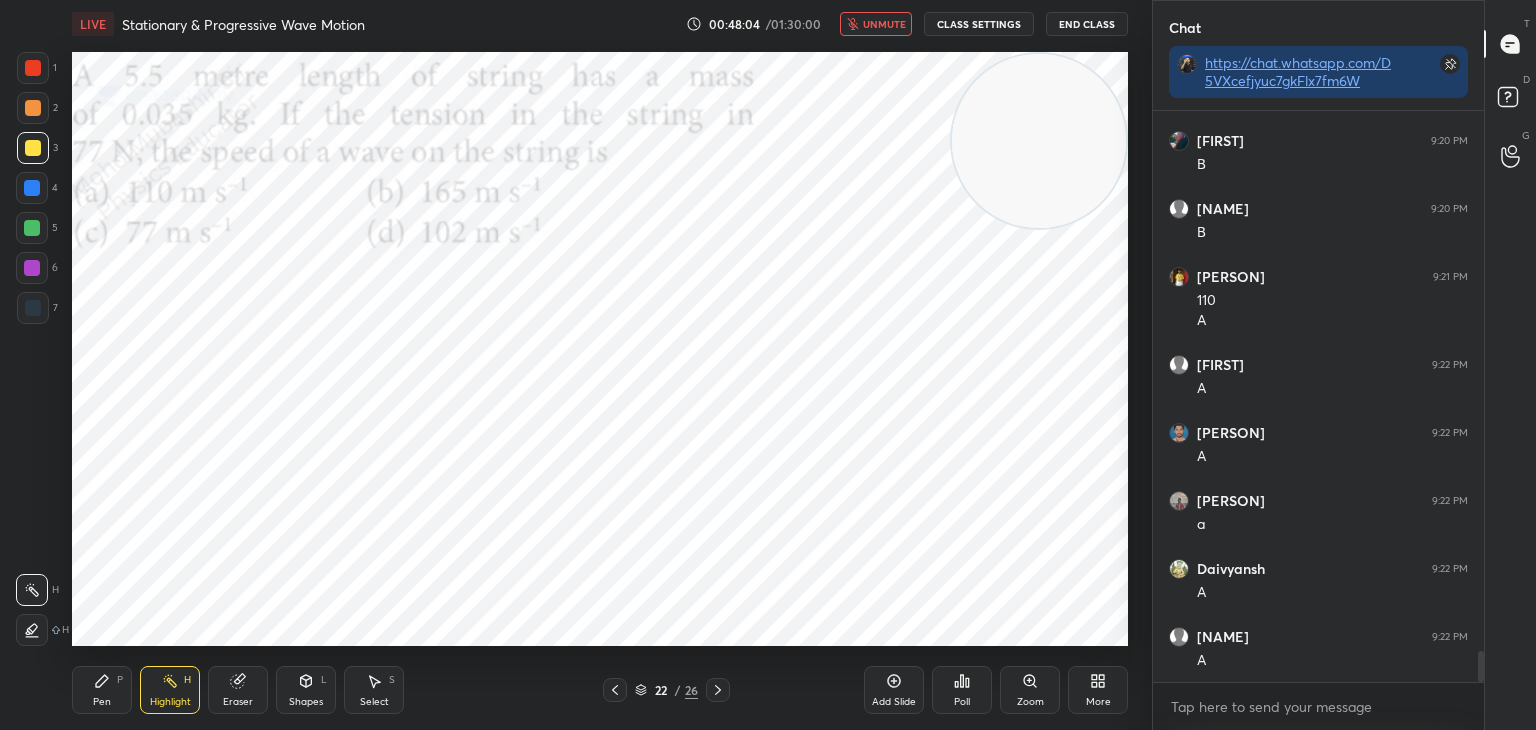 drag, startPoint x: 876, startPoint y: 30, endPoint x: 865, endPoint y: 48, distance: 21.095022 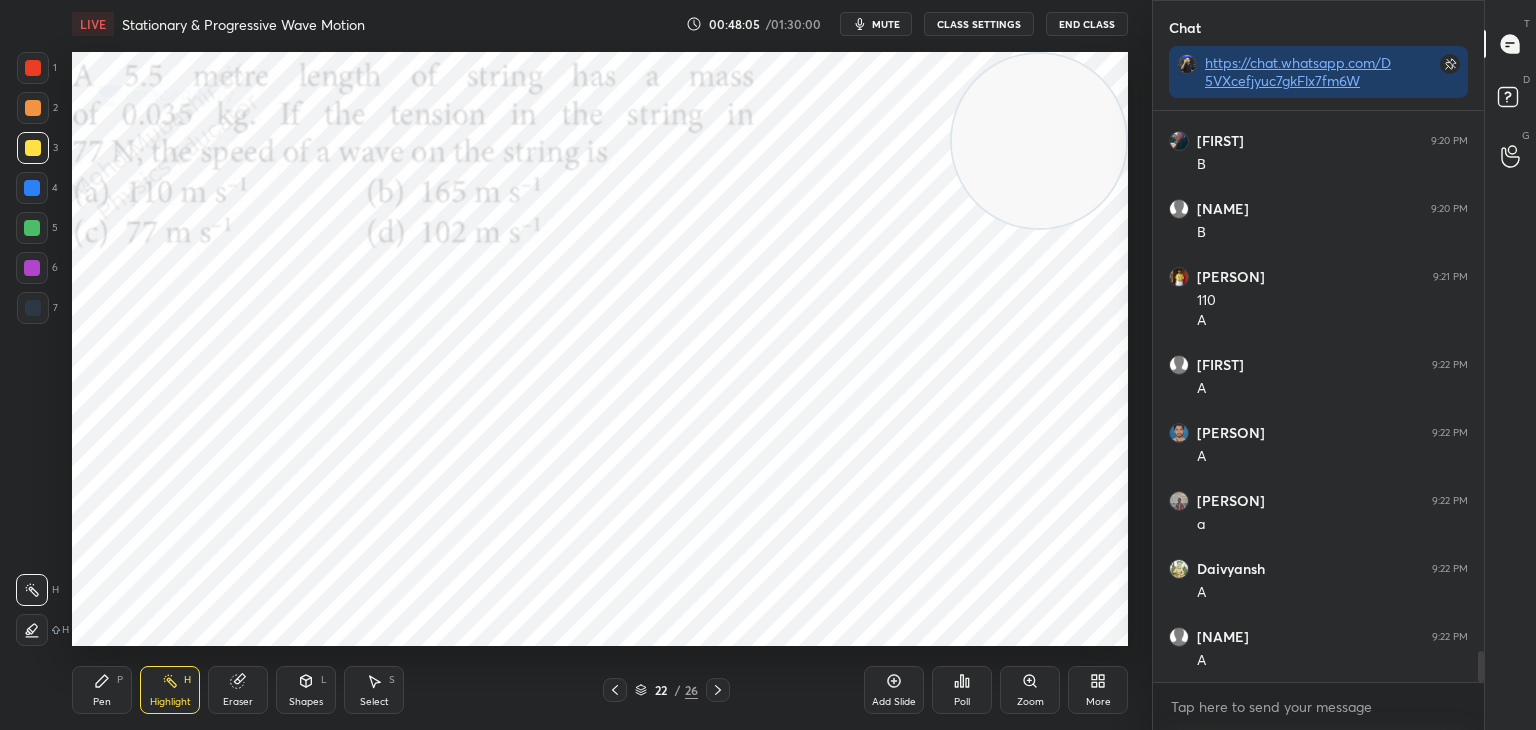 drag, startPoint x: 127, startPoint y: 681, endPoint x: 111, endPoint y: 681, distance: 16 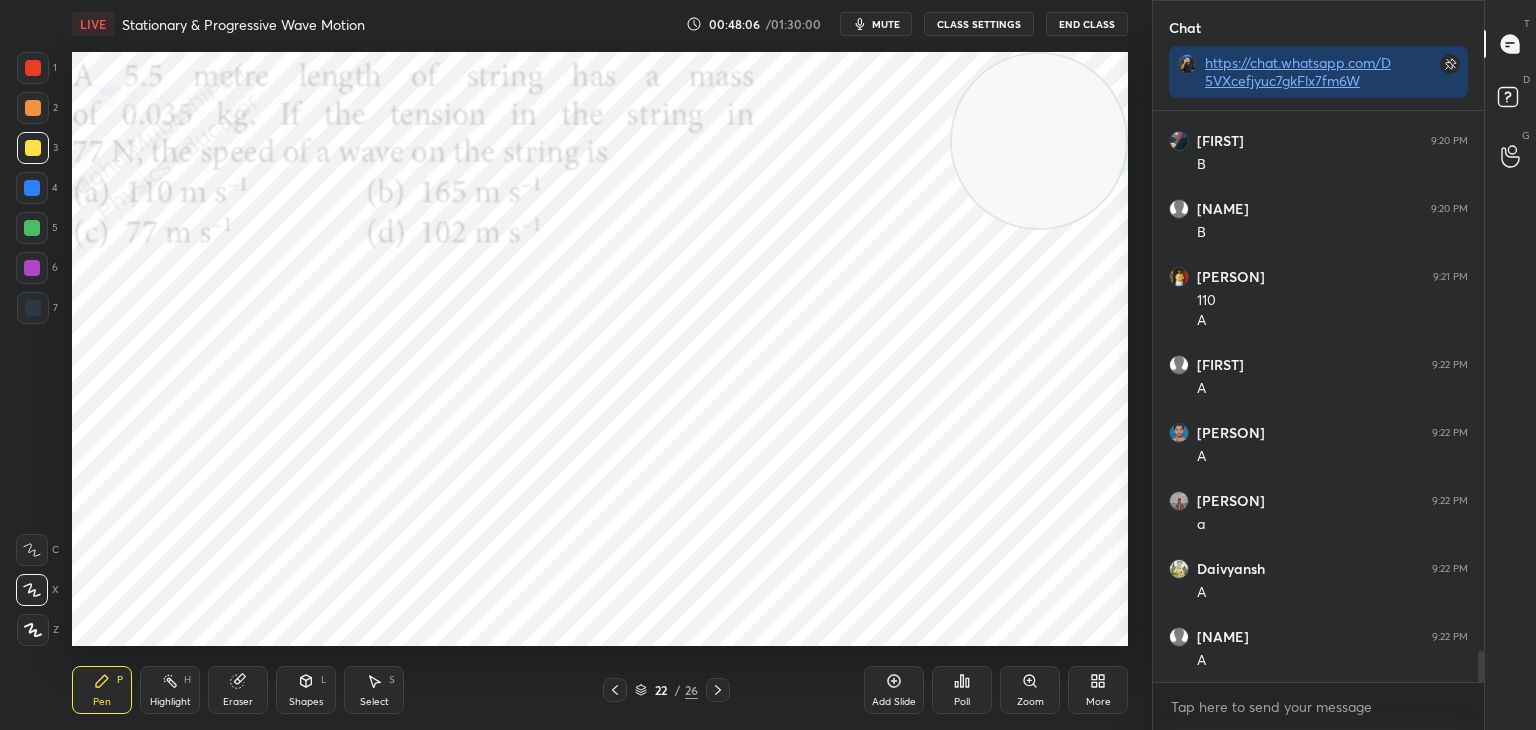 click at bounding box center [32, 188] 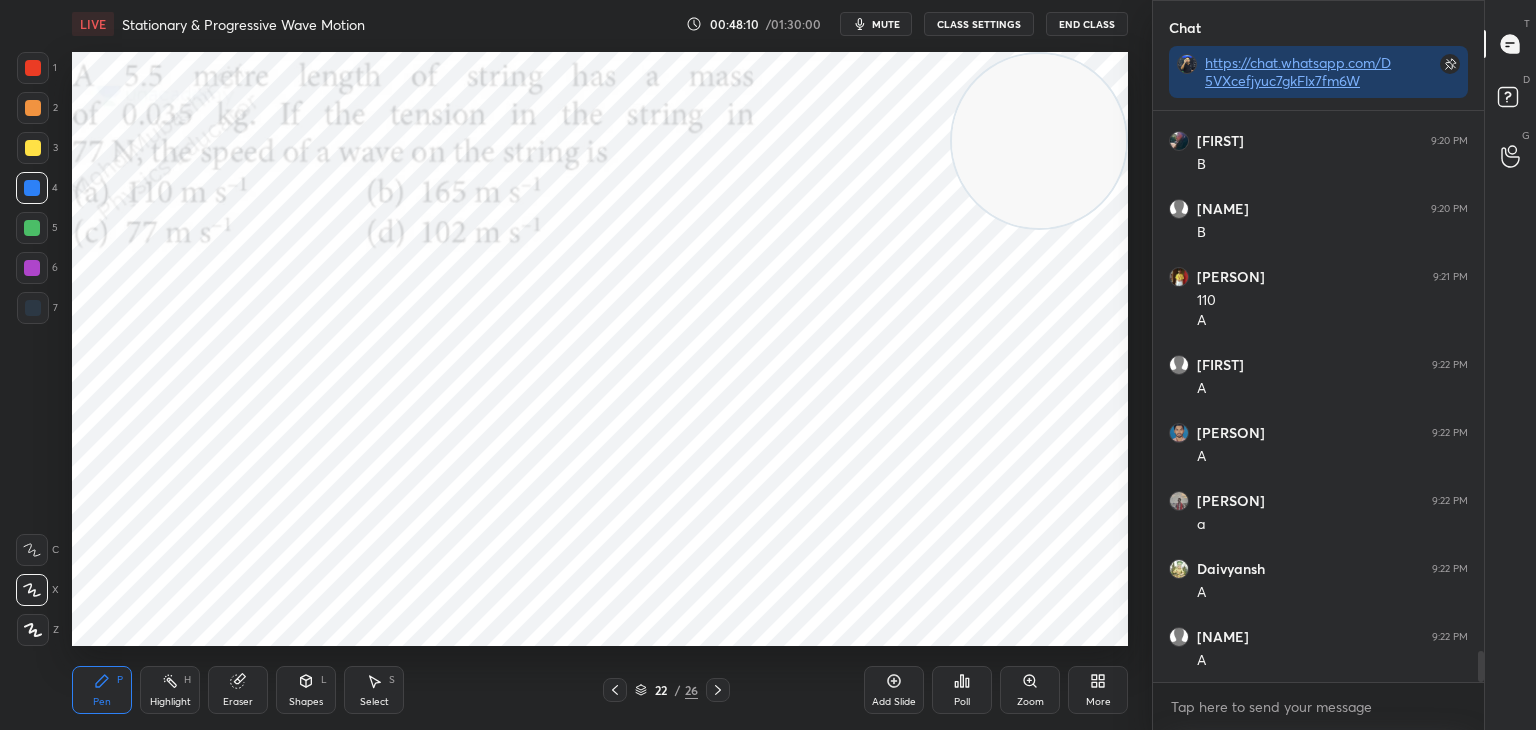 click at bounding box center [32, 268] 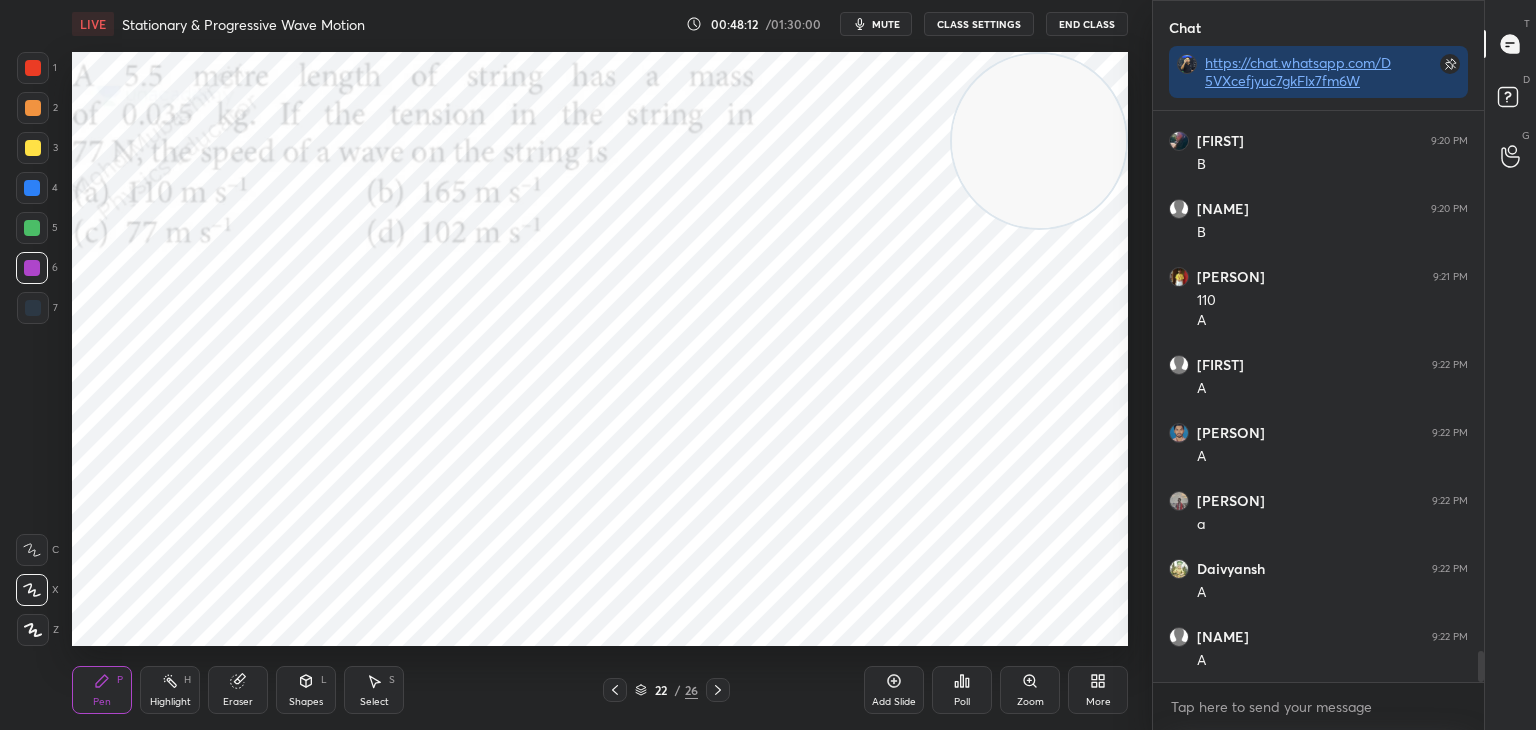 drag, startPoint x: 859, startPoint y: 334, endPoint x: 696, endPoint y: 433, distance: 190.7092 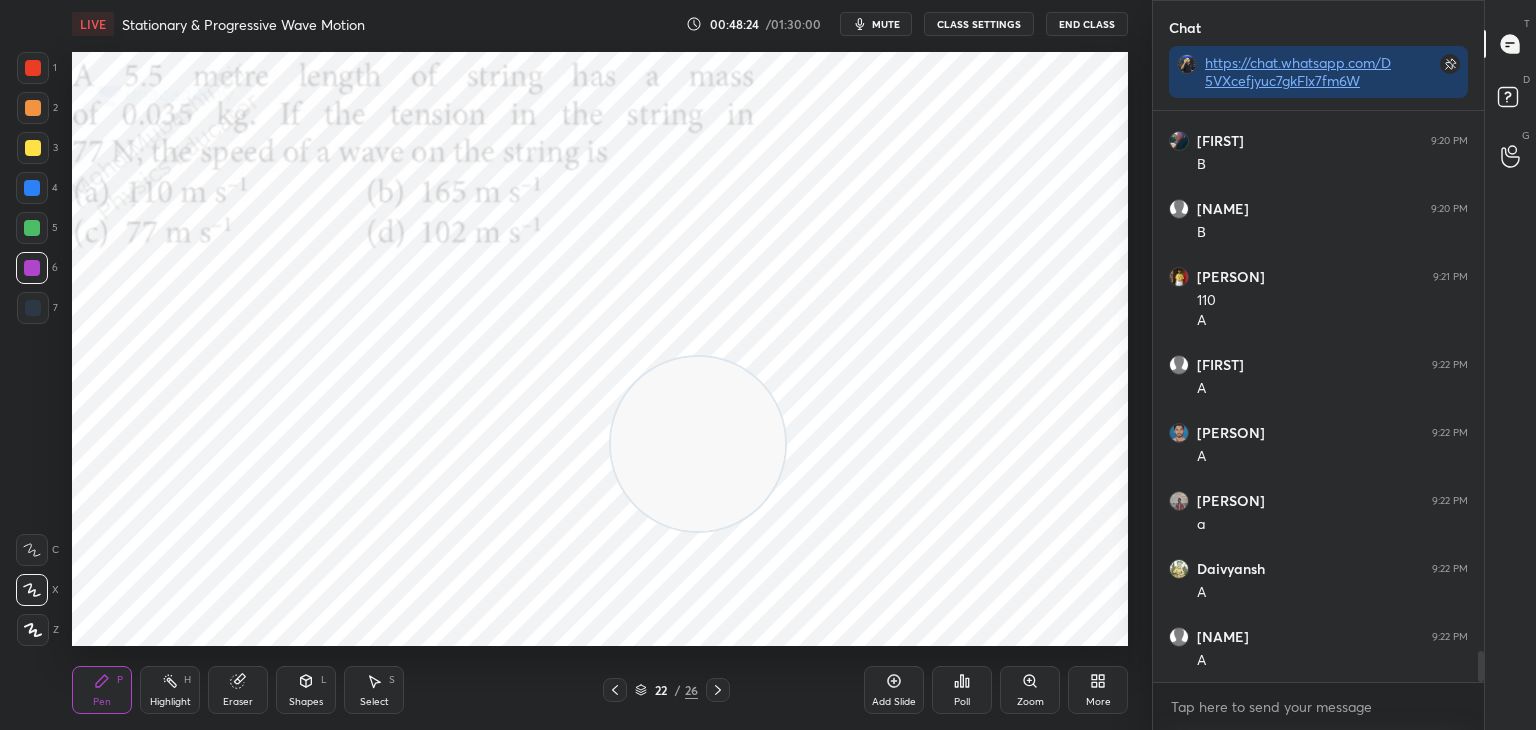click at bounding box center (698, 444) 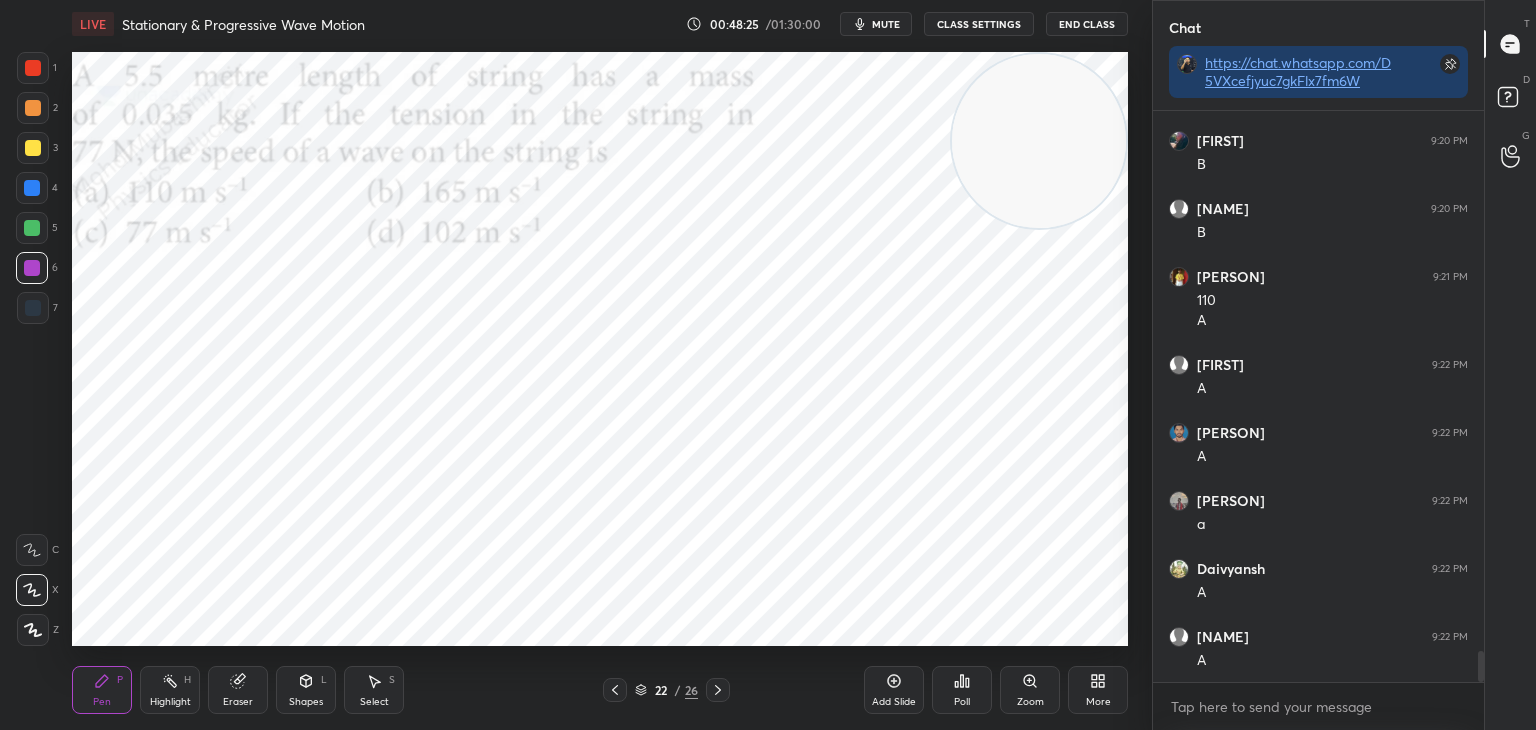 click at bounding box center (32, 188) 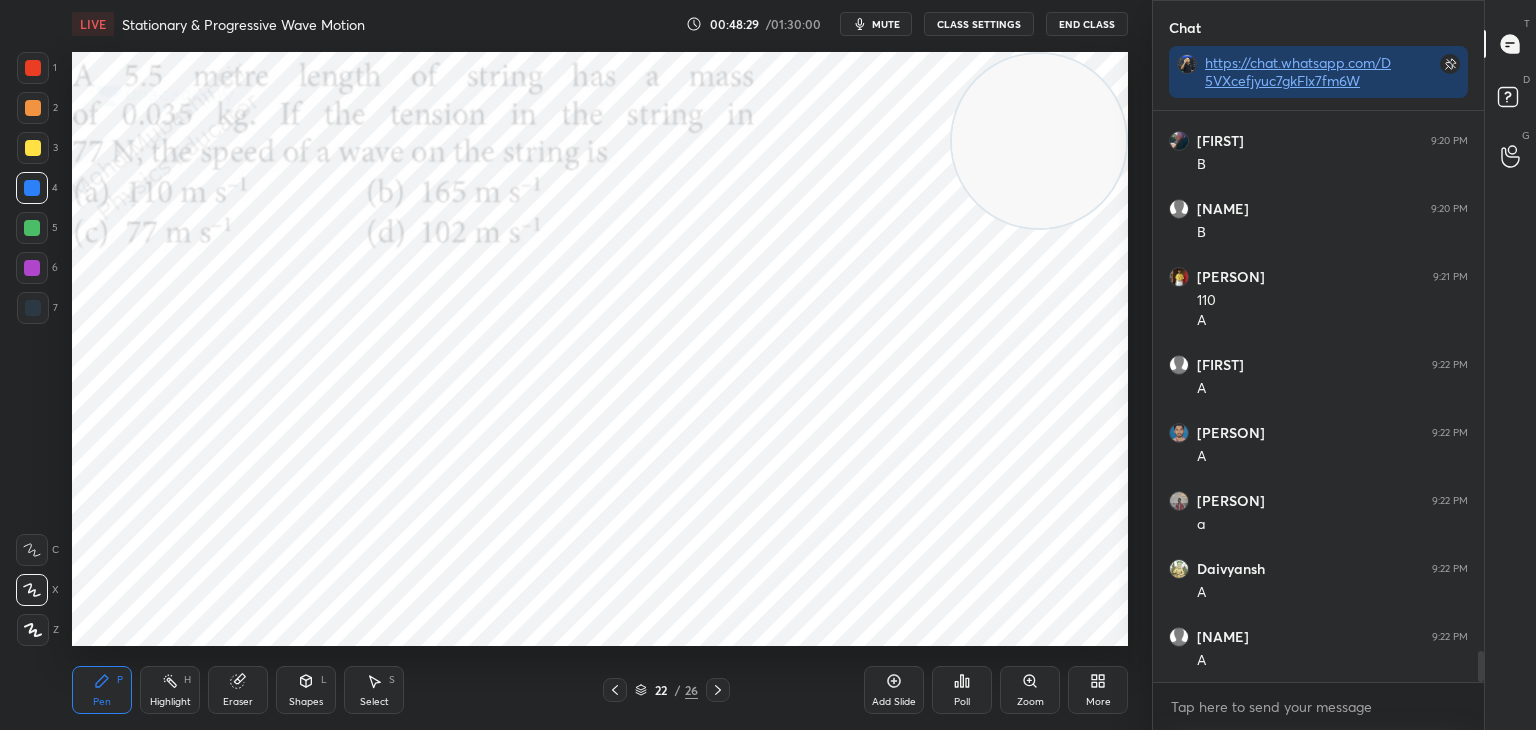 click at bounding box center (32, 228) 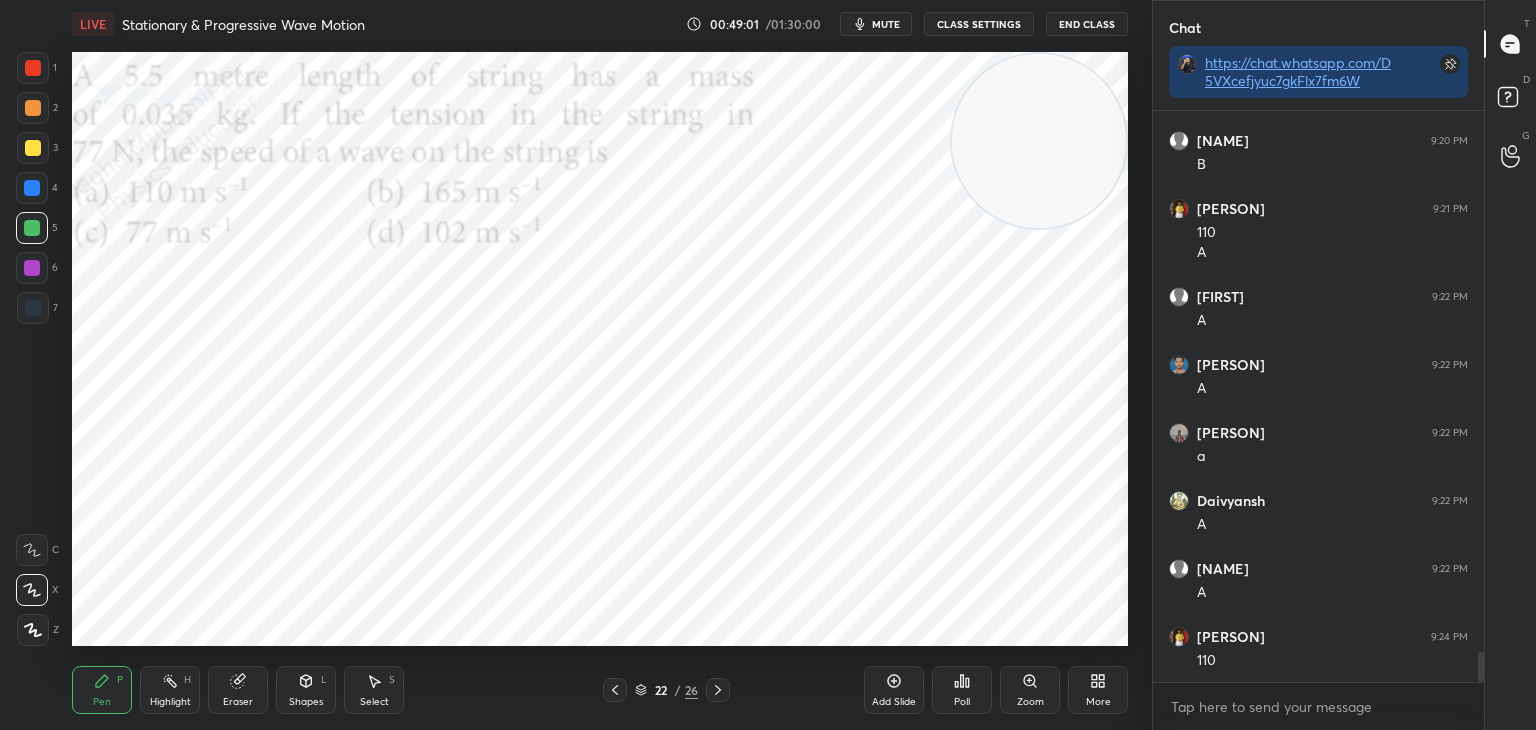 scroll, scrollTop: 10258, scrollLeft: 0, axis: vertical 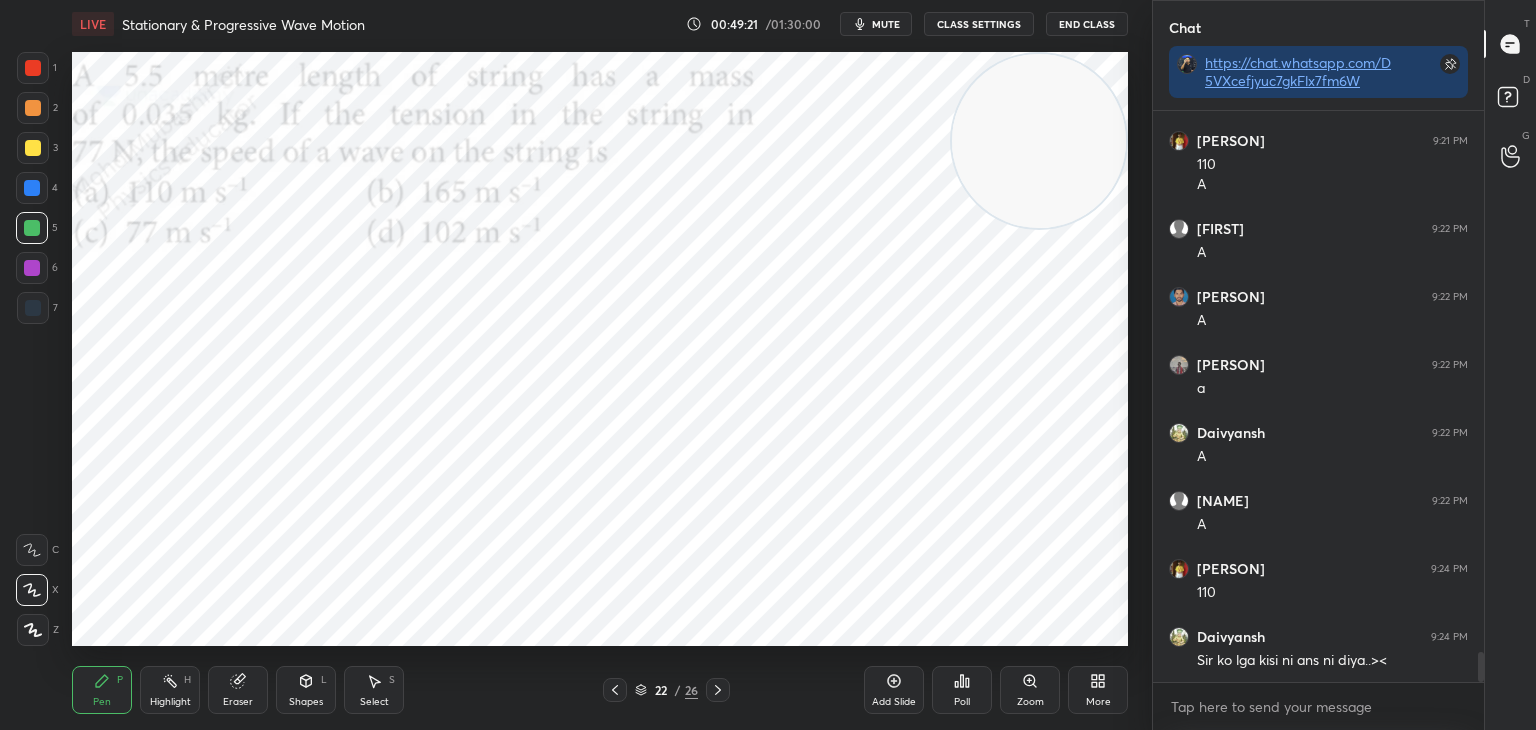 drag, startPoint x: 1481, startPoint y: 661, endPoint x: 1467, endPoint y: 669, distance: 16.124516 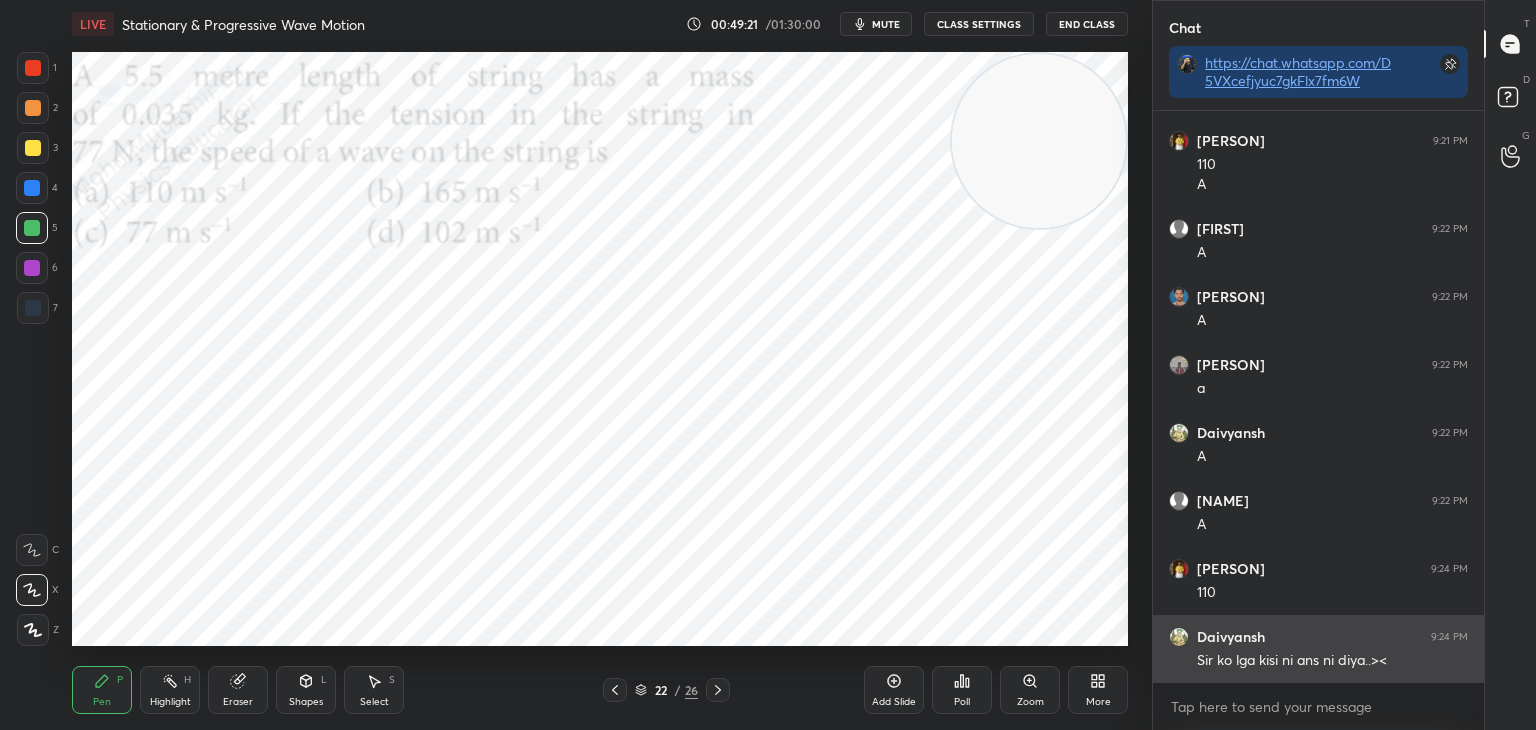 click on "[PERSON] 9:20 PM B [PERSON] 9:20 PM B [PERSON] 9:21 PM 110 A [PERSON] 9:22 PM A [PERSON] 9:22 PM A [PERSON] 9:22 PM a [PERSON] 9:22 PM A [PERSON] 9:22 PM A [PERSON] 9:24 PM 110 [PERSON] 9:24 PM Sir ko lga kisi ni ans ni diya.. JUMP TO LATEST Enable hand raising Enable raise hand to speak to learners. Once enabled, chat will be turned off temporarily. Enable x" at bounding box center (1318, 420) 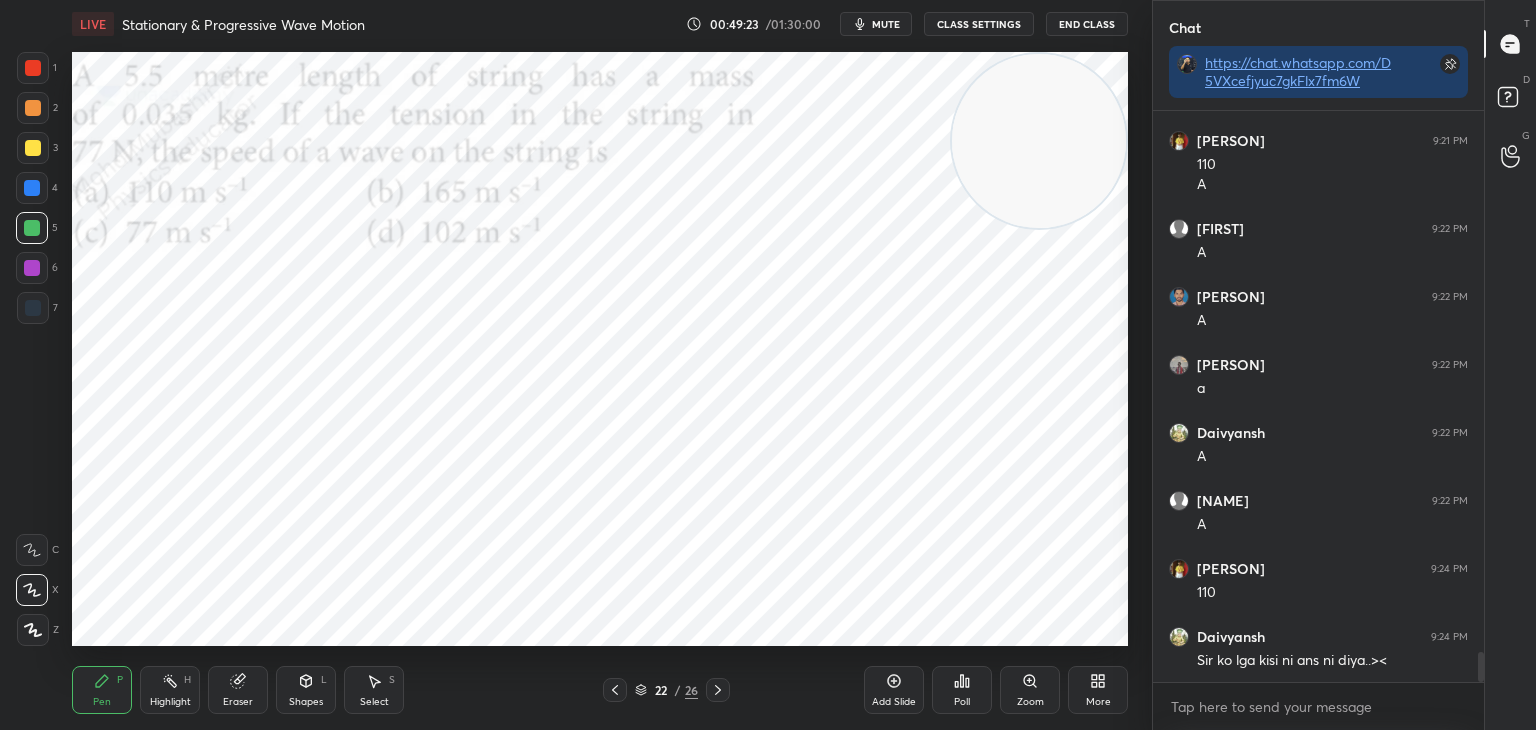 drag, startPoint x: 355, startPoint y: 682, endPoint x: 363, endPoint y: 674, distance: 11.313708 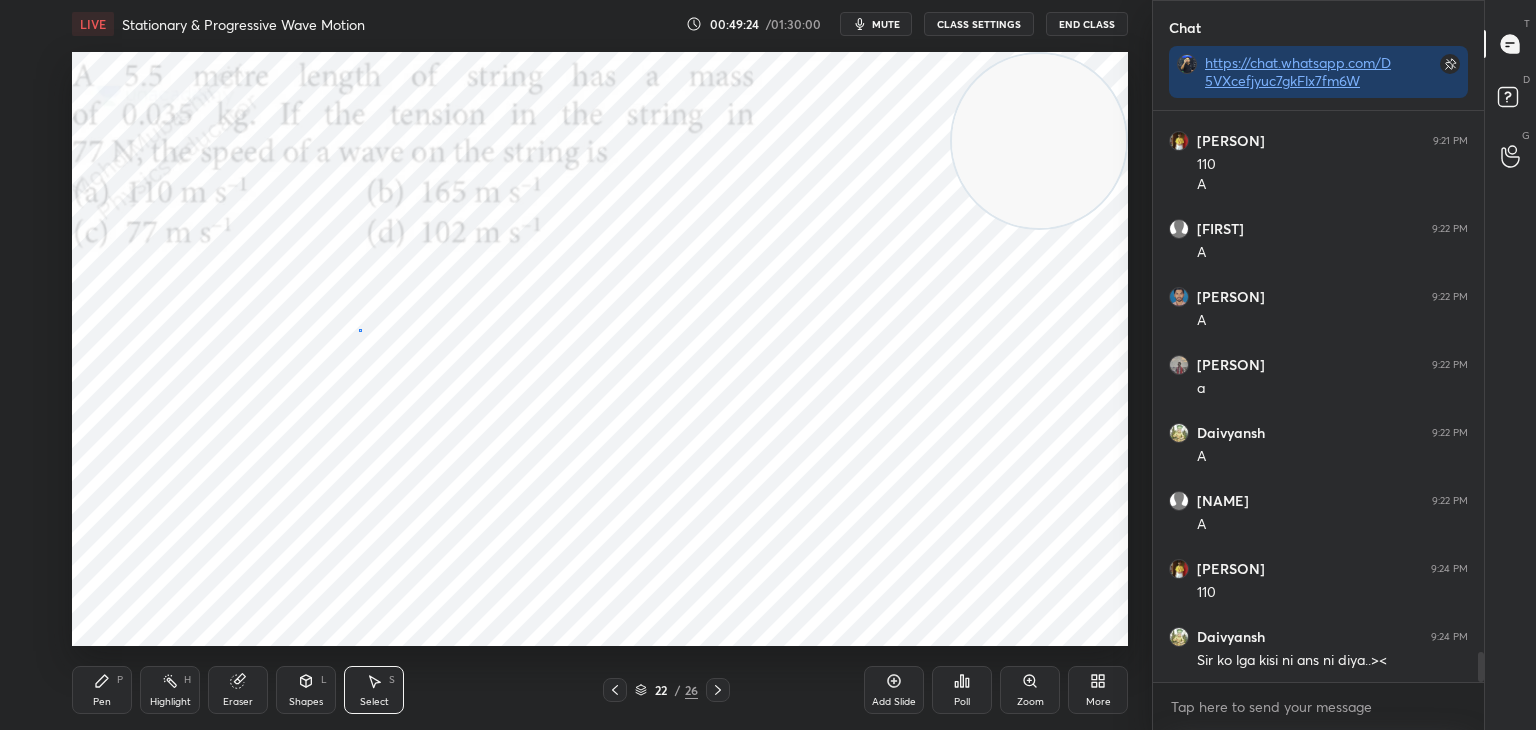 drag, startPoint x: 359, startPoint y: 329, endPoint x: 376, endPoint y: 385, distance: 58.5235 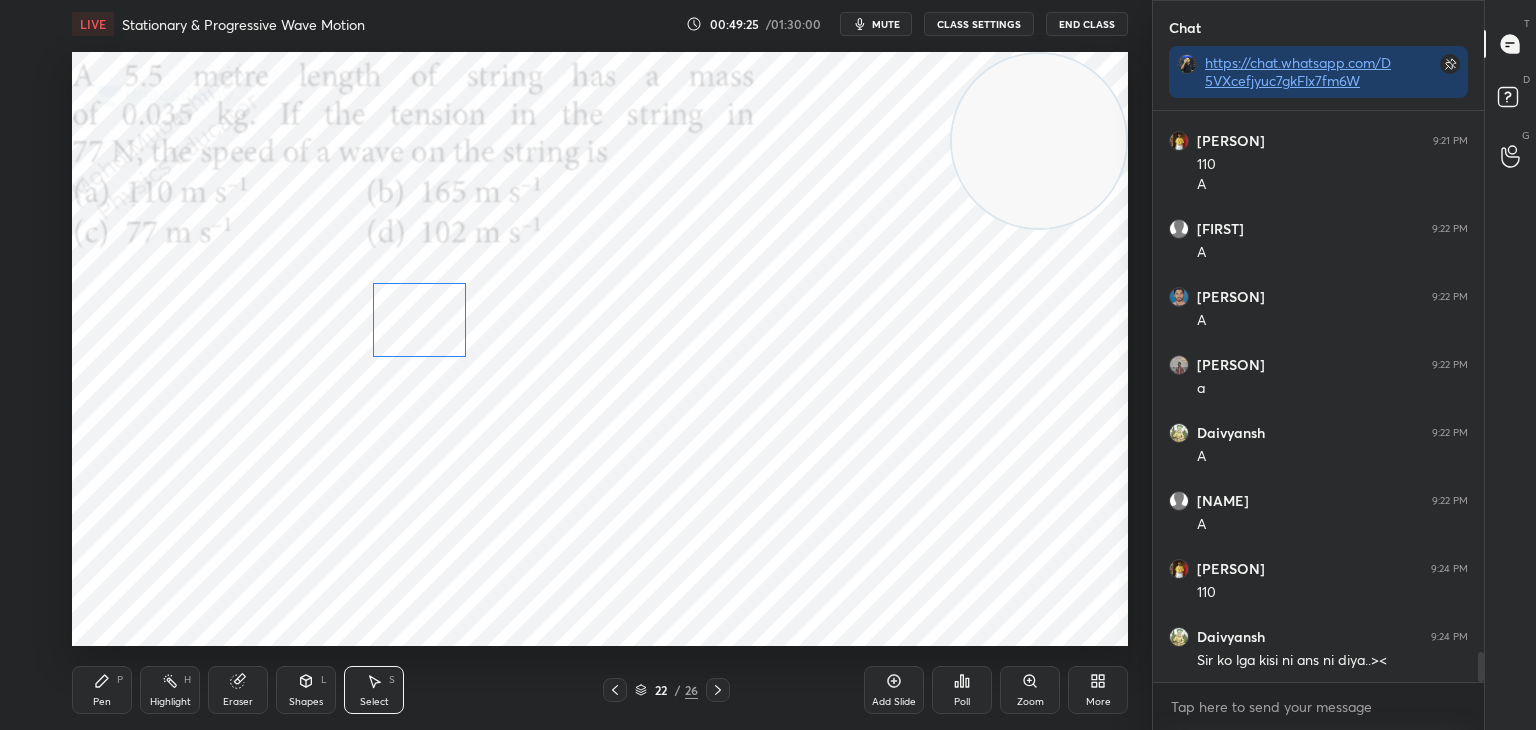 drag, startPoint x: 379, startPoint y: 357, endPoint x: 383, endPoint y: 345, distance: 12.649111 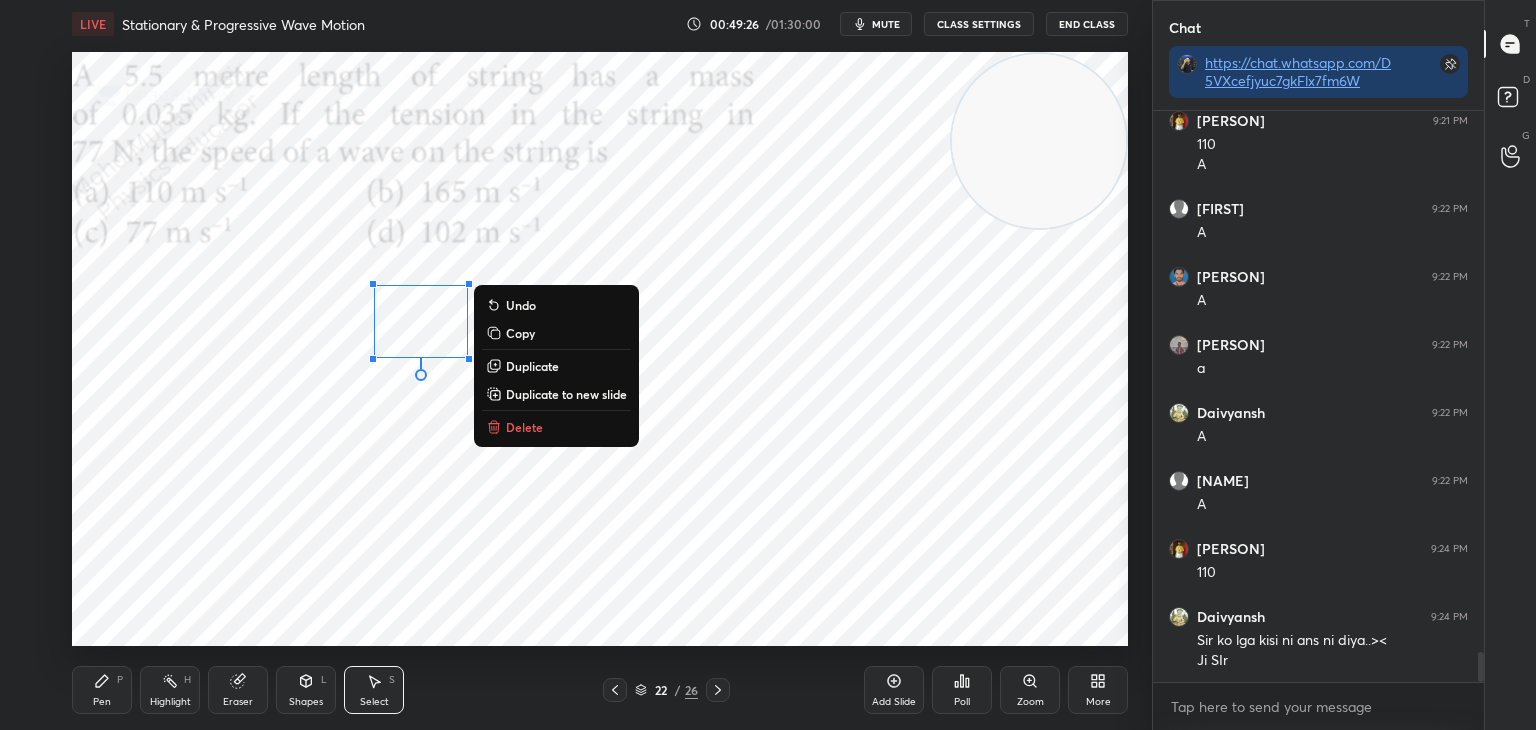 click on "0 ° Undo Copy Duplicate Duplicate to new slide Delete" at bounding box center (600, 349) 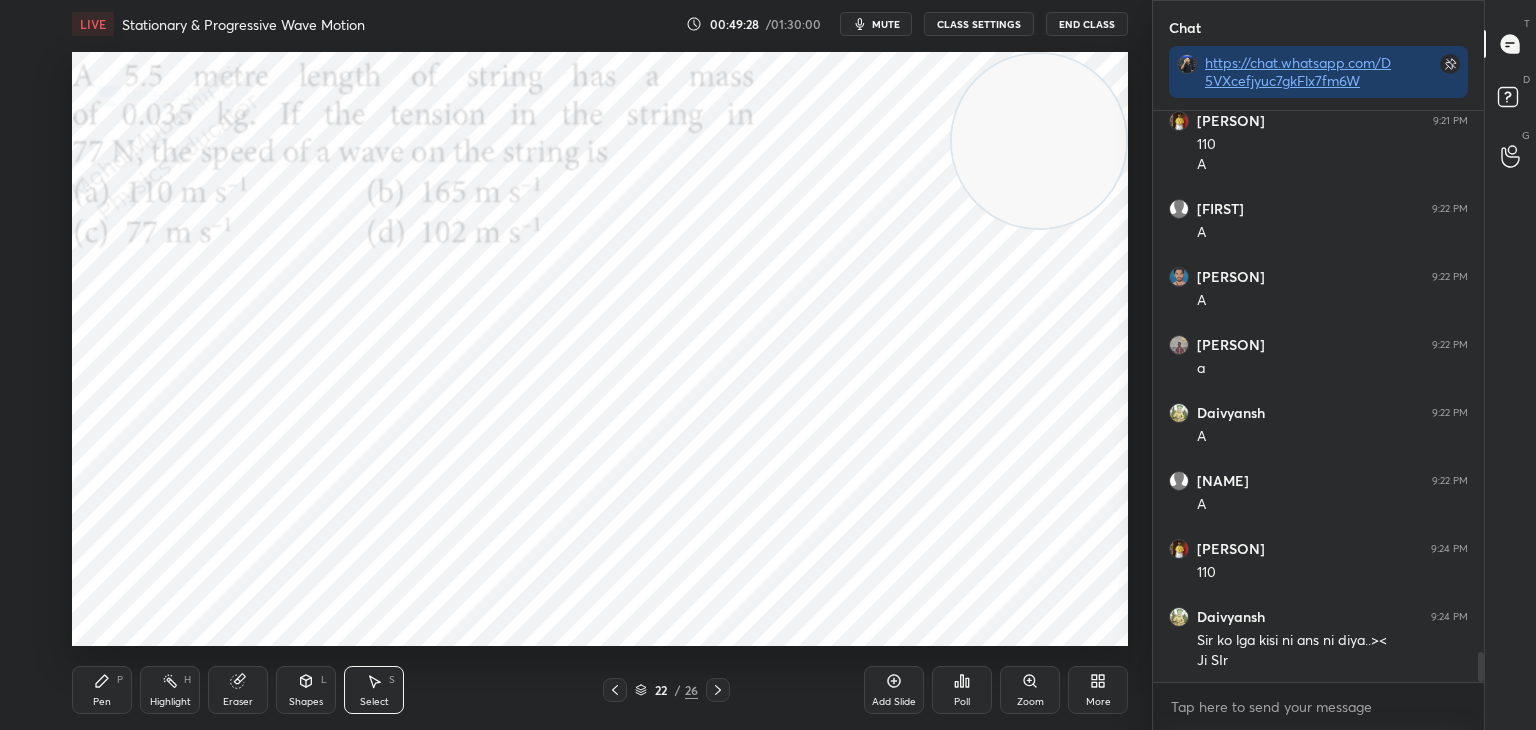 click 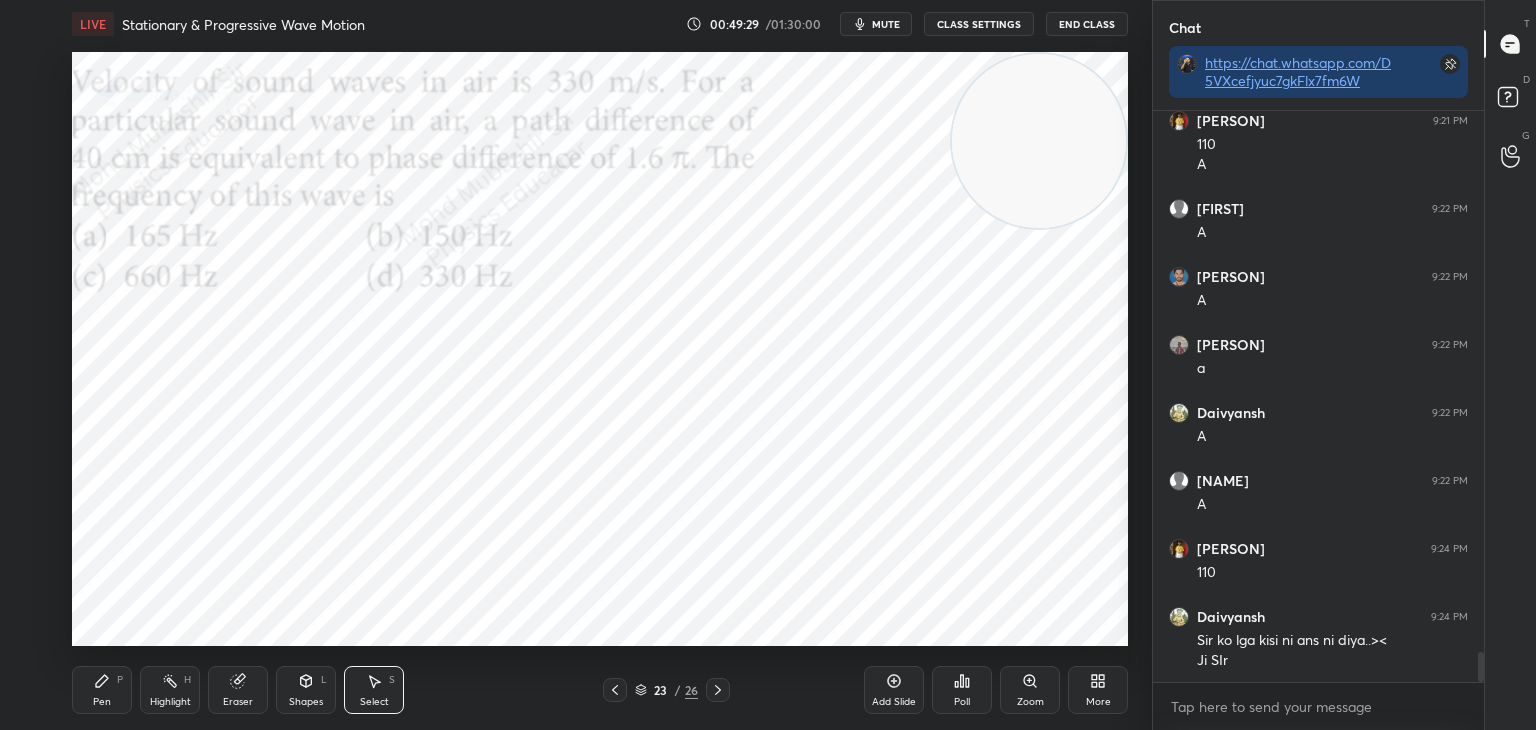 click 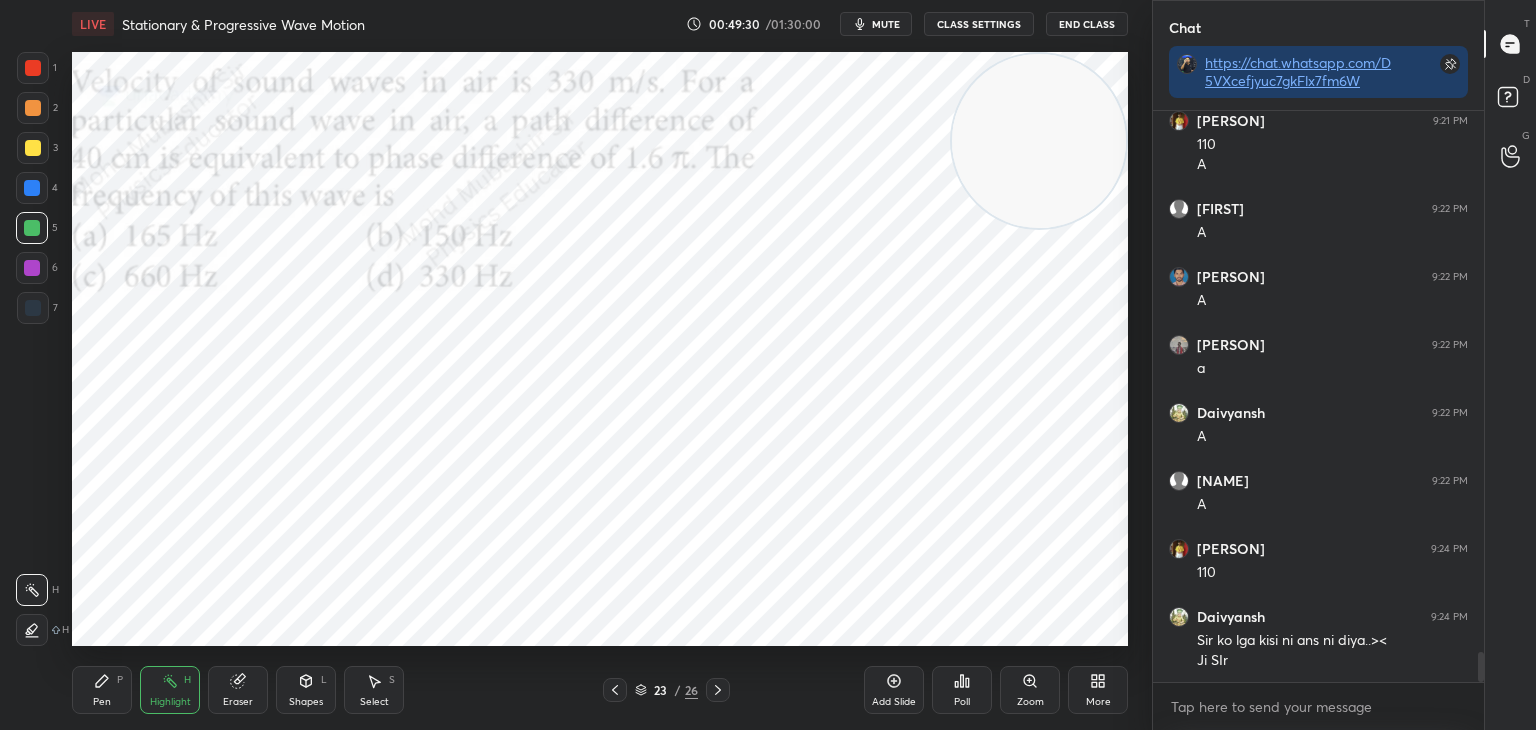 scroll, scrollTop: 10346, scrollLeft: 0, axis: vertical 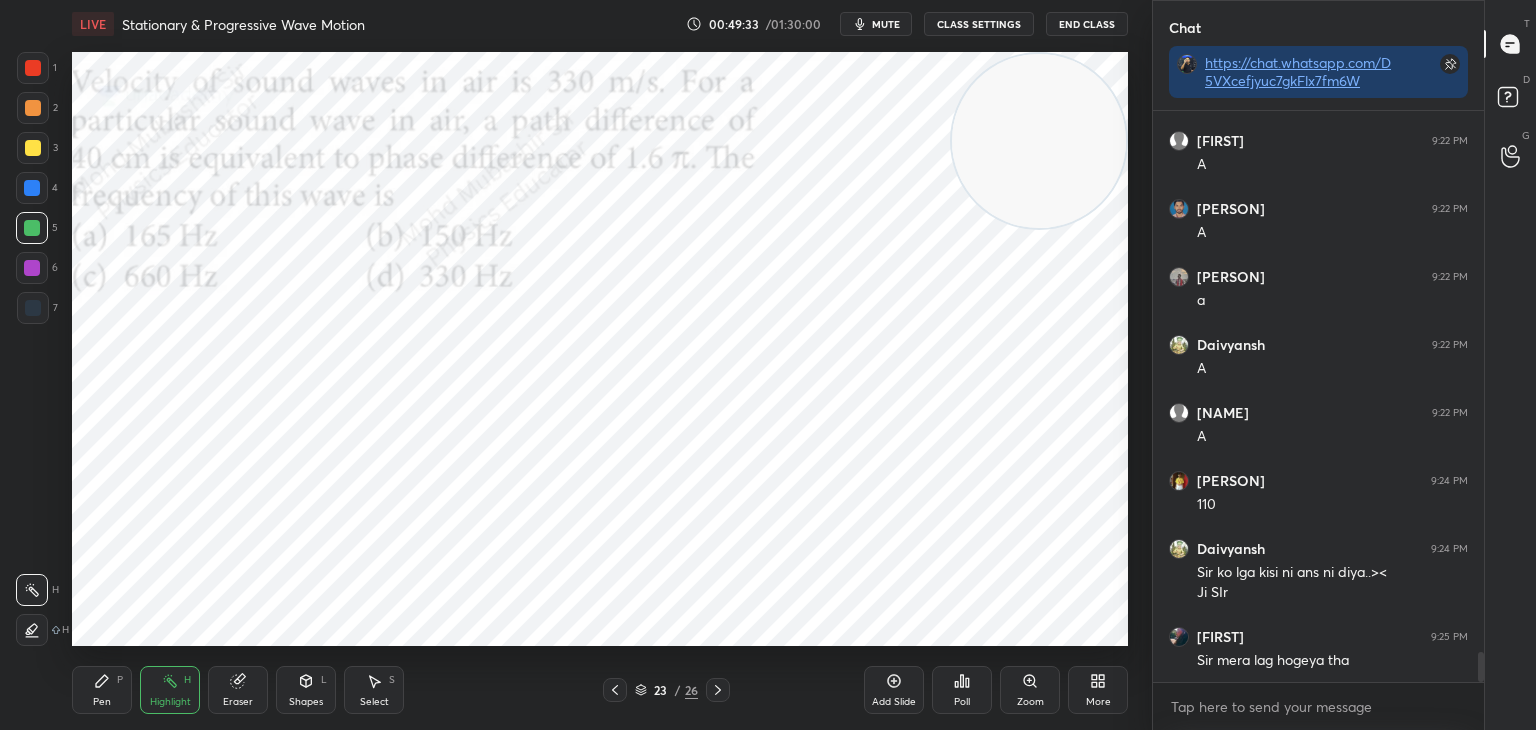 drag, startPoint x: 605, startPoint y: 693, endPoint x: 607, endPoint y: 677, distance: 16.124516 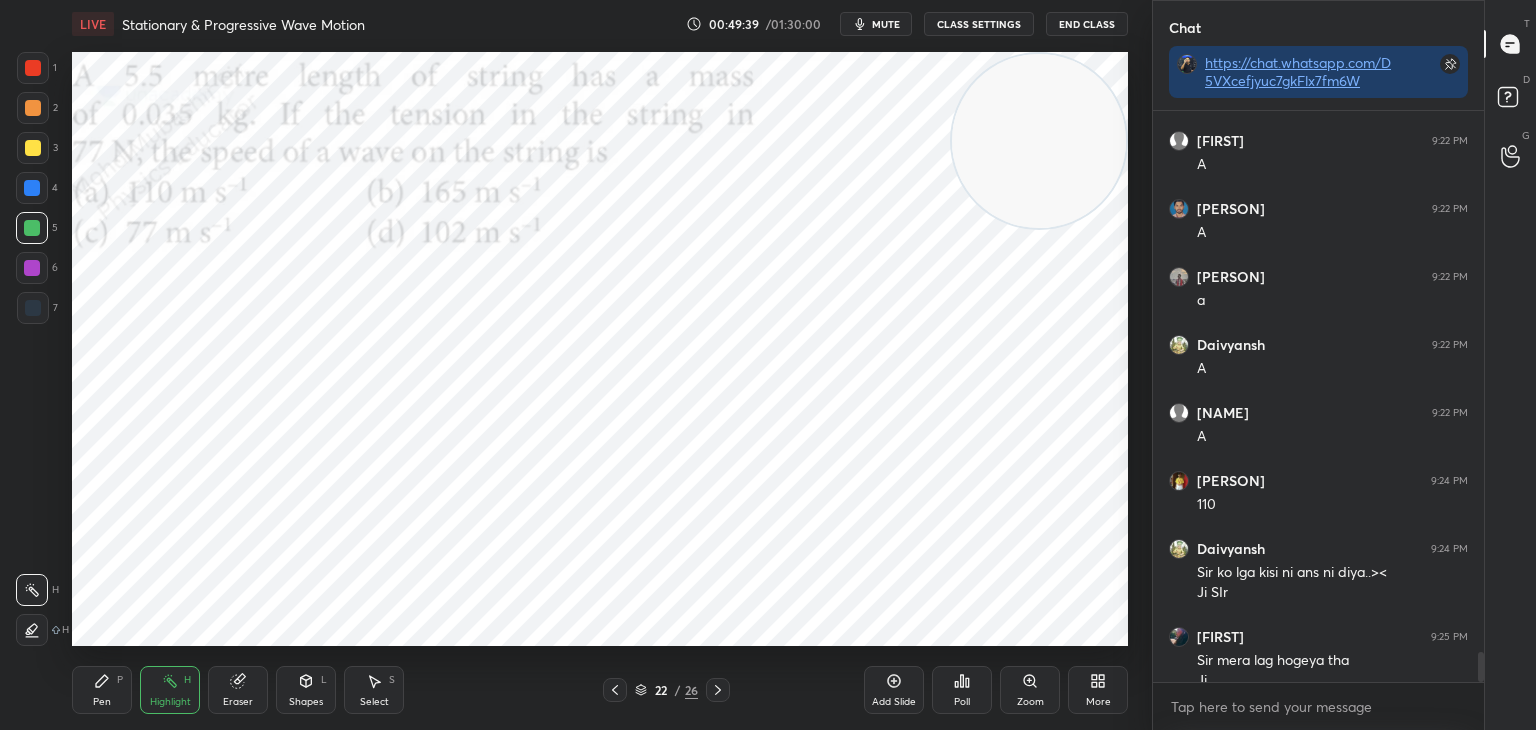 scroll, scrollTop: 10366, scrollLeft: 0, axis: vertical 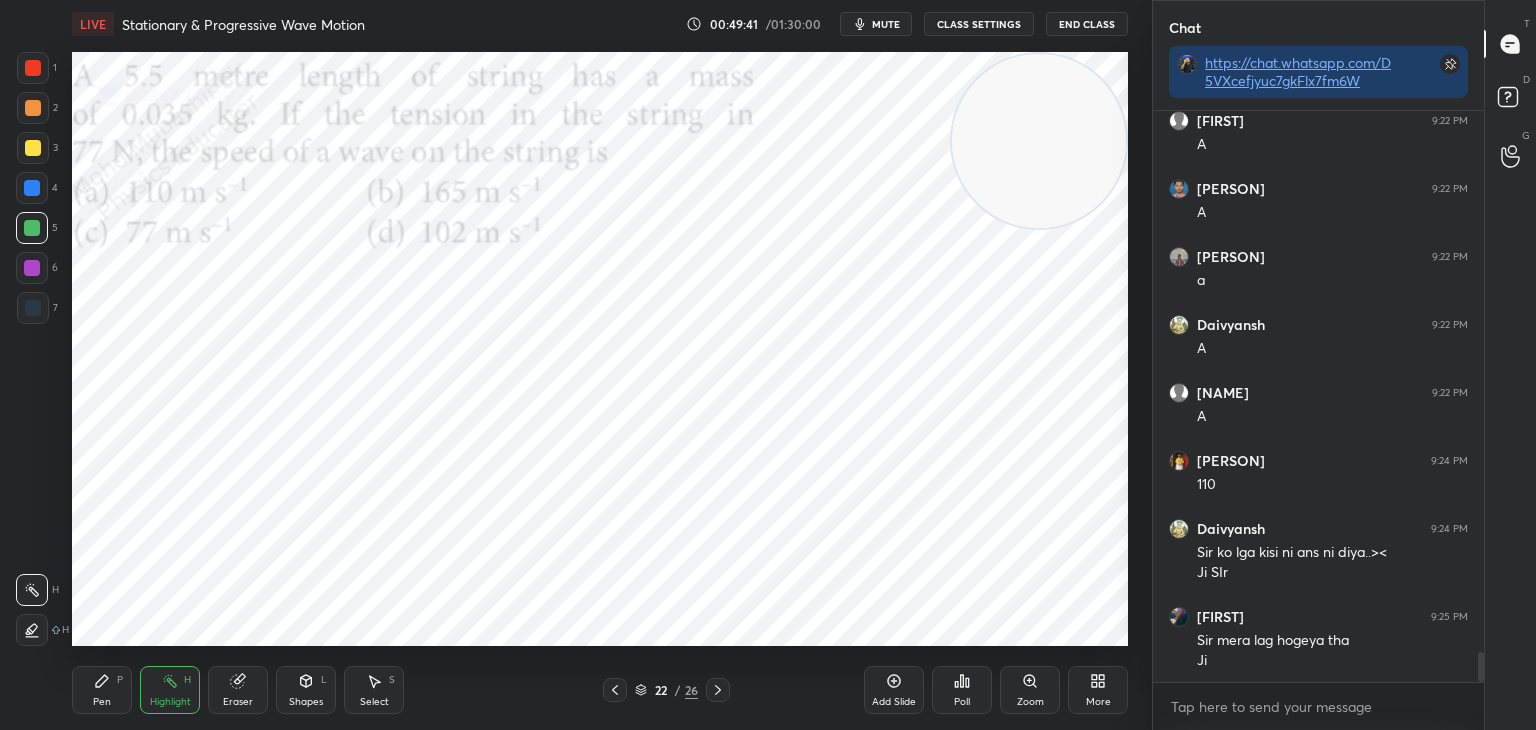 click 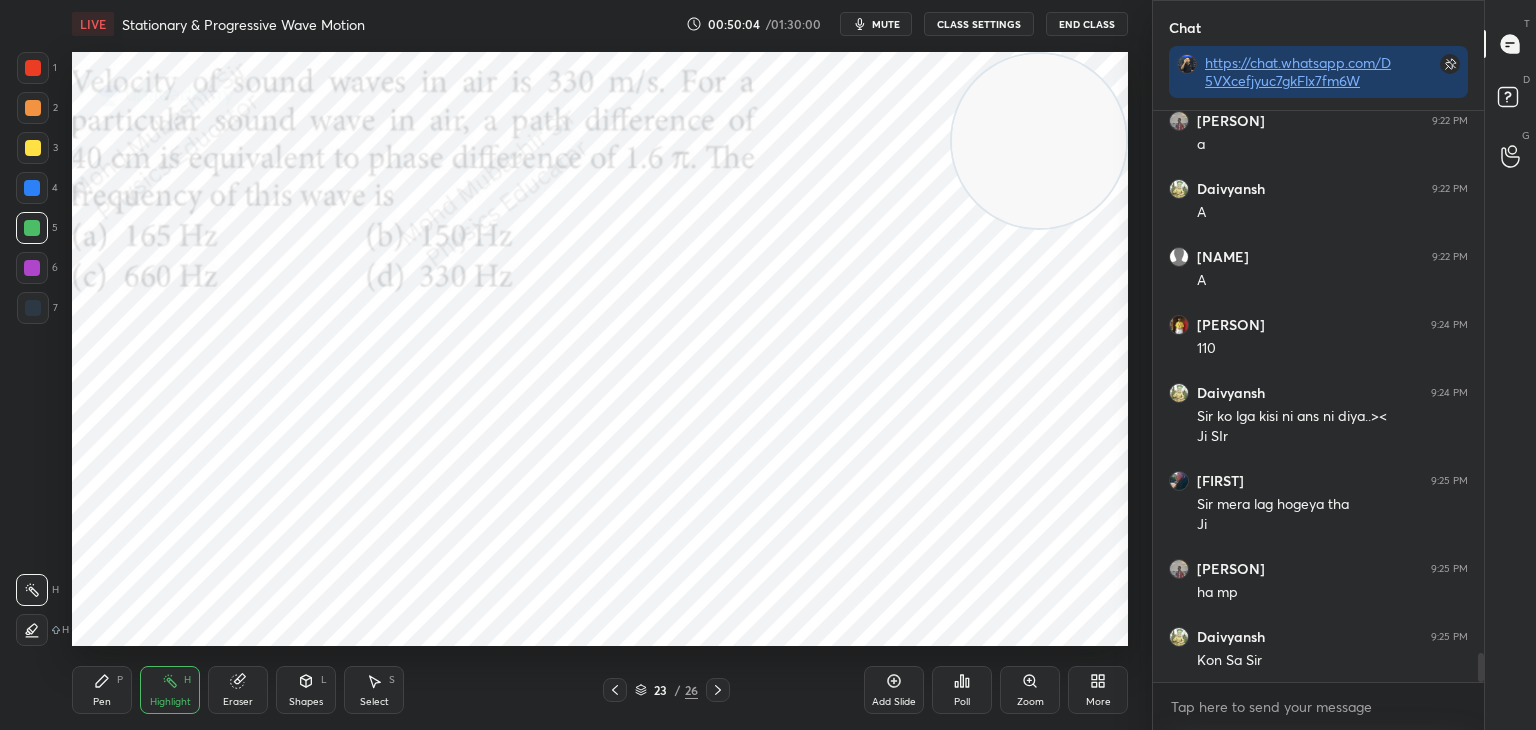 scroll, scrollTop: 10570, scrollLeft: 0, axis: vertical 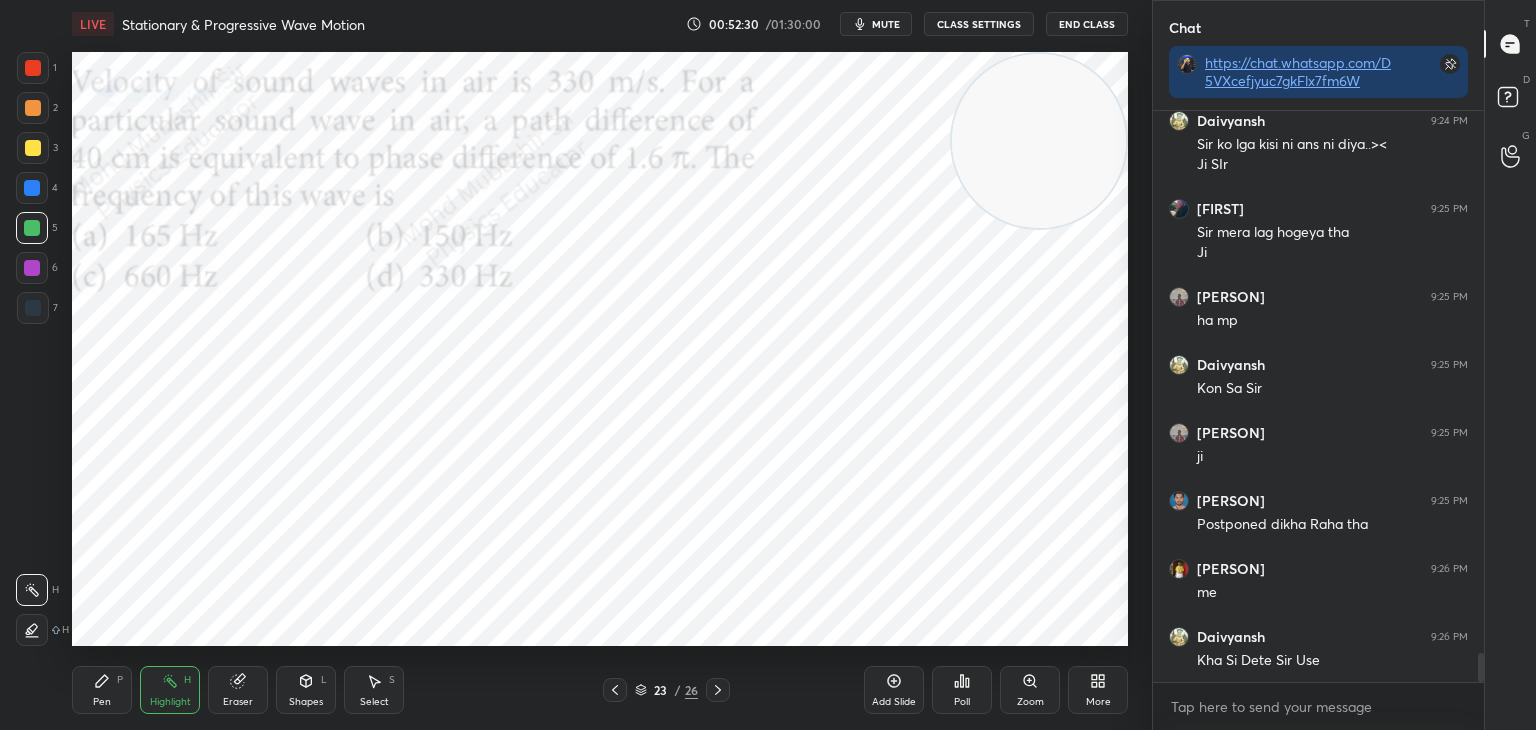 drag, startPoint x: 641, startPoint y: 686, endPoint x: 1043, endPoint y: 543, distance: 426.6767 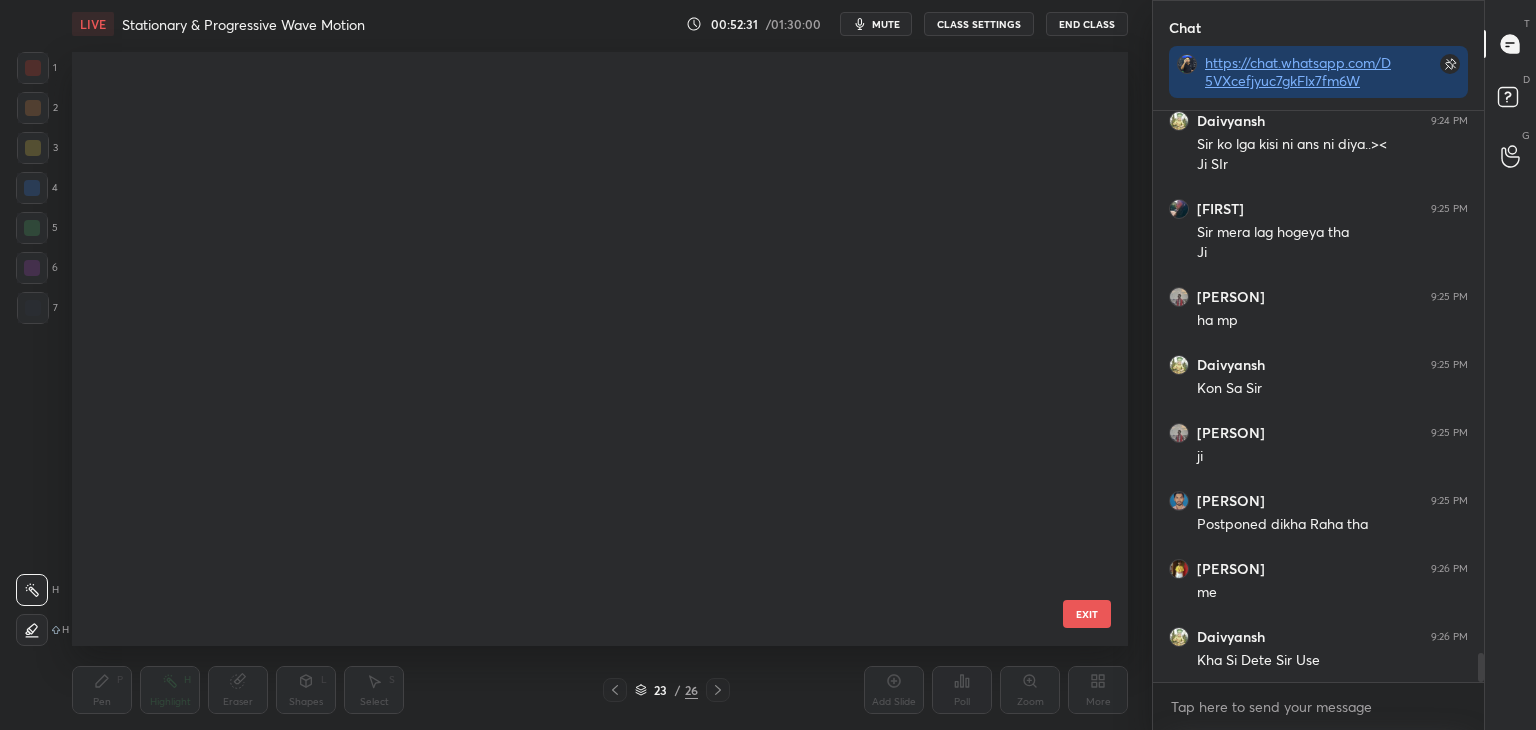 scroll, scrollTop: 870, scrollLeft: 0, axis: vertical 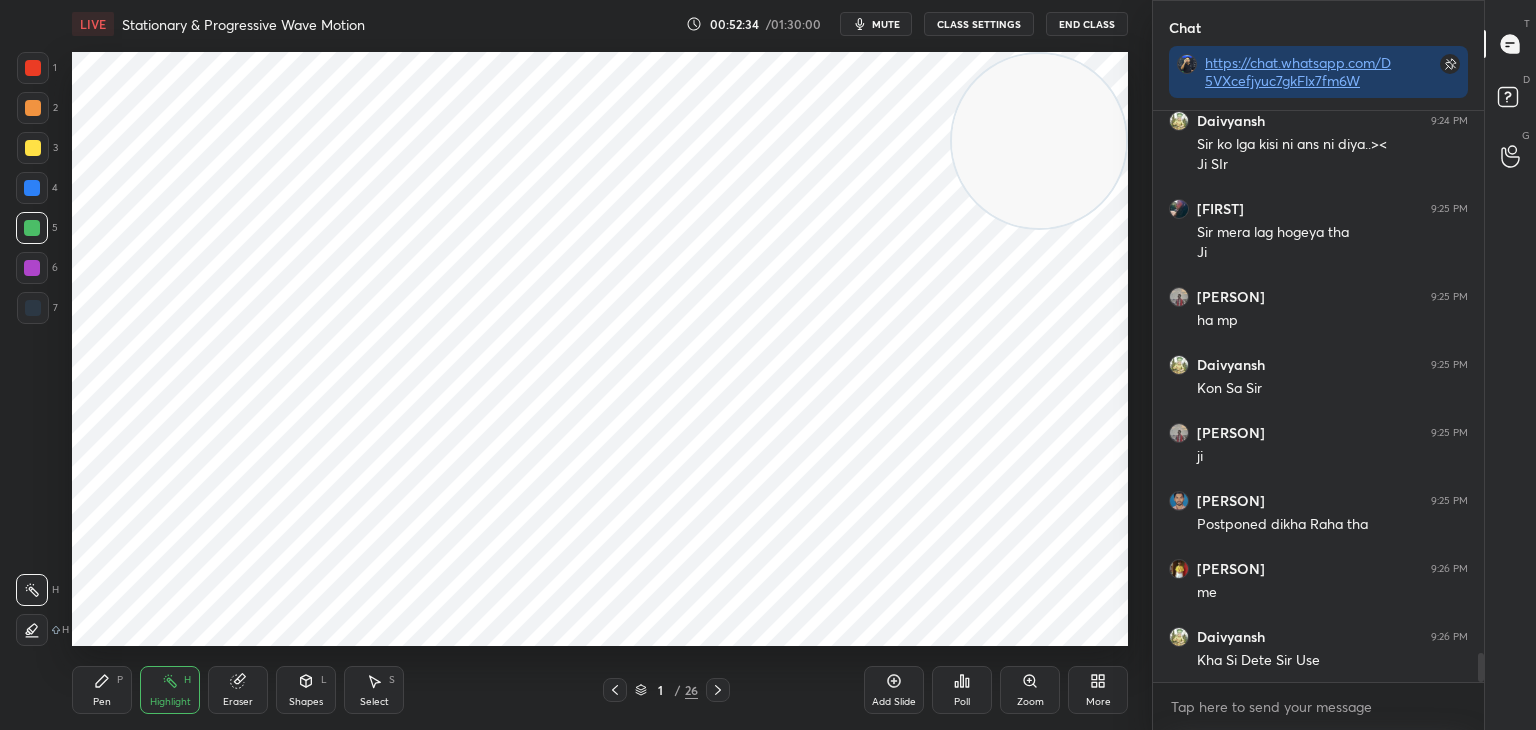 click 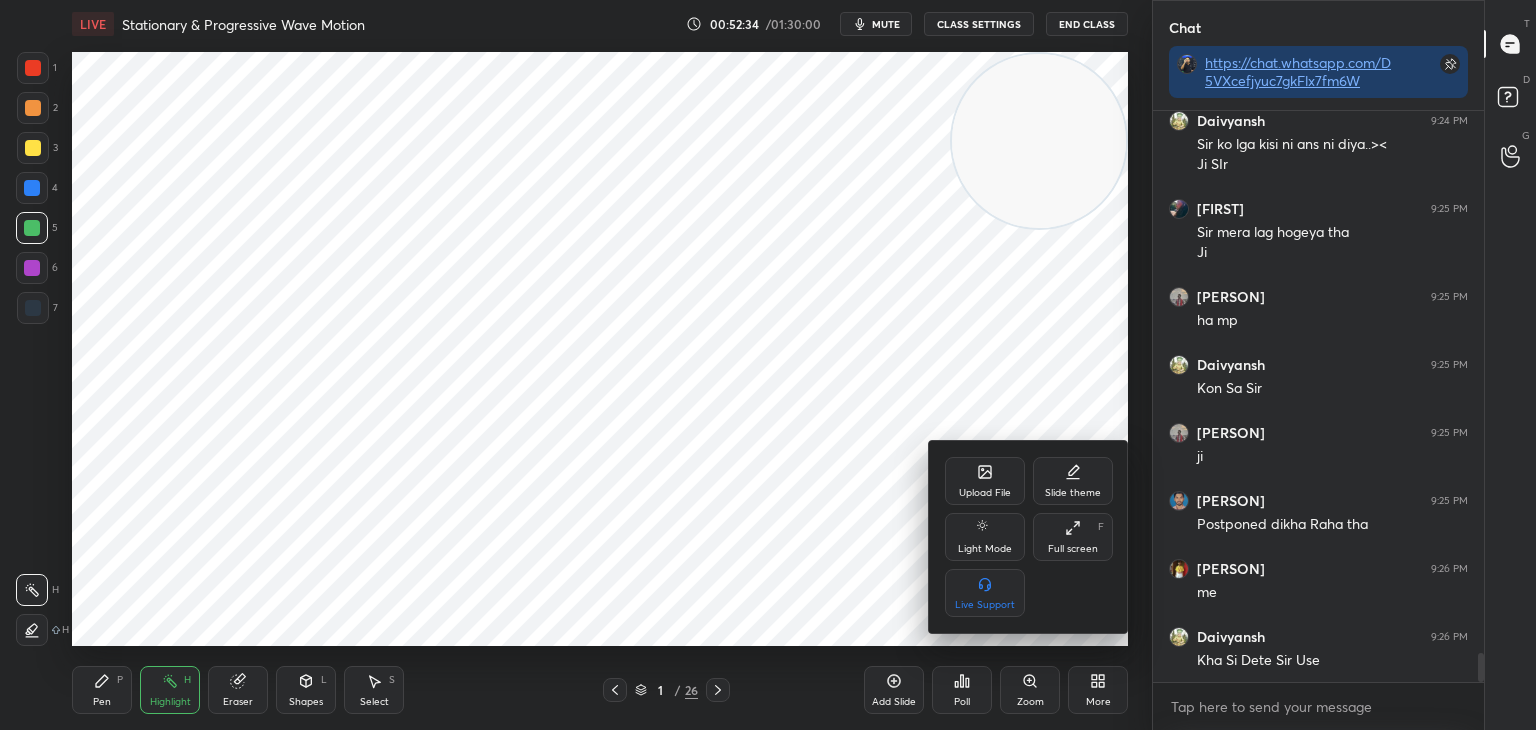 click on "Upload File" at bounding box center (985, 481) 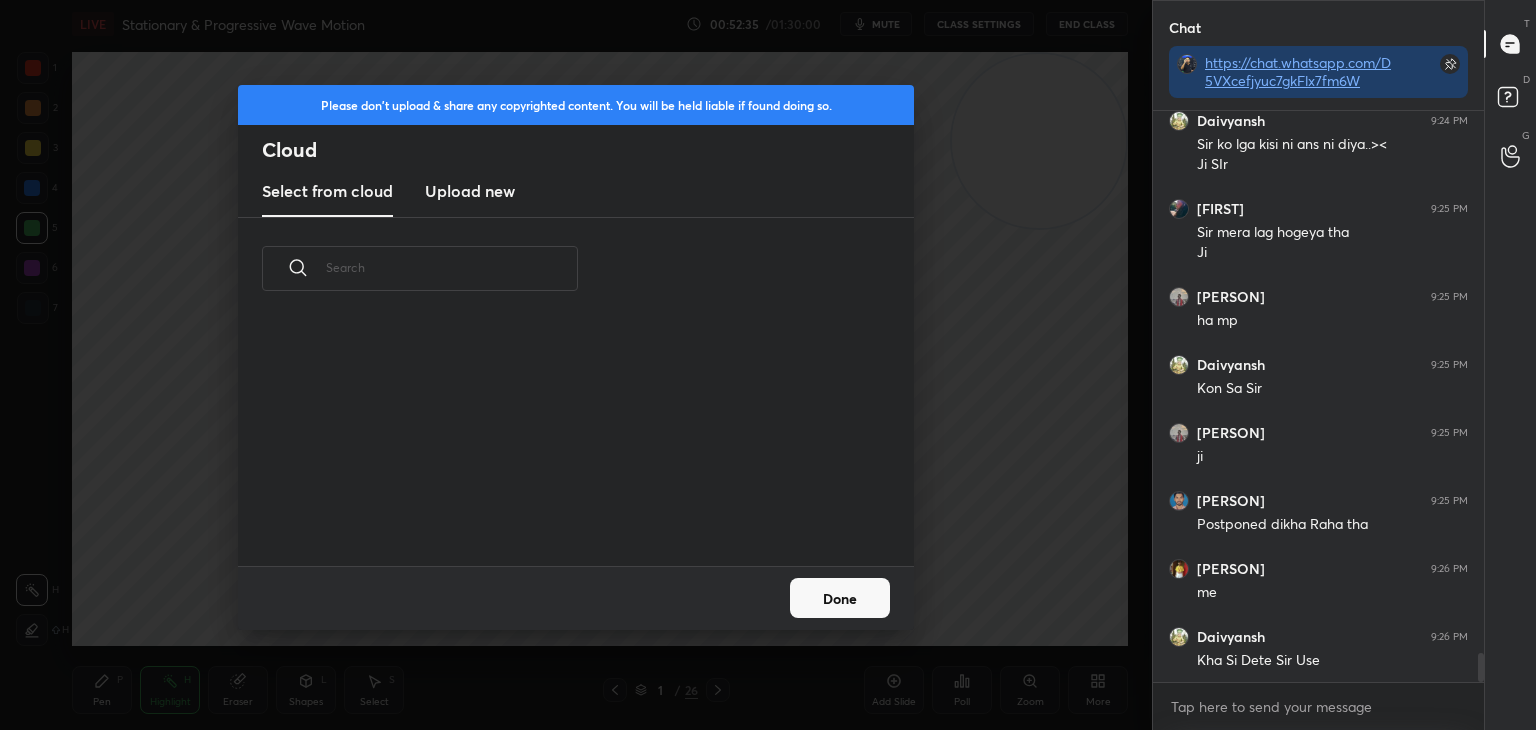 scroll, scrollTop: 5, scrollLeft: 10, axis: both 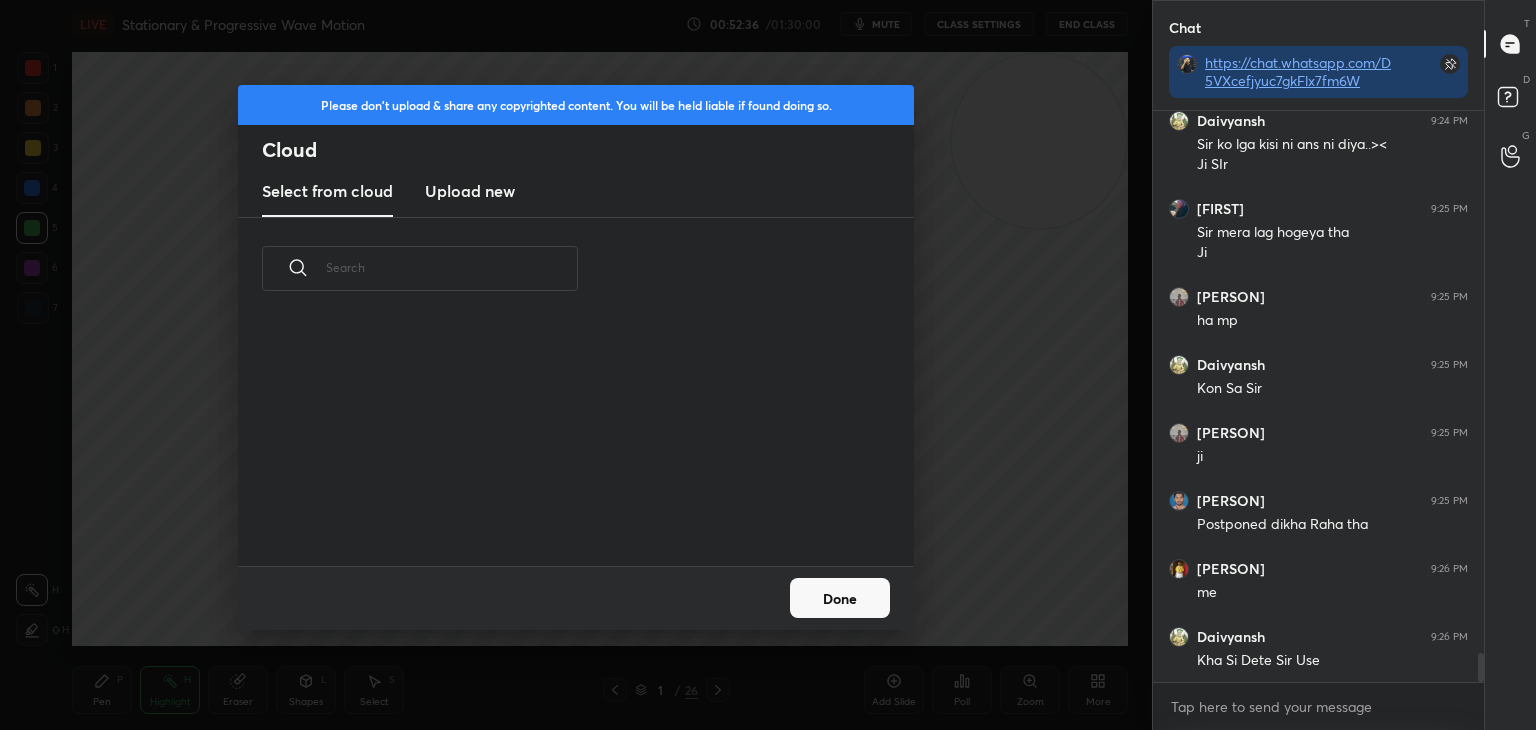 drag, startPoint x: 459, startPoint y: 185, endPoint x: 607, endPoint y: 173, distance: 148.48569 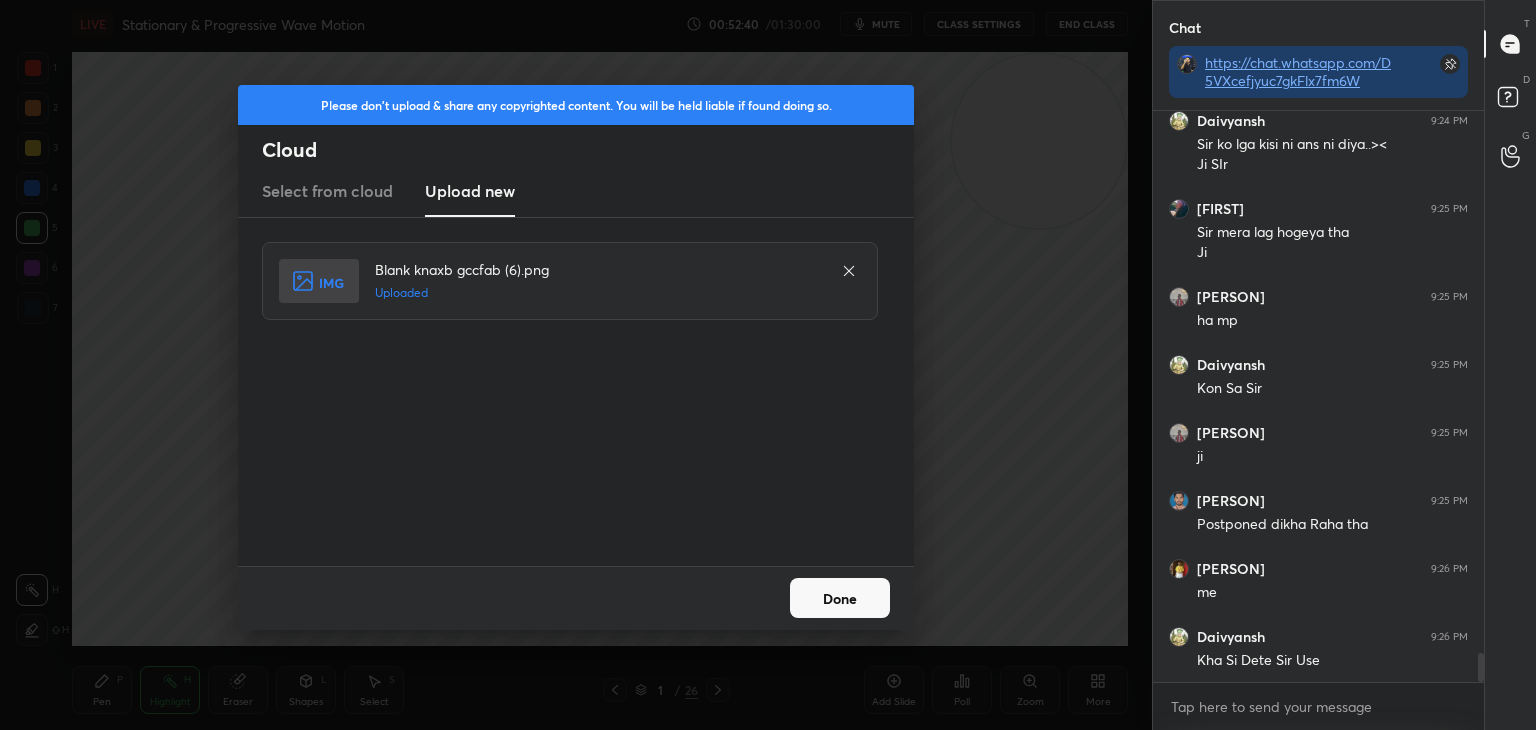 click on "Done" at bounding box center (840, 598) 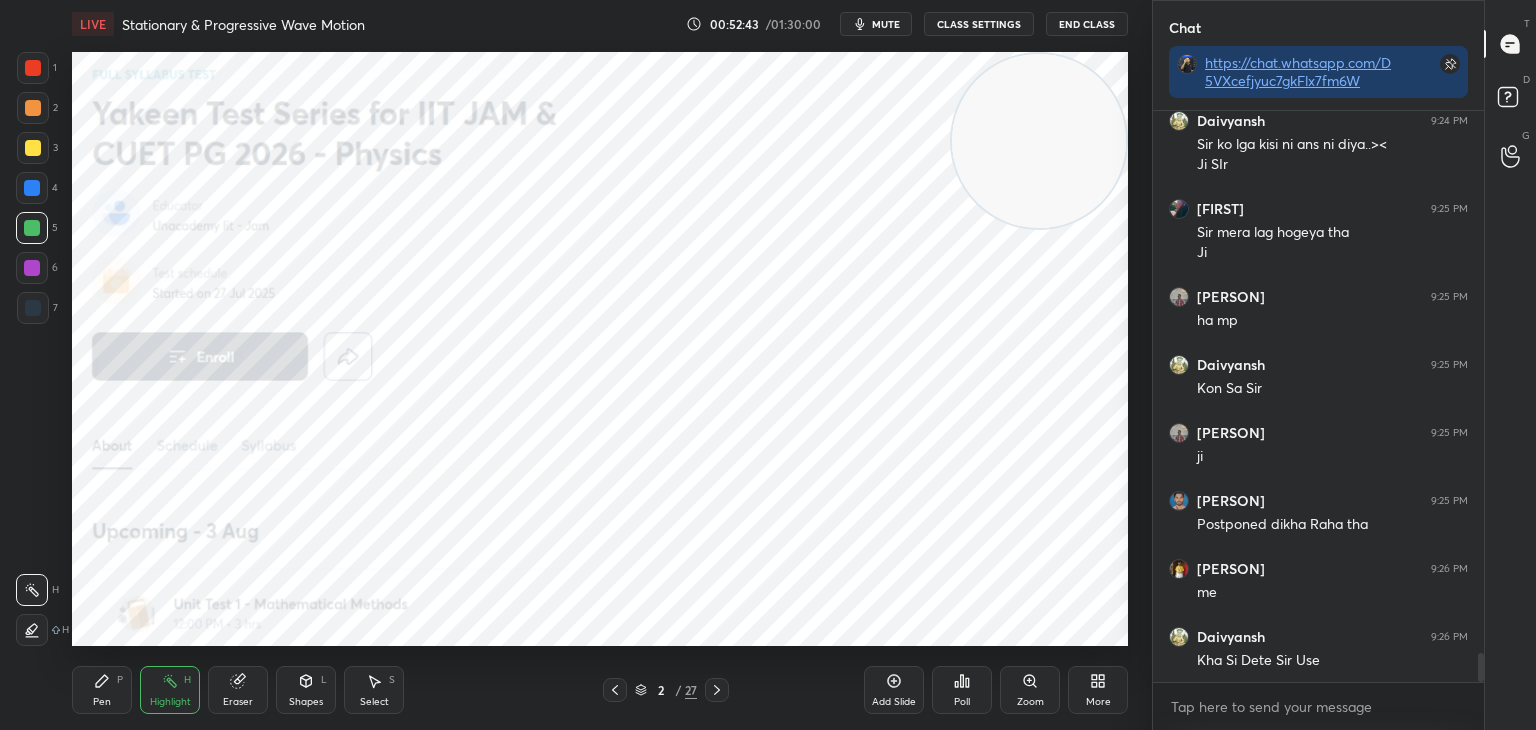click on "Pen P" at bounding box center (102, 690) 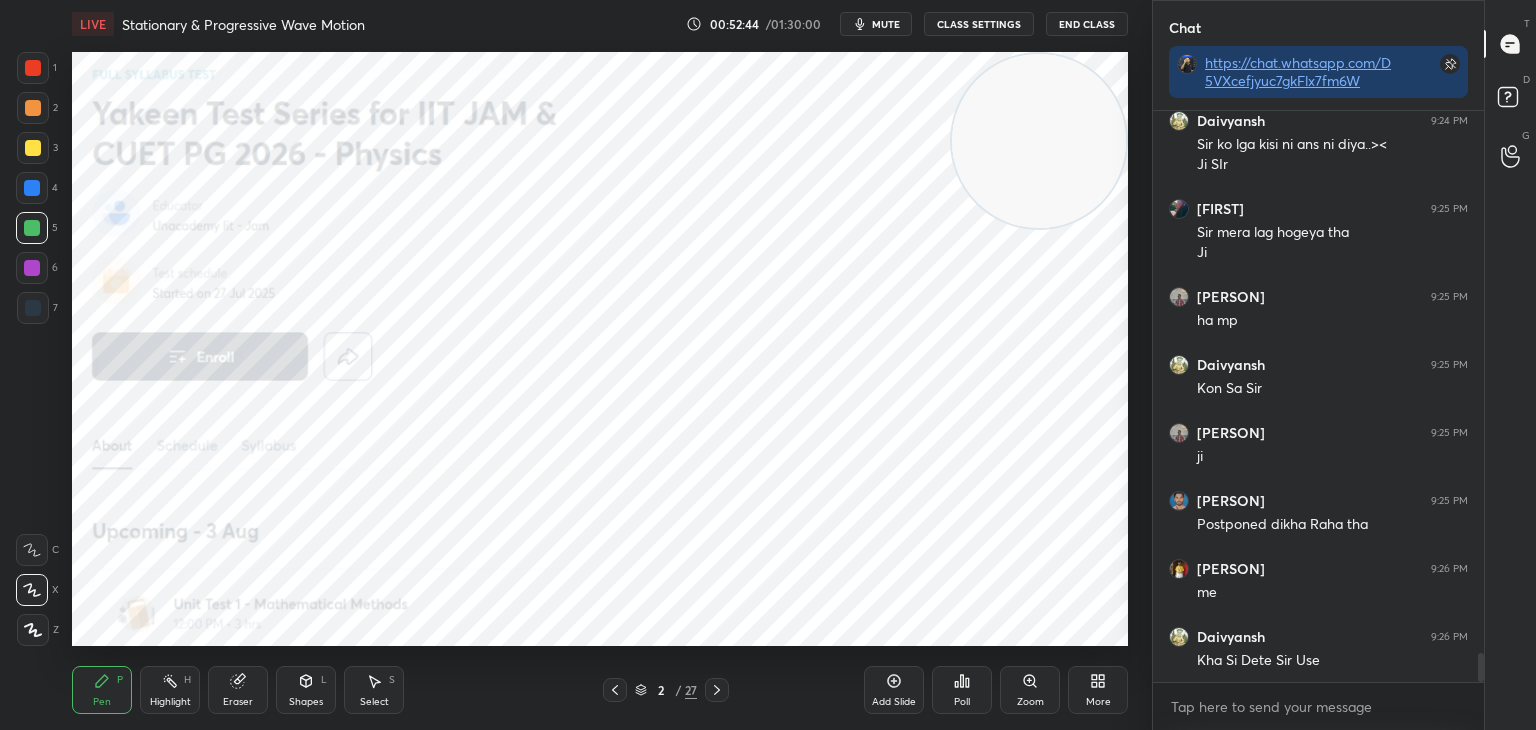 click at bounding box center [33, 148] 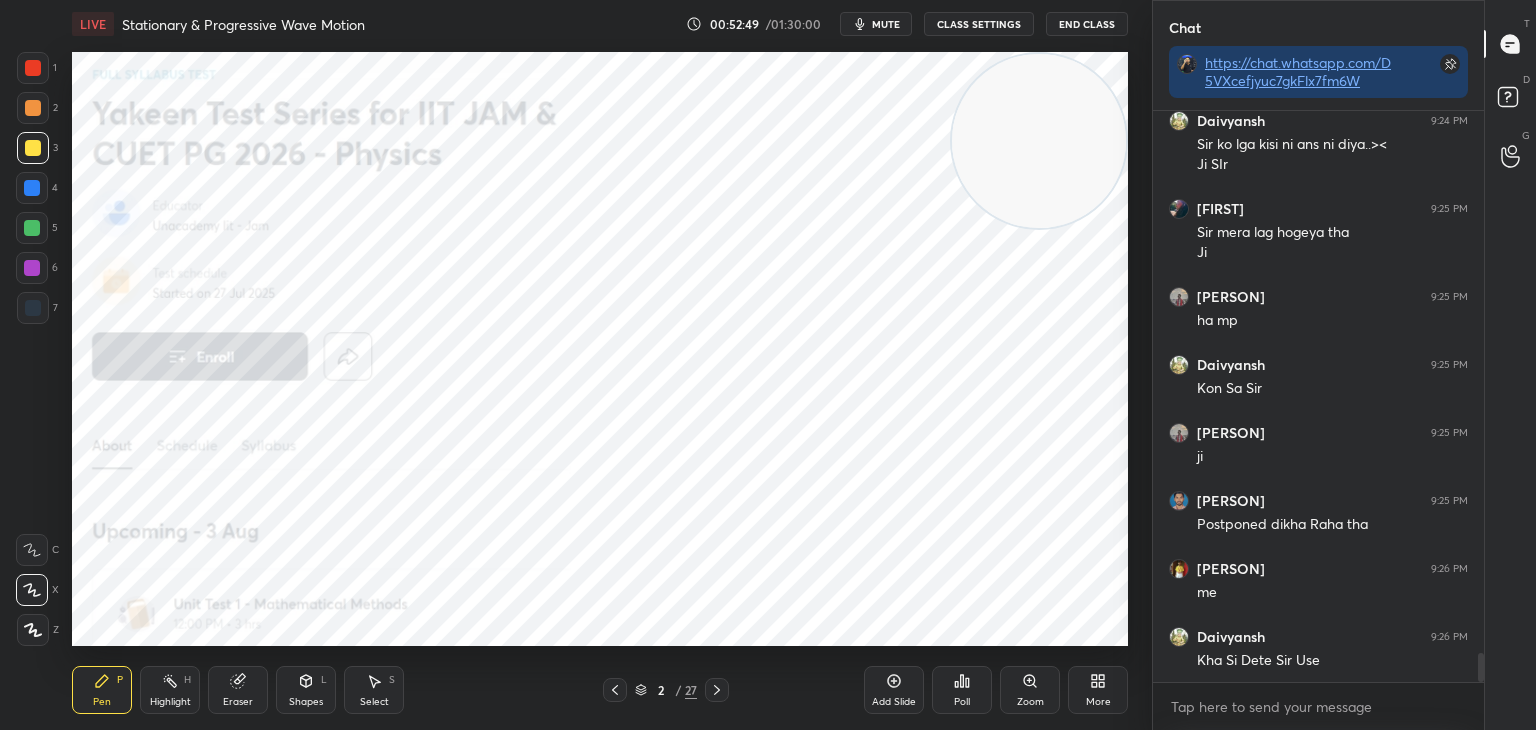 click at bounding box center (32, 188) 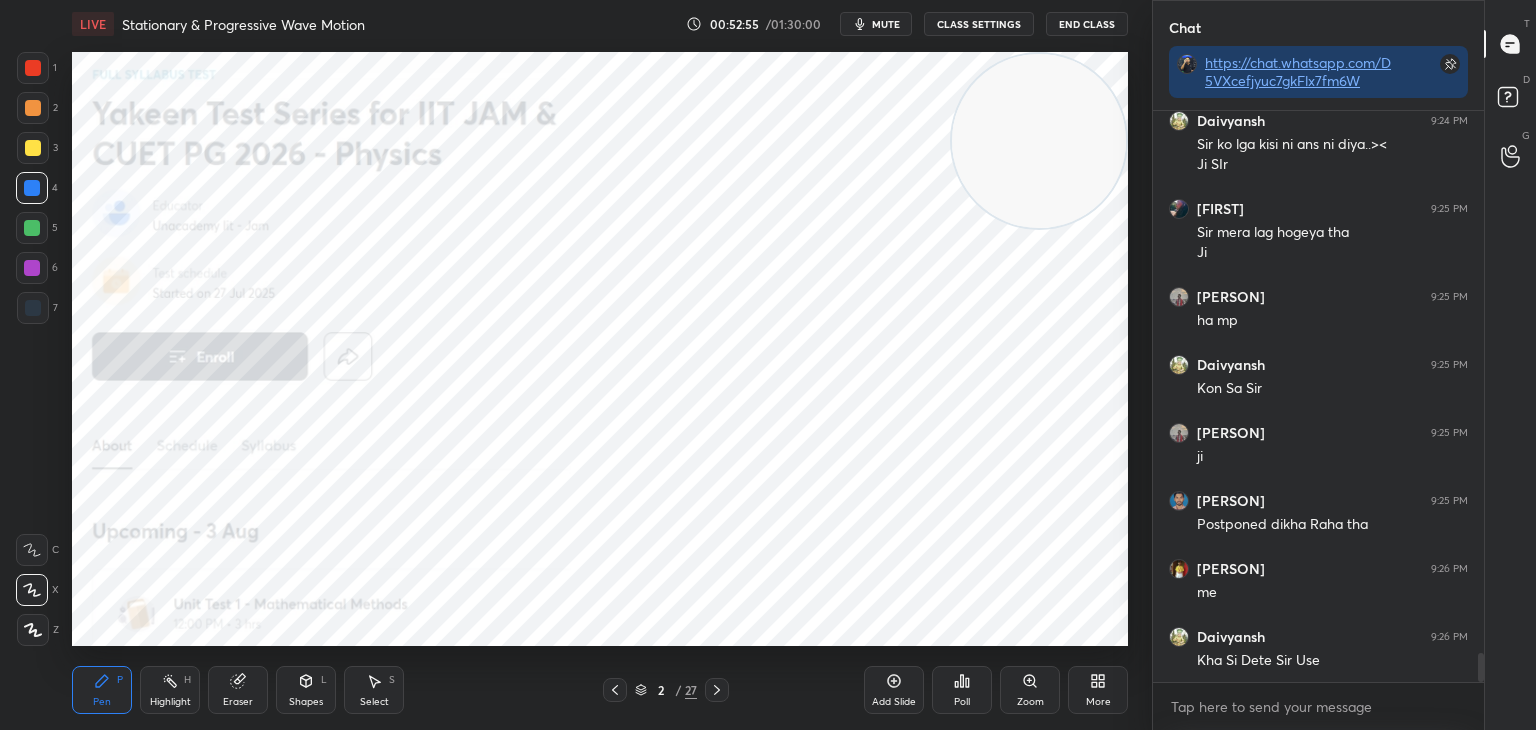 drag, startPoint x: 23, startPoint y: 271, endPoint x: 55, endPoint y: 290, distance: 37.215588 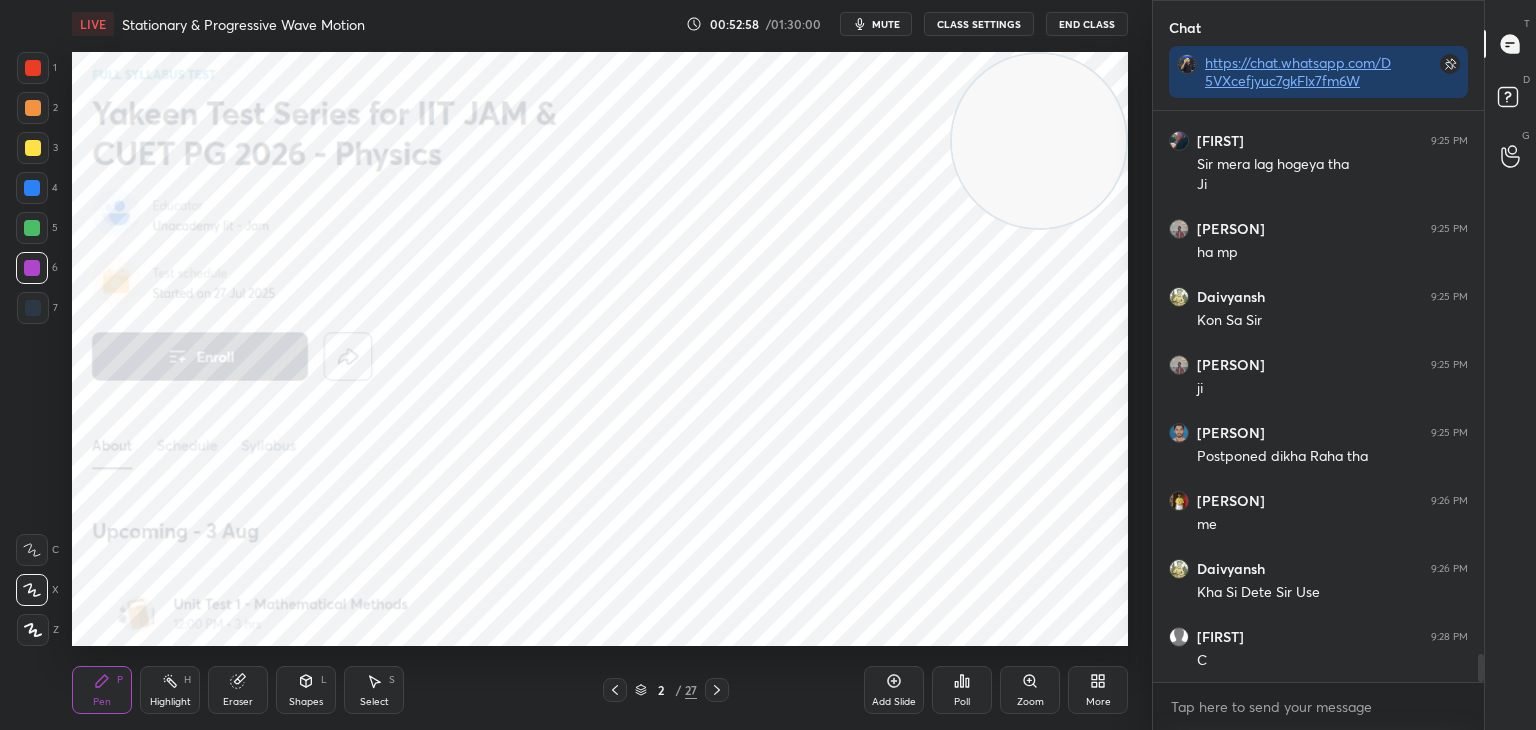 scroll, scrollTop: 10910, scrollLeft: 0, axis: vertical 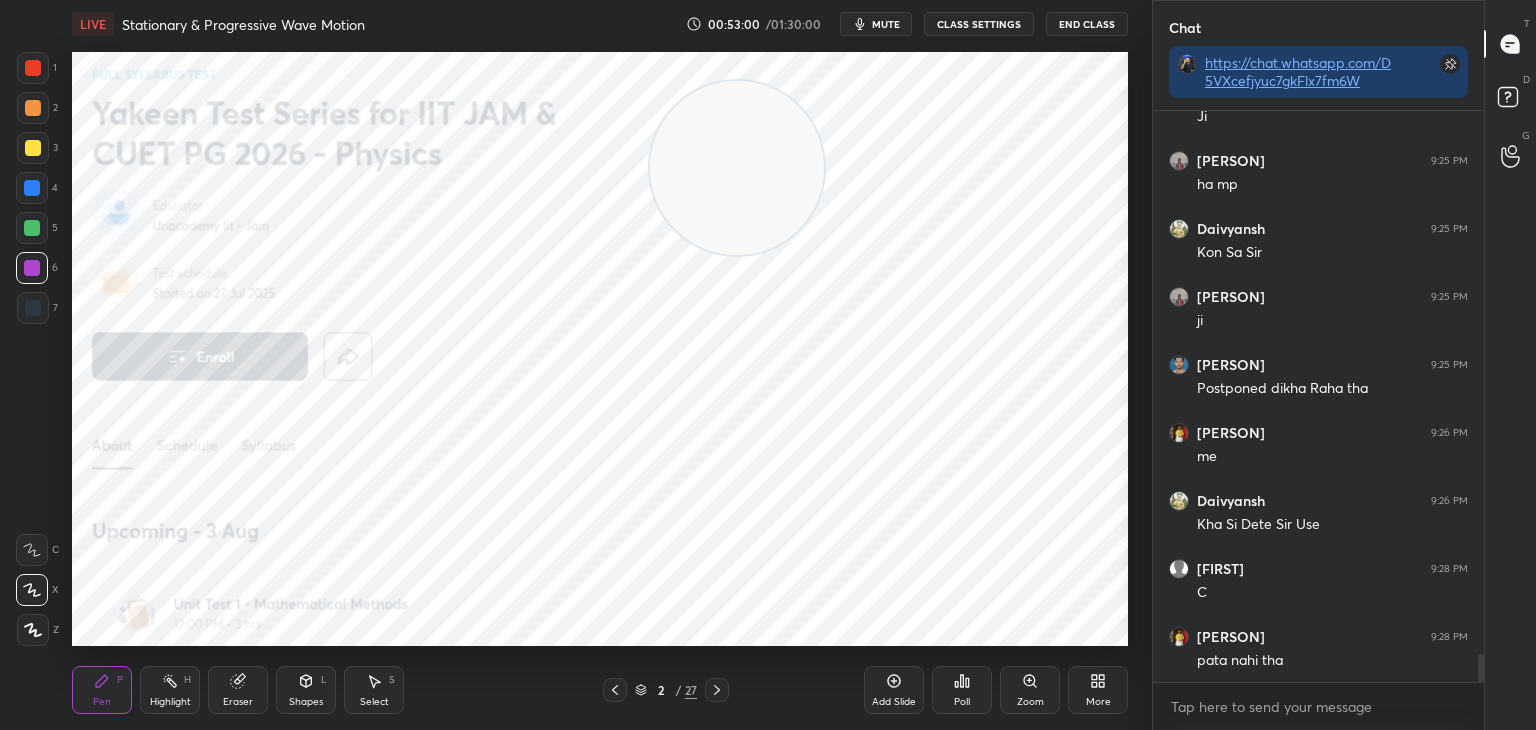 drag, startPoint x: 995, startPoint y: 139, endPoint x: 199, endPoint y: 215, distance: 799.61993 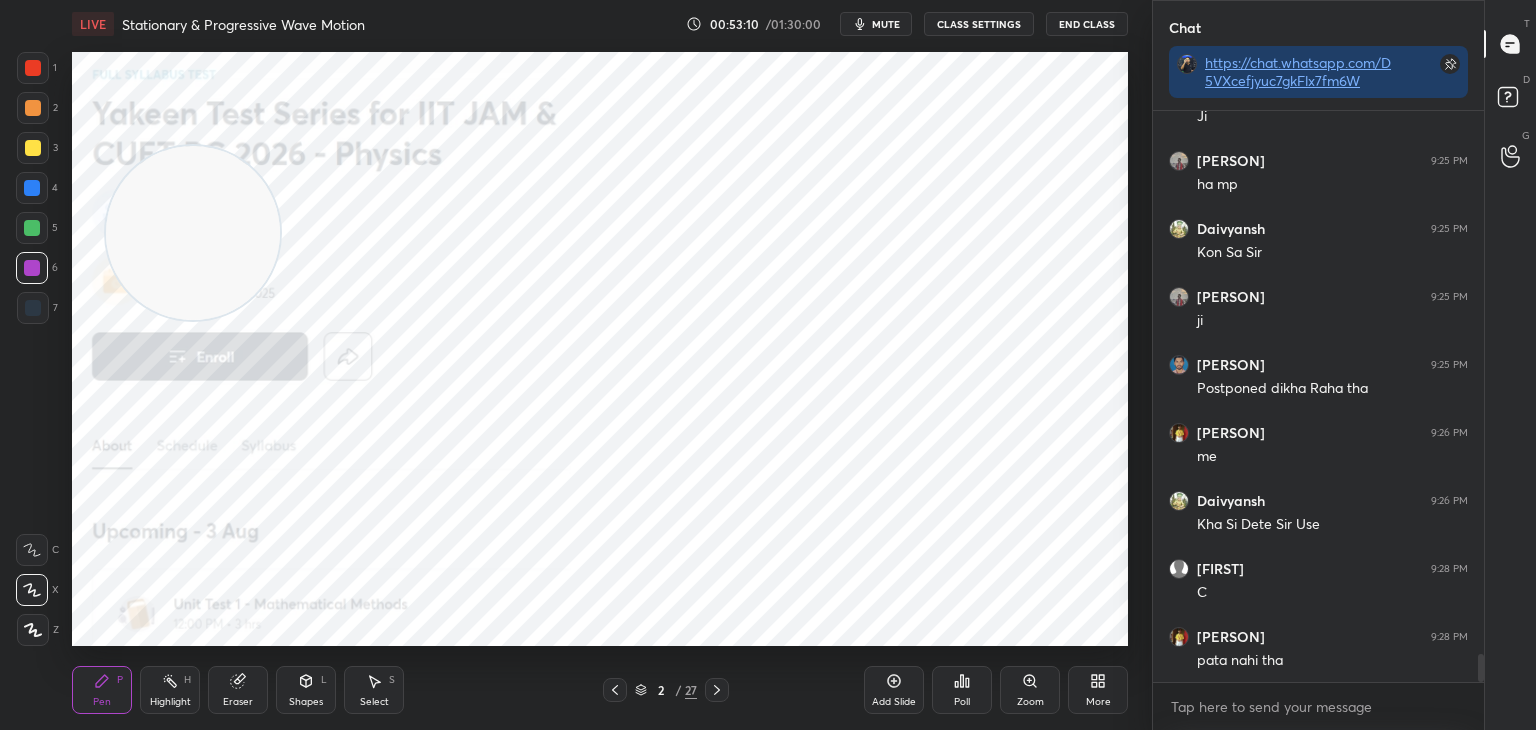 scroll, scrollTop: 10978, scrollLeft: 0, axis: vertical 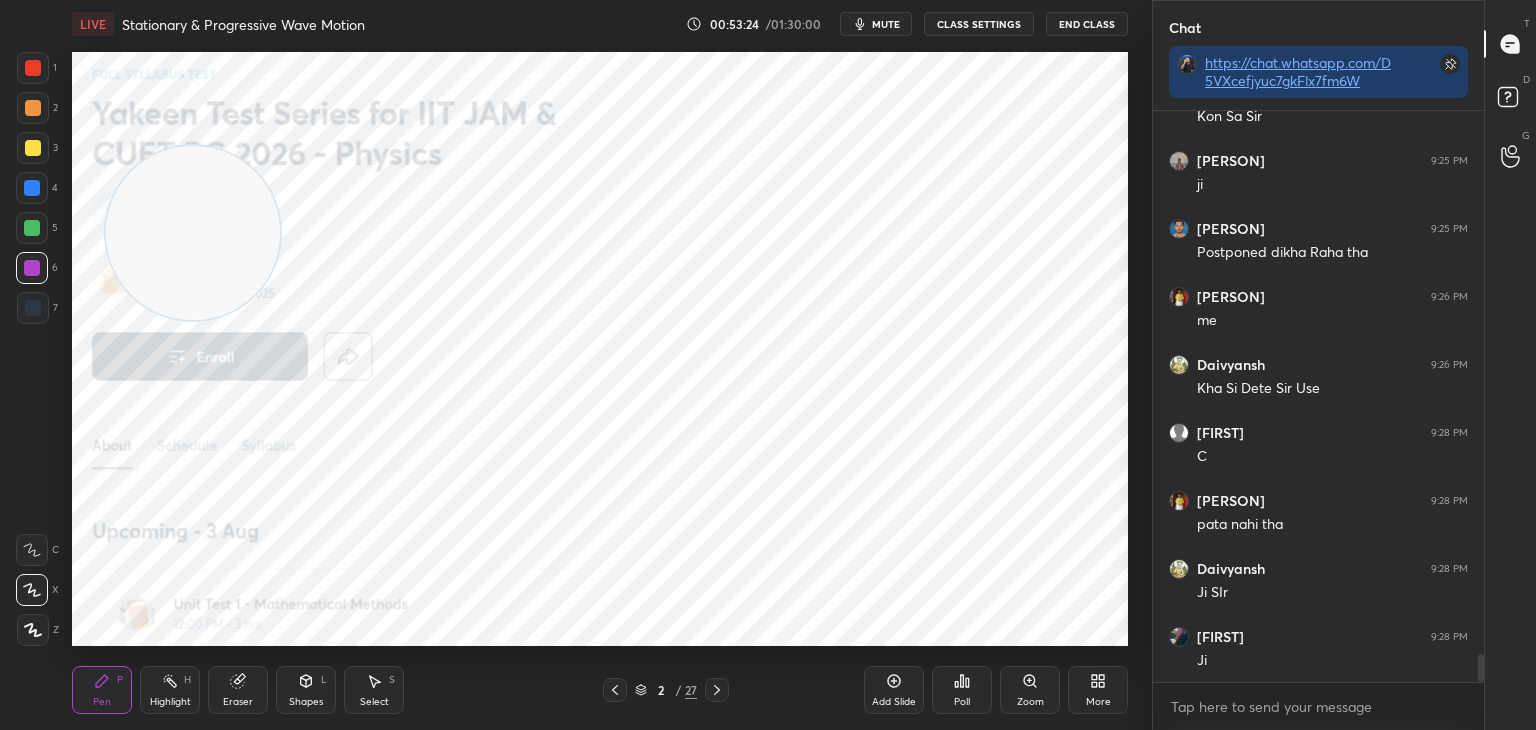 drag, startPoint x: 28, startPoint y: 194, endPoint x: 197, endPoint y: 201, distance: 169.14491 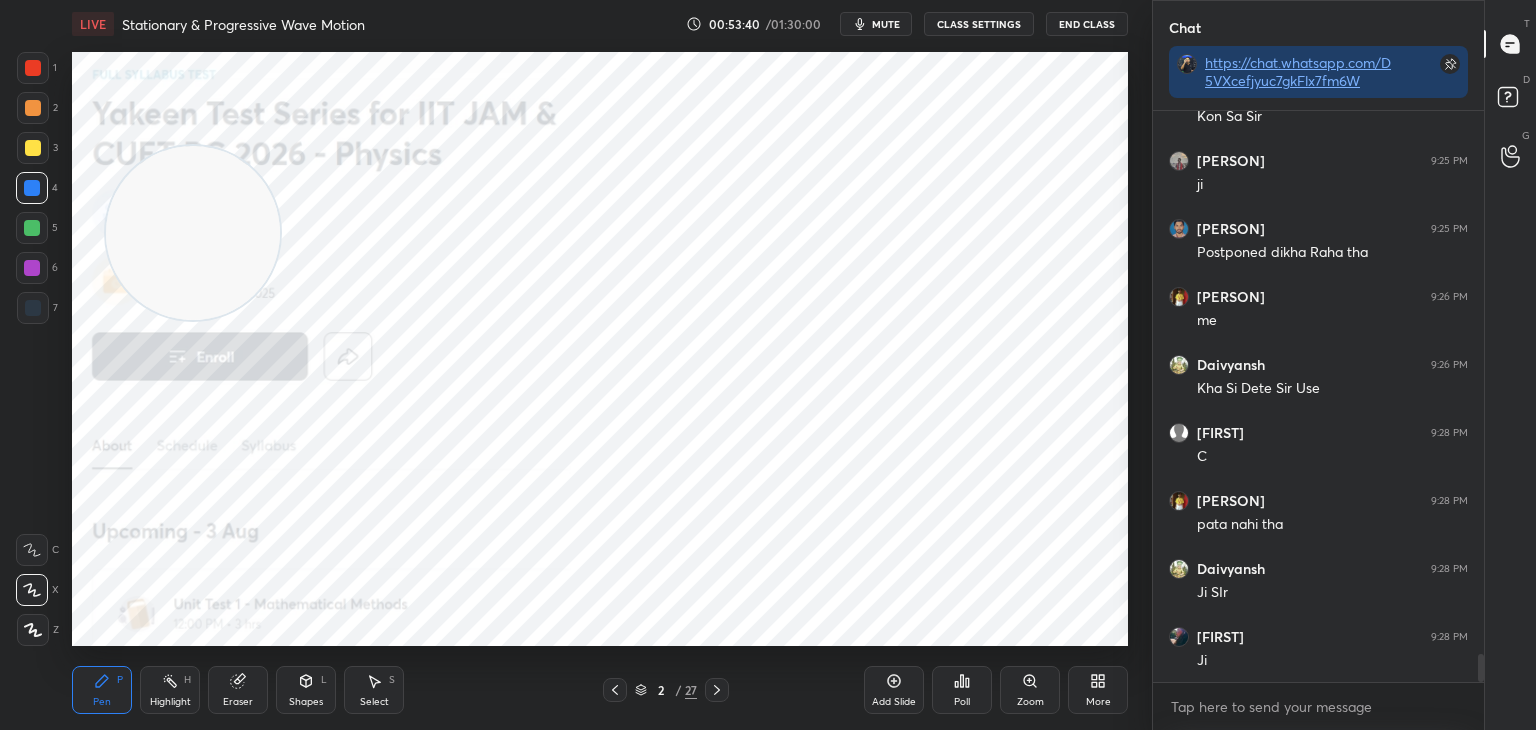 scroll, scrollTop: 11114, scrollLeft: 0, axis: vertical 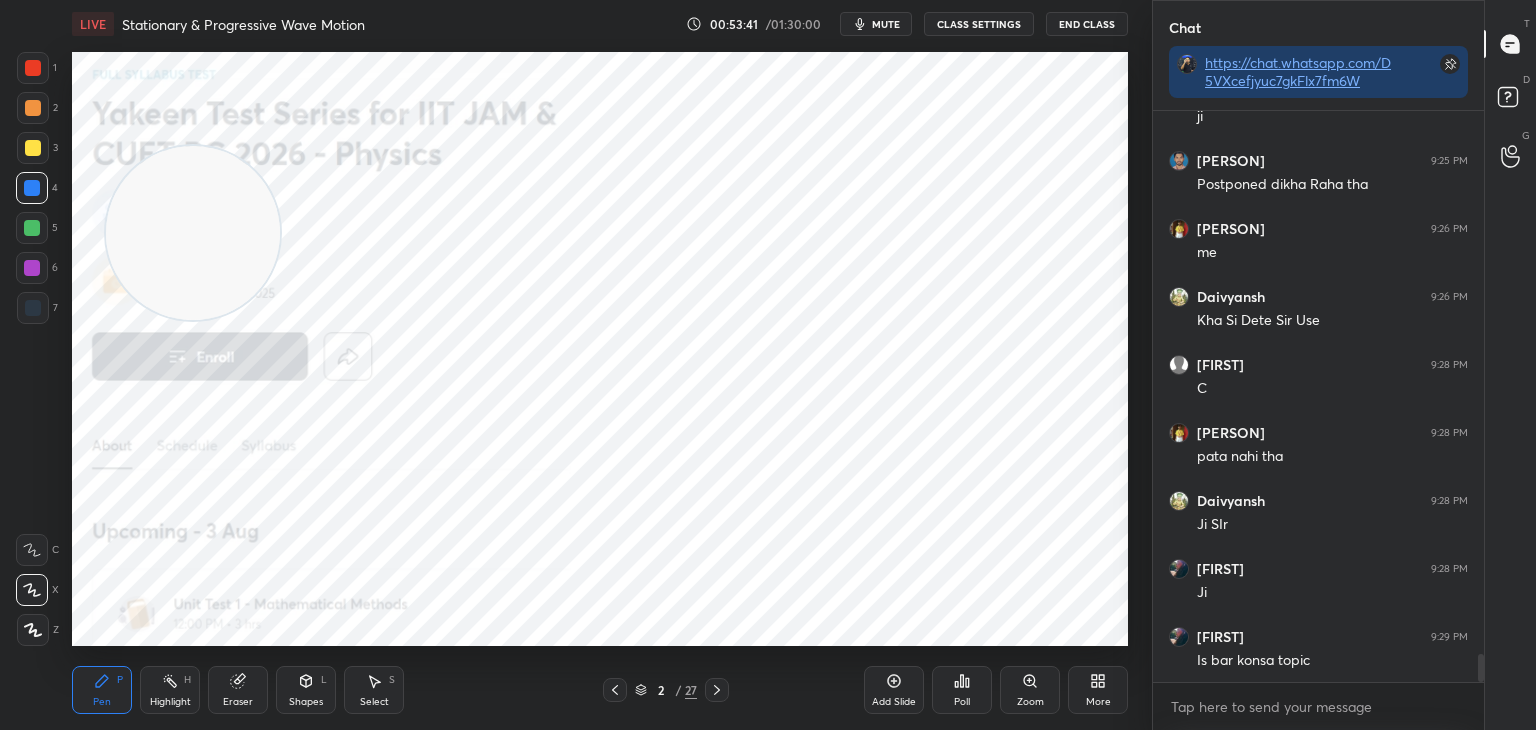 click on "Highlight" at bounding box center (170, 702) 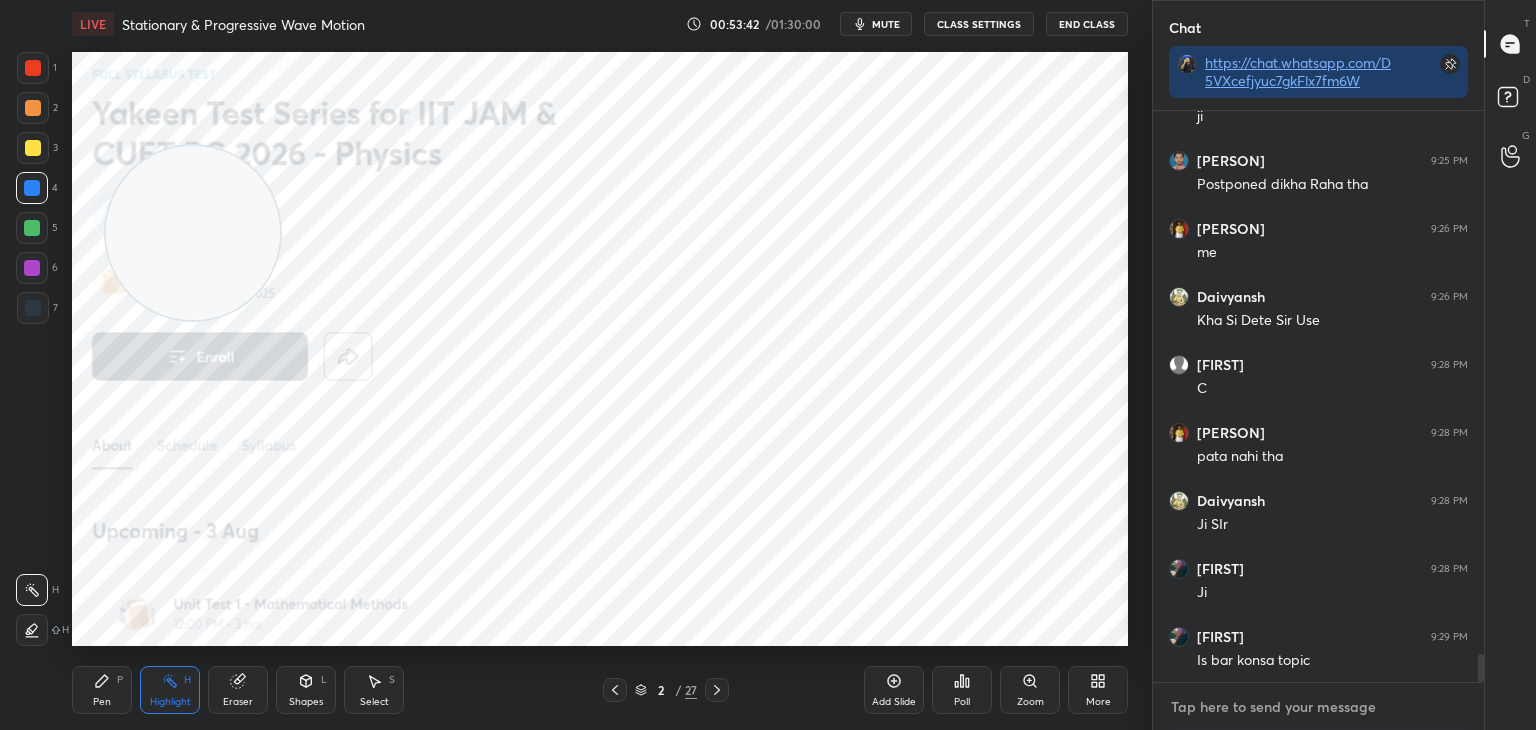 click at bounding box center [1318, 707] 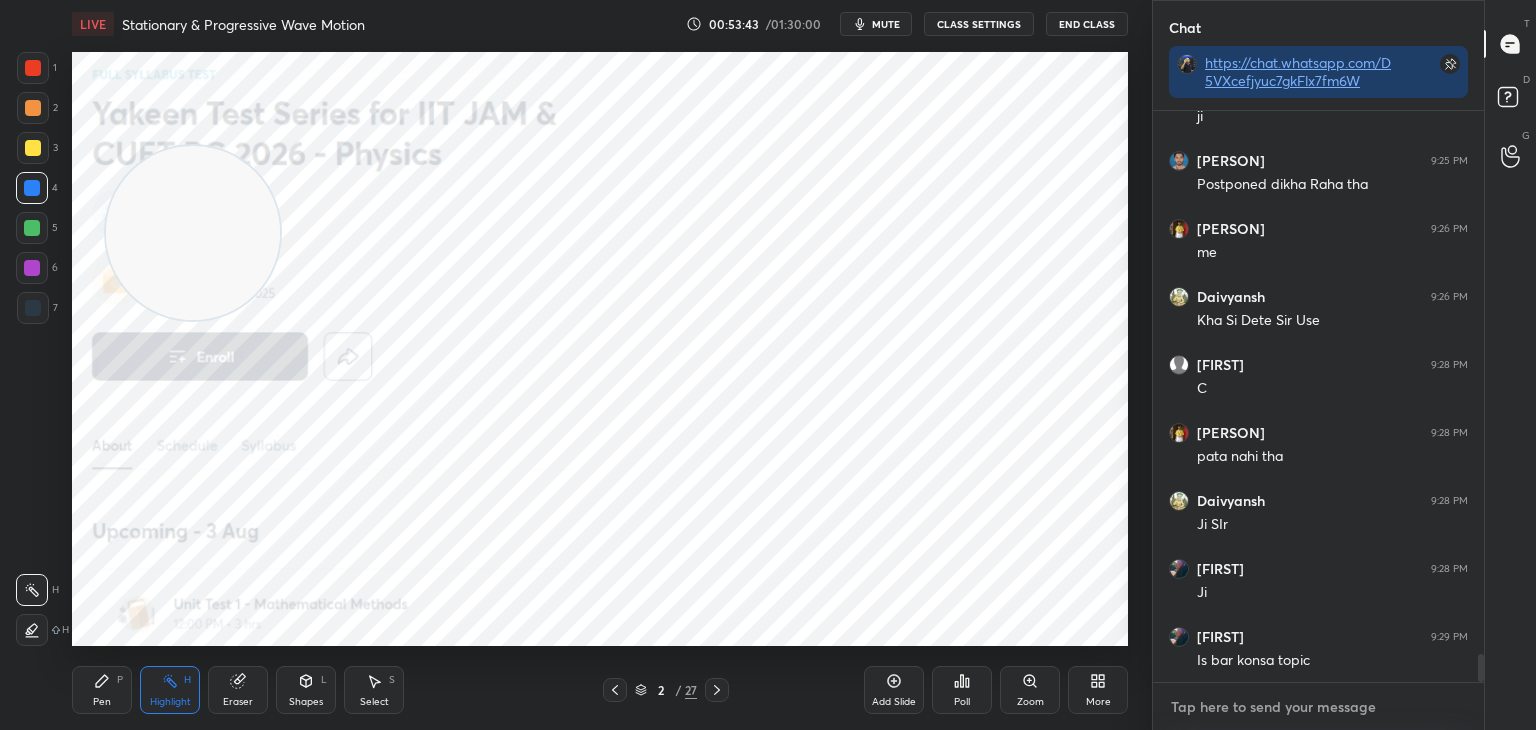 paste on "https://unacademy.com/test-series/-/MFCEYZNI" 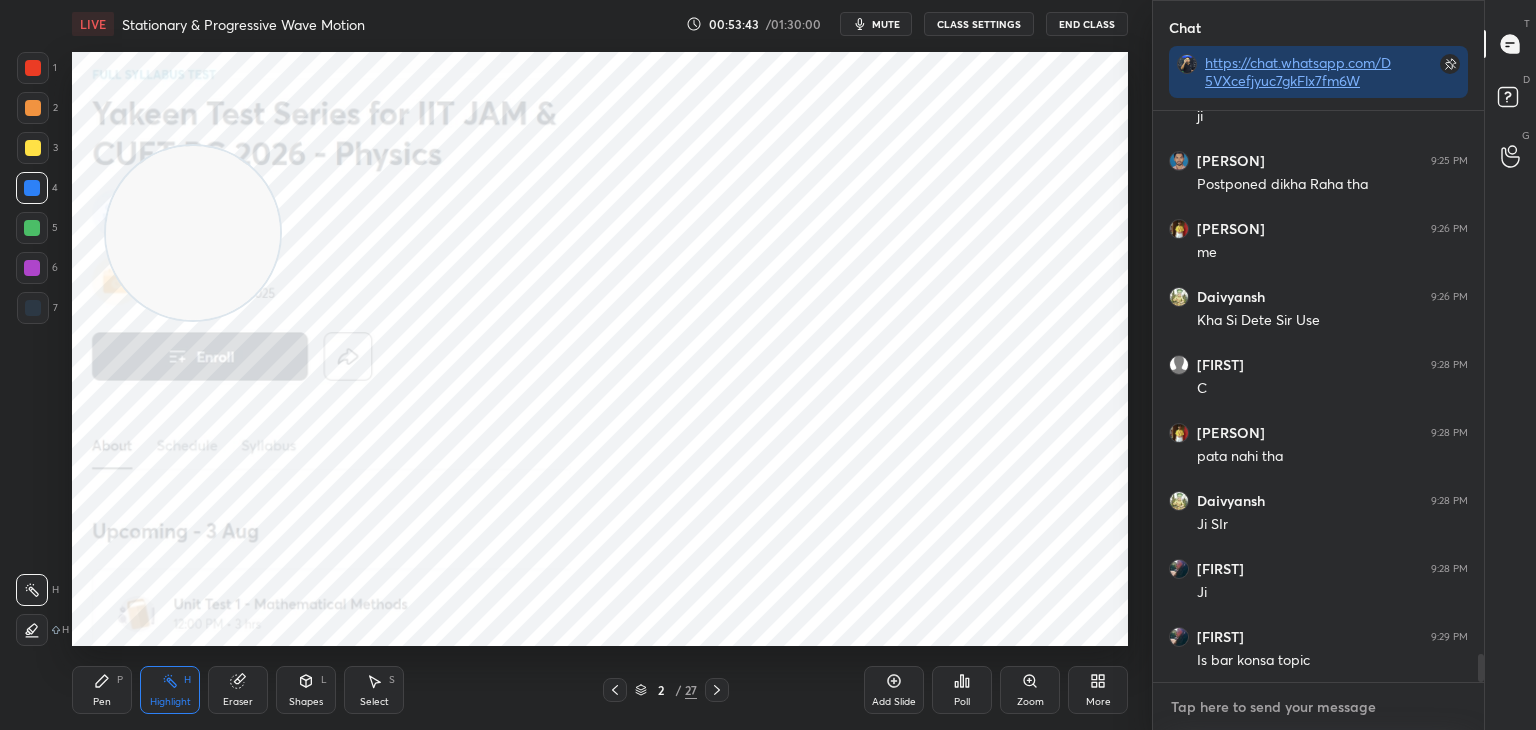 type on "https://unacademy.com/test-series/-/MFCEYZNI" 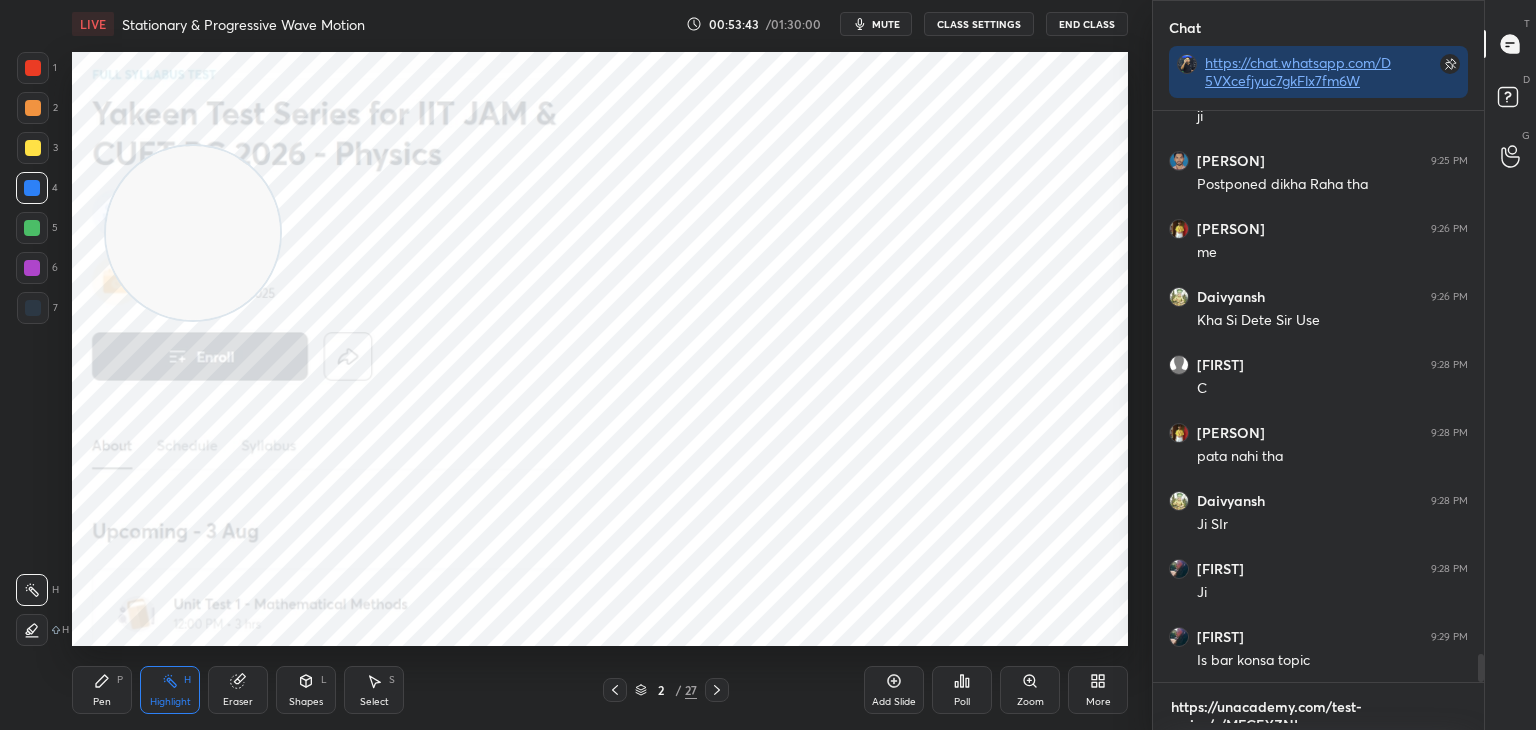 scroll, scrollTop: 1, scrollLeft: 0, axis: vertical 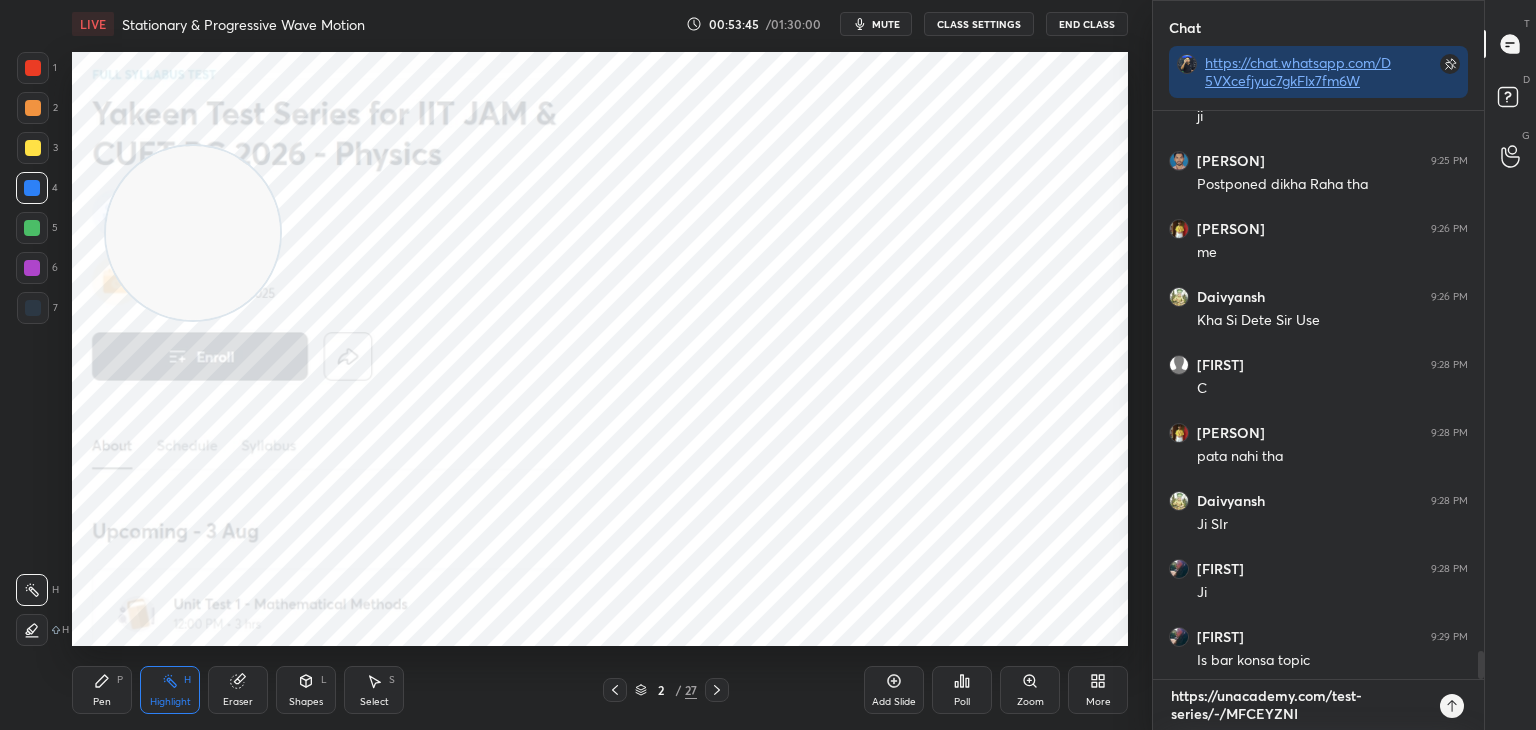 type on "https://unacademy.com/test-series/-/MFCEYZNI" 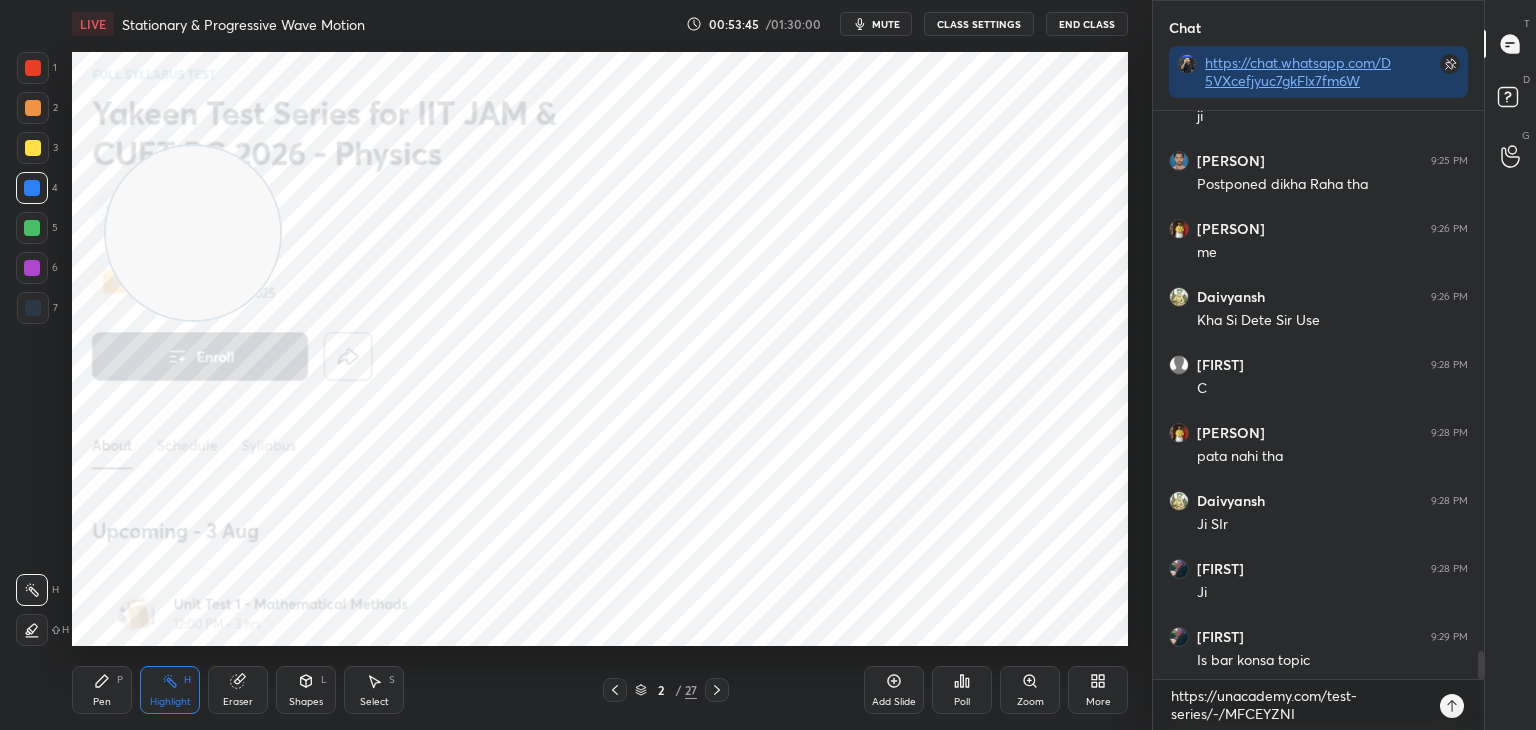 click 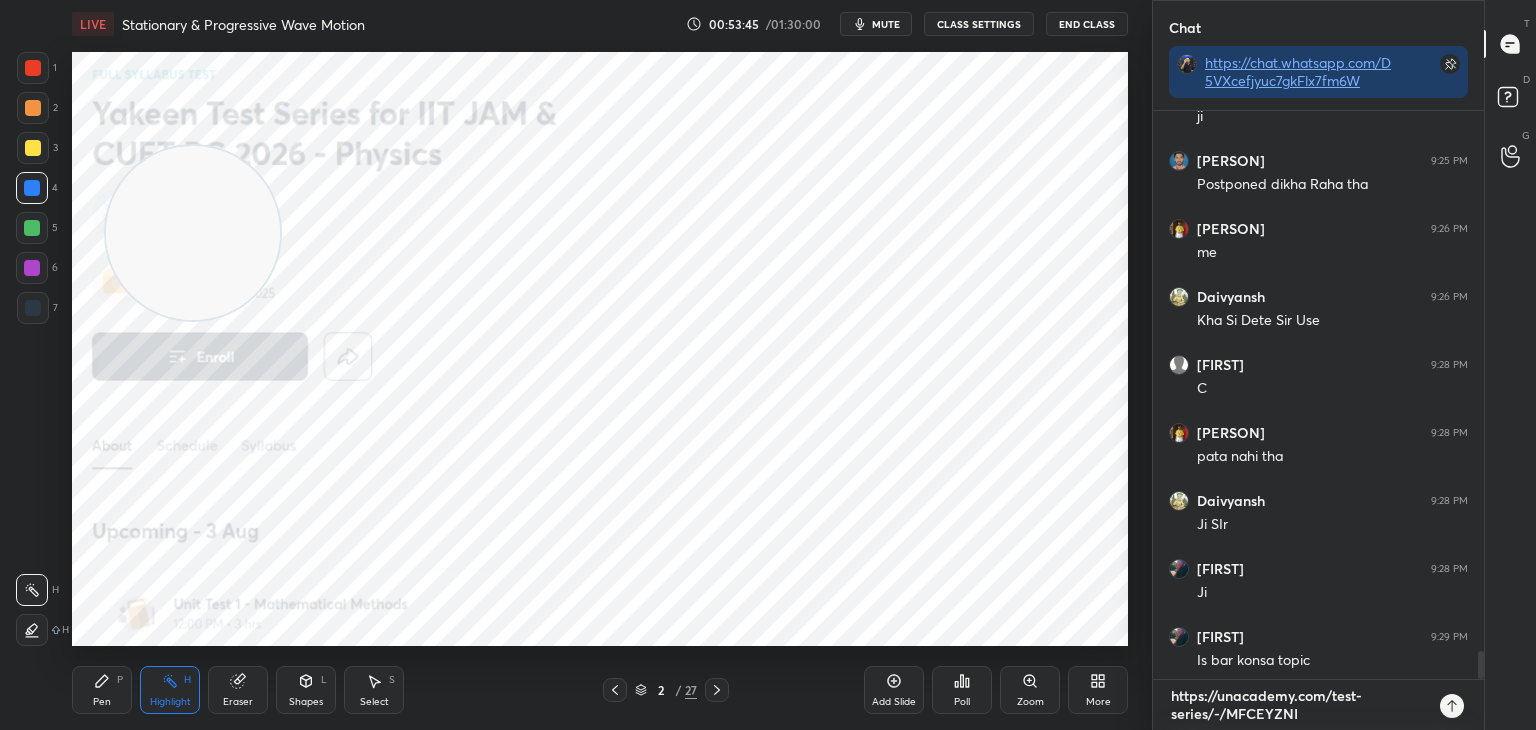 type 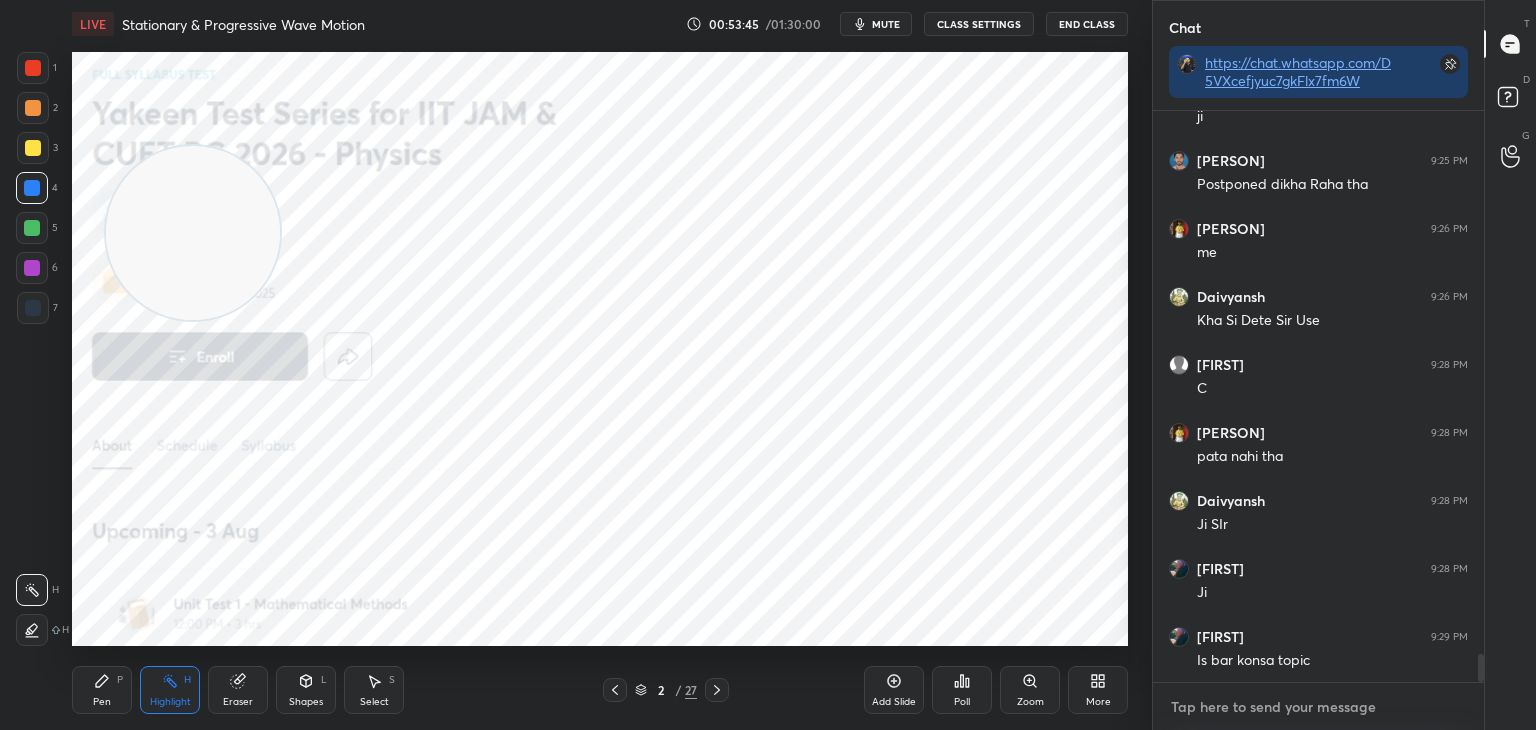 scroll, scrollTop: 6, scrollLeft: 6, axis: both 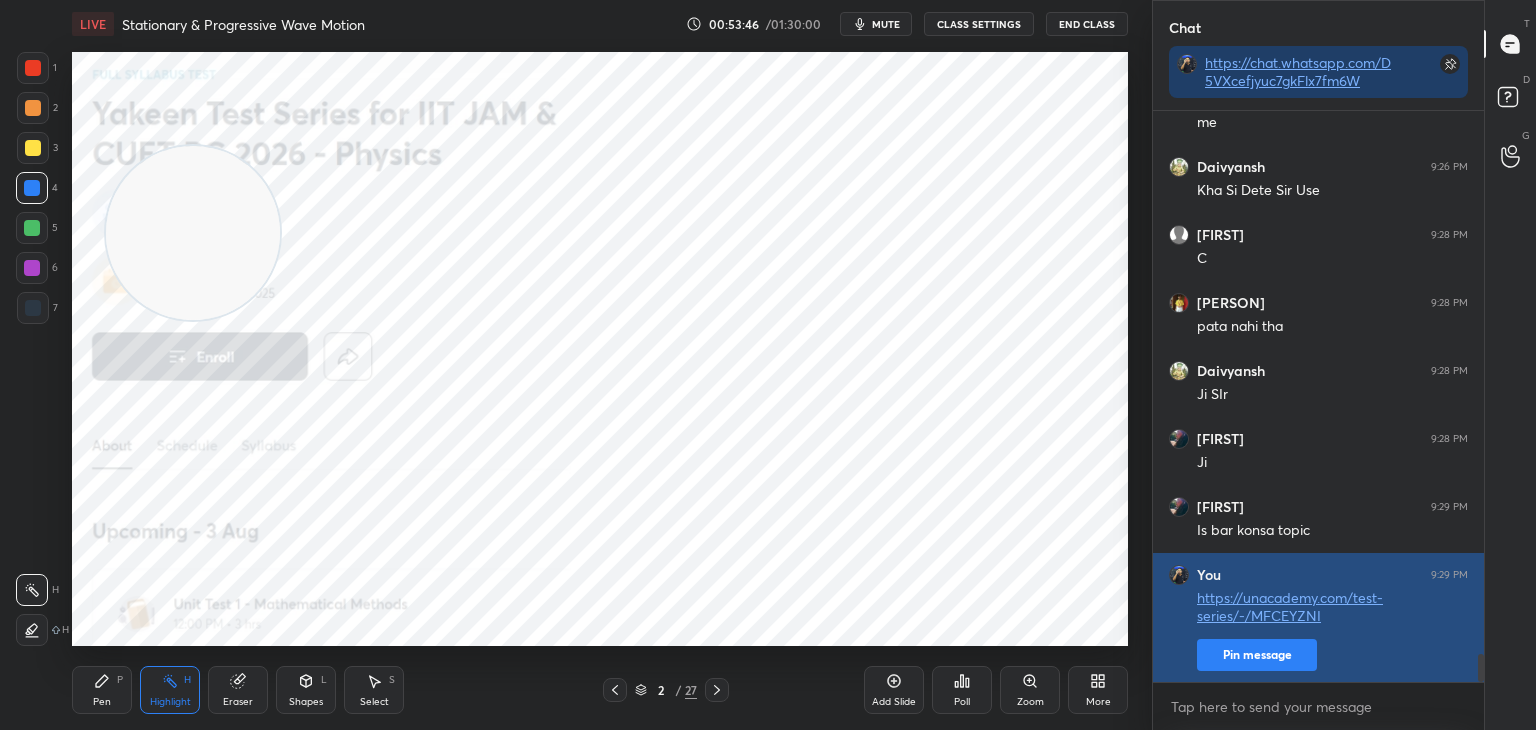 click on "Pin message" at bounding box center [1257, 655] 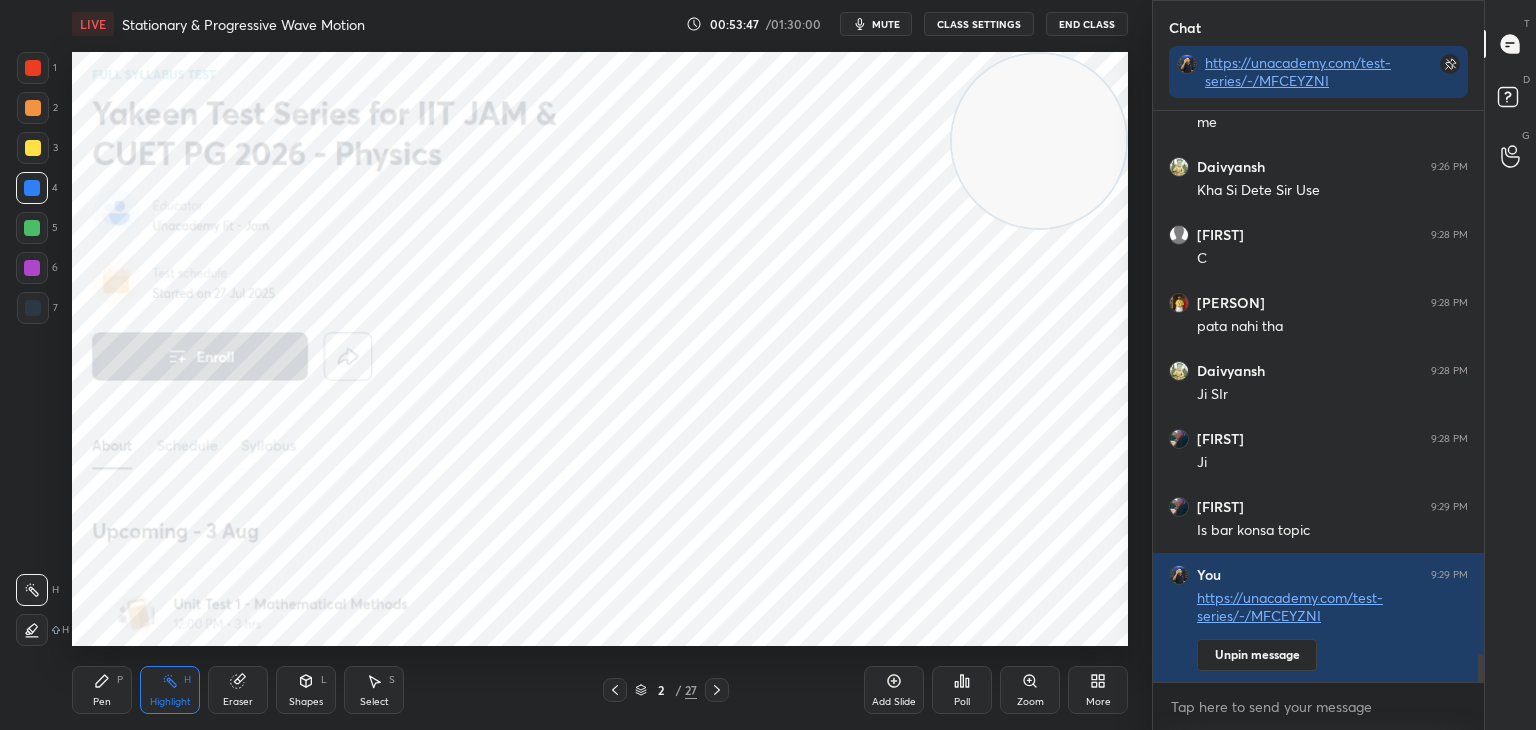 drag, startPoint x: 217, startPoint y: 217, endPoint x: 1092, endPoint y: 70, distance: 887.2621 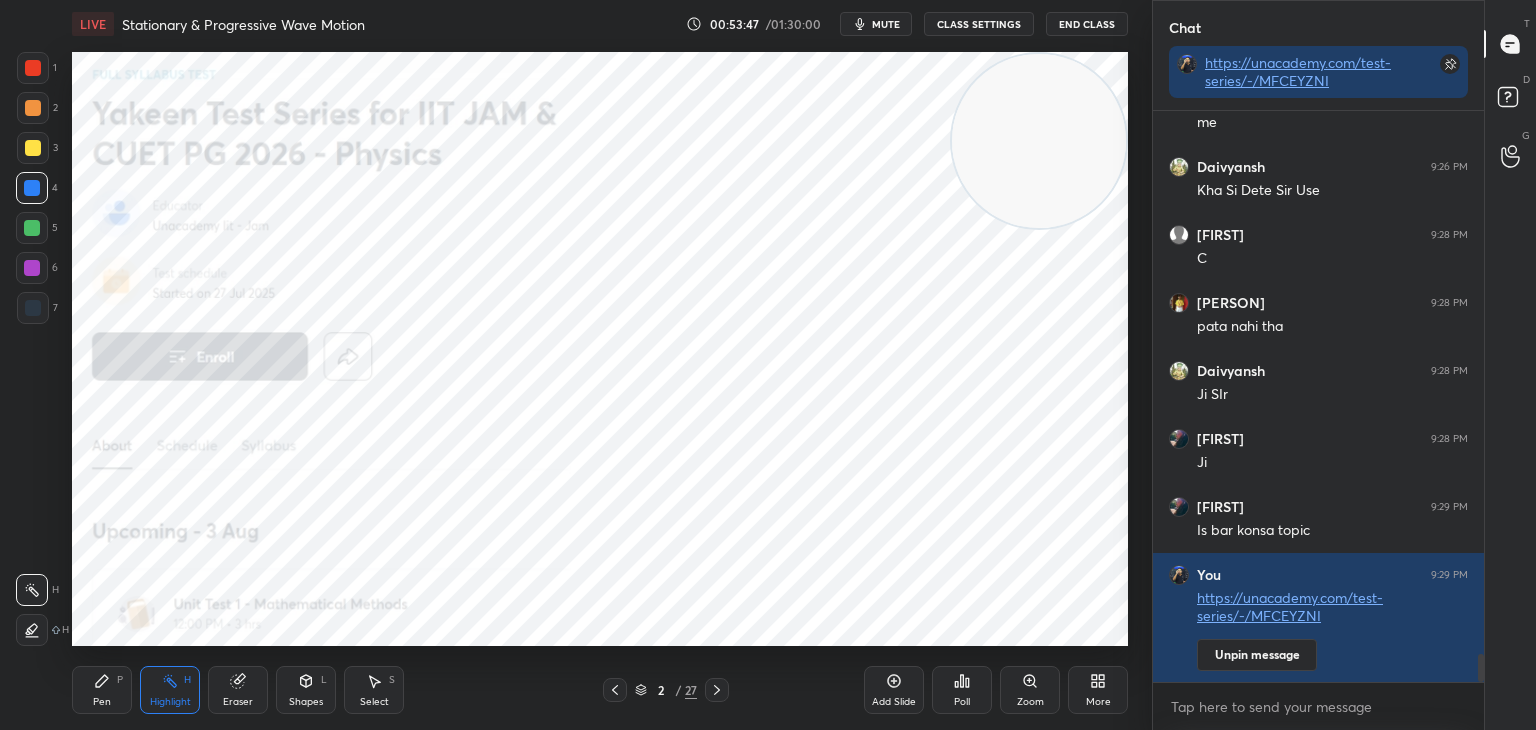 click on "LIVE Stationary & Progressive Wave Motion 00:53:47 /  01:30:00 mute CLASS SETTINGS End Class Setting up your live class Poll for   secs No correct answer Start poll Back Stationary & Progressive Wave Motion • L3 of Detailed Course on Waves & Oscillations for IIT JAM, CUET 2026/27 Mohd Mubashir Pen P Highlight H Eraser Shapes L Select S 2 / 27 Add Slide Poll Zoom More" at bounding box center [600, 365] 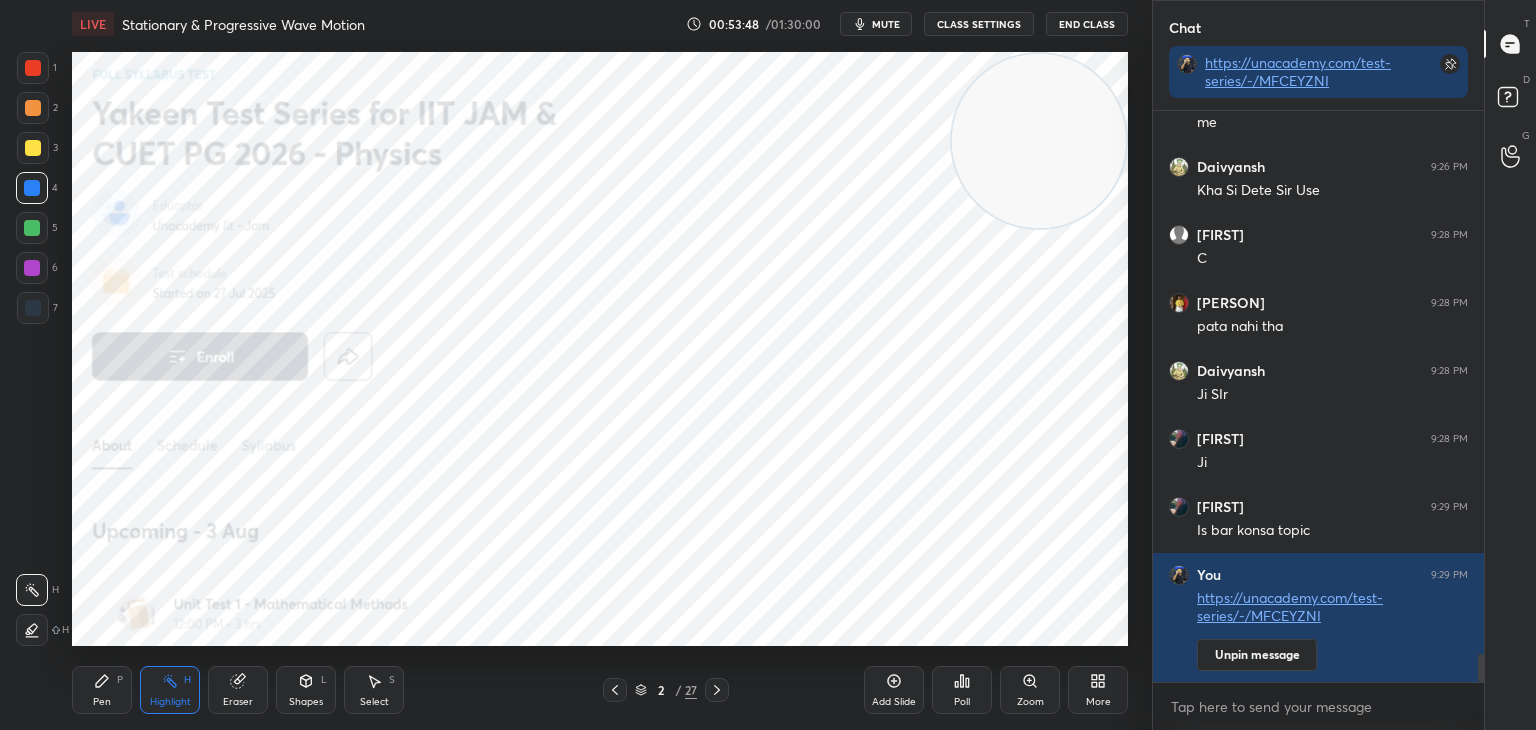 click on "Pen P" at bounding box center (102, 690) 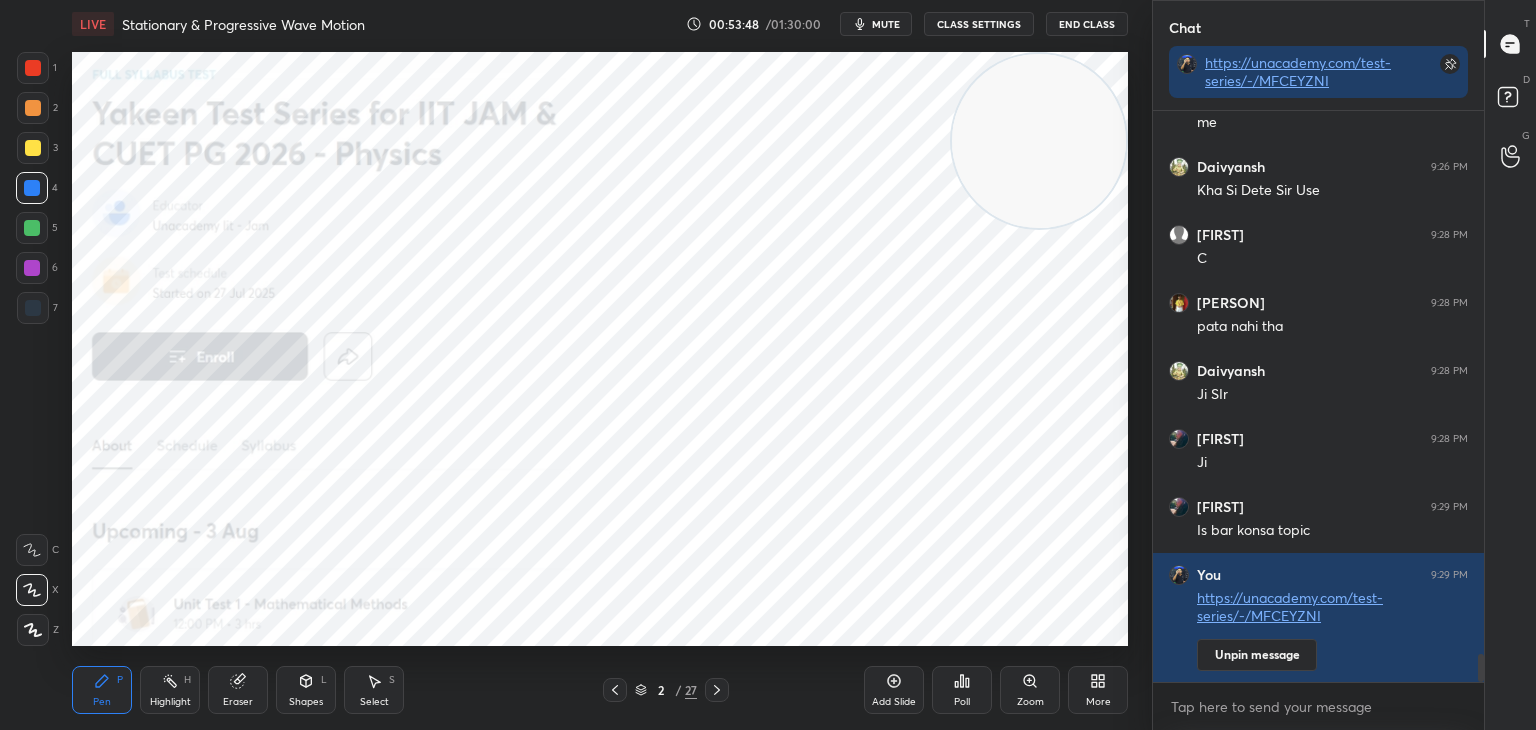 click on "Highlight" at bounding box center (170, 702) 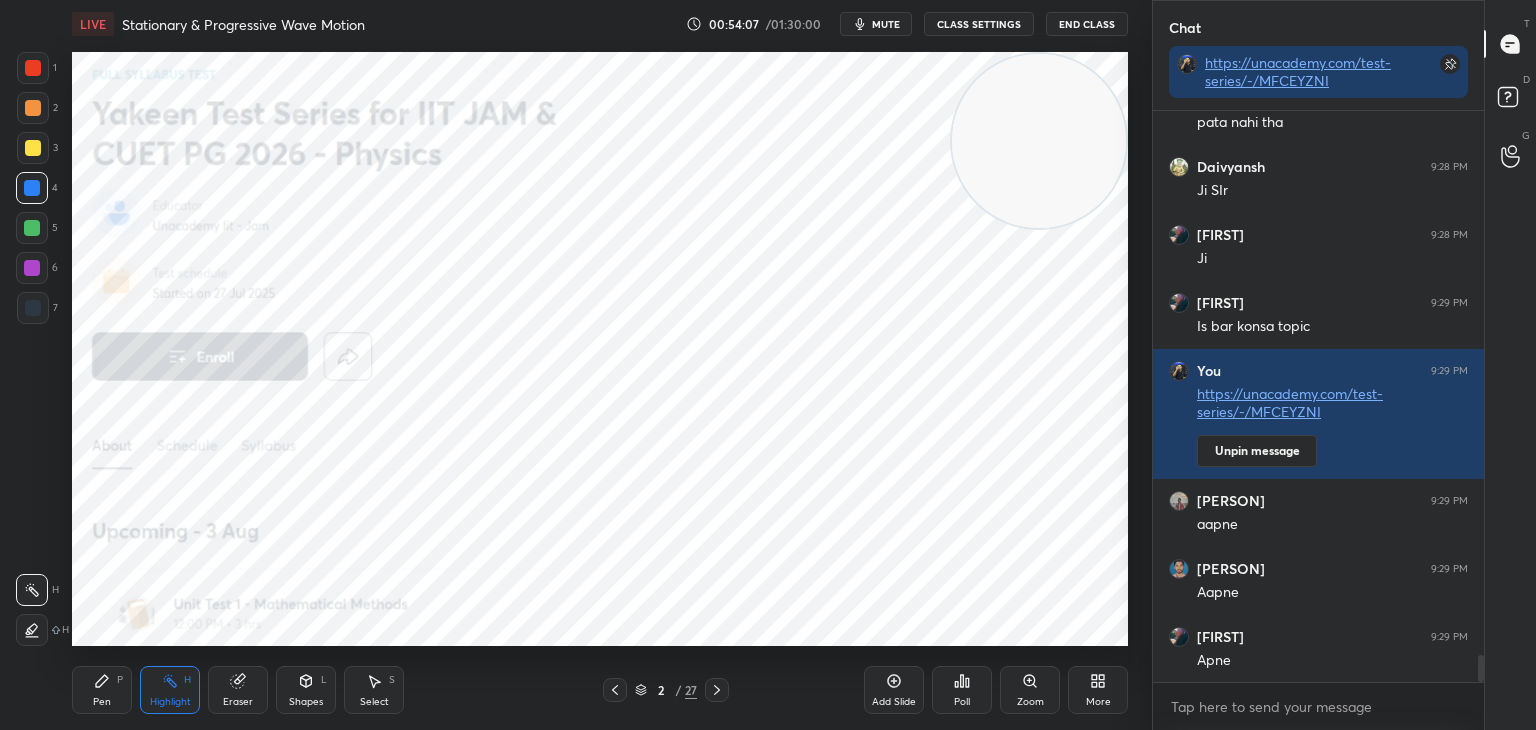 scroll, scrollTop: 11516, scrollLeft: 0, axis: vertical 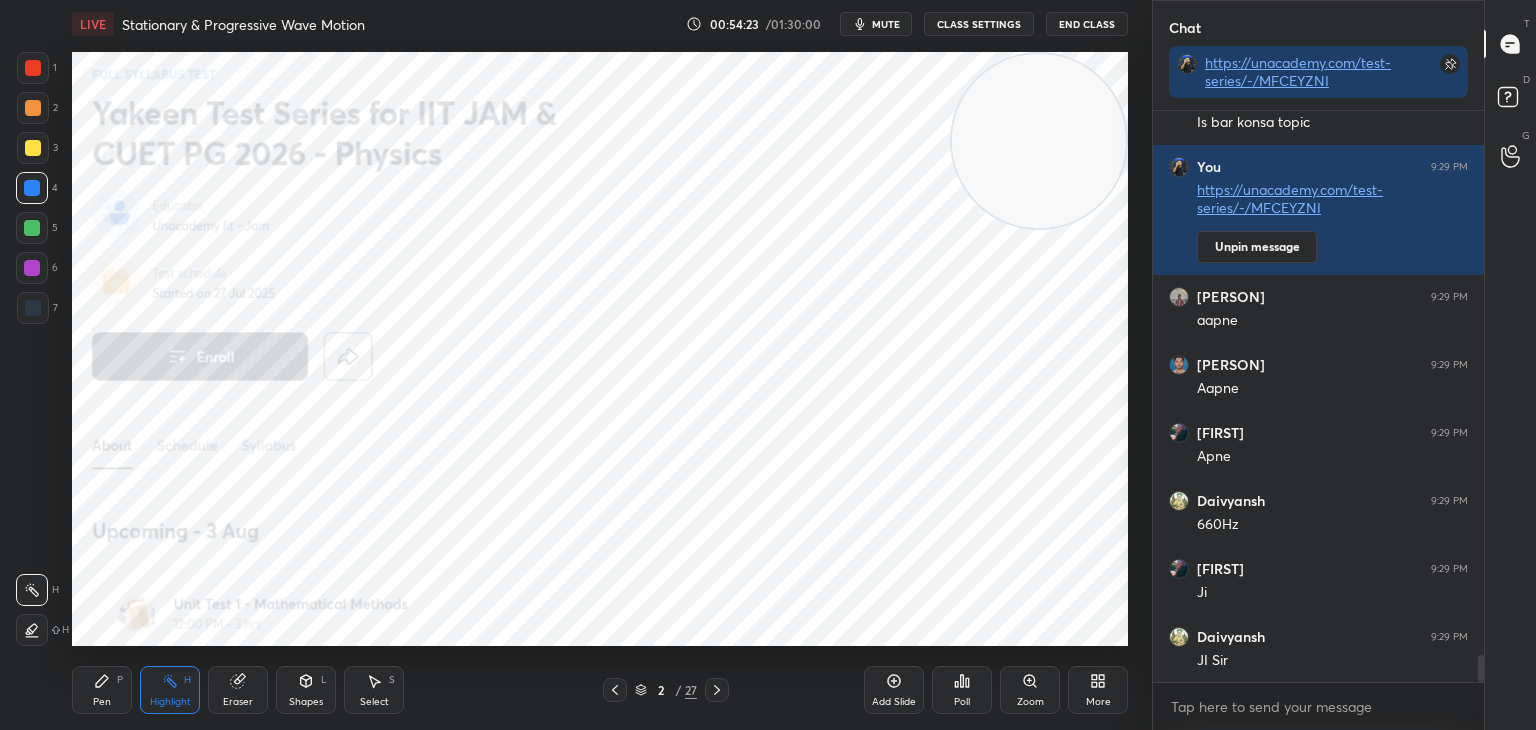 click on "P" at bounding box center (120, 680) 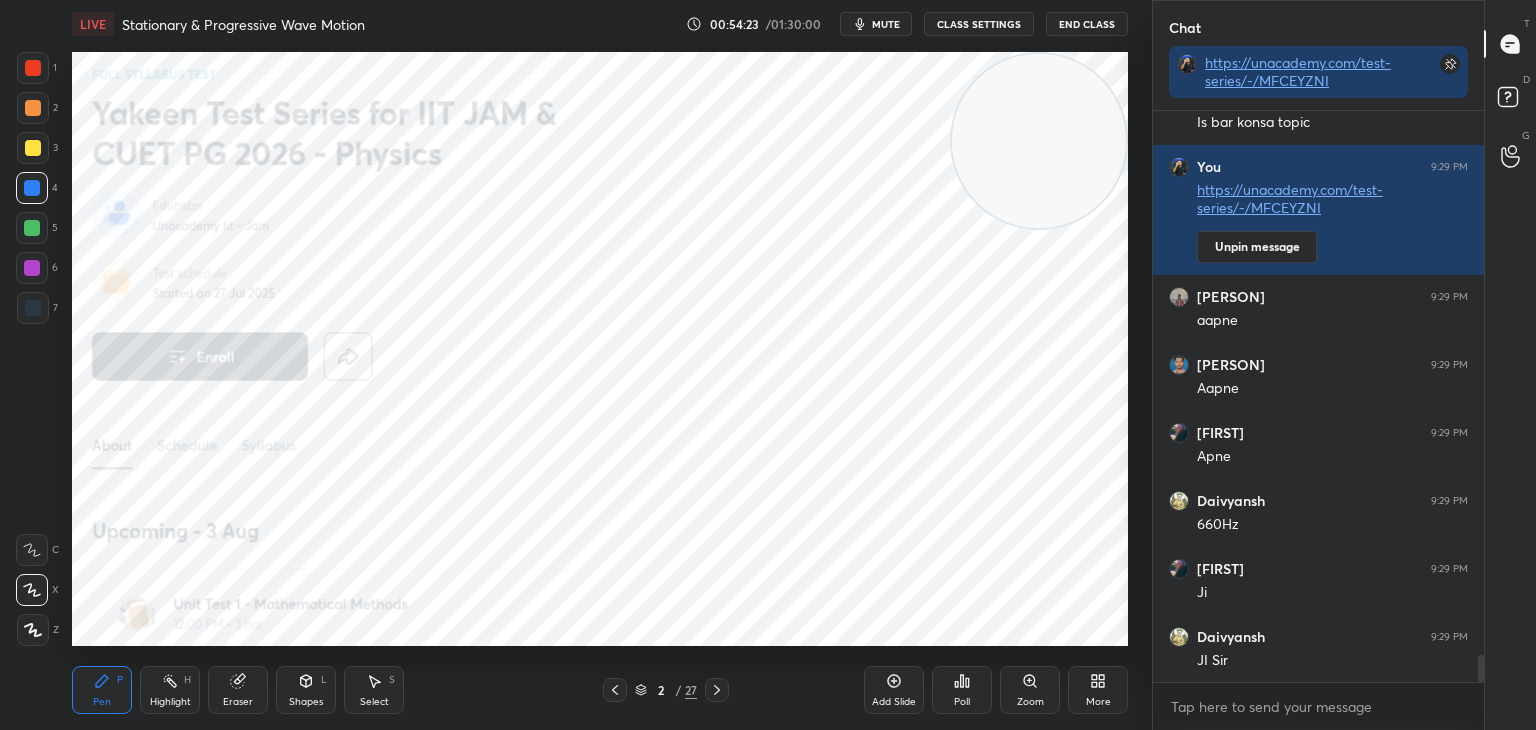 click on "H" at bounding box center (187, 680) 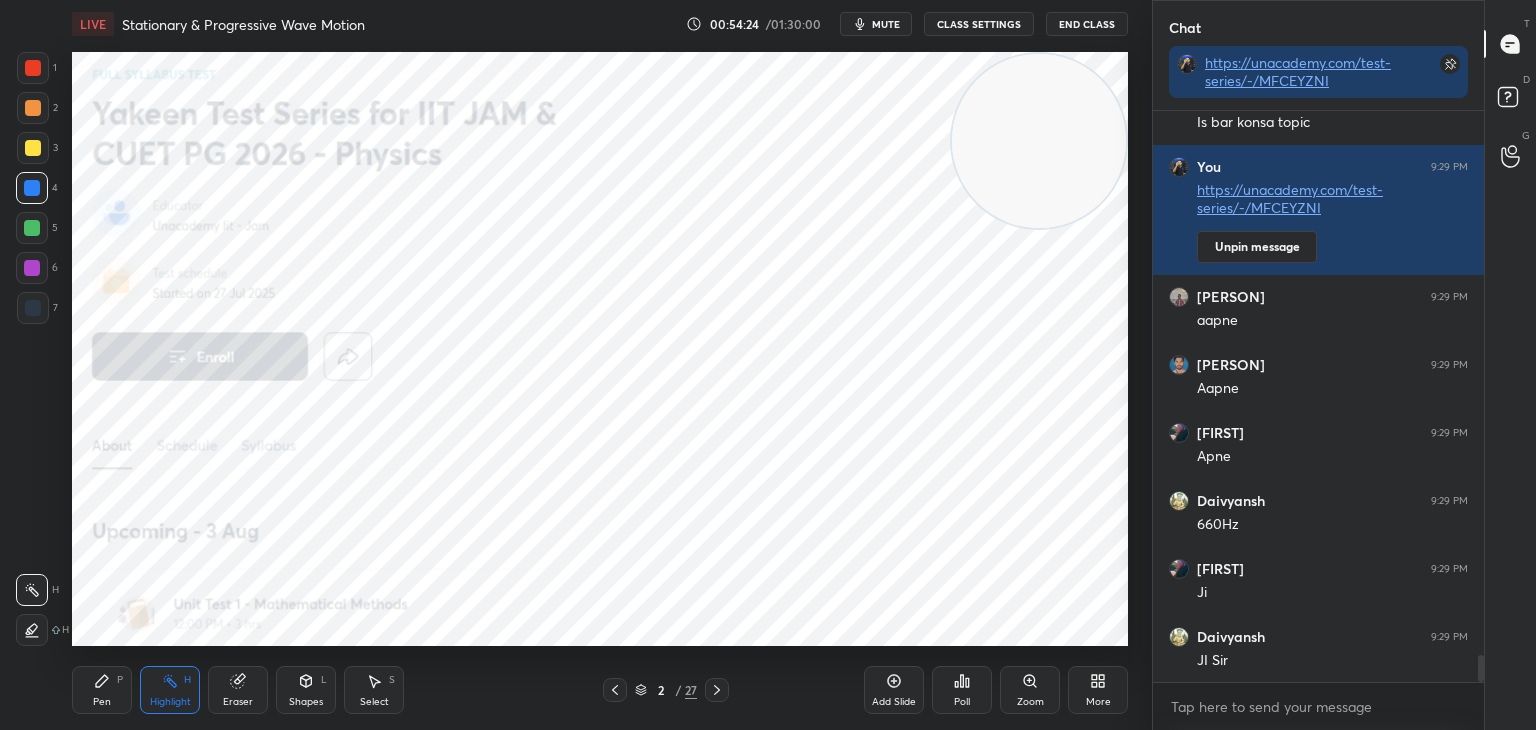 drag, startPoint x: 641, startPoint y: 682, endPoint x: 661, endPoint y: 681, distance: 20.024984 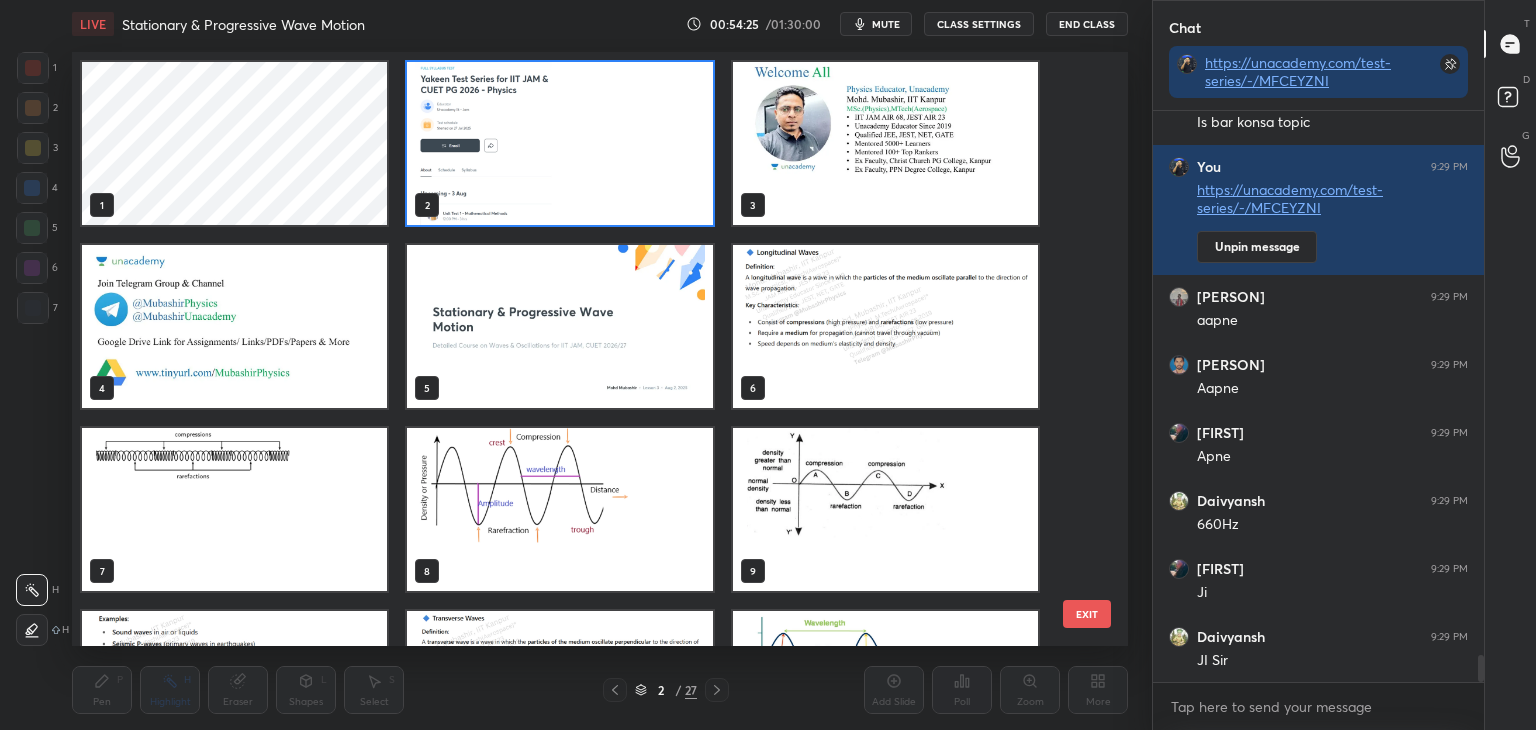 scroll, scrollTop: 6, scrollLeft: 10, axis: both 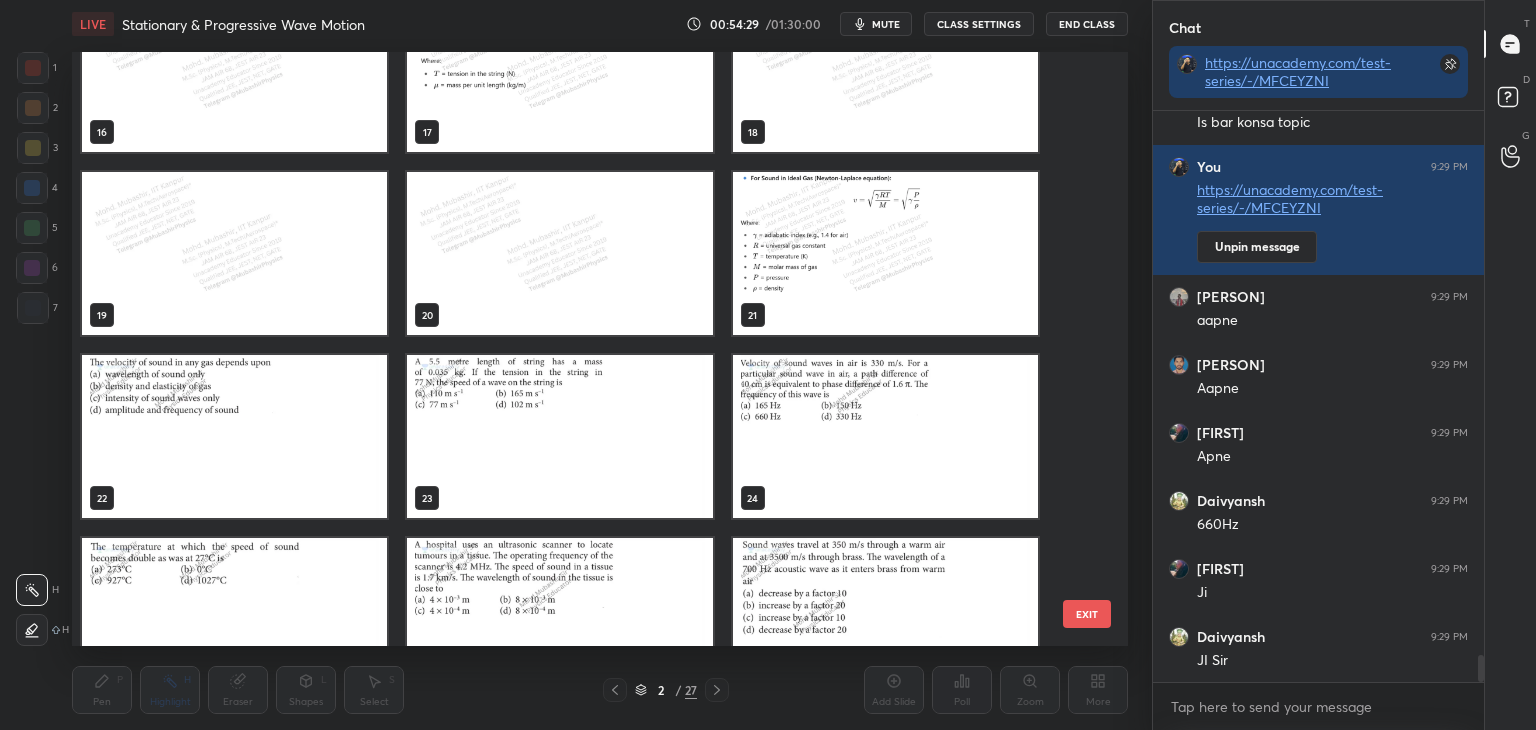 click at bounding box center [559, 436] 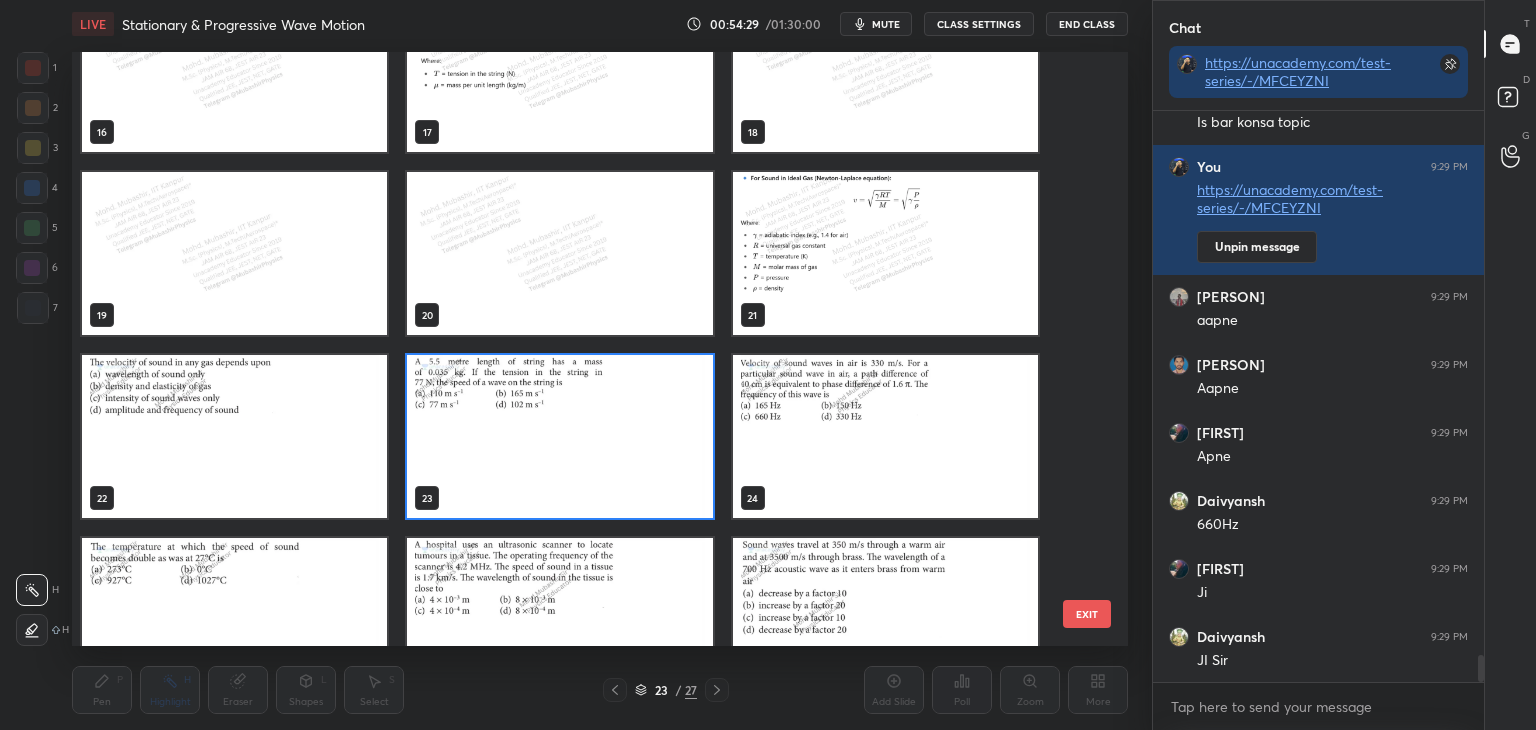 click at bounding box center (559, 436) 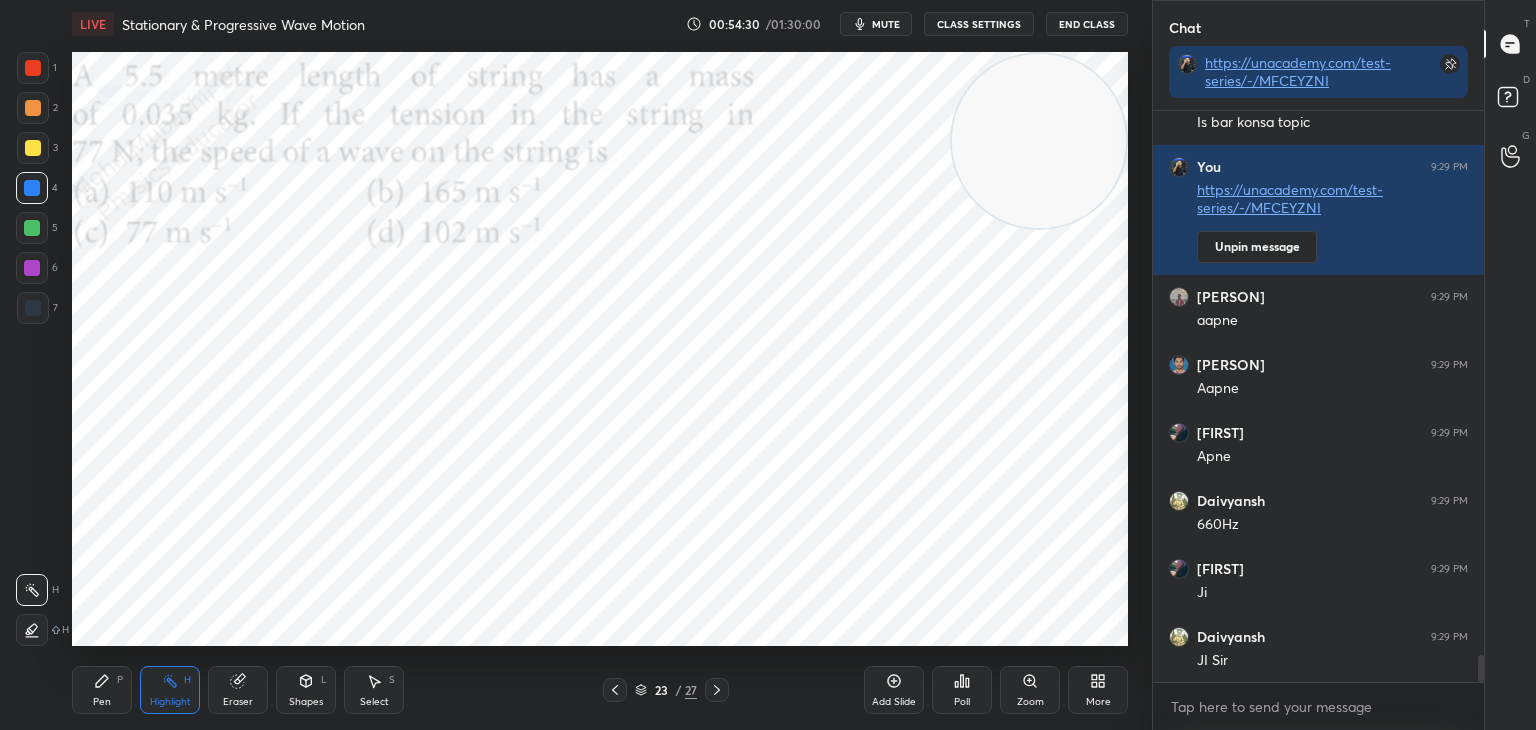 click 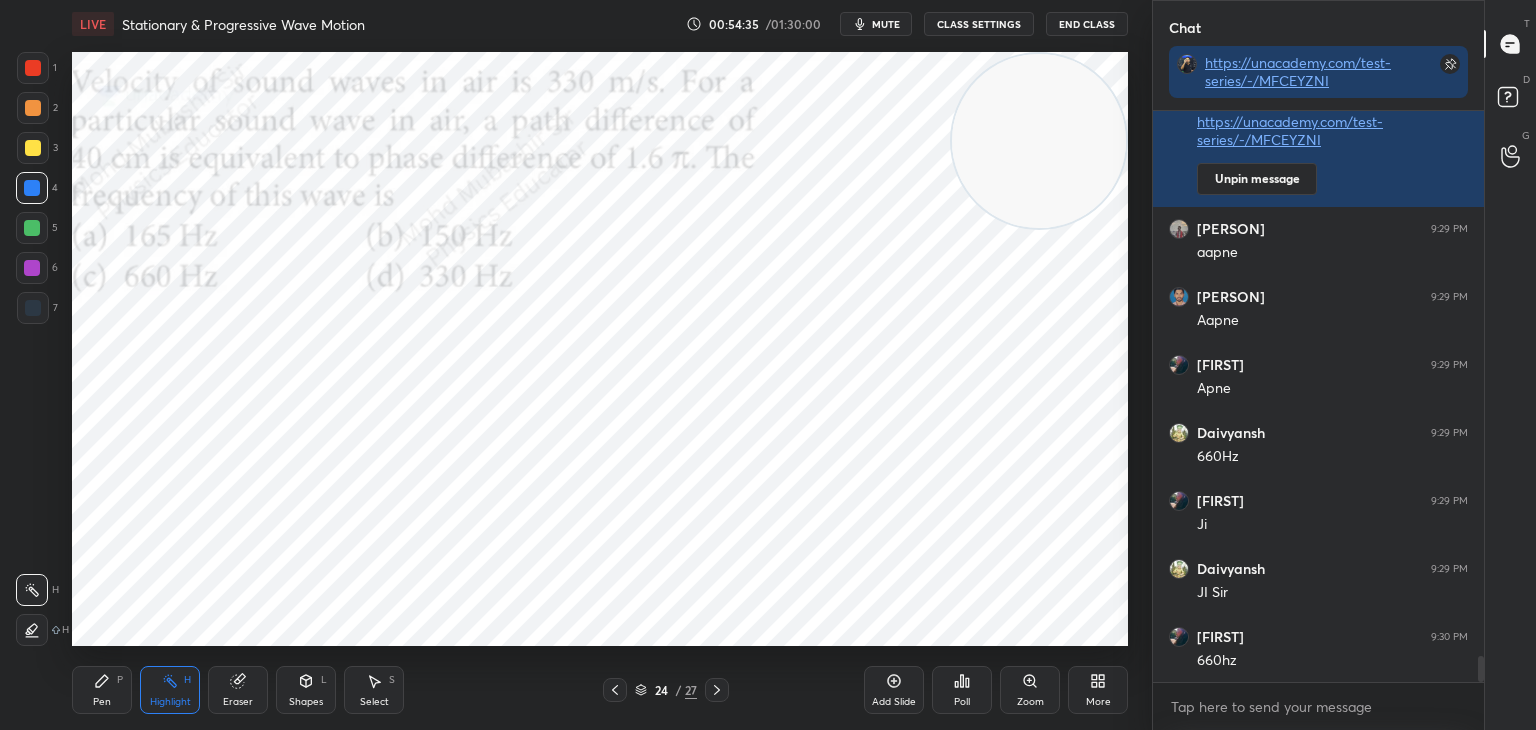 scroll, scrollTop: 11788, scrollLeft: 0, axis: vertical 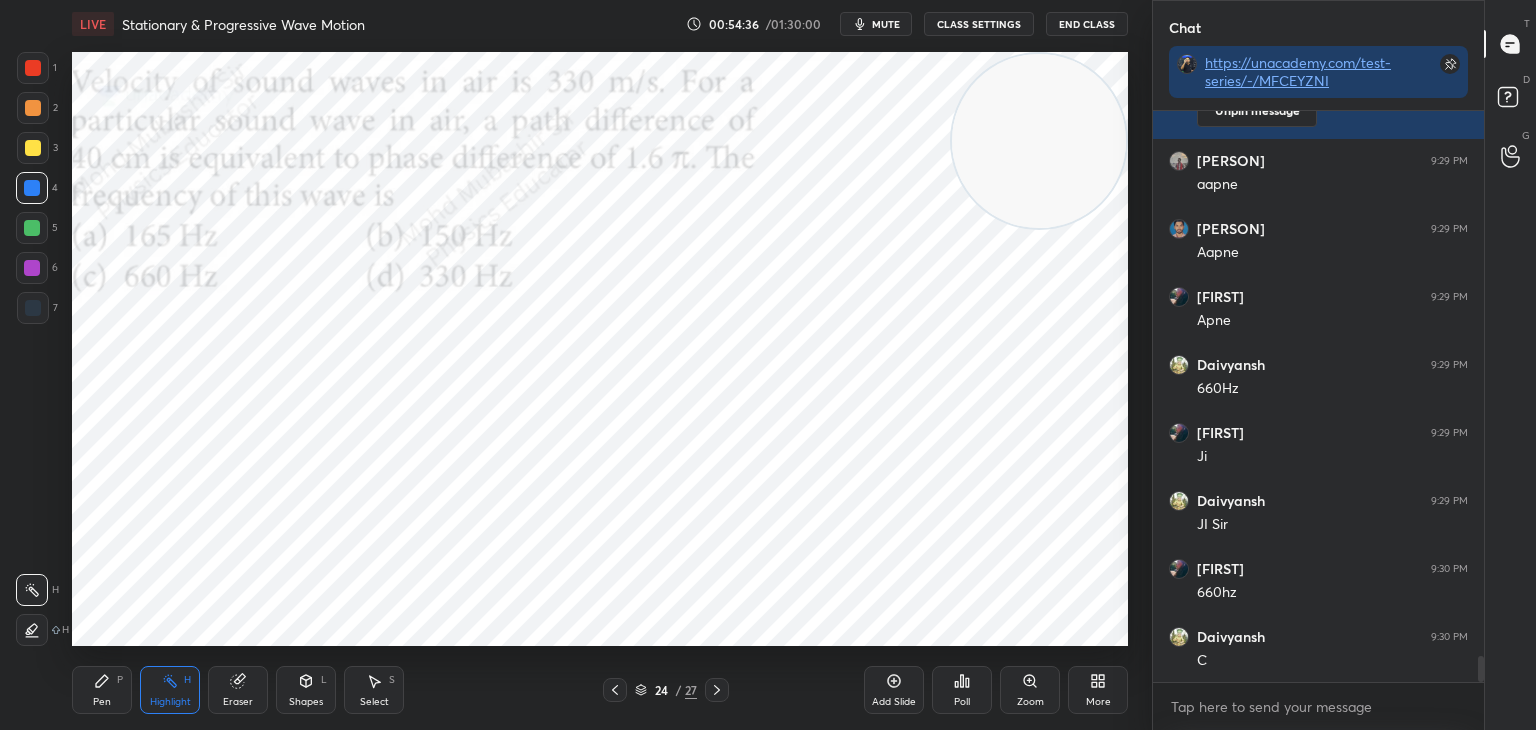 drag, startPoint x: 103, startPoint y: 690, endPoint x: 93, endPoint y: 661, distance: 30.675724 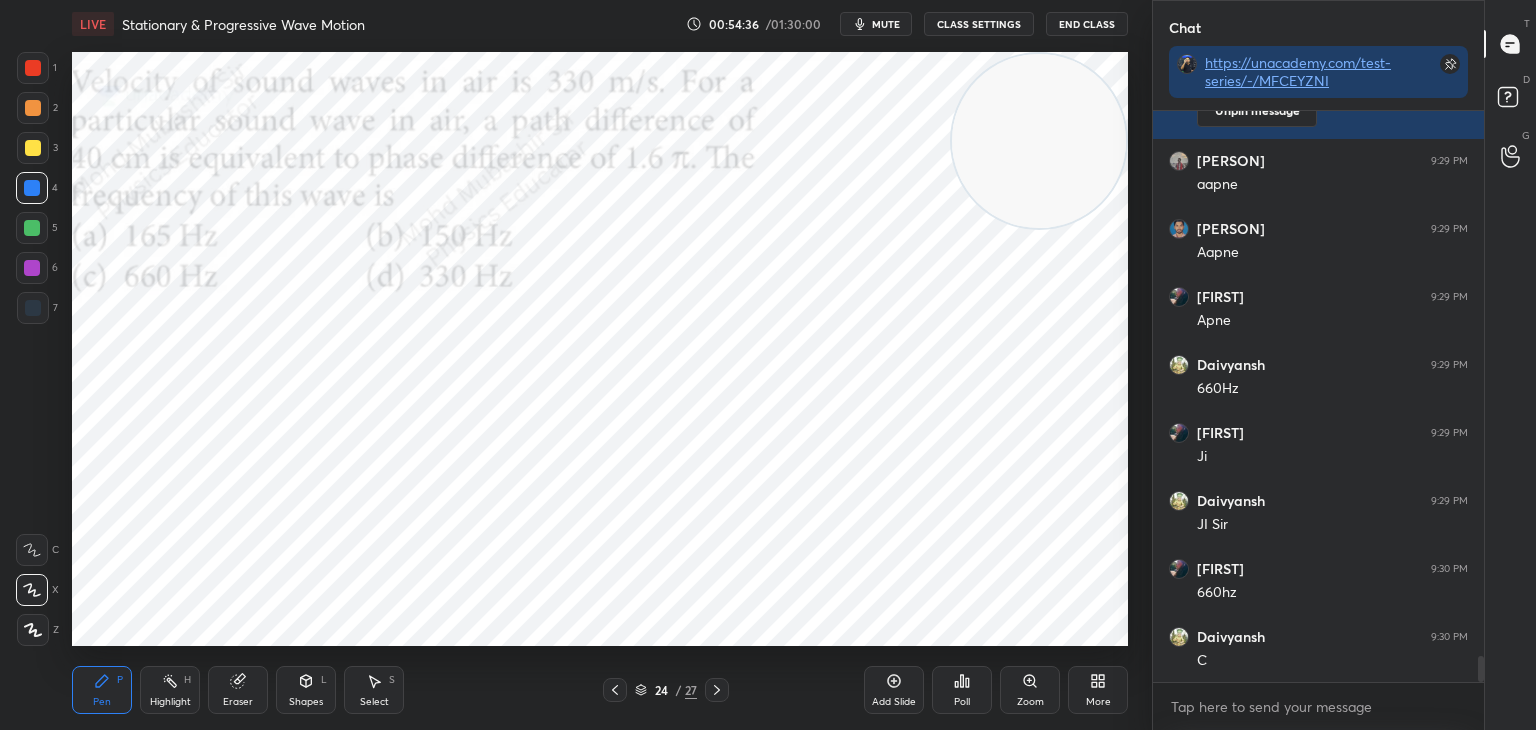 drag, startPoint x: 23, startPoint y: 237, endPoint x: 65, endPoint y: 258, distance: 46.957428 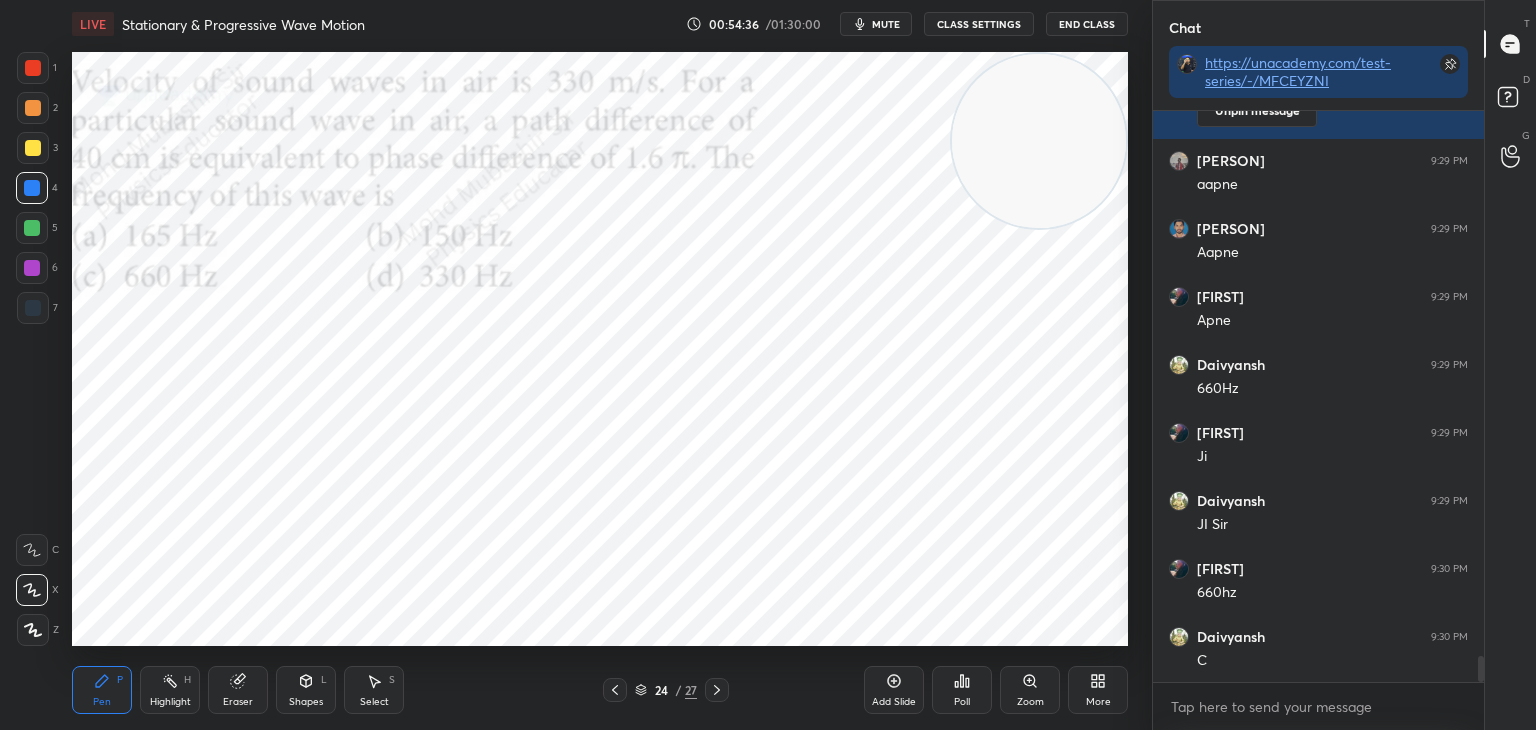 click at bounding box center (32, 228) 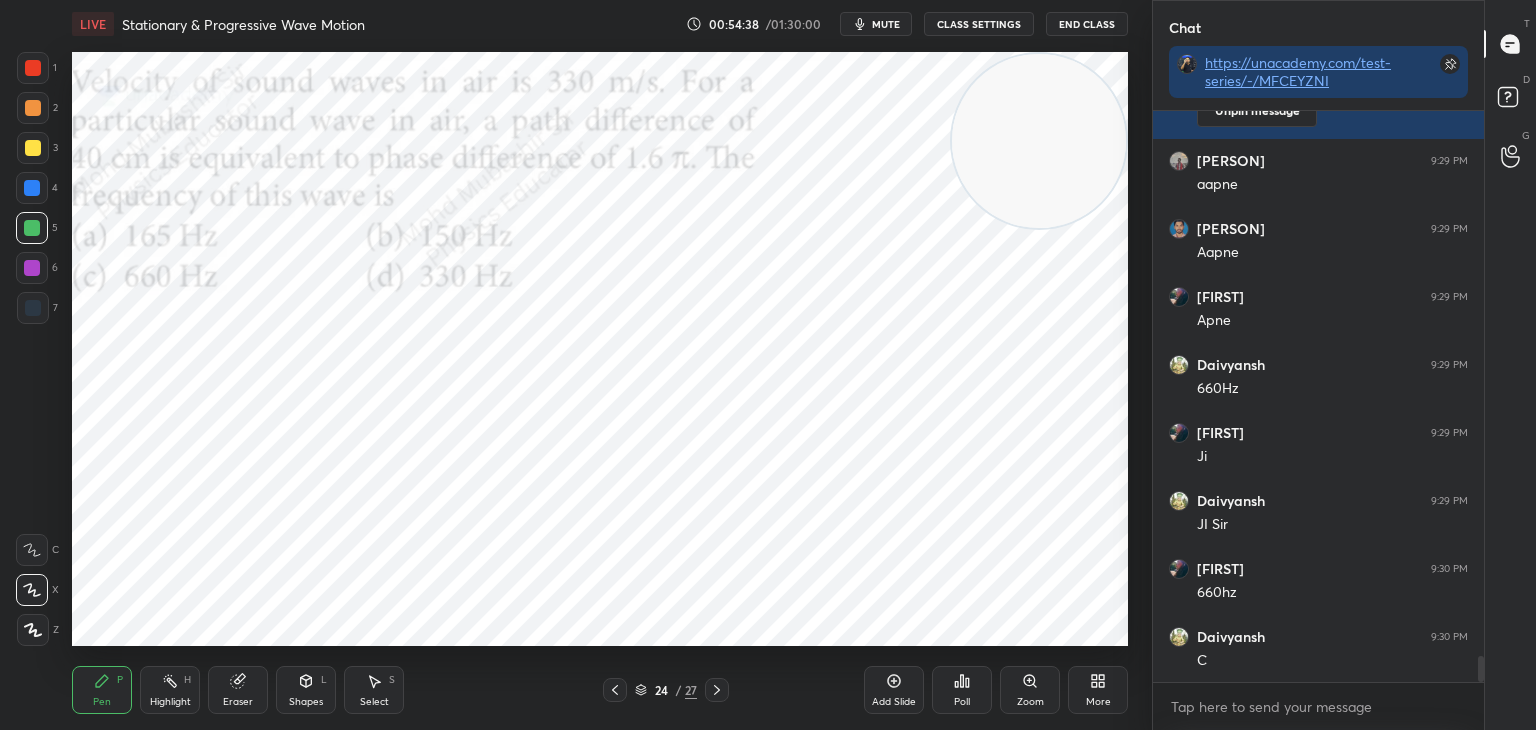 scroll, scrollTop: 11856, scrollLeft: 0, axis: vertical 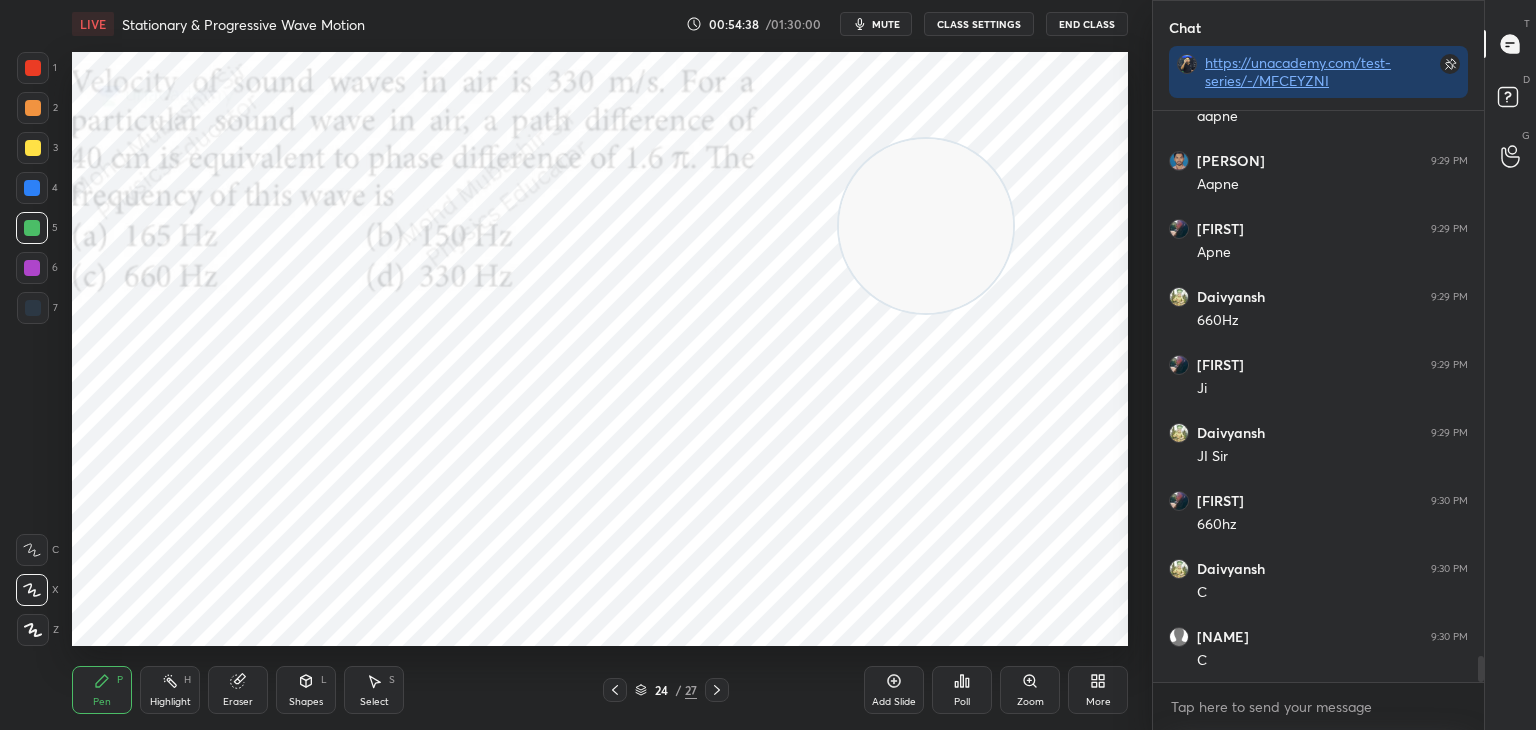 drag, startPoint x: 1005, startPoint y: 137, endPoint x: 17, endPoint y: 529, distance: 1062.9243 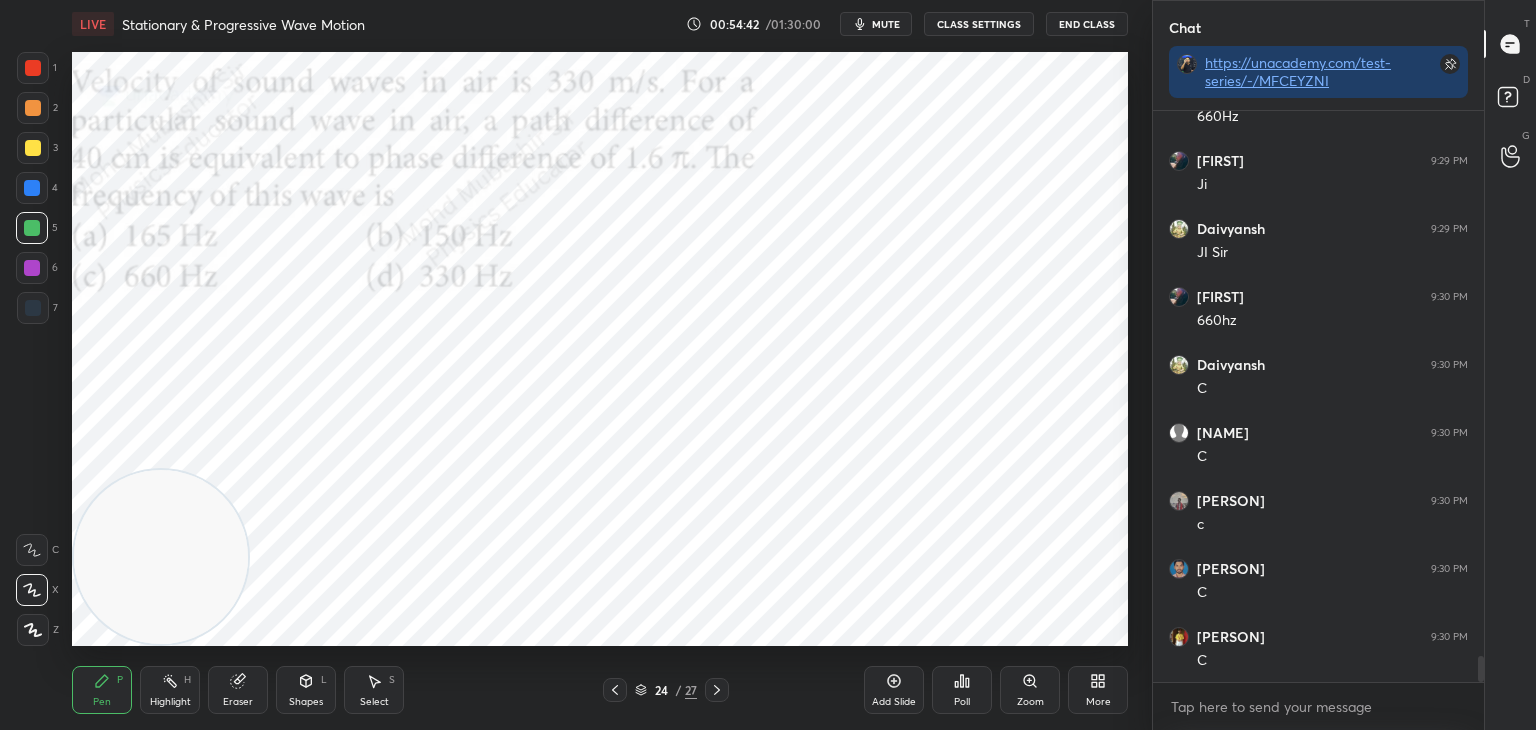 scroll, scrollTop: 12128, scrollLeft: 0, axis: vertical 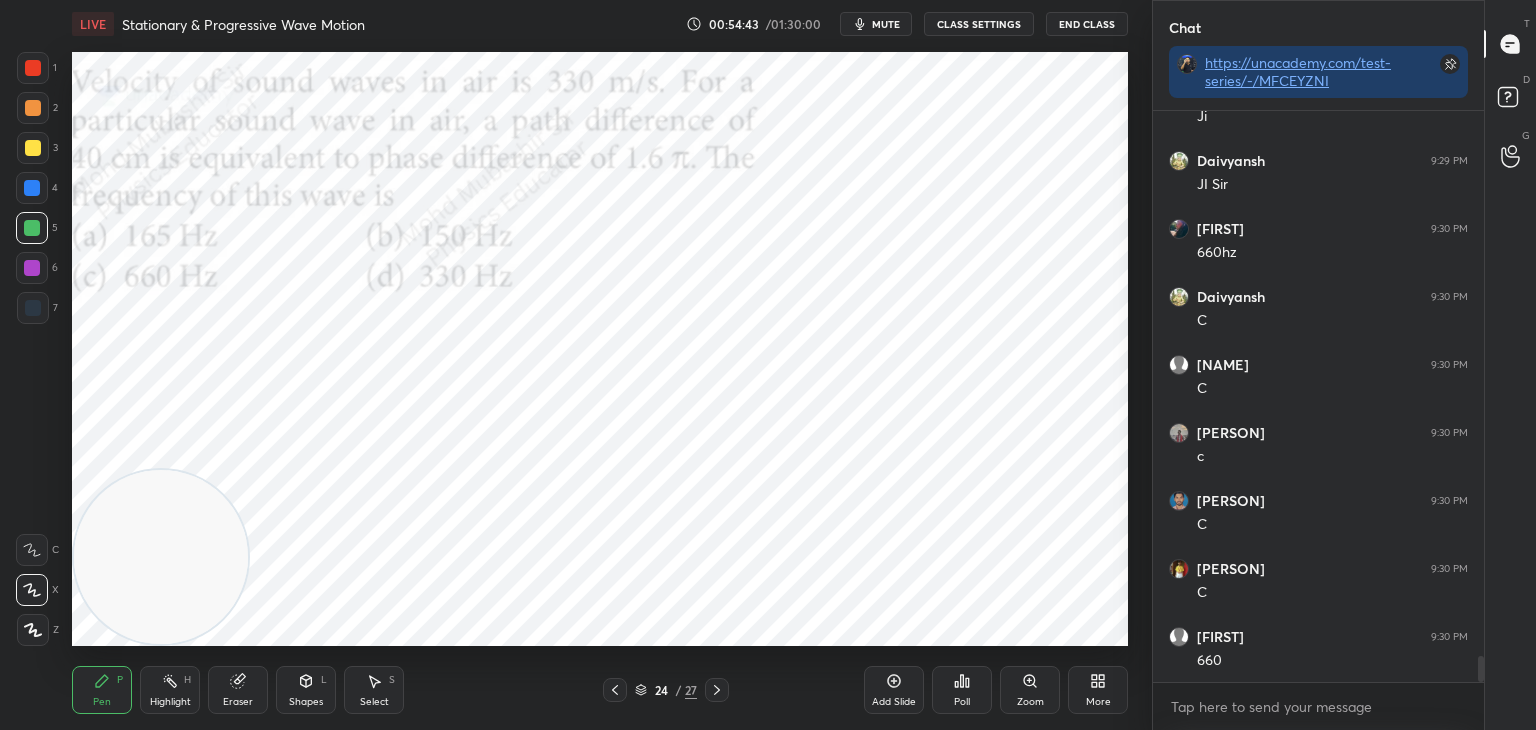 click at bounding box center (32, 188) 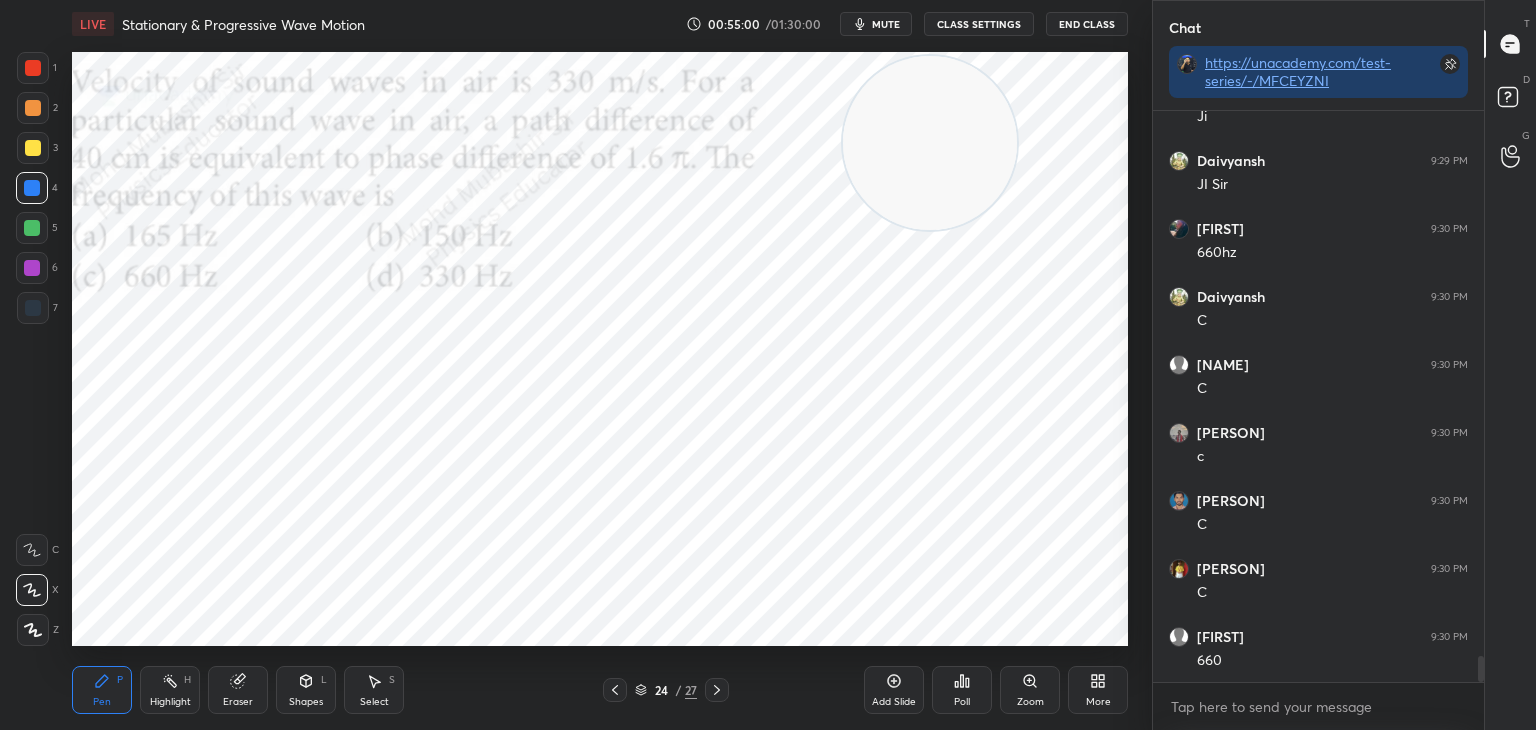 drag, startPoint x: 213, startPoint y: 478, endPoint x: 973, endPoint y: 140, distance: 831.7716 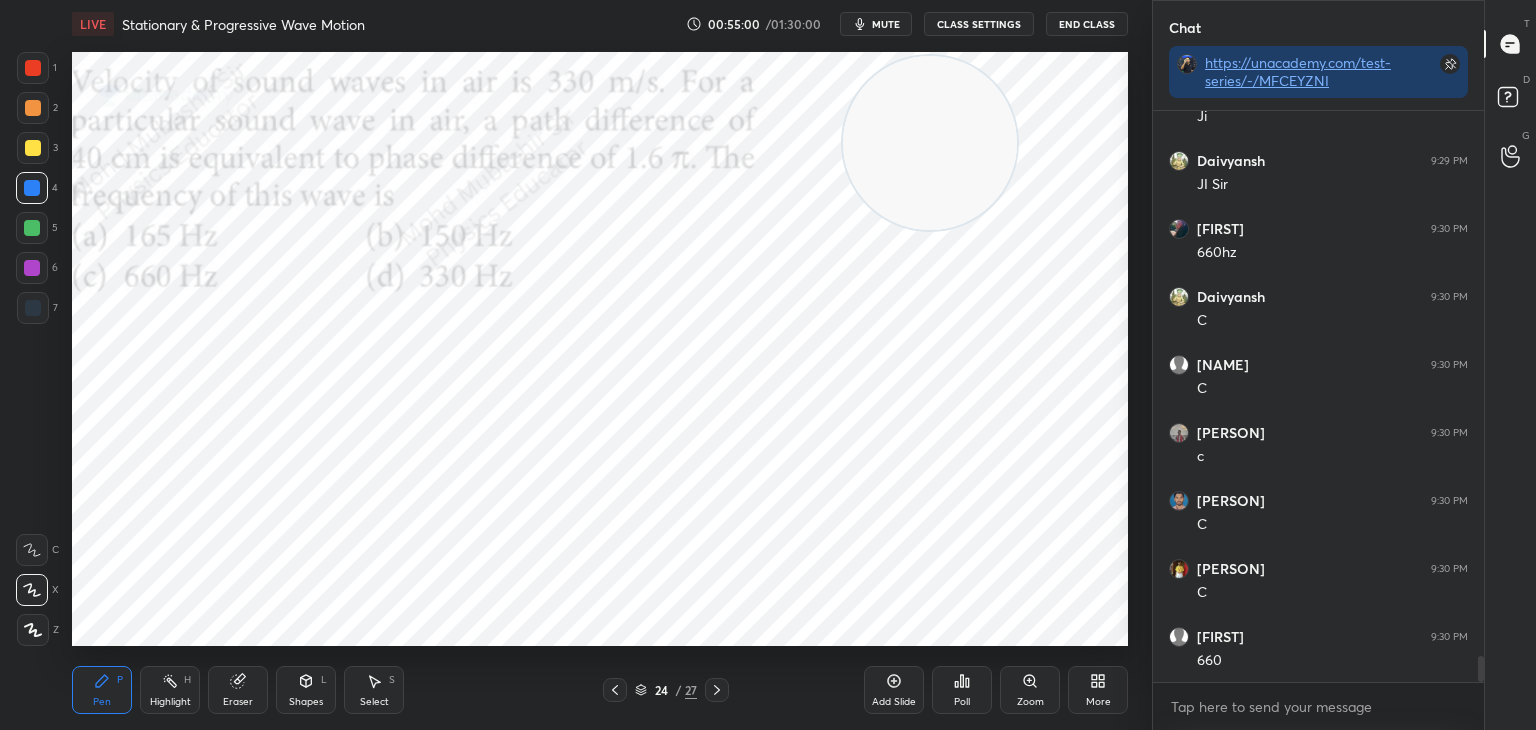 click at bounding box center (930, 143) 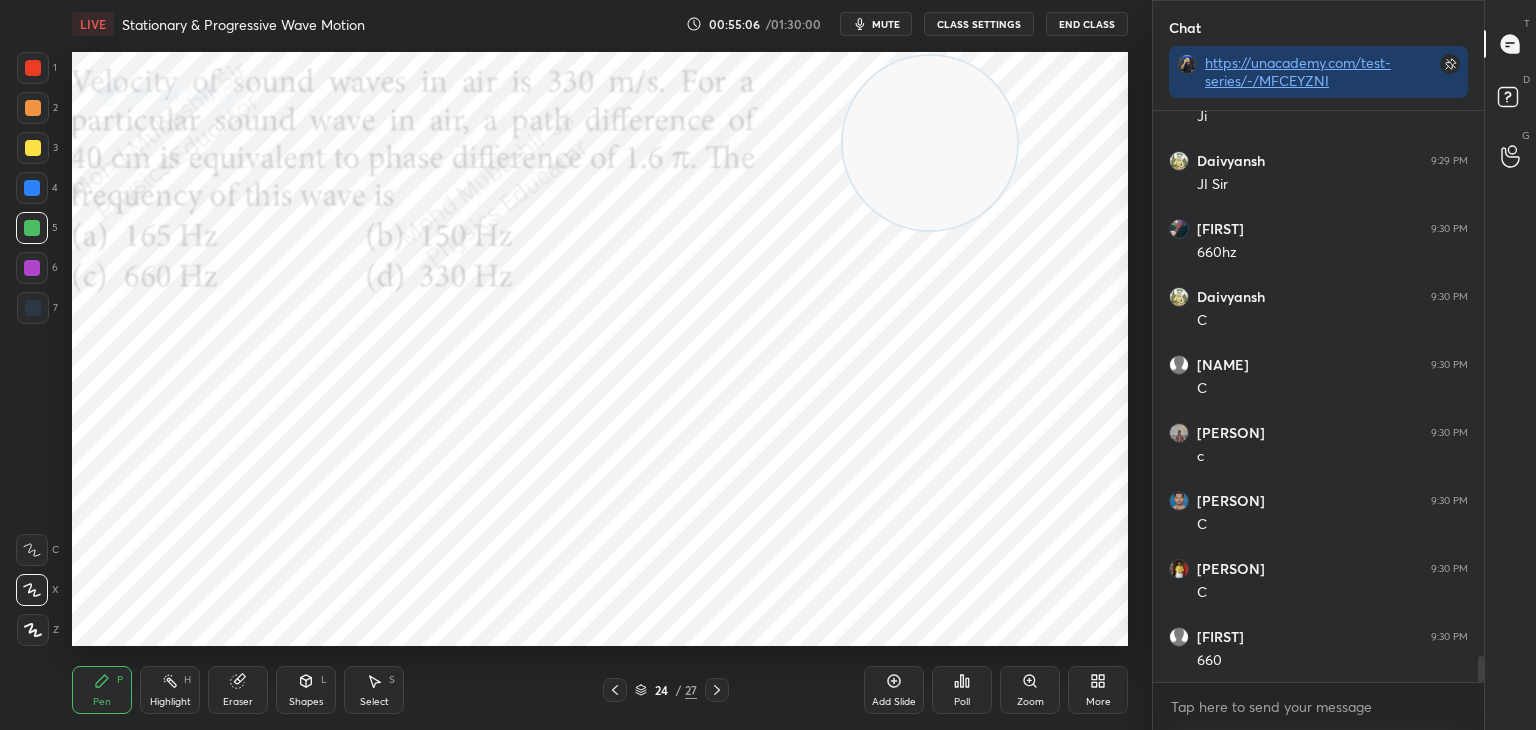 drag, startPoint x: 37, startPoint y: 110, endPoint x: 67, endPoint y: 170, distance: 67.08204 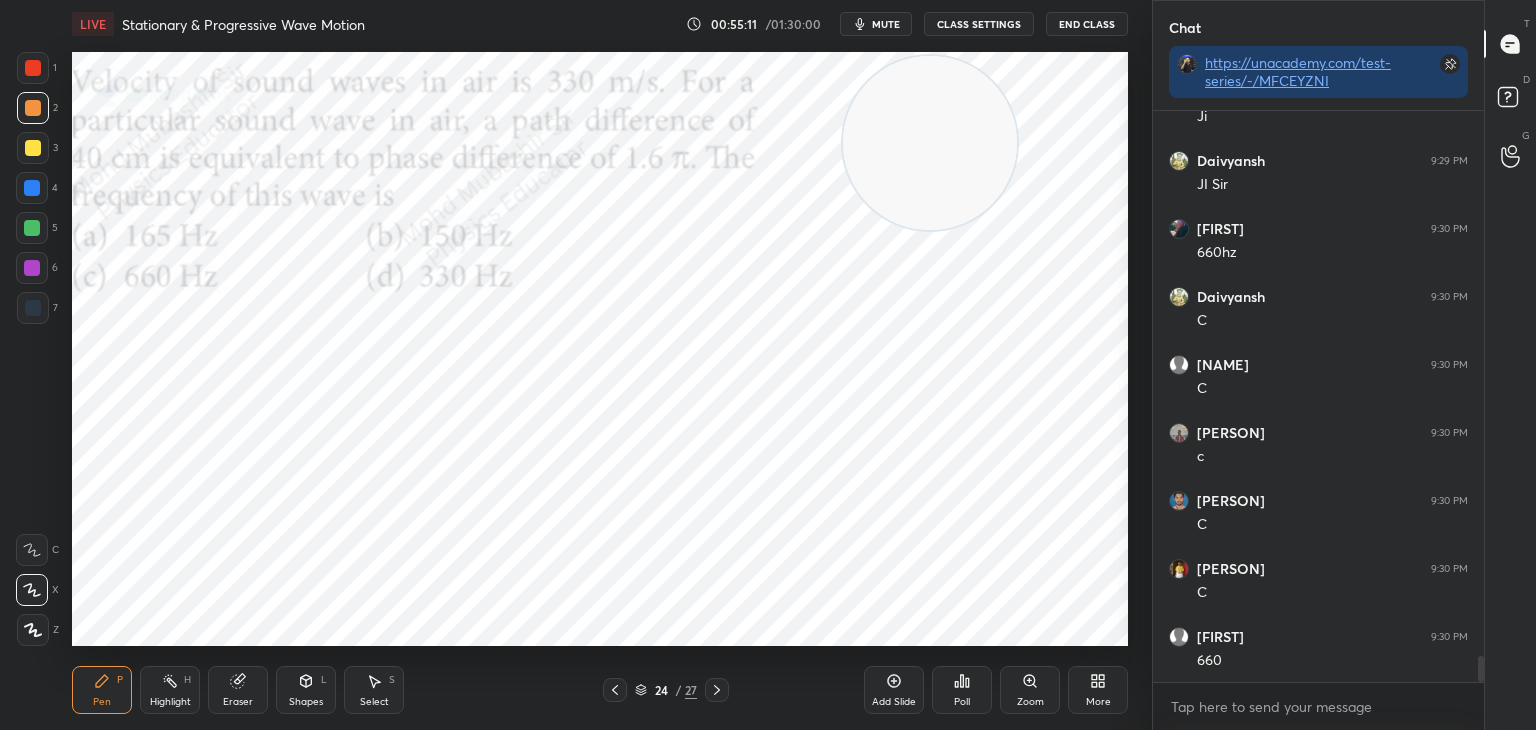 click on "Highlight" at bounding box center [170, 702] 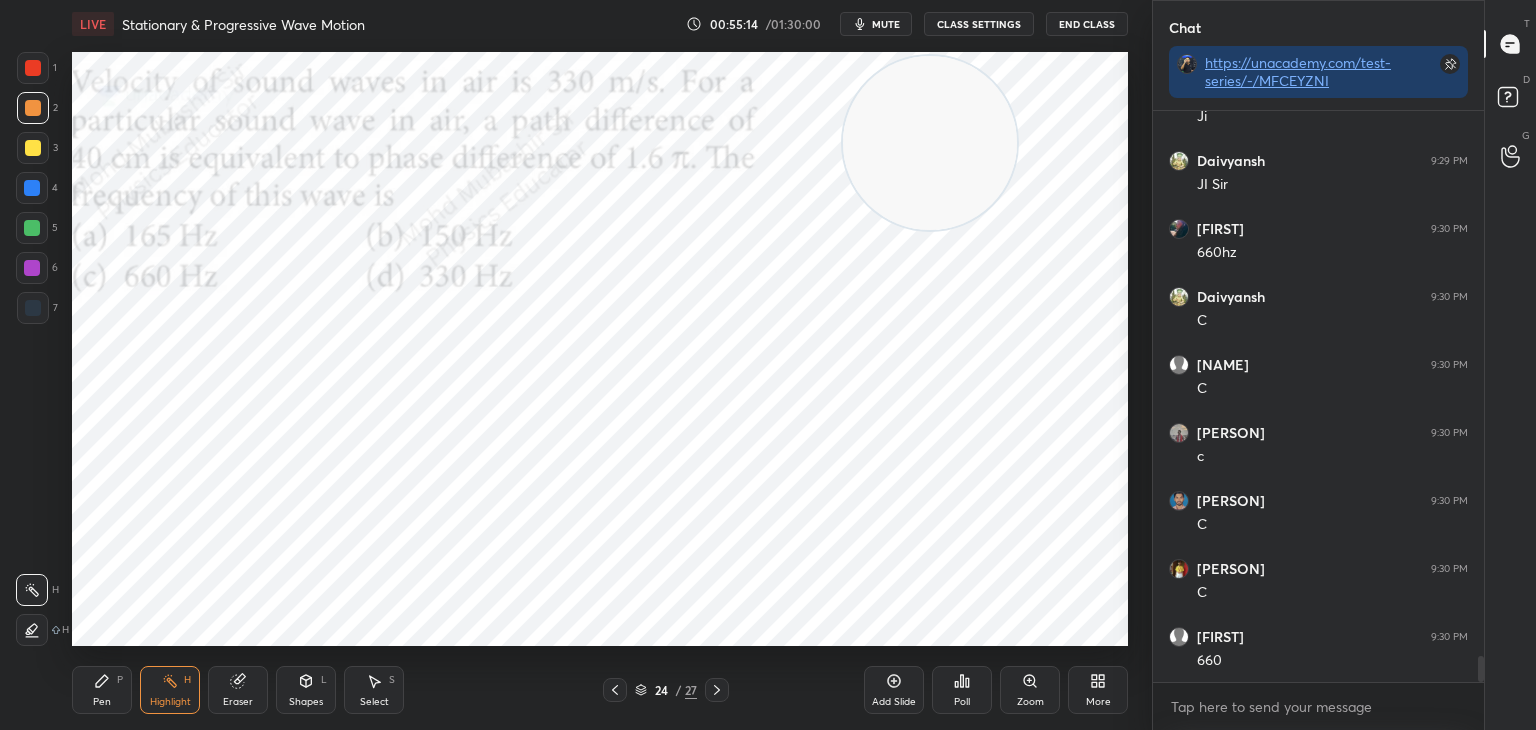 click on "Pen P" at bounding box center (102, 690) 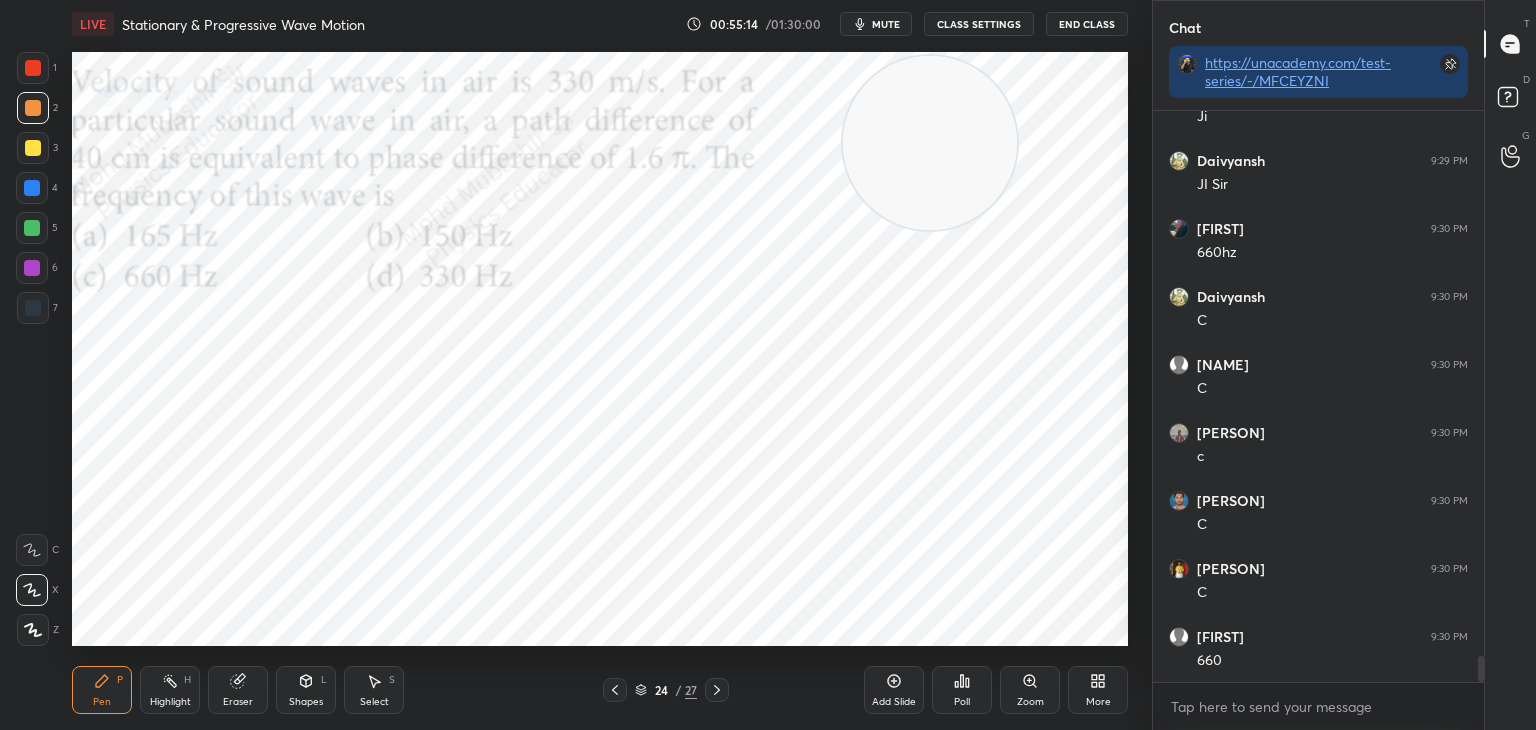 click on "Highlight H" at bounding box center (170, 690) 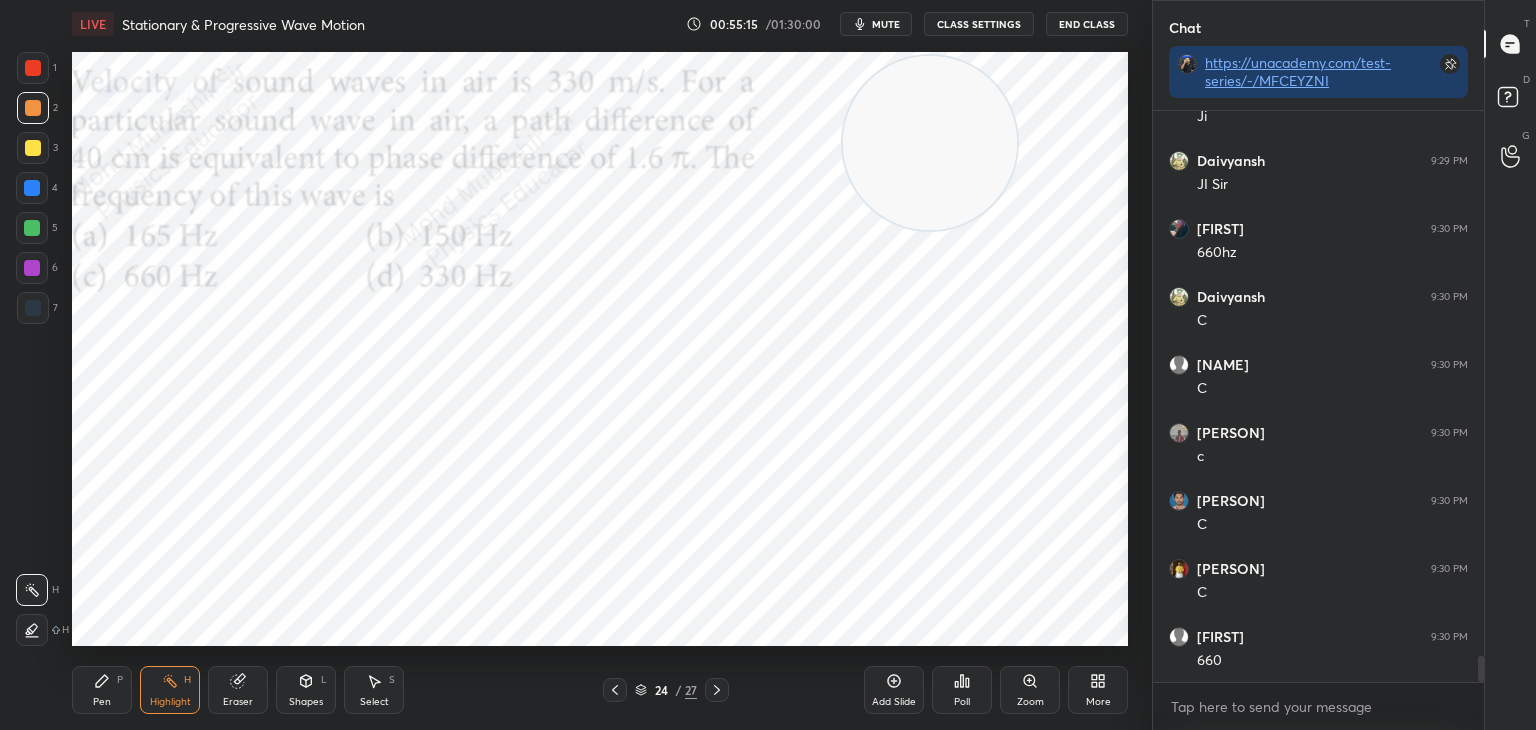 click on "LIVE Stationary & Progressive Wave Motion 00:55:15 /  01:30:00 mute CLASS SETTINGS End Class Setting up your live class Poll for   secs No correct answer Start poll Back Stationary & Progressive Wave Motion • L3 of Detailed Course on Waves & Oscillations for IIT JAM, CUET 2026/27 Mohd Mubashir Pen P Highlight H Eraser Shapes L Select S 24 / 27 Add Slide Poll Zoom More" at bounding box center [600, 365] 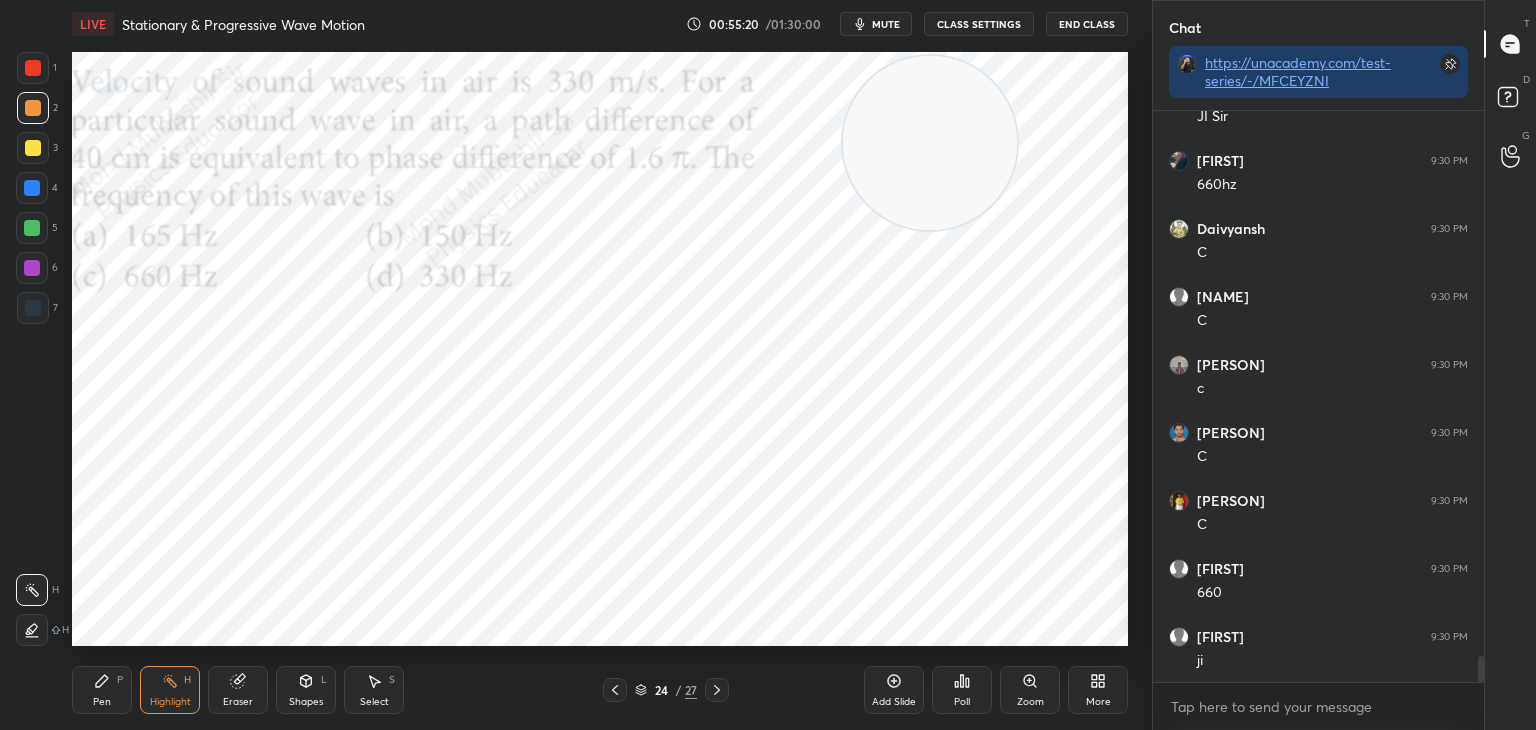scroll, scrollTop: 12264, scrollLeft: 0, axis: vertical 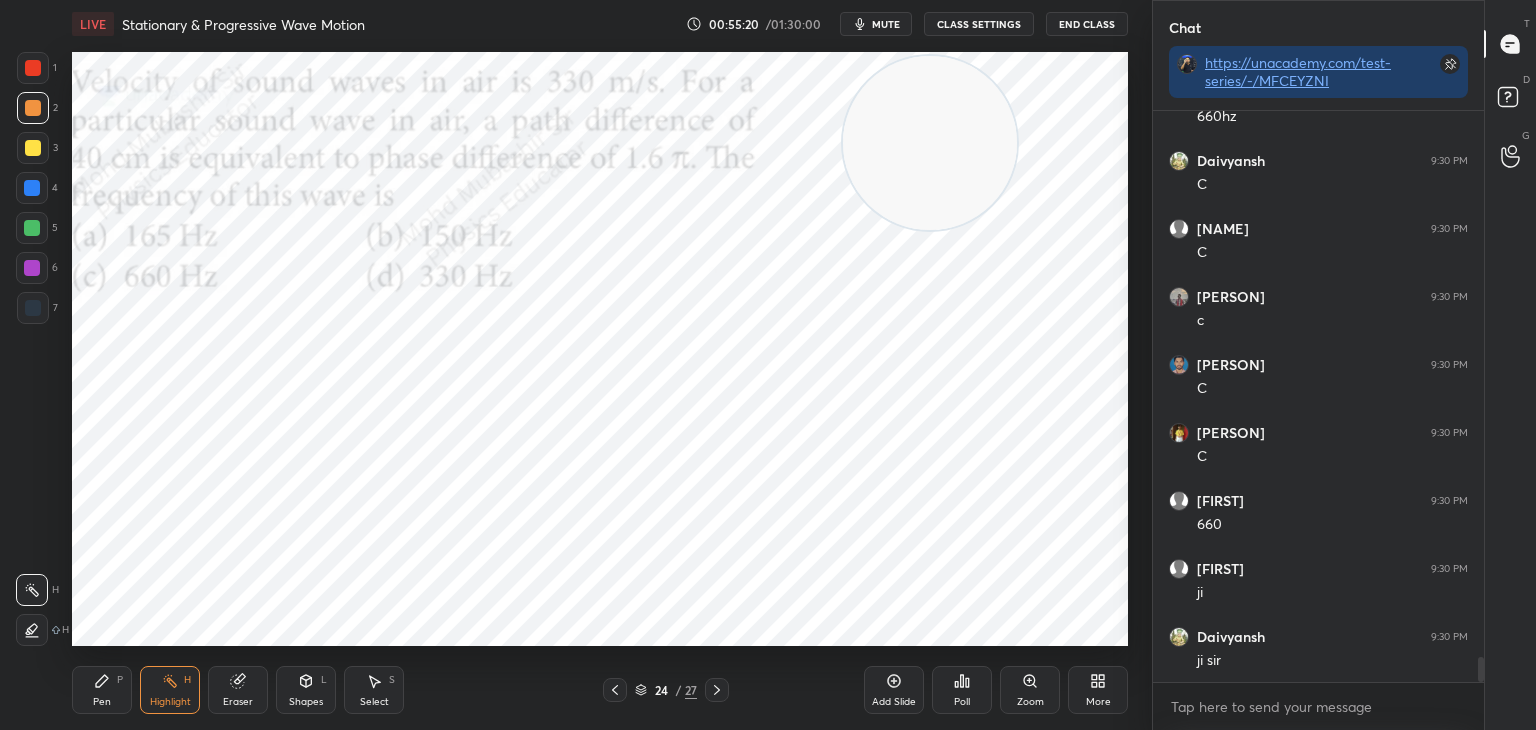 click on "Pen P" at bounding box center [102, 690] 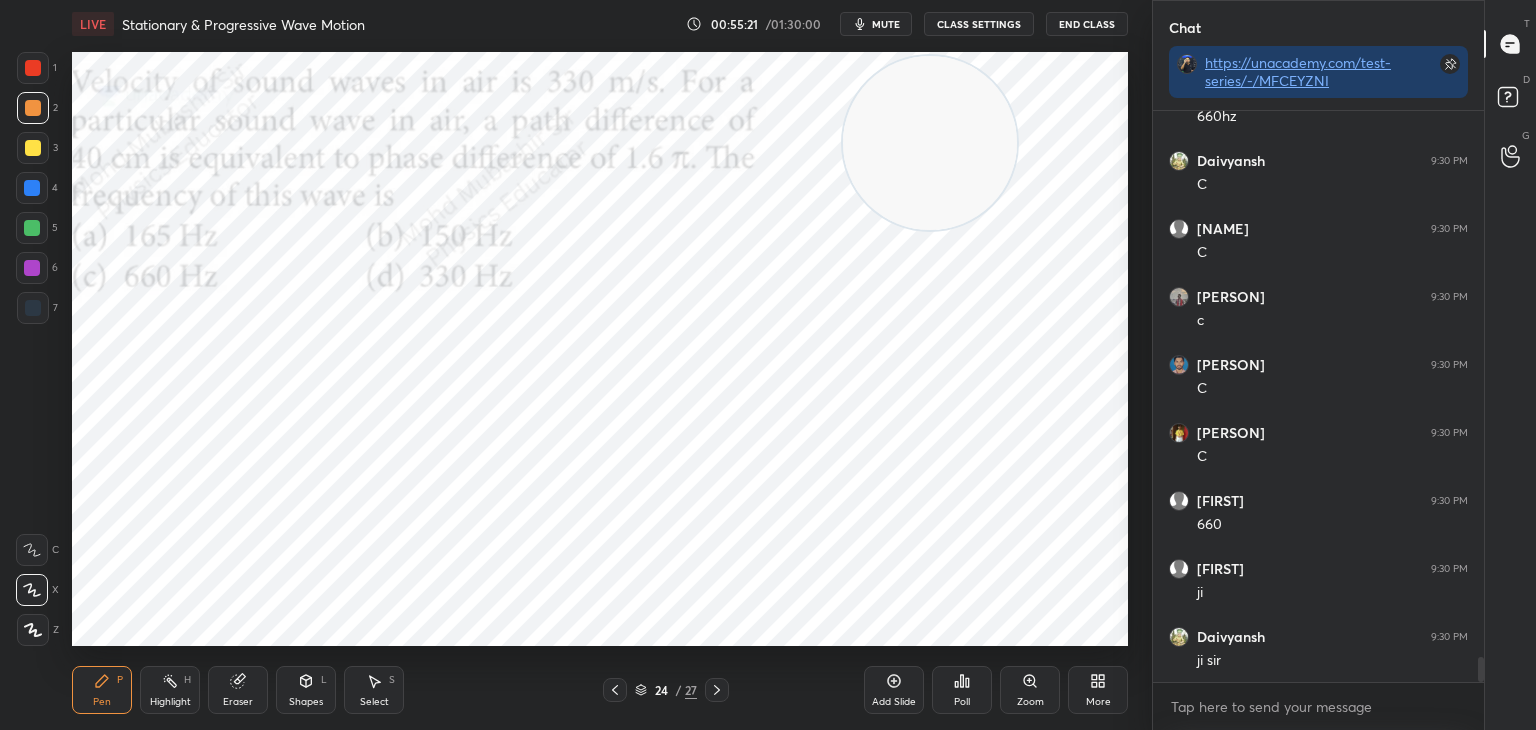drag, startPoint x: 171, startPoint y: 694, endPoint x: 425, endPoint y: 669, distance: 255.22736 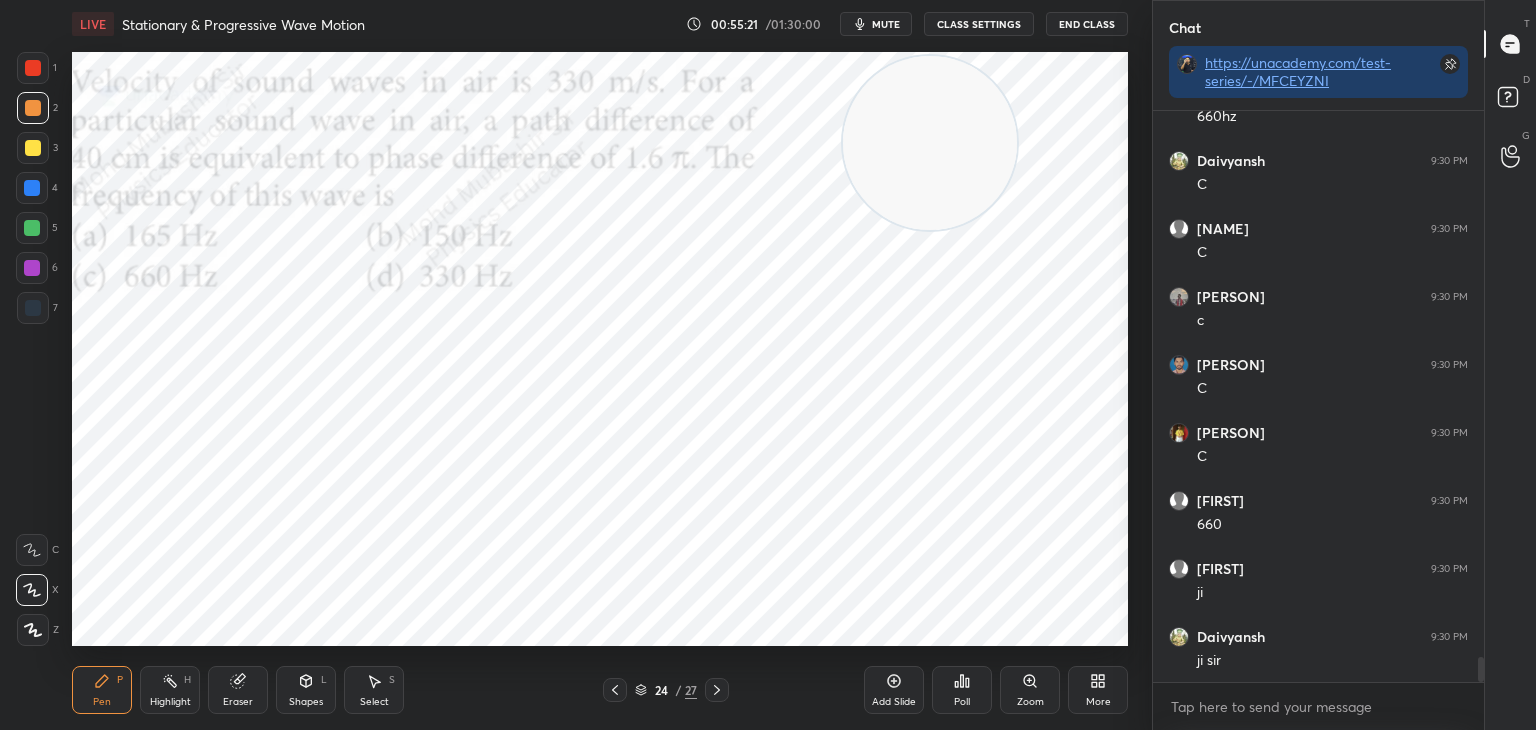 click on "Highlight H" at bounding box center [170, 690] 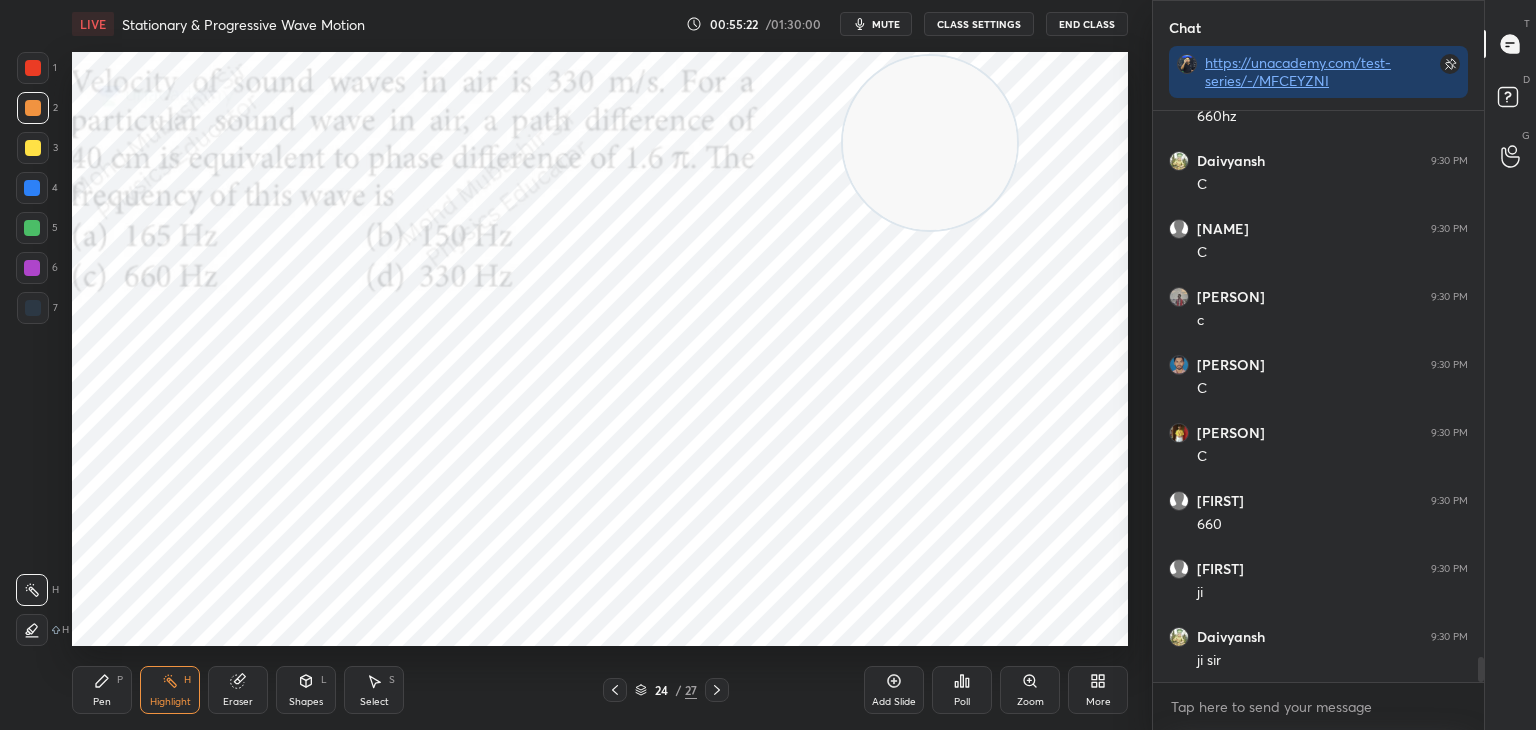 click 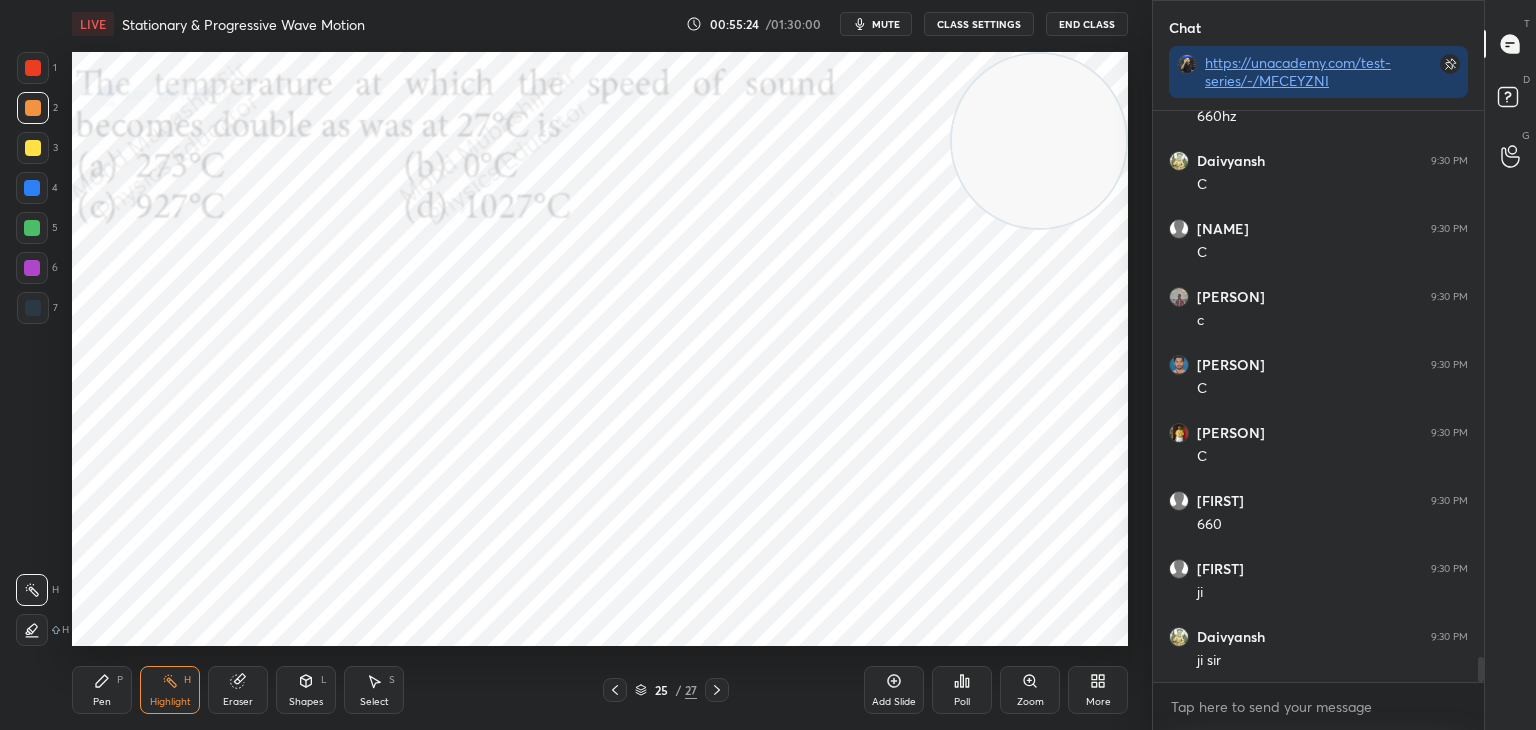 drag, startPoint x: 999, startPoint y: 130, endPoint x: 964, endPoint y: 196, distance: 74.70609 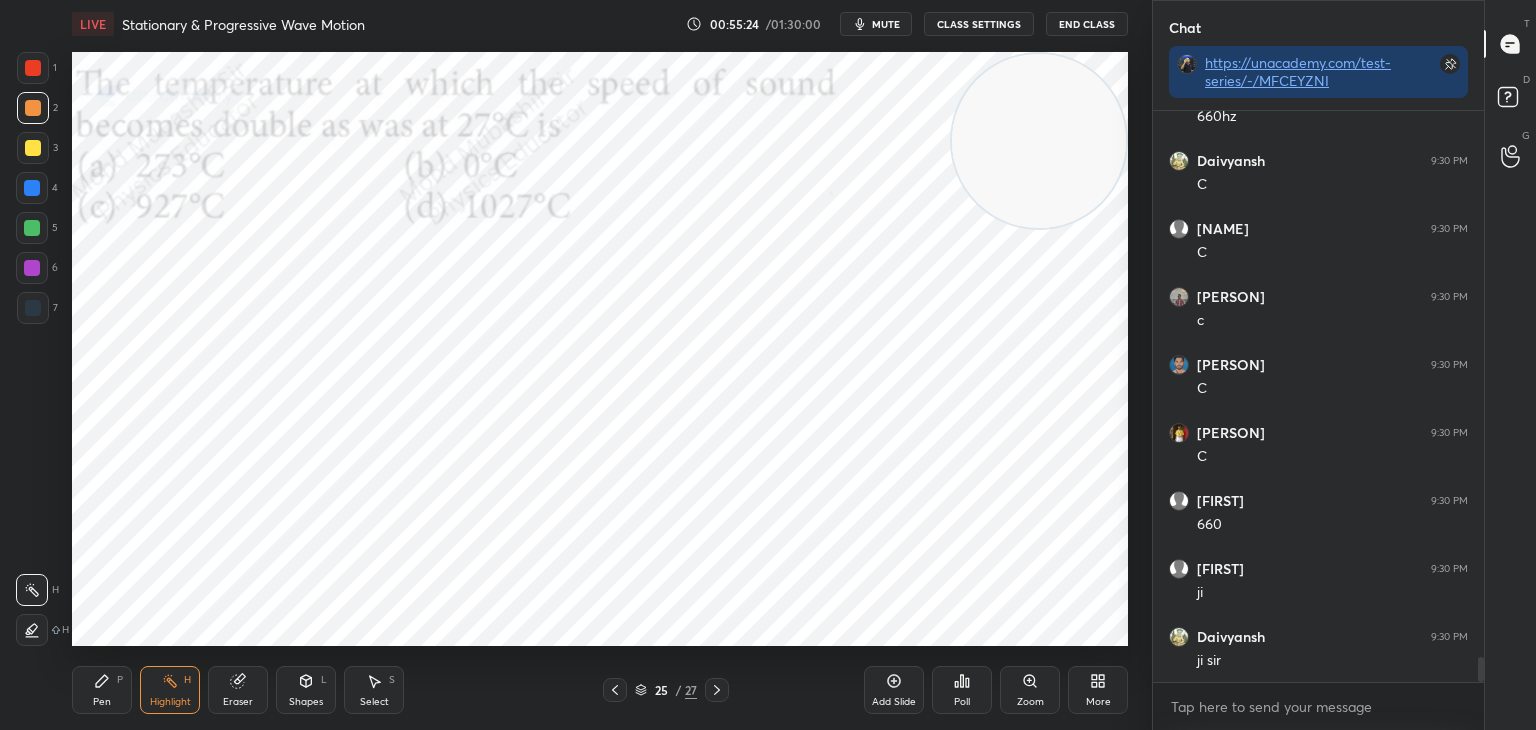 click at bounding box center (1039, 141) 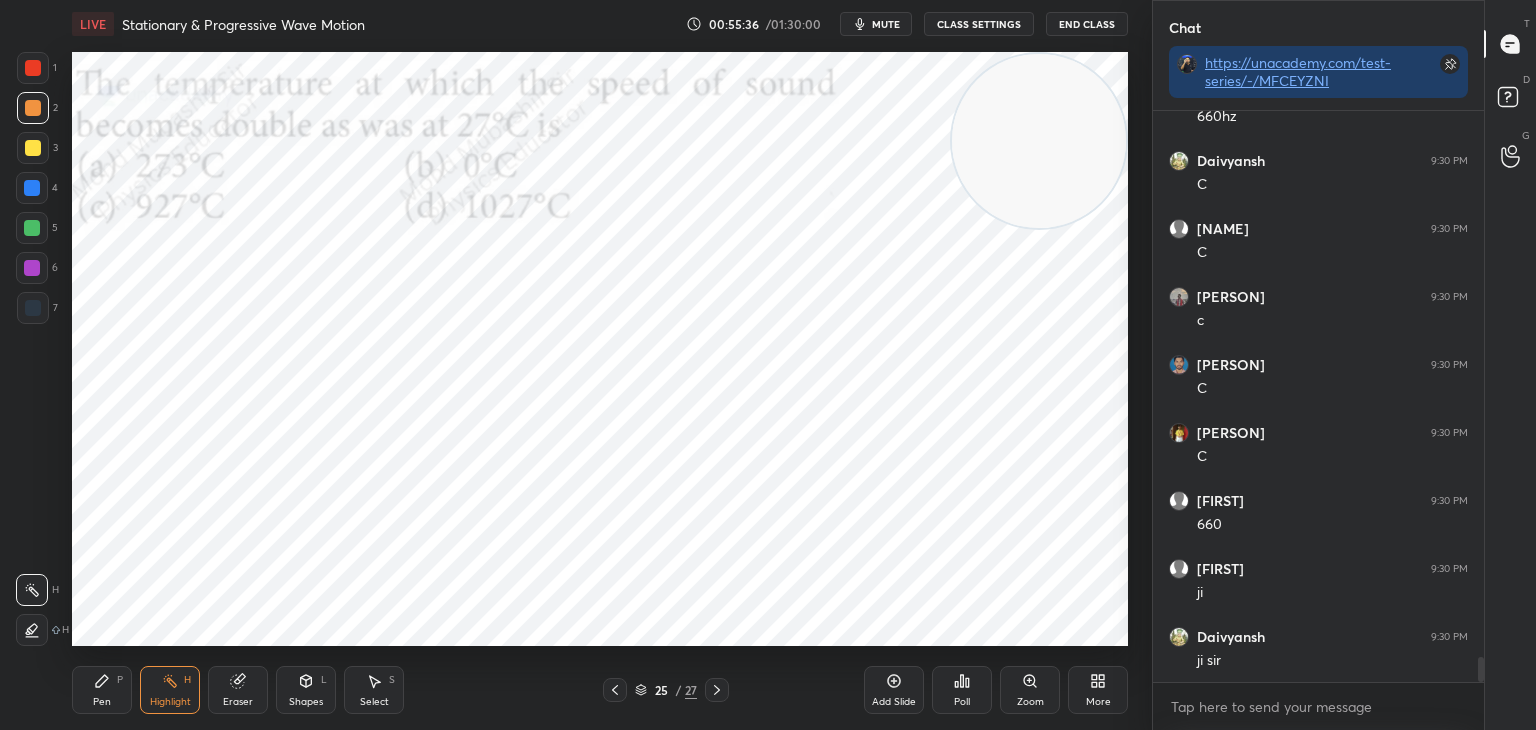 click on "mute" at bounding box center (886, 24) 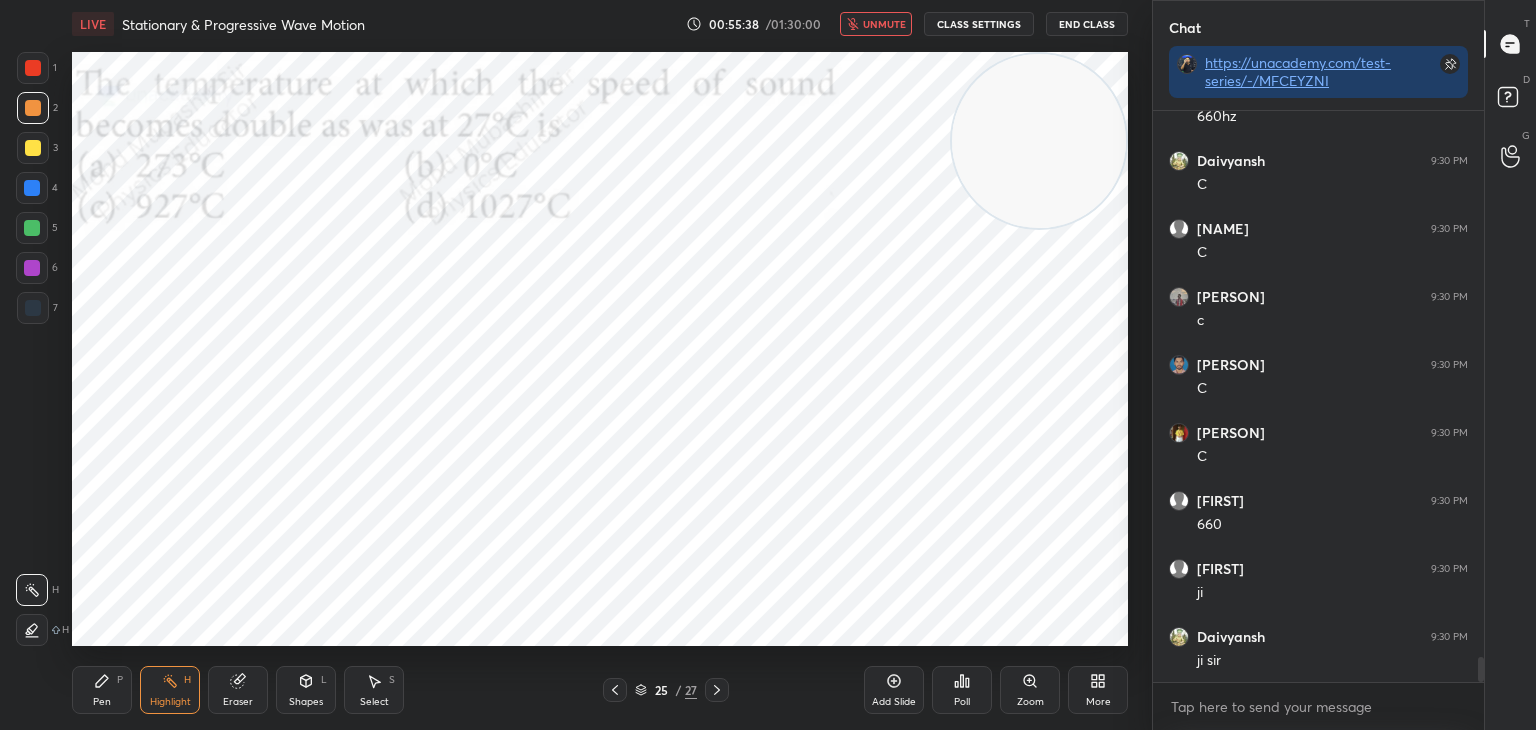 click on "unmute" at bounding box center (884, 24) 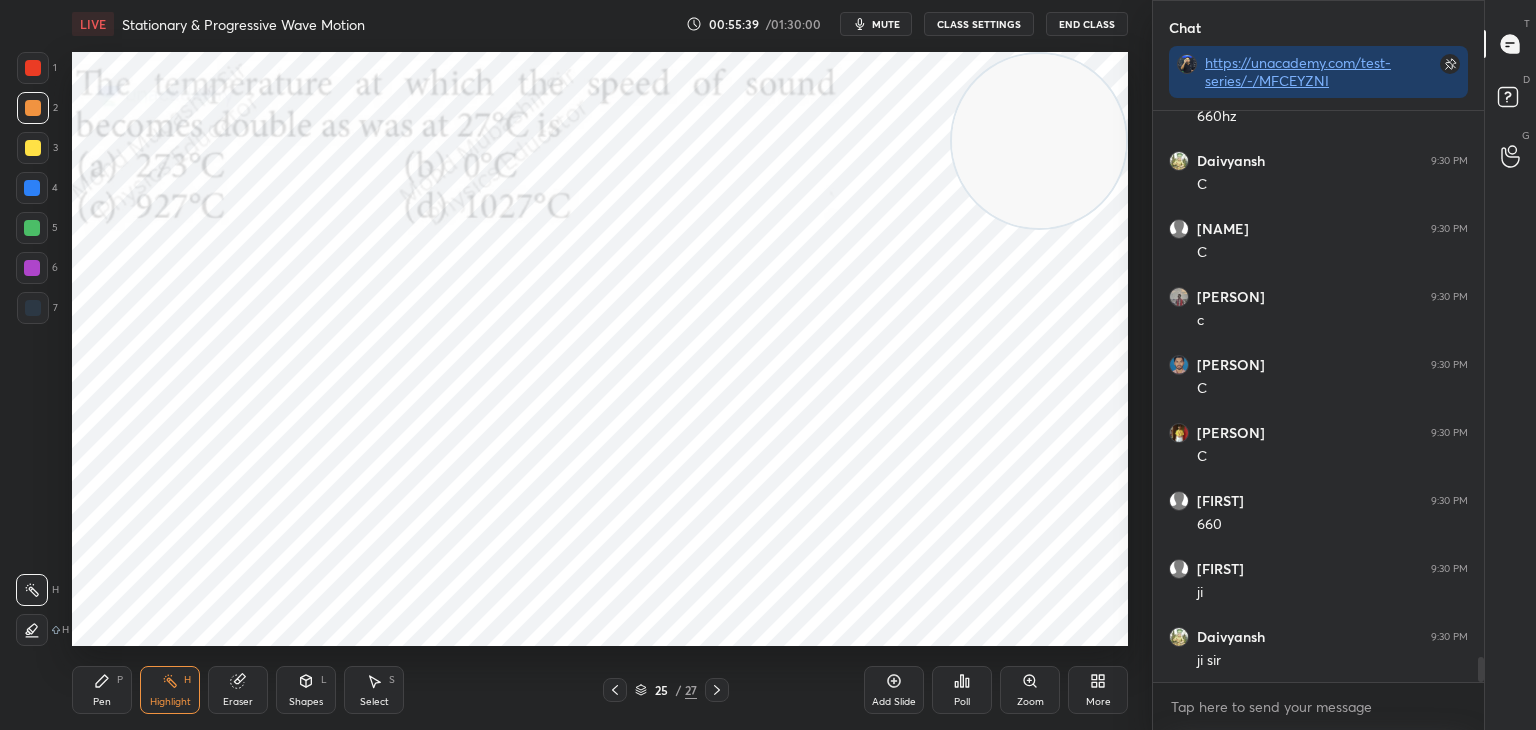 click 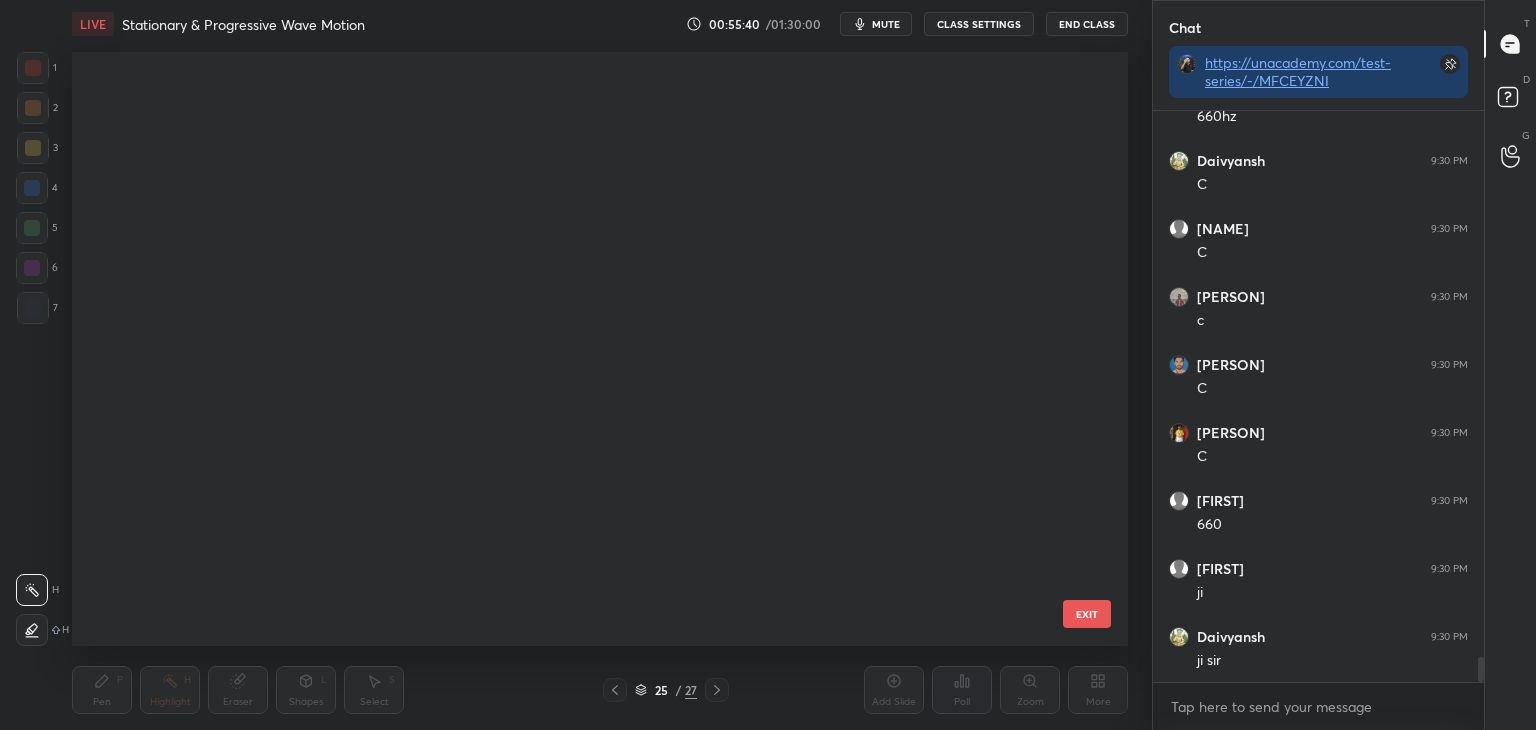 scroll, scrollTop: 1052, scrollLeft: 0, axis: vertical 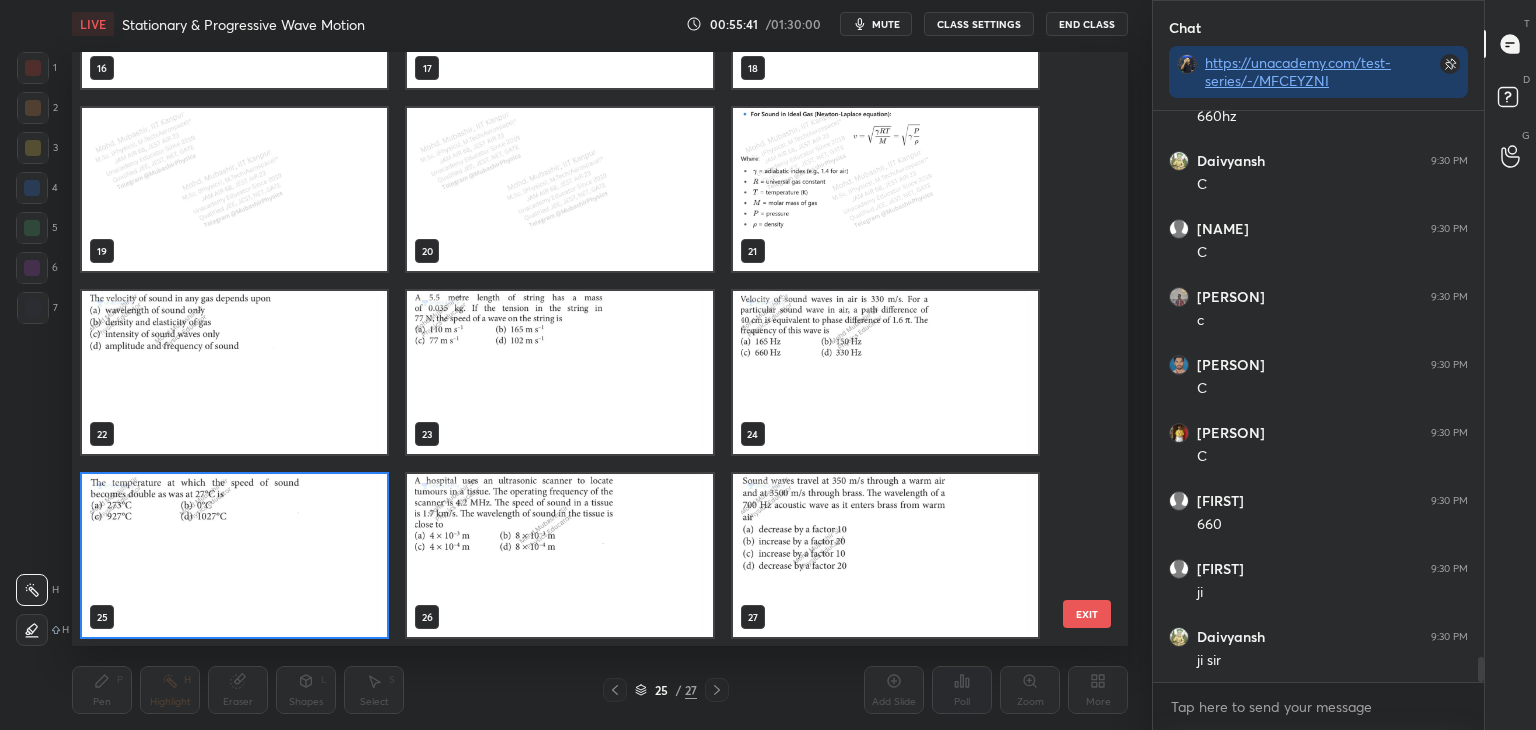 click at bounding box center (885, 189) 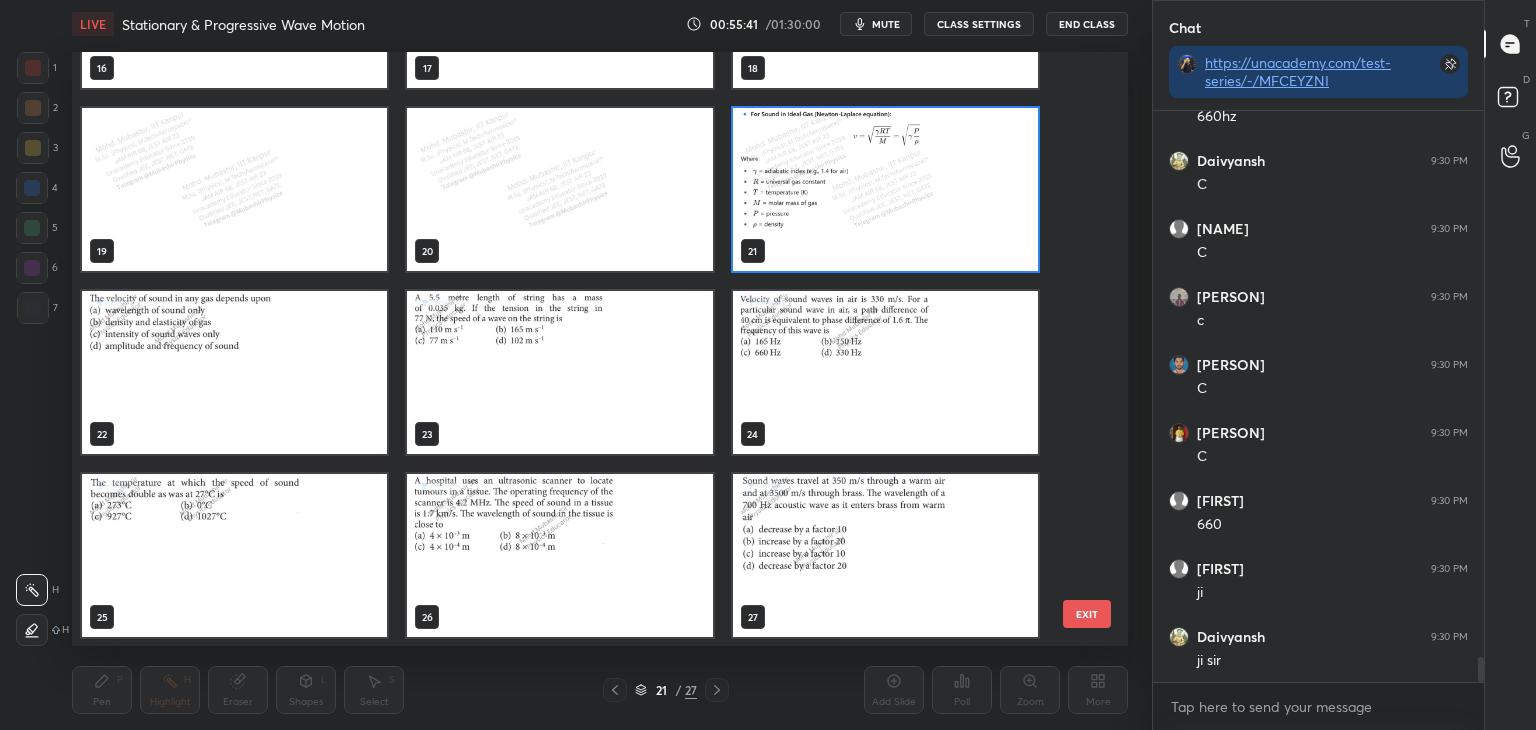 click at bounding box center (885, 189) 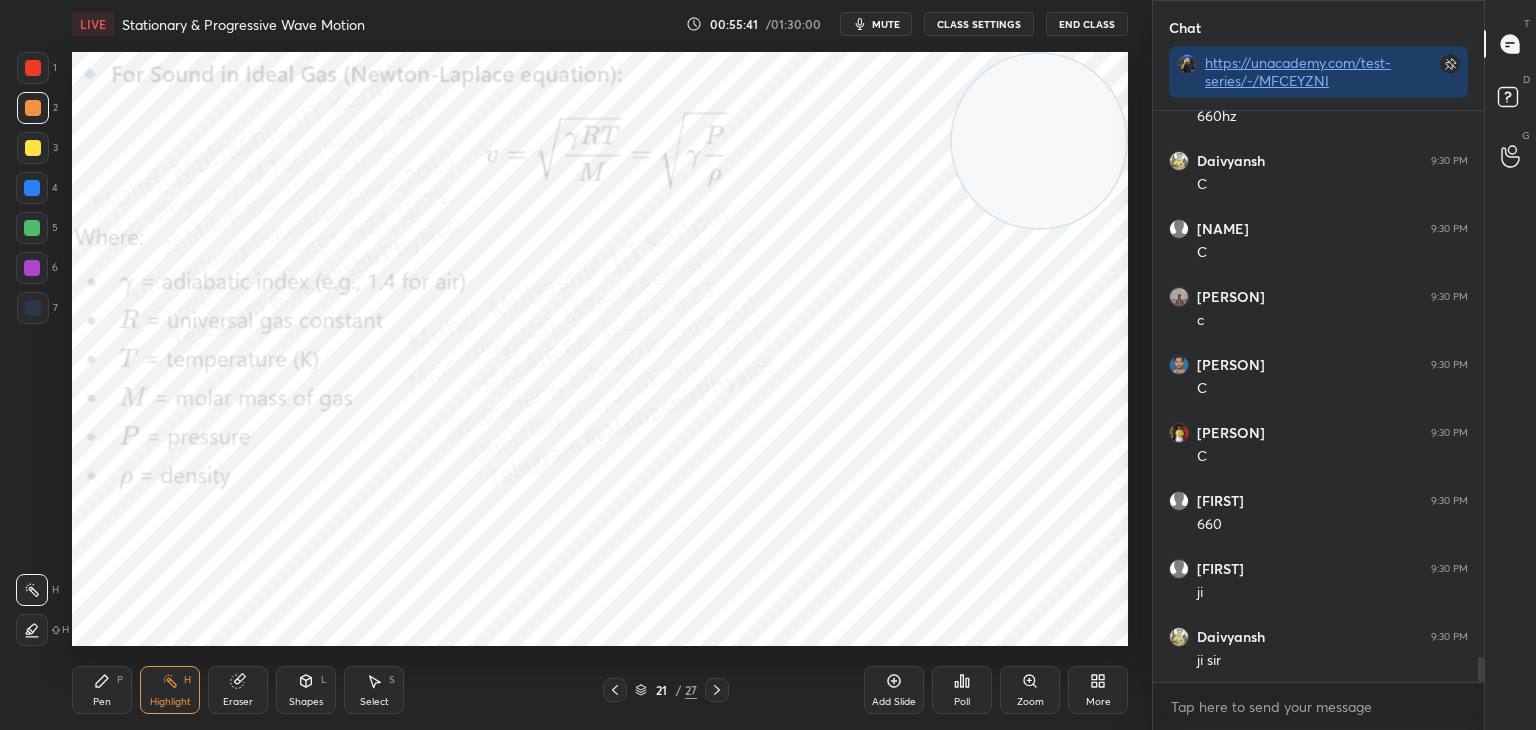 click at bounding box center [885, 189] 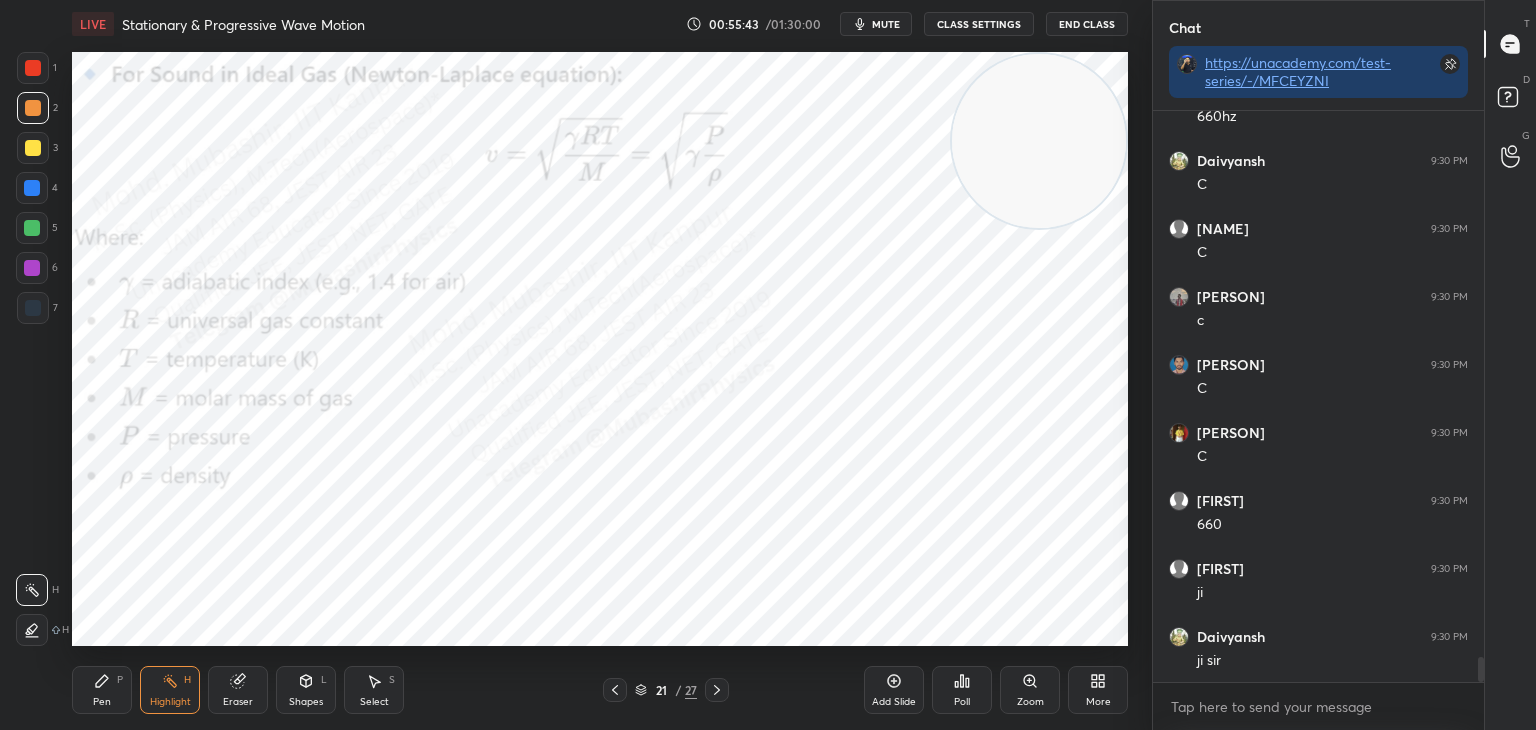 click 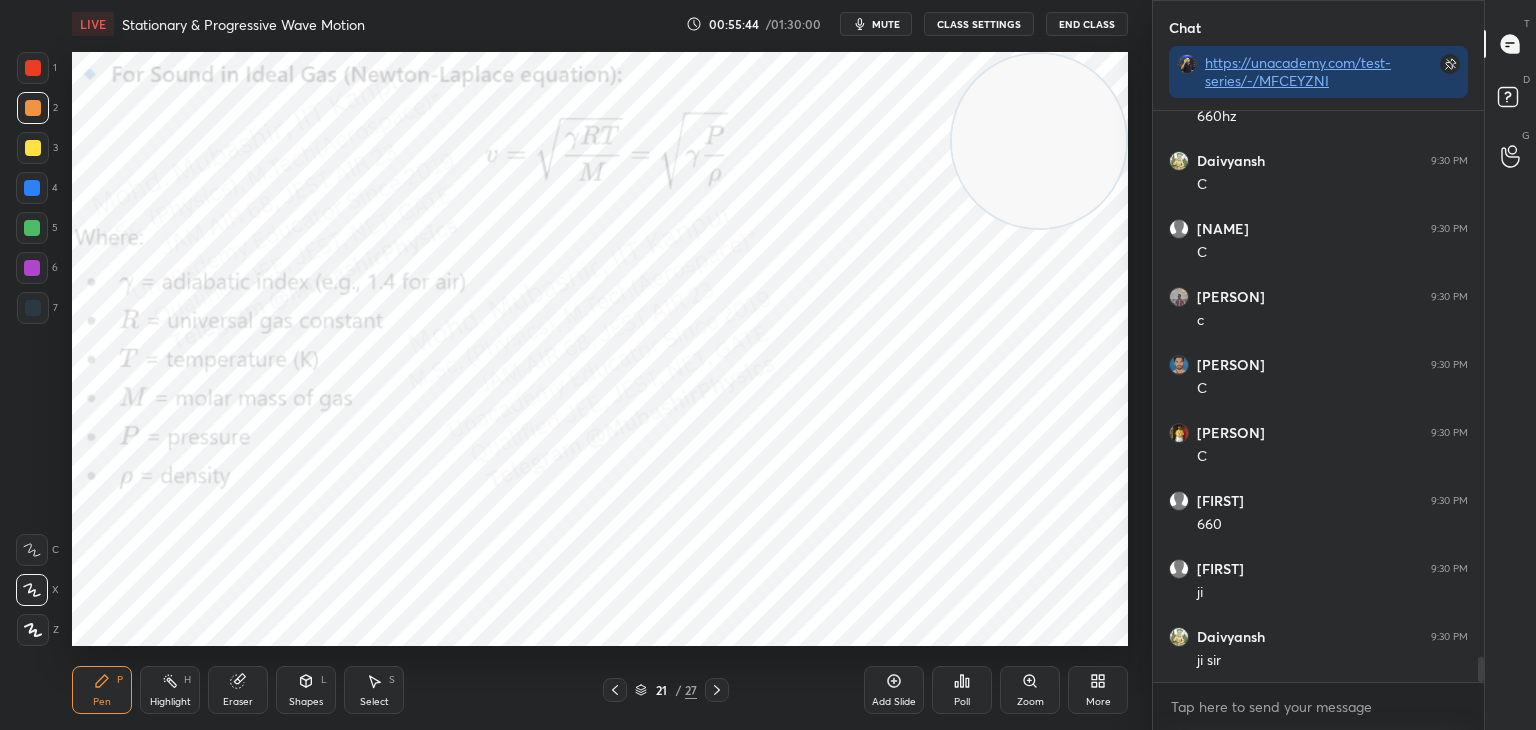 drag, startPoint x: 37, startPoint y: 184, endPoint x: 51, endPoint y: 194, distance: 17.20465 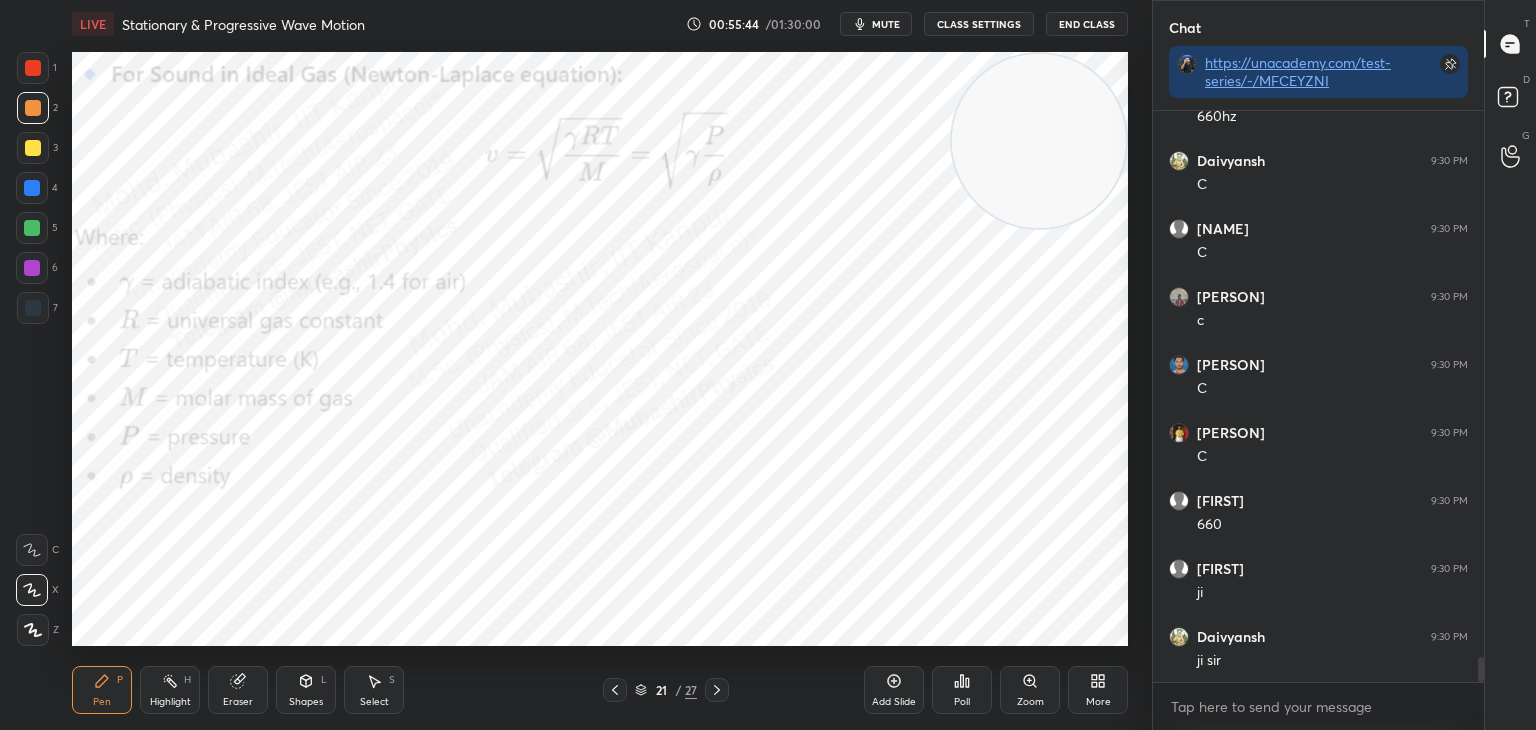 click at bounding box center [32, 188] 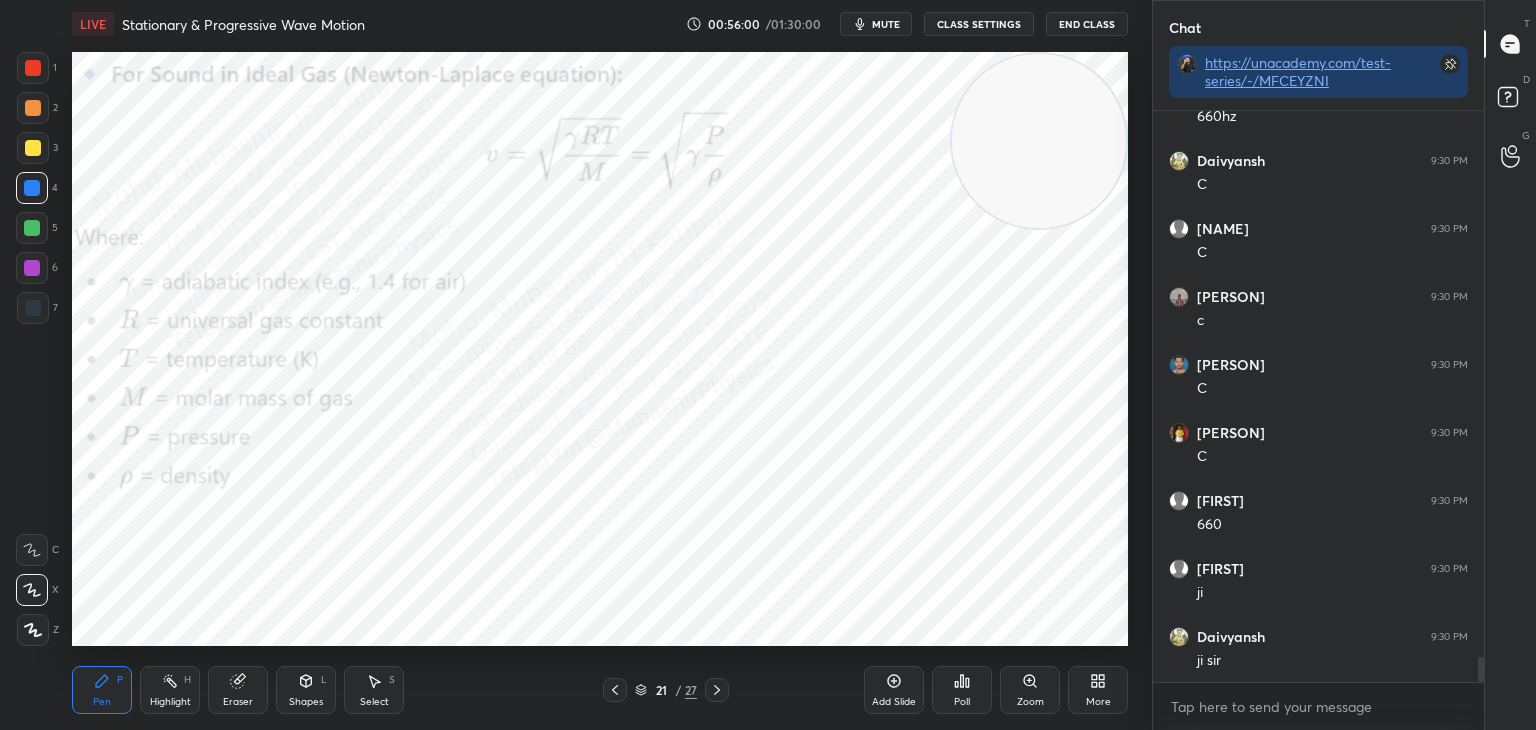 click 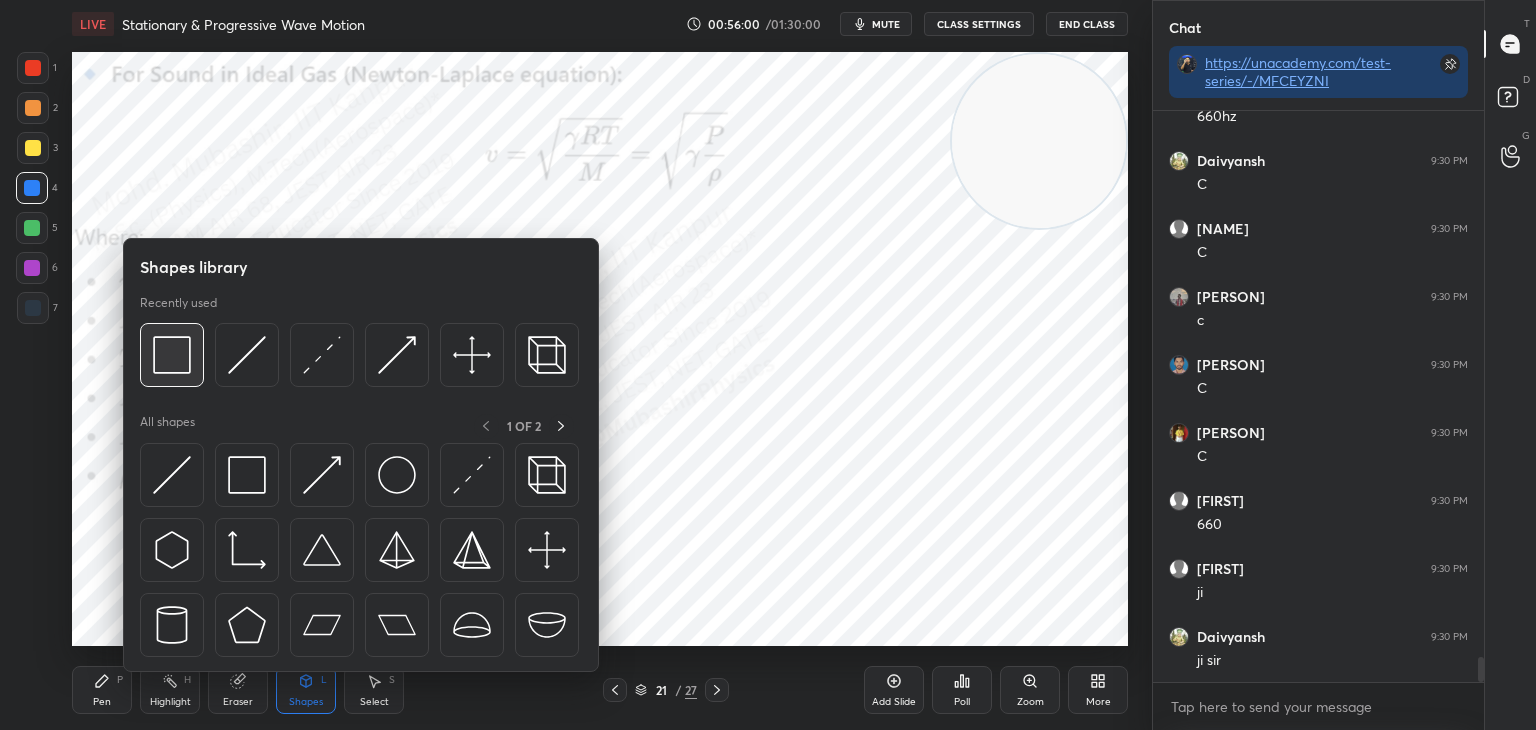 click at bounding box center (172, 355) 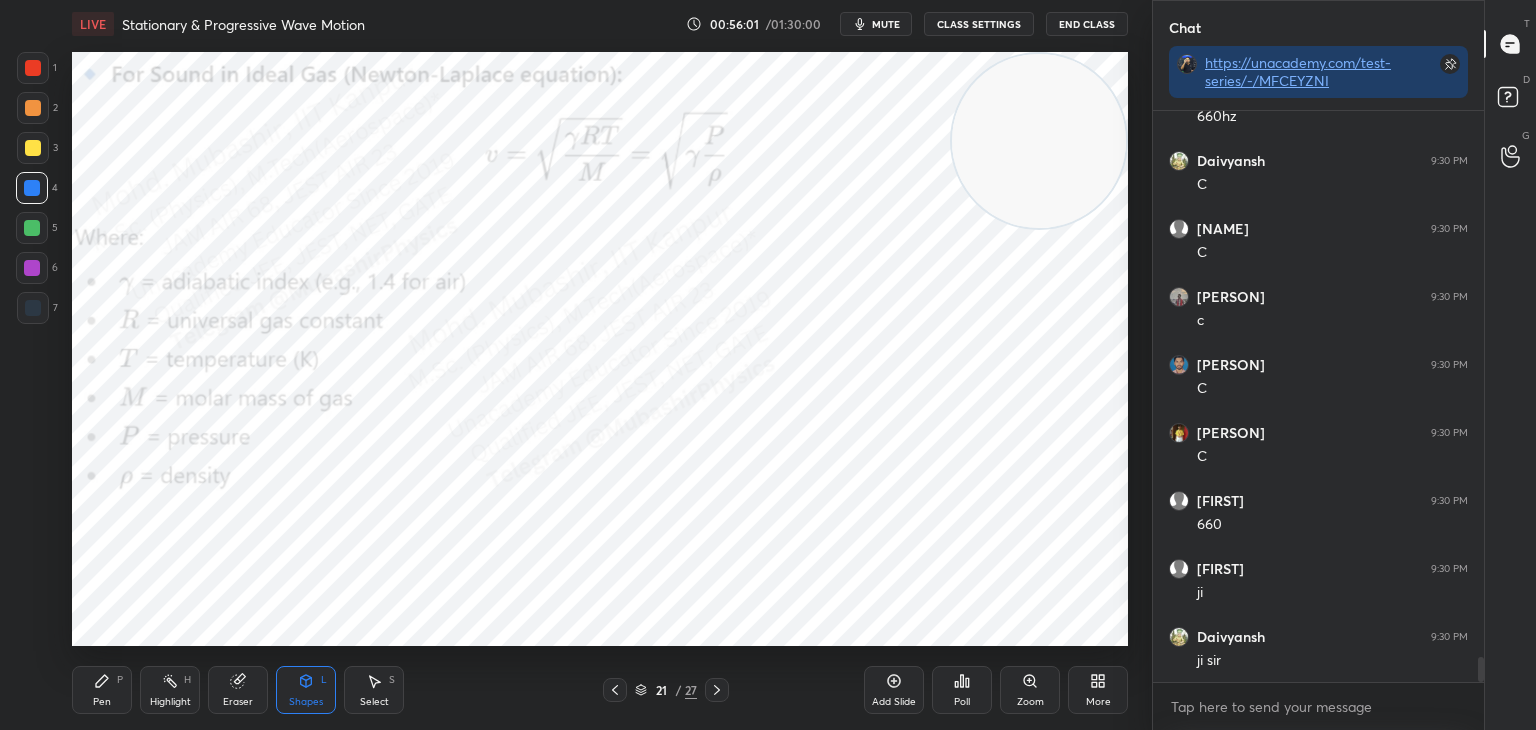 click at bounding box center (32, 268) 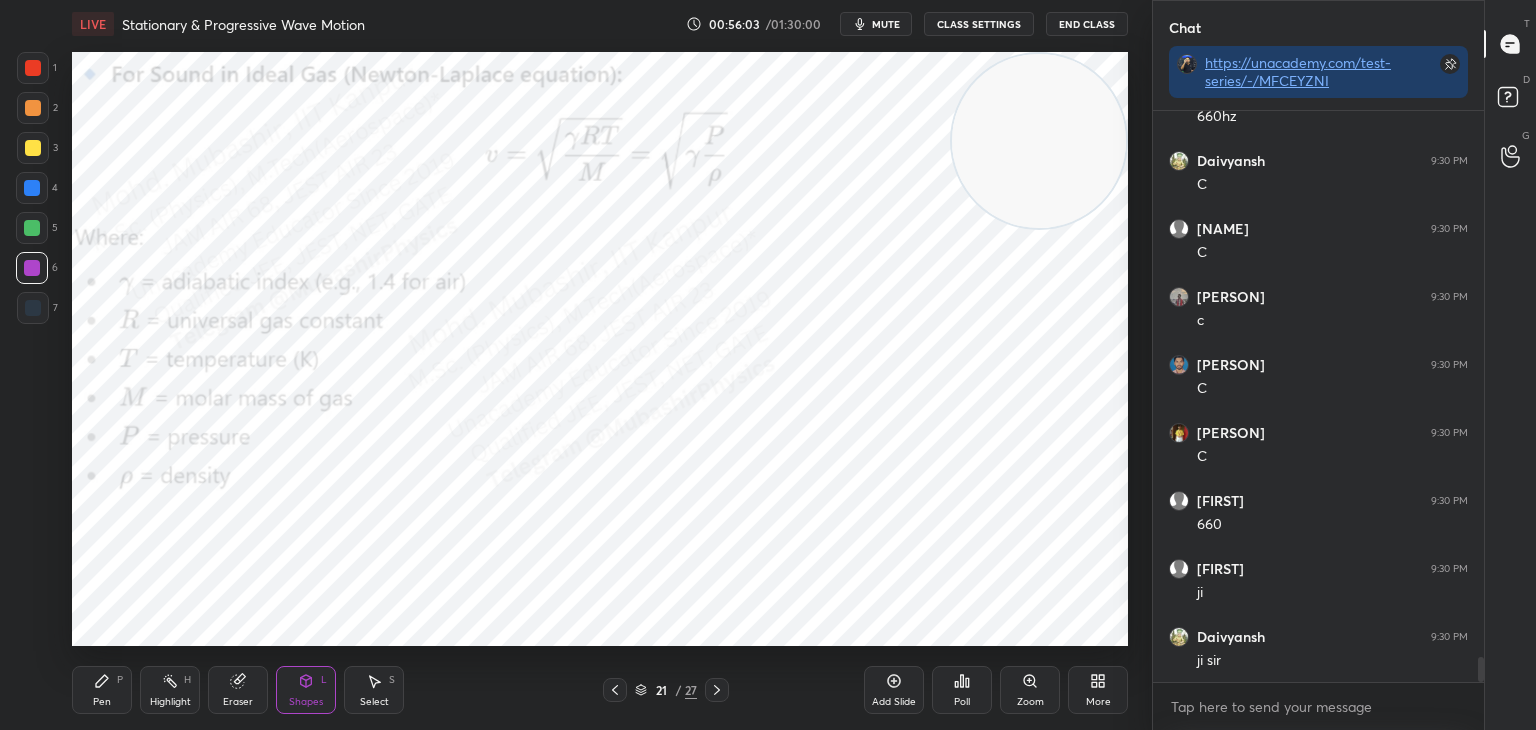 click 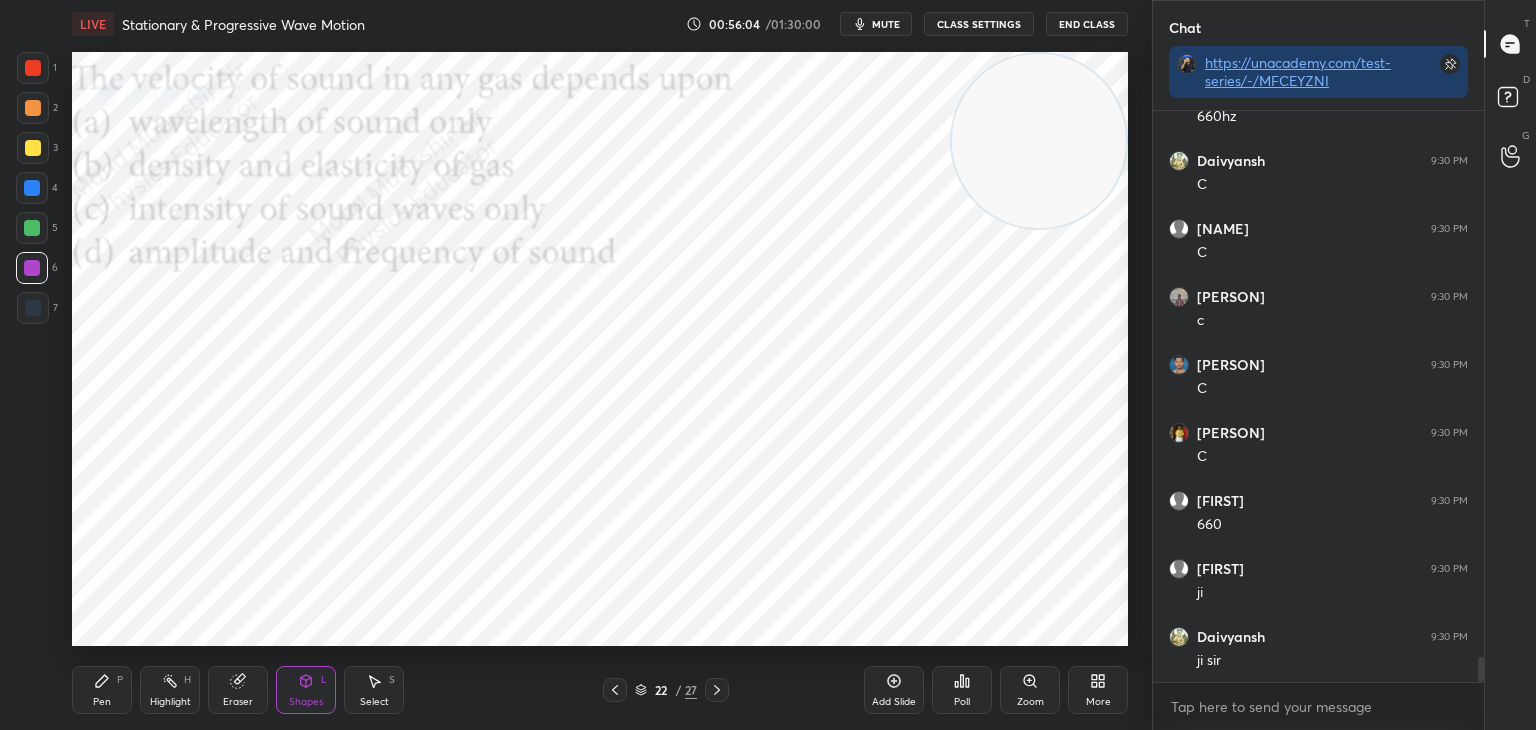 click 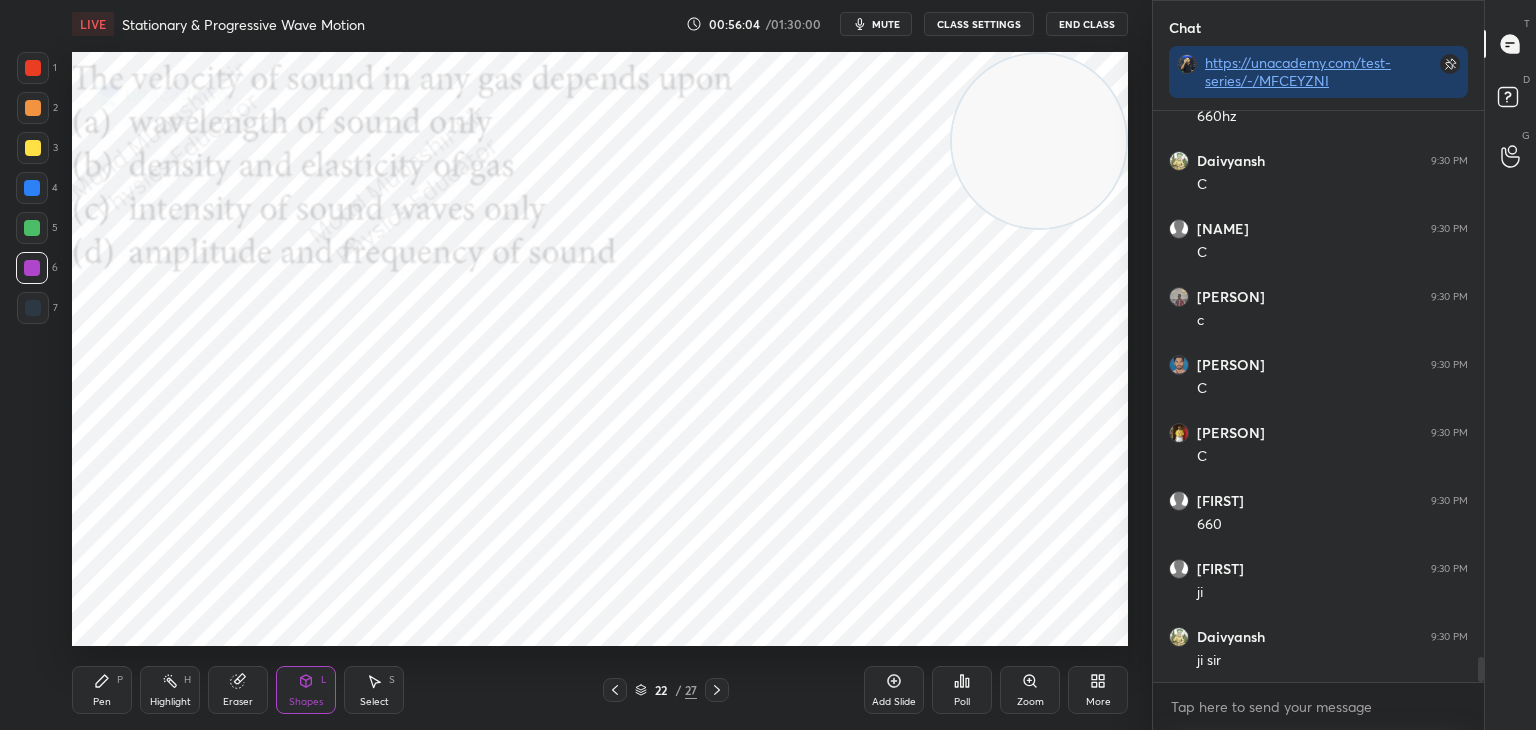 click 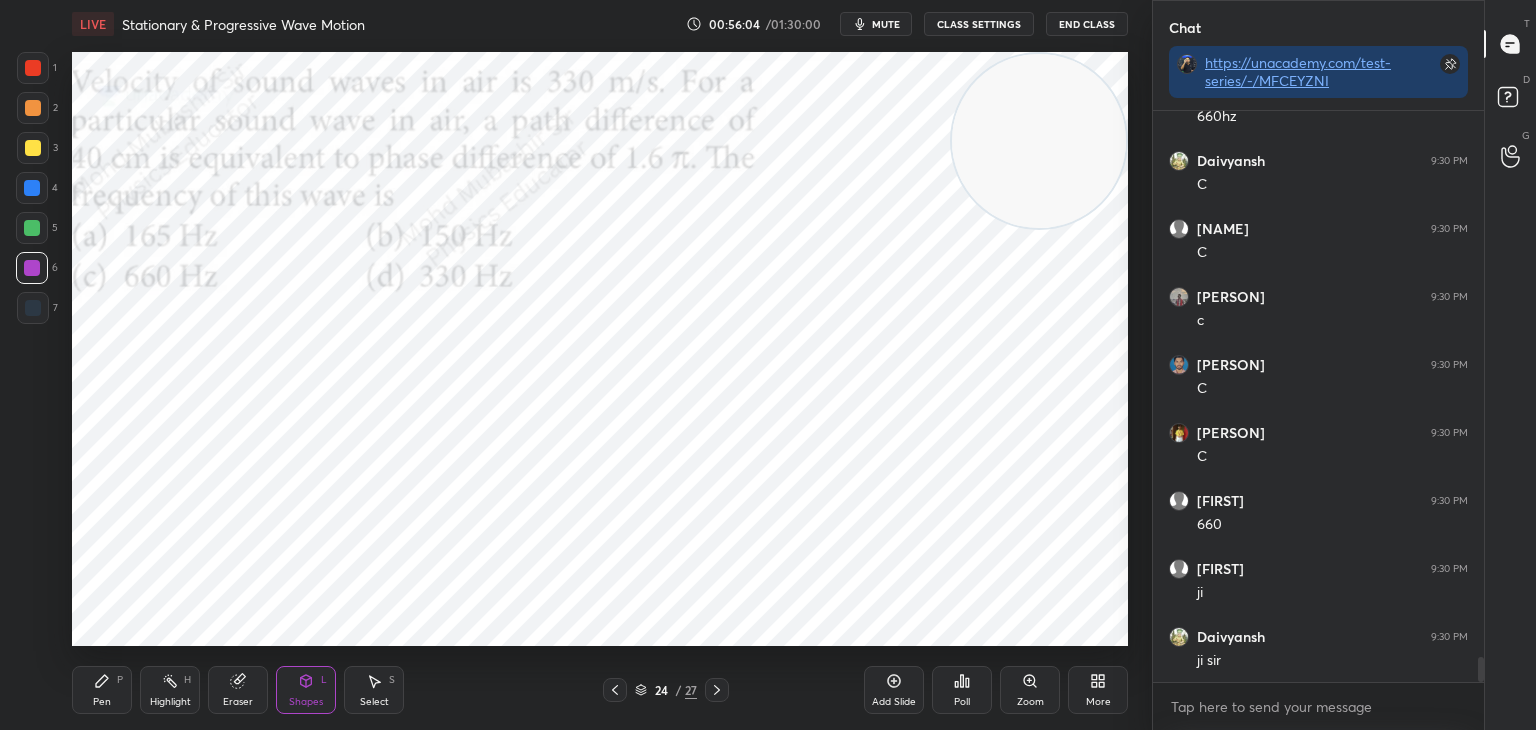 click 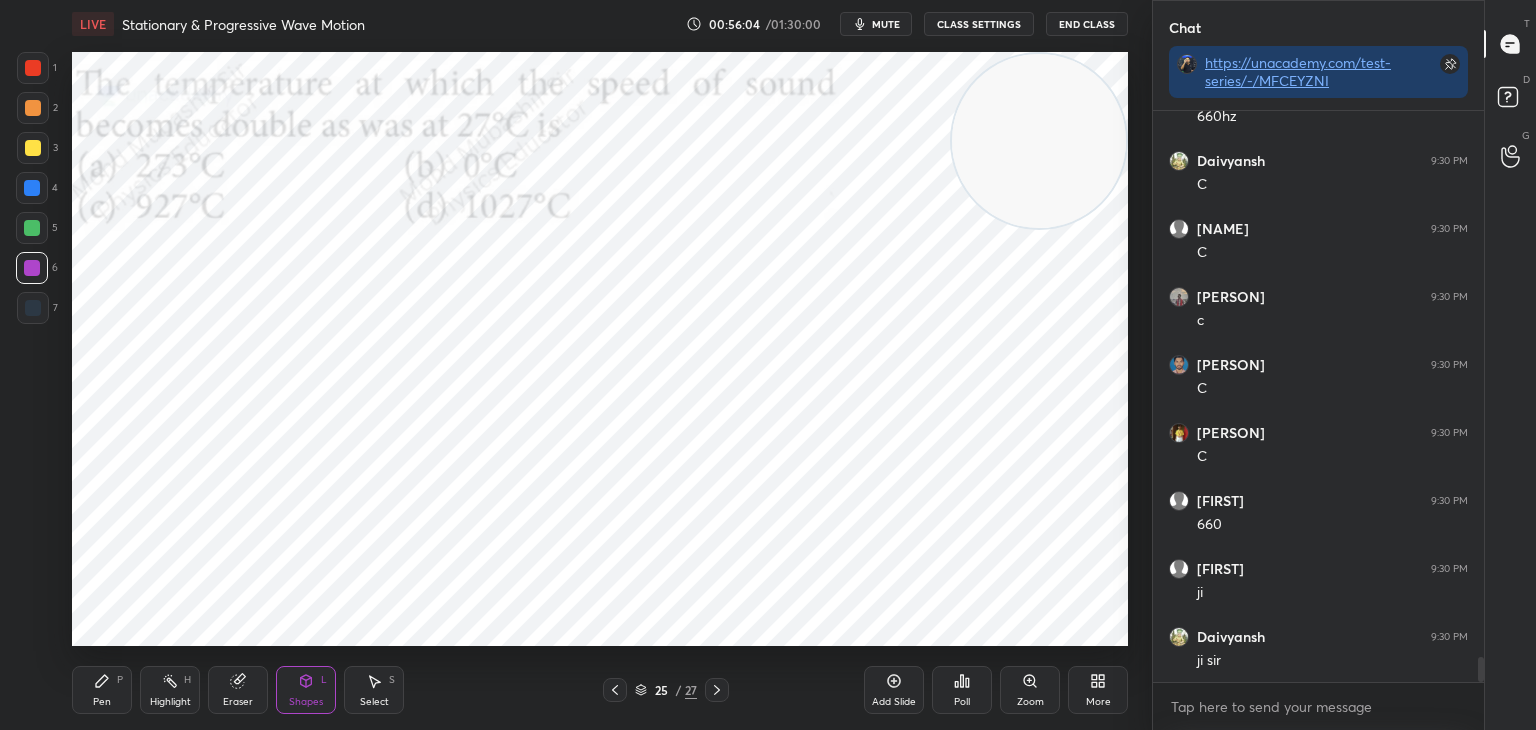 click 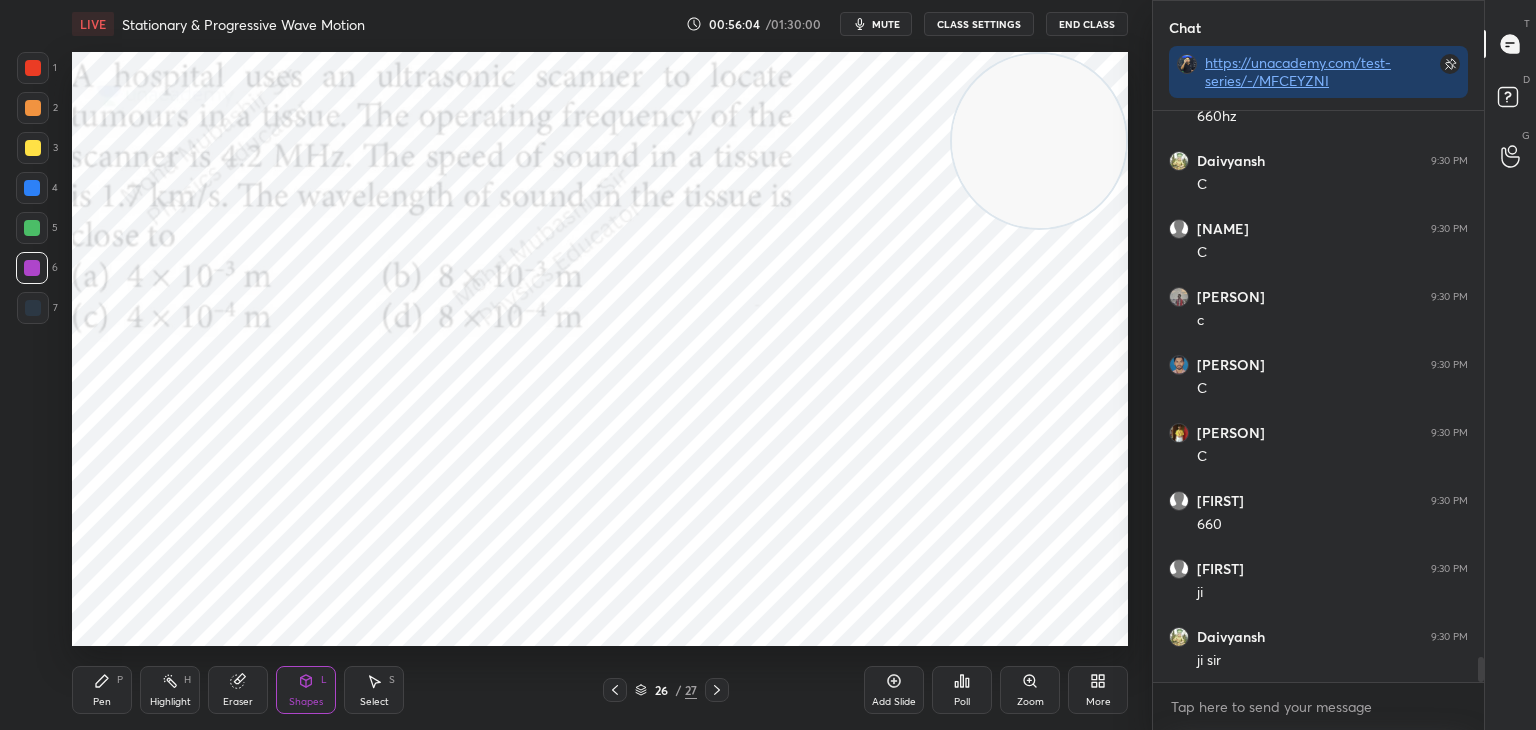 click 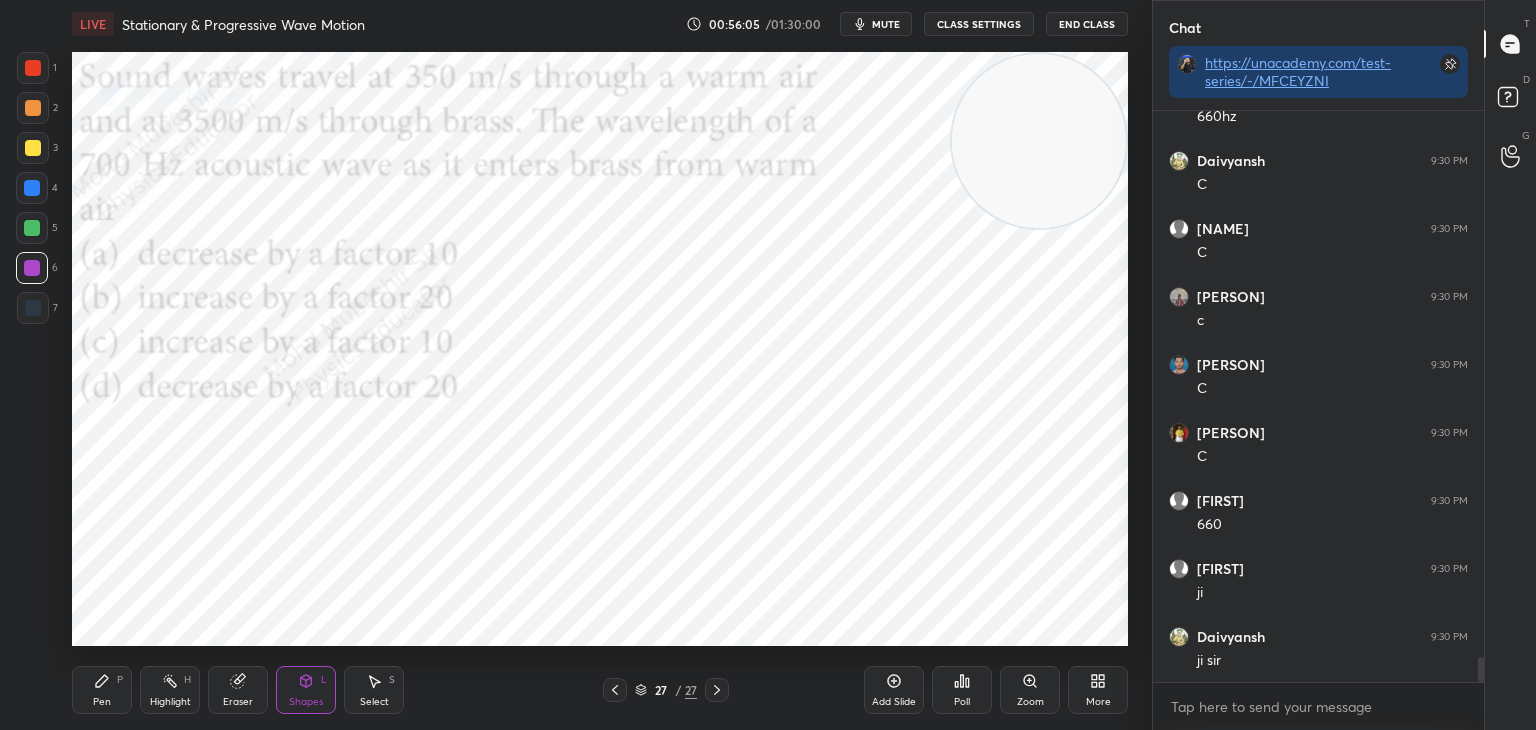 click at bounding box center (615, 690) 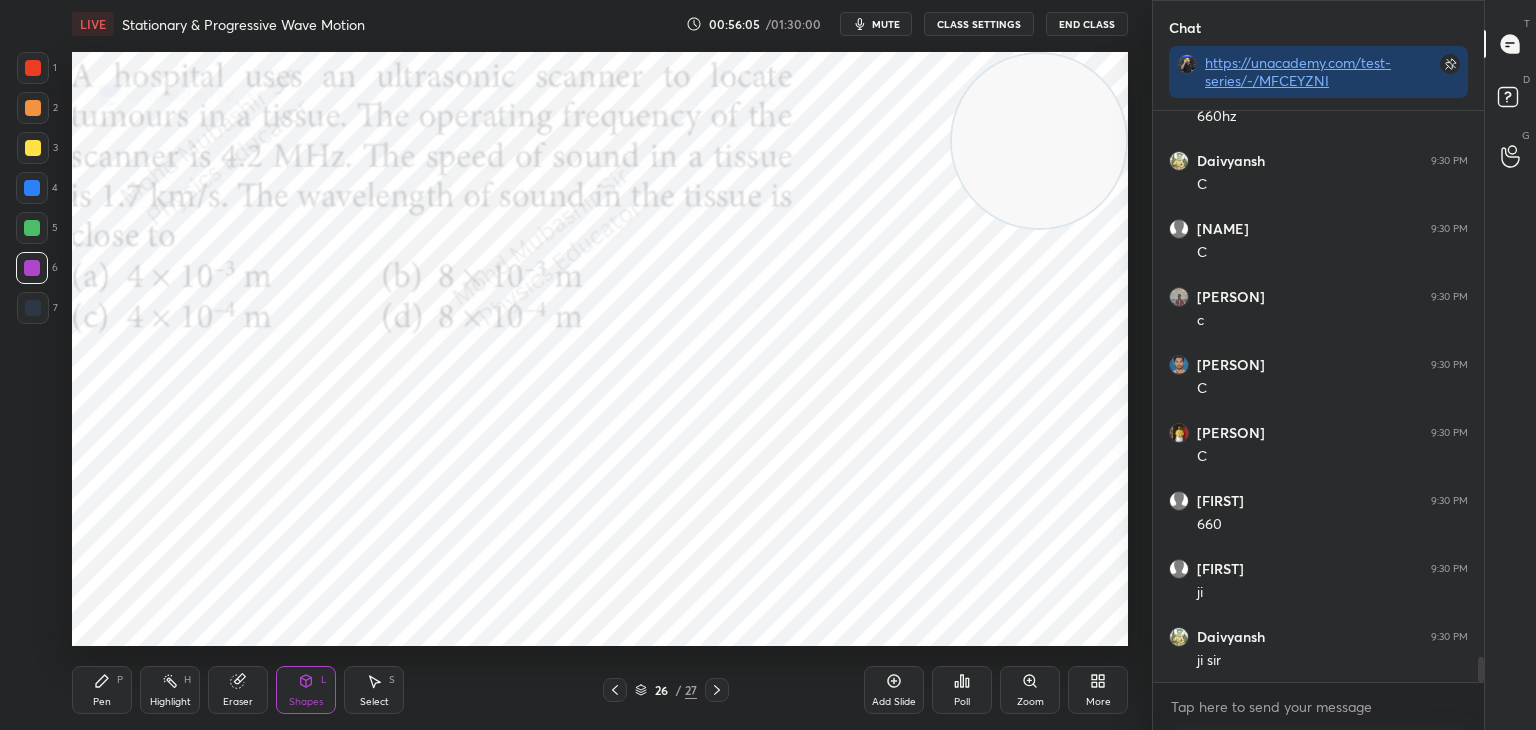 click at bounding box center [615, 690] 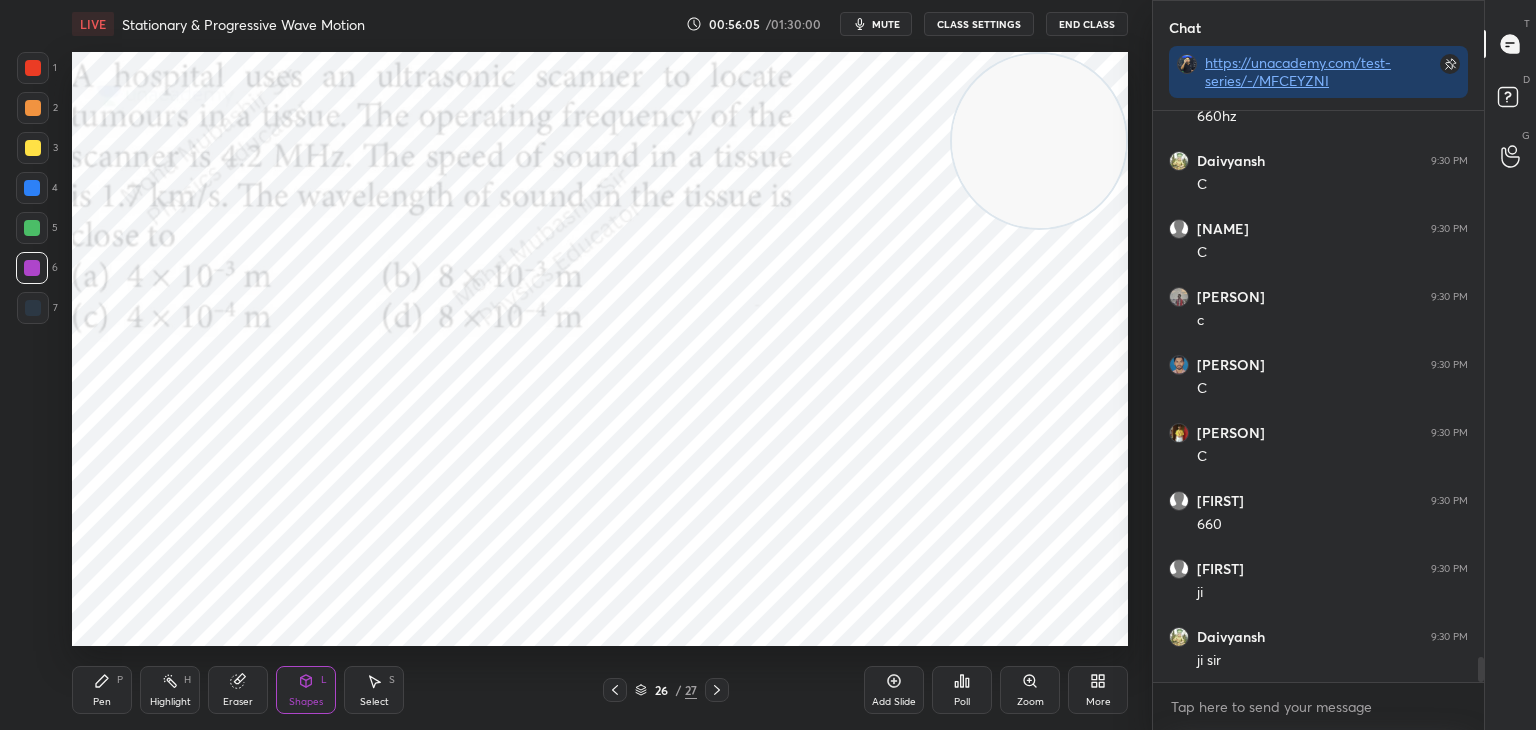 click at bounding box center [615, 690] 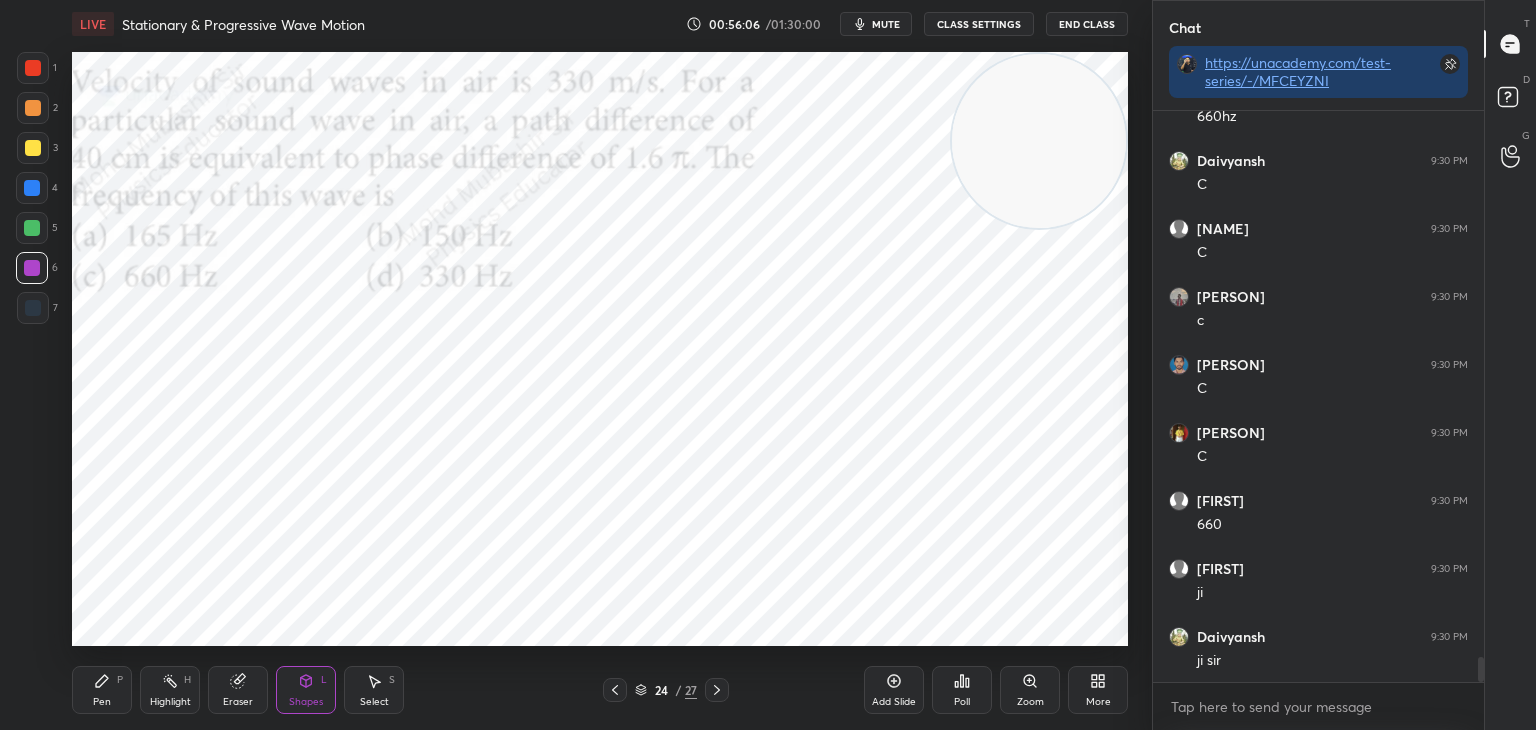 click at bounding box center [615, 690] 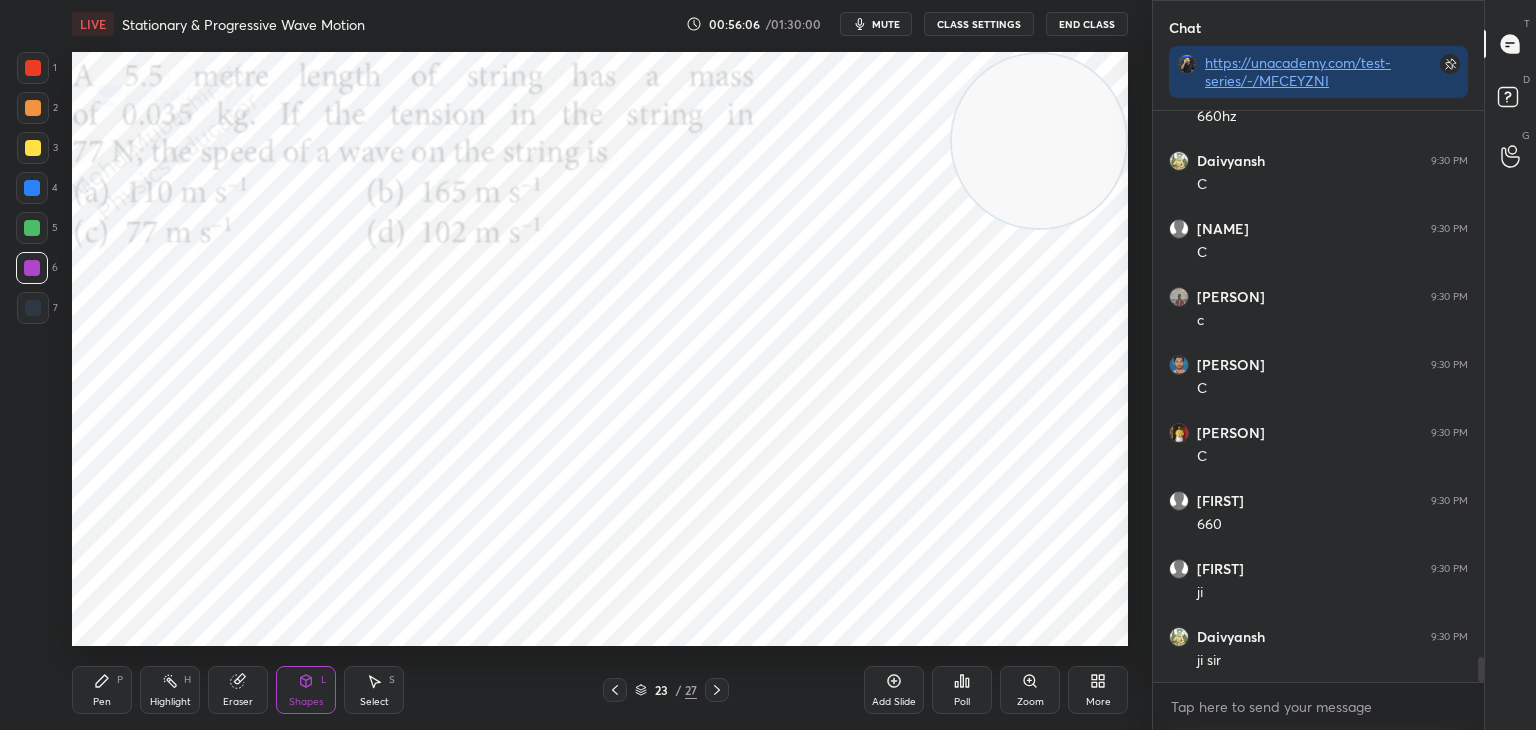 click at bounding box center (615, 690) 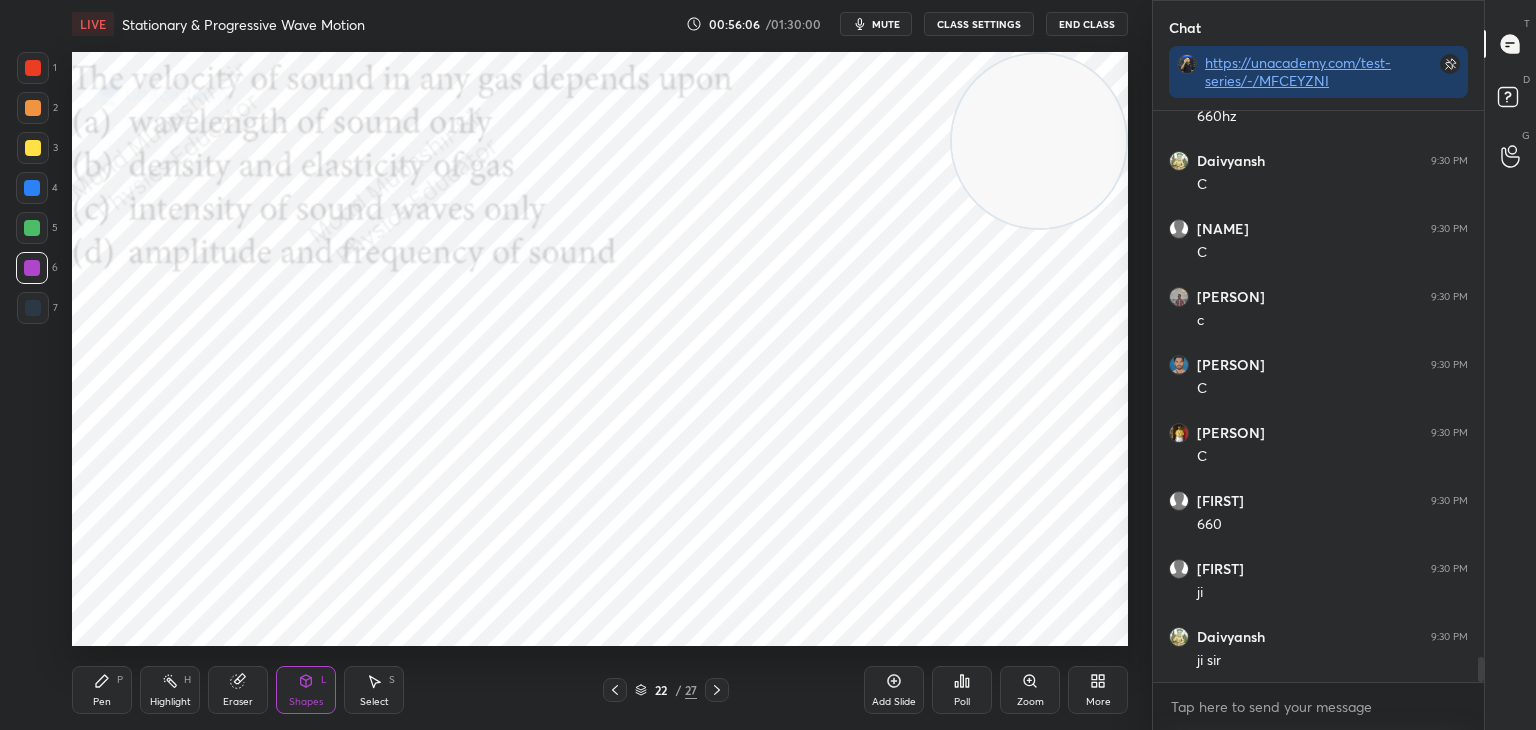 click on "22 / 27" at bounding box center [666, 690] 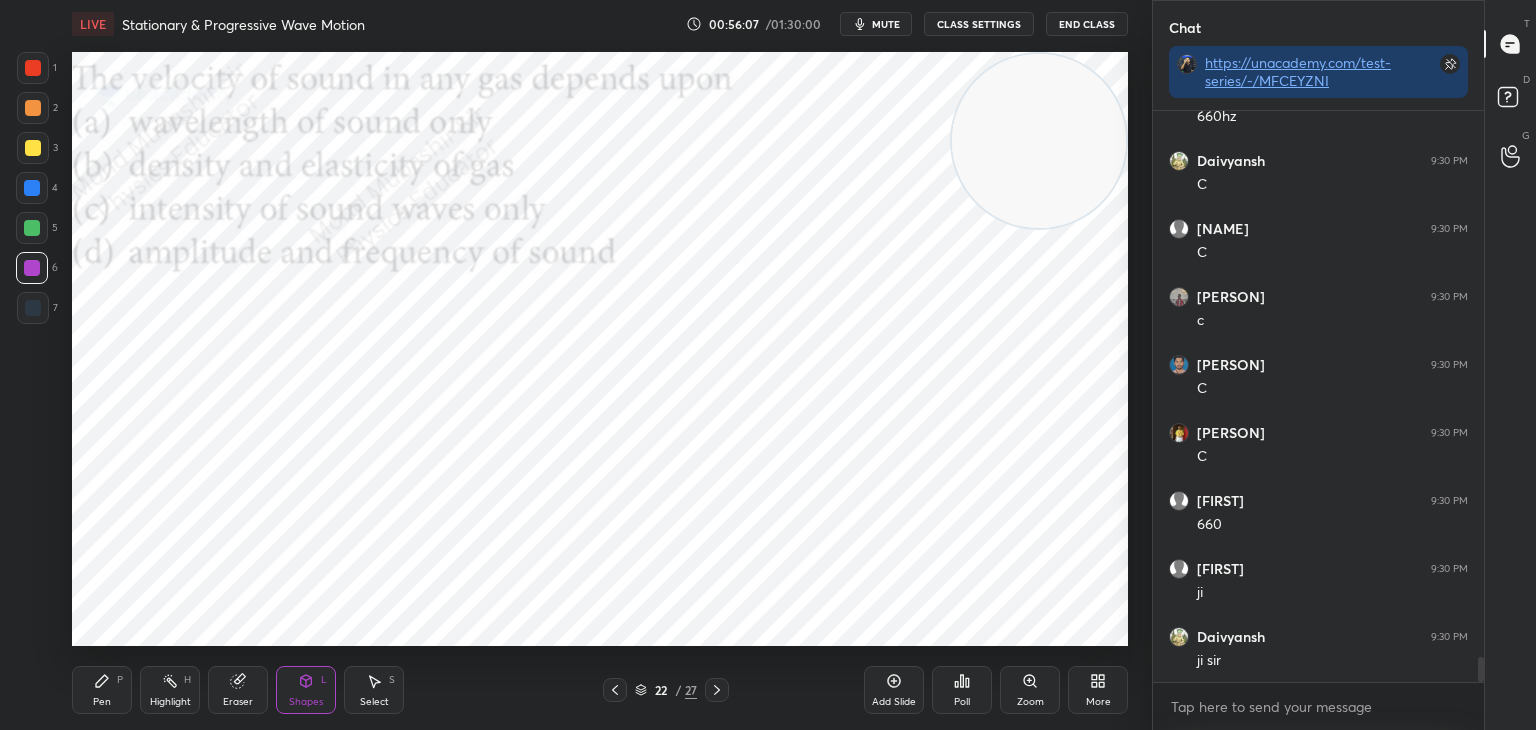 click on "22 / 27" at bounding box center [666, 690] 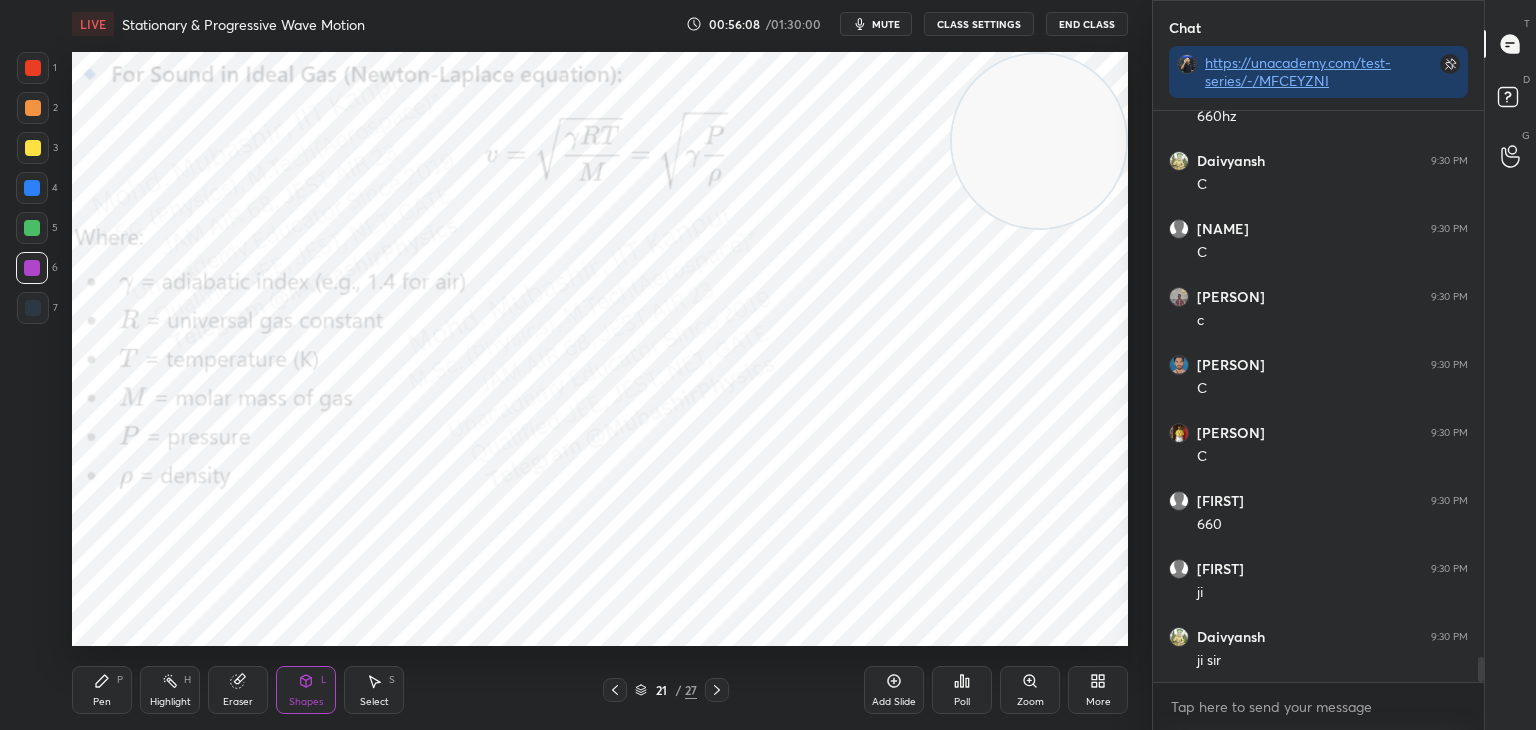 drag, startPoint x: 149, startPoint y: 706, endPoint x: 173, endPoint y: 697, distance: 25.632011 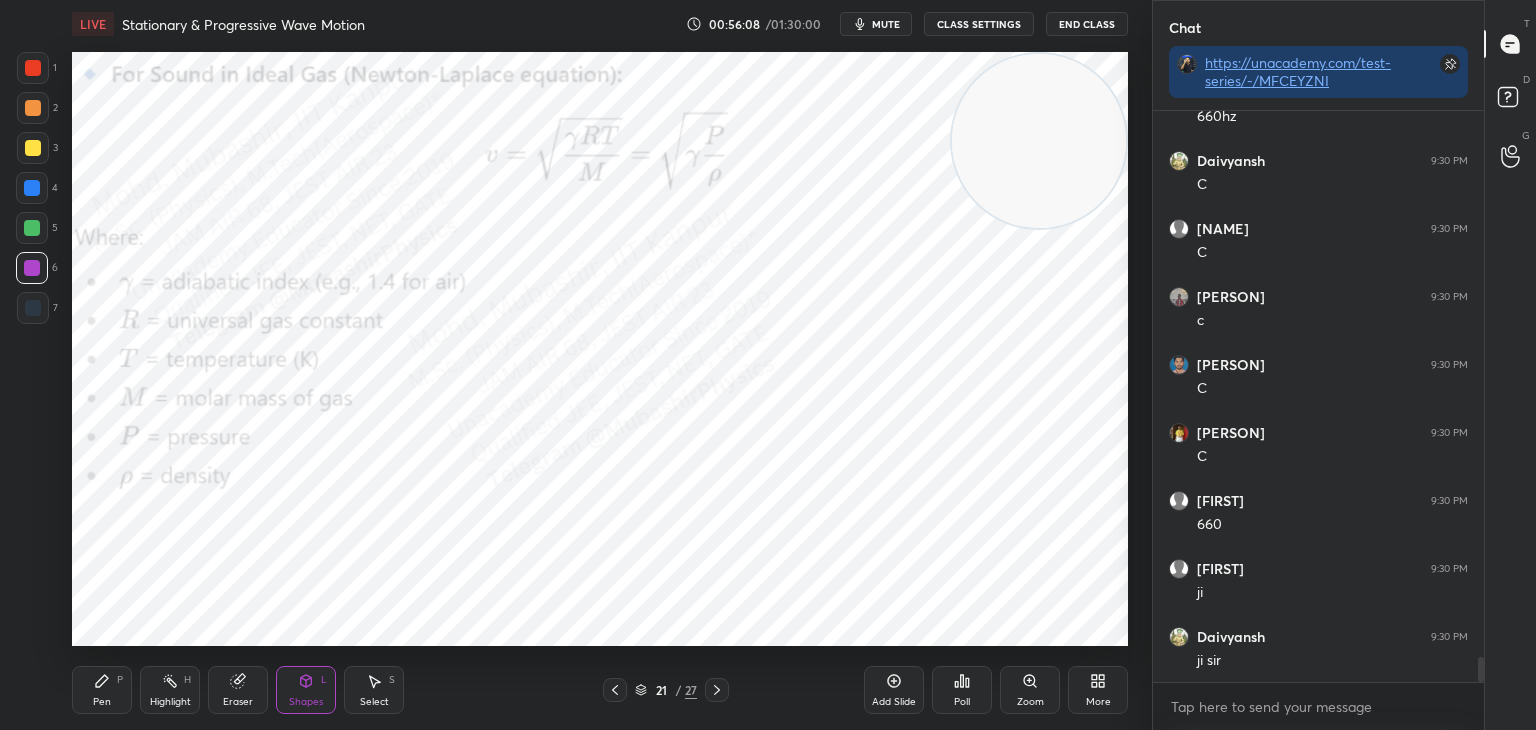 click on "Highlight" at bounding box center [170, 702] 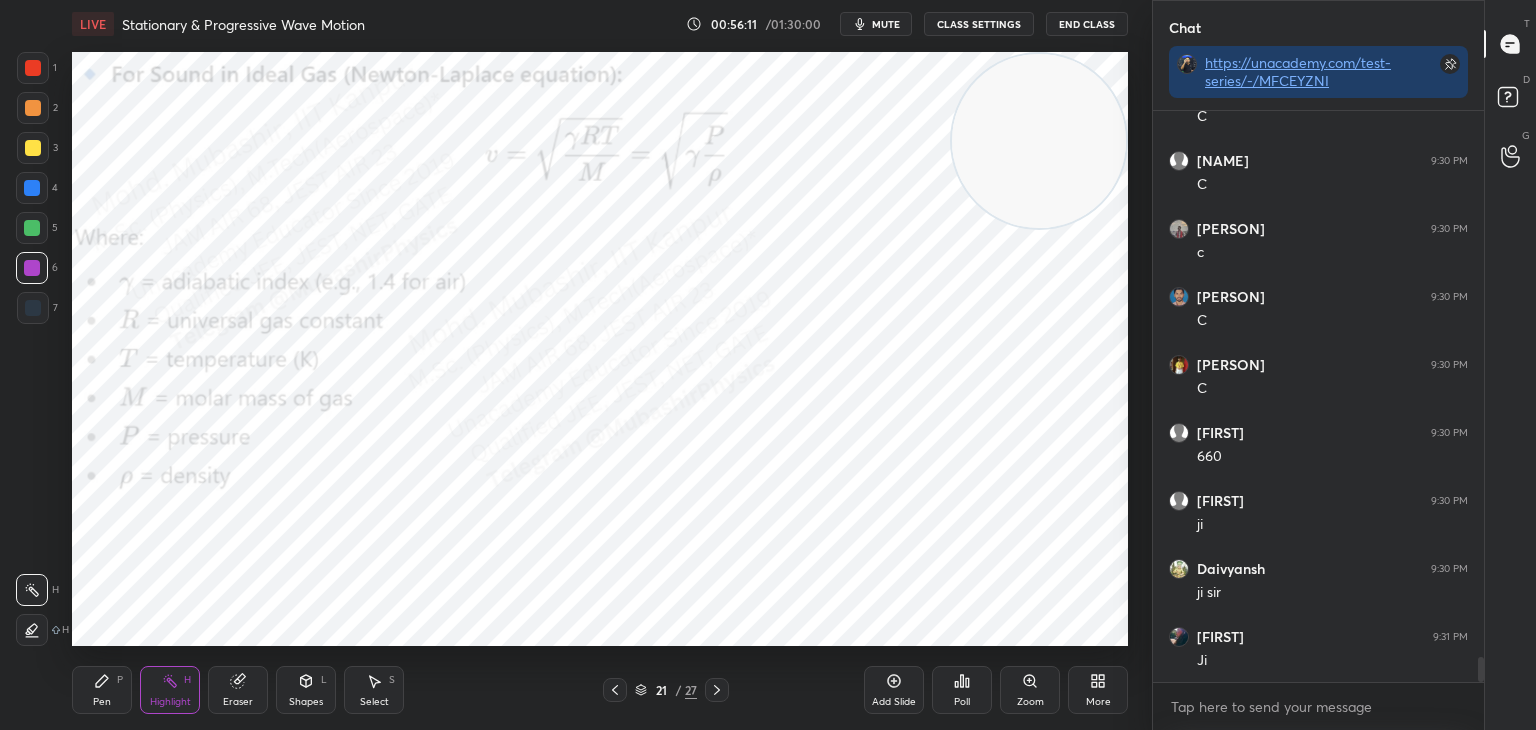 scroll, scrollTop: 12400, scrollLeft: 0, axis: vertical 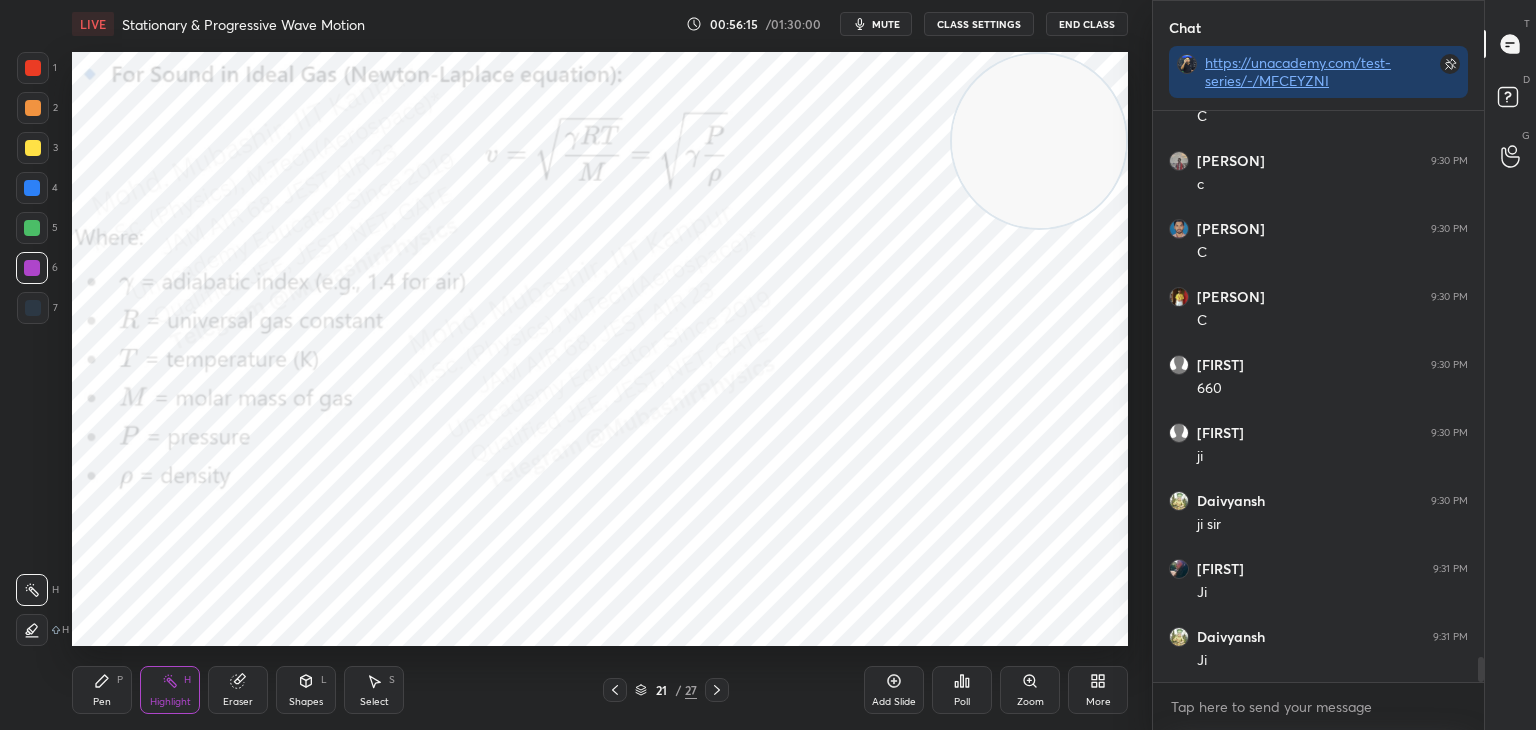 click 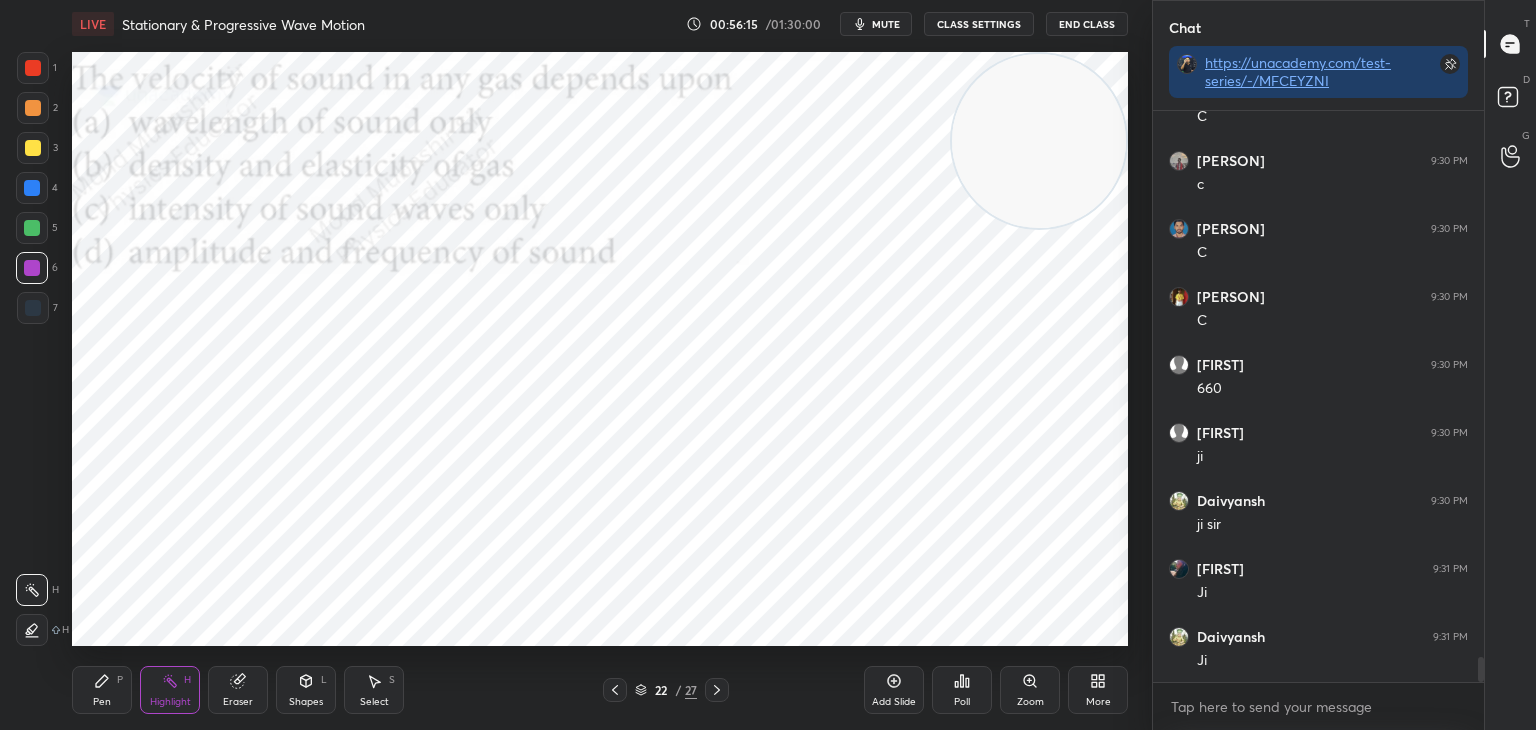 click 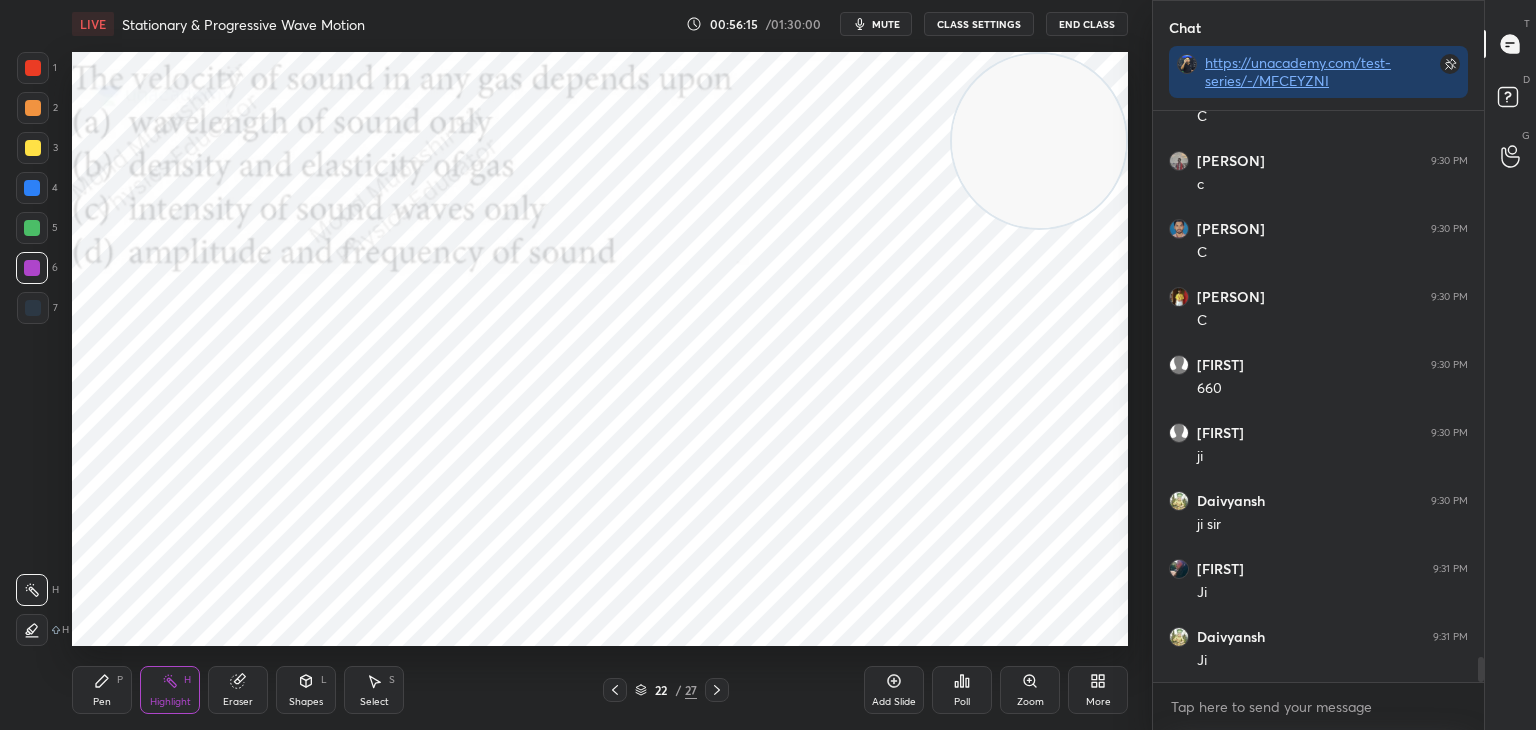 click 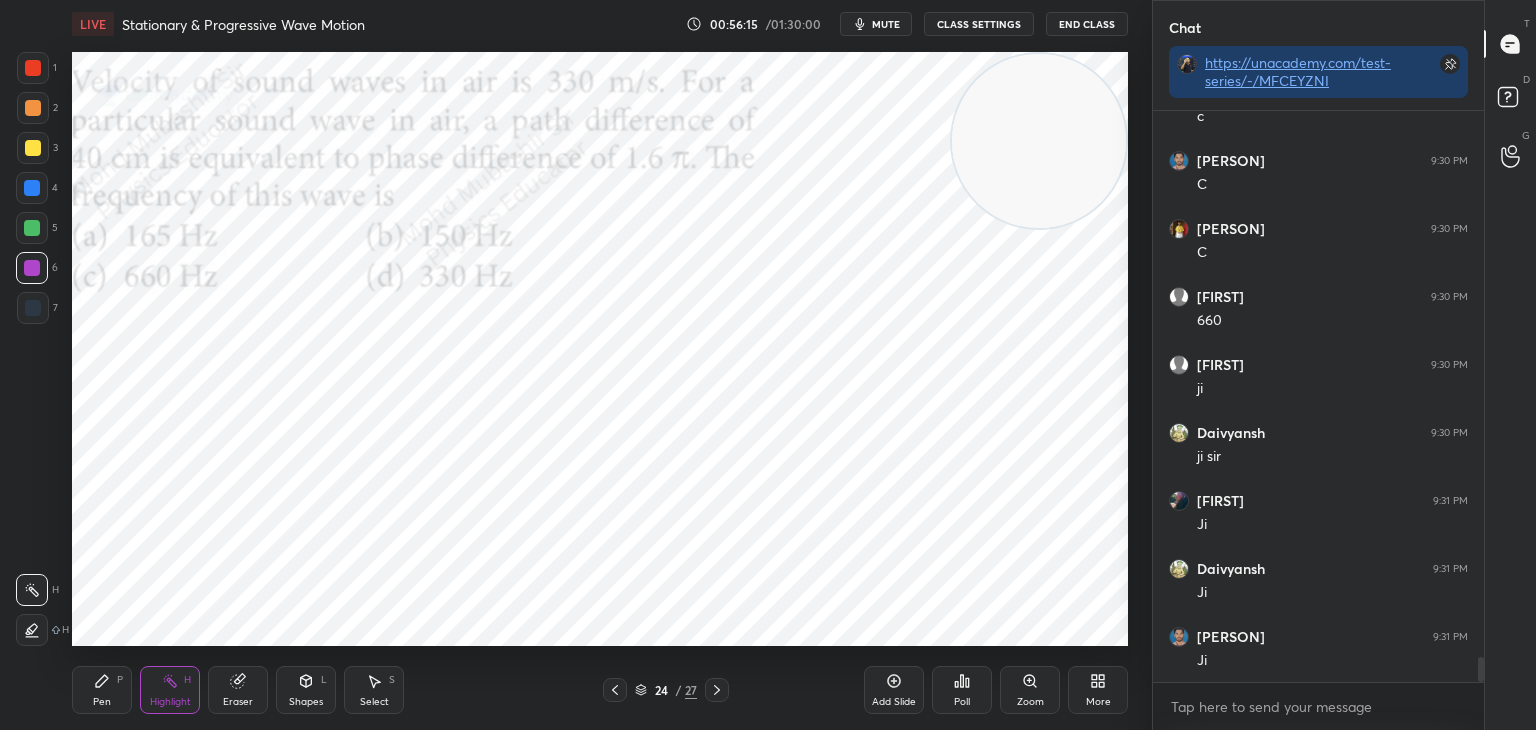 click 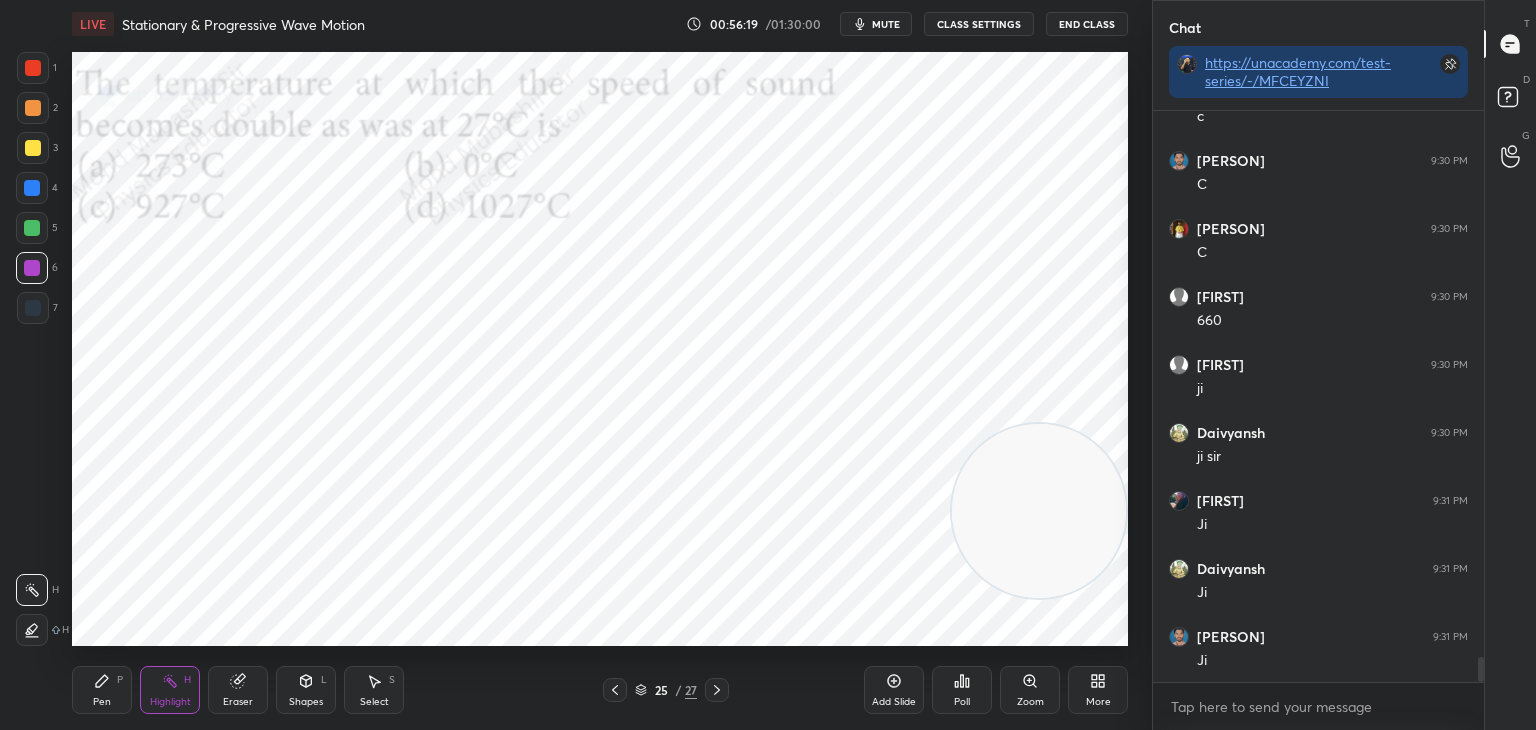 drag, startPoint x: 1043, startPoint y: 176, endPoint x: 1072, endPoint y: 442, distance: 267.57617 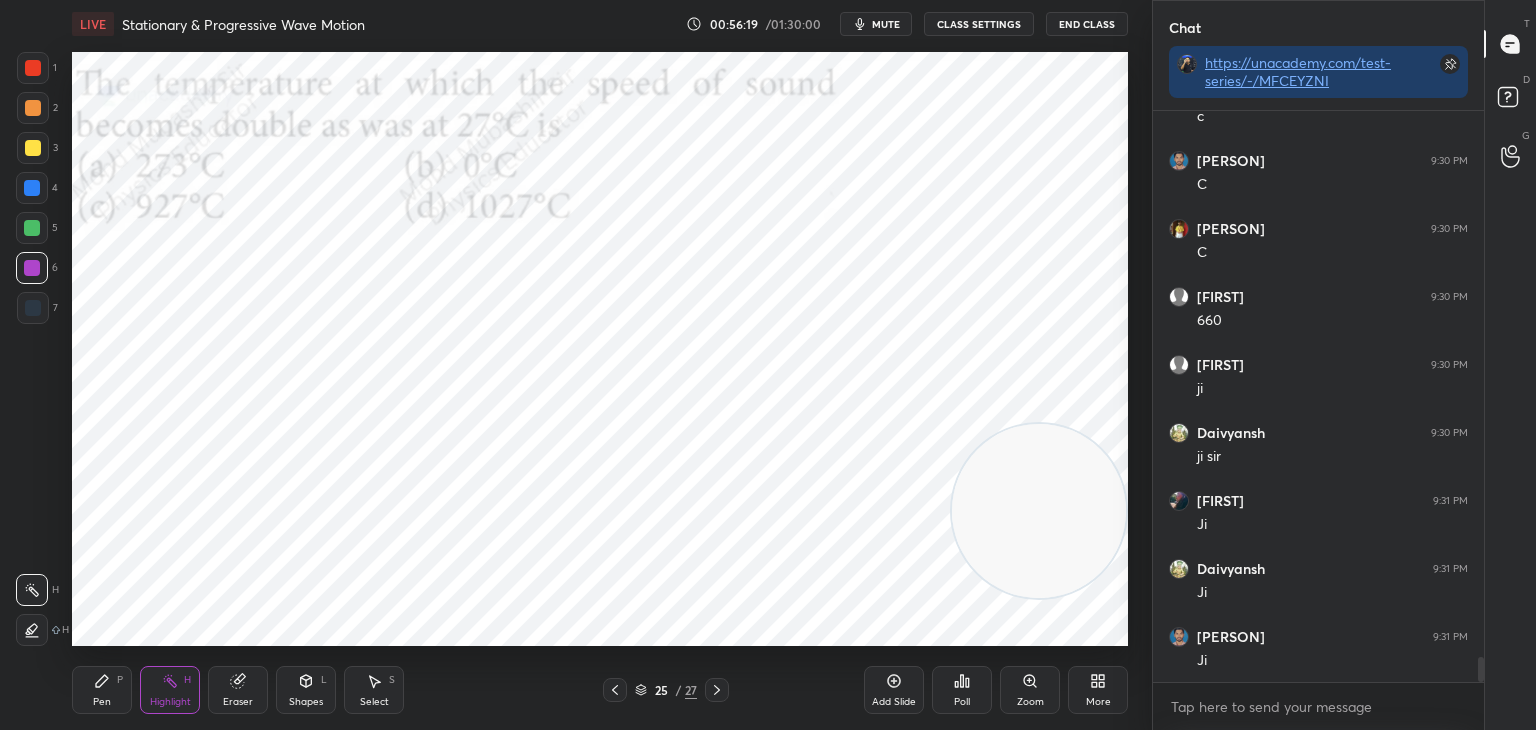 click on "1 2 3 4 5 6 7 C X Z C X Z E E Erase all   H H LIVE Stationary & Progressive Wave Motion 00:56:19 /  01:30:00 mute CLASS SETTINGS End Class Setting up your live class Poll for   secs No correct answer Start poll Back Stationary & Progressive Wave Motion • L3 of Detailed Course on Waves & Oscillations for IIT JAM, CUET 2026/27 [PERSON] Pen P Highlight H Eraser Shapes L Select S 25 / 27 Add Slide Poll Zoom More Chat https://unacademy.com/test-series/-/MFCEYZNI [PERSON] 9:30 PM C [PERSON] 9:30 PM c [PERSON] 9:30 PM C [PERSON] 9:30 PM C [PERSON] 9:30 PM 660 [PERSON] 9:30 PM ji [PERSON] 9:30 PM ji sir [PERSON] 9:31 PM Ji [PERSON] 9:31 PM Ji JUMP TO LATEST Enable hand raising Enable raise hand to speak to learners. Once enabled, chat will be turned off temporarily. Enable x   introducing Raise a hand with a doubt Now learners can raise their hand along with a doubt  How it works? Doubts asked by learners will show up here NEW DOUBTS ASKED No one has raised a hand yet Can't raise hand Got it T D G" at bounding box center (768, 365) 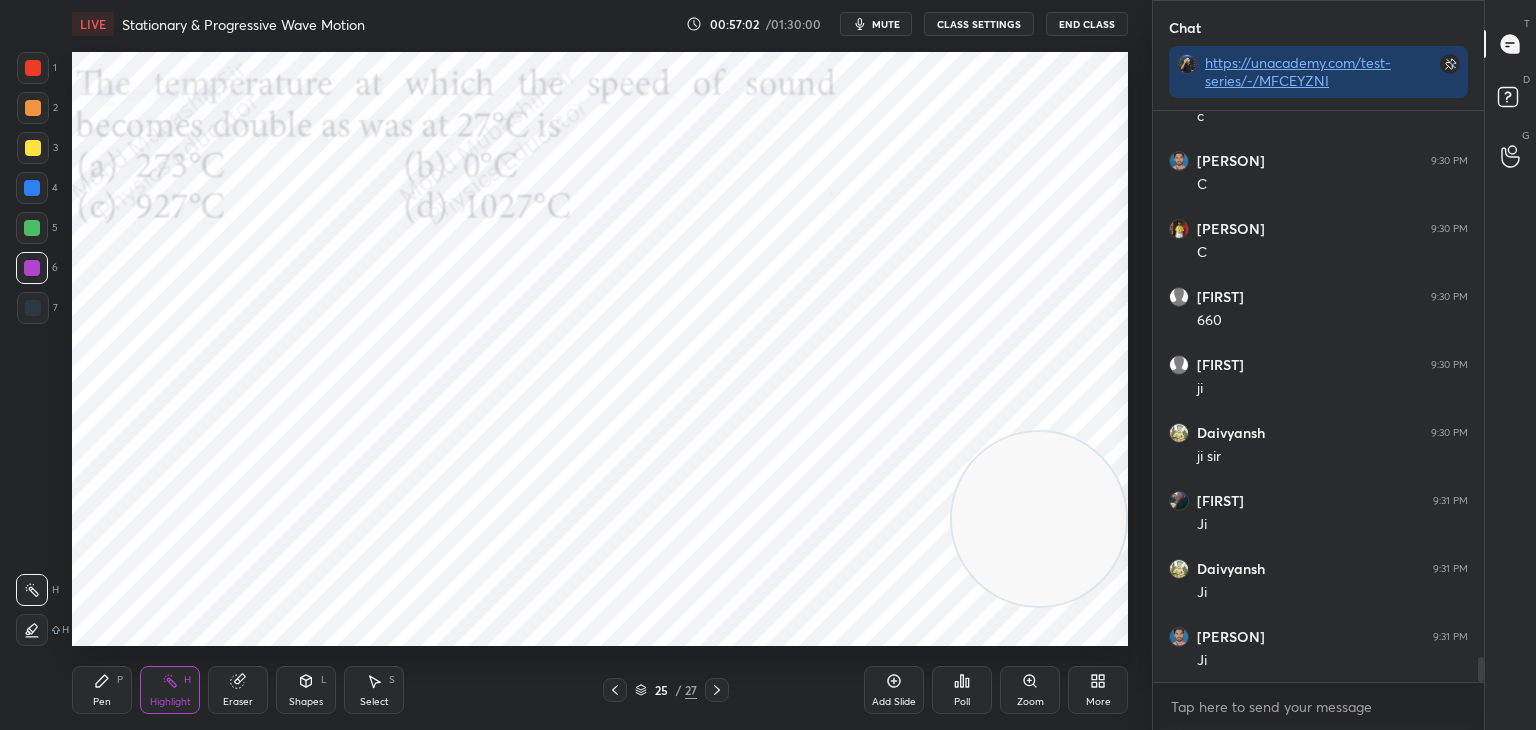 scroll, scrollTop: 12536, scrollLeft: 0, axis: vertical 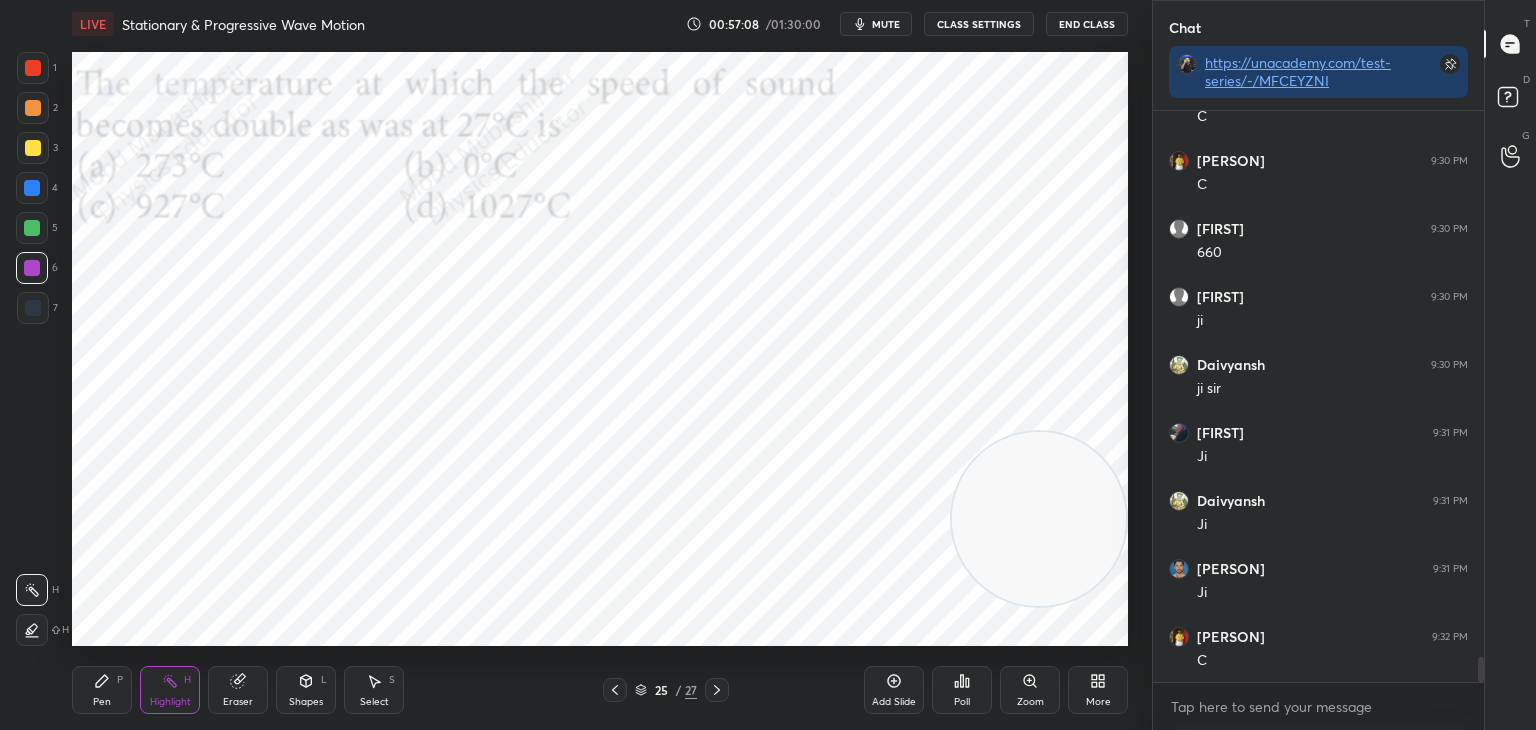 click 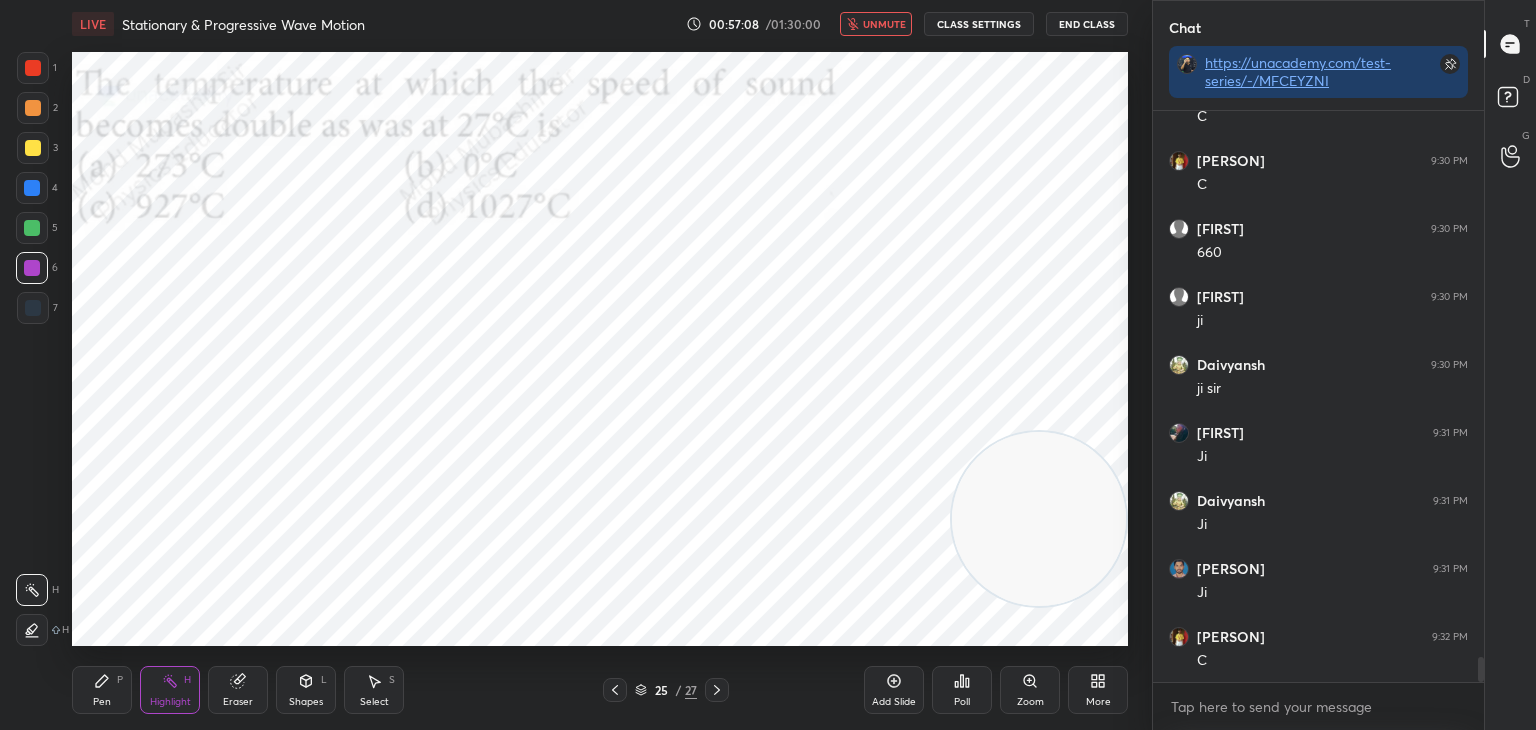 click on "unmute" at bounding box center [884, 24] 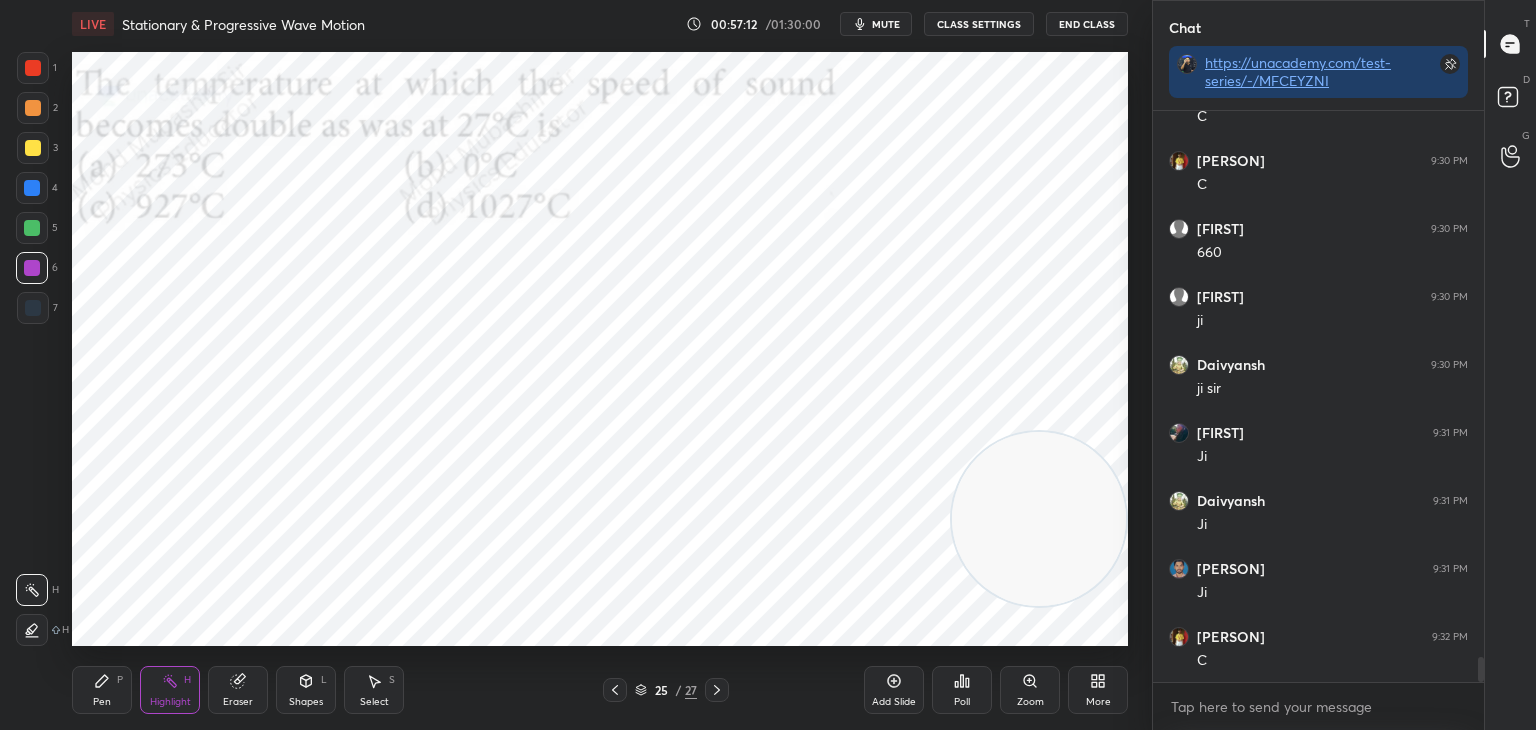 click on "mute" at bounding box center [886, 24] 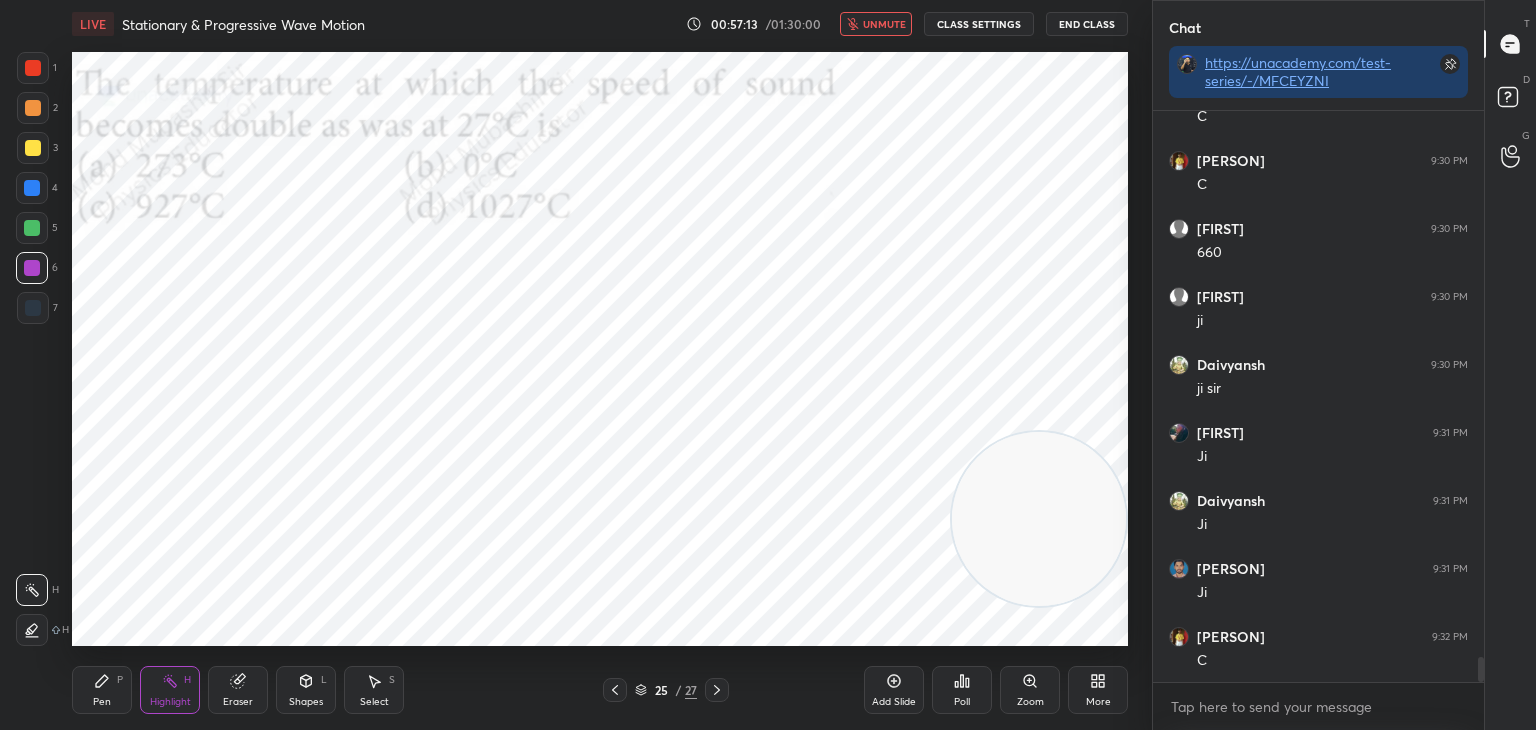 scroll, scrollTop: 12604, scrollLeft: 0, axis: vertical 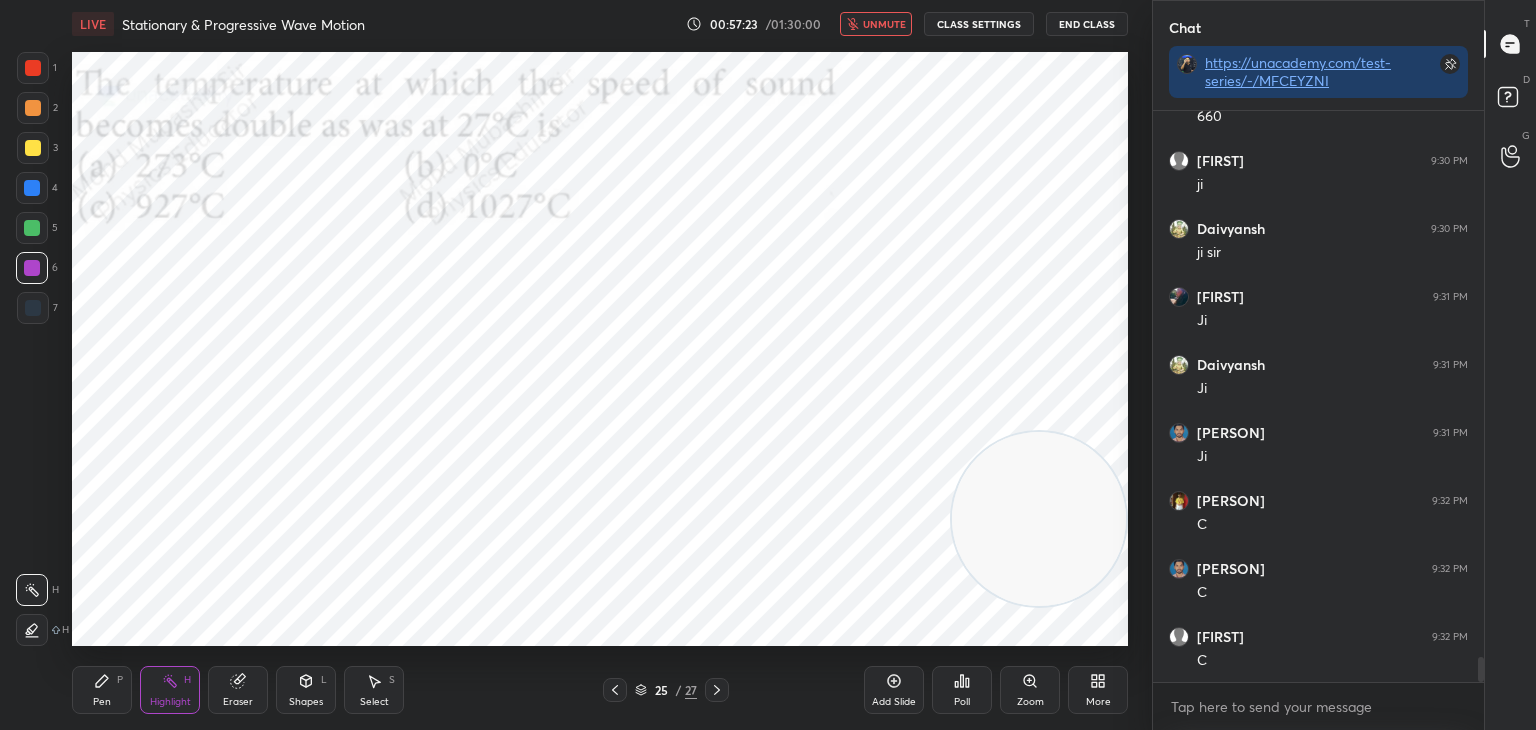 click 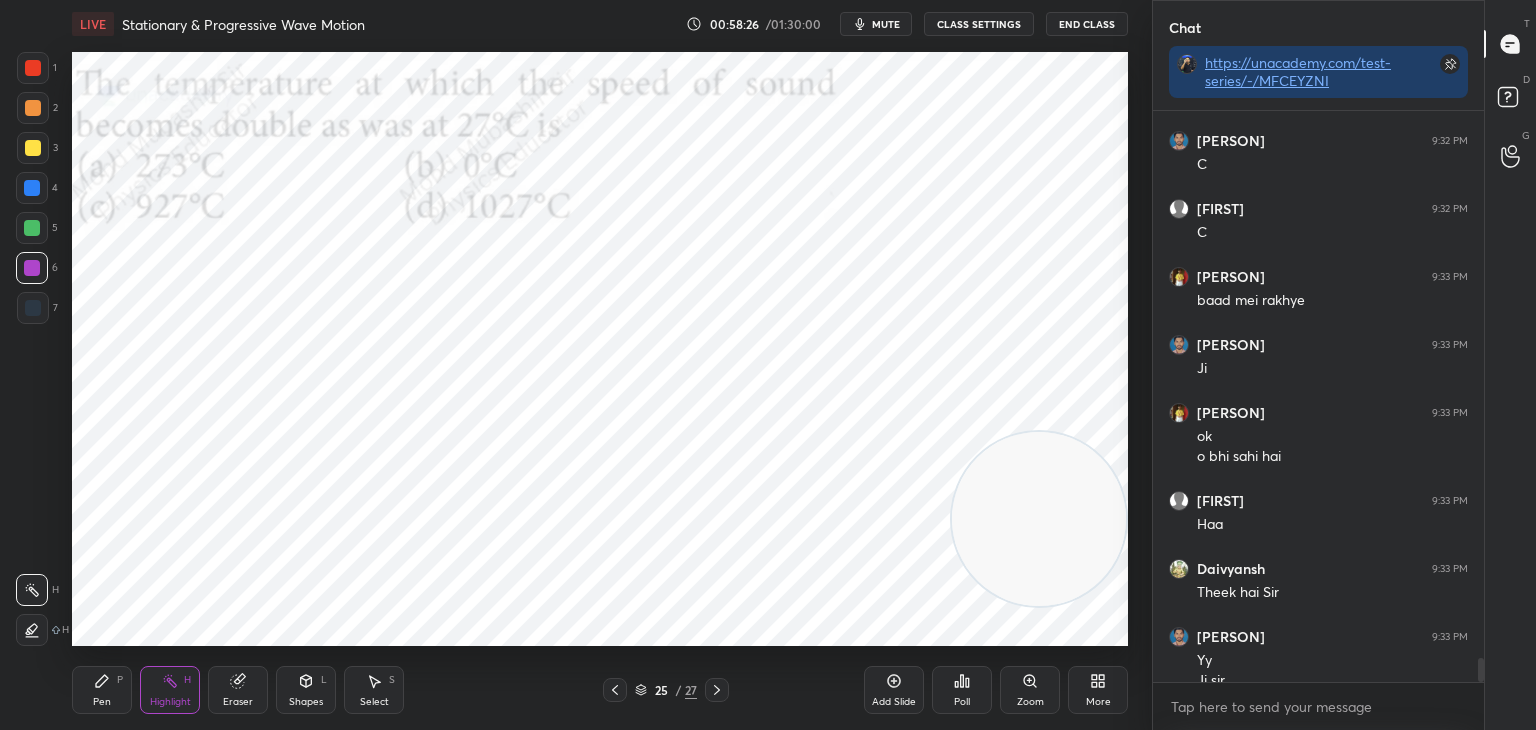scroll, scrollTop: 13120, scrollLeft: 0, axis: vertical 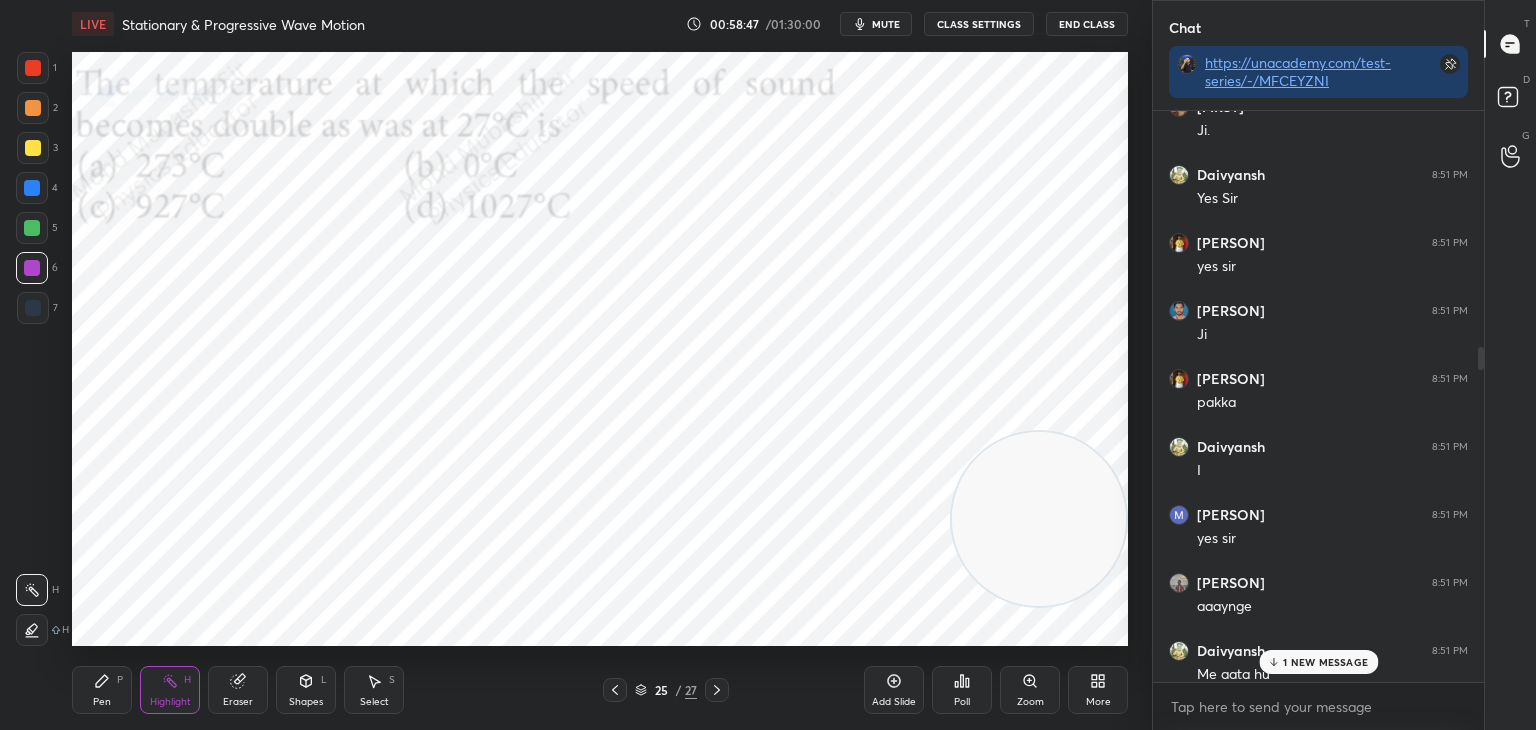 drag, startPoint x: 1477, startPoint y: 665, endPoint x: 1487, endPoint y: 326, distance: 339.14746 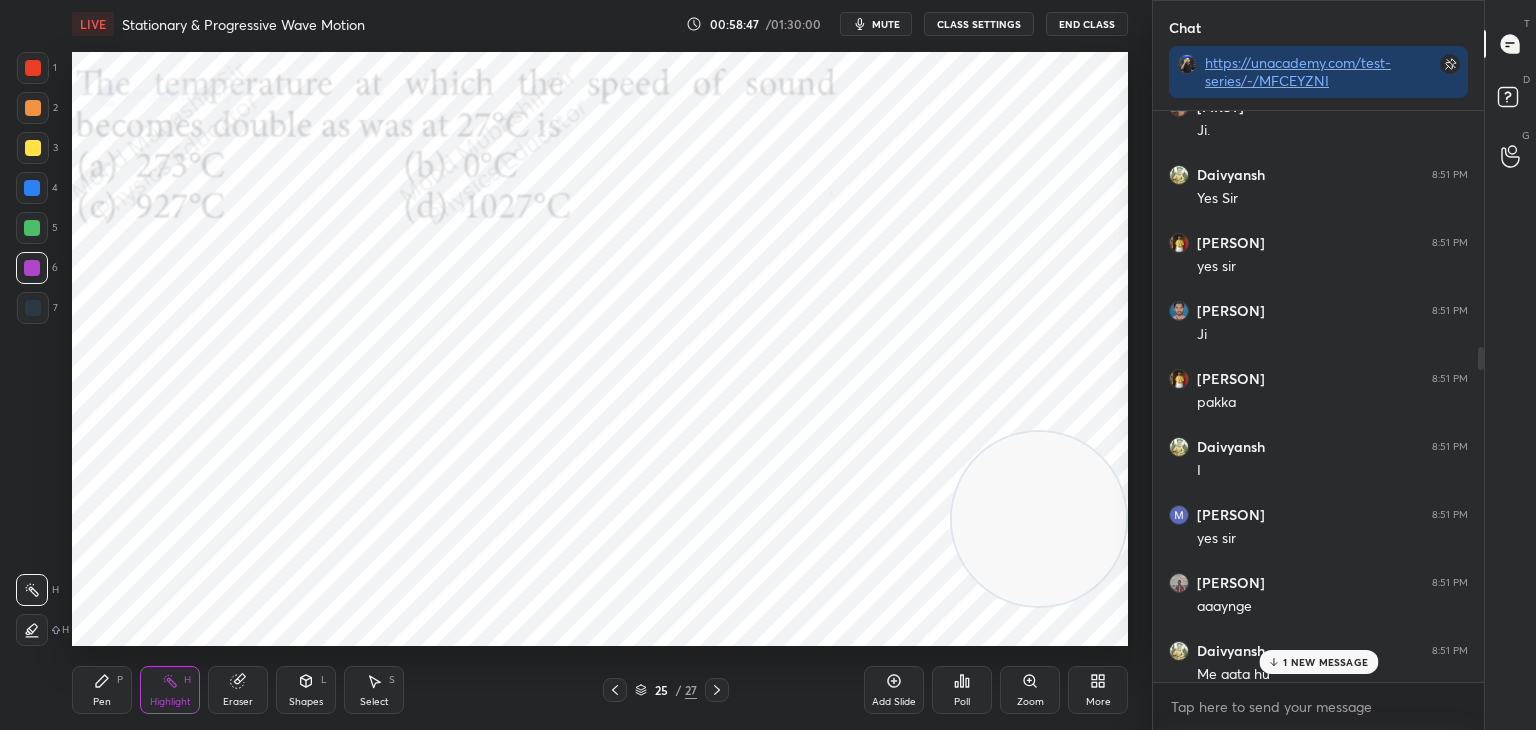 click at bounding box center (1478, 396) 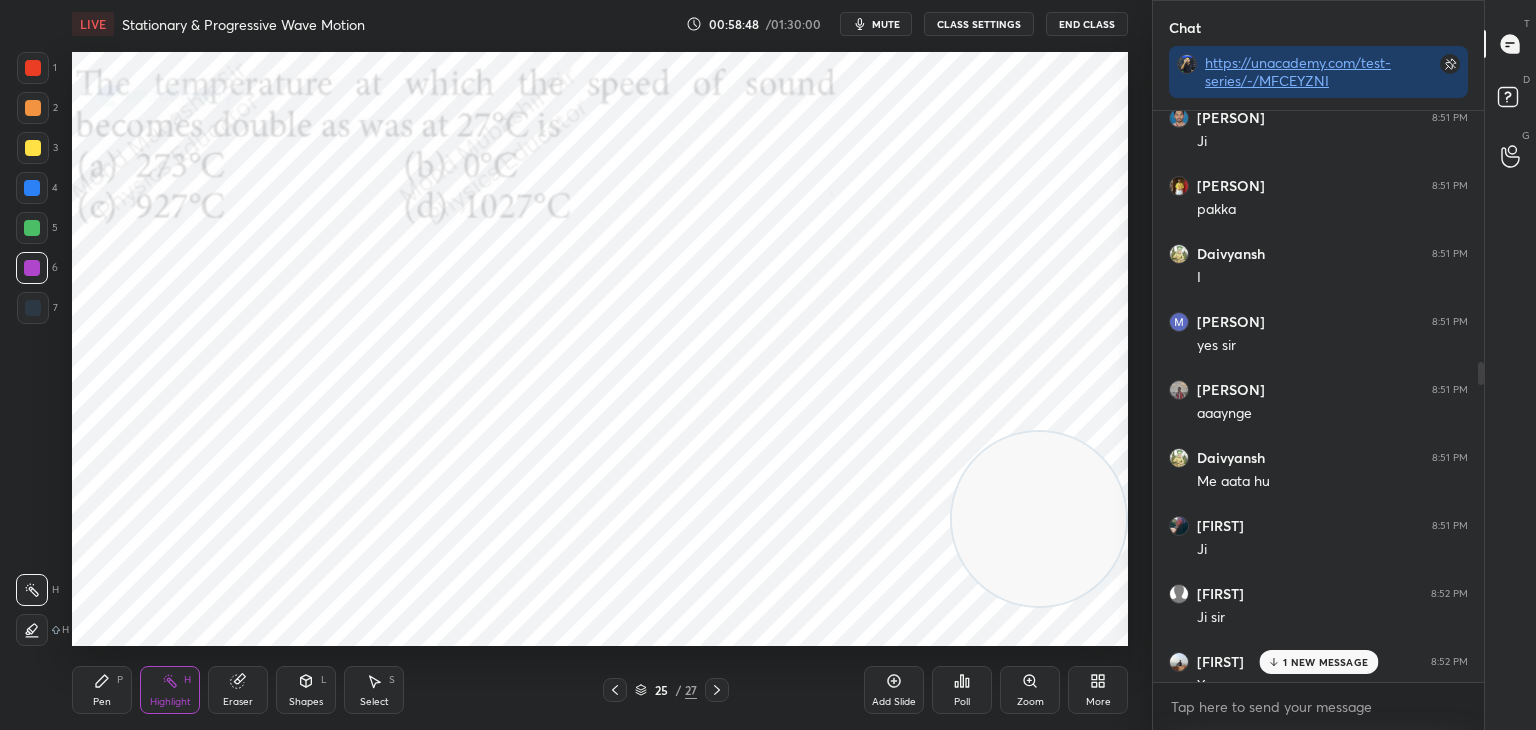 click on "1 NEW MESSAGE" at bounding box center (1325, 662) 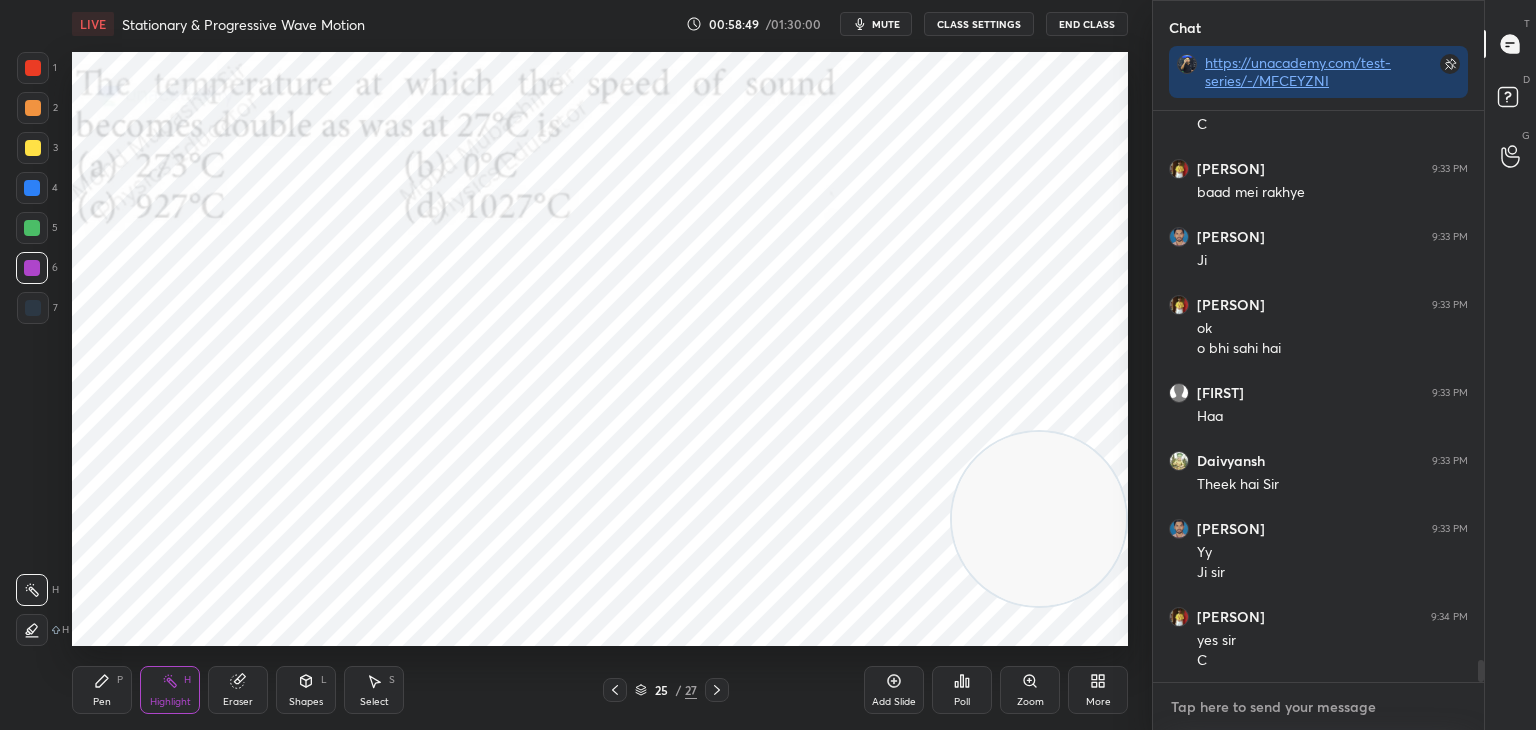 click at bounding box center (1318, 707) 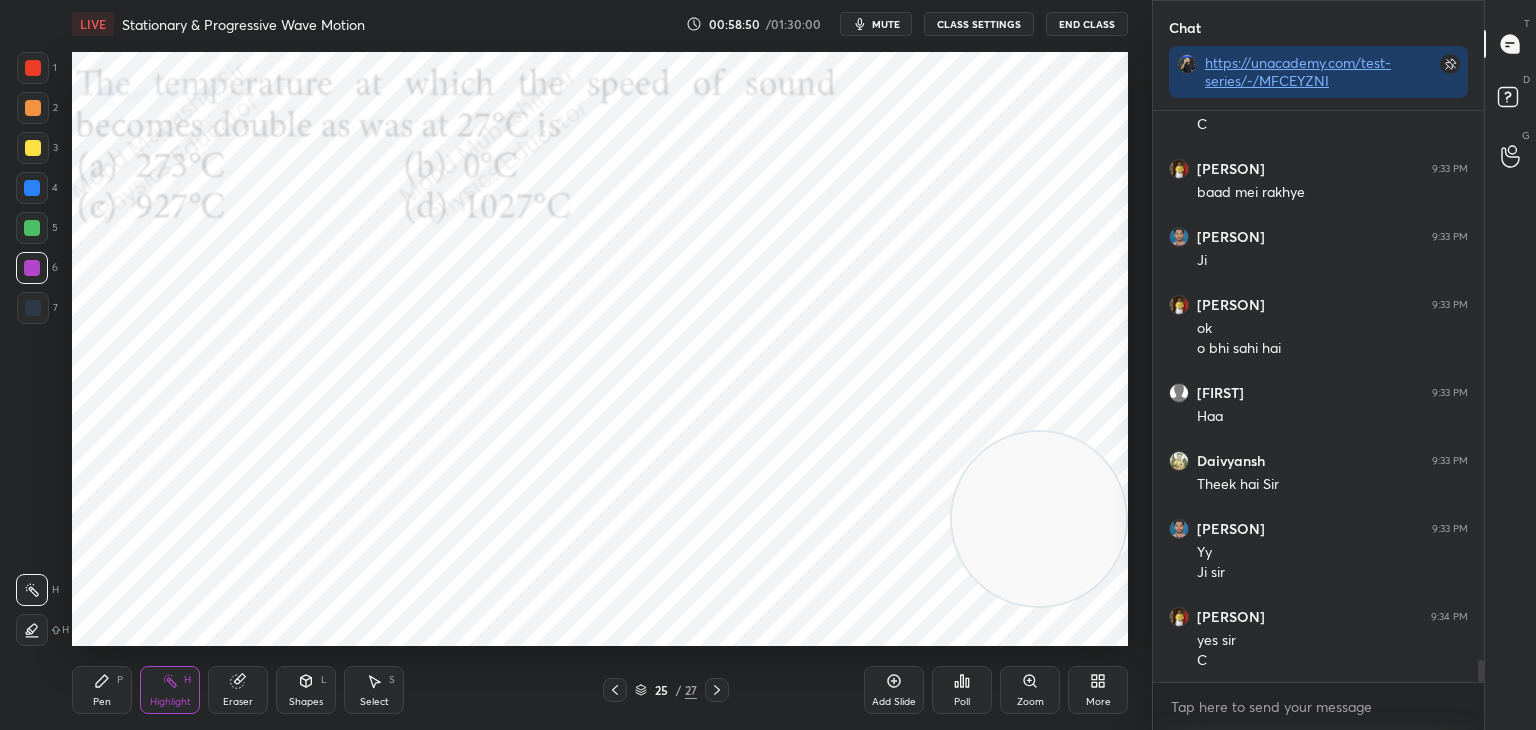 click on "Pen P" at bounding box center (102, 690) 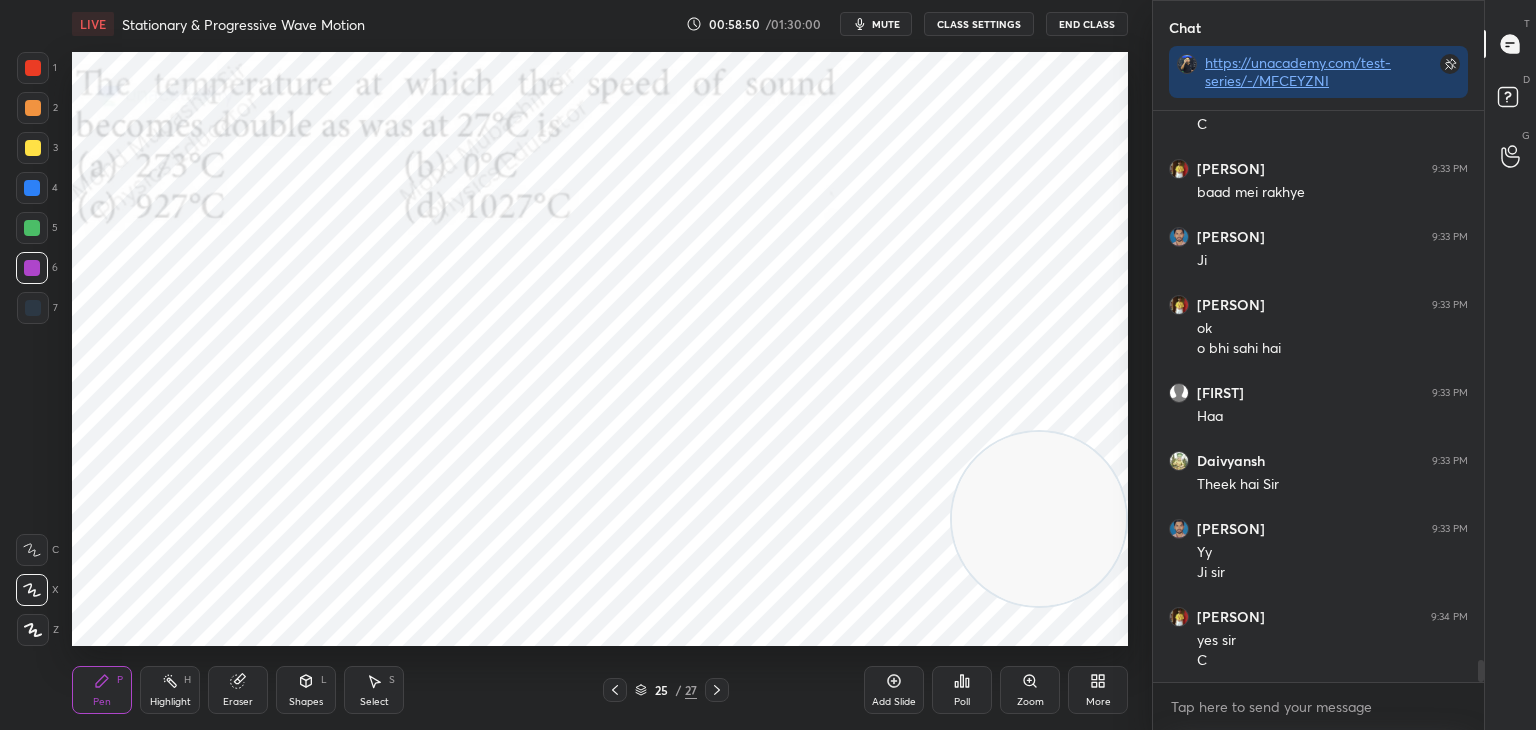 click at bounding box center (32, 188) 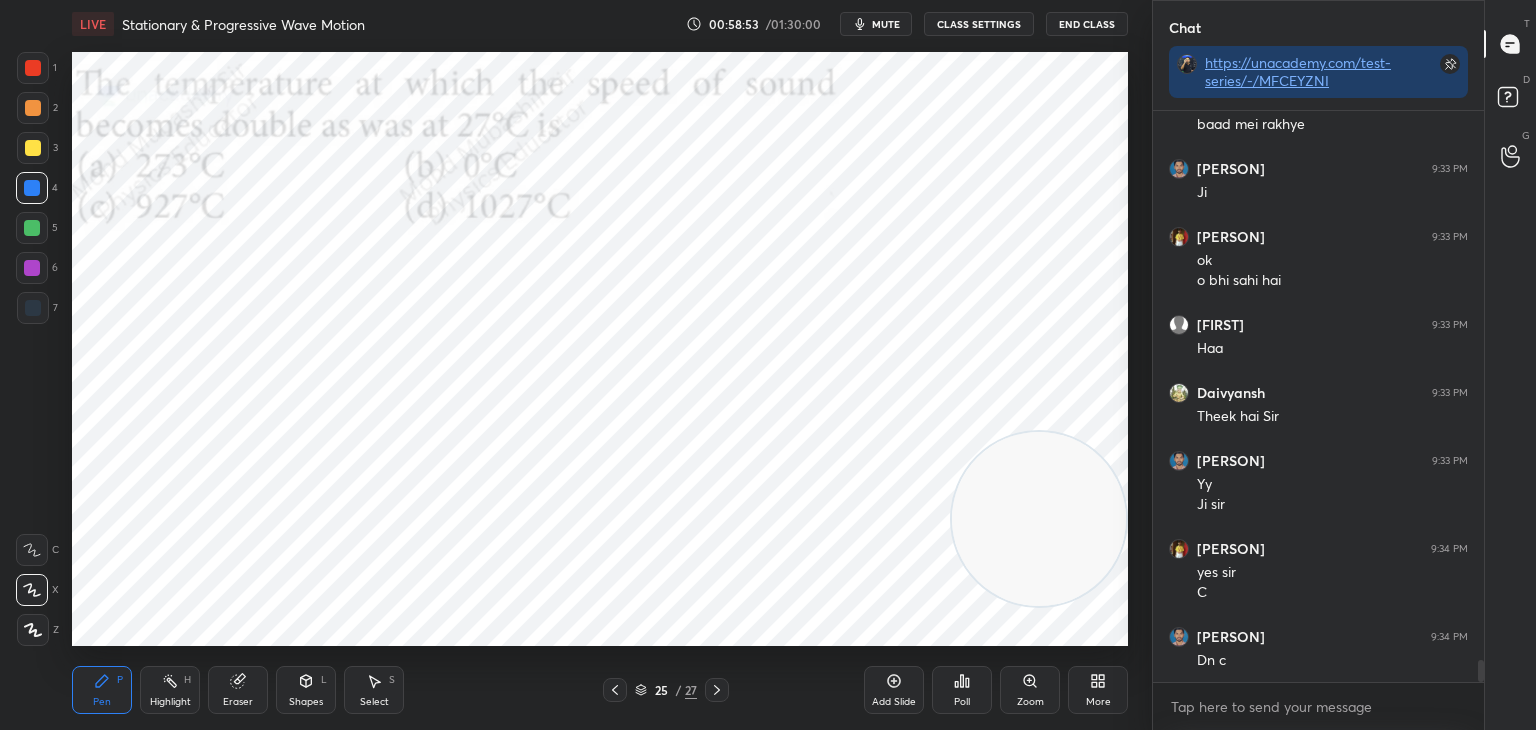 scroll, scrollTop: 14492, scrollLeft: 0, axis: vertical 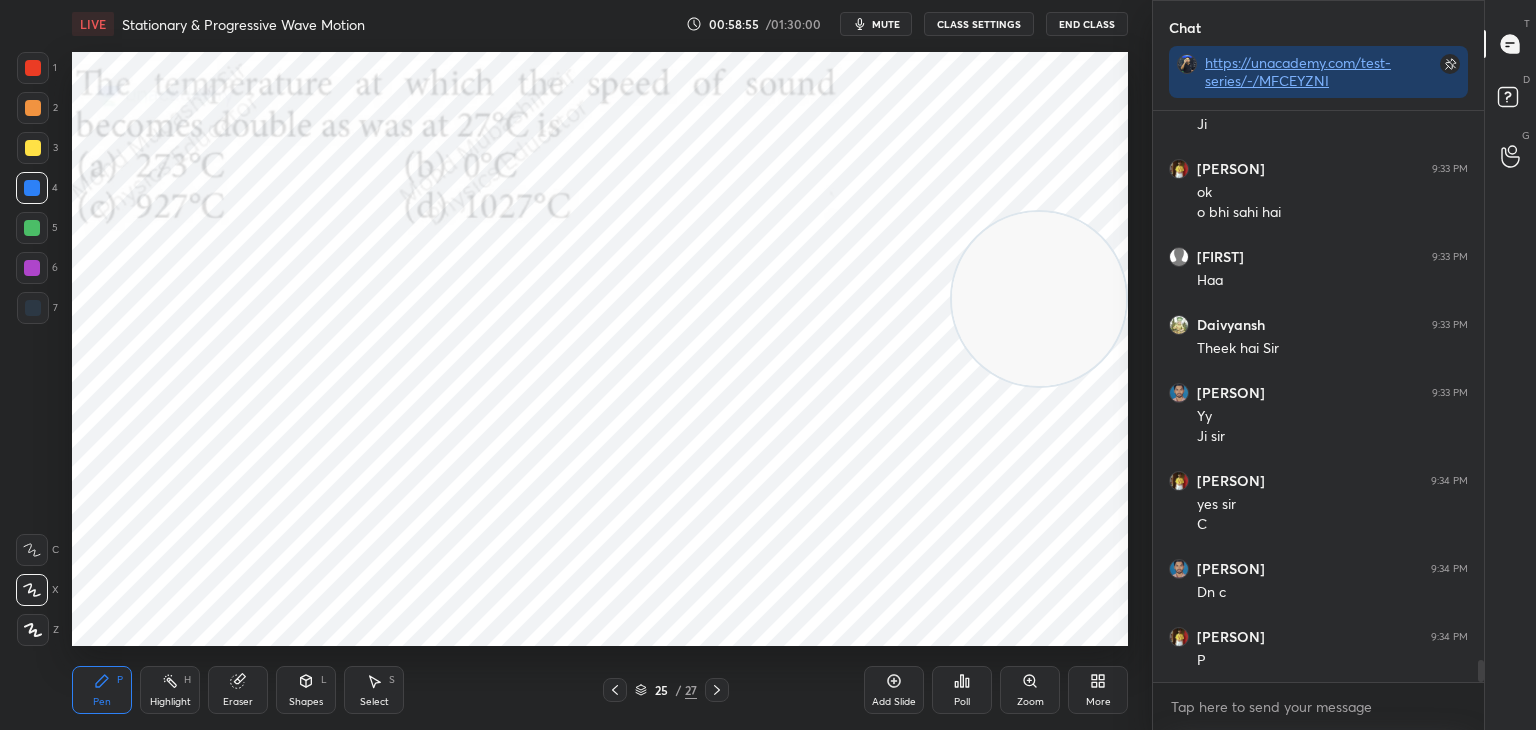 drag, startPoint x: 1049, startPoint y: 457, endPoint x: 1021, endPoint y: 246, distance: 212.84972 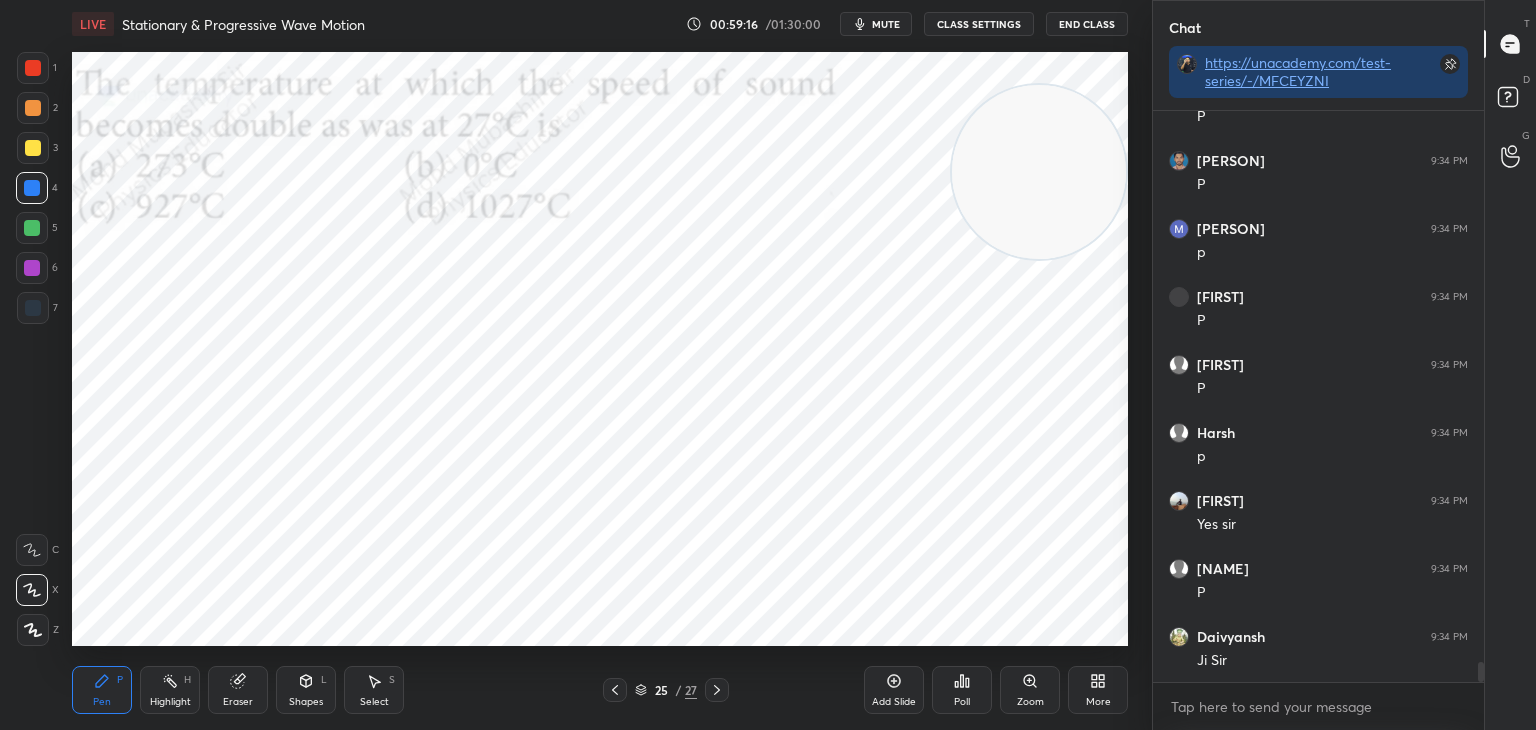 scroll, scrollTop: 15396, scrollLeft: 0, axis: vertical 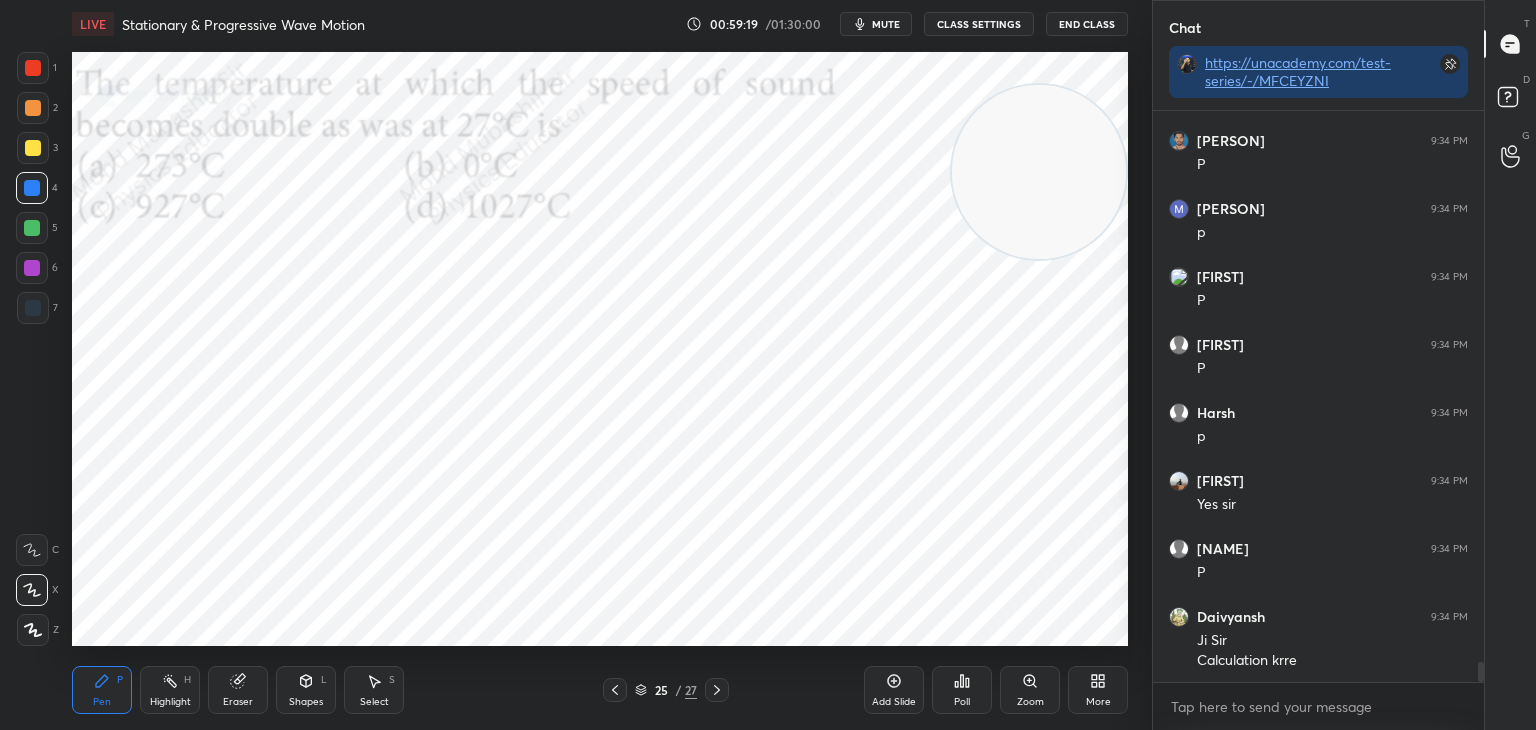 click on "Eraser" at bounding box center [238, 702] 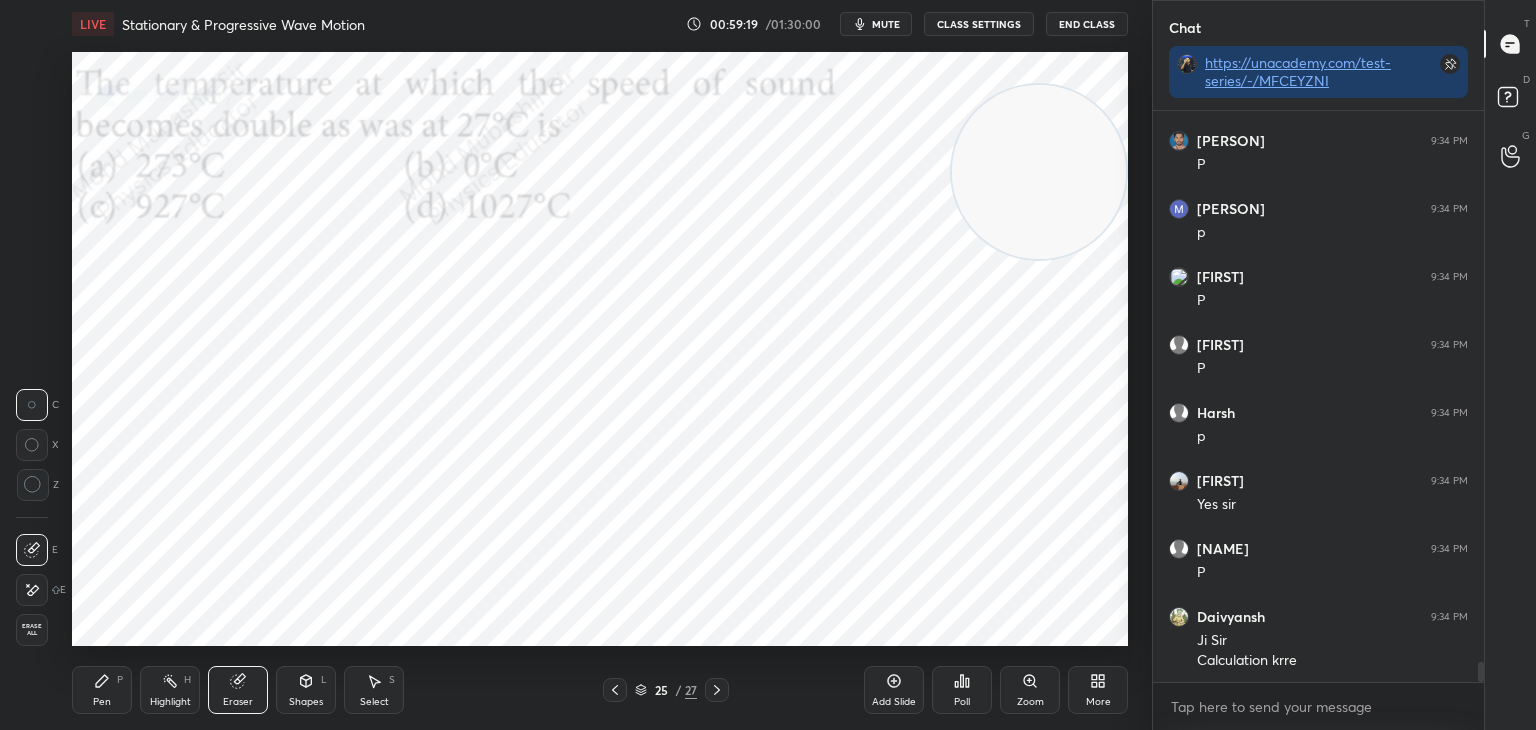 click on "Erase all" at bounding box center (32, 630) 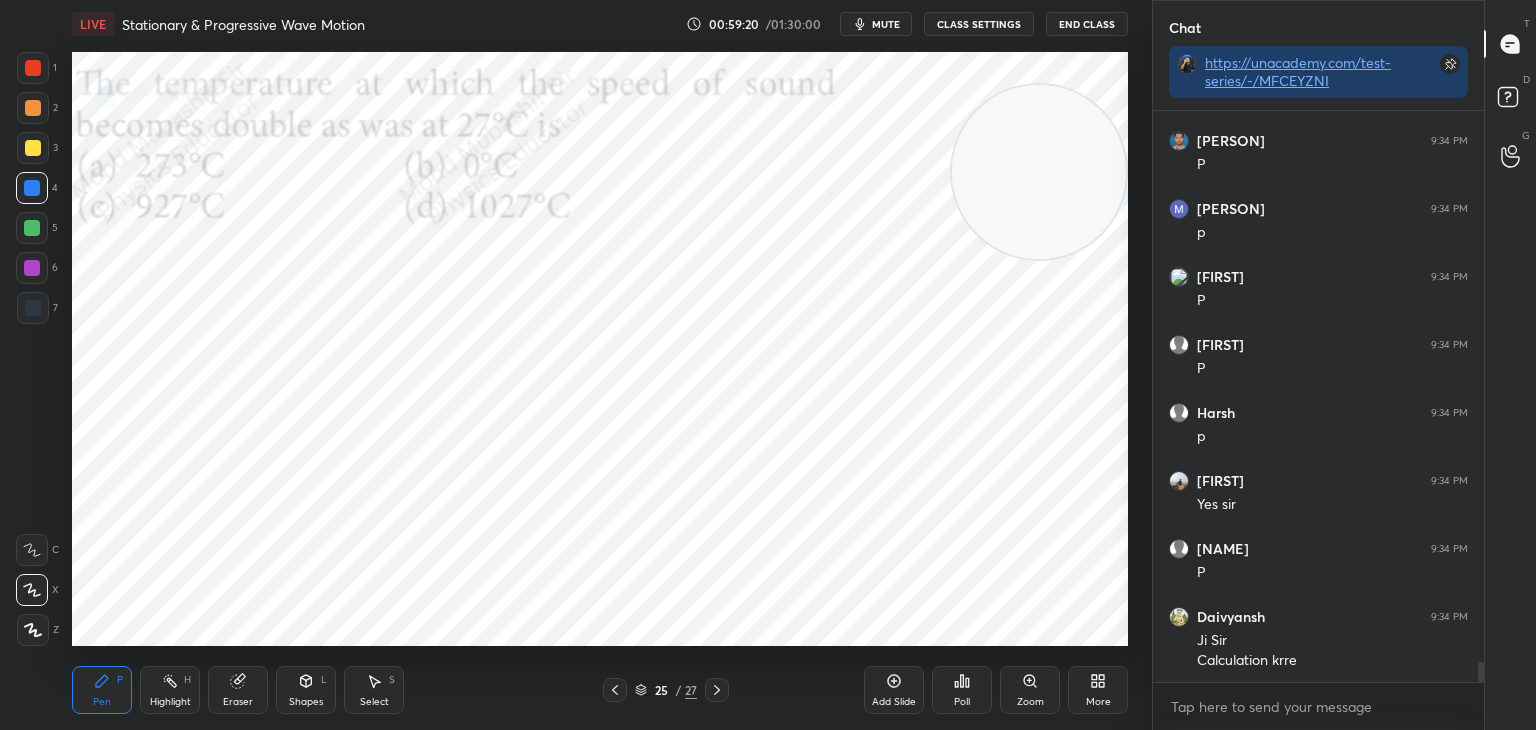 click on "Highlight H" at bounding box center [170, 690] 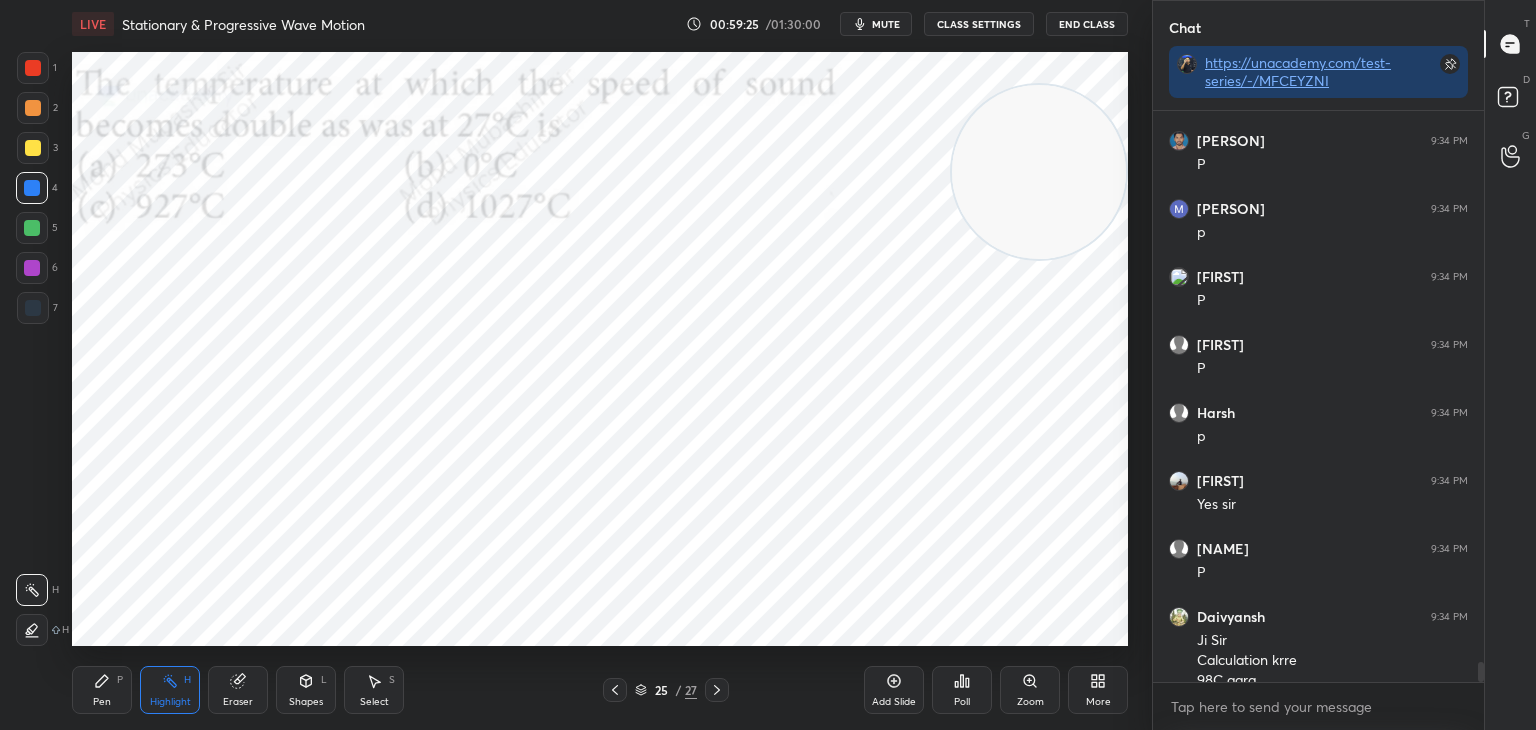 scroll, scrollTop: 15416, scrollLeft: 0, axis: vertical 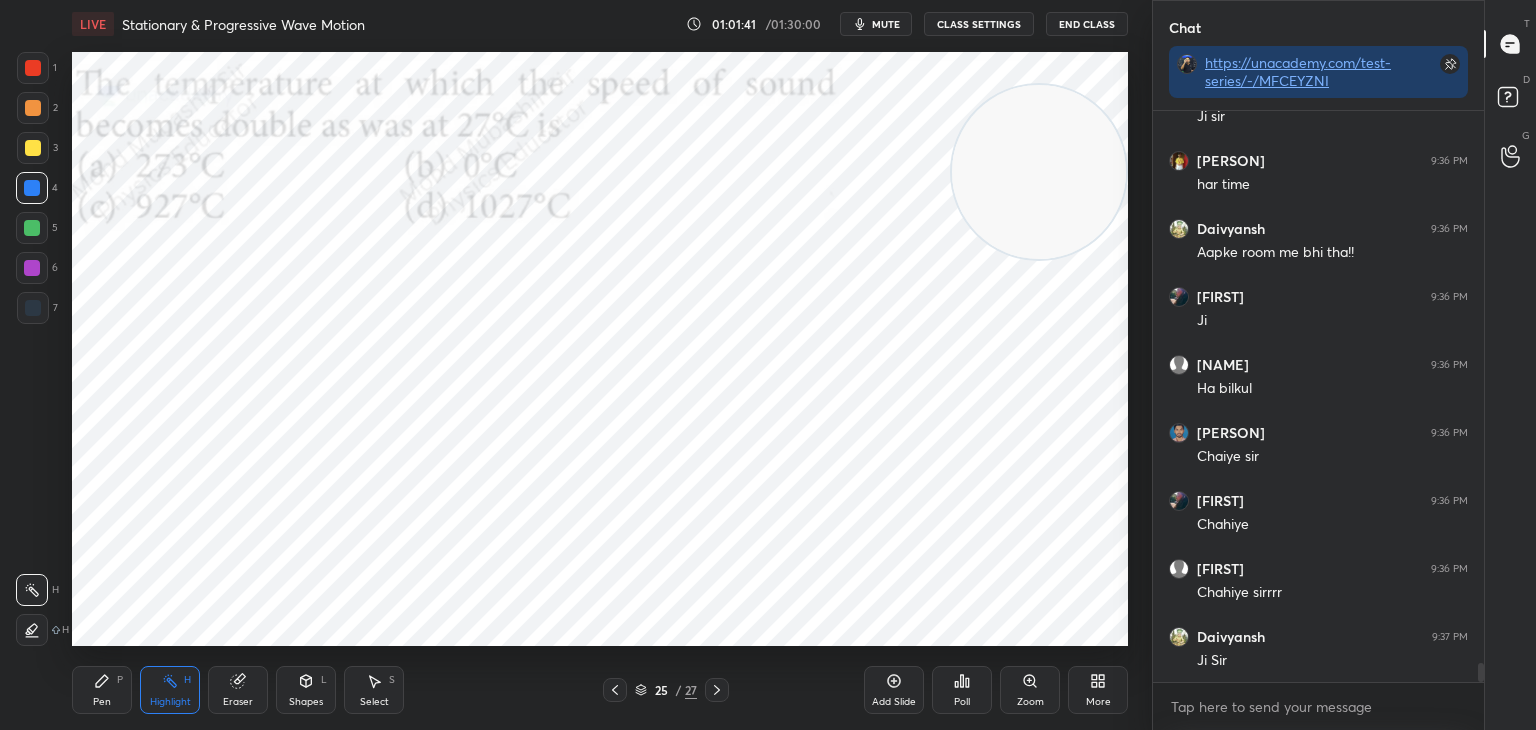 click on "mute" at bounding box center [886, 24] 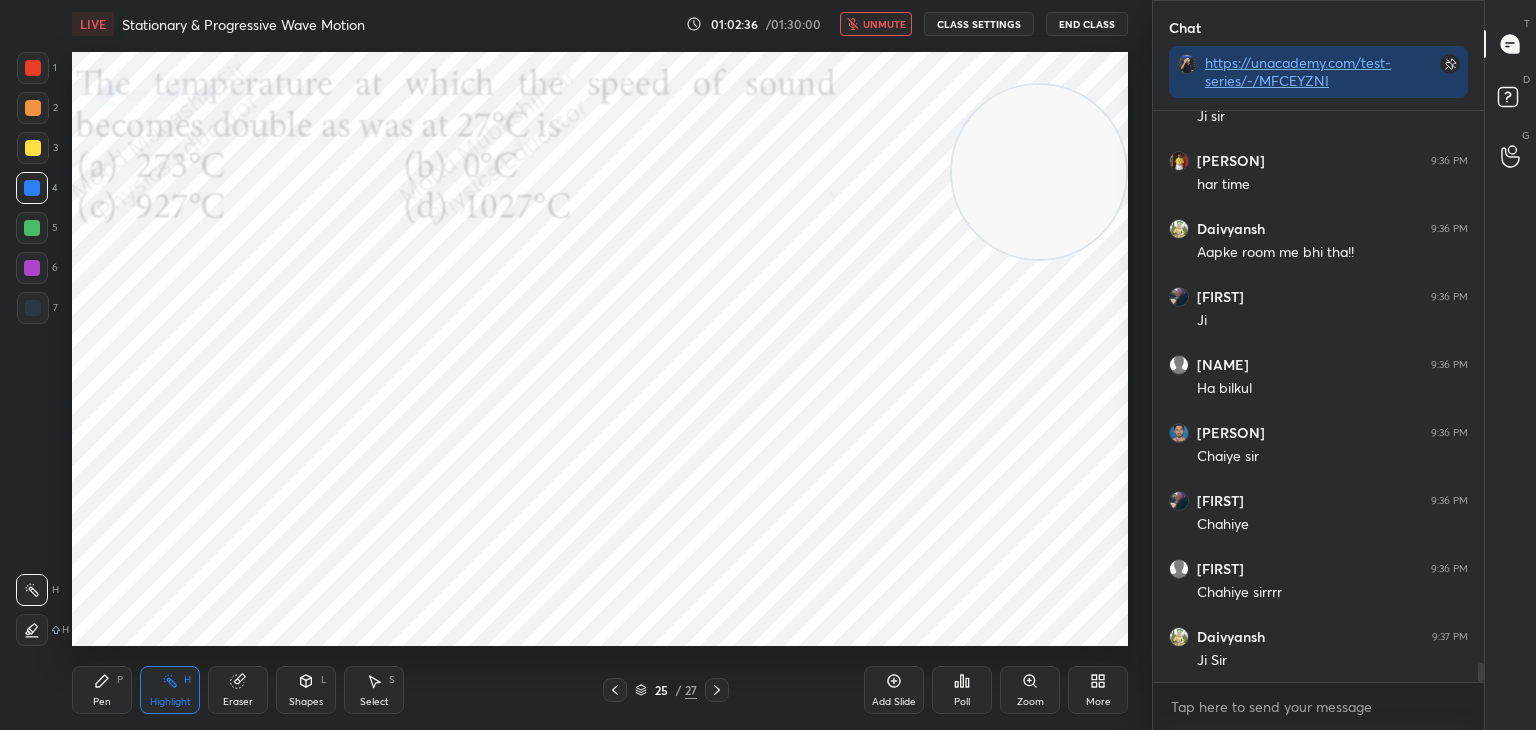click on "unmute" at bounding box center [884, 24] 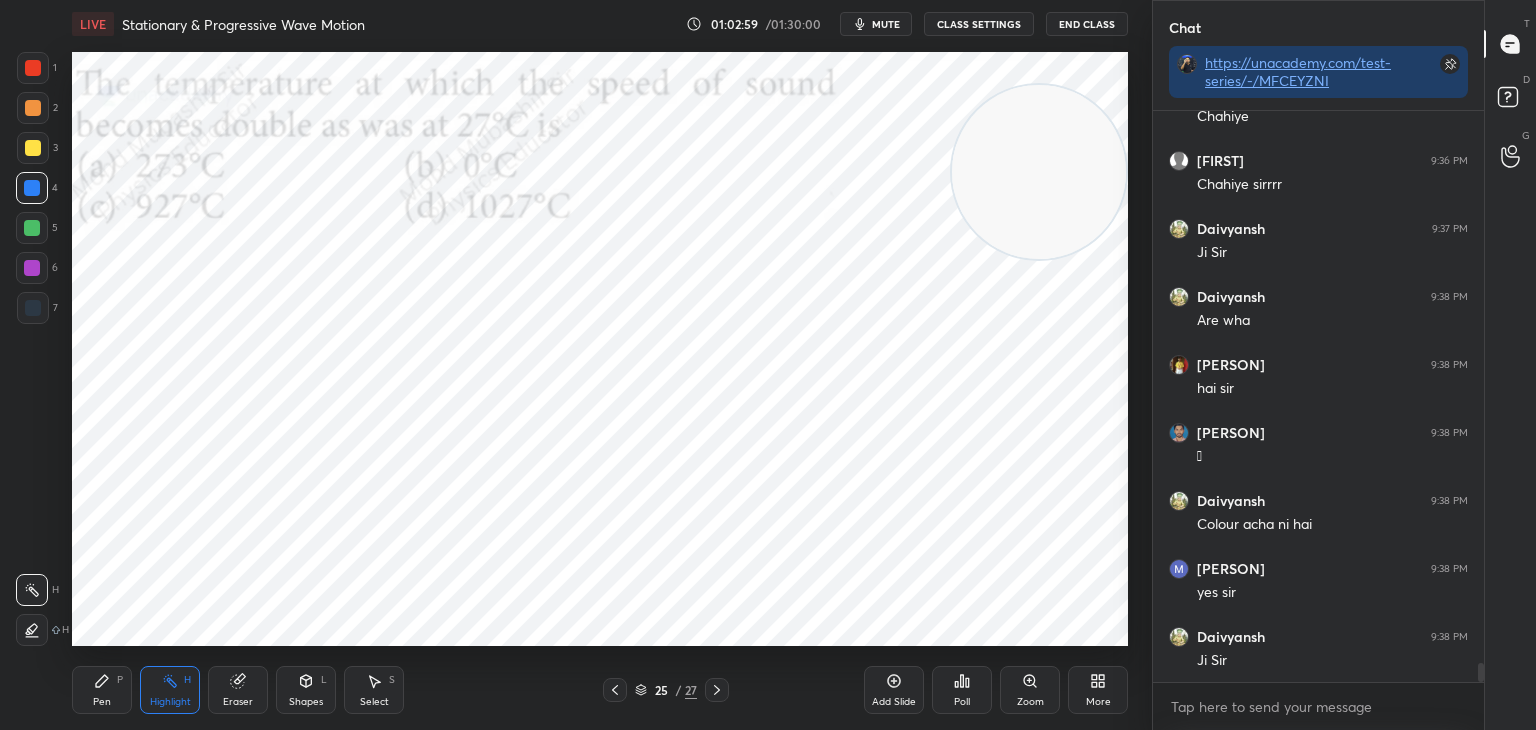 scroll, scrollTop: 16708, scrollLeft: 0, axis: vertical 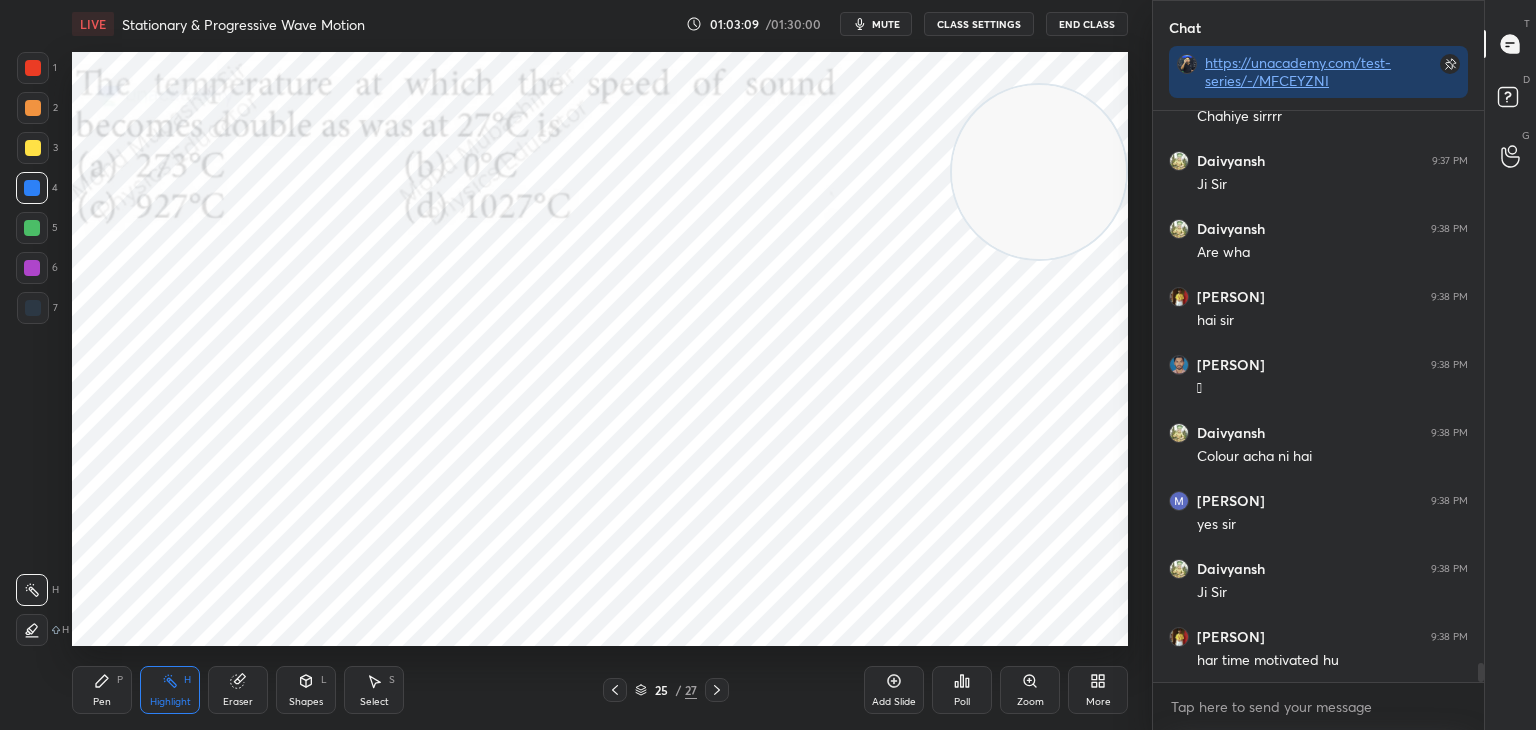 drag, startPoint x: 89, startPoint y: 697, endPoint x: 129, endPoint y: 691, distance: 40.4475 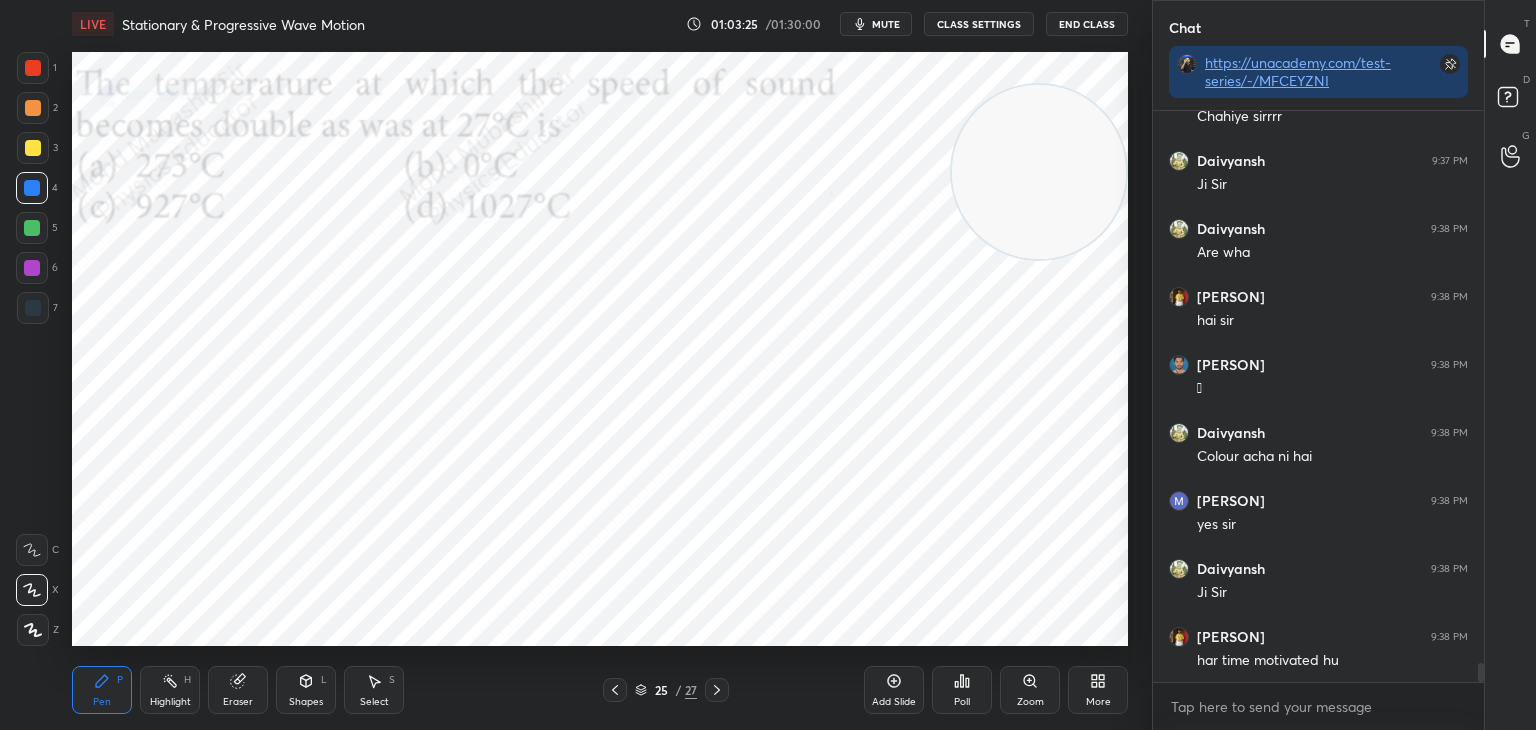 scroll, scrollTop: 16776, scrollLeft: 0, axis: vertical 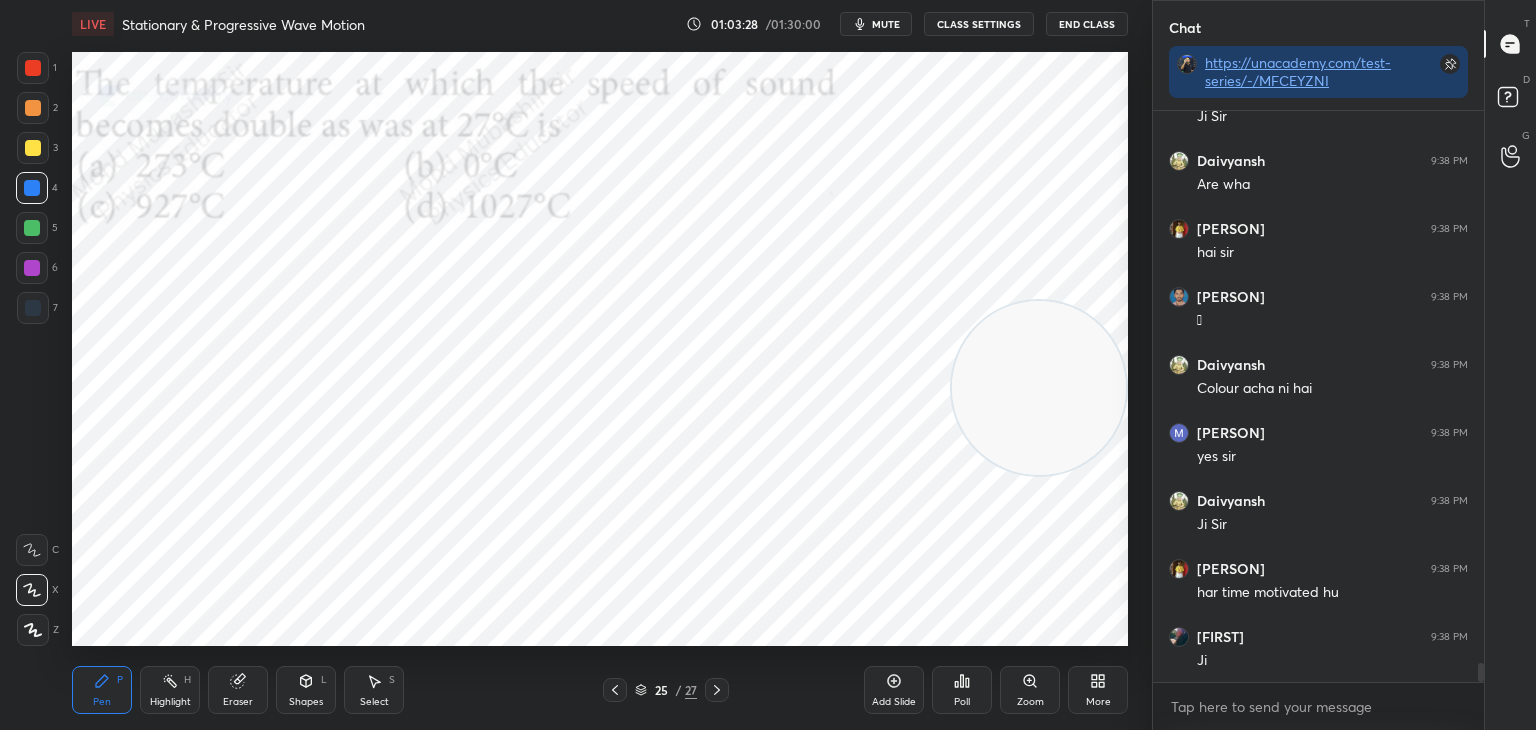 drag, startPoint x: 1053, startPoint y: 206, endPoint x: 1048, endPoint y: 397, distance: 191.06543 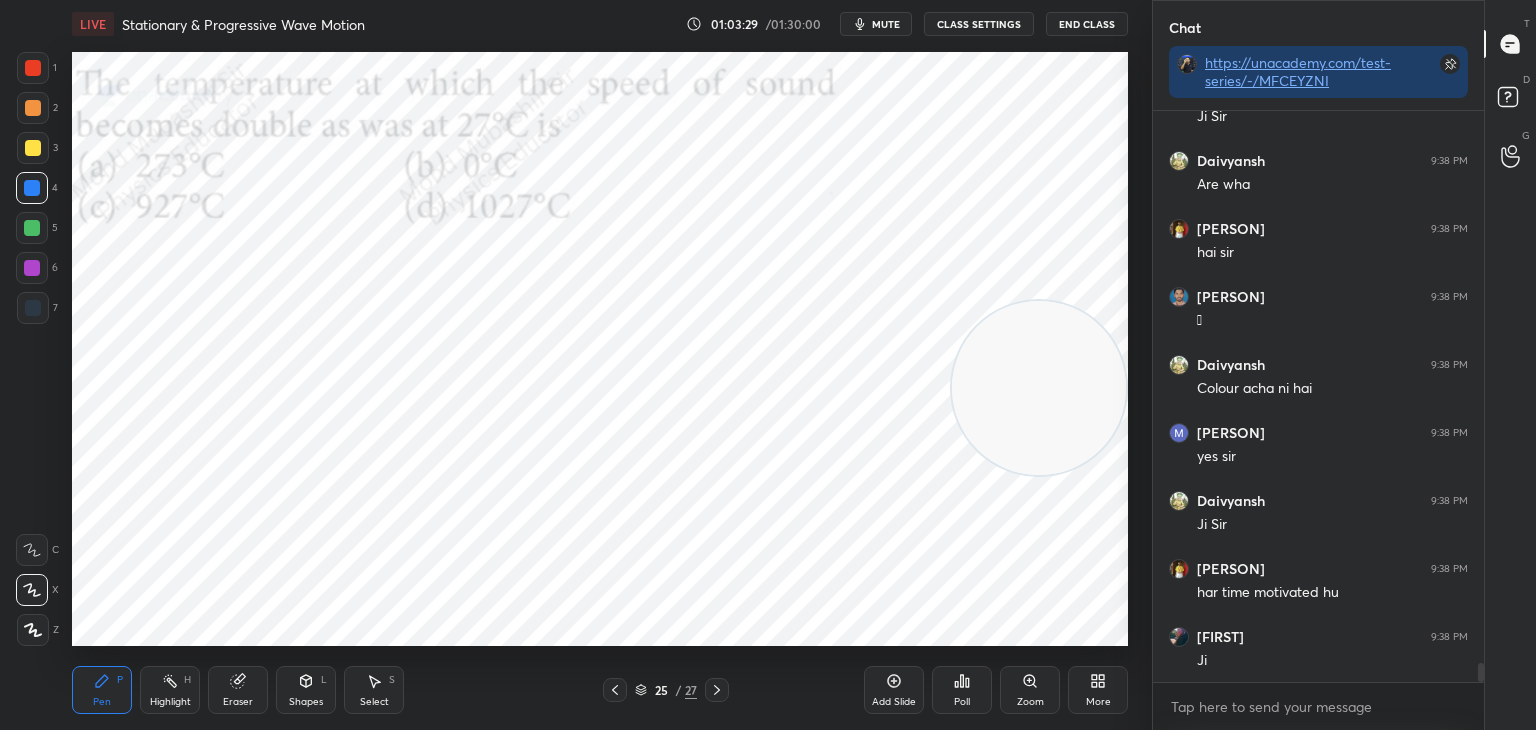 click at bounding box center (33, 148) 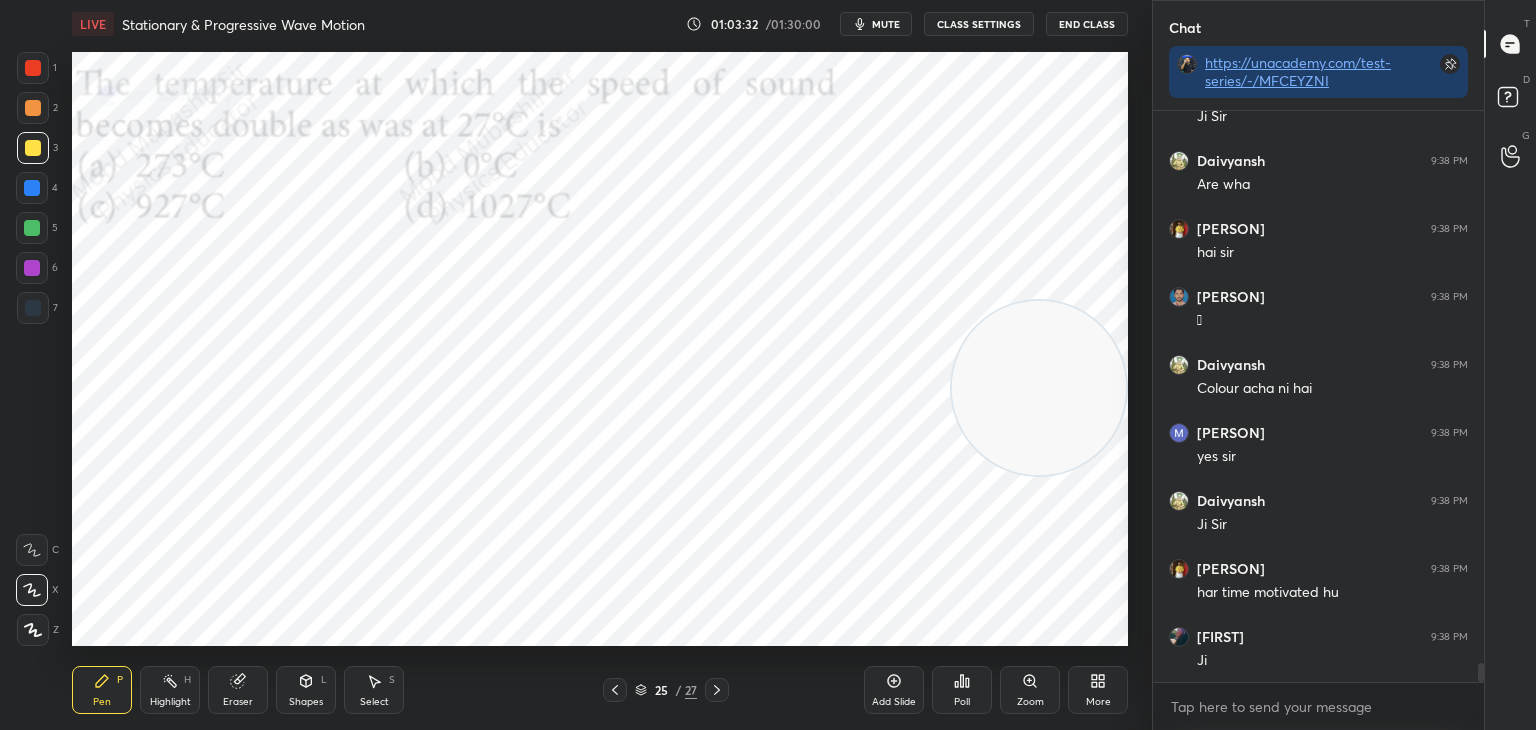 click at bounding box center [32, 228] 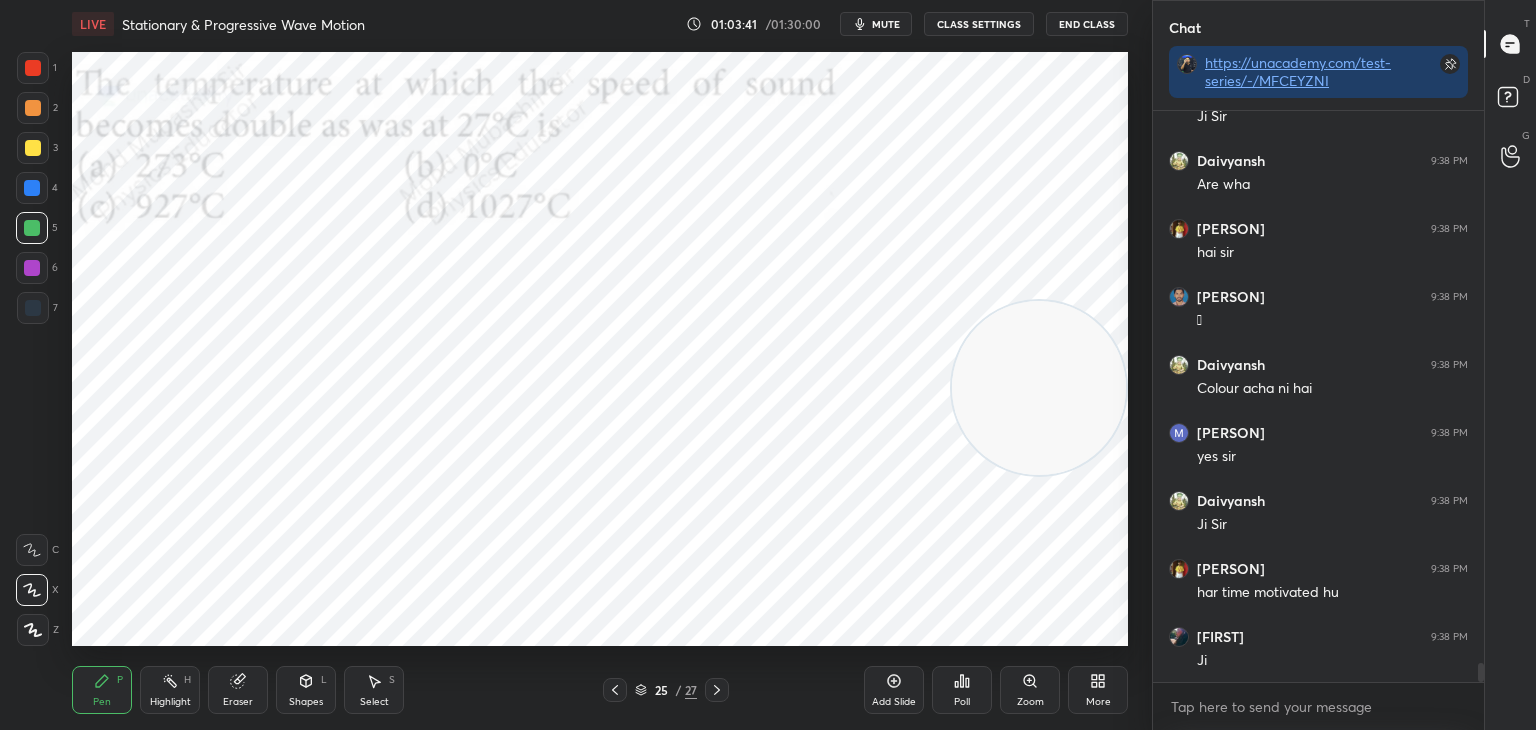 drag, startPoint x: 35, startPoint y: 121, endPoint x: 49, endPoint y: 122, distance: 14.035668 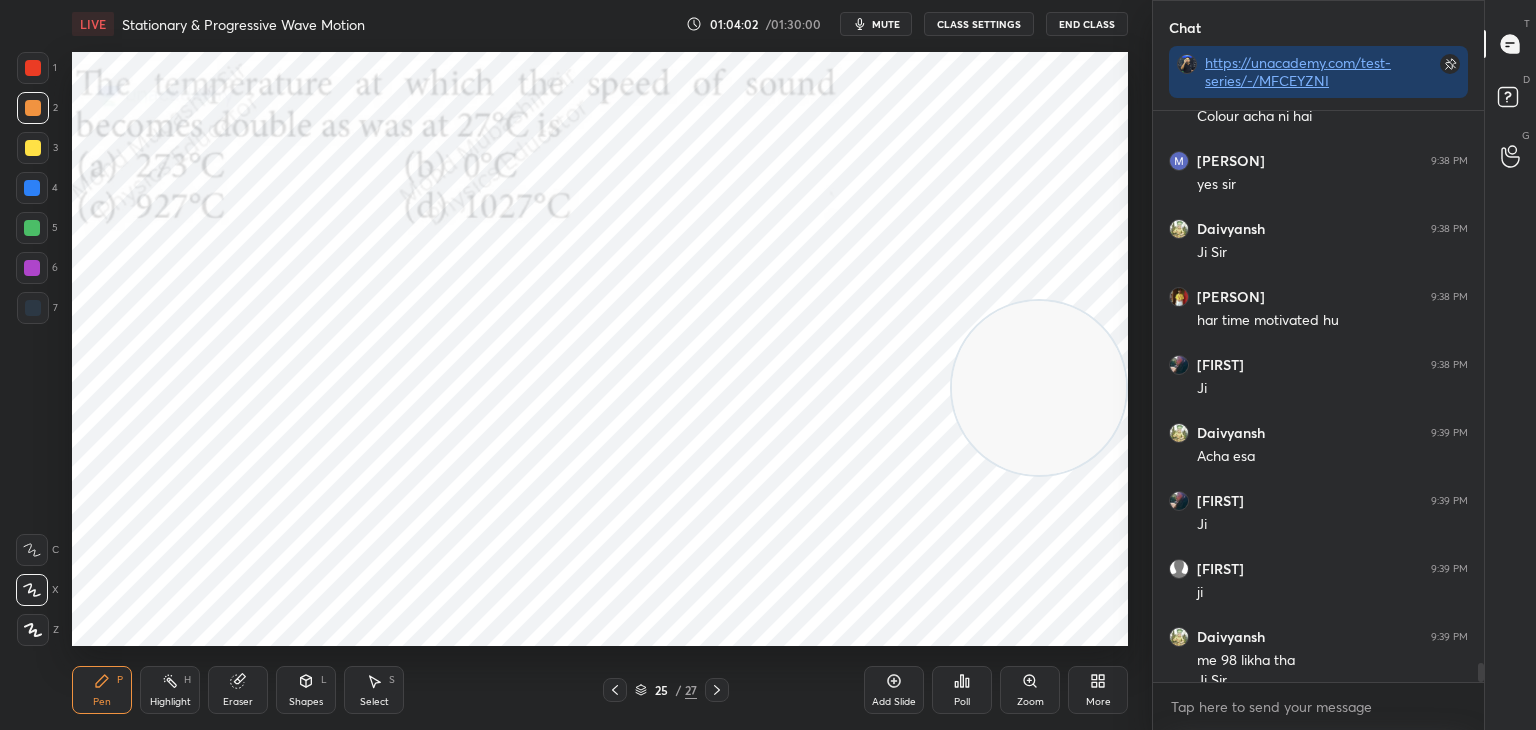 scroll, scrollTop: 17068, scrollLeft: 0, axis: vertical 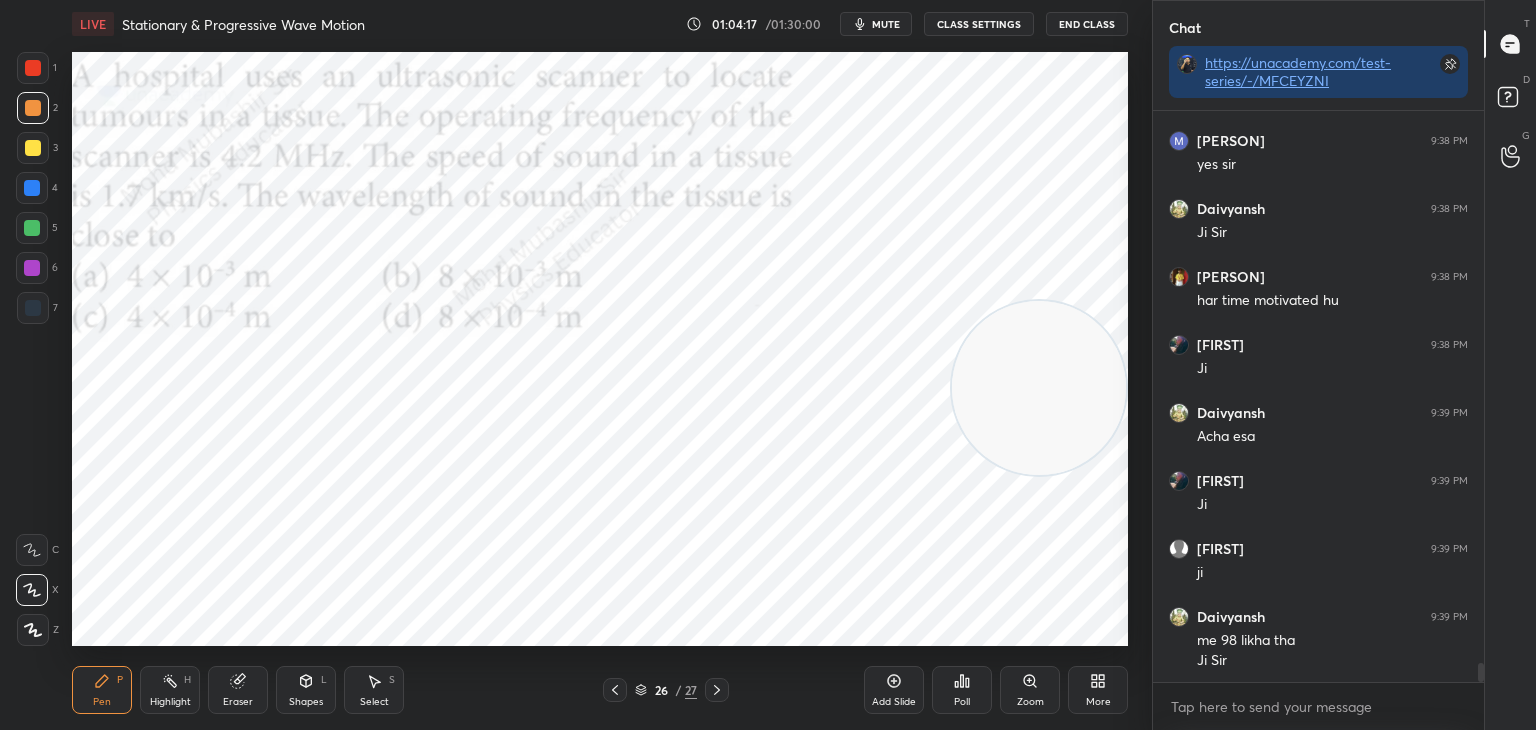 click on "Highlight" at bounding box center [170, 702] 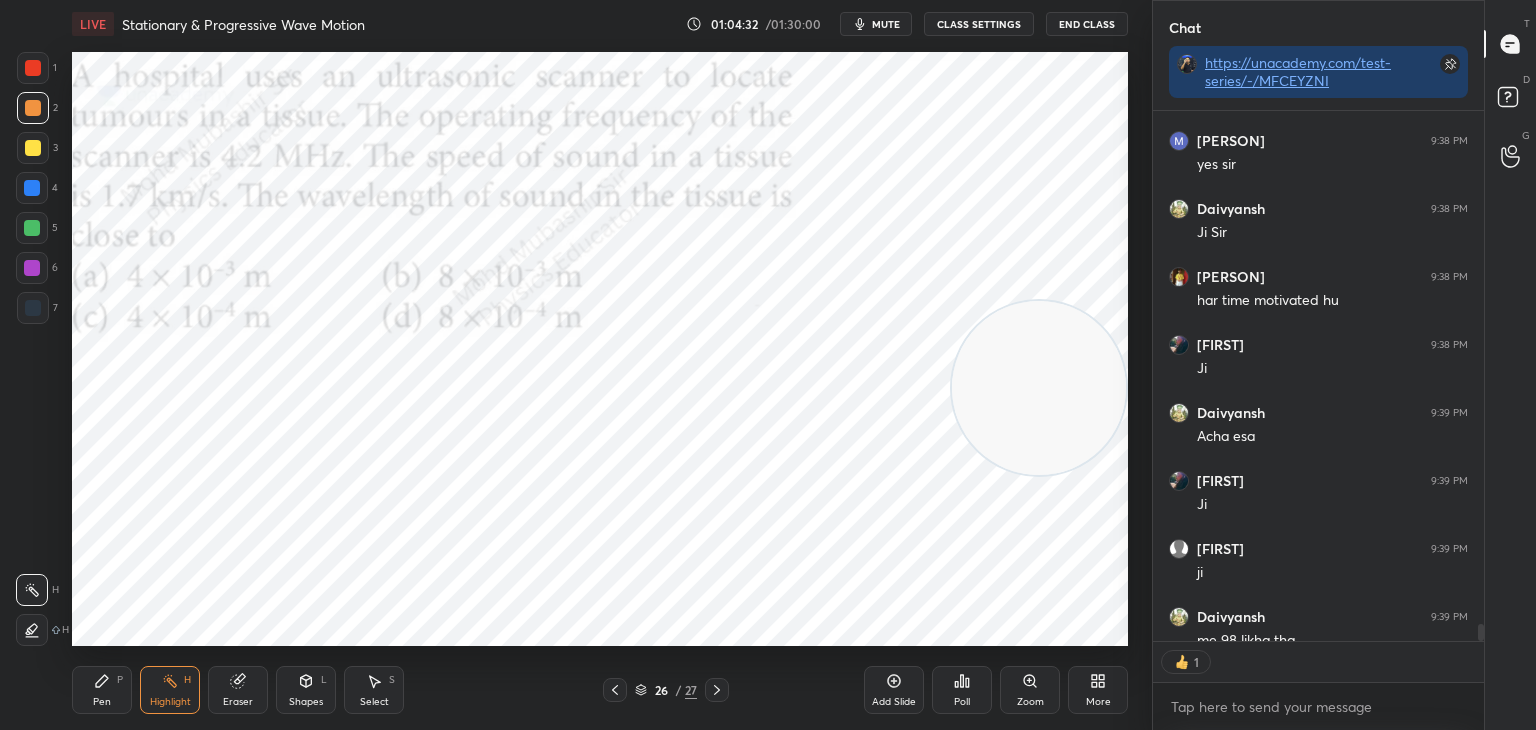 scroll, scrollTop: 7, scrollLeft: 6, axis: both 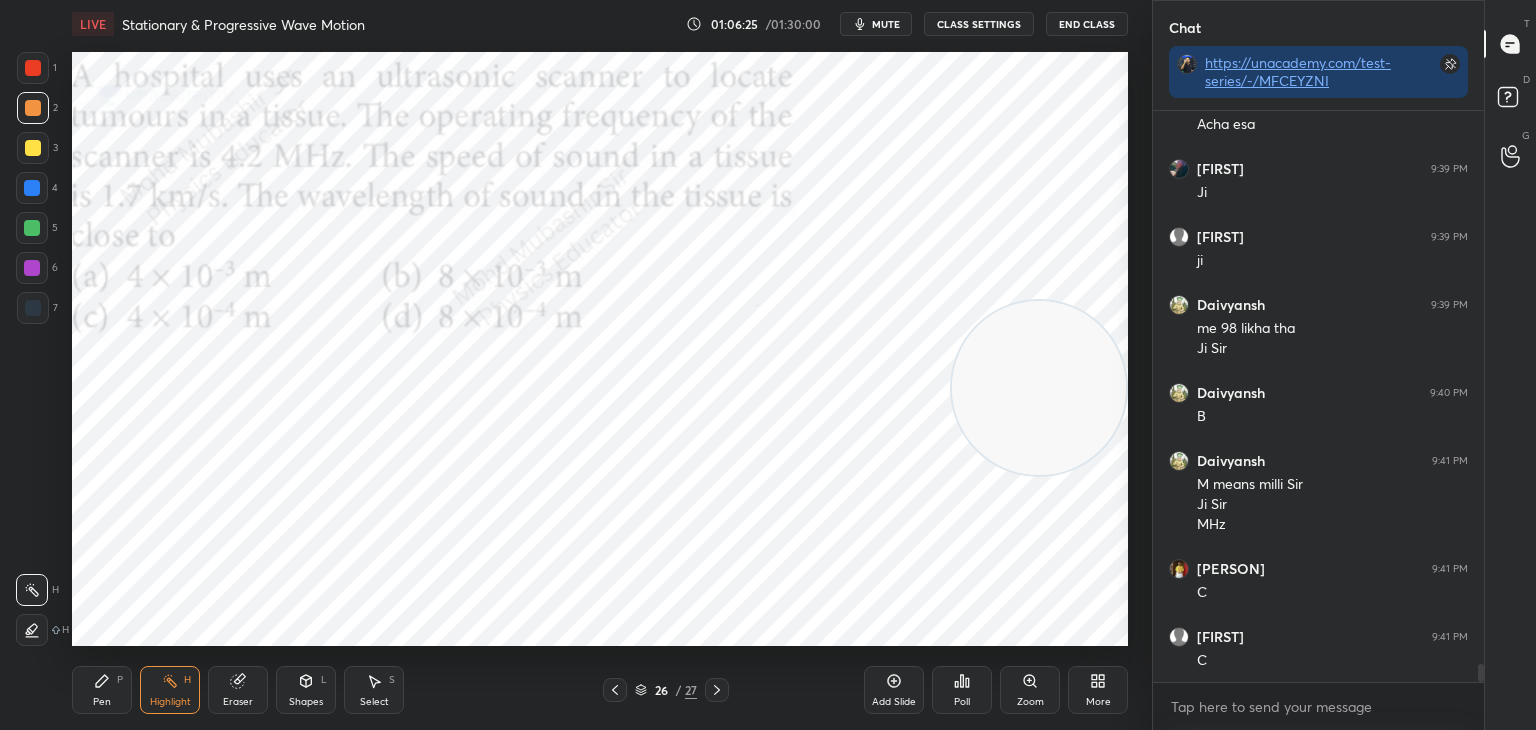 click 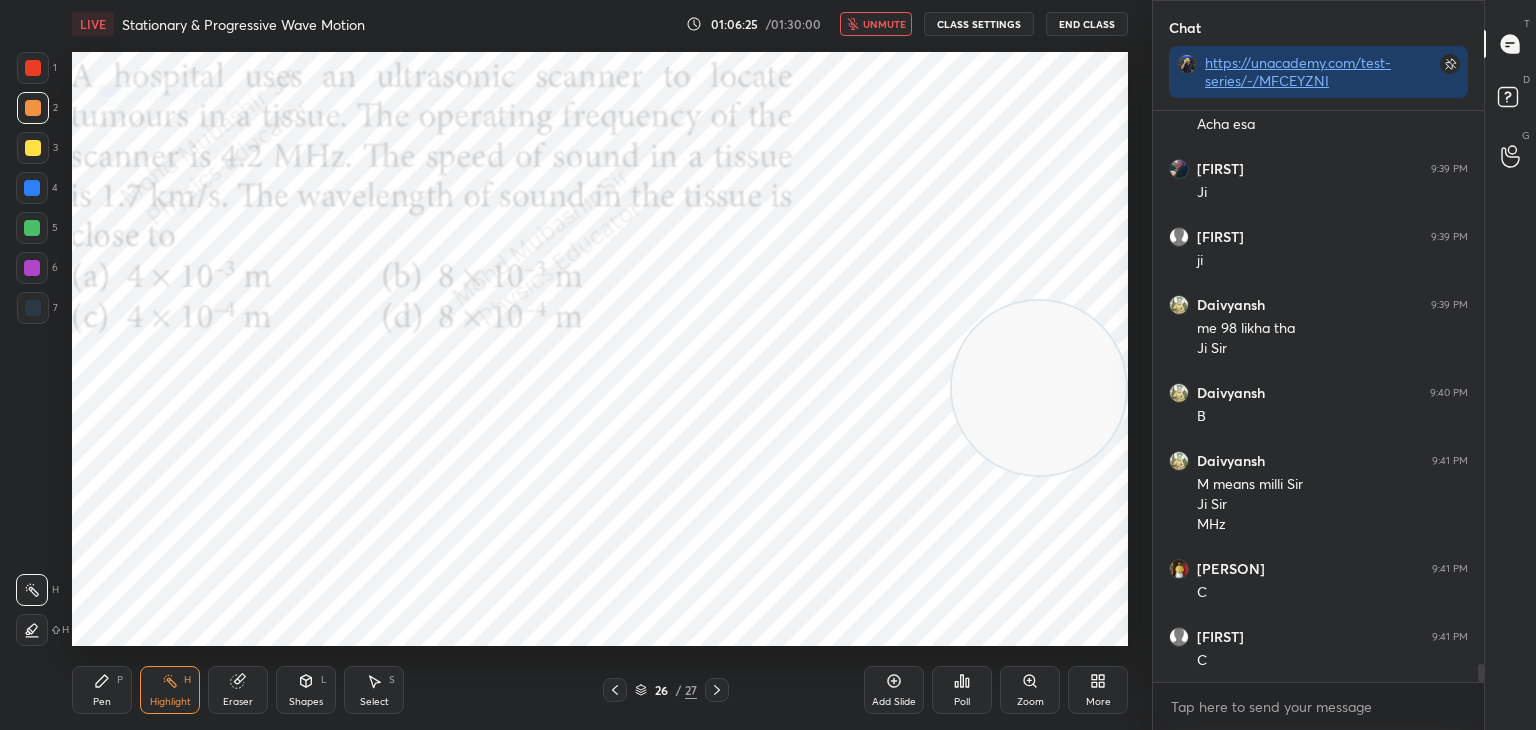 scroll, scrollTop: 17448, scrollLeft: 0, axis: vertical 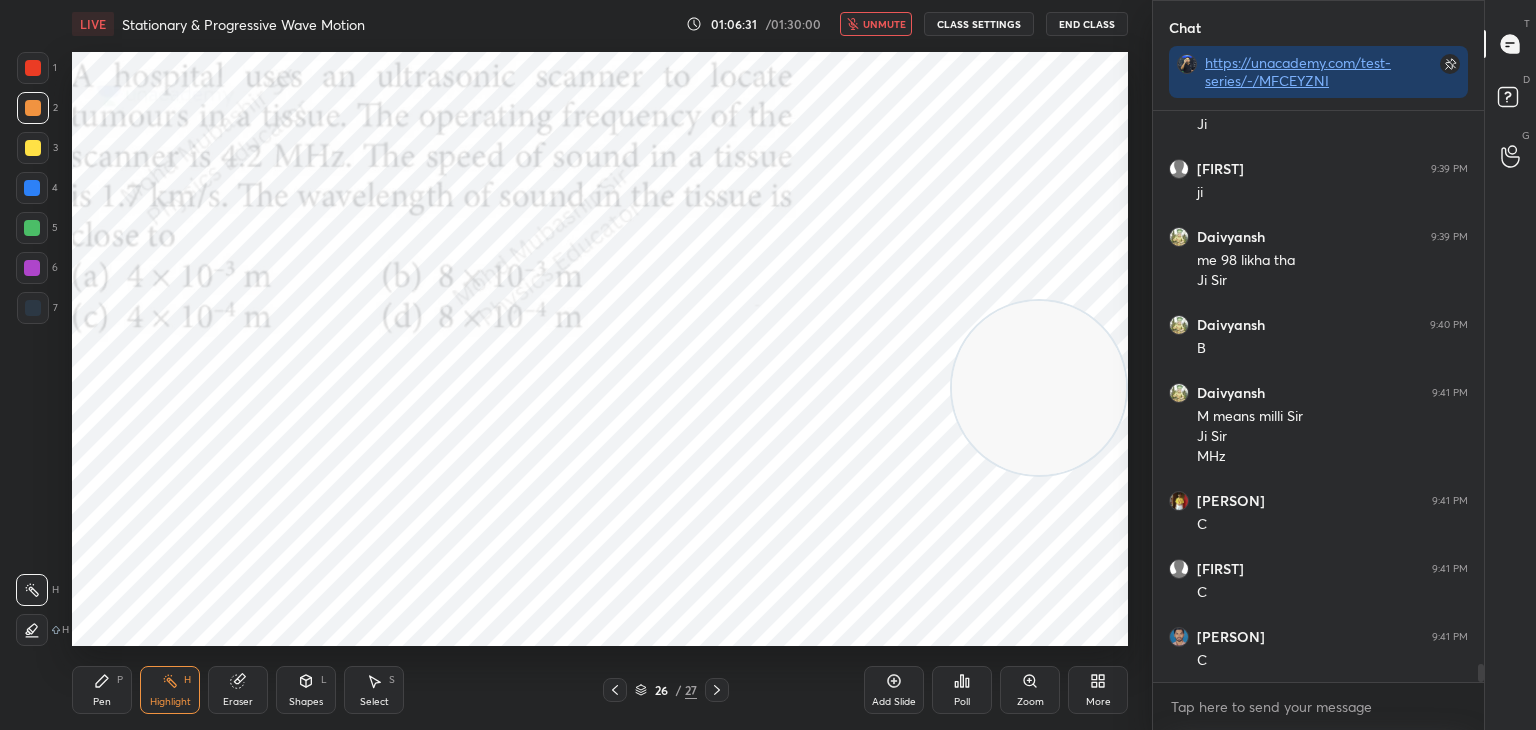click 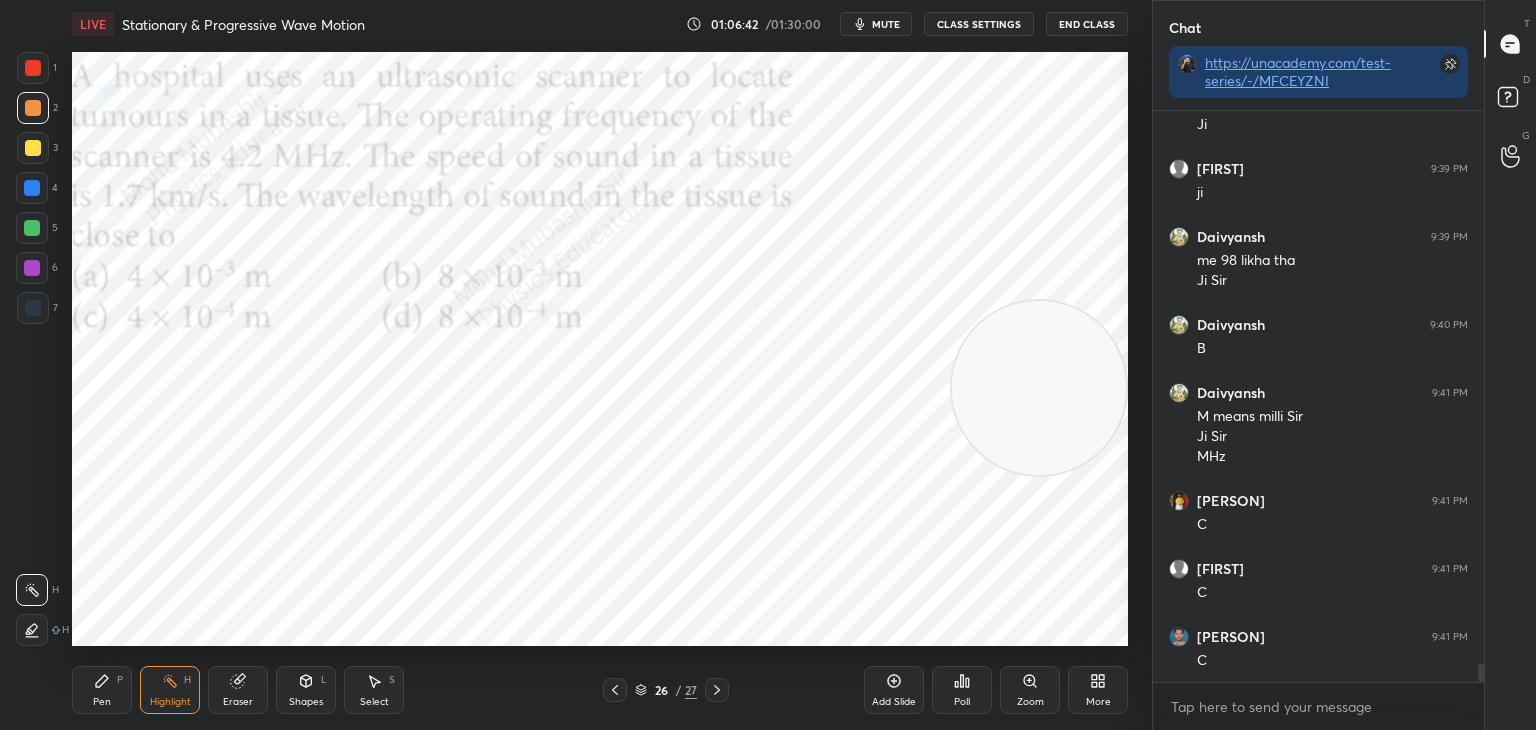scroll, scrollTop: 17516, scrollLeft: 0, axis: vertical 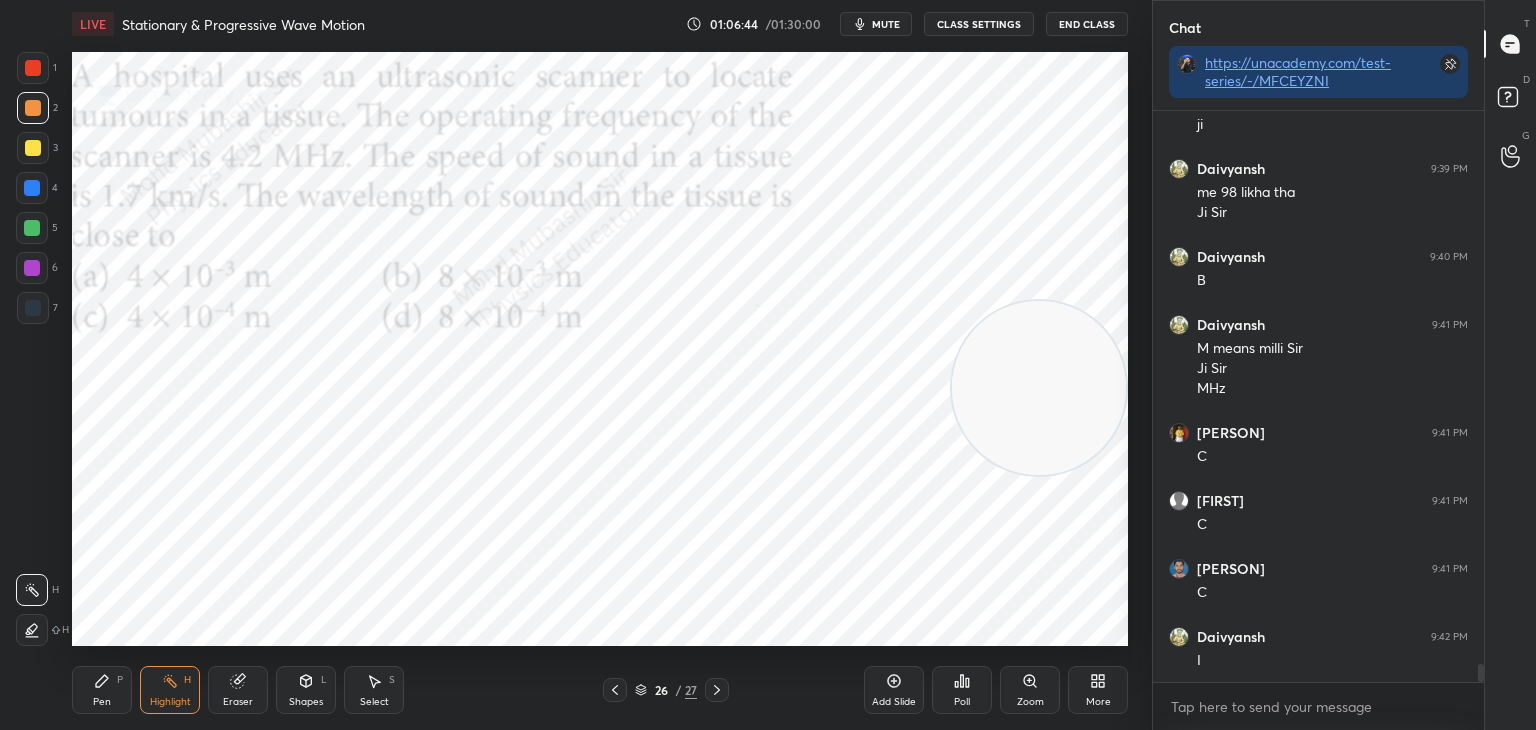 click on "mute" at bounding box center (886, 24) 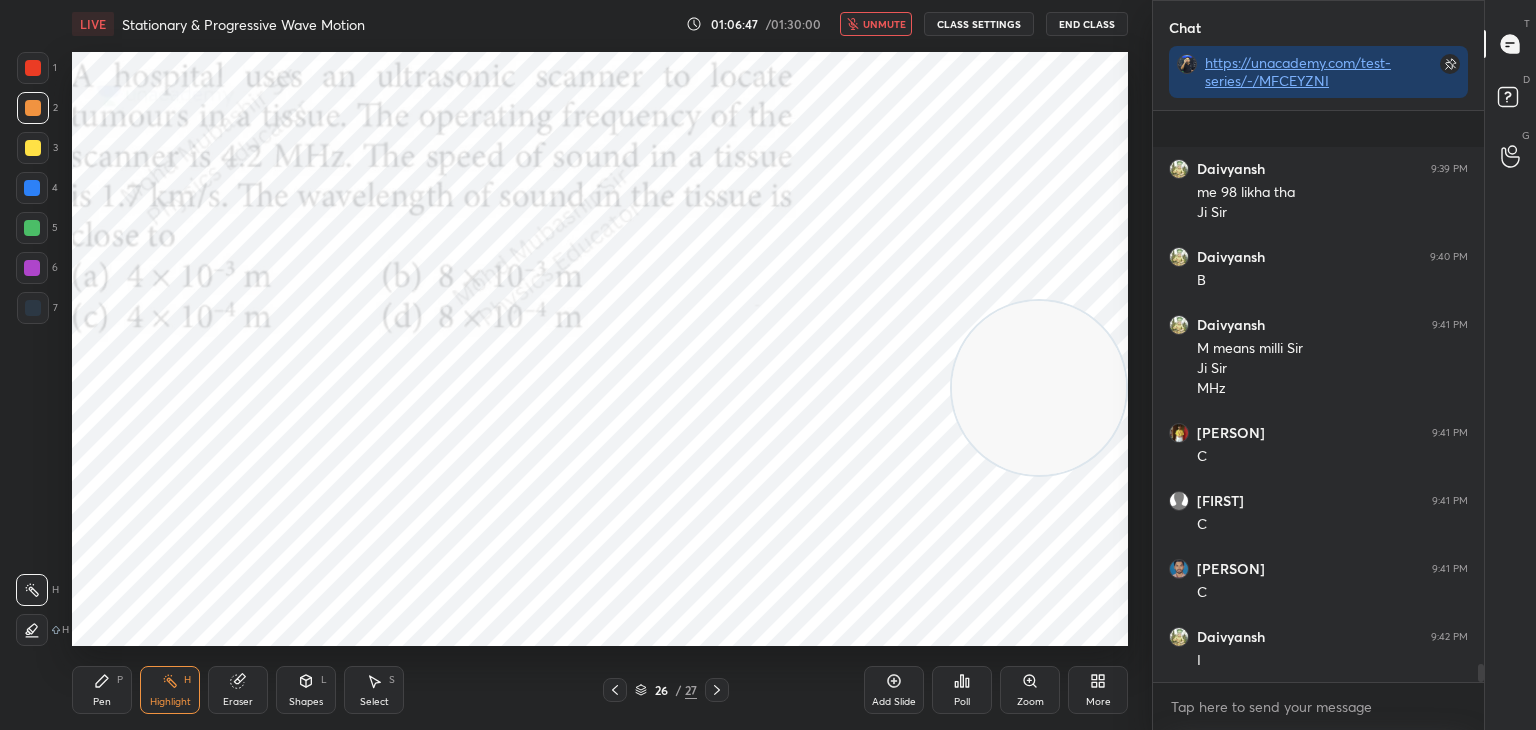 scroll, scrollTop: 17652, scrollLeft: 0, axis: vertical 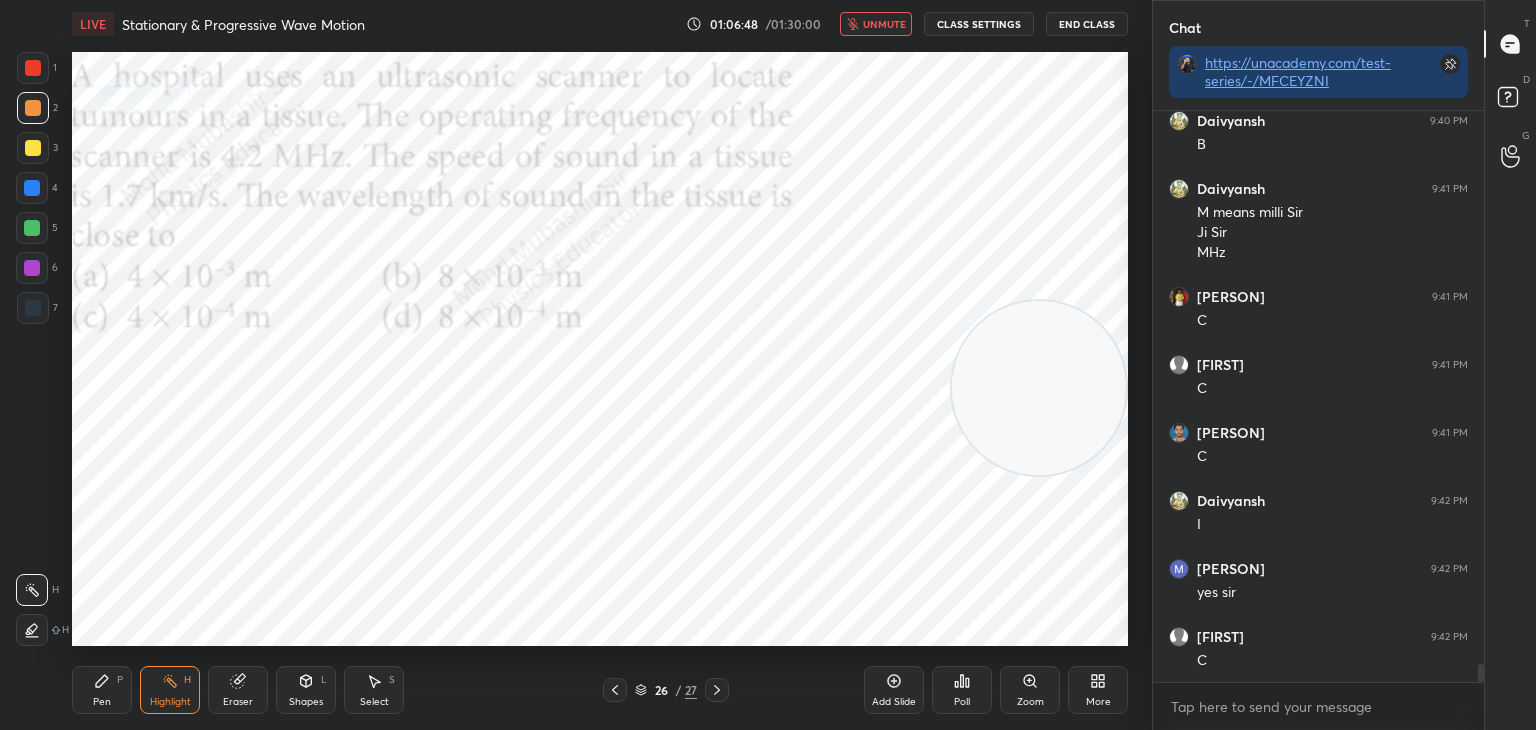 click on "unmute" at bounding box center [884, 24] 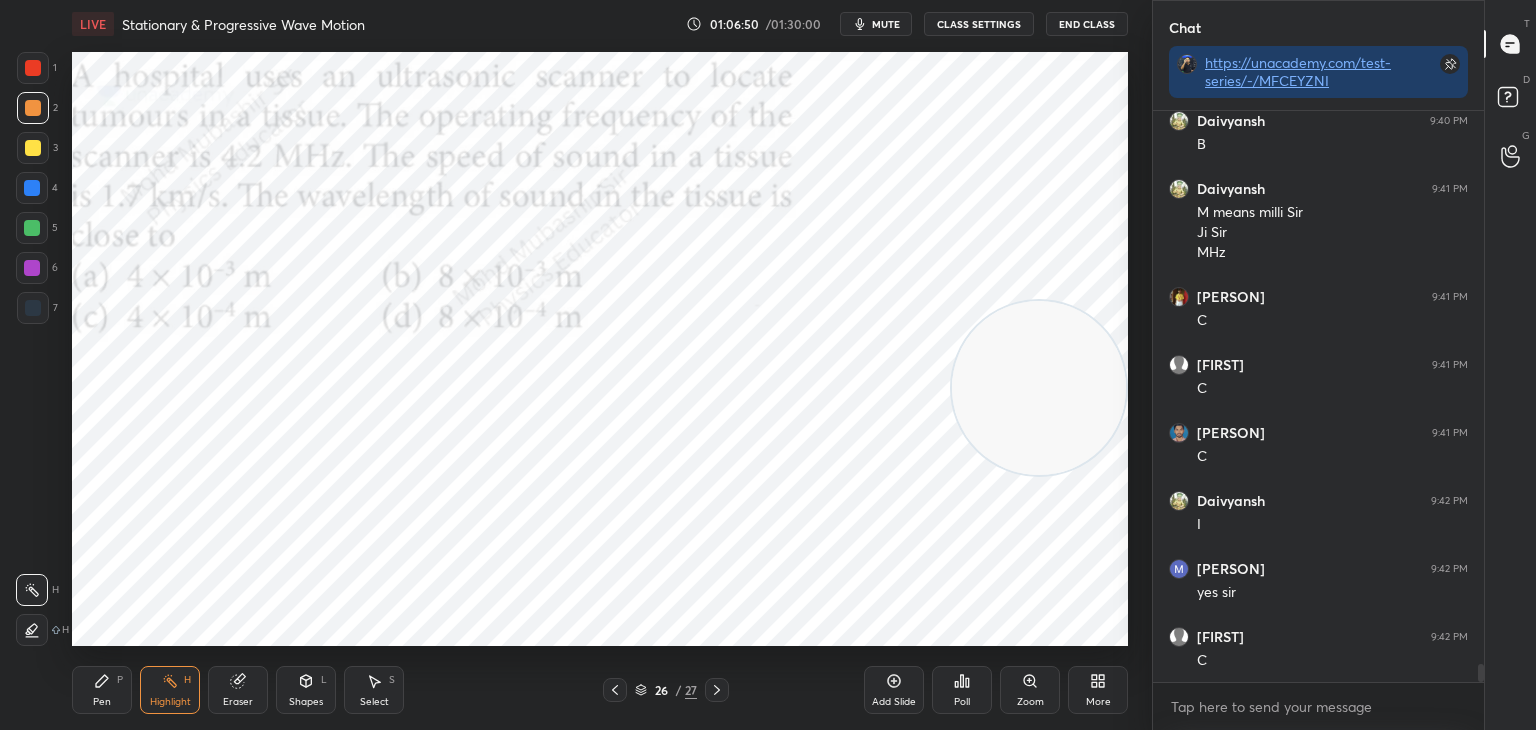 scroll, scrollTop: 17720, scrollLeft: 0, axis: vertical 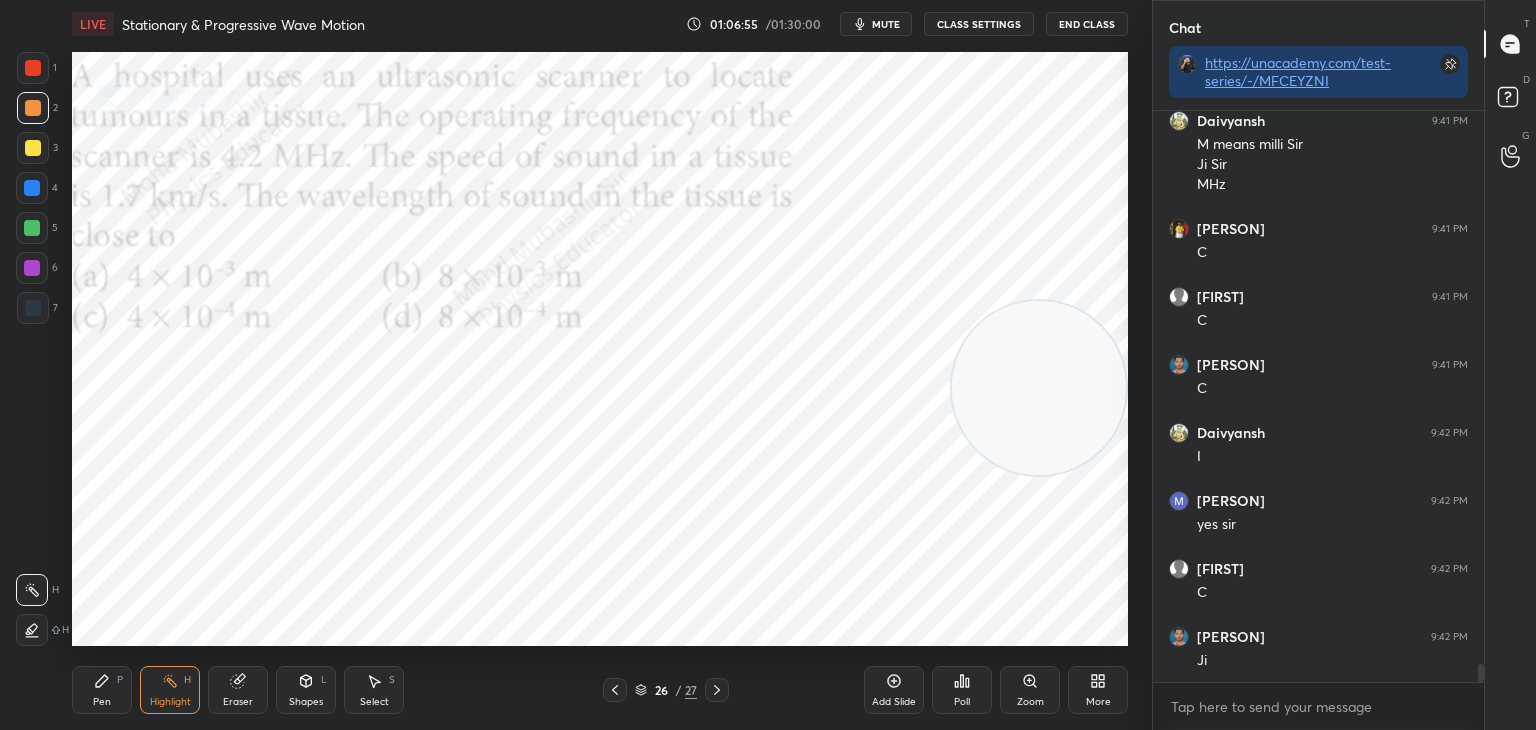 click on "Pen P" at bounding box center [102, 690] 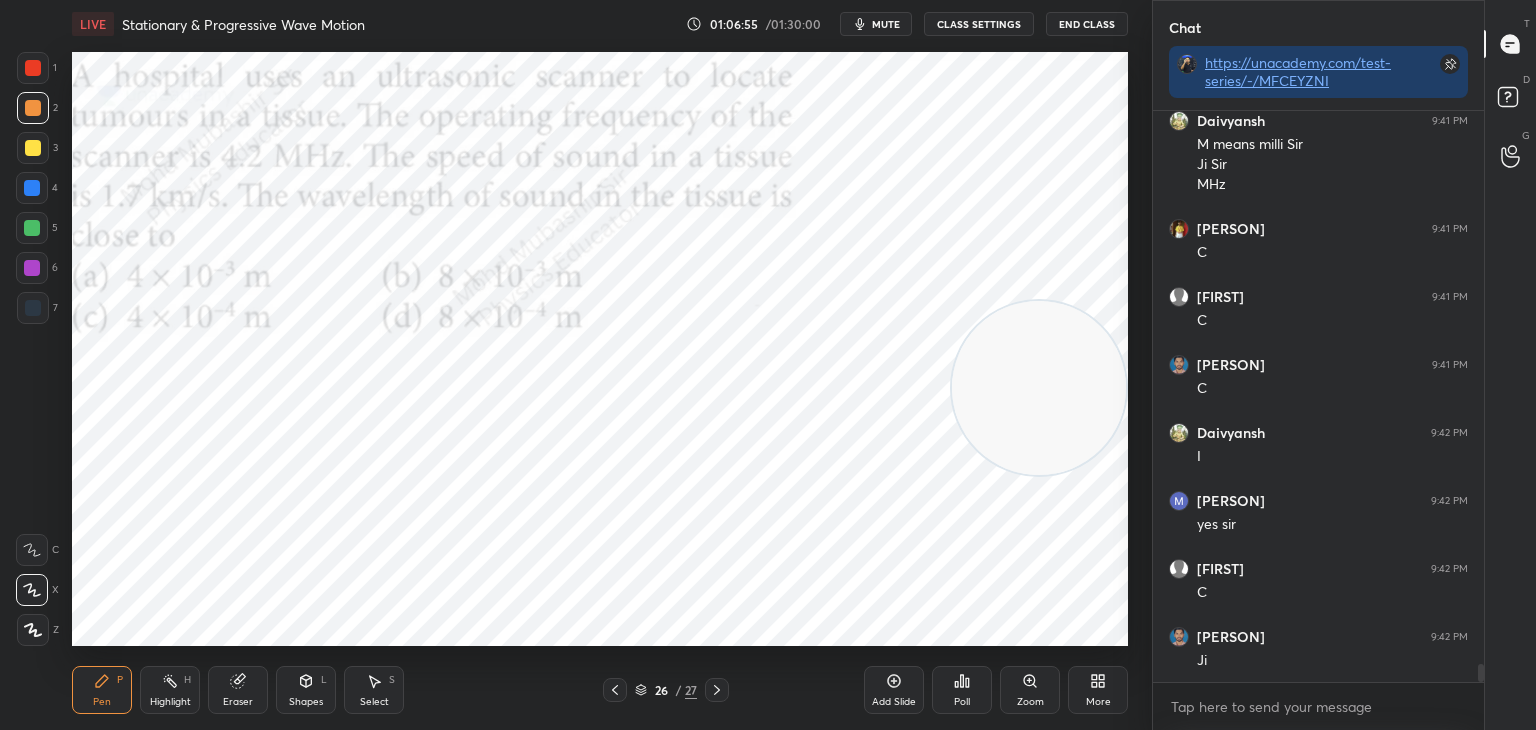 click at bounding box center (32, 228) 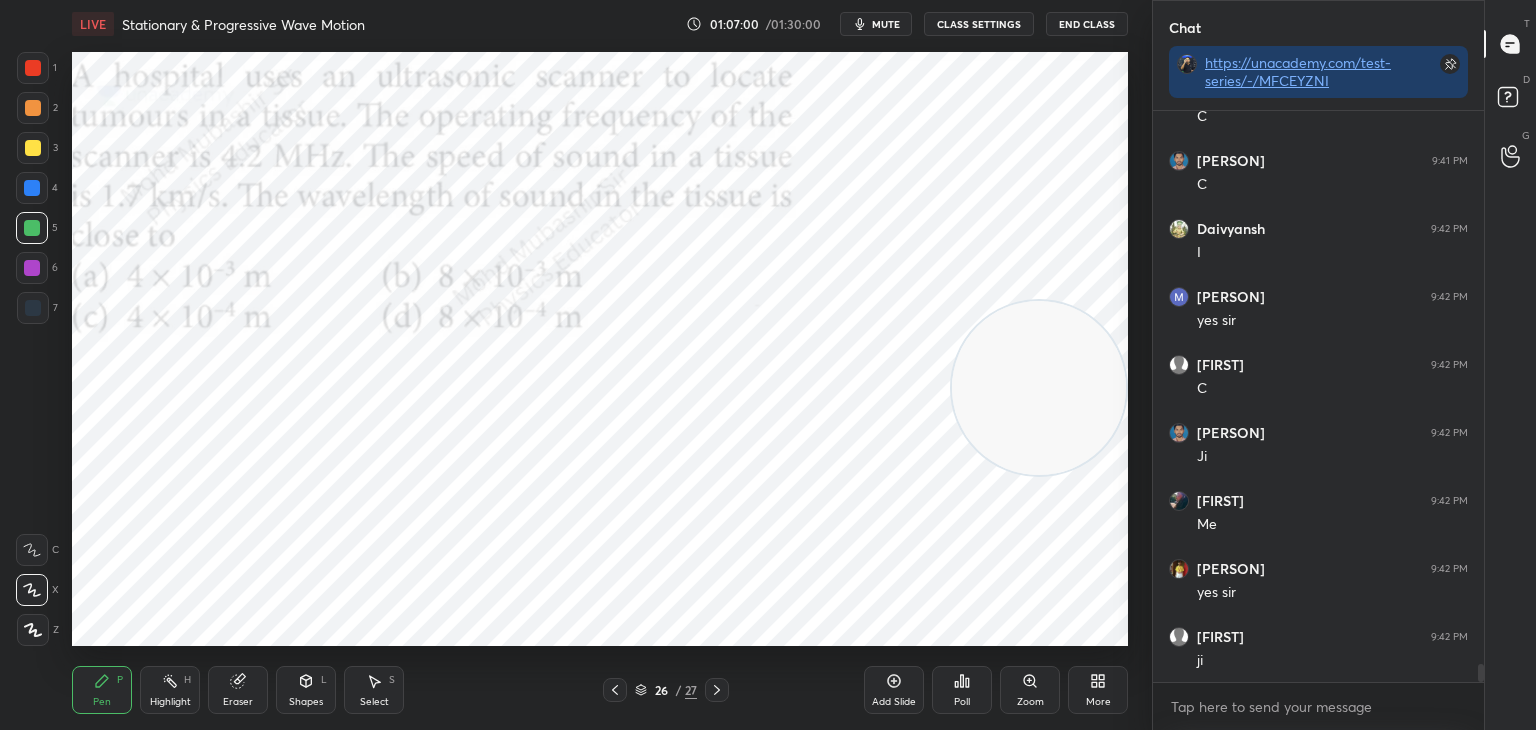 scroll, scrollTop: 17992, scrollLeft: 0, axis: vertical 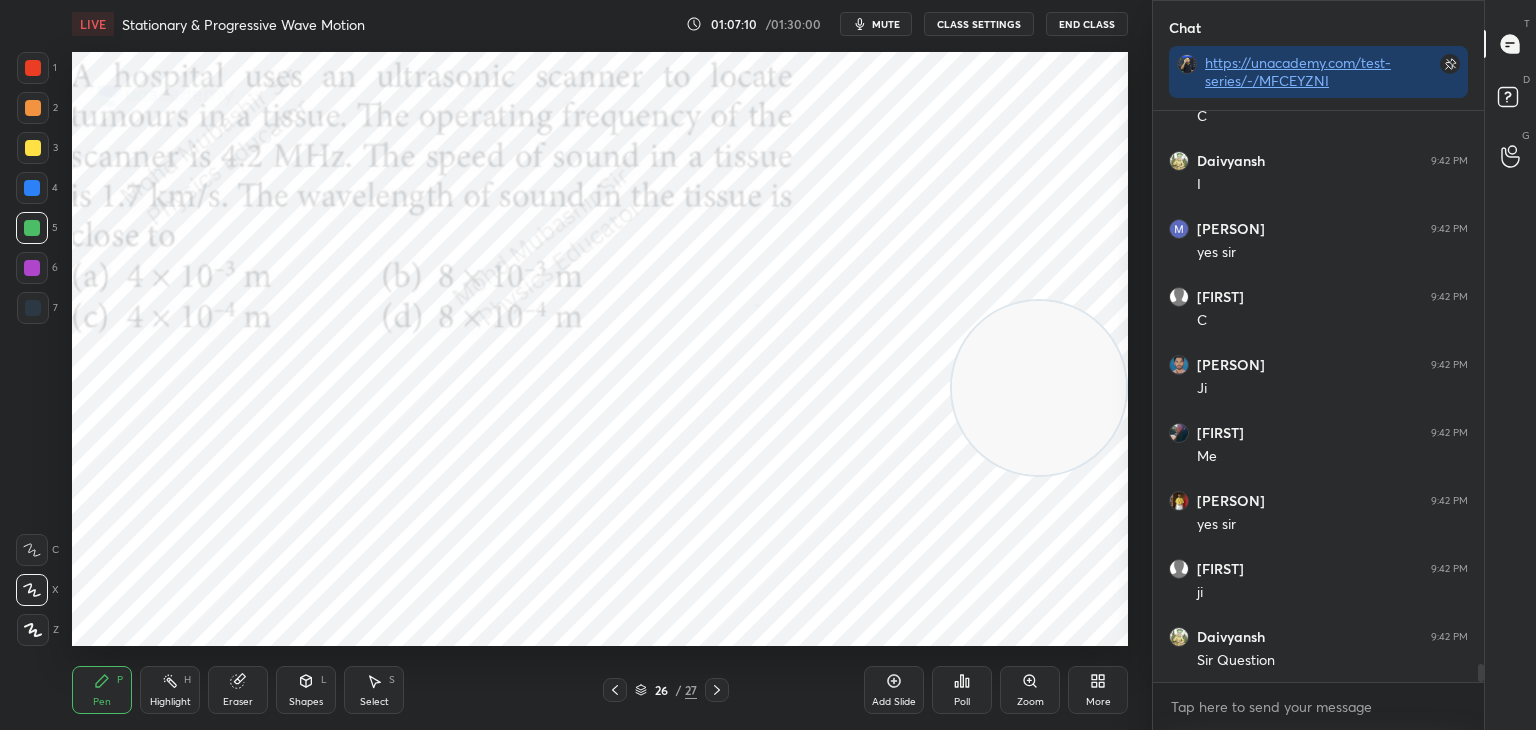 drag, startPoint x: 31, startPoint y: 191, endPoint x: 41, endPoint y: 194, distance: 10.440307 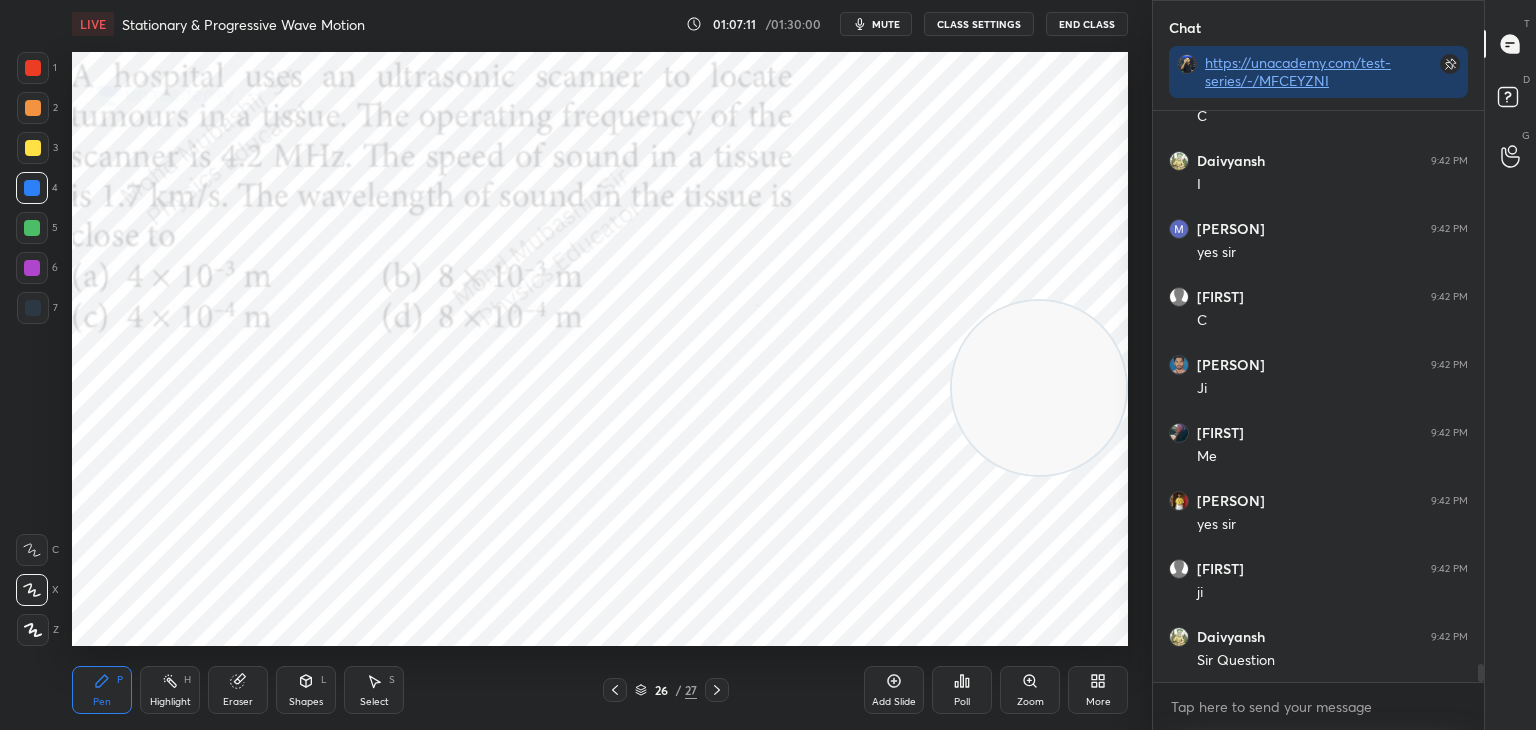 drag, startPoint x: 1071, startPoint y: 378, endPoint x: 783, endPoint y: 537, distance: 328.97568 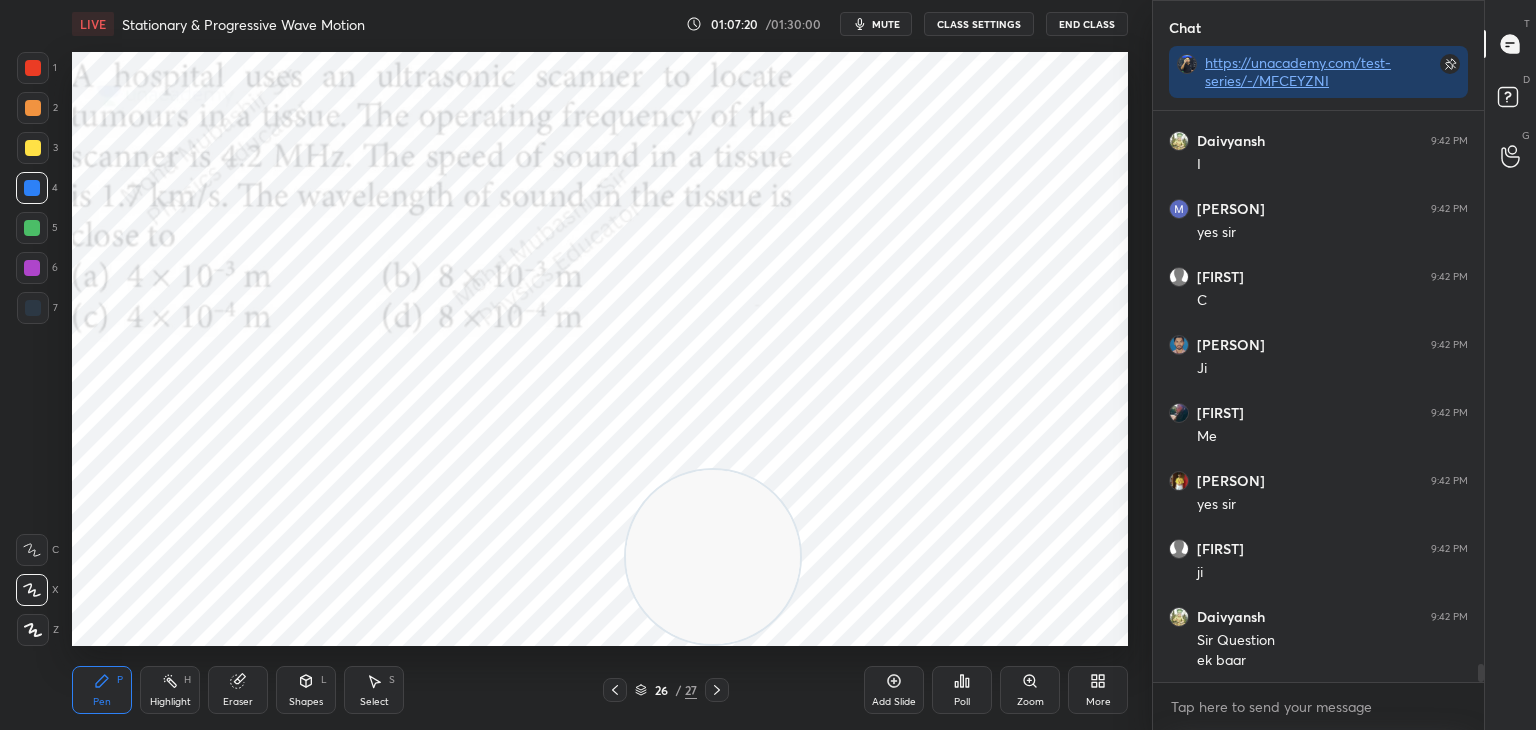 scroll, scrollTop: 18080, scrollLeft: 0, axis: vertical 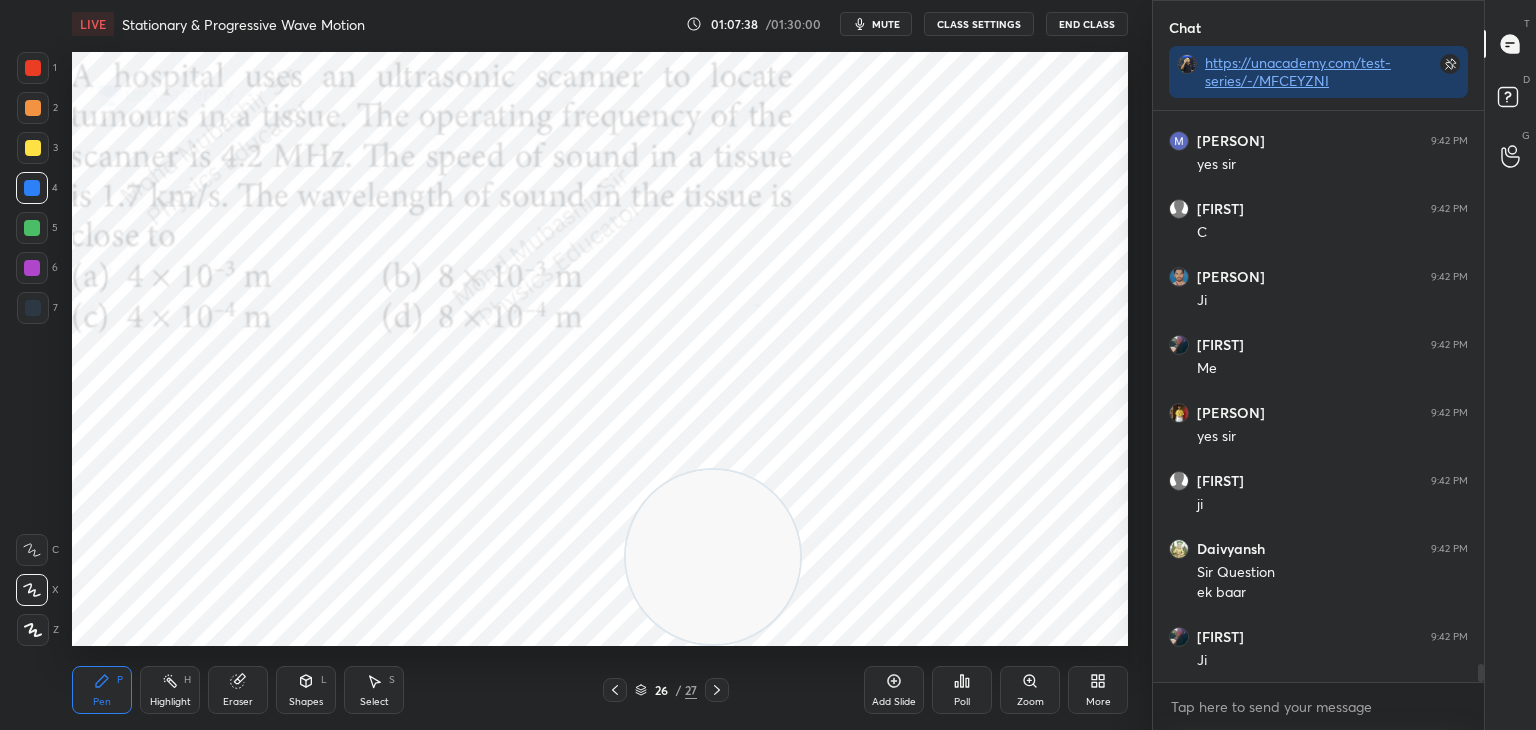 click on "Eraser" at bounding box center (238, 690) 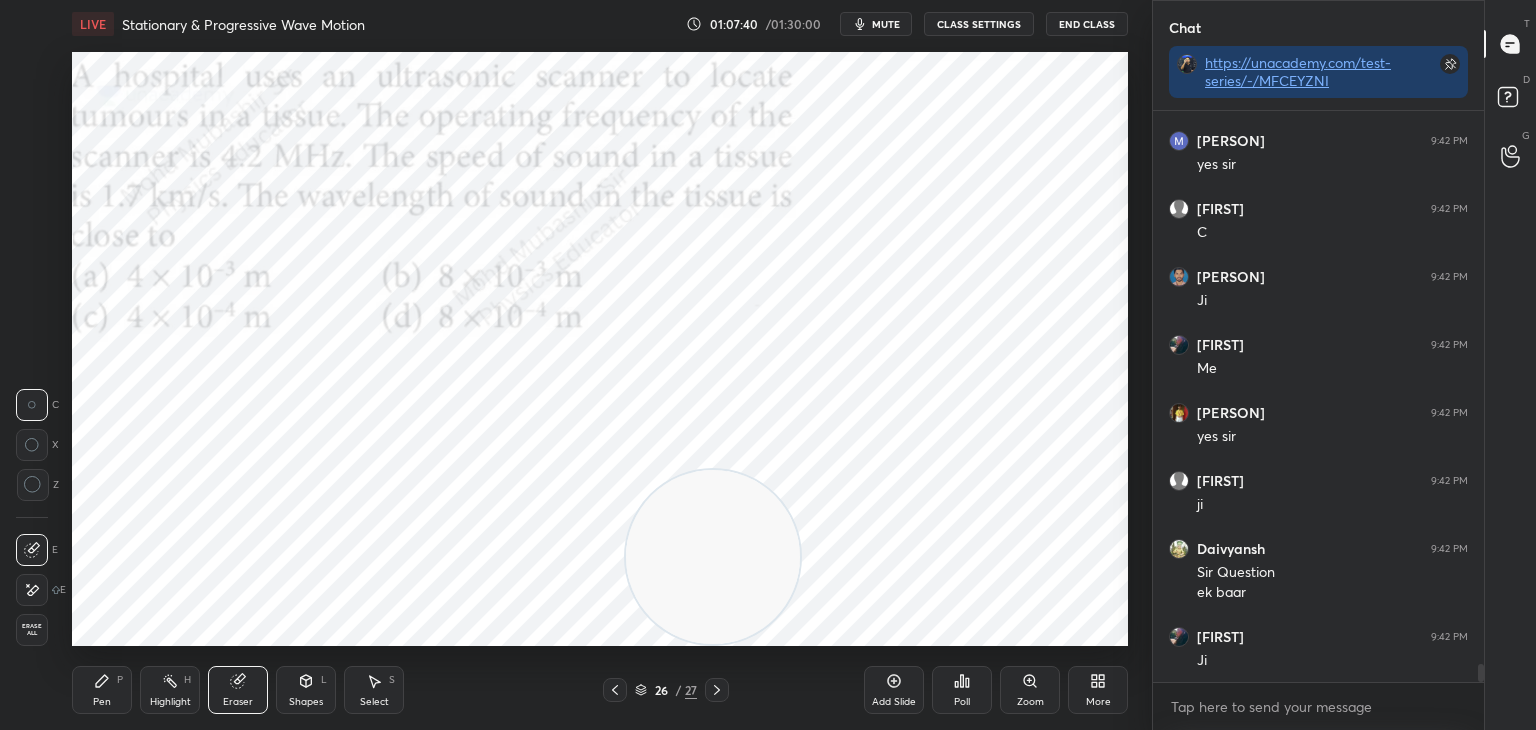 drag, startPoint x: 41, startPoint y: 623, endPoint x: 51, endPoint y: 637, distance: 17.20465 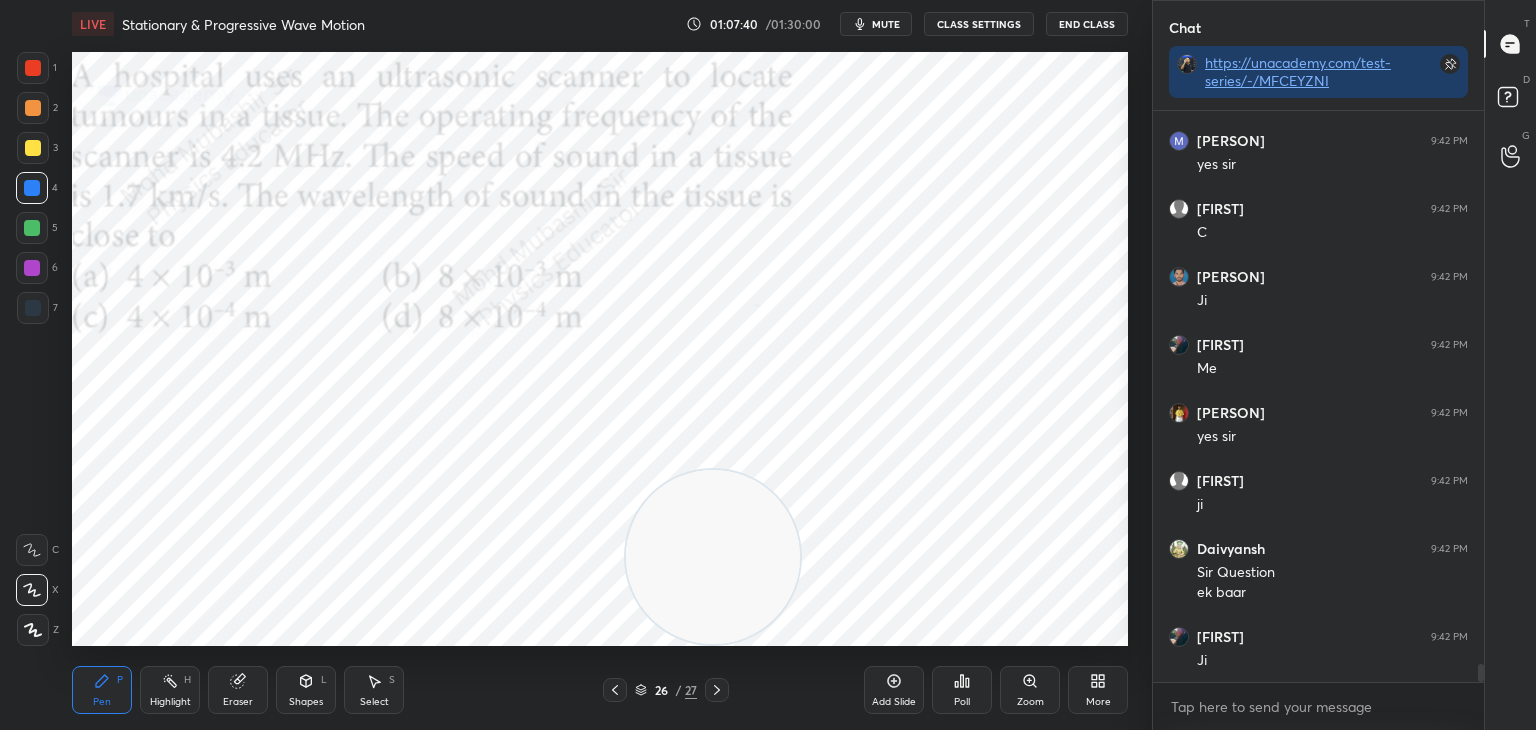 click 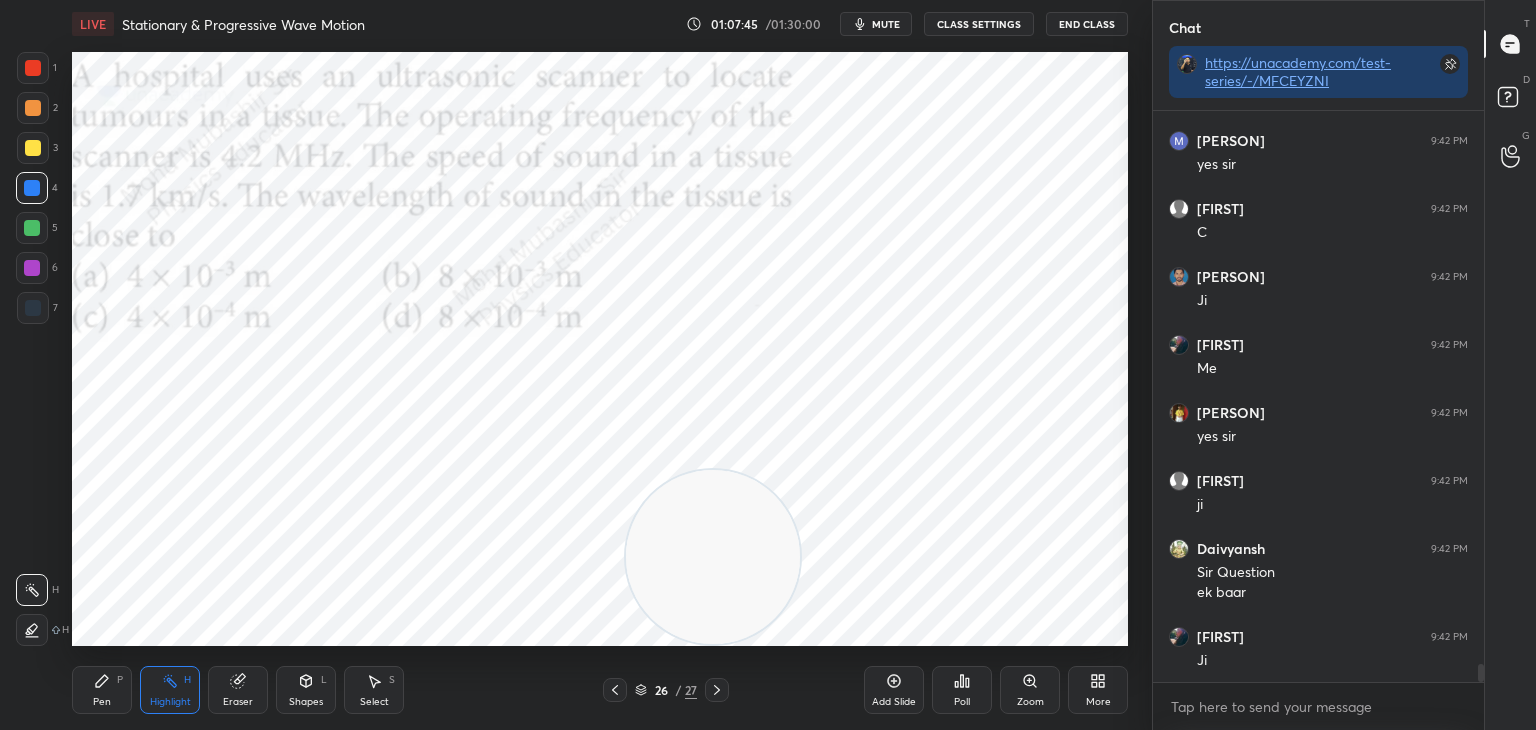 drag, startPoint x: 108, startPoint y: 690, endPoint x: 129, endPoint y: 681, distance: 22.847319 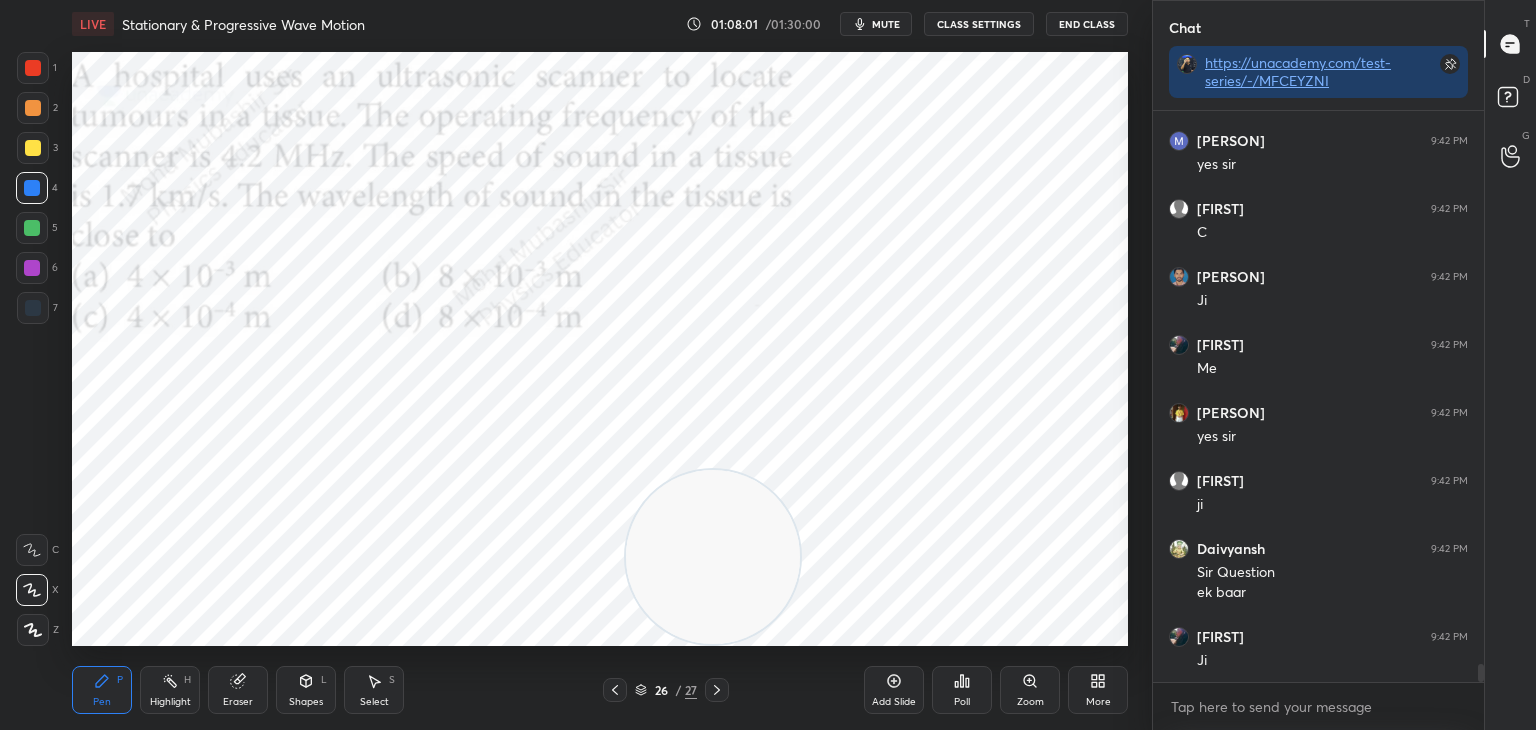 click at bounding box center [32, 268] 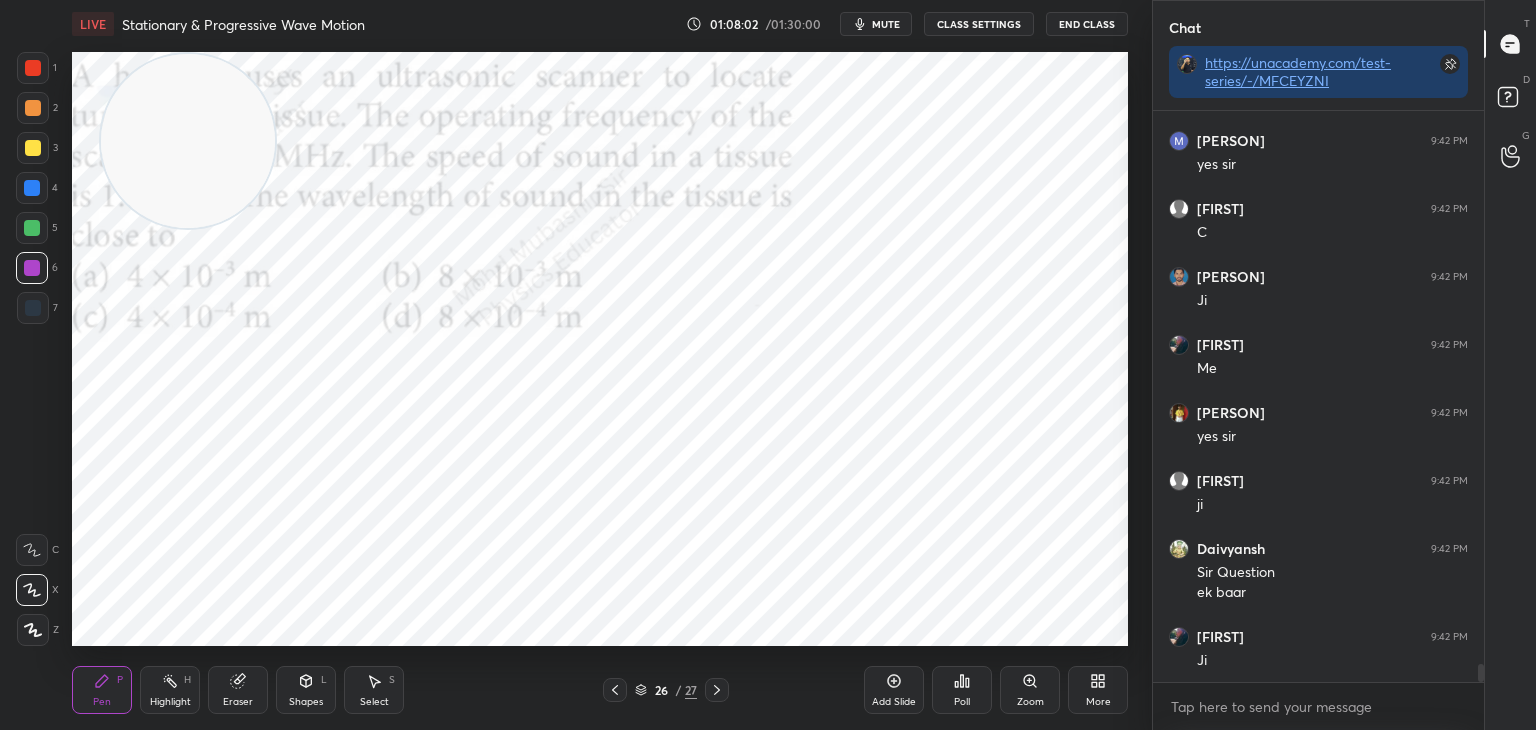drag, startPoint x: 724, startPoint y: 511, endPoint x: 256, endPoint y: 157, distance: 586.80493 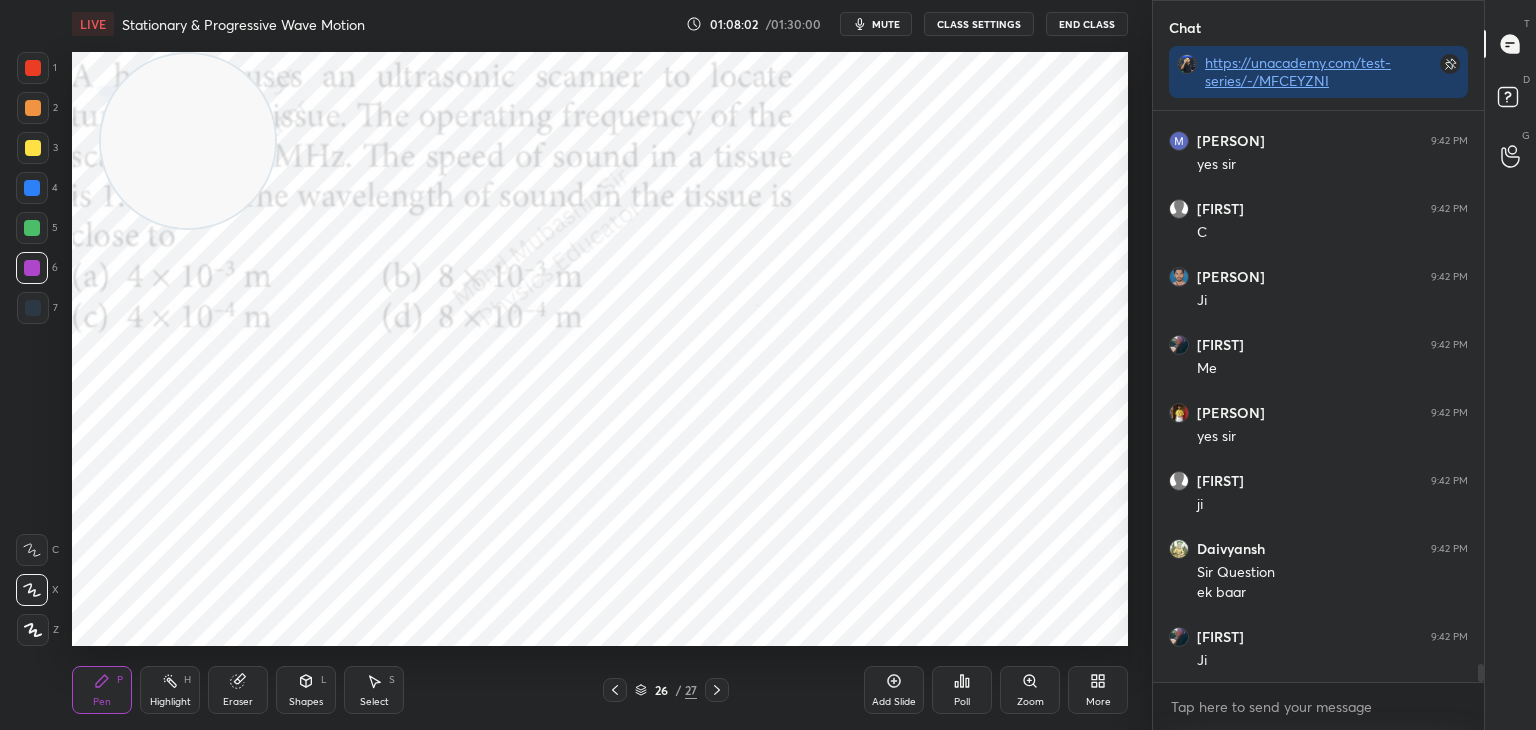 click at bounding box center (188, 141) 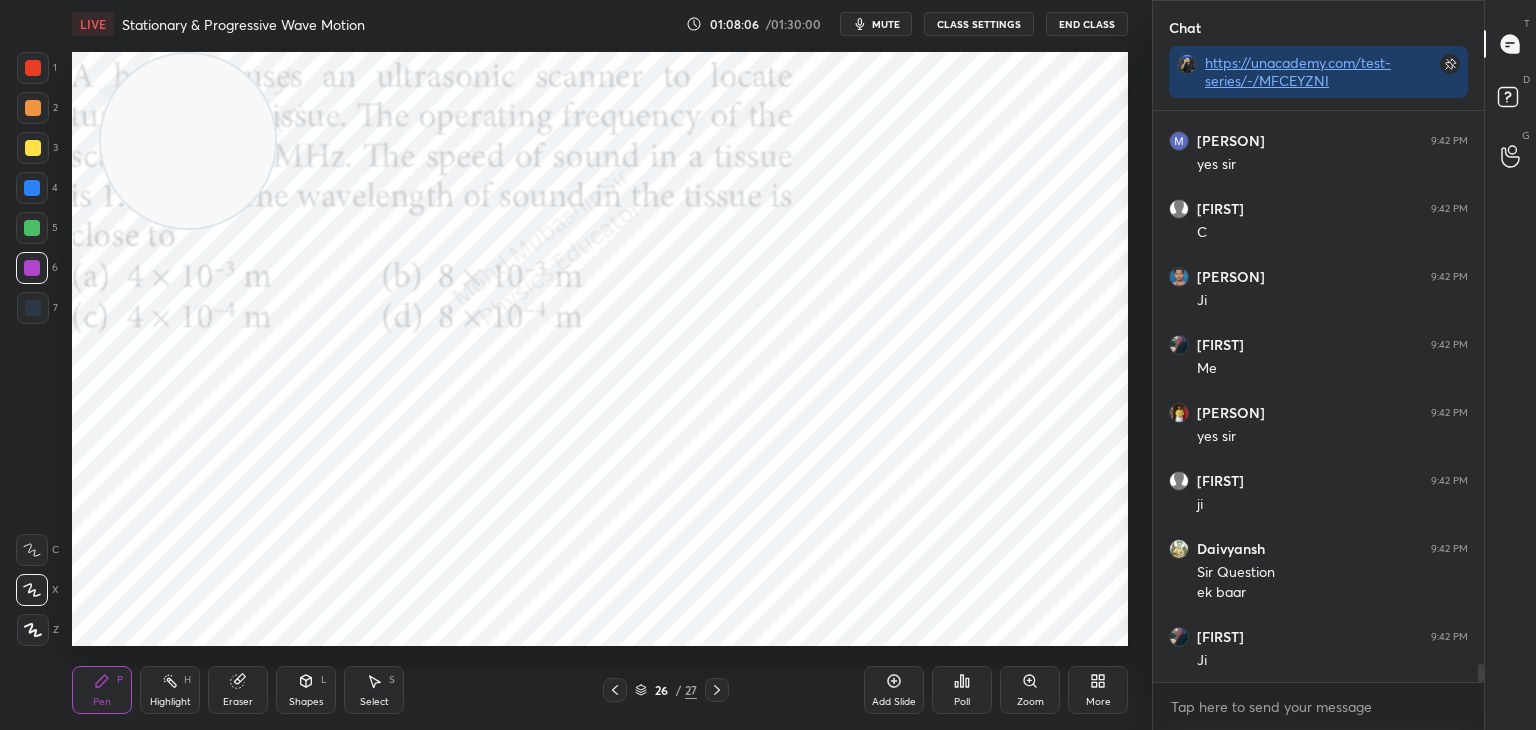 scroll, scrollTop: 18148, scrollLeft: 0, axis: vertical 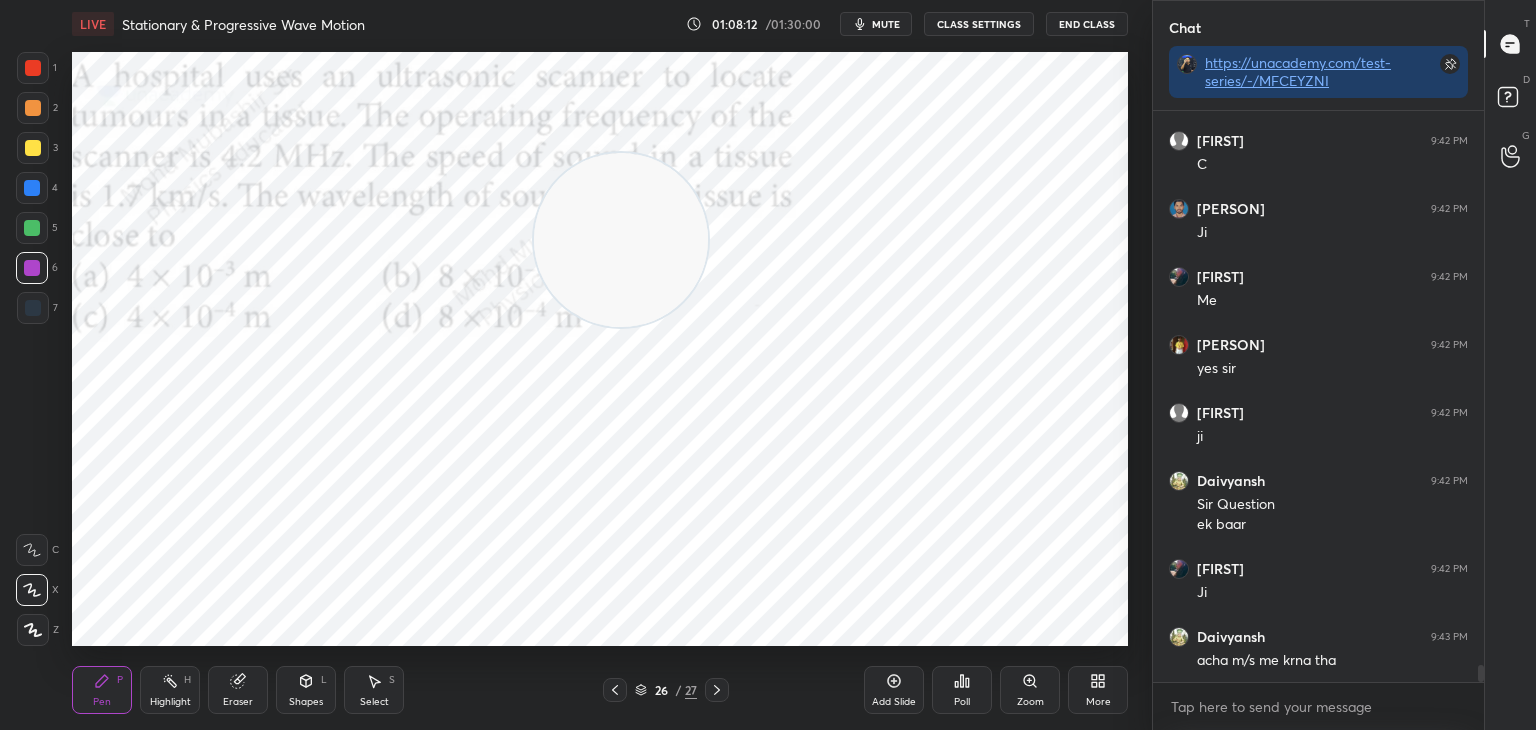 drag, startPoint x: 268, startPoint y: 126, endPoint x: 704, endPoint y: 215, distance: 444.991 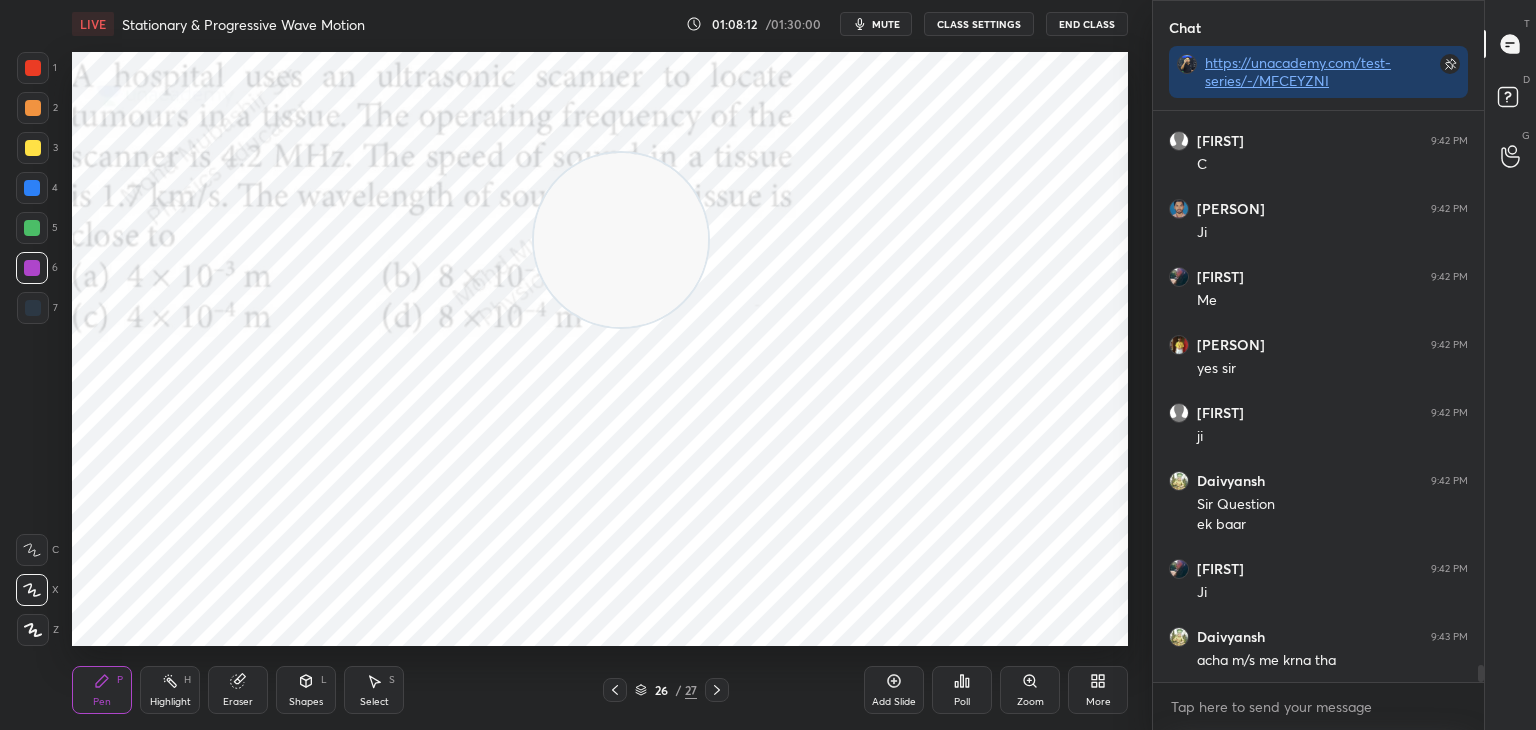 click at bounding box center (621, 240) 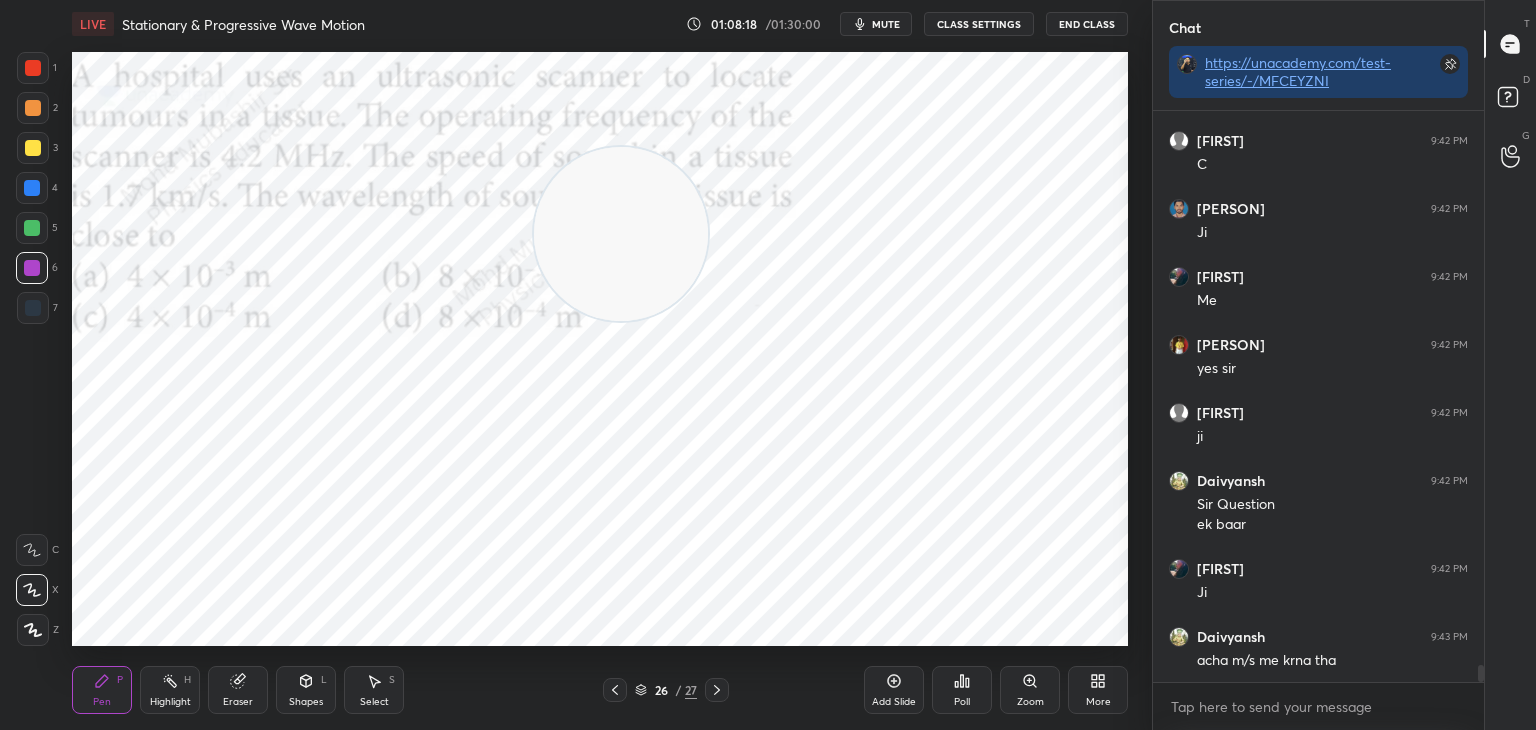 drag, startPoint x: 358, startPoint y: 473, endPoint x: 221, endPoint y: 637, distance: 213.69371 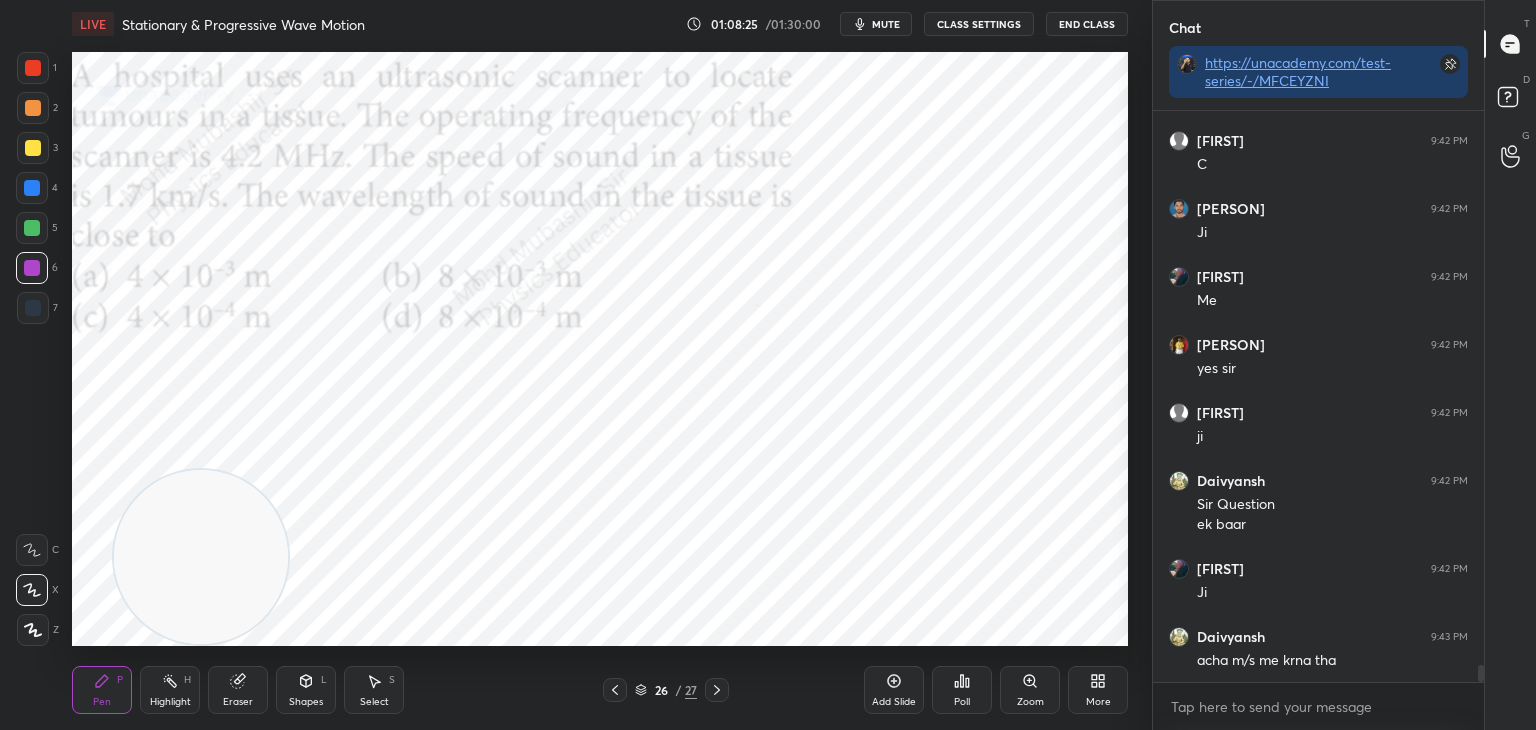 click at bounding box center [32, 228] 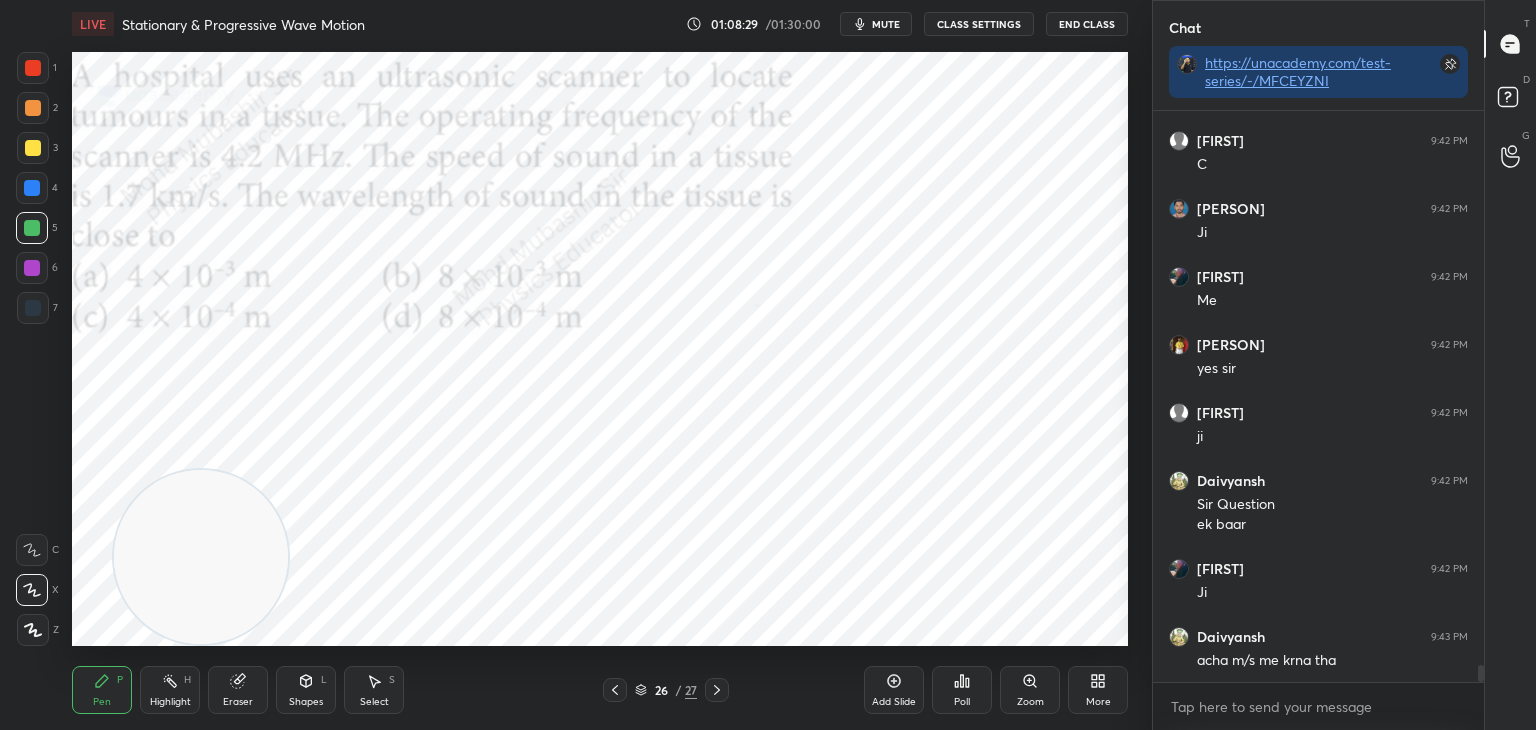 scroll, scrollTop: 18216, scrollLeft: 0, axis: vertical 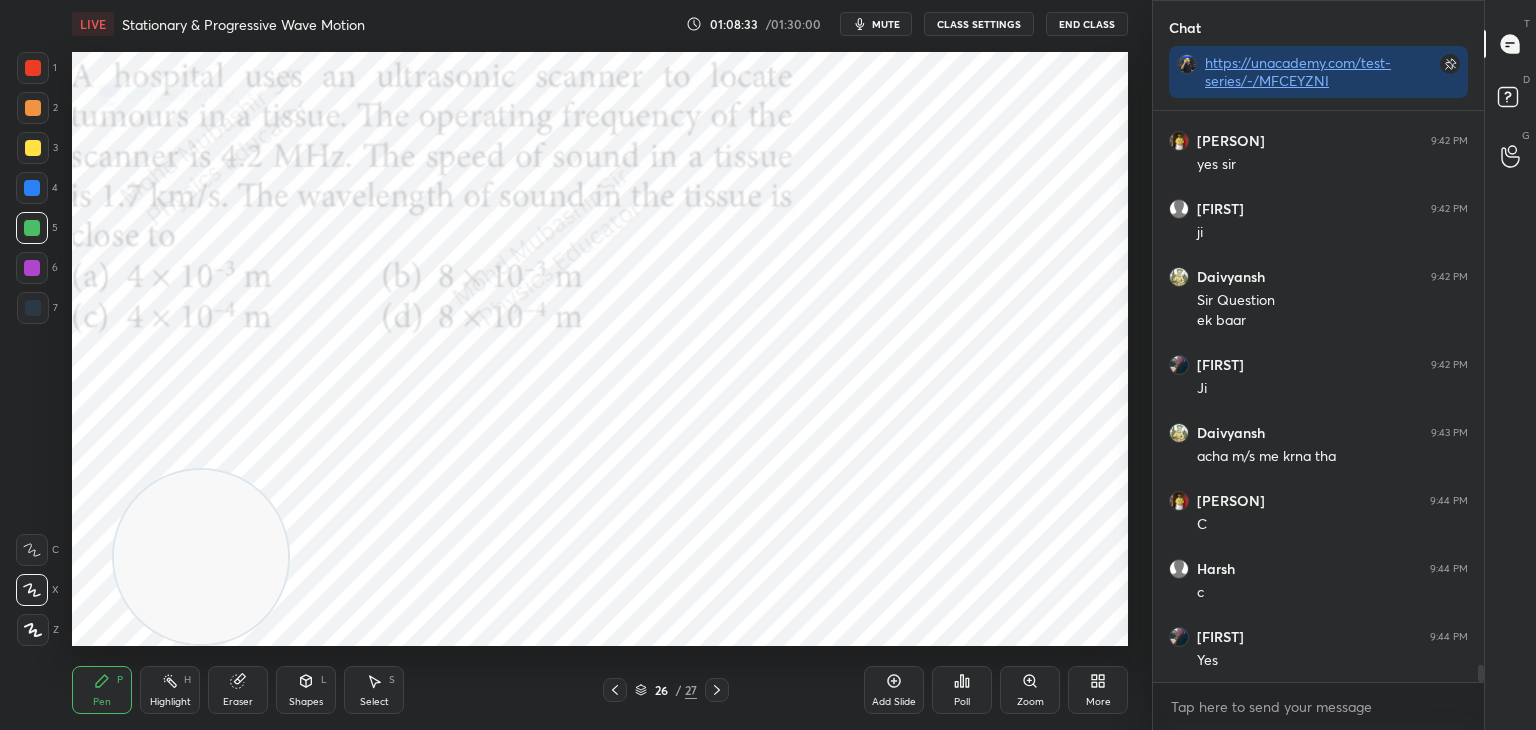 click 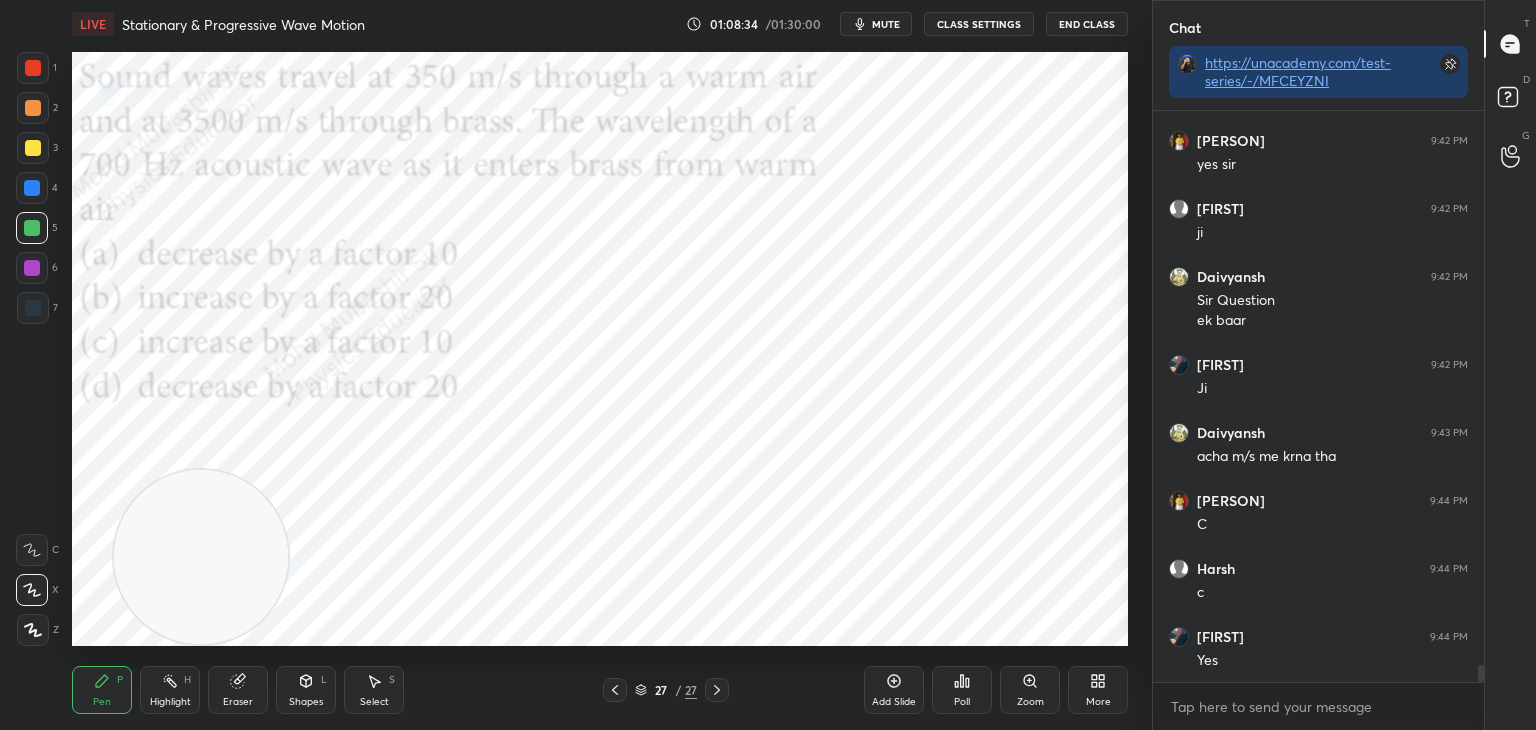scroll, scrollTop: 18420, scrollLeft: 0, axis: vertical 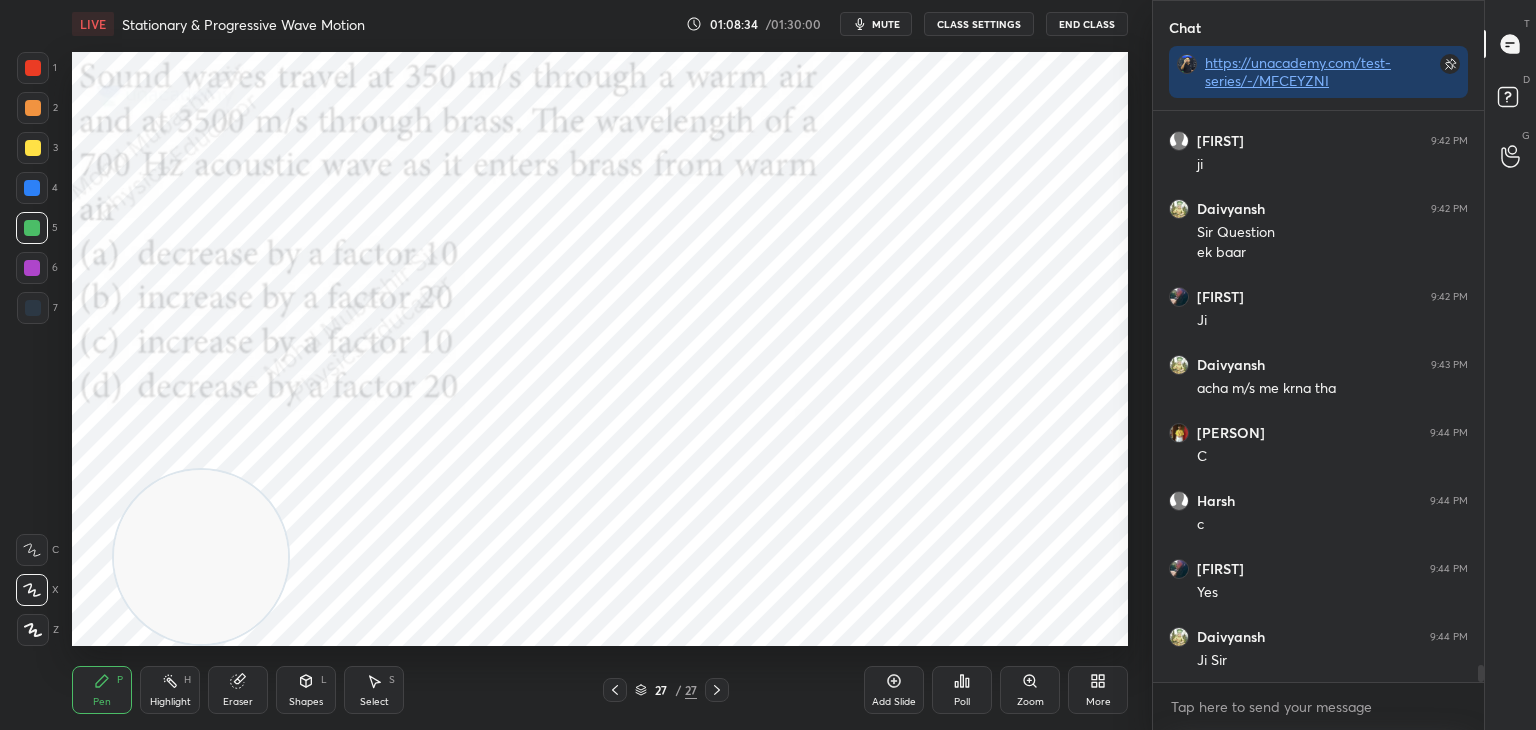 click on "Highlight H" at bounding box center [170, 690] 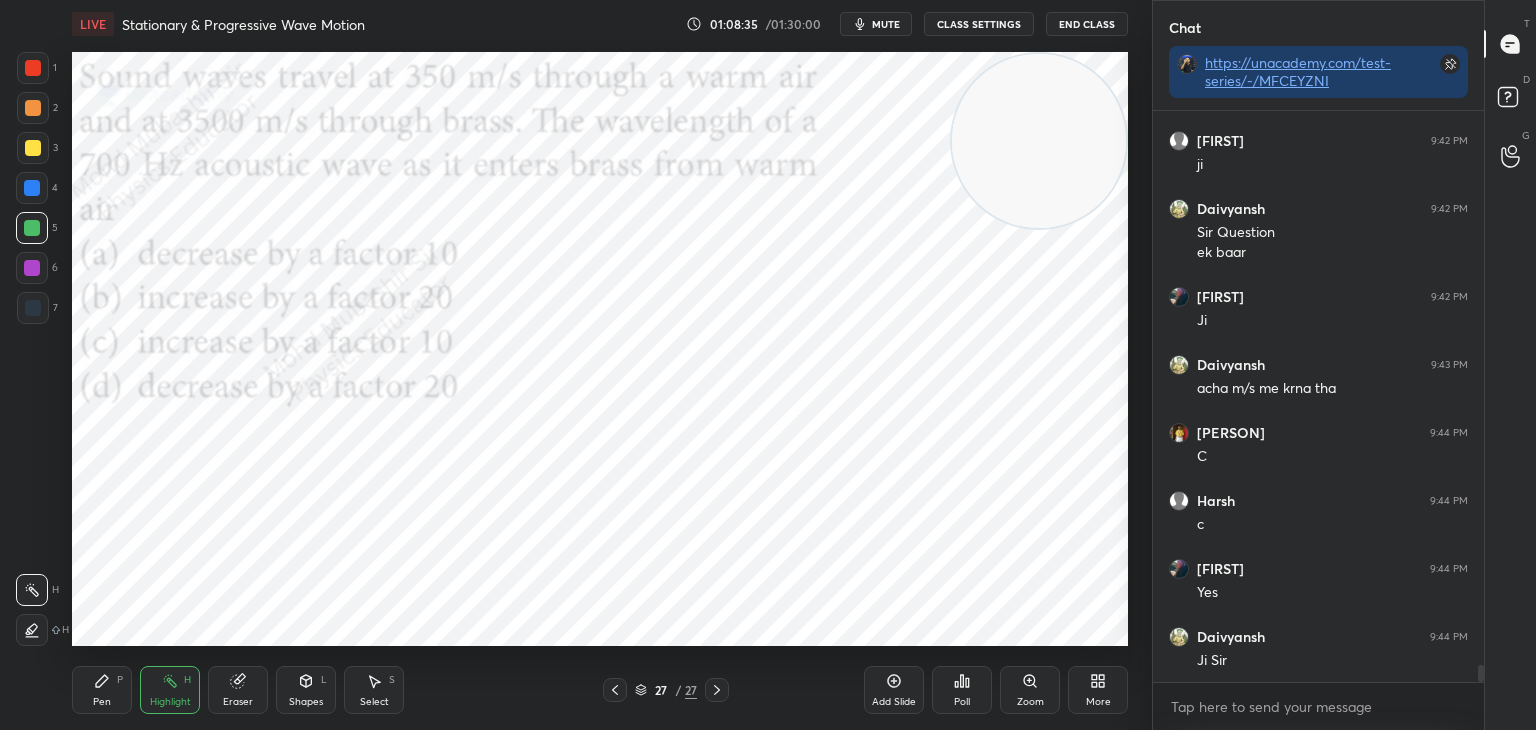 drag, startPoint x: 329, startPoint y: 499, endPoint x: 1022, endPoint y: 101, distance: 799.15765 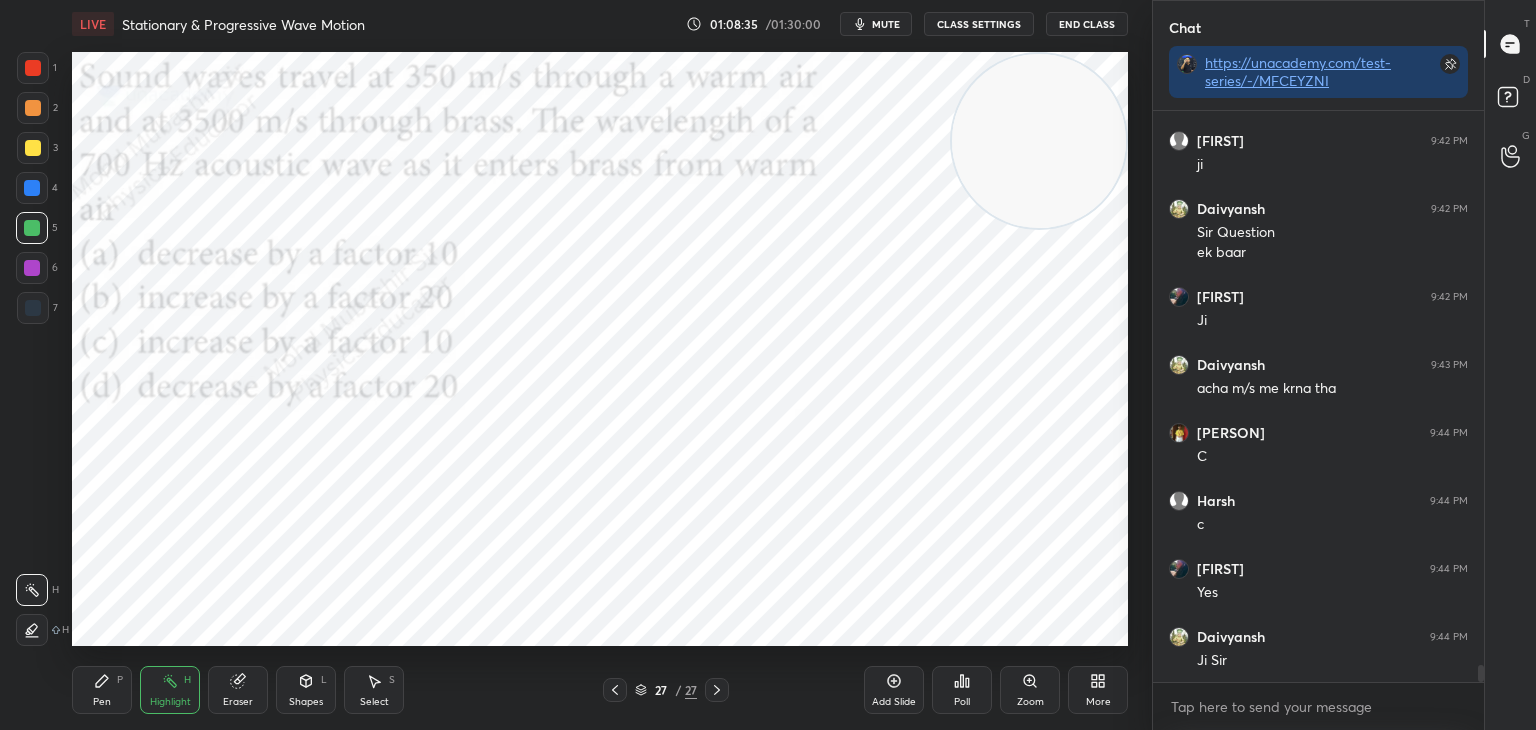 click at bounding box center (1039, 141) 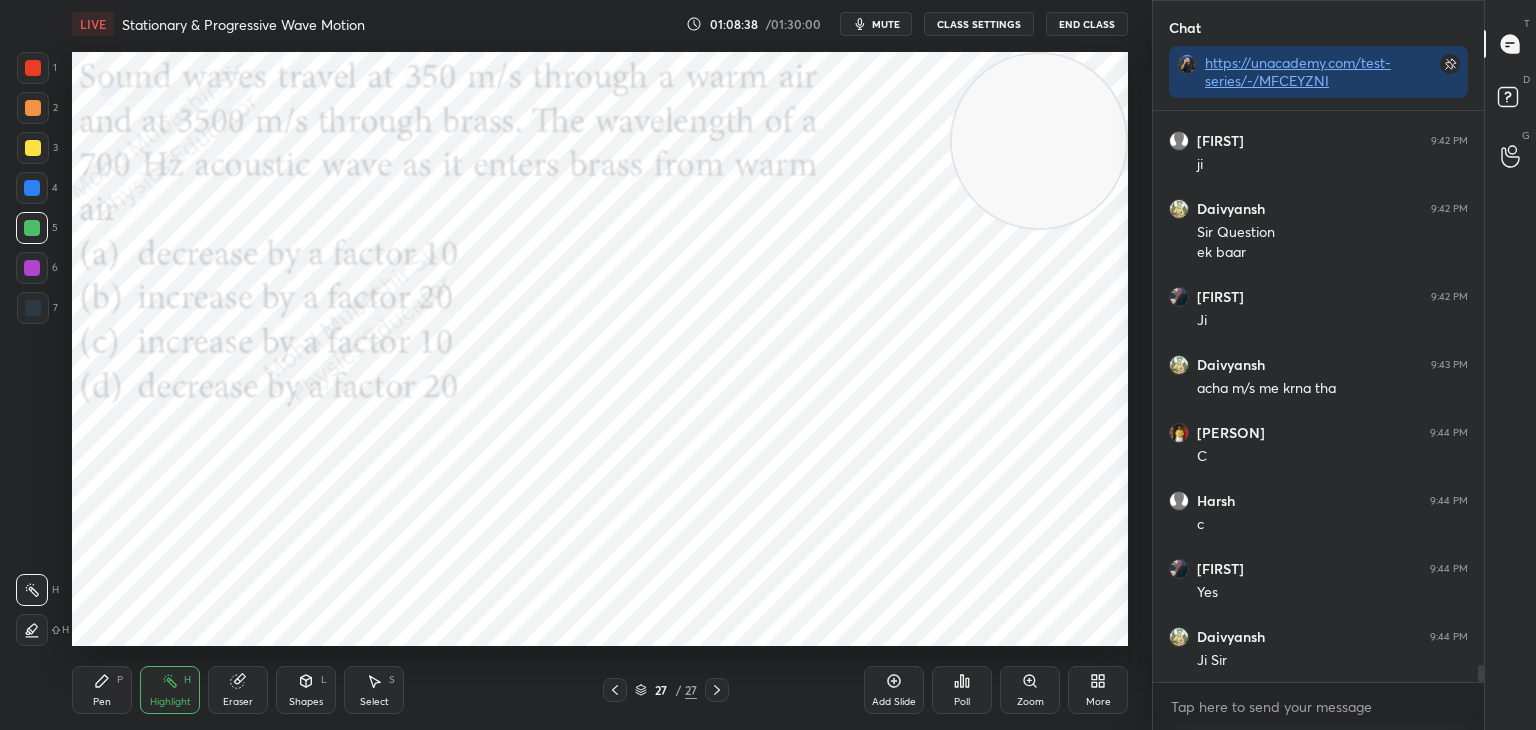 click on "mute" at bounding box center [886, 24] 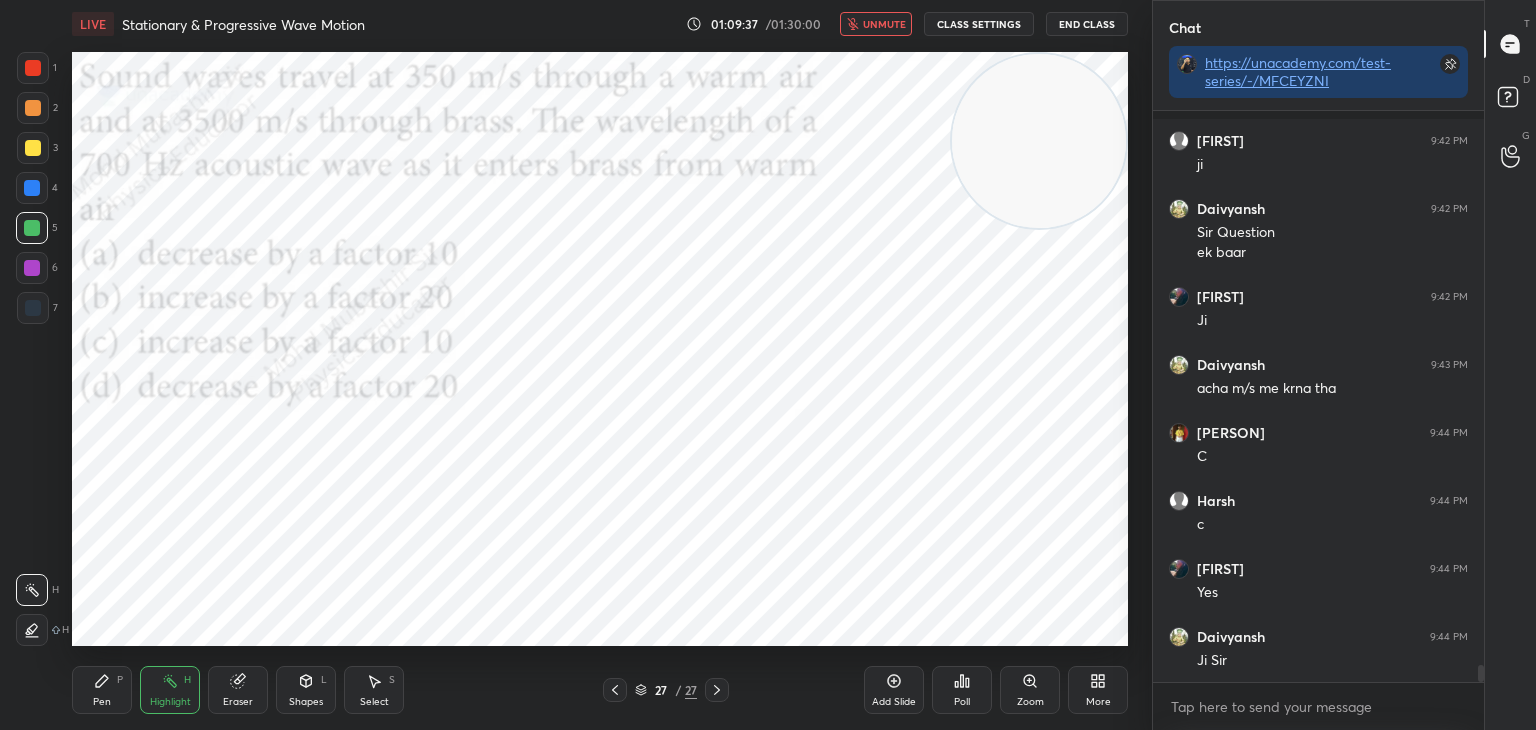 scroll, scrollTop: 18556, scrollLeft: 0, axis: vertical 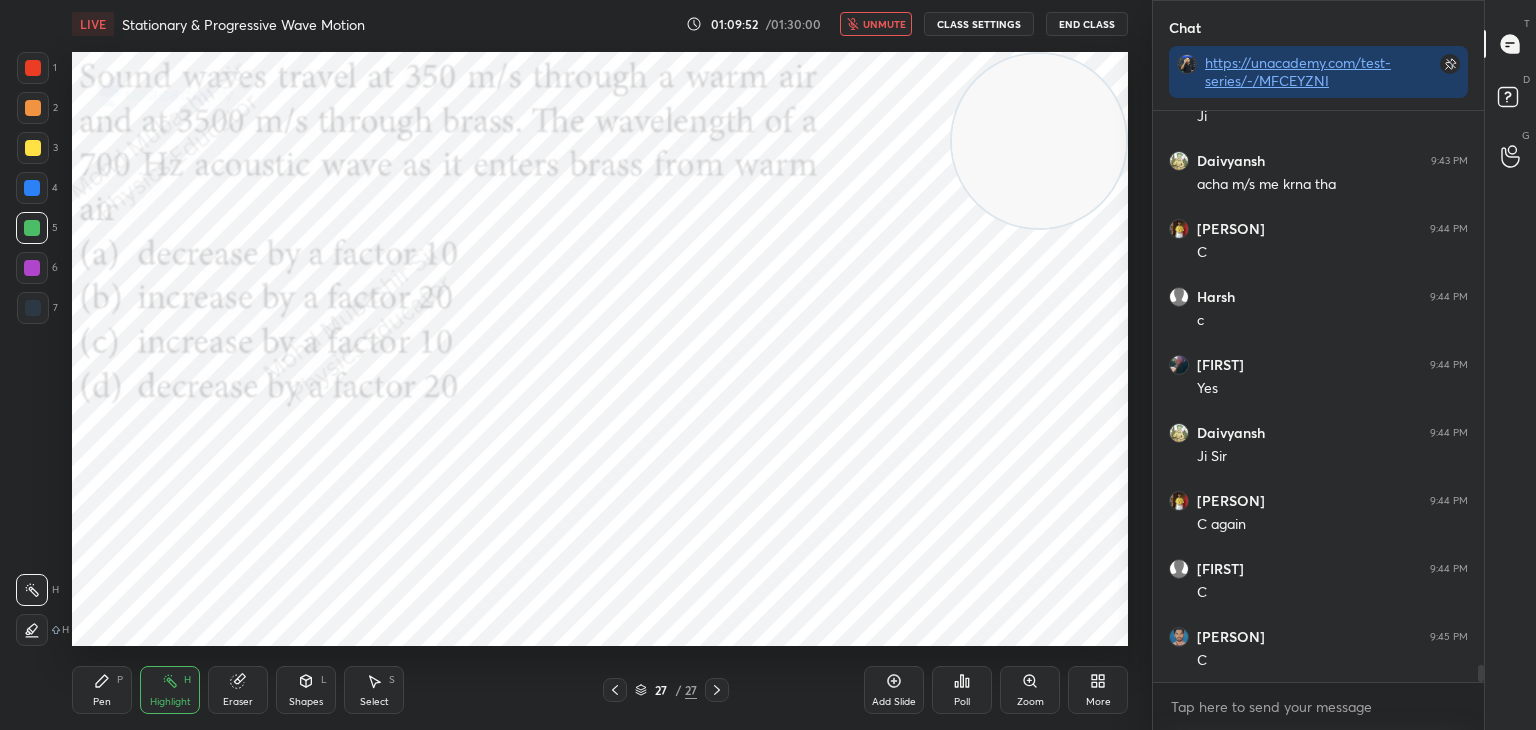 drag, startPoint x: 871, startPoint y: 21, endPoint x: 883, endPoint y: 46, distance: 27.730848 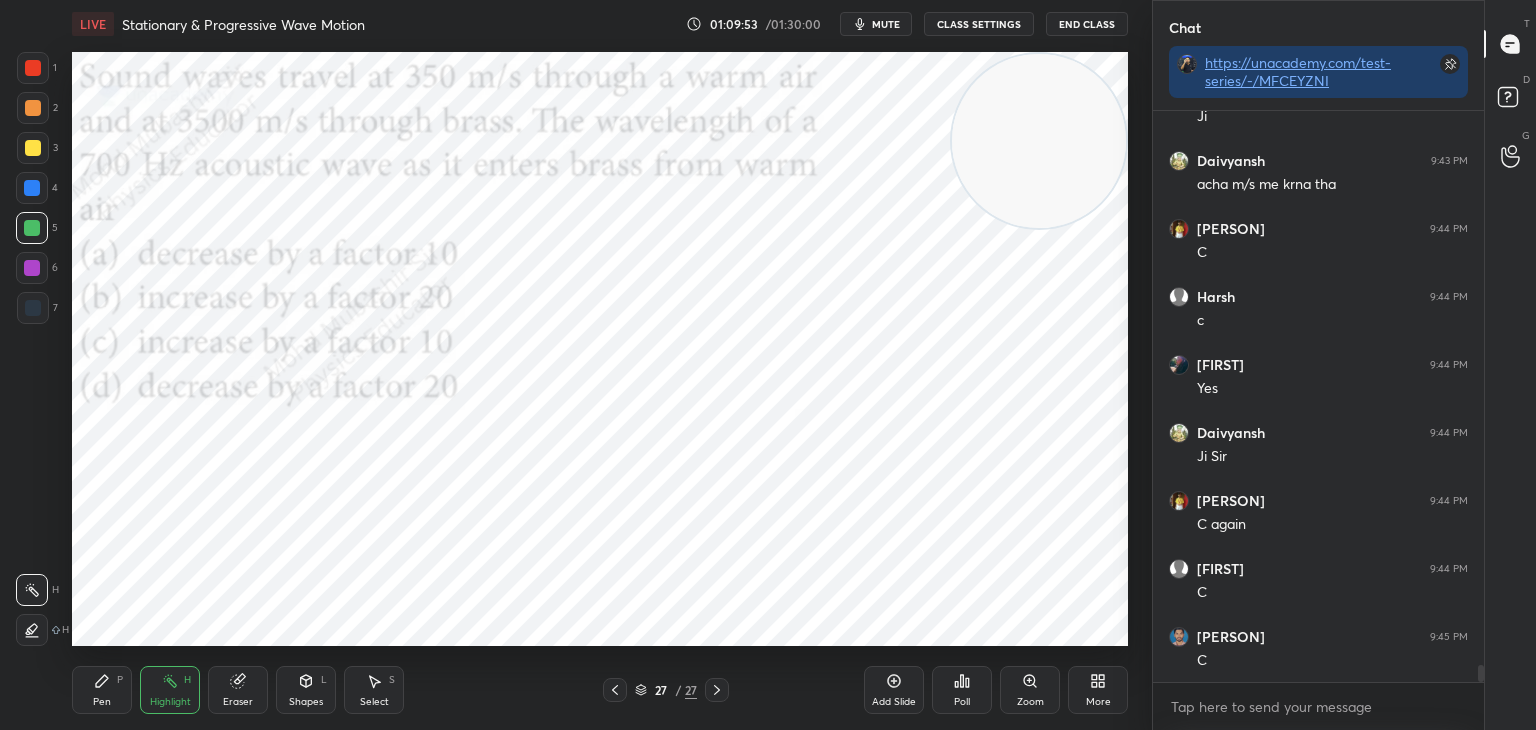 scroll, scrollTop: 18692, scrollLeft: 0, axis: vertical 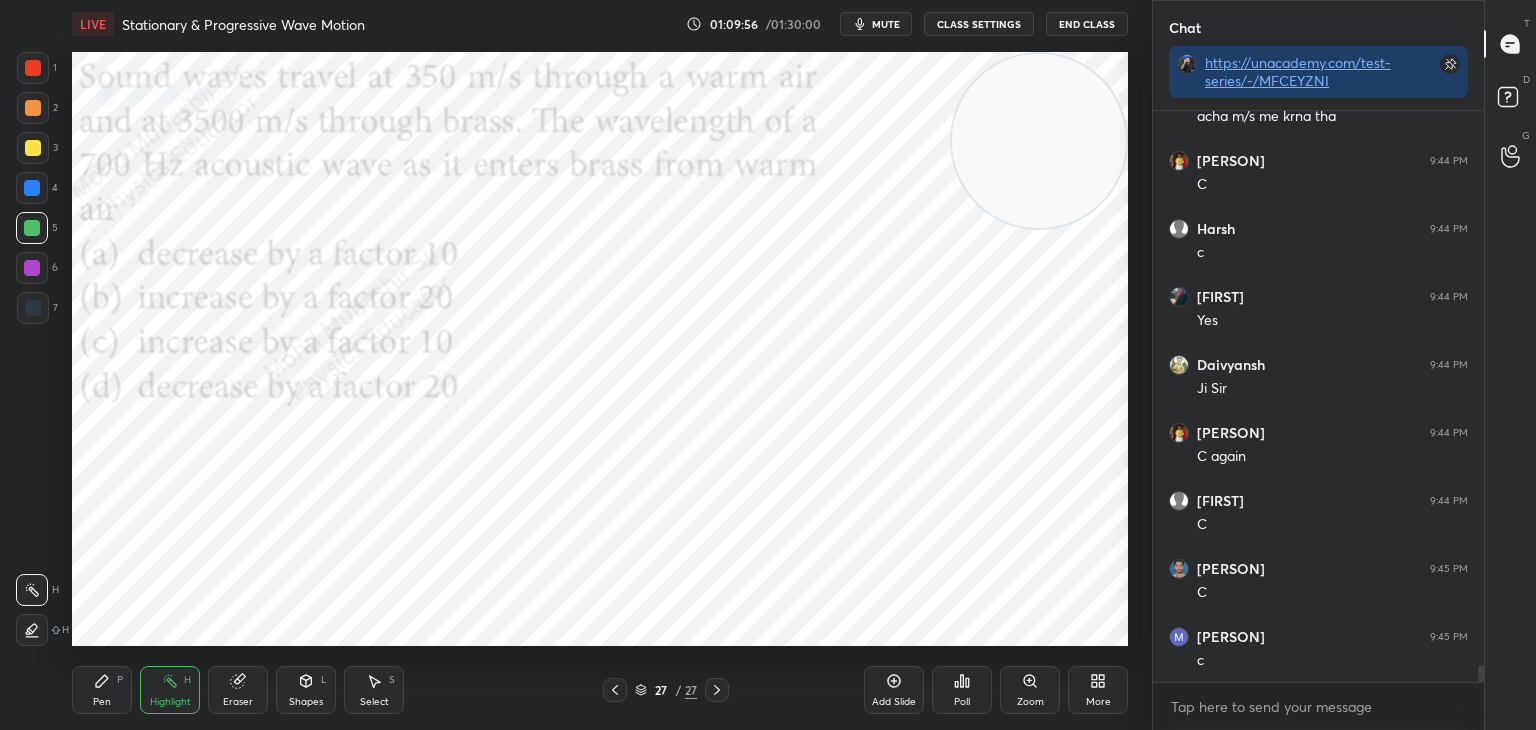 click on "mute" at bounding box center (876, 24) 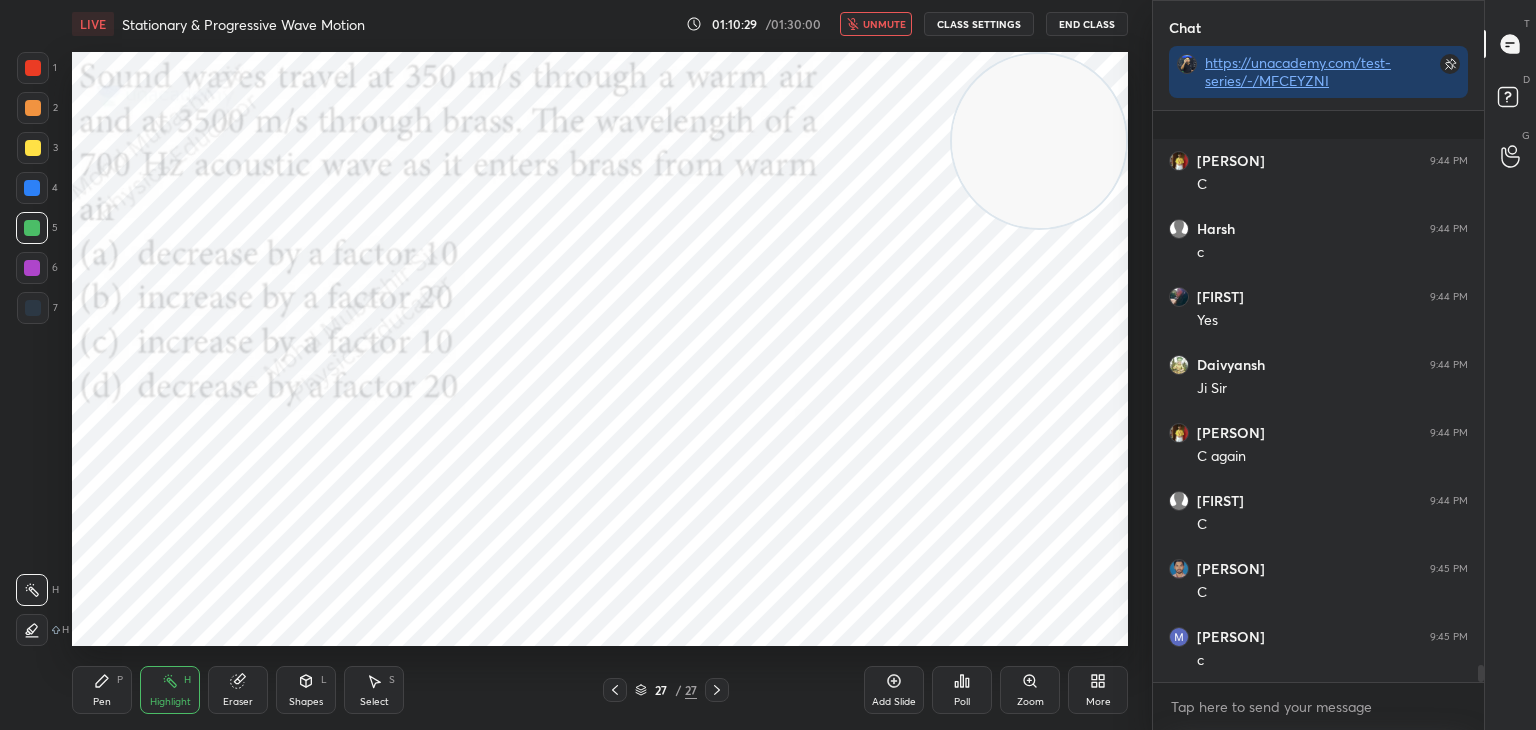 scroll, scrollTop: 18828, scrollLeft: 0, axis: vertical 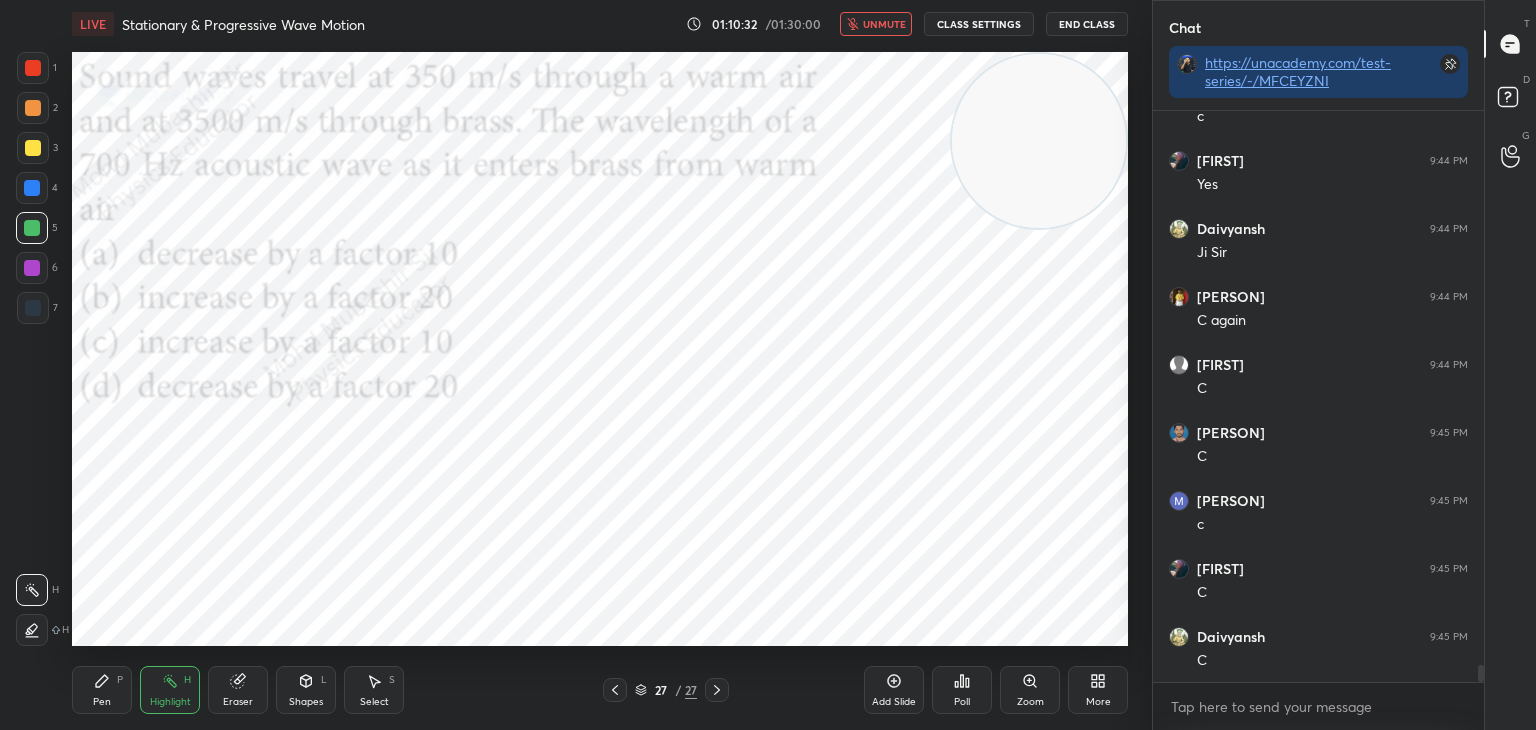 click on "unmute" at bounding box center [884, 24] 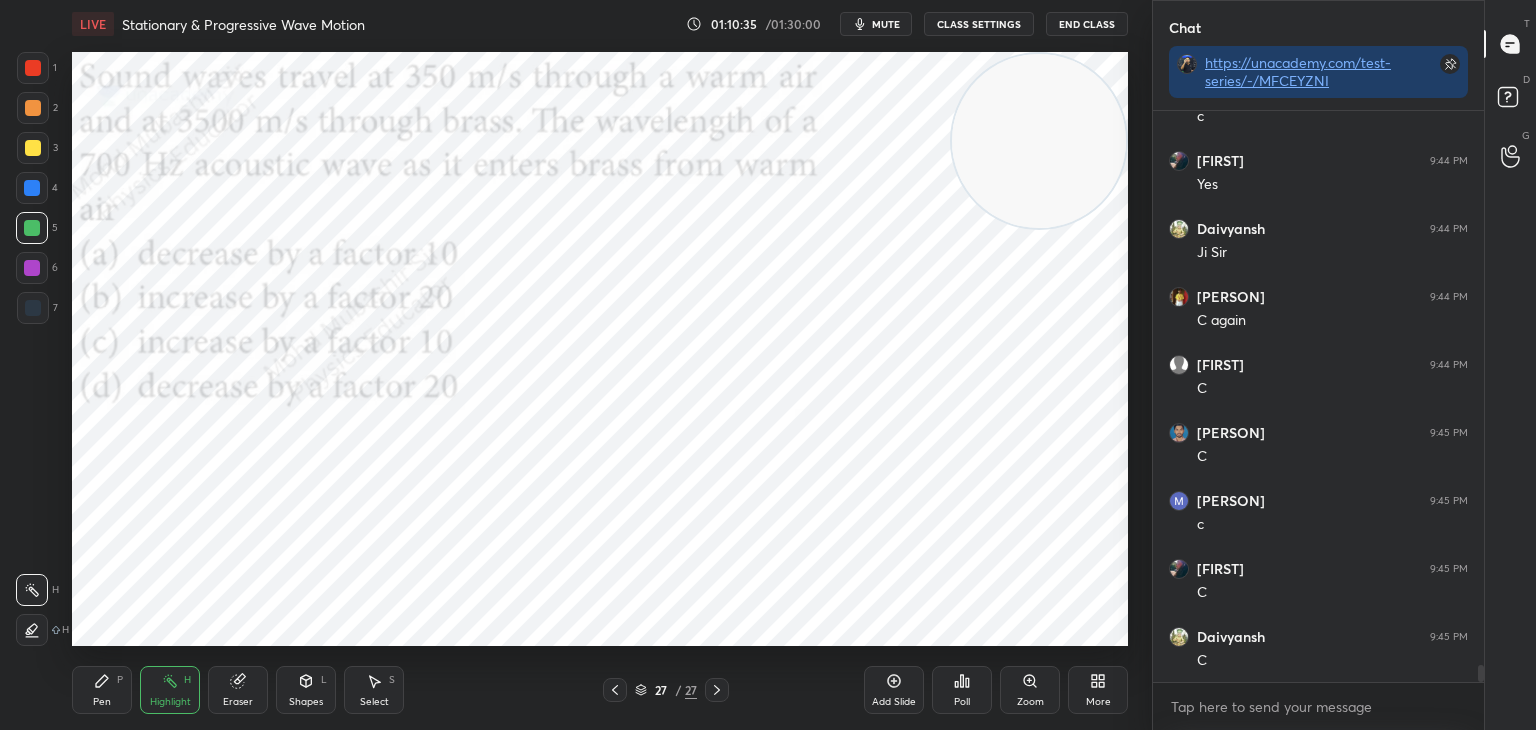 scroll, scrollTop: 18896, scrollLeft: 0, axis: vertical 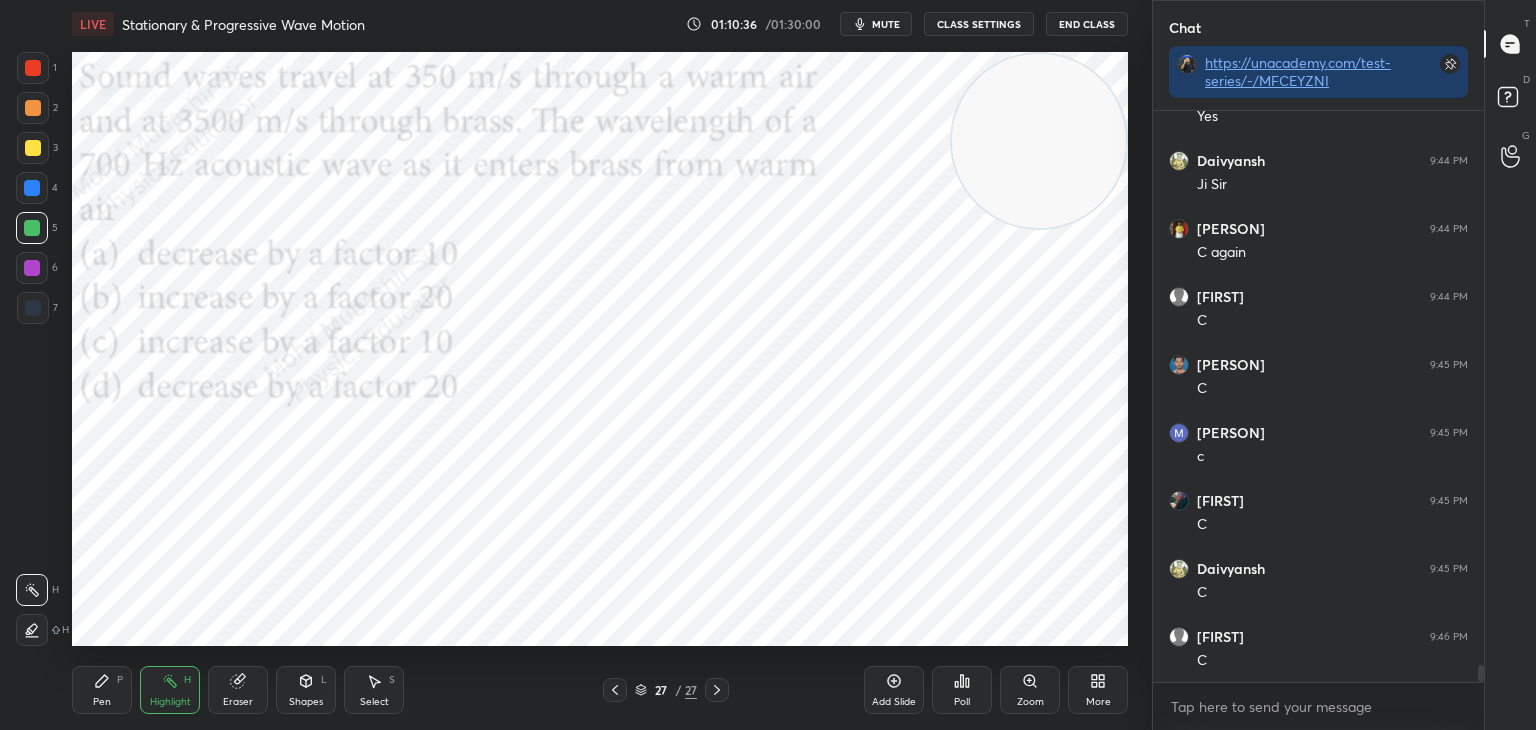 click on "mute" at bounding box center [886, 24] 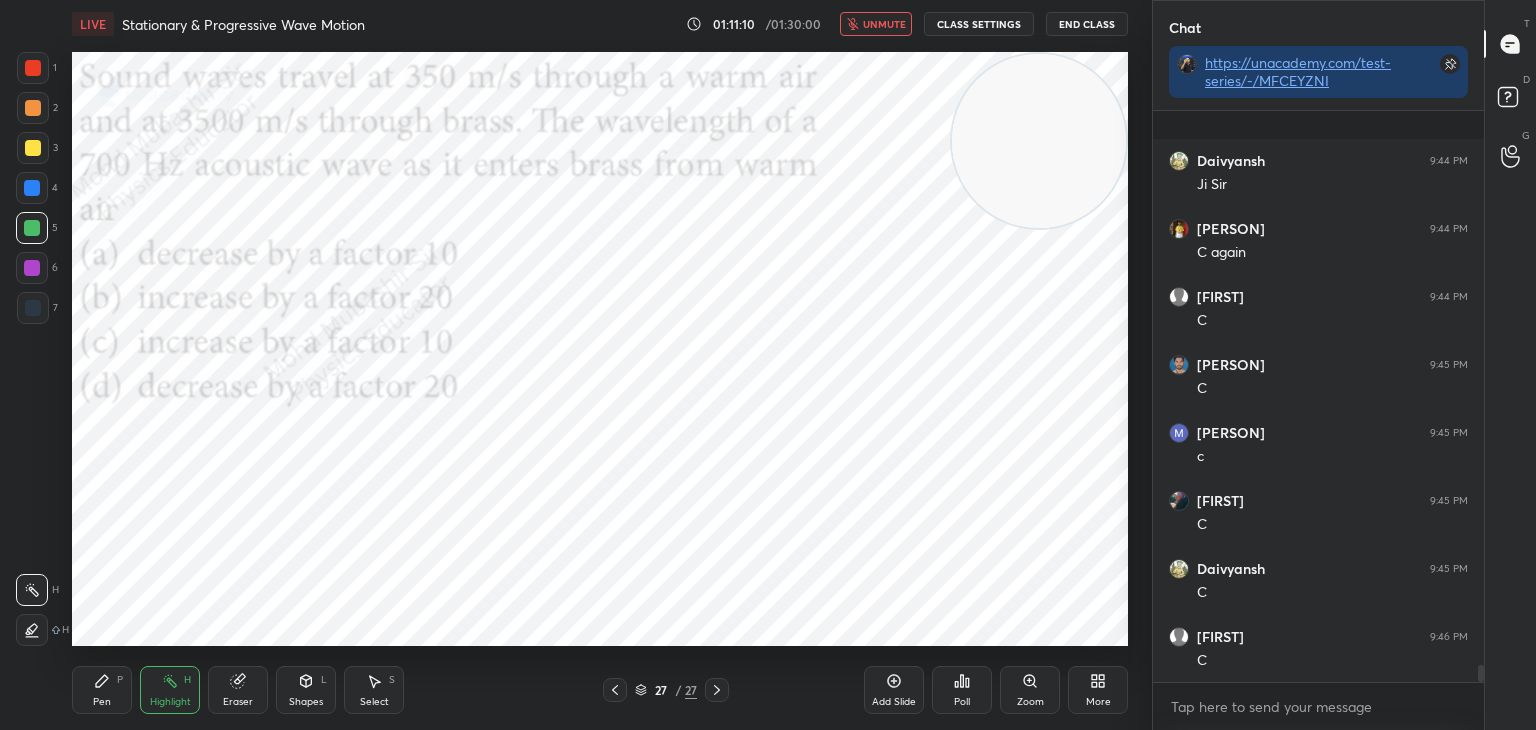 scroll, scrollTop: 19032, scrollLeft: 0, axis: vertical 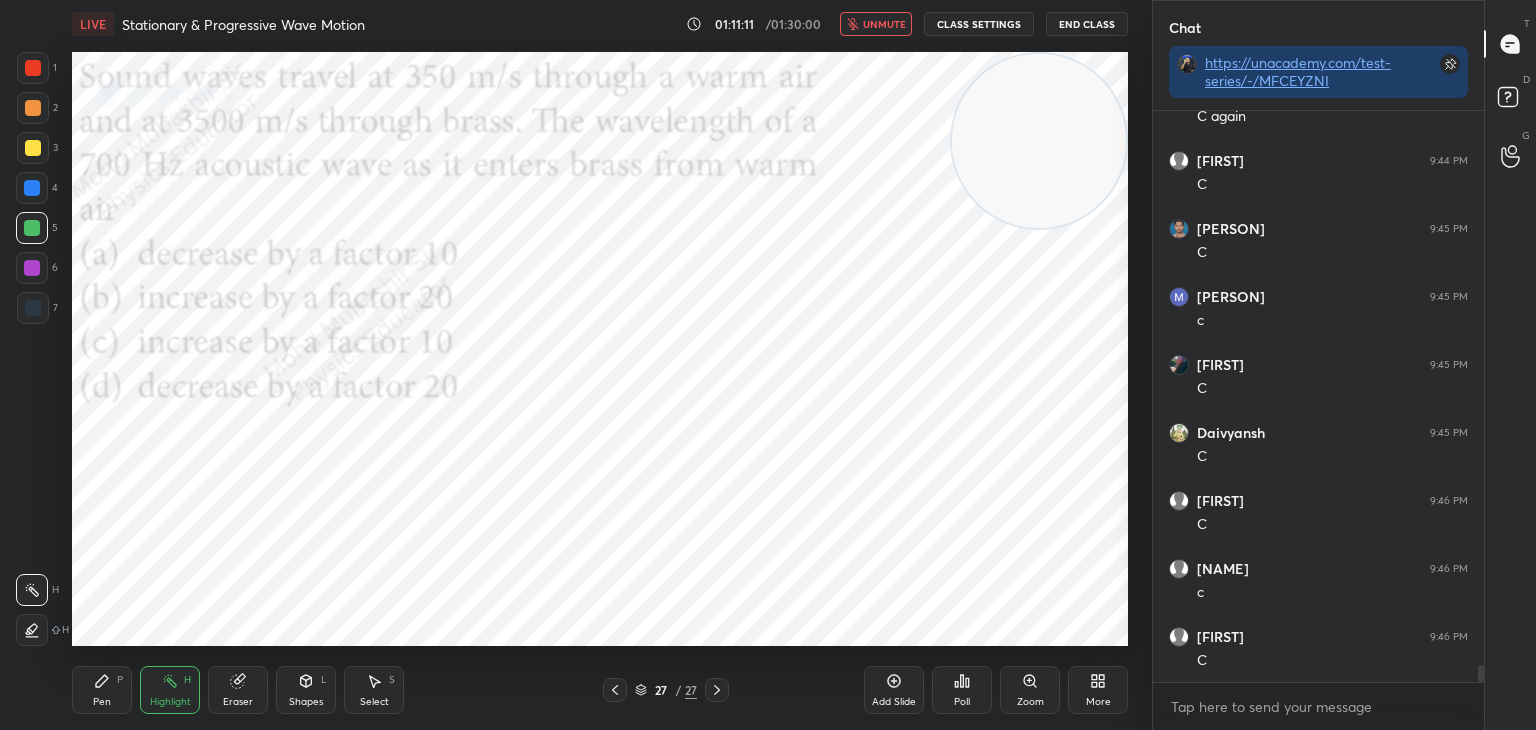 drag, startPoint x: 861, startPoint y: 17, endPoint x: 888, endPoint y: 30, distance: 29.966648 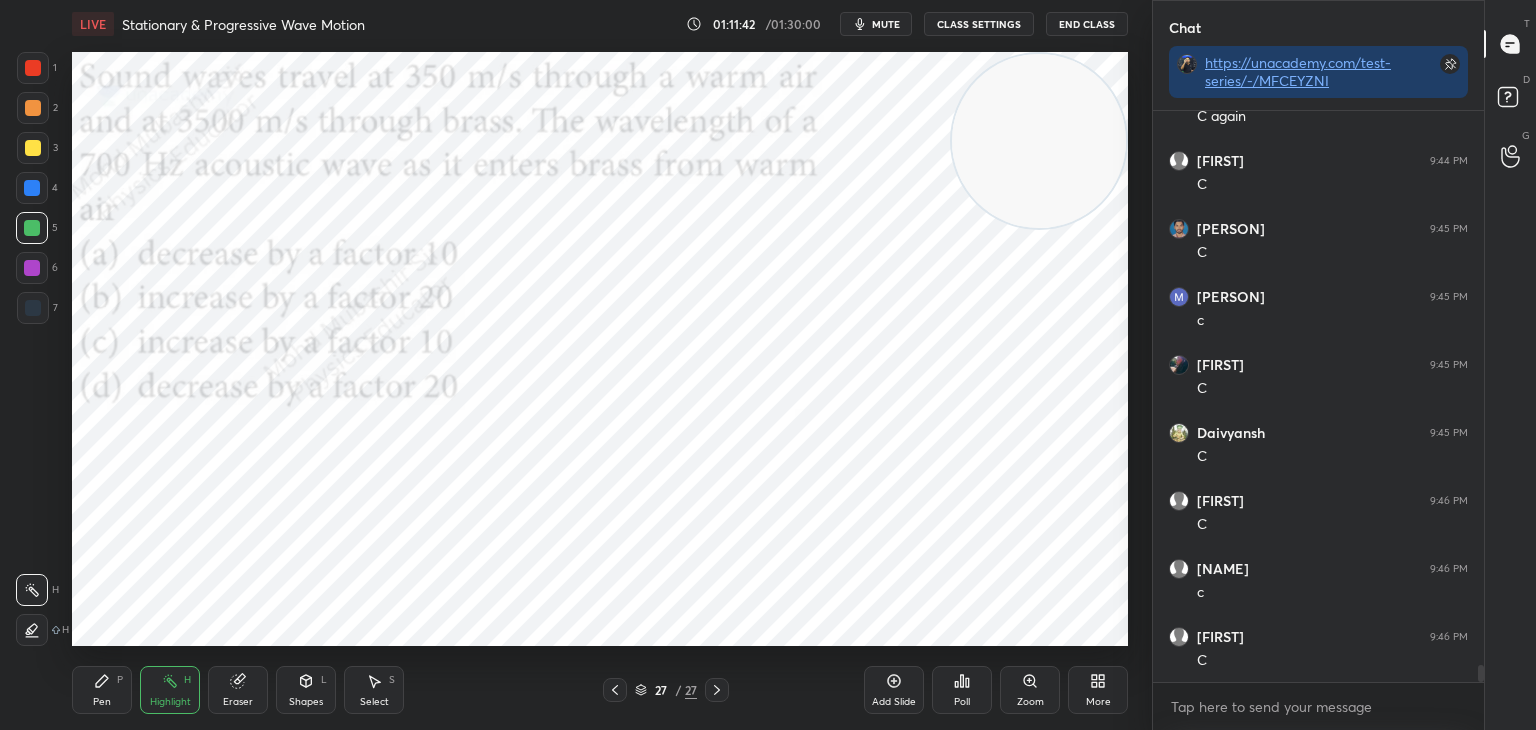 drag, startPoint x: 108, startPoint y: 690, endPoint x: 16, endPoint y: 233, distance: 466.16843 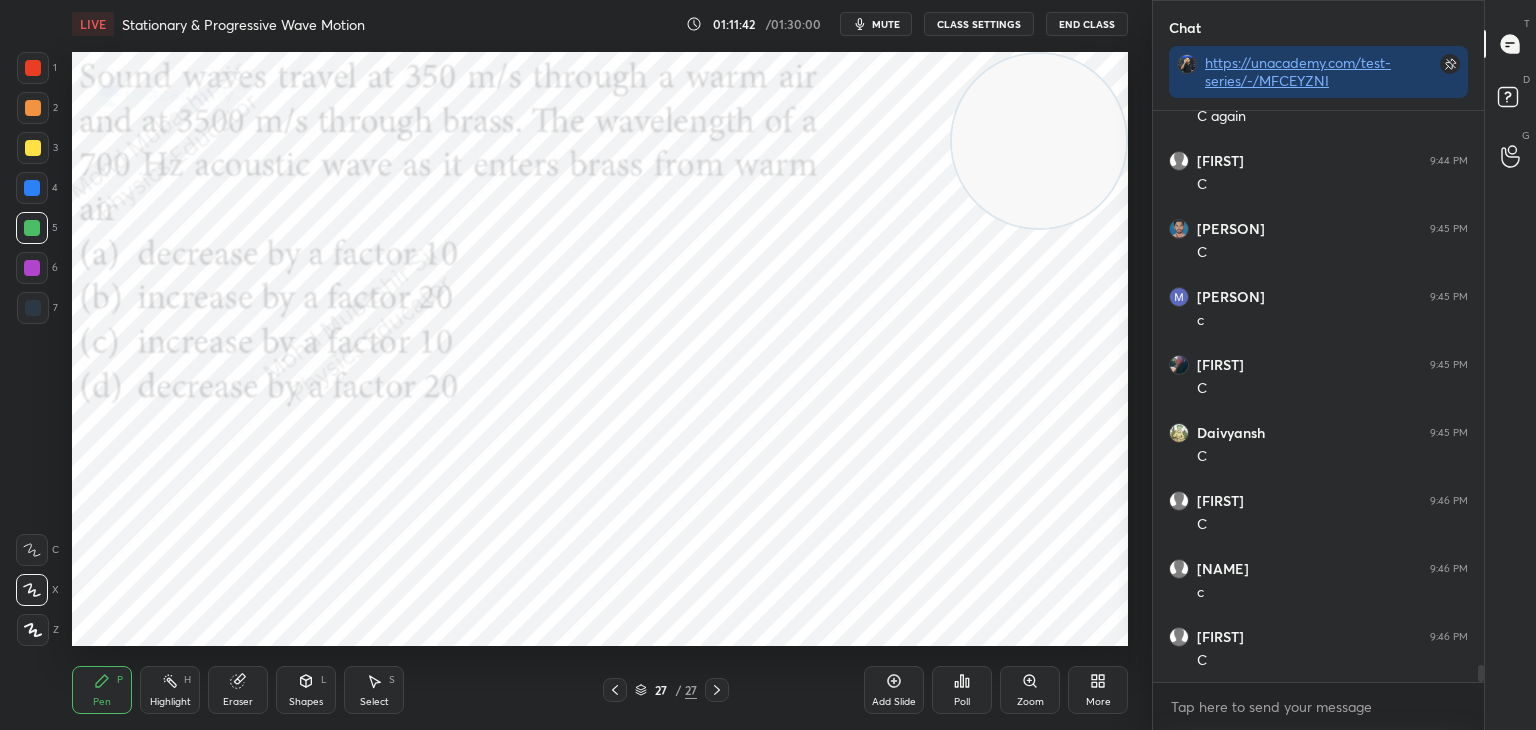 drag, startPoint x: 37, startPoint y: 189, endPoint x: 48, endPoint y: 190, distance: 11.045361 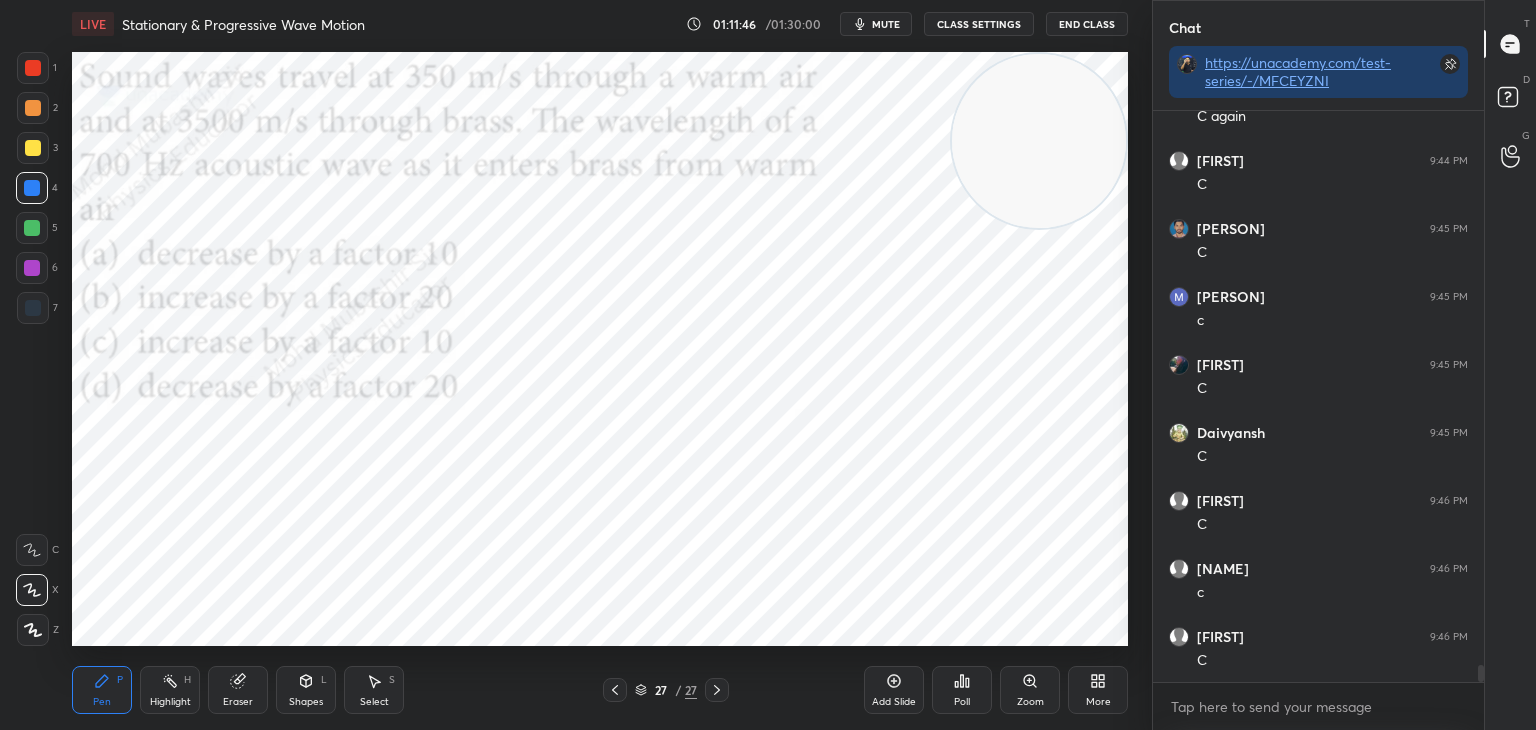 click on "More" at bounding box center [1098, 690] 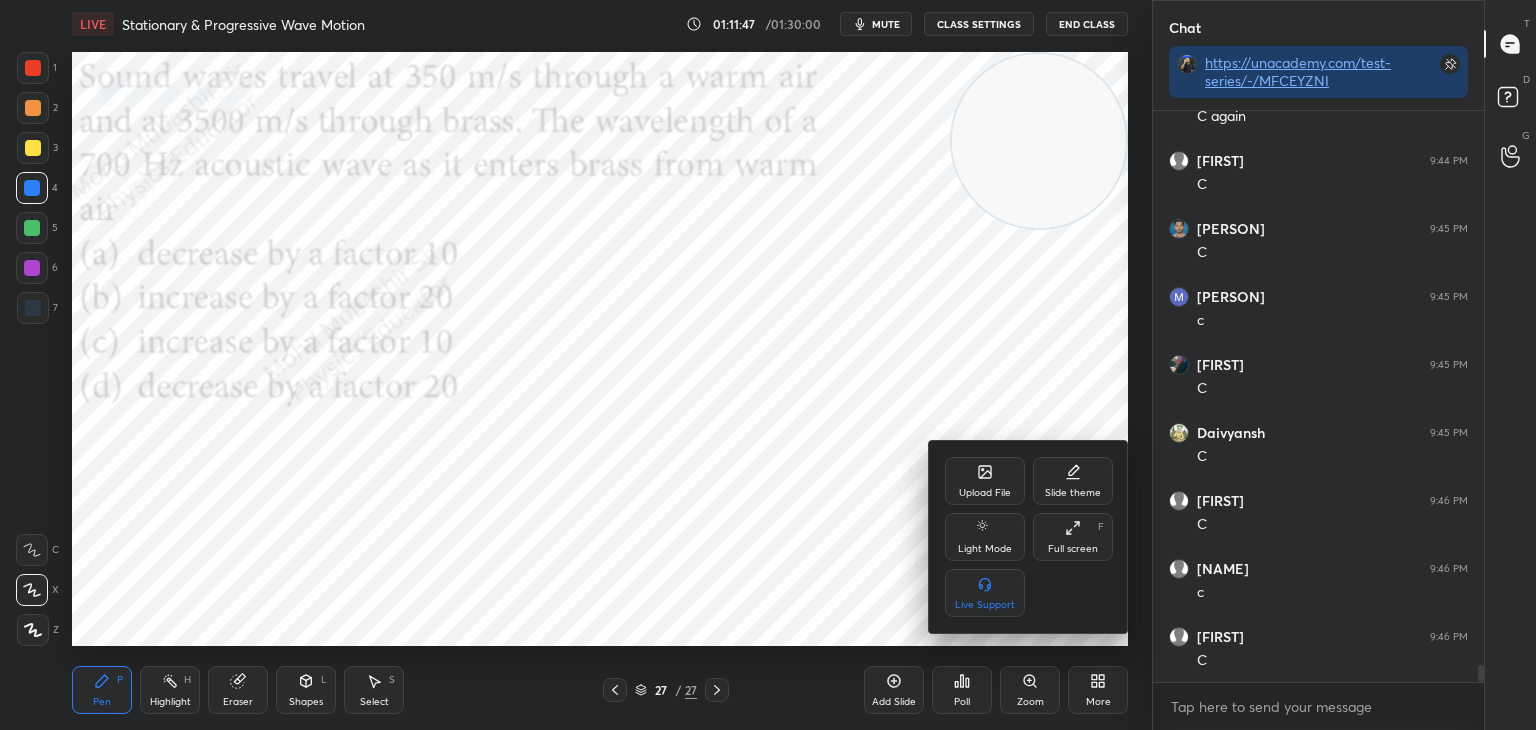click 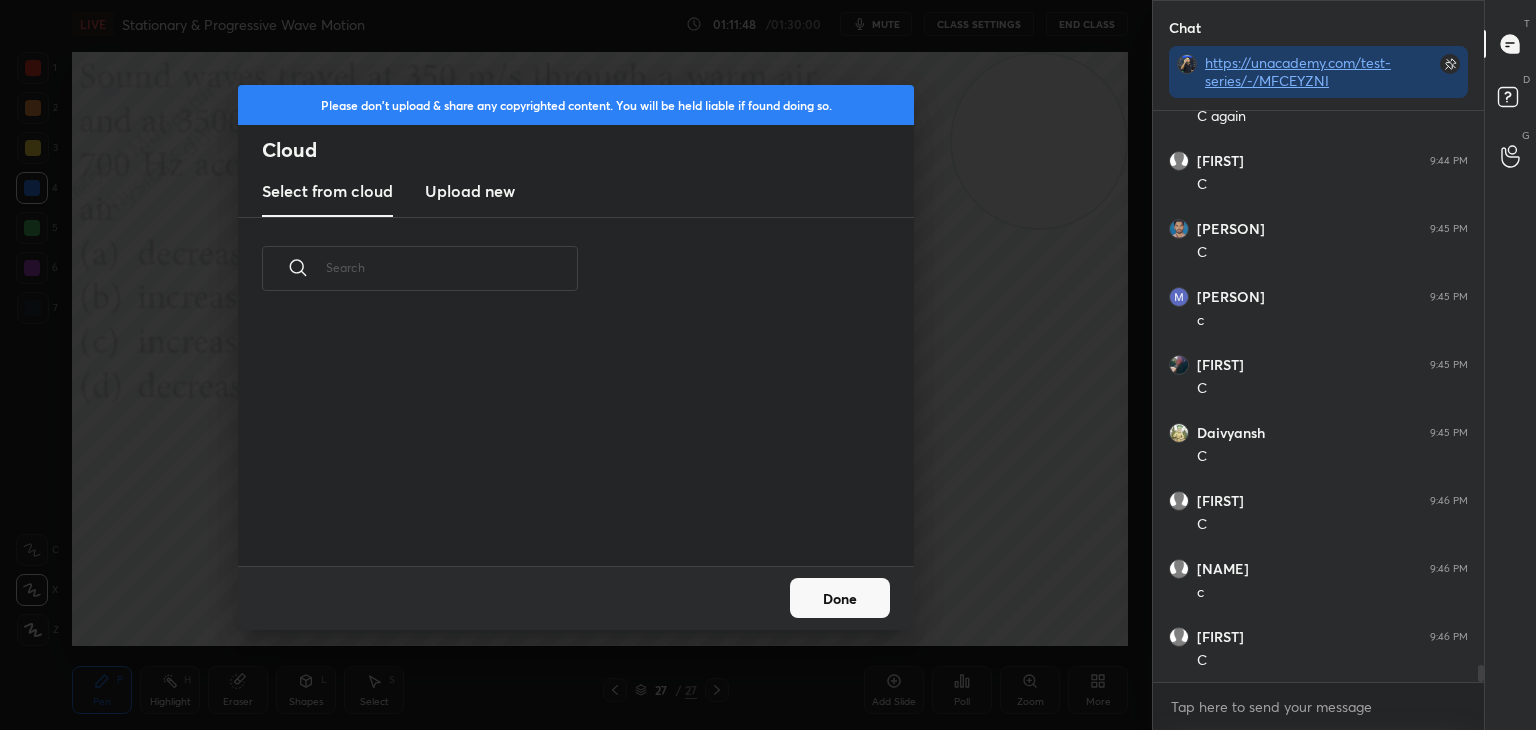 click on "Upload new" at bounding box center [470, 191] 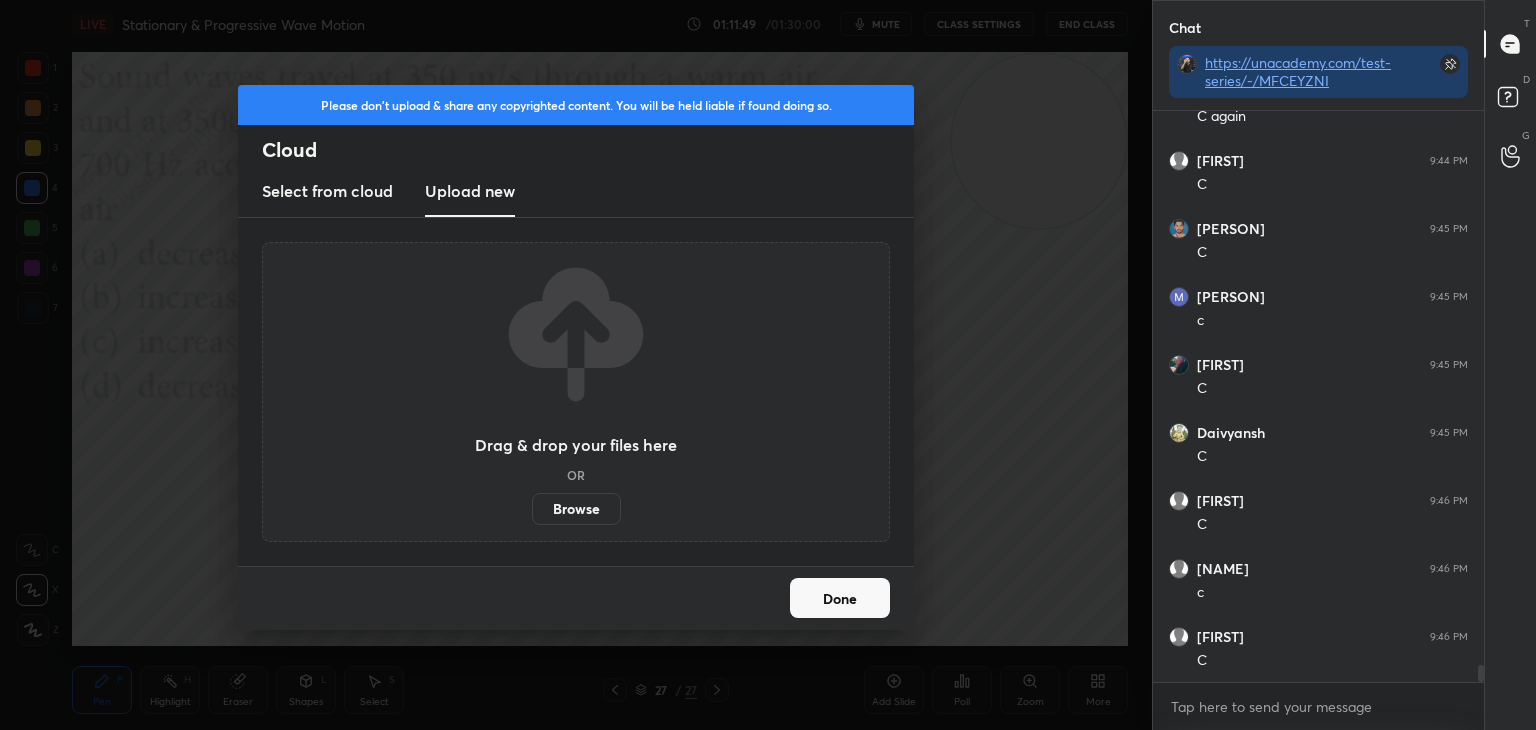 click on "Browse" at bounding box center (576, 509) 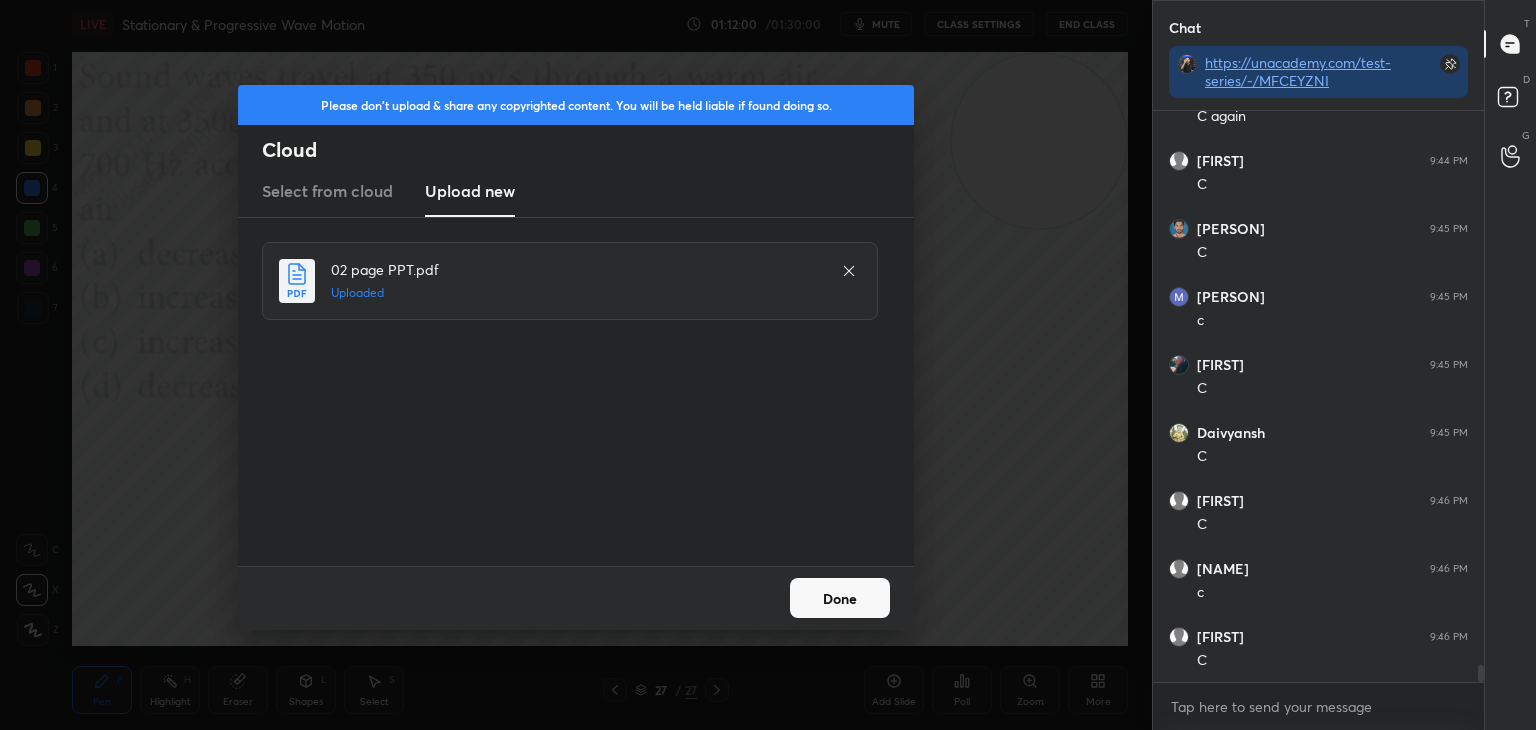 drag, startPoint x: 864, startPoint y: 597, endPoint x: 572, endPoint y: 534, distance: 298.71893 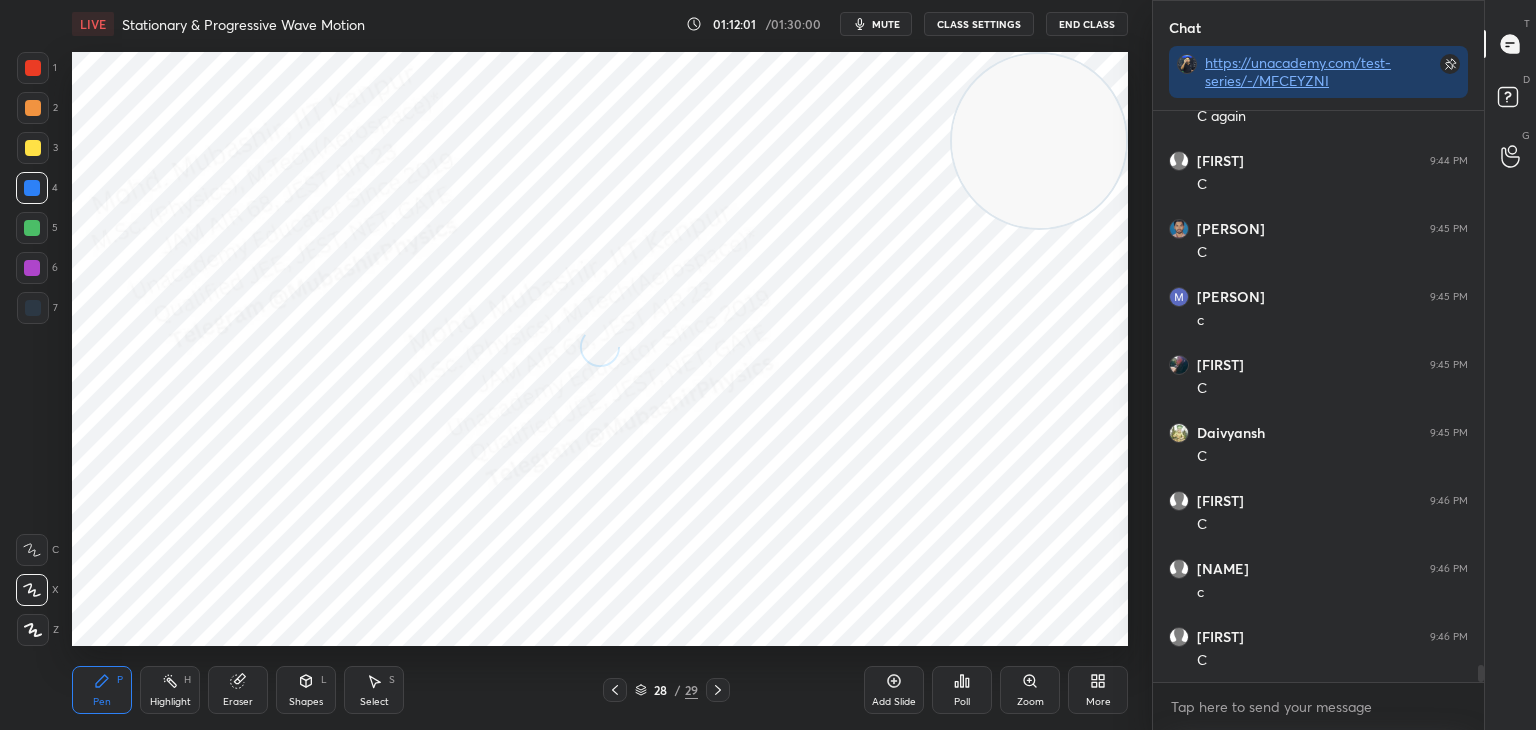 scroll, scrollTop: 19100, scrollLeft: 0, axis: vertical 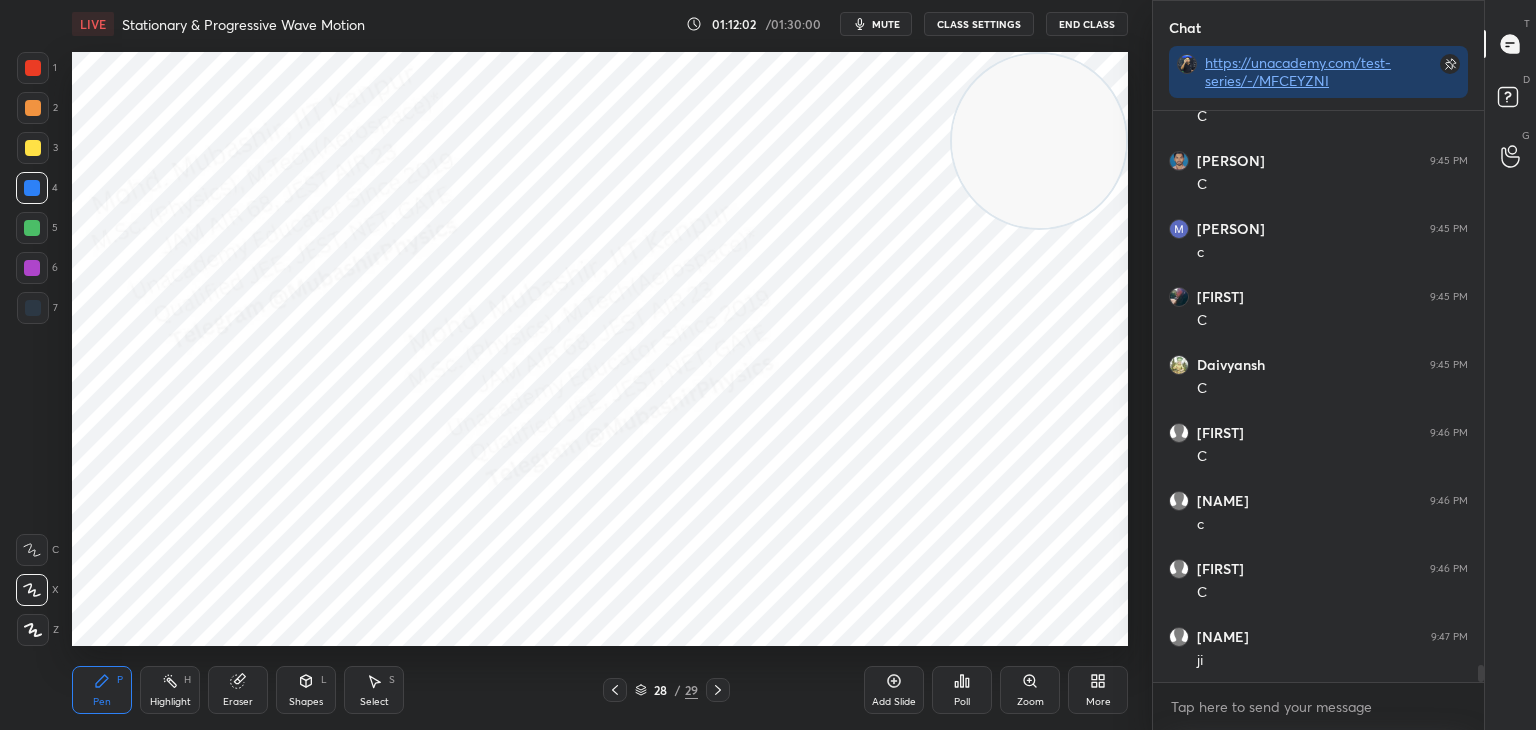 click at bounding box center (33, 108) 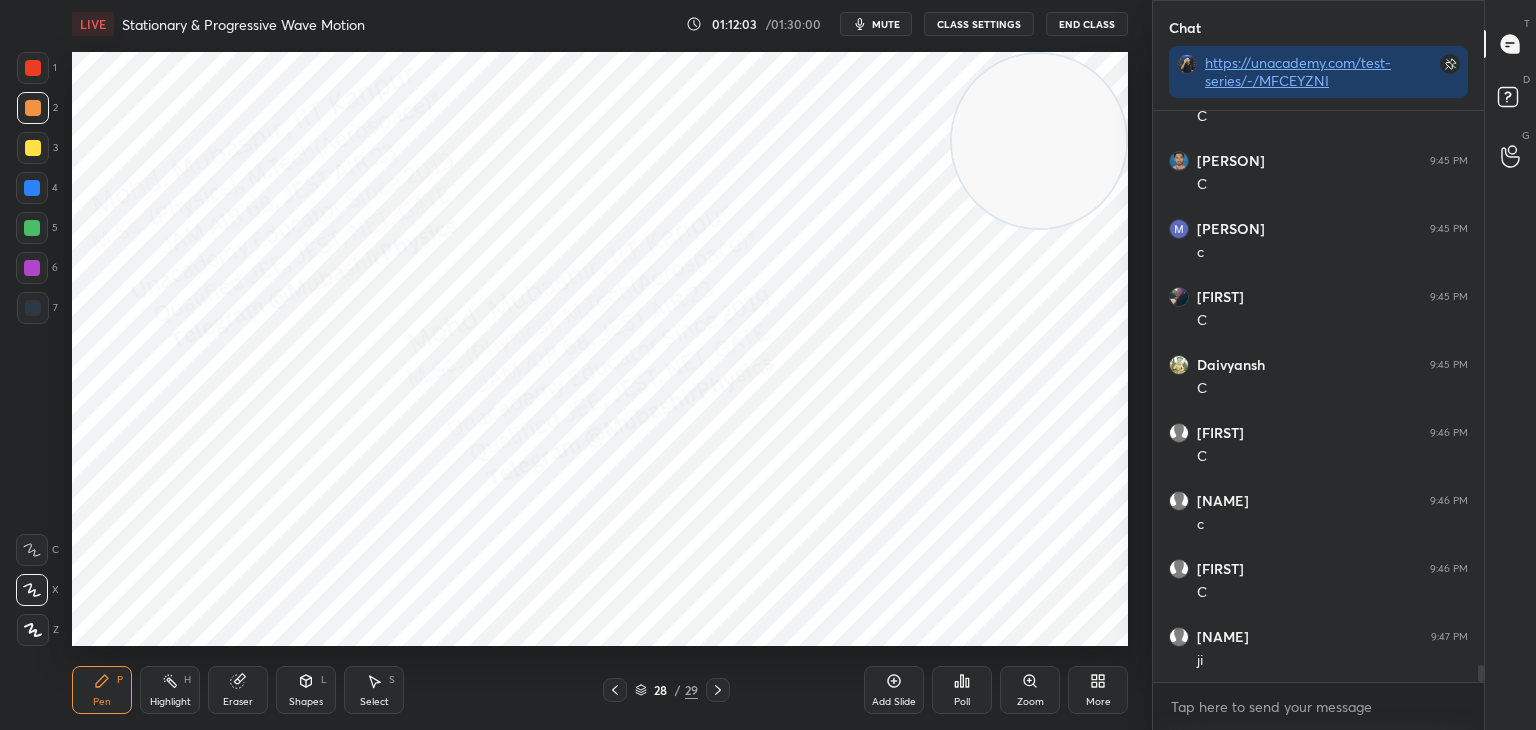scroll, scrollTop: 19168, scrollLeft: 0, axis: vertical 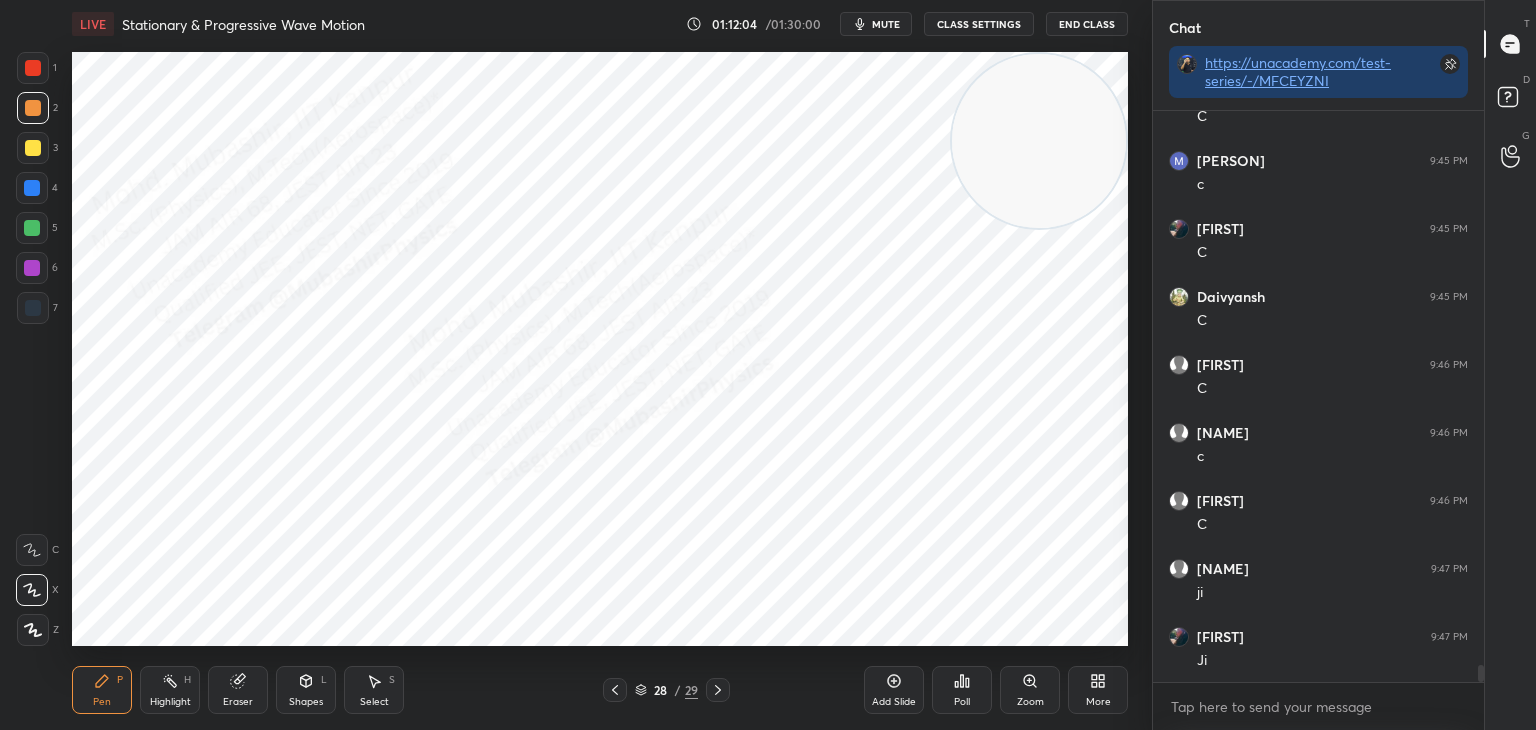 drag, startPoint x: 22, startPoint y: 268, endPoint x: 61, endPoint y: 241, distance: 47.434166 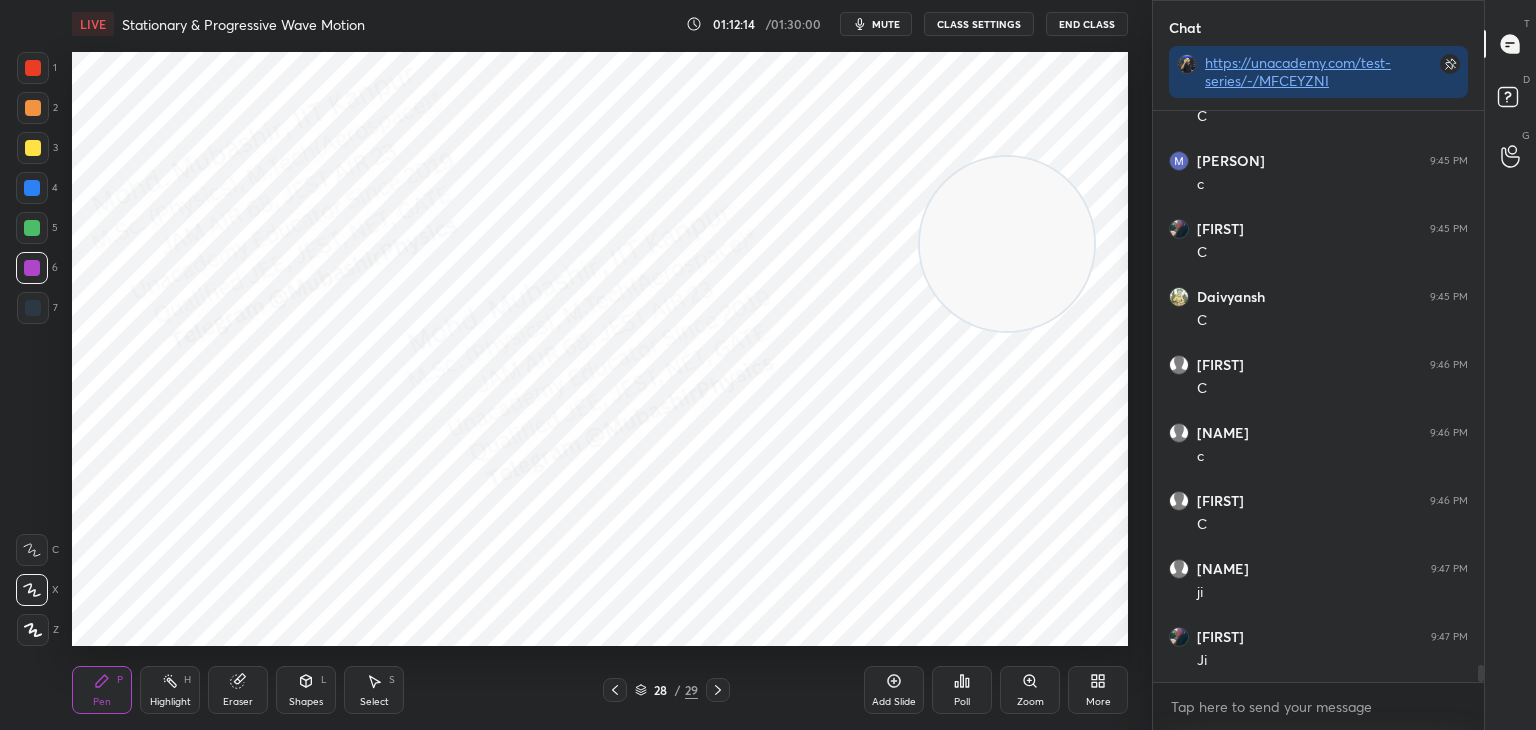 drag, startPoint x: 1032, startPoint y: 144, endPoint x: 966, endPoint y: 481, distance: 343.4021 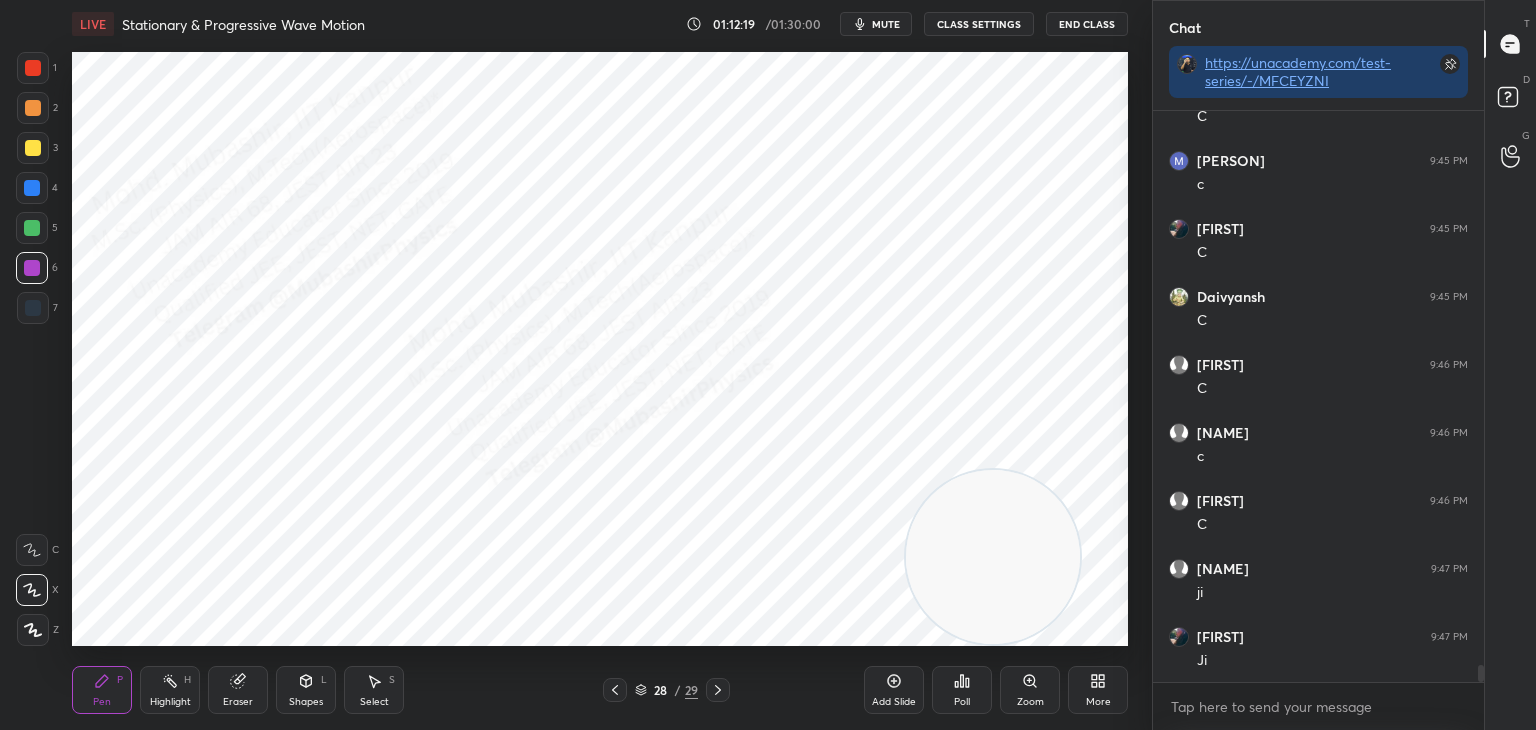drag, startPoint x: 310, startPoint y: 686, endPoint x: 300, endPoint y: 689, distance: 10.440307 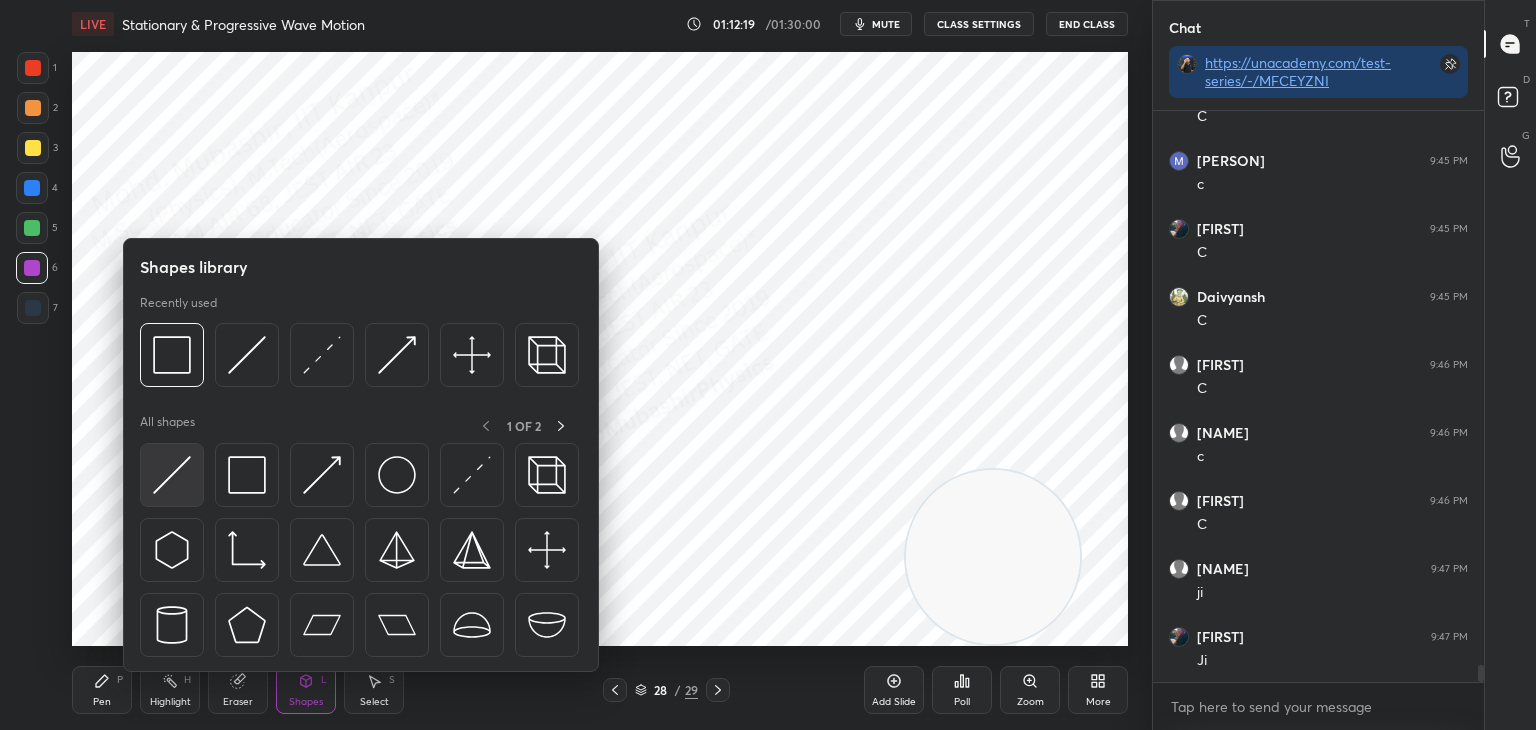click at bounding box center [172, 475] 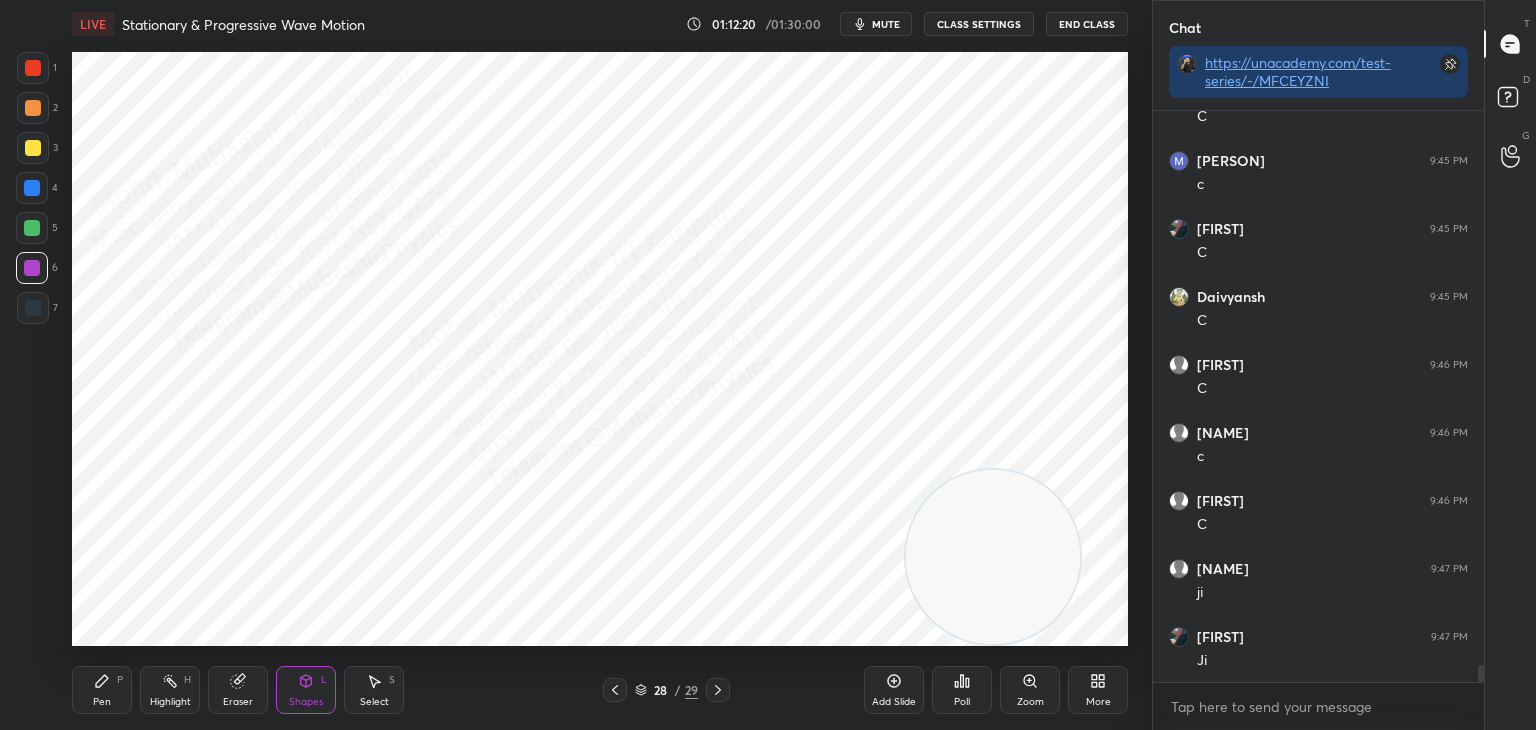 click at bounding box center [33, 308] 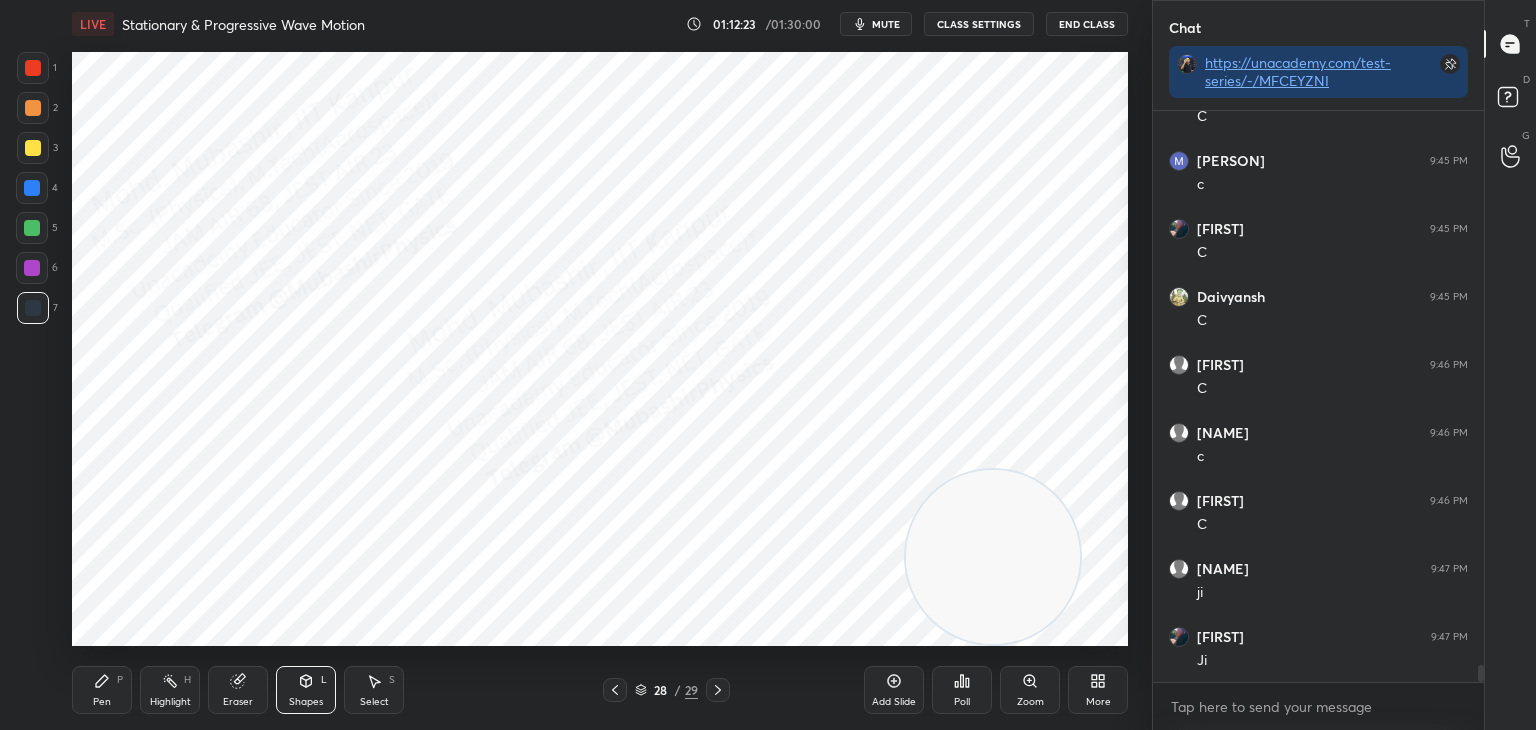 click 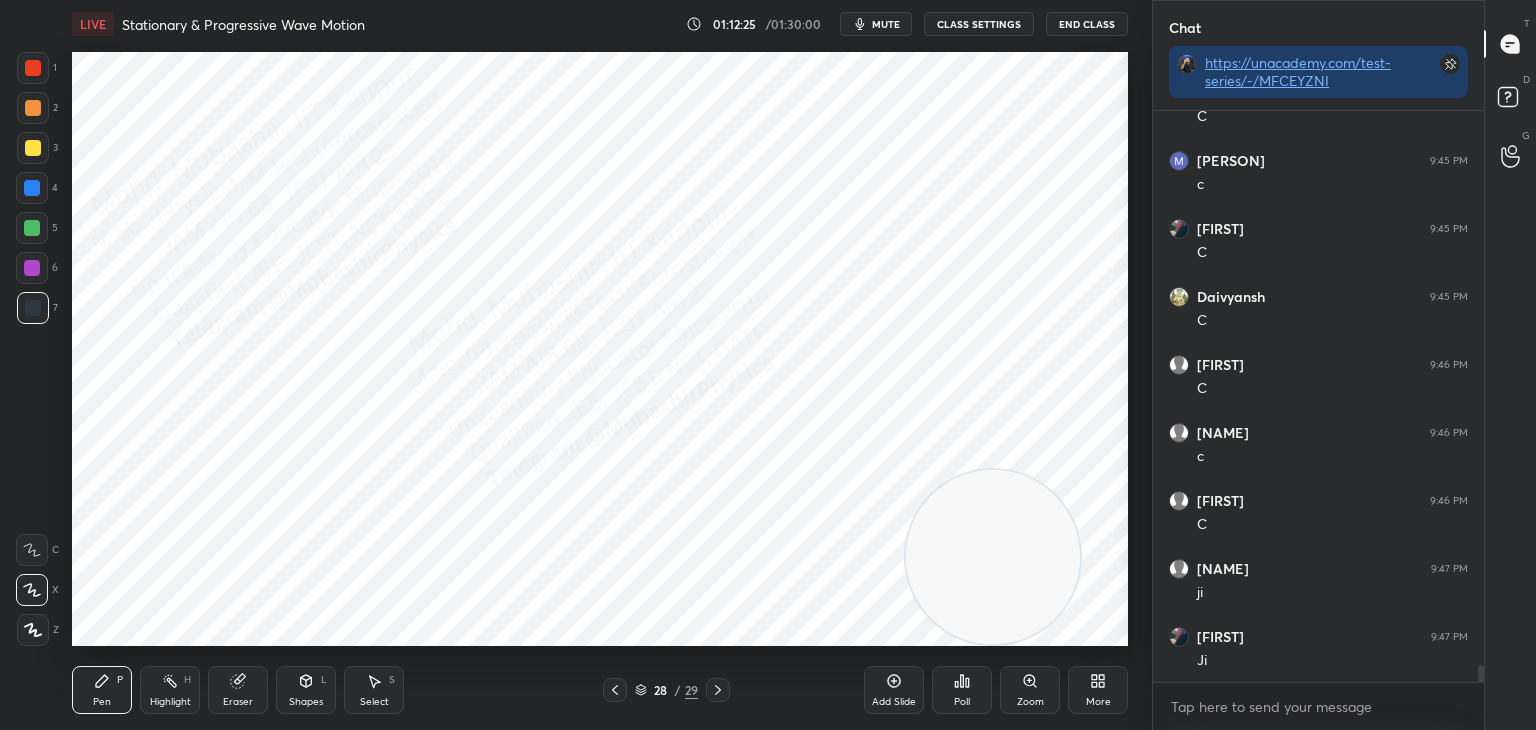 click at bounding box center (33, 108) 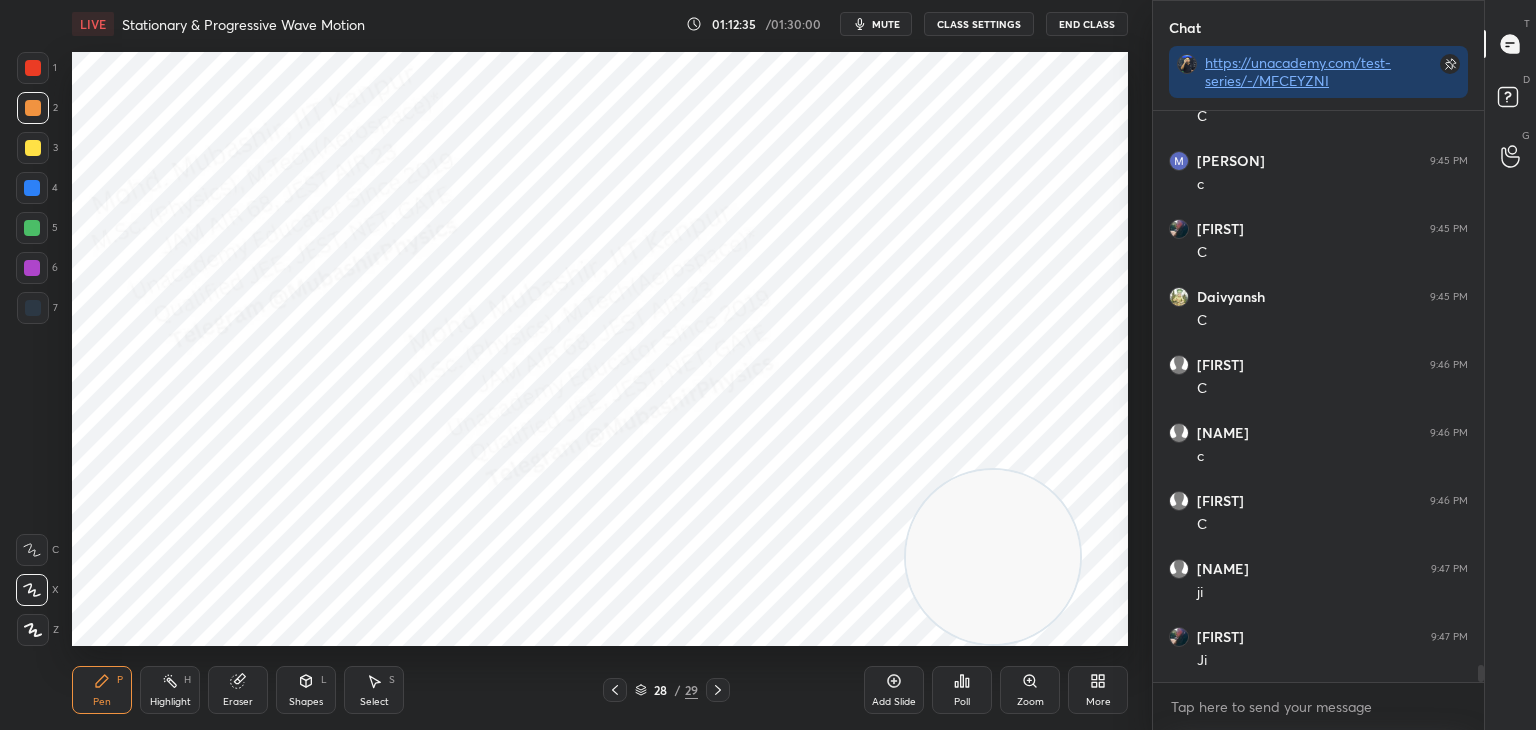 drag, startPoint x: 36, startPoint y: 181, endPoint x: 68, endPoint y: 198, distance: 36.23534 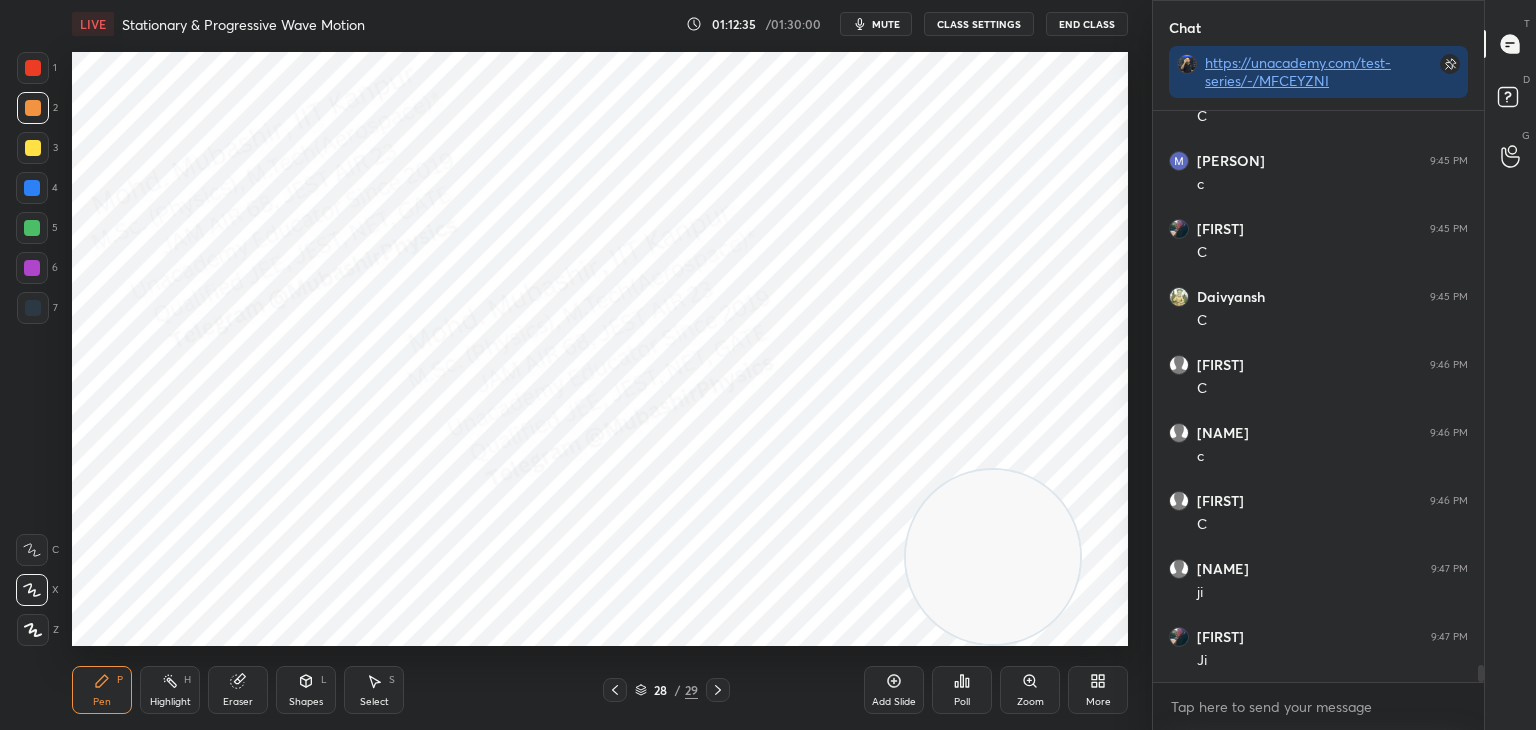 click at bounding box center [32, 188] 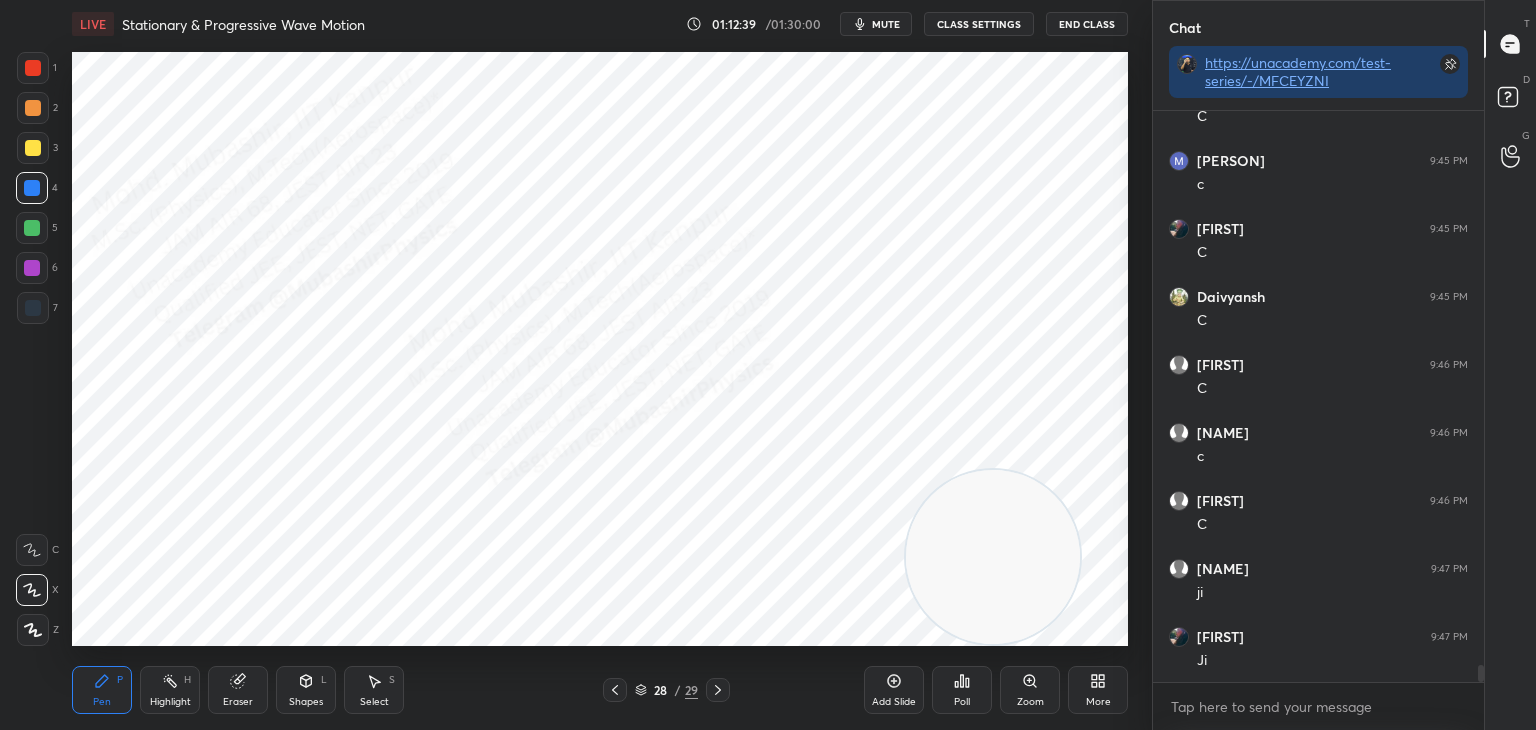 click at bounding box center [33, 108] 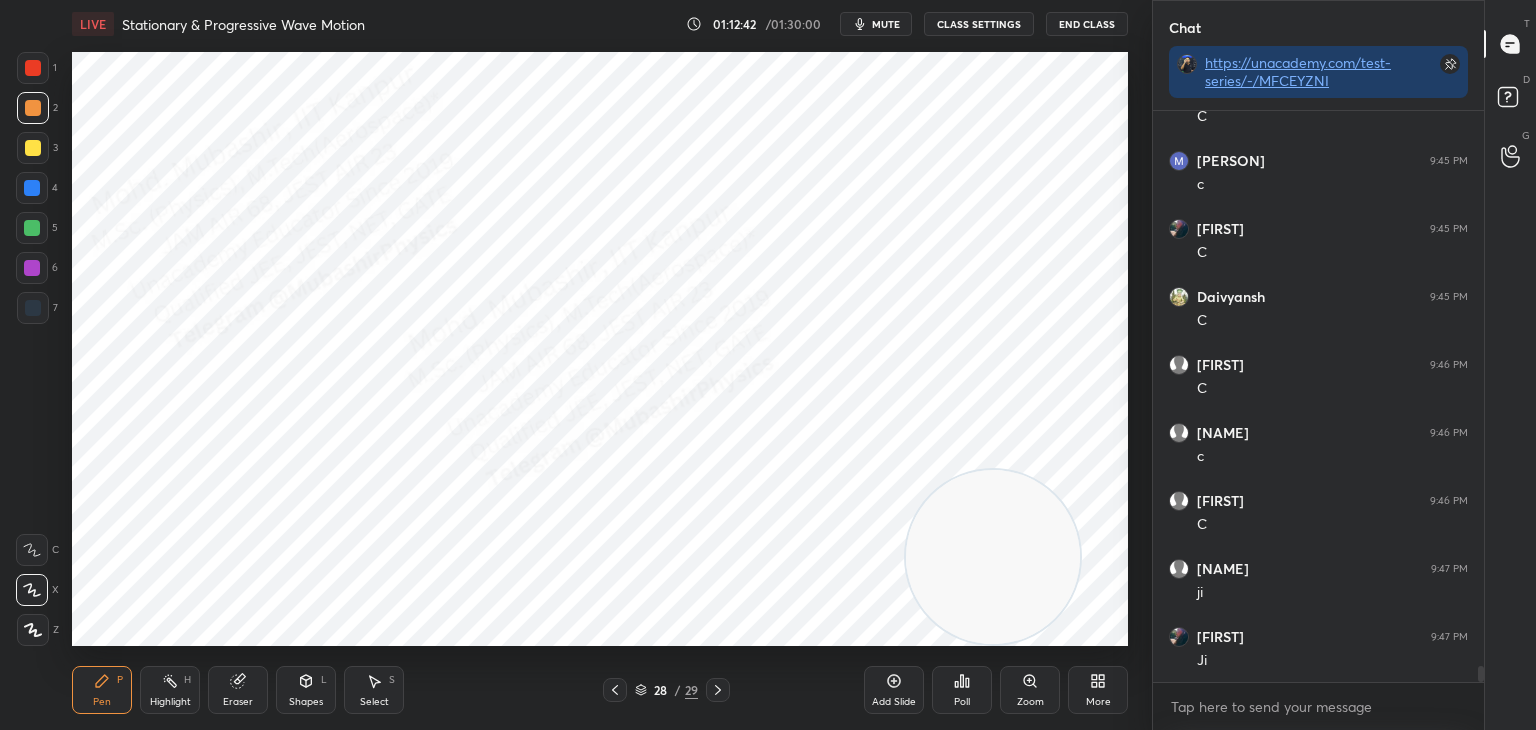 scroll, scrollTop: 19236, scrollLeft: 0, axis: vertical 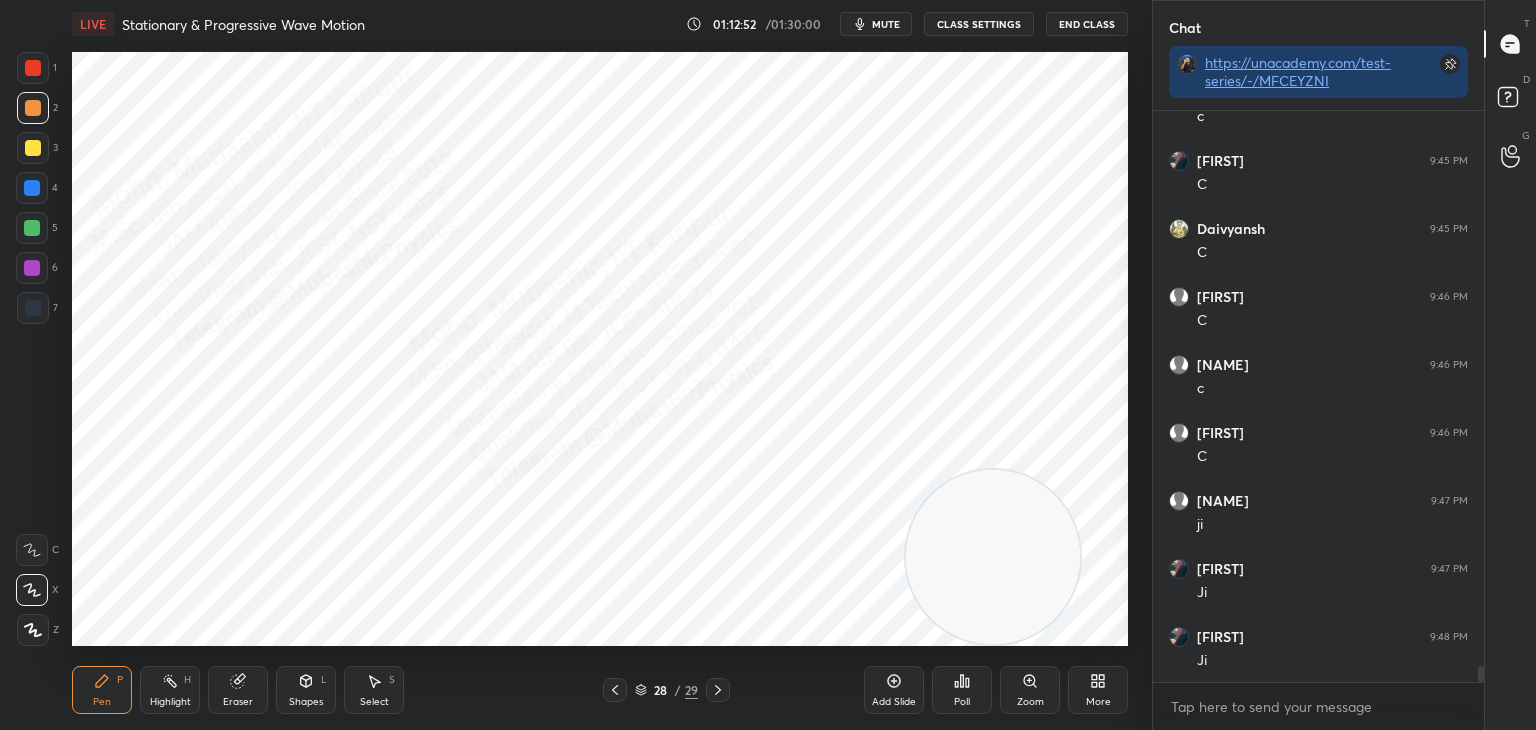 click at bounding box center [32, 188] 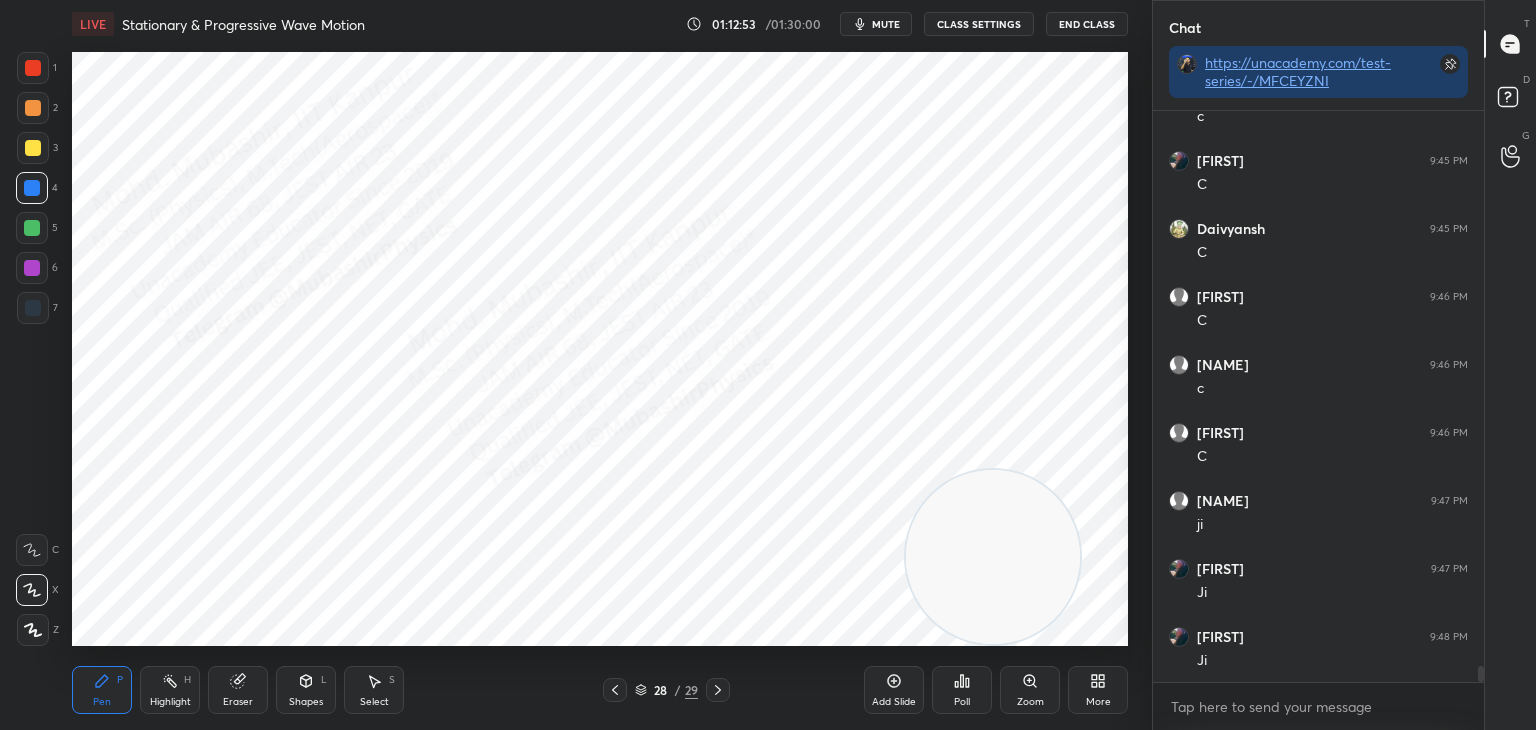 drag, startPoint x: 28, startPoint y: 225, endPoint x: 68, endPoint y: 266, distance: 57.280014 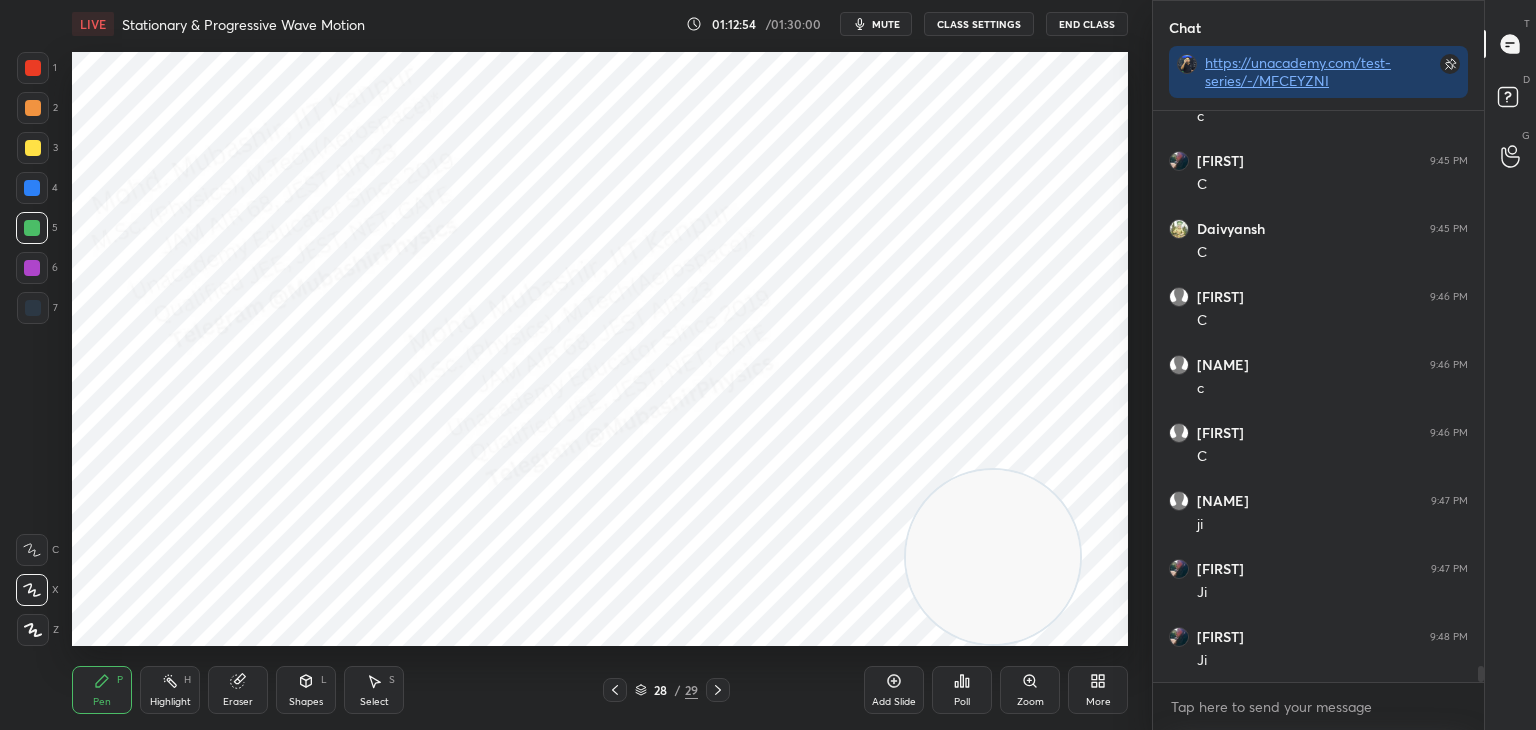 scroll, scrollTop: 19304, scrollLeft: 0, axis: vertical 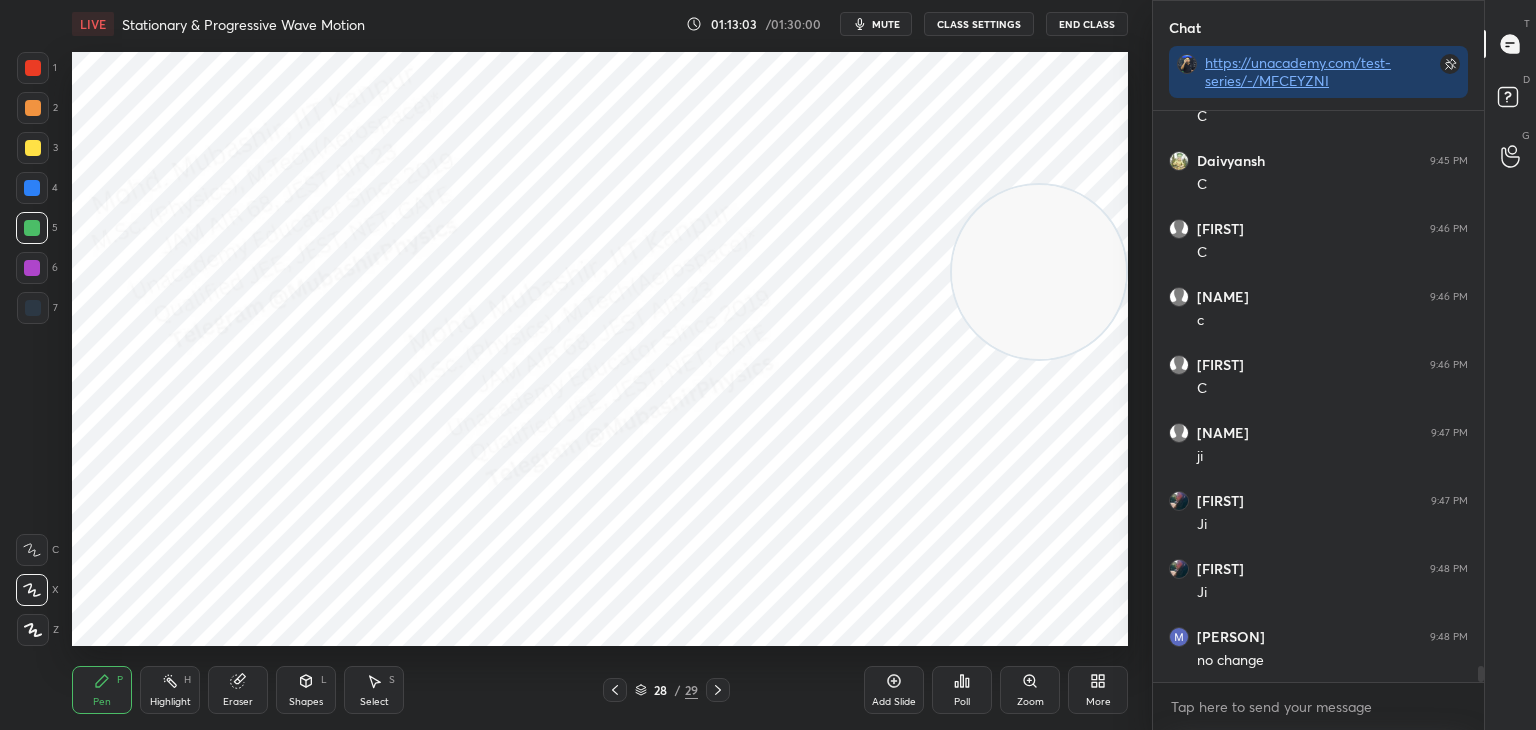 drag, startPoint x: 977, startPoint y: 453, endPoint x: 978, endPoint y: 272, distance: 181.00276 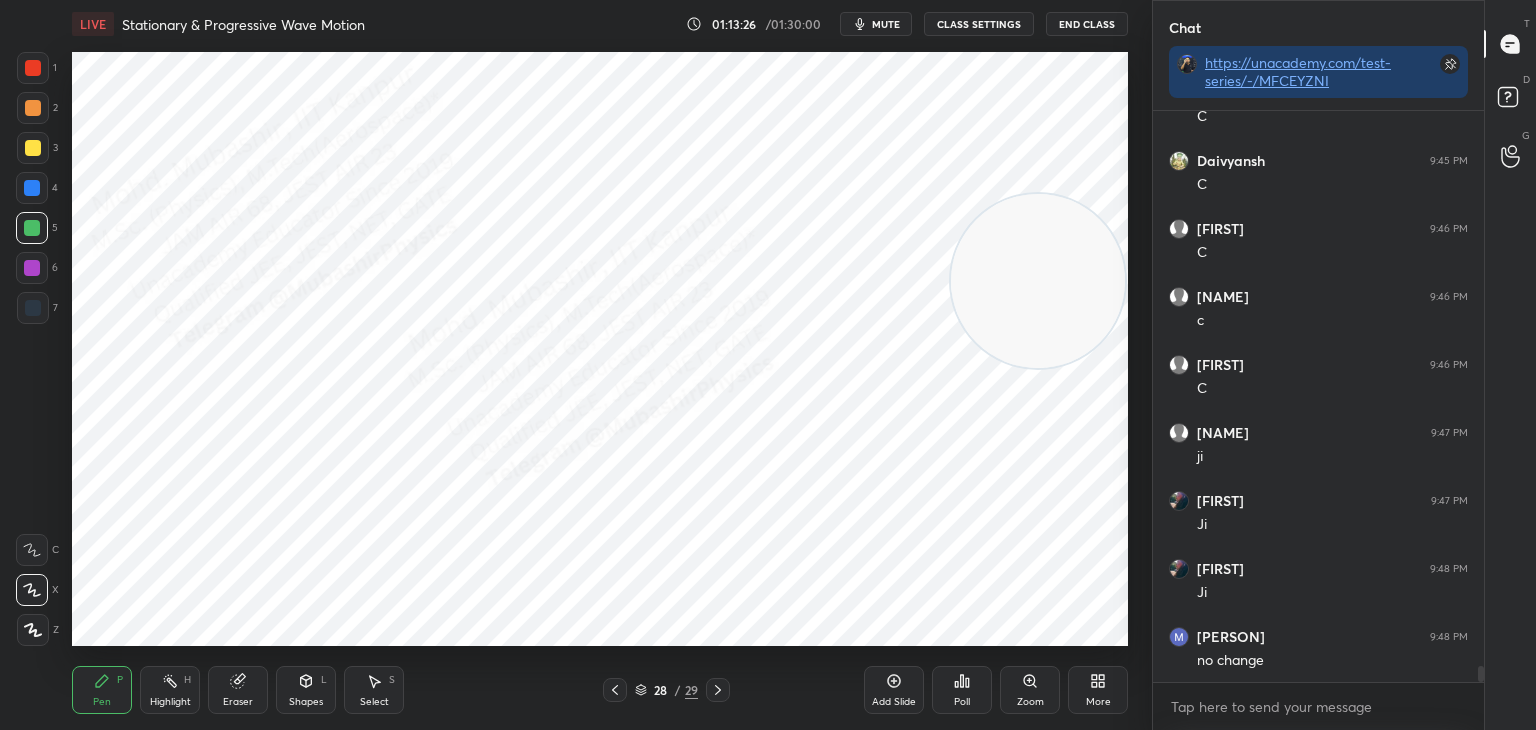 drag, startPoint x: 44, startPoint y: 186, endPoint x: 56, endPoint y: 200, distance: 18.439089 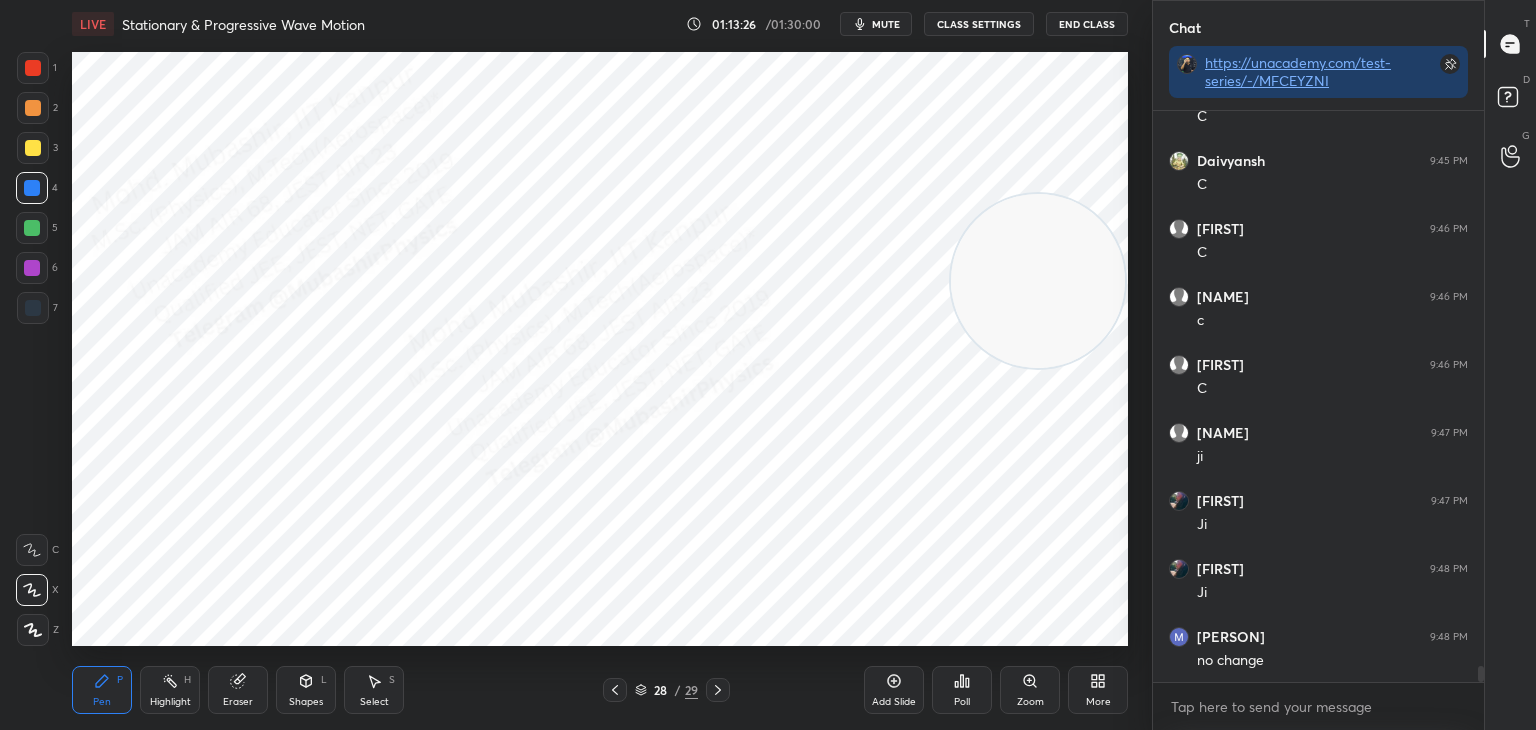 scroll, scrollTop: 19372, scrollLeft: 0, axis: vertical 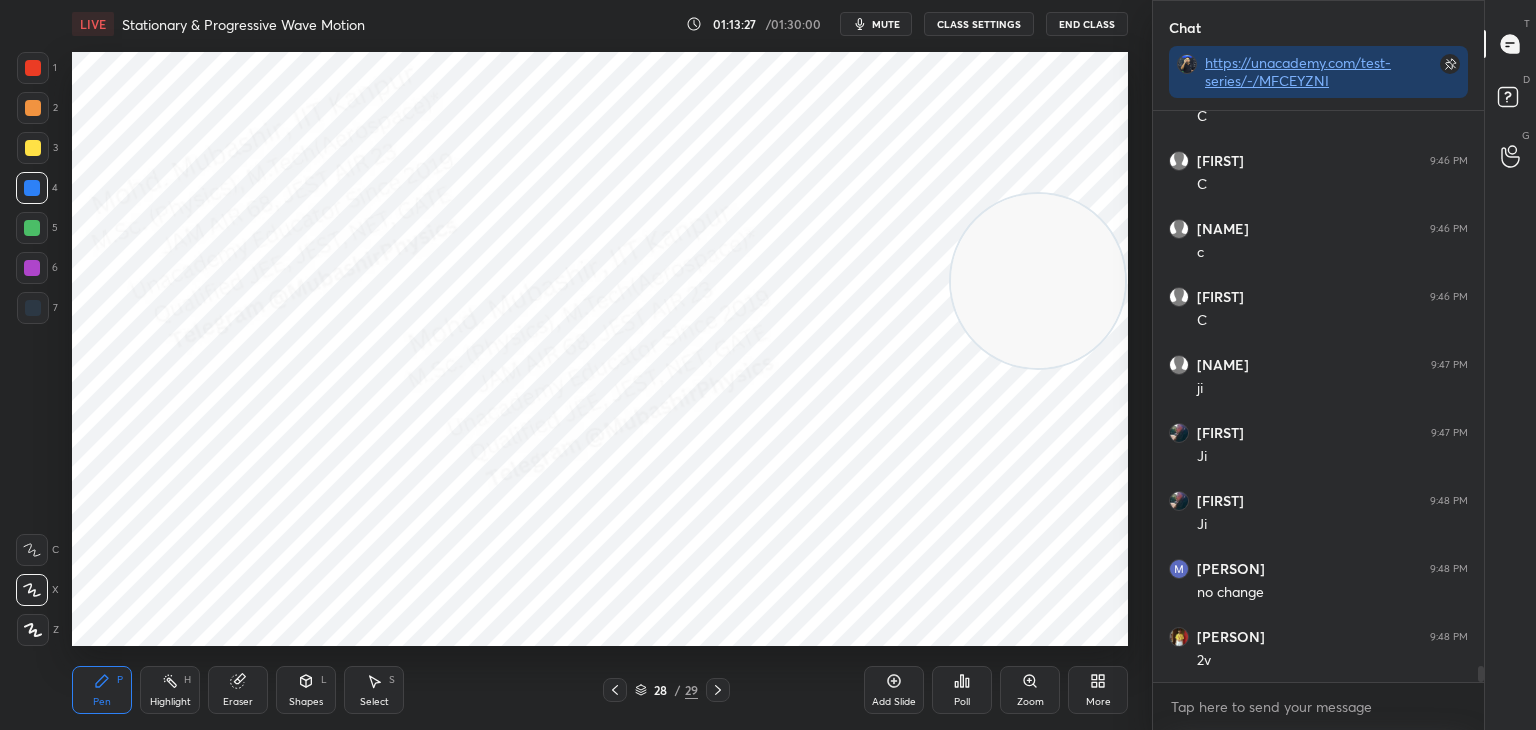 drag, startPoint x: 1096, startPoint y: 213, endPoint x: 1100, endPoint y: 202, distance: 11.7046995 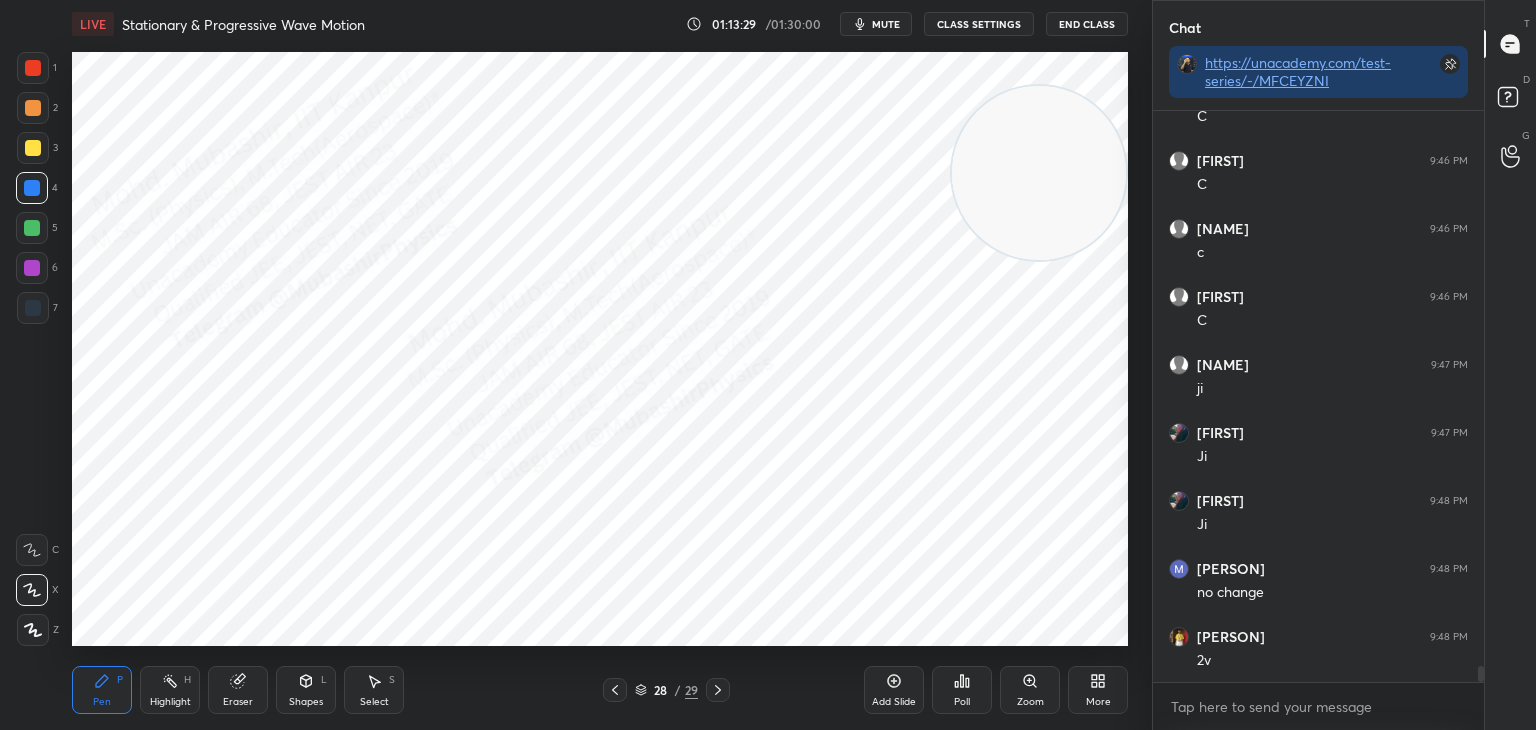 click on "mute" at bounding box center (886, 24) 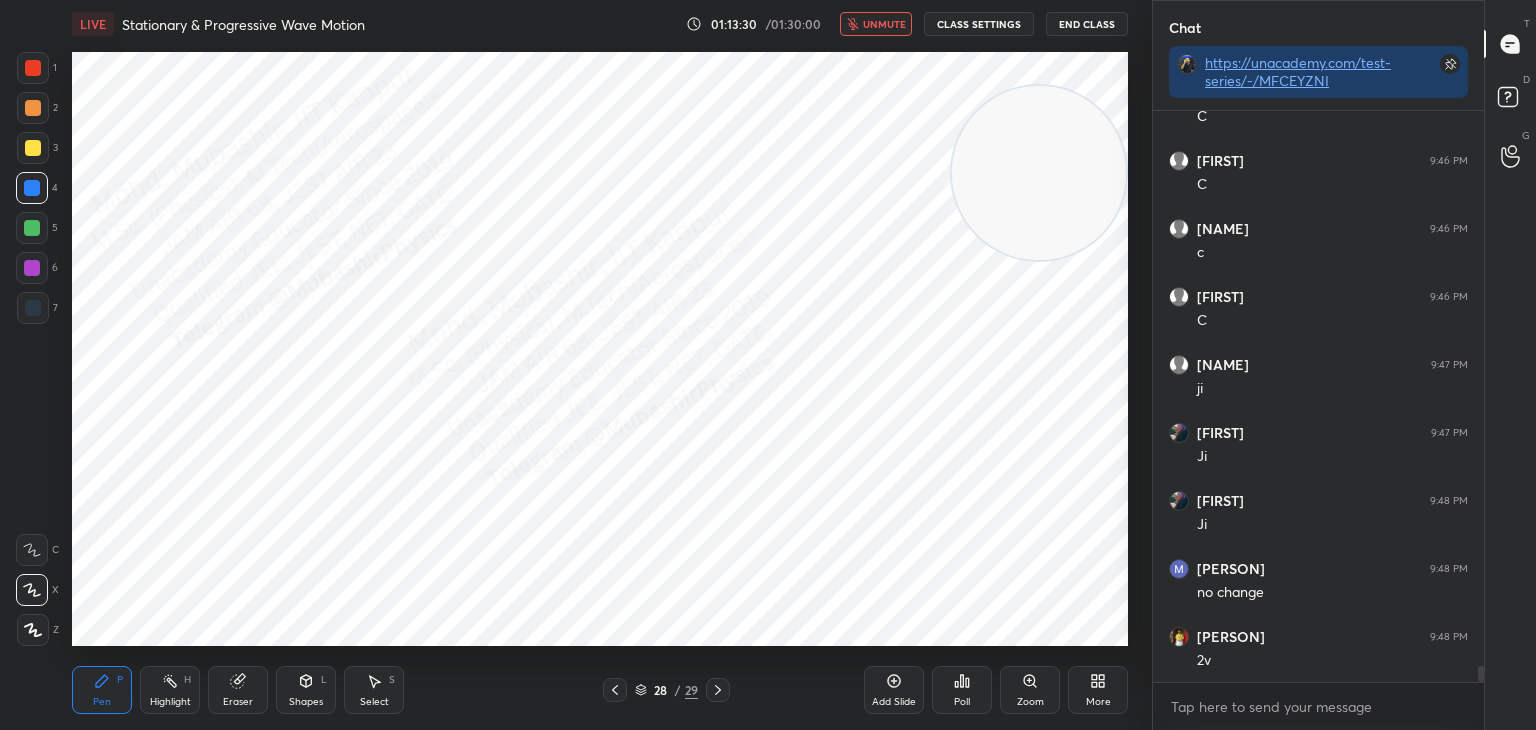 click on "unmute" at bounding box center [884, 24] 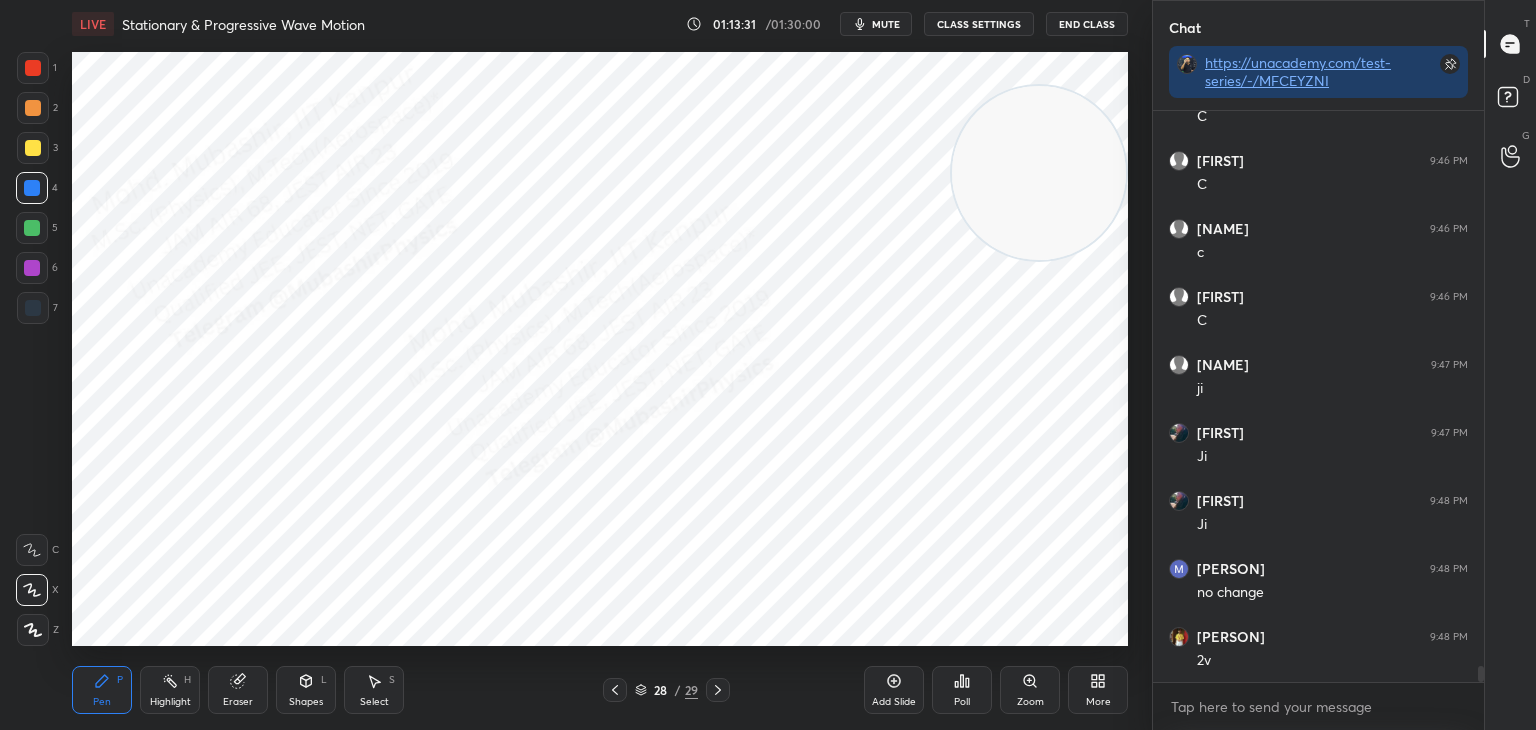 scroll, scrollTop: 19440, scrollLeft: 0, axis: vertical 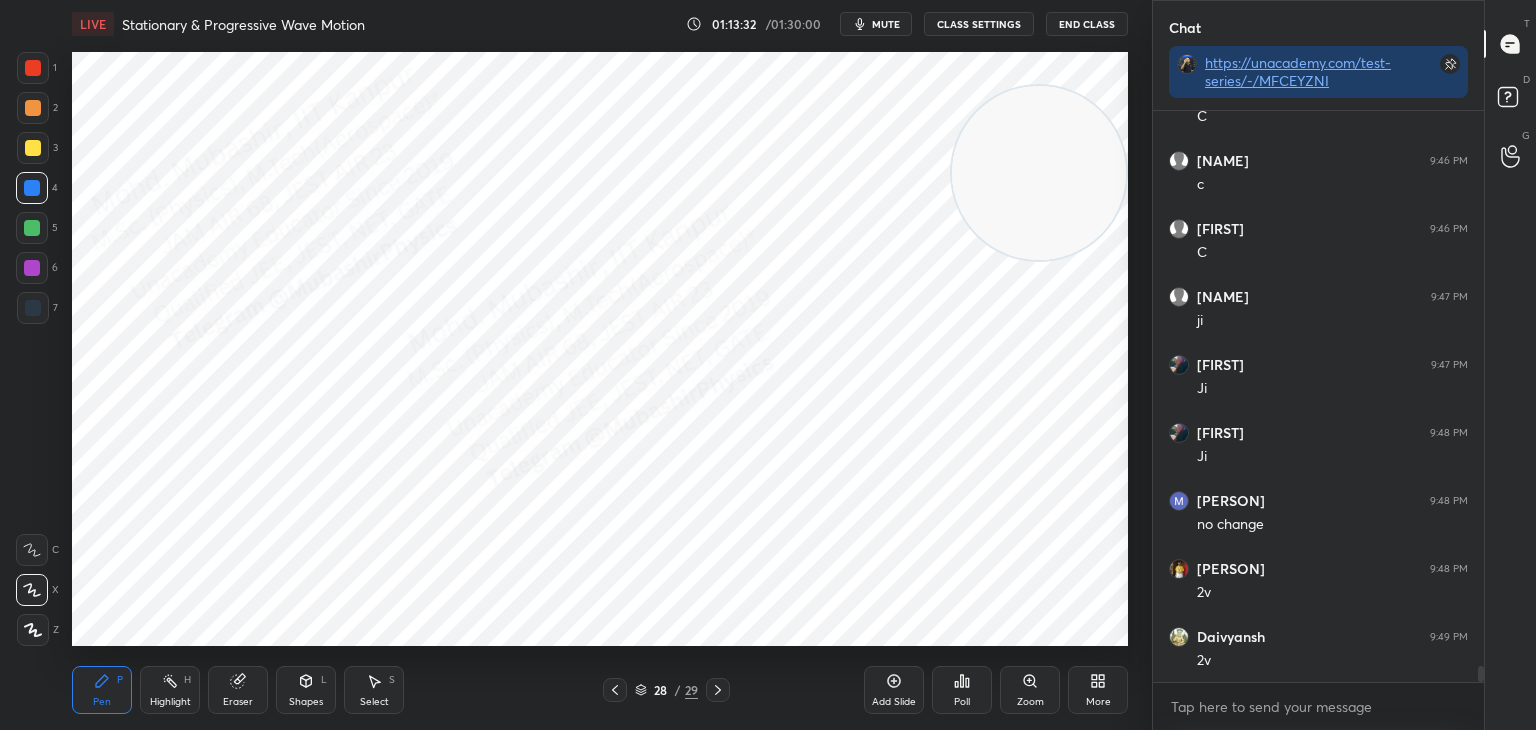 click on "mute" at bounding box center [876, 24] 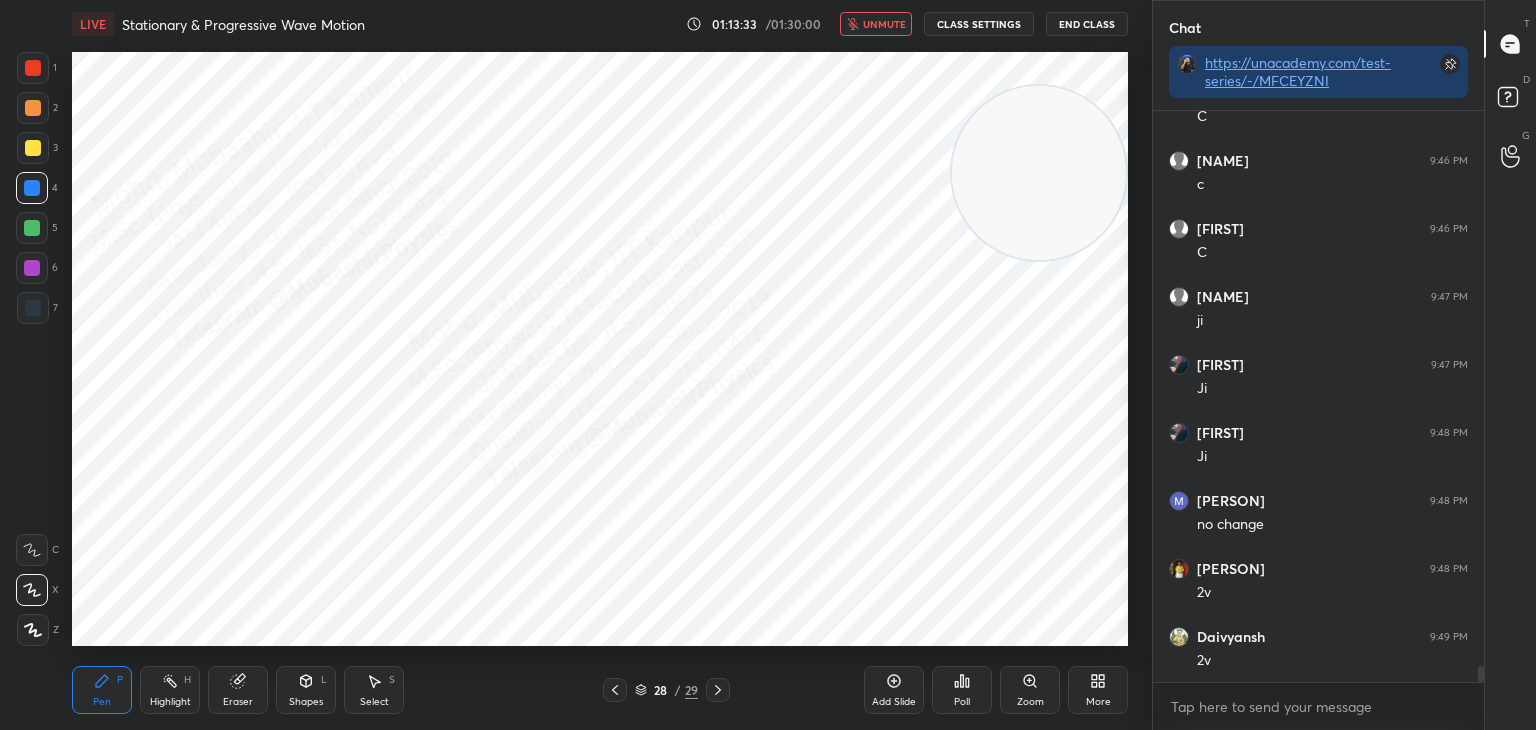 scroll, scrollTop: 19508, scrollLeft: 0, axis: vertical 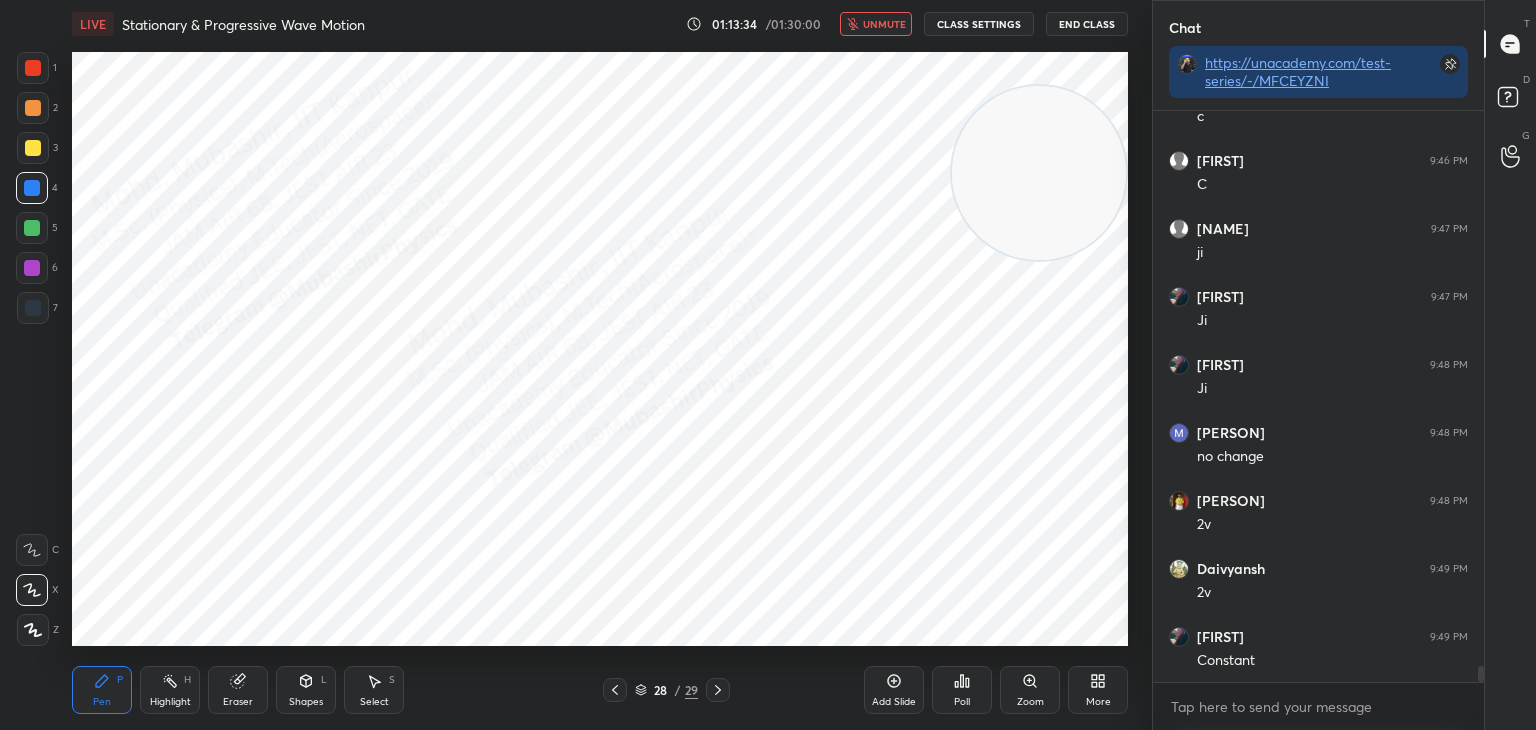 drag, startPoint x: 368, startPoint y: 694, endPoint x: 377, endPoint y: 681, distance: 15.811388 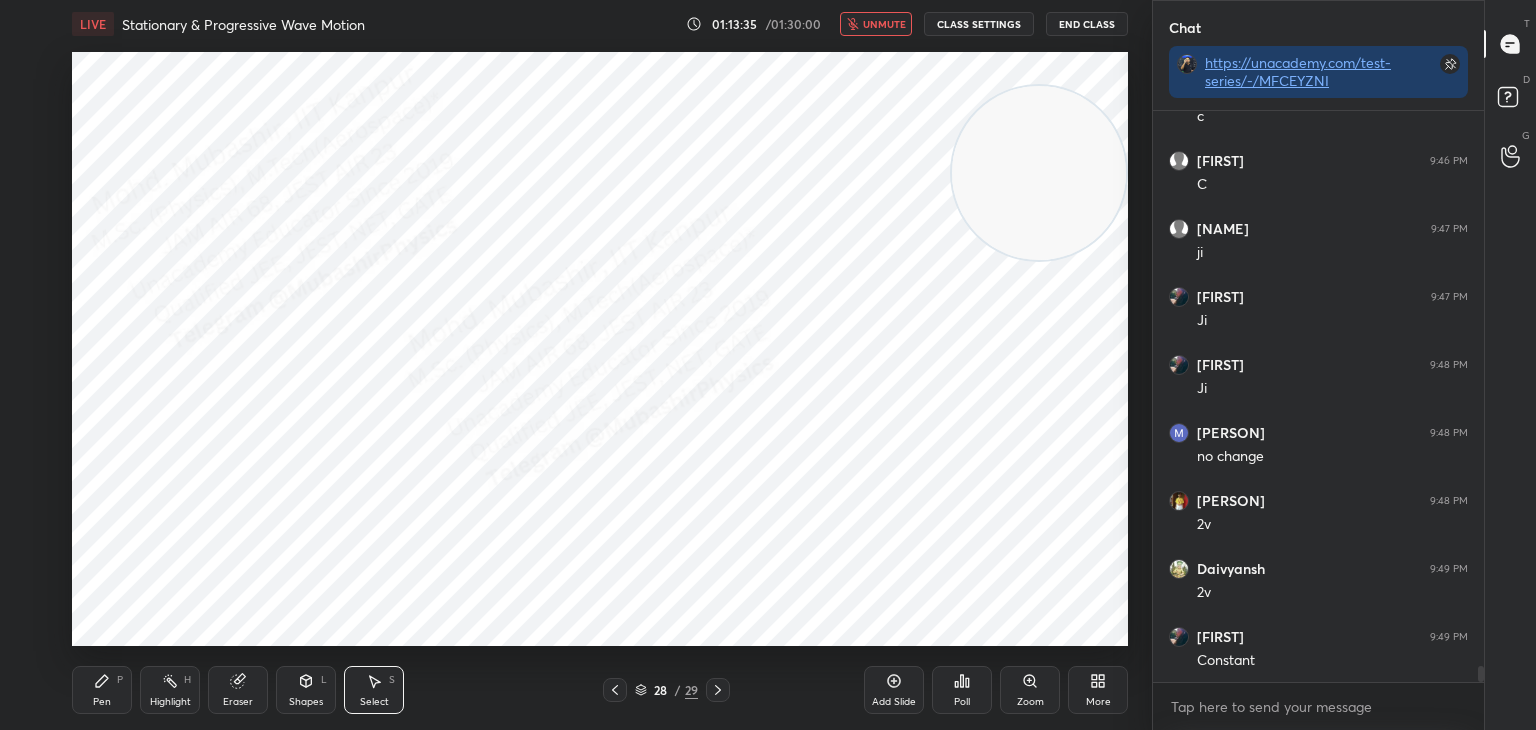 drag, startPoint x: 884, startPoint y: 25, endPoint x: 868, endPoint y: 40, distance: 21.931713 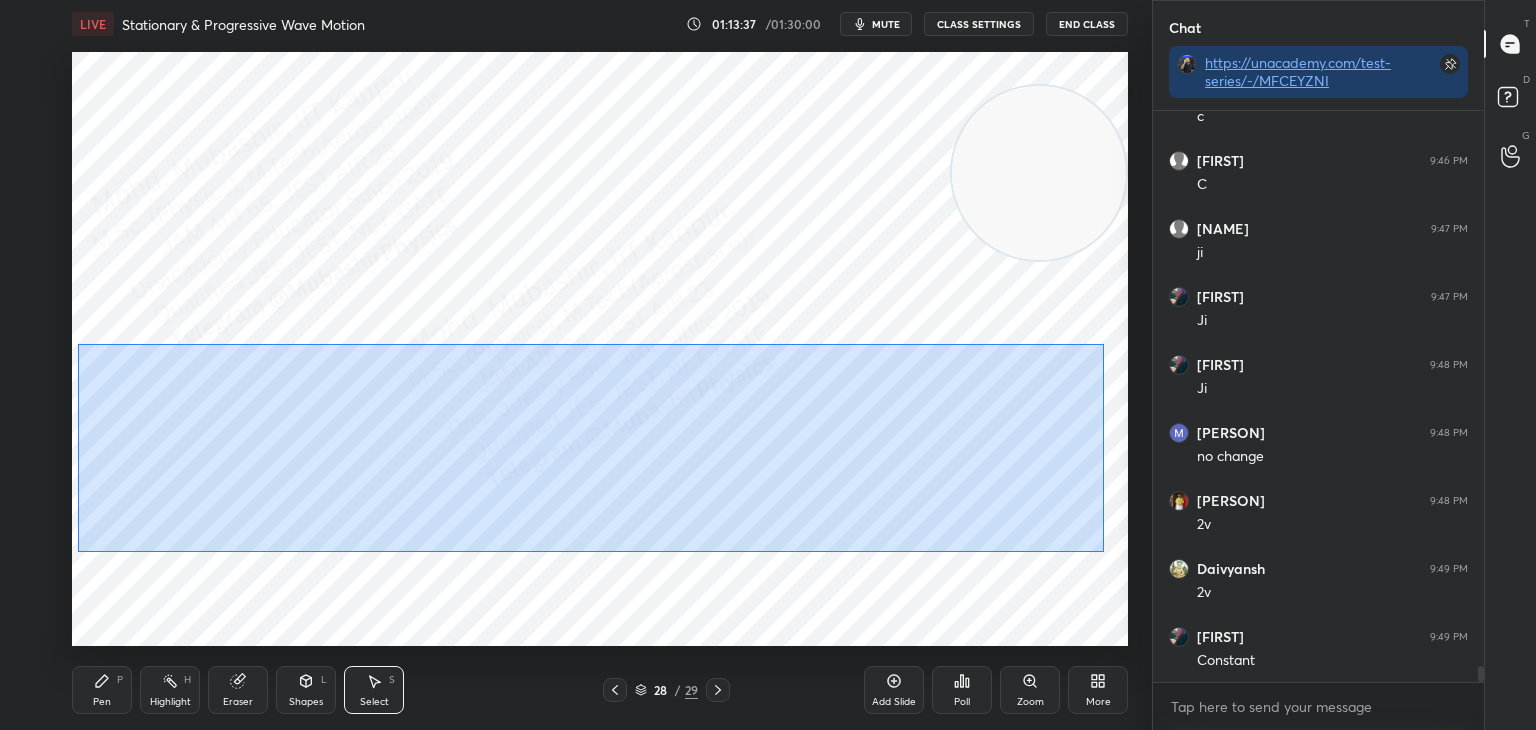 drag, startPoint x: 78, startPoint y: 344, endPoint x: 1086, endPoint y: 530, distance: 1025.0171 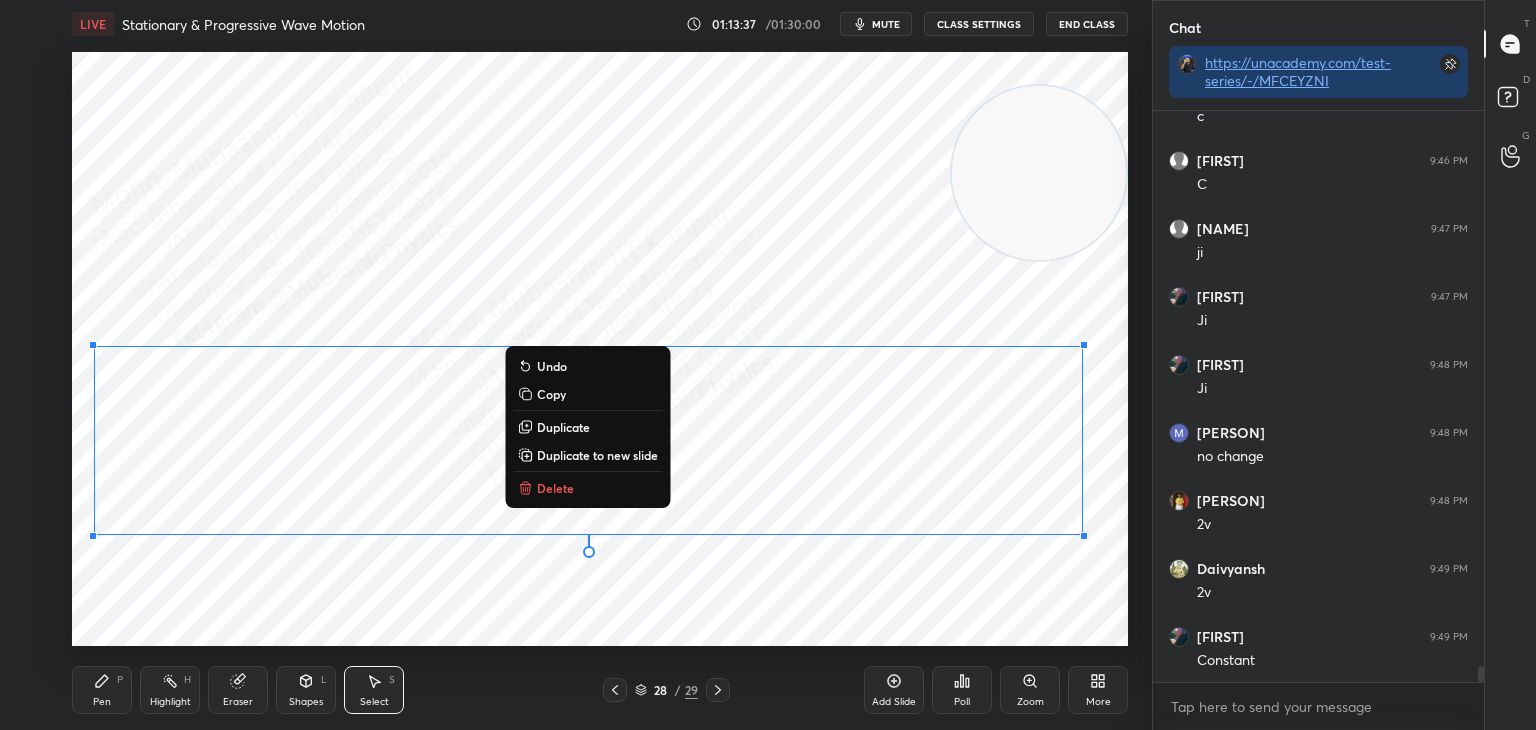 scroll, scrollTop: 19576, scrollLeft: 0, axis: vertical 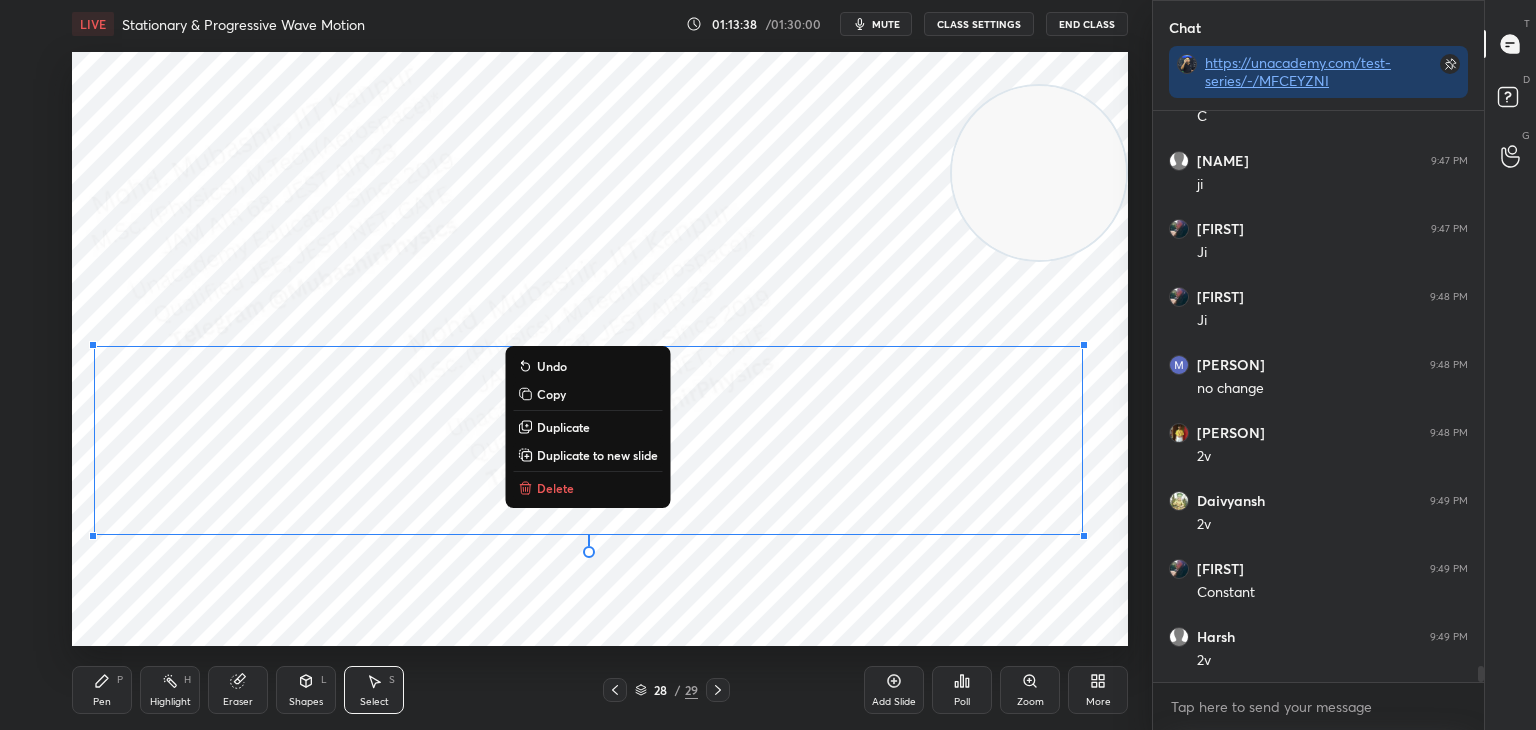 click on "Copy" at bounding box center [587, 394] 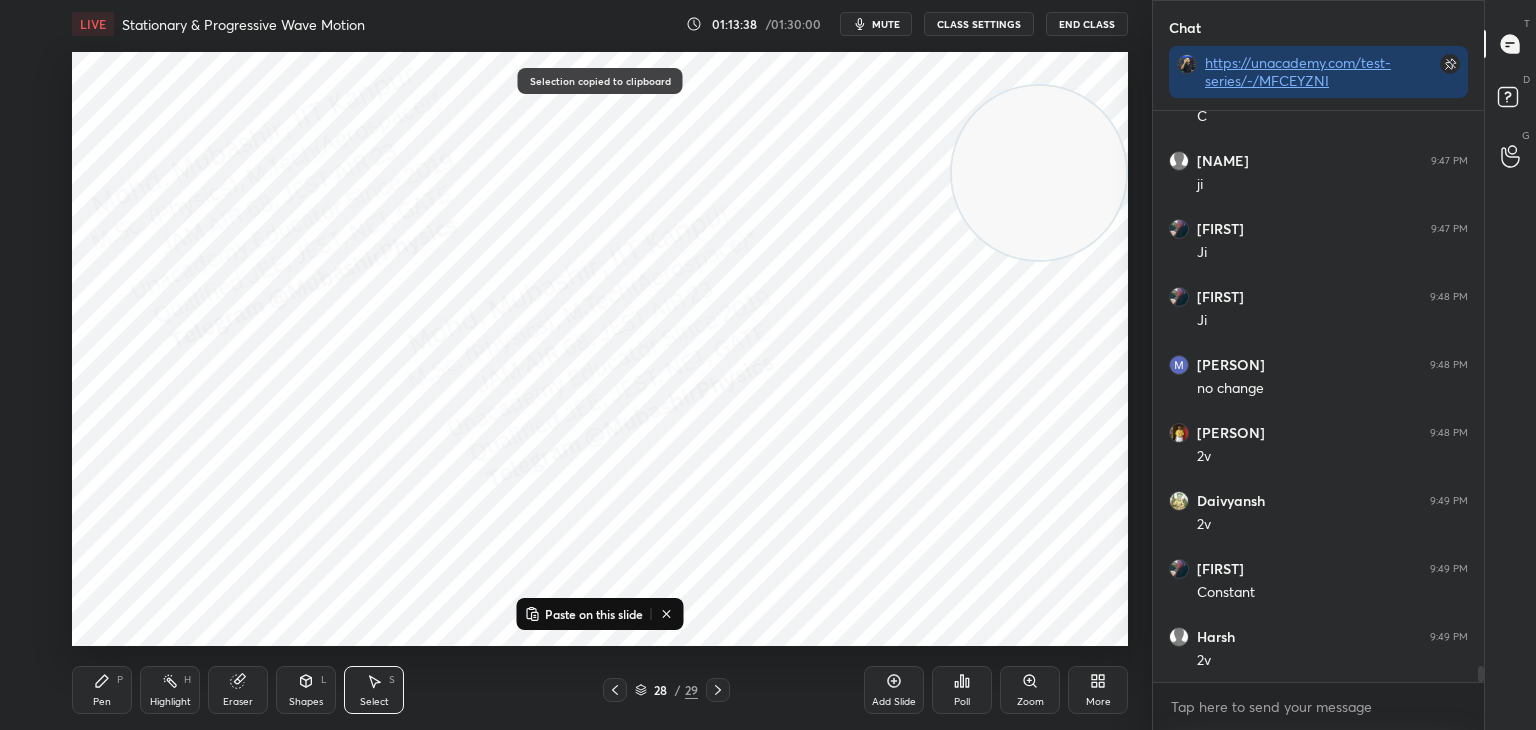 click 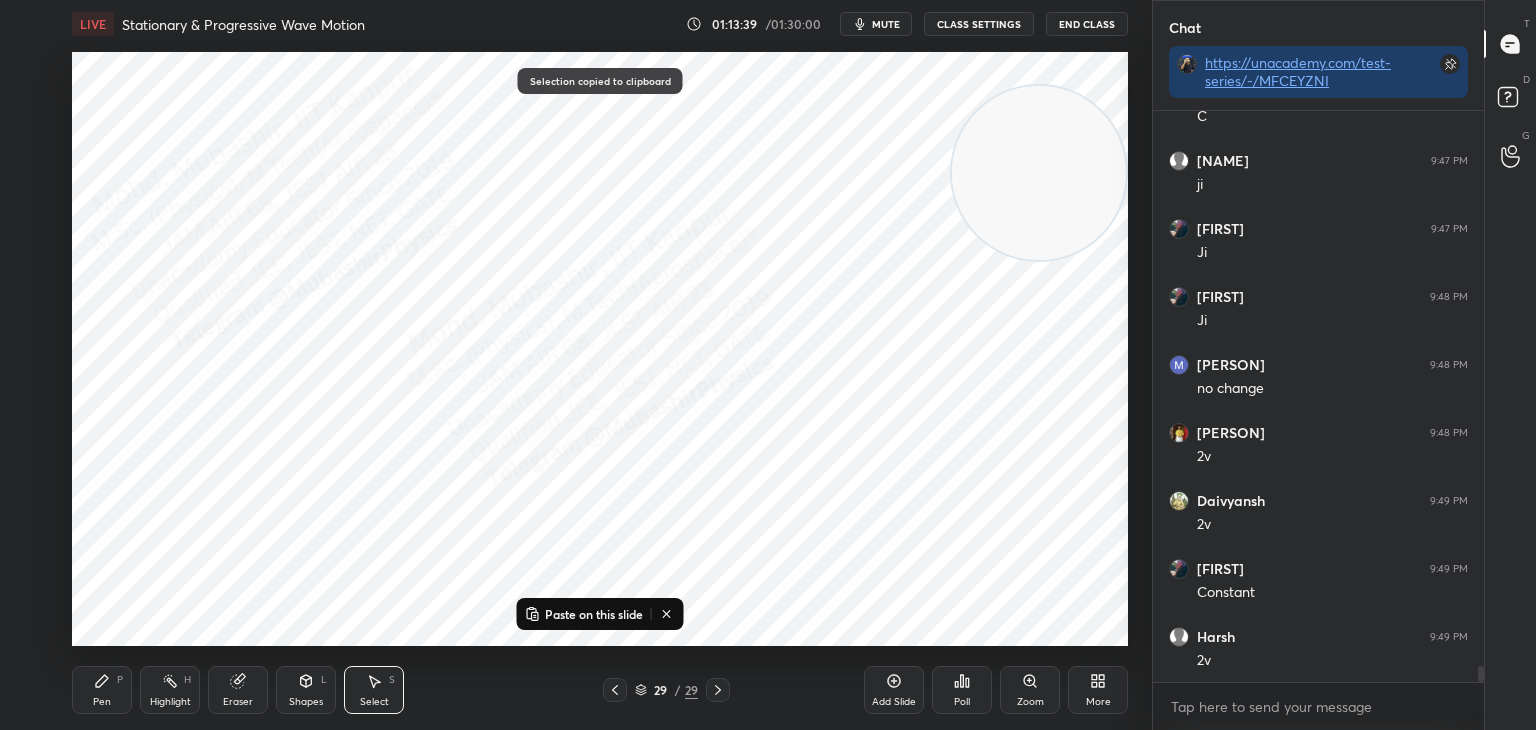 drag, startPoint x: 588, startPoint y: 610, endPoint x: 593, endPoint y: 594, distance: 16.763054 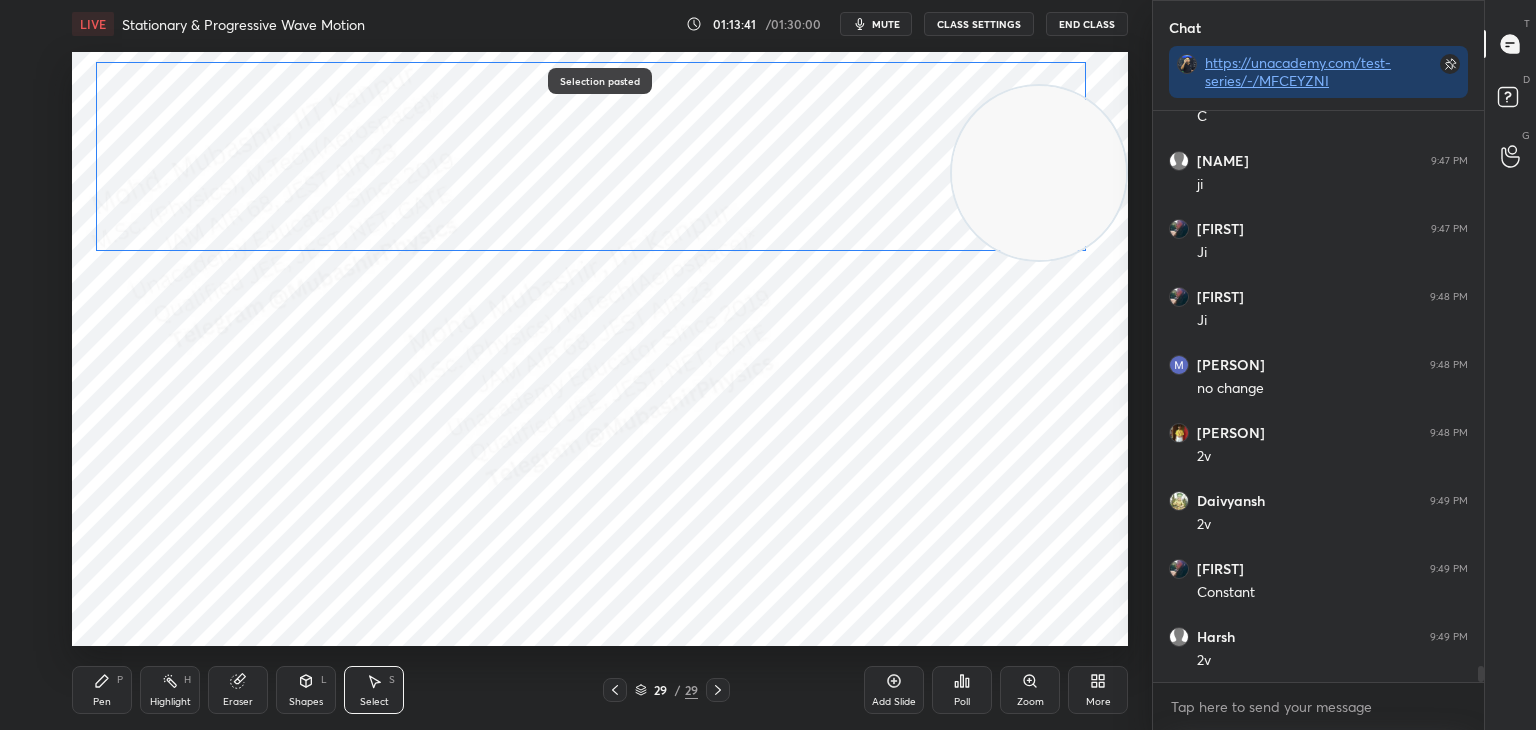 drag, startPoint x: 365, startPoint y: 229, endPoint x: 352, endPoint y: 158, distance: 72.18033 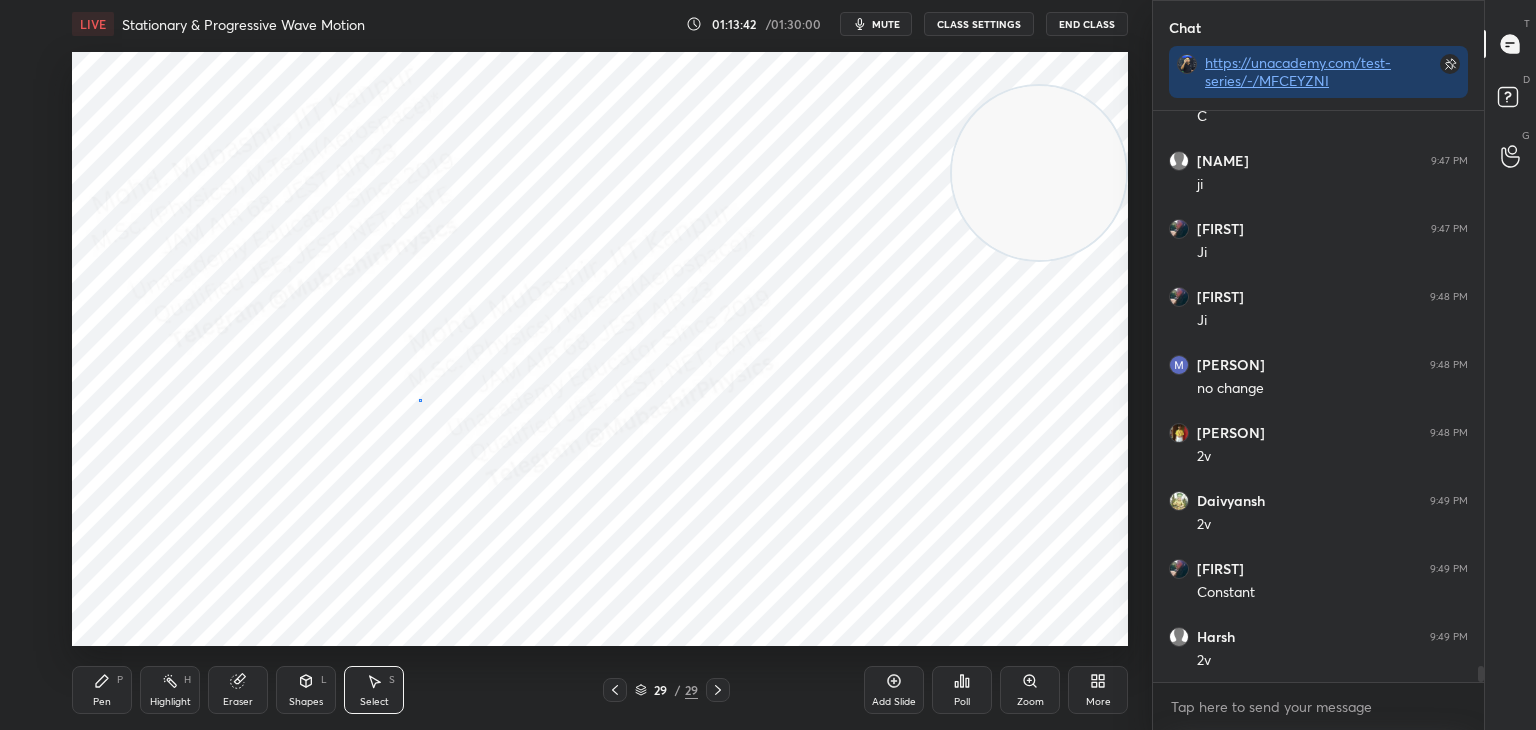 drag, startPoint x: 420, startPoint y: 400, endPoint x: 644, endPoint y: 544, distance: 266.29306 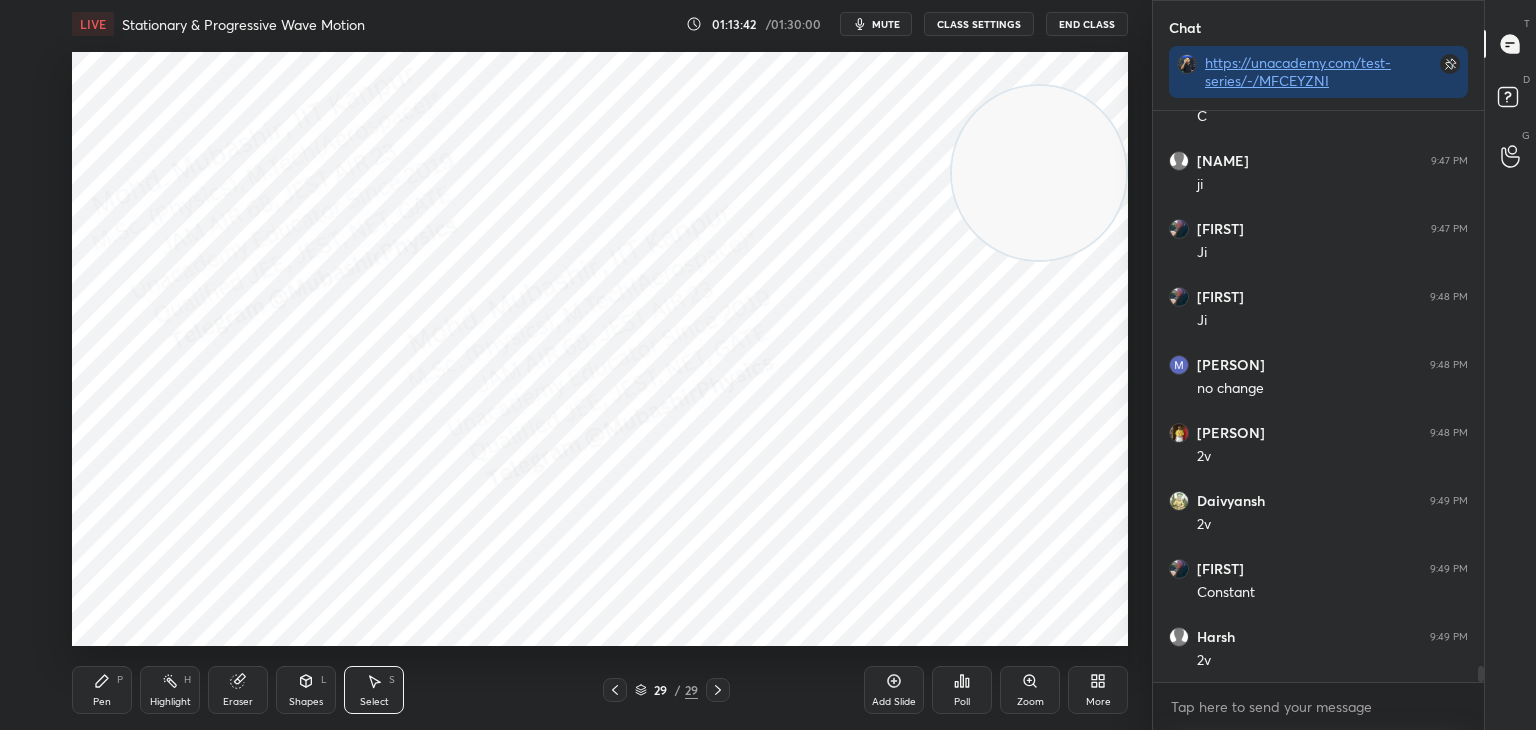 drag, startPoint x: 592, startPoint y: 658, endPoint x: 580, endPoint y: 674, distance: 20 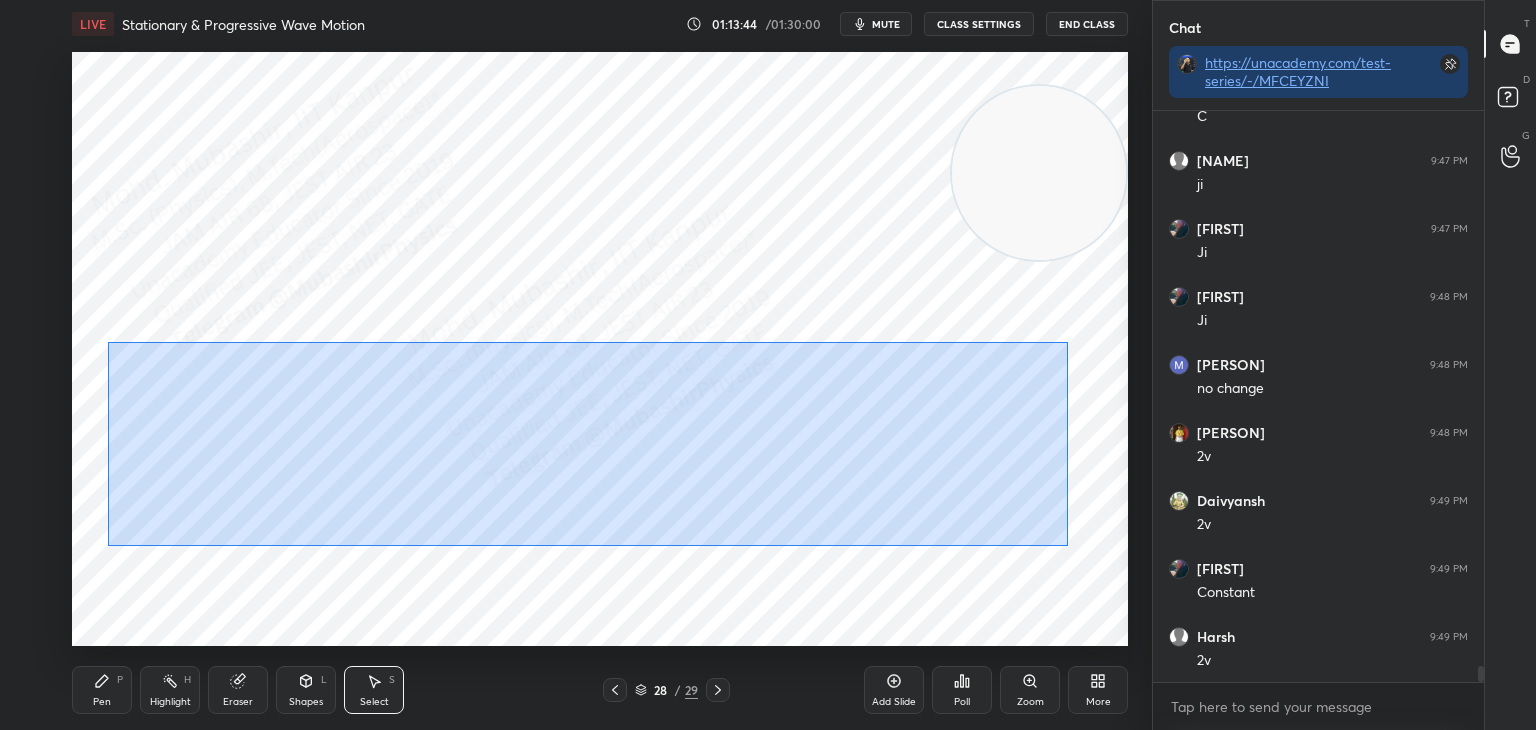 drag, startPoint x: 108, startPoint y: 342, endPoint x: 1068, endPoint y: 546, distance: 981.43567 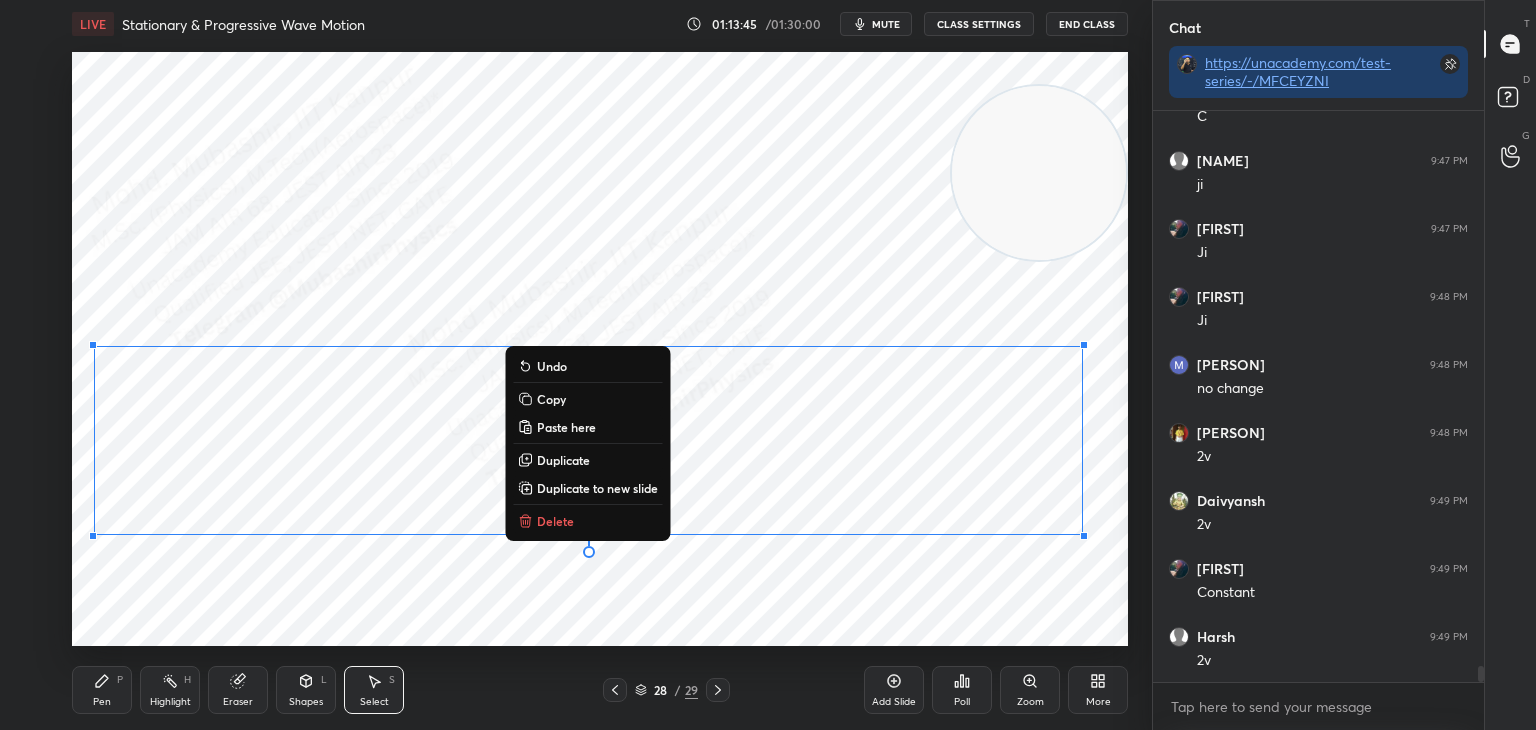 click on "Delete" at bounding box center [555, 521] 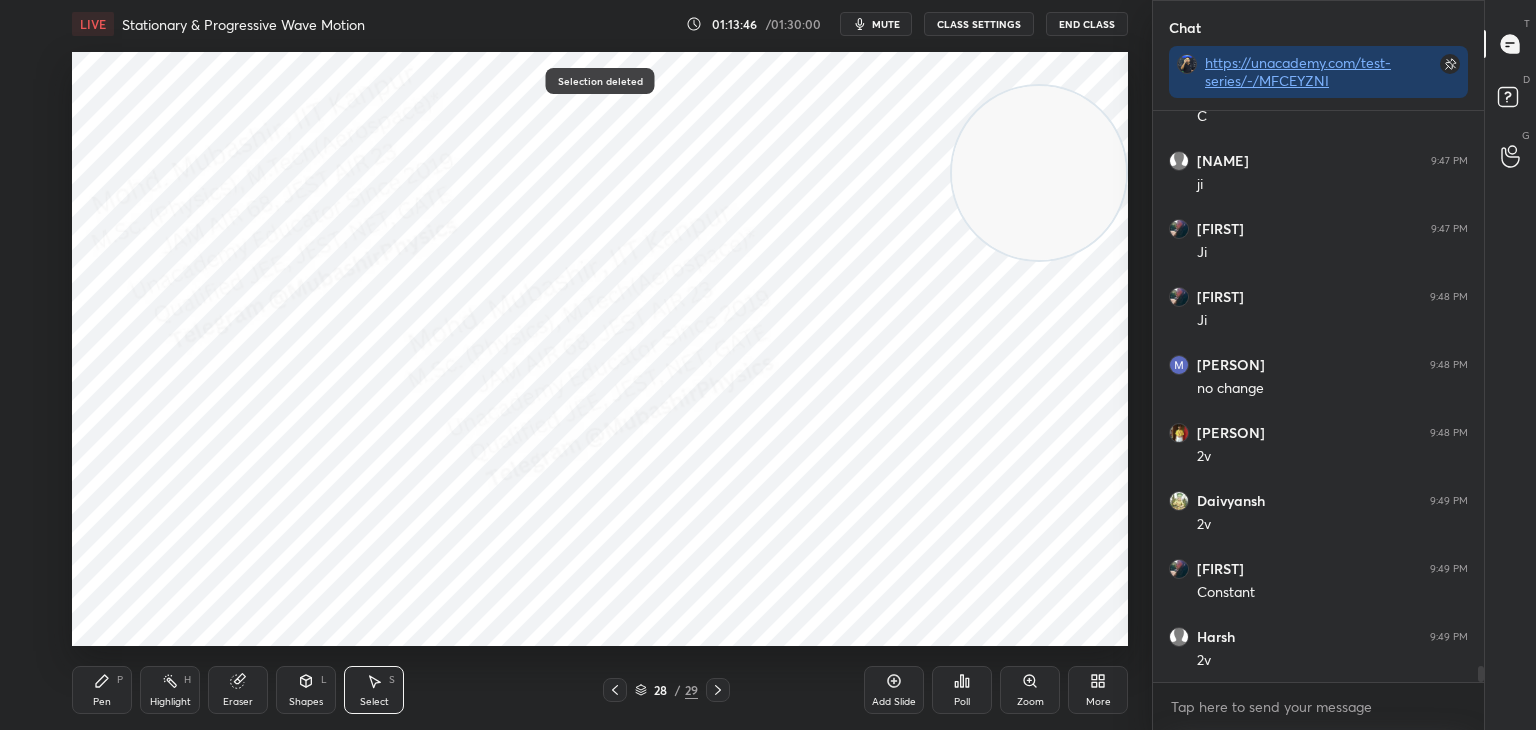 scroll, scrollTop: 19644, scrollLeft: 0, axis: vertical 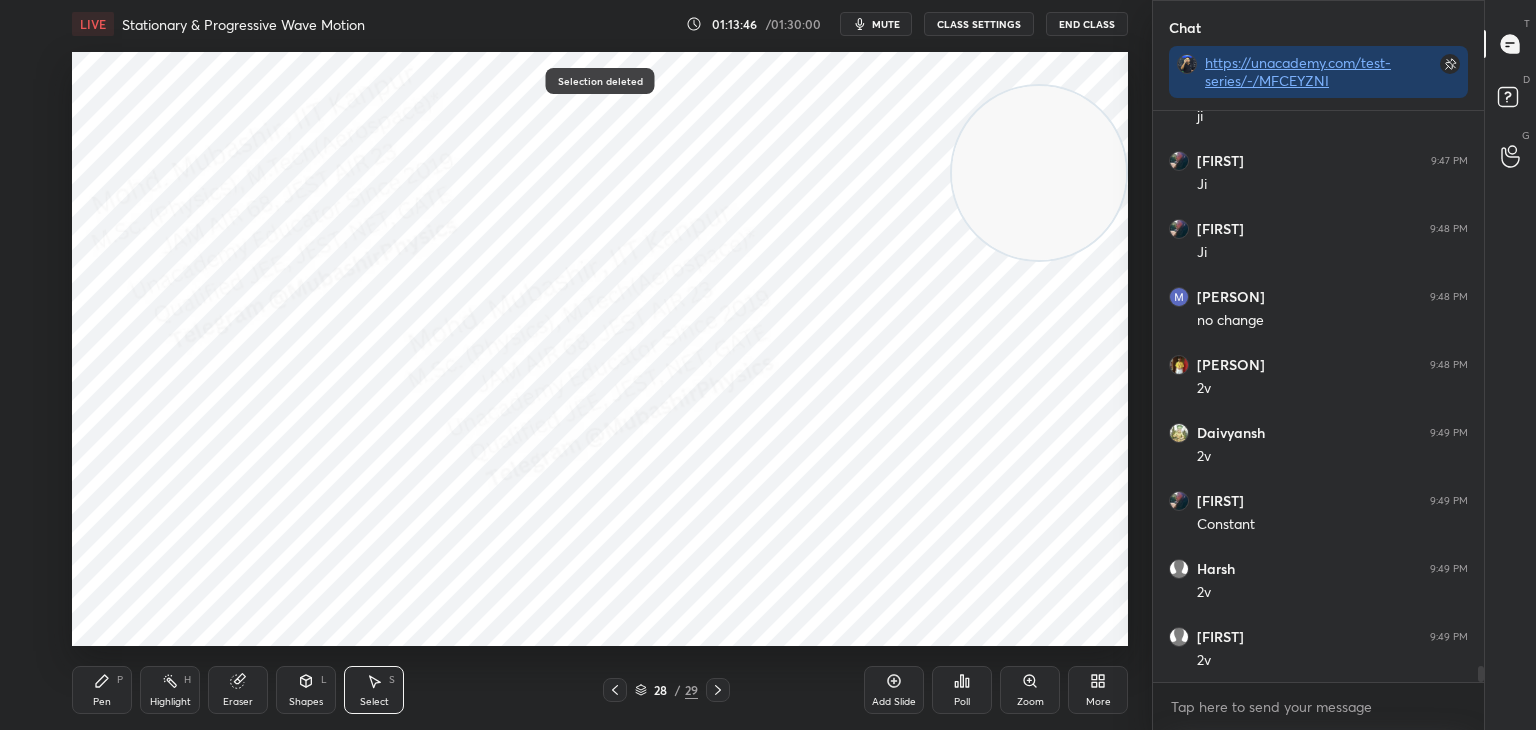 click 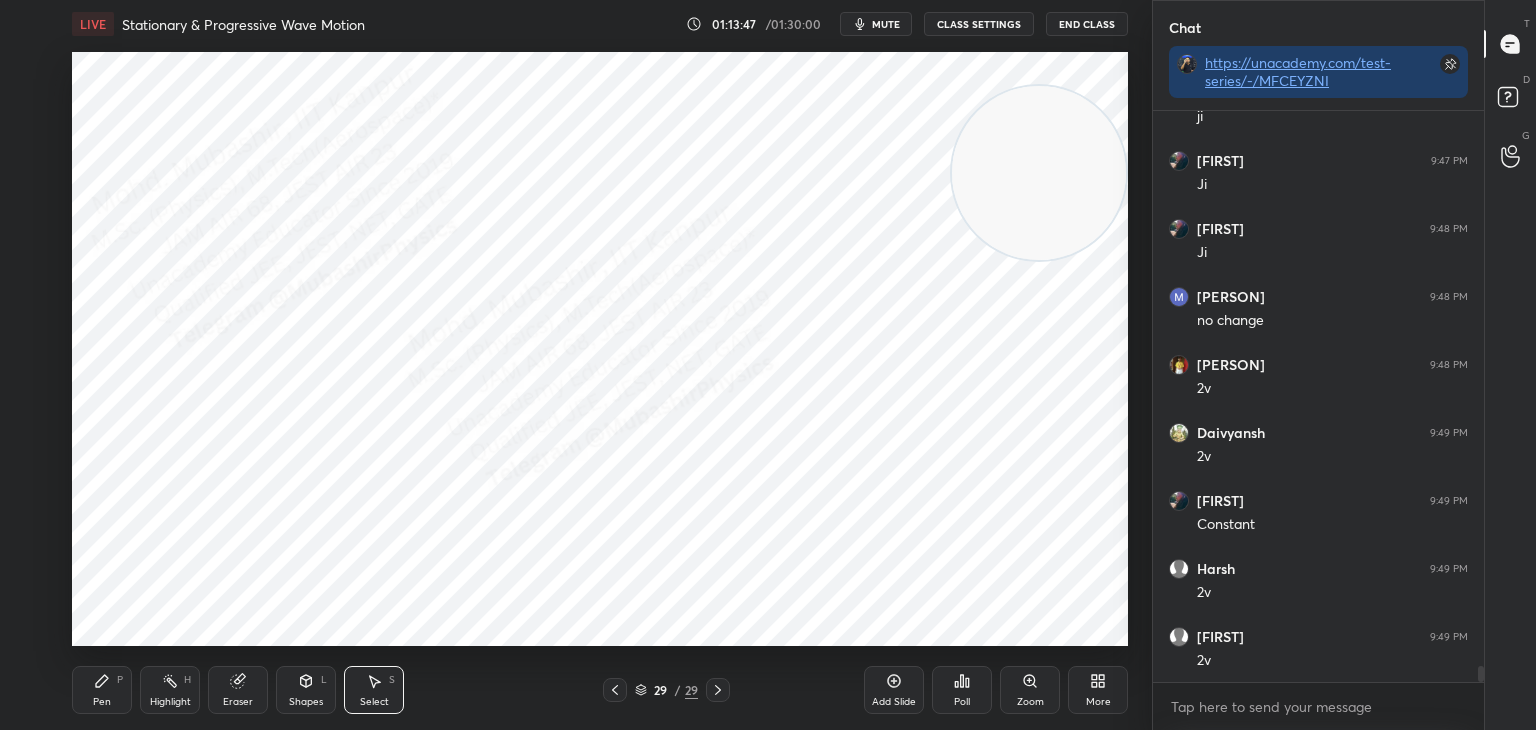 drag, startPoint x: 1101, startPoint y: 428, endPoint x: 1104, endPoint y: 606, distance: 178.02528 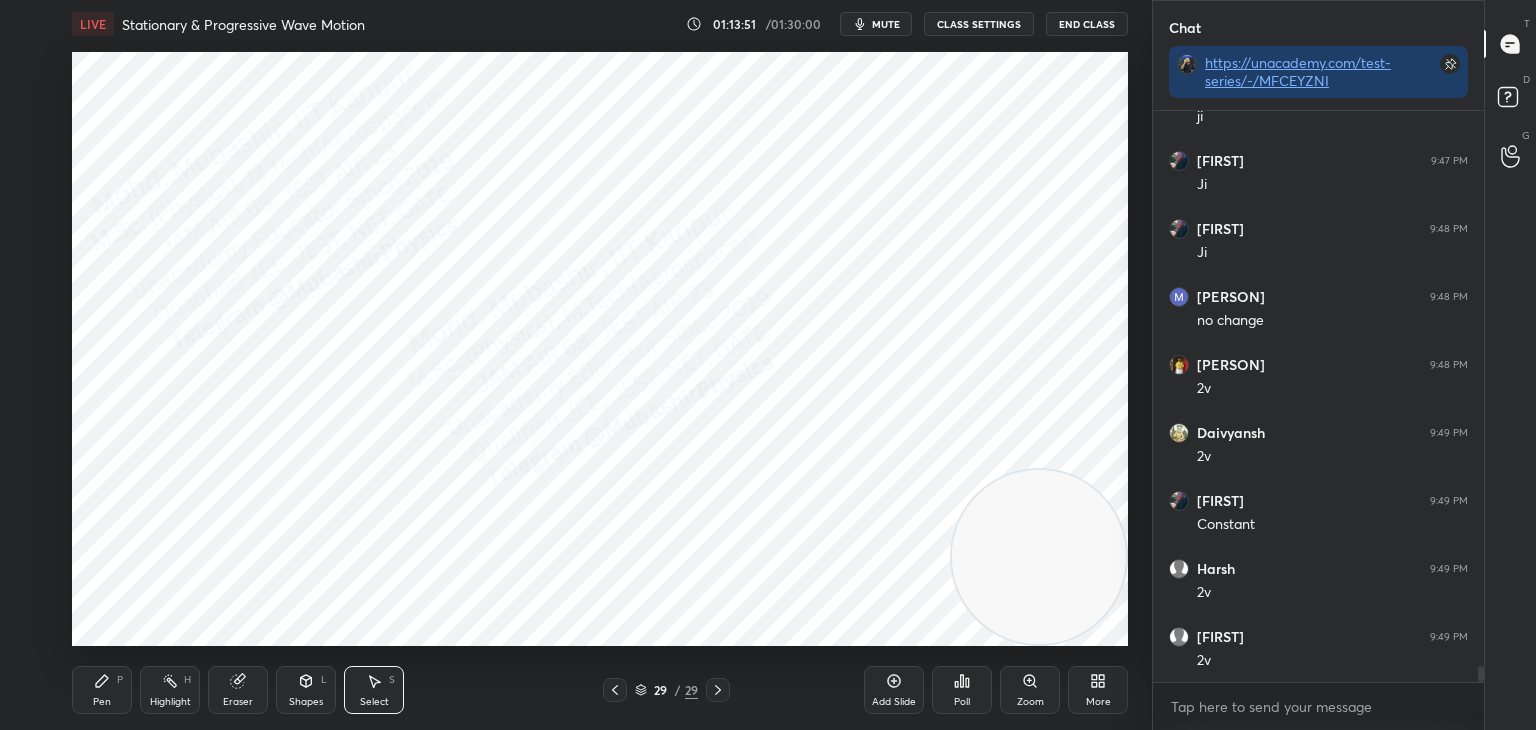 click on "Pen P" at bounding box center [102, 690] 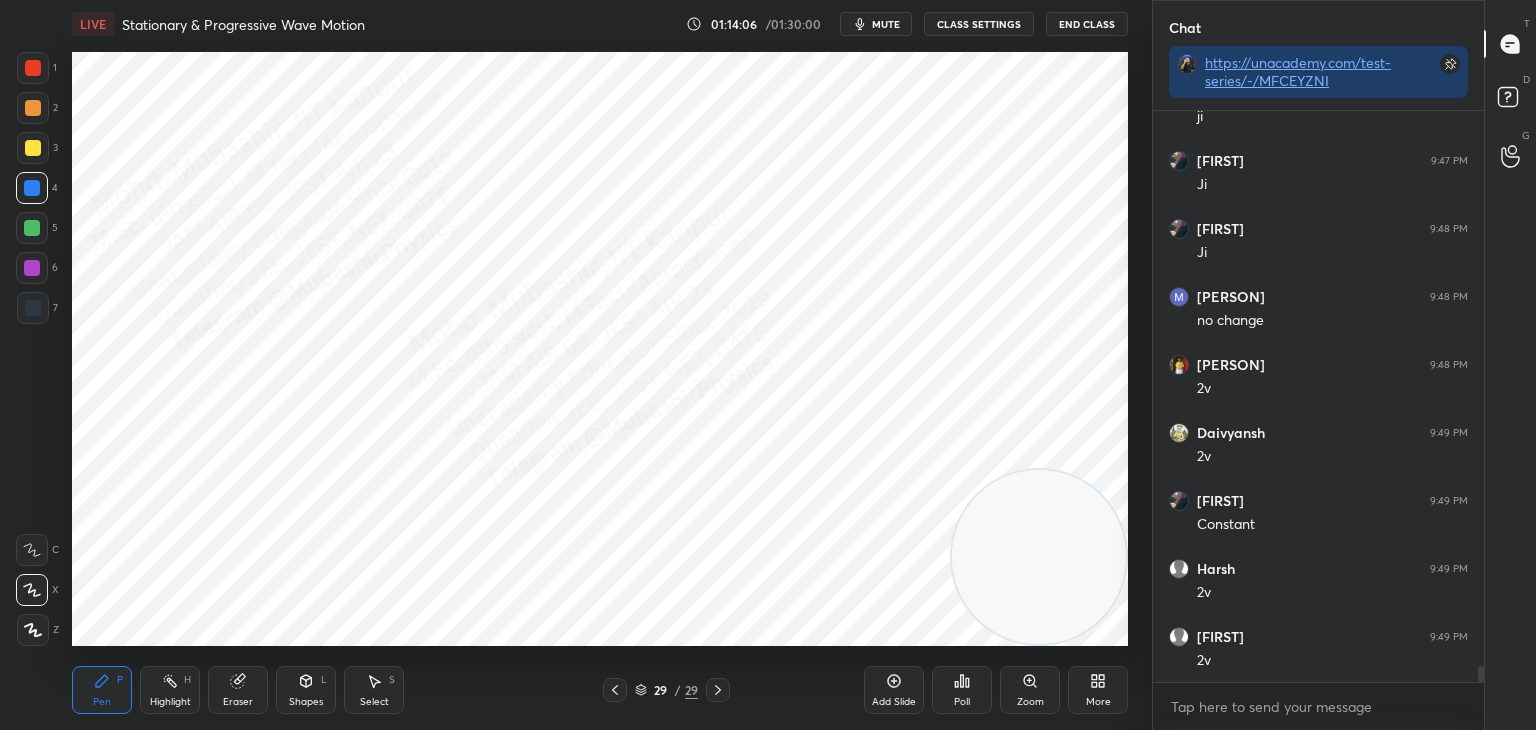 drag, startPoint x: 28, startPoint y: 264, endPoint x: 40, endPoint y: 272, distance: 14.422205 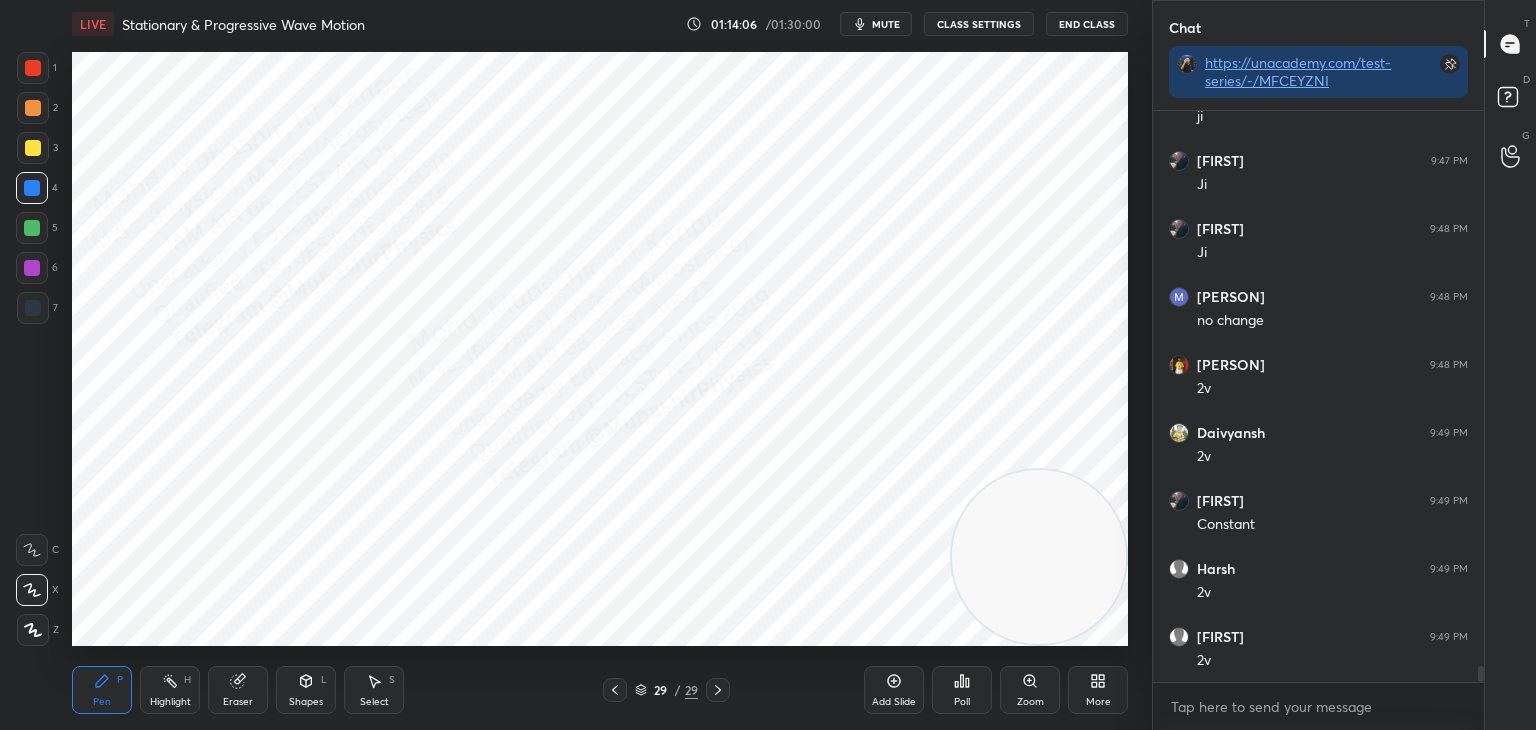 click at bounding box center (32, 268) 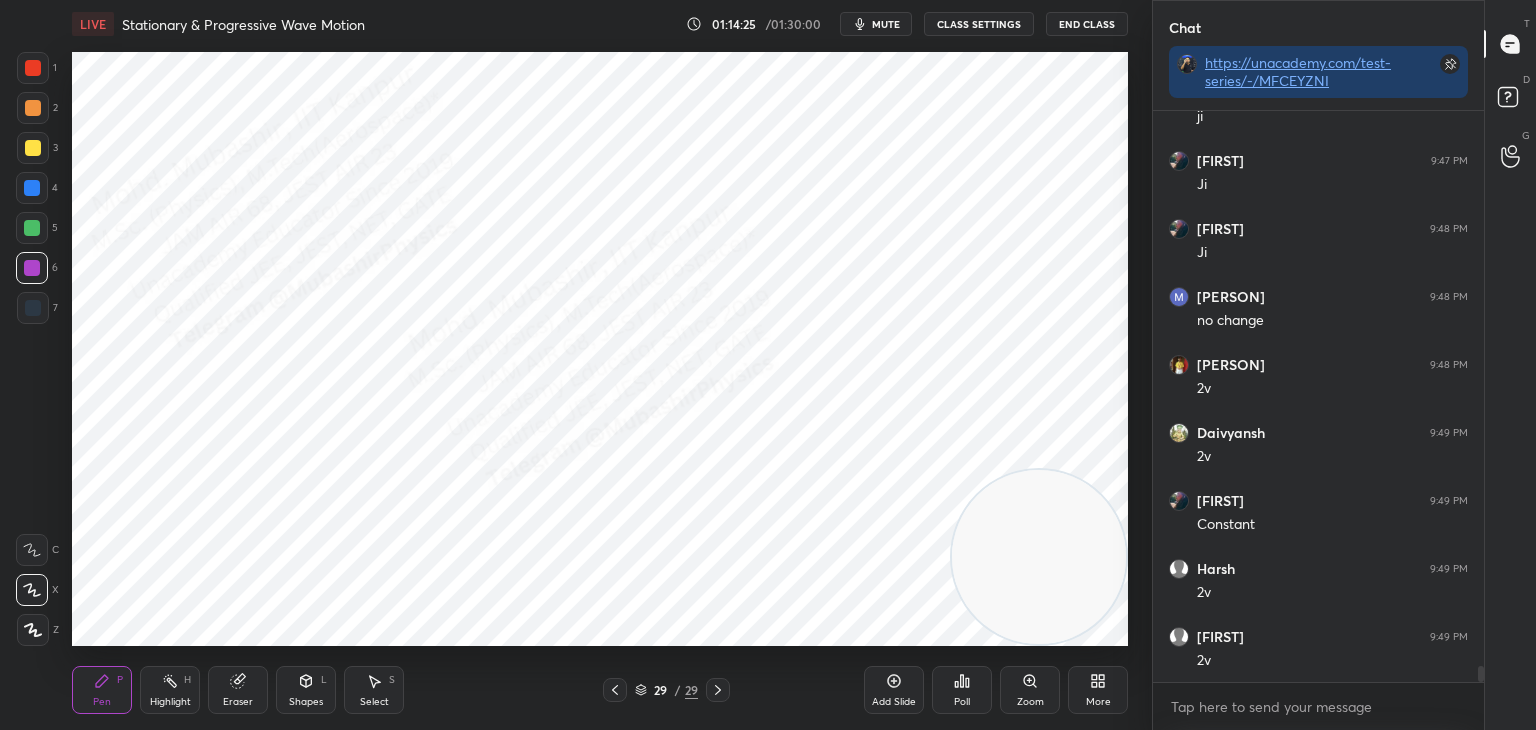 click at bounding box center (33, 68) 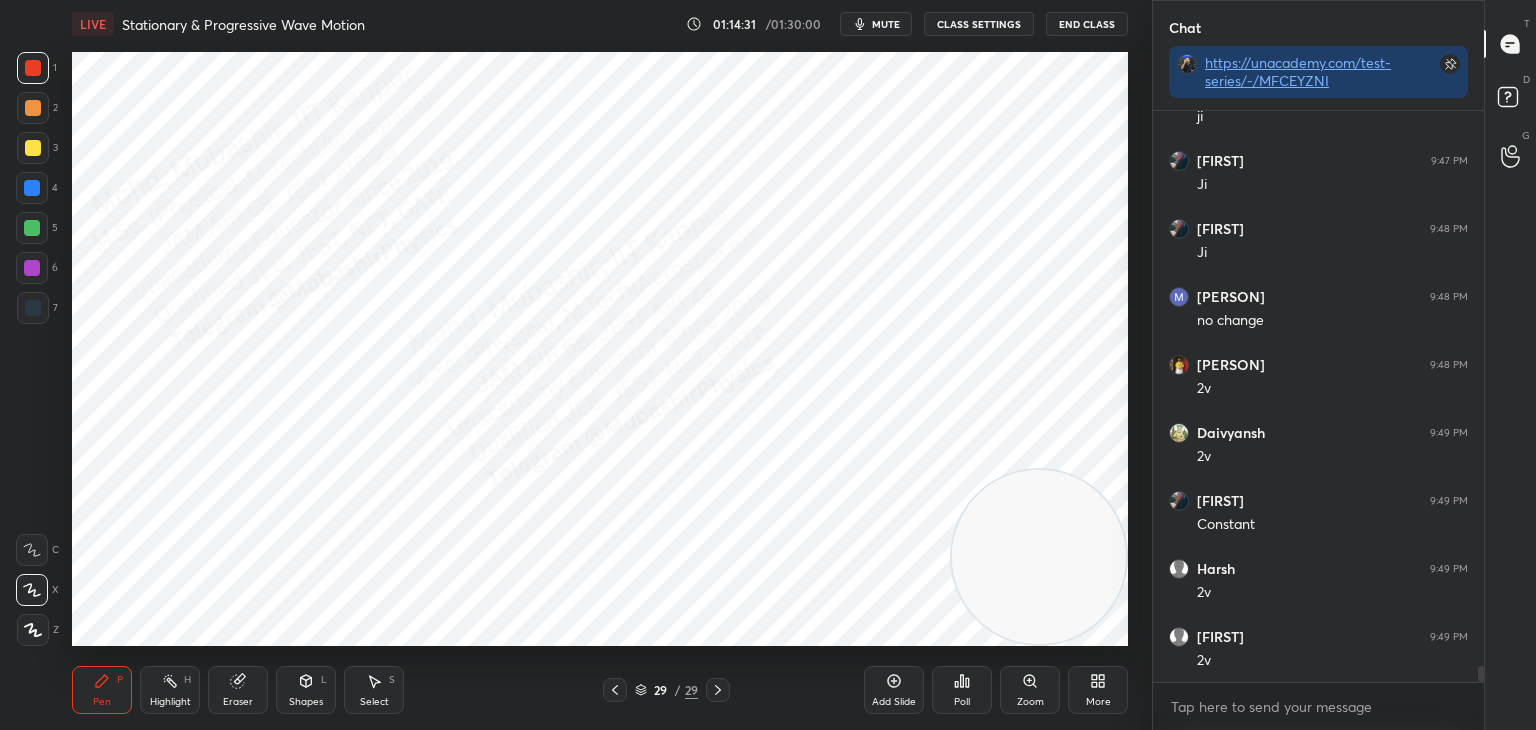 click on "Highlight H" at bounding box center (170, 690) 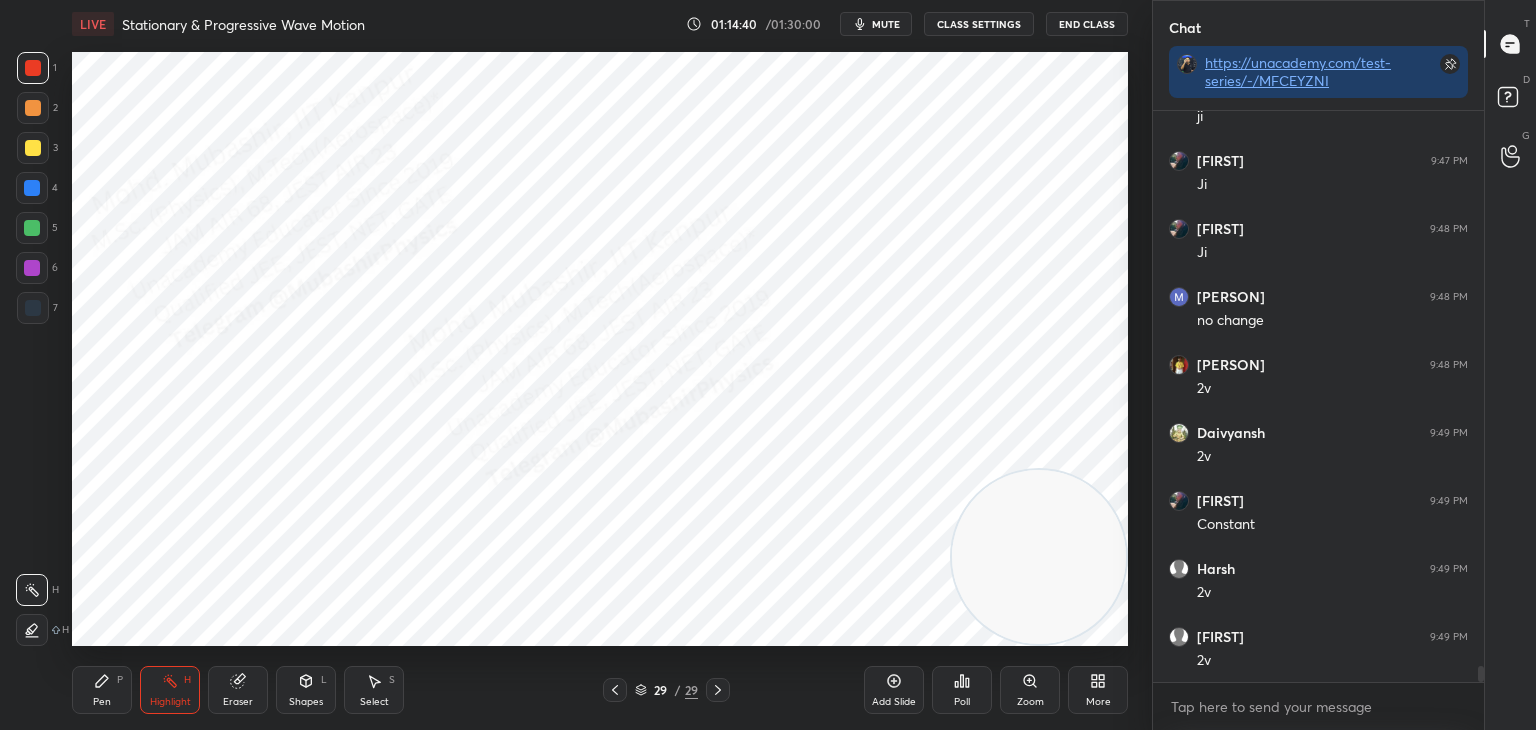 click 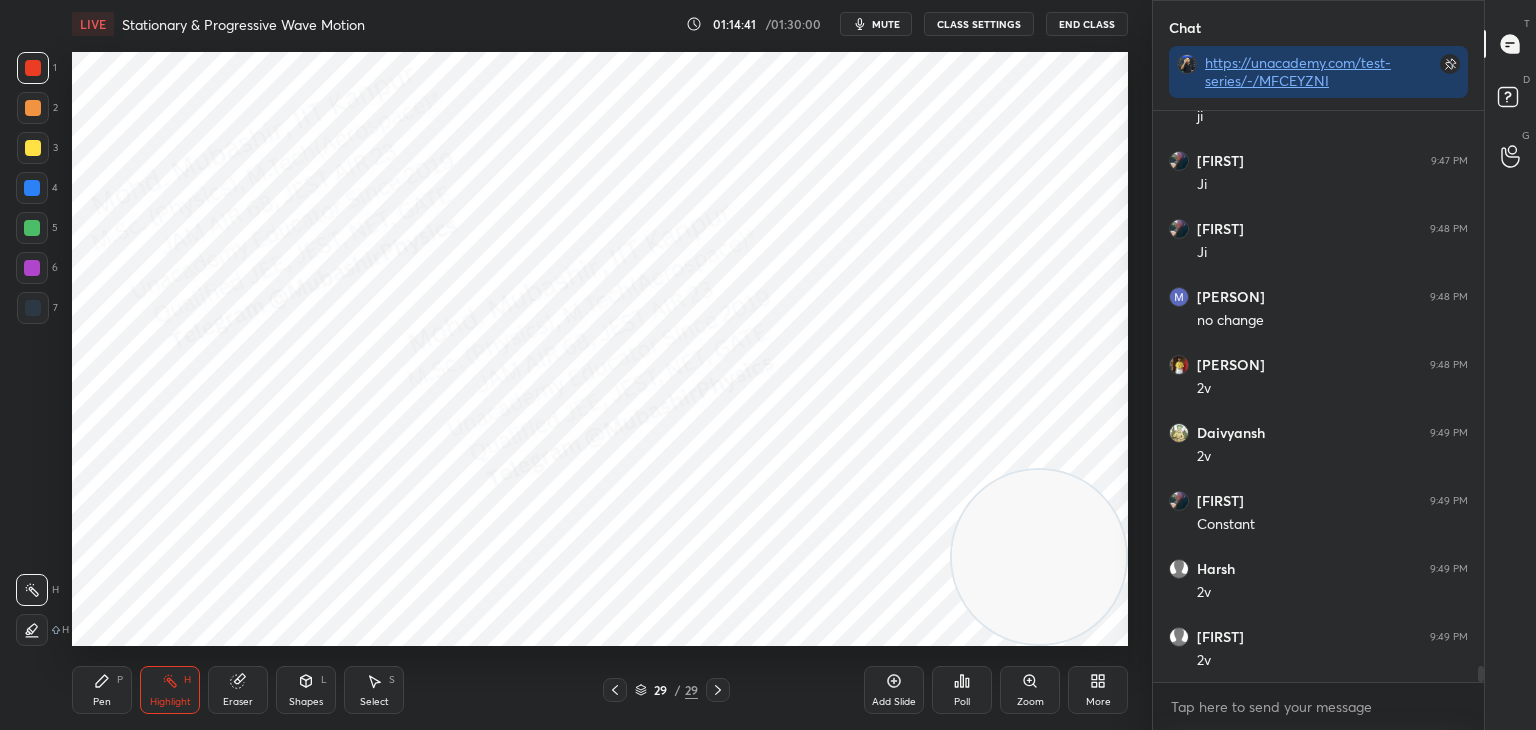 click on "More" at bounding box center (1098, 690) 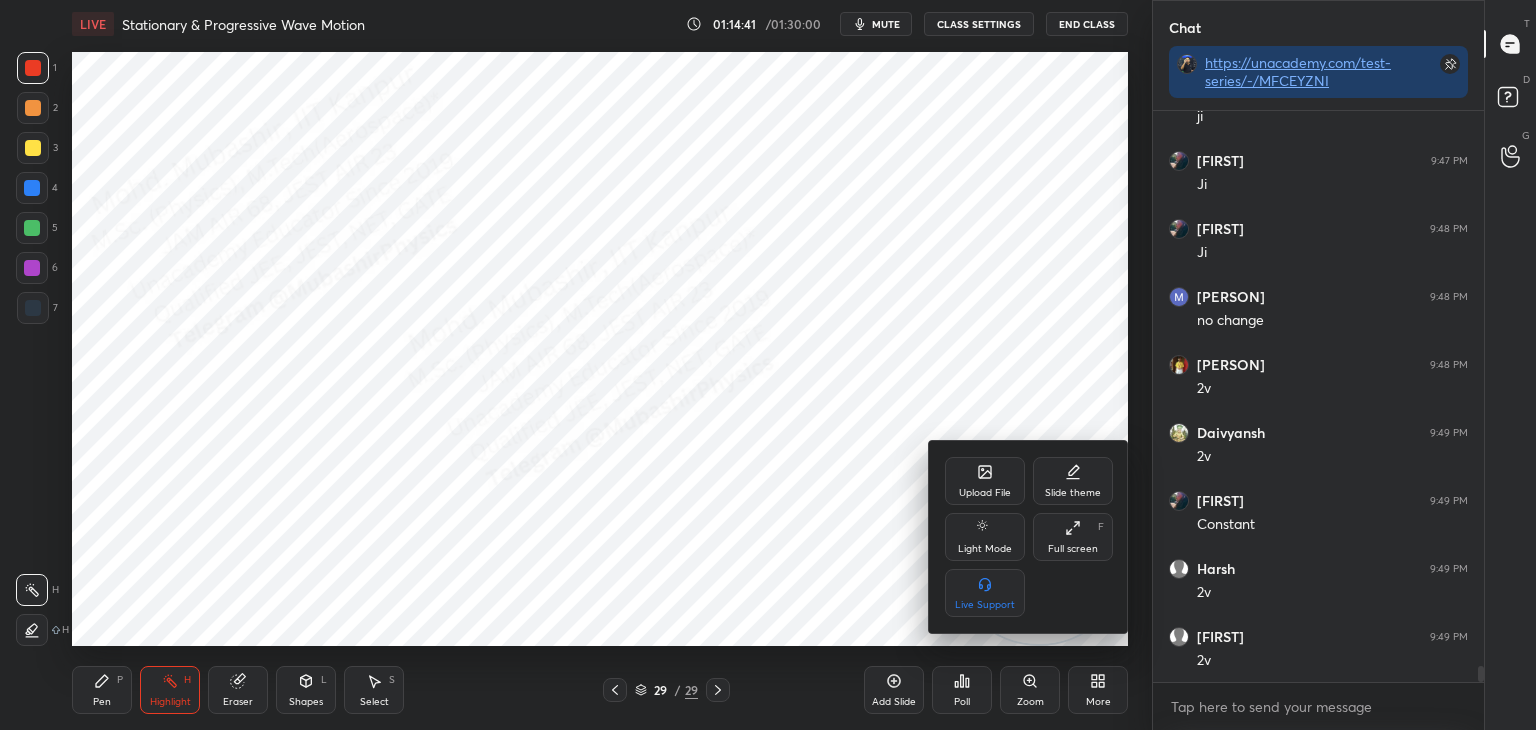 click 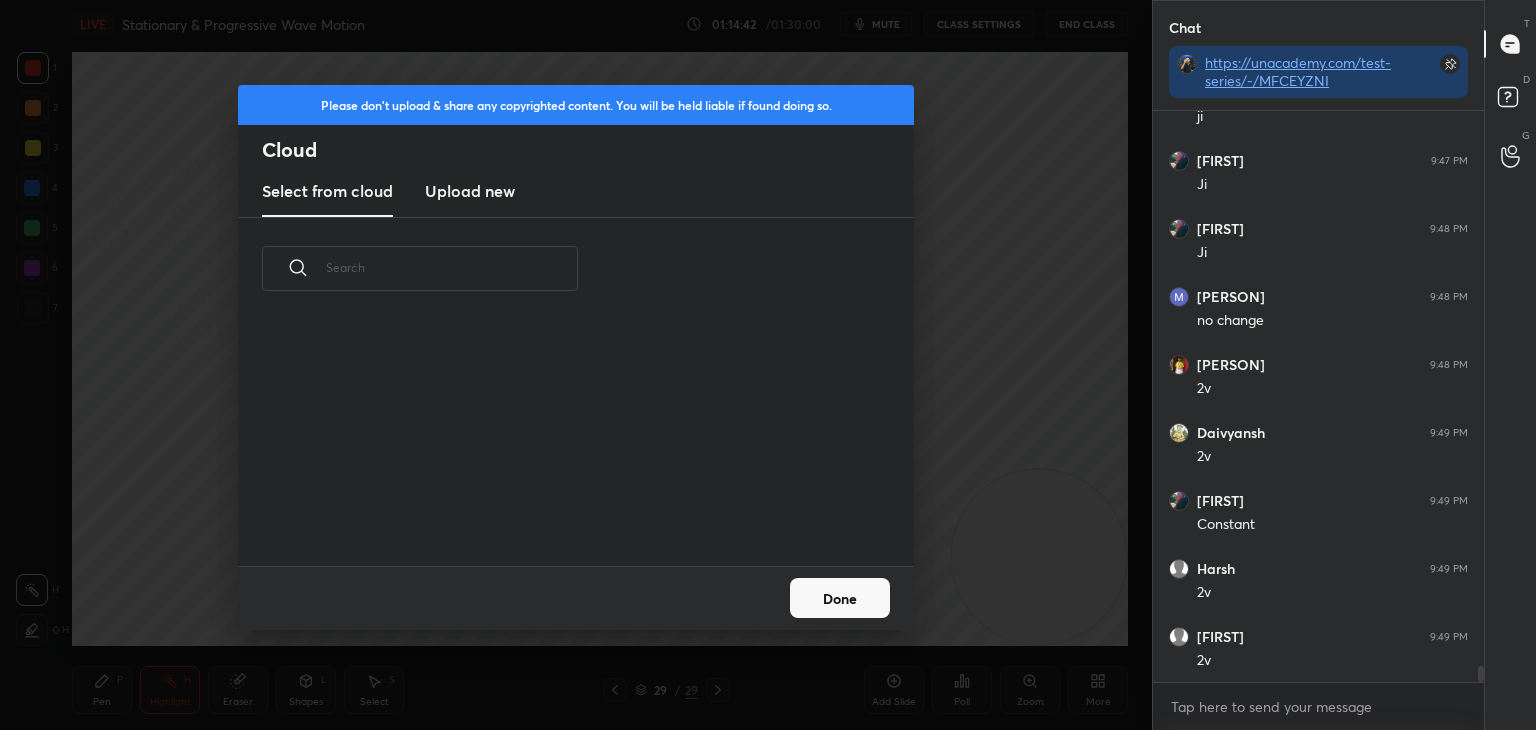 scroll, scrollTop: 5, scrollLeft: 10, axis: both 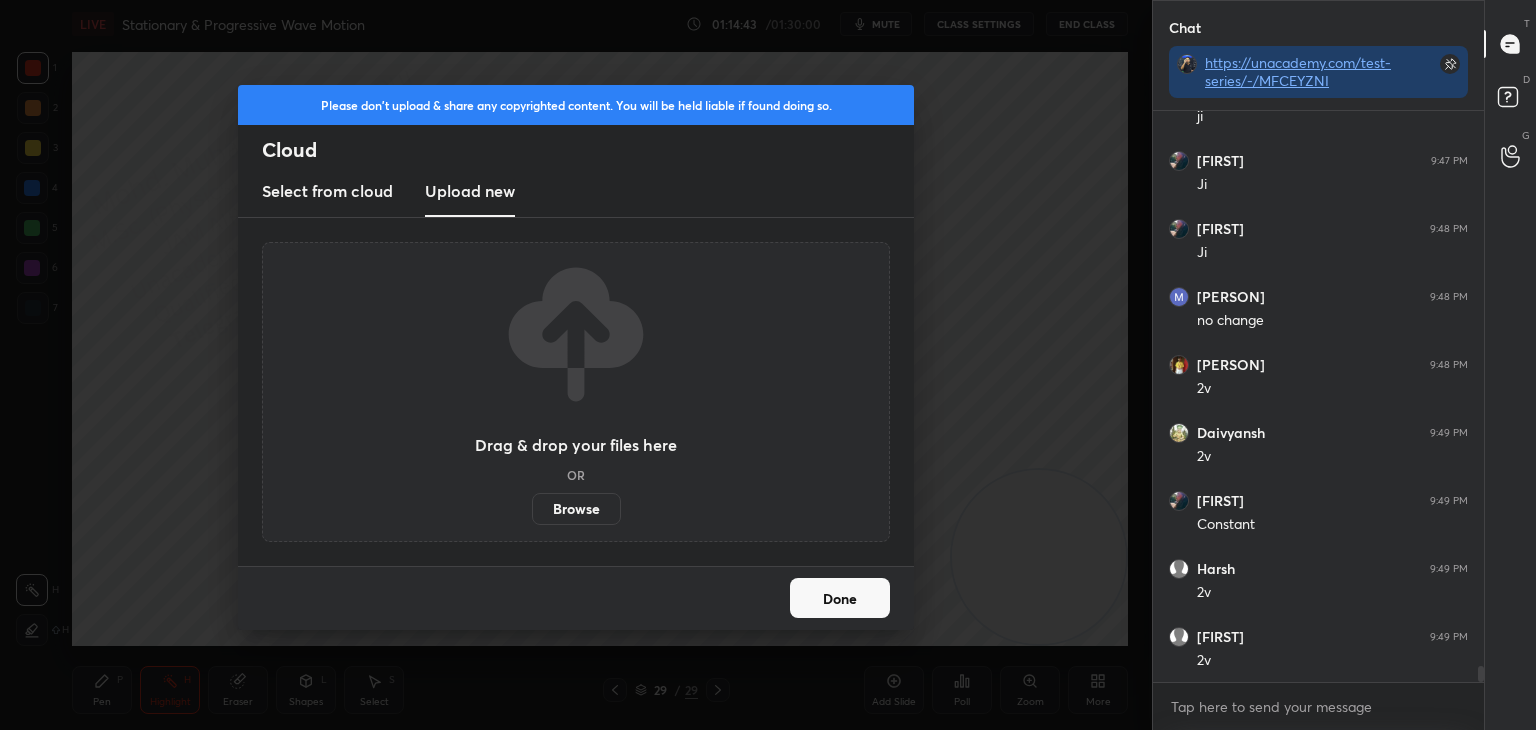 click on "Browse" at bounding box center (576, 509) 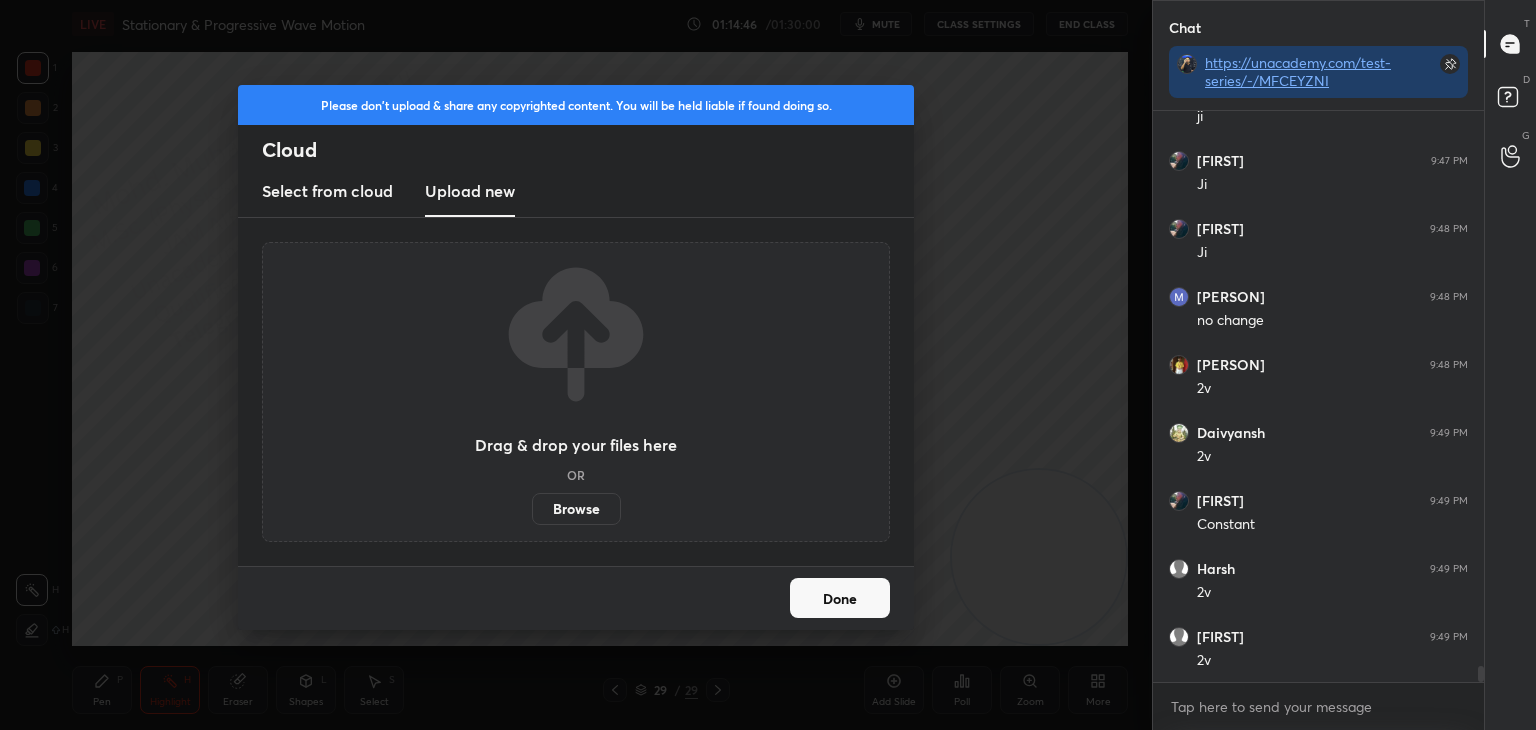 scroll, scrollTop: 19712, scrollLeft: 0, axis: vertical 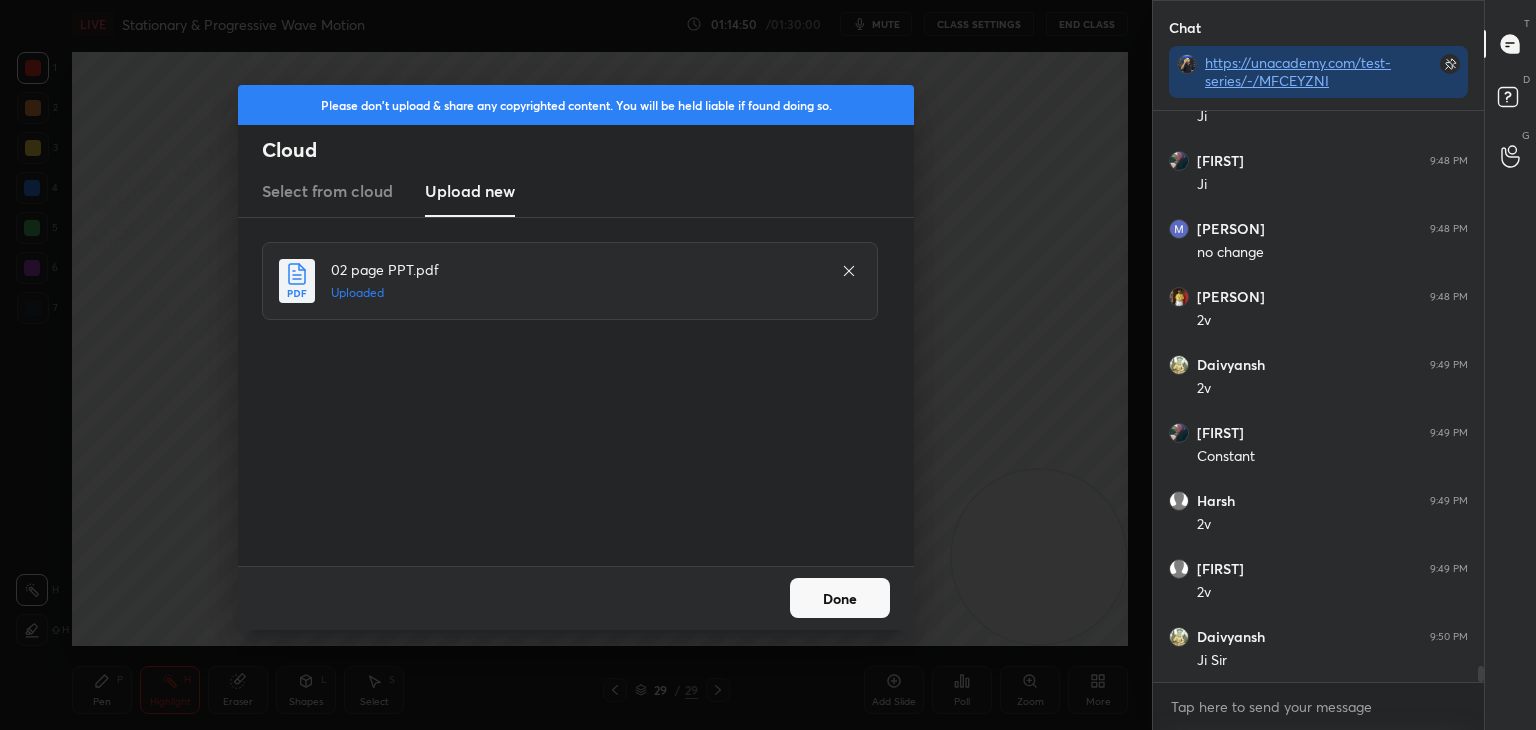 click on "Done" at bounding box center [840, 598] 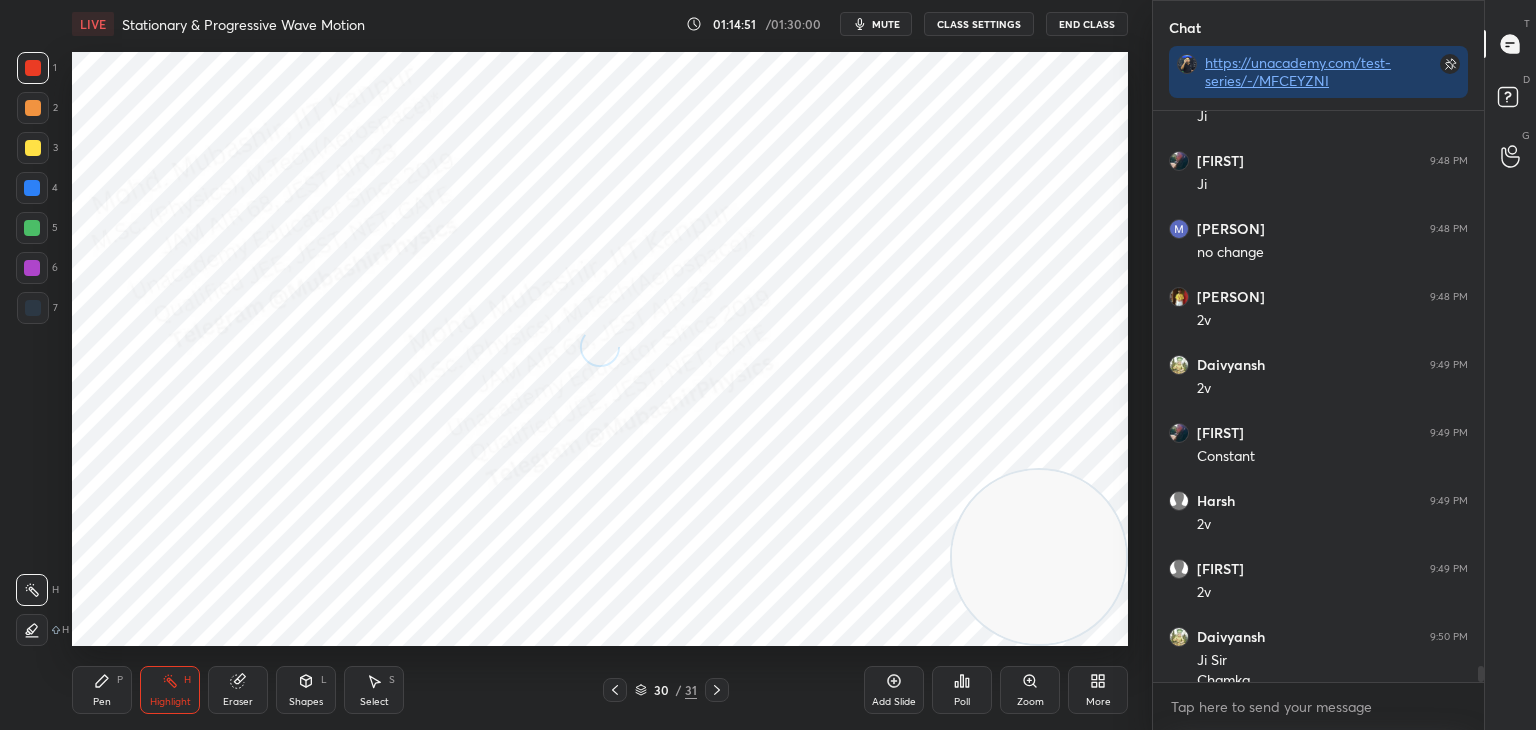 scroll, scrollTop: 19732, scrollLeft: 0, axis: vertical 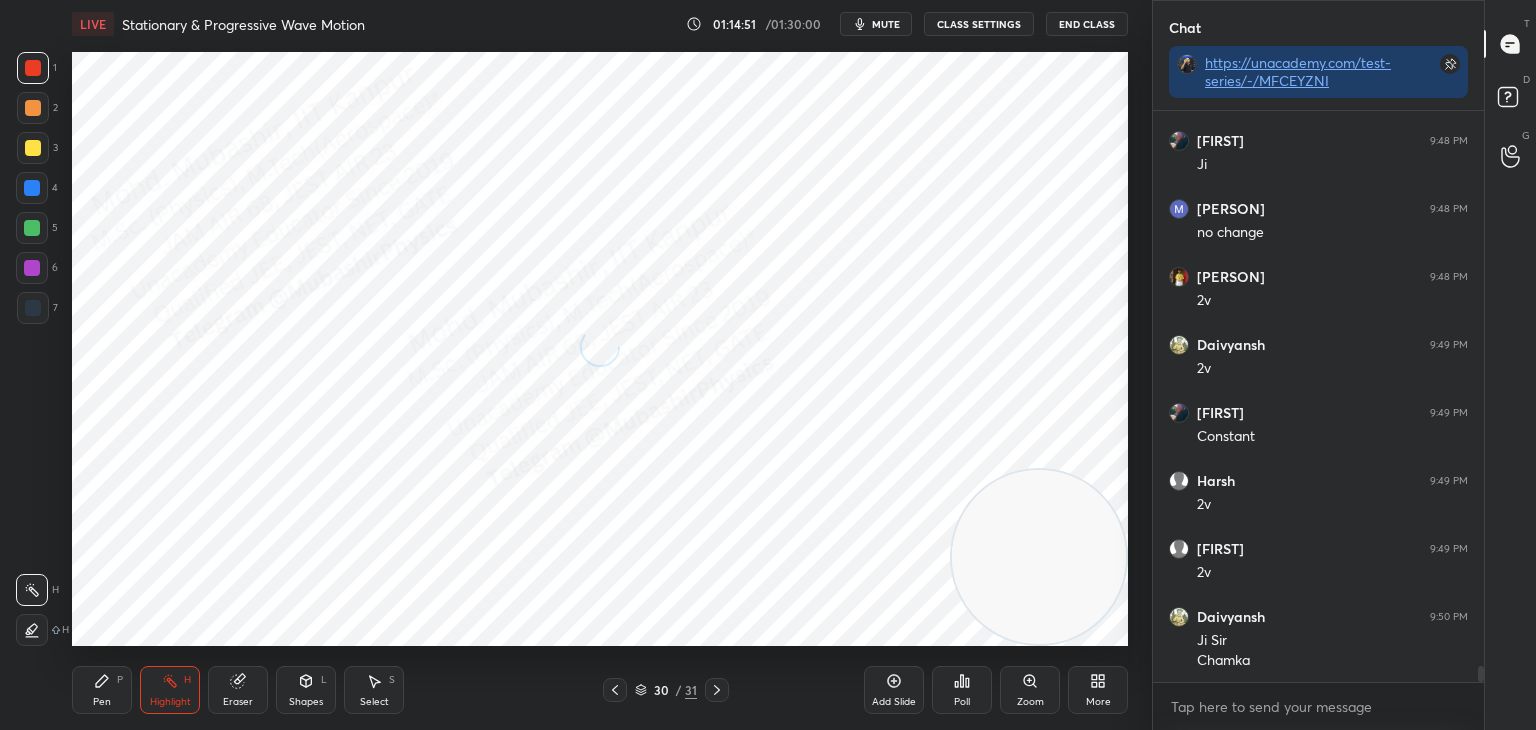 click on "mute" at bounding box center (886, 24) 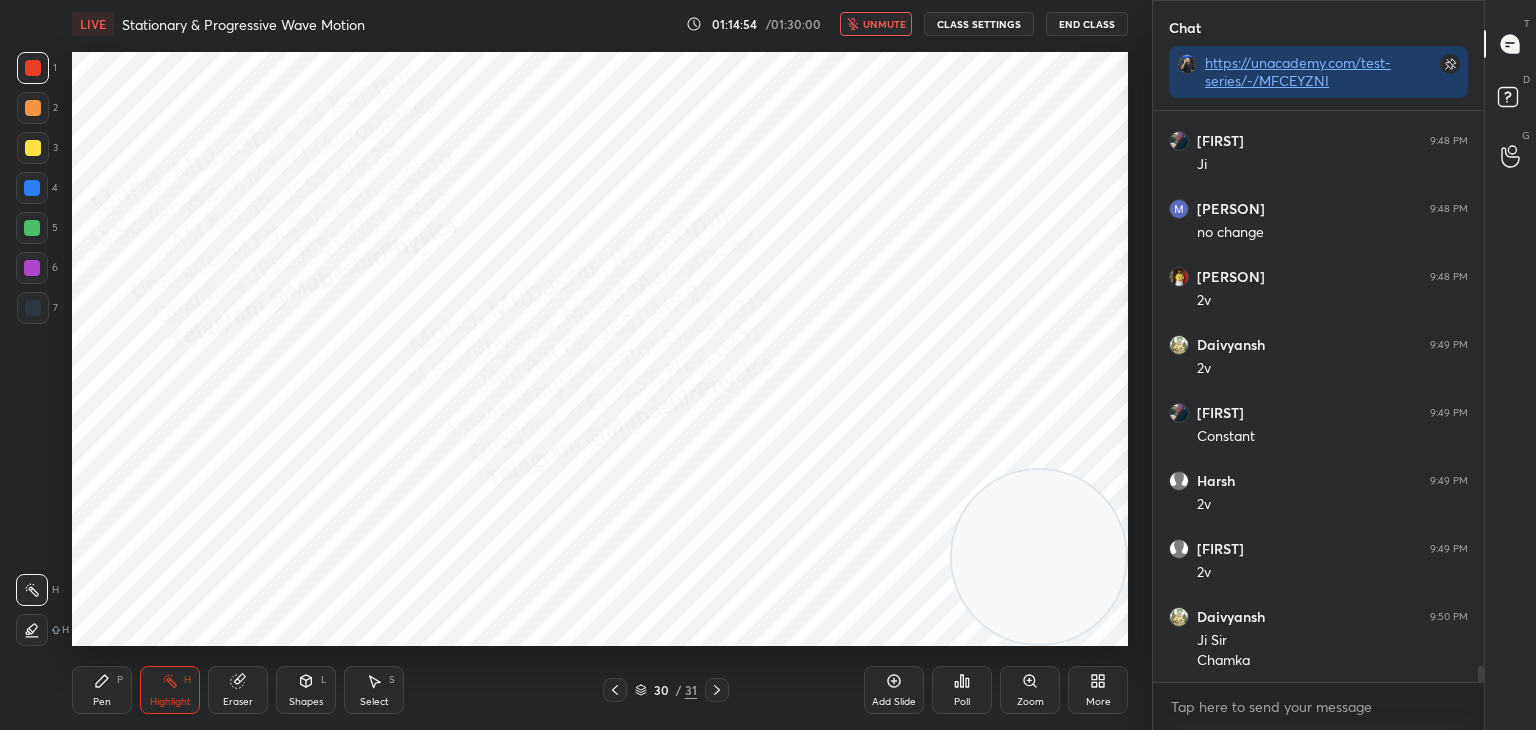 click 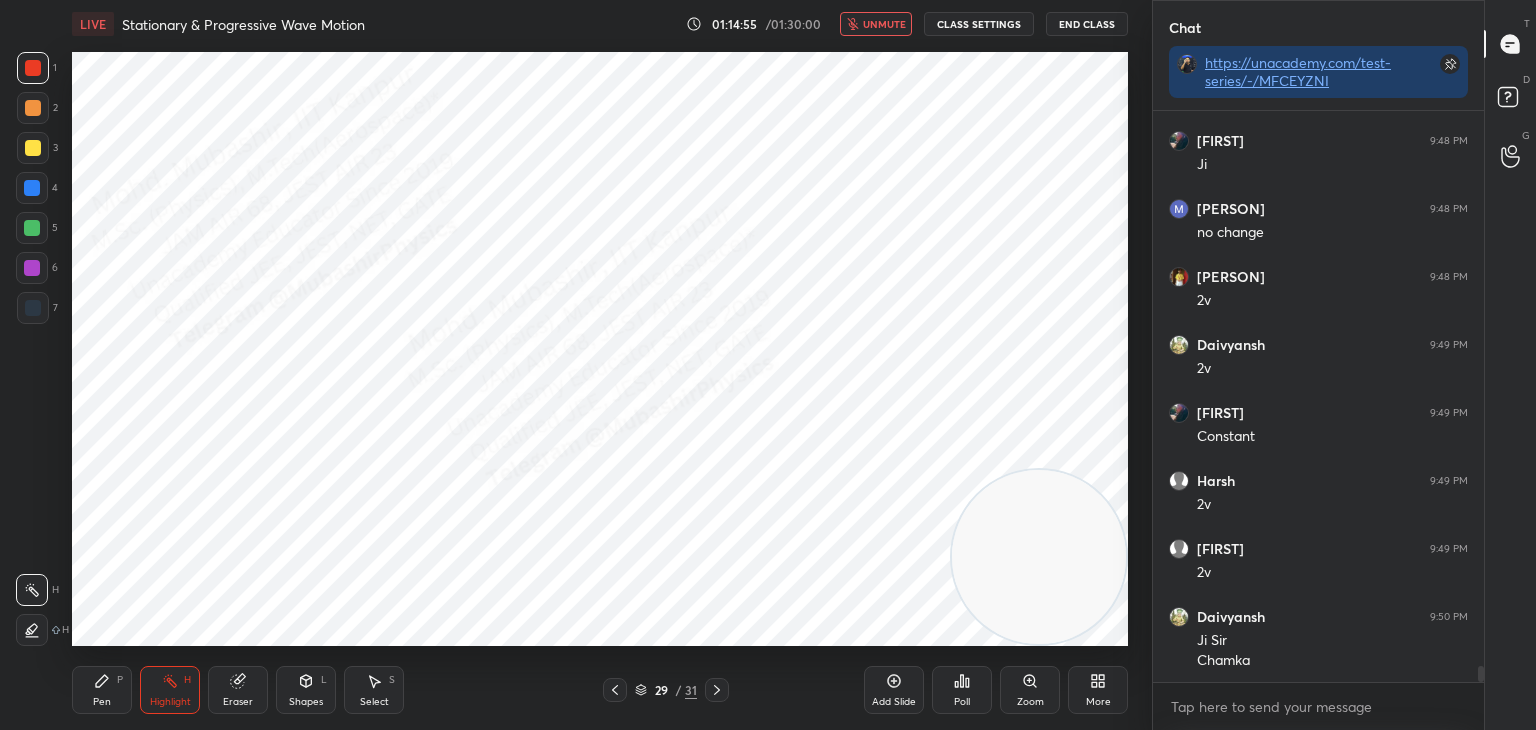 scroll, scrollTop: 19800, scrollLeft: 0, axis: vertical 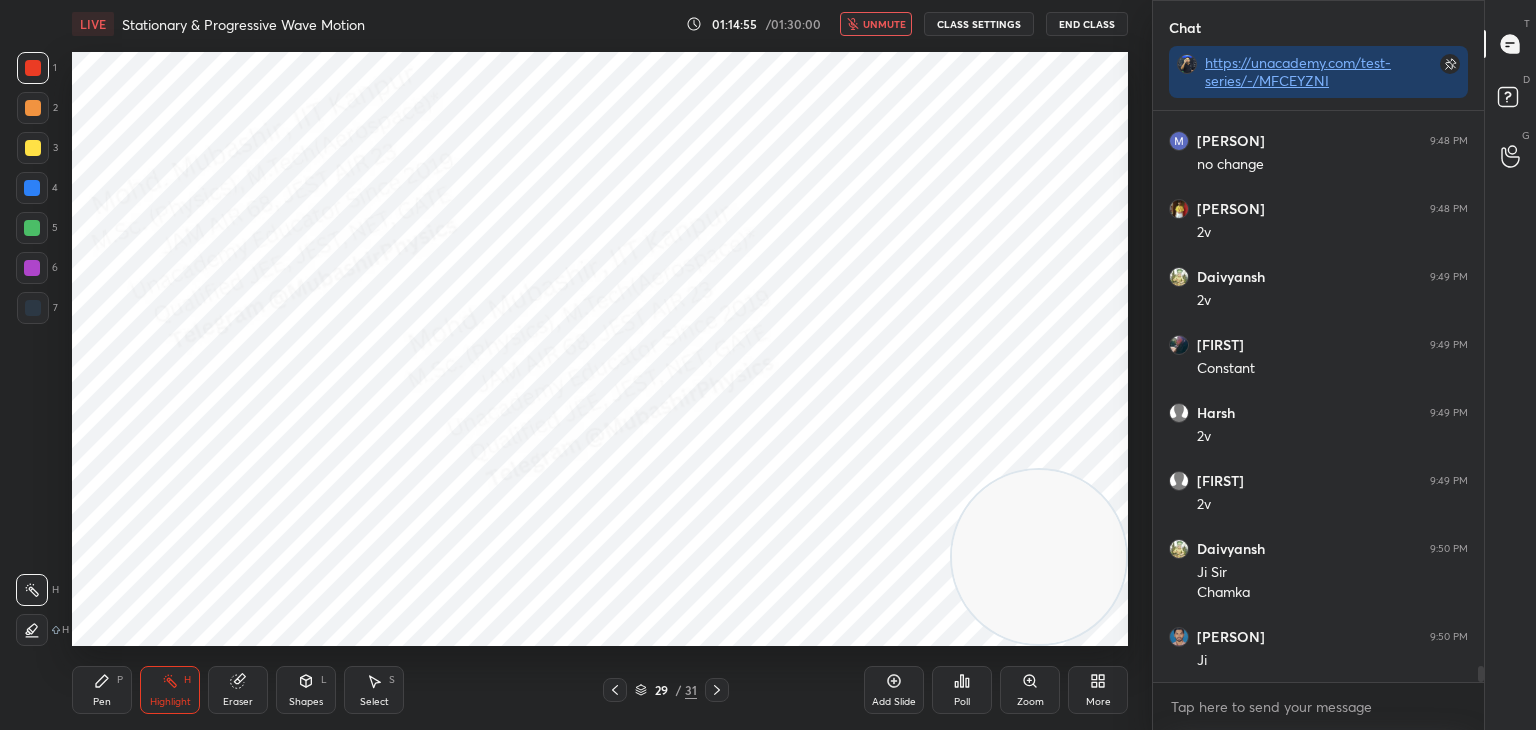 click on "unmute" at bounding box center (884, 24) 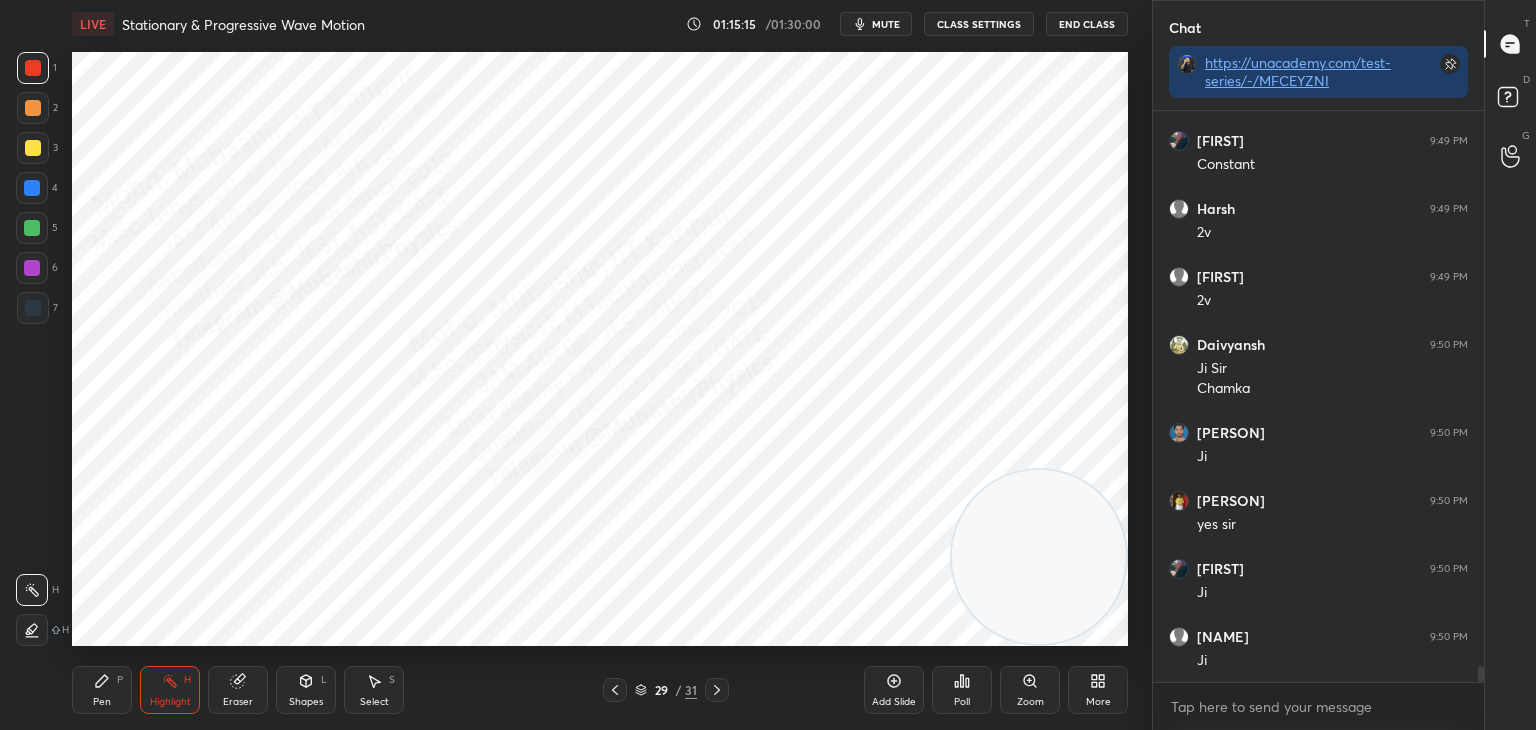 scroll, scrollTop: 20072, scrollLeft: 0, axis: vertical 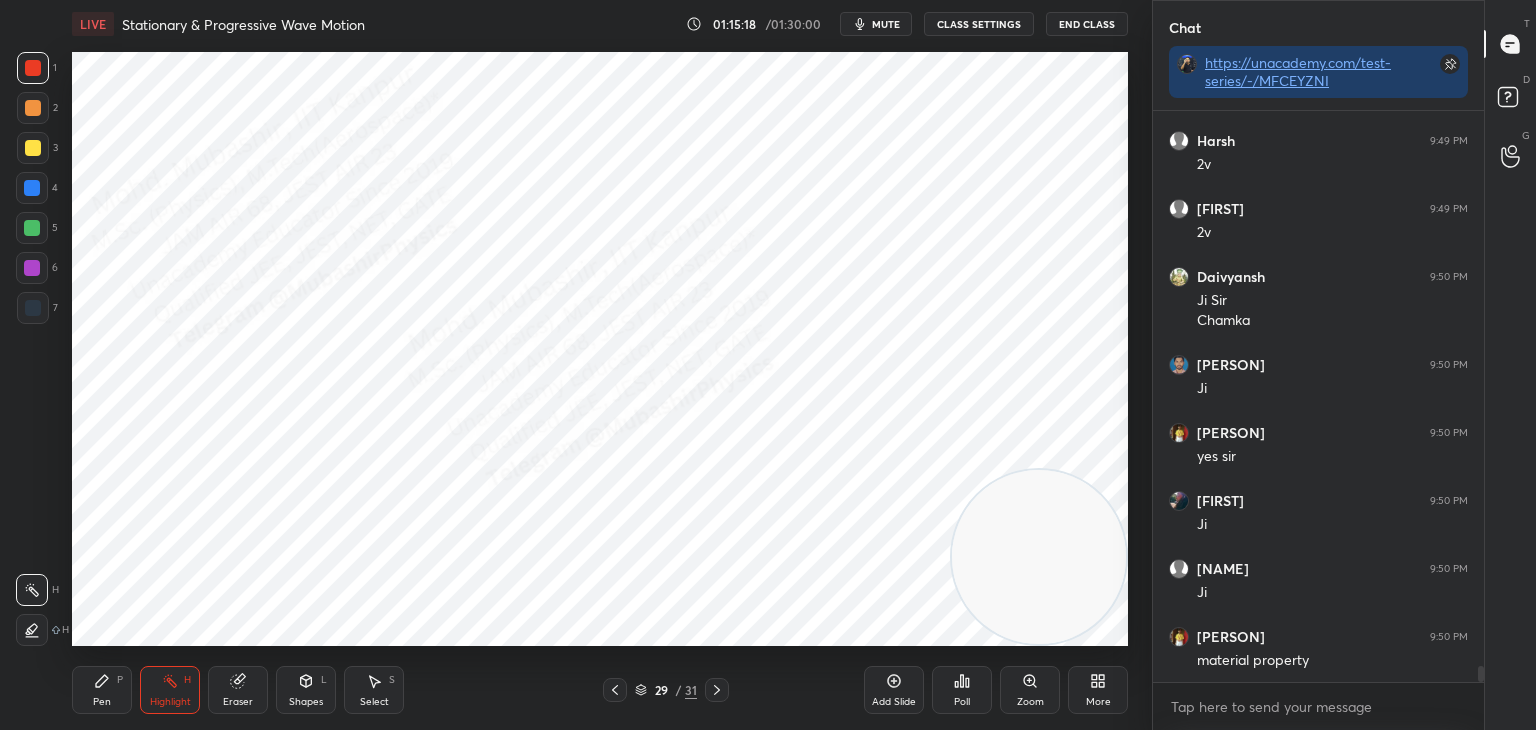 drag, startPoint x: 718, startPoint y: 690, endPoint x: 536, endPoint y: 662, distance: 184.14125 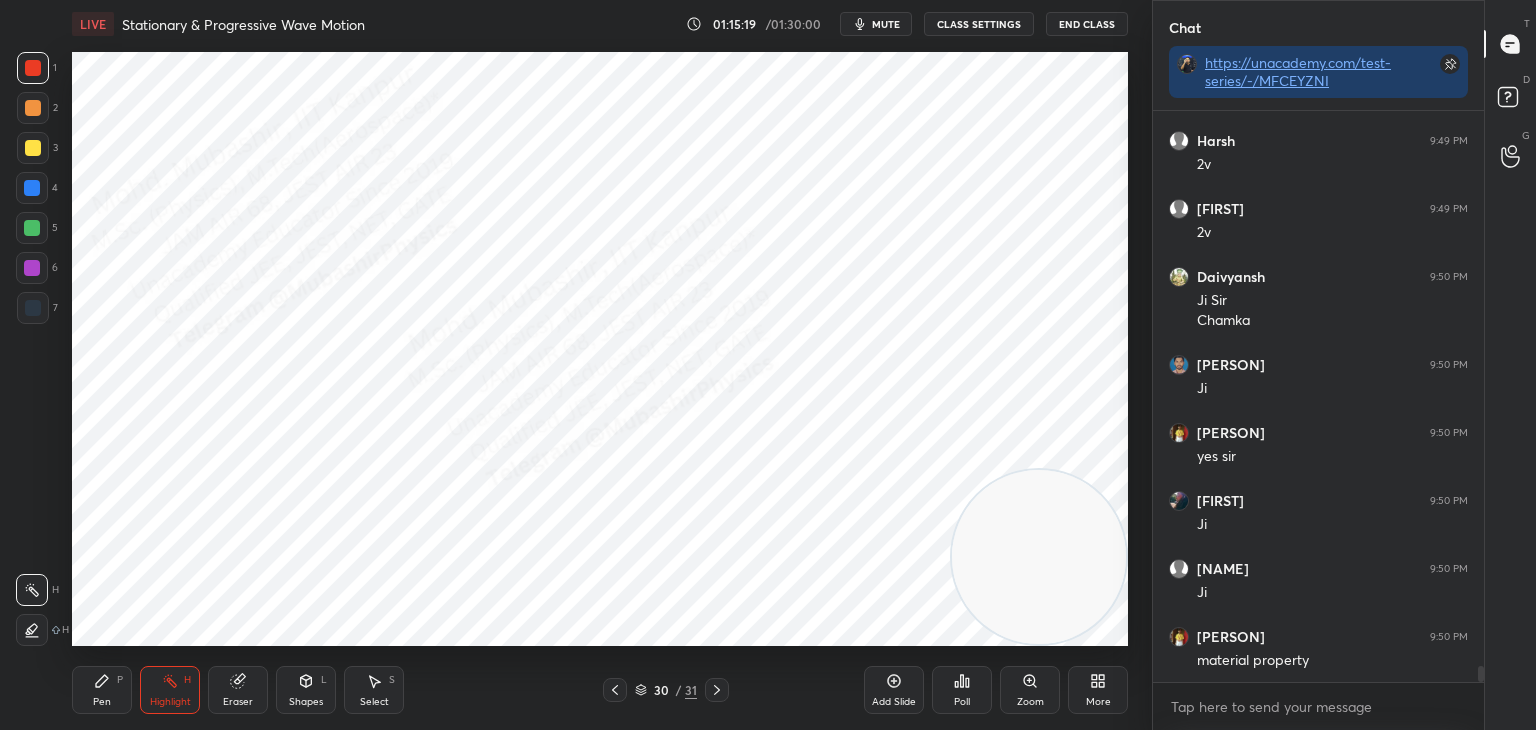 drag, startPoint x: 117, startPoint y: 688, endPoint x: 62, endPoint y: 265, distance: 426.56067 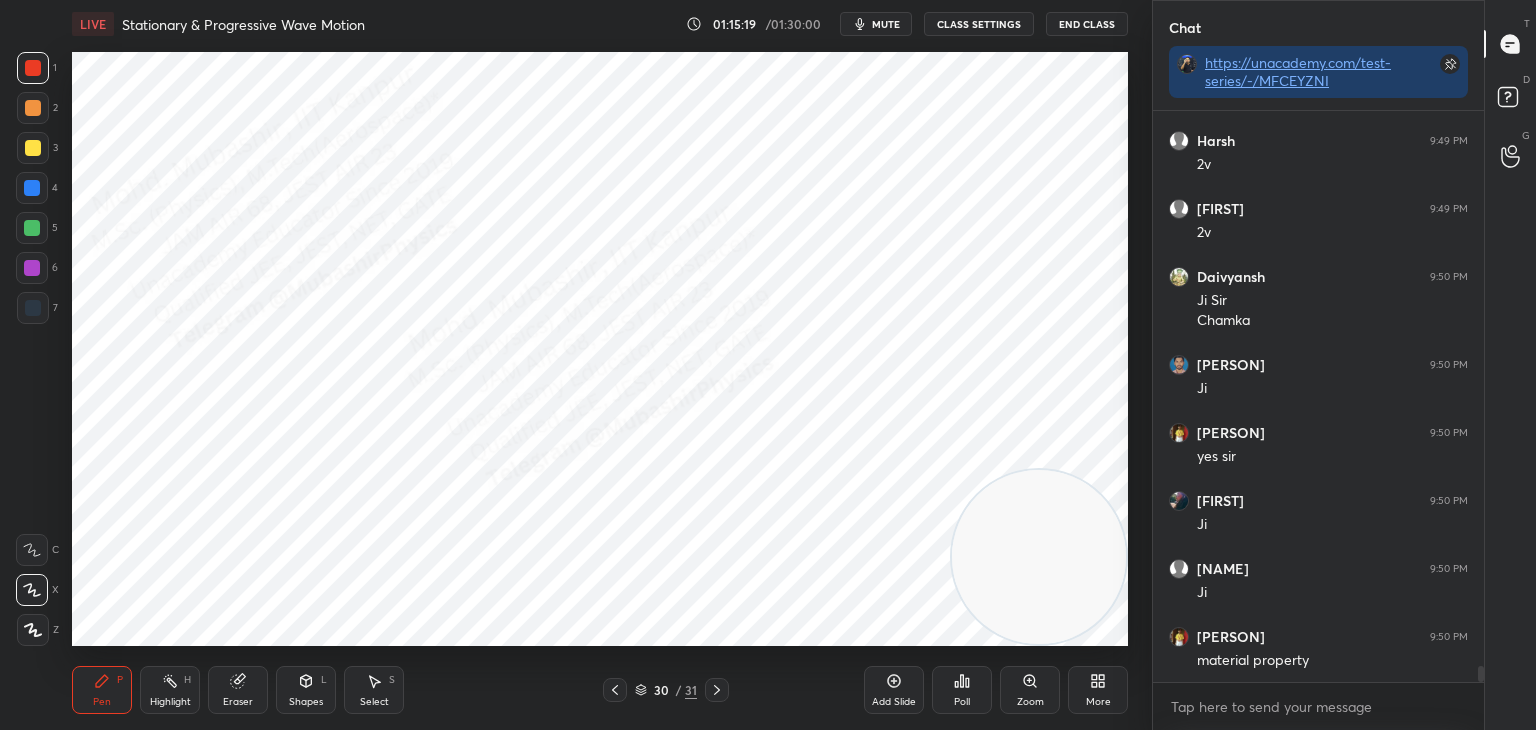drag, startPoint x: 34, startPoint y: 117, endPoint x: 48, endPoint y: 124, distance: 15.652476 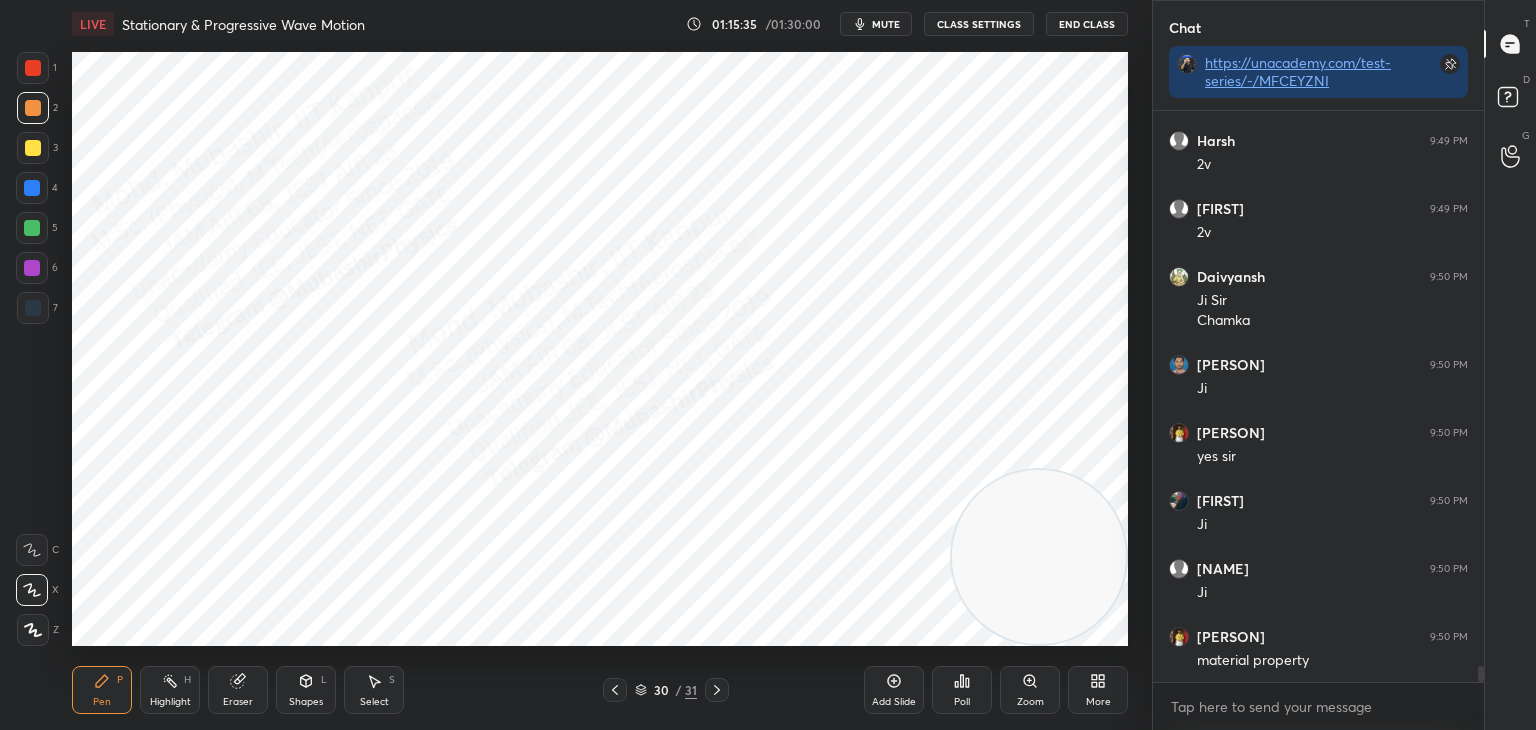 click at bounding box center (32, 188) 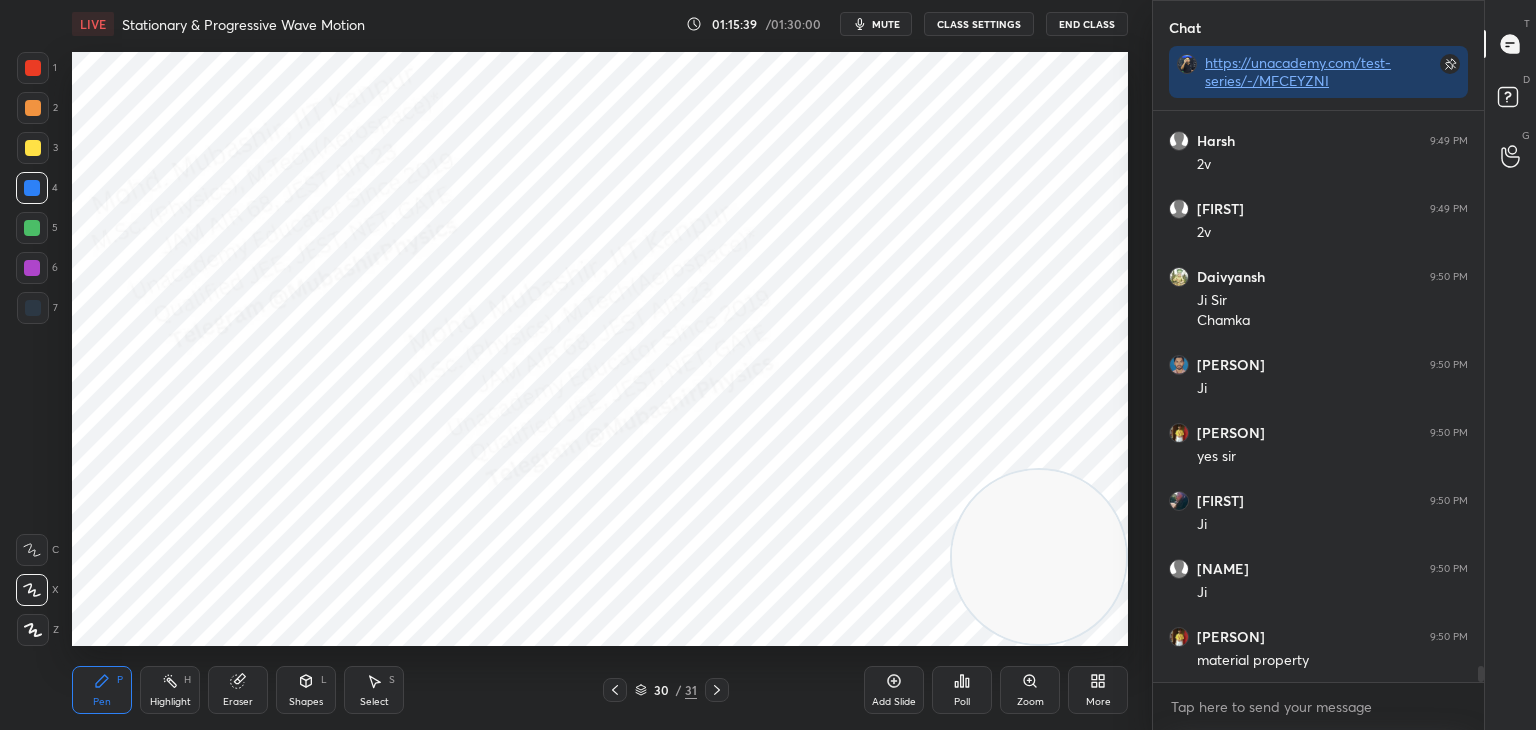 scroll, scrollTop: 20140, scrollLeft: 0, axis: vertical 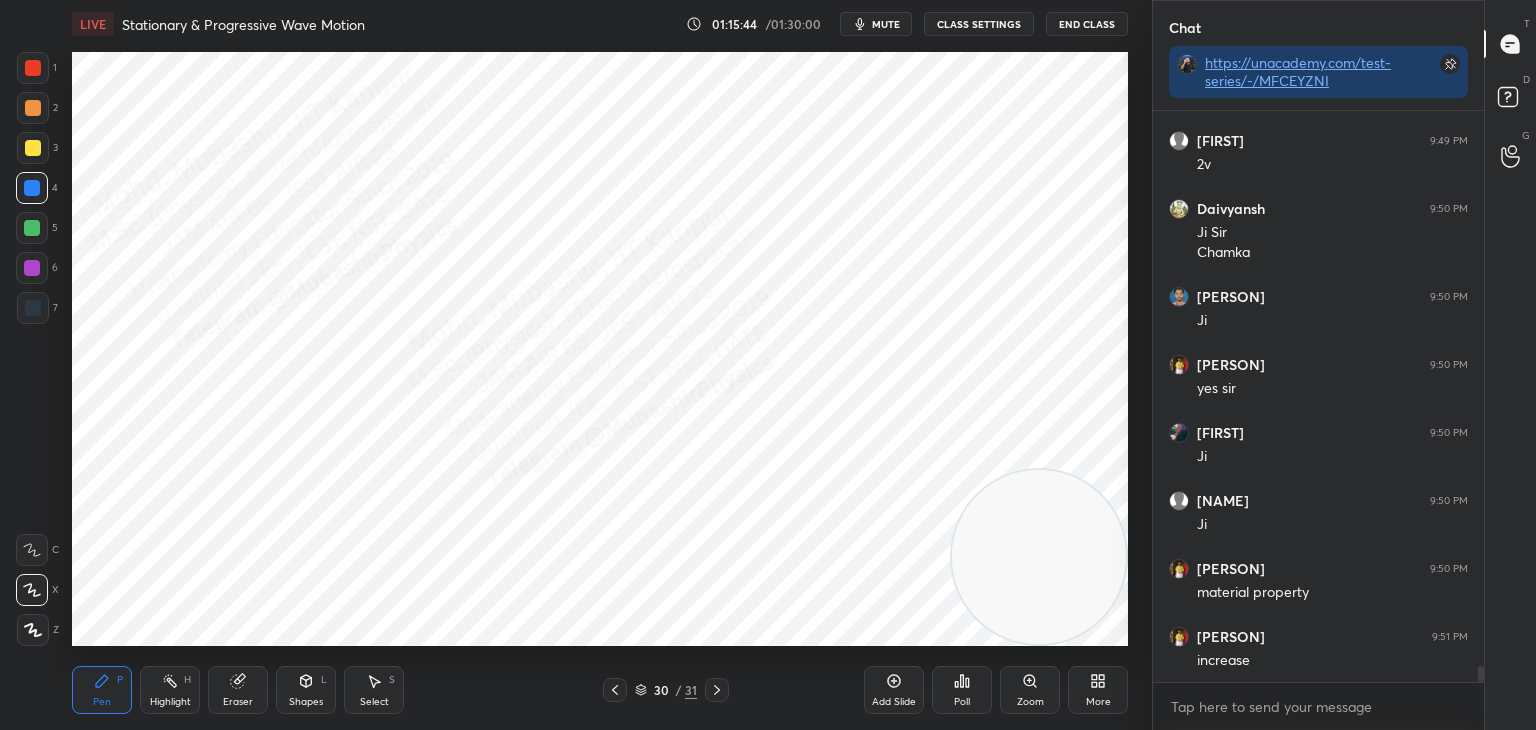 click on "Select S" at bounding box center (374, 690) 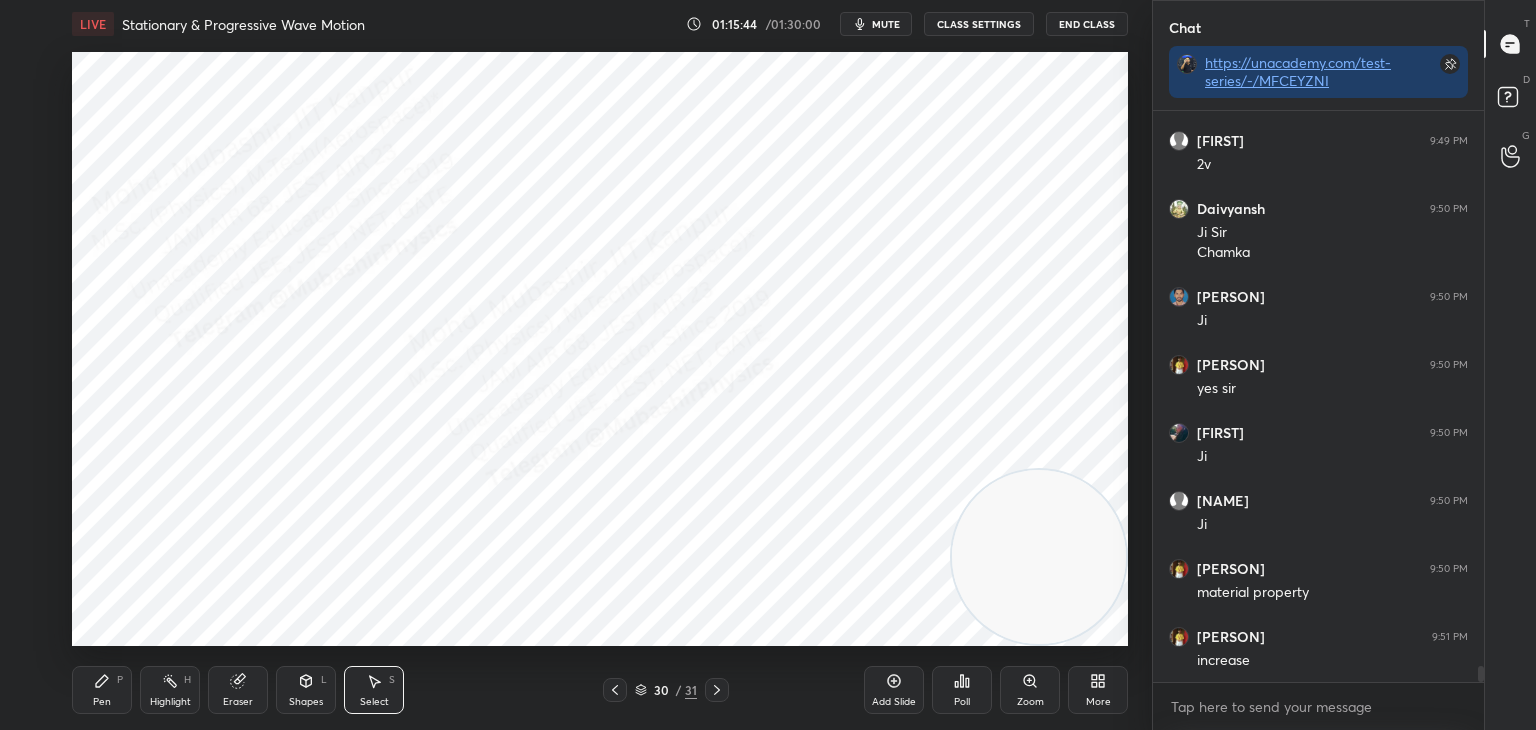 click on "0 ° Undo Copy Paste here Duplicate Duplicate to new slide Delete" at bounding box center (600, 349) 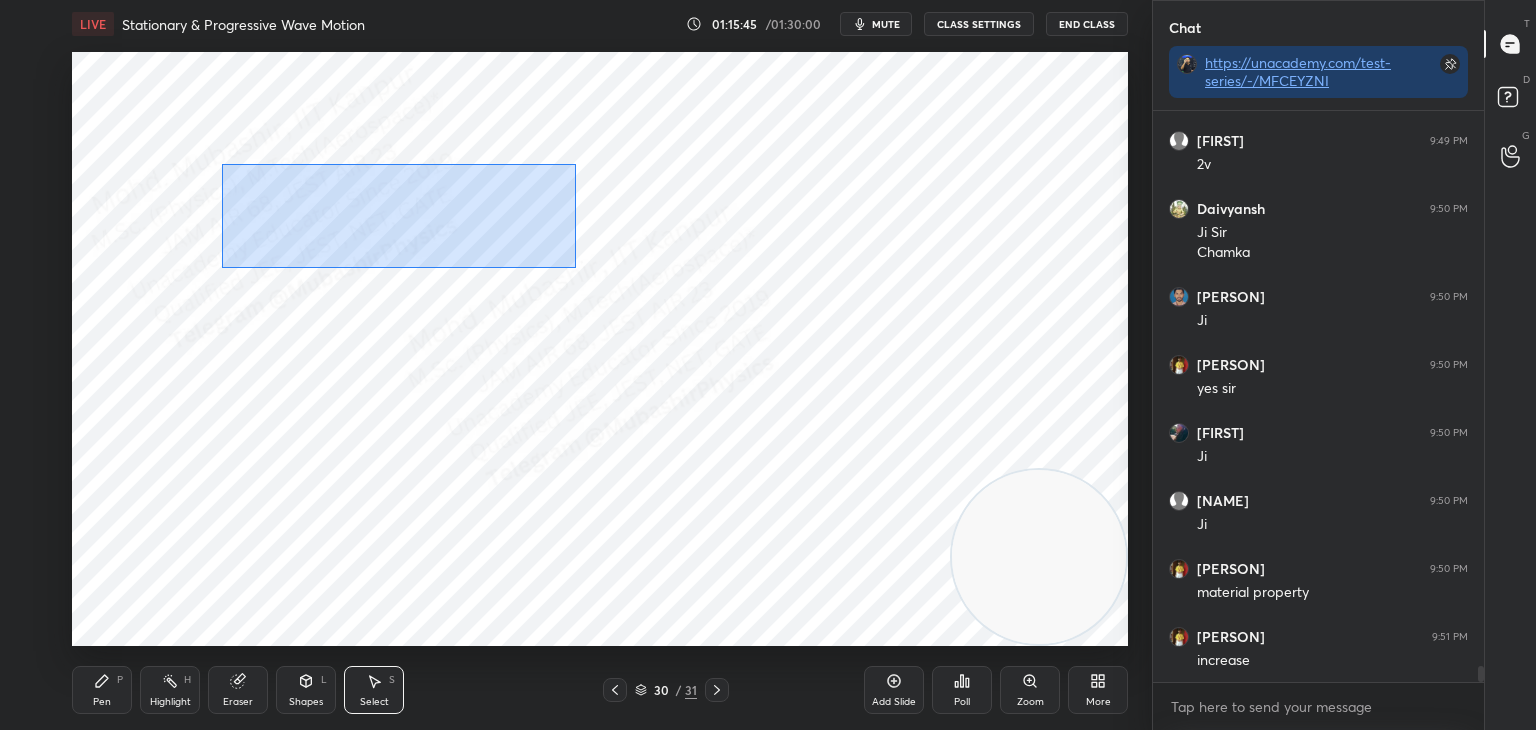 drag, startPoint x: 312, startPoint y: 210, endPoint x: 562, endPoint y: 280, distance: 259.6151 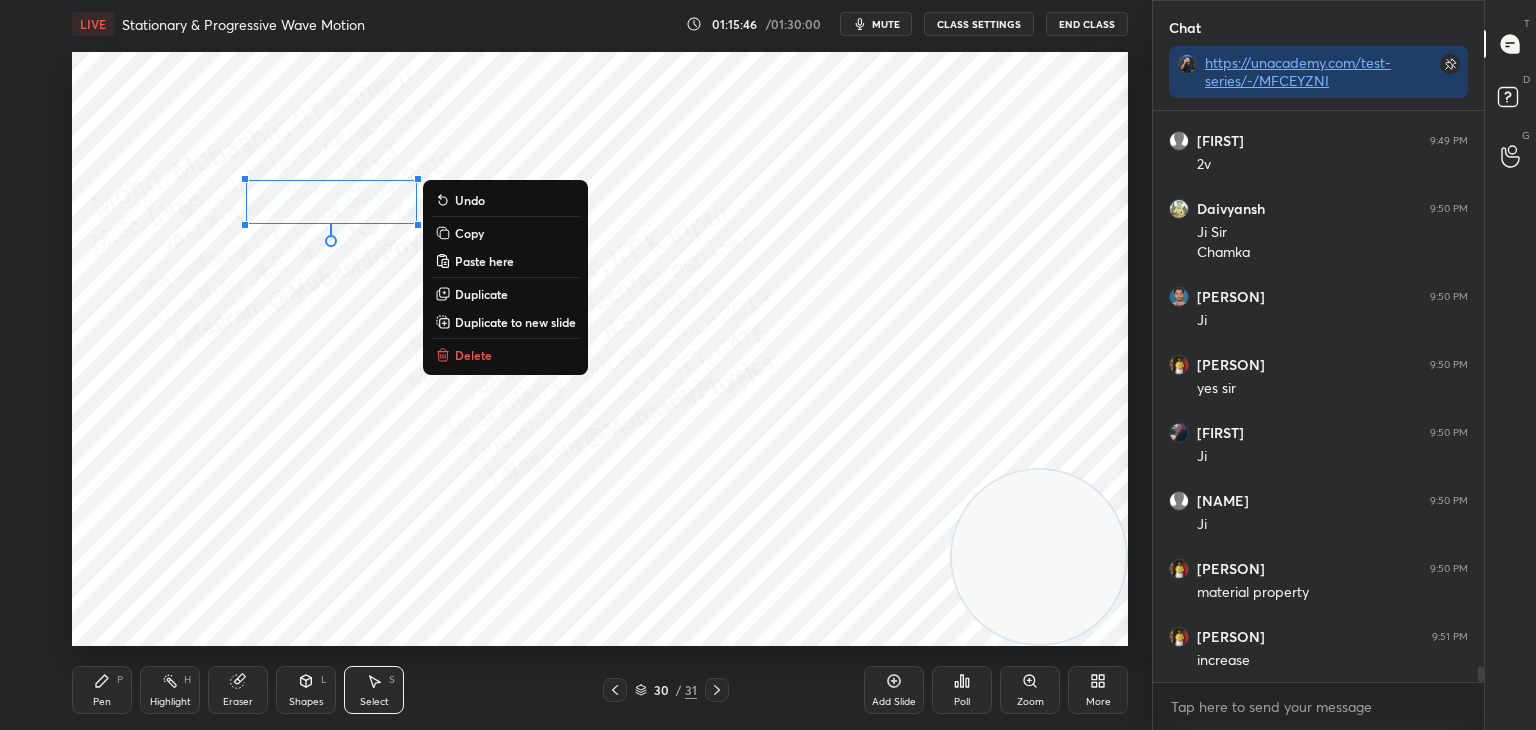 click on "Delete" at bounding box center (473, 355) 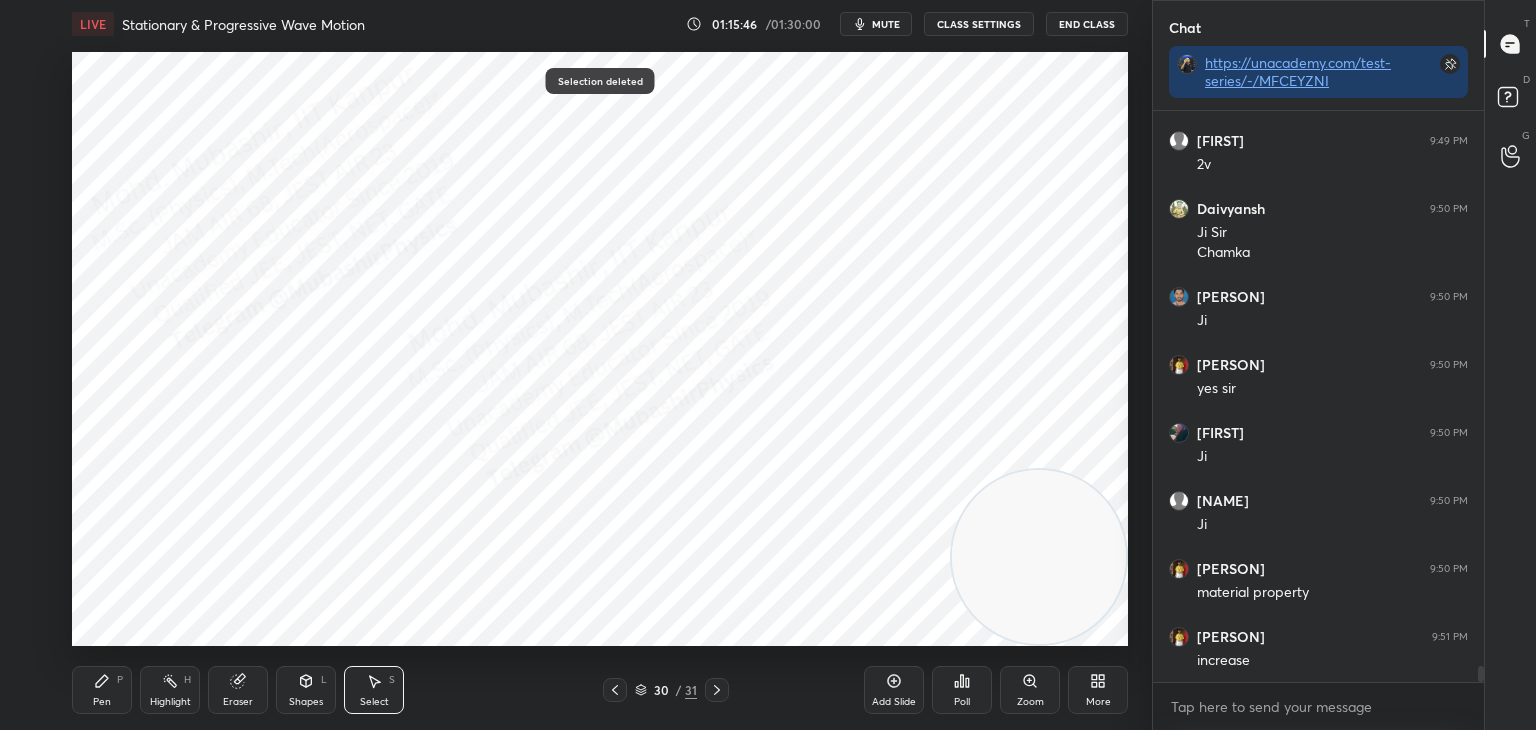 click 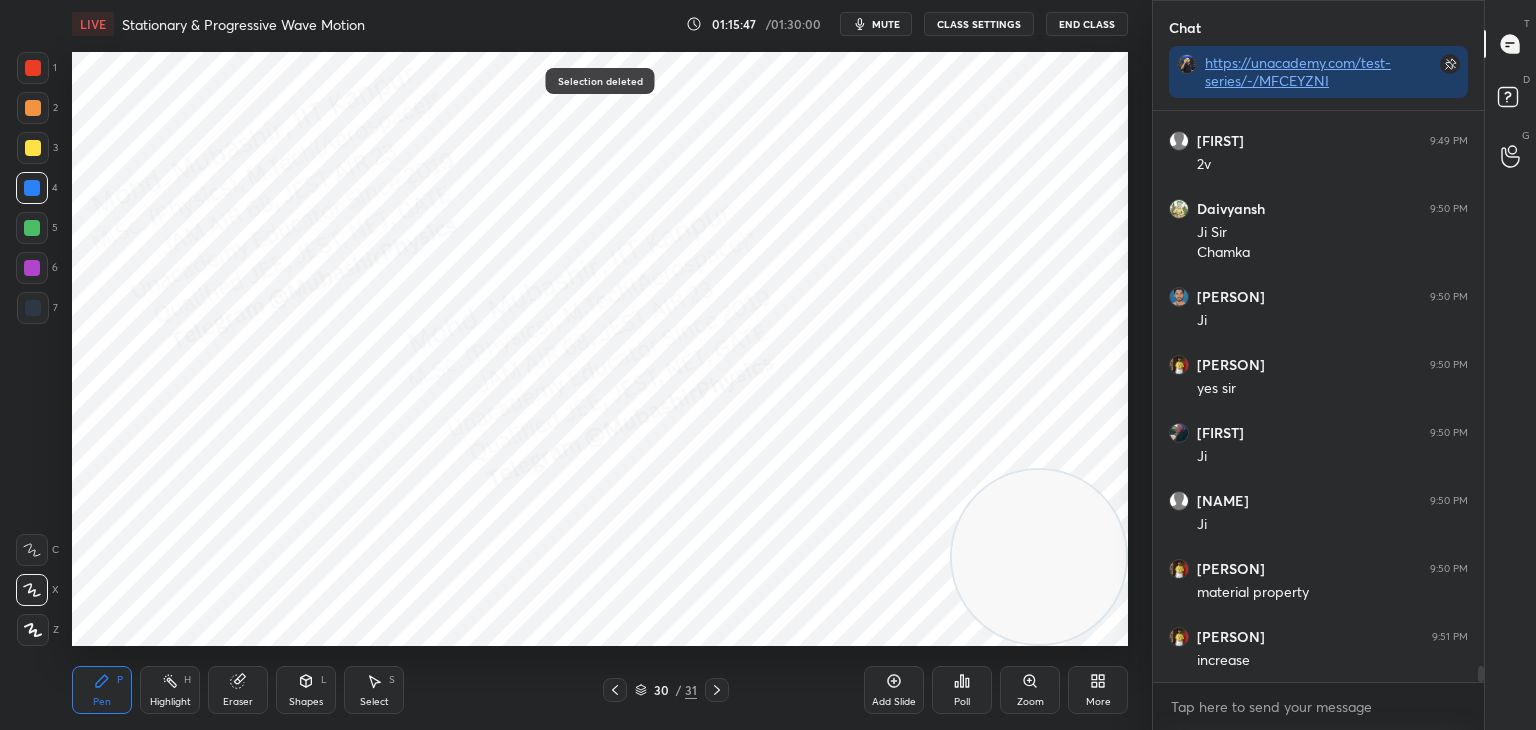 drag, startPoint x: 36, startPoint y: 73, endPoint x: 49, endPoint y: 208, distance: 135.62448 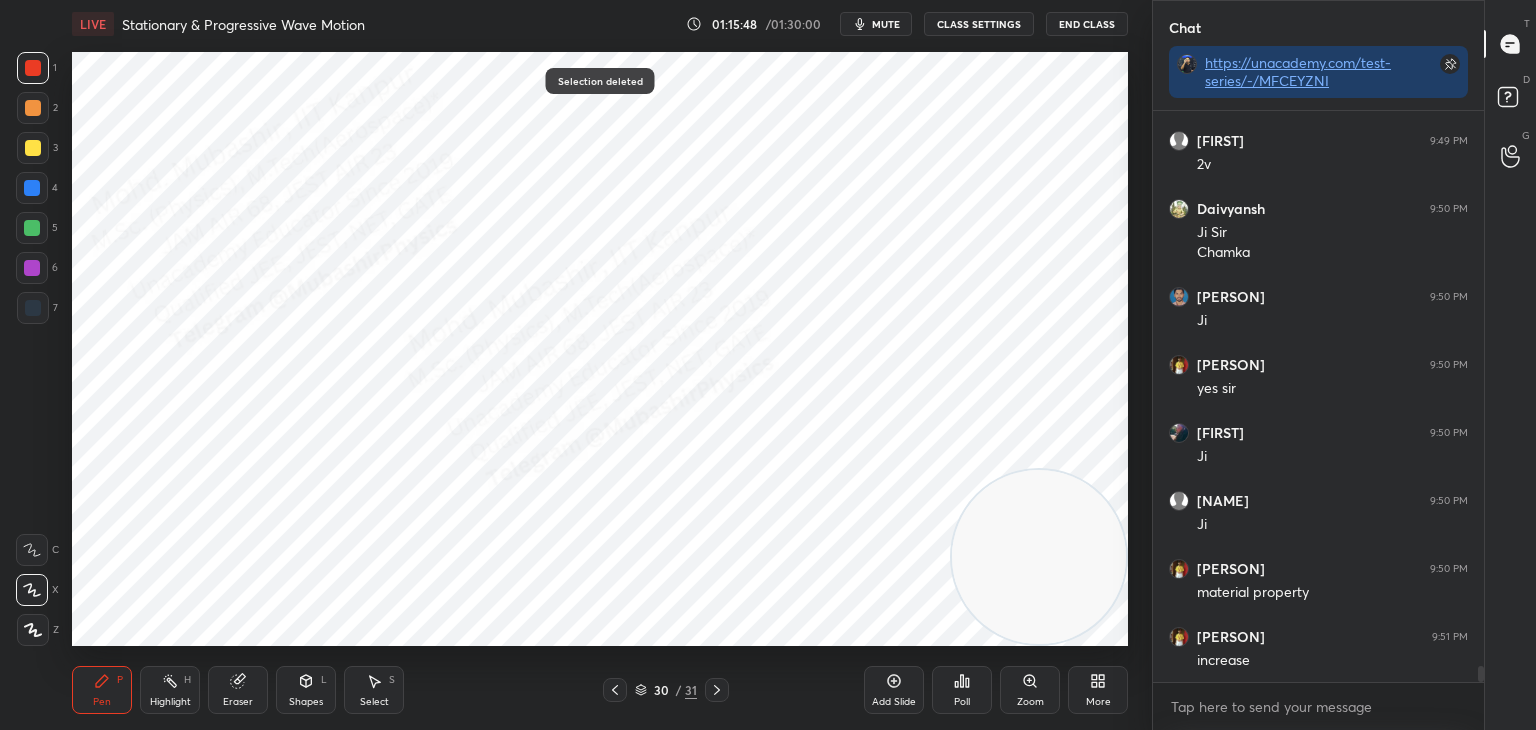drag, startPoint x: 30, startPoint y: 306, endPoint x: 56, endPoint y: 294, distance: 28.635643 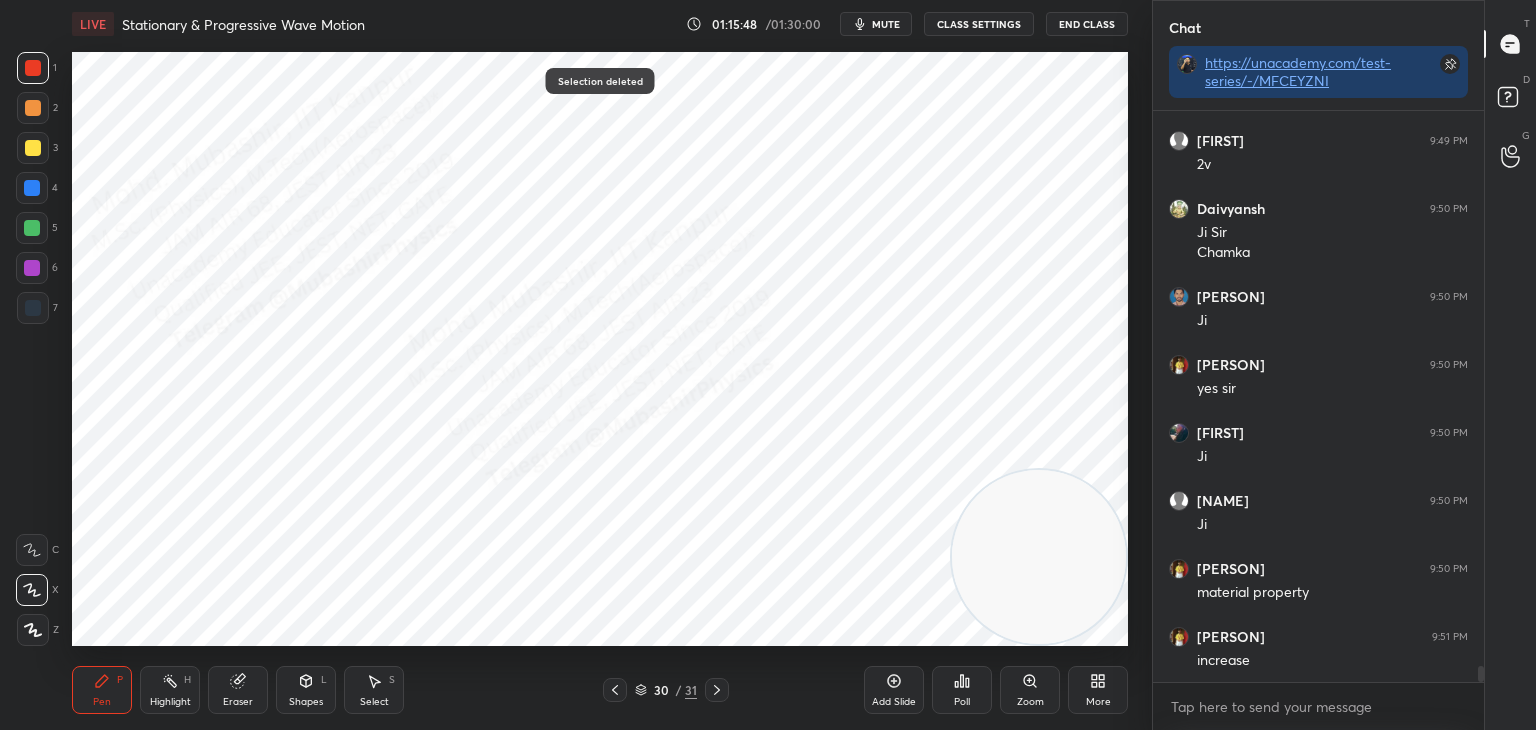 click at bounding box center [33, 308] 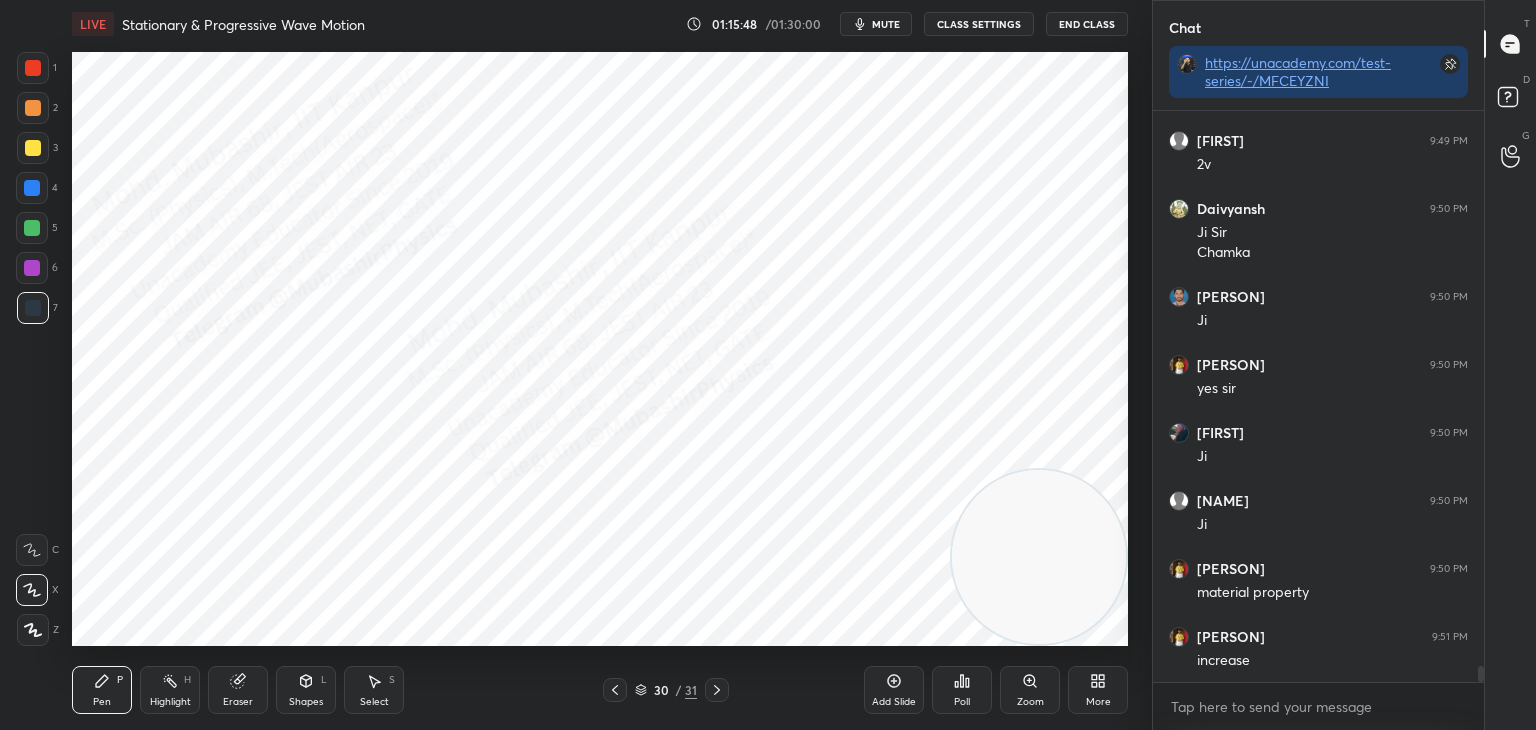 scroll, scrollTop: 20160, scrollLeft: 0, axis: vertical 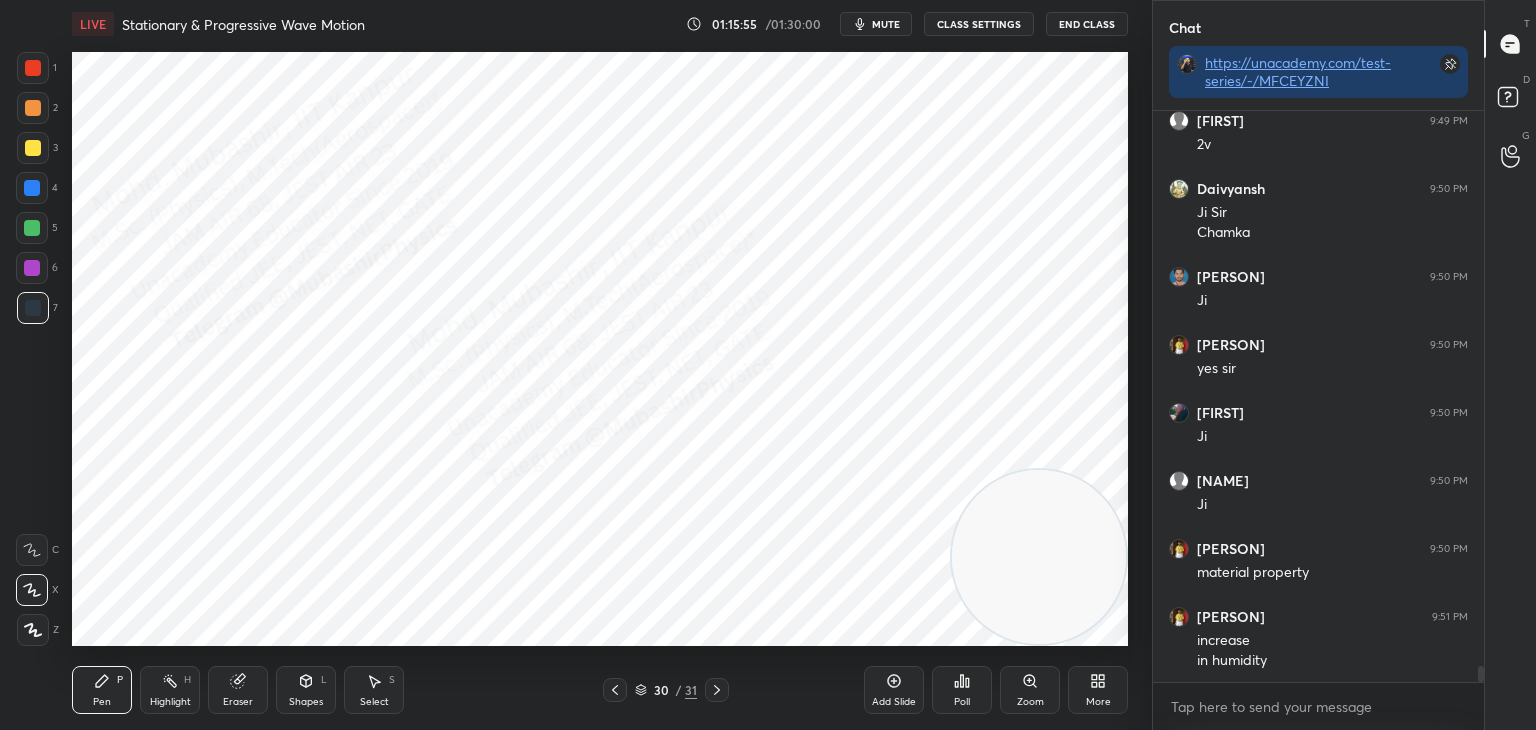 click 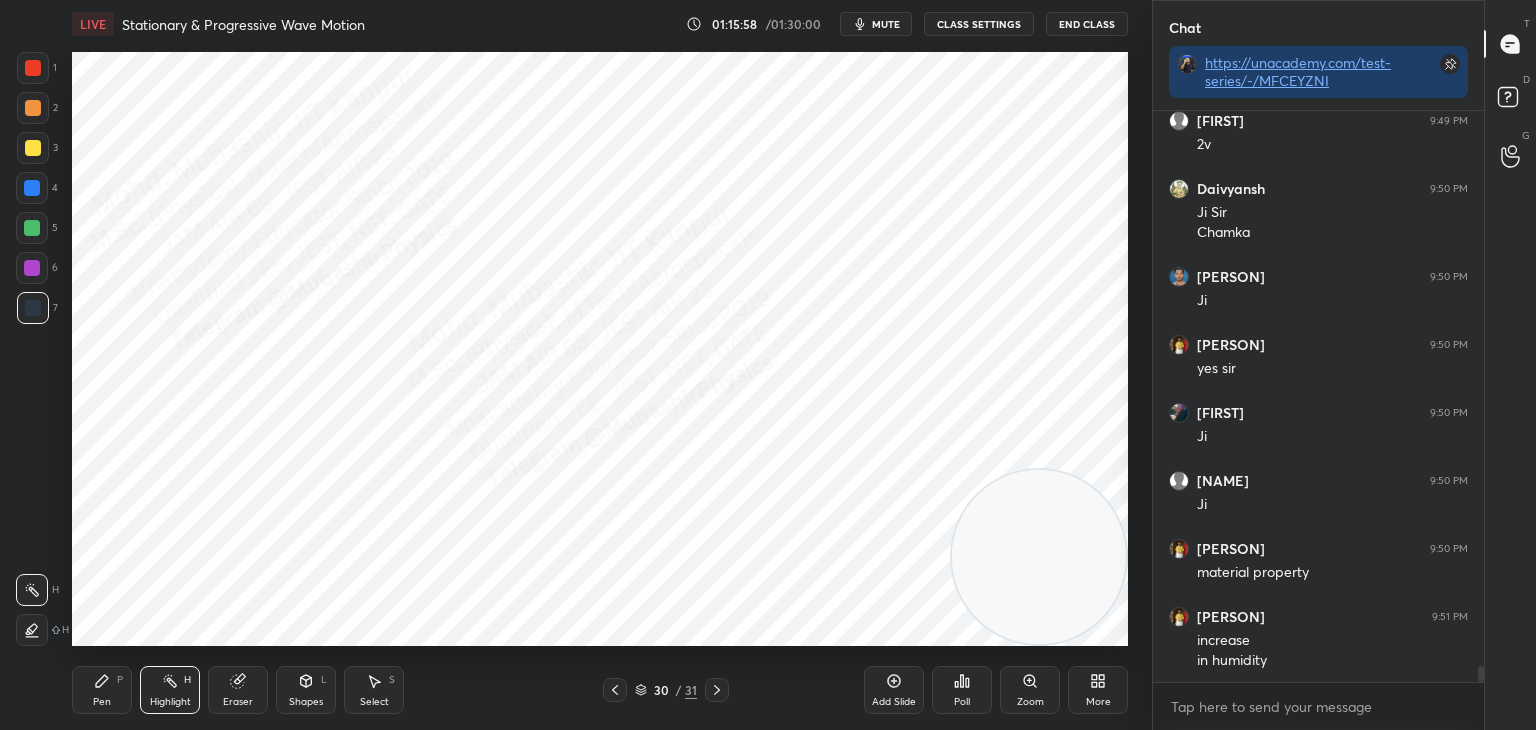 click on "mute" at bounding box center [876, 24] 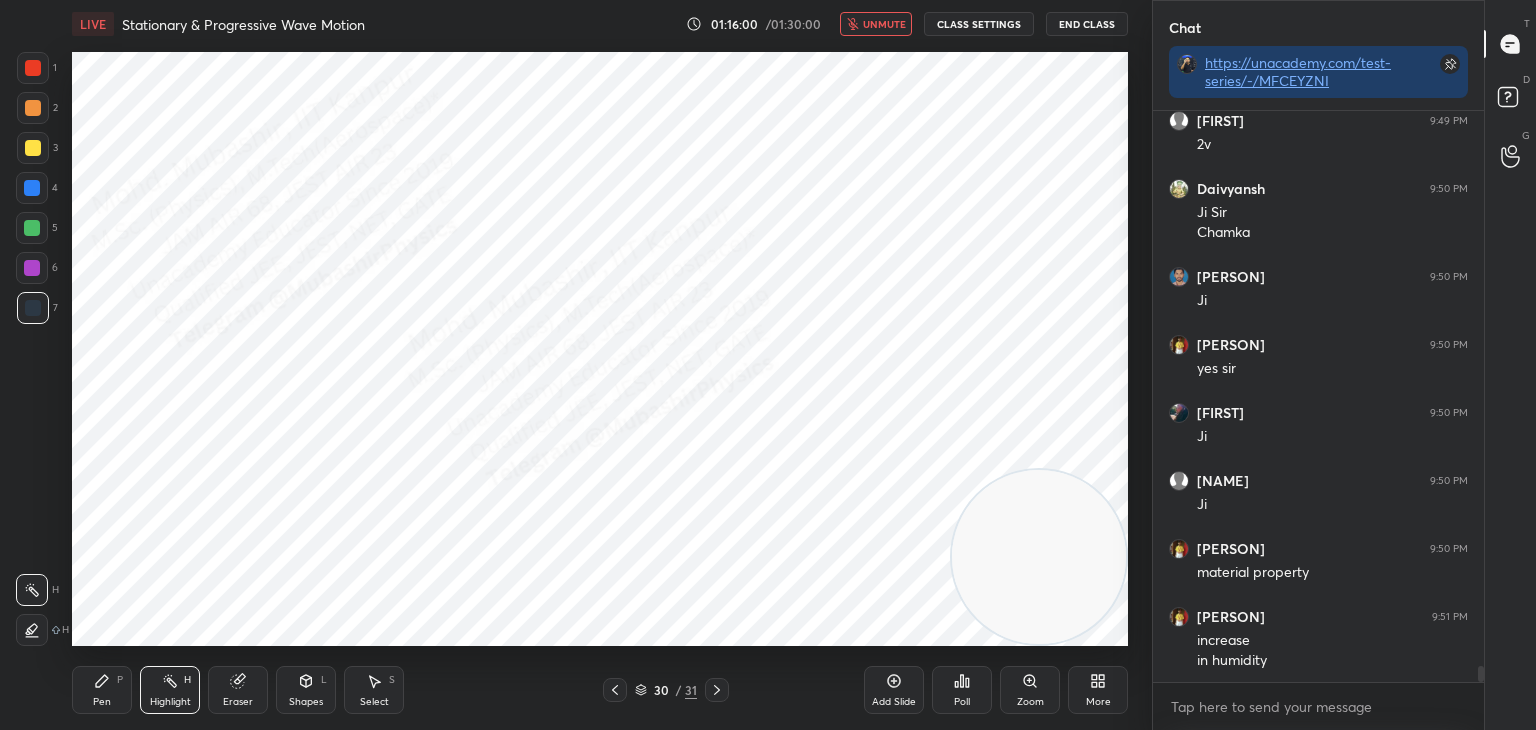 scroll, scrollTop: 20228, scrollLeft: 0, axis: vertical 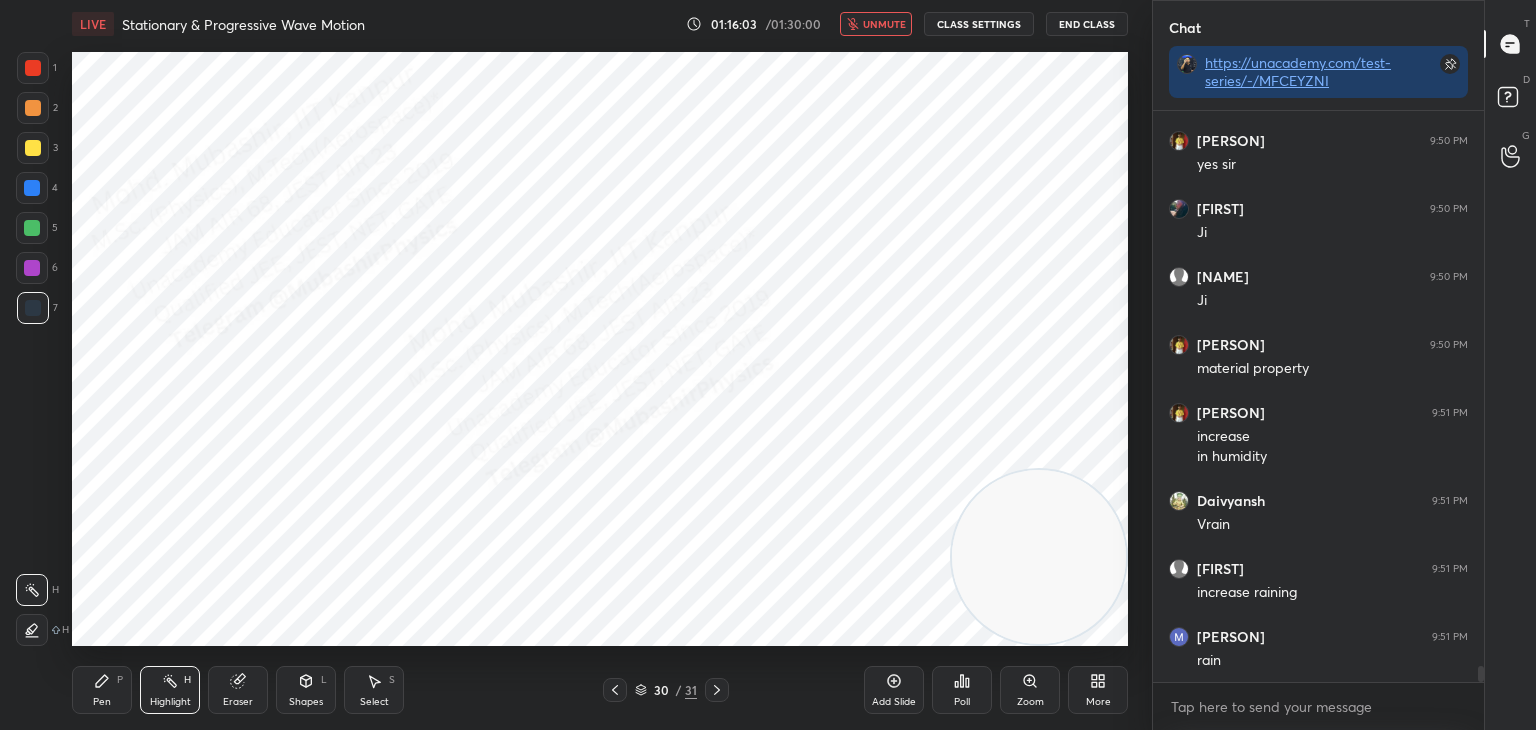 click on "unmute" at bounding box center [876, 24] 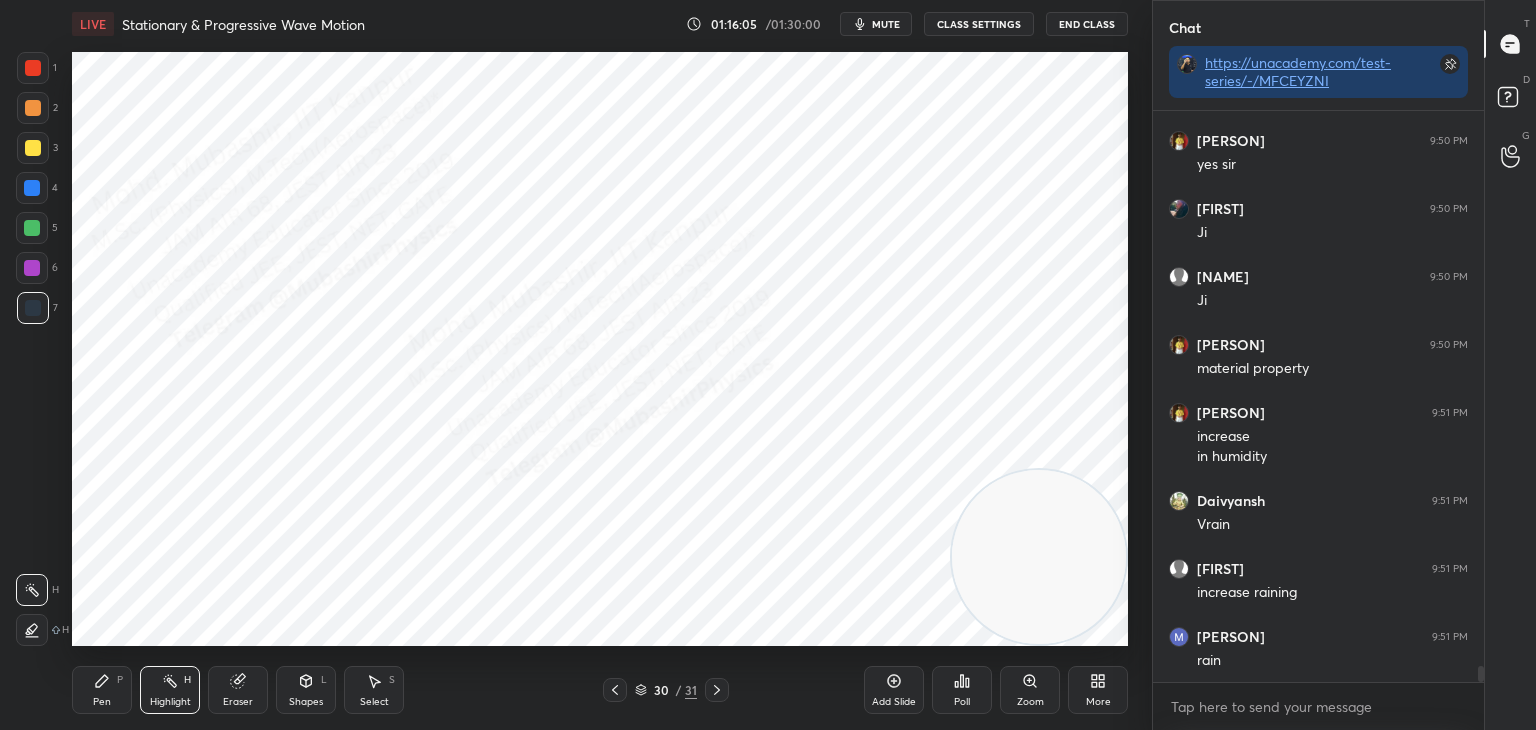 click 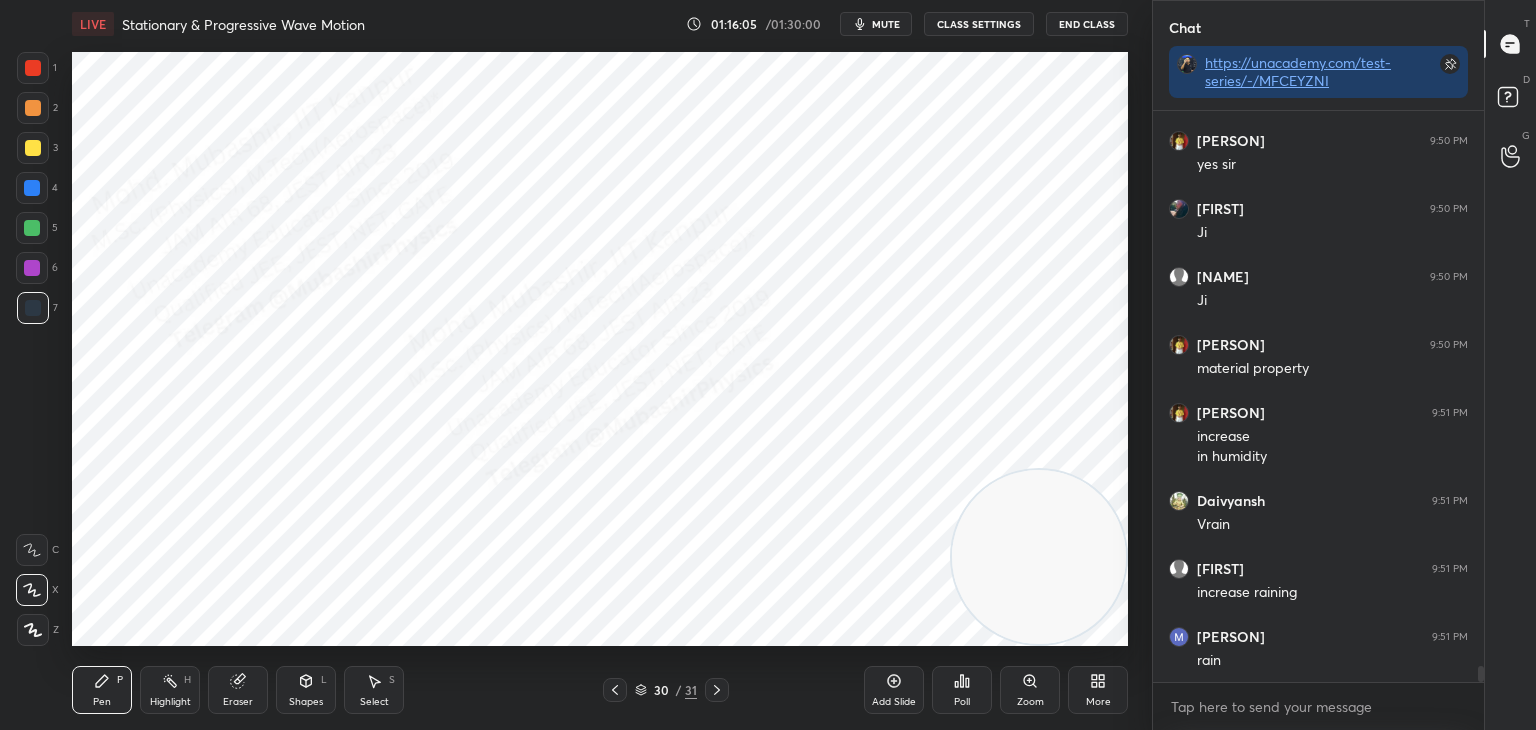 click on "1 2 3 4 5 6 7 C X Z C X Z E E Erase all   H H LIVE Stationary & Progressive Wave Motion 01:16:05 /  01:30:00 mute CLASS SETTINGS End Class Setting up your live class Poll for   secs No correct answer Start poll Back Stationary & Progressive Wave Motion • L3 of Detailed Course on Waves & Oscillations for IIT JAM, CUET 2026/27 [PERSON] Pen P Highlight H Eraser Shapes L Select S 30 / 31 Add Slide Poll Zoom More" at bounding box center [568, 365] 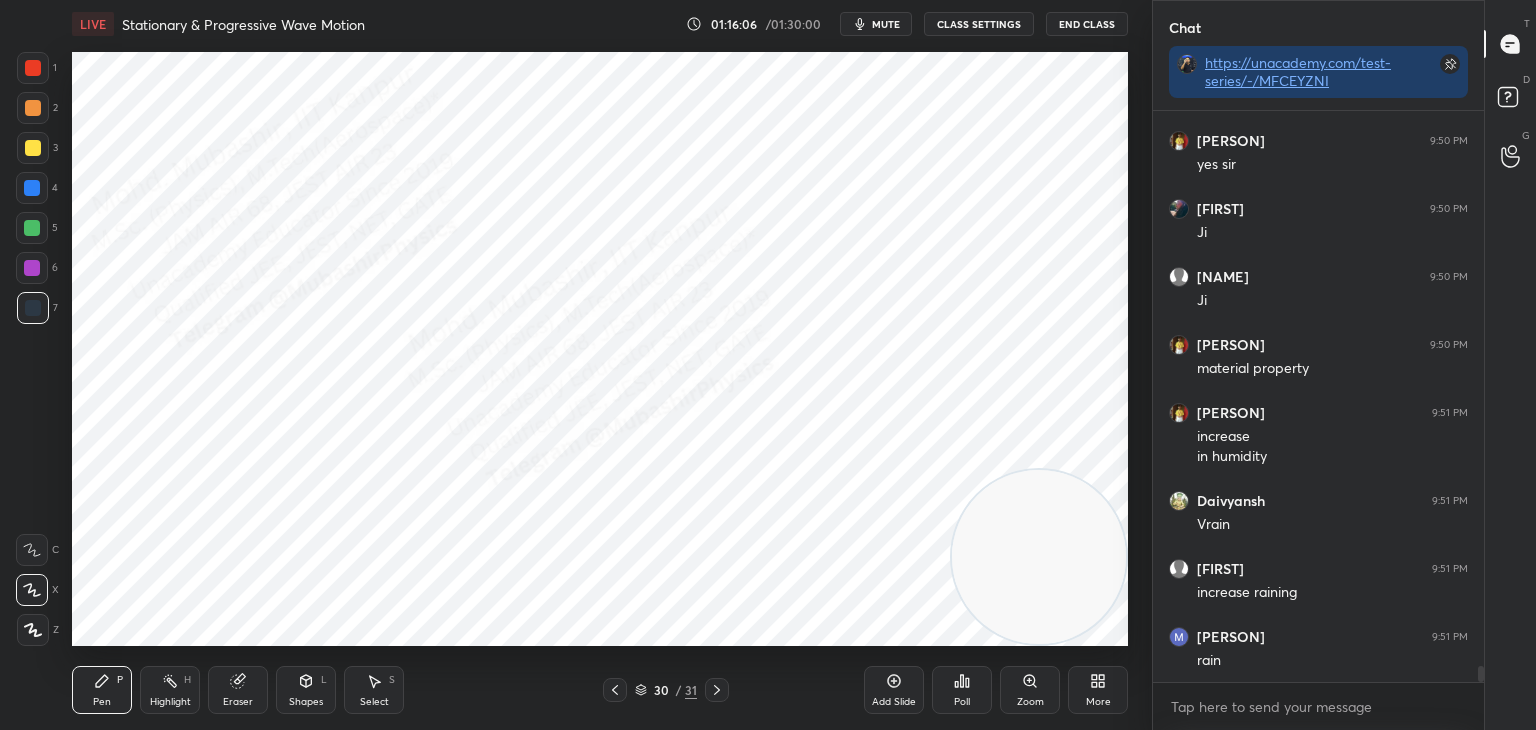scroll, scrollTop: 20432, scrollLeft: 0, axis: vertical 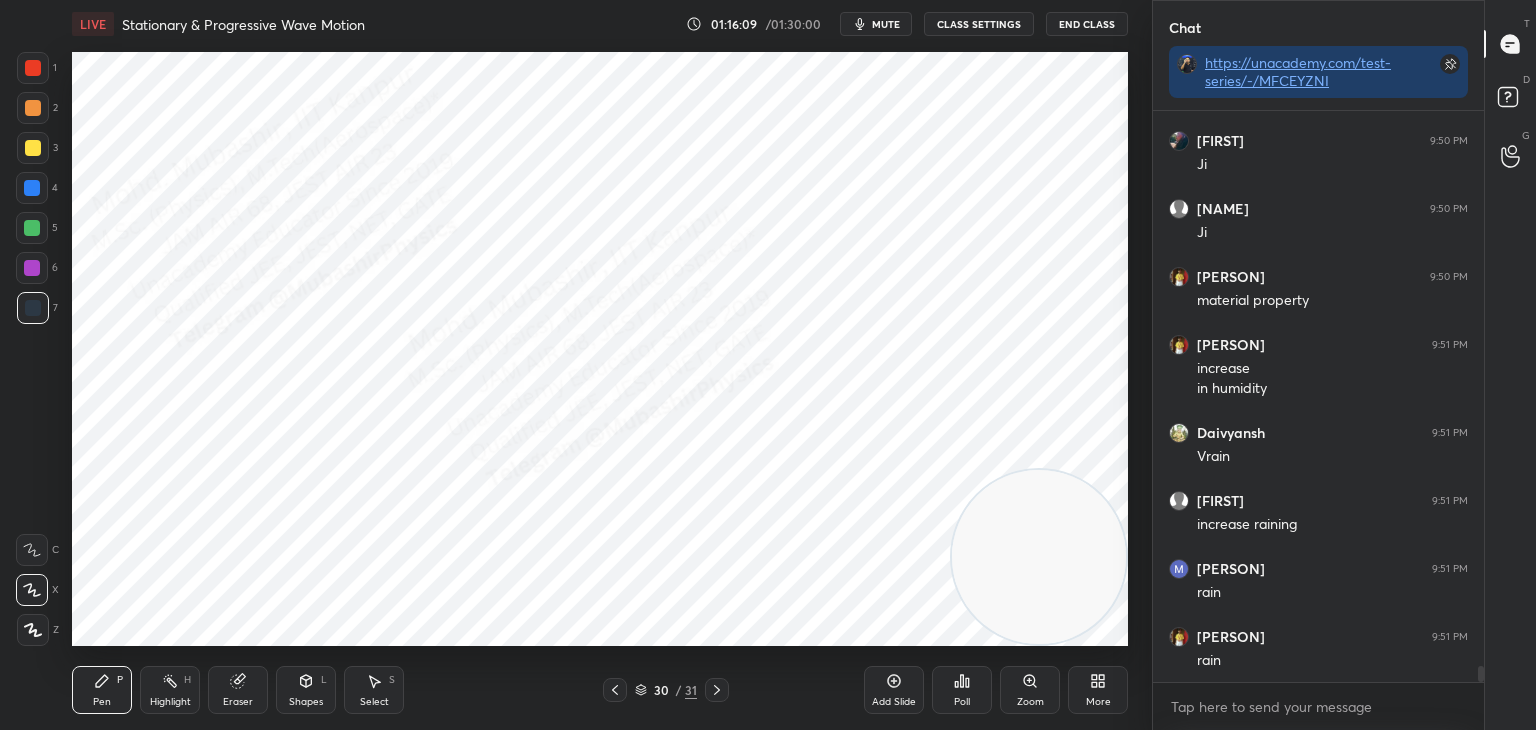 drag, startPoint x: 21, startPoint y: 68, endPoint x: 49, endPoint y: 70, distance: 28.071337 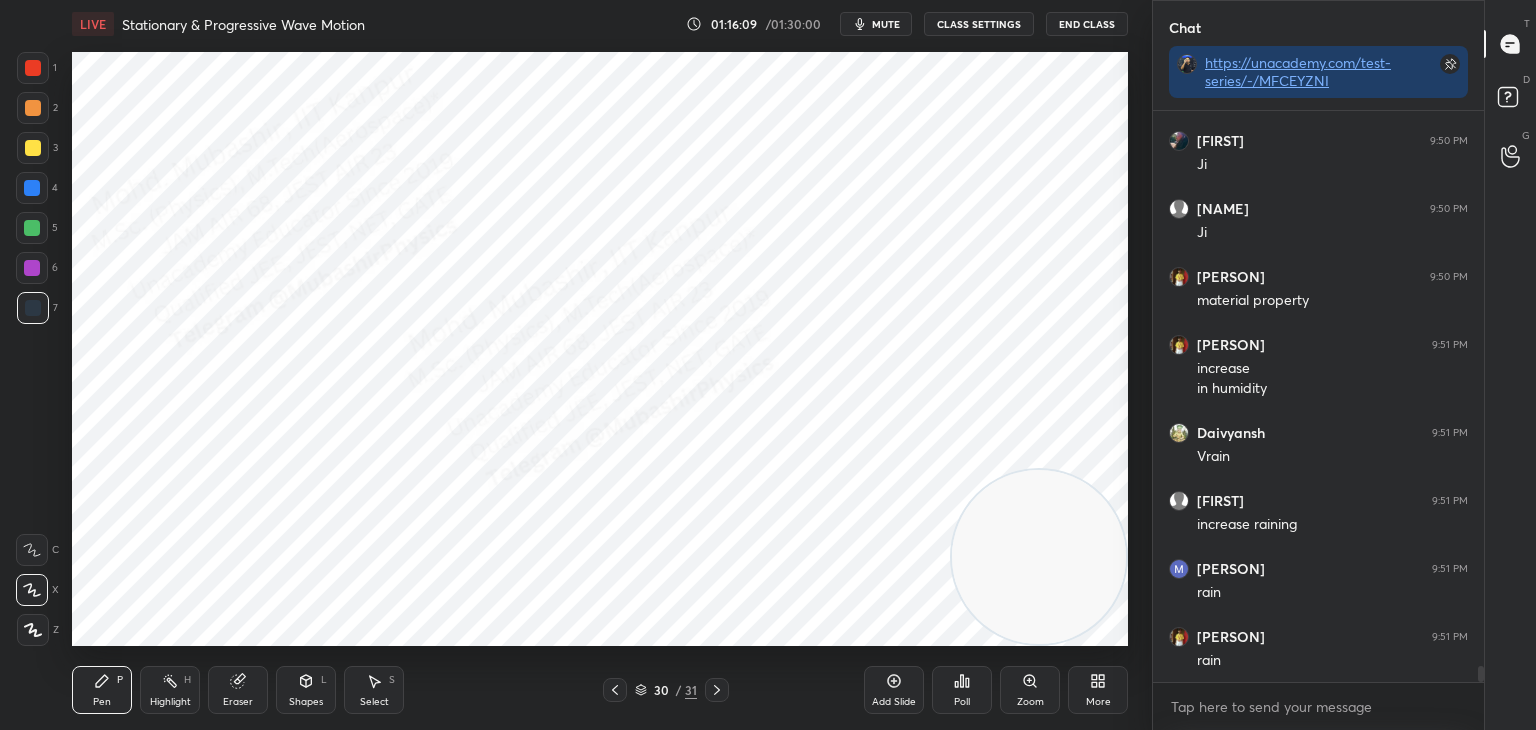 click at bounding box center (33, 68) 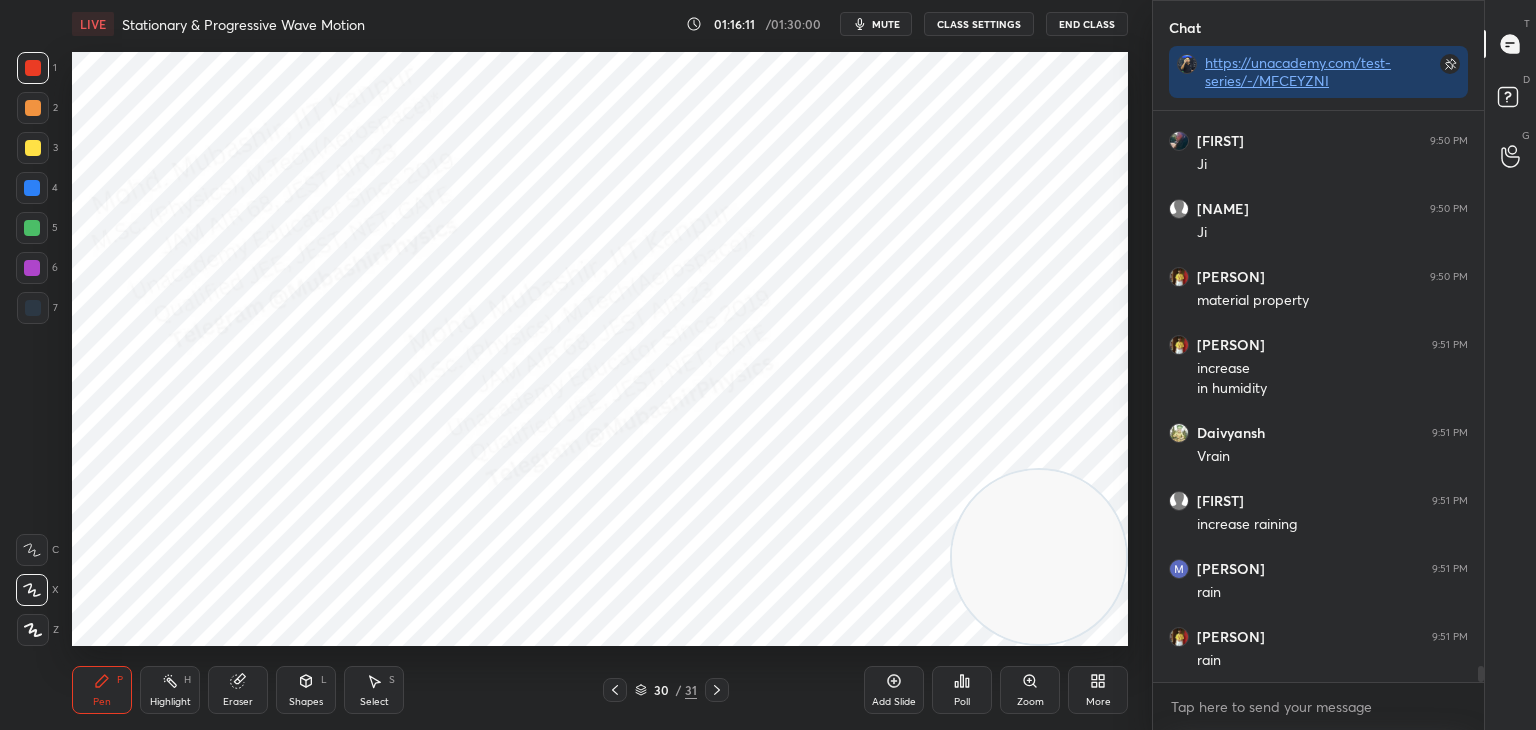 click at bounding box center [32, 188] 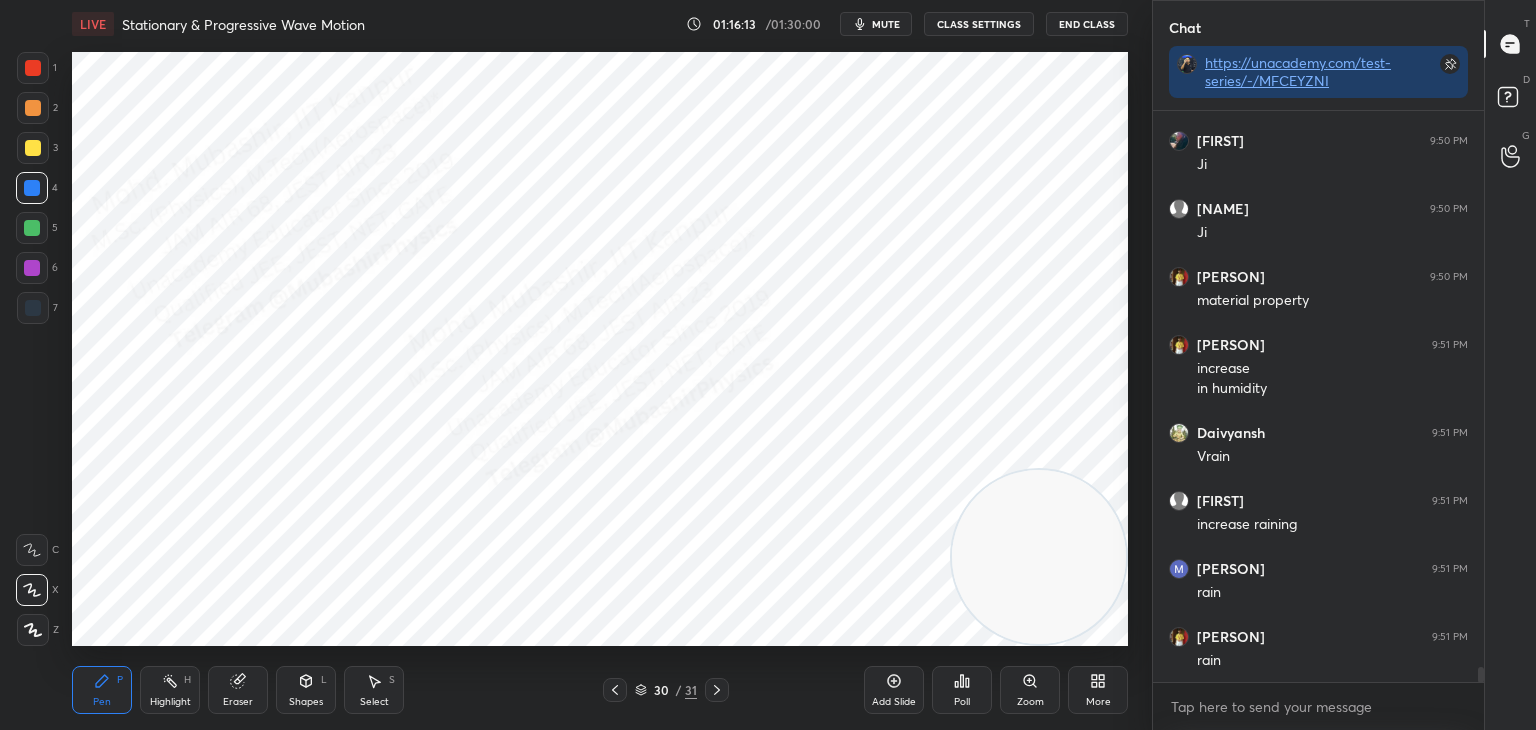 scroll, scrollTop: 20500, scrollLeft: 0, axis: vertical 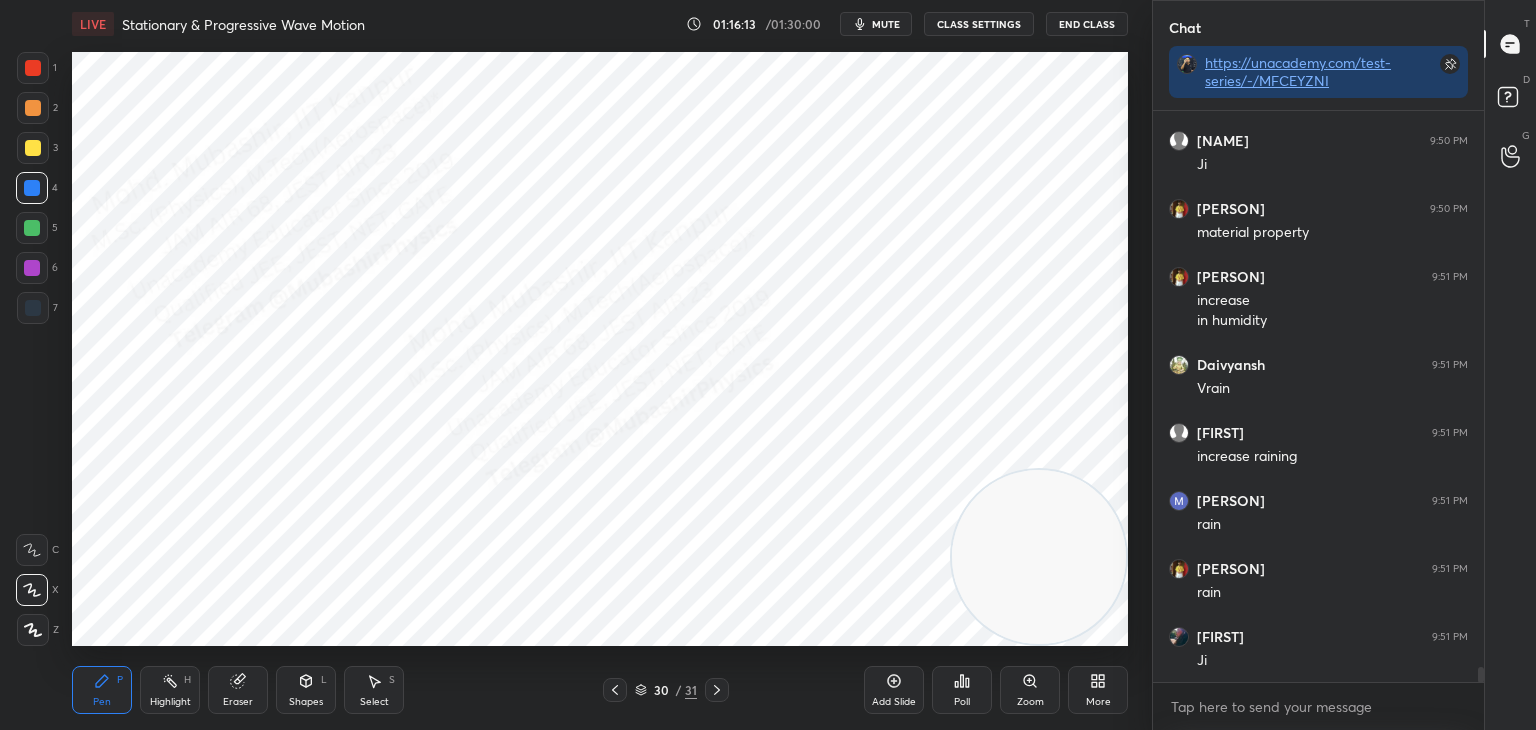 click at bounding box center (32, 268) 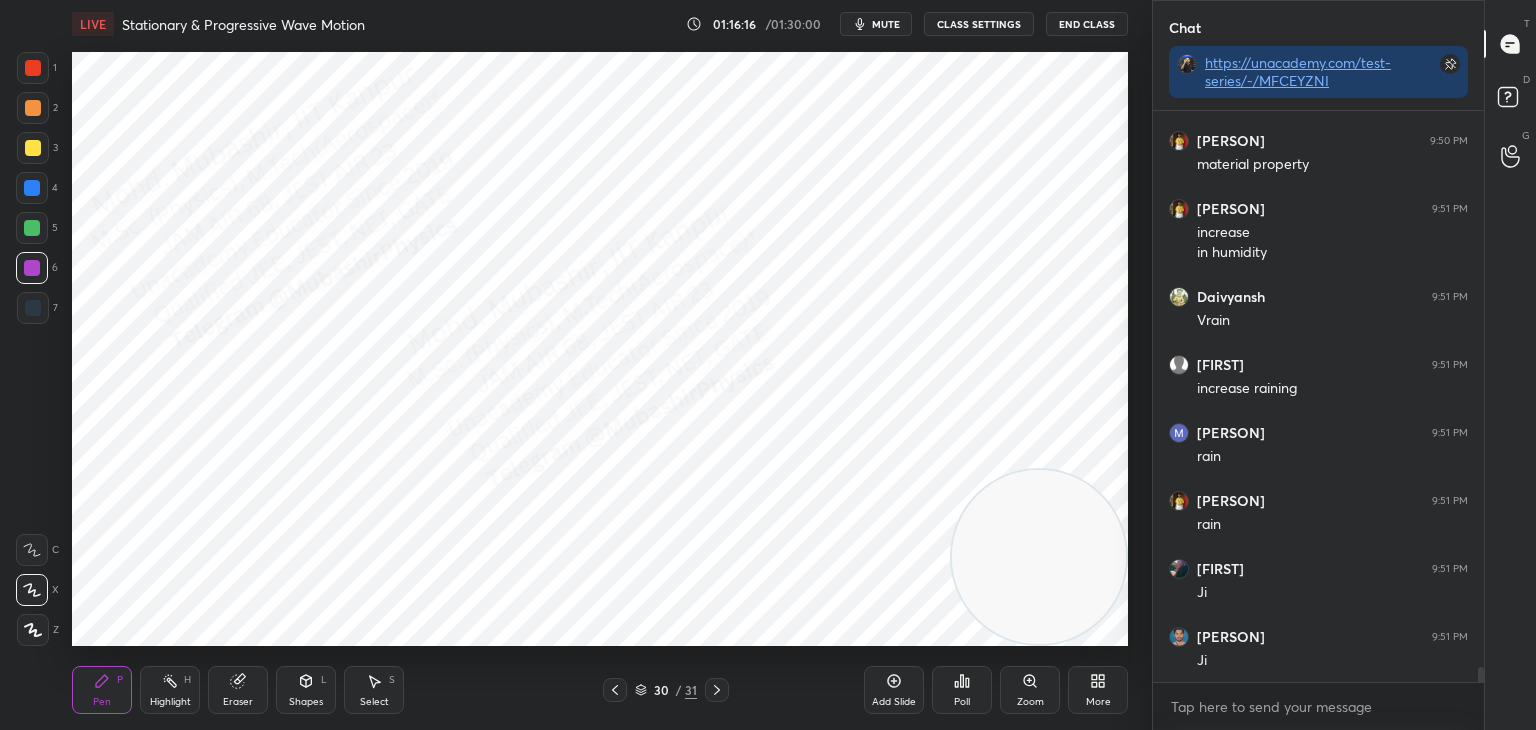 scroll, scrollTop: 20636, scrollLeft: 0, axis: vertical 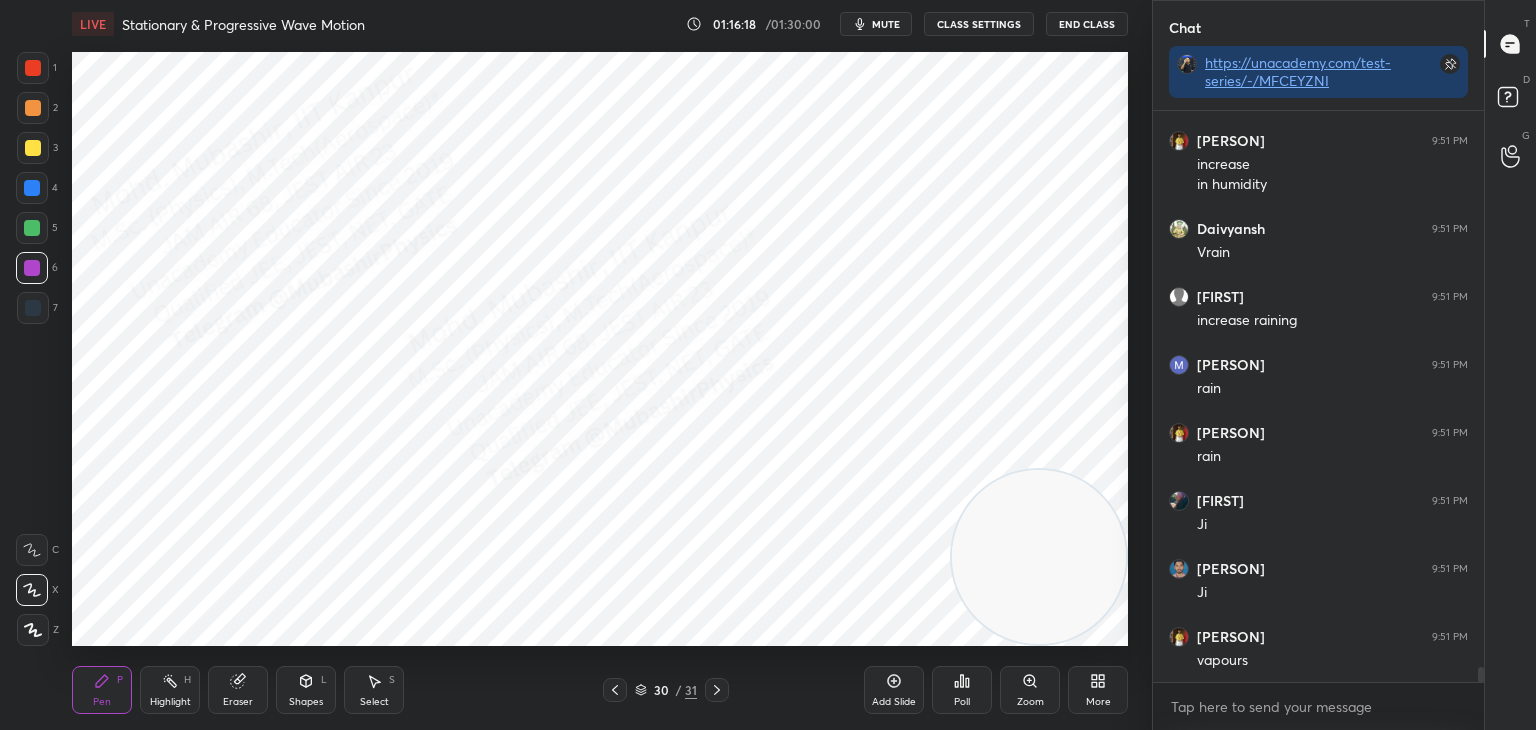 drag, startPoint x: 34, startPoint y: 197, endPoint x: 41, endPoint y: 214, distance: 18.384777 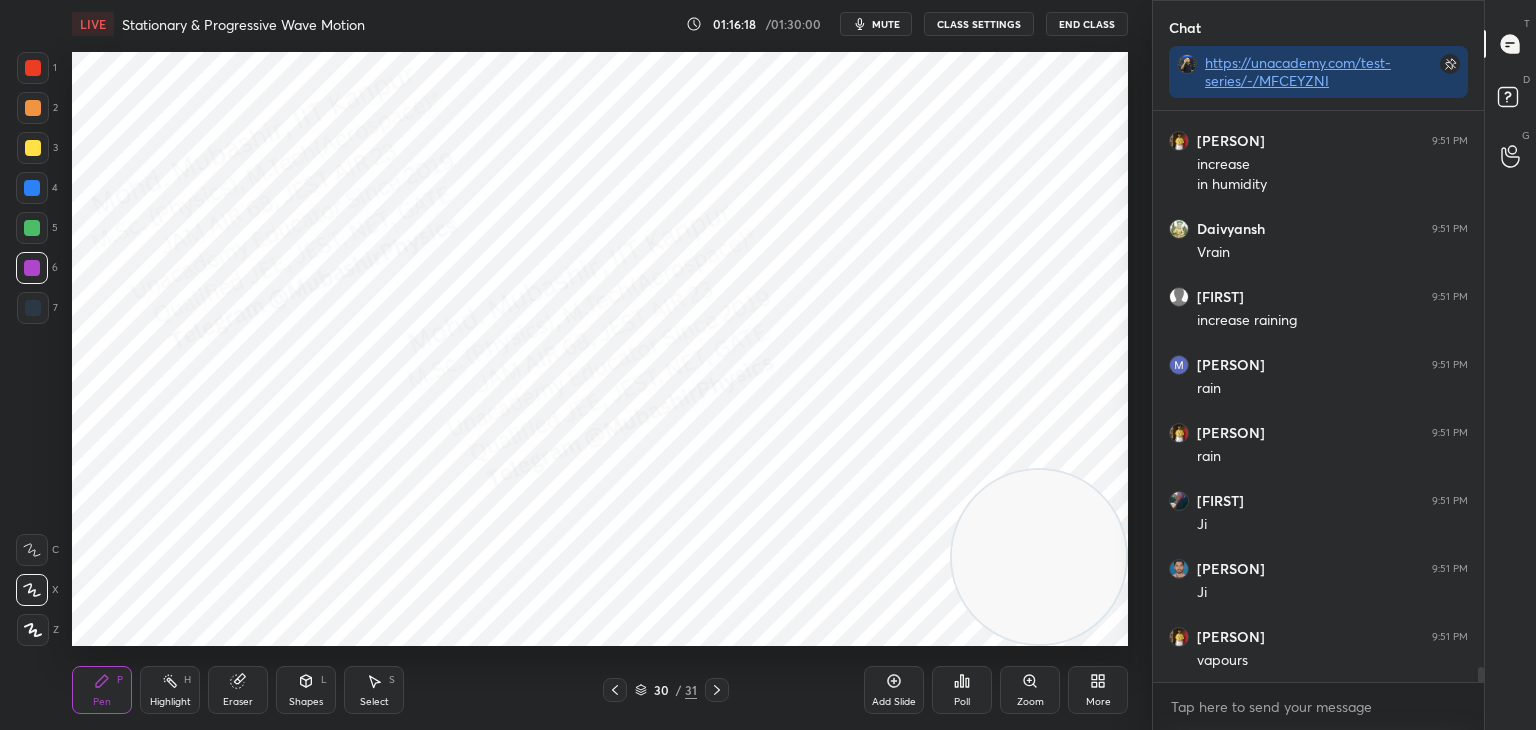 click at bounding box center [32, 188] 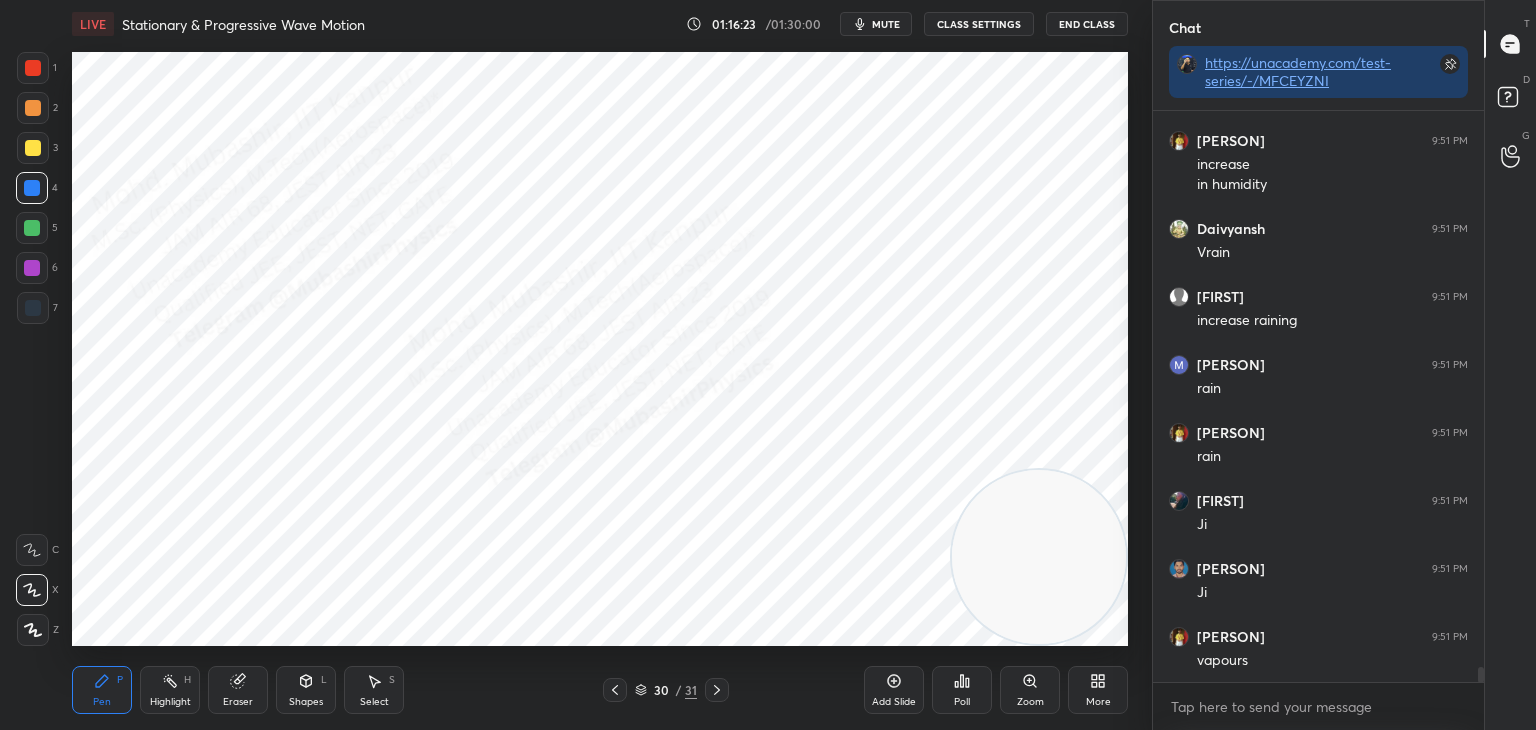 scroll, scrollTop: 20704, scrollLeft: 0, axis: vertical 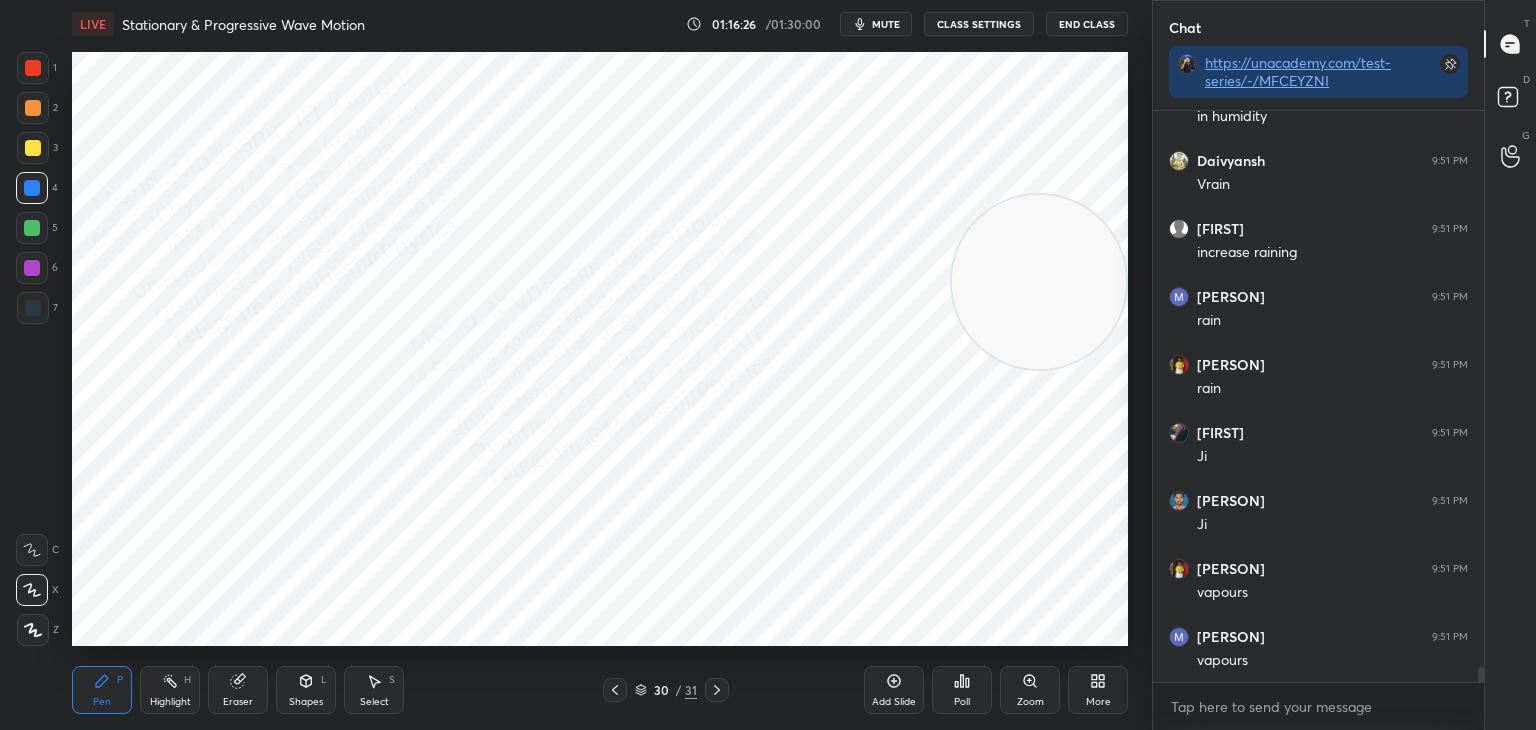drag, startPoint x: 1121, startPoint y: 294, endPoint x: 936, endPoint y: 324, distance: 187.41664 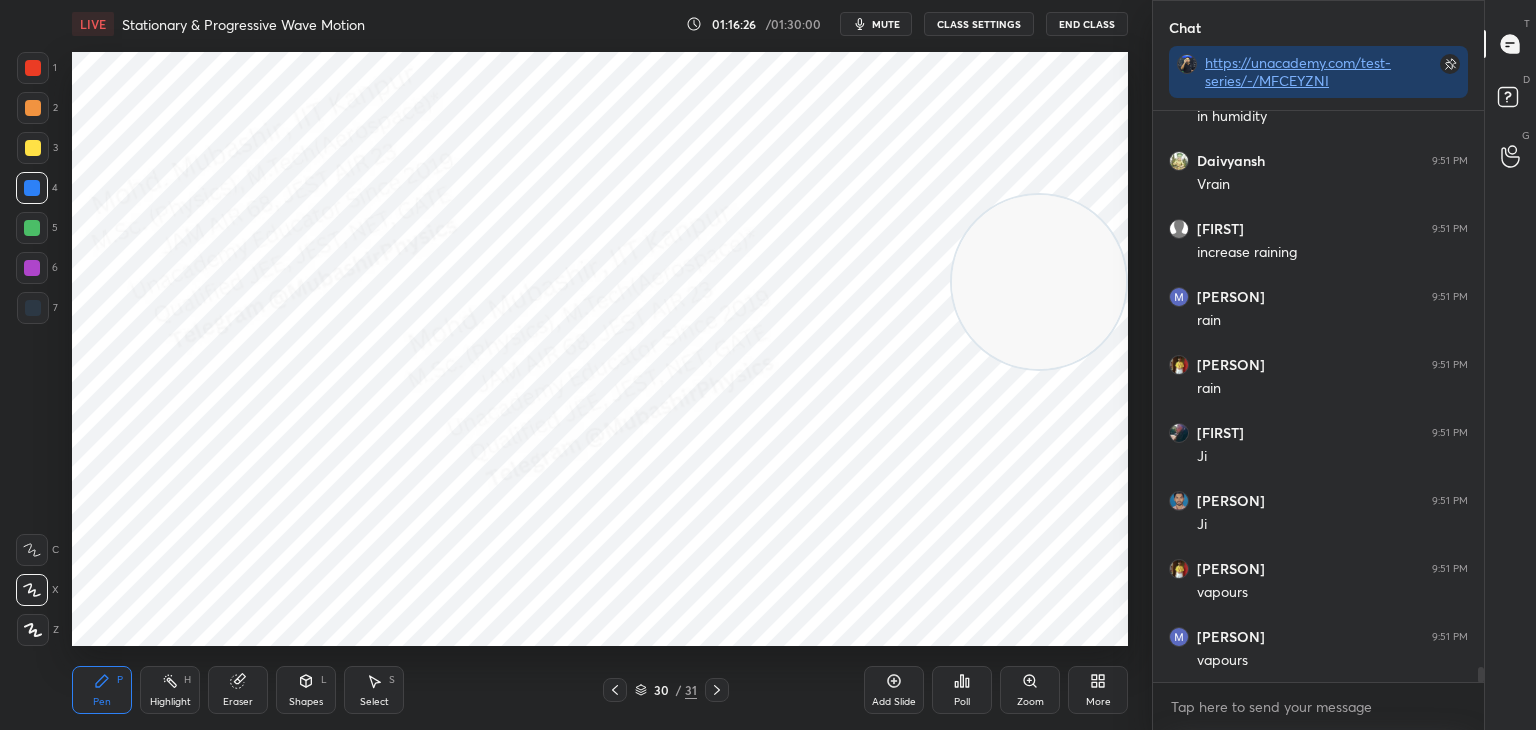 click at bounding box center (1039, 282) 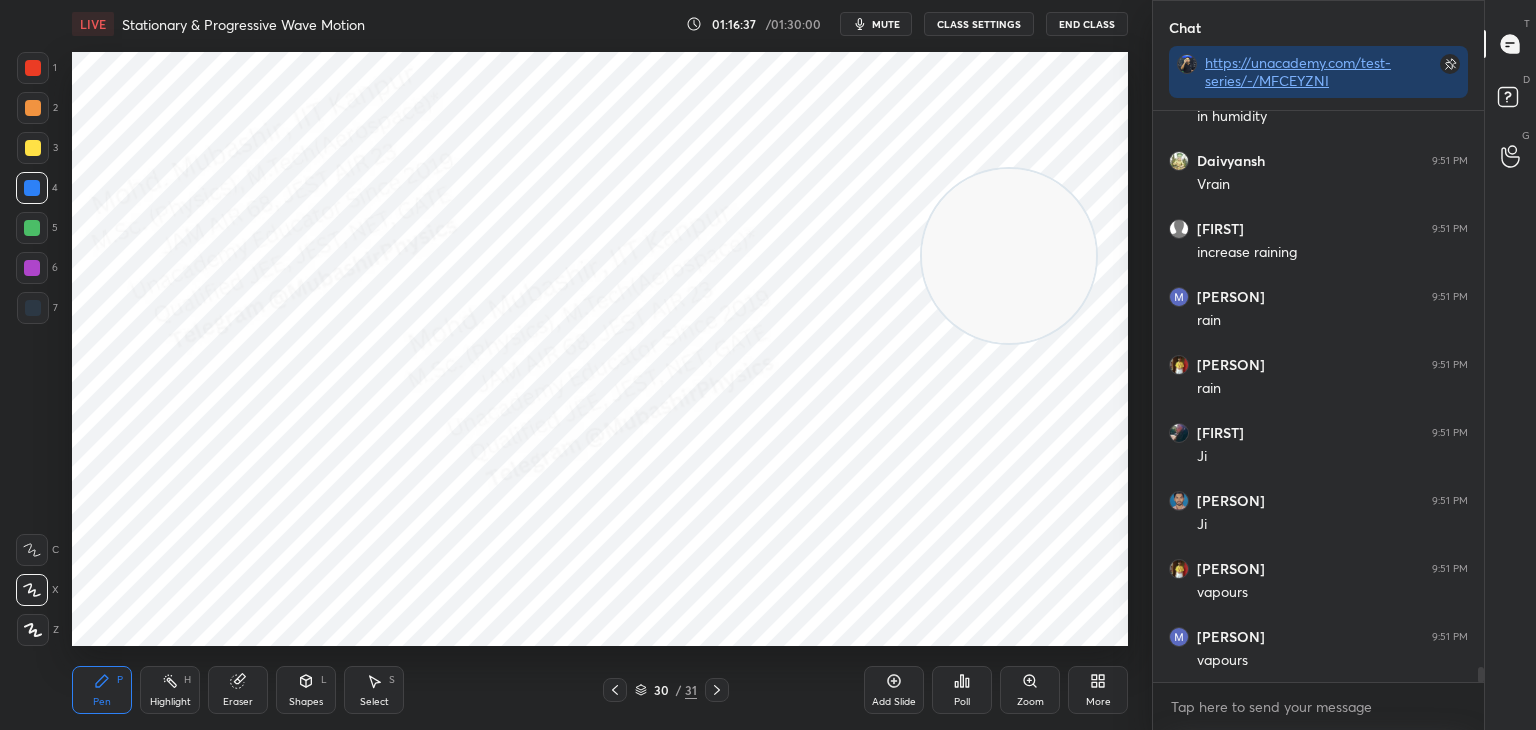 click on "mute" at bounding box center (886, 24) 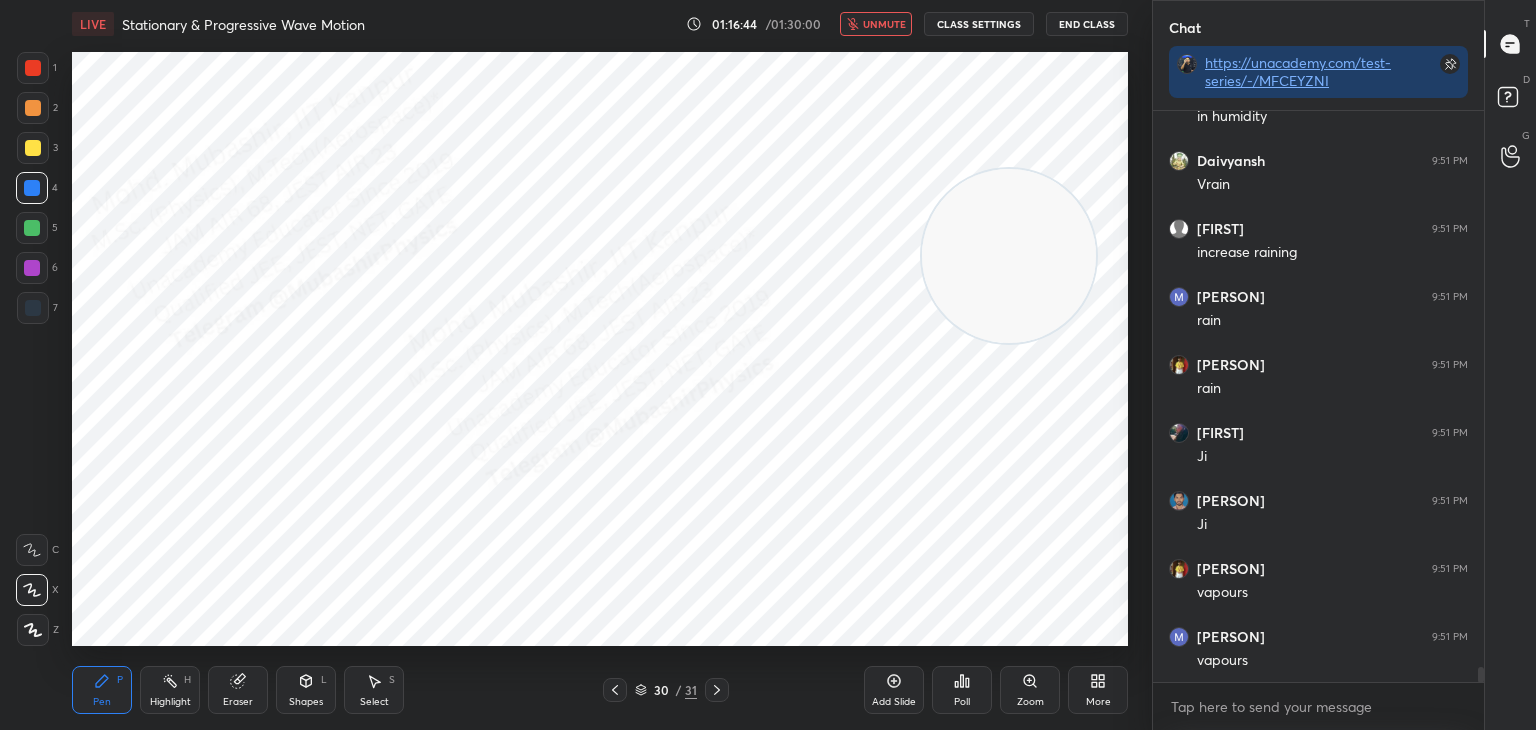 click on "unmute" at bounding box center (884, 24) 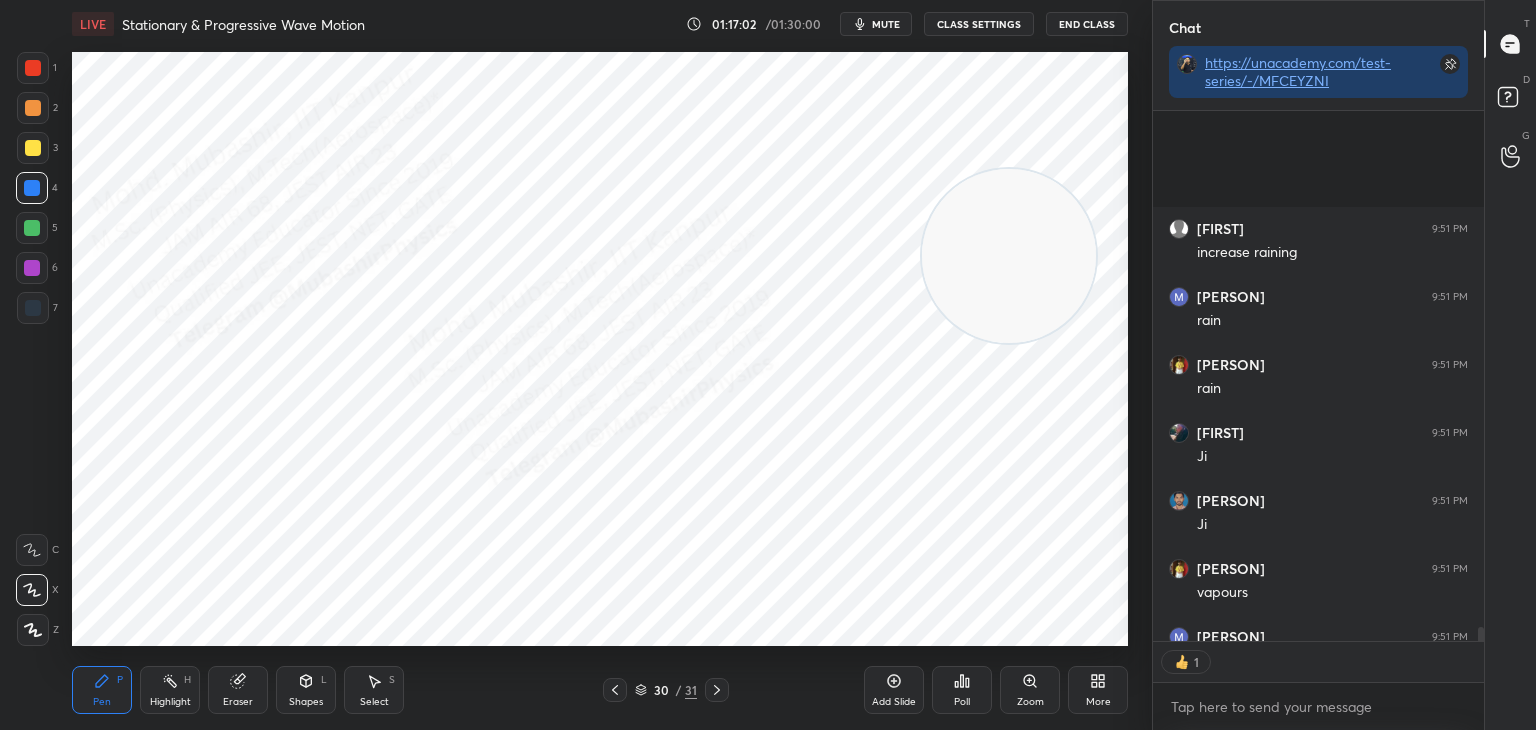 scroll, scrollTop: 20908, scrollLeft: 0, axis: vertical 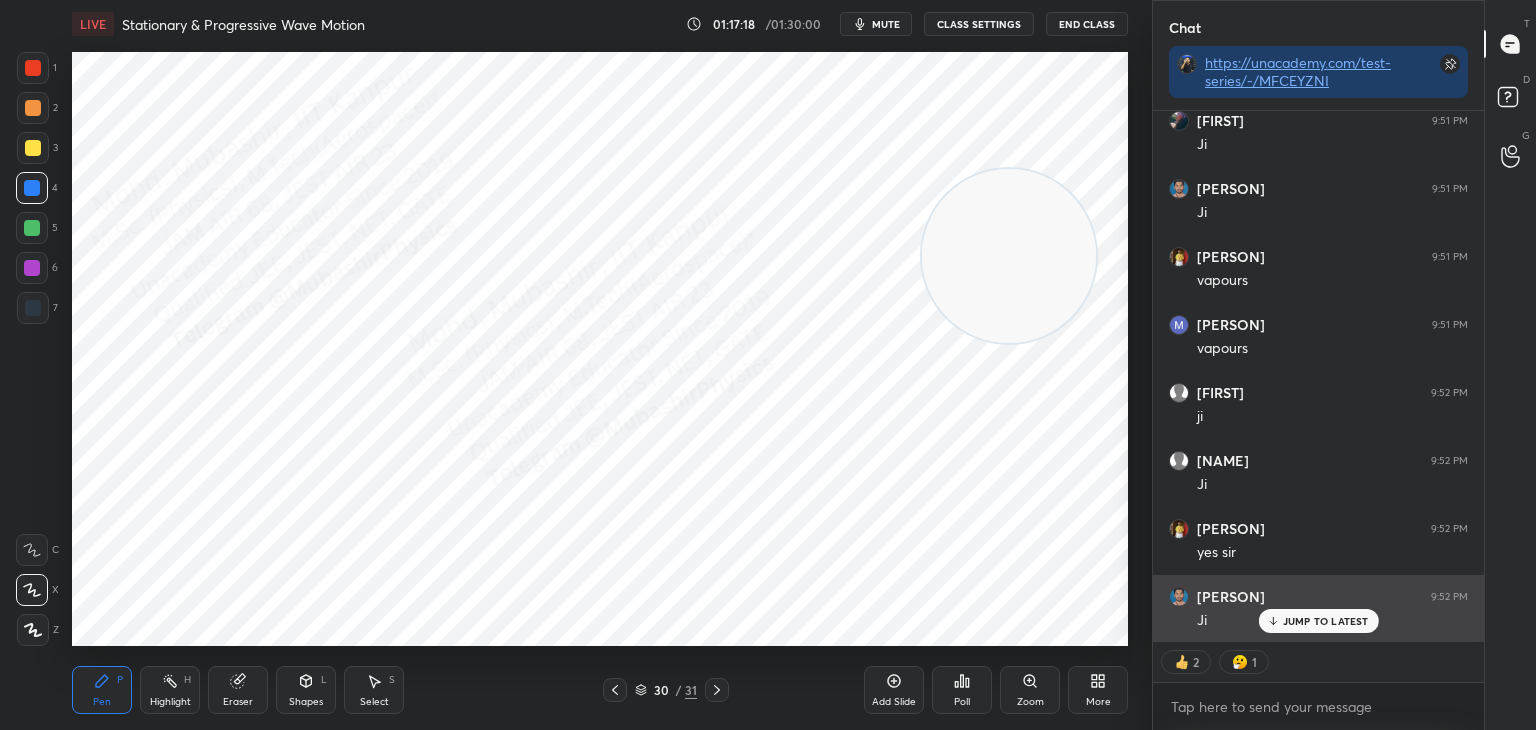 click on "JUMP TO LATEST" at bounding box center (1326, 621) 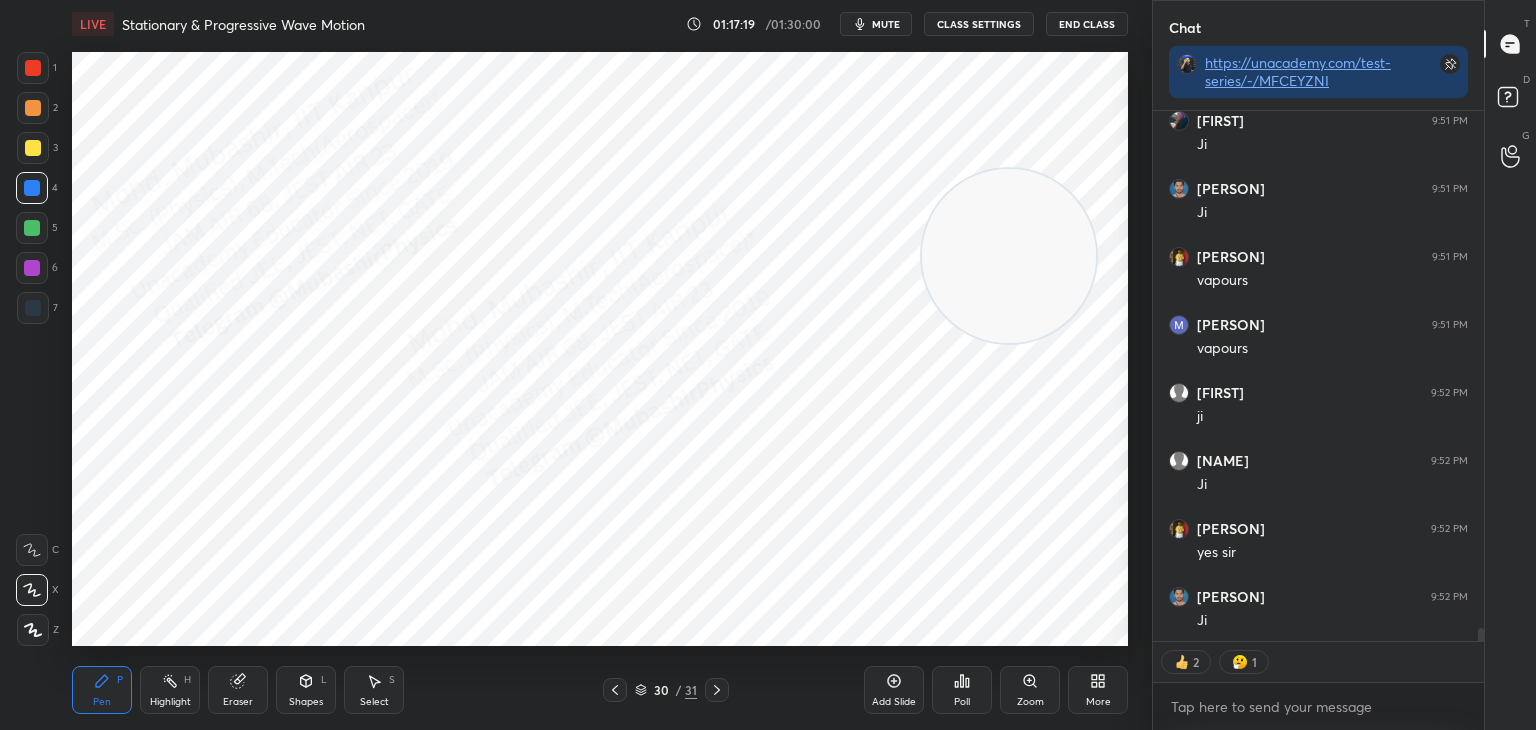 click 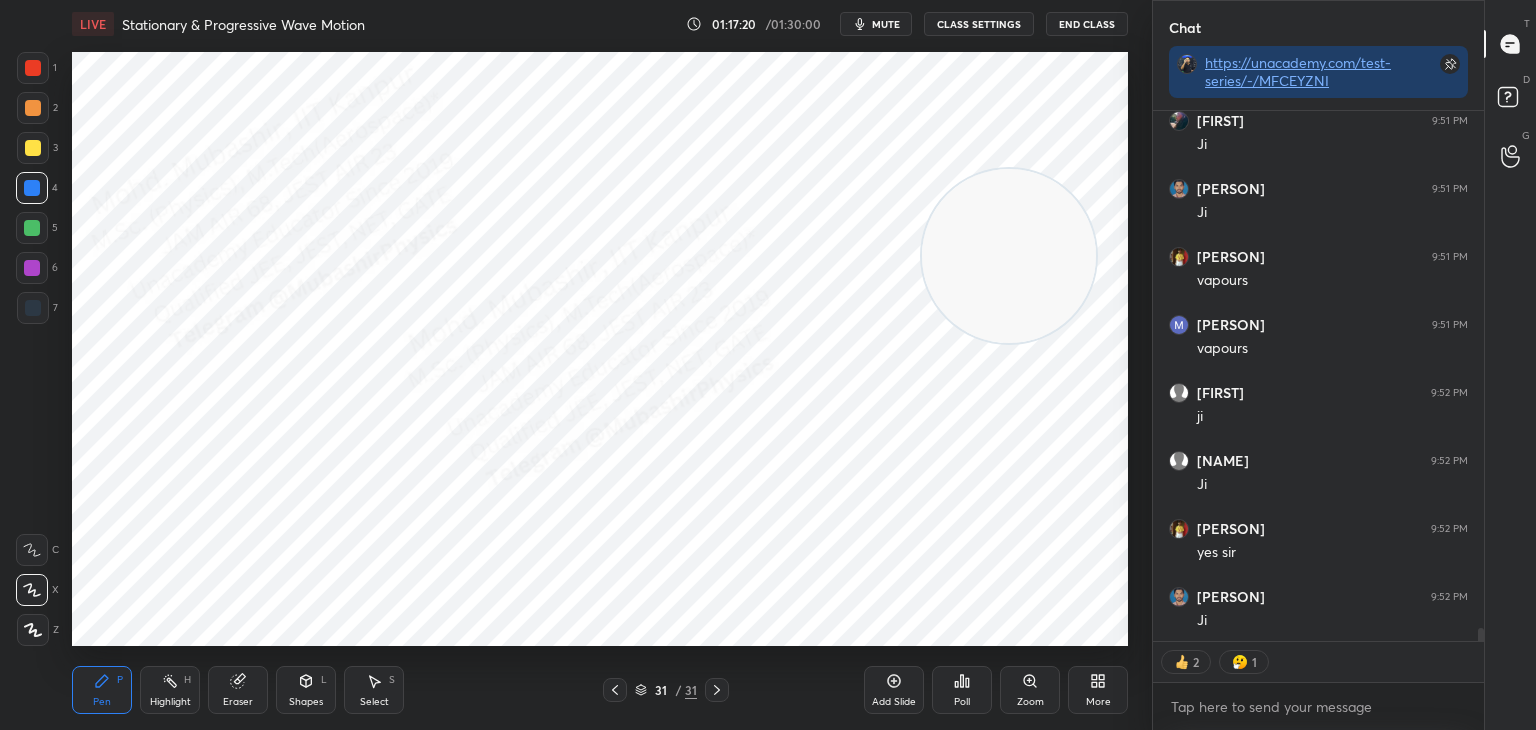 click on "More" at bounding box center (1098, 690) 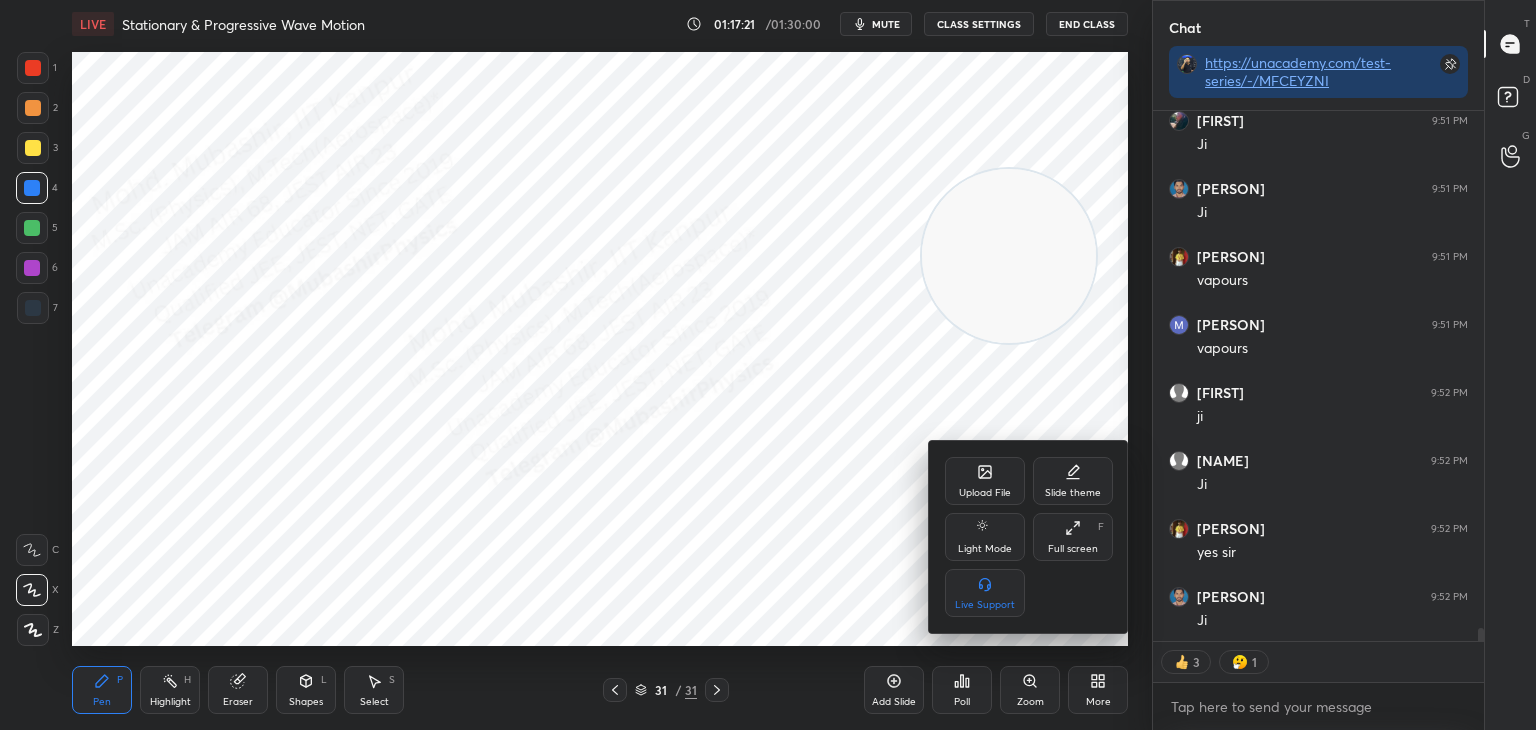 click 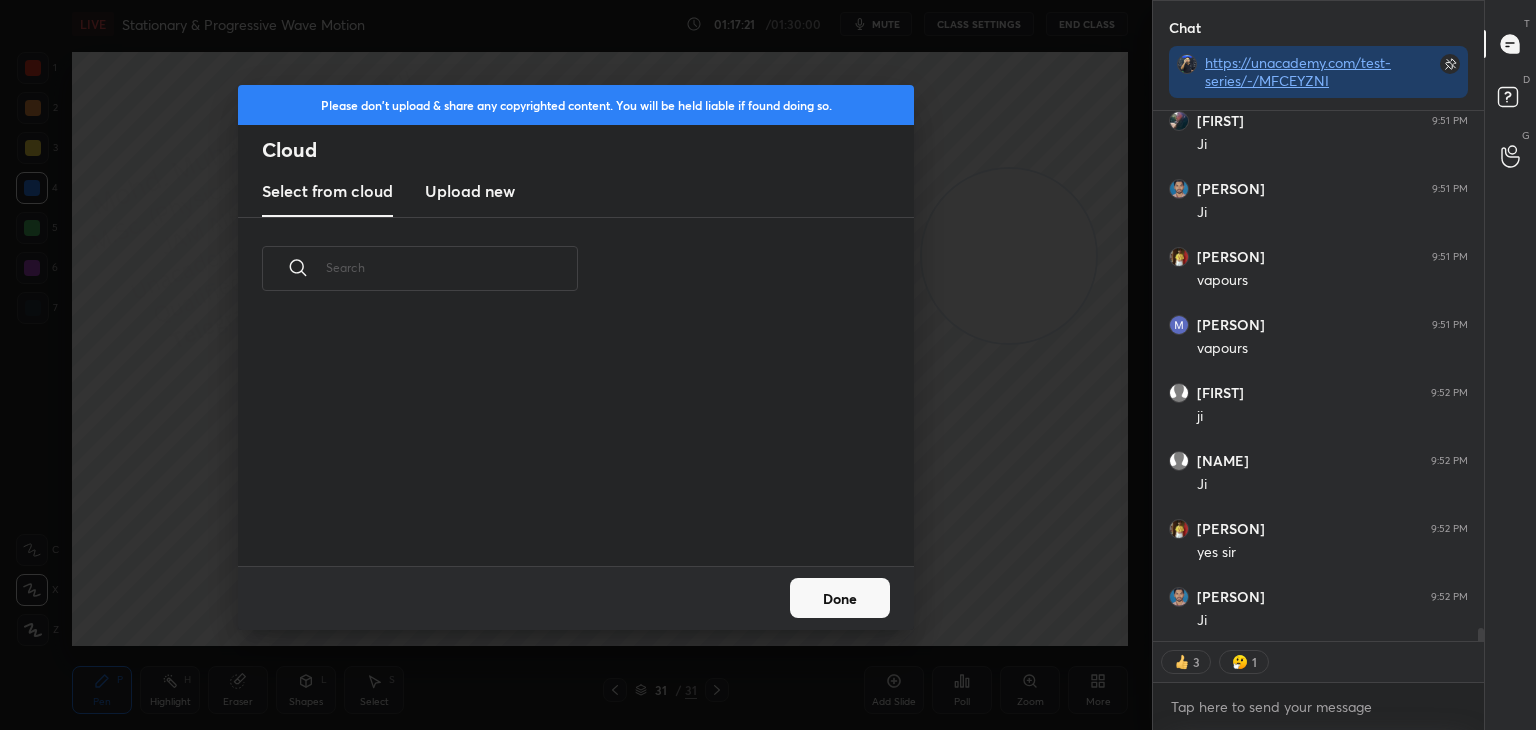 click on "Upload new" at bounding box center (470, 191) 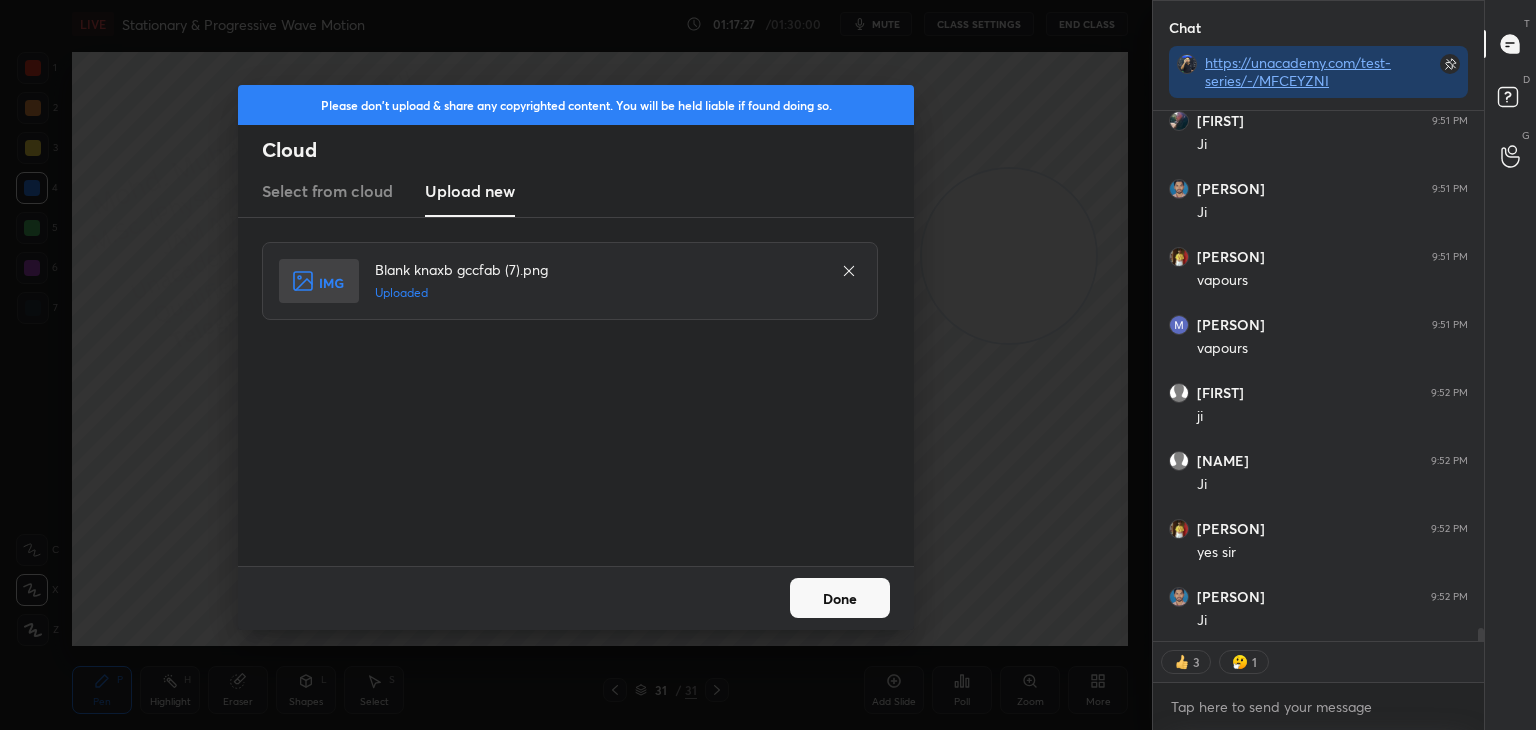 click on "Done" at bounding box center (840, 598) 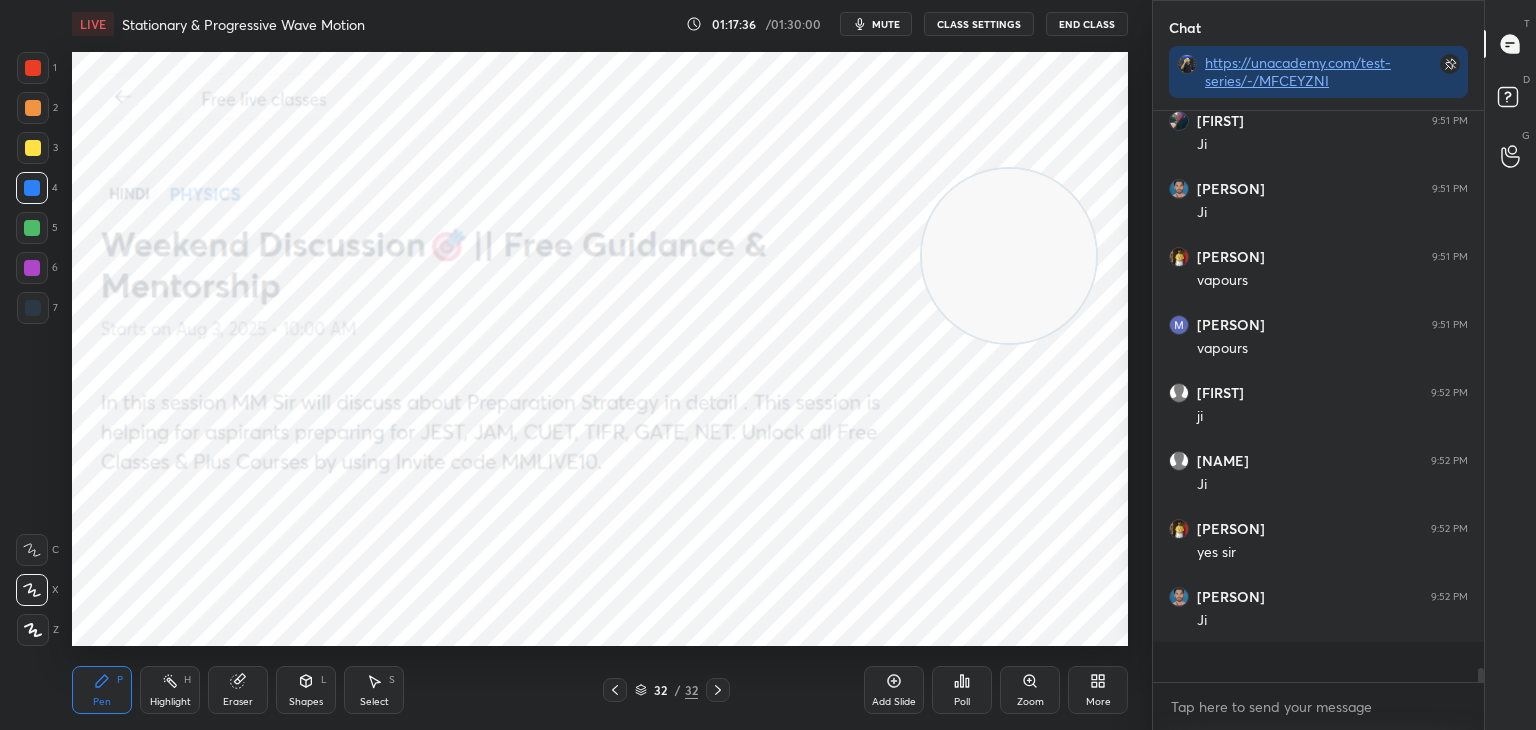 scroll, scrollTop: 21112, scrollLeft: 0, axis: vertical 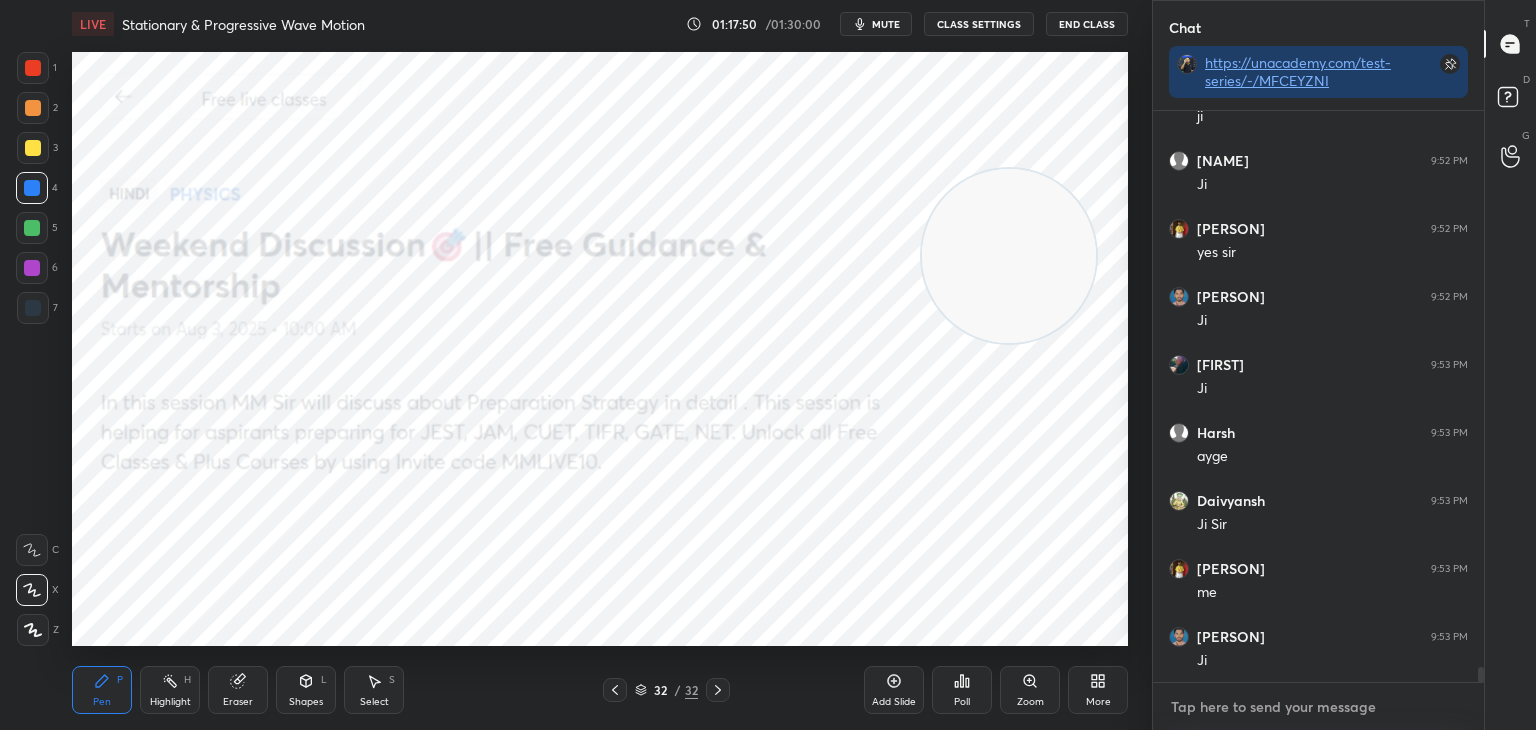 click at bounding box center [1318, 707] 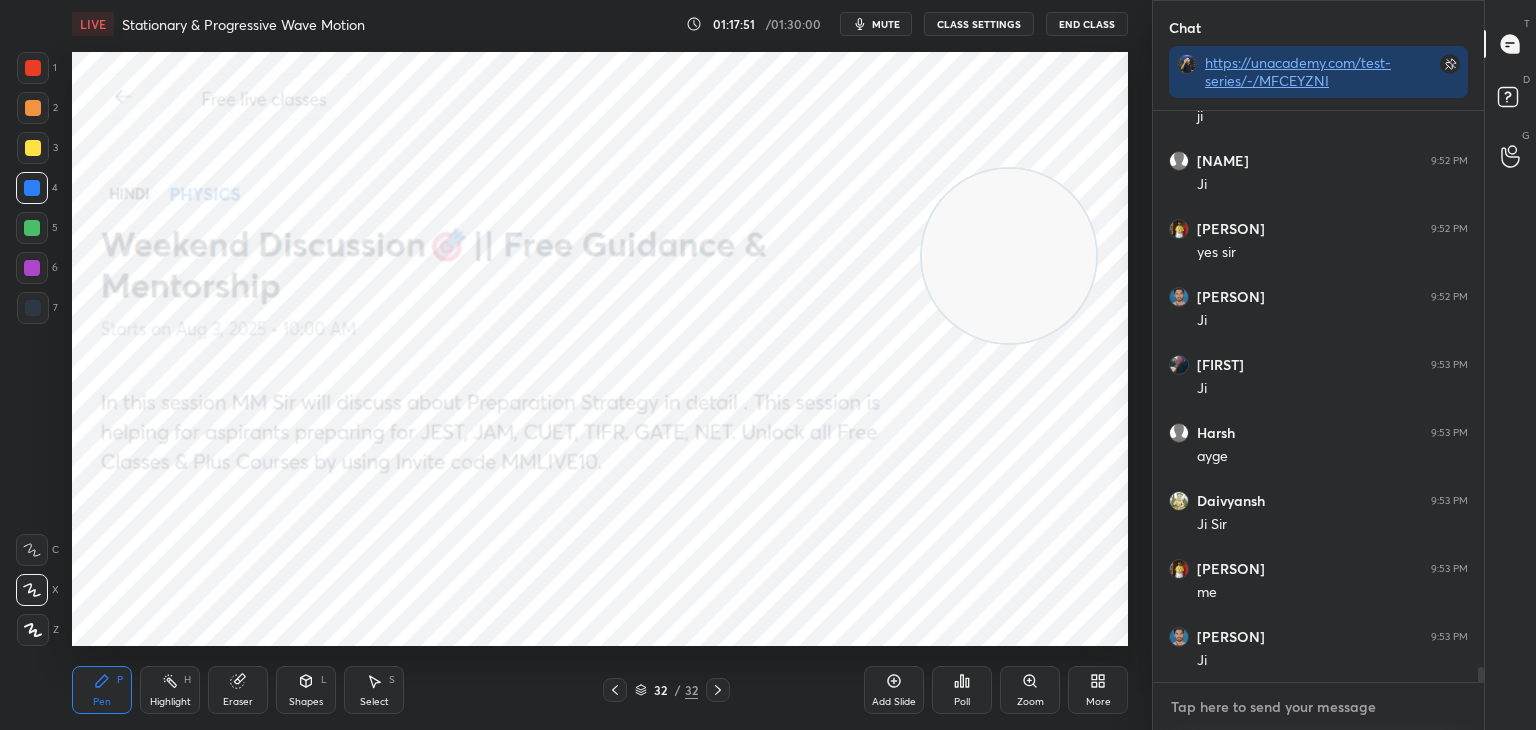 paste on "https://unacademy.com/class/weekend-discussion-free-guidance-mentorship/5E7A5EHQ" 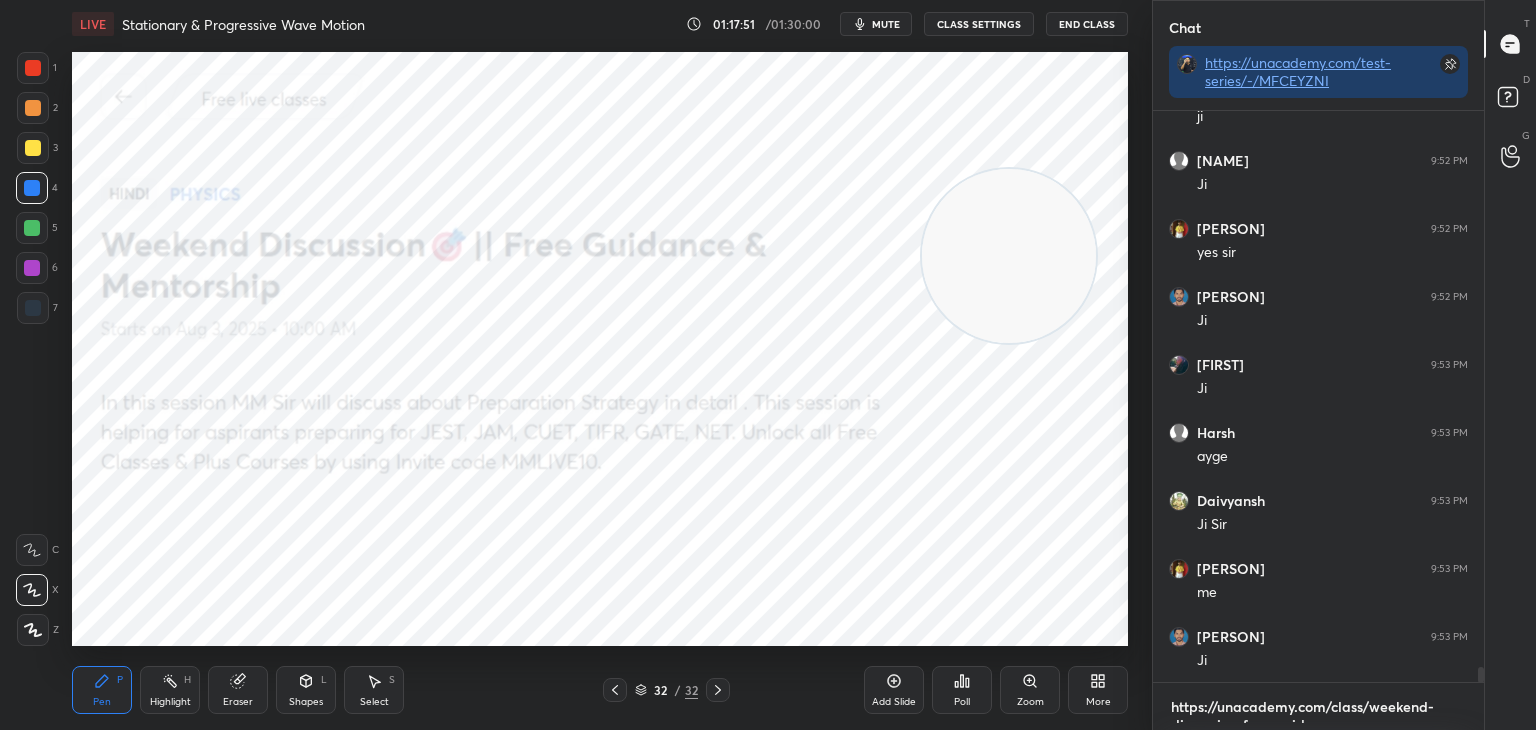 scroll, scrollTop: 0, scrollLeft: 0, axis: both 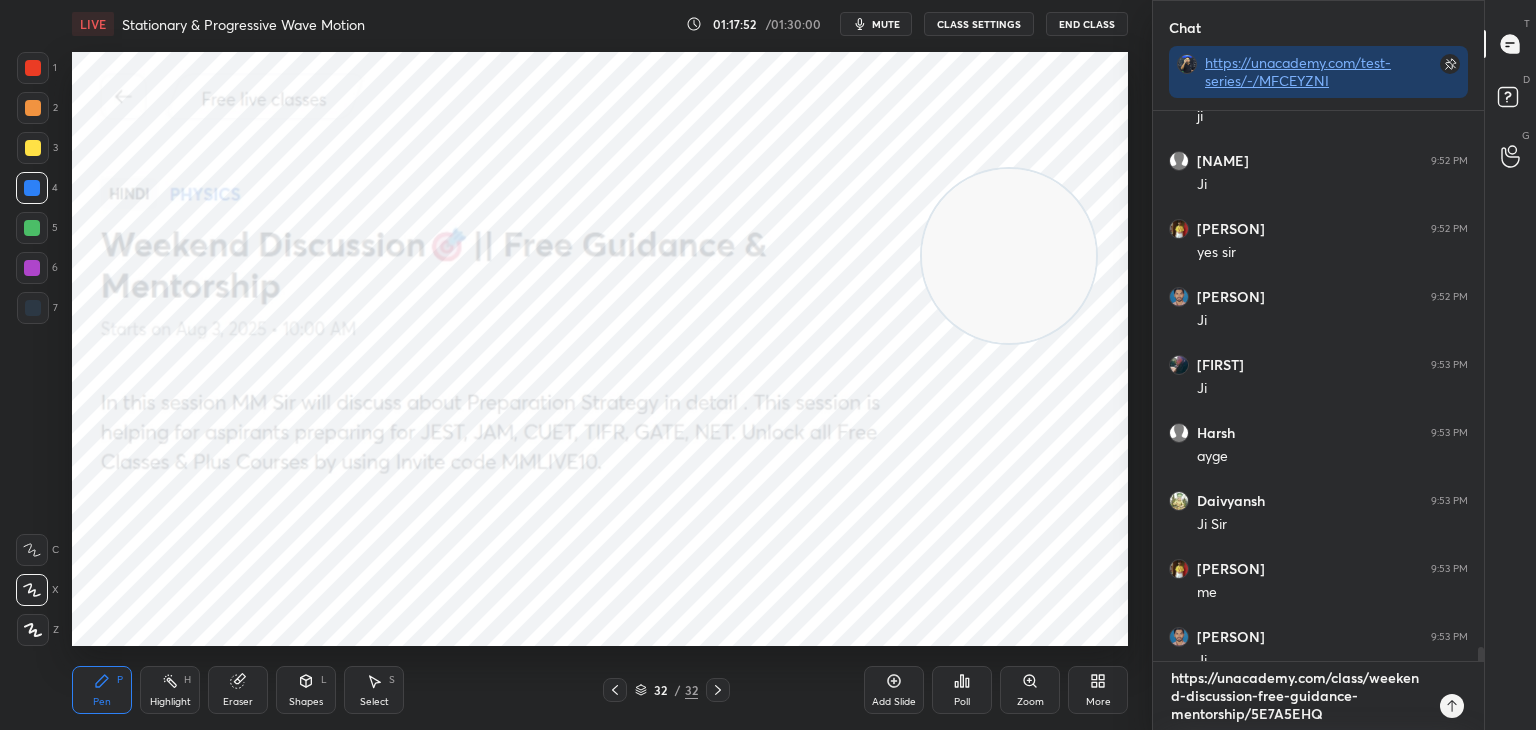 type on "https://unacademy.com/class/weekend-discussion-free-guidance-mentorship/5E7A5EHQ" 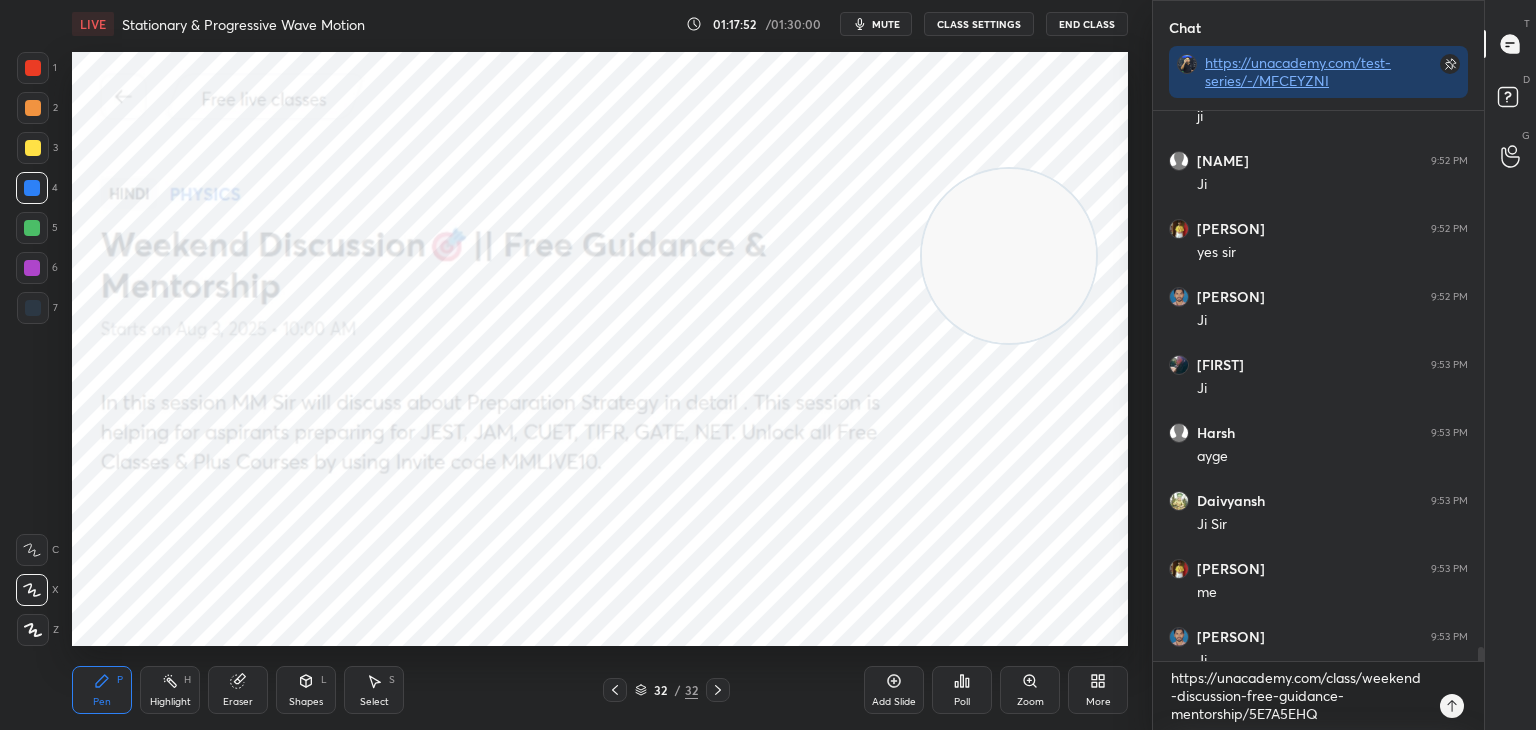 type on "x" 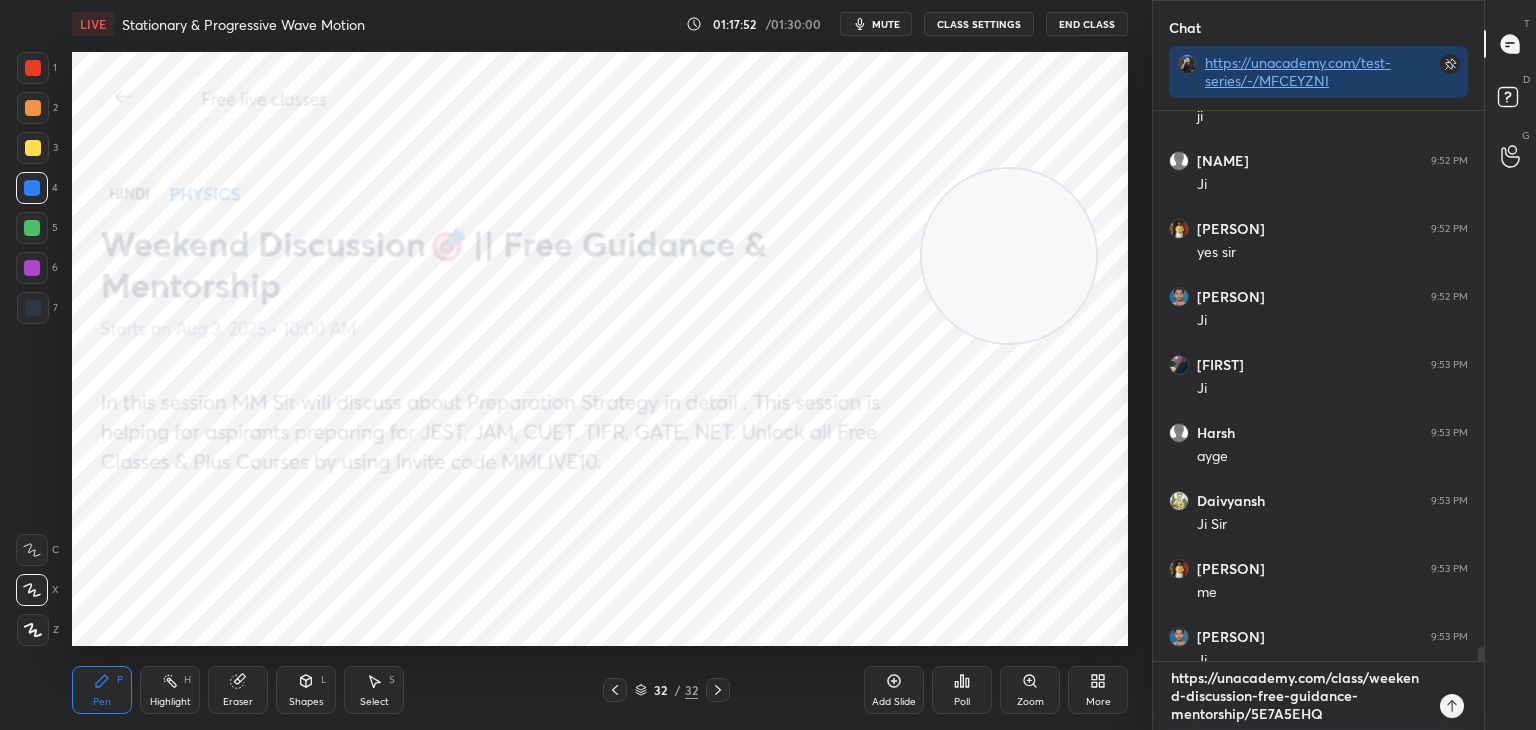 type 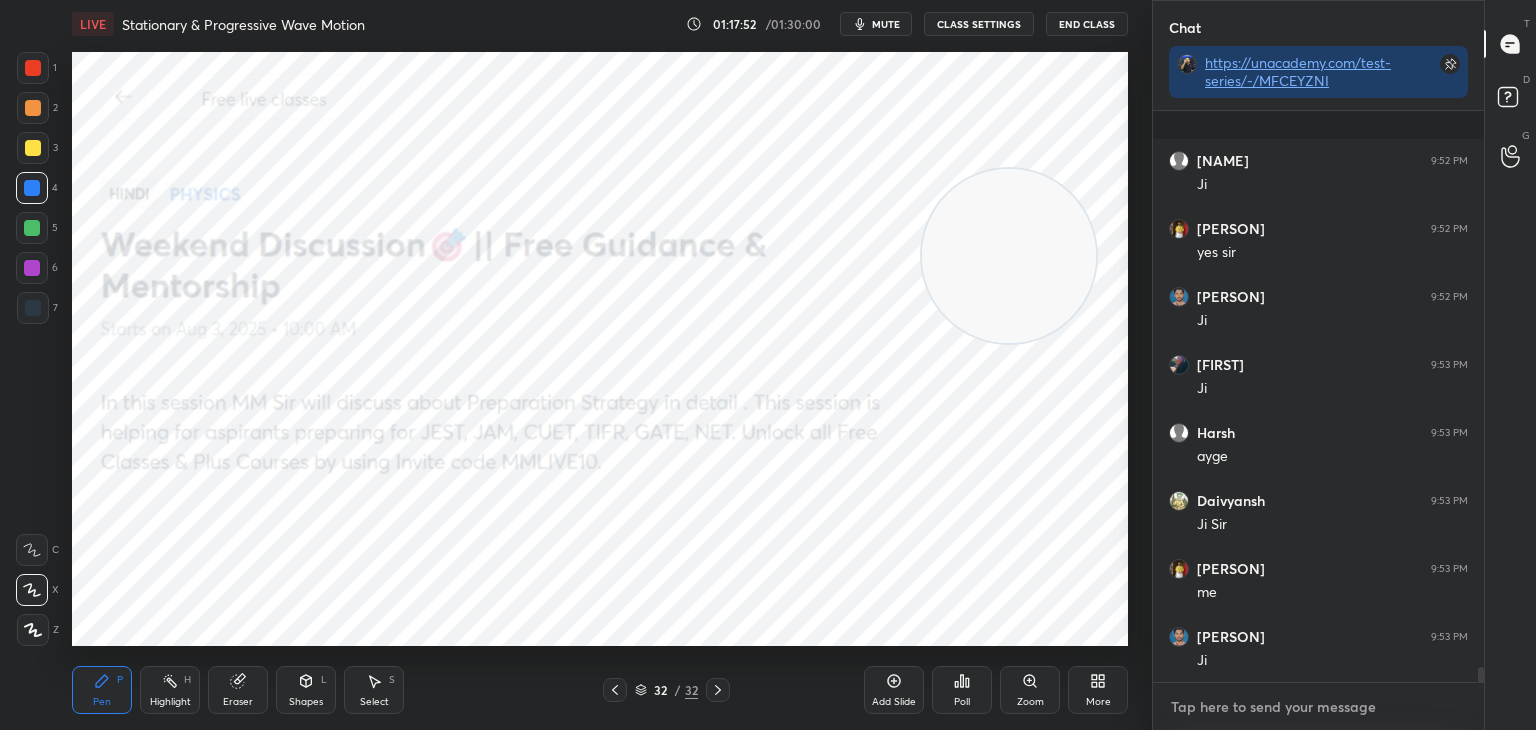 scroll, scrollTop: 6, scrollLeft: 6, axis: both 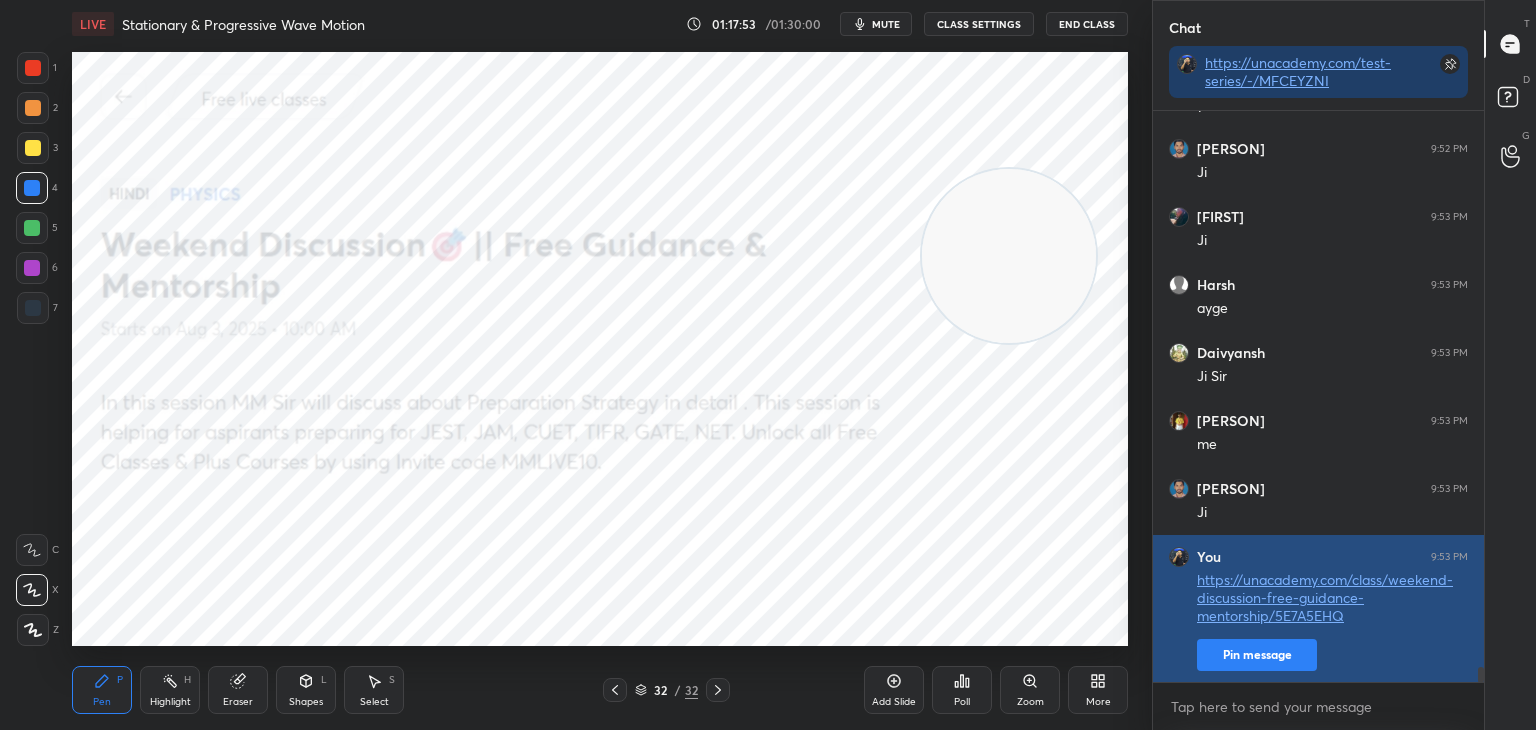 click on "Pin message" at bounding box center [1257, 655] 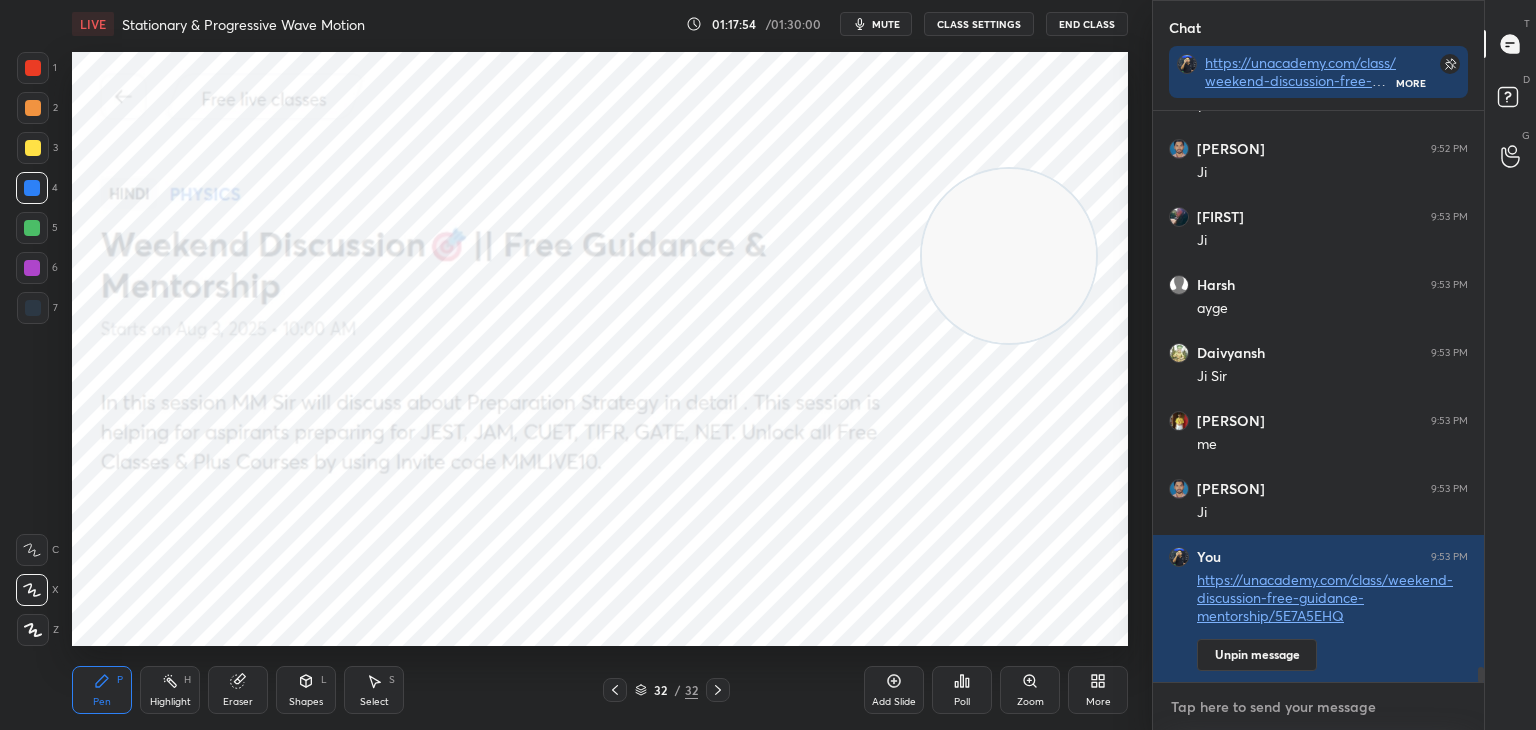 click at bounding box center (1318, 707) 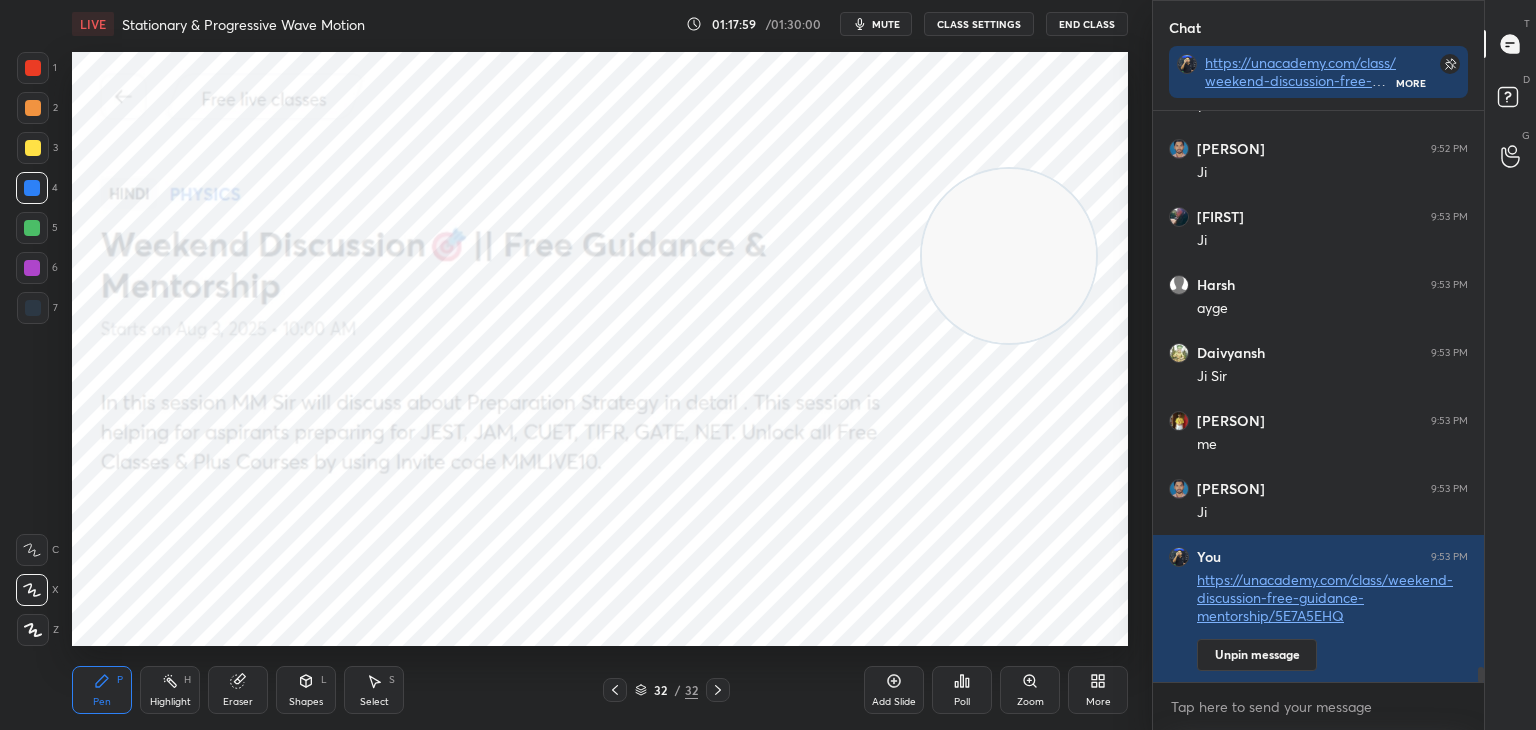 click 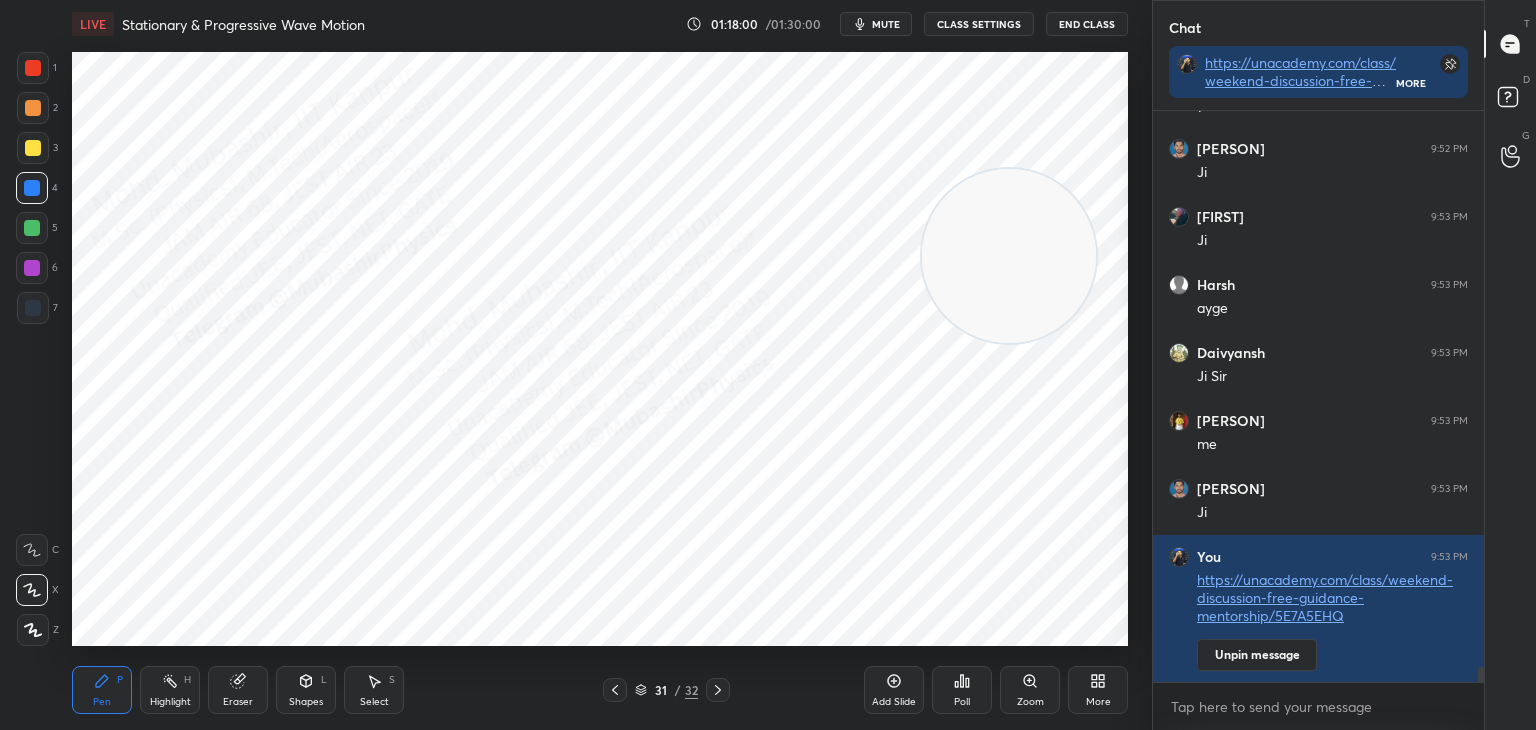 scroll, scrollTop: 21532, scrollLeft: 0, axis: vertical 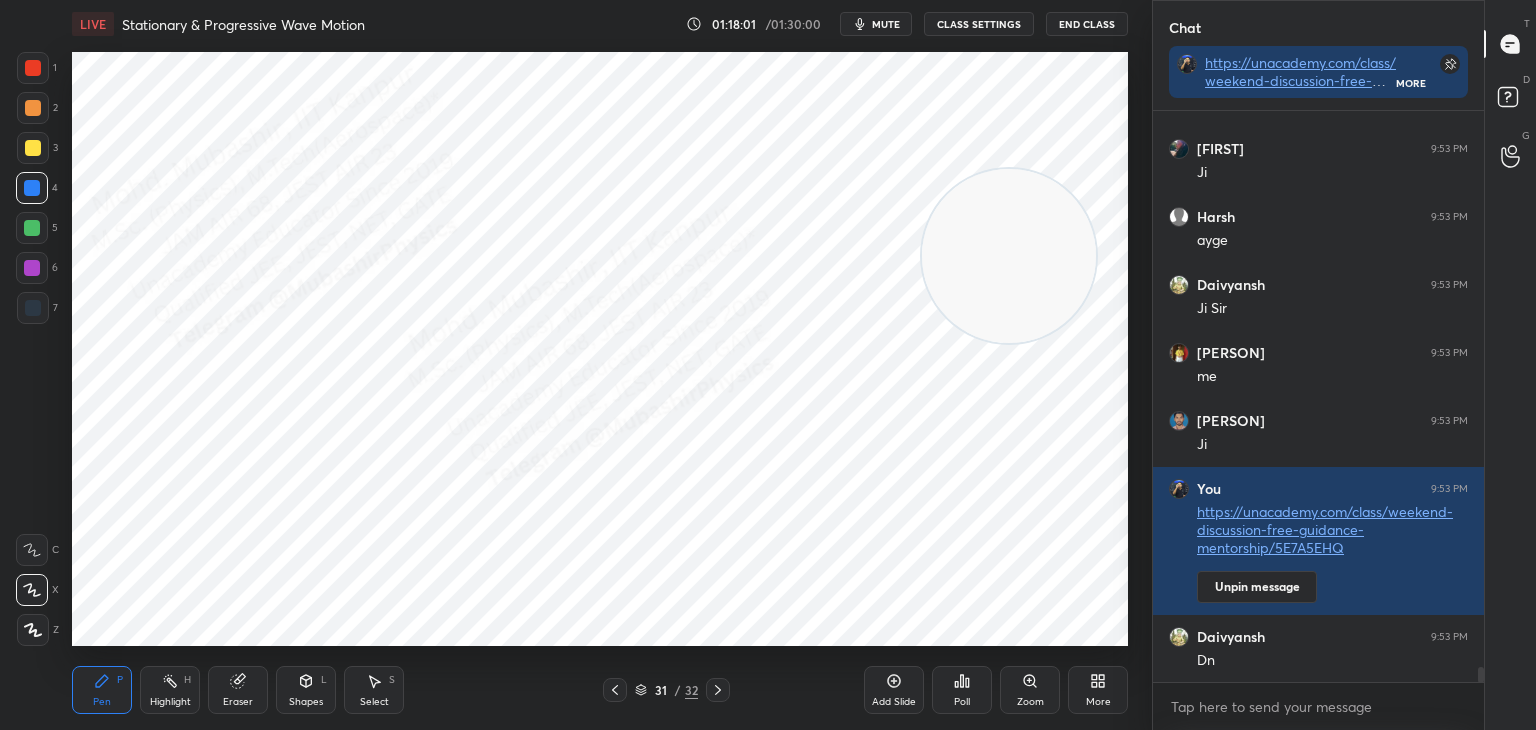 click 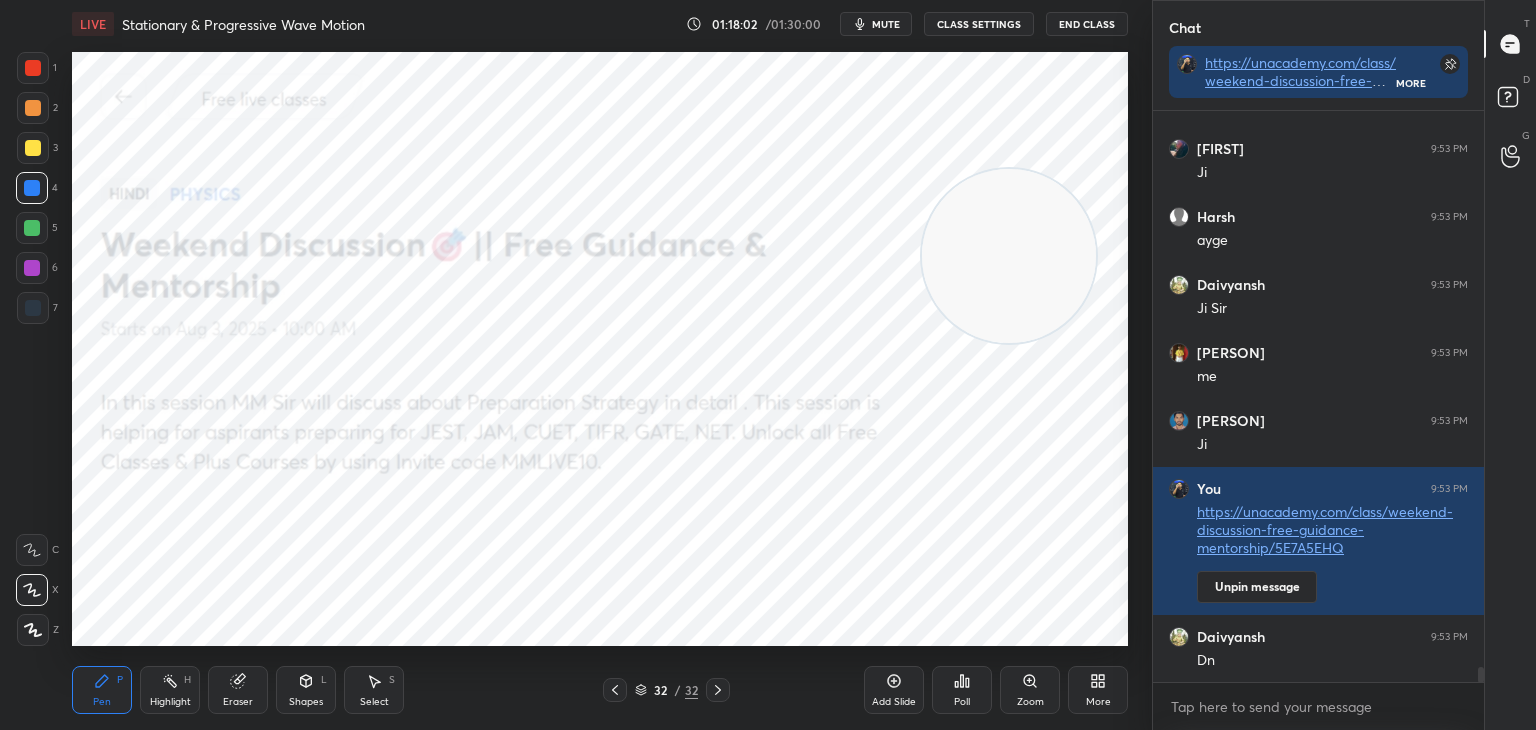 click 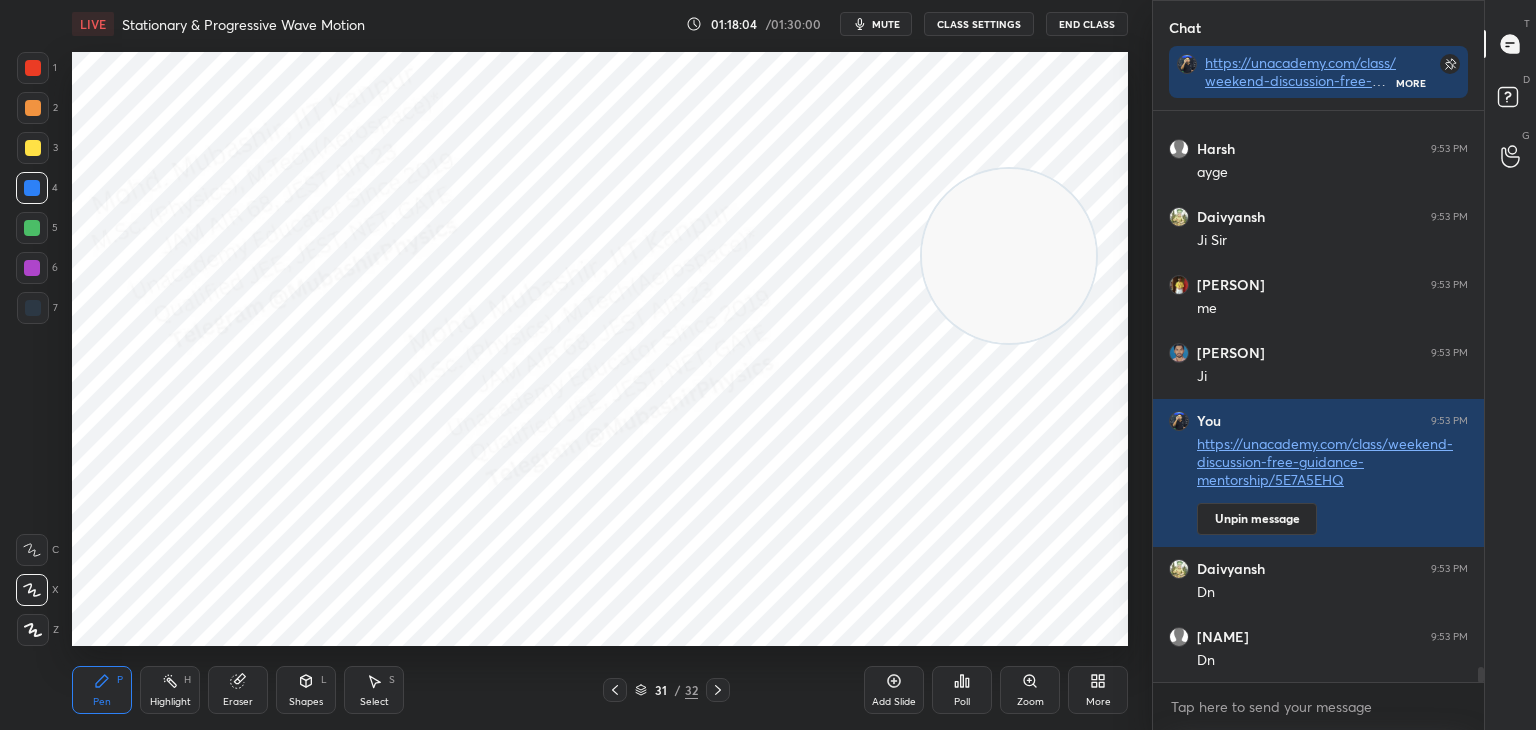 scroll, scrollTop: 21668, scrollLeft: 0, axis: vertical 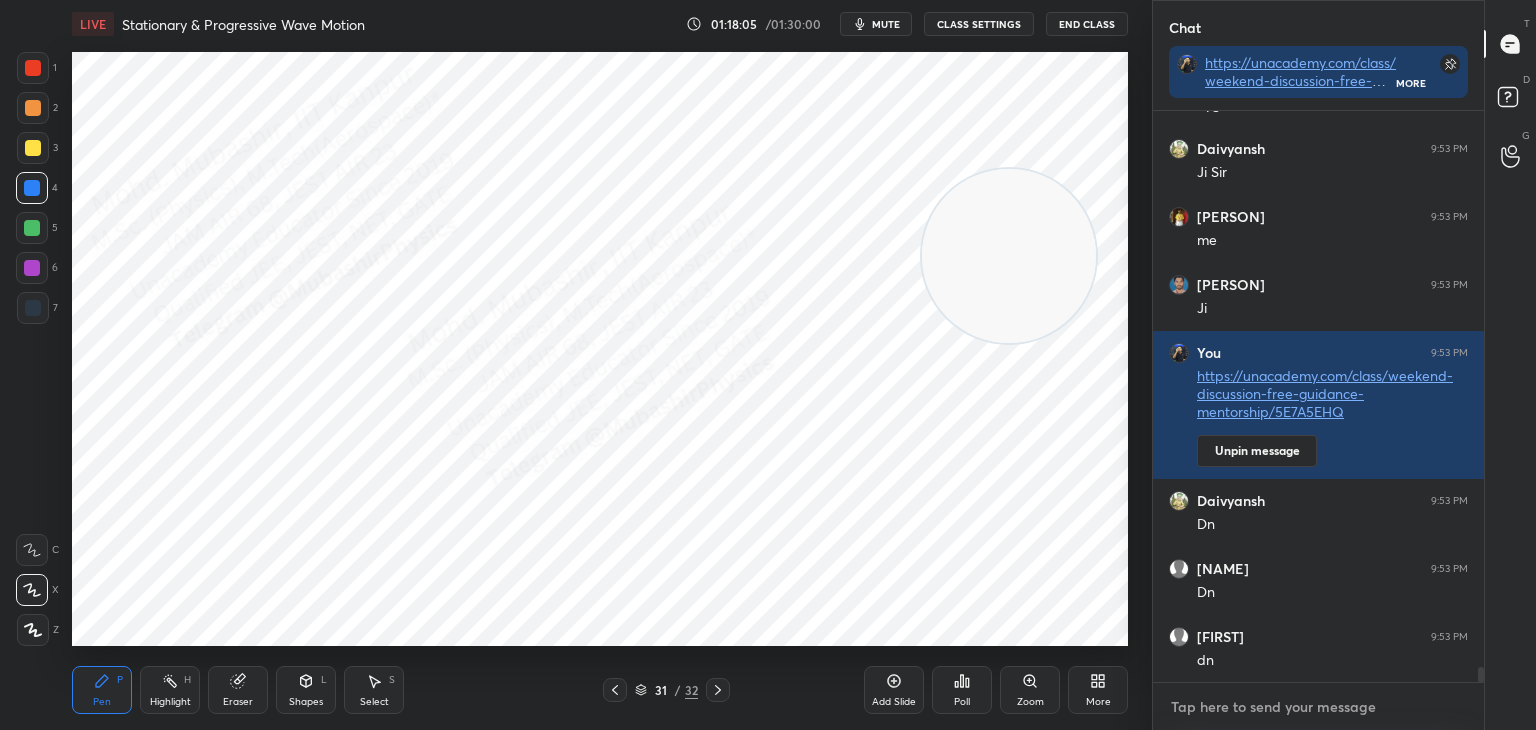 click at bounding box center [1318, 707] 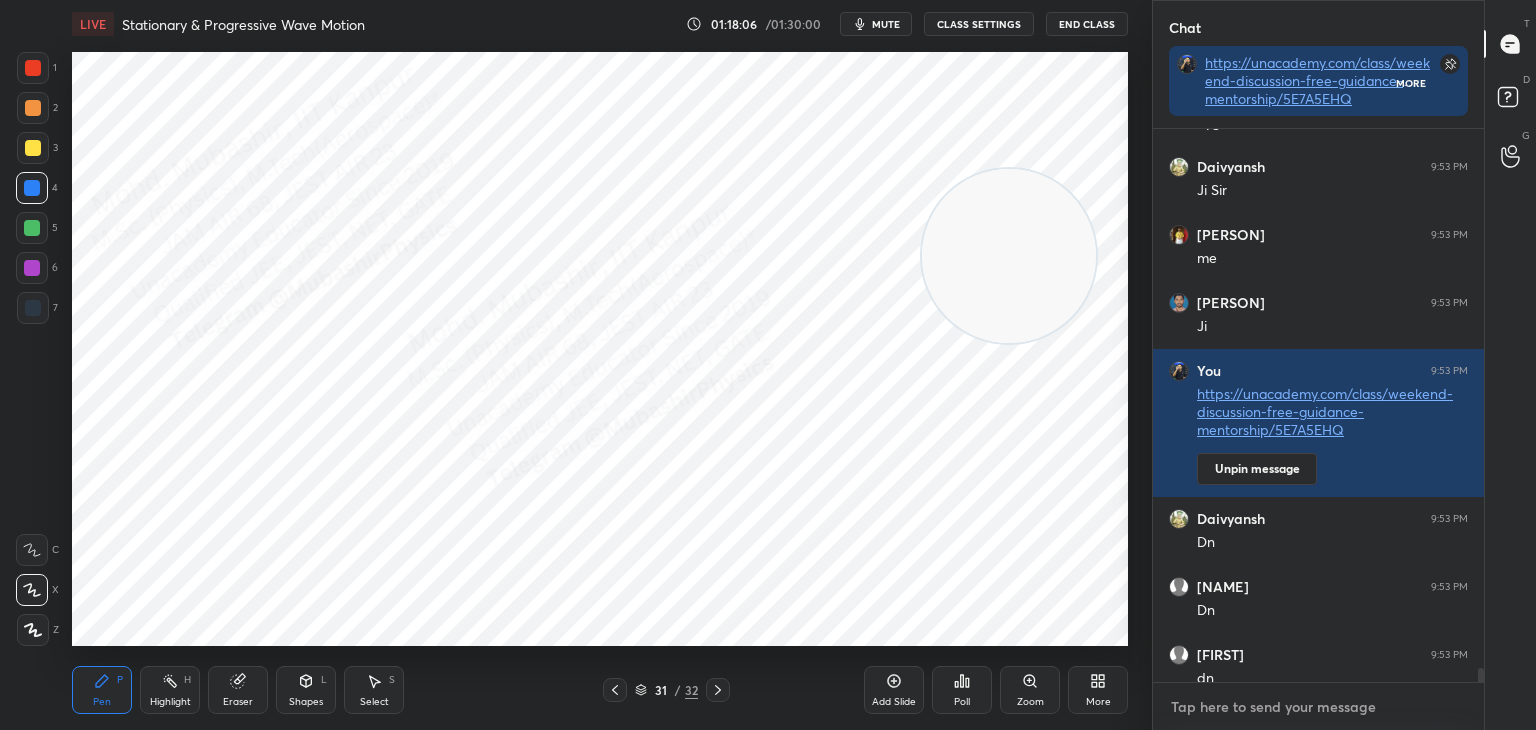 scroll, scrollTop: 565, scrollLeft: 325, axis: both 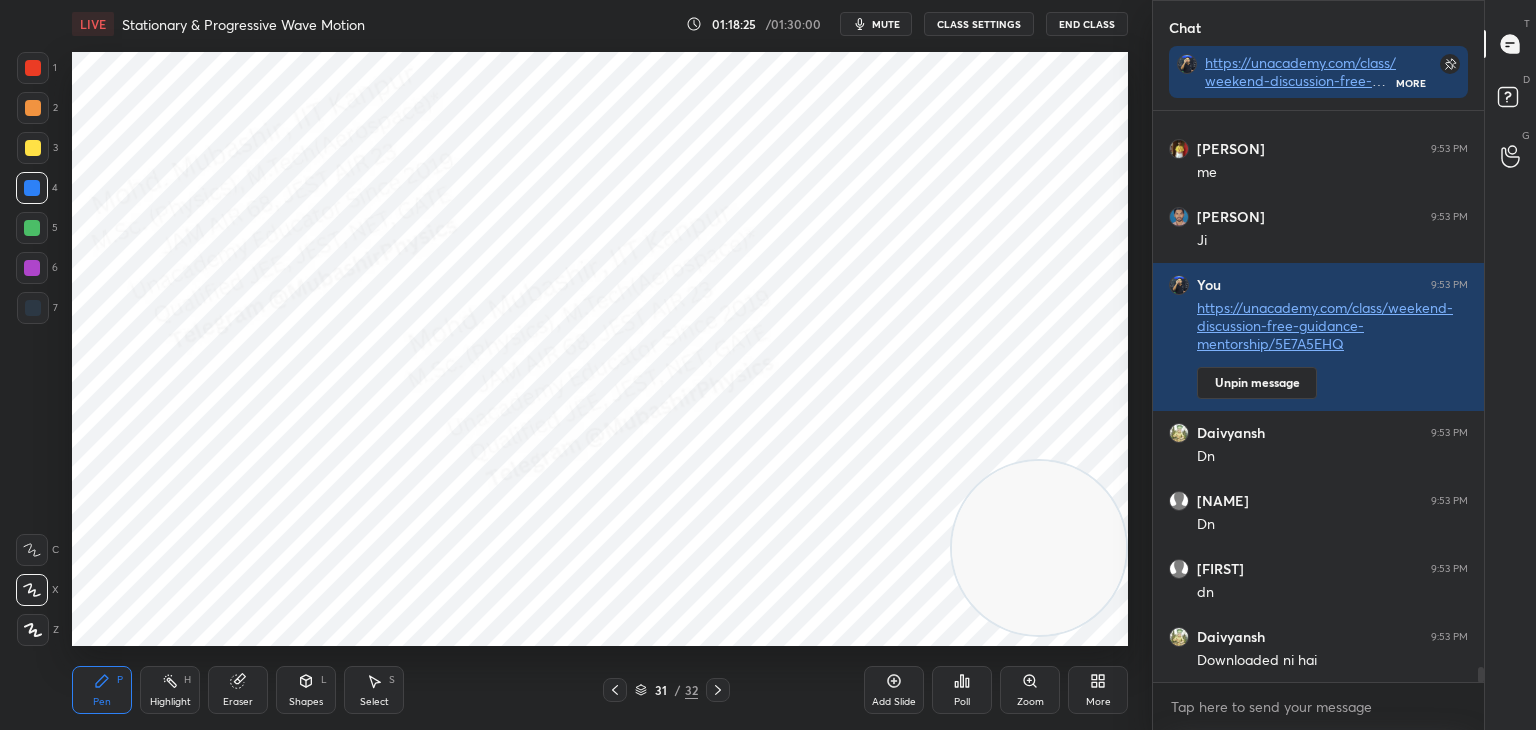 drag, startPoint x: 1005, startPoint y: 324, endPoint x: 1084, endPoint y: 536, distance: 226.24103 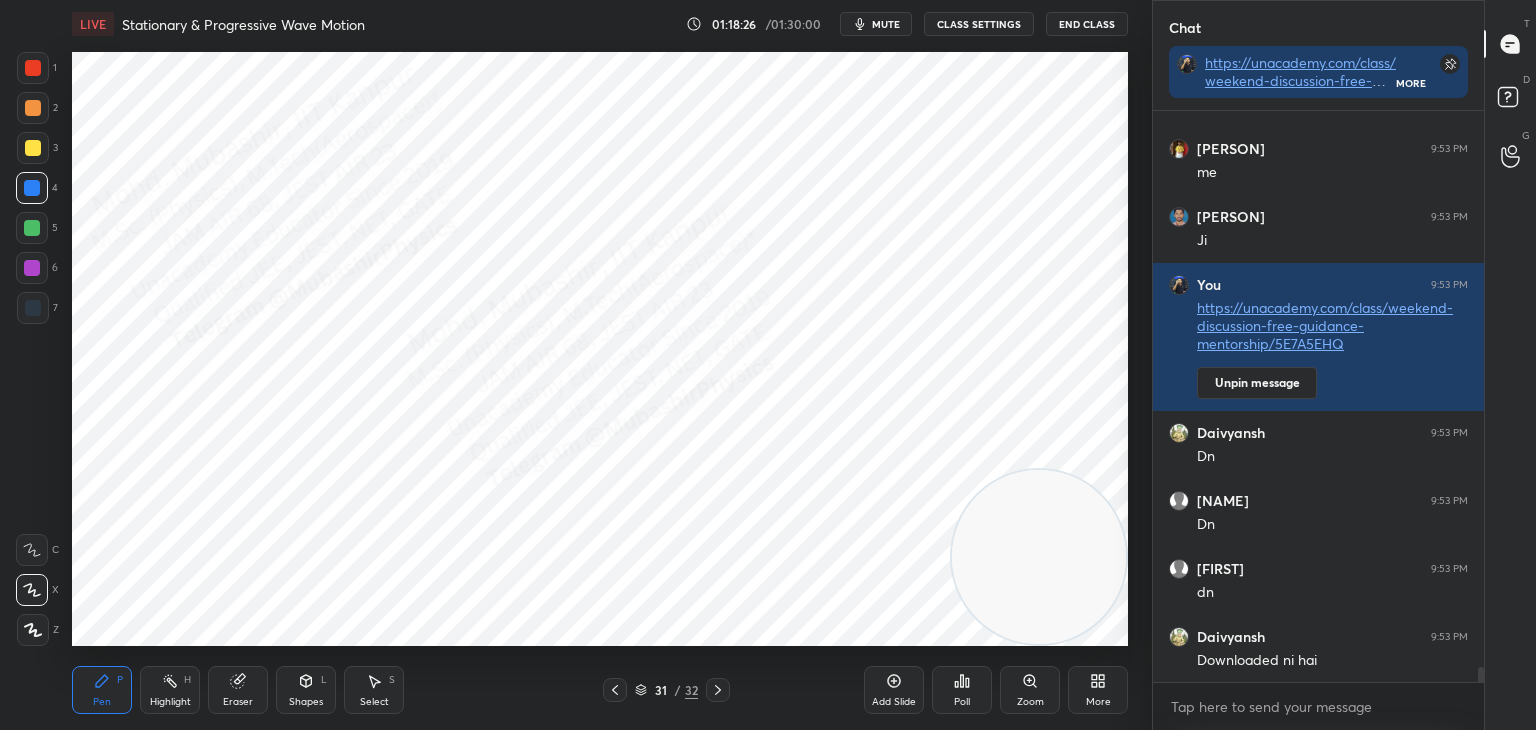 drag, startPoint x: 1068, startPoint y: 546, endPoint x: 1096, endPoint y: 565, distance: 33.83785 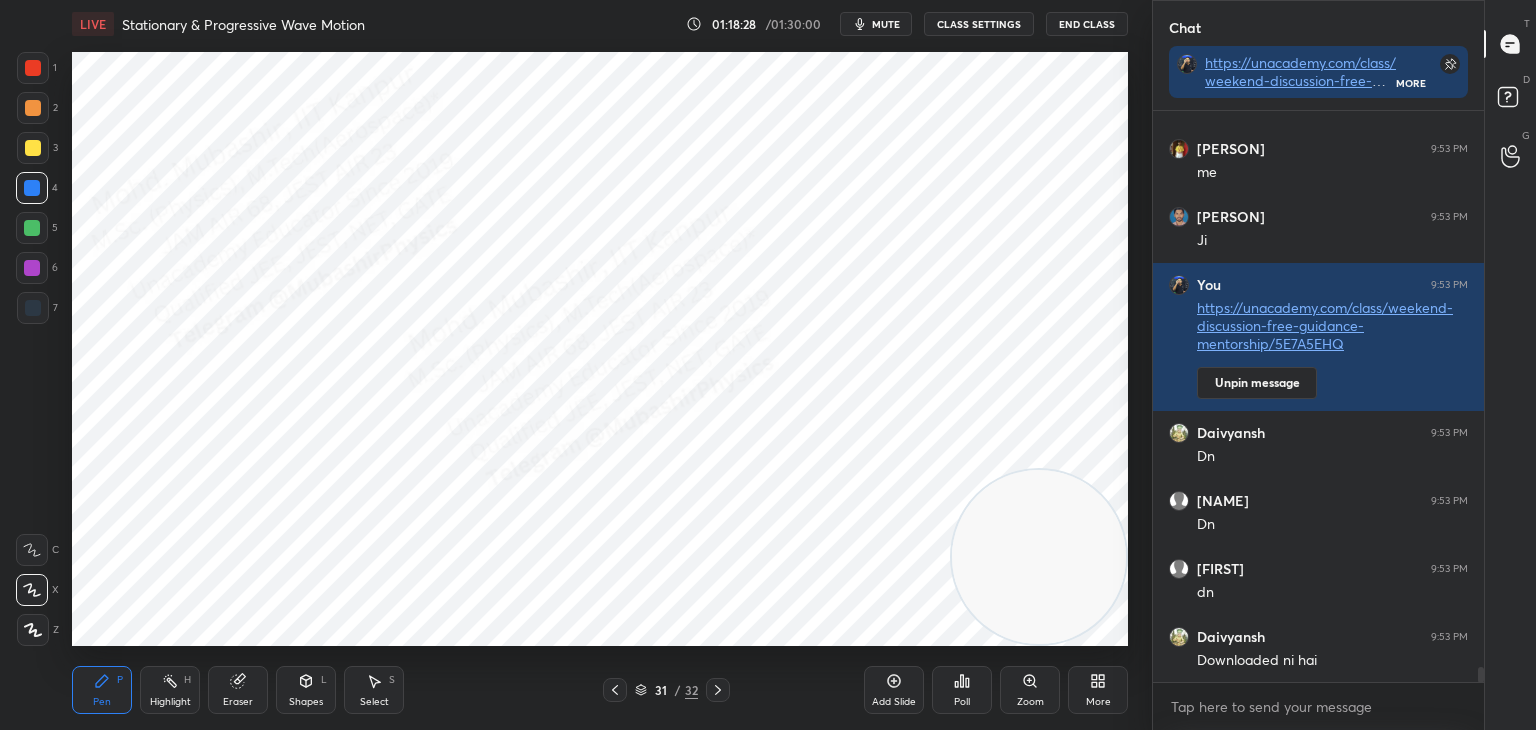 click at bounding box center [33, 68] 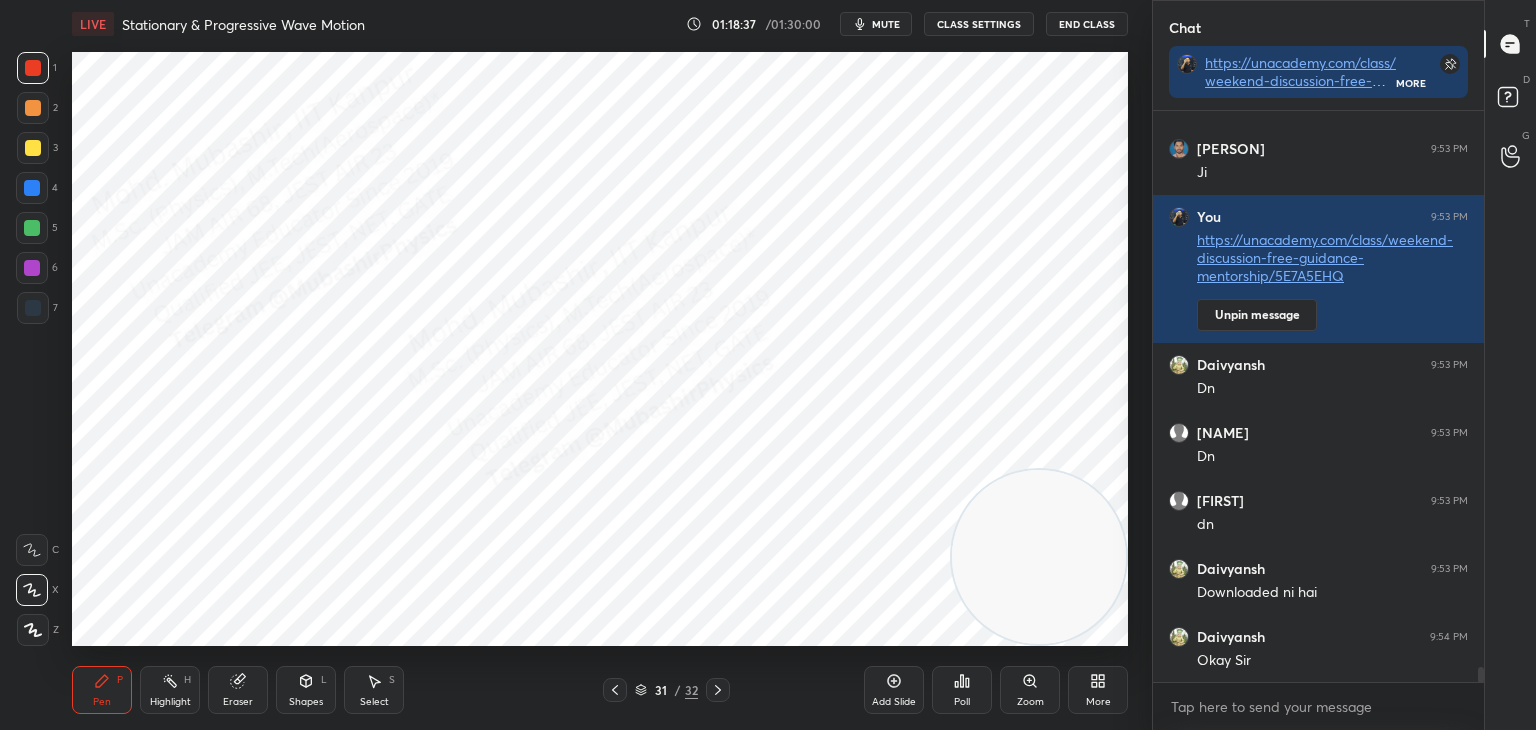 scroll, scrollTop: 21872, scrollLeft: 0, axis: vertical 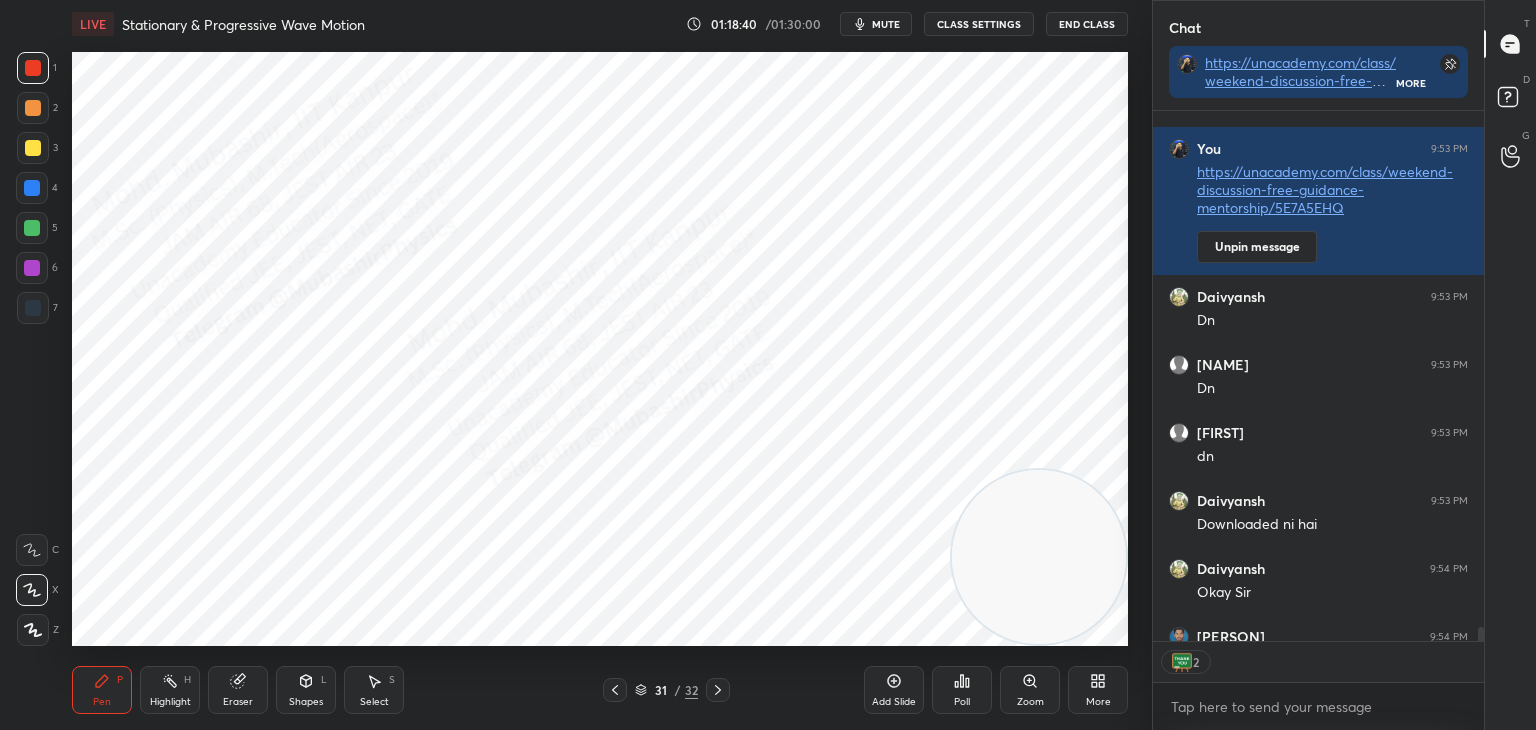 drag, startPoint x: 38, startPoint y: 186, endPoint x: 65, endPoint y: 212, distance: 37.48333 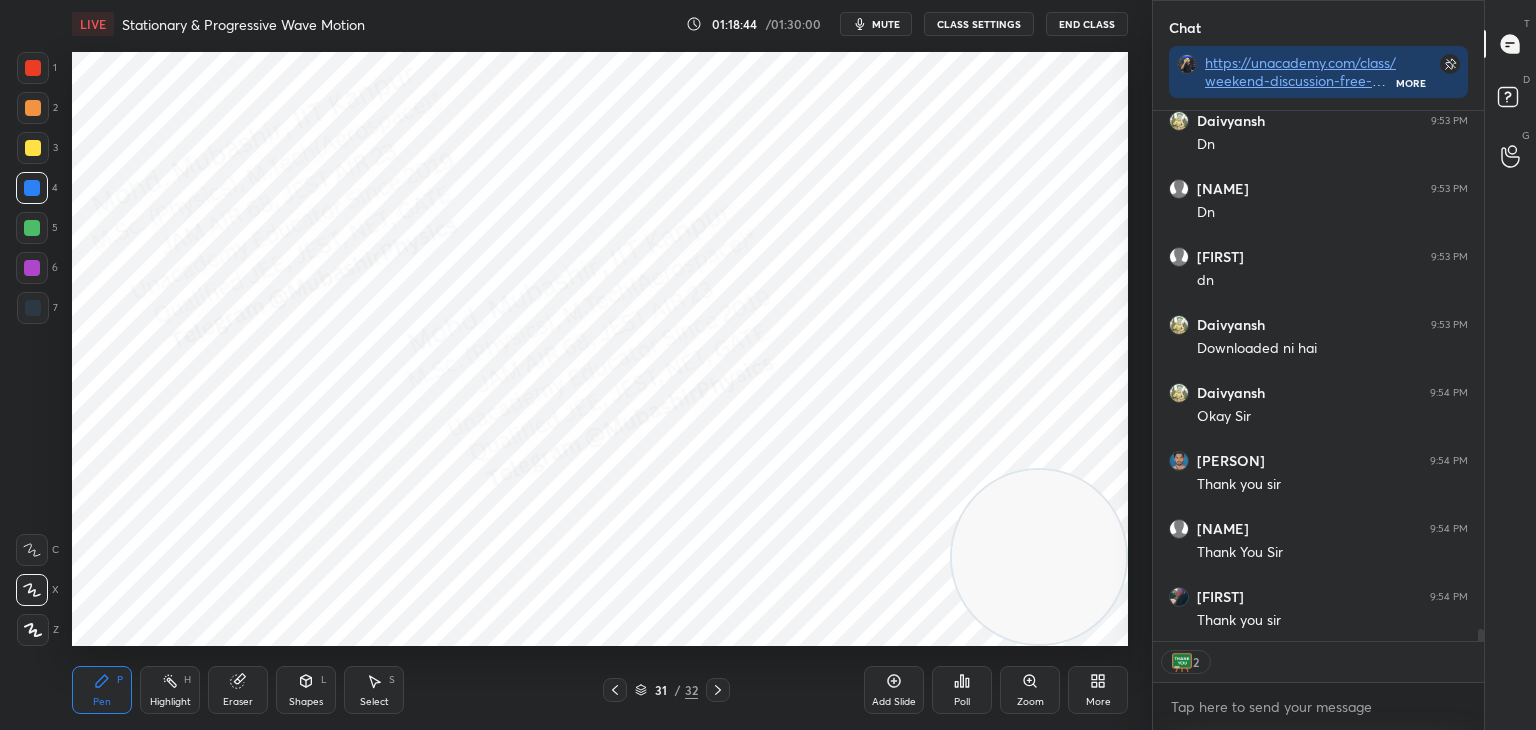 scroll, scrollTop: 22116, scrollLeft: 0, axis: vertical 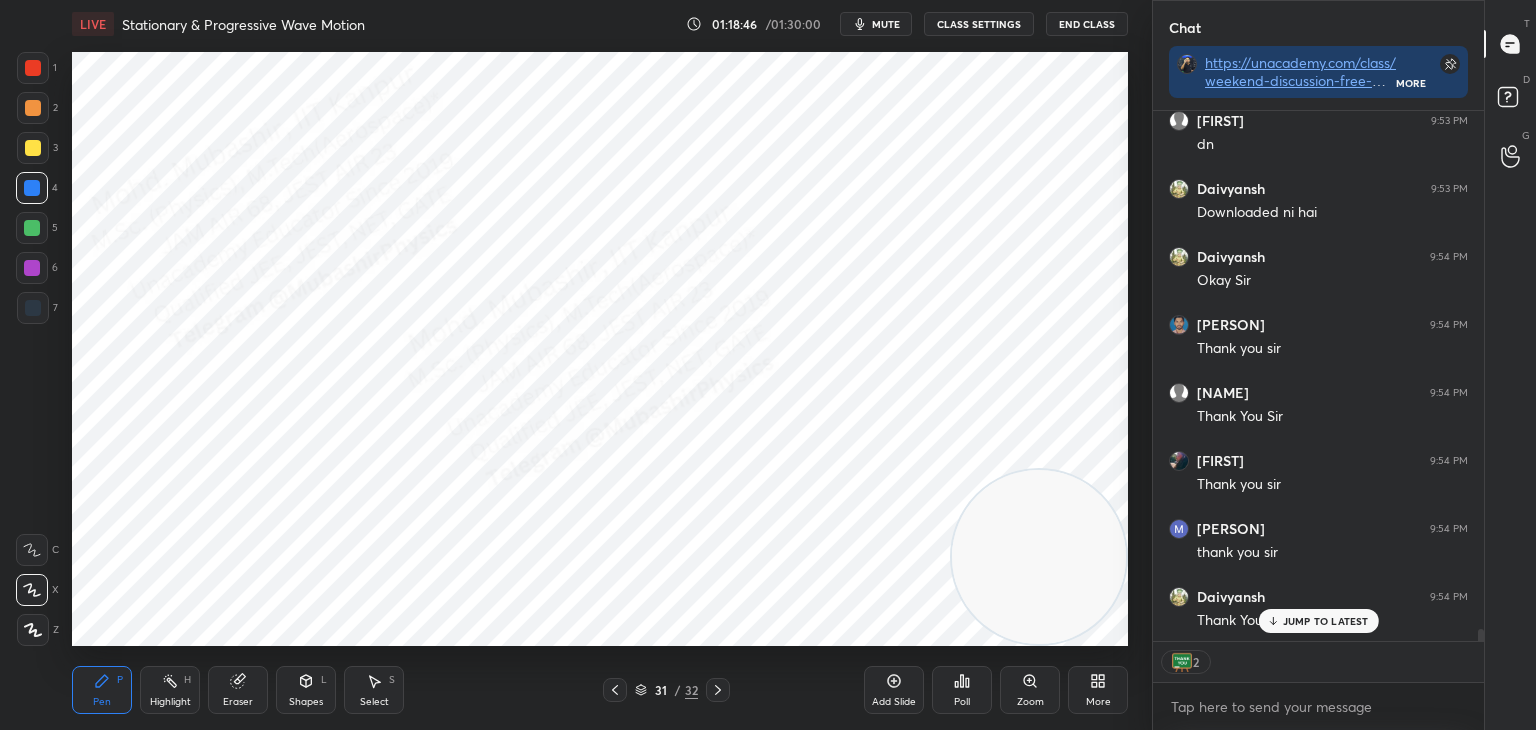 drag, startPoint x: 384, startPoint y: 690, endPoint x: 392, endPoint y: 682, distance: 11.313708 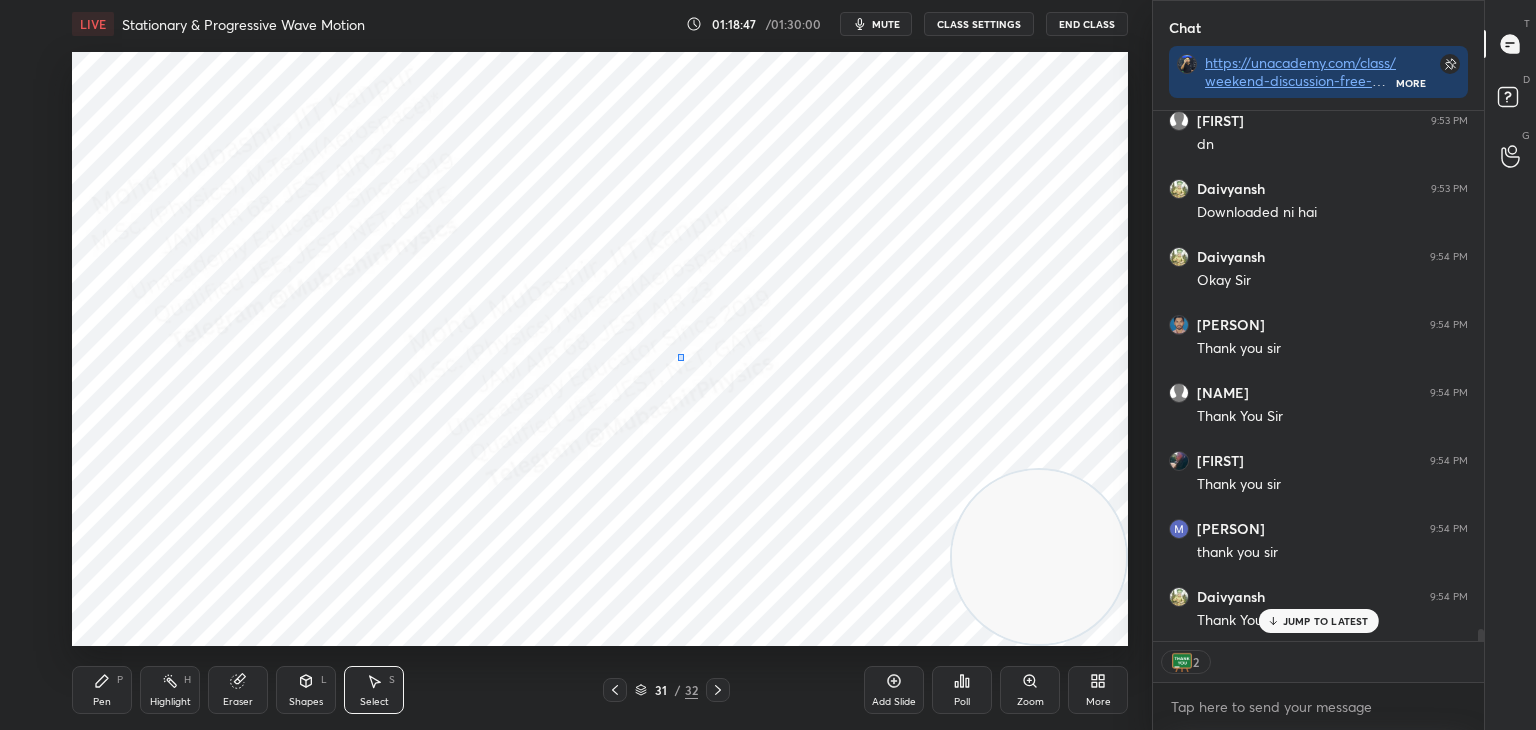 drag, startPoint x: 678, startPoint y: 361, endPoint x: 773, endPoint y: 397, distance: 101.59232 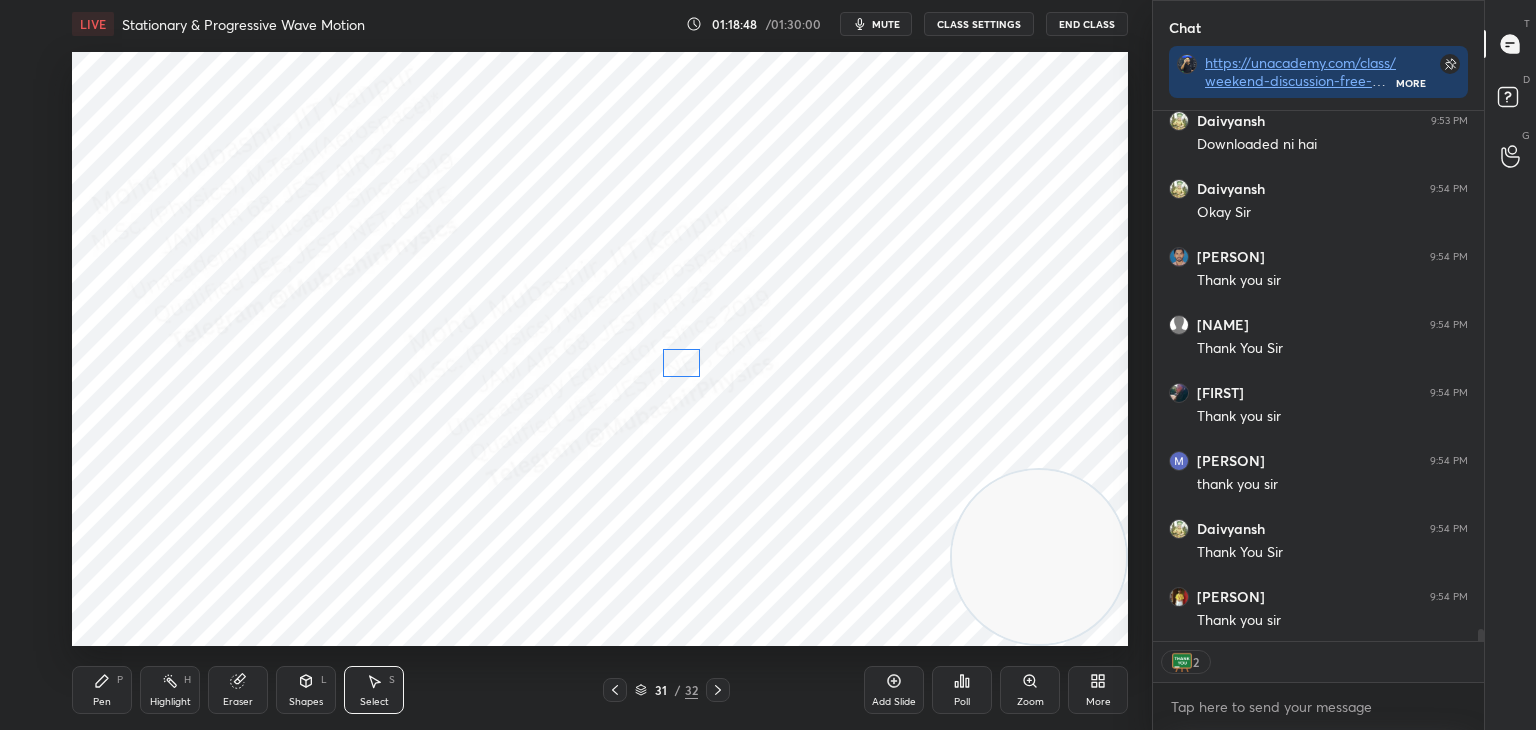 drag, startPoint x: 698, startPoint y: 356, endPoint x: 689, endPoint y: 349, distance: 11.401754 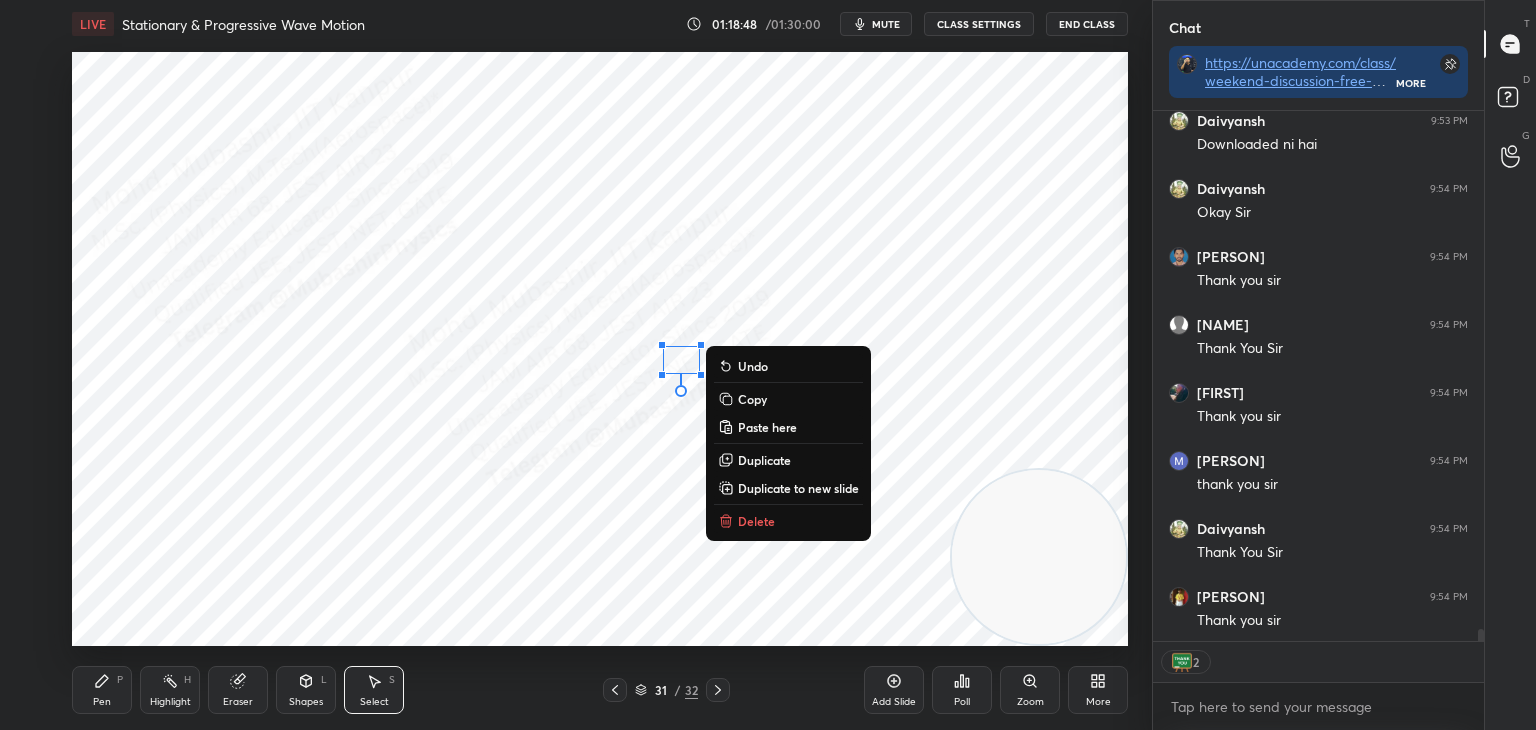 drag, startPoint x: 90, startPoint y: 696, endPoint x: 117, endPoint y: 670, distance: 37.48333 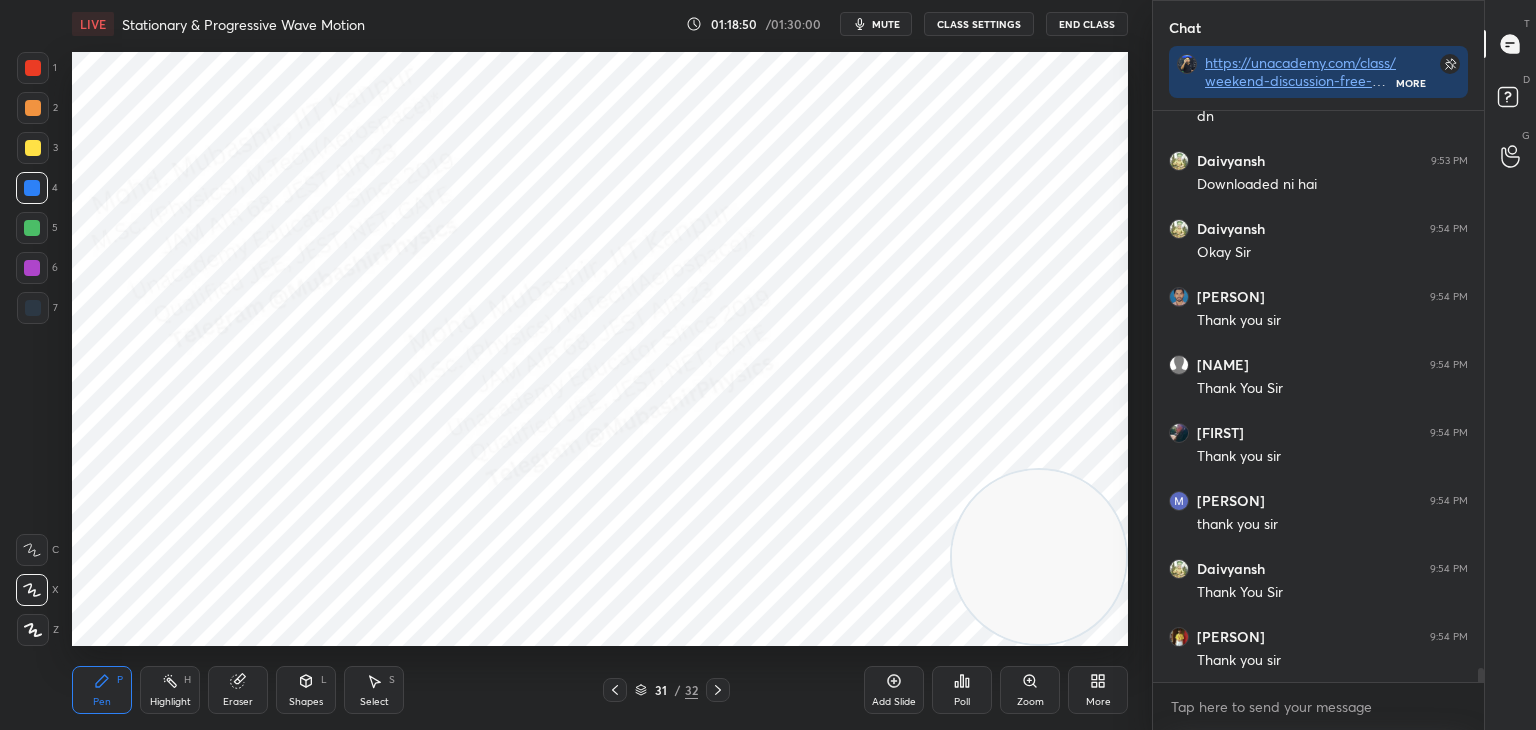 drag, startPoint x: 166, startPoint y: 684, endPoint x: 269, endPoint y: 677, distance: 103.23759 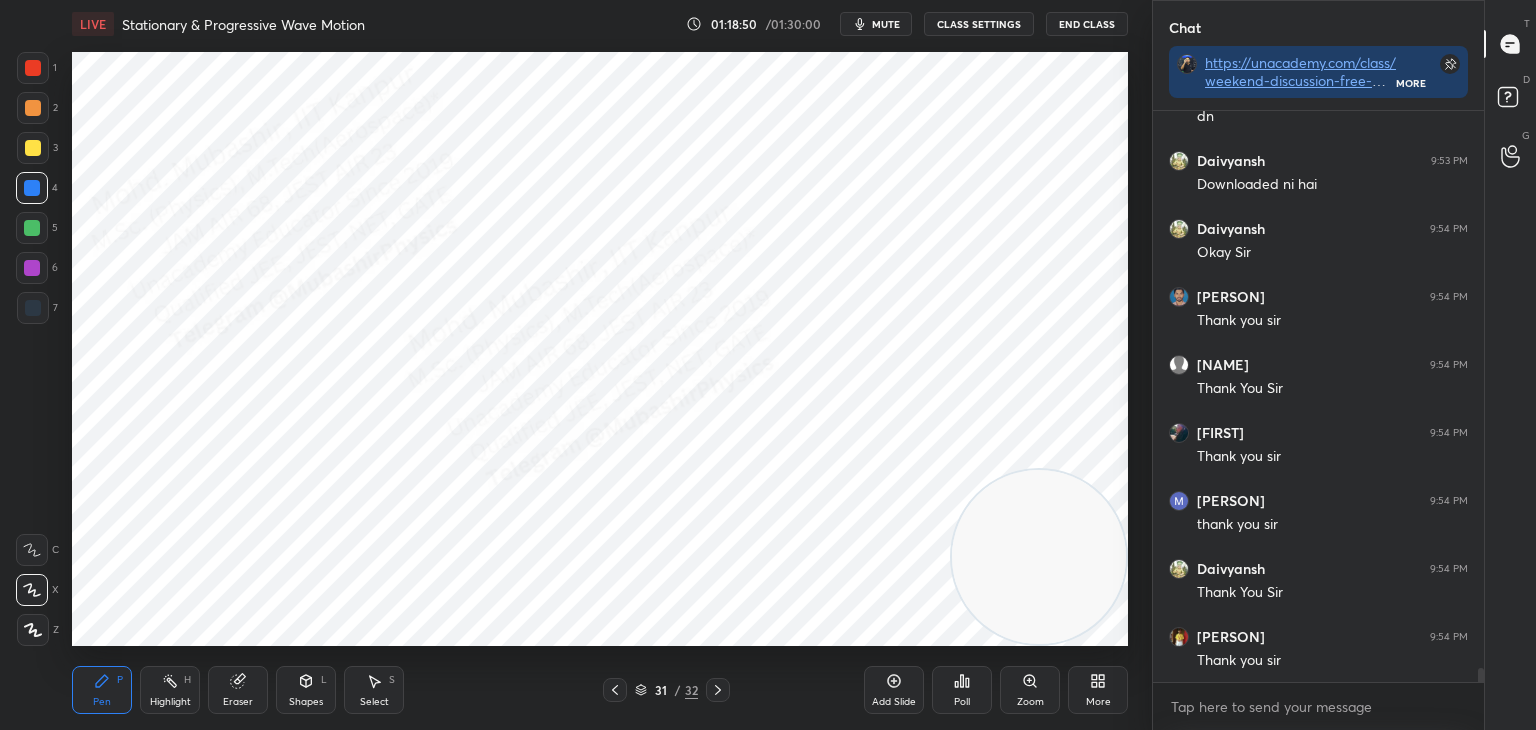 click on "Highlight H" at bounding box center [170, 690] 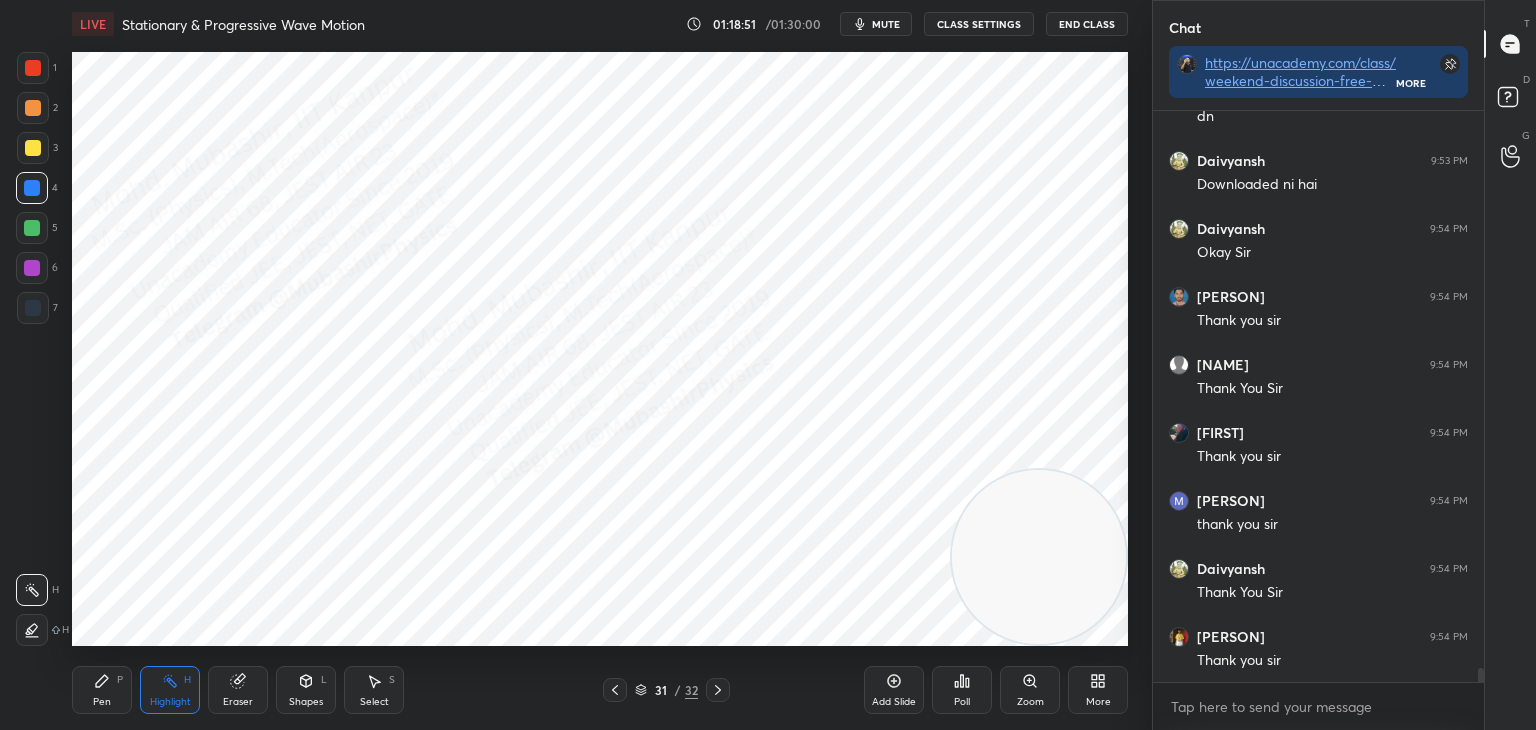 click 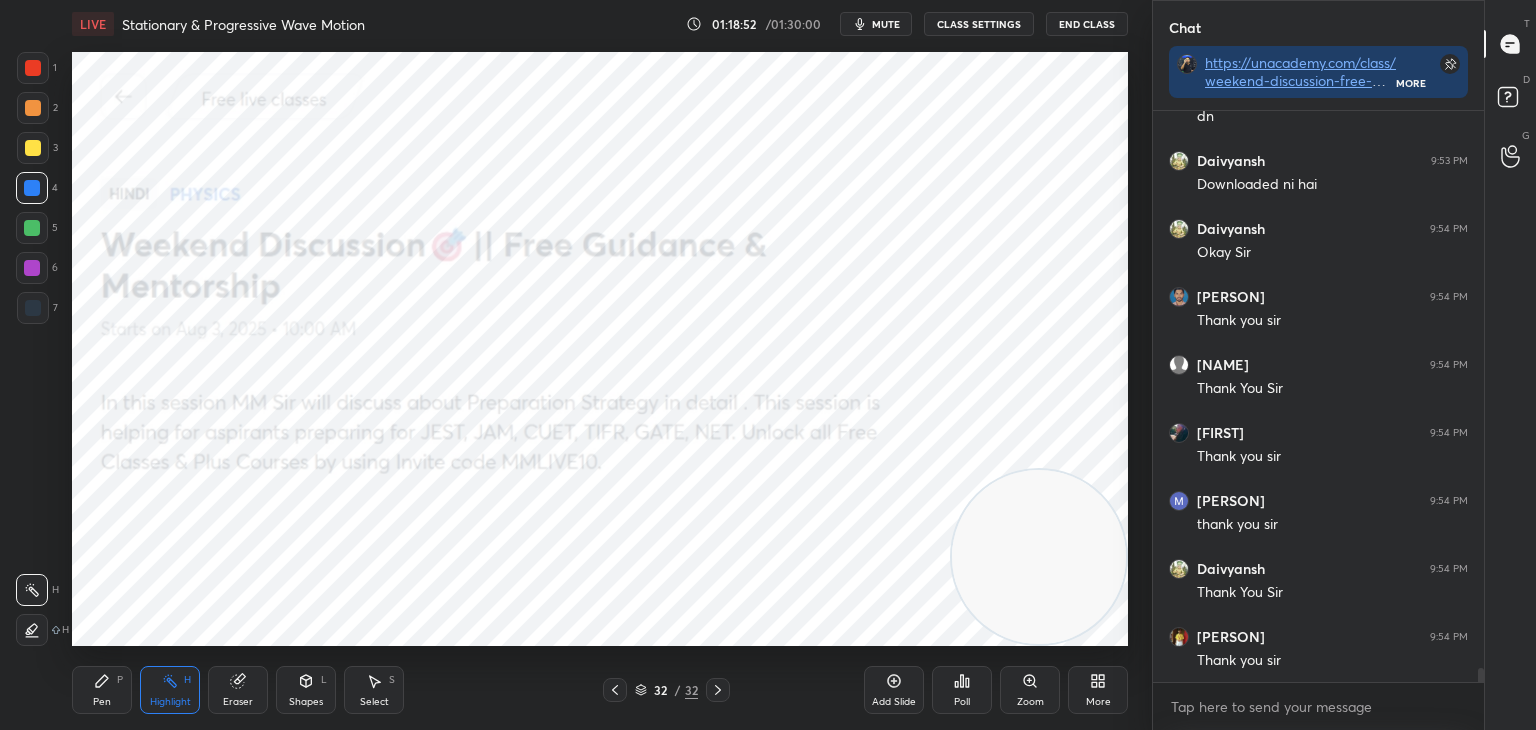 click on "Pen P" at bounding box center (102, 690) 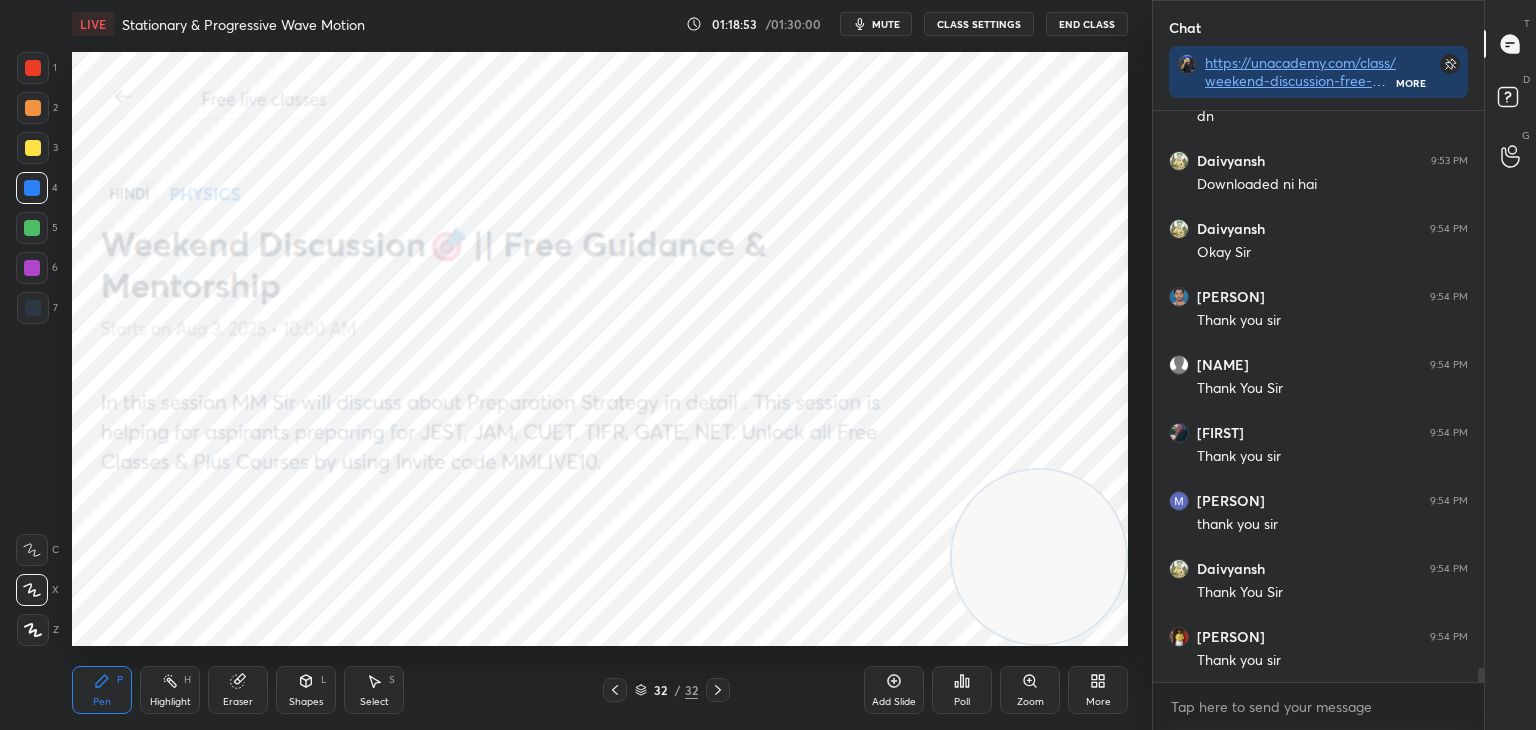 scroll, scrollTop: 22280, scrollLeft: 0, axis: vertical 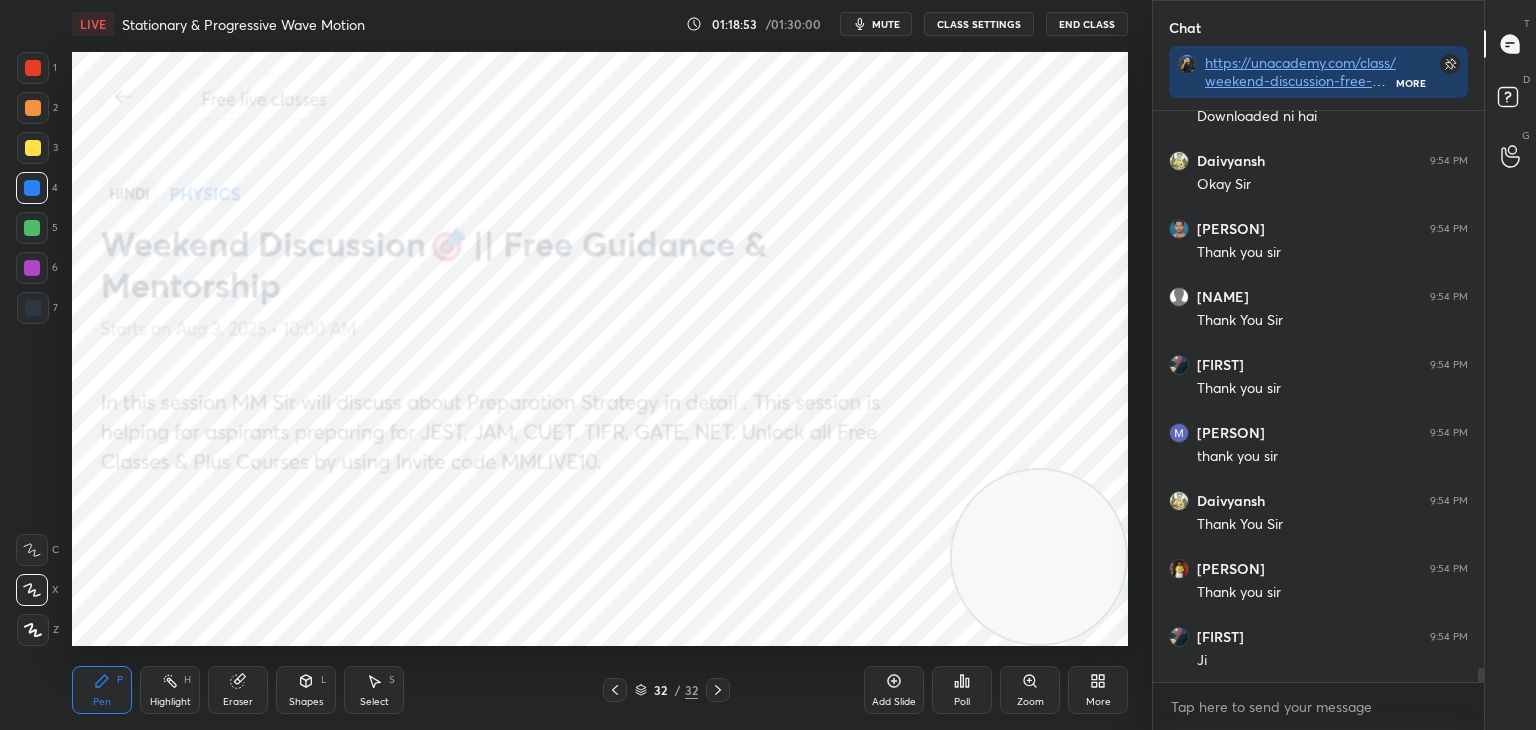 drag, startPoint x: 42, startPoint y: 106, endPoint x: 69, endPoint y: 172, distance: 71.30919 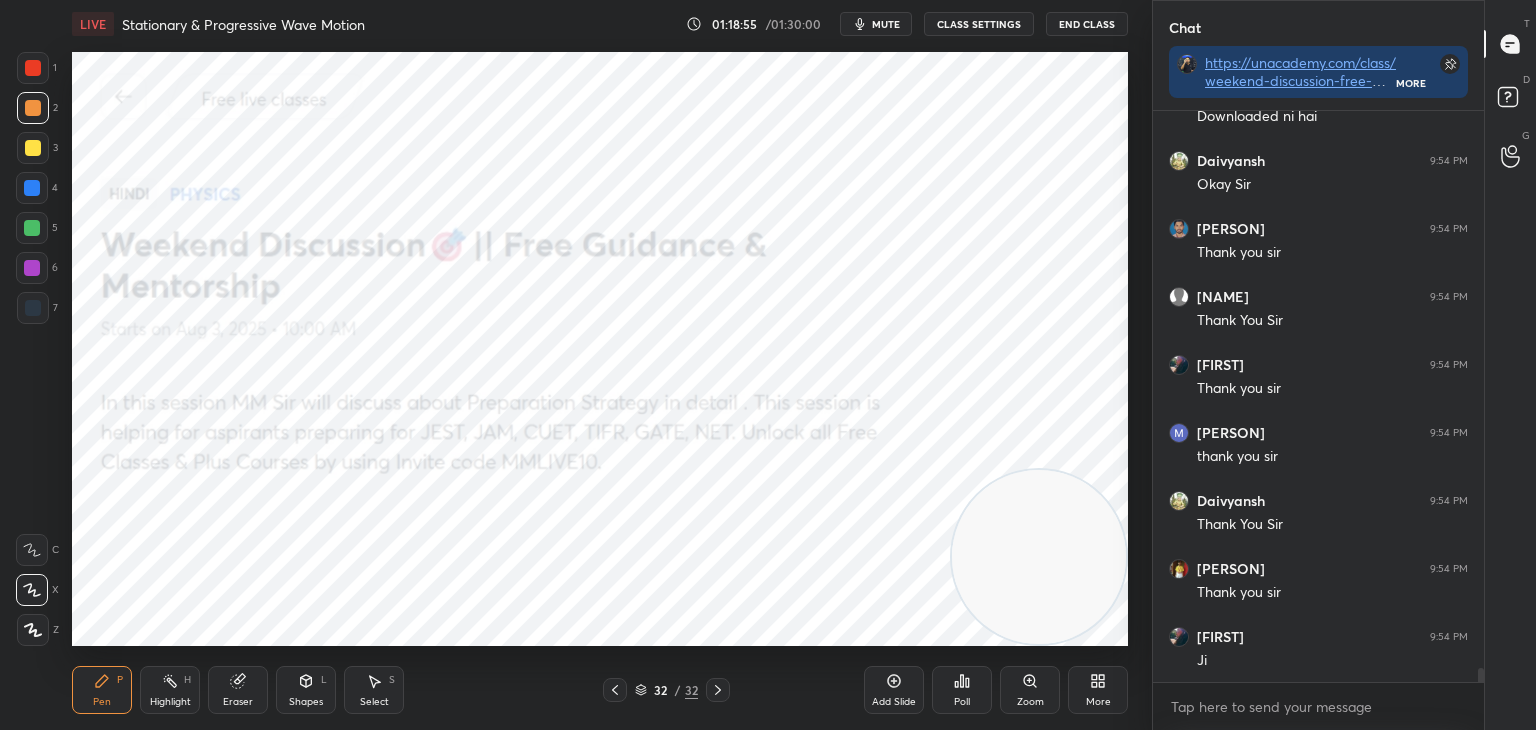 drag, startPoint x: 34, startPoint y: 186, endPoint x: 53, endPoint y: 196, distance: 21.470911 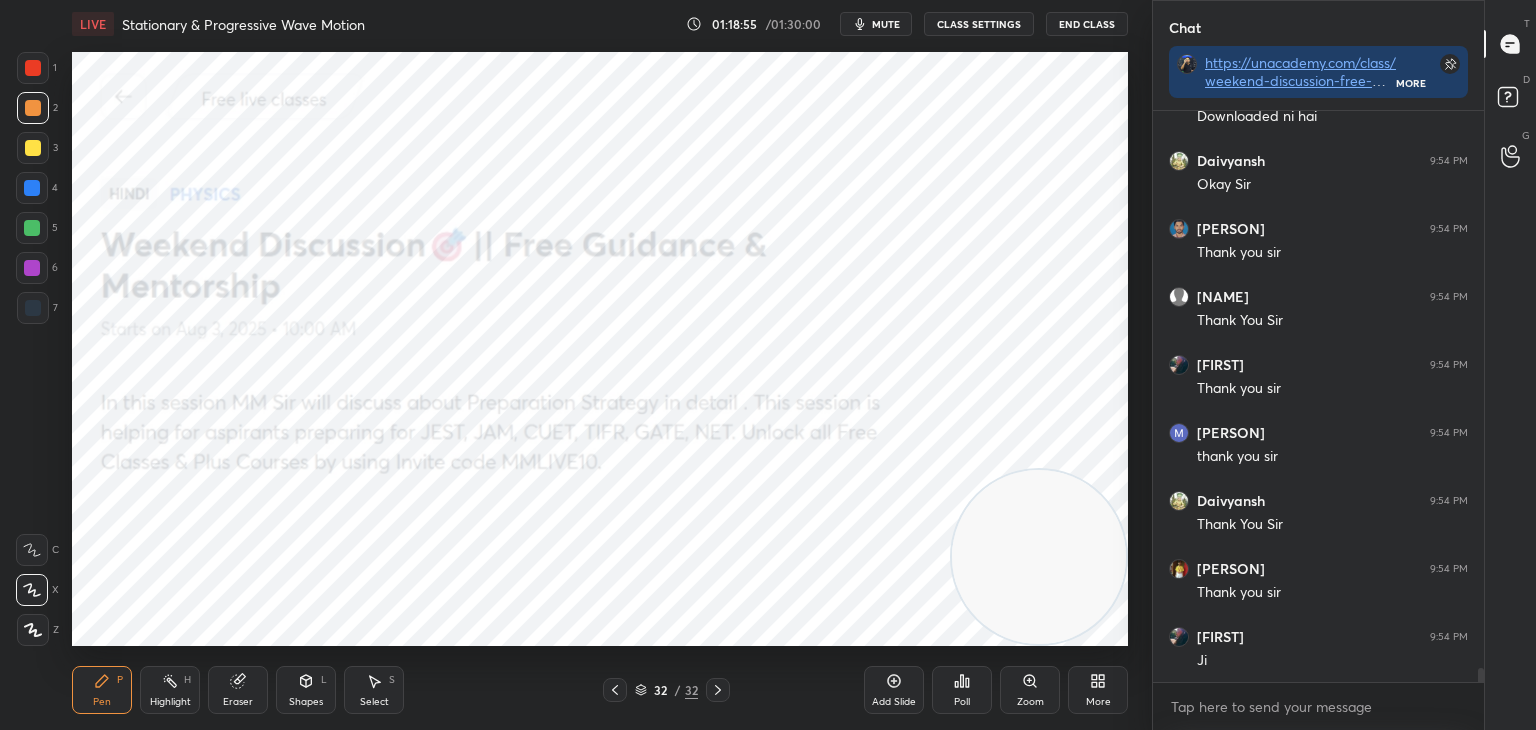 click at bounding box center [32, 188] 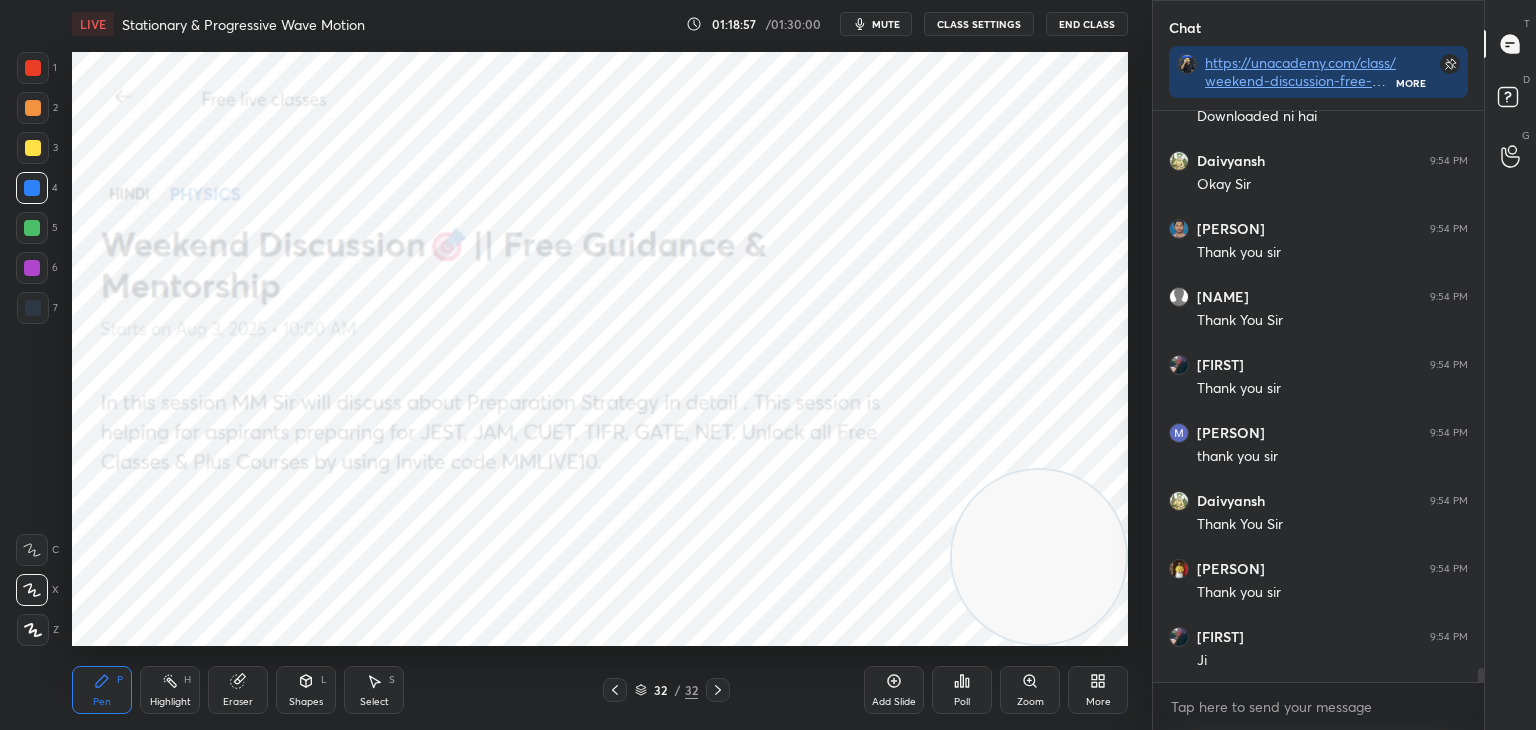drag, startPoint x: 166, startPoint y: 698, endPoint x: 533, endPoint y: 674, distance: 367.7839 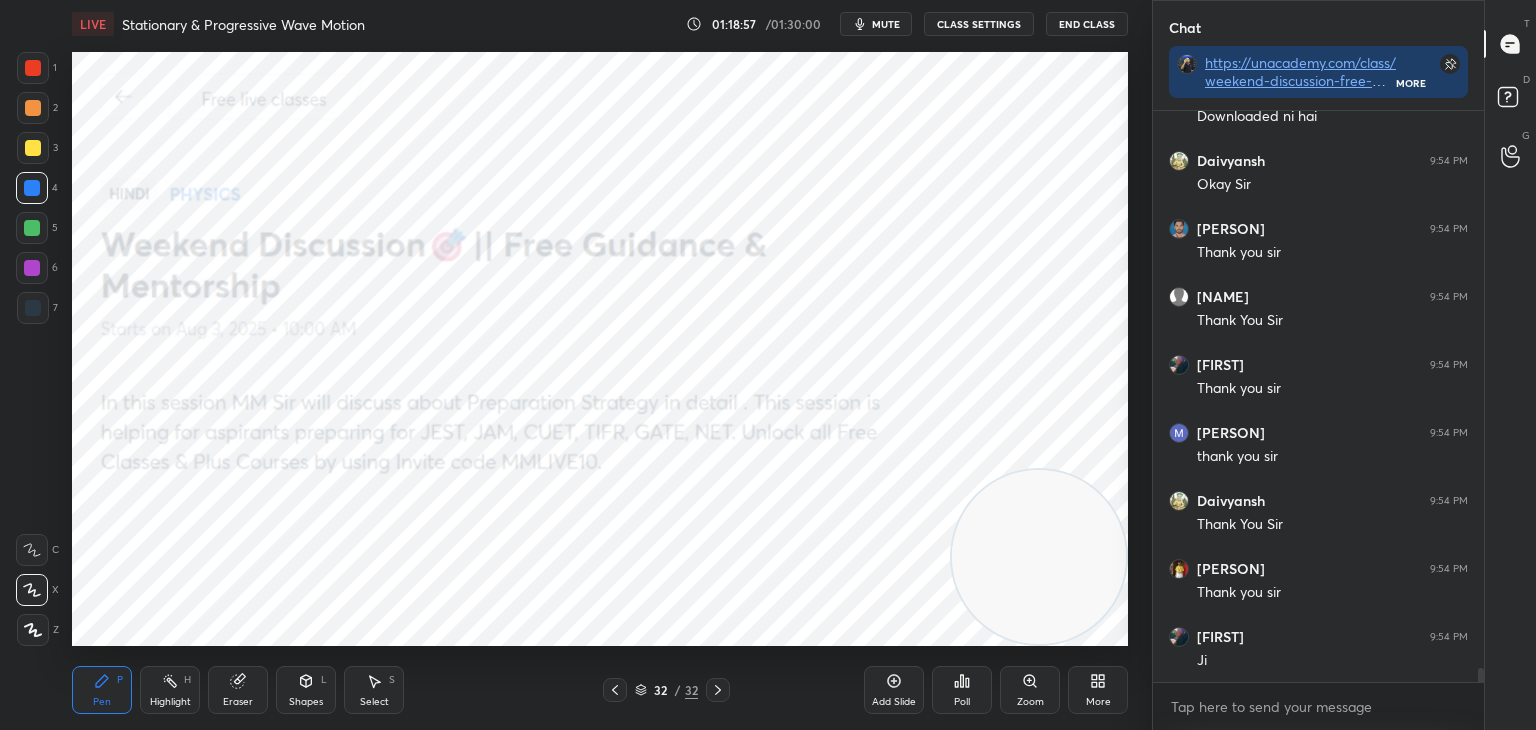 click on "Highlight" at bounding box center [170, 702] 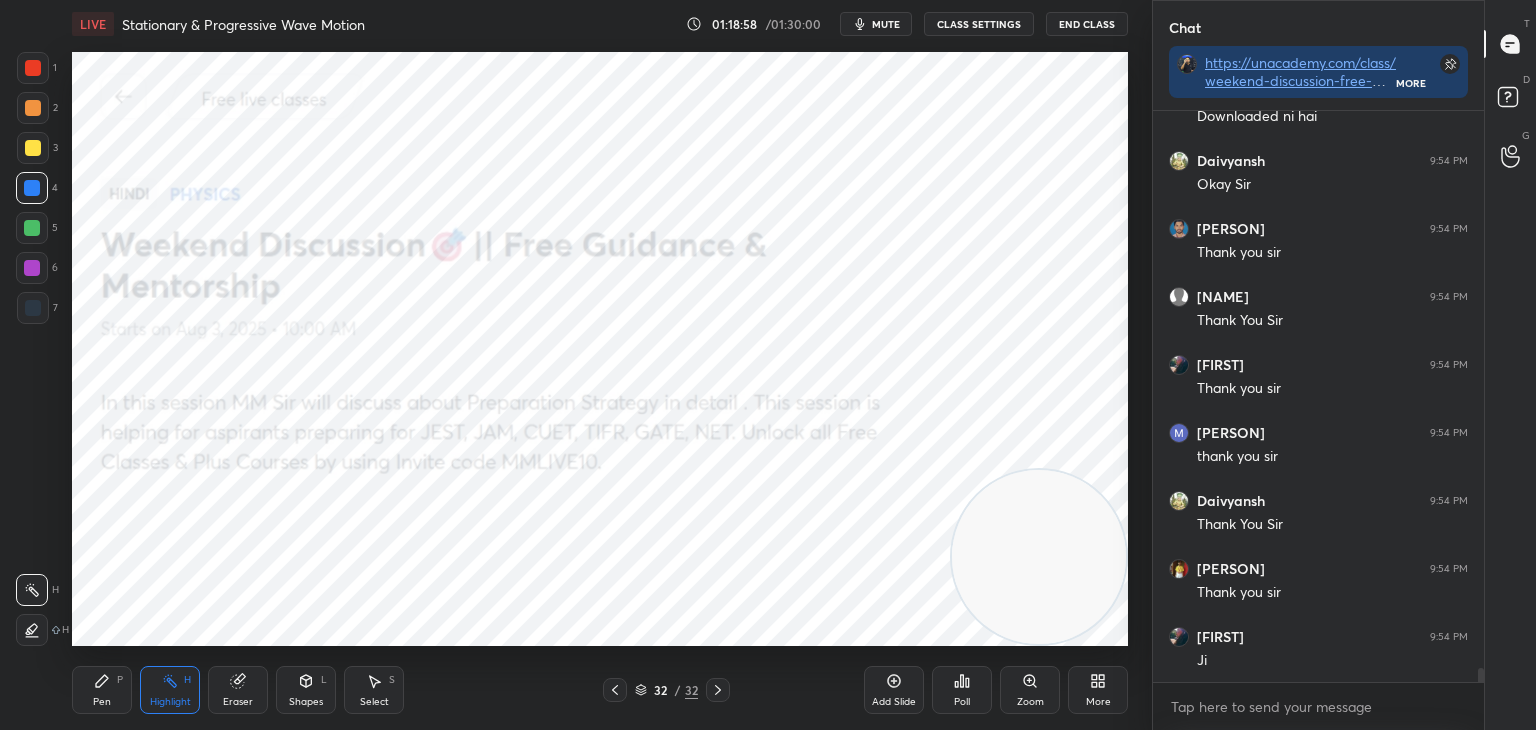 click on "32 / 32" at bounding box center [666, 690] 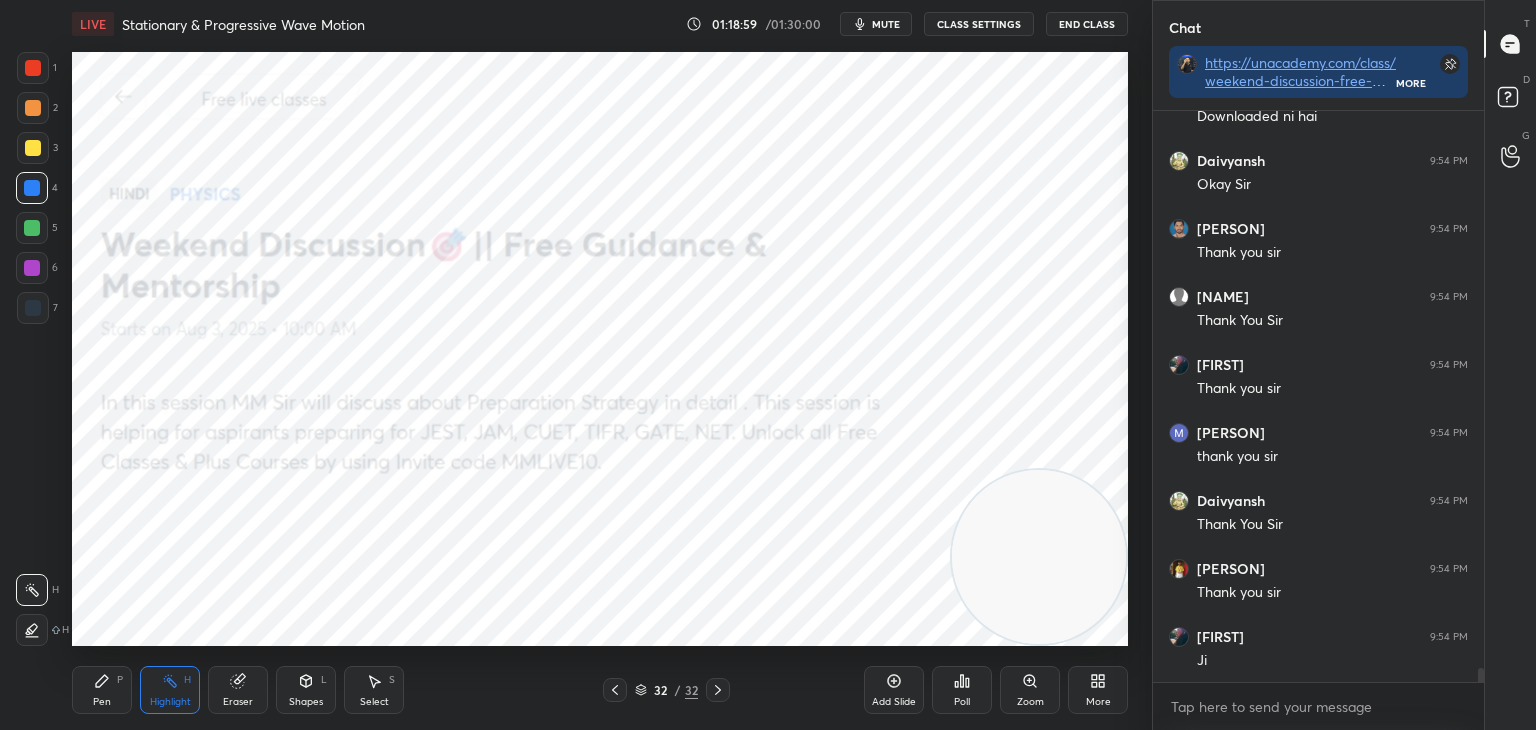 click at bounding box center (615, 690) 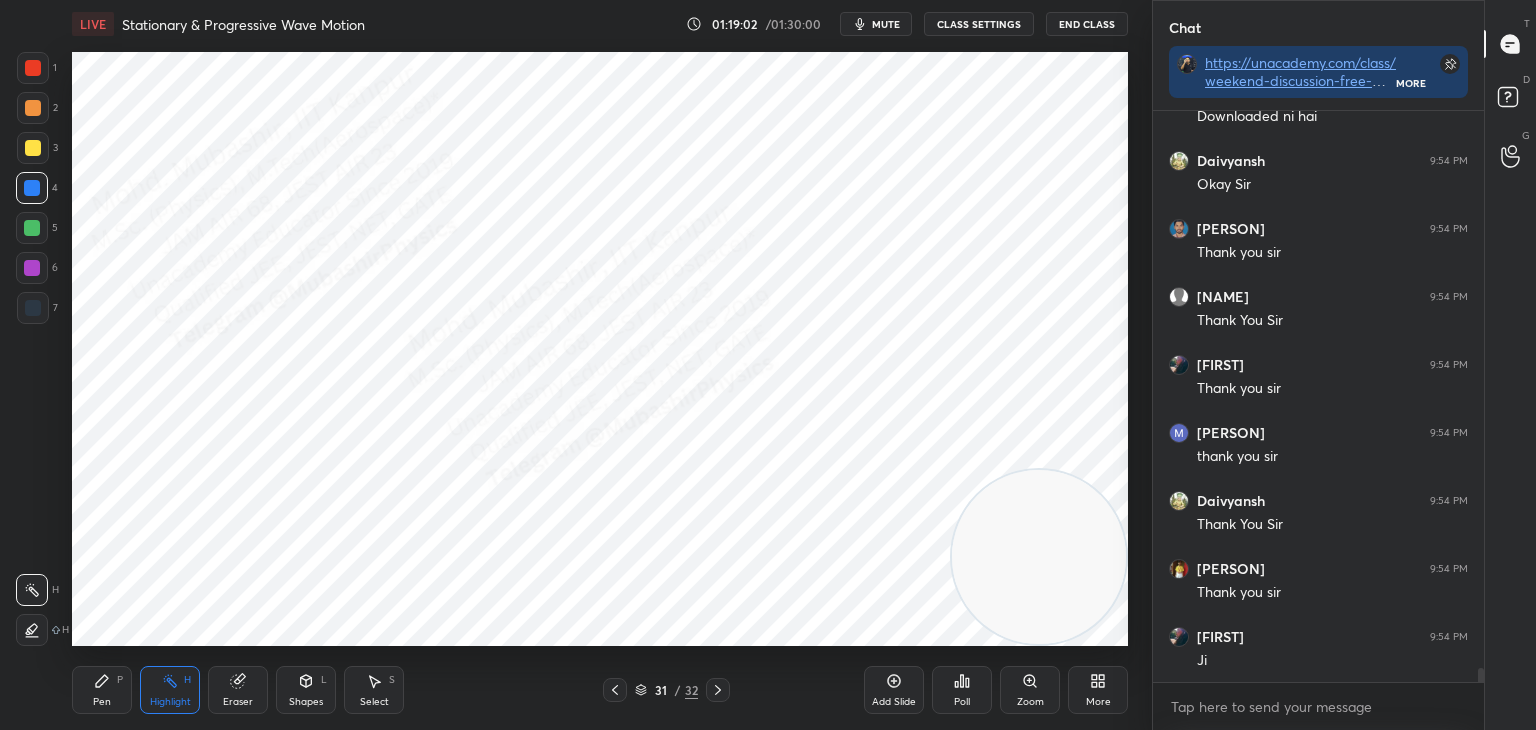 drag, startPoint x: 712, startPoint y: 666, endPoint x: 705, endPoint y: 688, distance: 23.086792 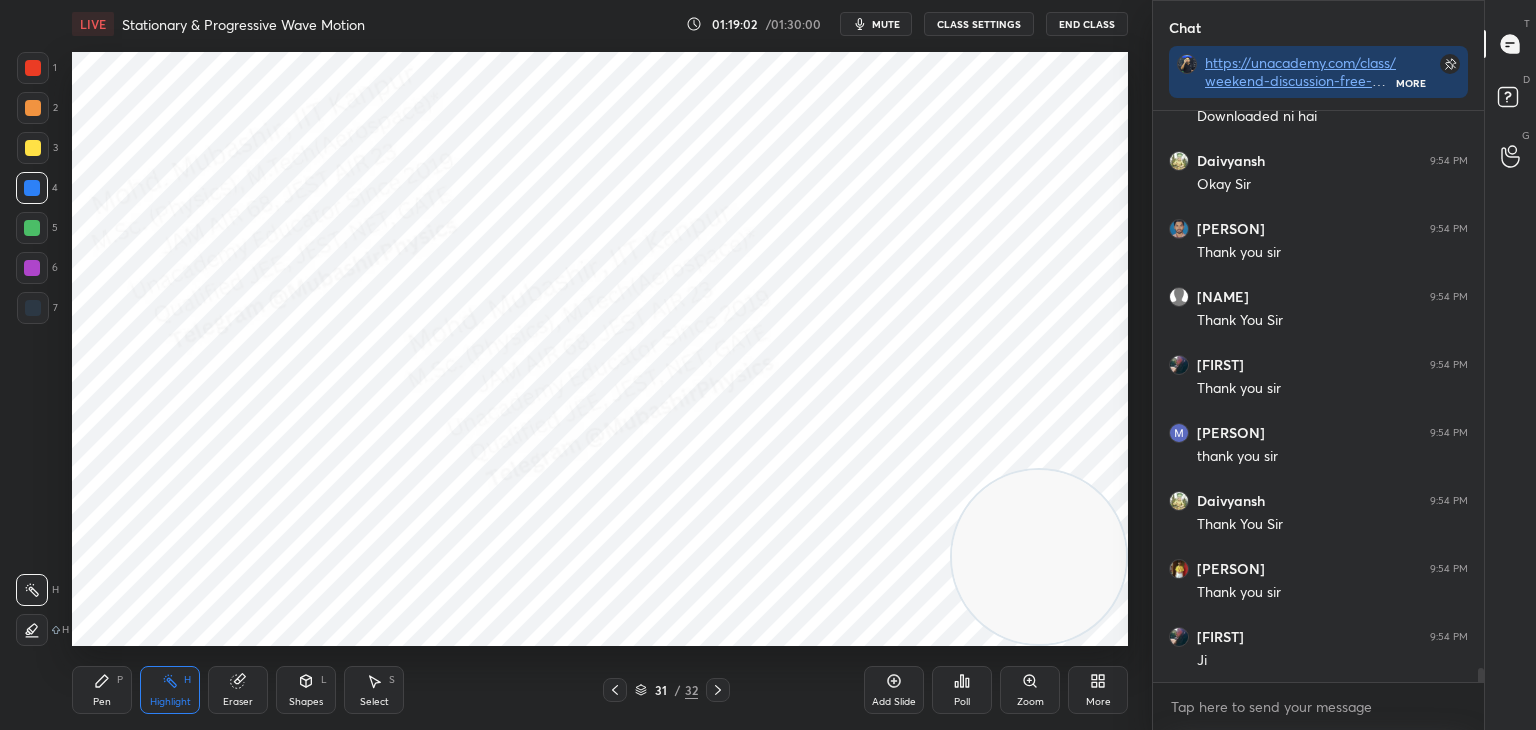 click on "Pen P Highlight H Eraser Shapes L Select S 31 / 32 Add Slide Poll Zoom More" at bounding box center [600, 690] 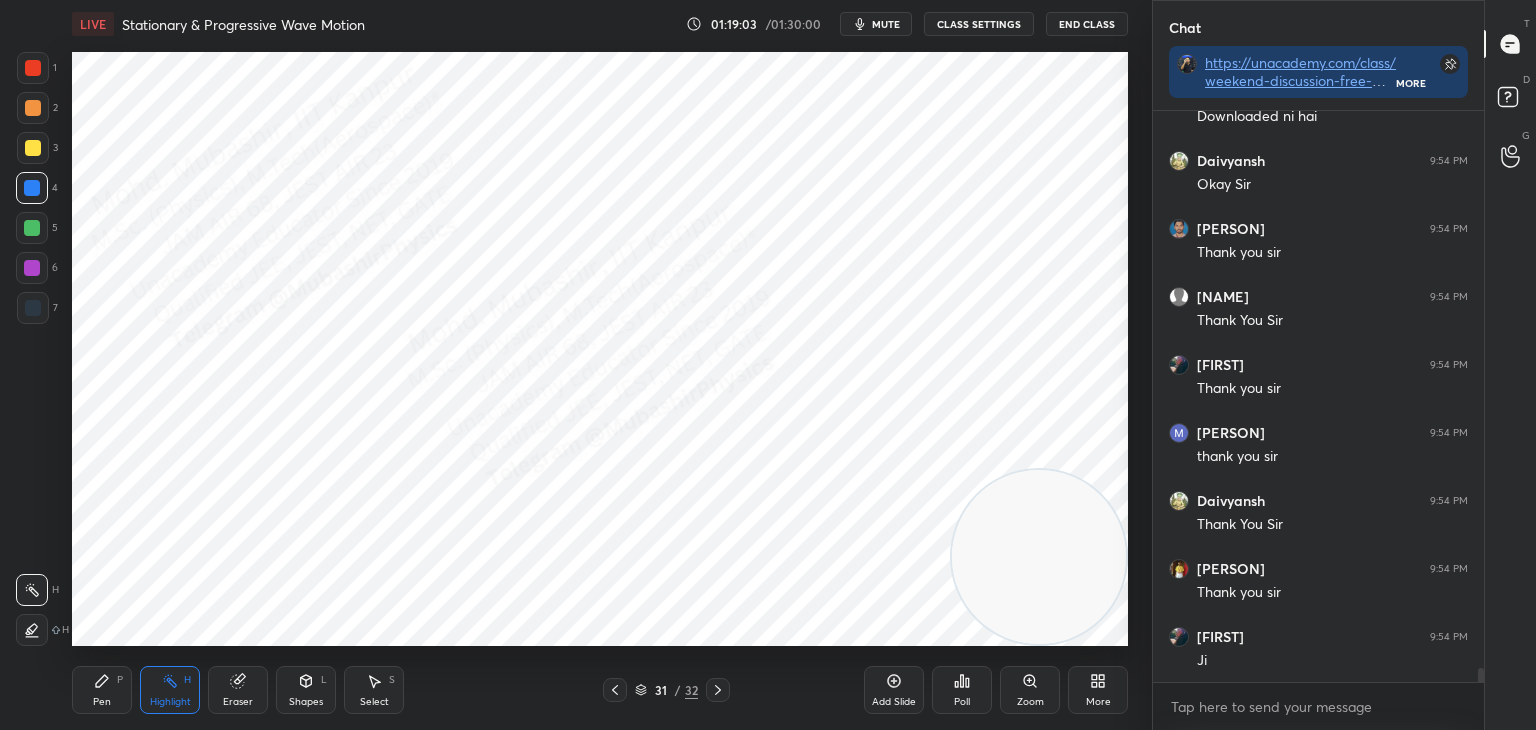 click 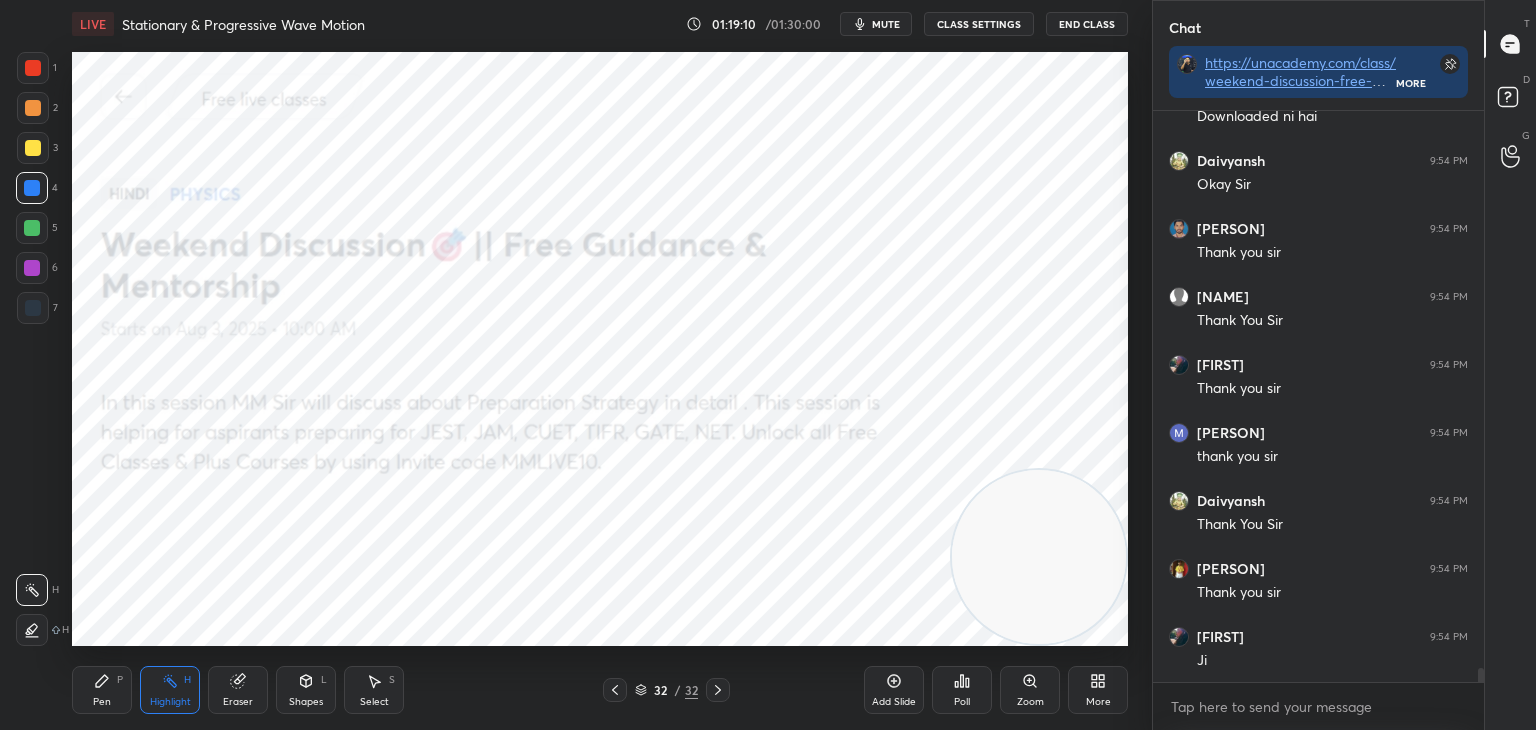 click 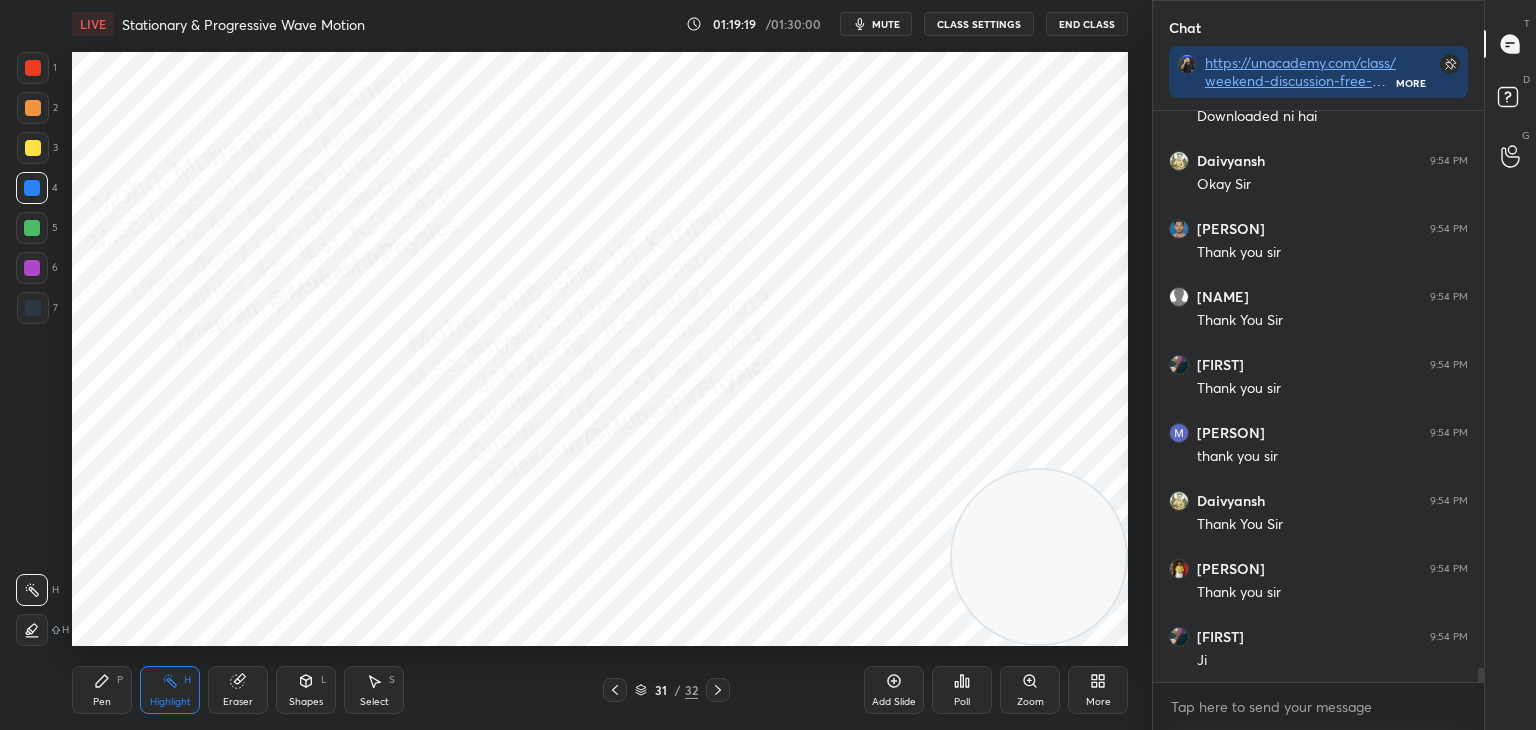 click on "End Class" at bounding box center (1087, 24) 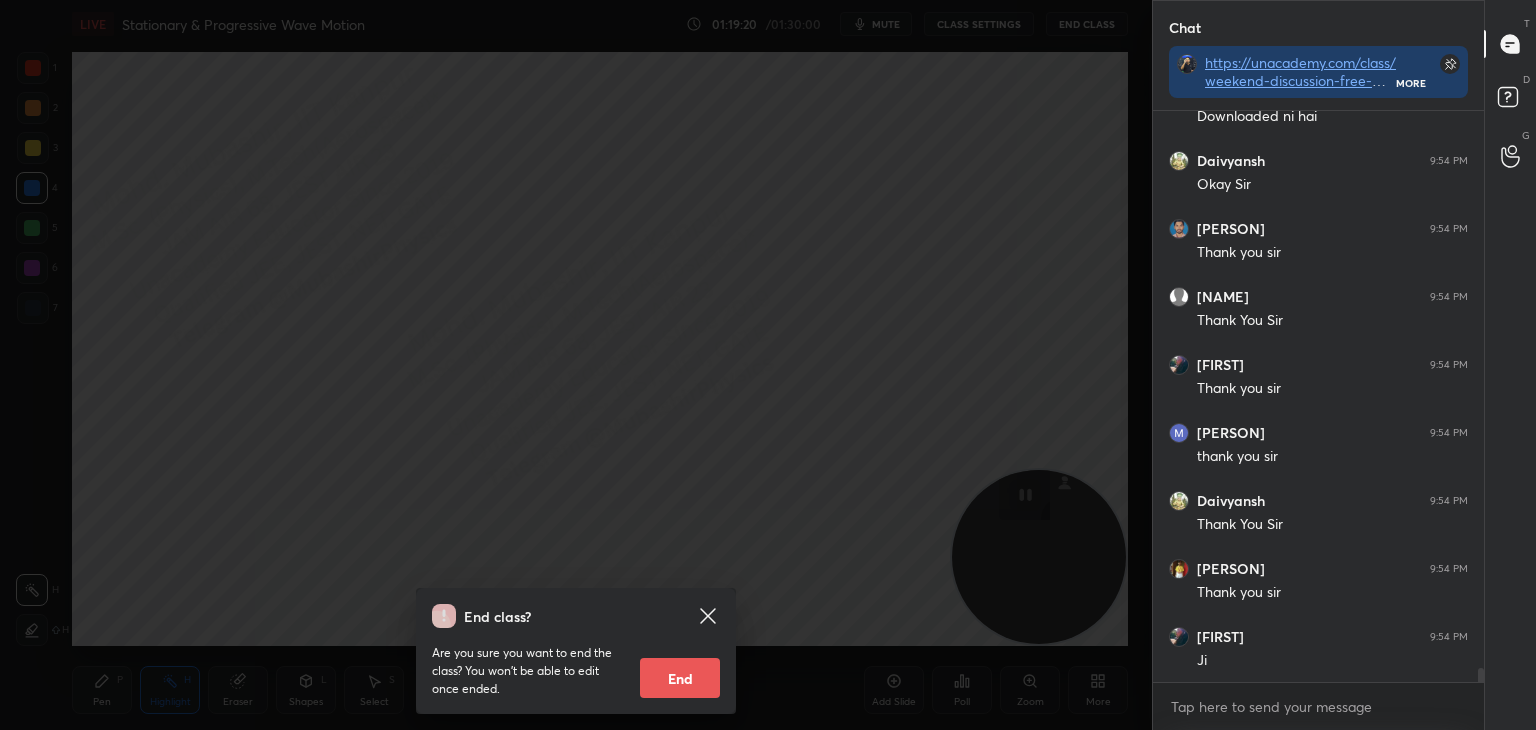 click on "End" at bounding box center [680, 678] 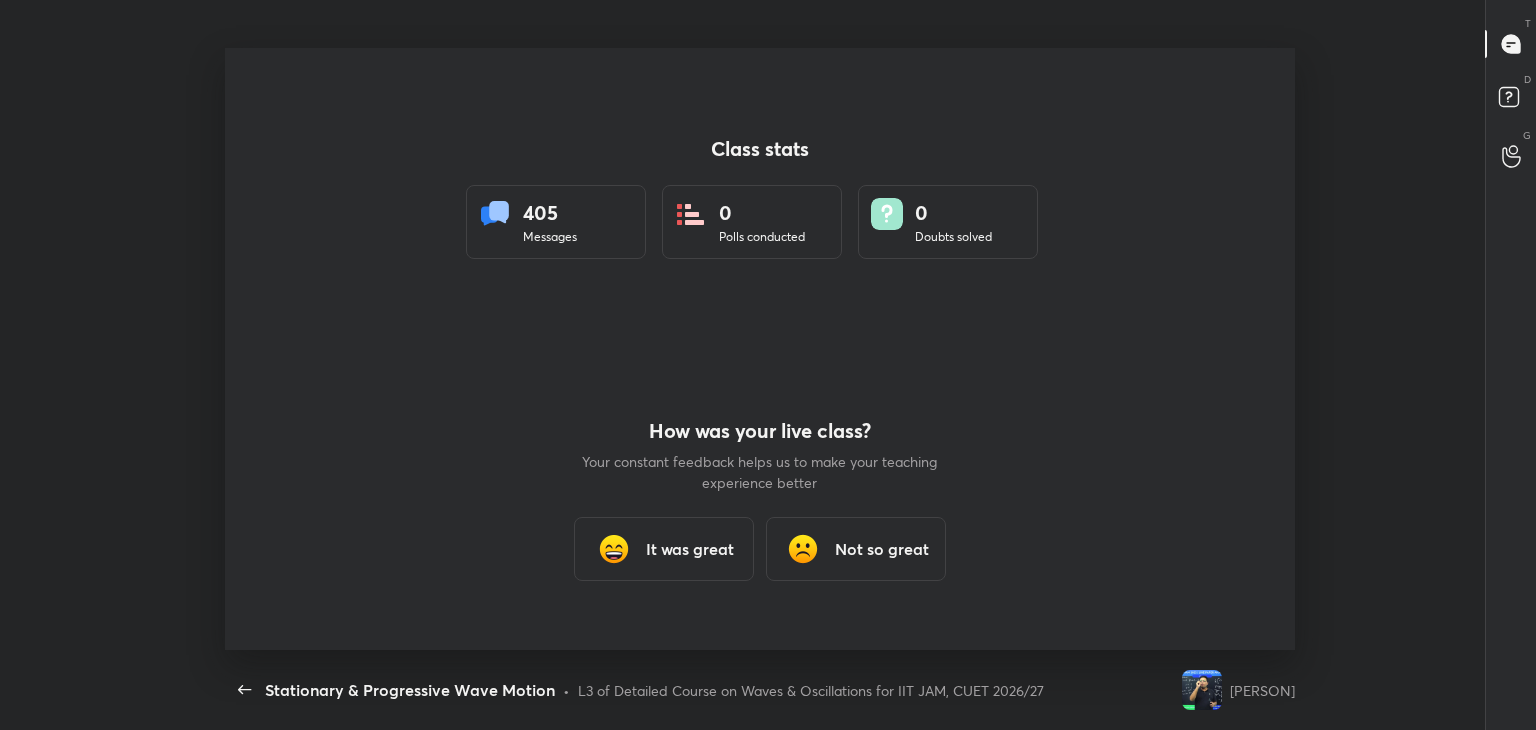 scroll, scrollTop: 99397, scrollLeft: 98694, axis: both 